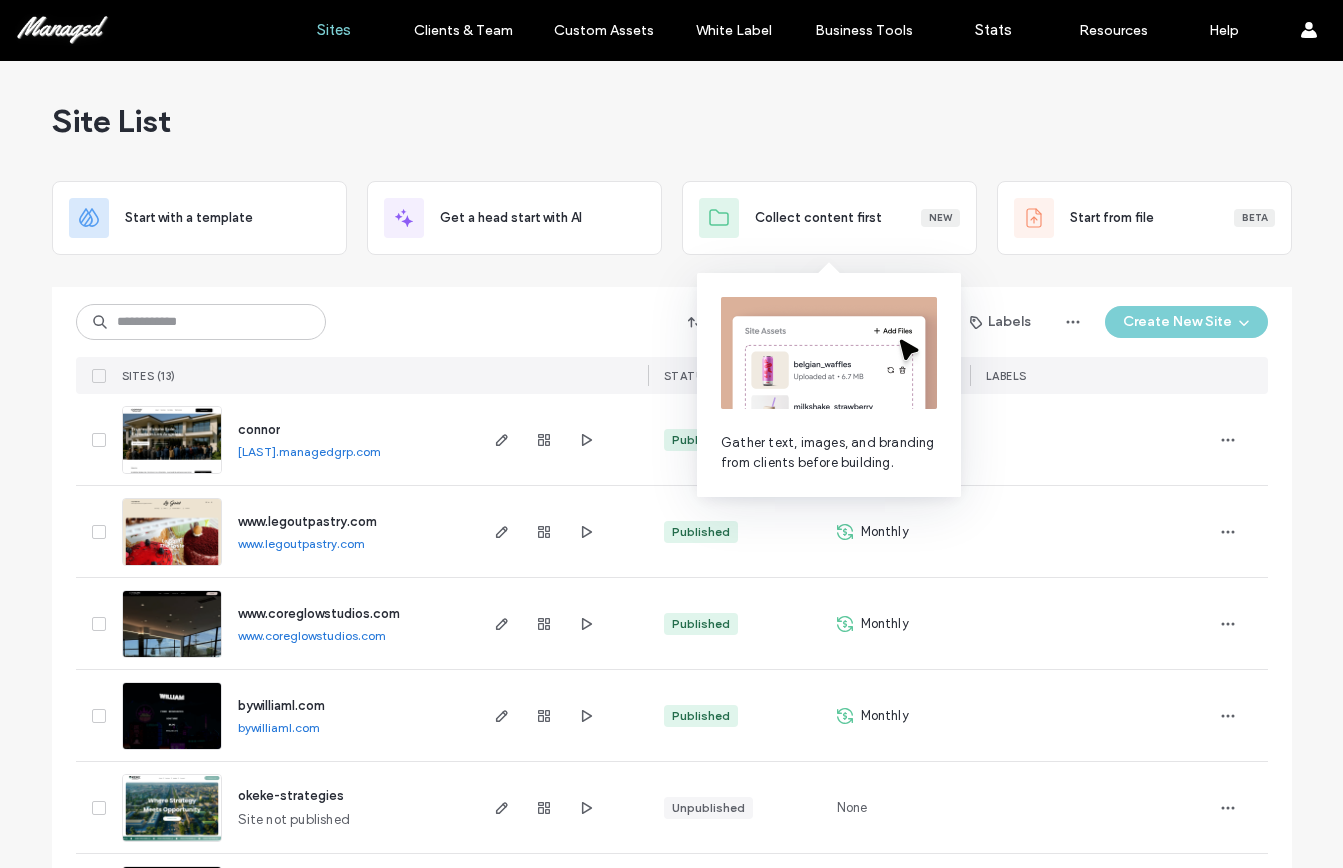 scroll, scrollTop: 0, scrollLeft: 0, axis: both 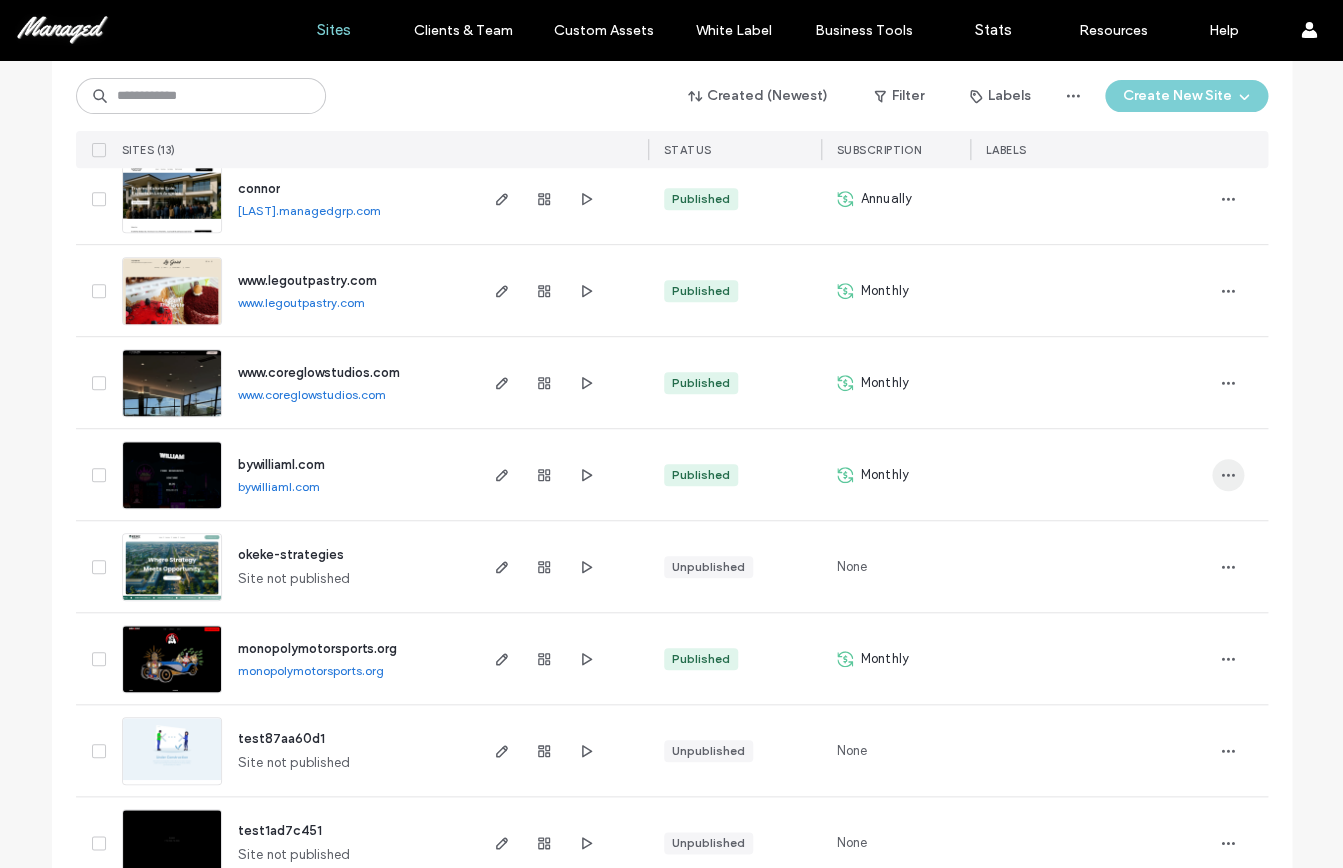 click 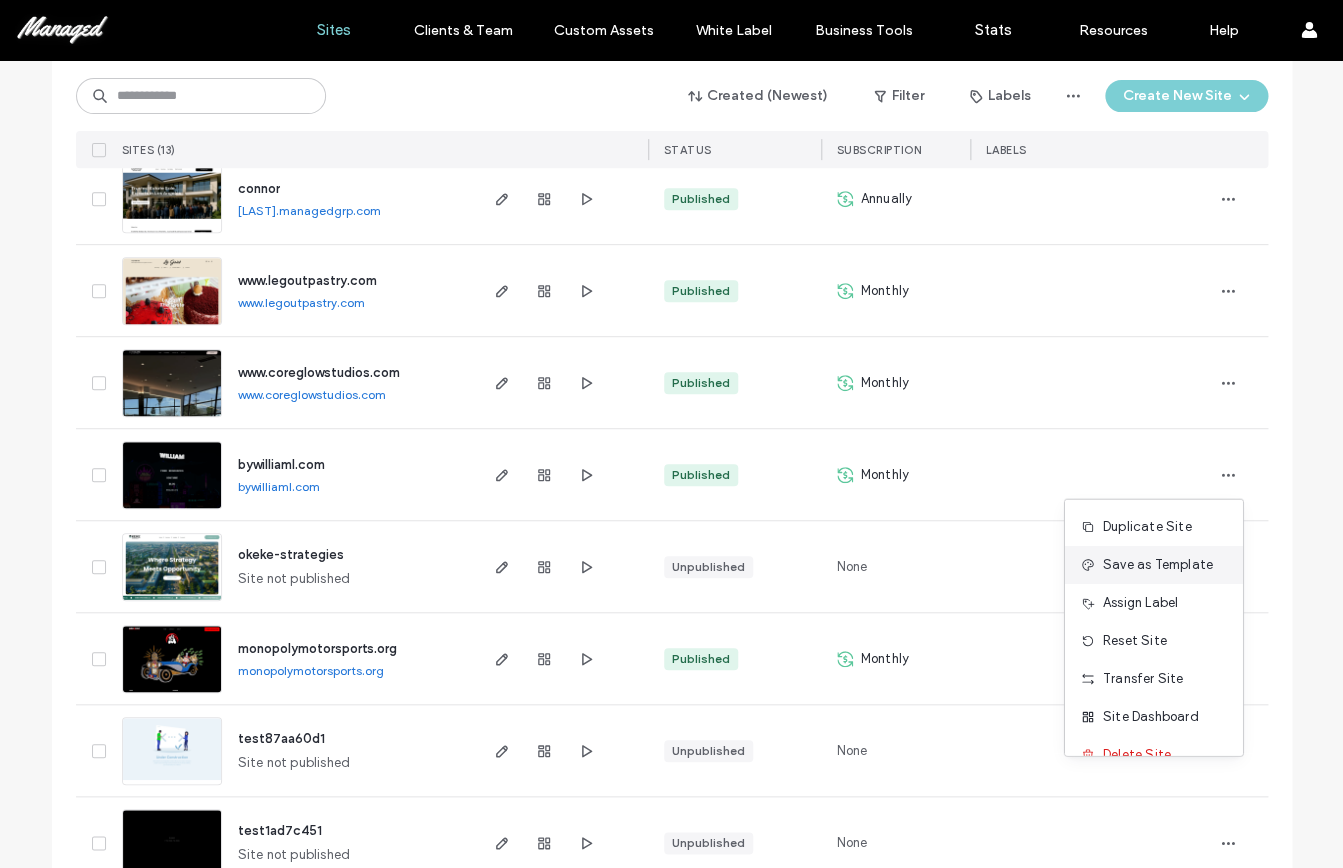 click on "Save as Template" at bounding box center (1158, 565) 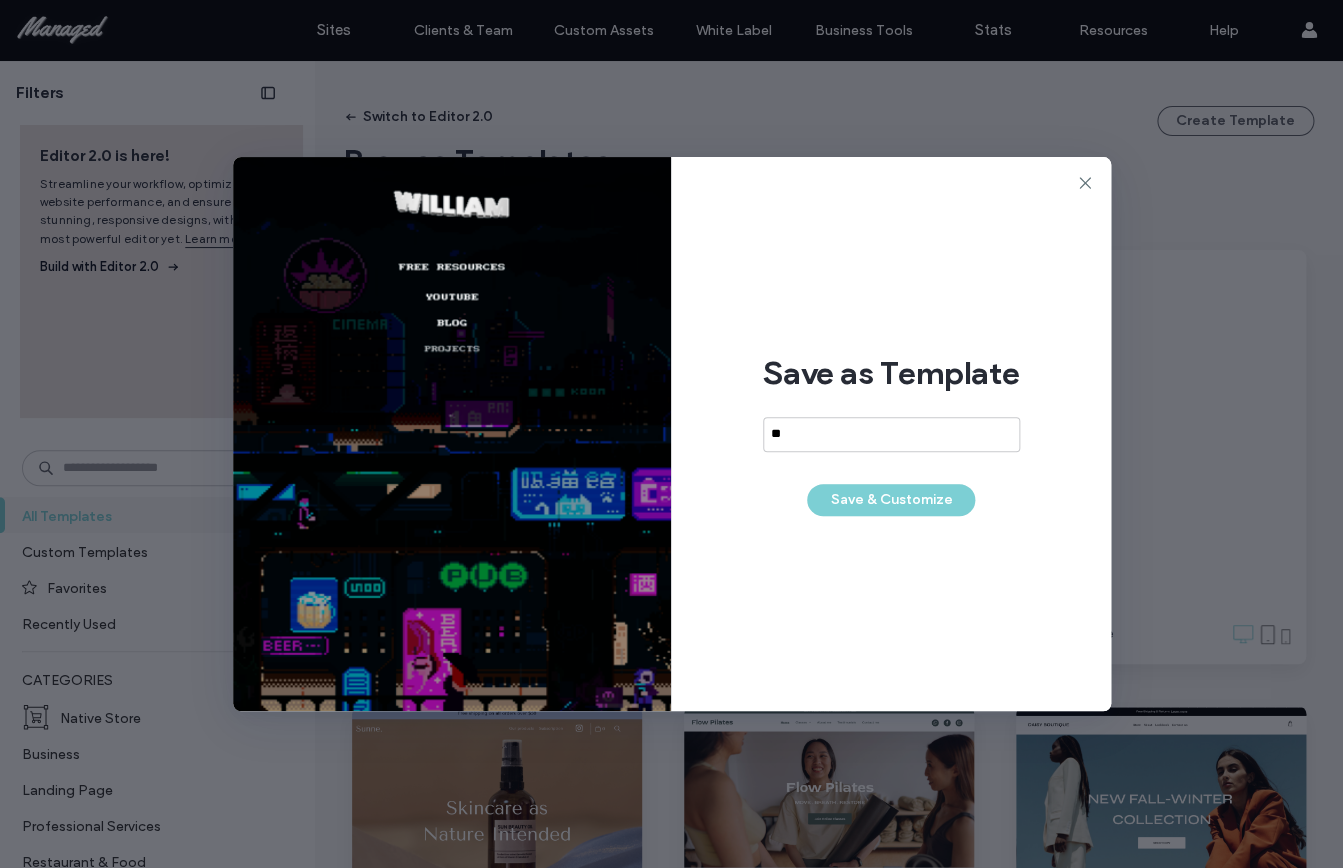 type on "*" 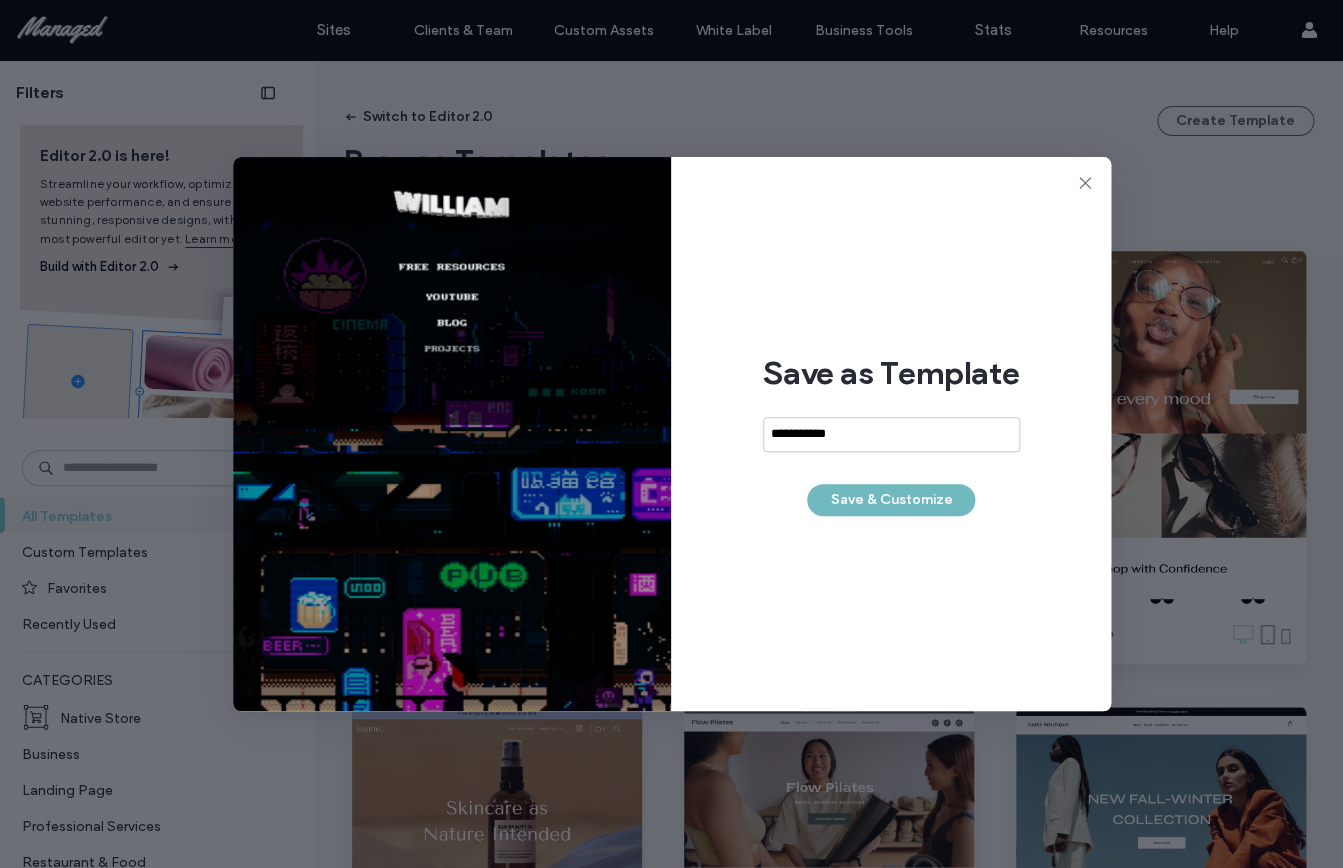 type on "**********" 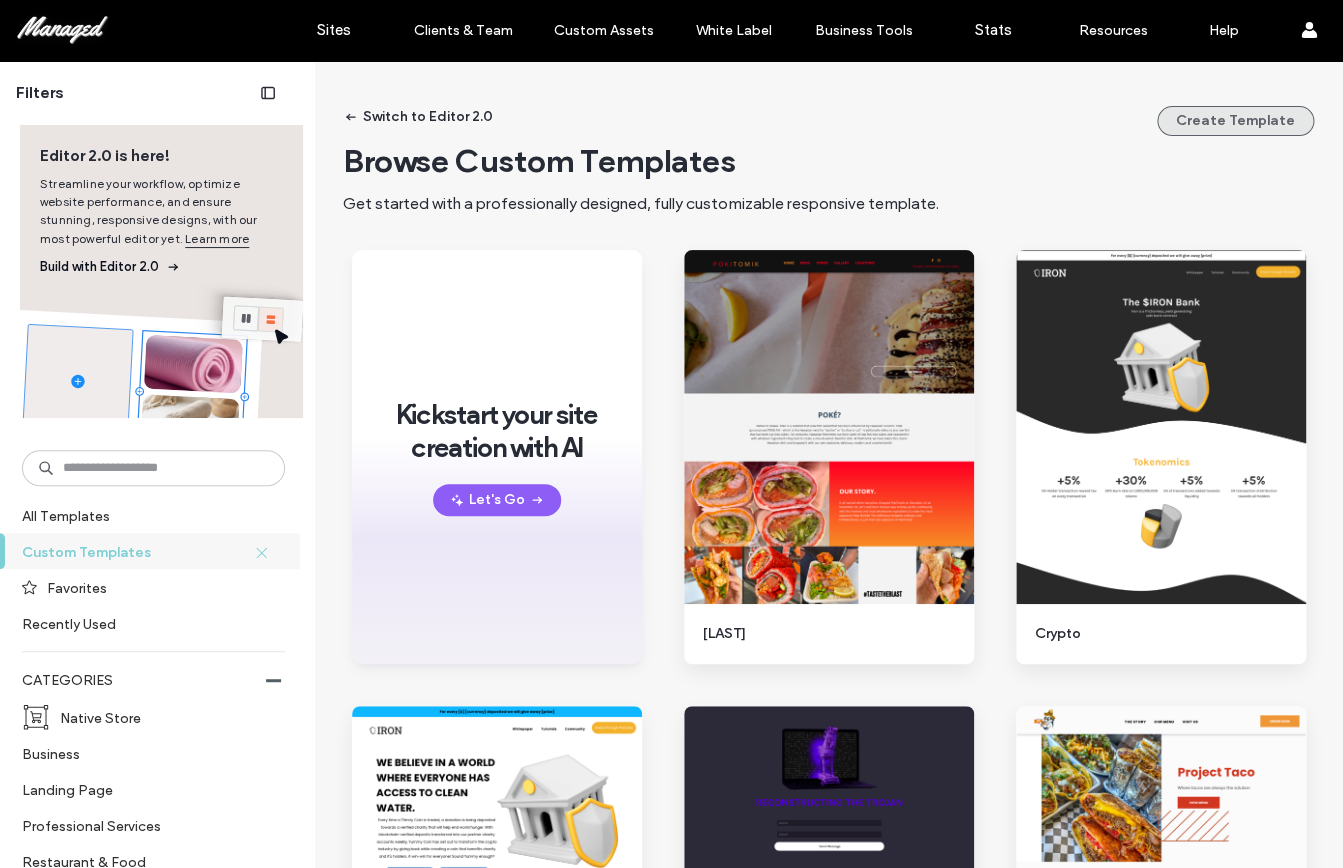 click on "Create Template" at bounding box center (1235, 121) 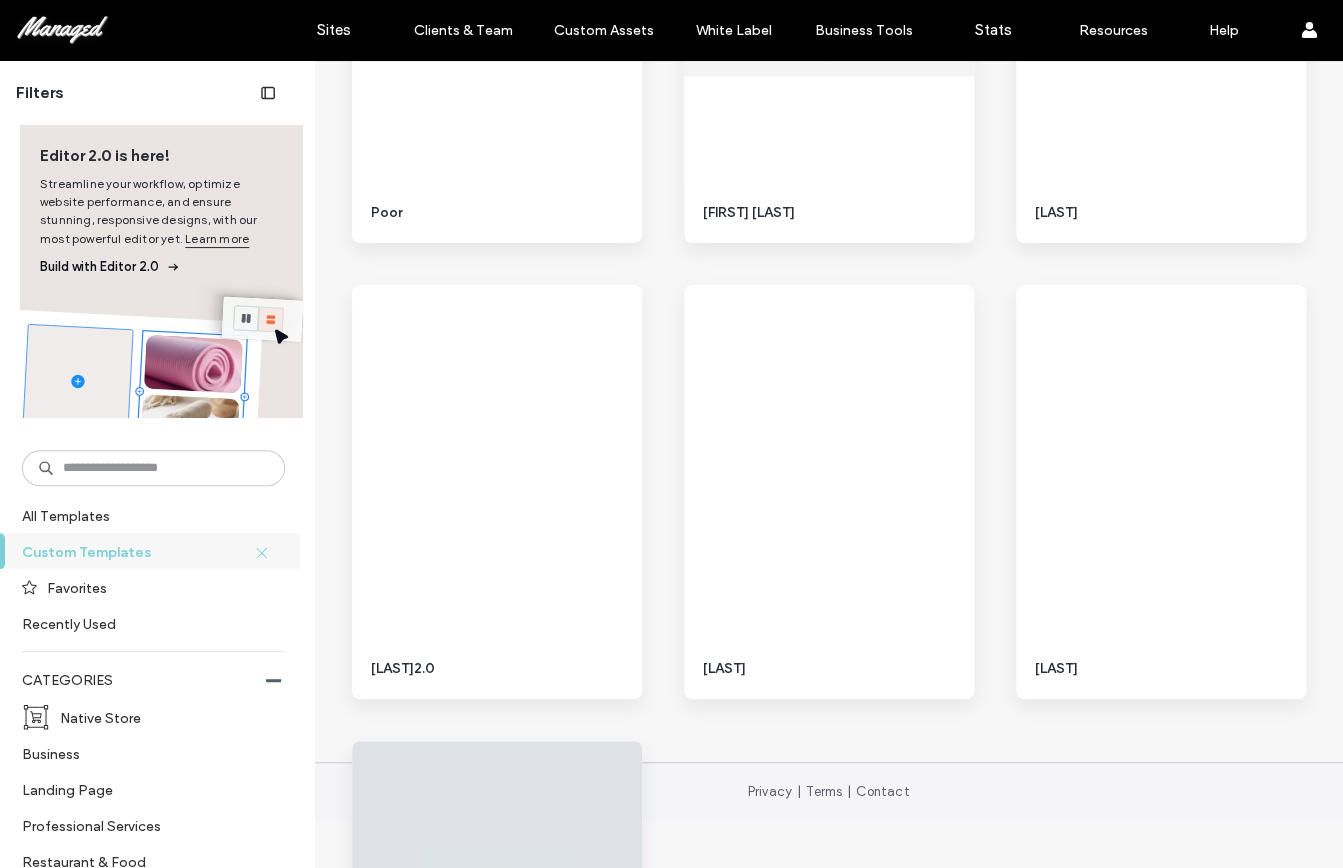 scroll, scrollTop: 7260, scrollLeft: 0, axis: vertical 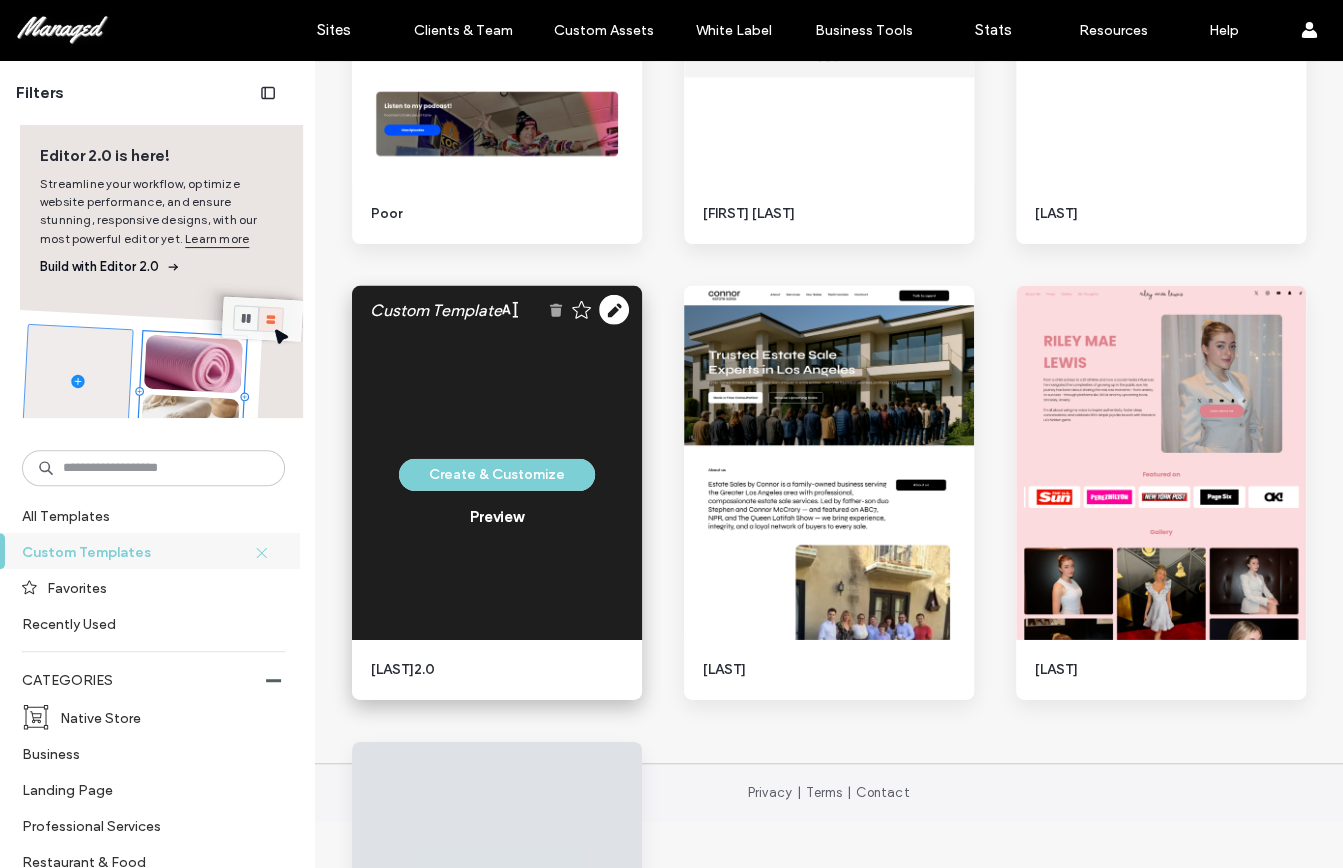 click 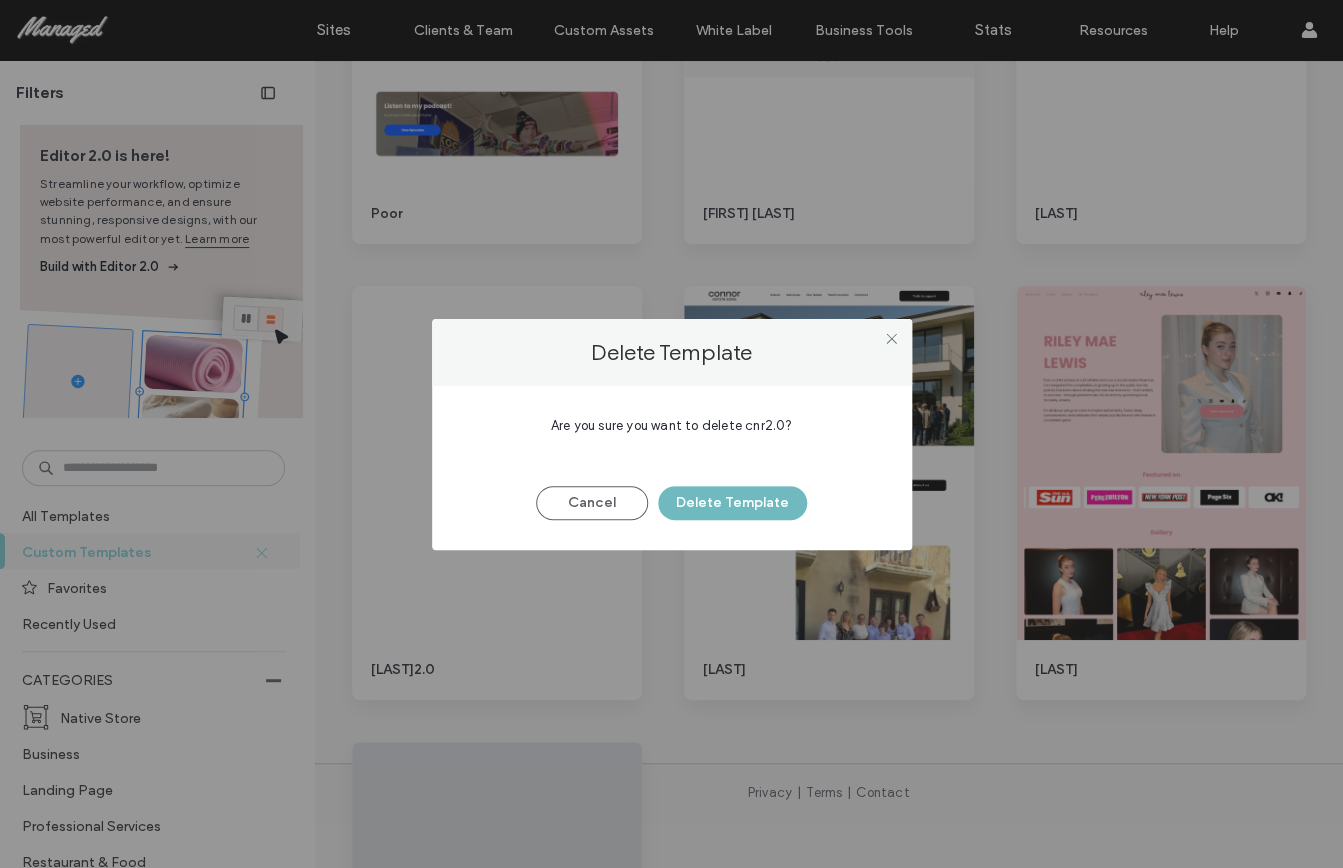 click on "Delete Template" at bounding box center (732, 503) 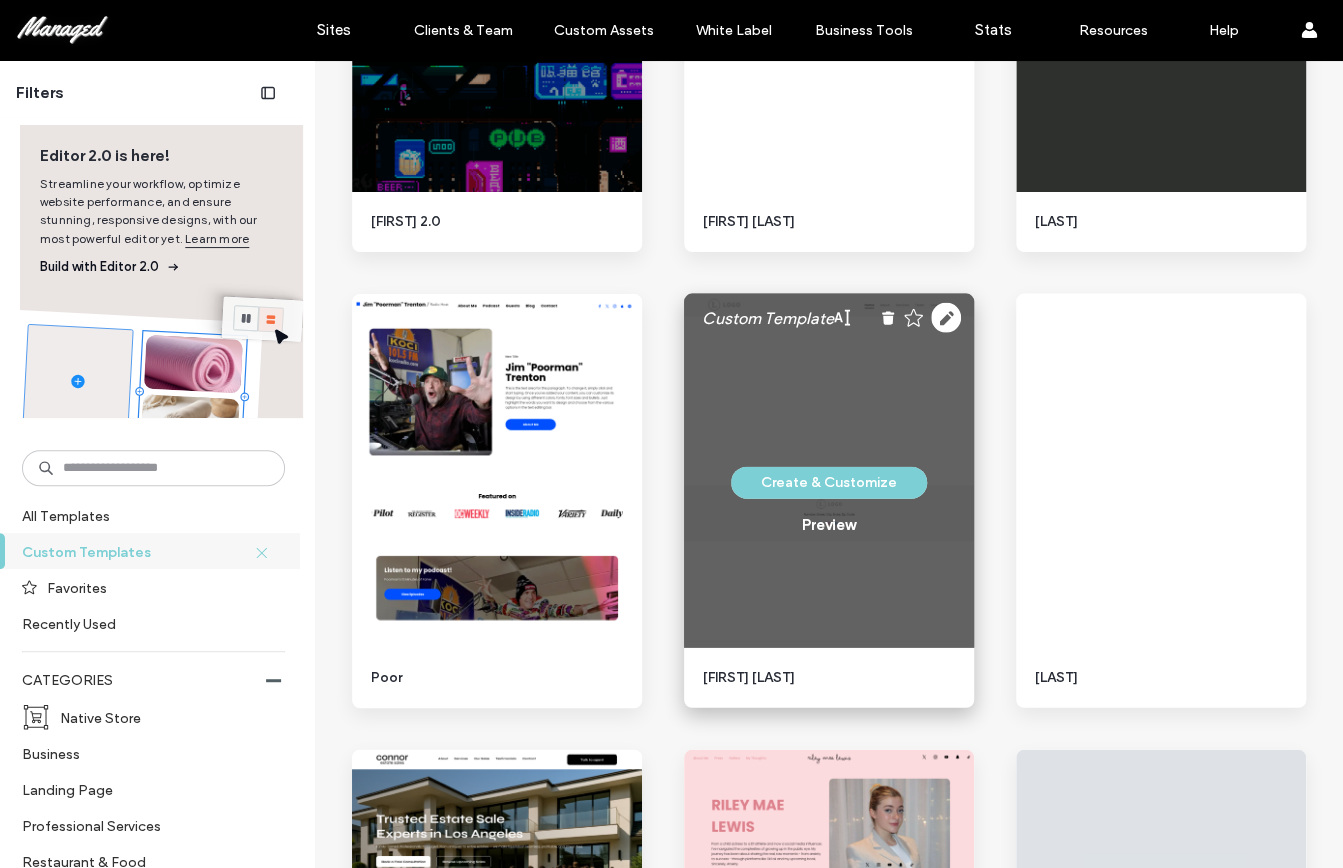 scroll, scrollTop: 6783, scrollLeft: 0, axis: vertical 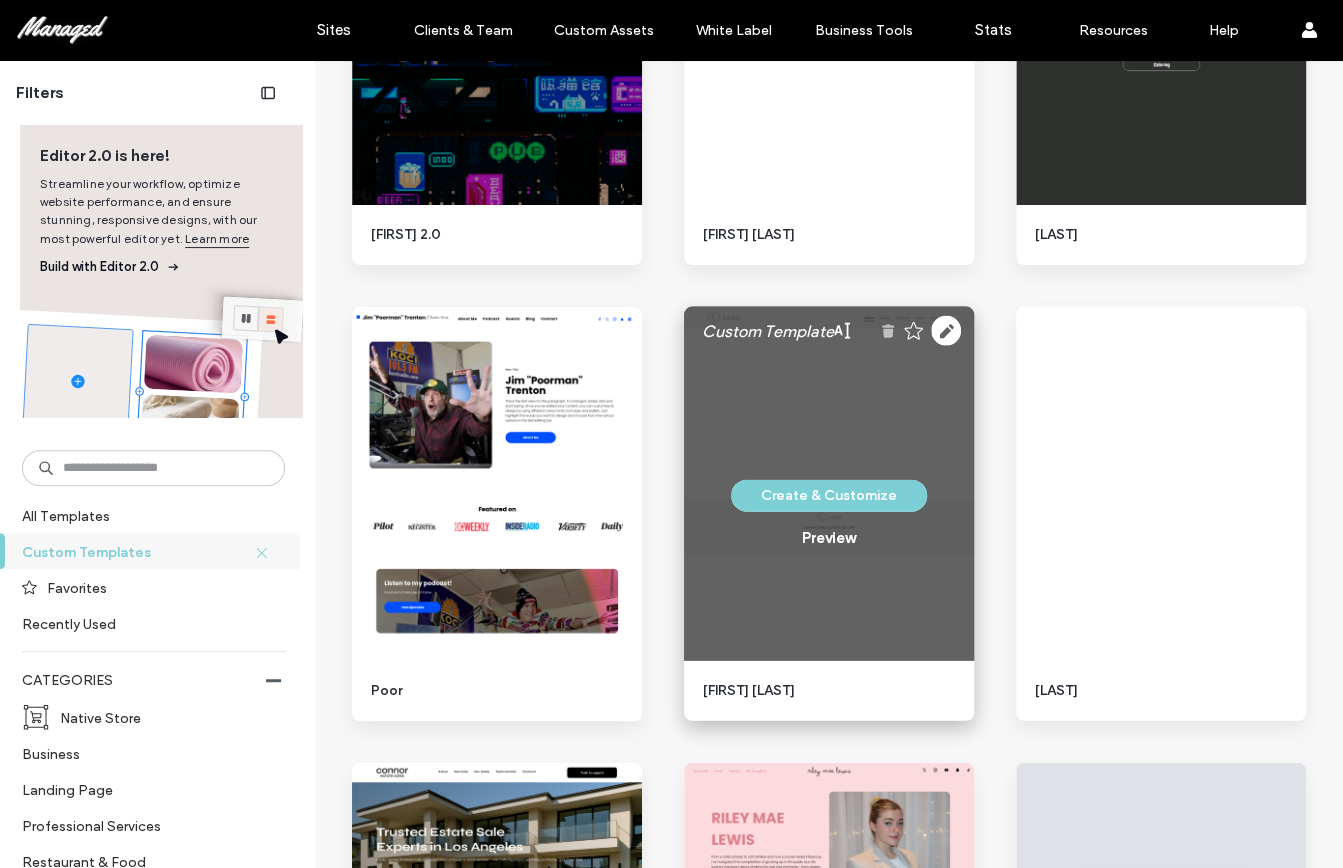 click 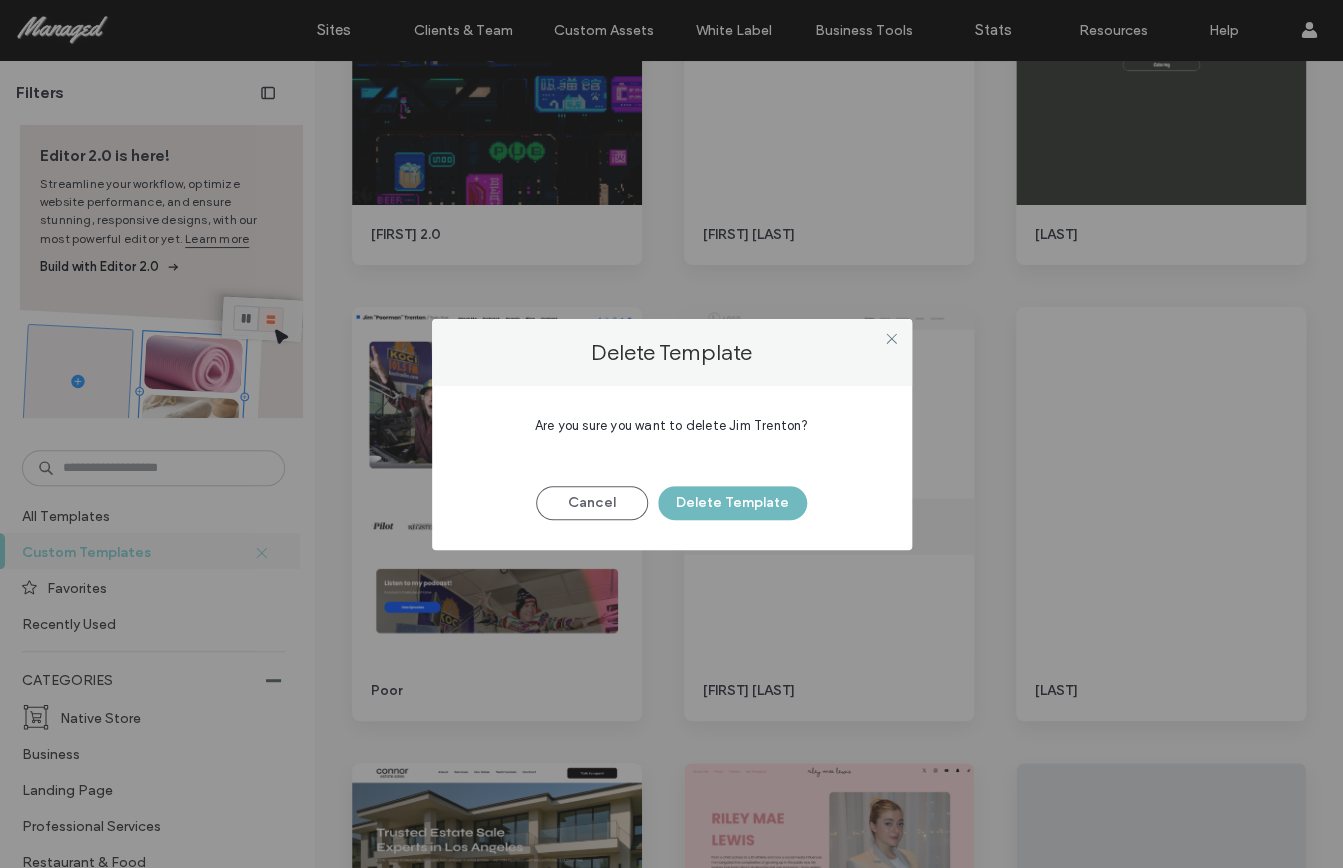 click on "Delete Template" at bounding box center [732, 503] 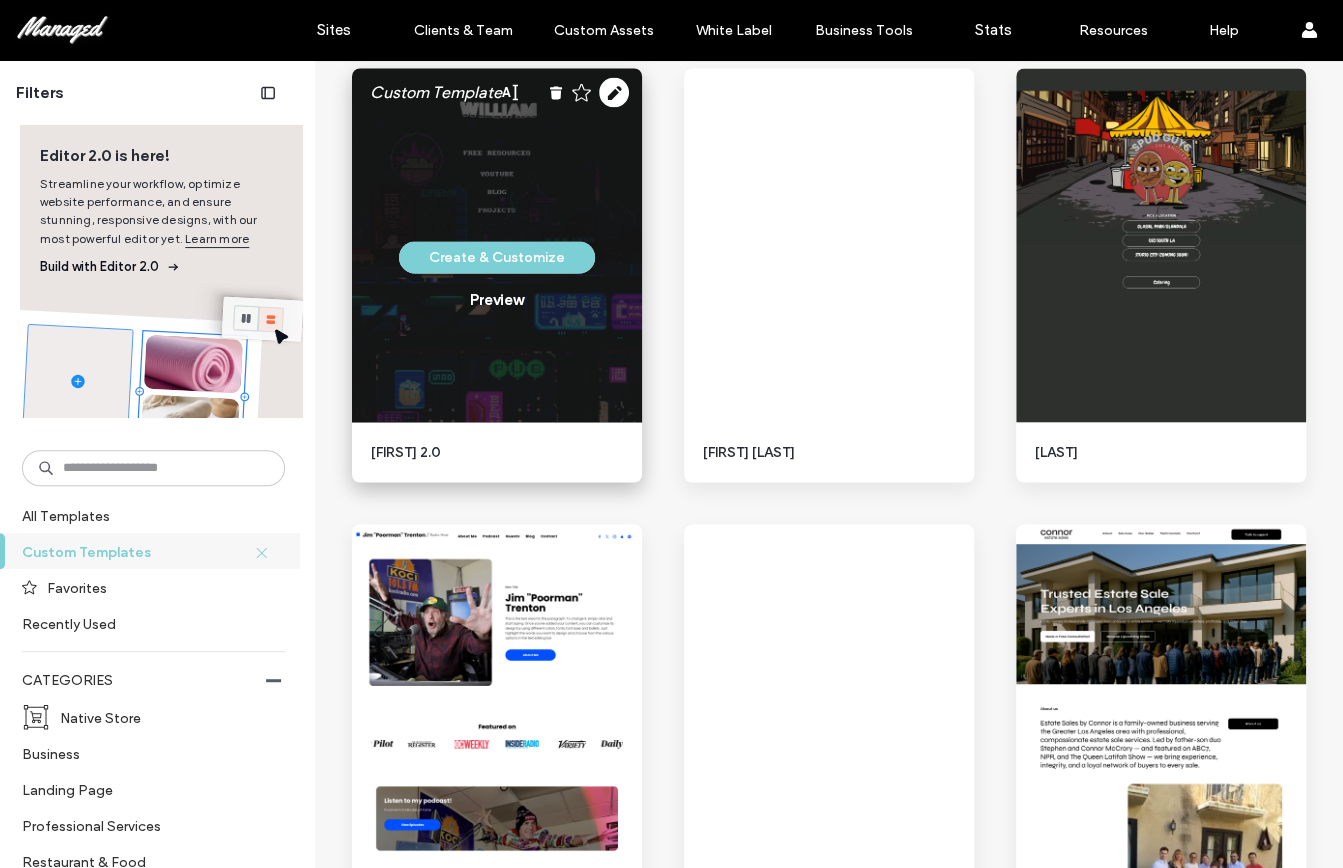 scroll, scrollTop: 7214, scrollLeft: 0, axis: vertical 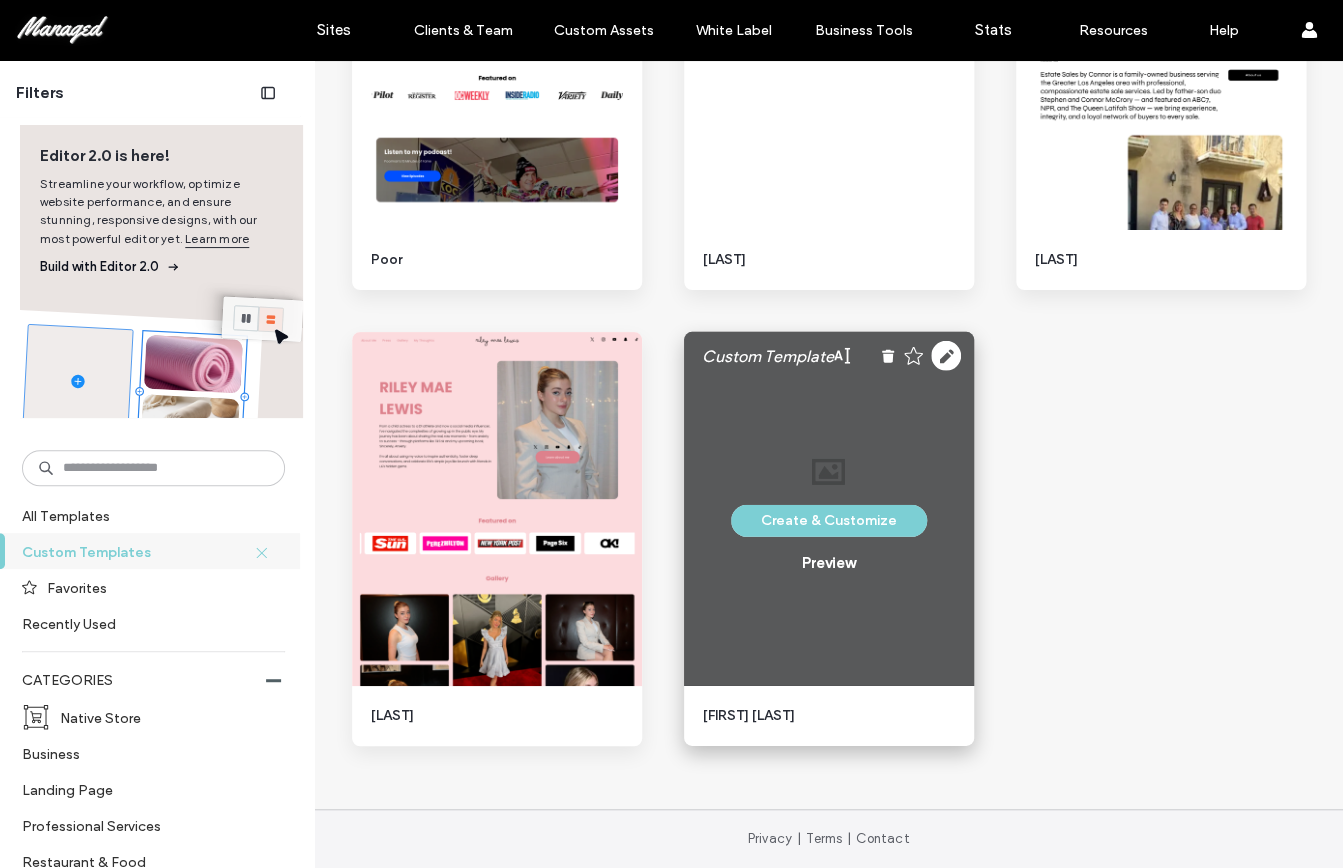 click at bounding box center (920, 356) 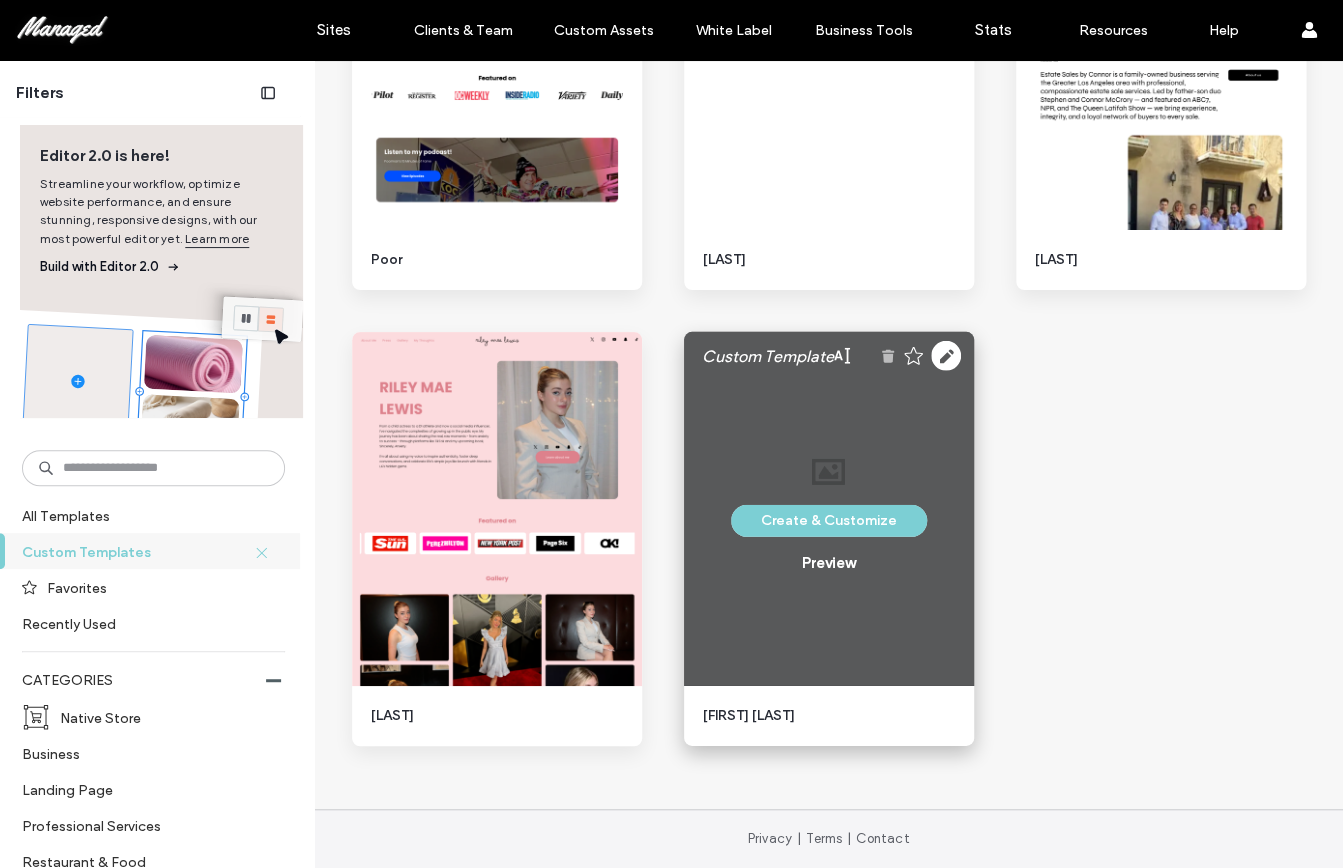 click 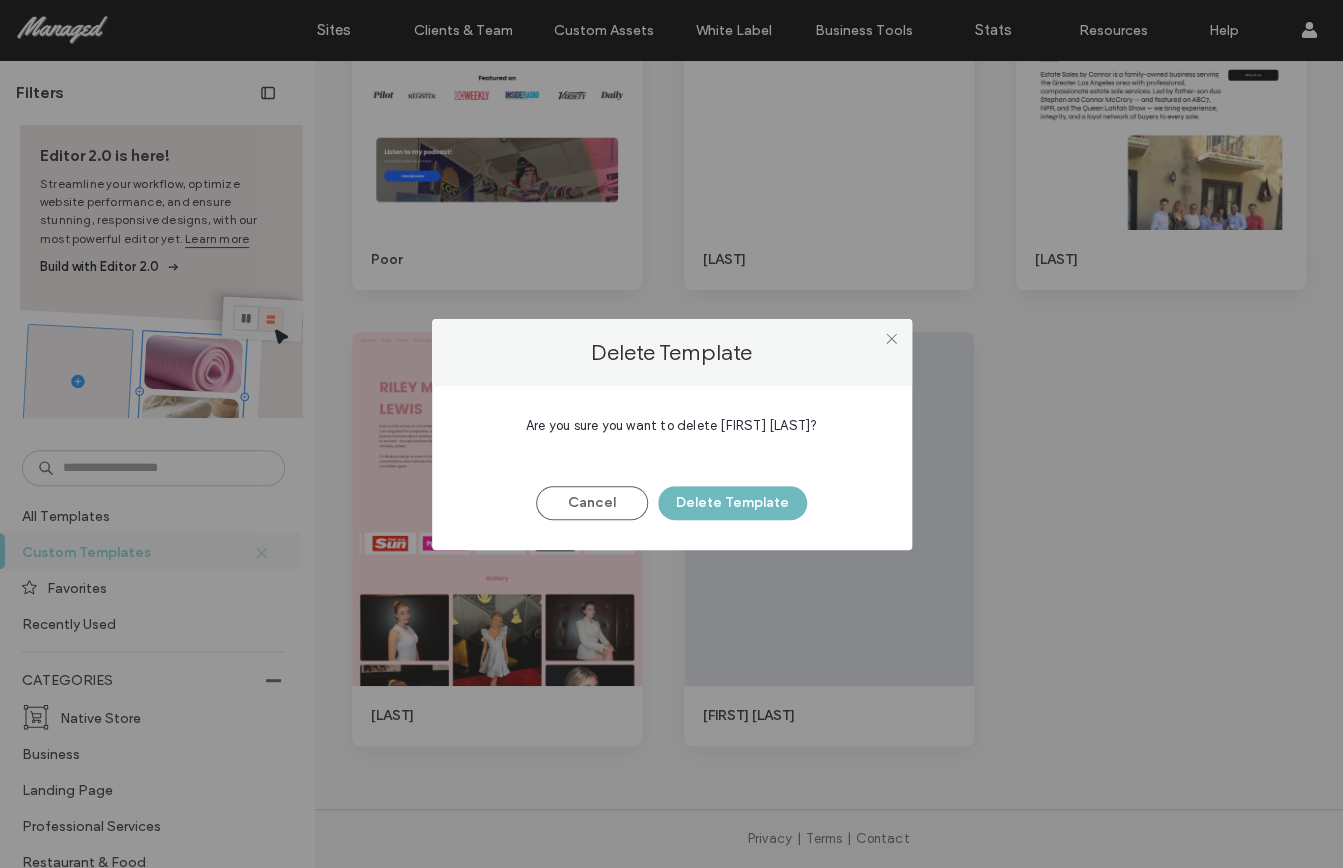 click on "Delete Template" at bounding box center (732, 503) 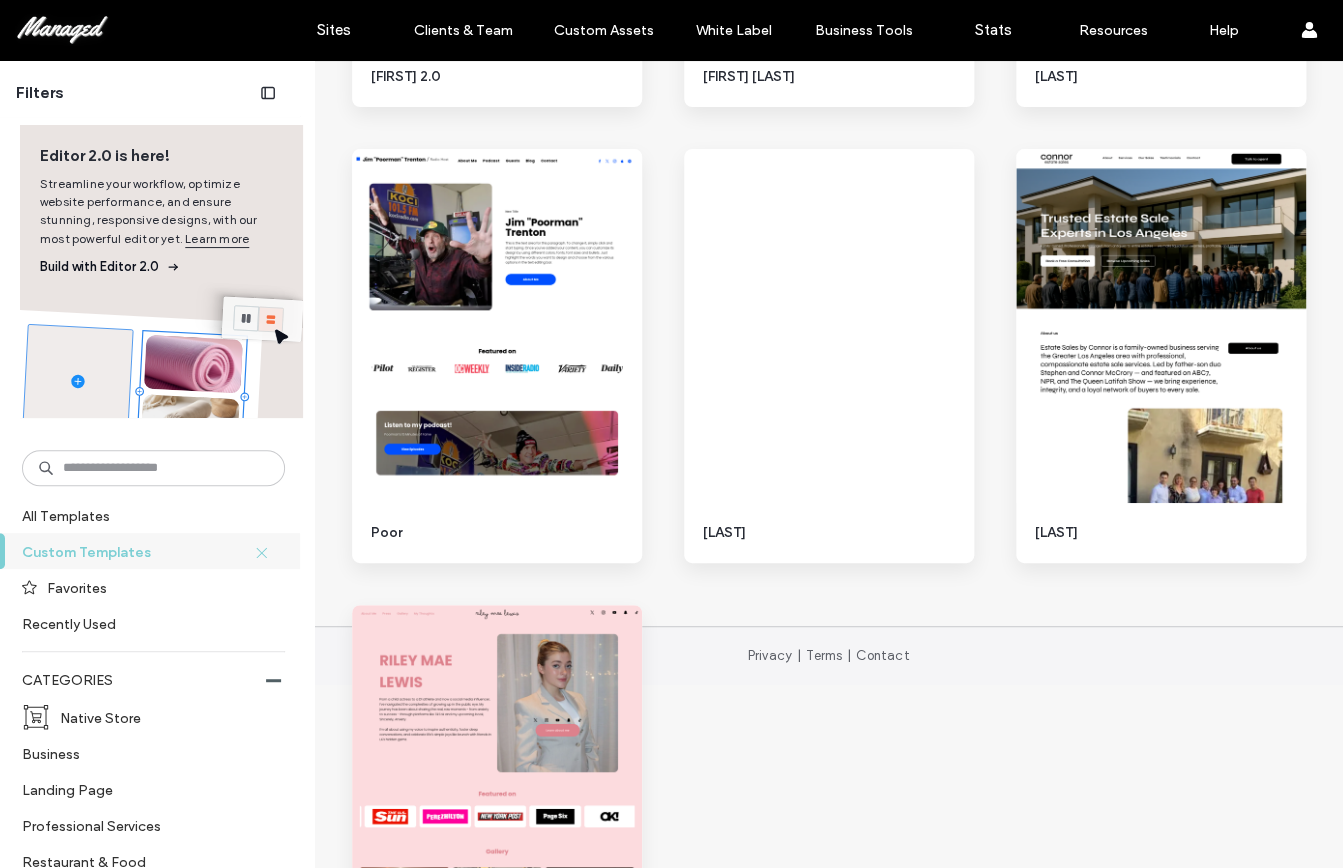scroll, scrollTop: 6846, scrollLeft: 0, axis: vertical 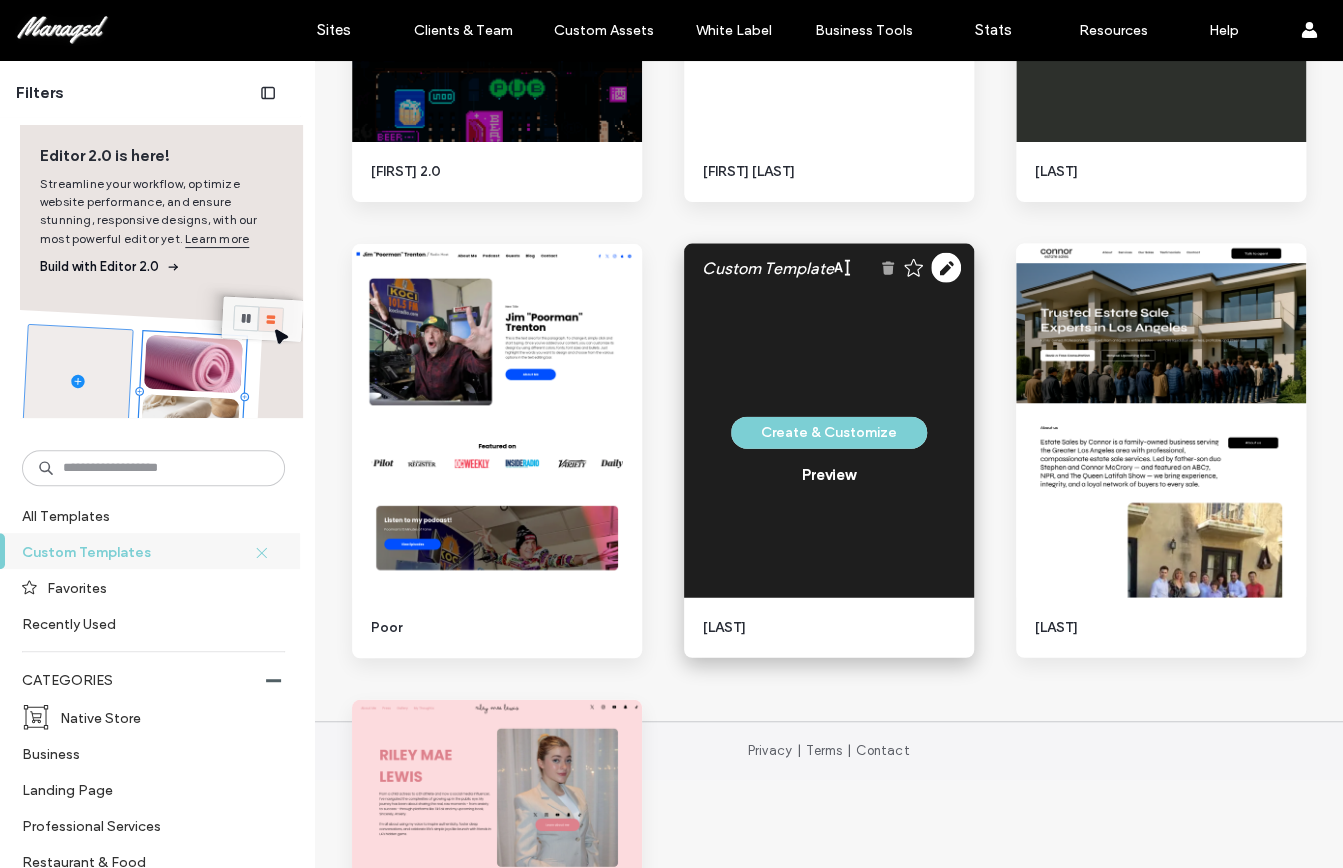 click 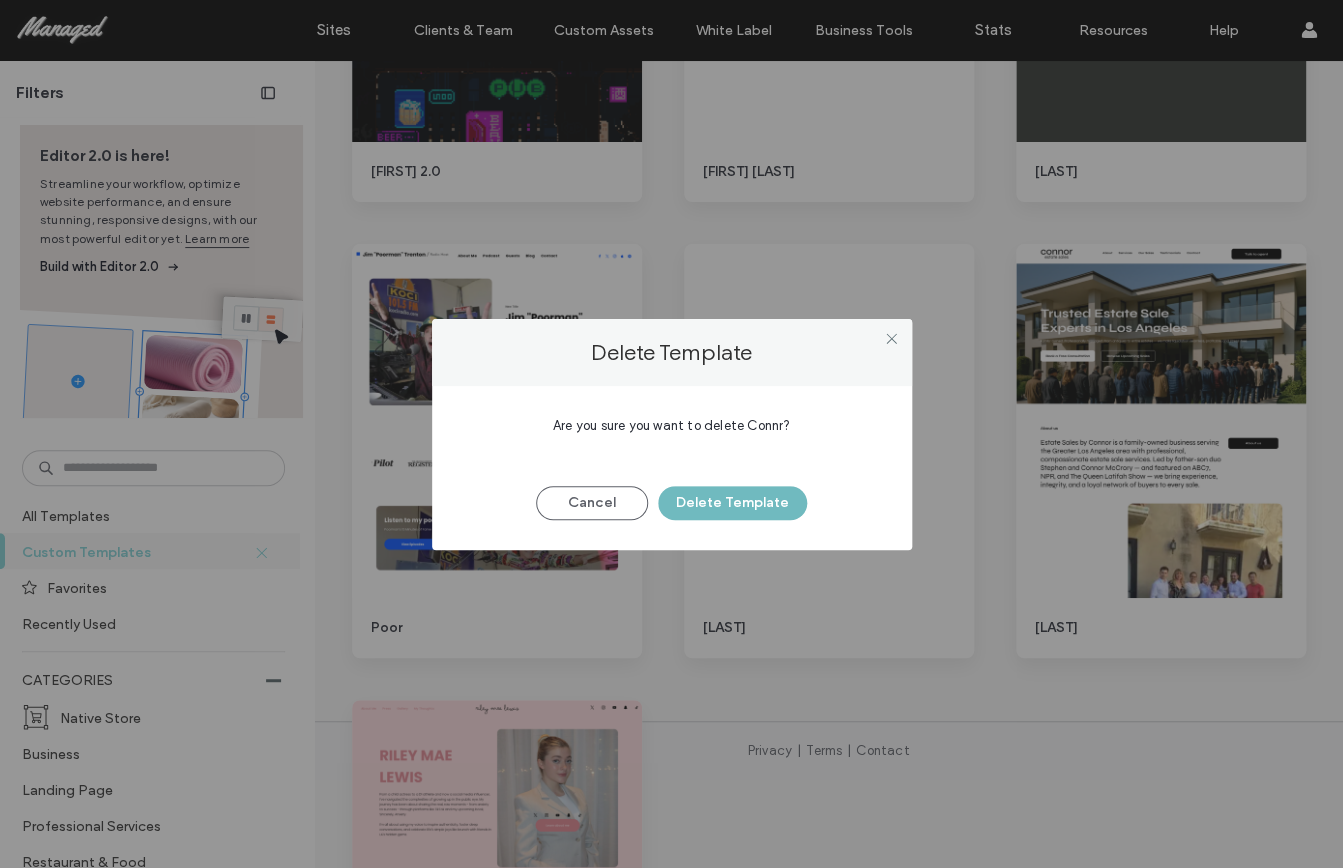 click on "Delete Template" at bounding box center (732, 503) 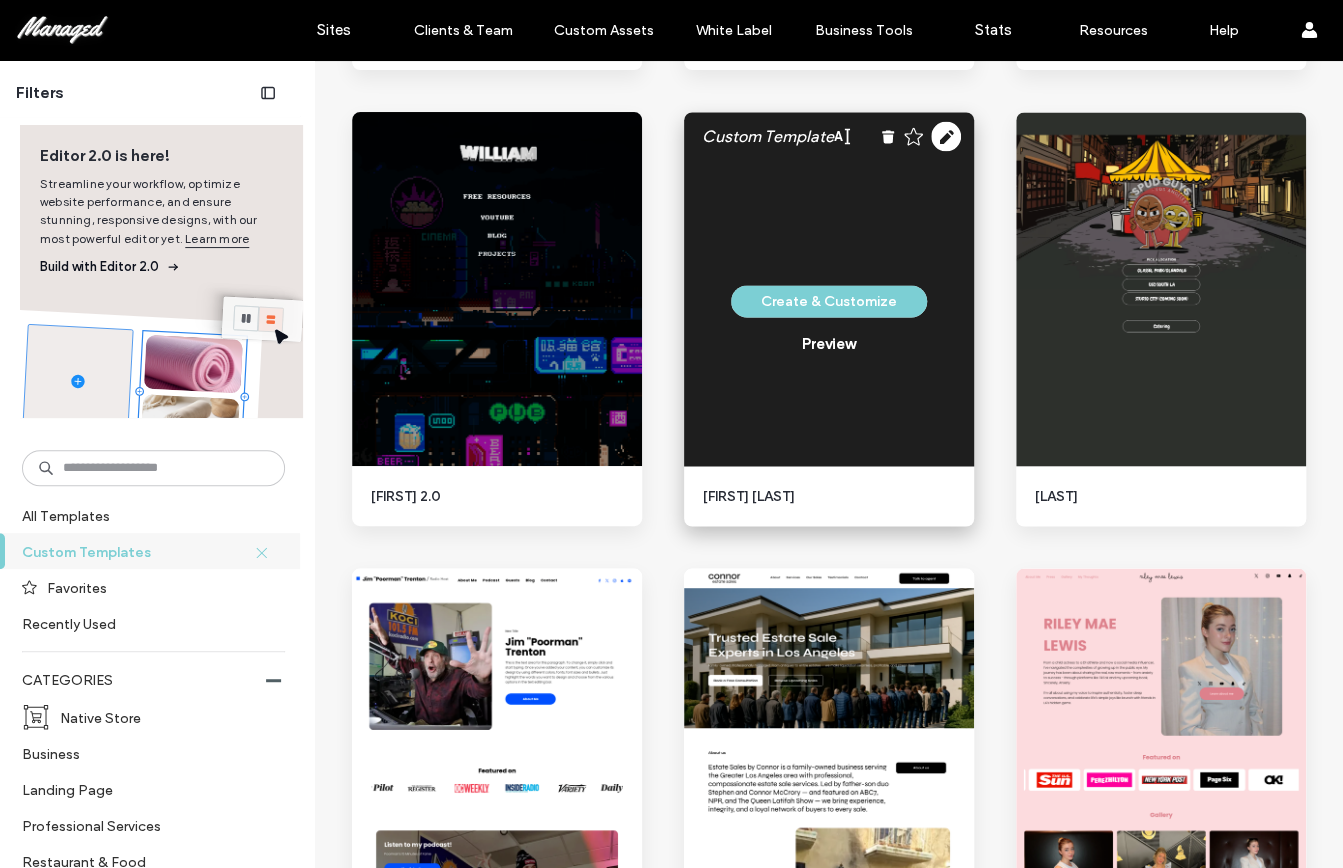 scroll, scrollTop: 6518, scrollLeft: 0, axis: vertical 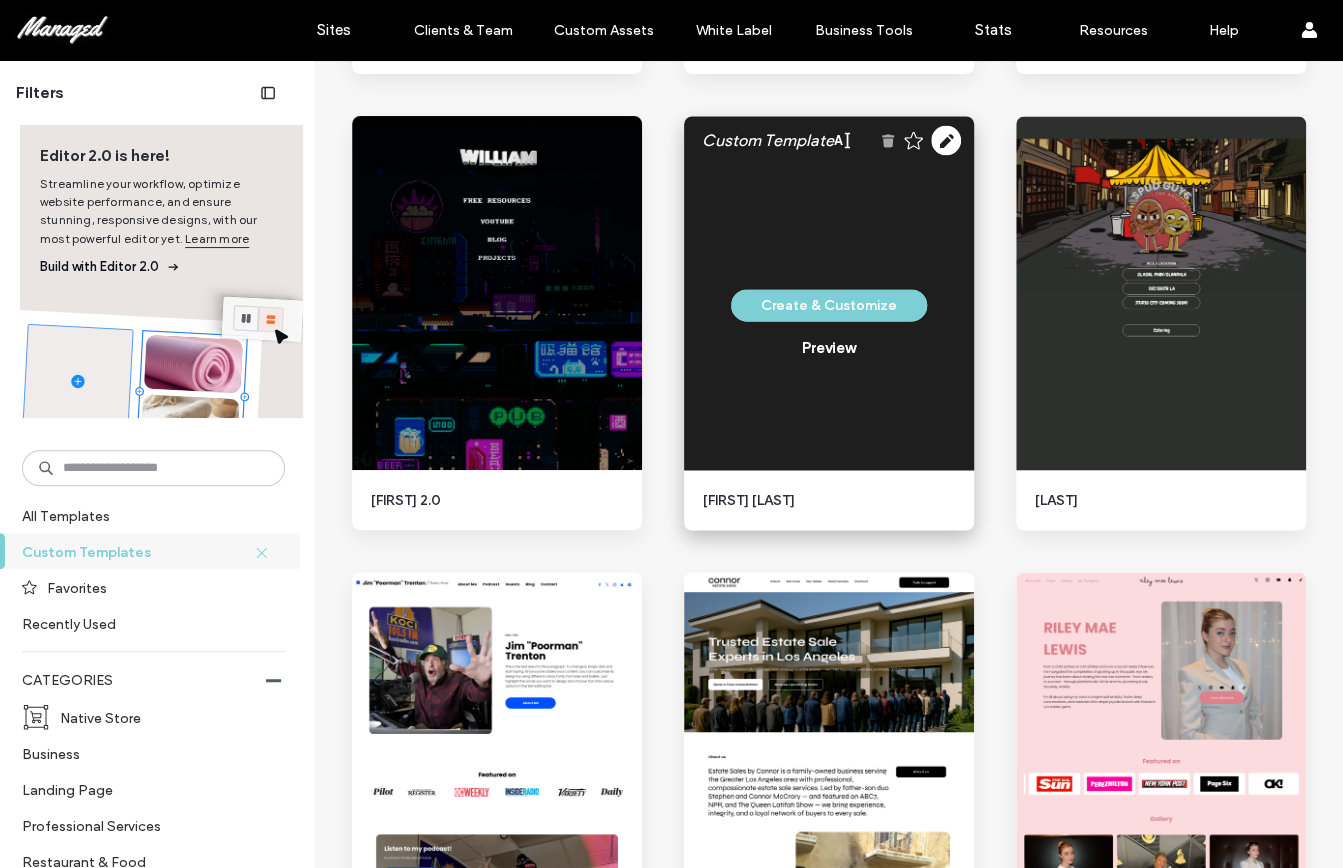 click 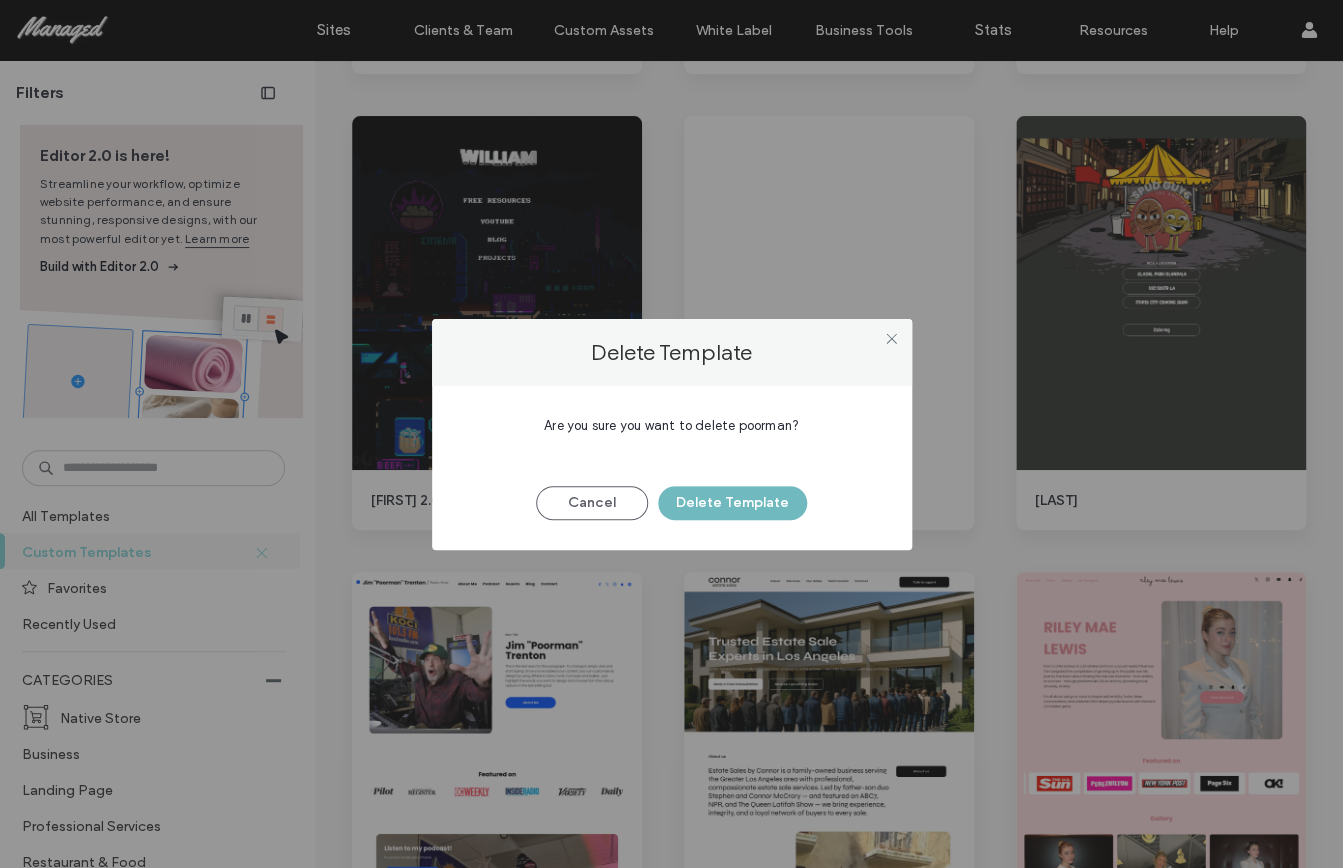 click on "Delete Template" at bounding box center (732, 503) 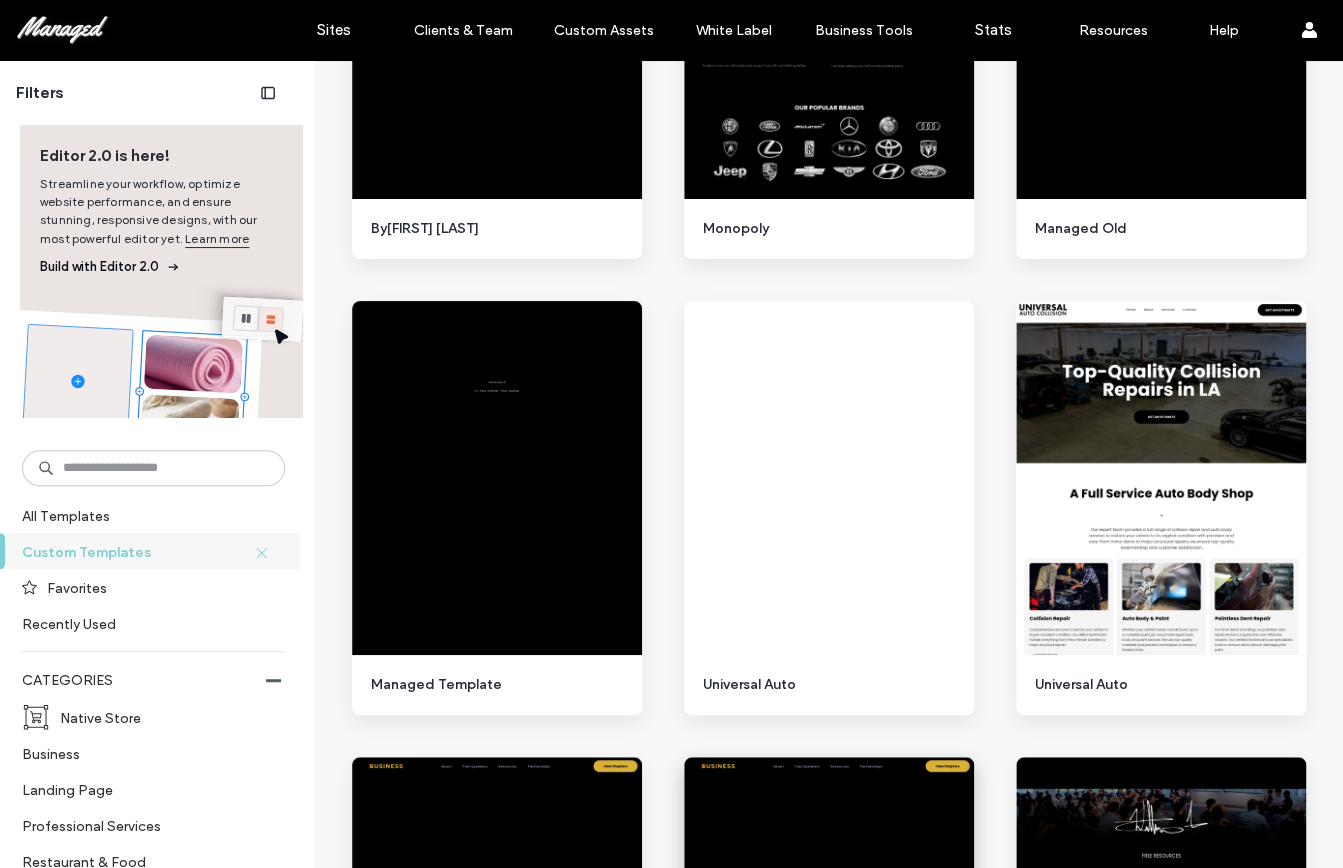scroll, scrollTop: 5420, scrollLeft: 0, axis: vertical 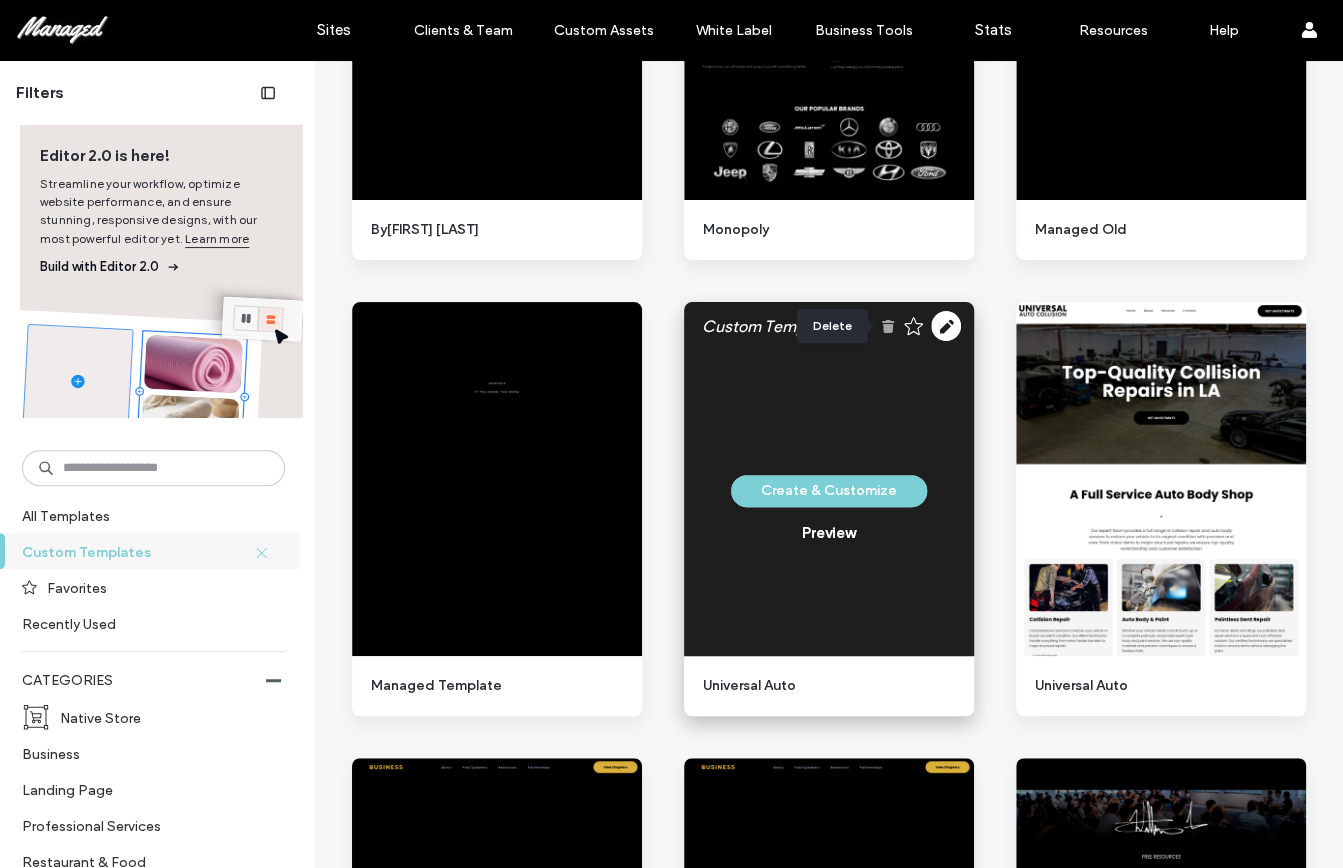 click 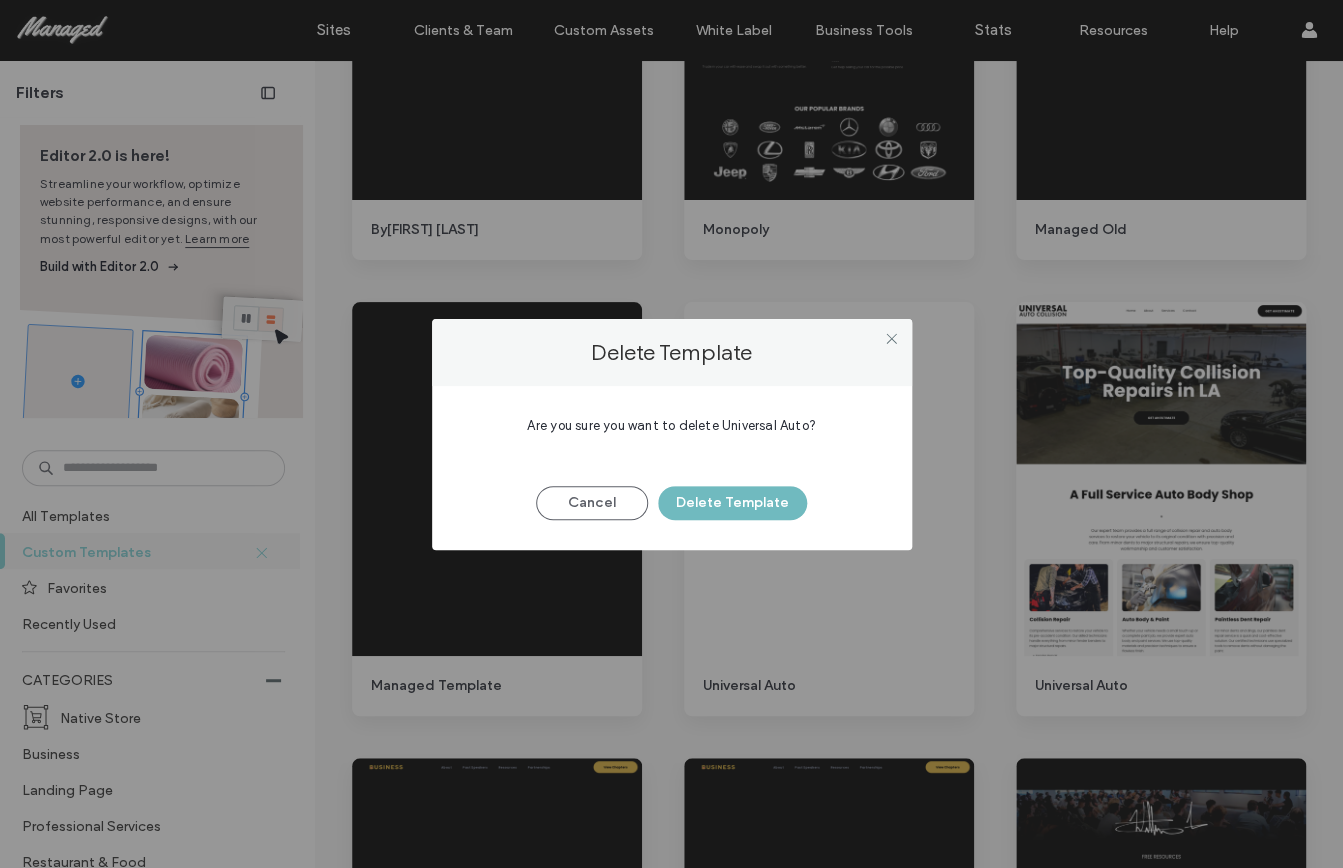 click on "Delete Template" at bounding box center (732, 503) 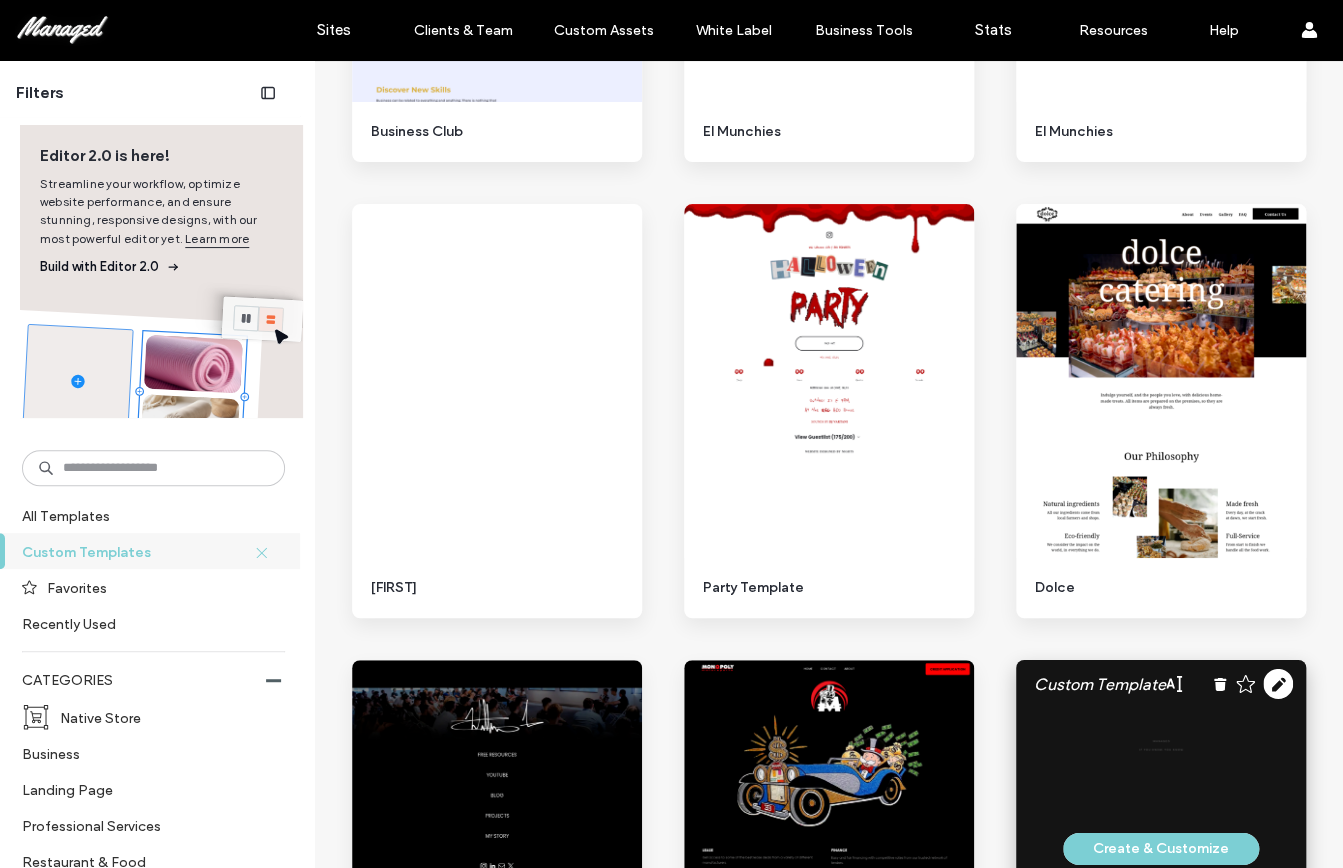 scroll, scrollTop: 4604, scrollLeft: 0, axis: vertical 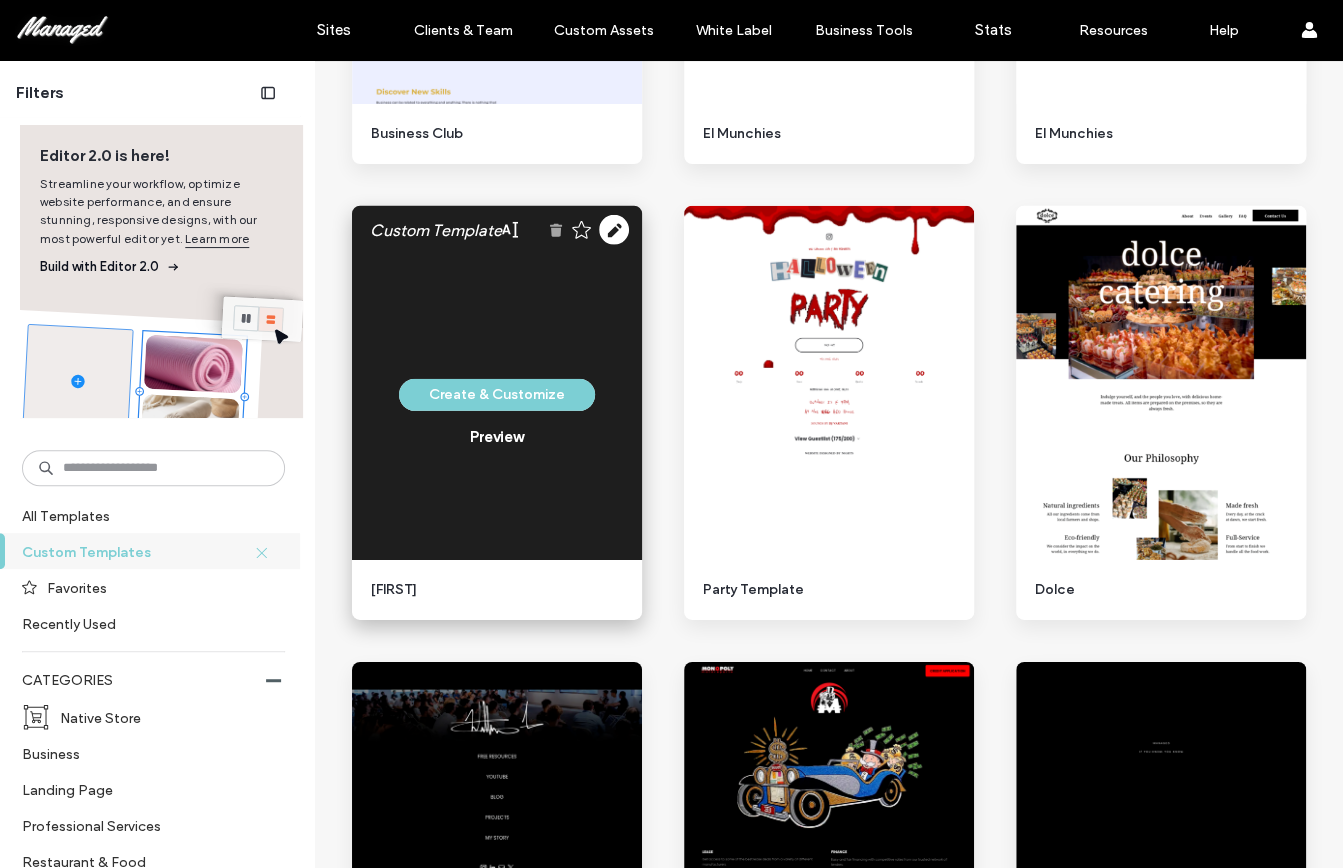 click 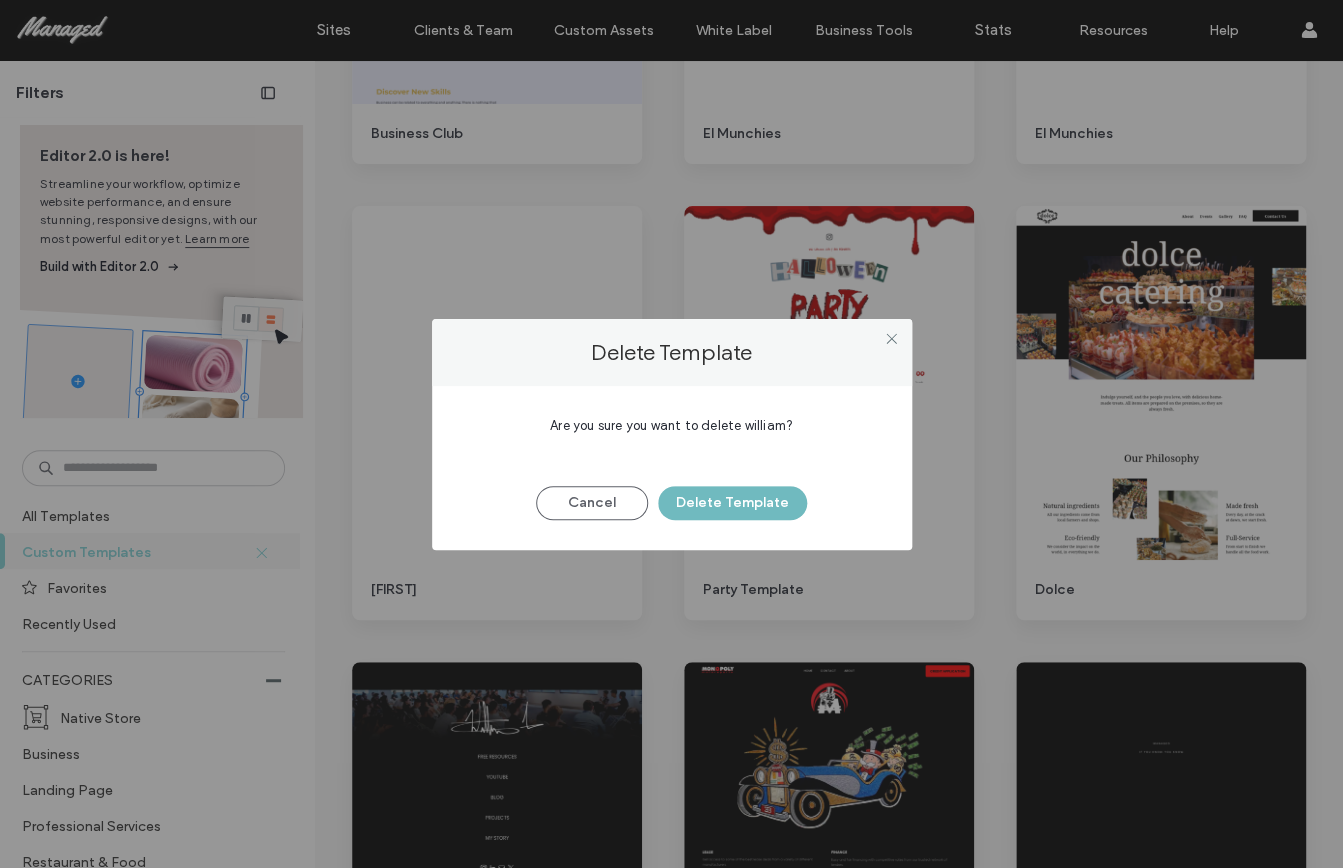 click on "Delete Template" at bounding box center [732, 503] 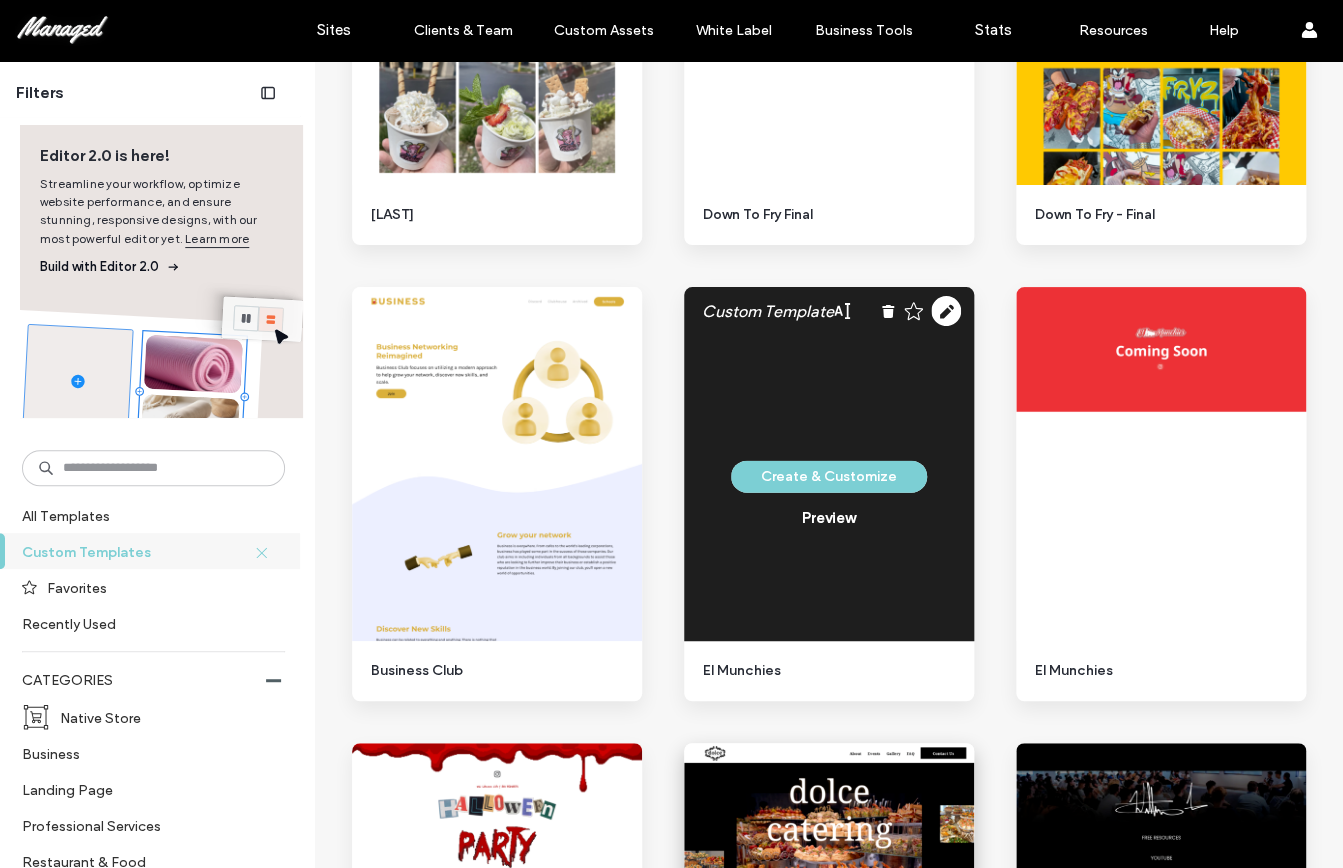 scroll, scrollTop: 4062, scrollLeft: 0, axis: vertical 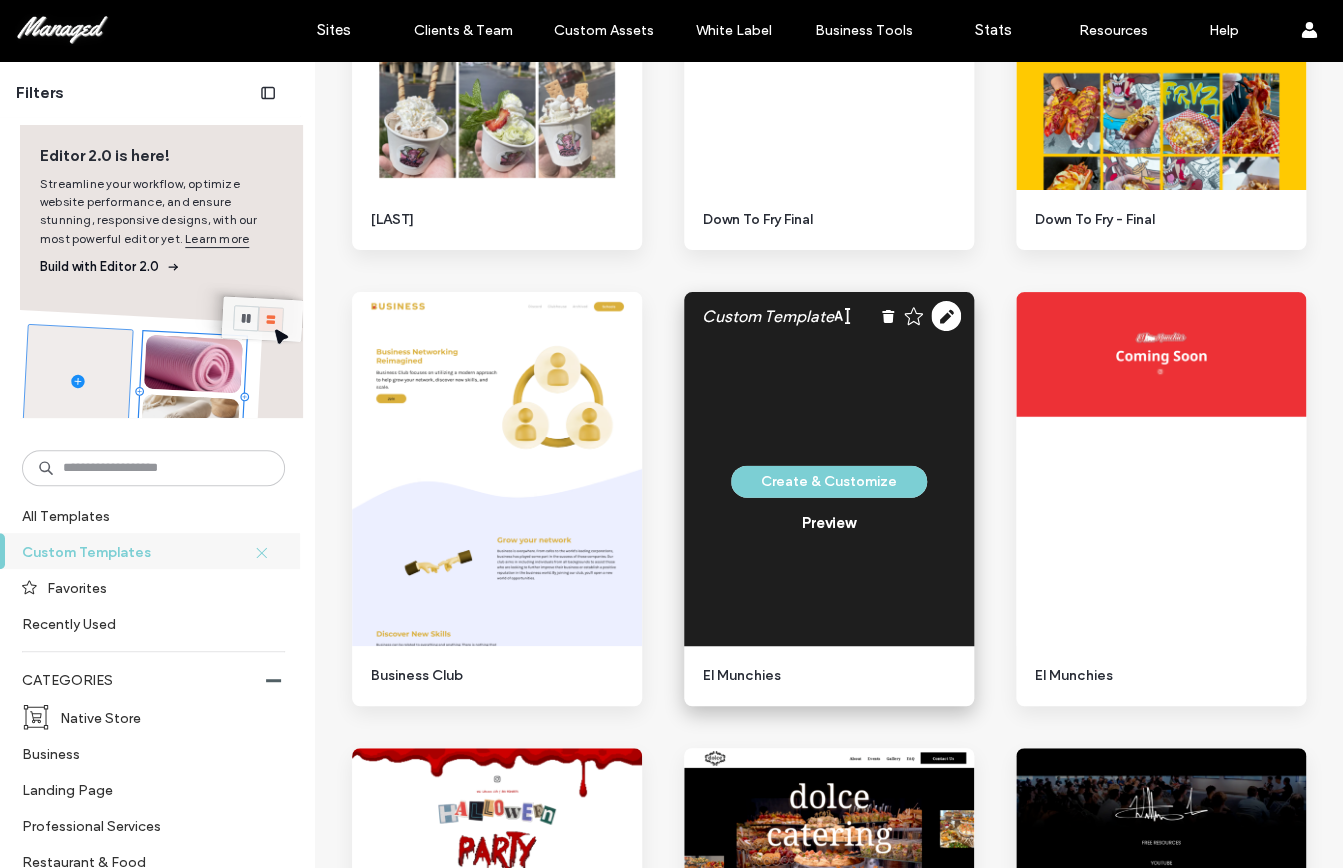 click at bounding box center (897, 316) 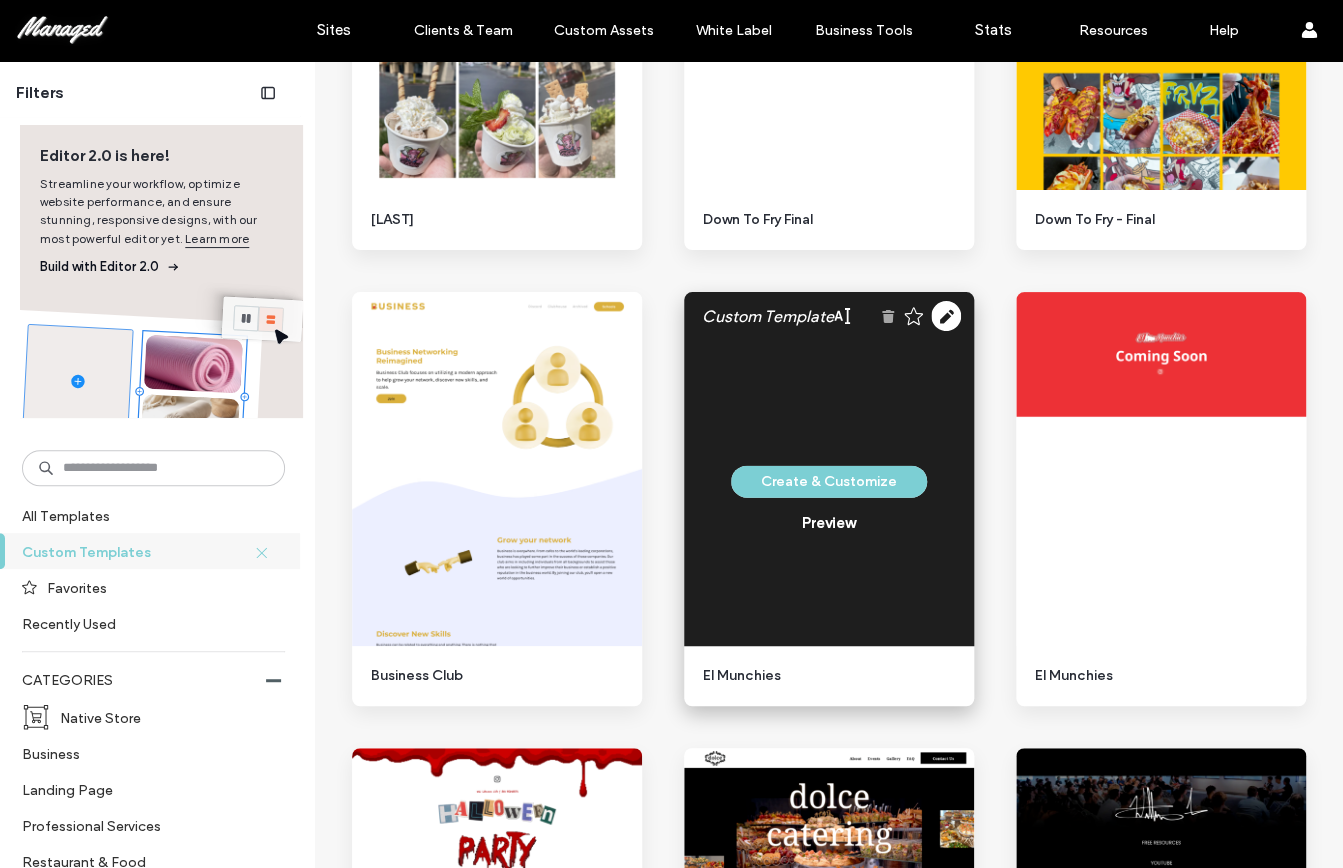 click 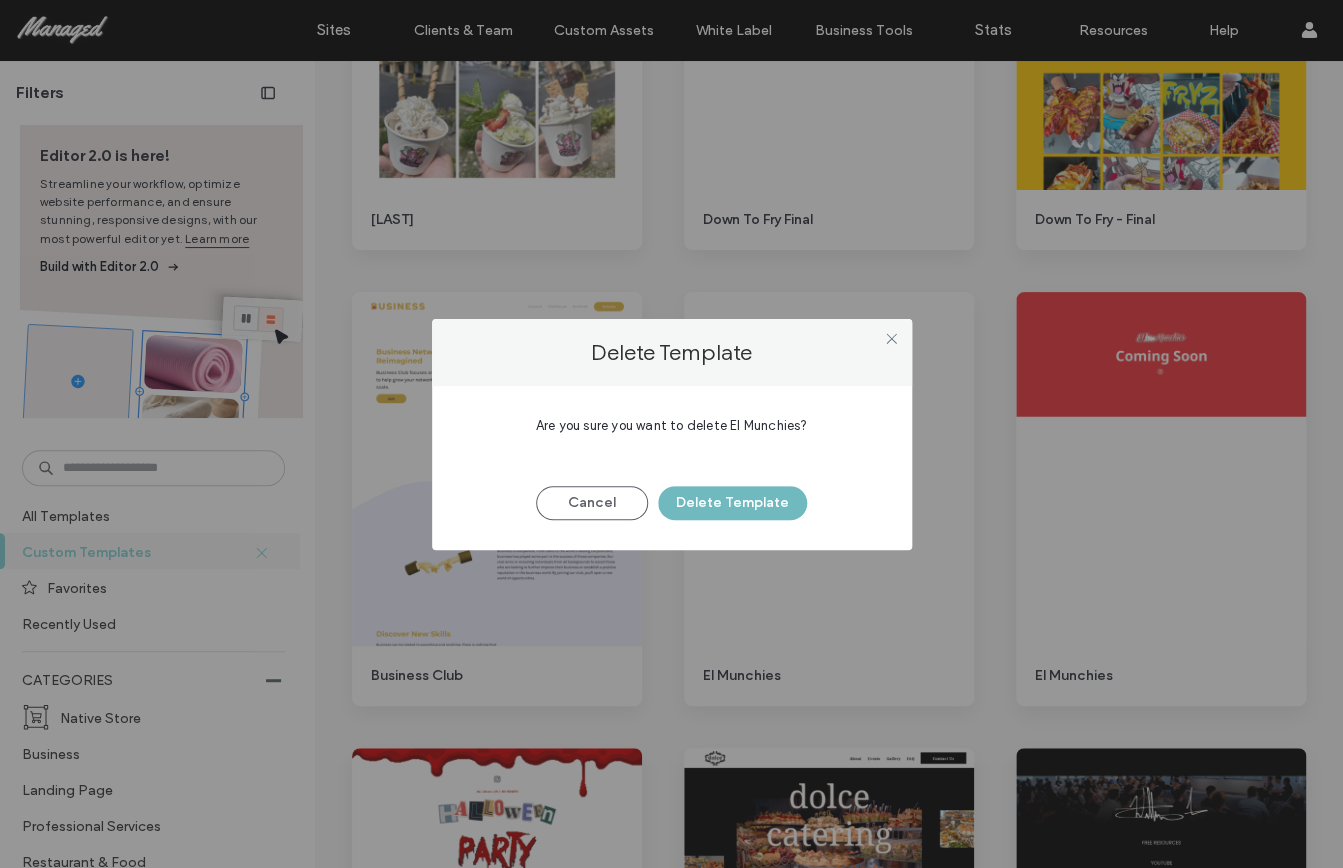 click on "Delete Template" at bounding box center [732, 503] 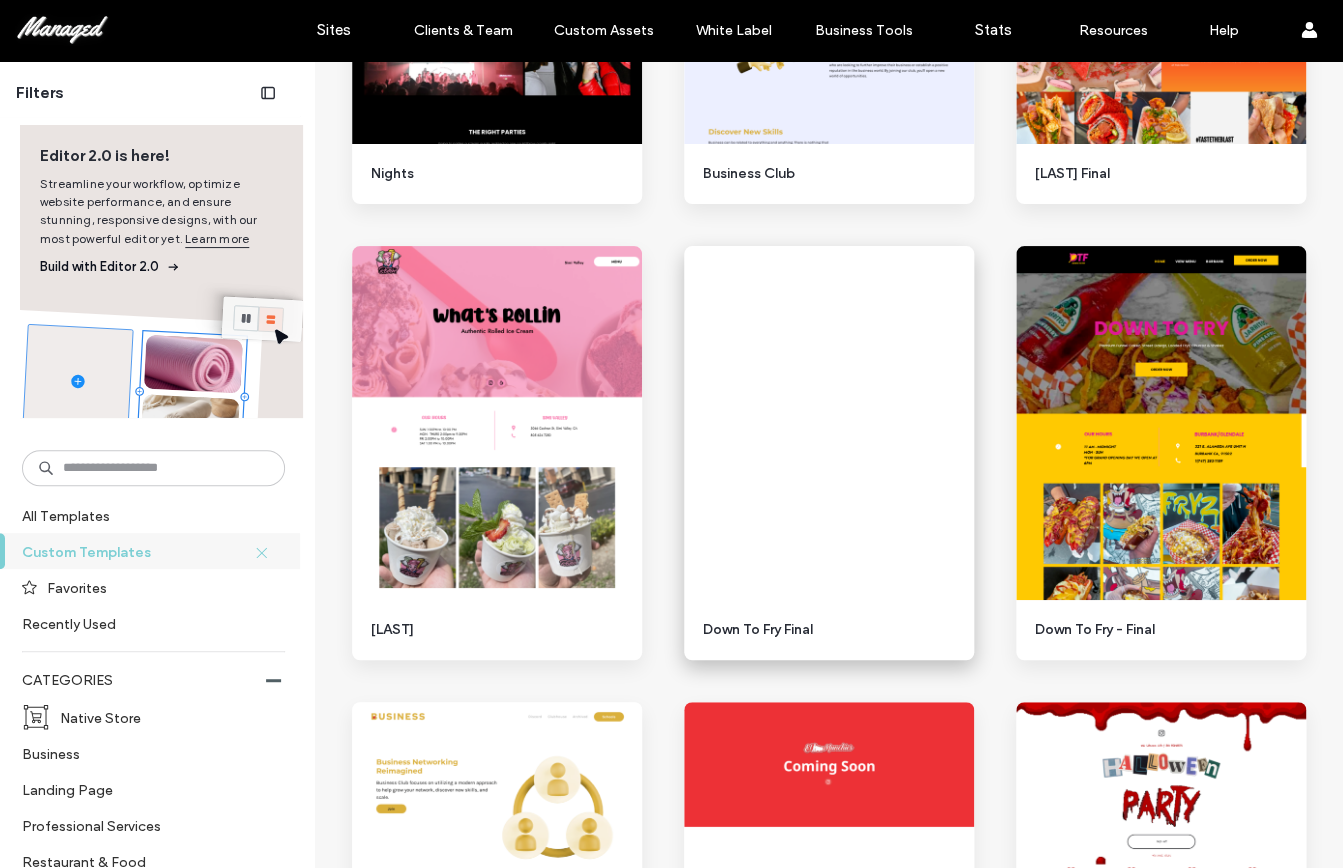 scroll, scrollTop: 3647, scrollLeft: 0, axis: vertical 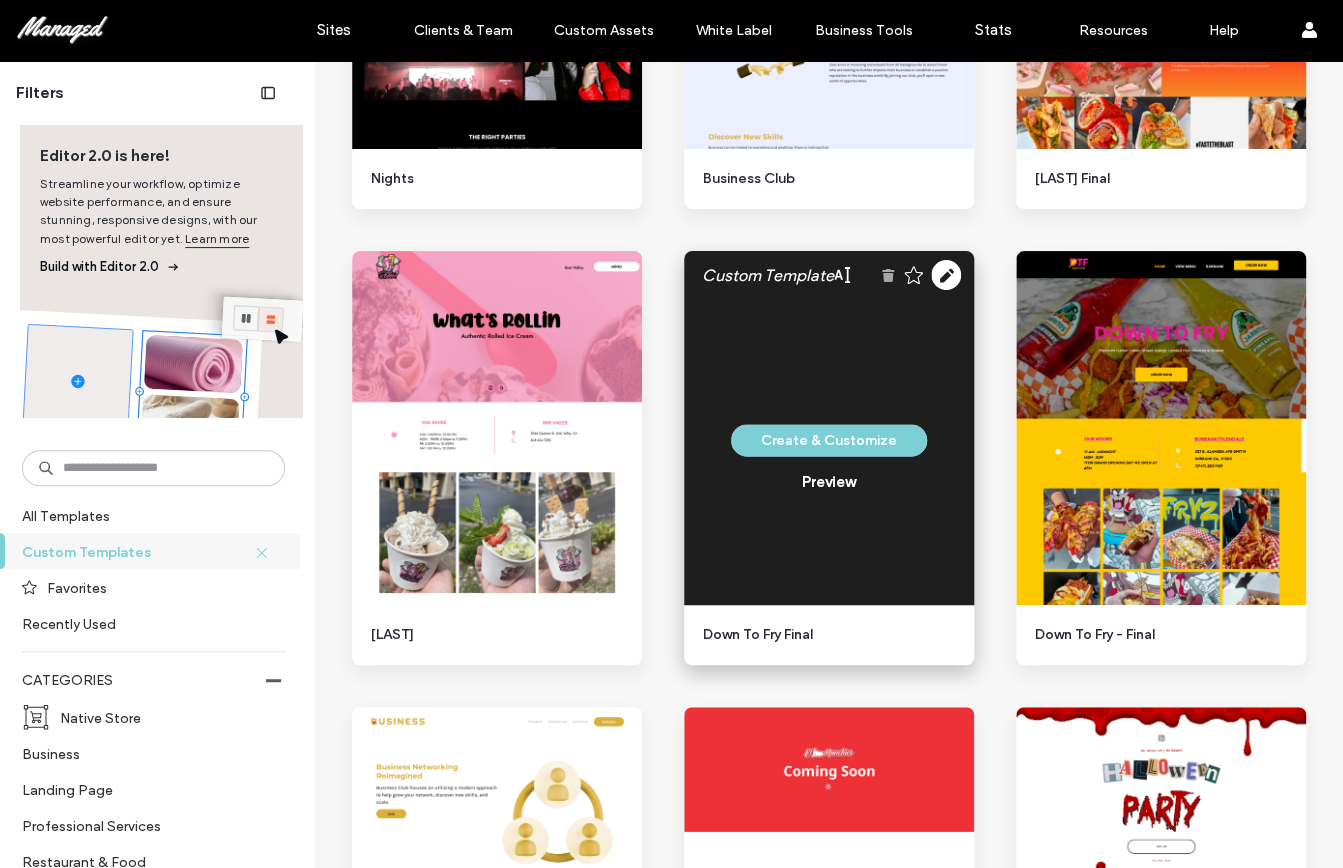 click 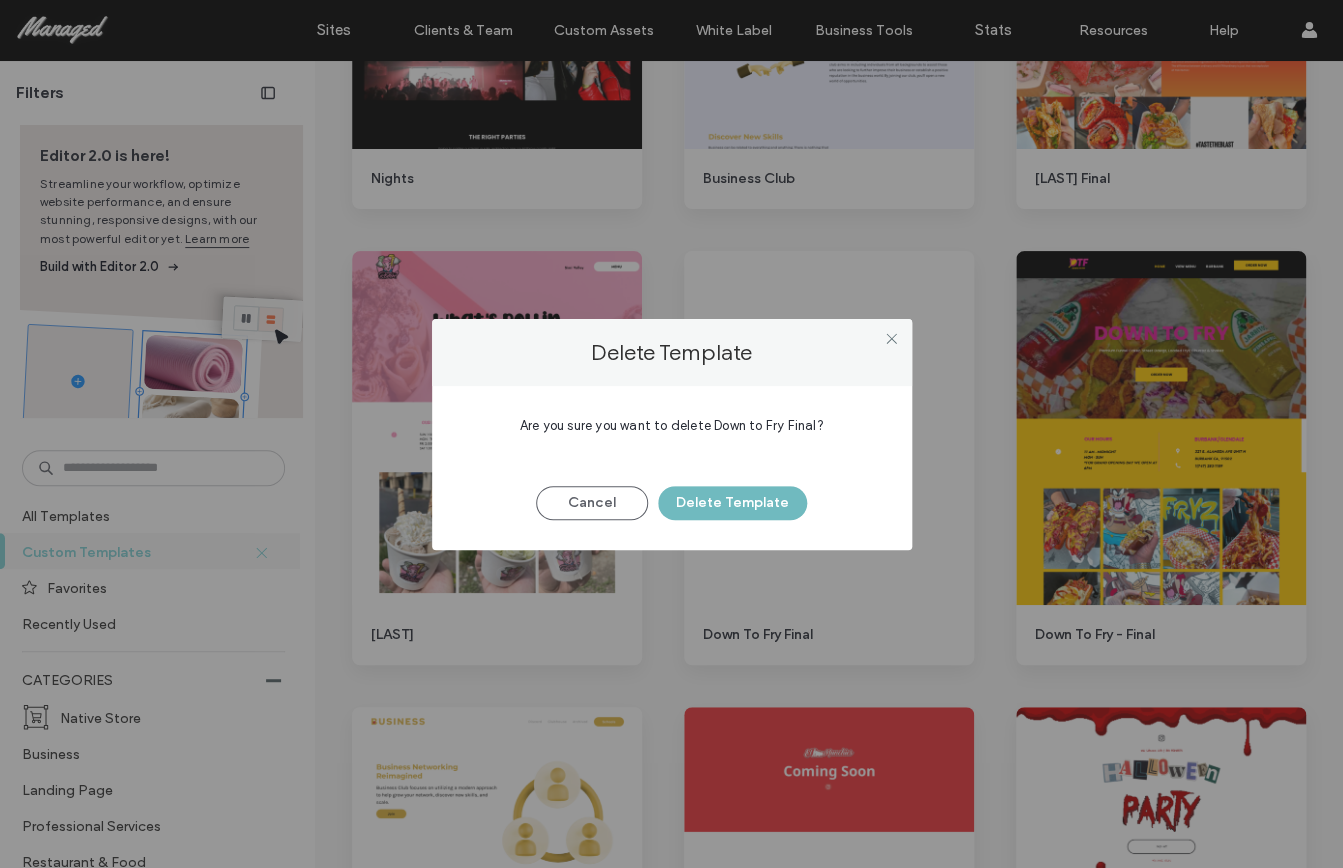 click on "Delete Template" at bounding box center [732, 503] 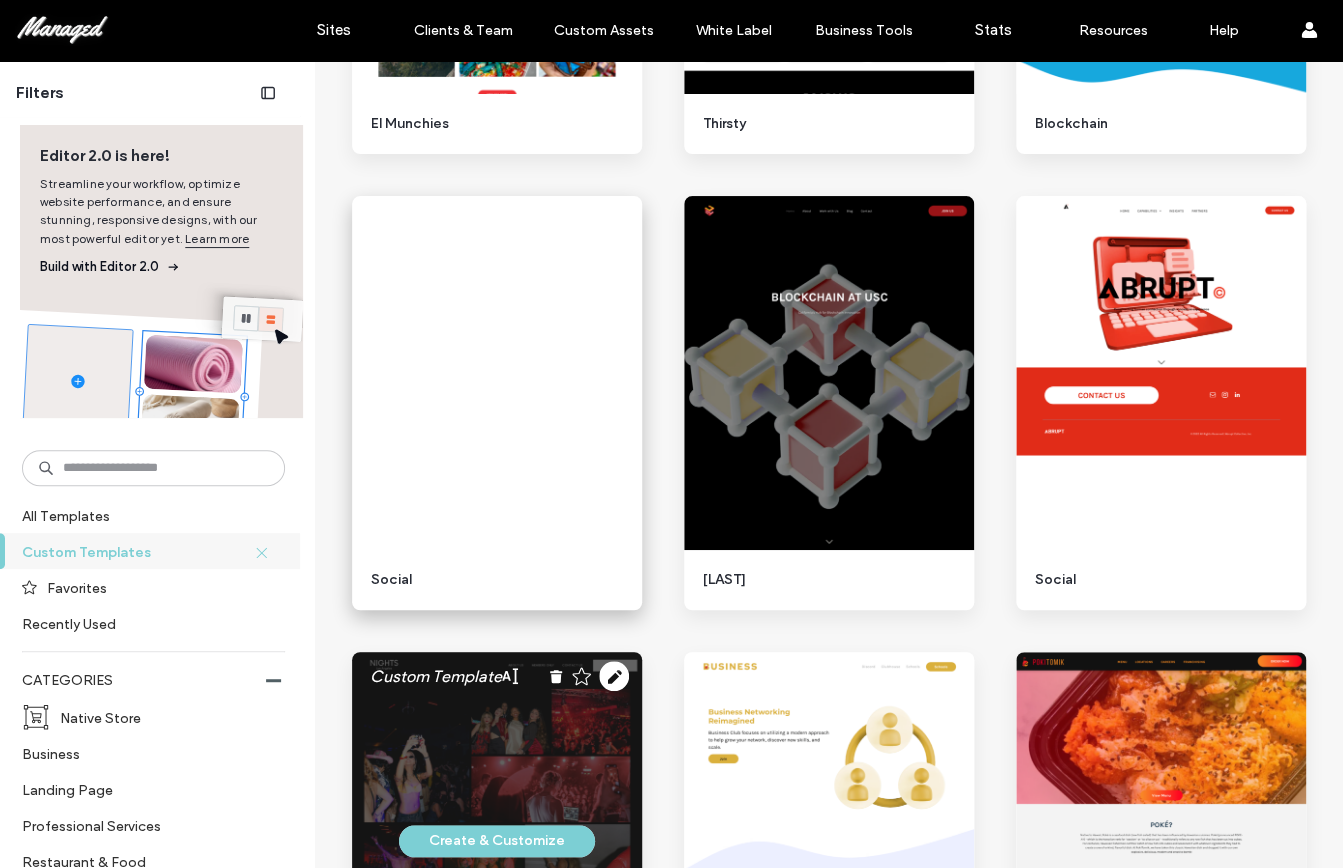 scroll, scrollTop: 2800, scrollLeft: 0, axis: vertical 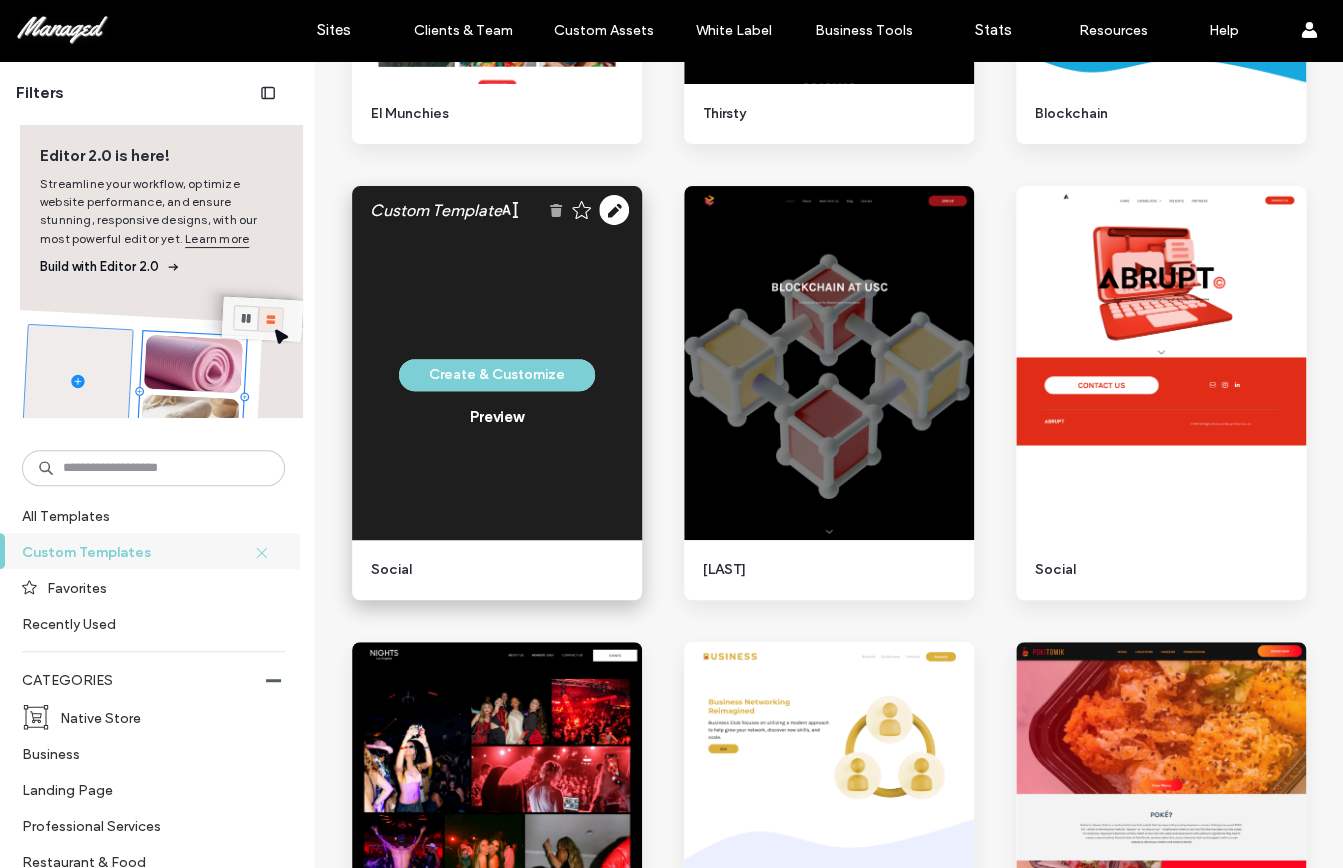 click 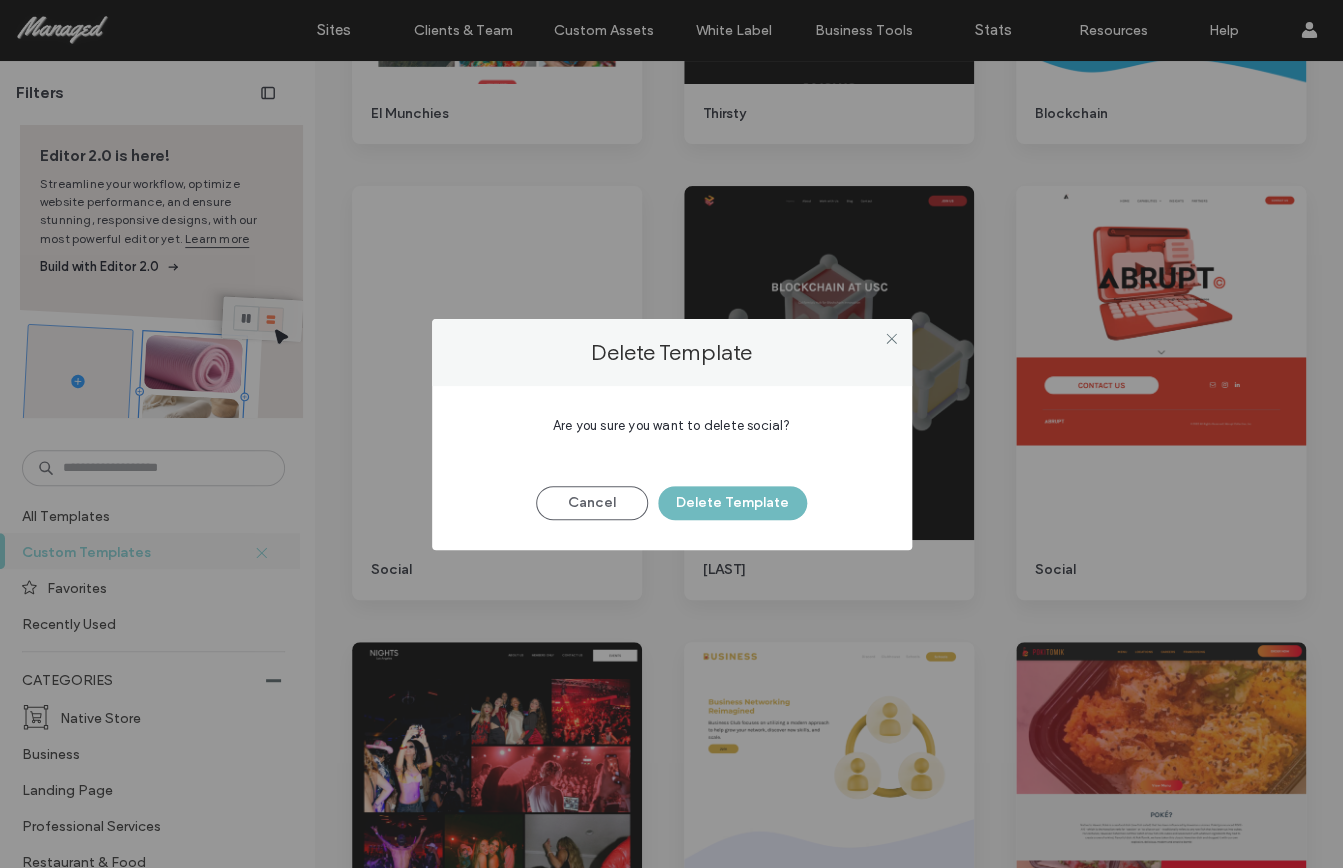 click on "Delete Template" at bounding box center [732, 503] 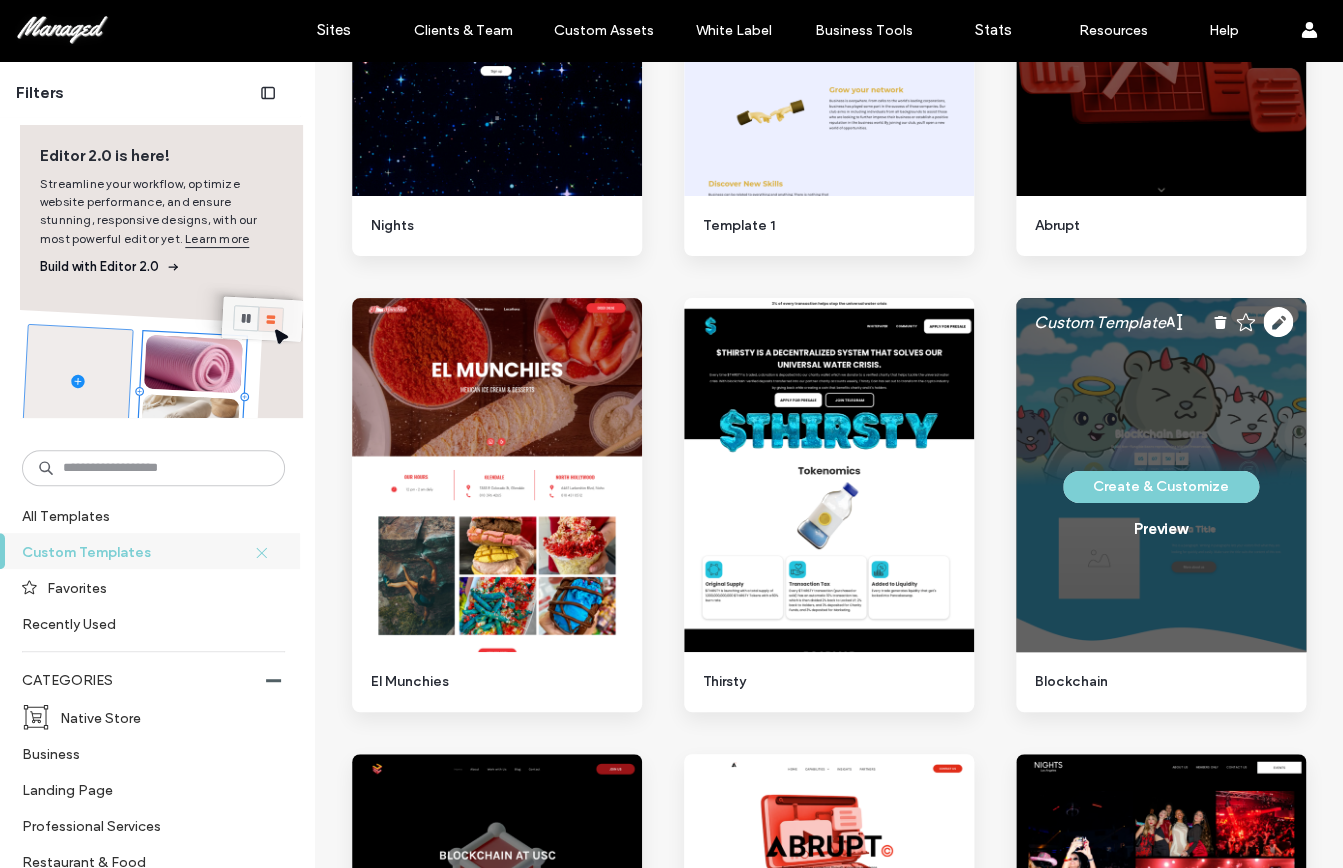 scroll, scrollTop: 2231, scrollLeft: 0, axis: vertical 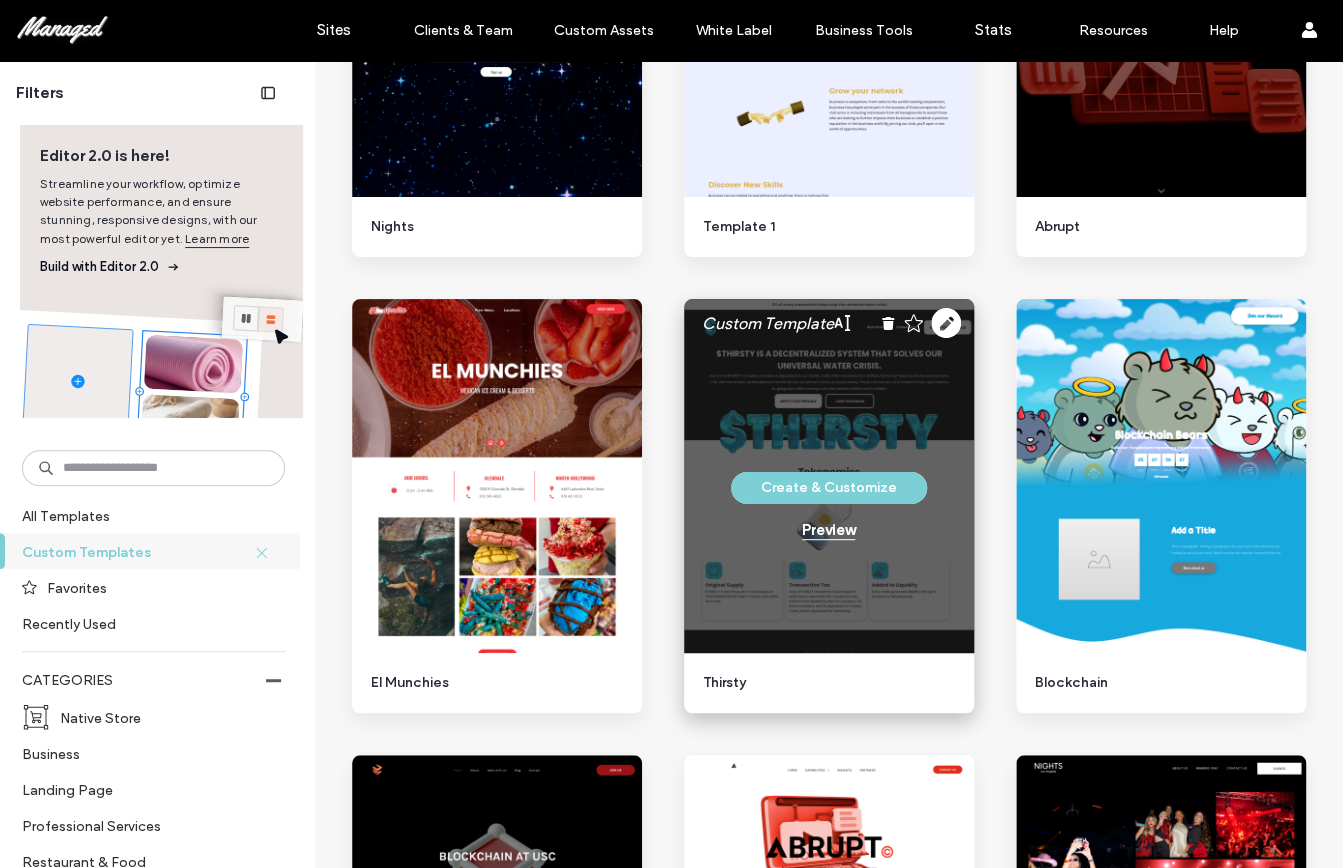 click on "Preview" at bounding box center (828, 530) 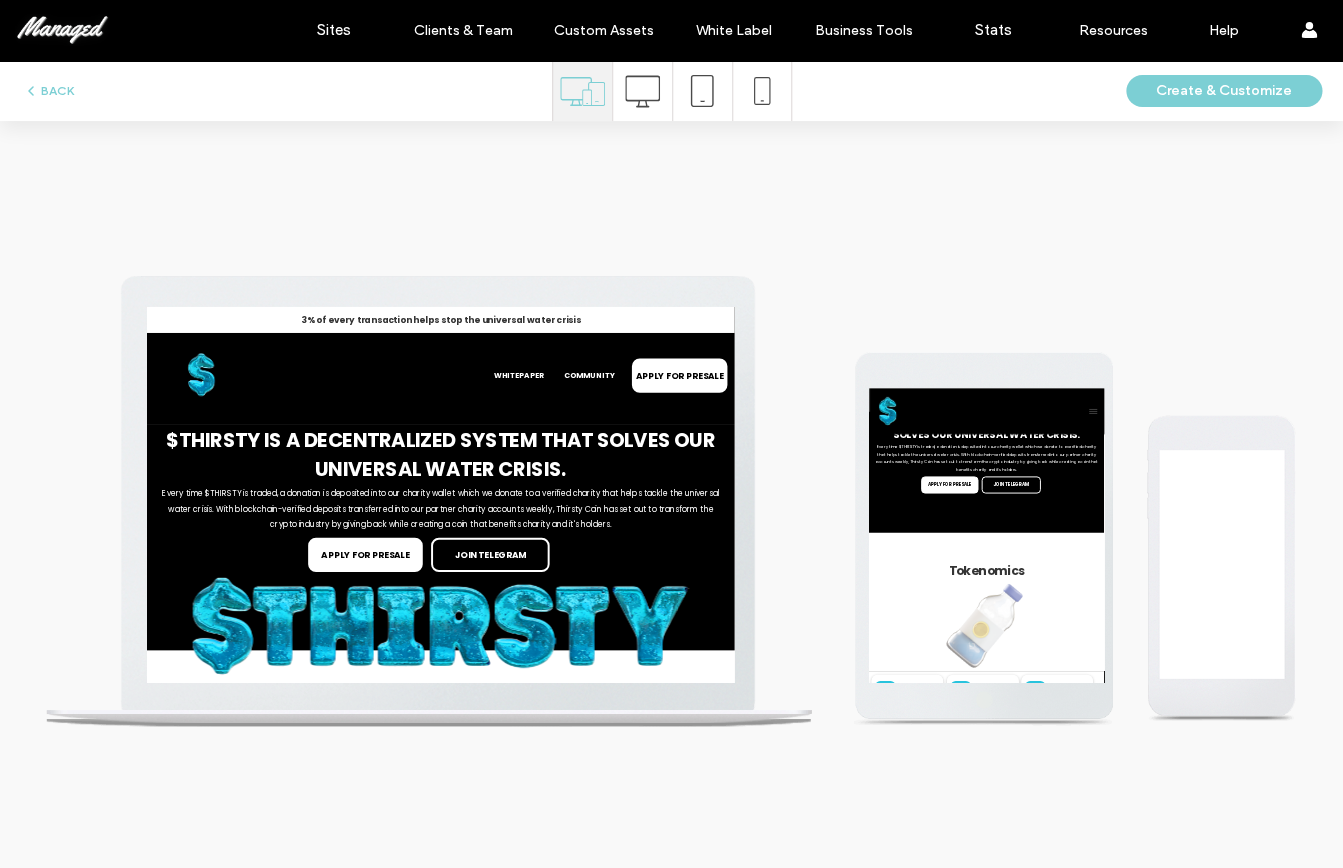 scroll, scrollTop: 0, scrollLeft: 0, axis: both 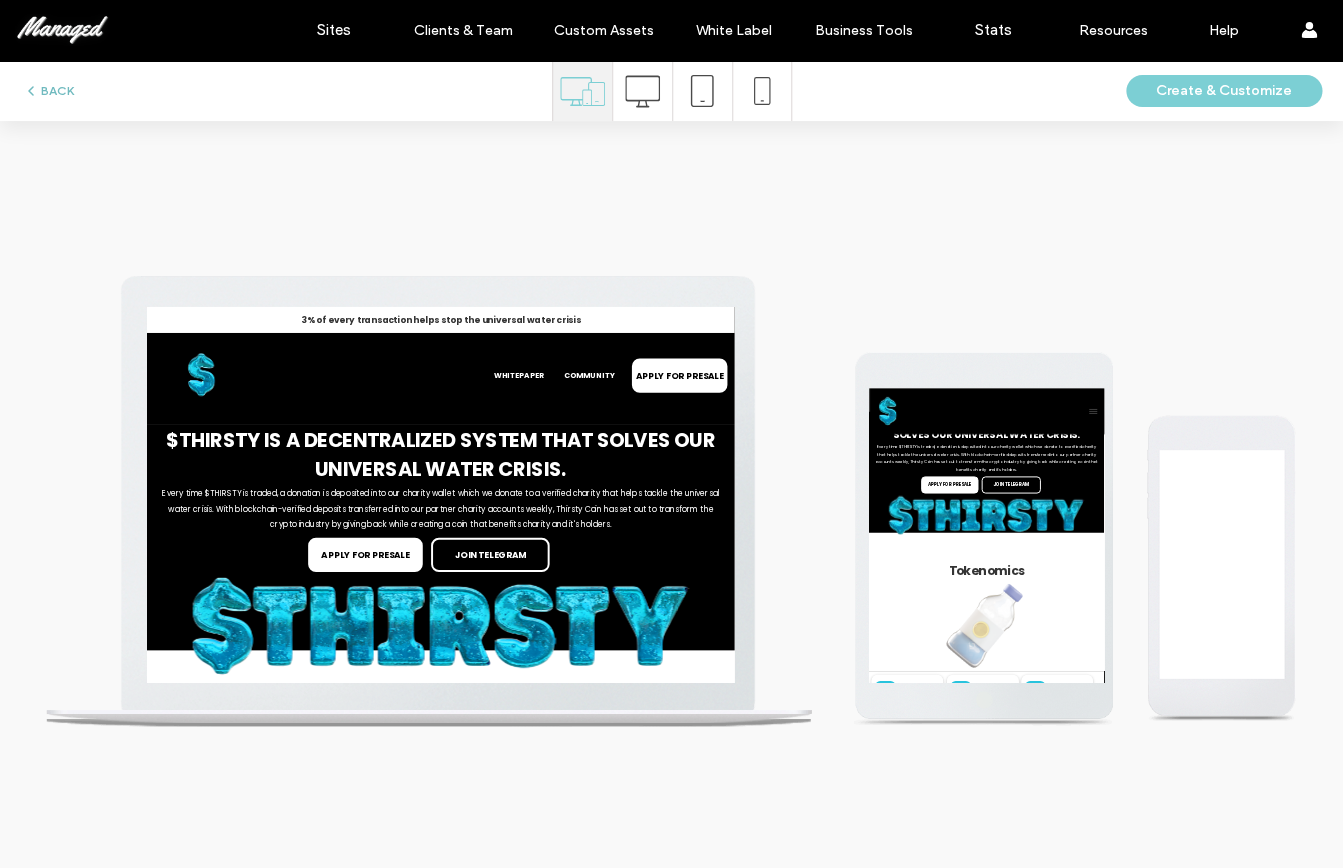 click at bounding box center (32, 91) 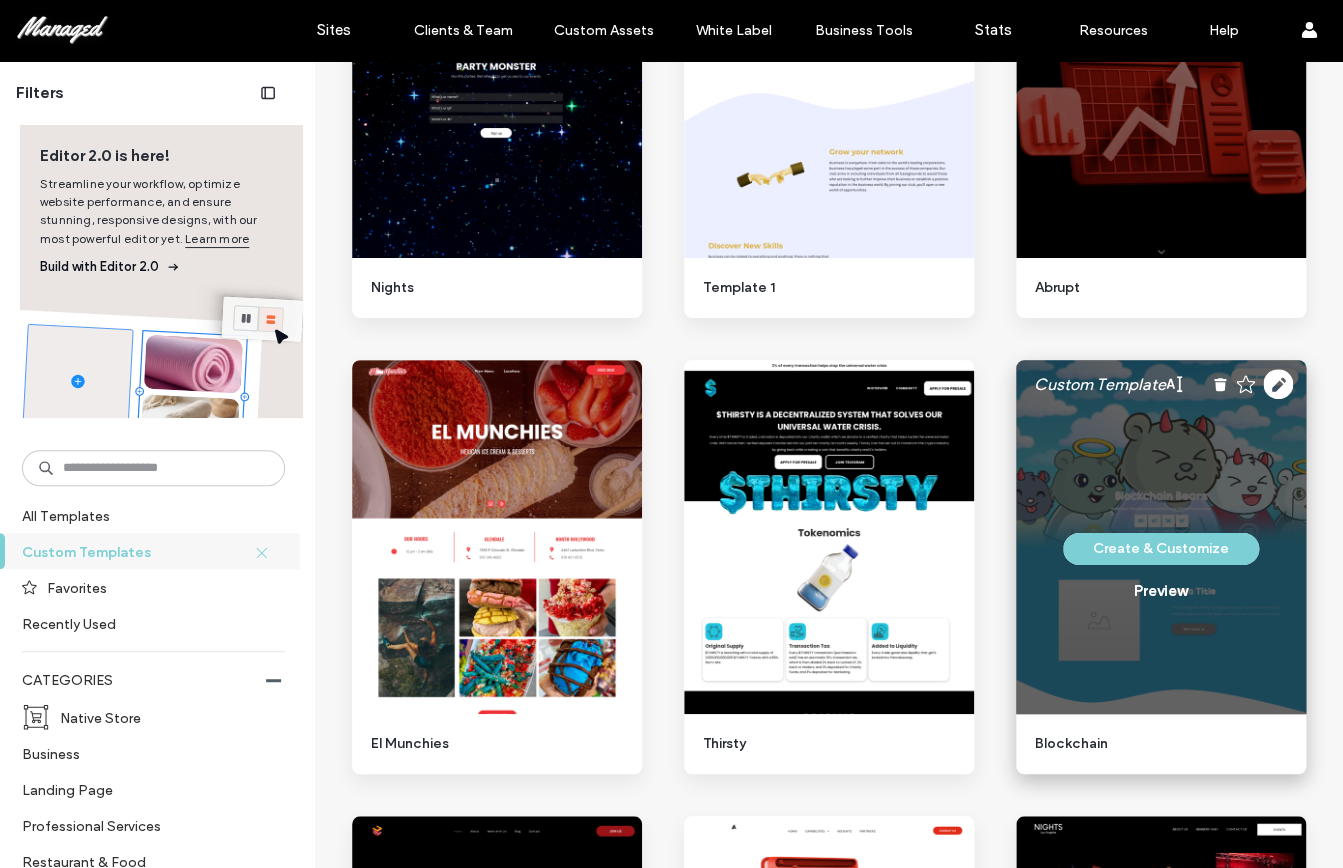scroll, scrollTop: 2162, scrollLeft: 0, axis: vertical 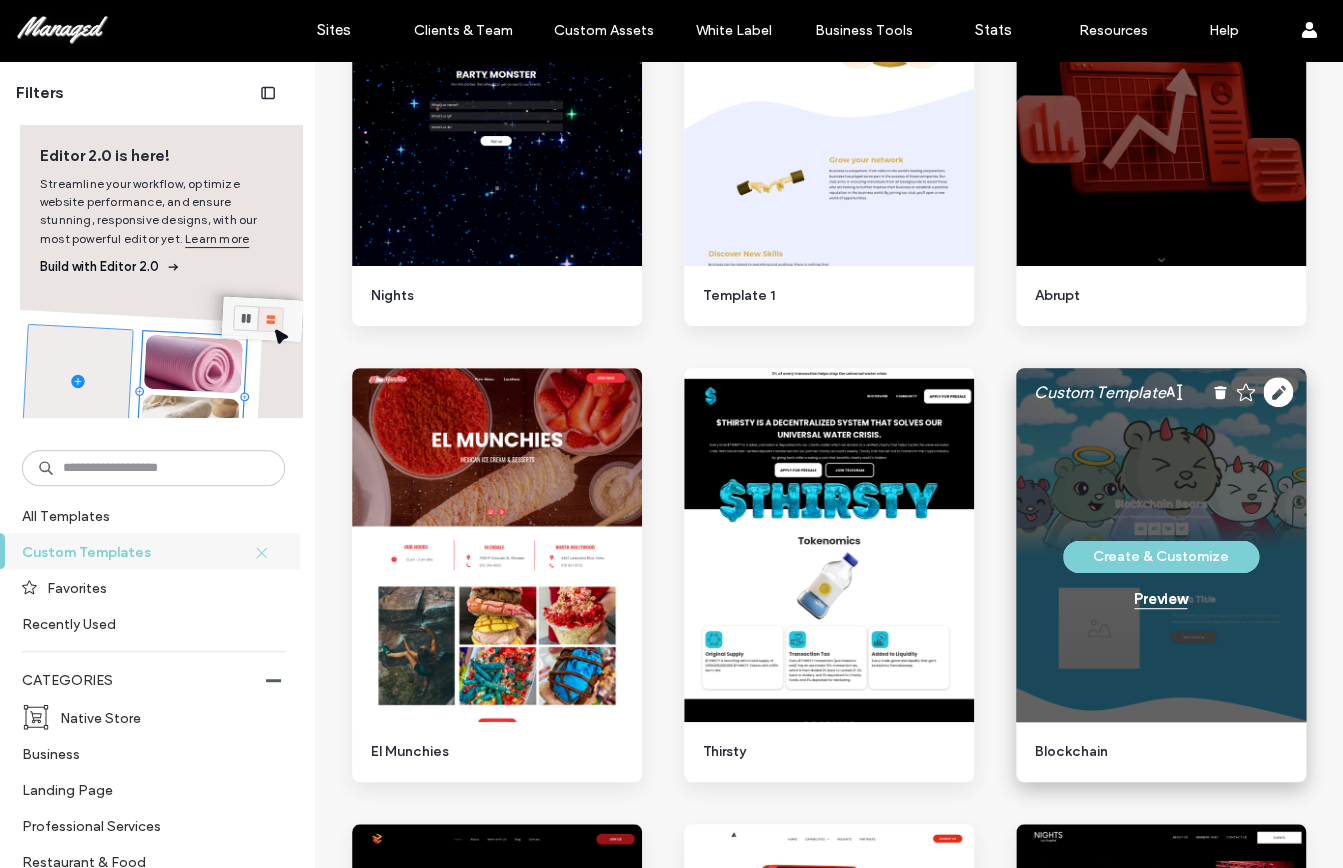 click on "Preview" at bounding box center (1160, 599) 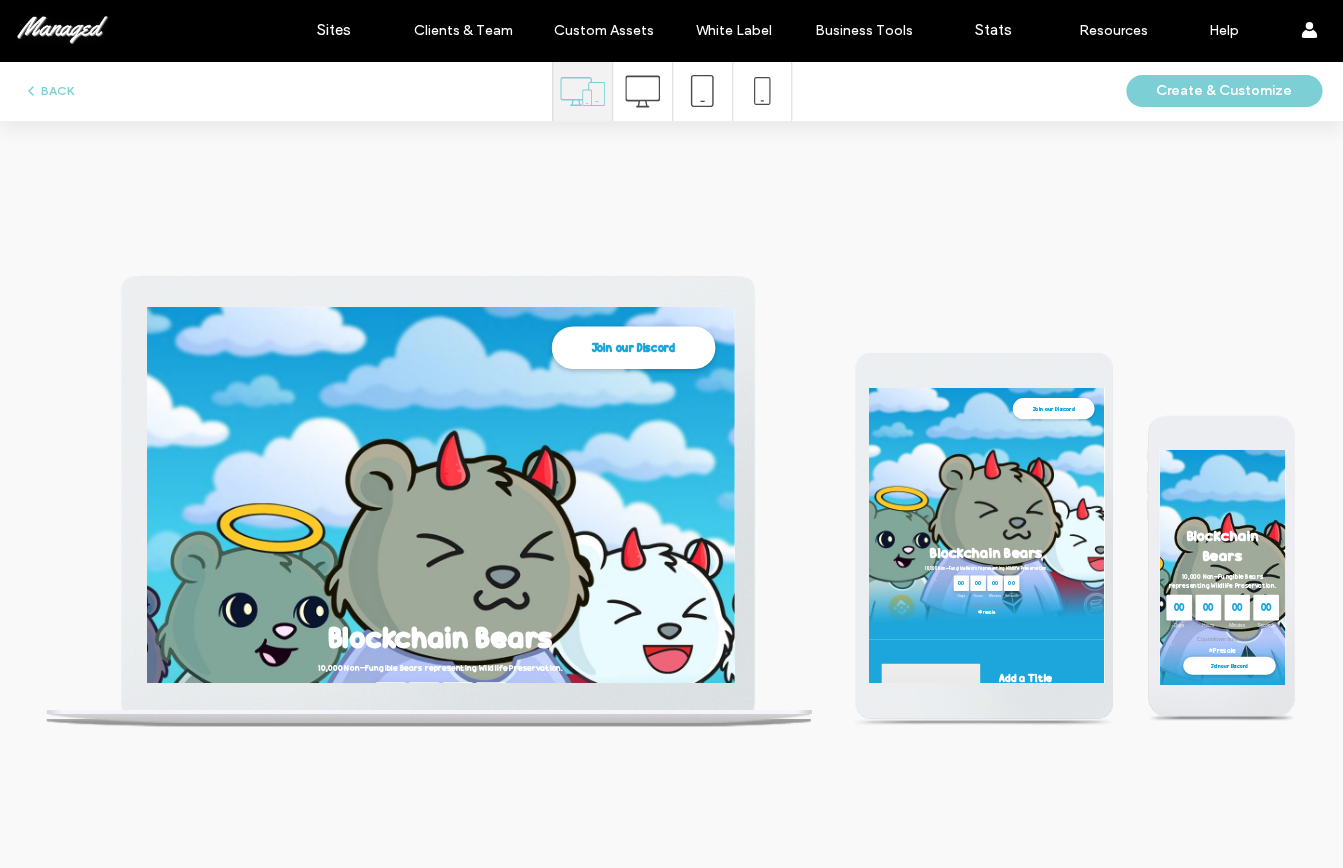 scroll, scrollTop: 0, scrollLeft: 0, axis: both 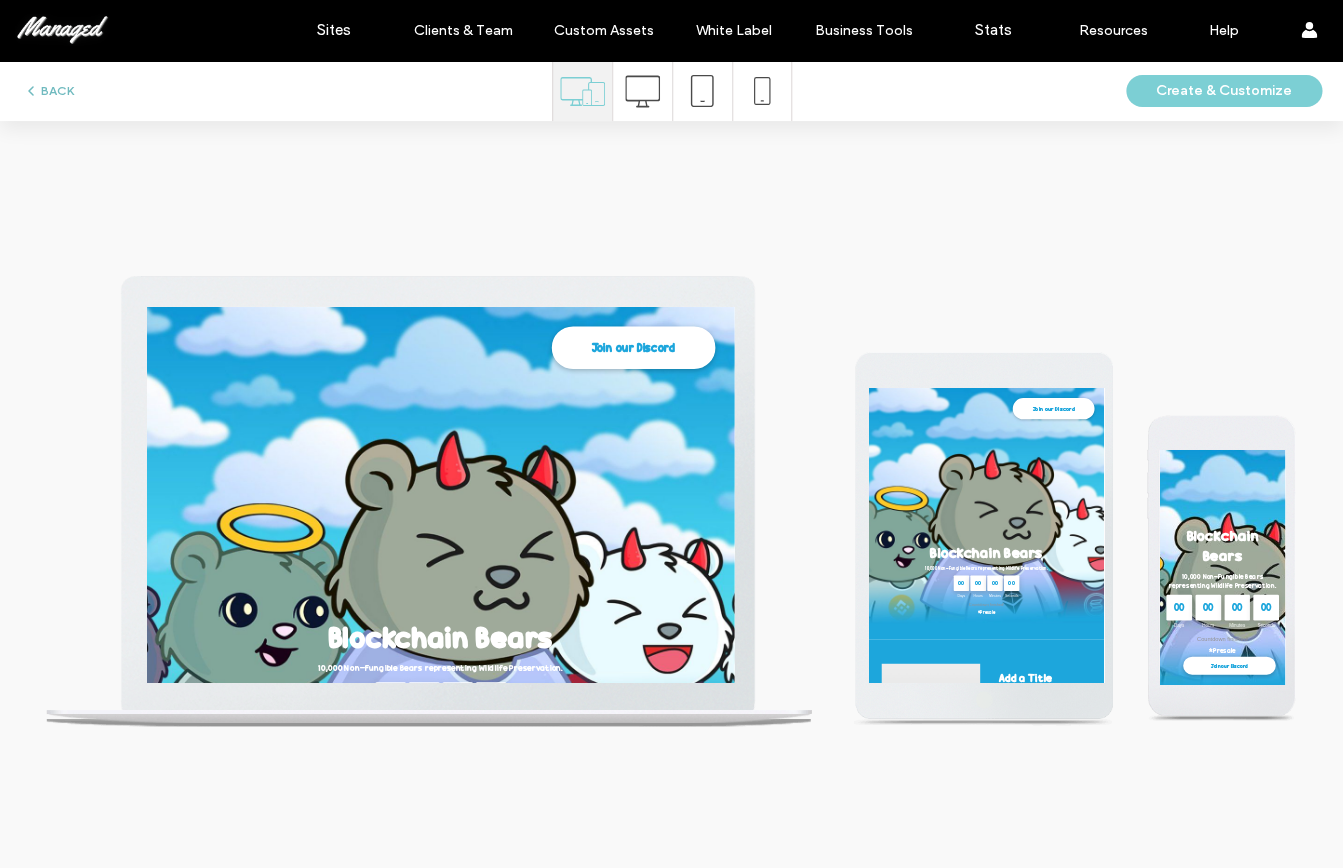 click on "BACK" at bounding box center [48, 91] 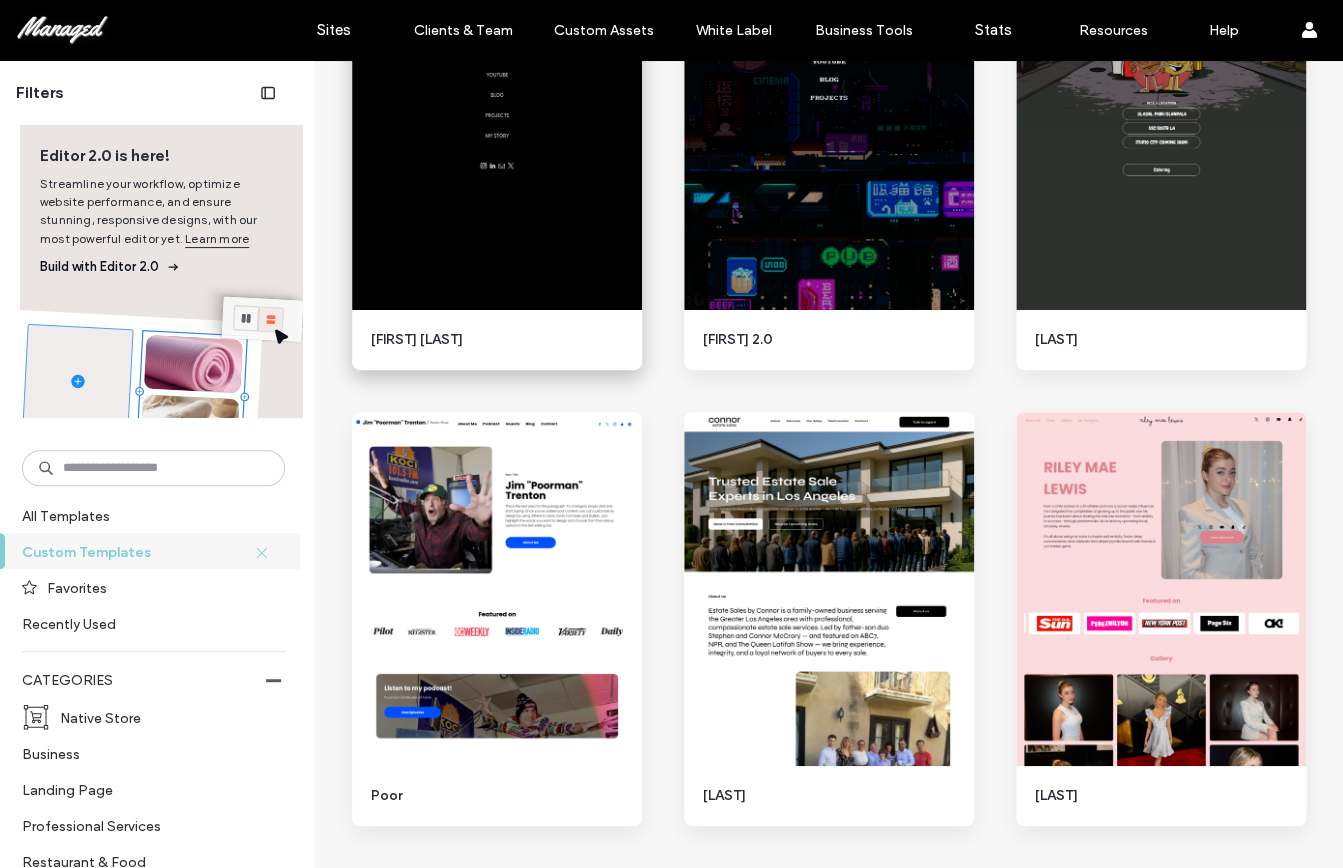 scroll, scrollTop: 5846, scrollLeft: 0, axis: vertical 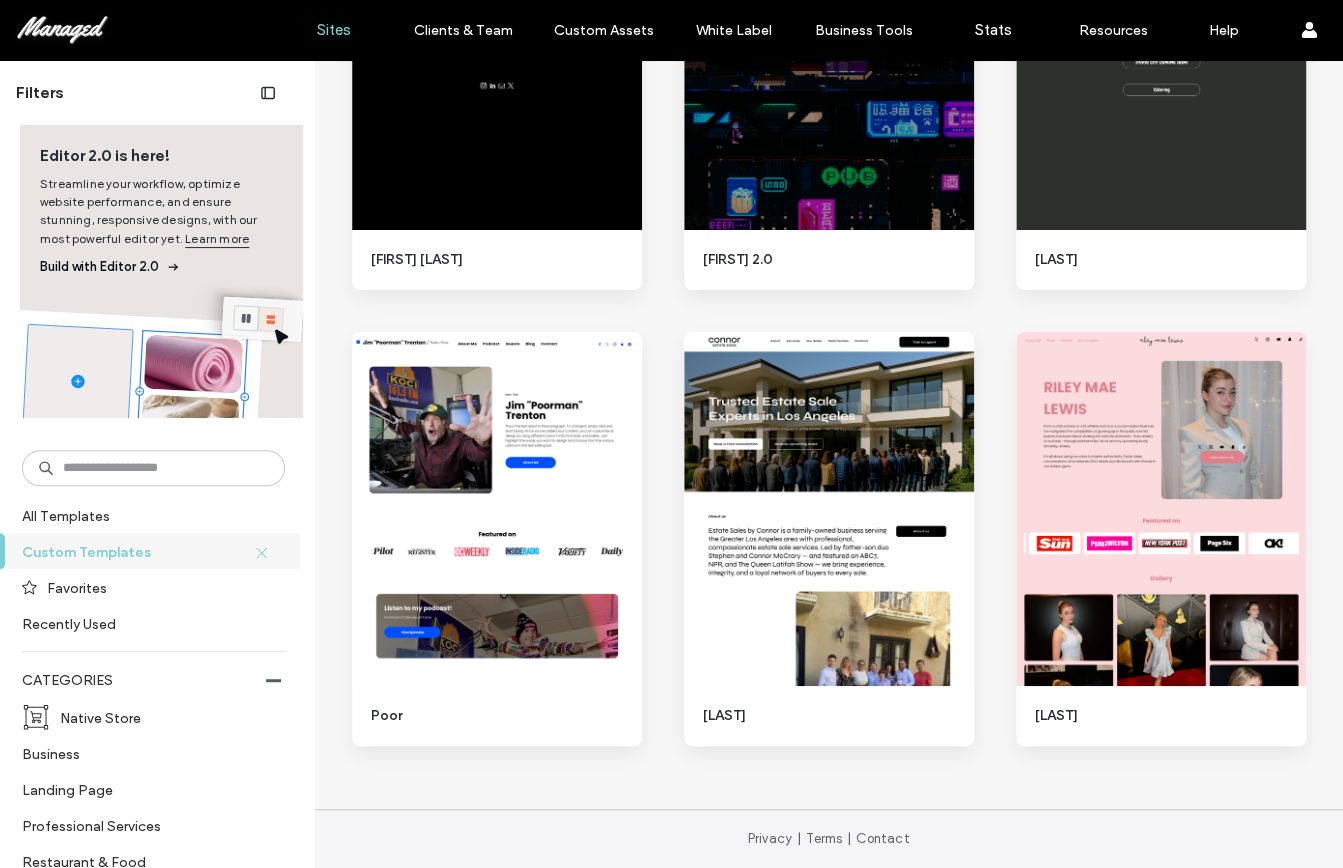 click on "Sites" at bounding box center (334, 30) 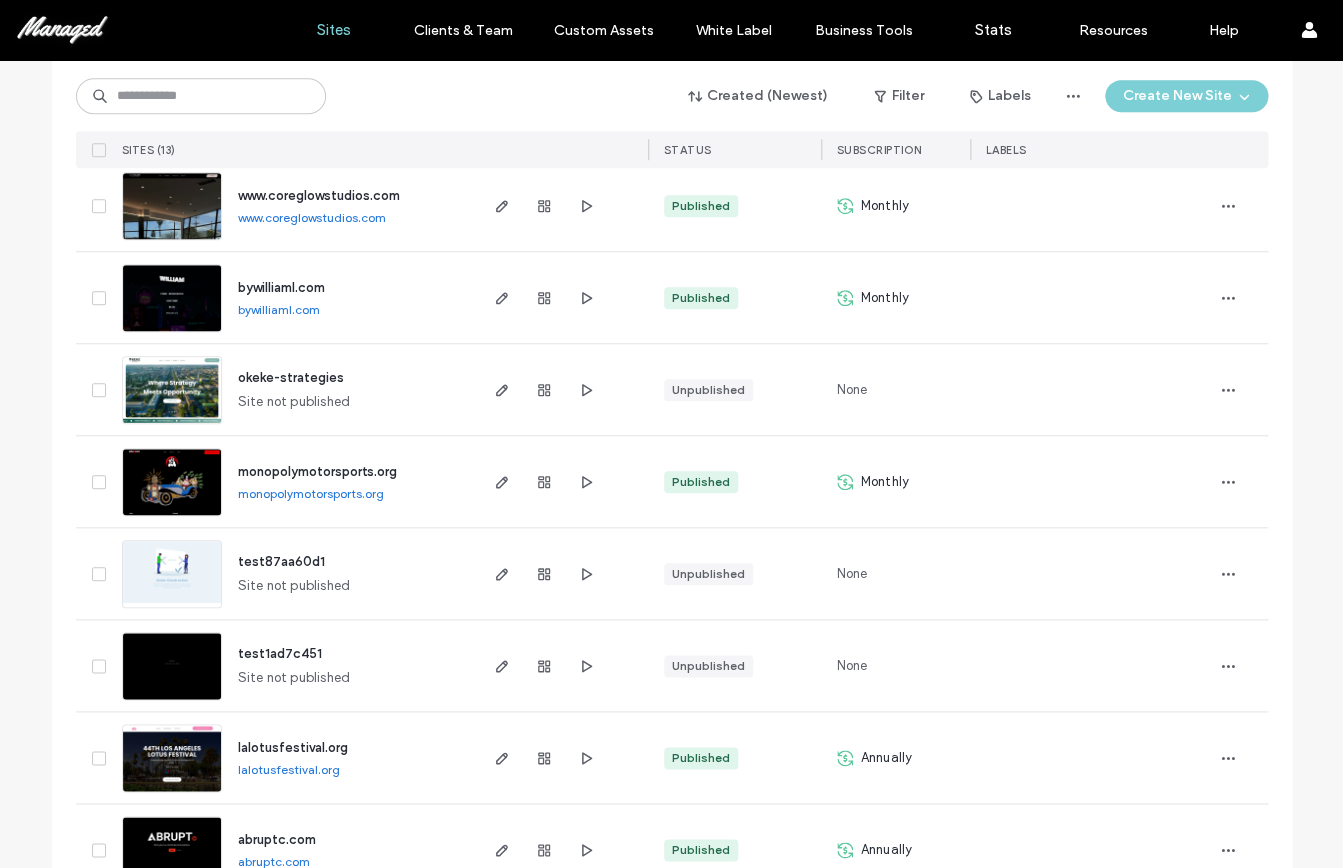 scroll, scrollTop: 421, scrollLeft: 0, axis: vertical 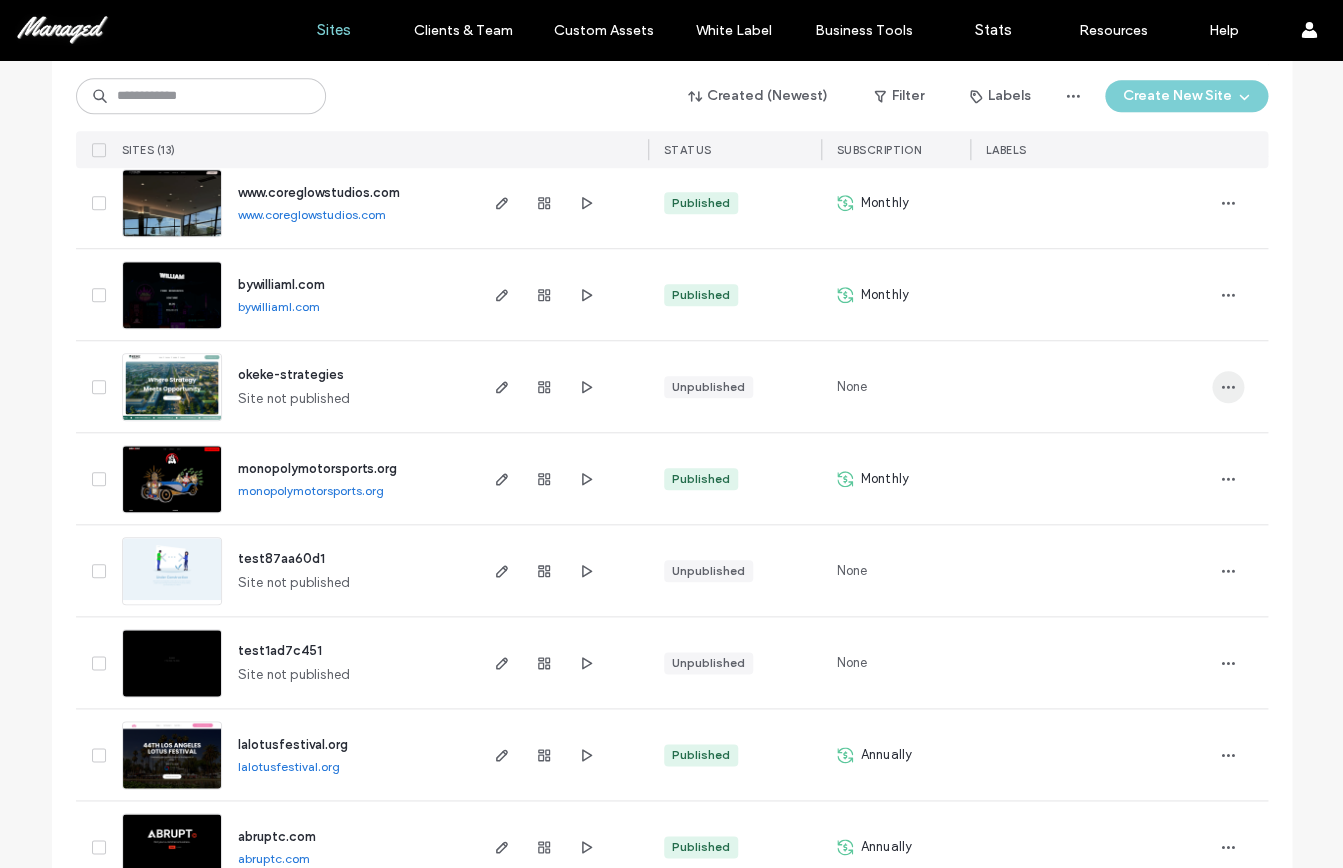 click at bounding box center (1228, 387) 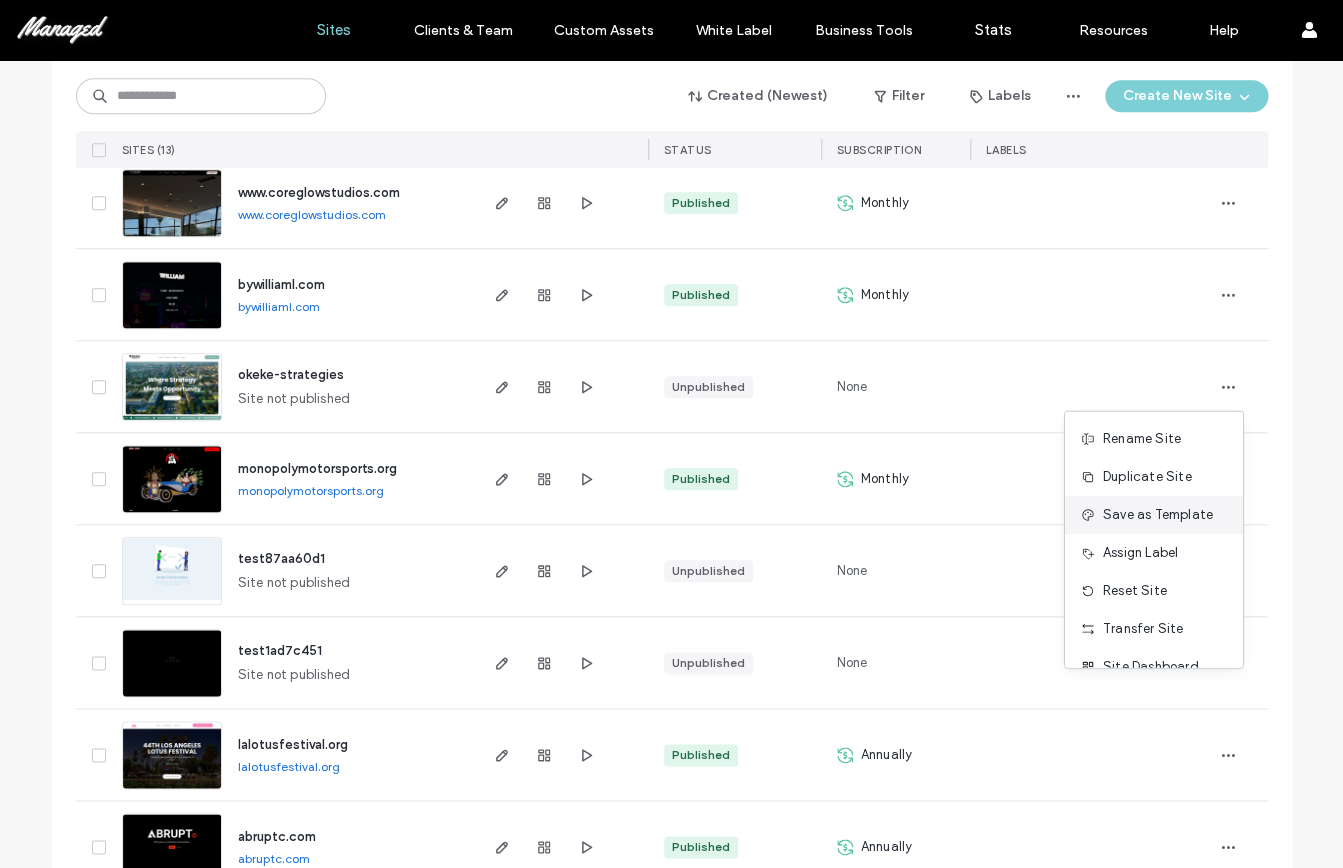 click on "Save as Template" at bounding box center (1158, 515) 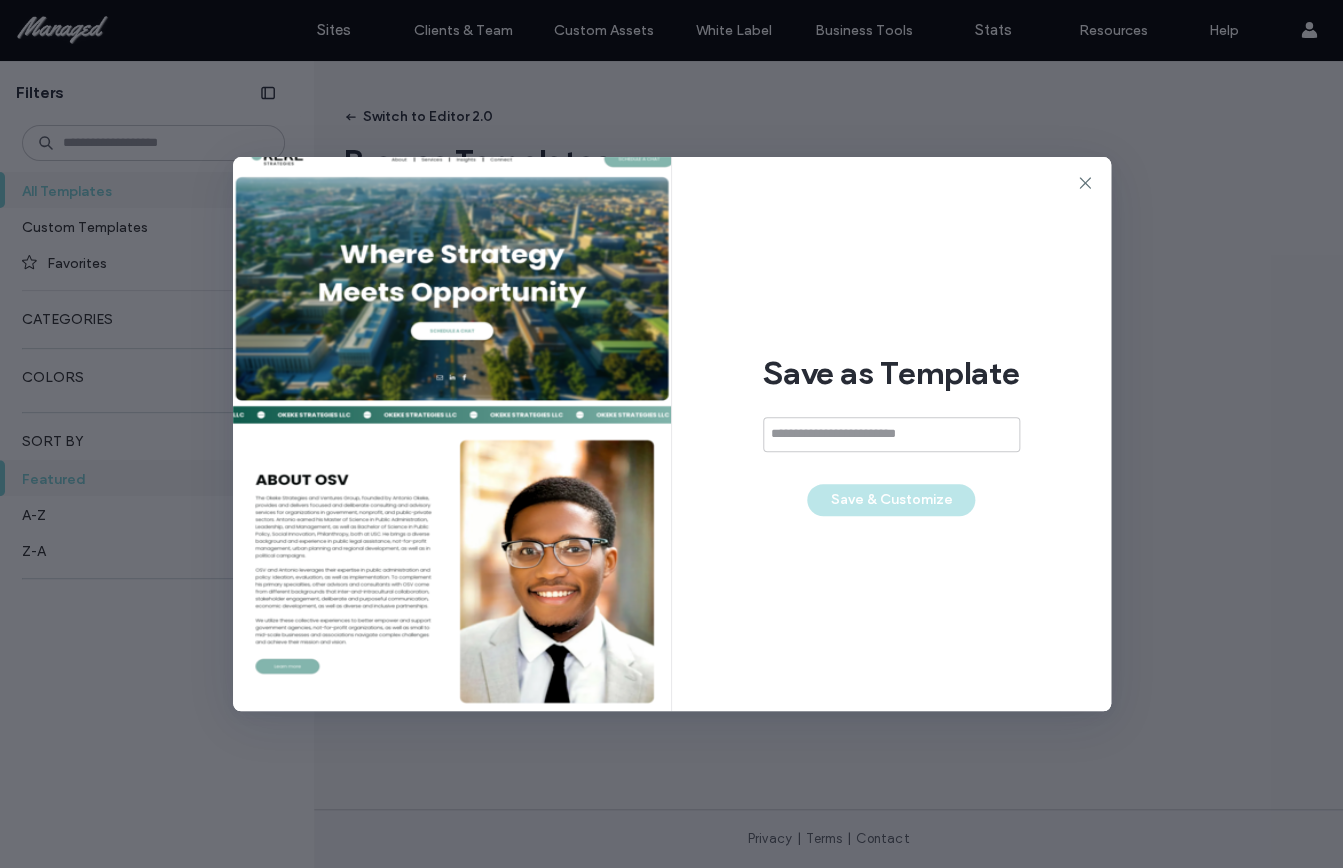 click at bounding box center [891, 434] 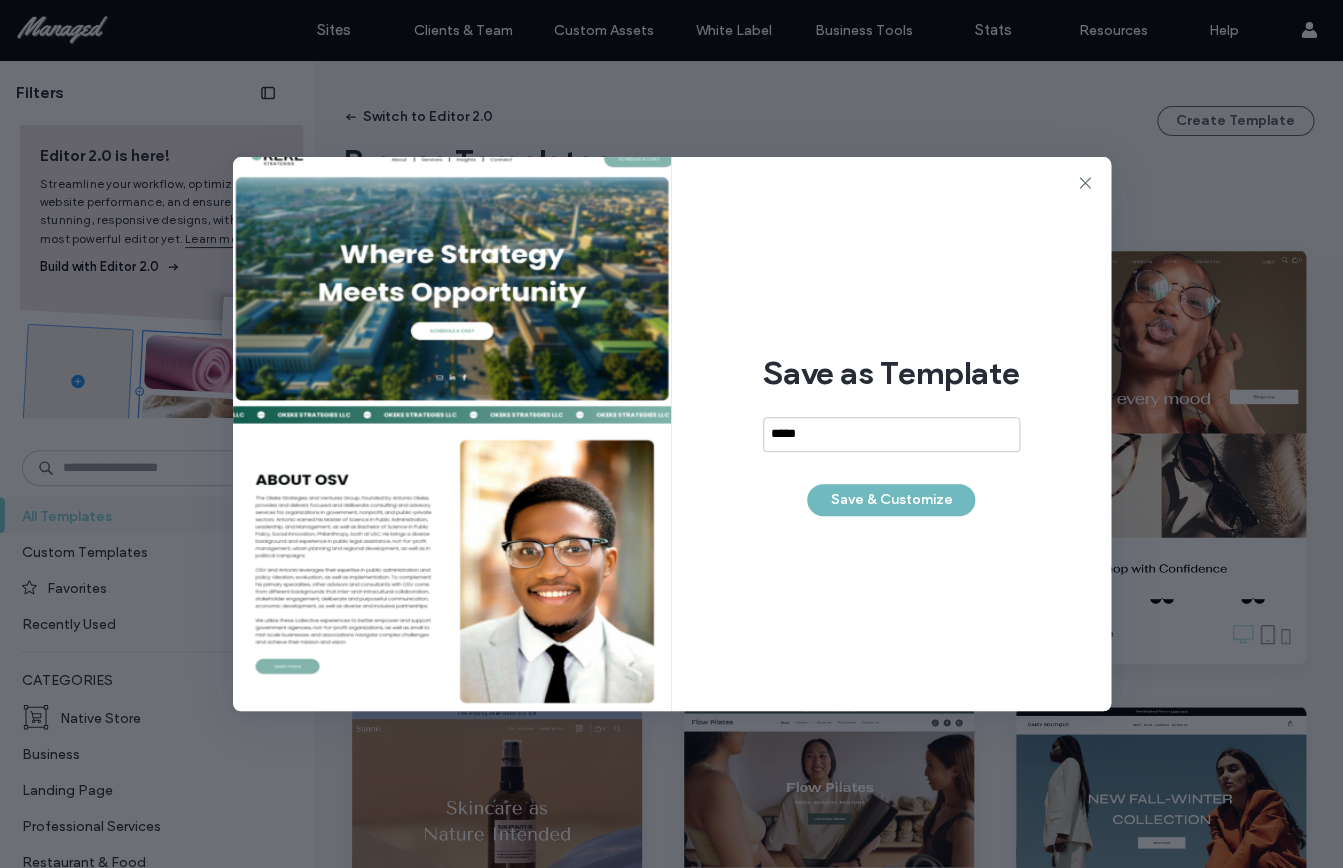 type on "*****" 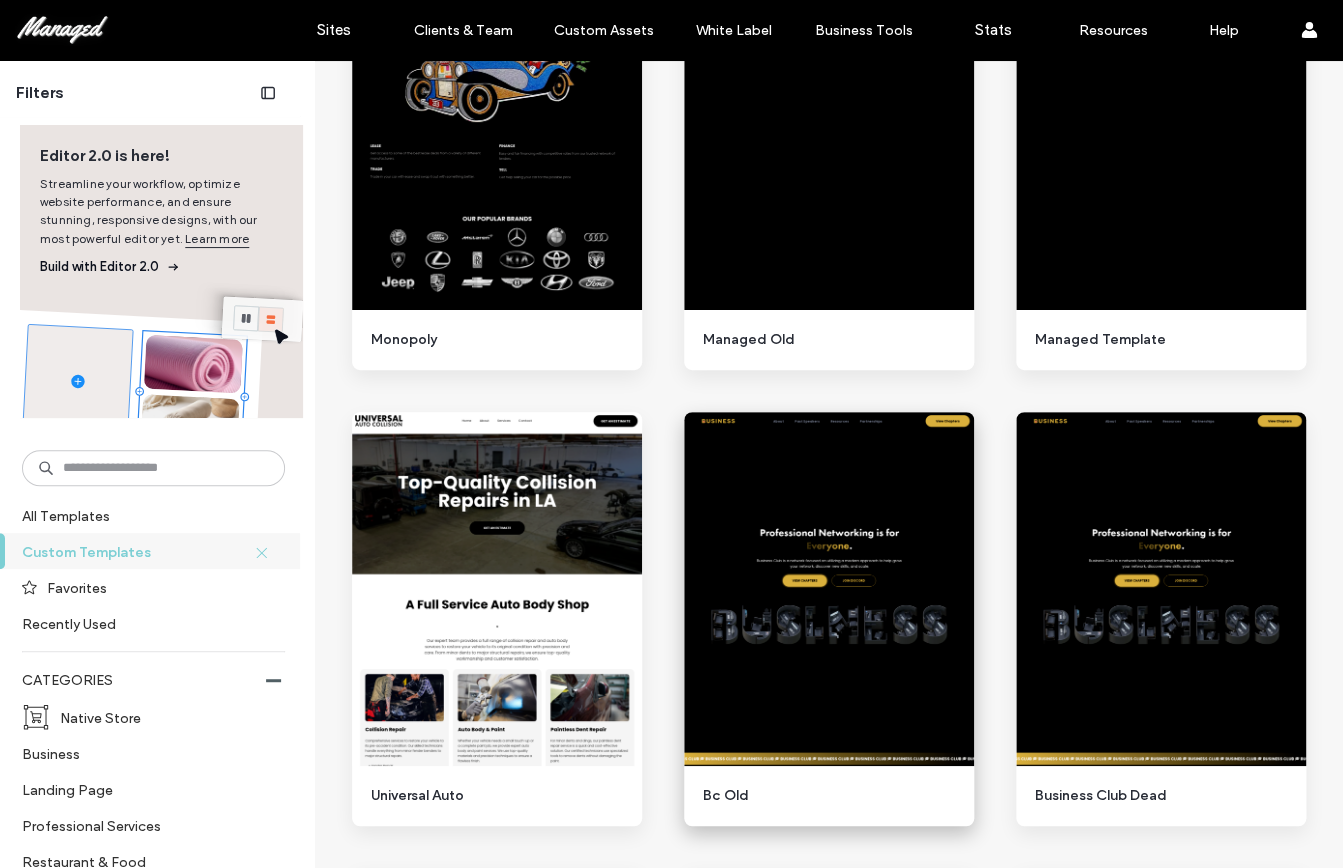 scroll, scrollTop: 6201, scrollLeft: 0, axis: vertical 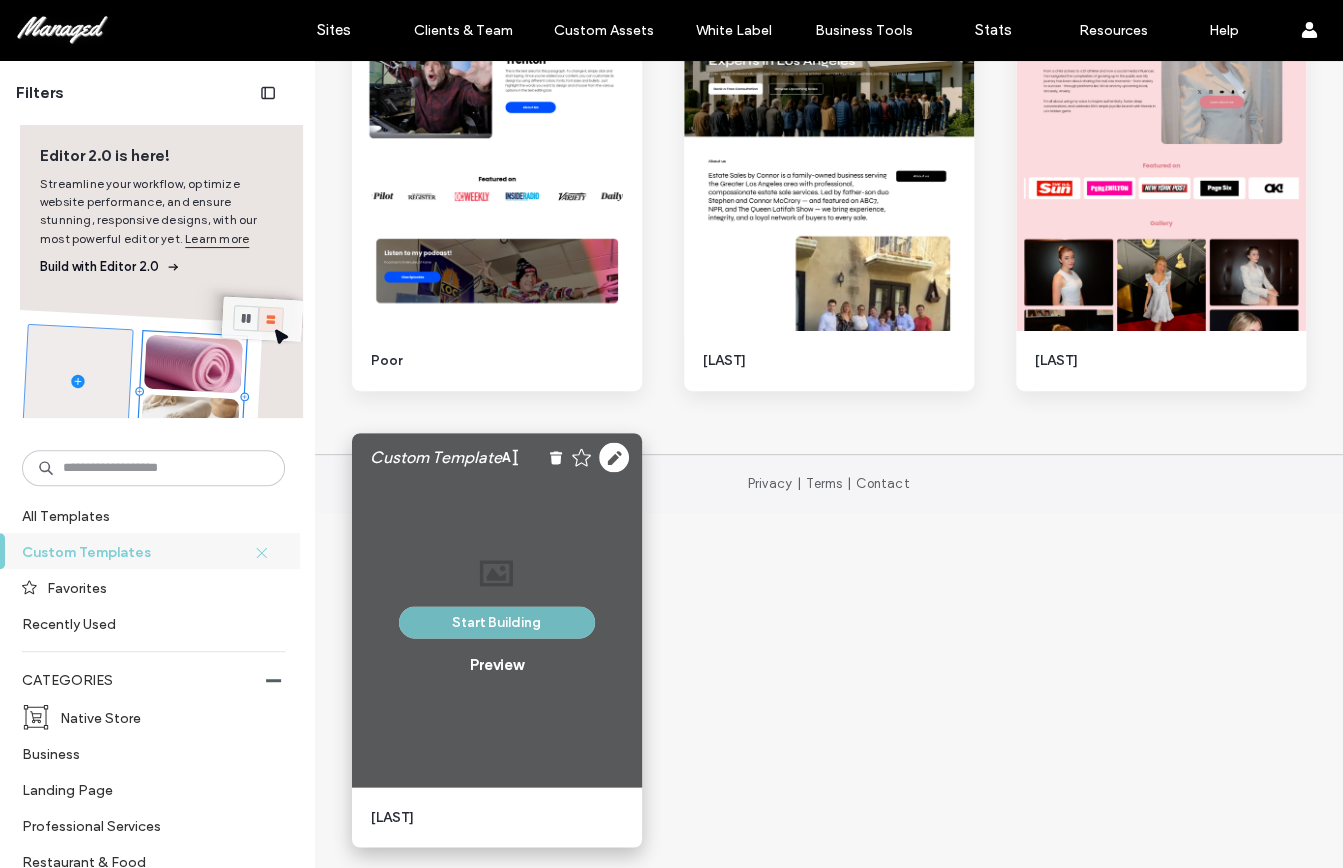 click on "Start Building" at bounding box center [497, 622] 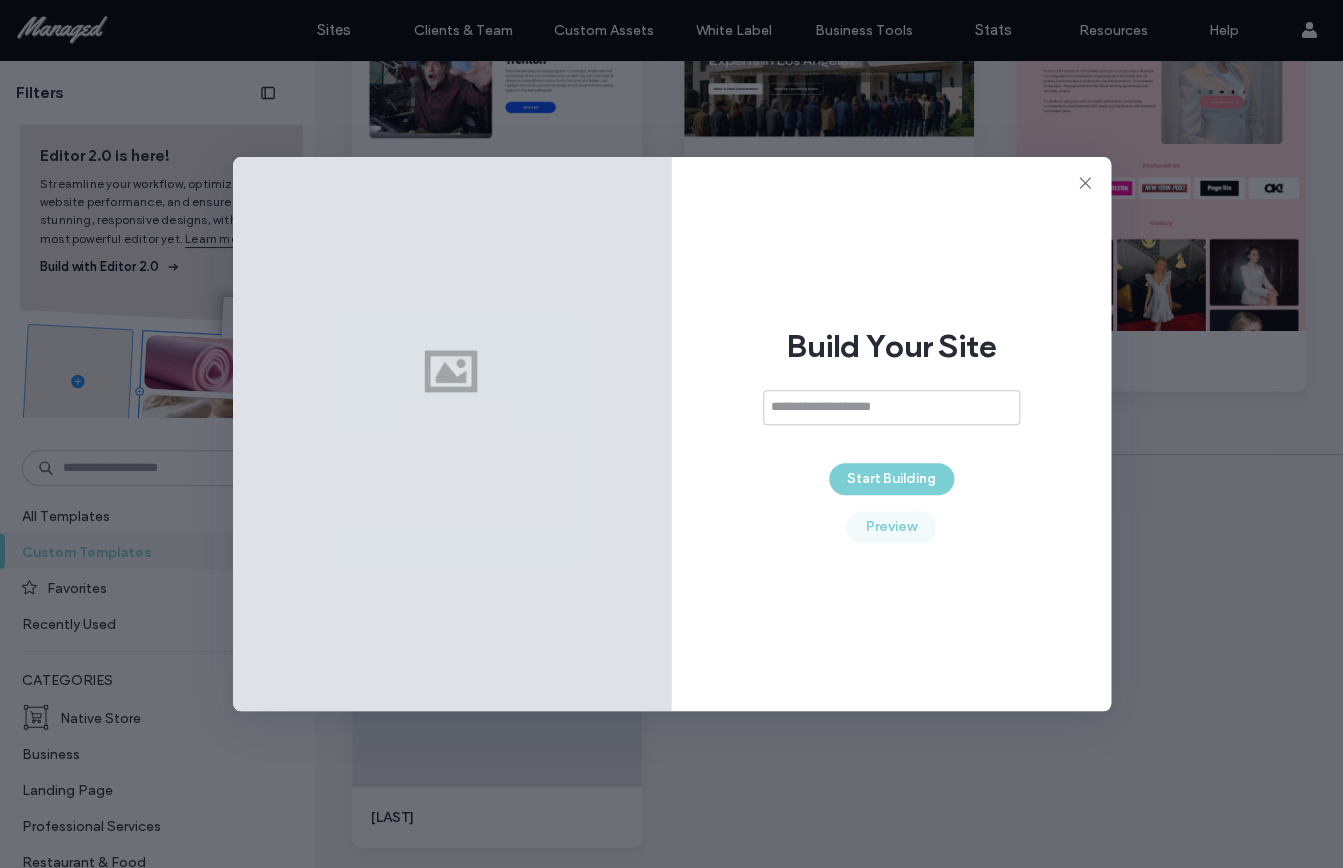 click on "Preview" at bounding box center (891, 527) 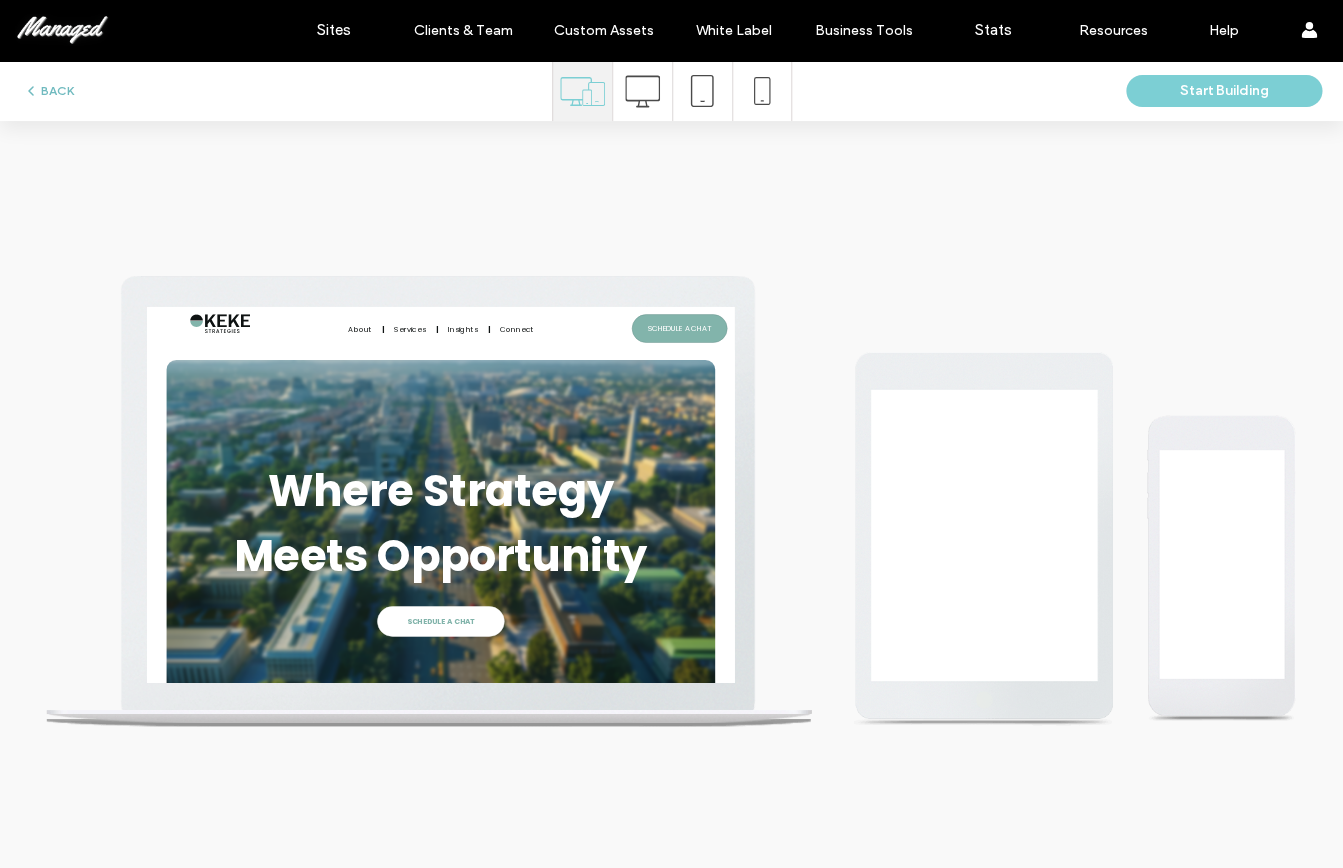 scroll, scrollTop: 396, scrollLeft: 0, axis: vertical 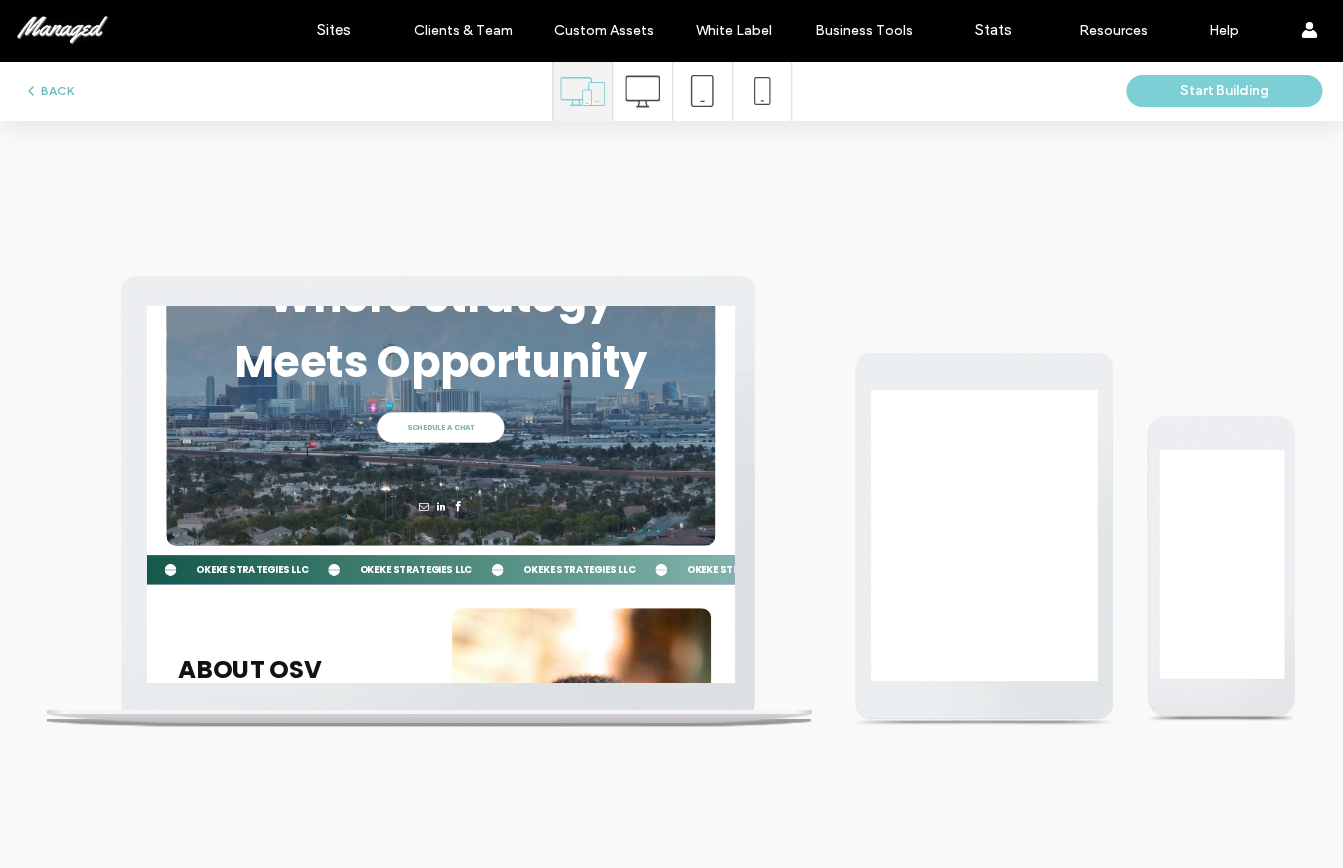 click on "BACK" at bounding box center [48, 91] 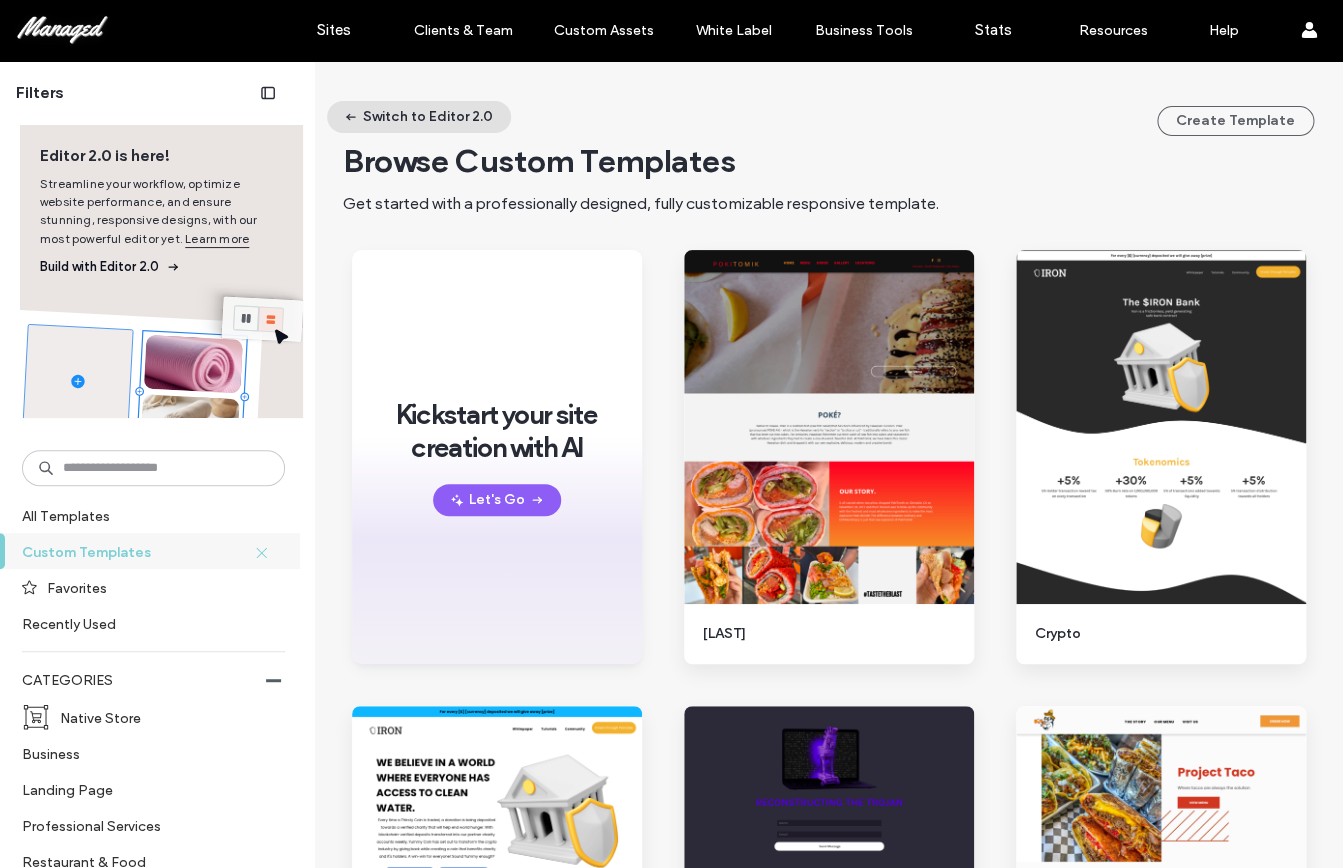 click 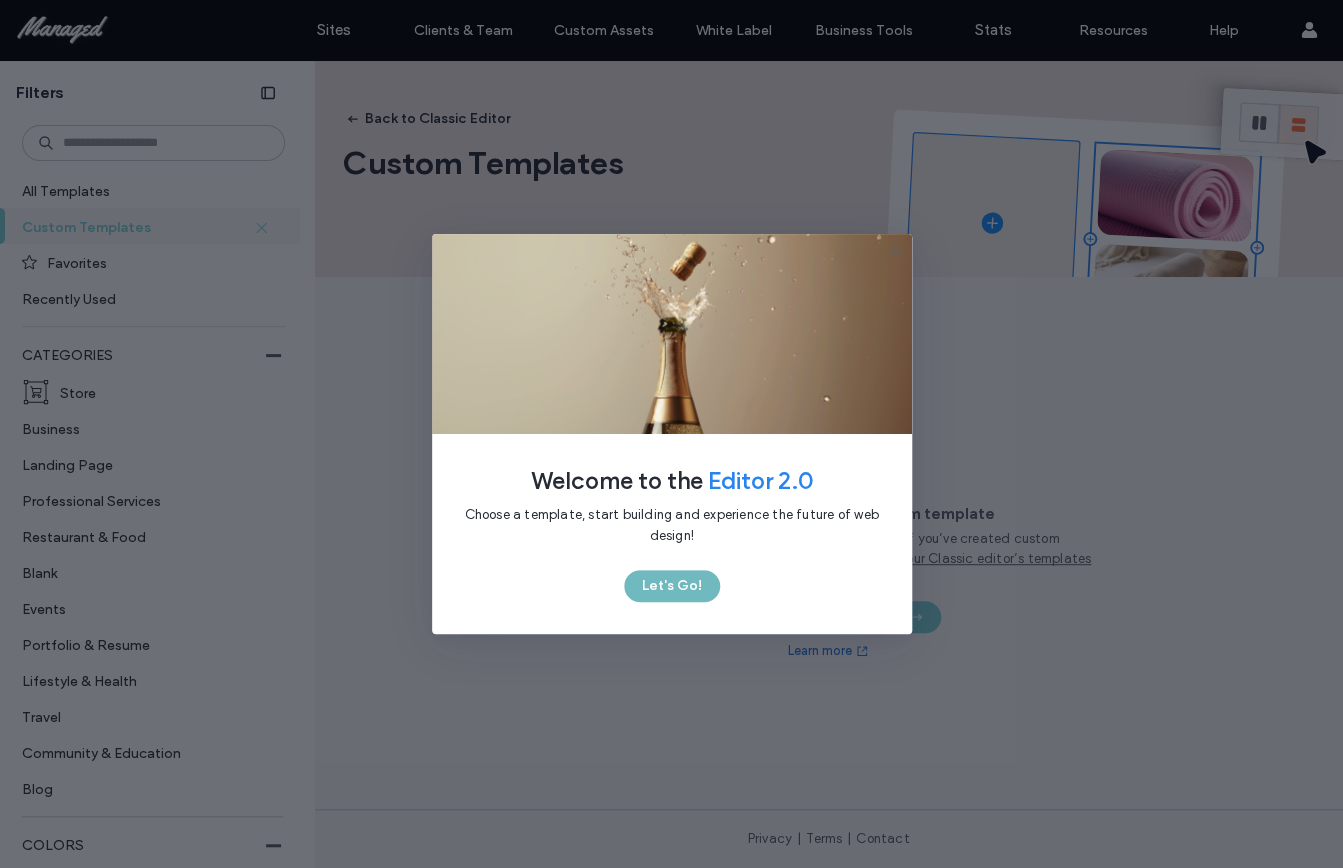 click on "Let's Go!" at bounding box center (672, 586) 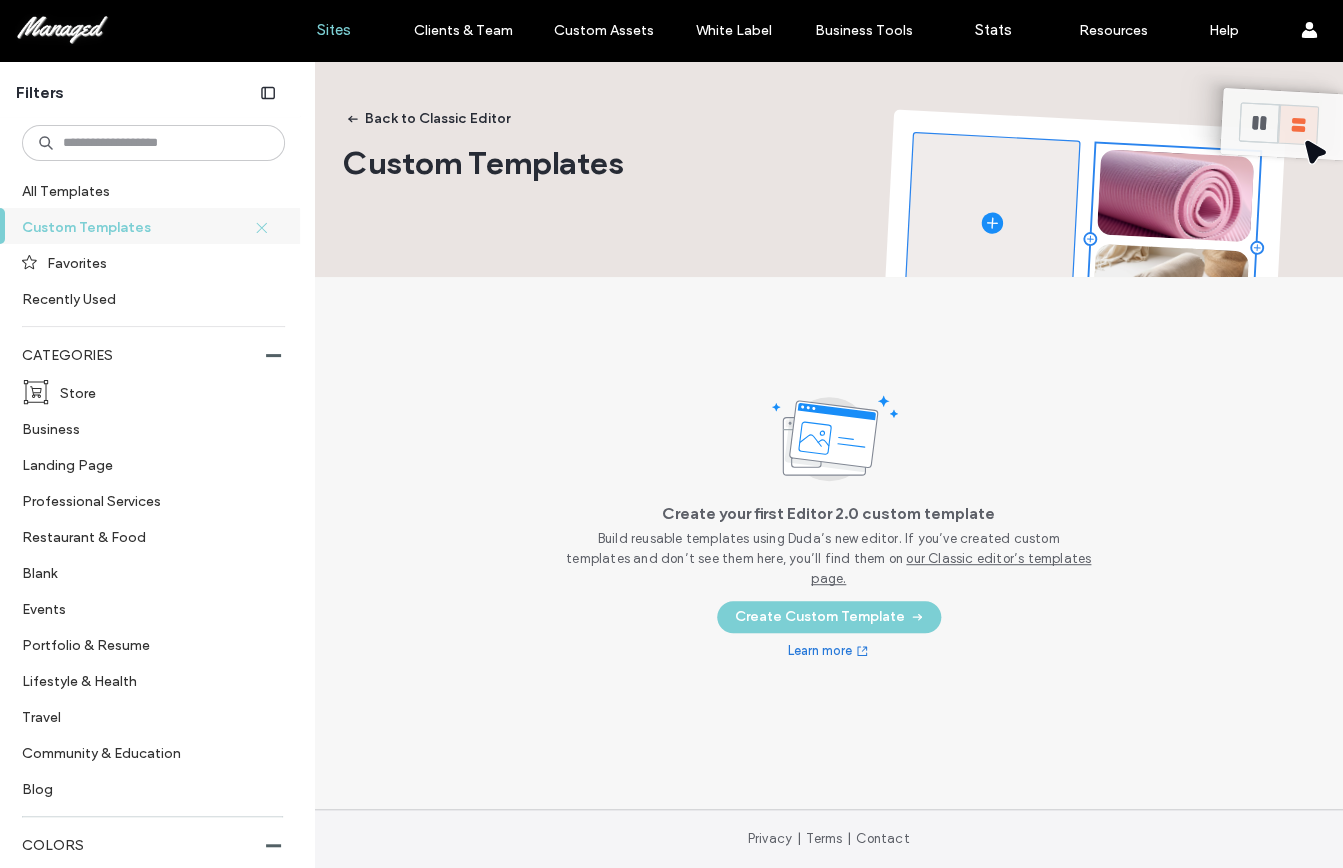 click on "Sites" at bounding box center [334, 30] 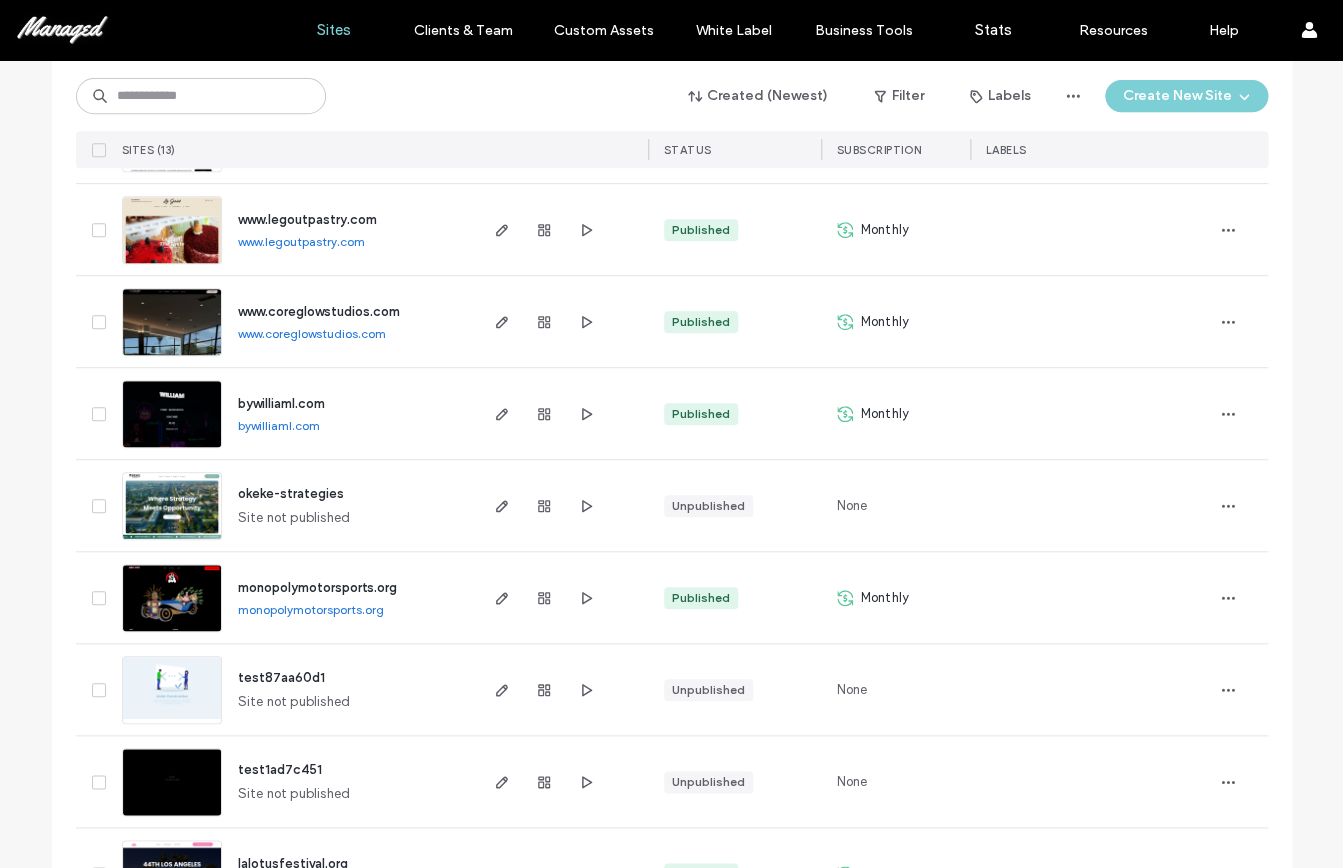 scroll, scrollTop: 273, scrollLeft: 0, axis: vertical 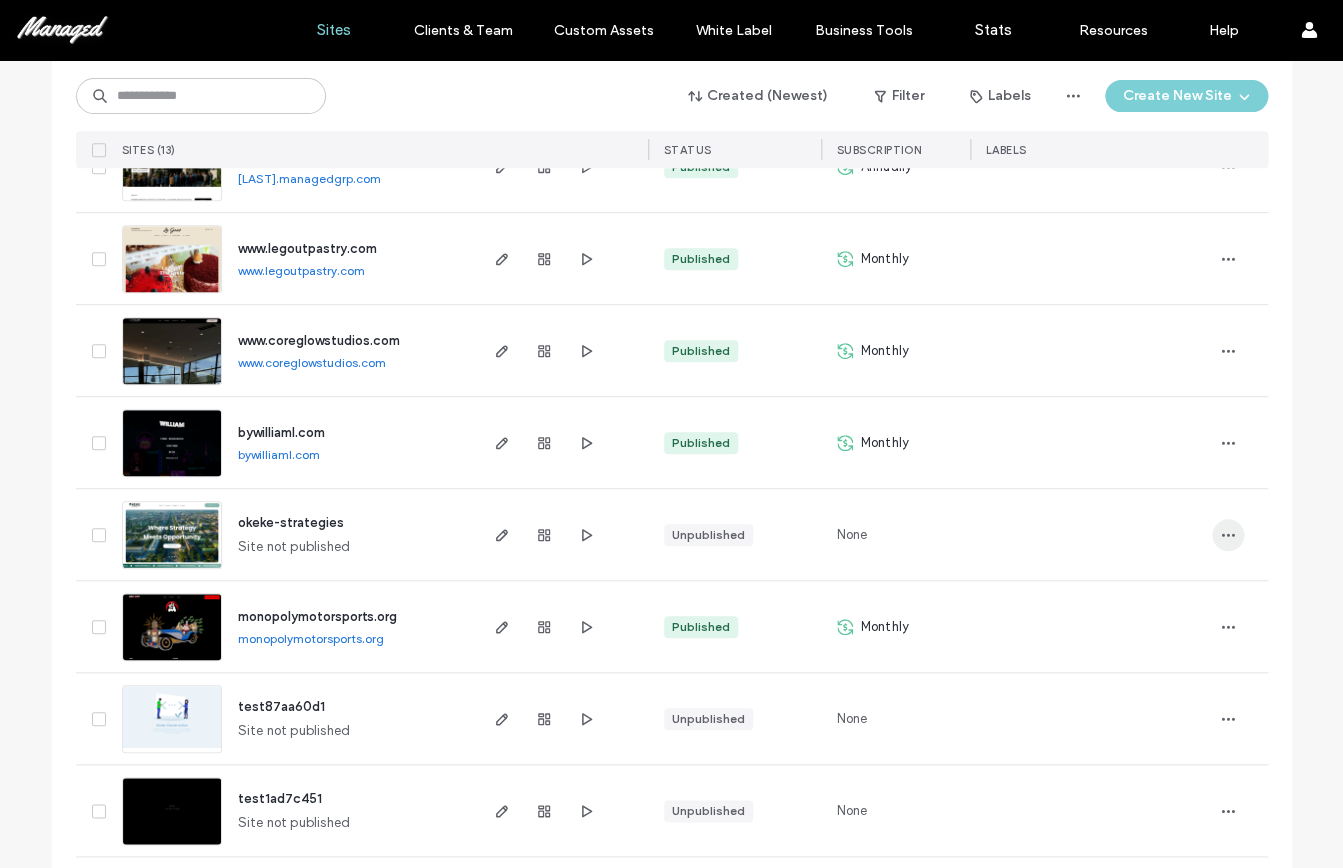 click at bounding box center (1228, 535) 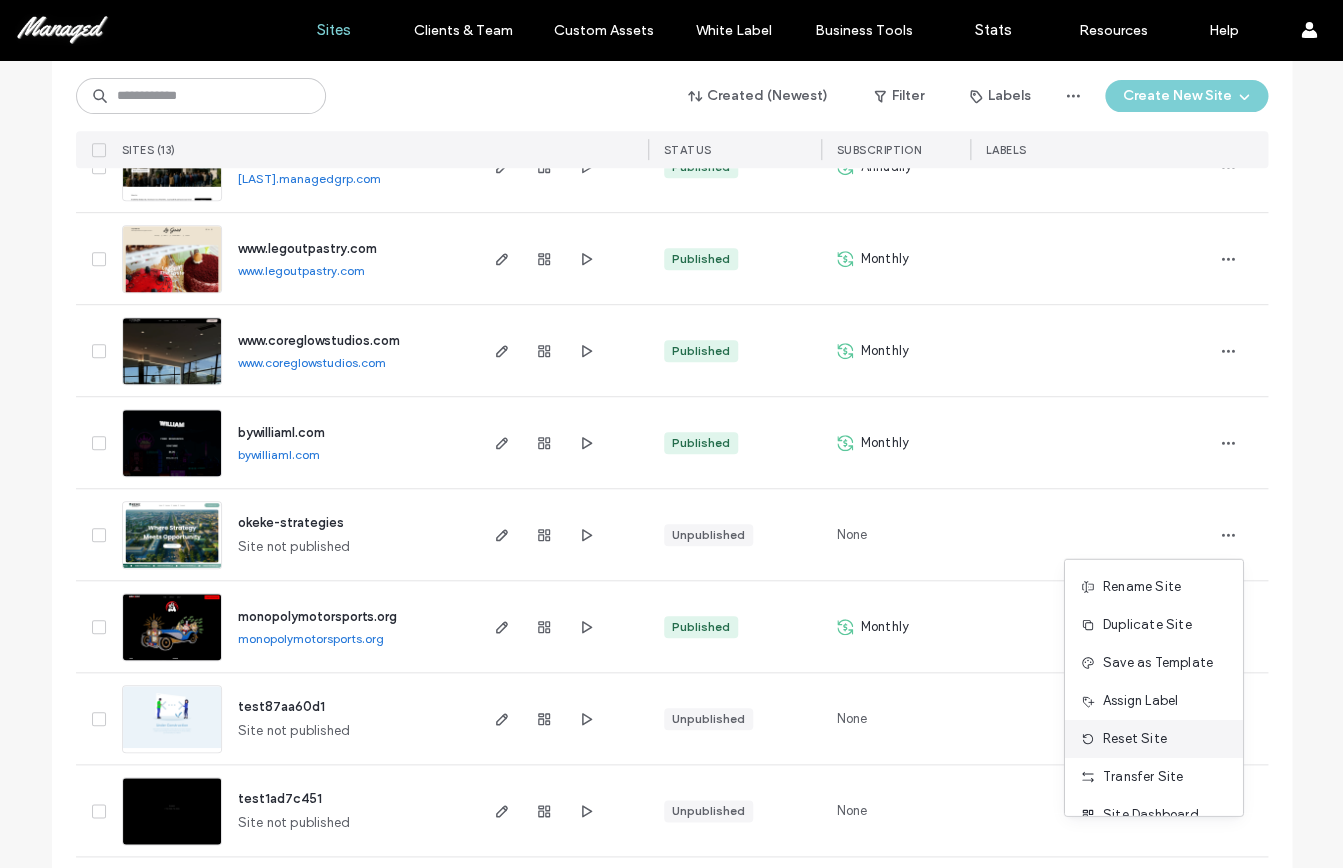 scroll, scrollTop: 64, scrollLeft: 0, axis: vertical 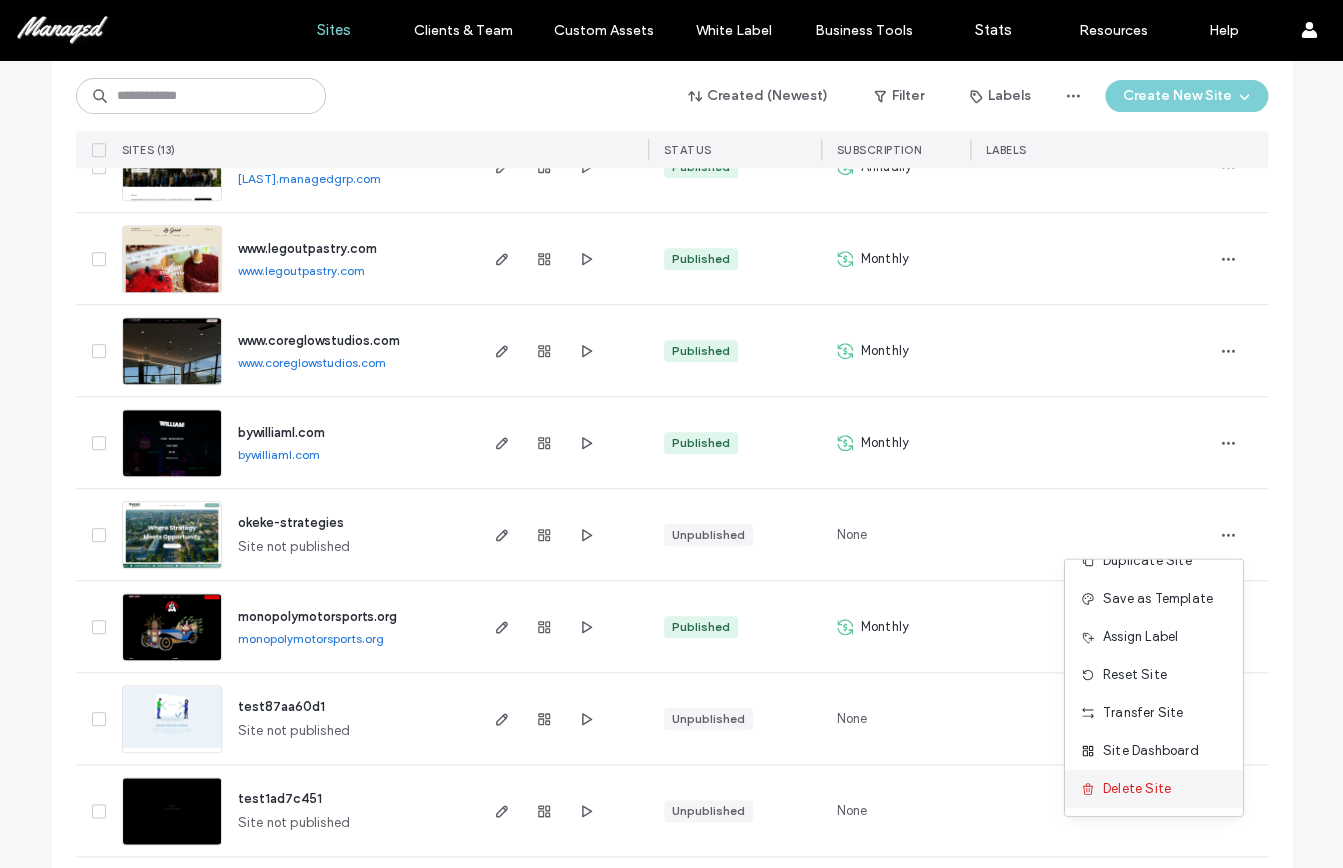 click on "Delete Site" at bounding box center [1137, 789] 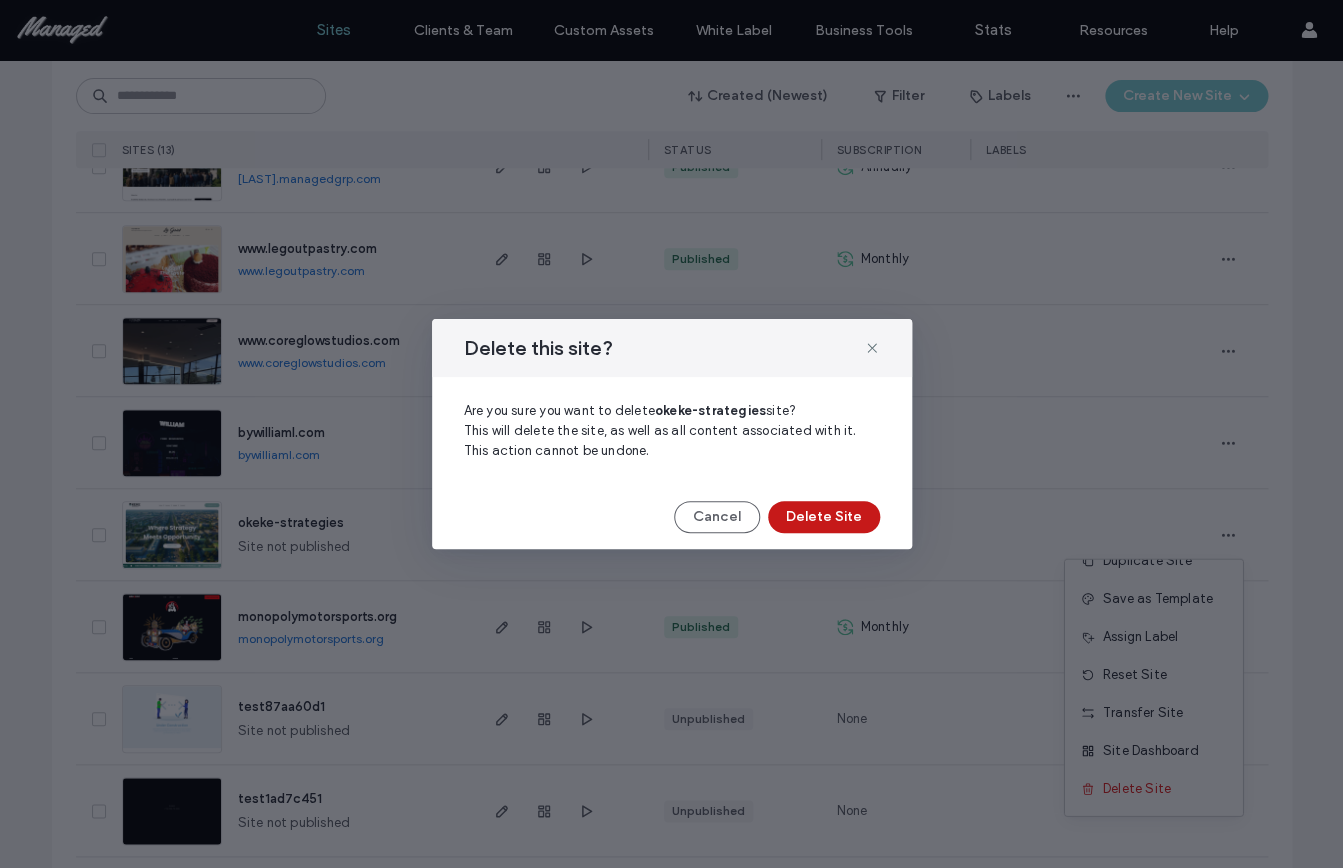 click on "Delete Site" at bounding box center (824, 517) 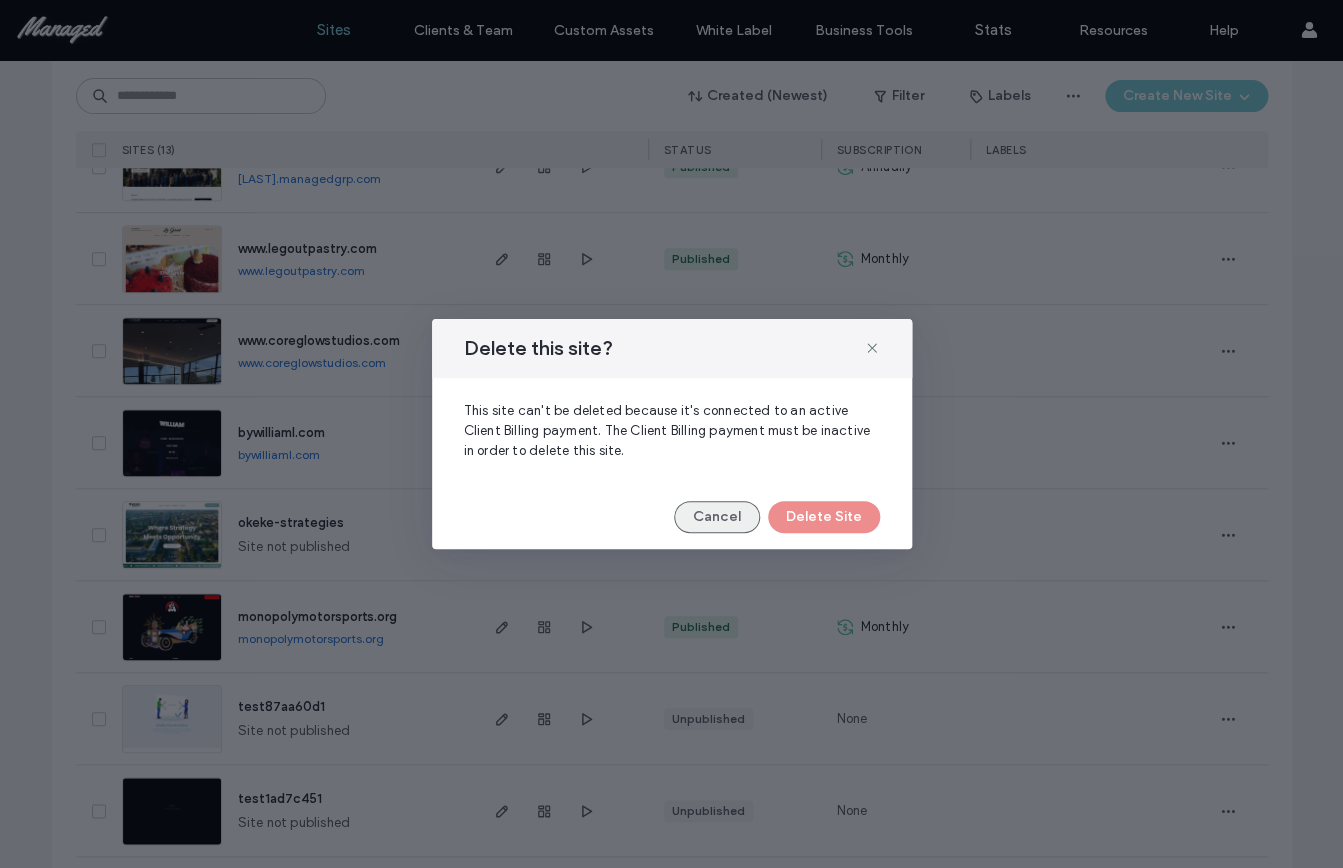 click on "Cancel" at bounding box center [717, 517] 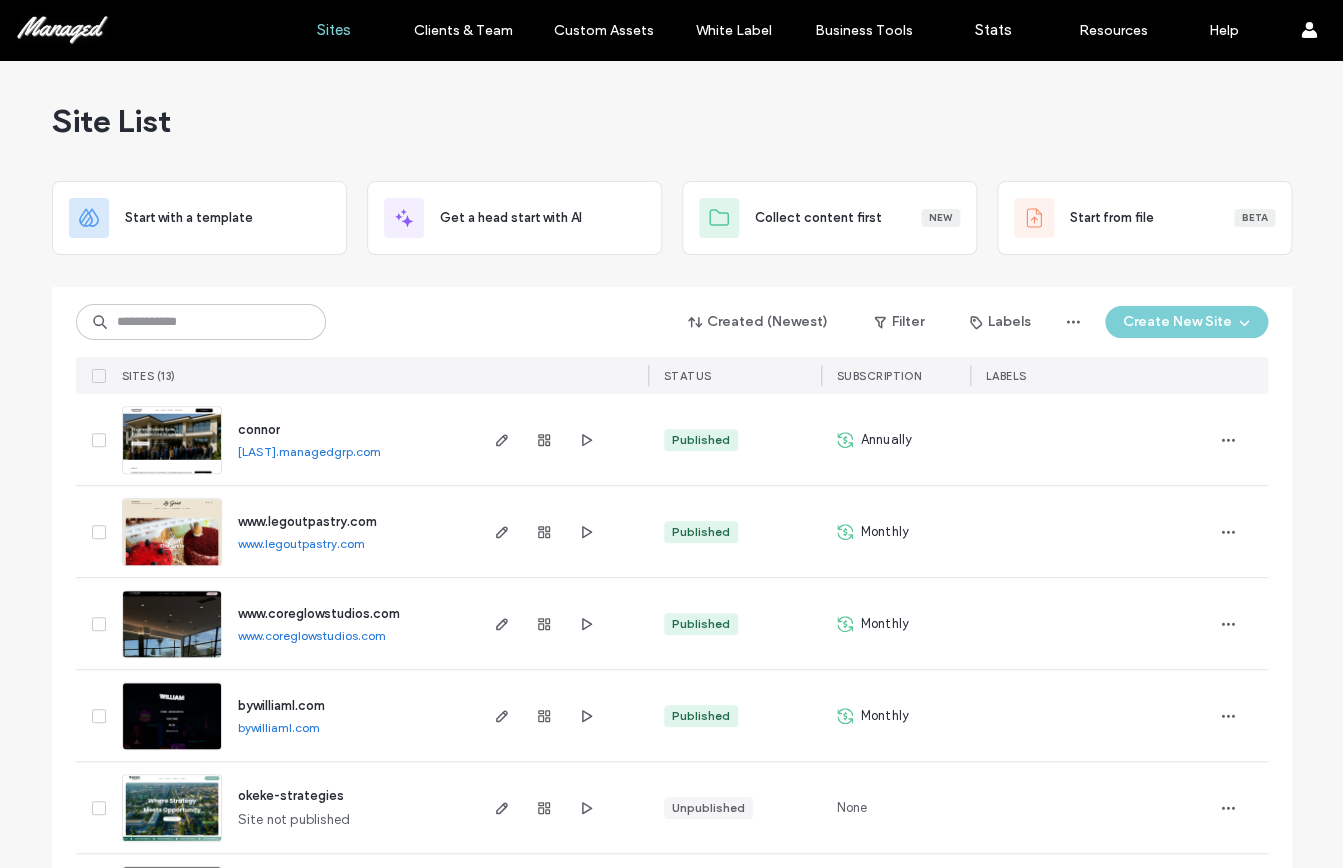 scroll, scrollTop: 746, scrollLeft: 0, axis: vertical 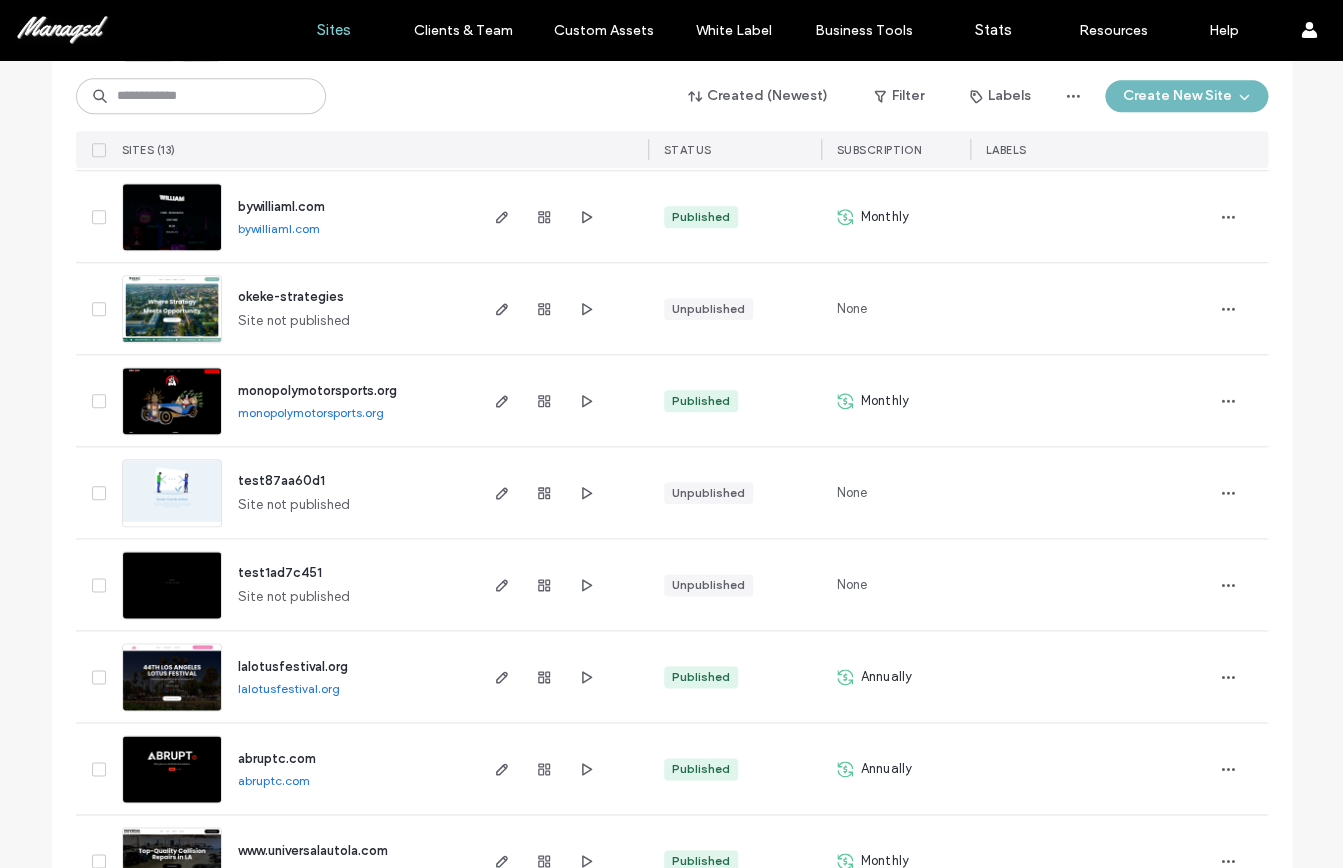 click on "Create New Site" at bounding box center (1186, 96) 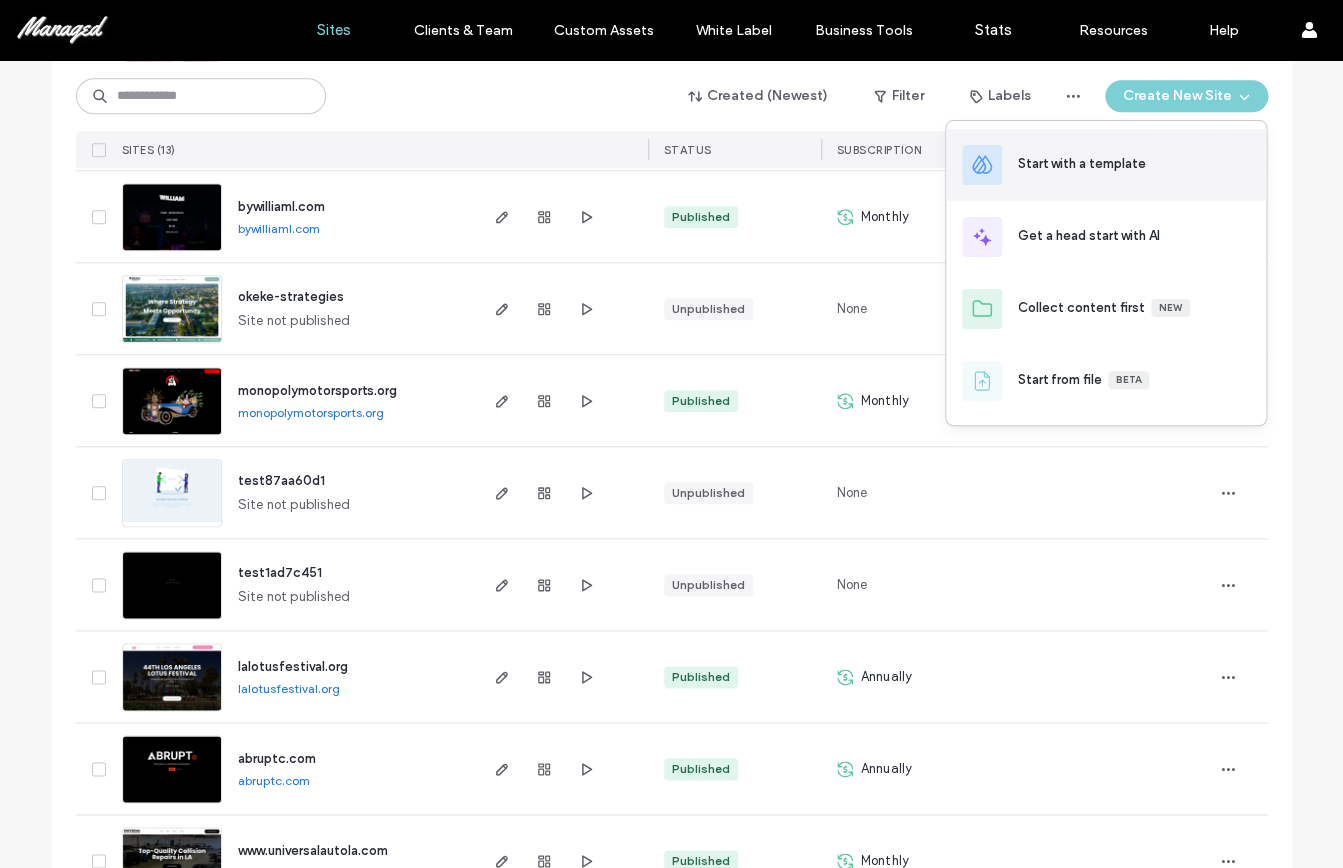 click on "Start with a template" at bounding box center [1106, 165] 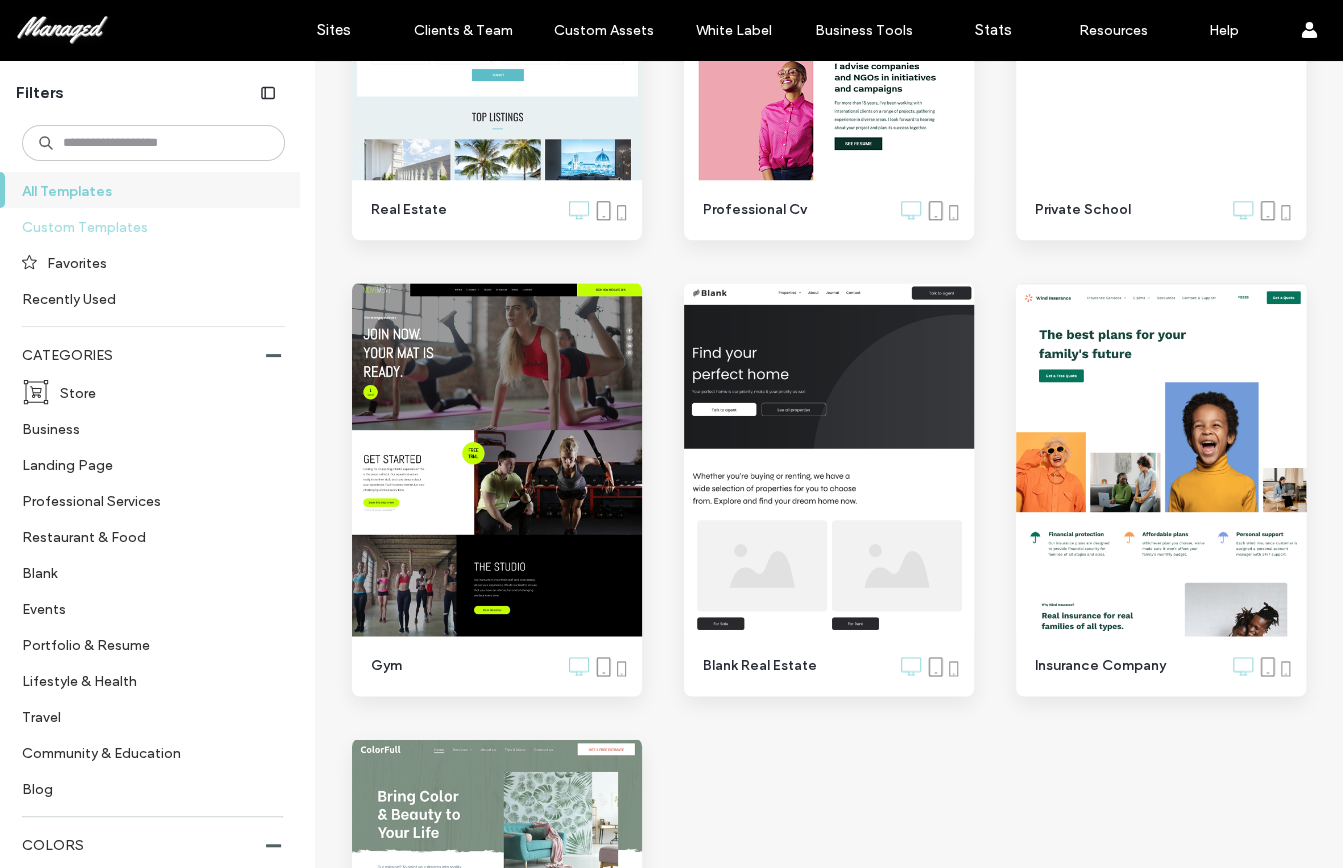 scroll, scrollTop: 8728, scrollLeft: 0, axis: vertical 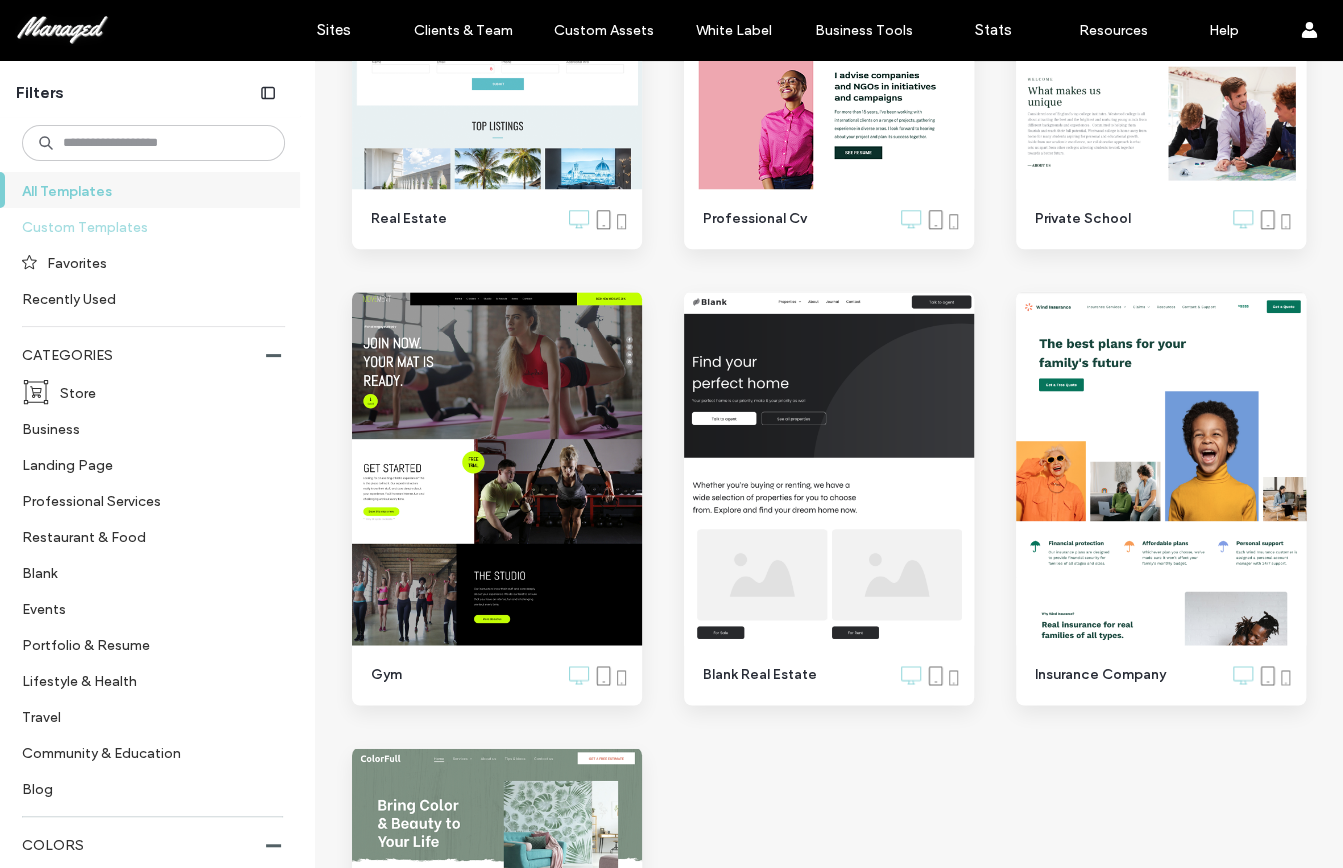 click on "Custom Templates" at bounding box center (145, 226) 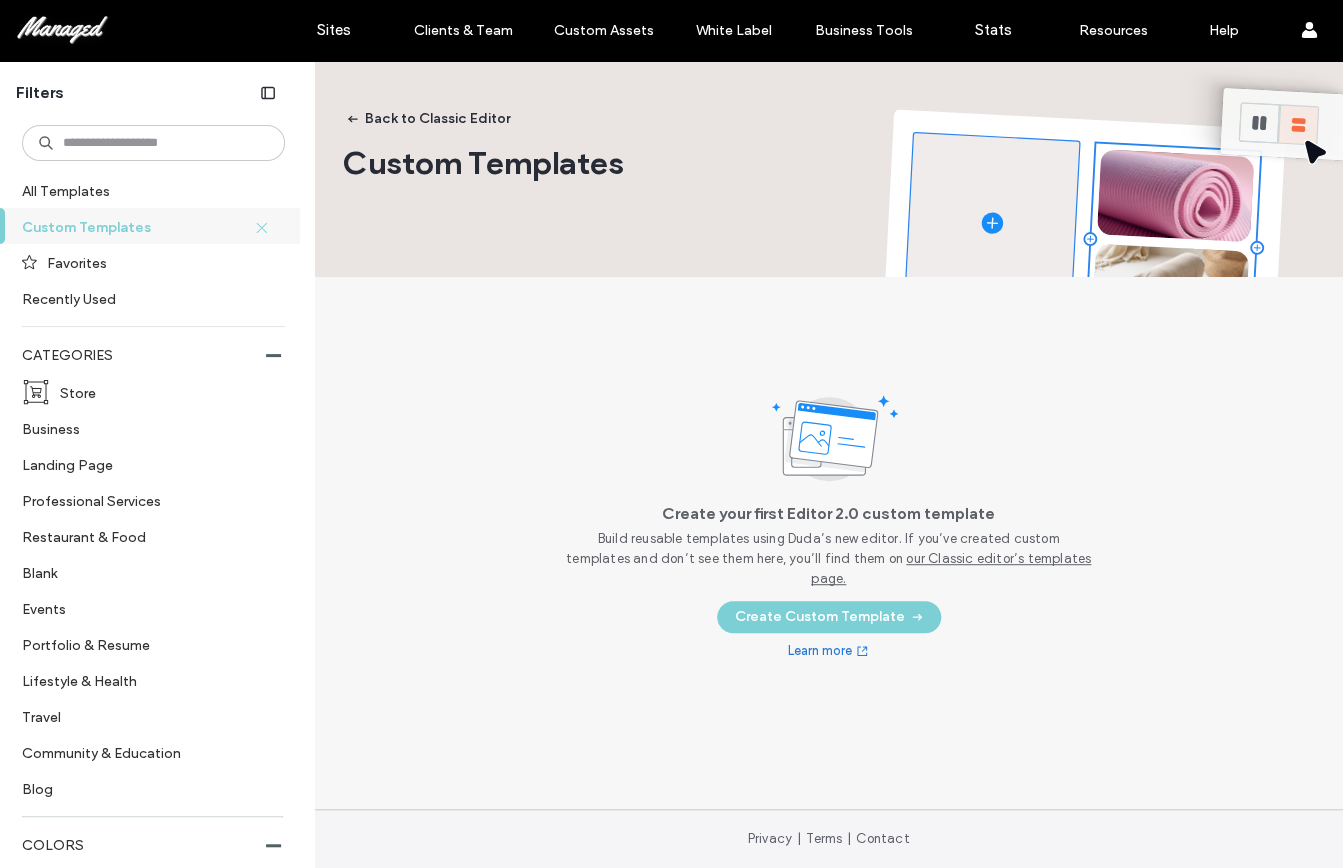 scroll, scrollTop: 0, scrollLeft: 0, axis: both 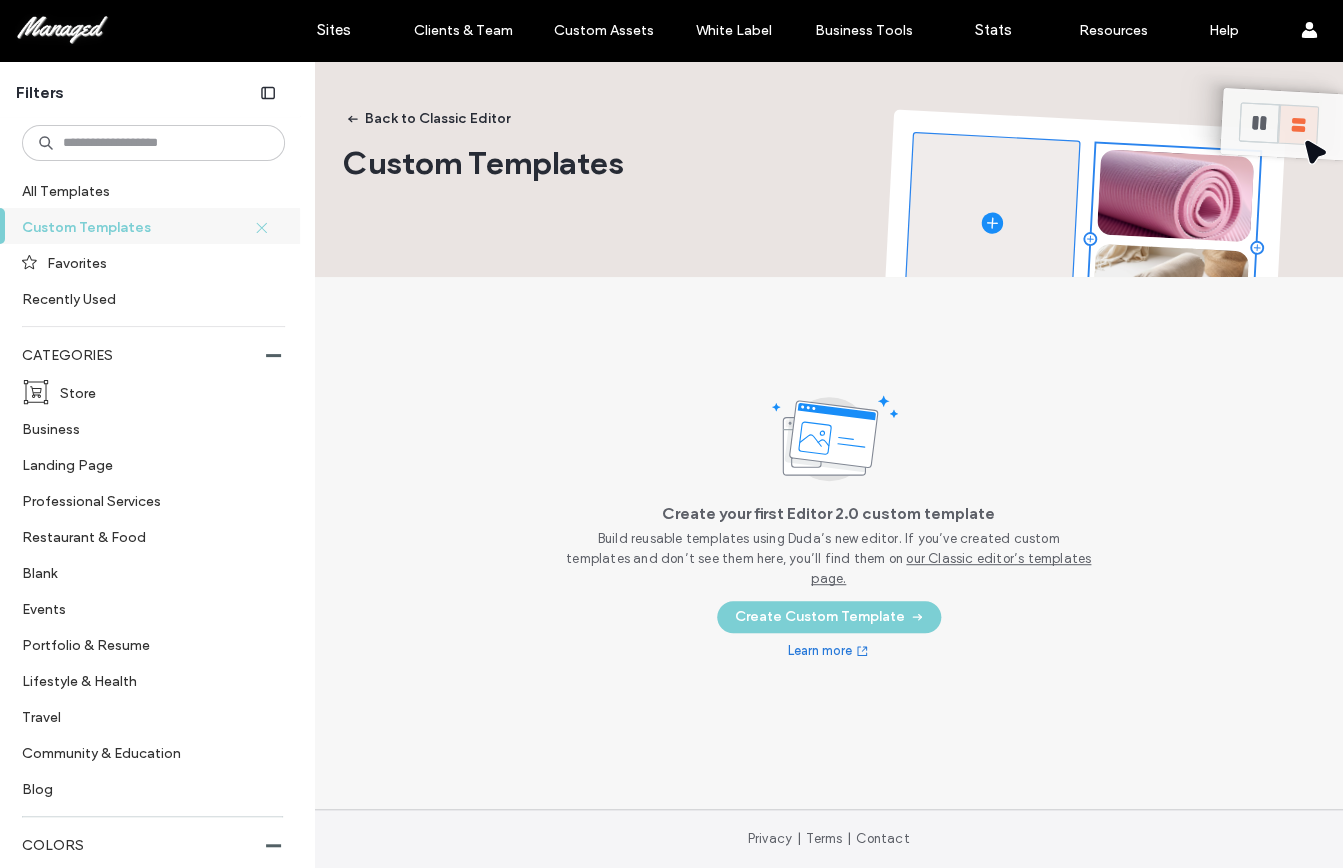 click on "our Classic editor’s templates page." at bounding box center [951, 568] 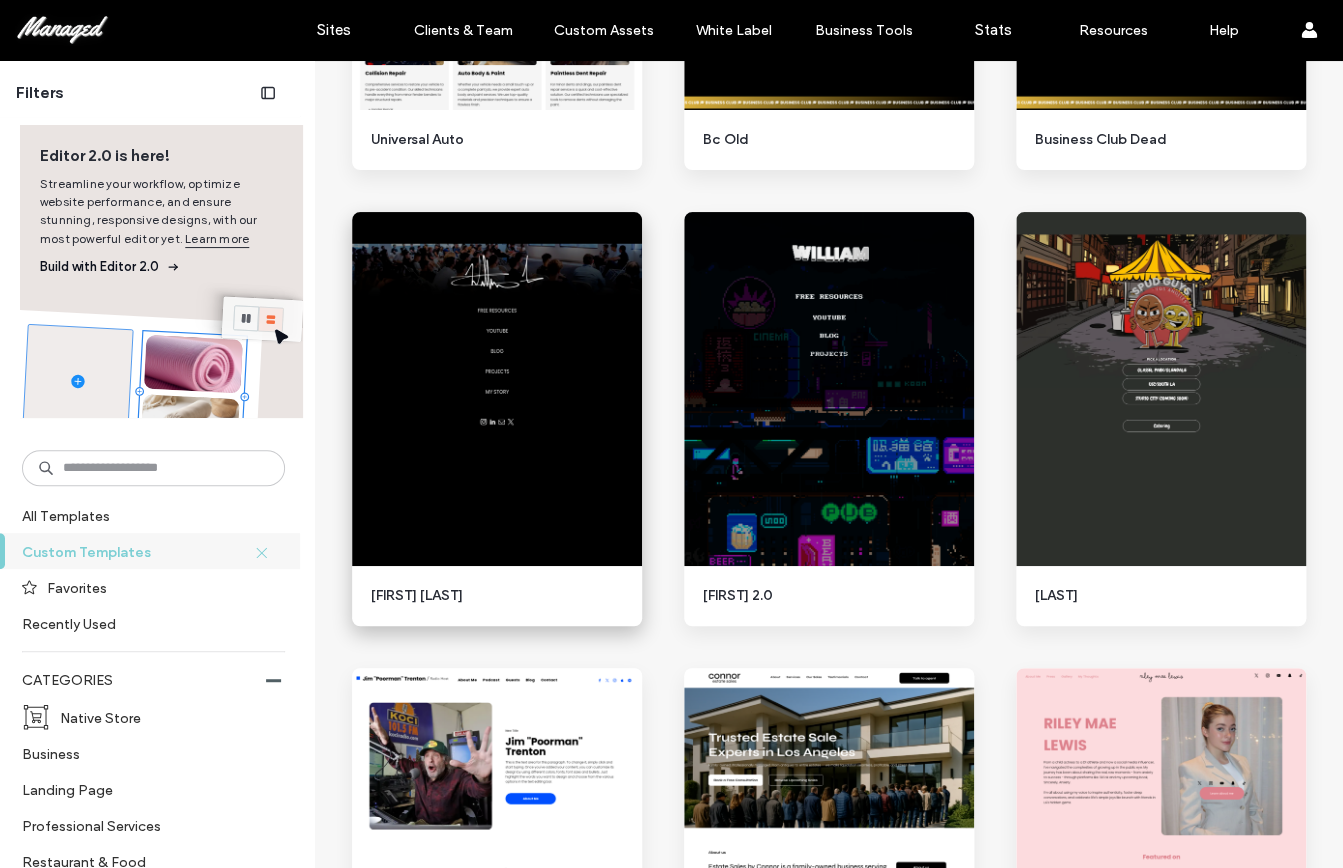 scroll, scrollTop: 5504, scrollLeft: 0, axis: vertical 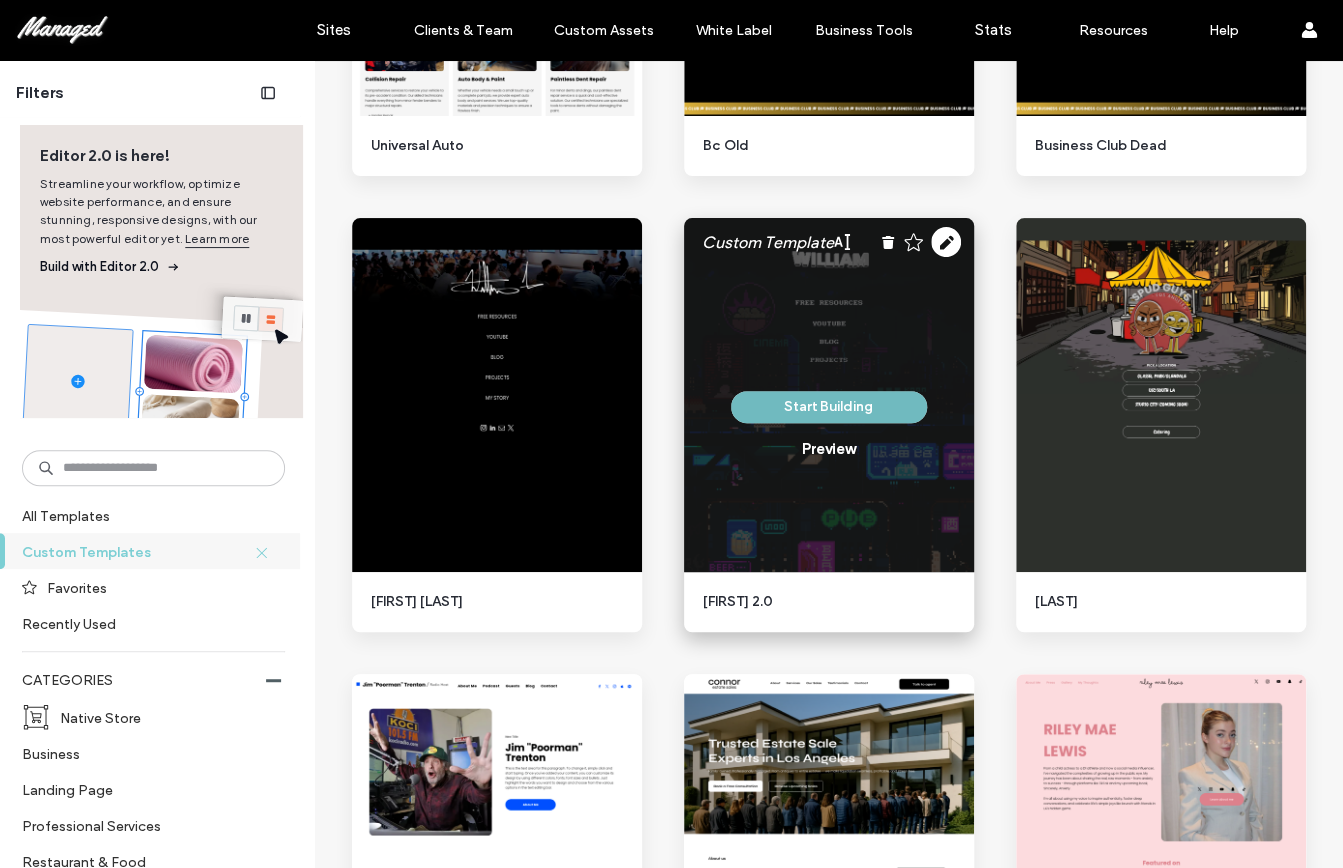 click on "Start Building" at bounding box center (829, 407) 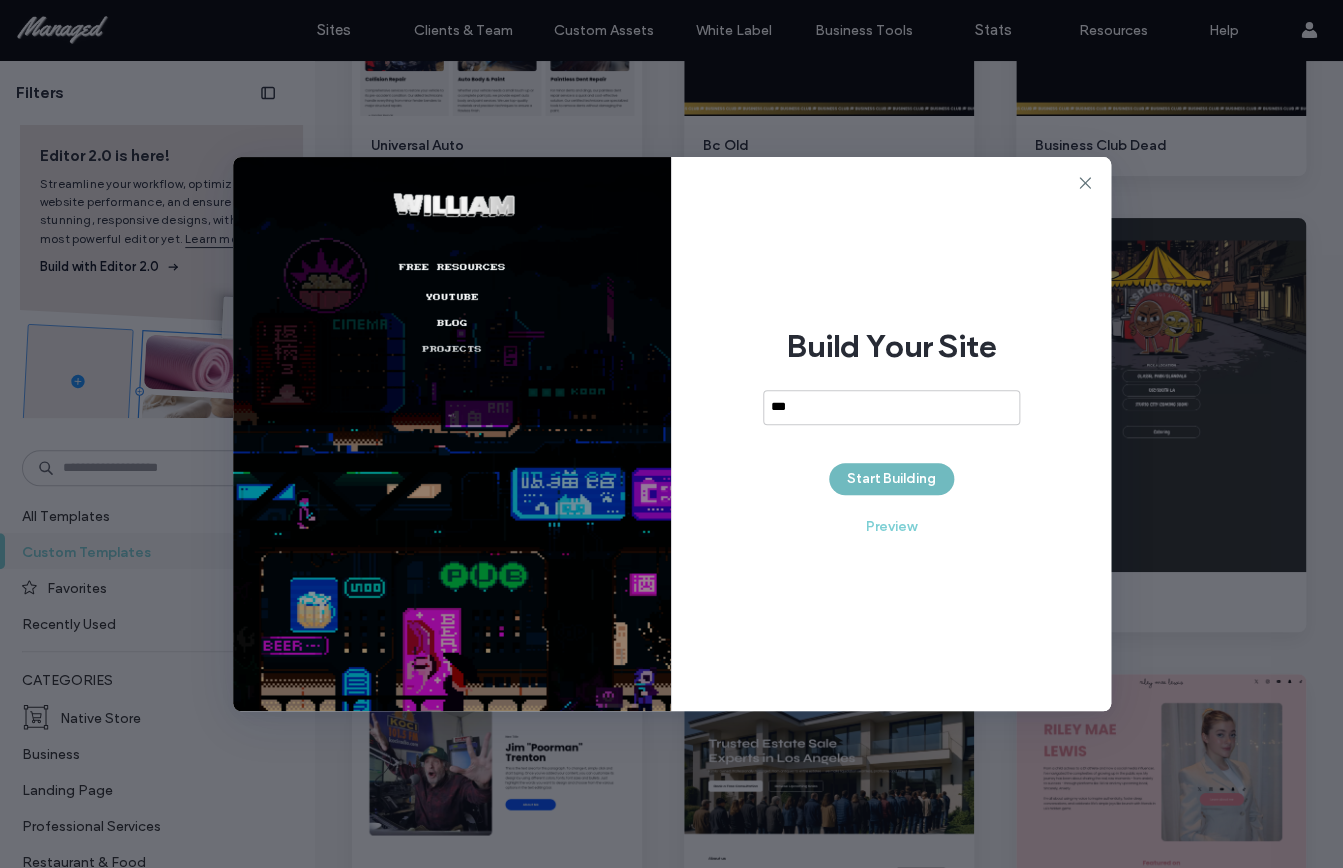 type on "***" 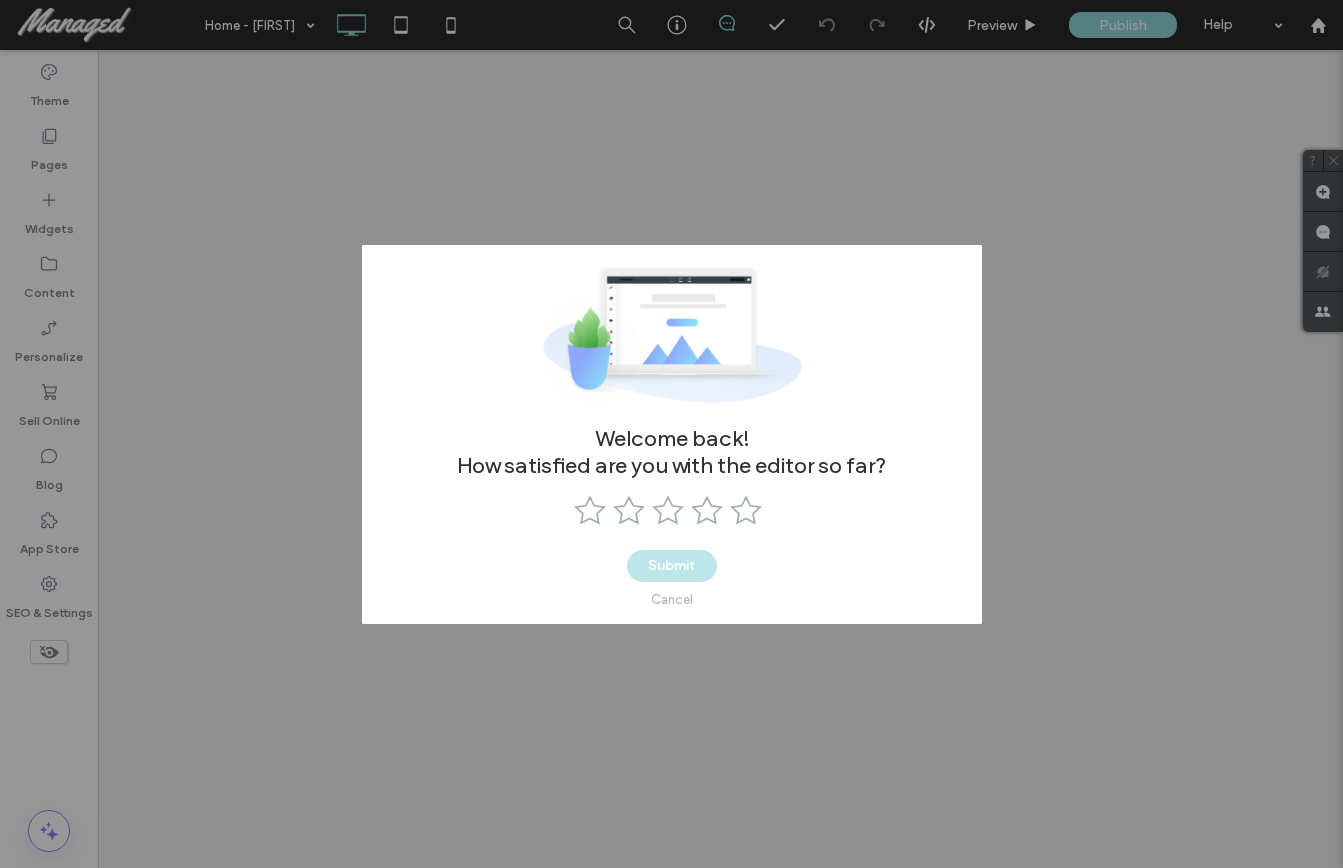 scroll, scrollTop: 0, scrollLeft: 0, axis: both 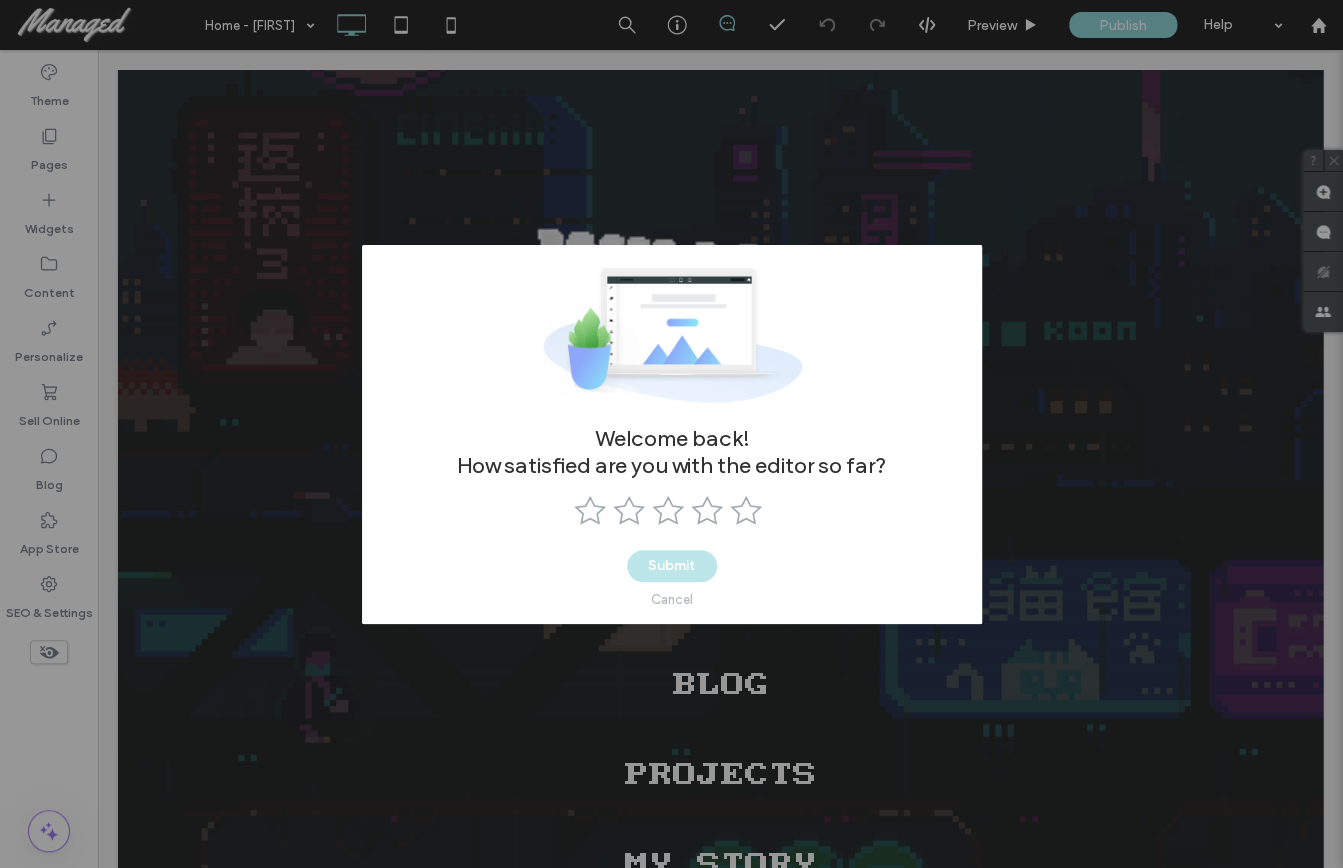 click on "Cancel" at bounding box center [672, 599] 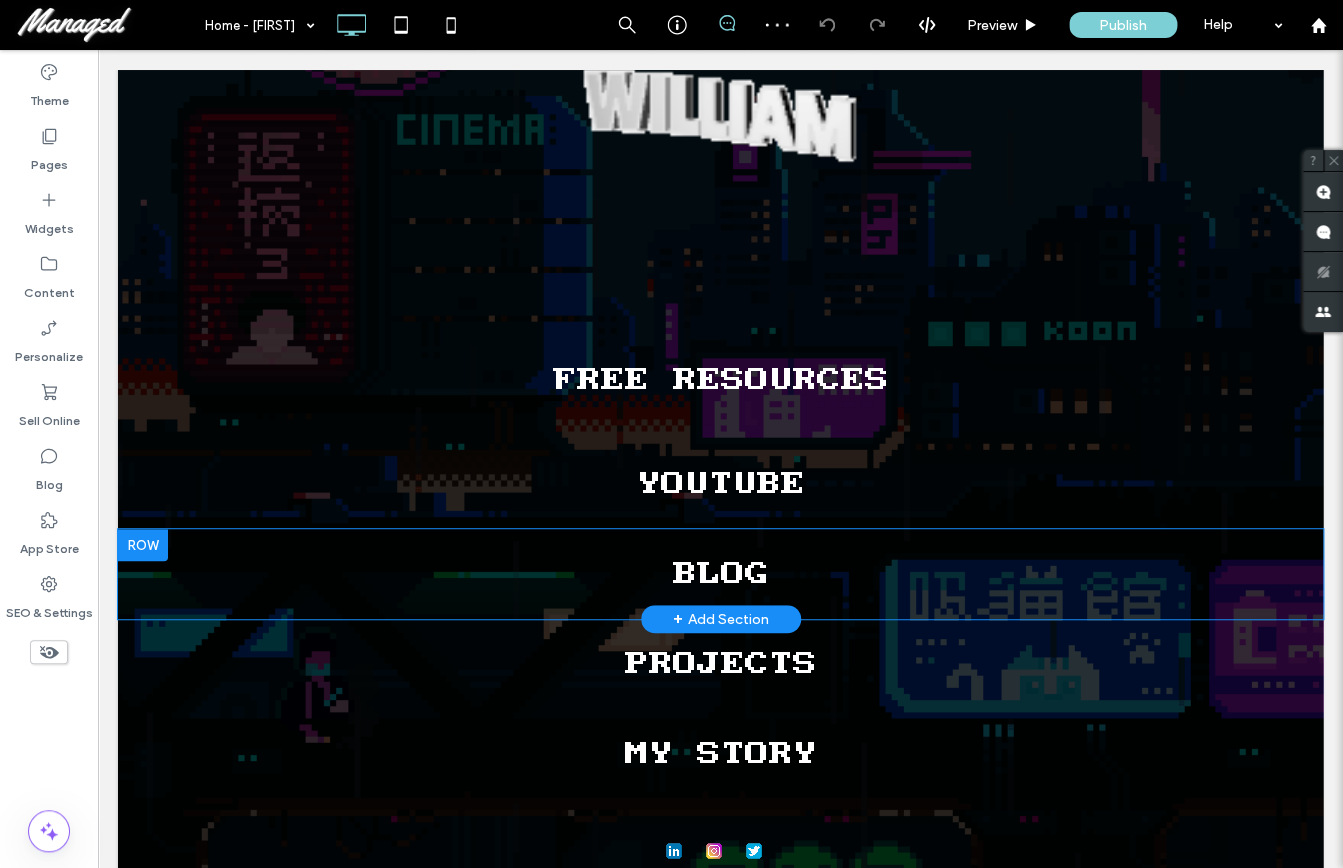 scroll, scrollTop: 209, scrollLeft: 0, axis: vertical 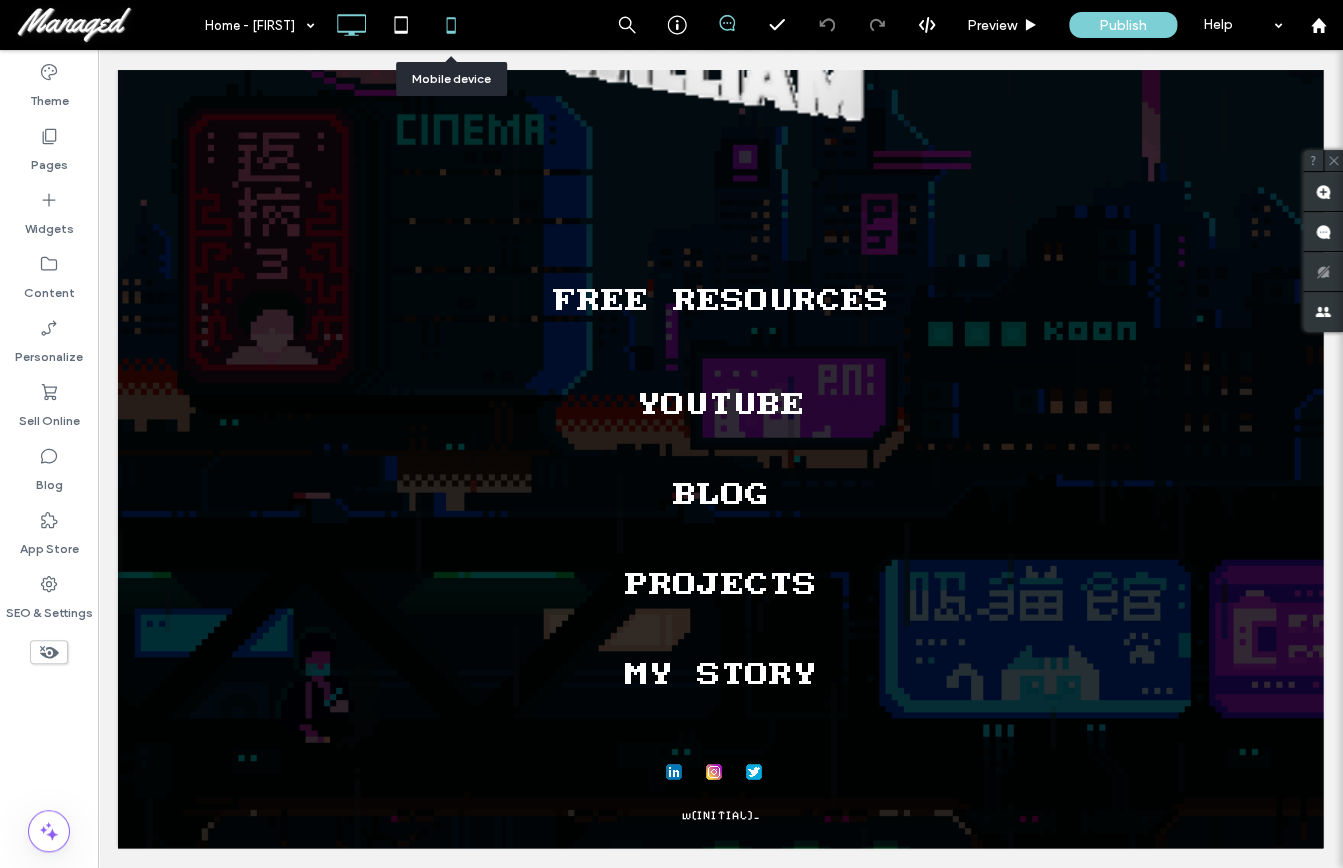 click 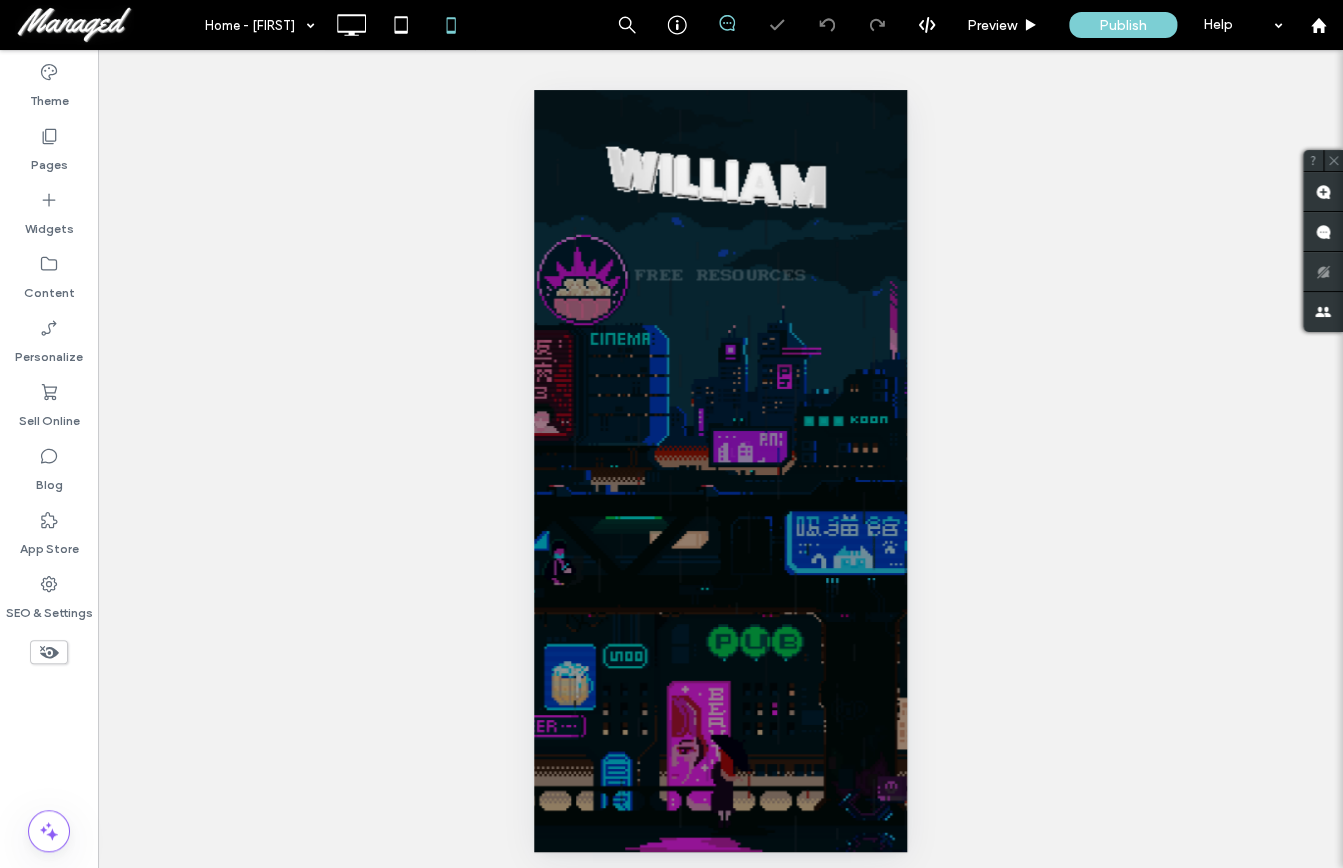 scroll, scrollTop: 0, scrollLeft: 0, axis: both 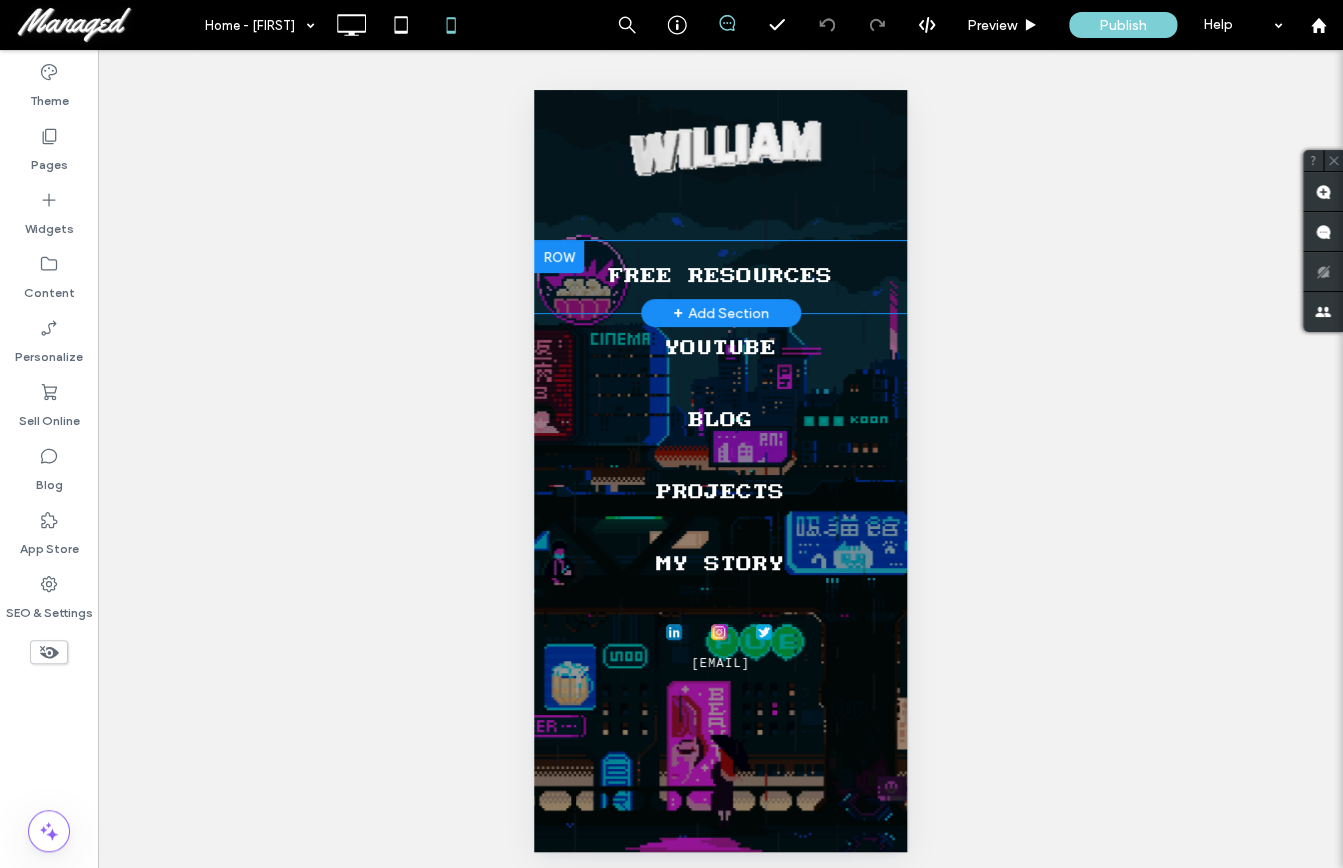 click at bounding box center [720, 310] 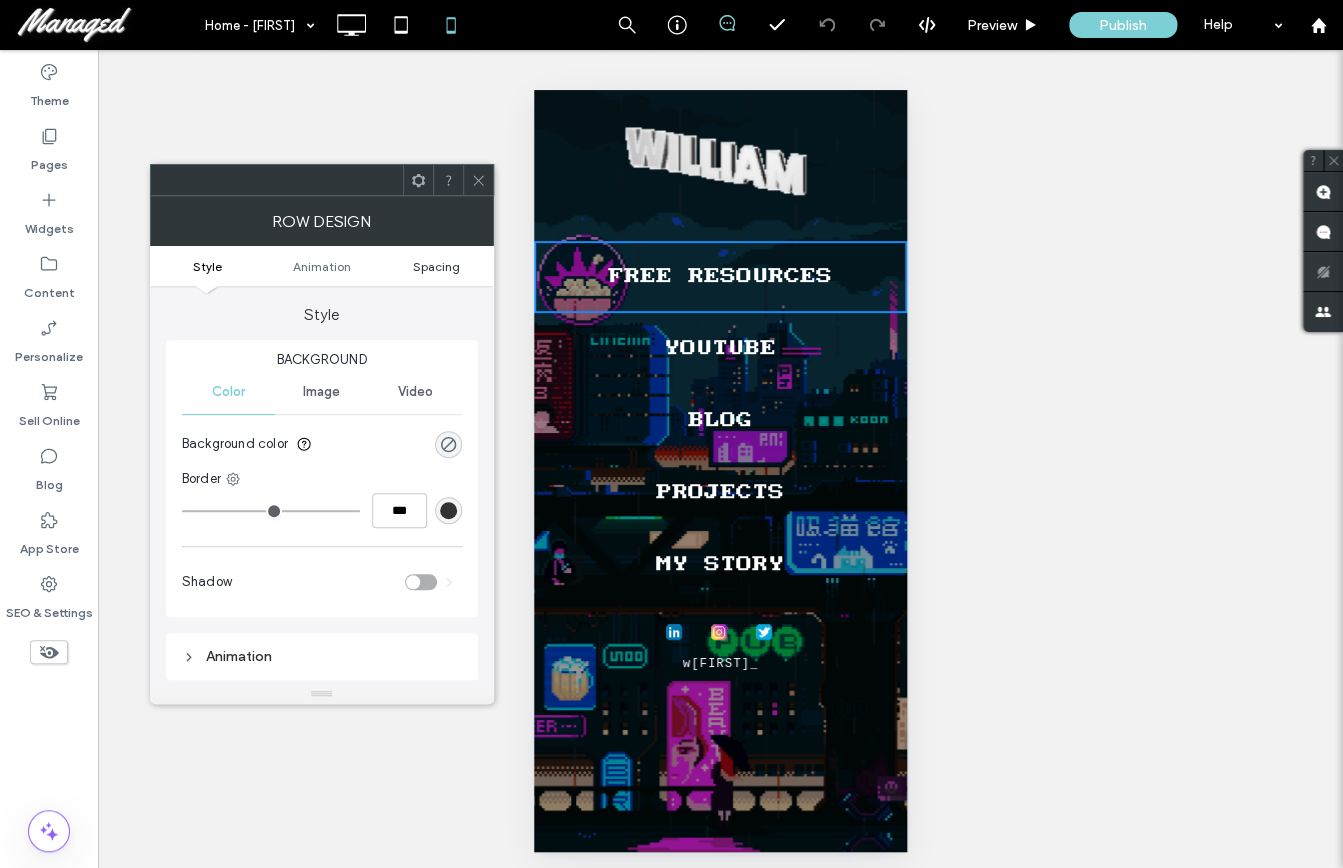 click on "Spacing" at bounding box center [436, 266] 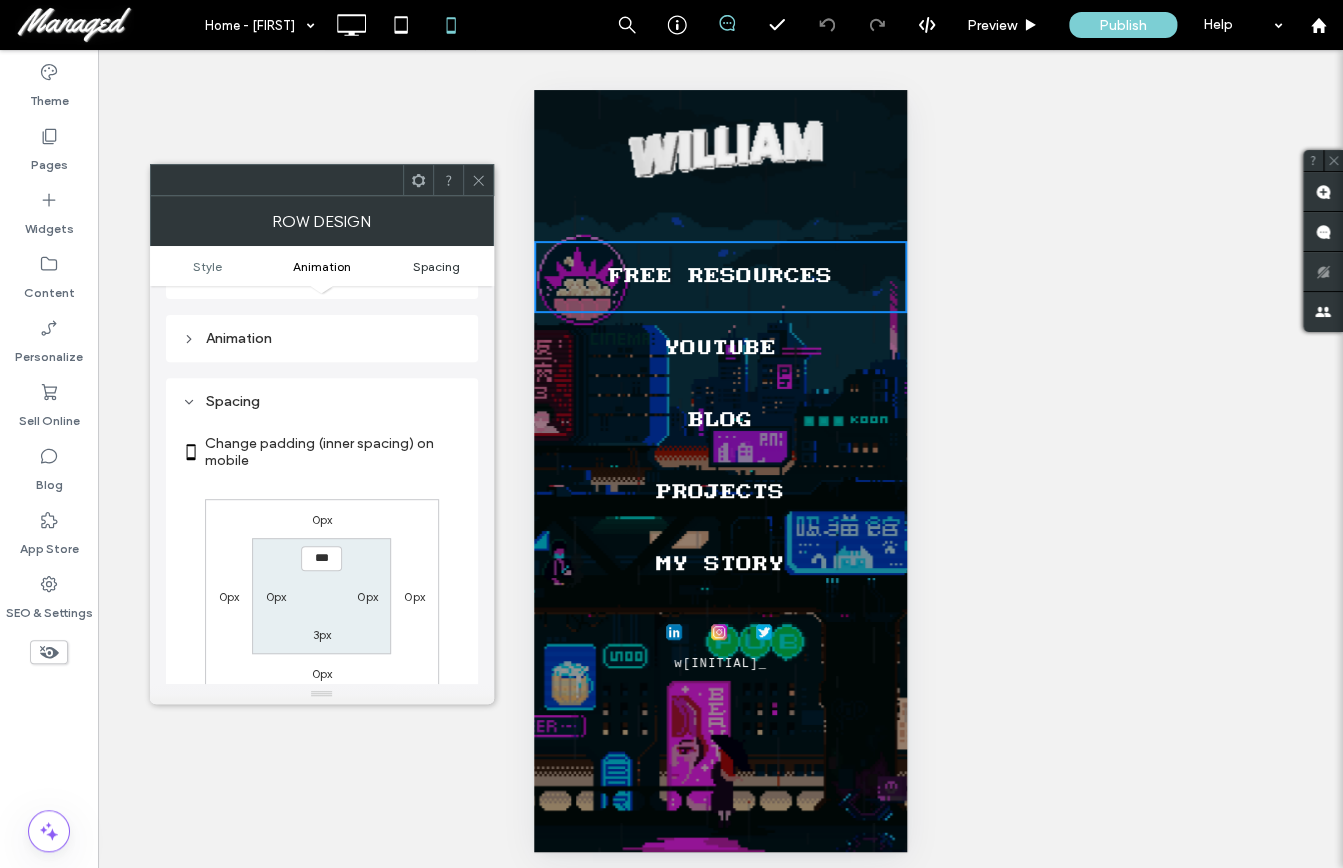 scroll, scrollTop: 396, scrollLeft: 0, axis: vertical 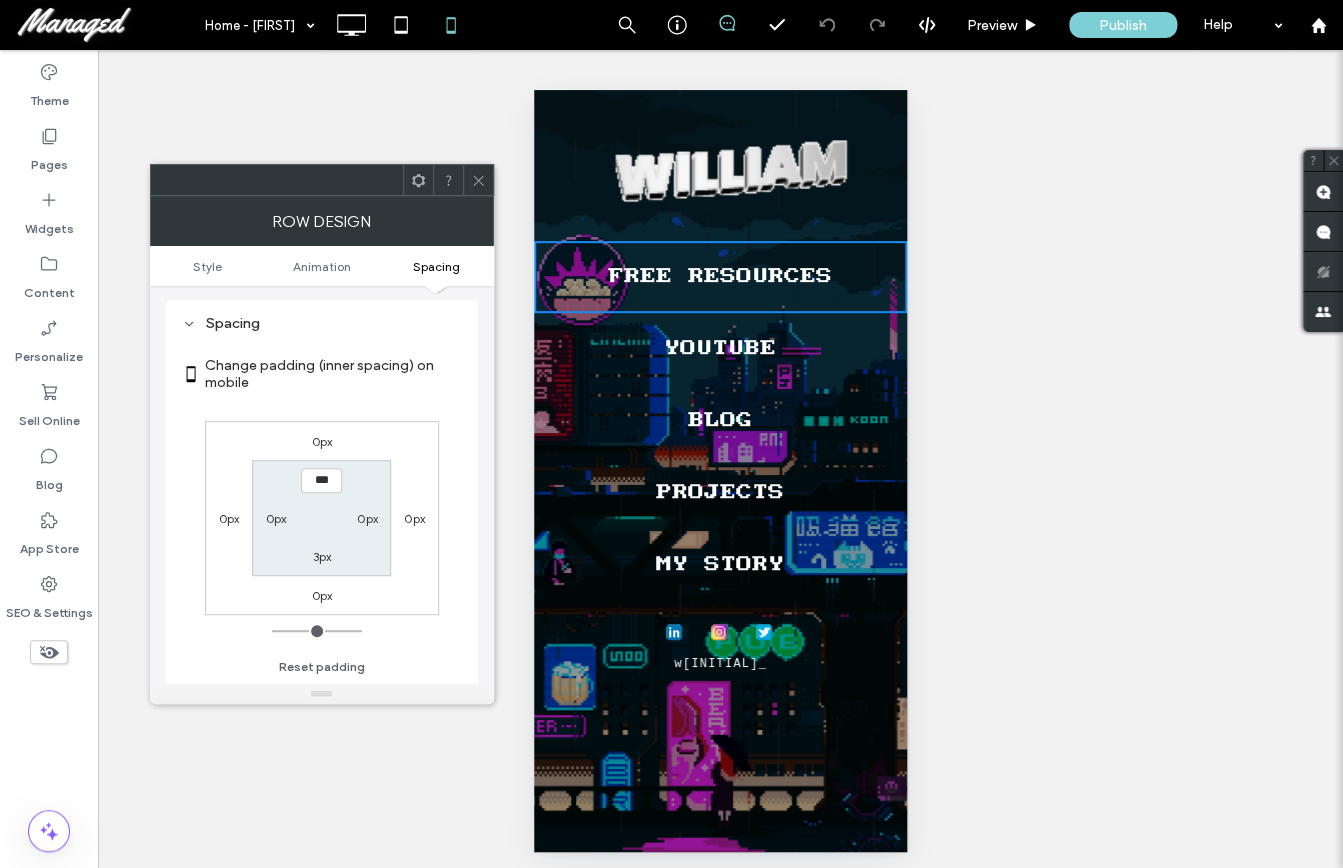 click 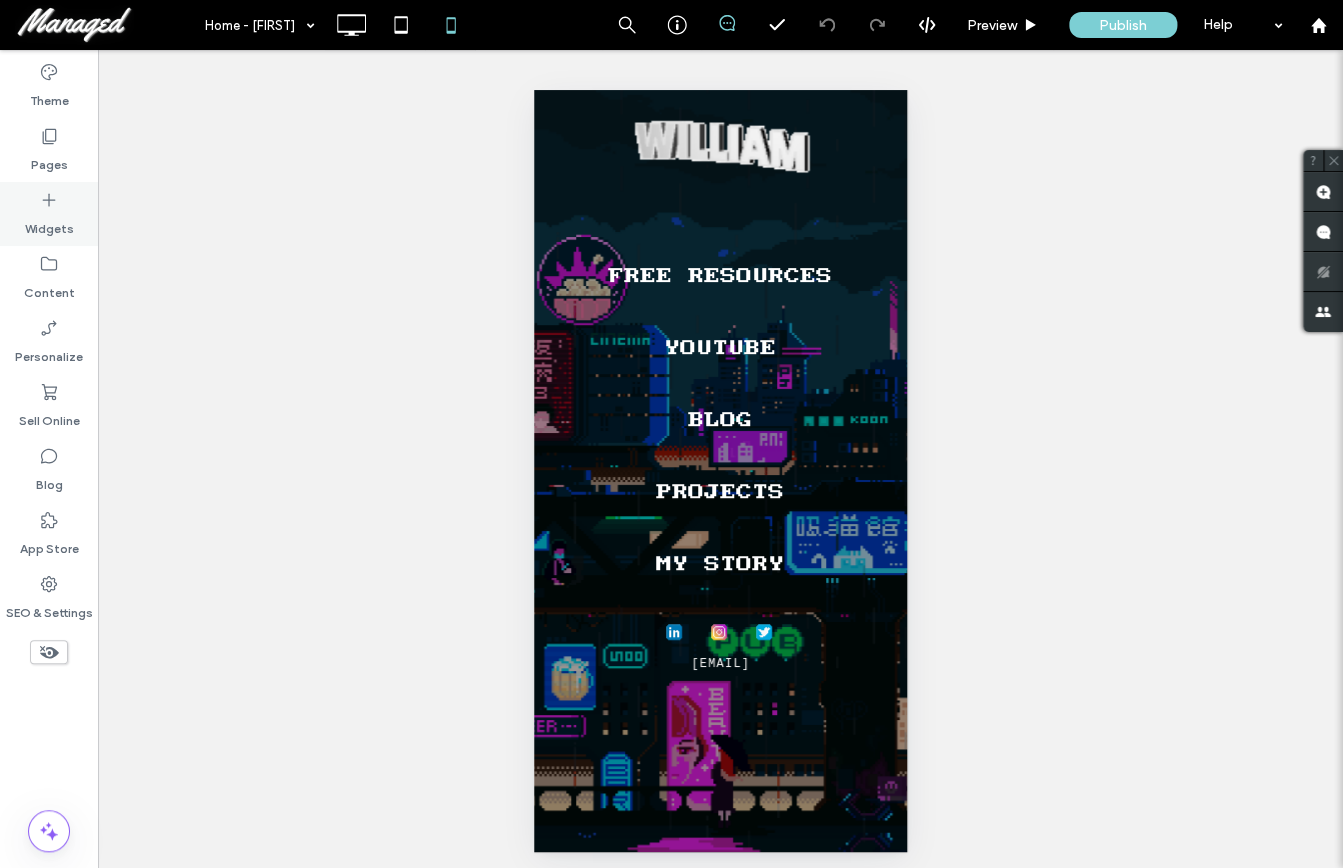 click on "Widgets" at bounding box center (49, 224) 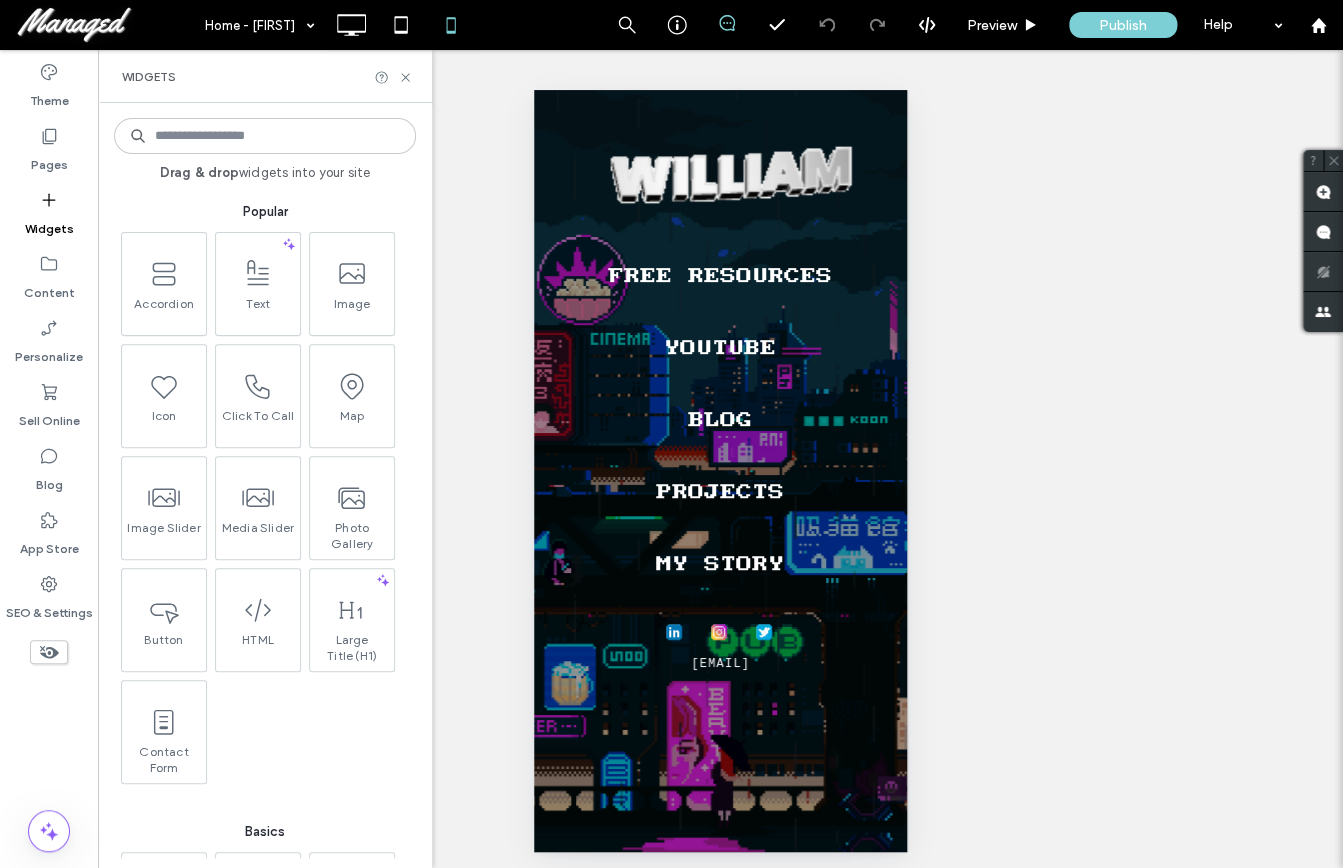 click on "Widgets" at bounding box center [265, 77] 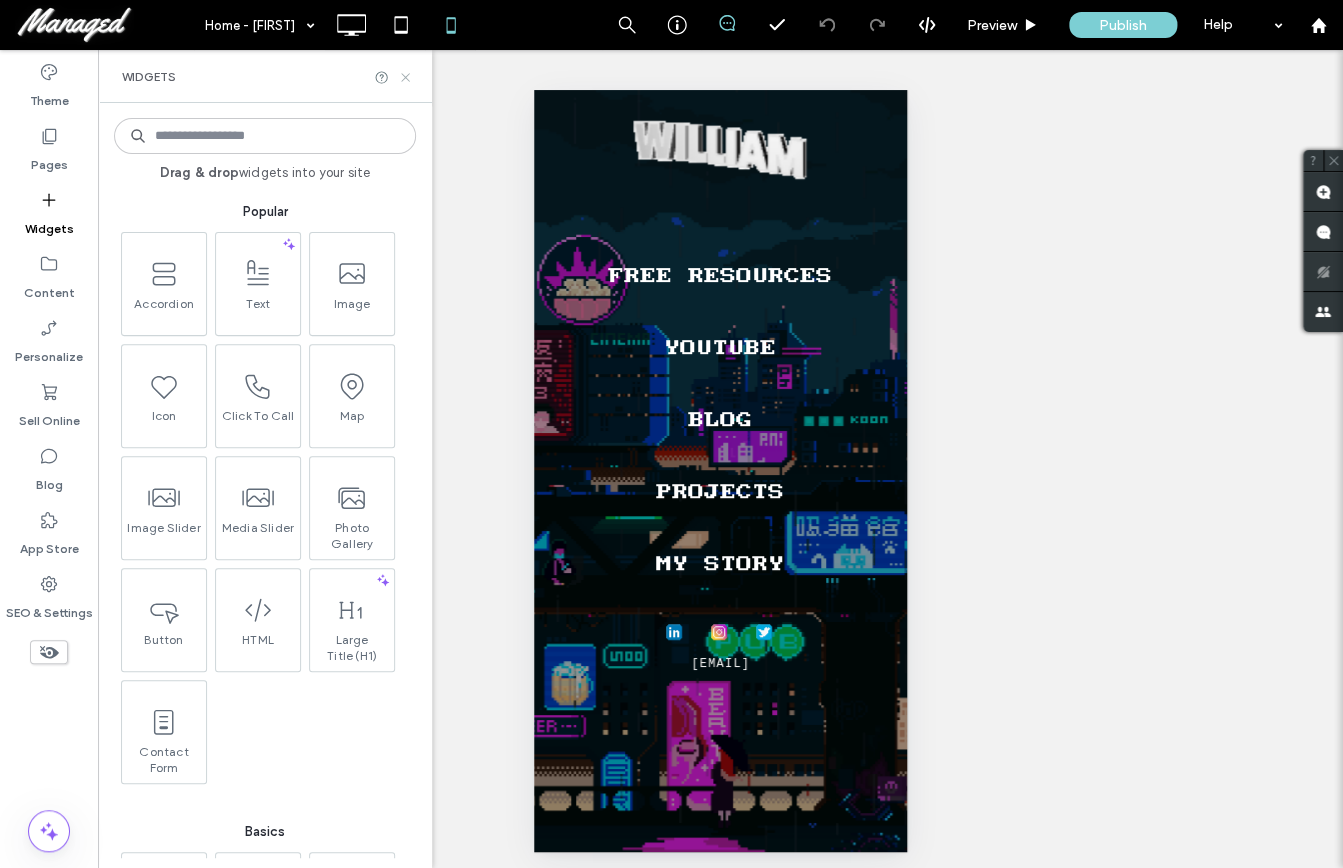click 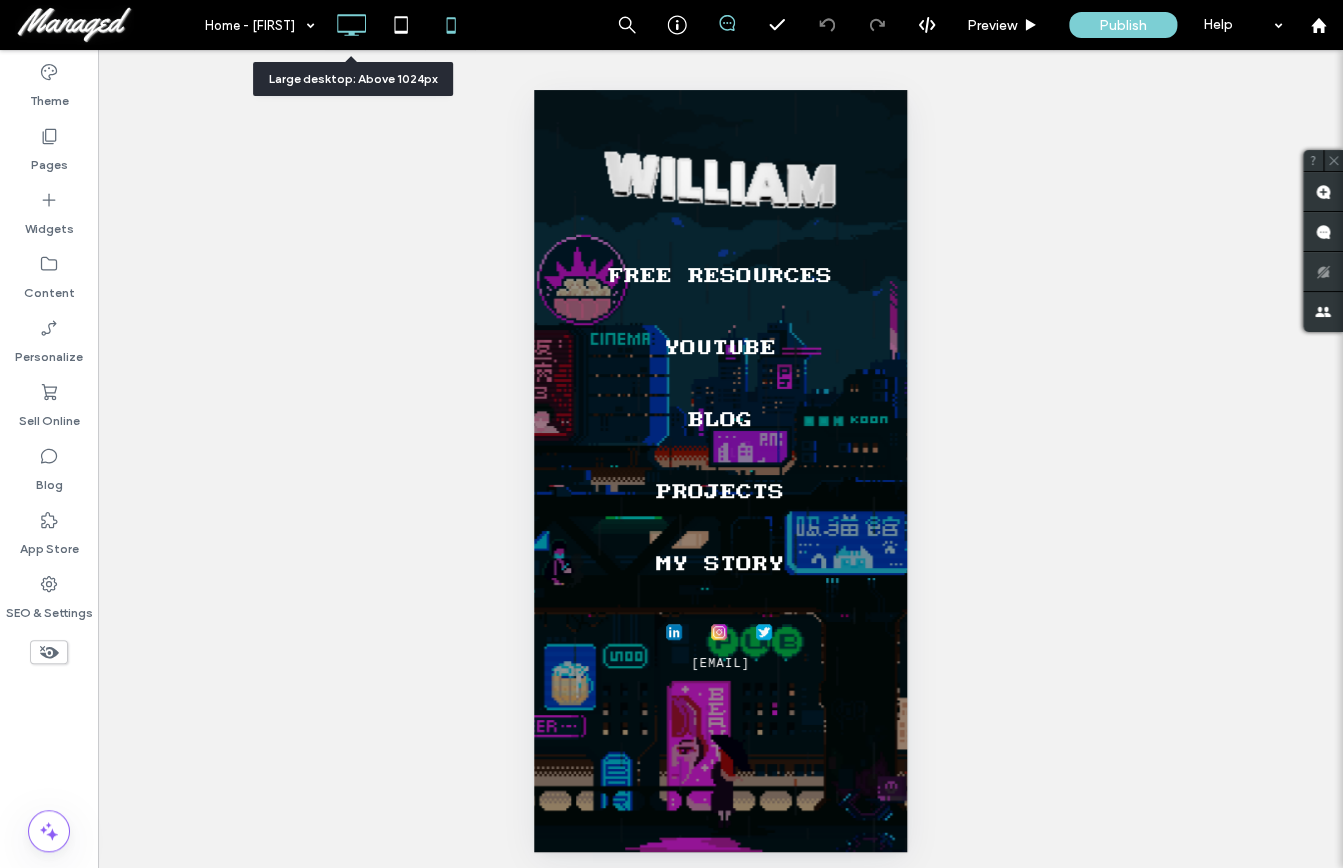 click 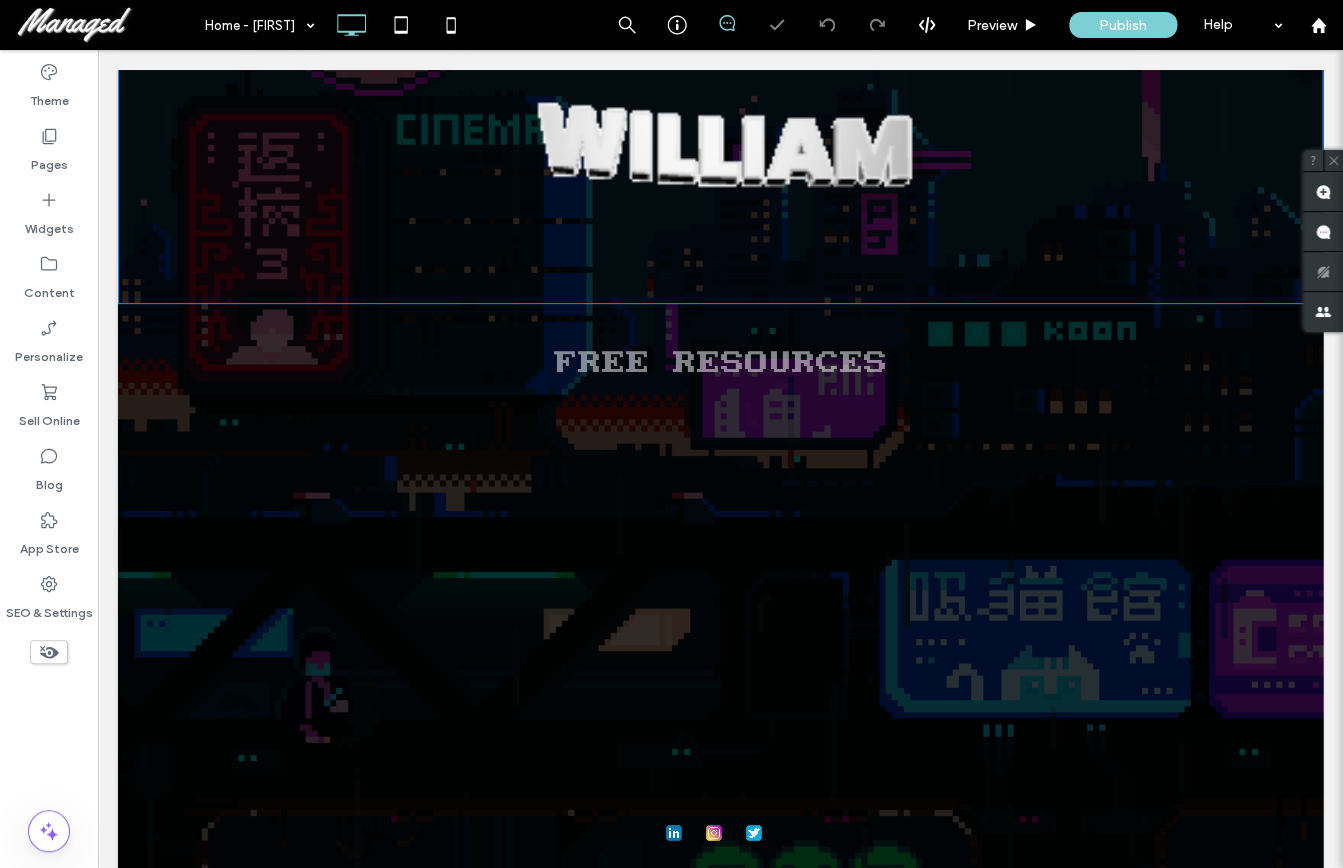 scroll, scrollTop: 209, scrollLeft: 0, axis: vertical 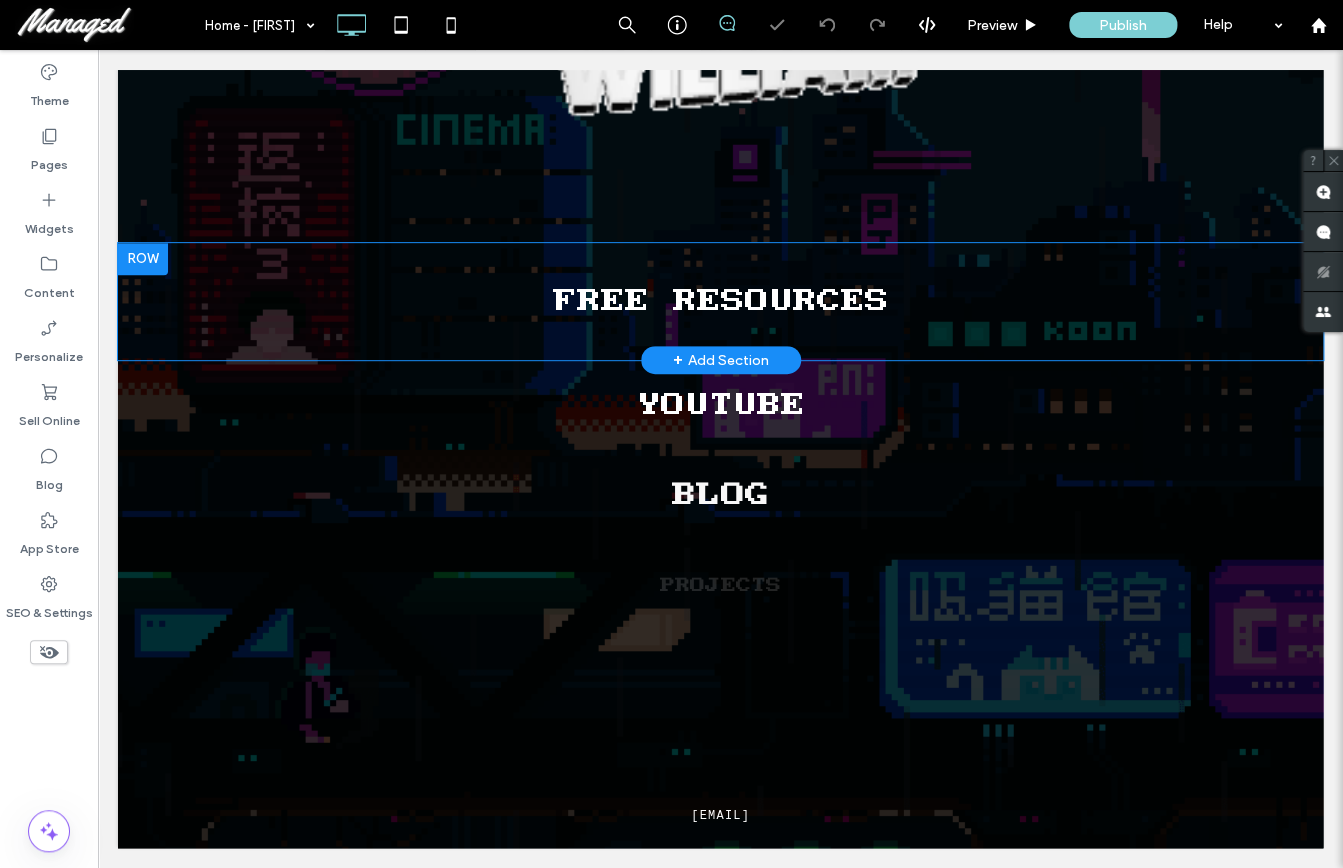 click on "+ Add Section" at bounding box center [721, 360] 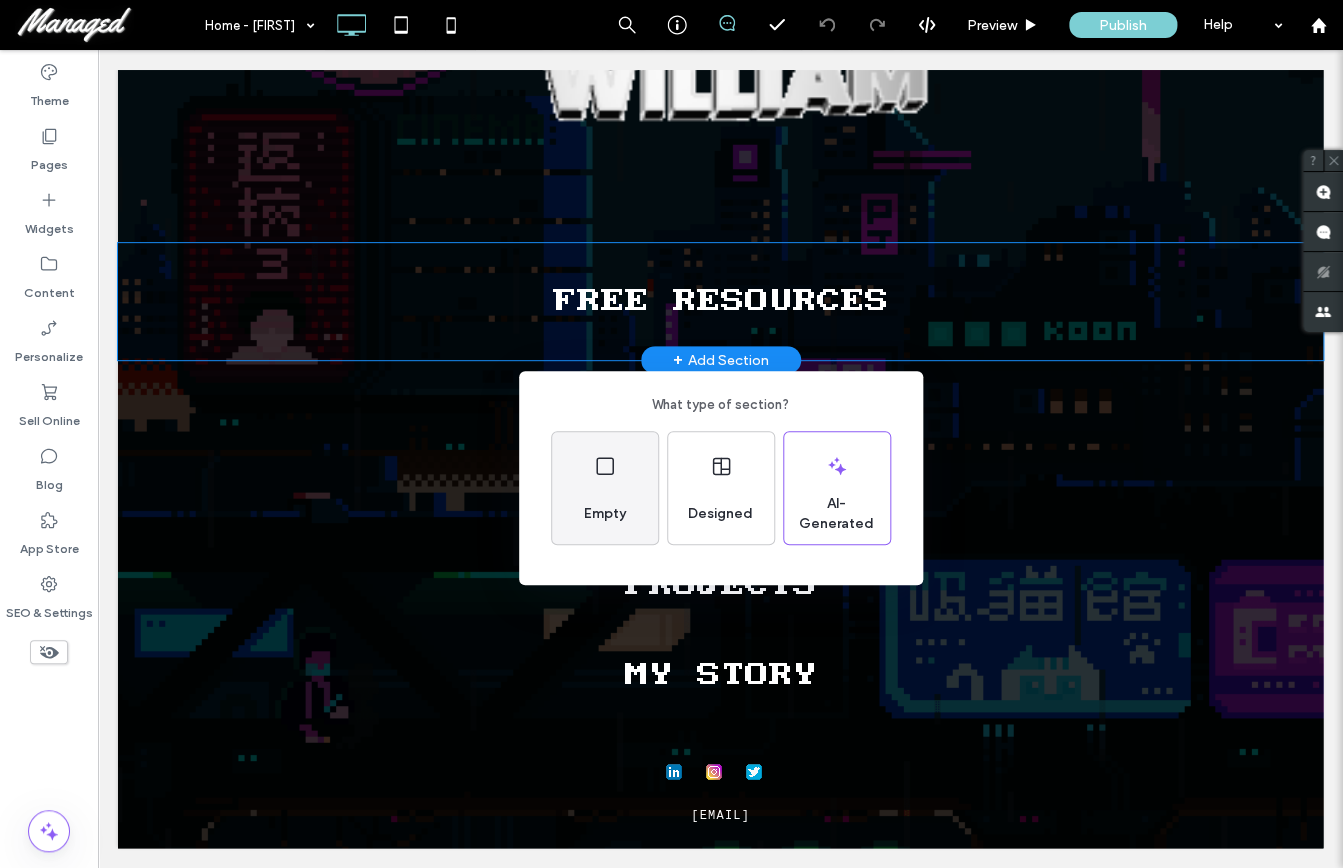 click 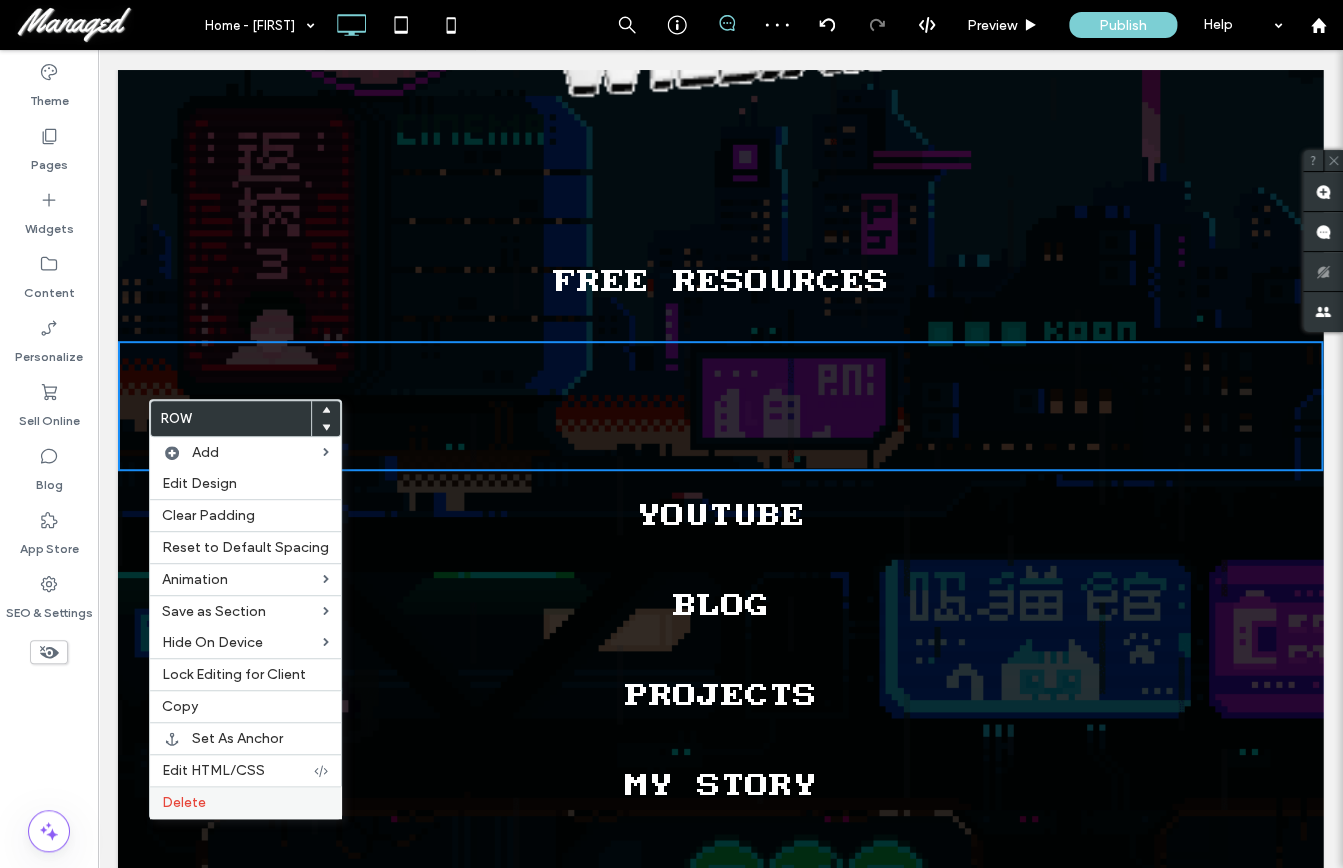 click on "Delete" at bounding box center [245, 802] 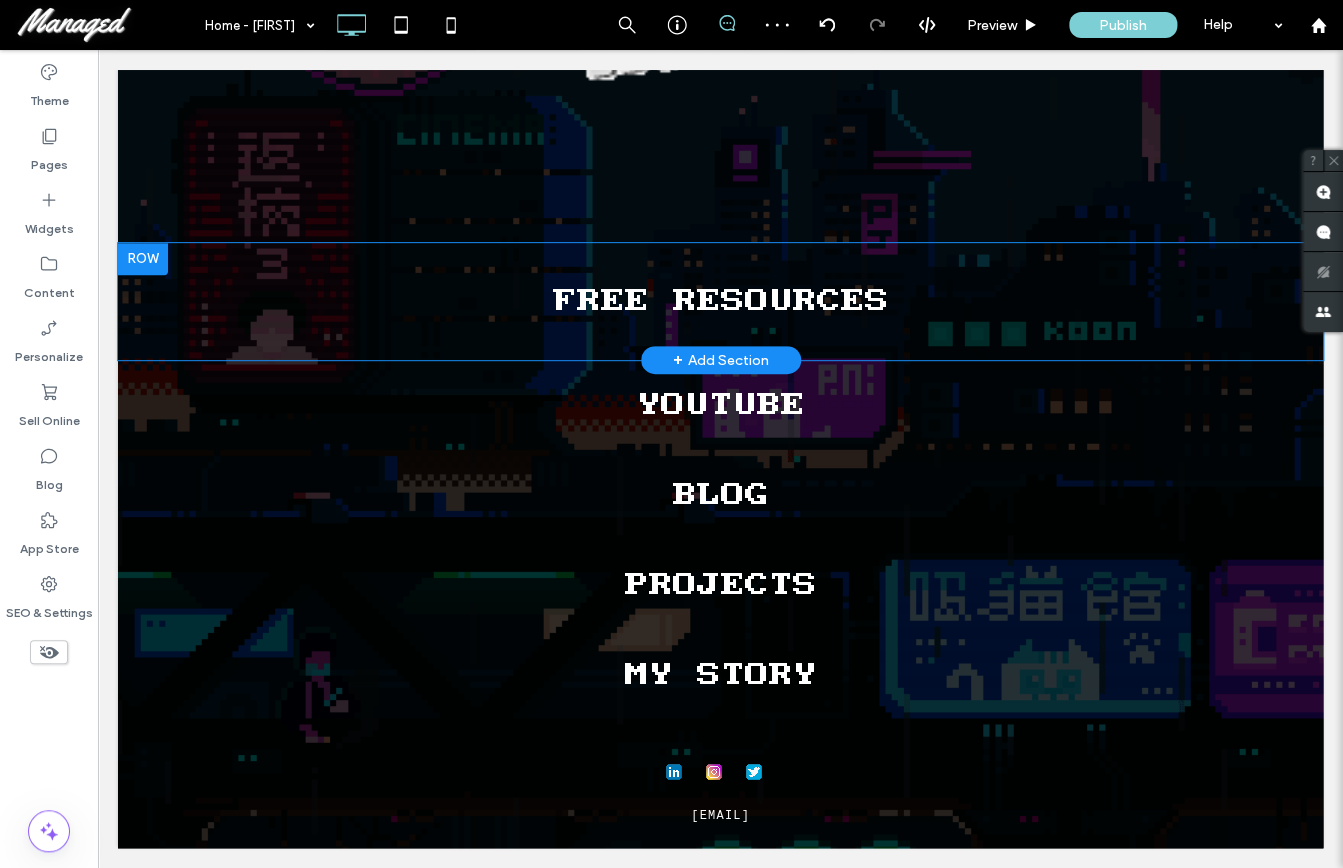 click on "+ Add Section" at bounding box center (721, 360) 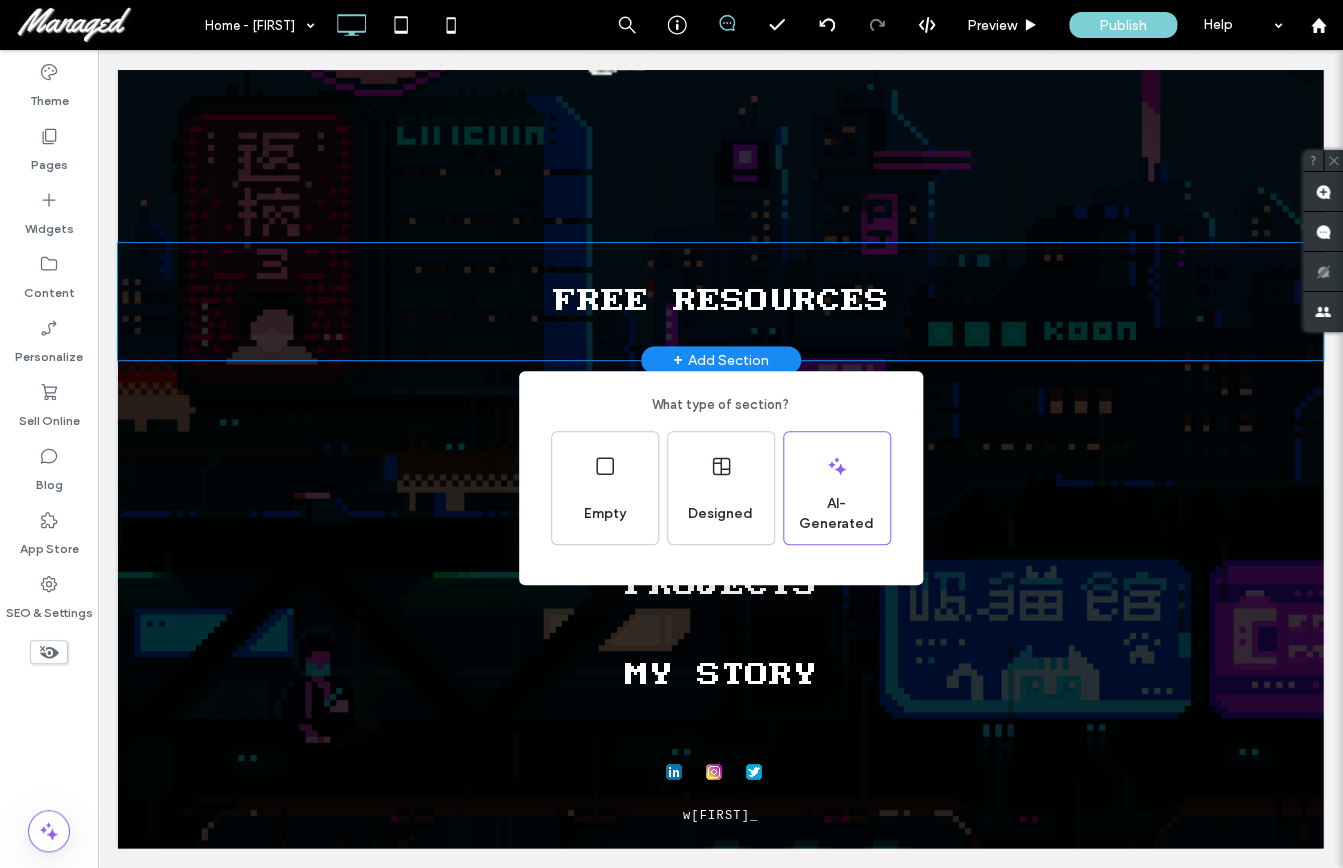 click on "What type of section? Empty Designed AI-Generated" at bounding box center (671, 483) 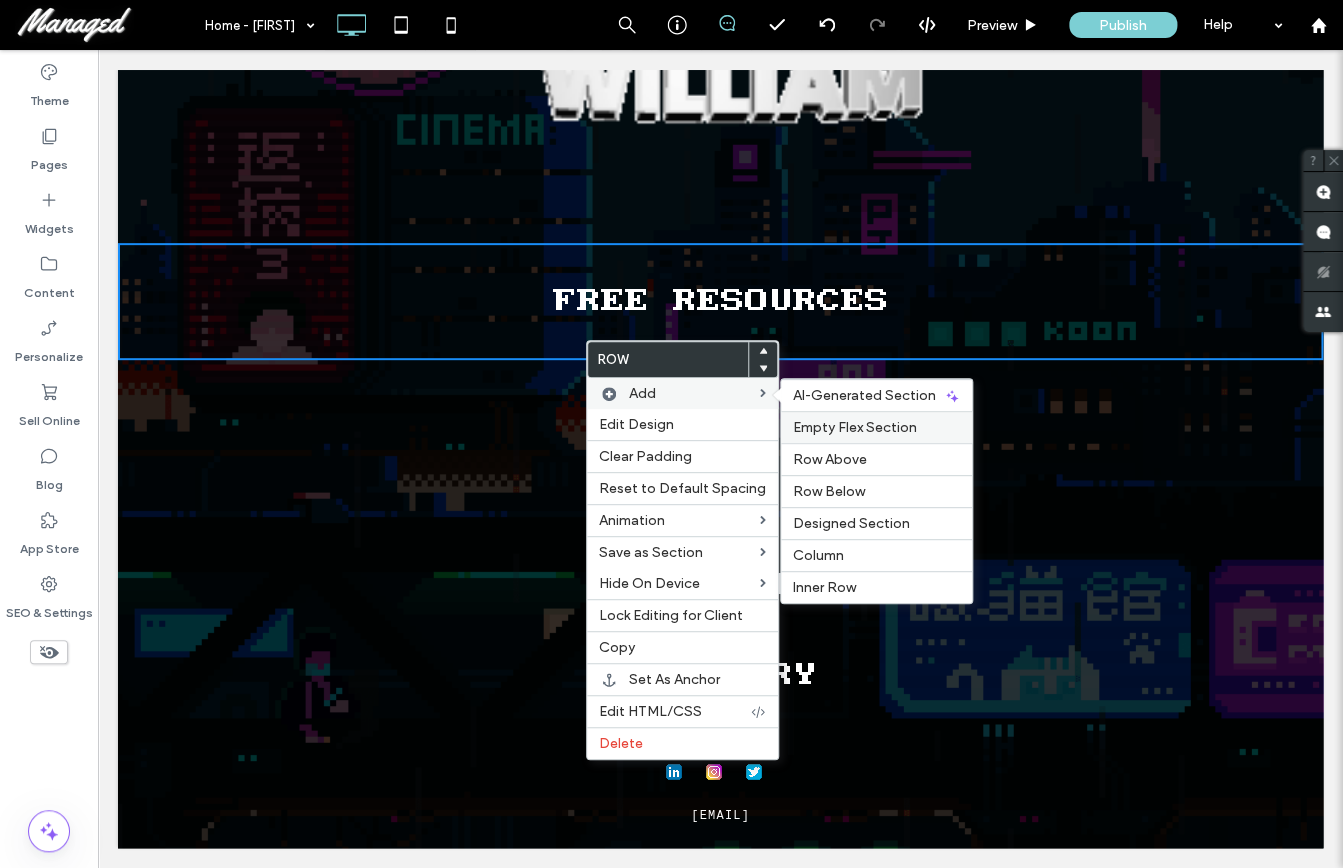 click on "Empty Flex Section" at bounding box center [855, 427] 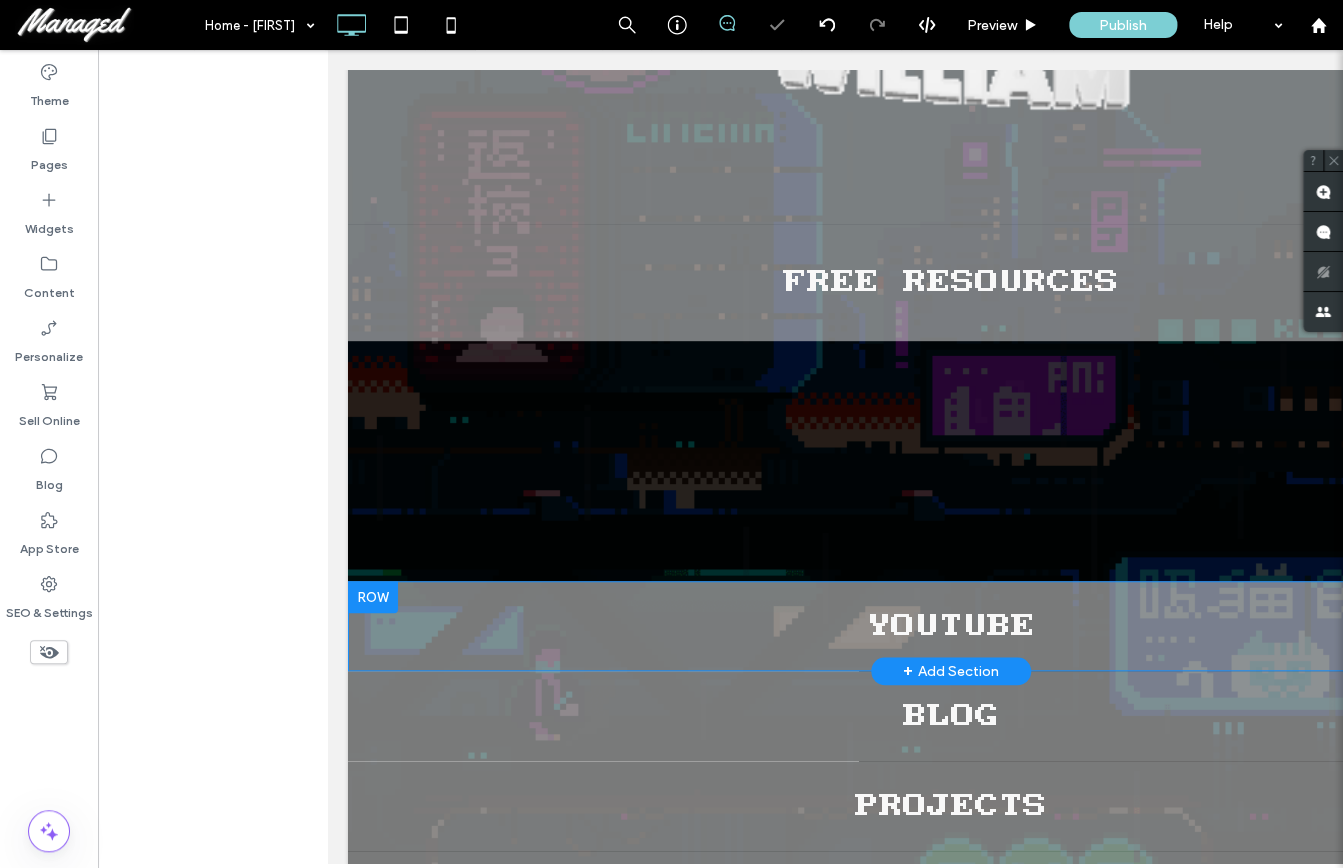 scroll, scrollTop: 0, scrollLeft: 528, axis: horizontal 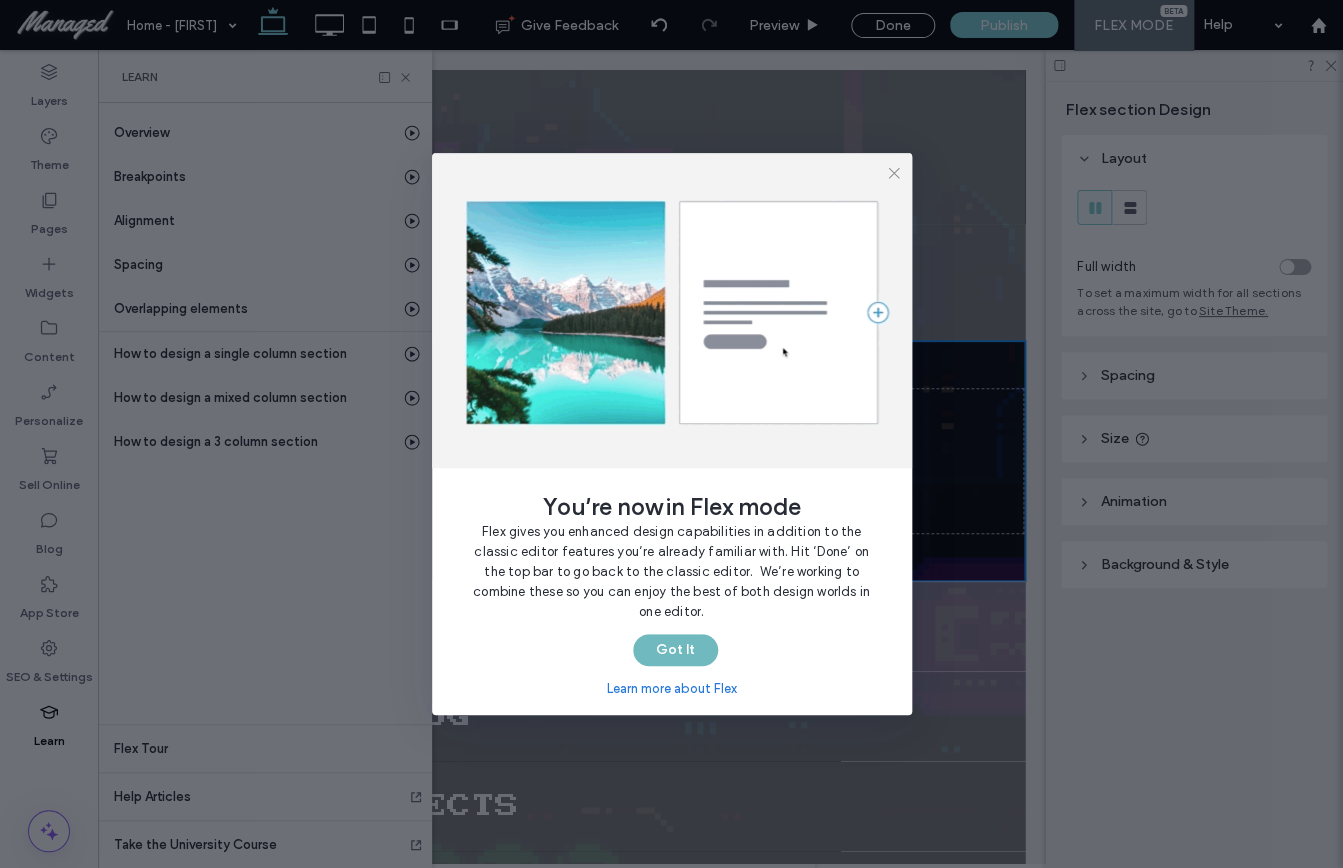 drag, startPoint x: 666, startPoint y: 645, endPoint x: 866, endPoint y: 596, distance: 205.91502 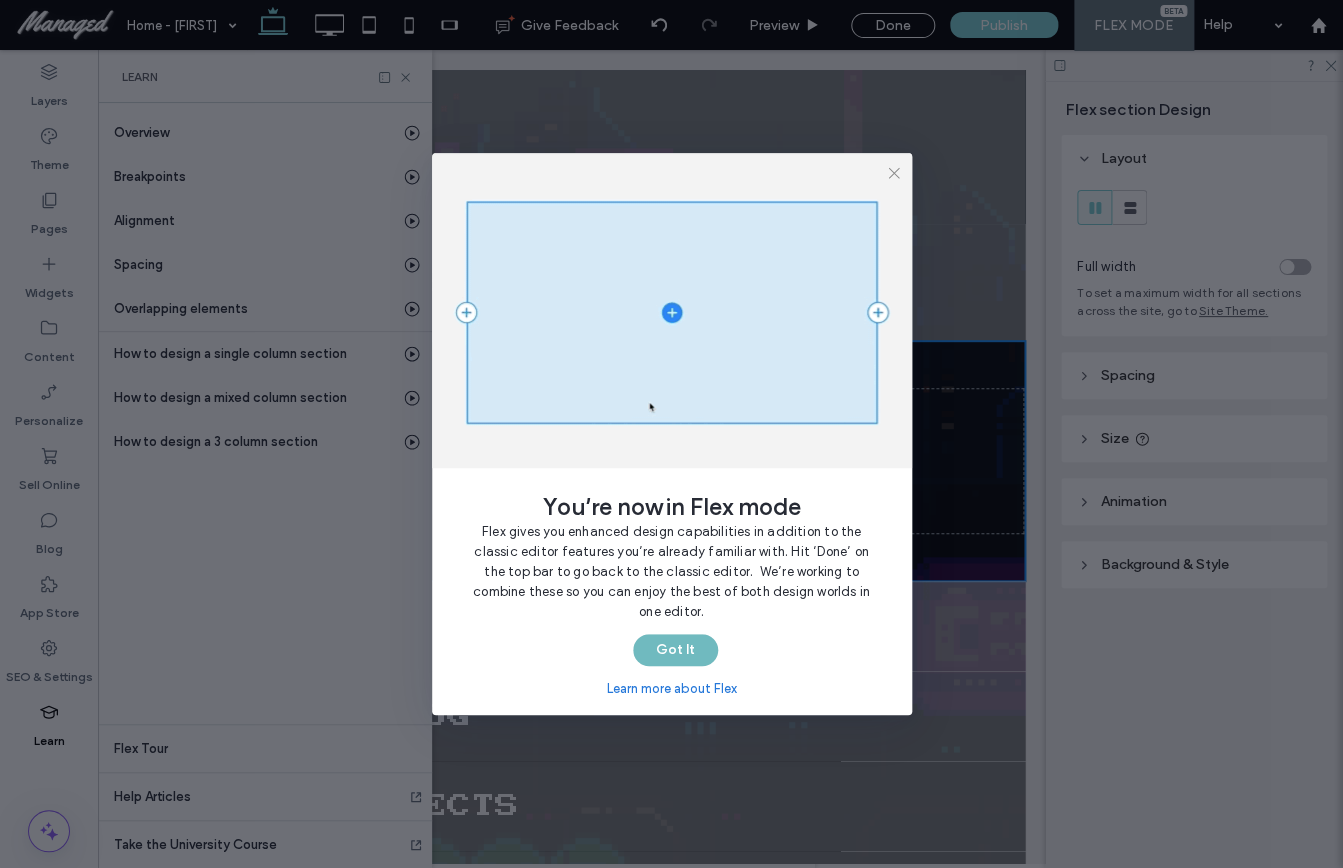 click on "Got It" at bounding box center [675, 650] 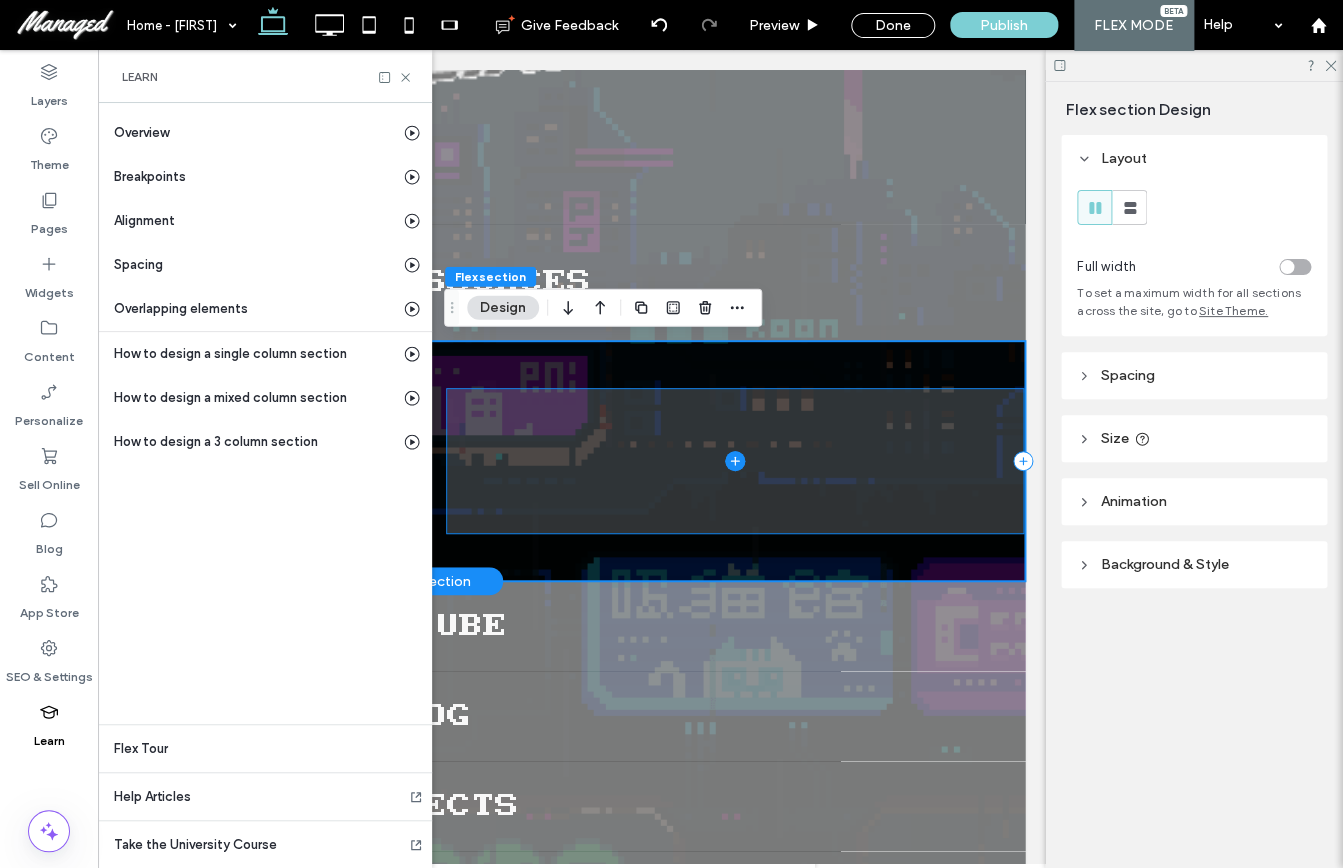 click at bounding box center (735, 461) 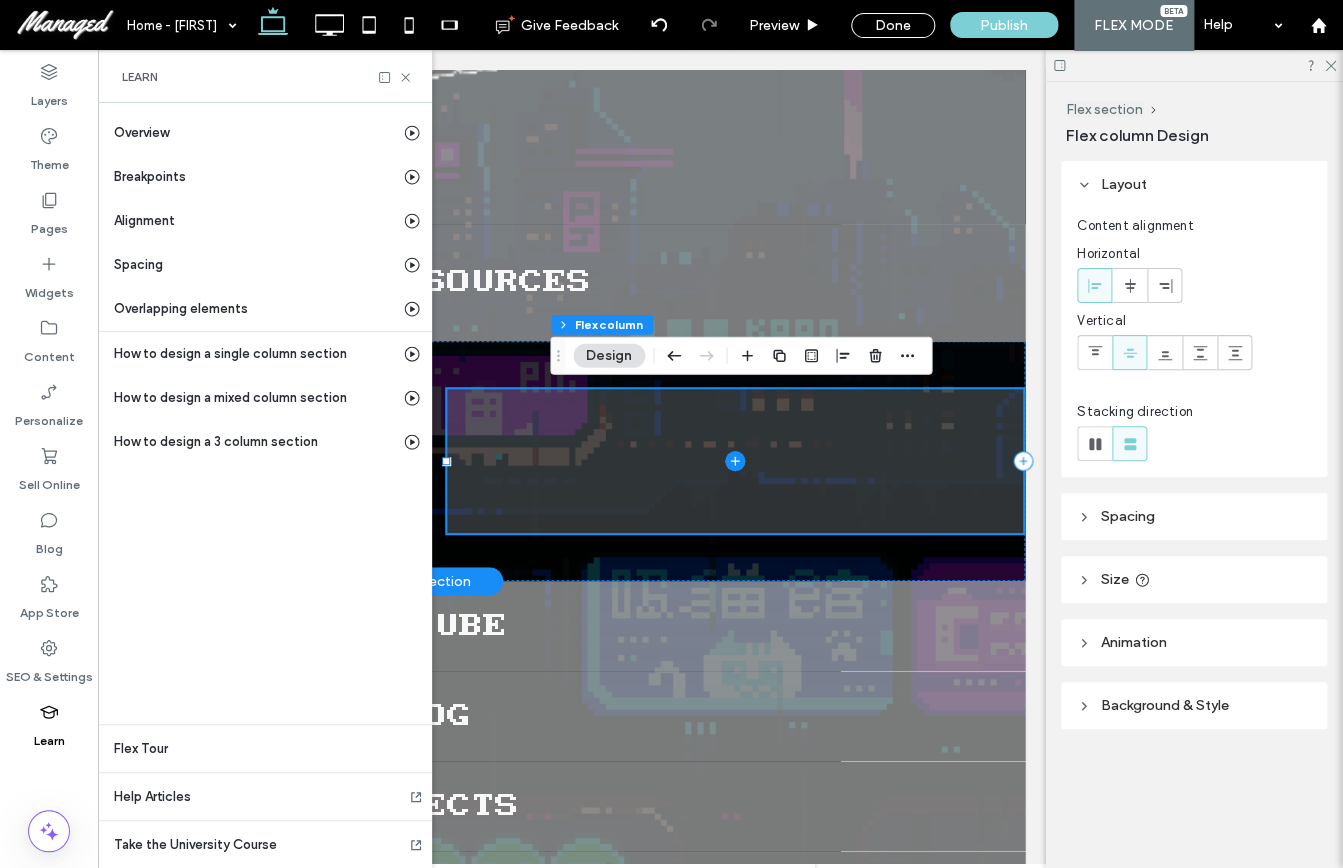 click 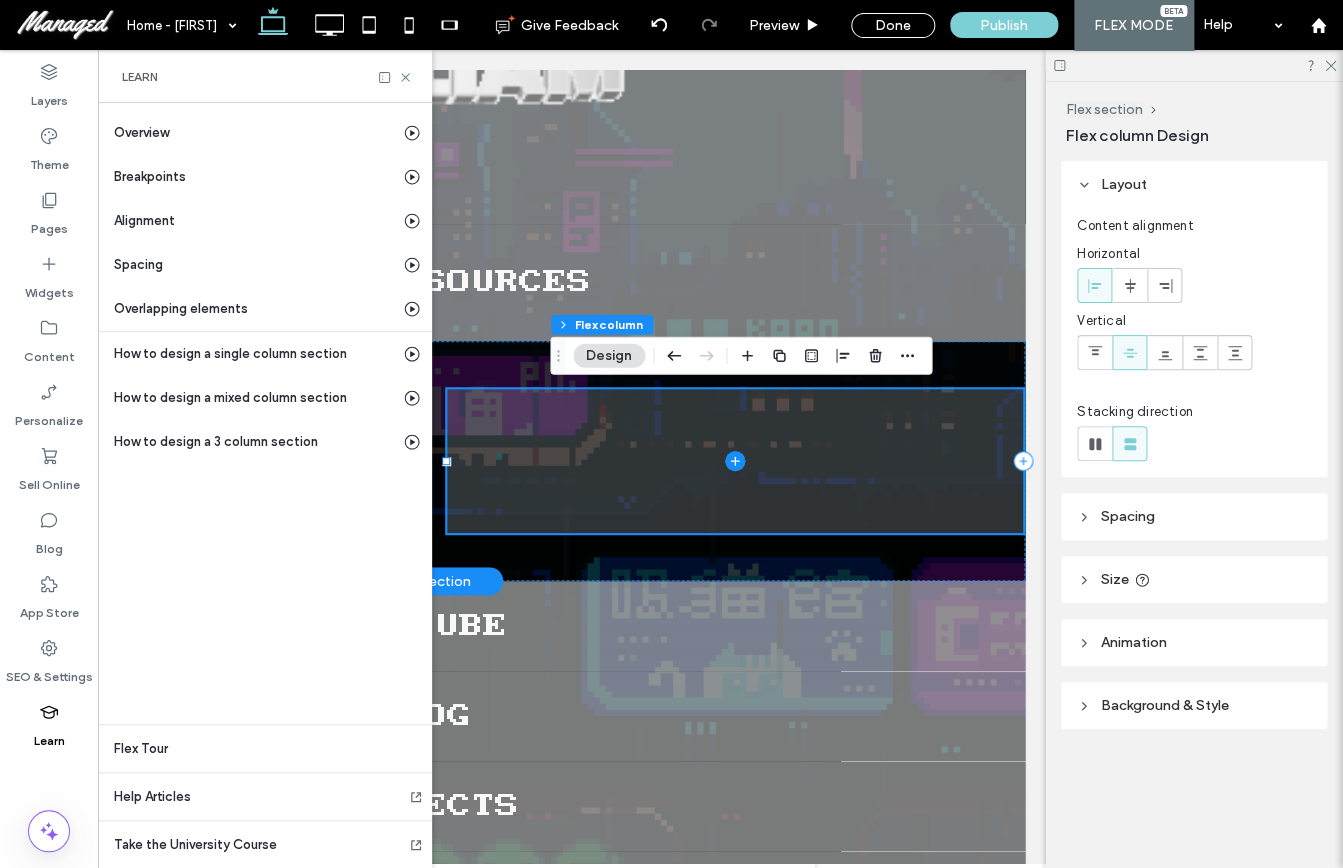 scroll, scrollTop: 0, scrollLeft: 298, axis: horizontal 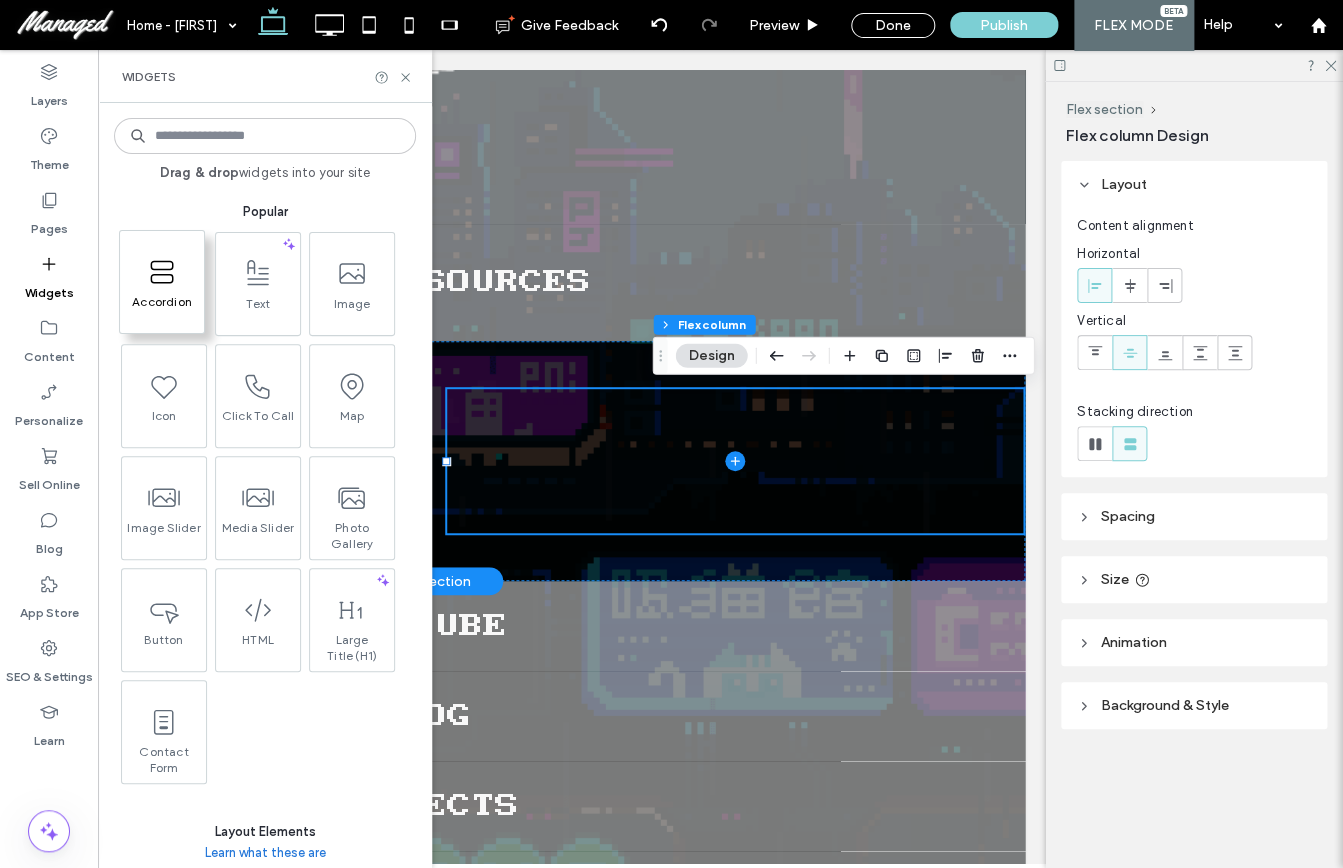 click 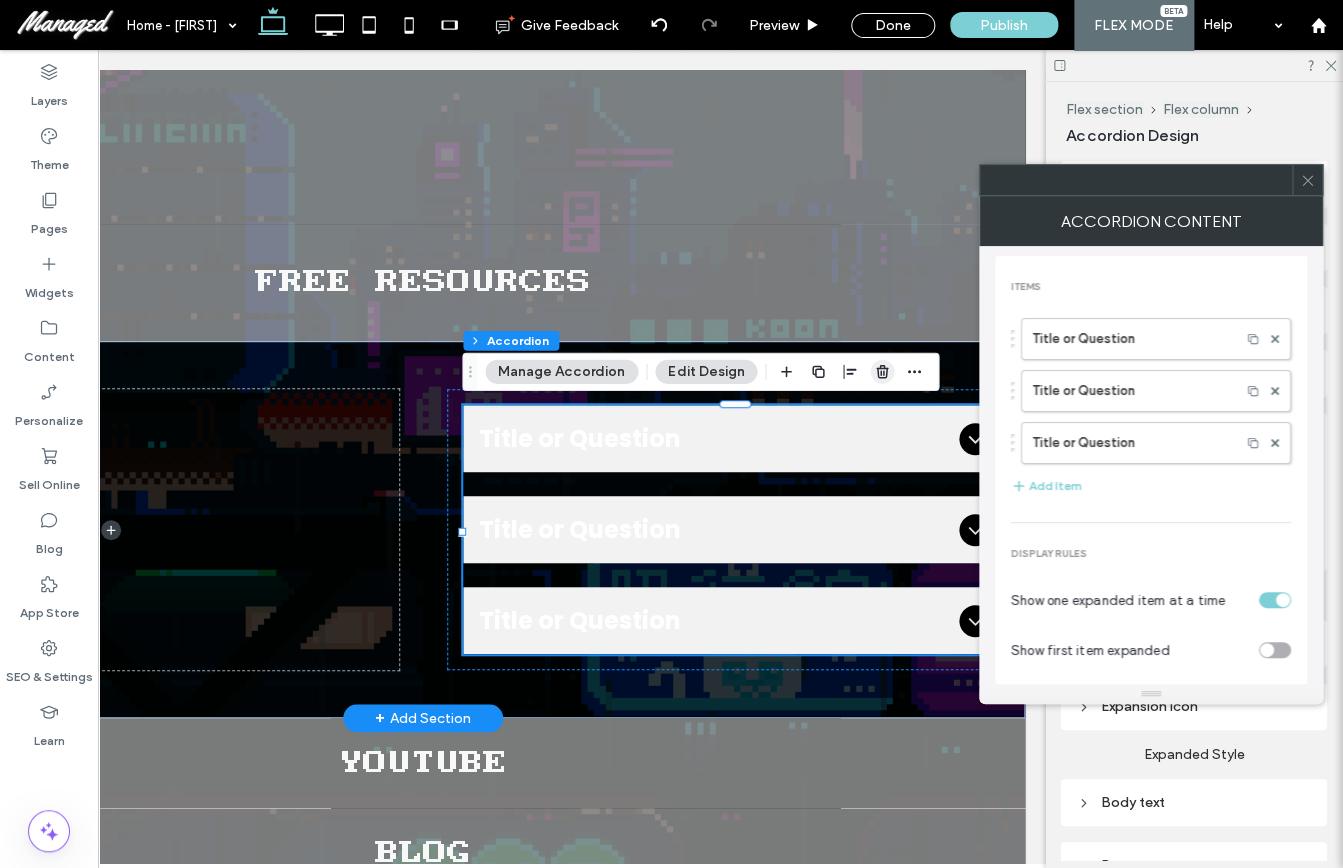 drag, startPoint x: 875, startPoint y: 371, endPoint x: 1075, endPoint y: 321, distance: 206.15529 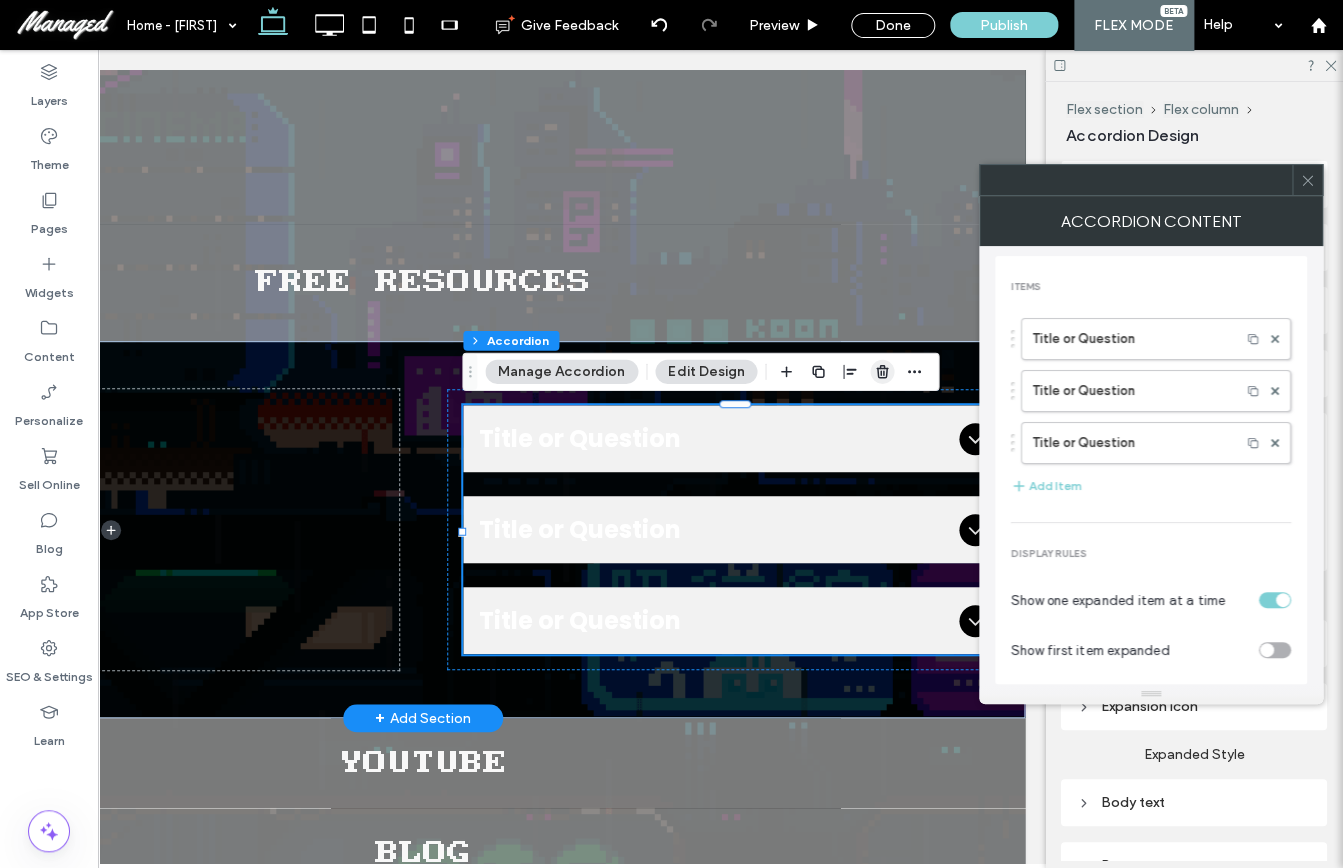 click 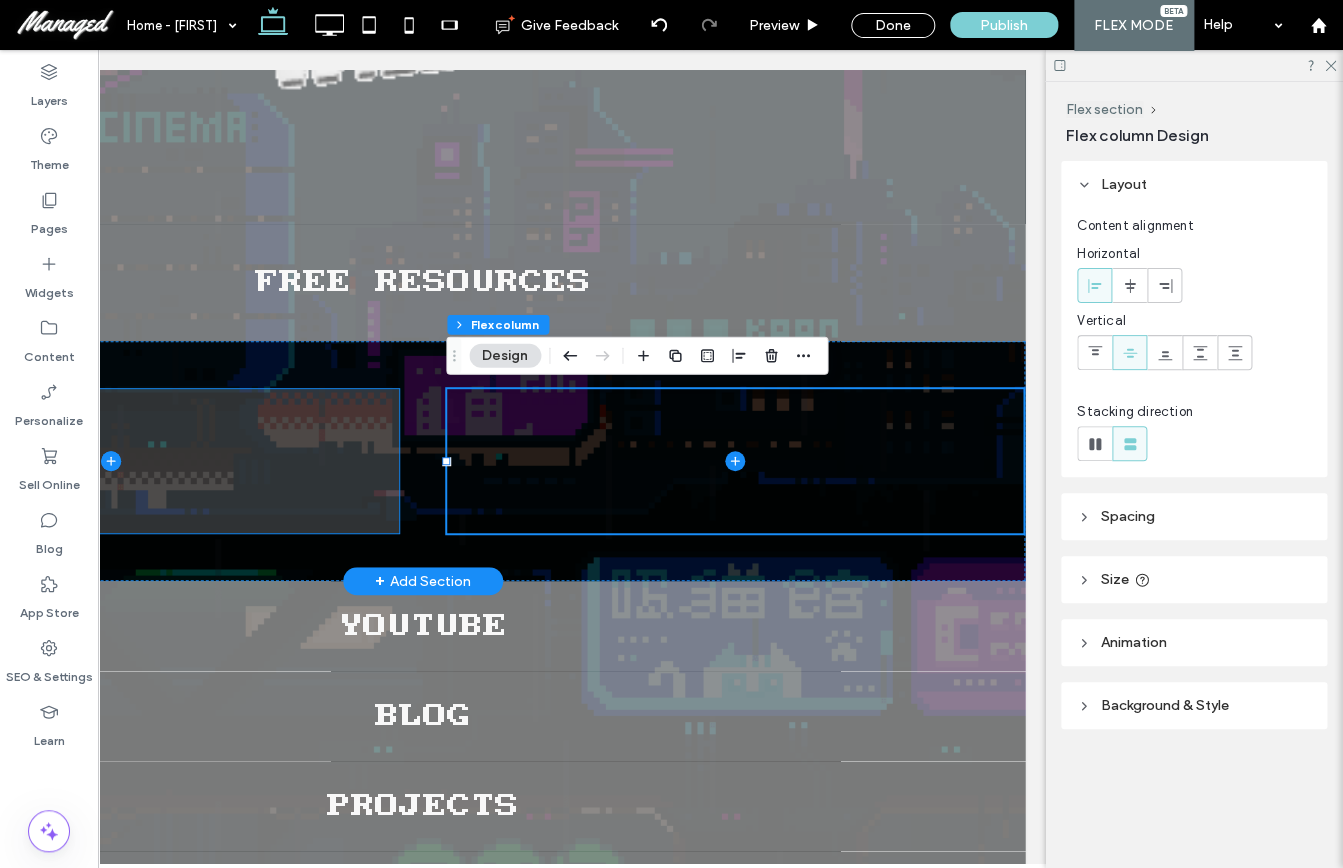 click at bounding box center [111, 461] 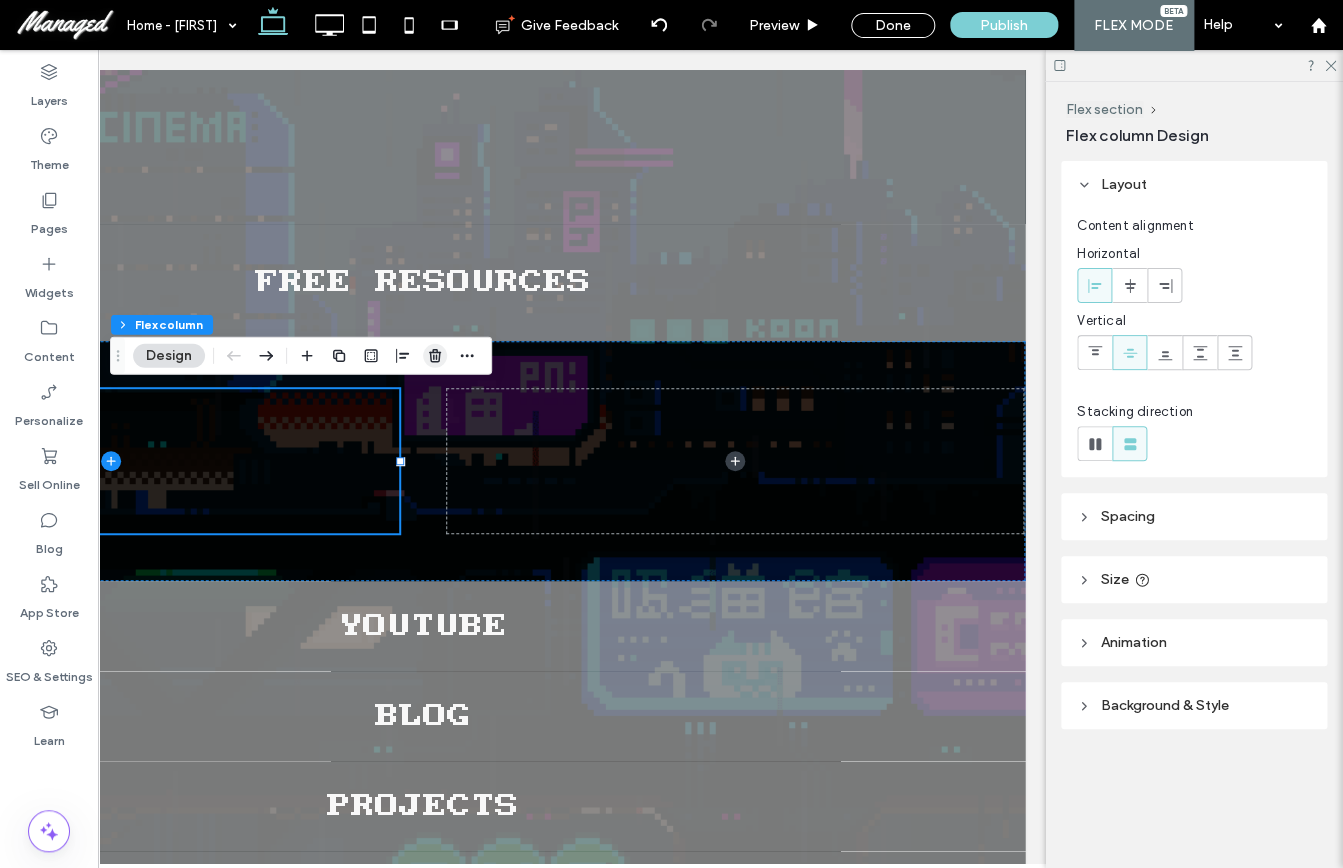 click 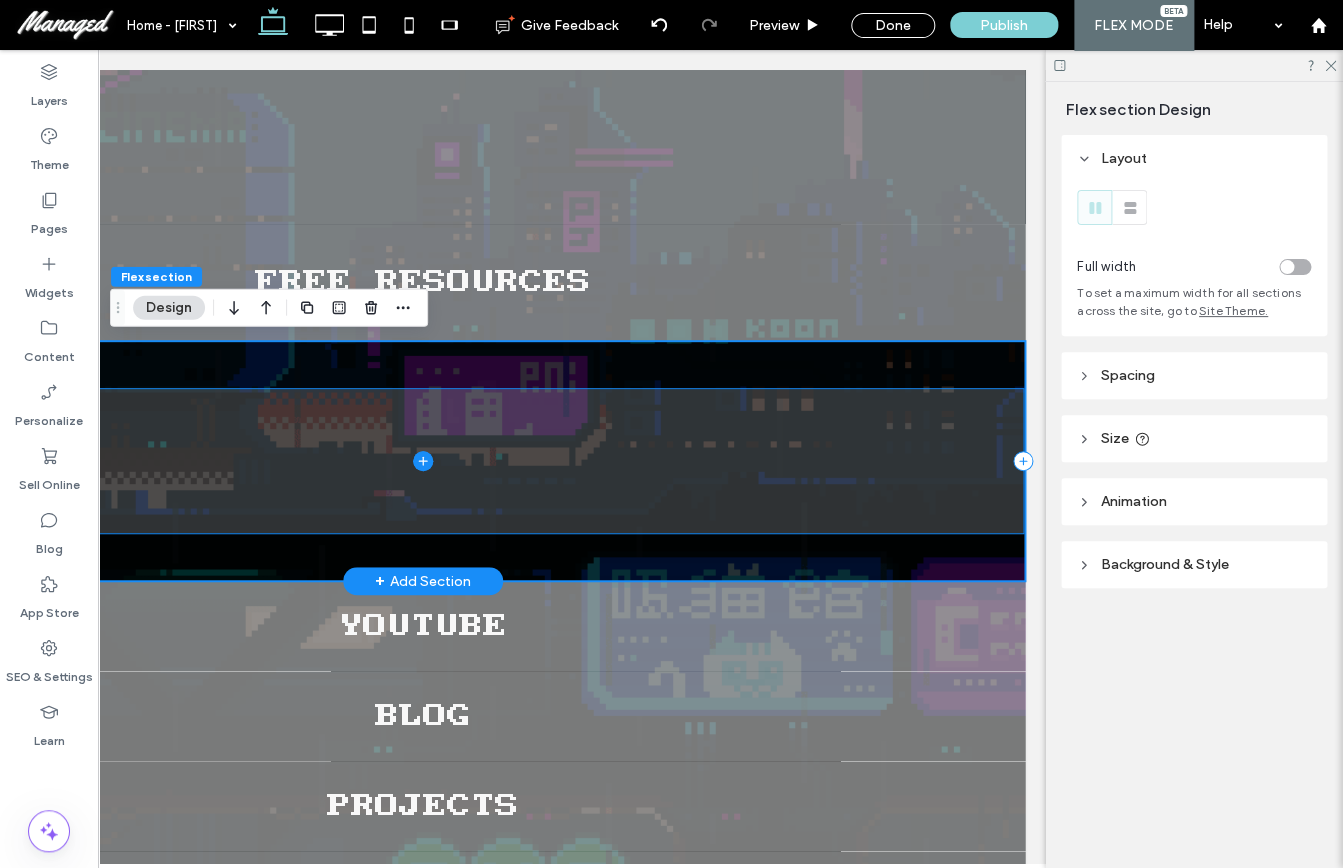 click at bounding box center [423, 461] 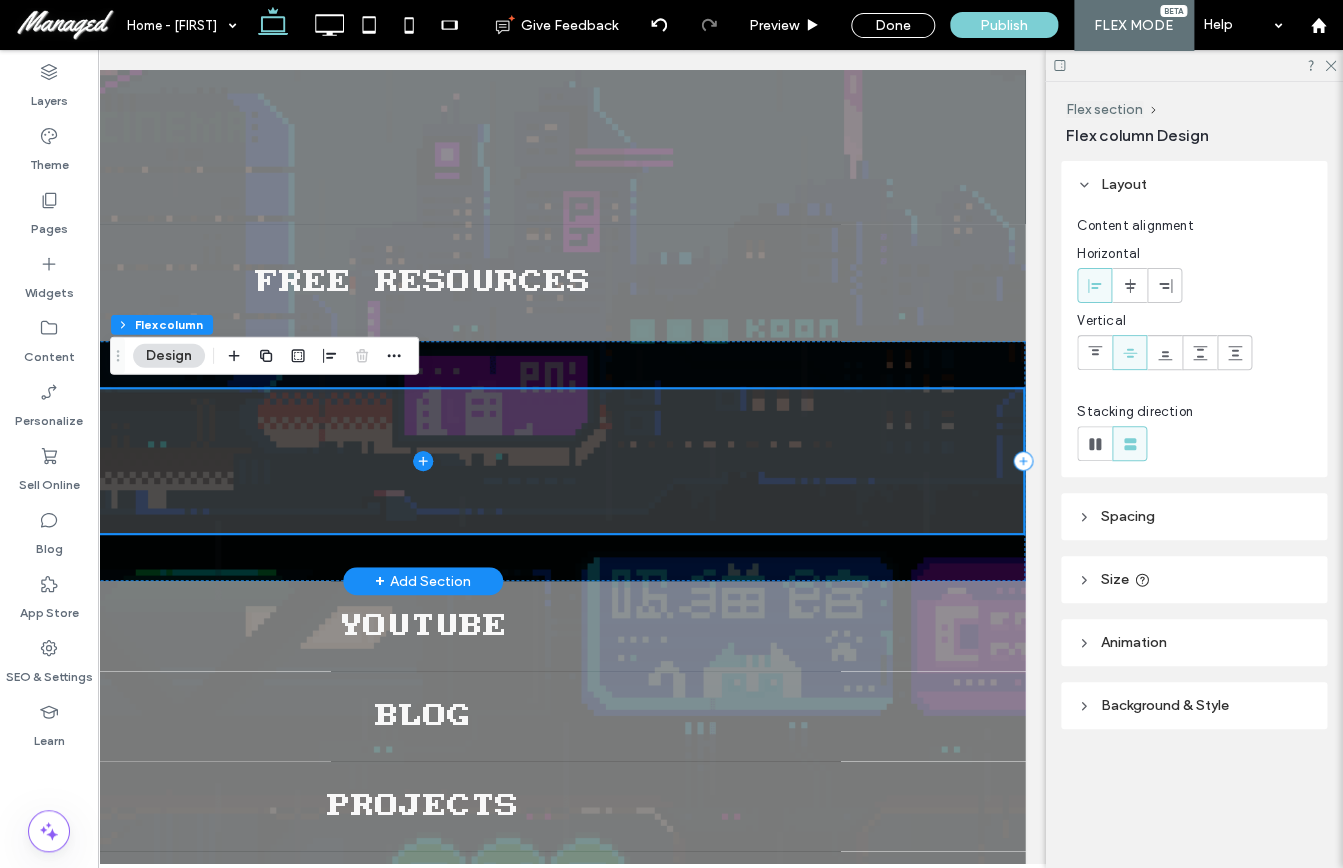 click 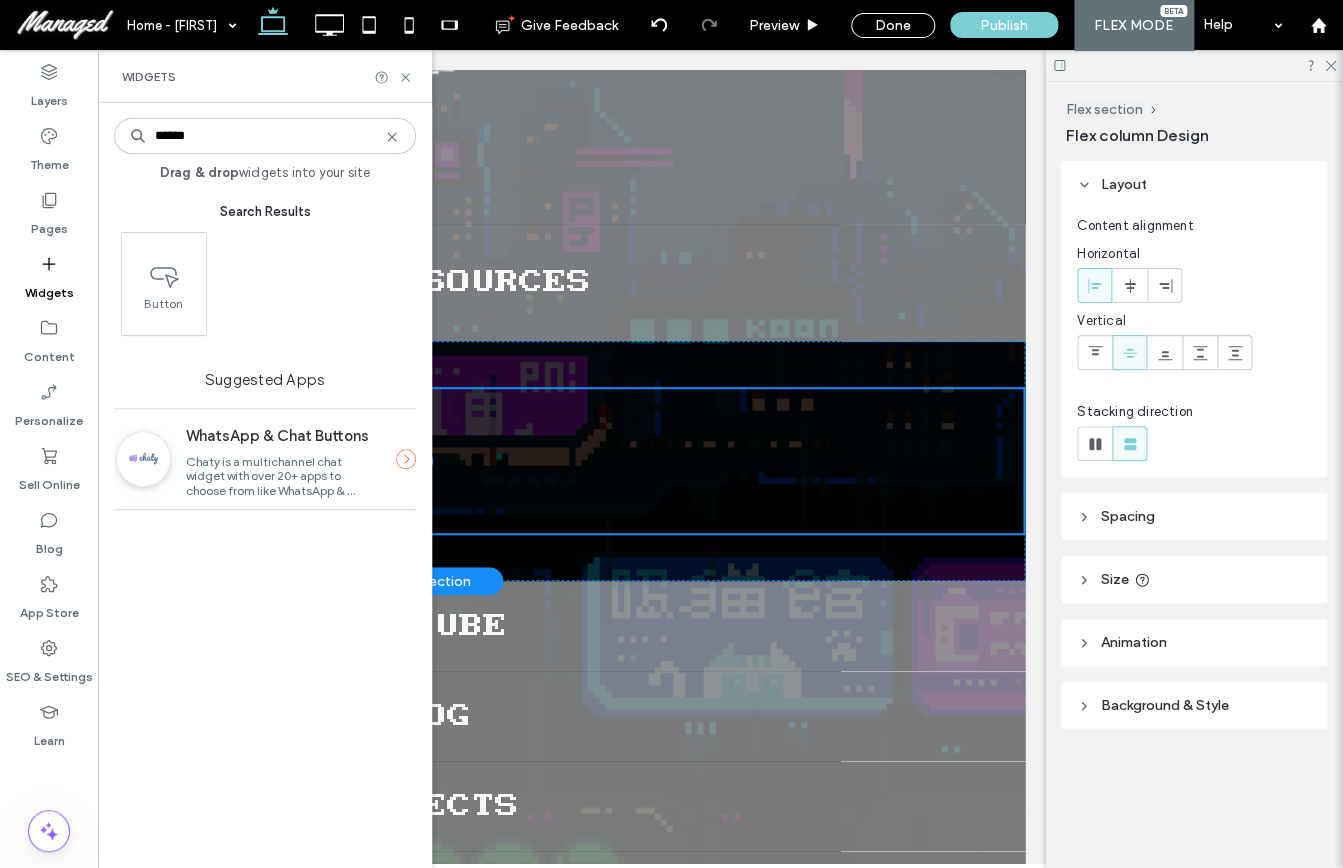 scroll, scrollTop: 0, scrollLeft: 0, axis: both 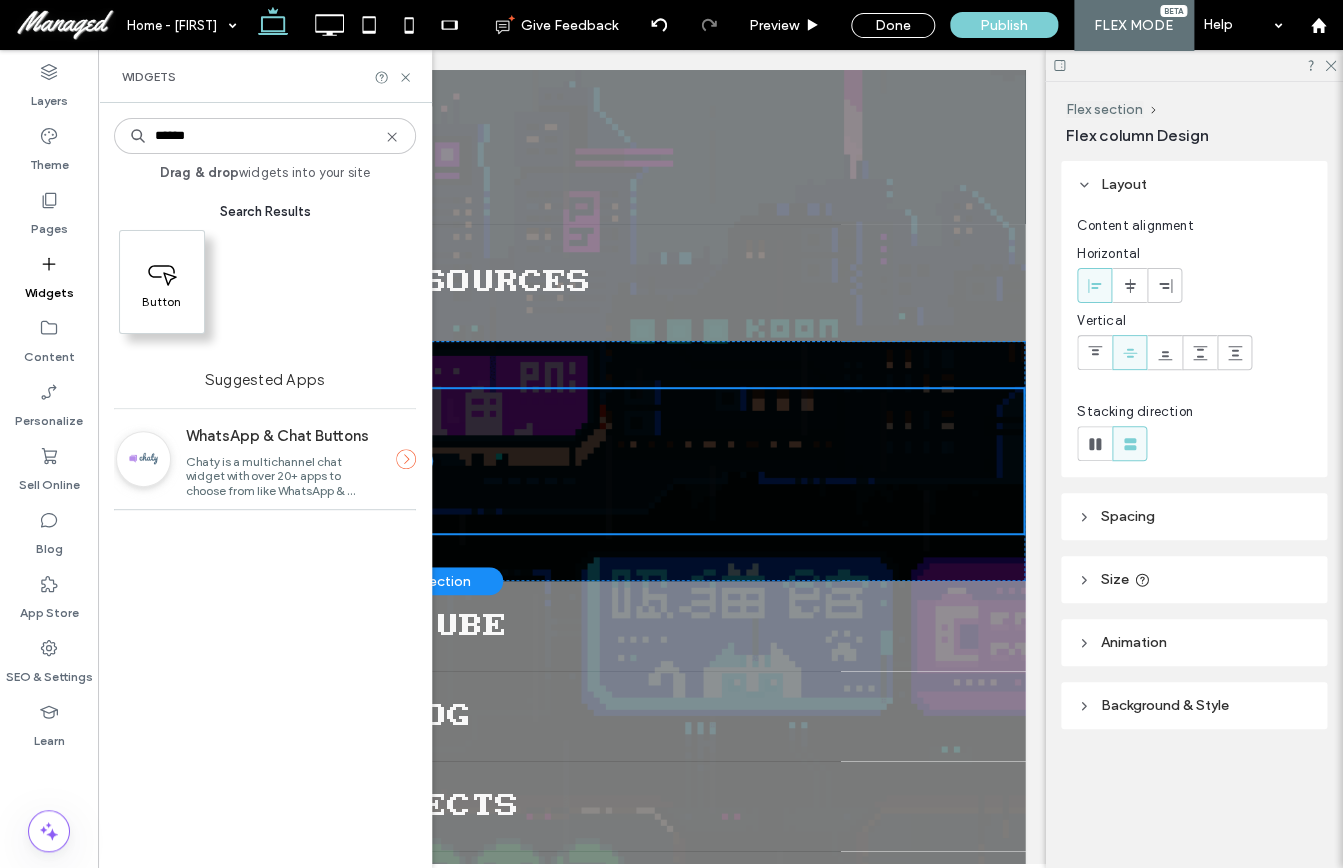 type on "******" 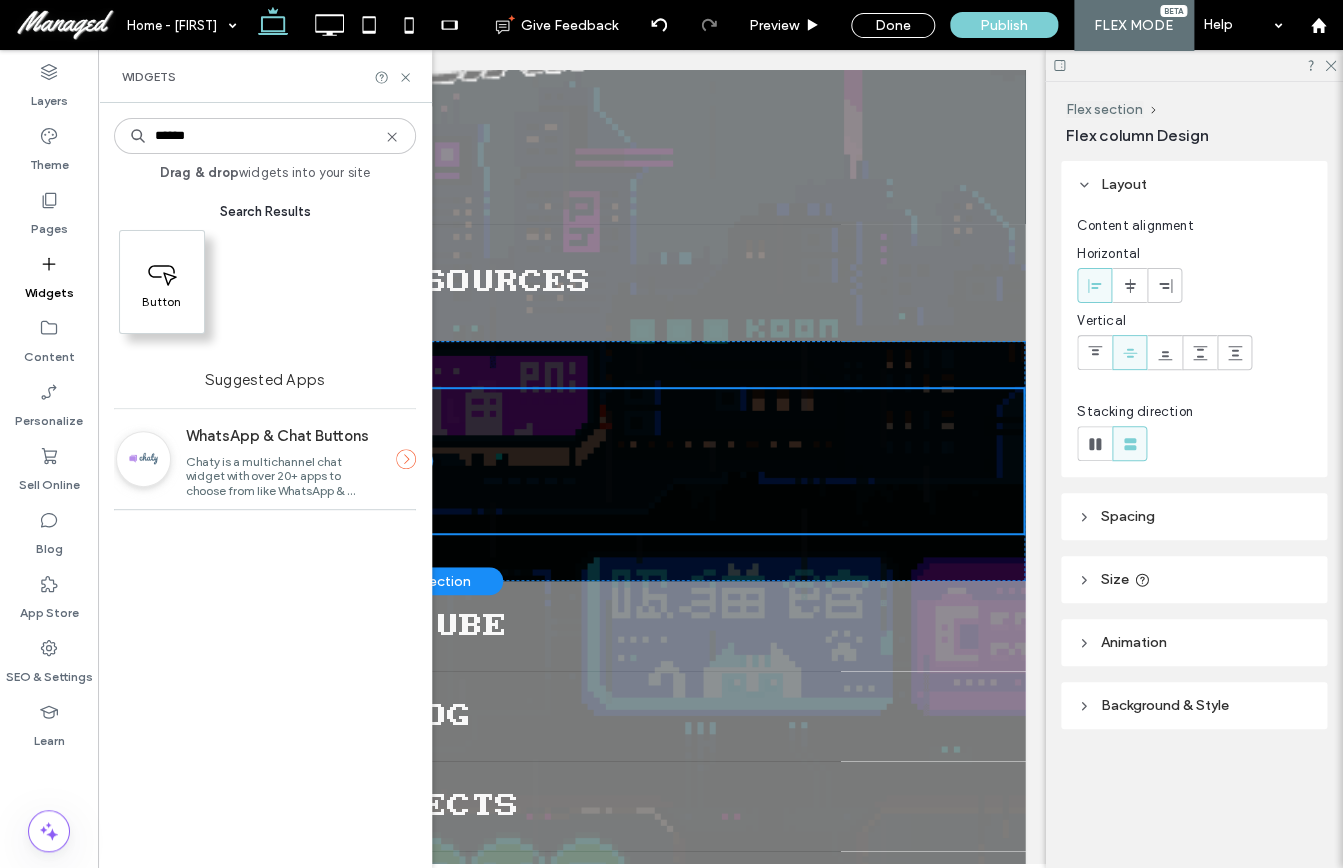 click 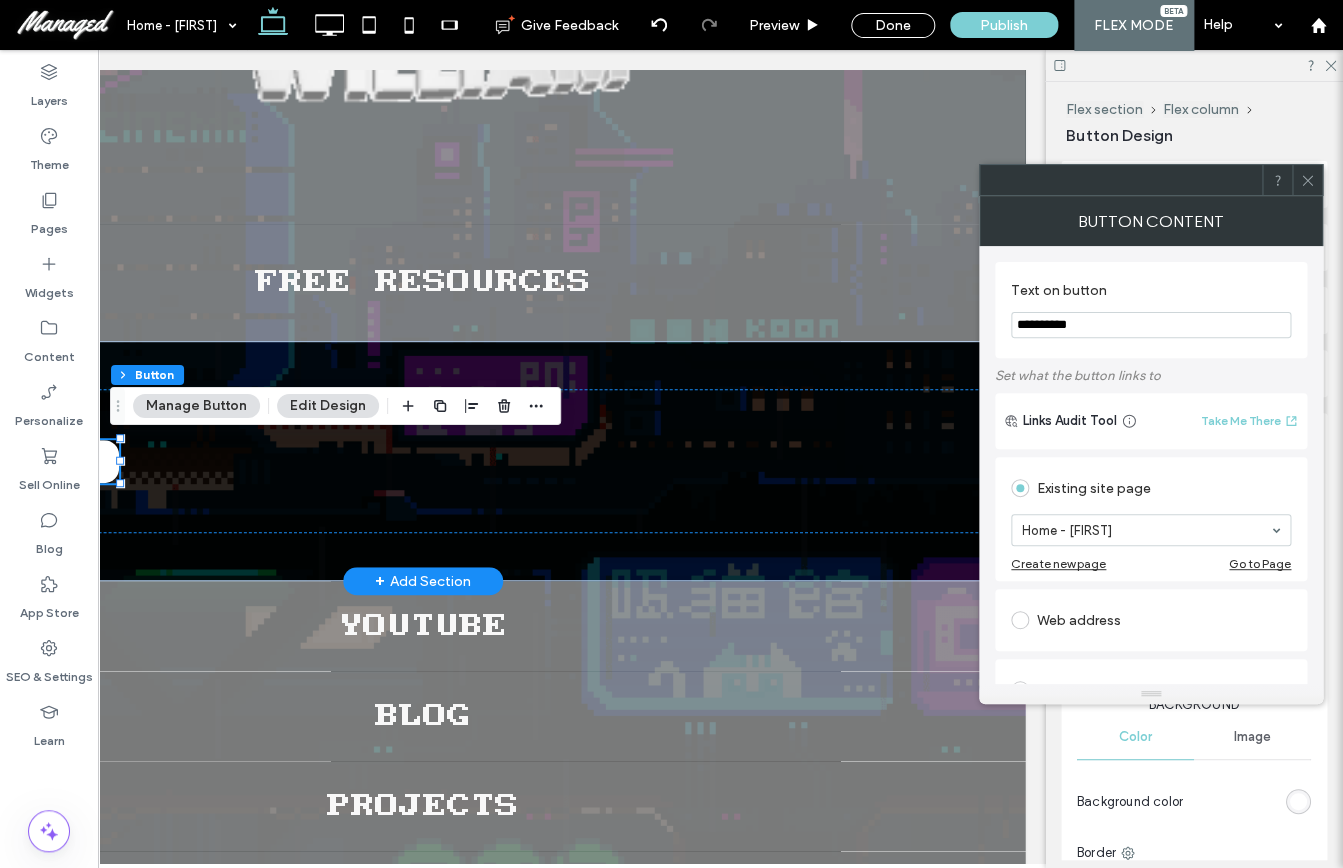 click at bounding box center [1307, 180] 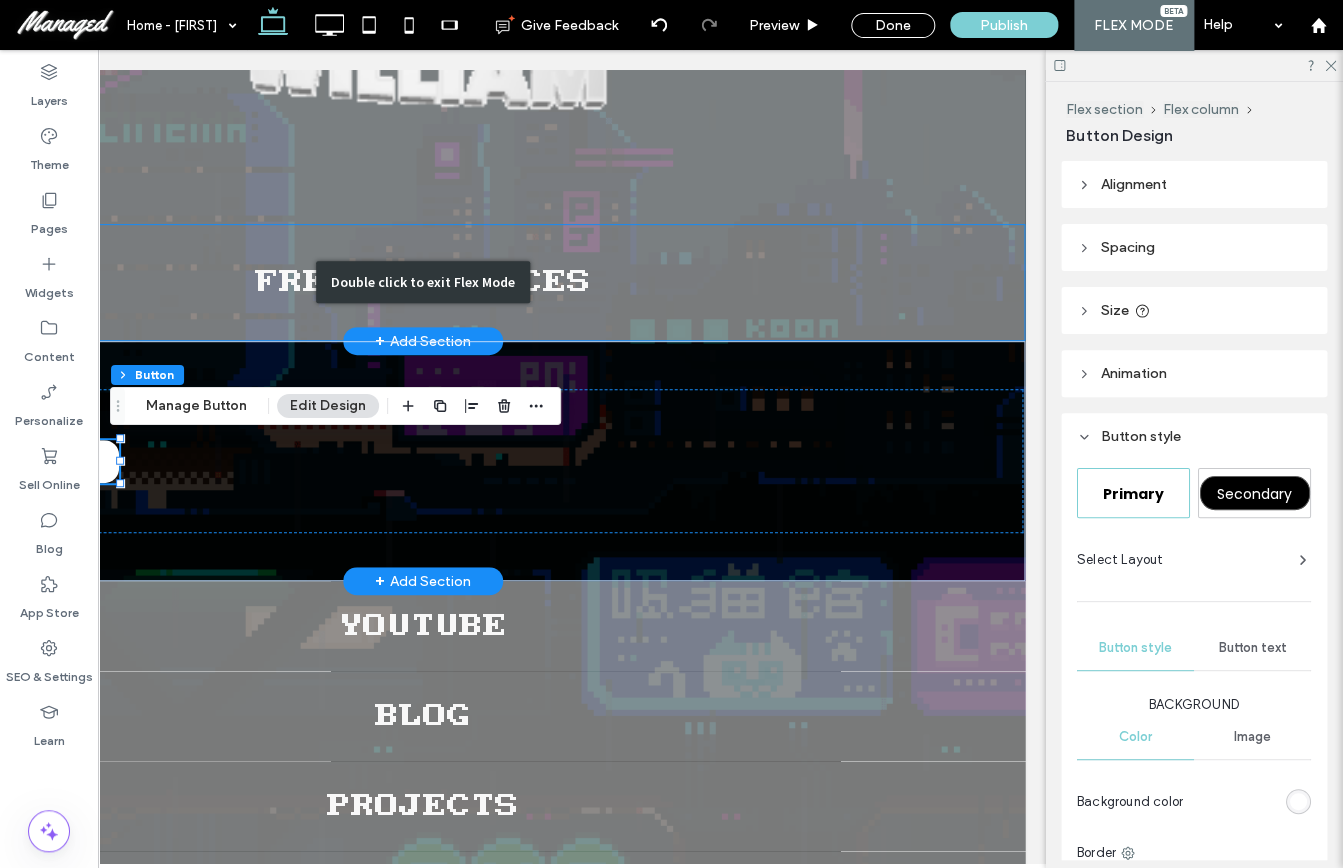click on "Double click to exit Flex Mode" at bounding box center [422, 282] 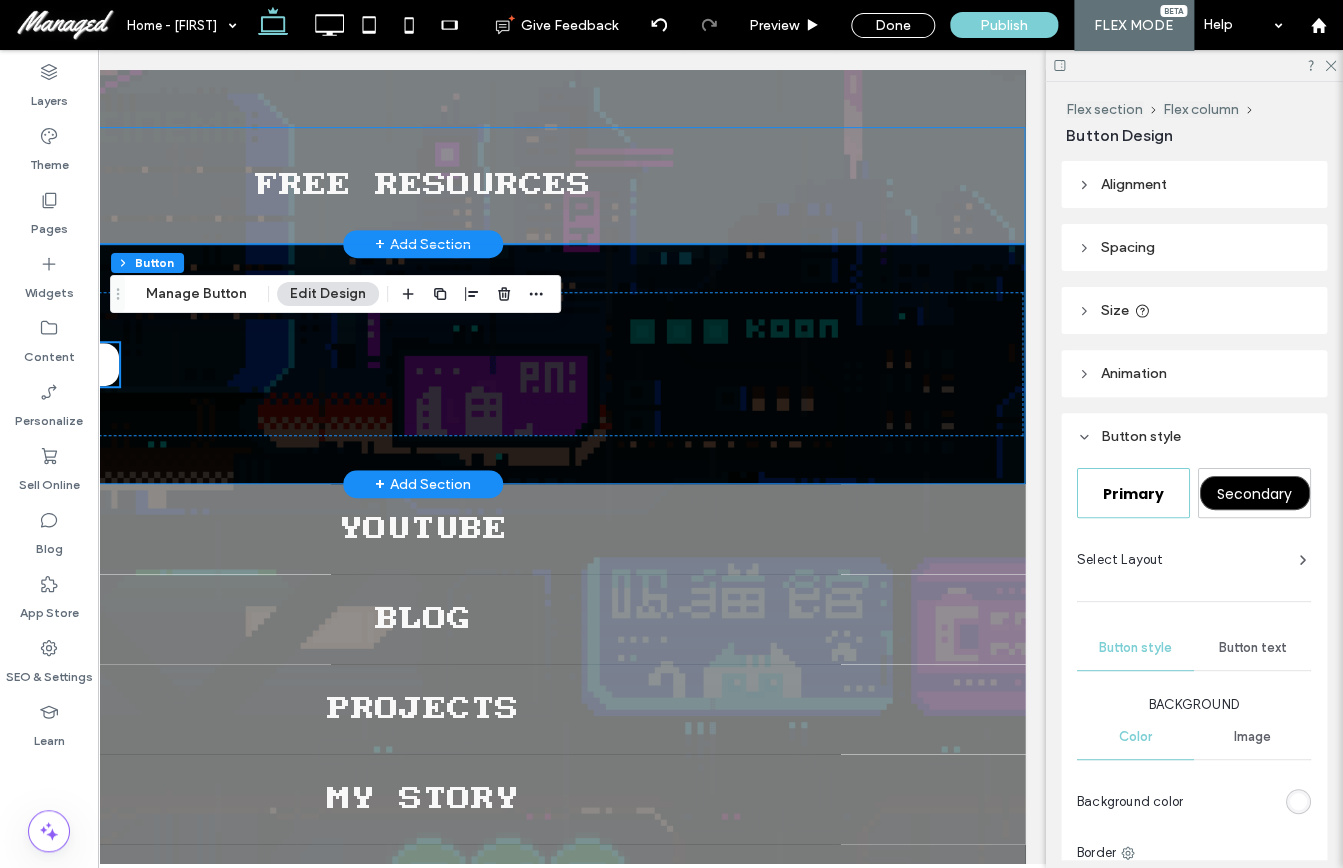 scroll, scrollTop: 338, scrollLeft: 0, axis: vertical 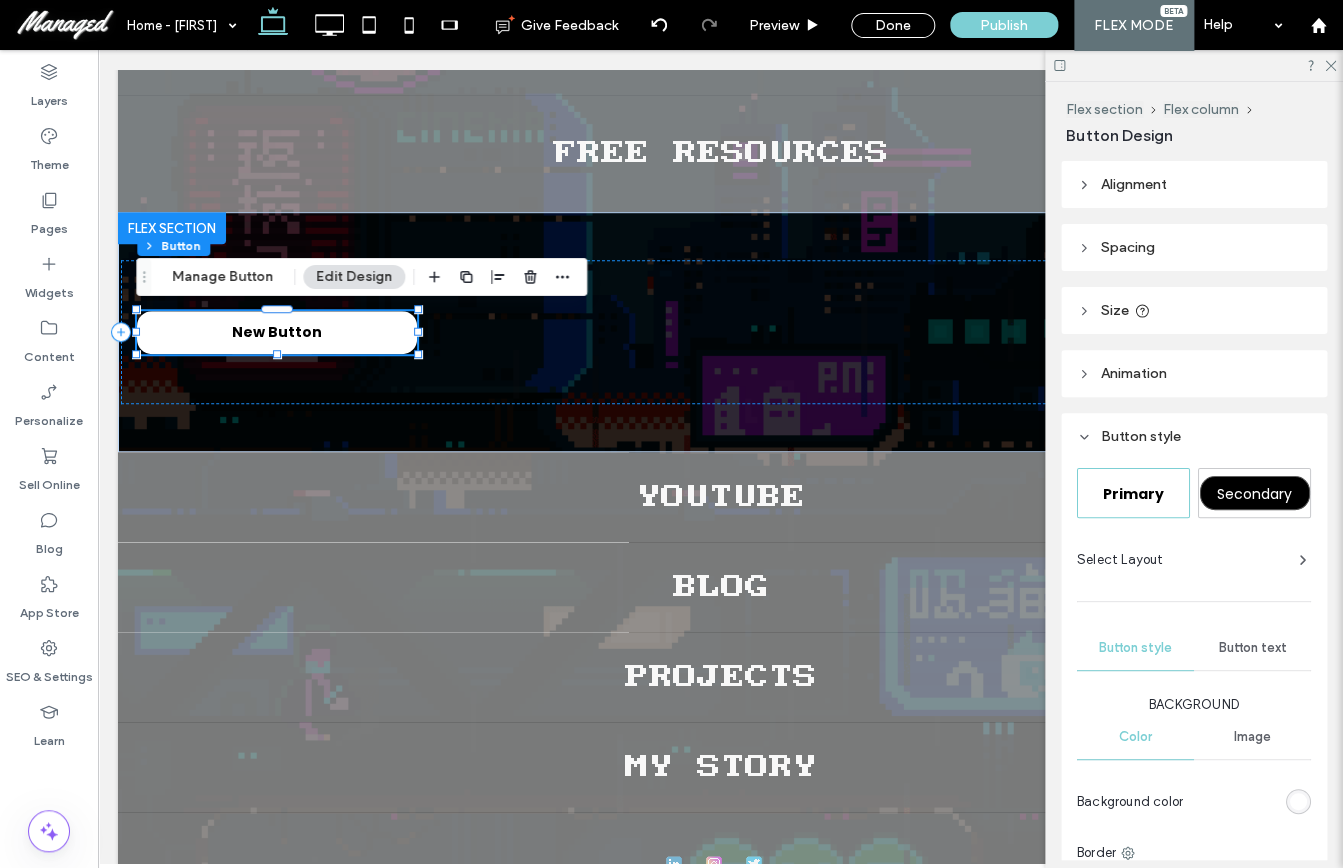 click on "Alignment" at bounding box center (1134, 184) 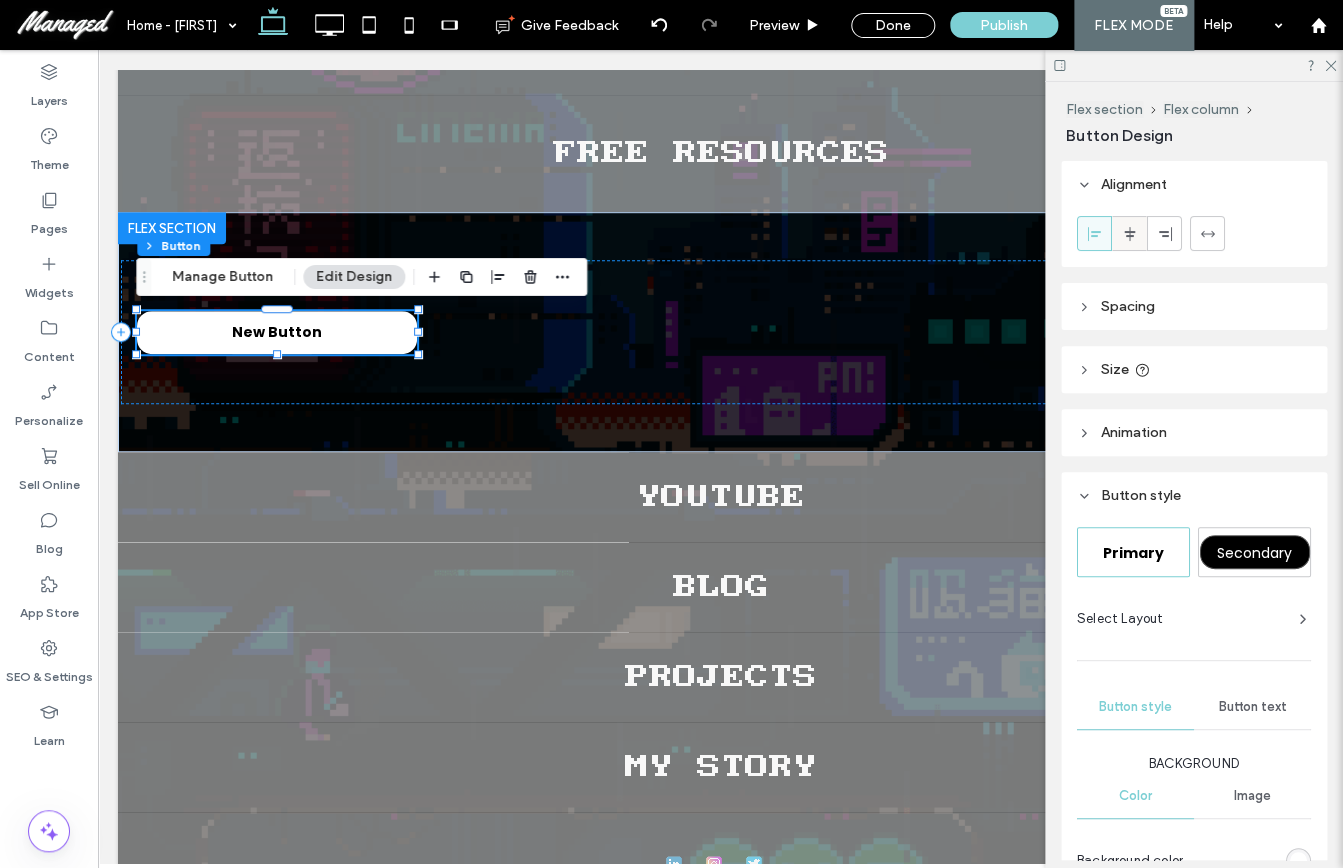 click 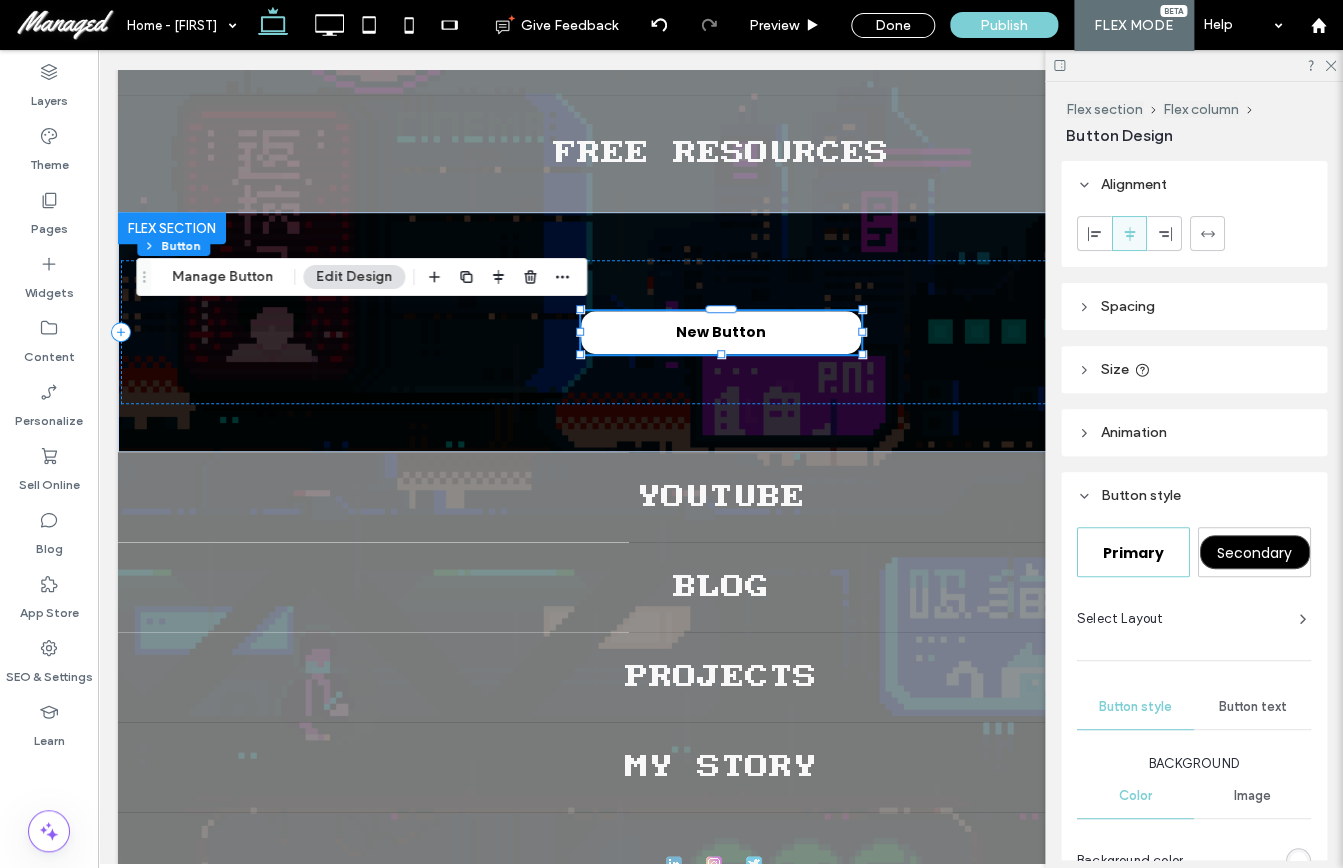 click on "Spacing" at bounding box center [1128, 306] 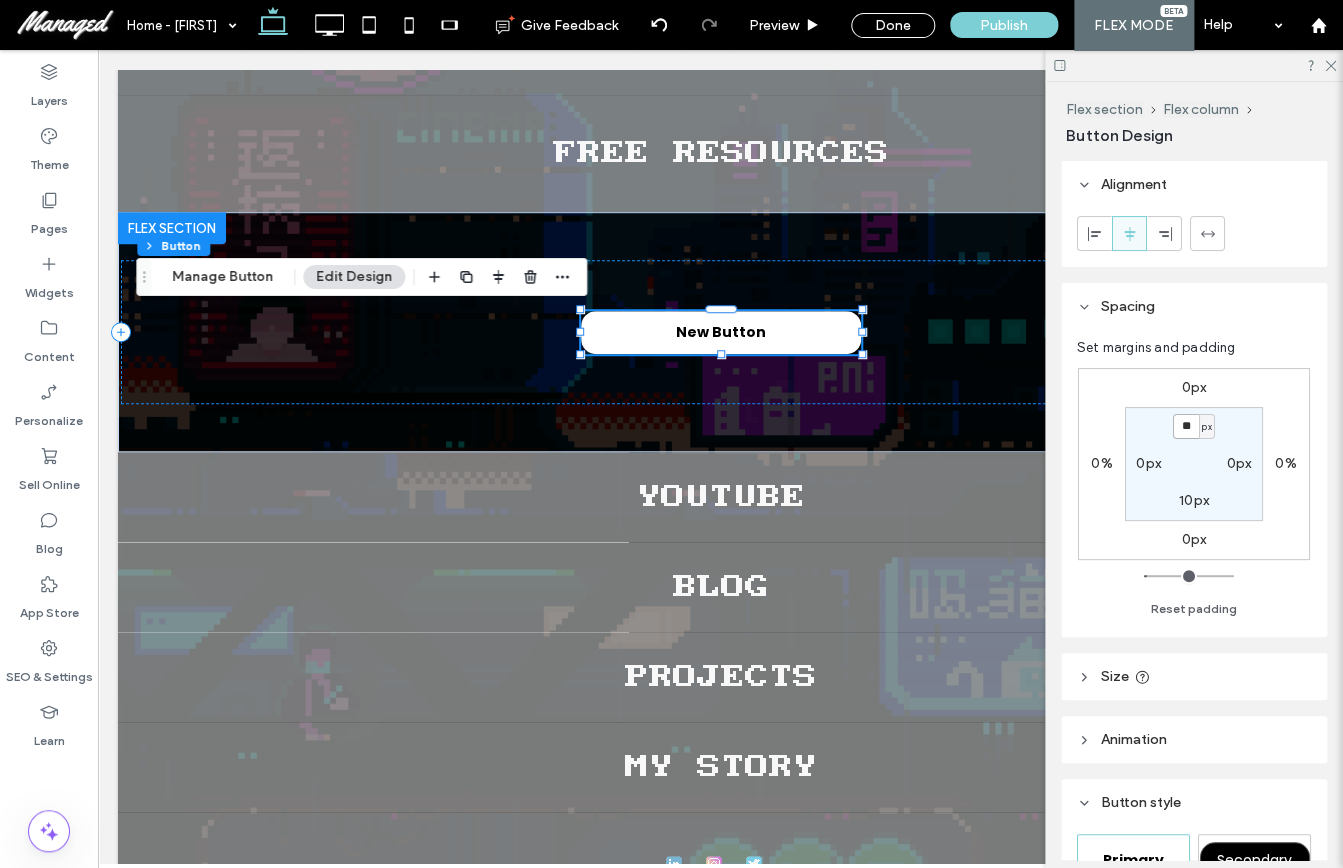 click on "**" at bounding box center (1186, 426) 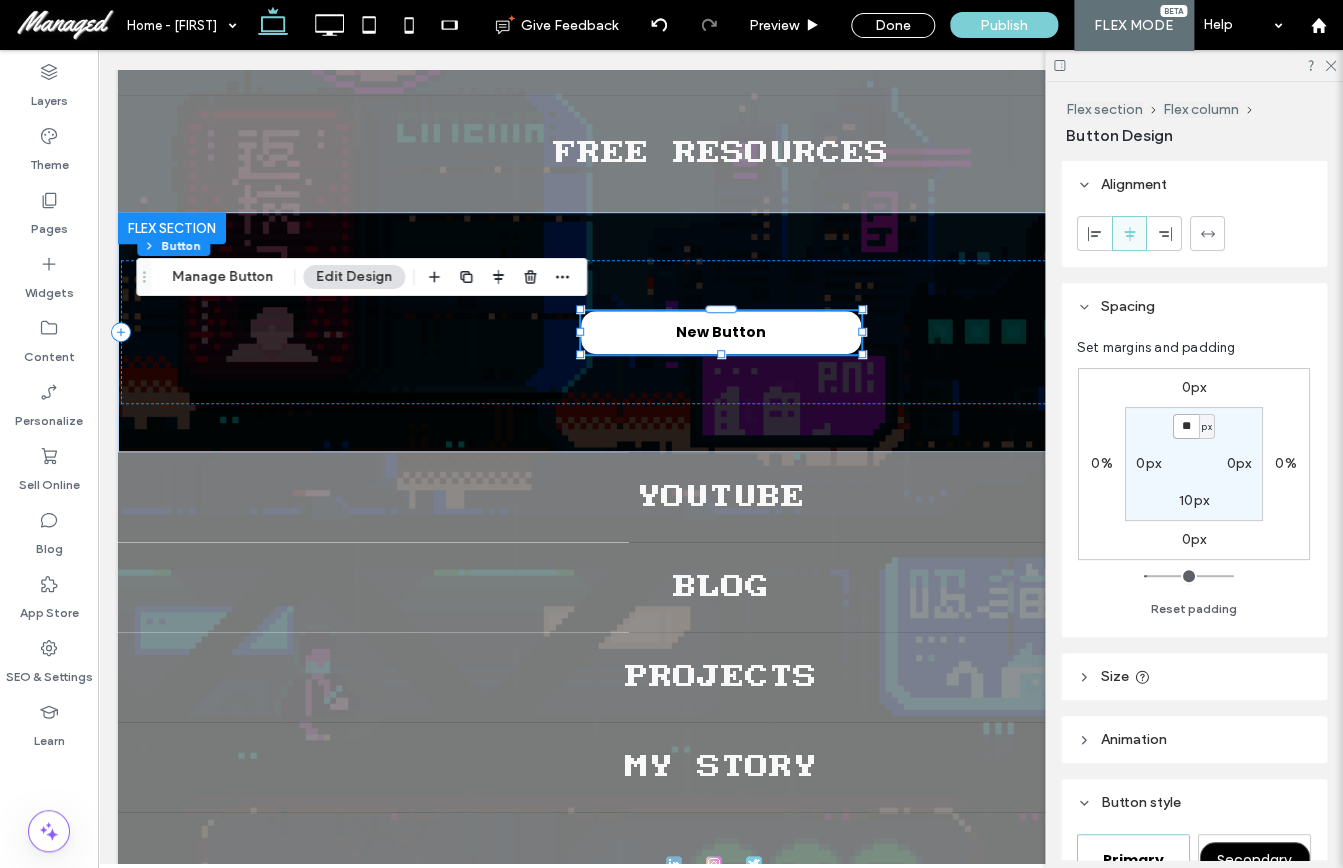 click on "**" at bounding box center (1186, 426) 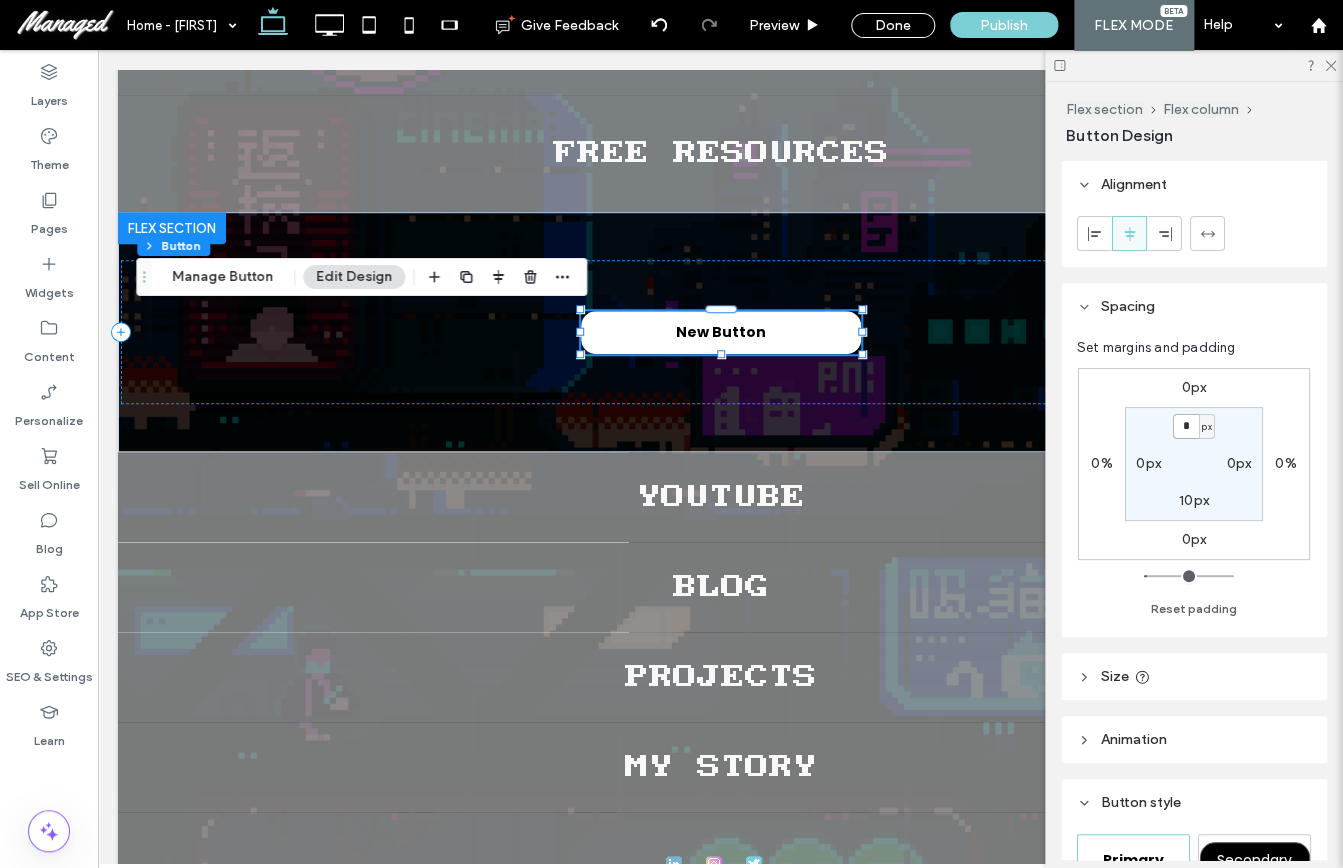 type on "*" 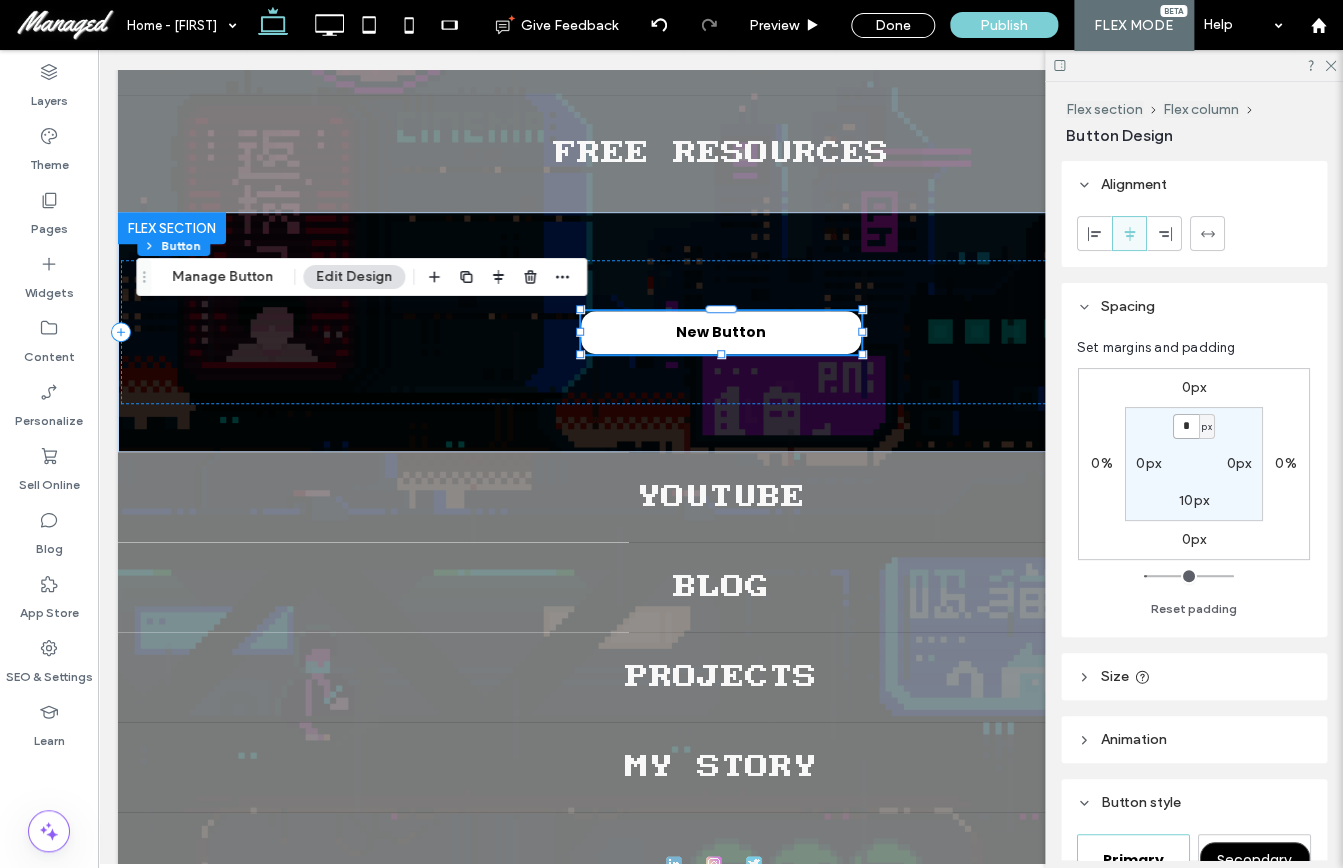 type on "*" 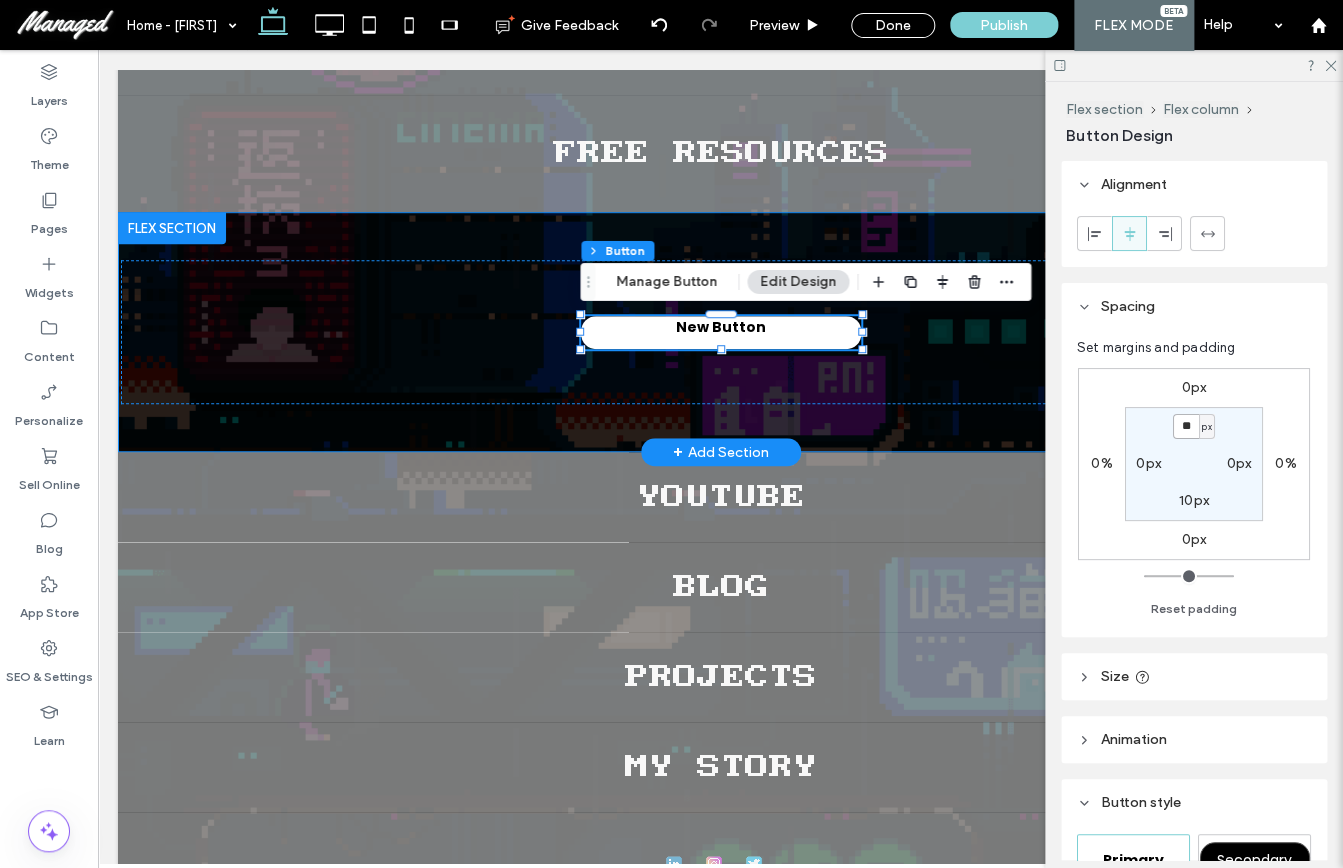 type on "**" 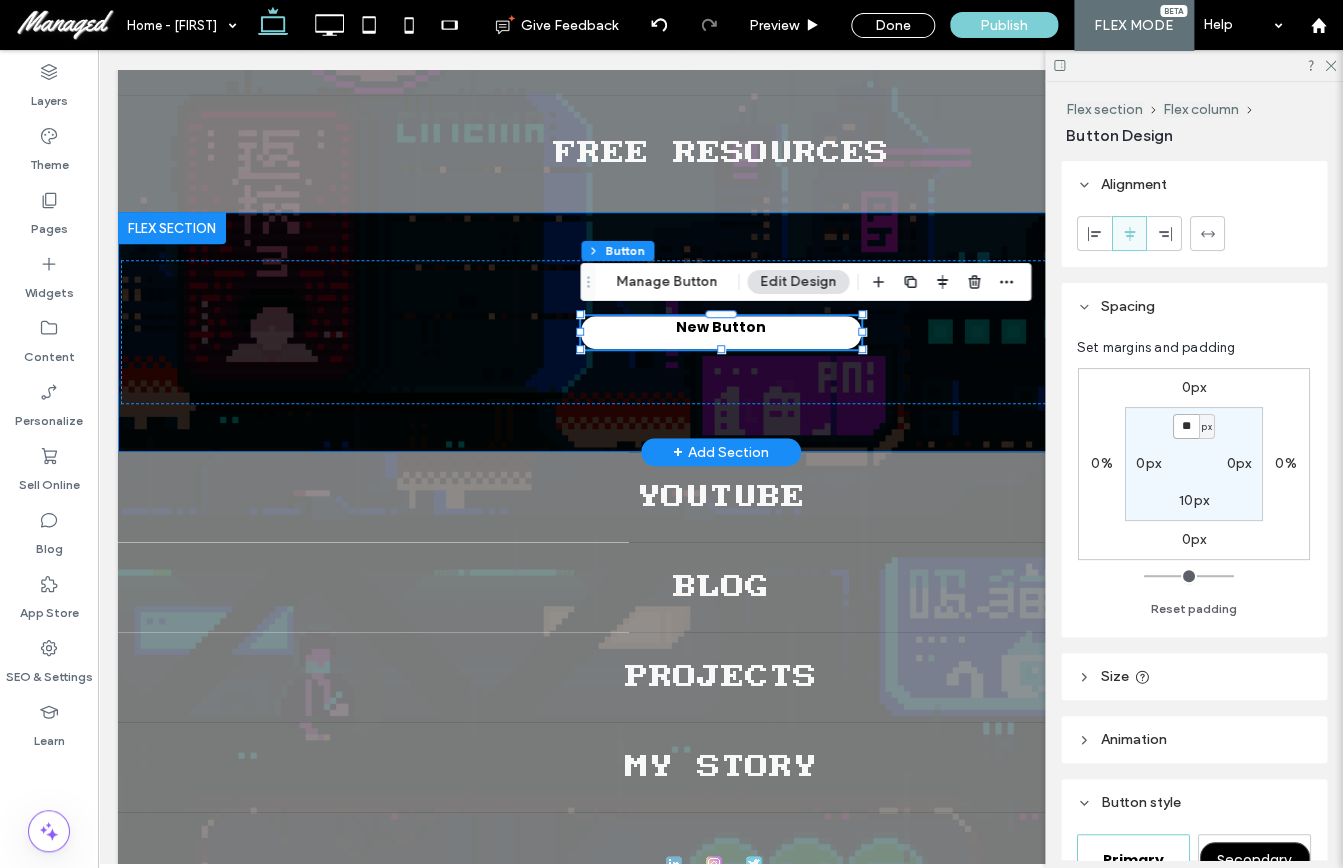 type on "**" 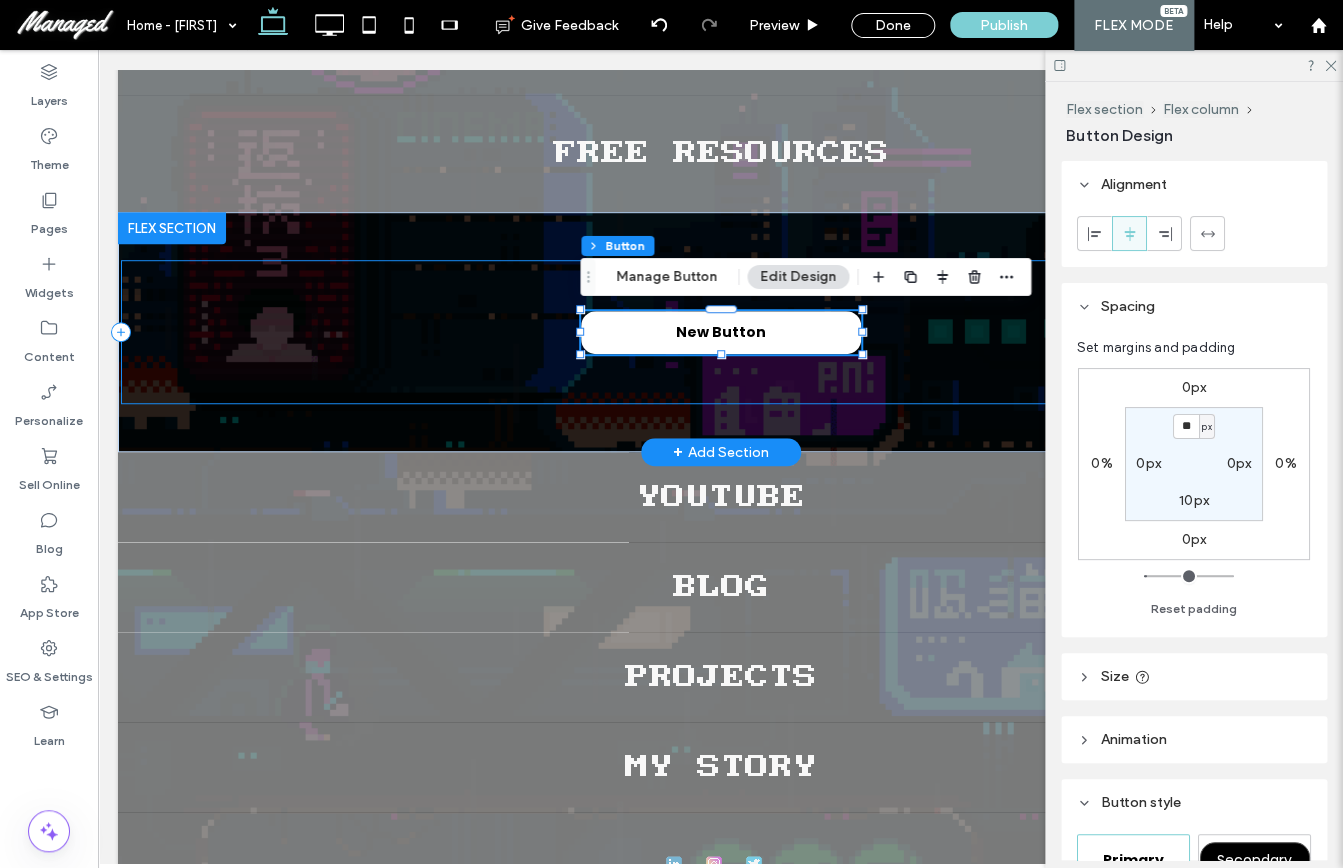 click on "New Button" at bounding box center (721, 332) 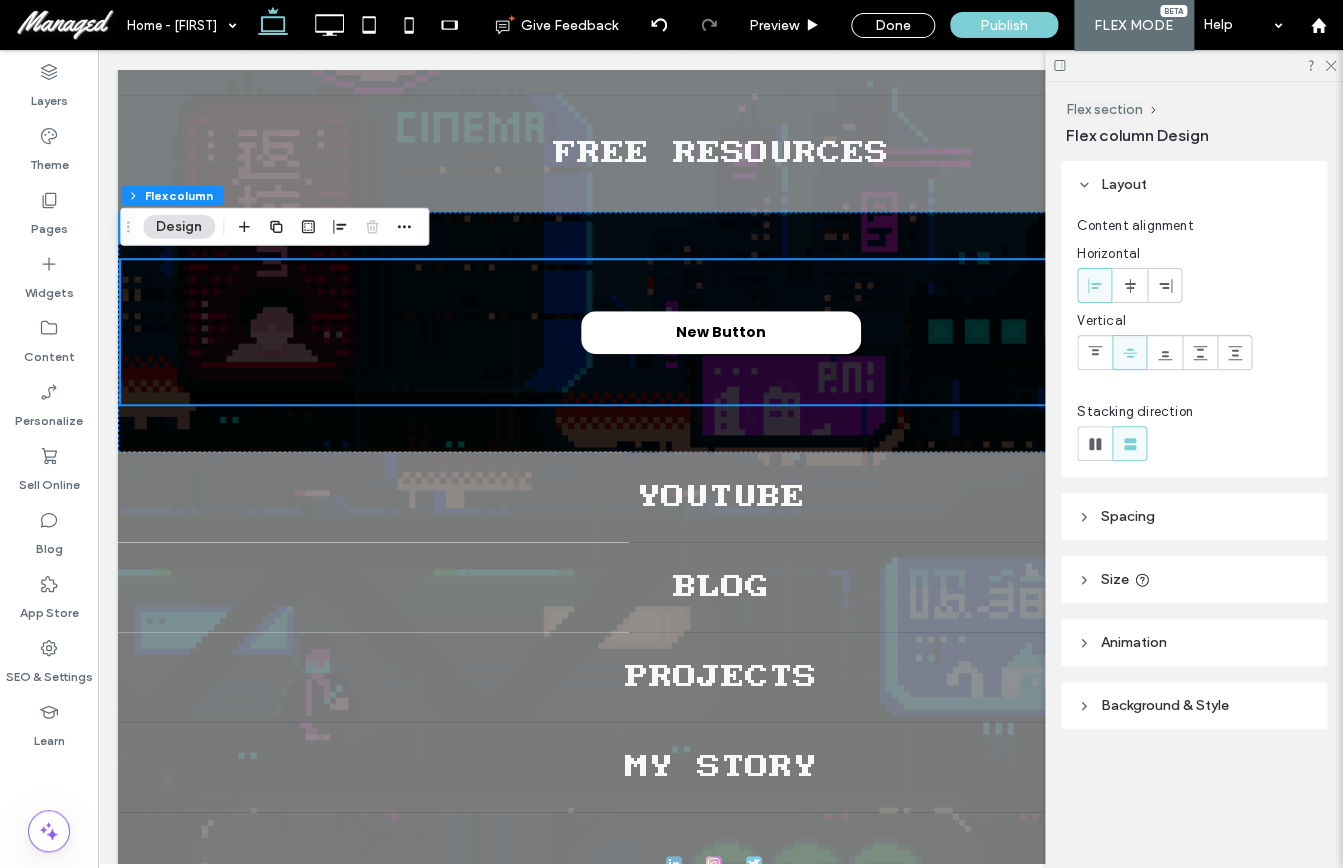 click on "Spacing" at bounding box center [1128, 516] 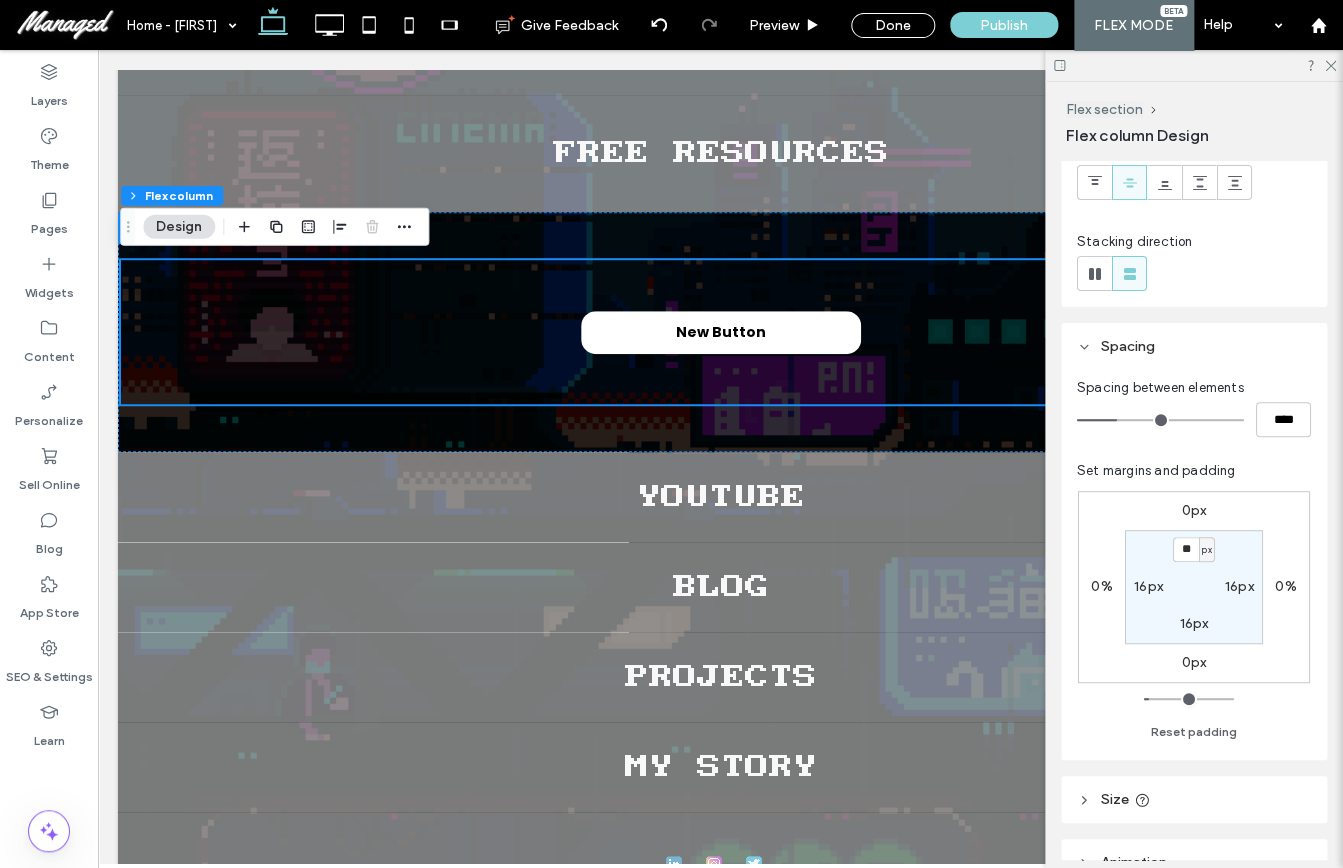 scroll, scrollTop: 182, scrollLeft: 0, axis: vertical 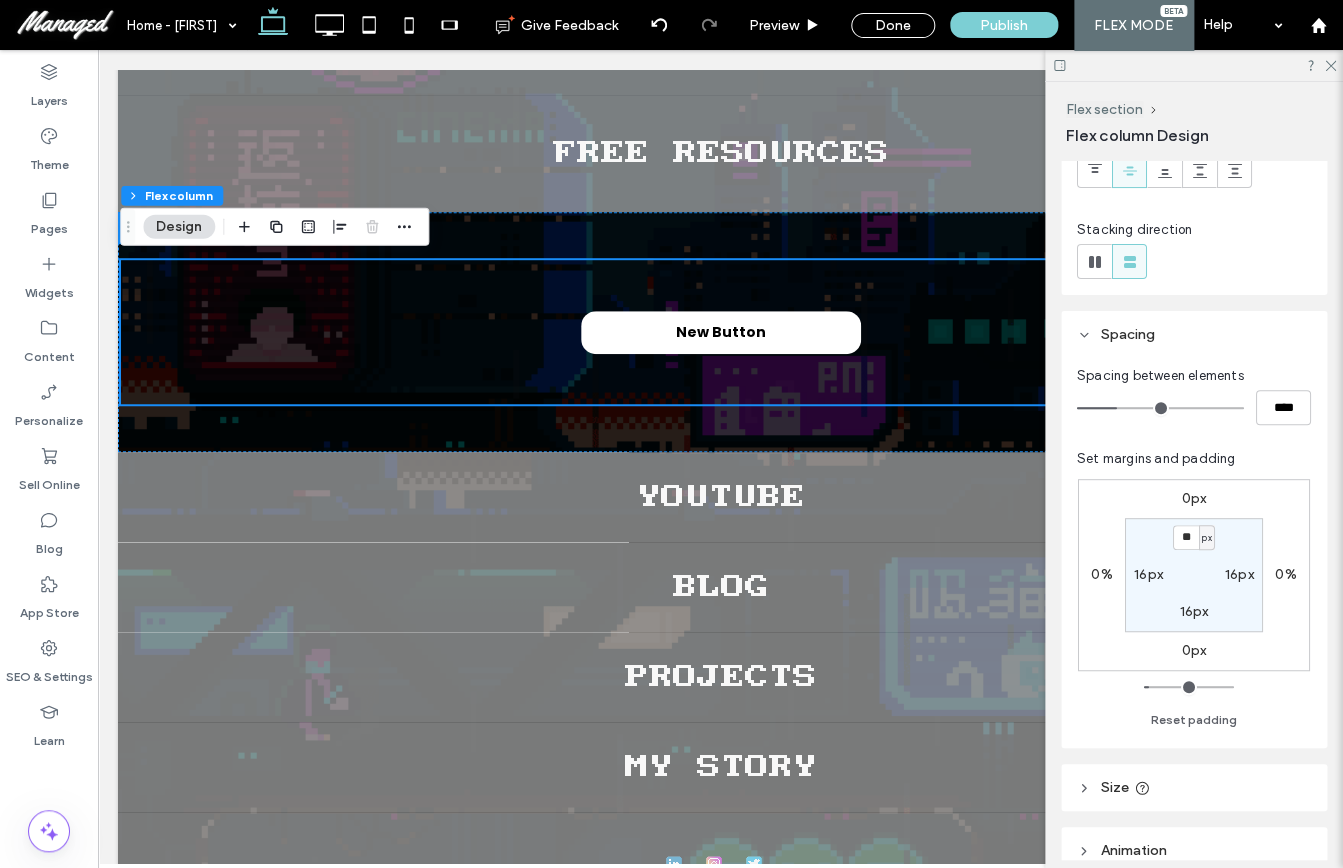type on "**" 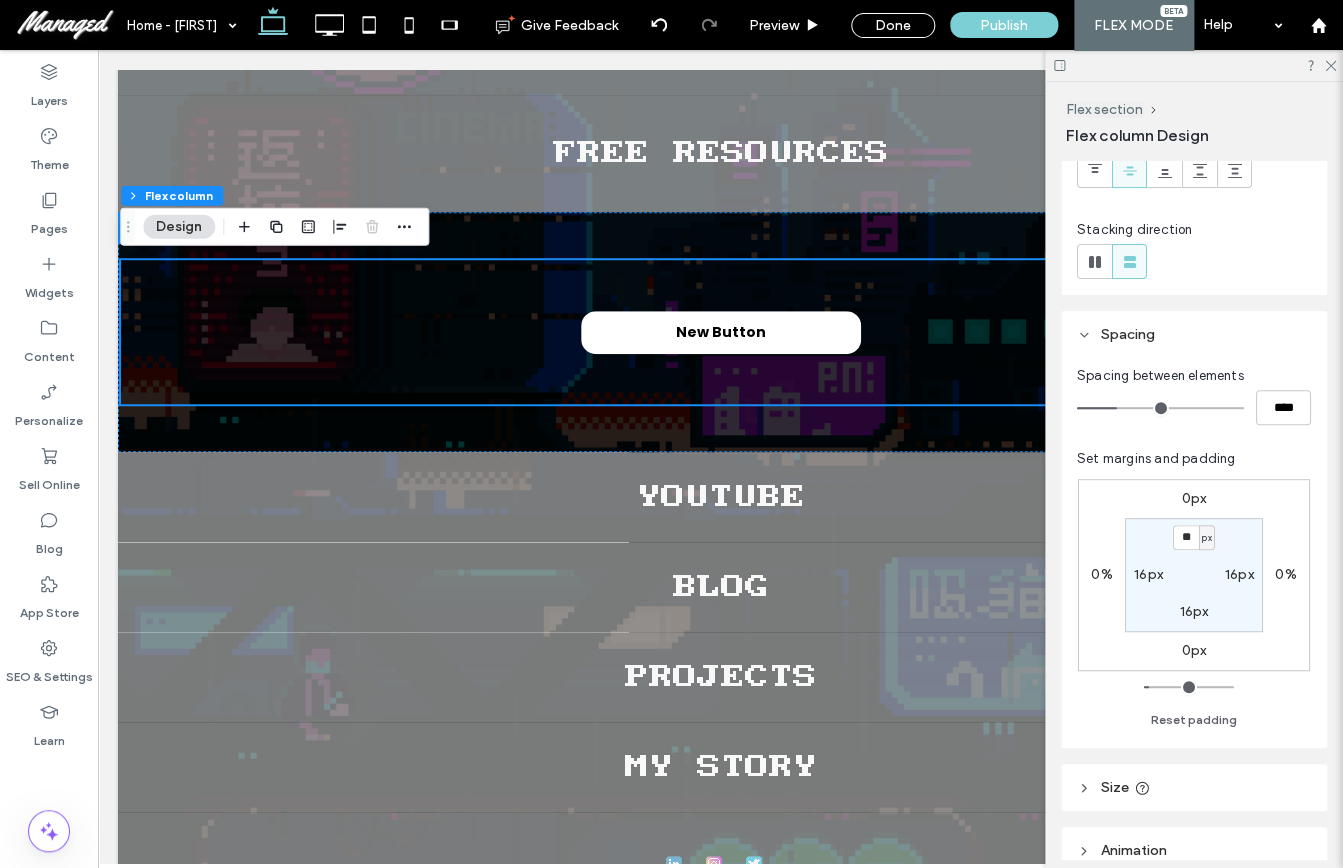 type on "****" 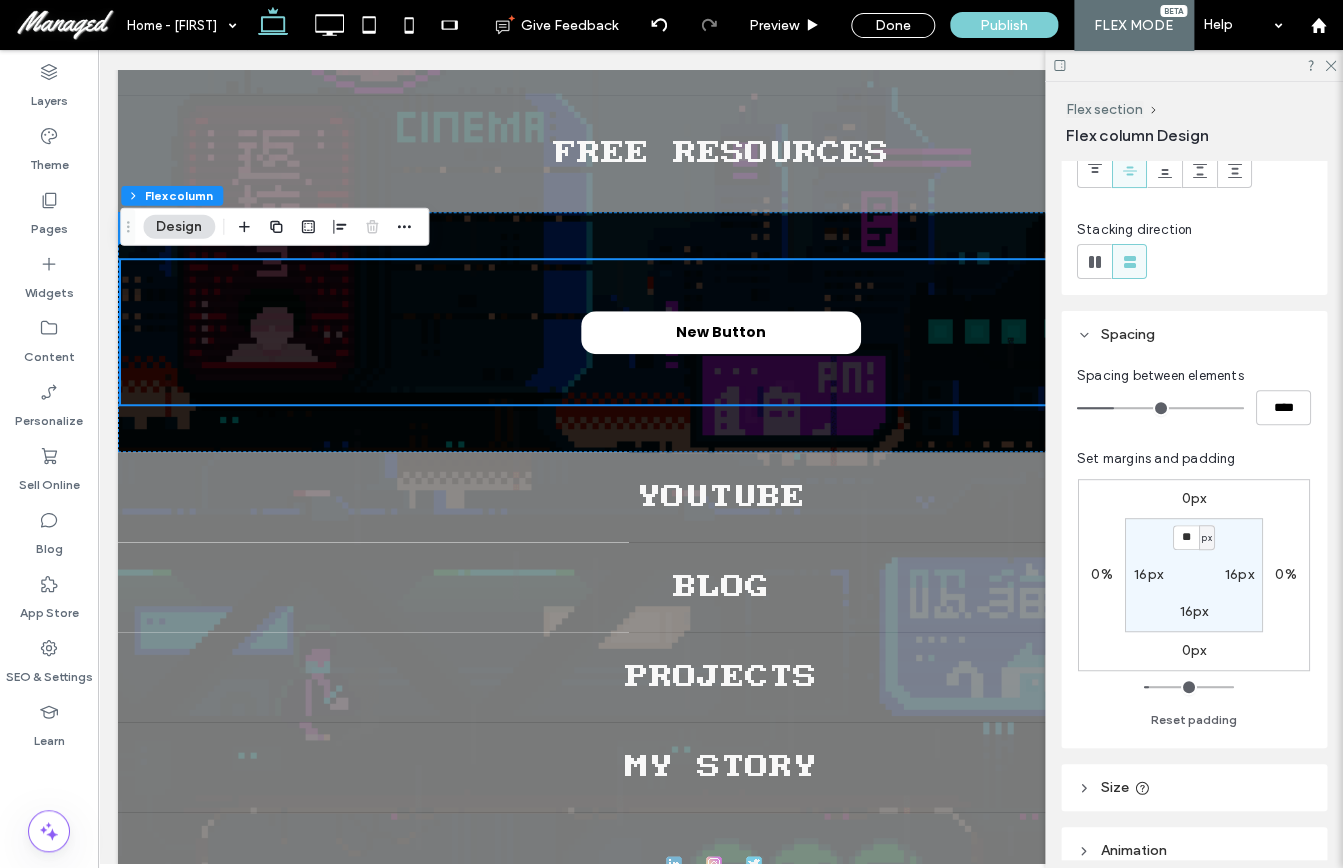 type on "**" 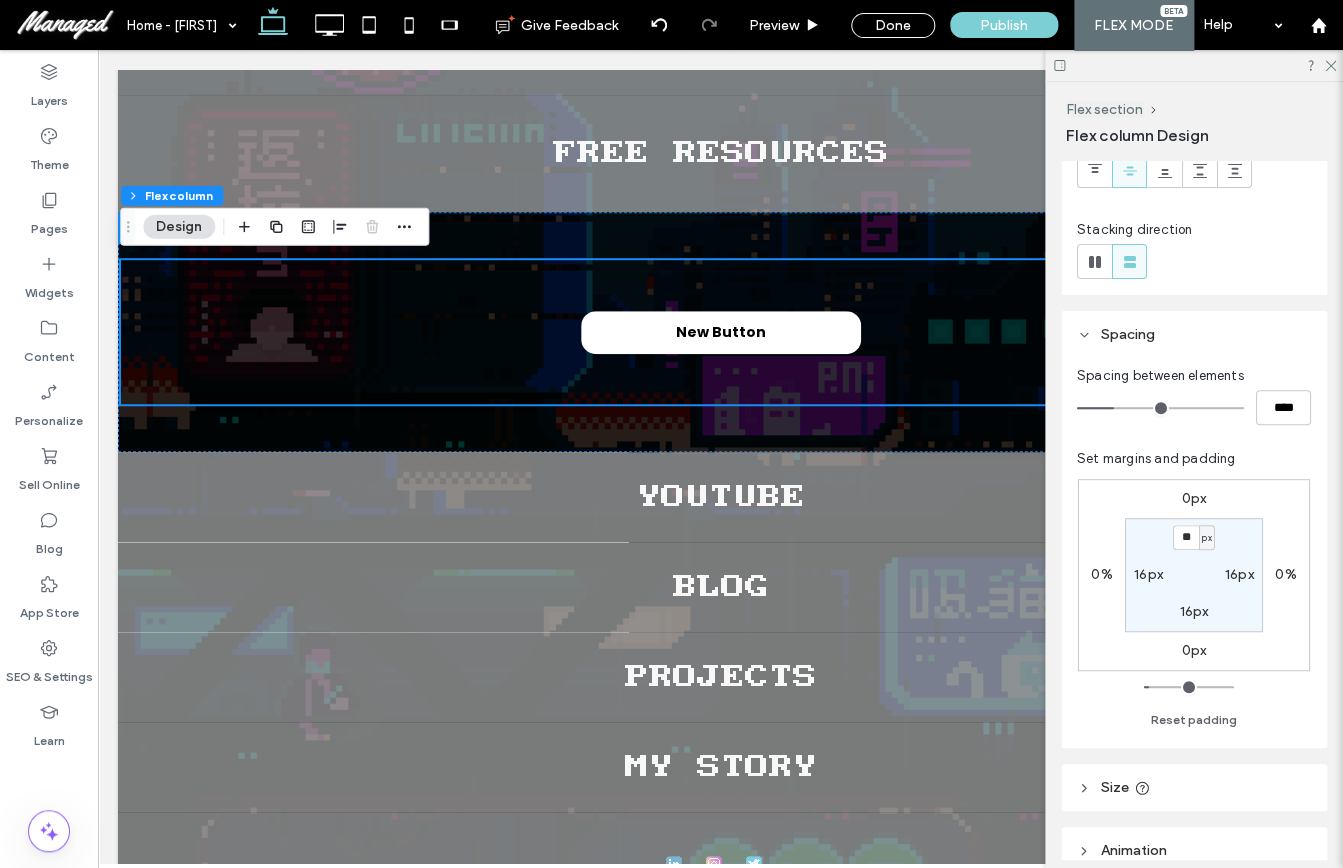 type on "****" 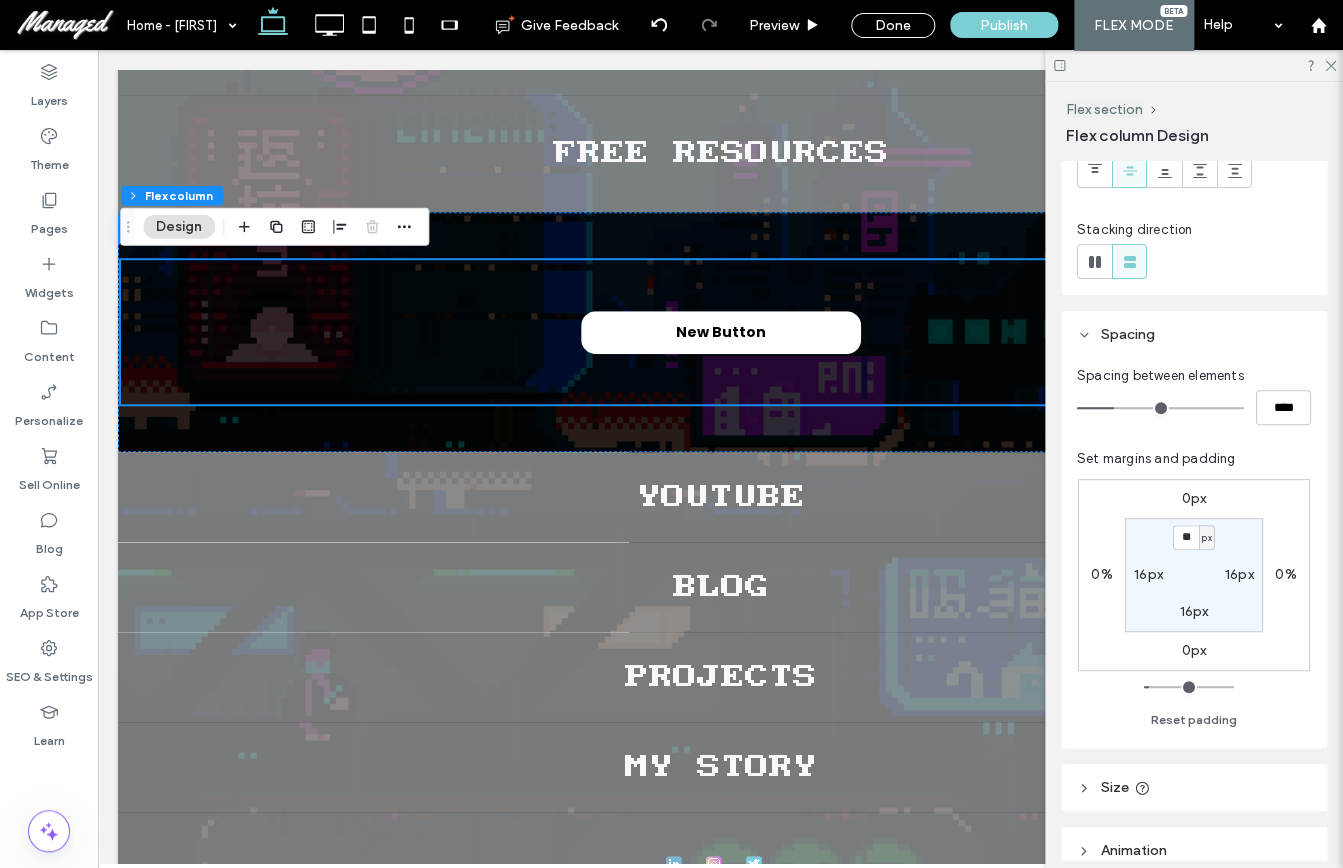 type on "**" 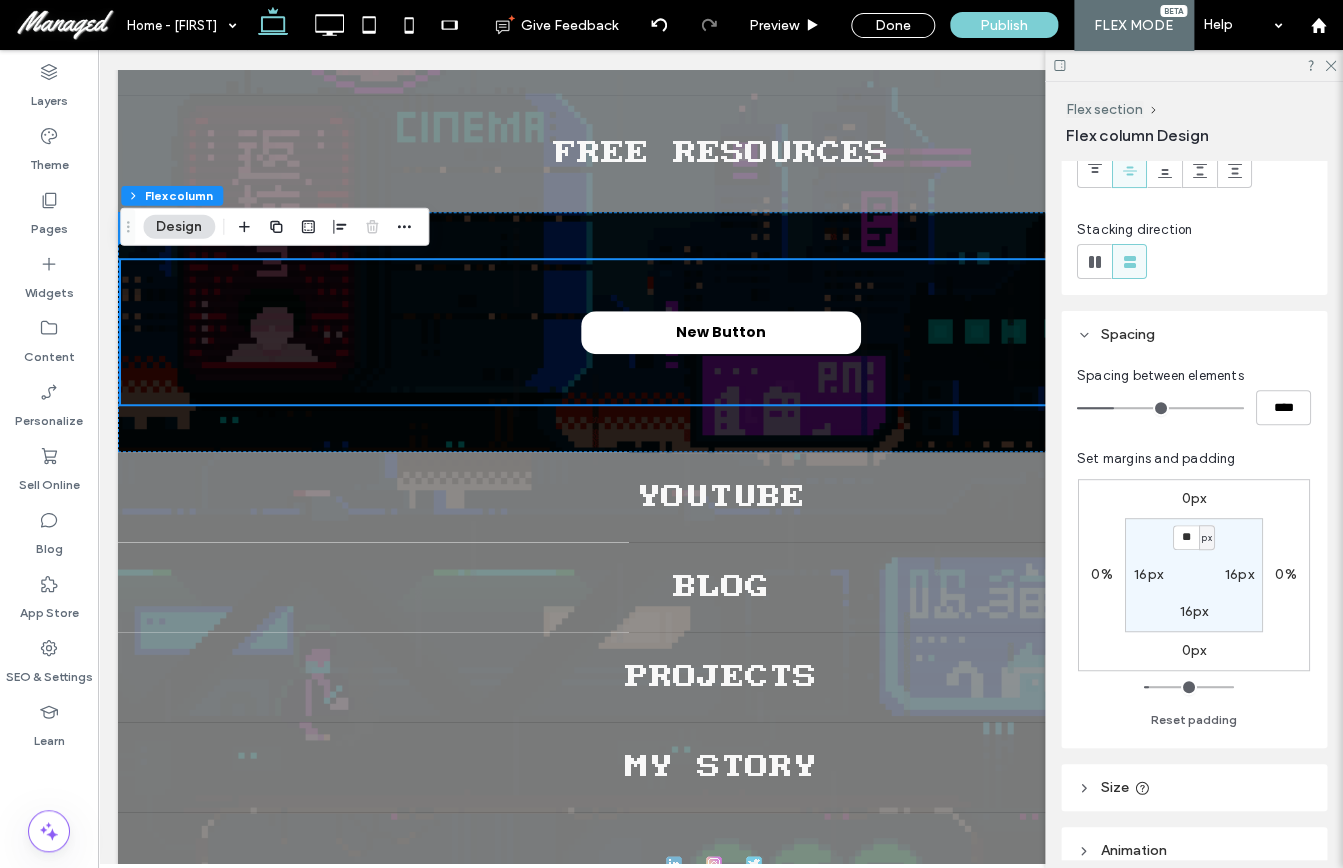 type on "****" 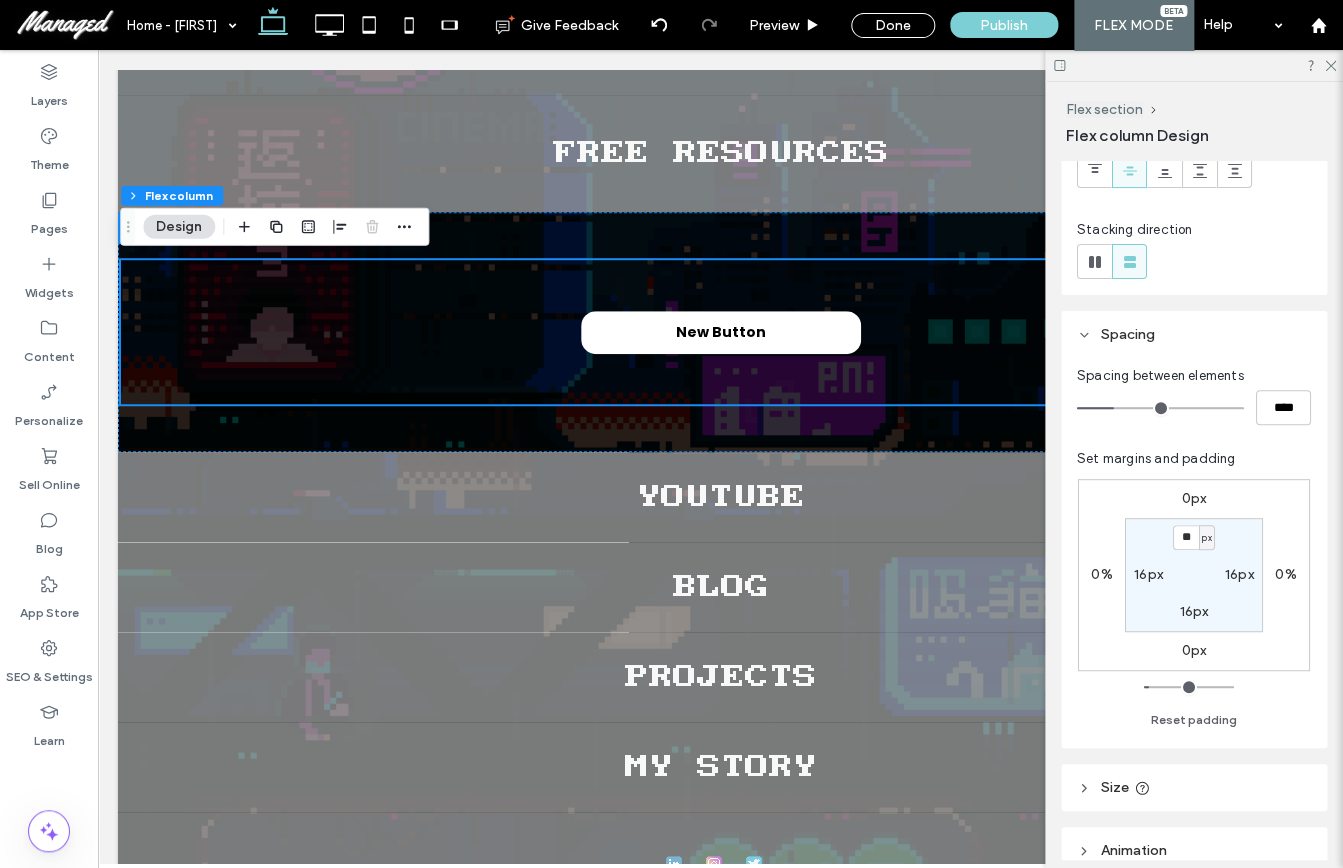type on "**" 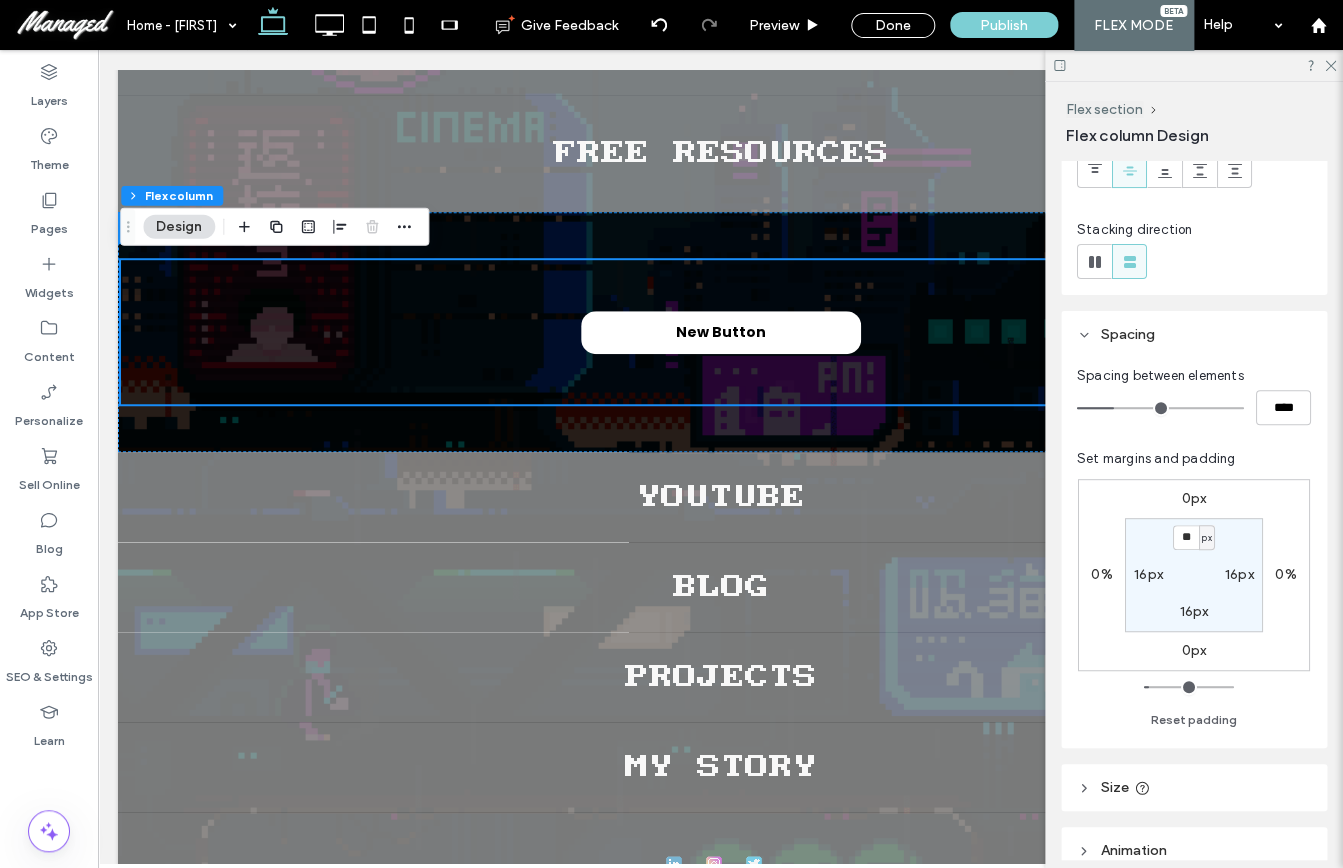 type on "****" 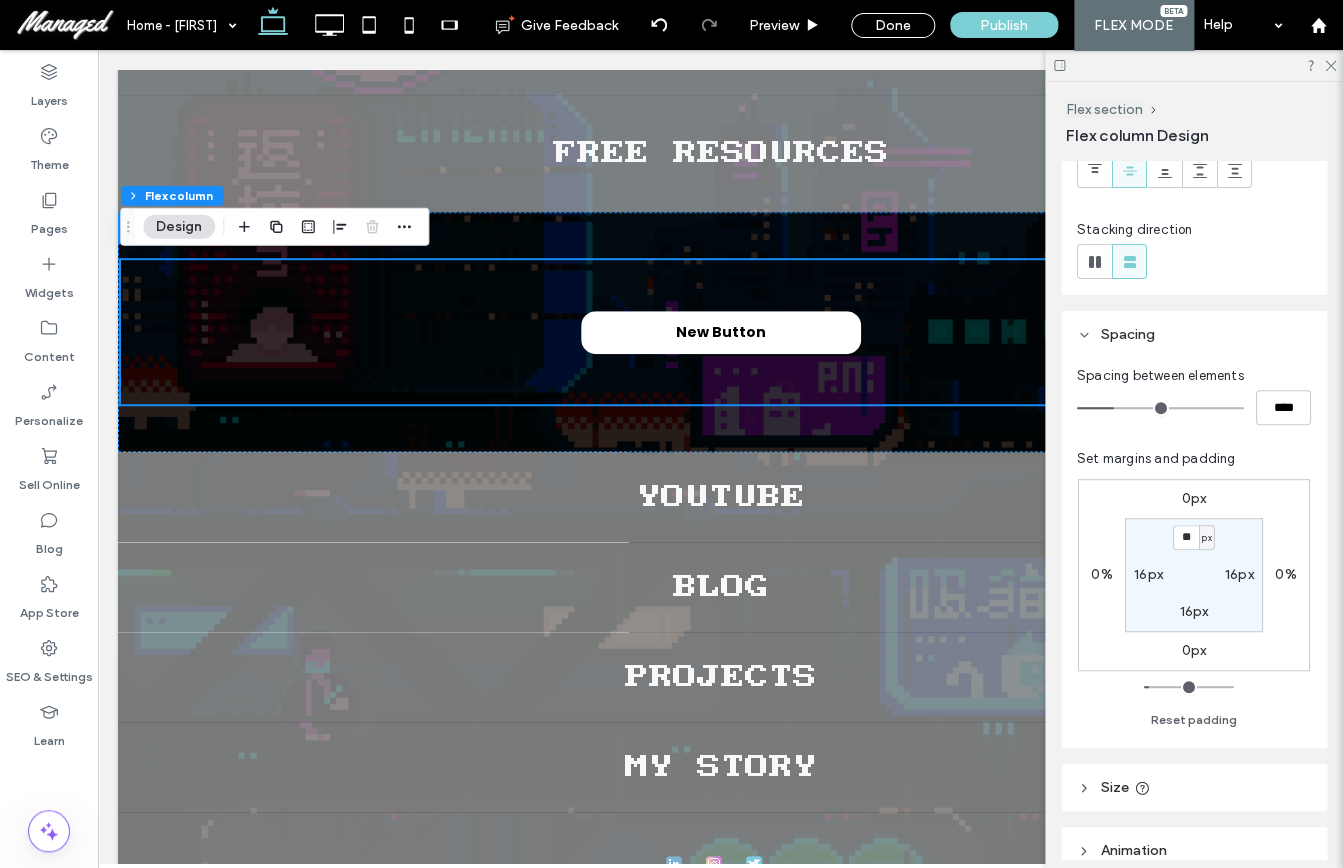 type on "**" 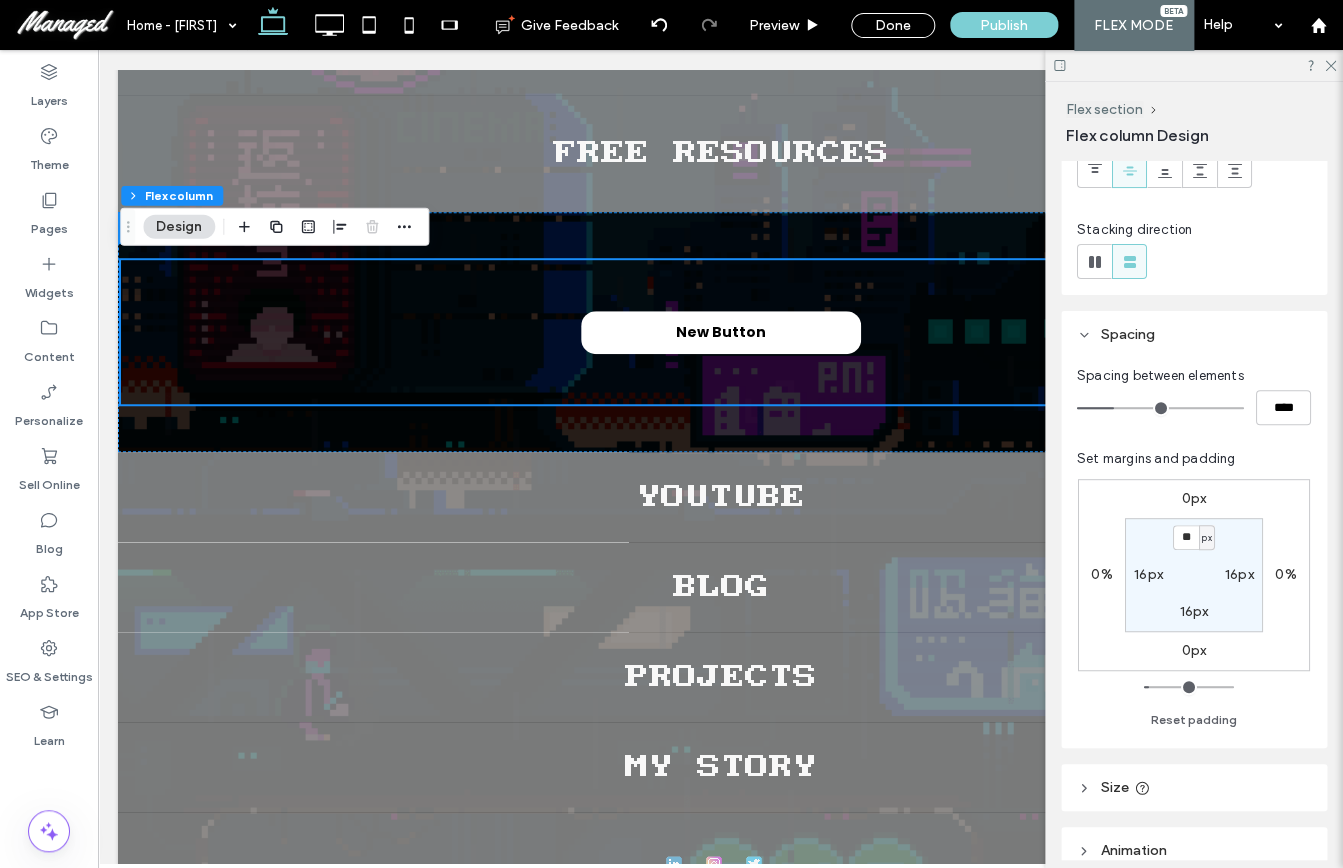 type on "****" 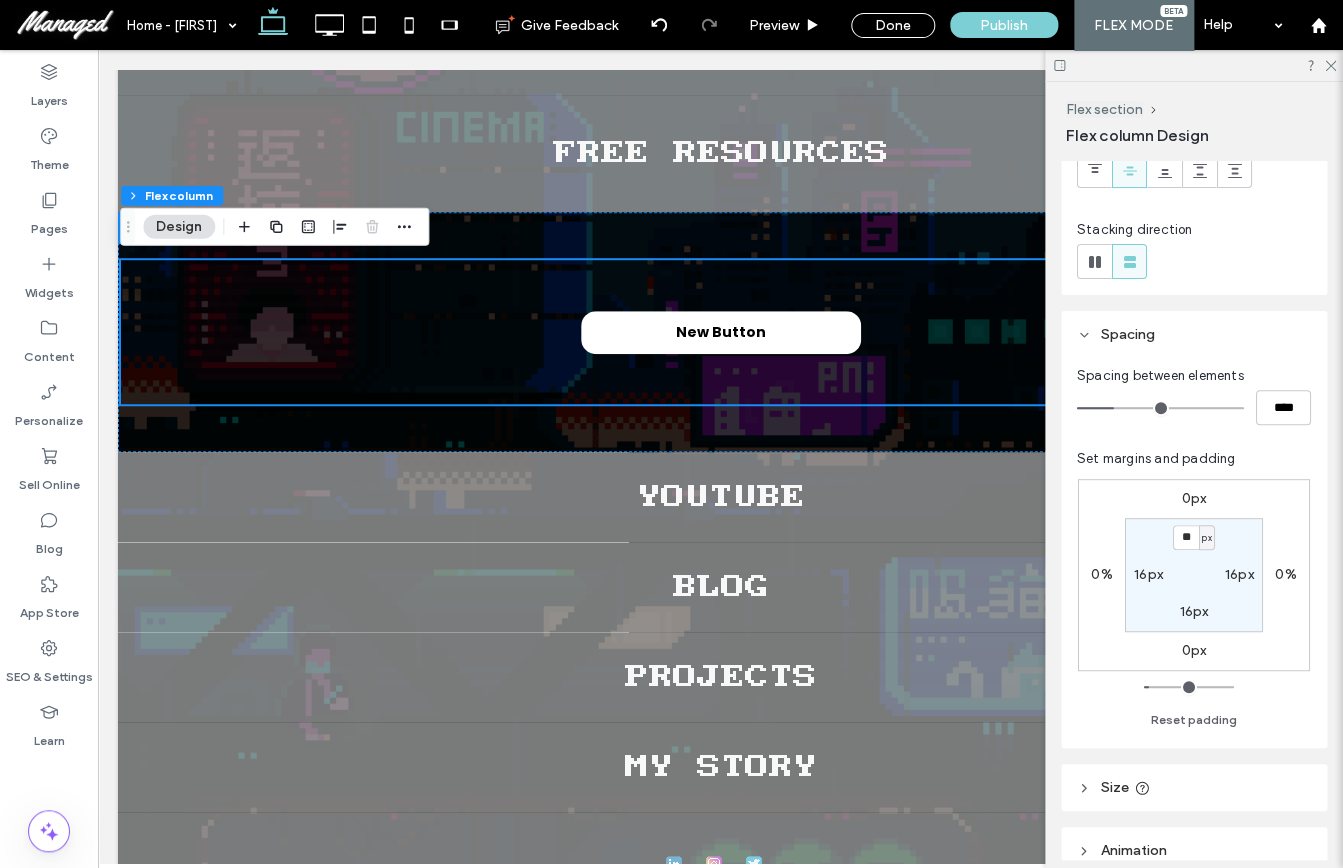 type on "**" 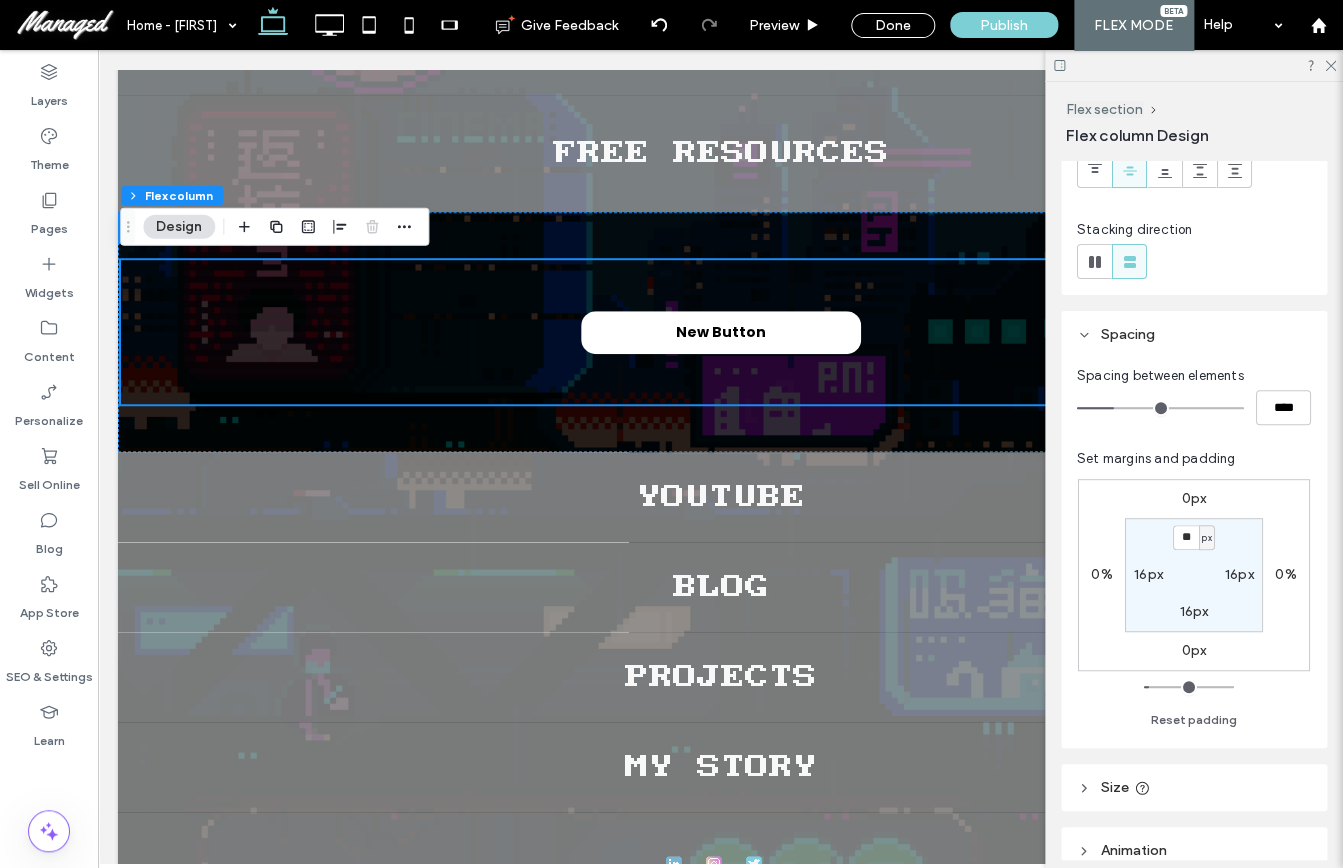 type on "****" 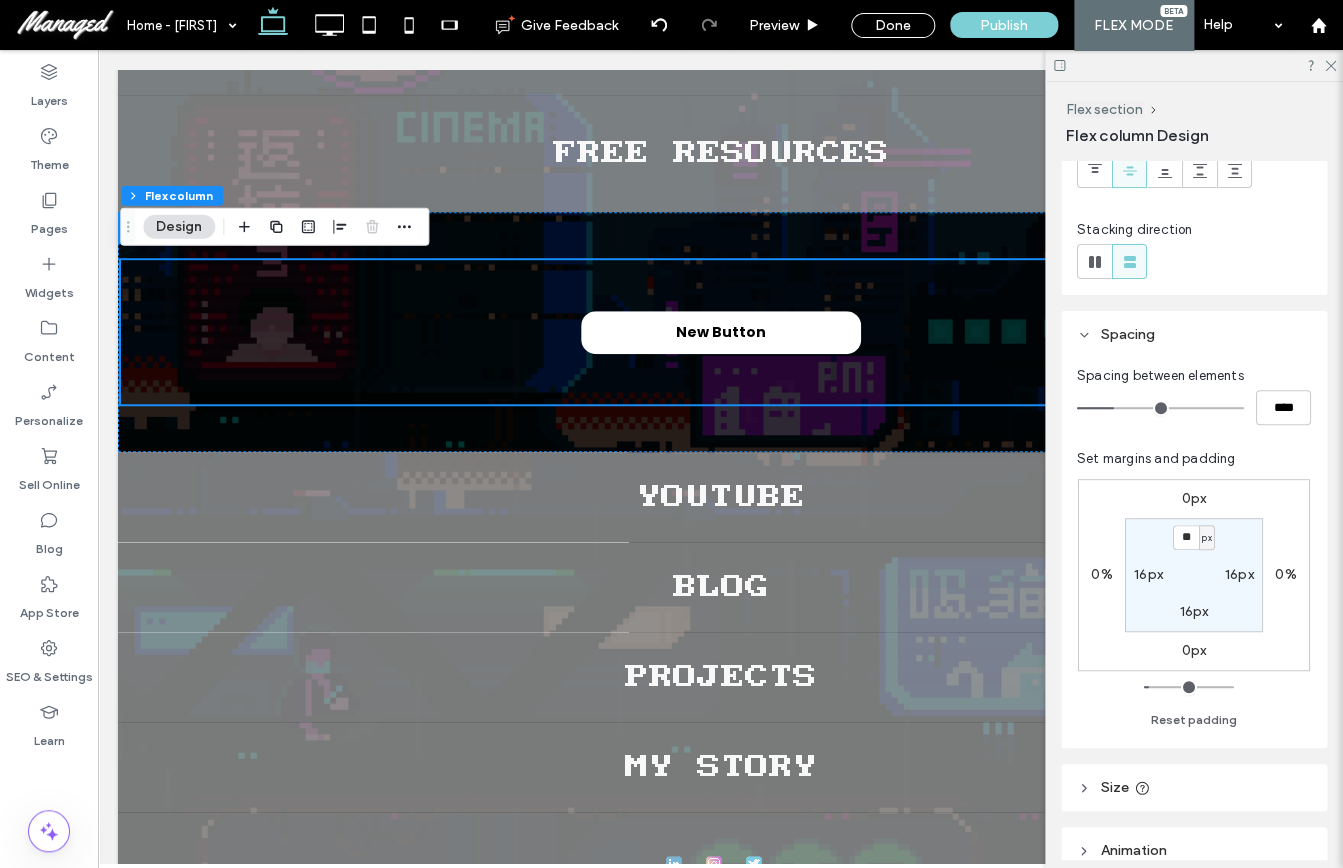 type on "**" 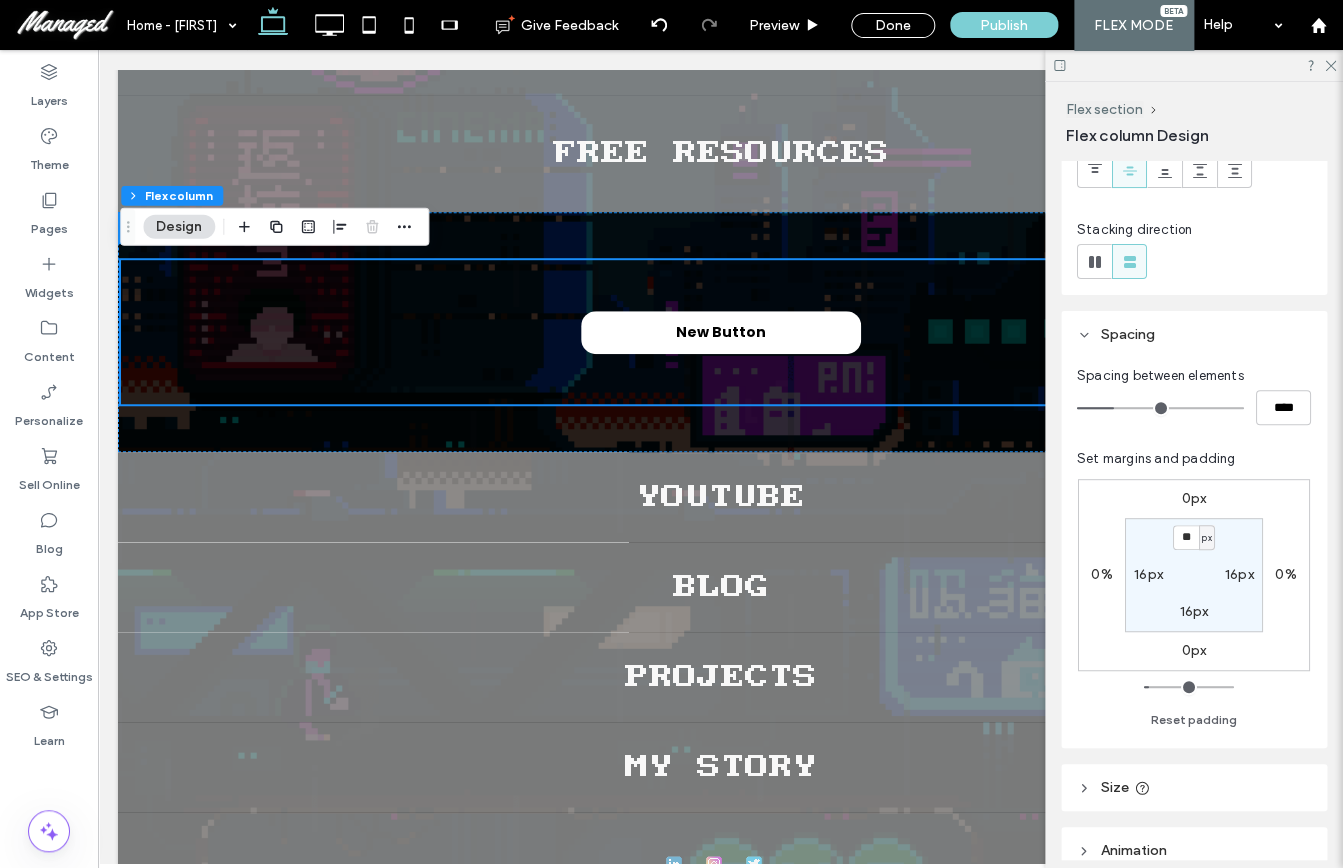 type on "****" 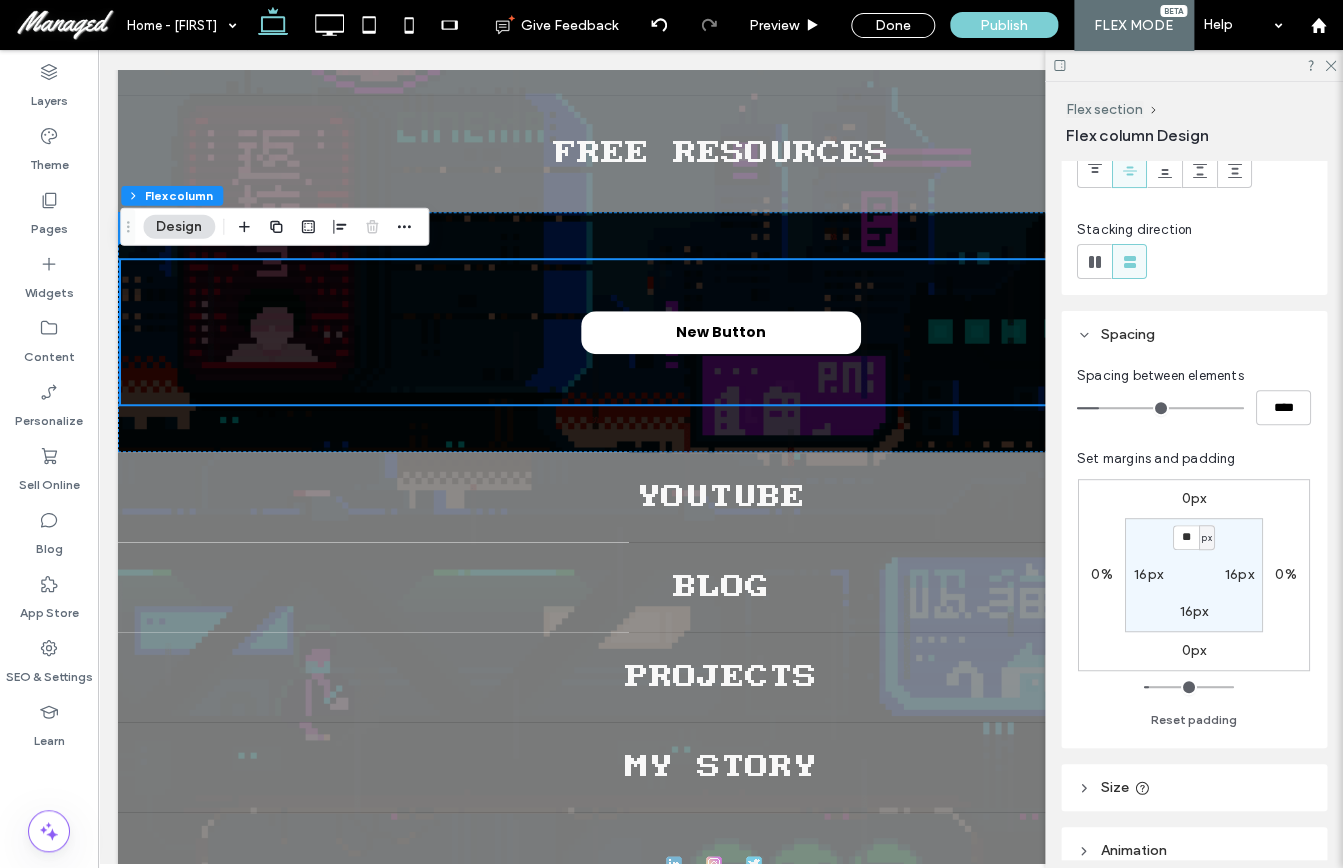 type on "**" 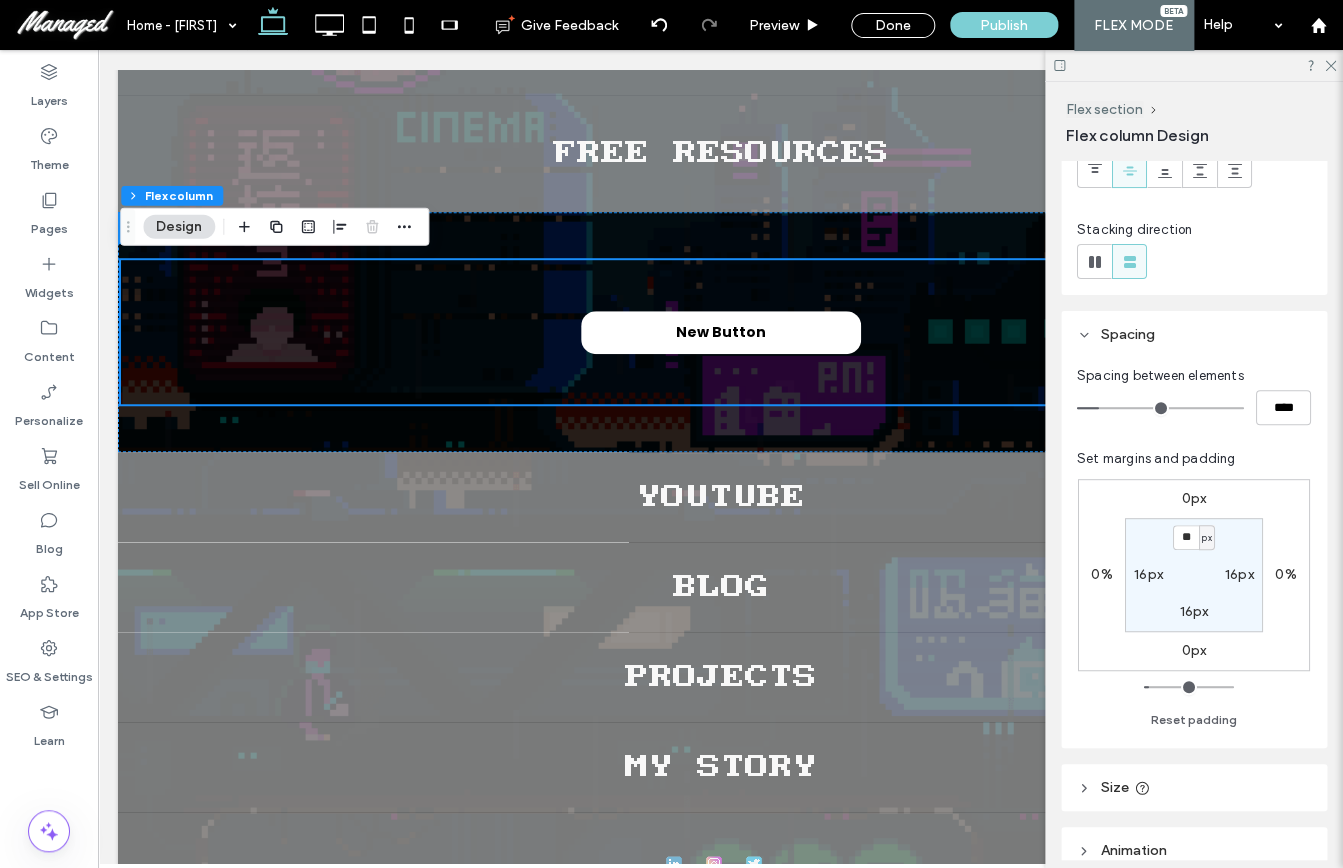 type on "****" 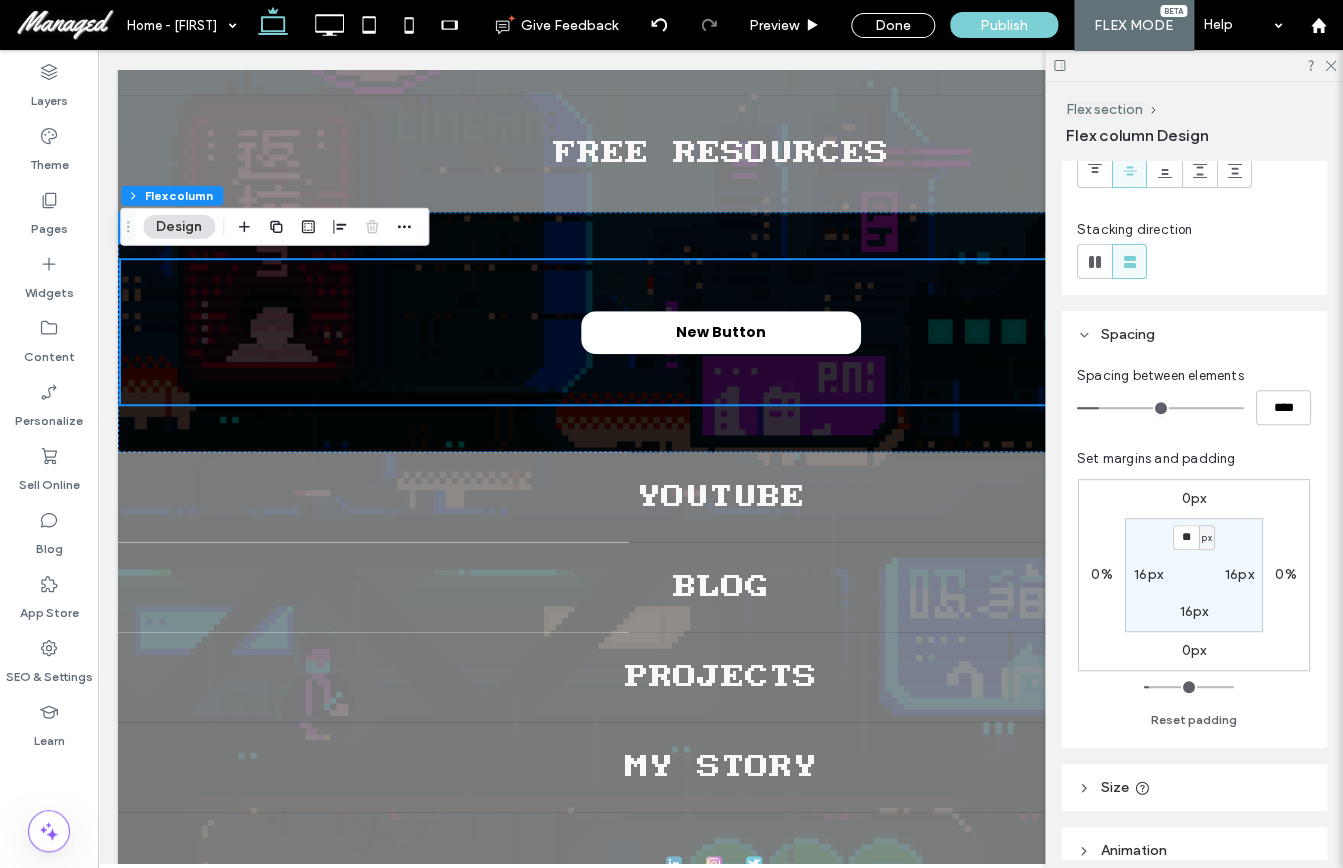 type on "**" 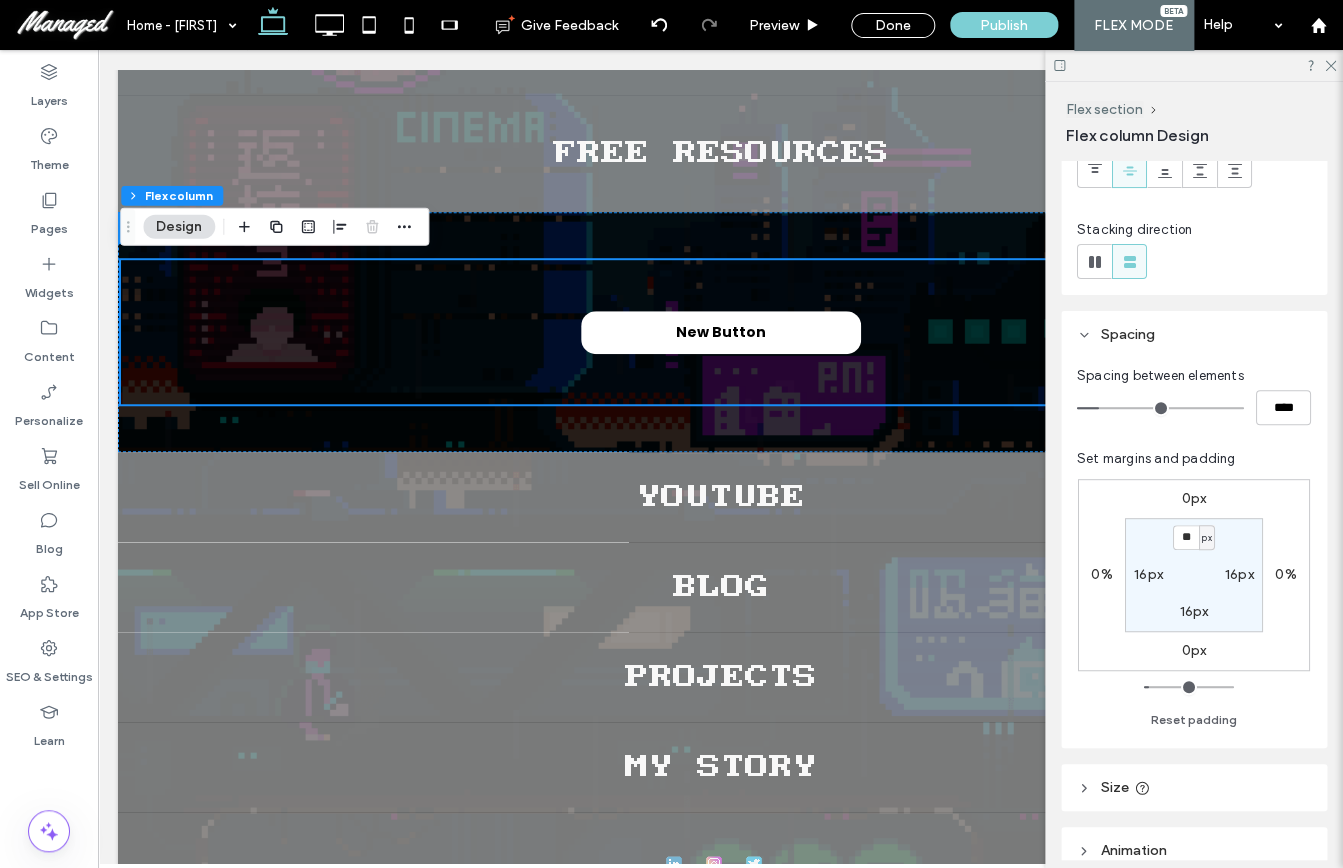 type on "****" 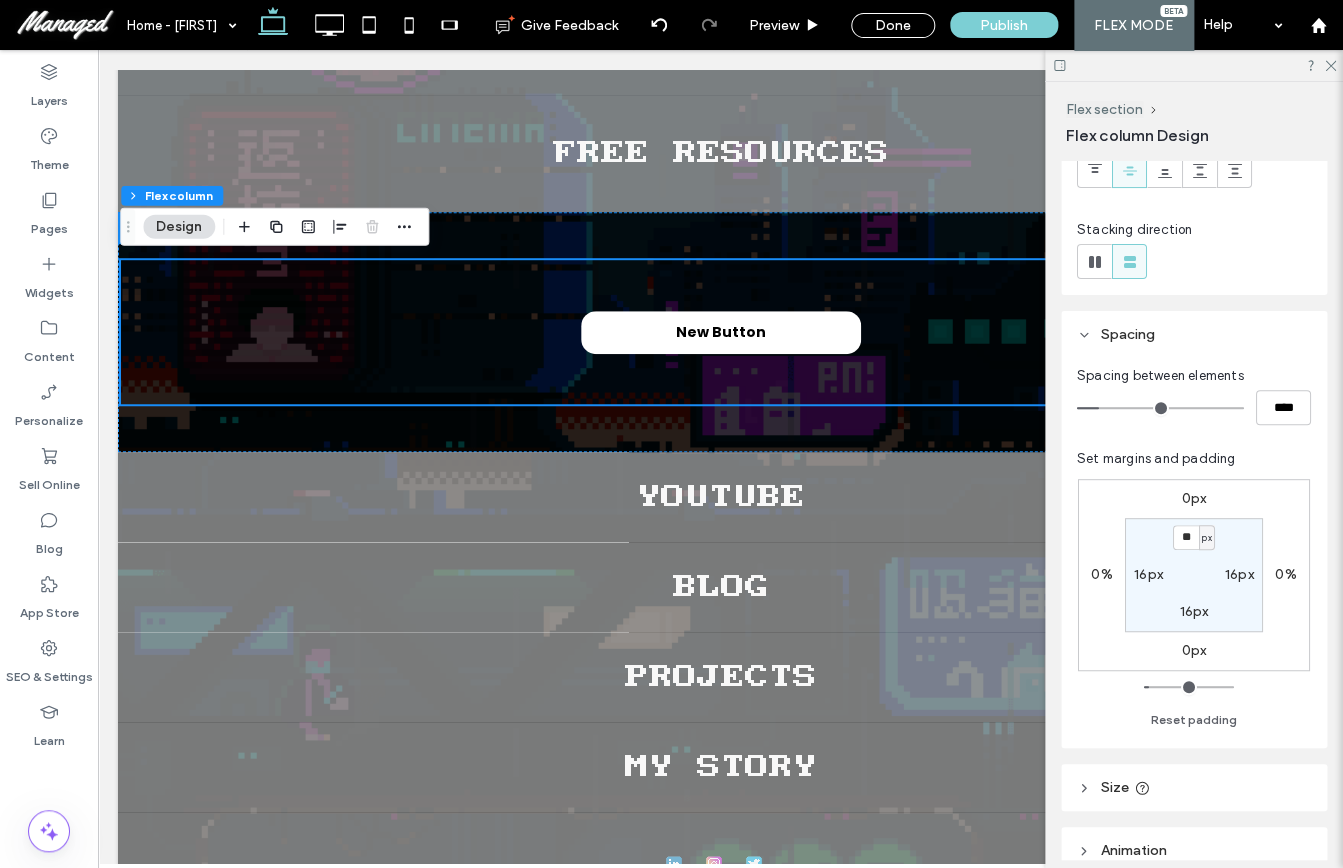 type on "*" 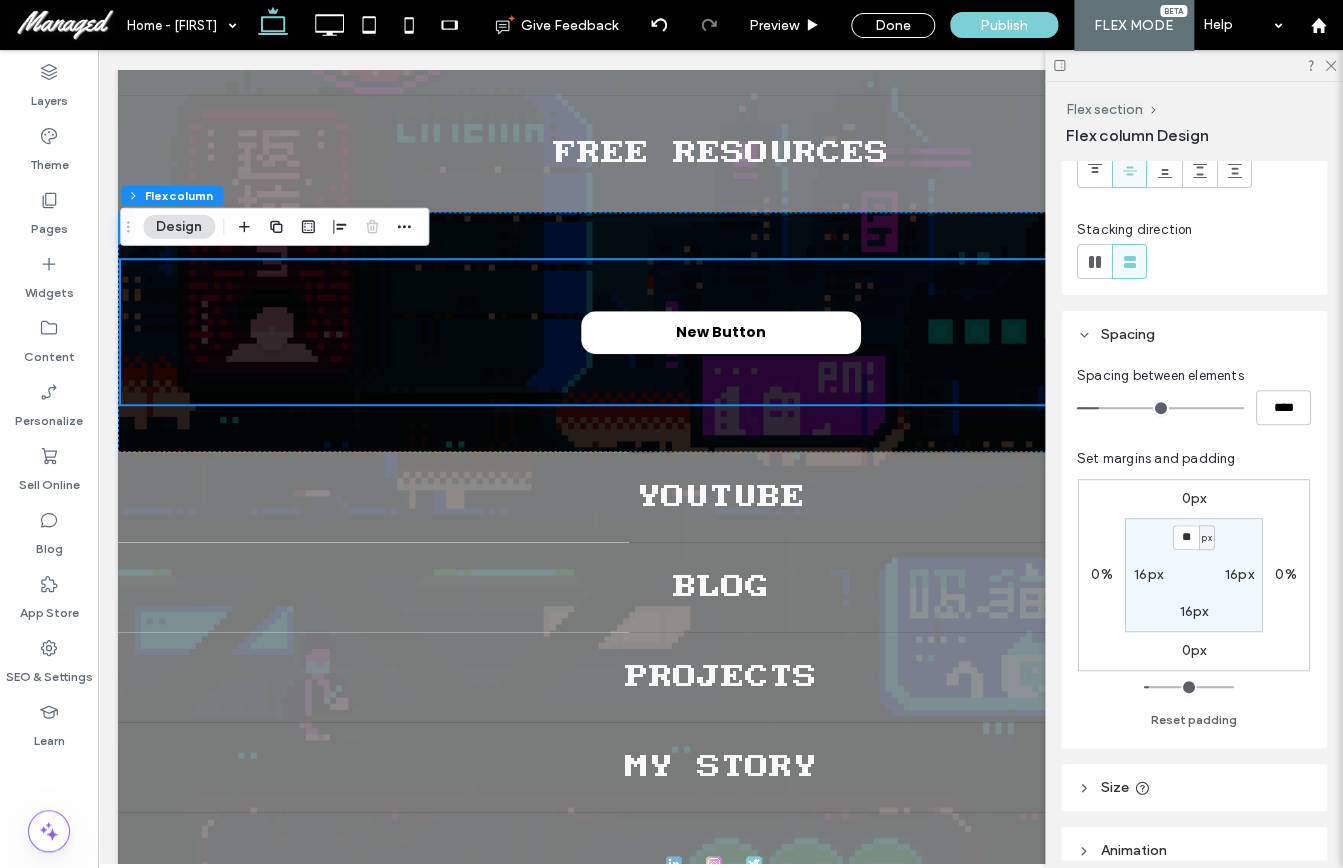 type on "***" 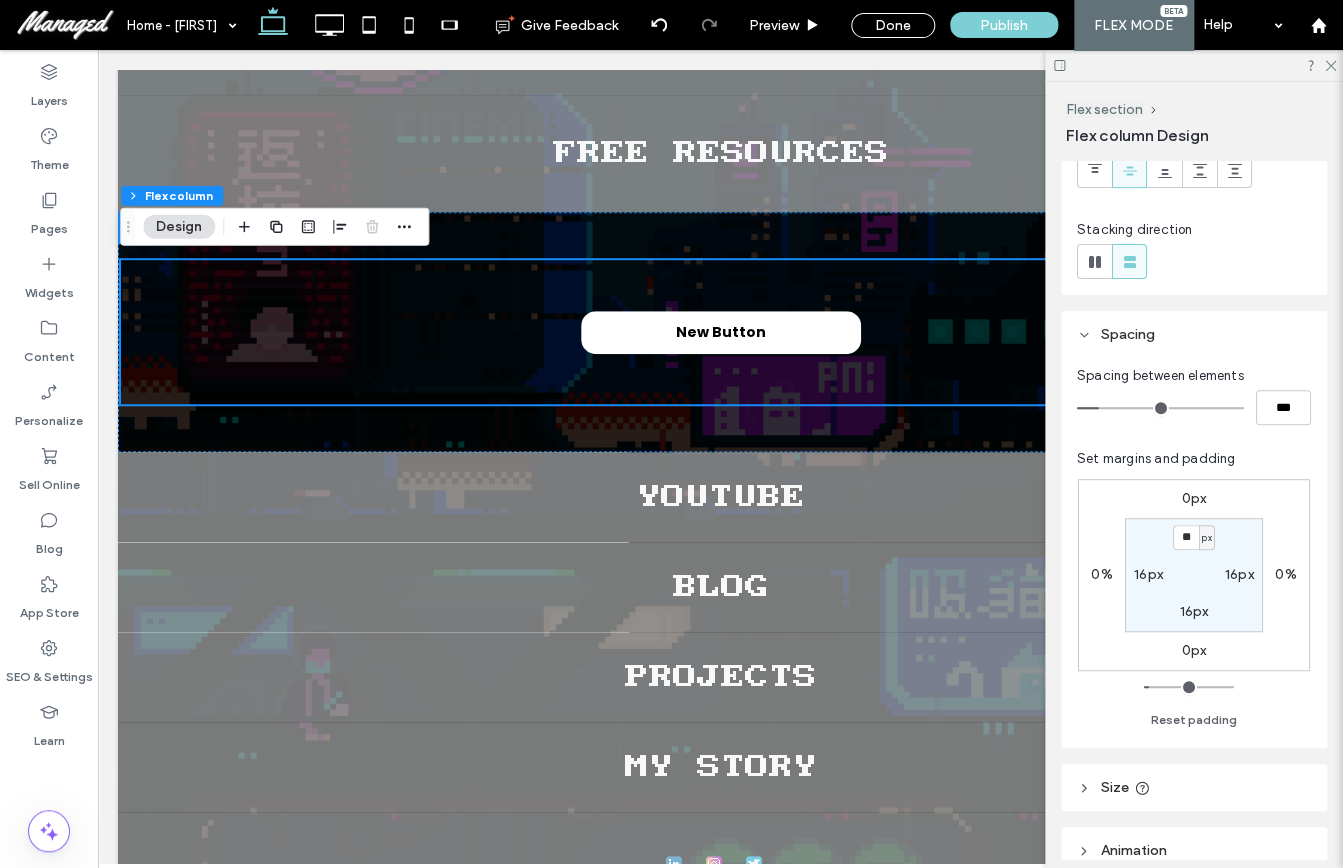 type on "*" 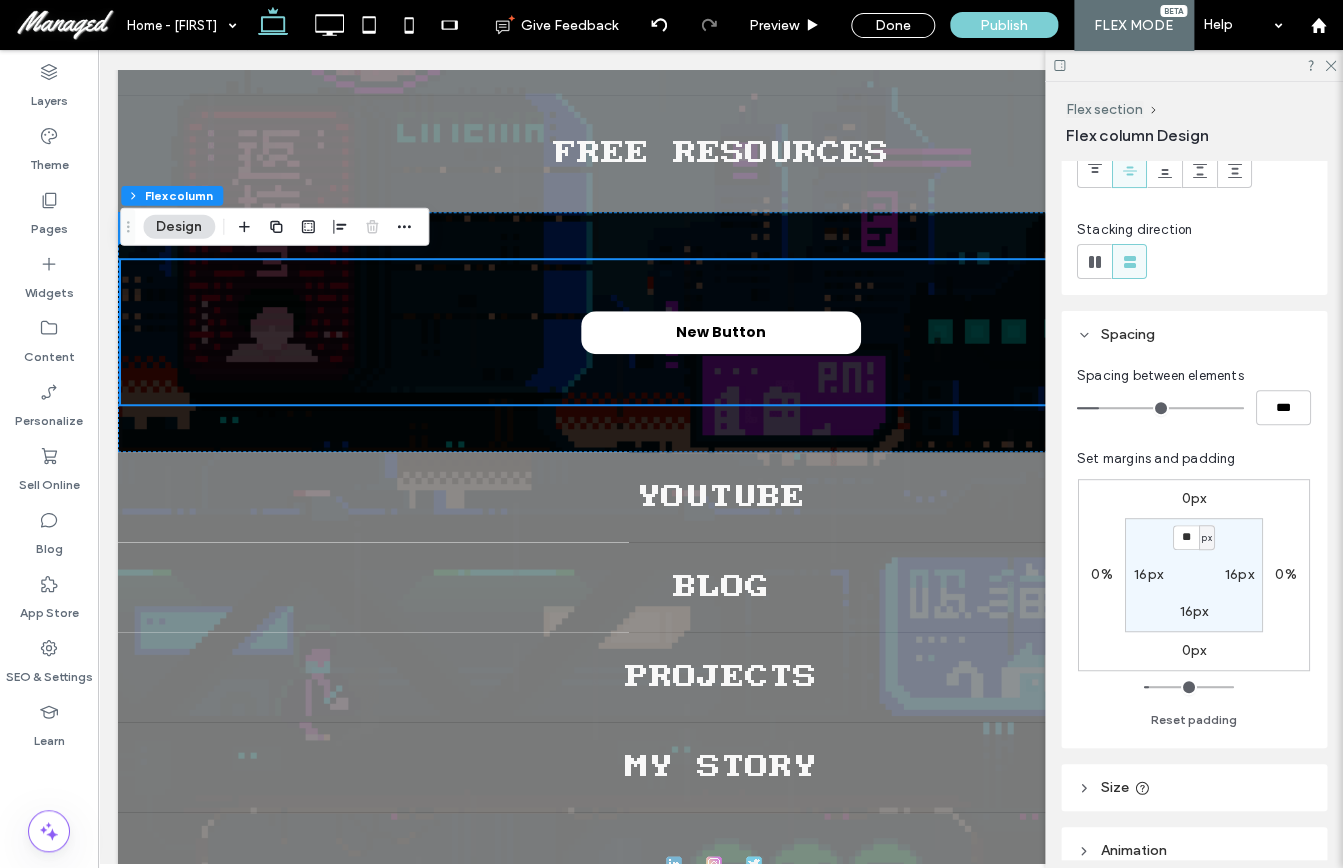 type on "***" 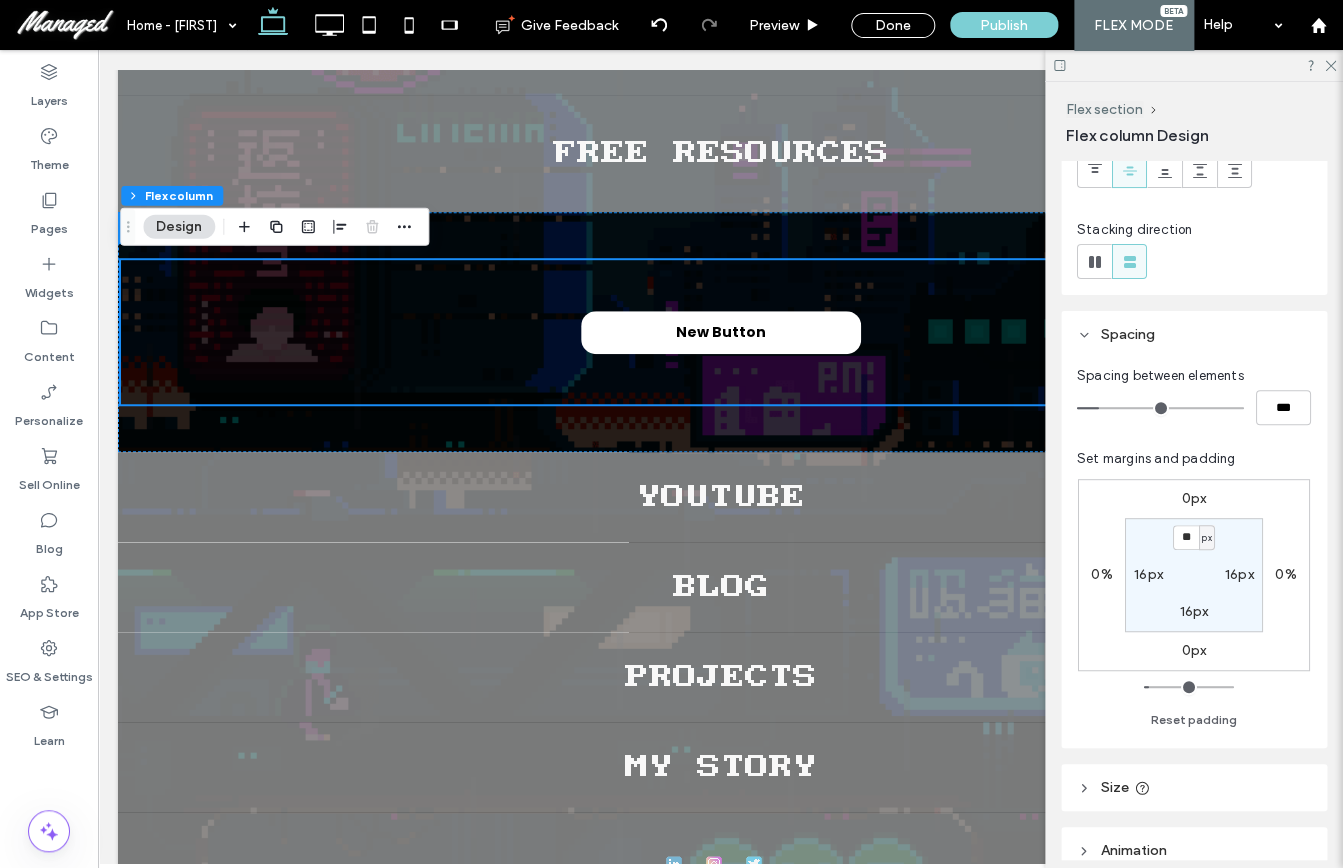 type on "*" 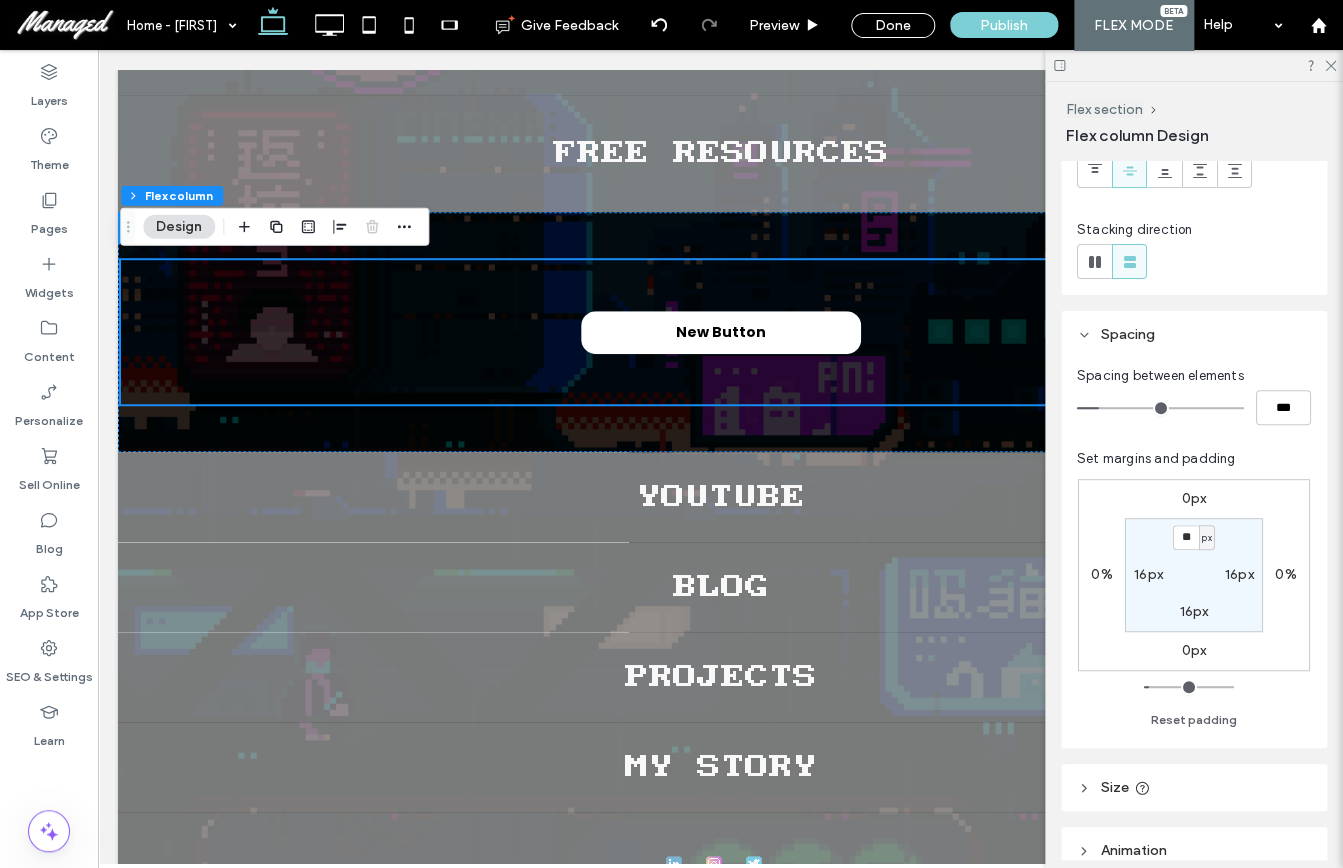 type on "***" 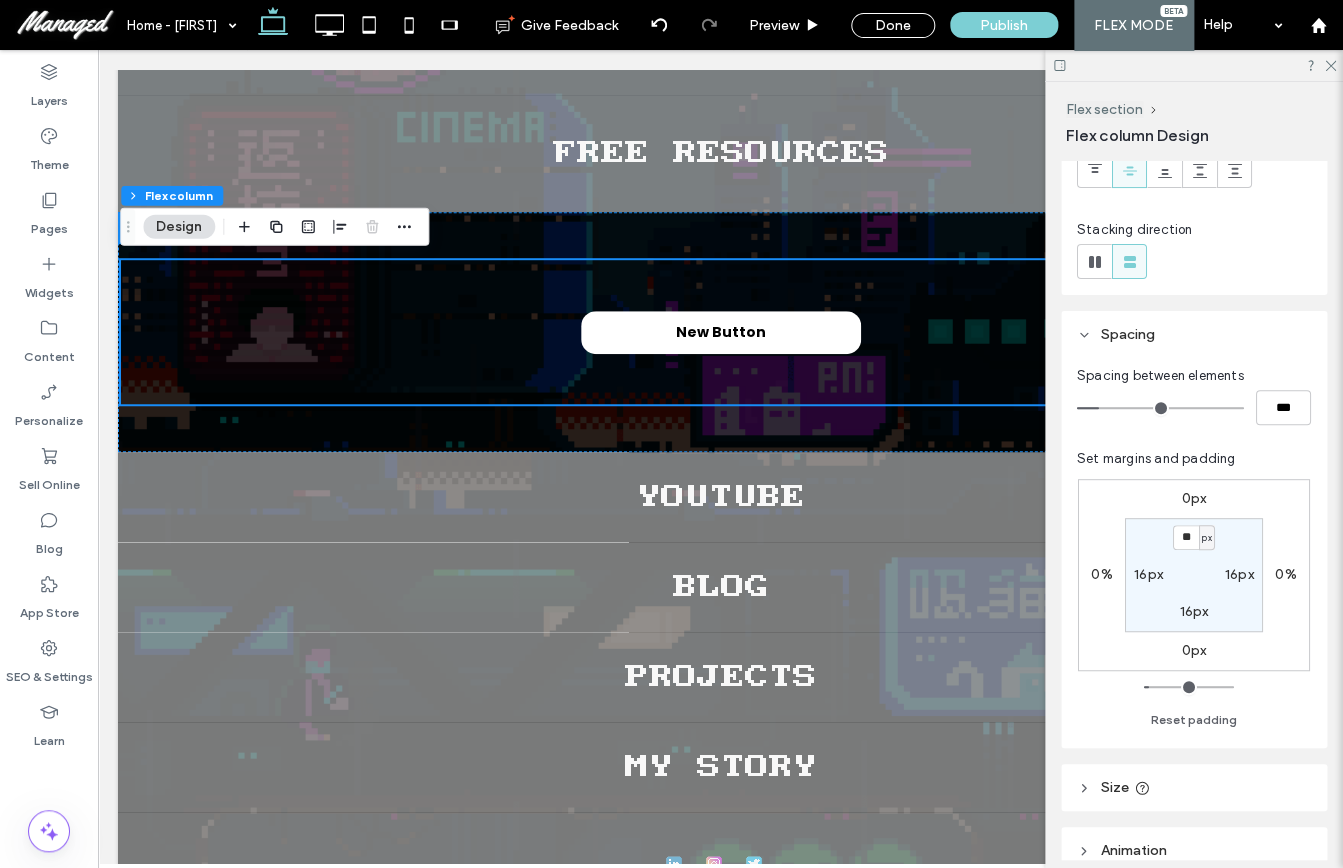 type on "*" 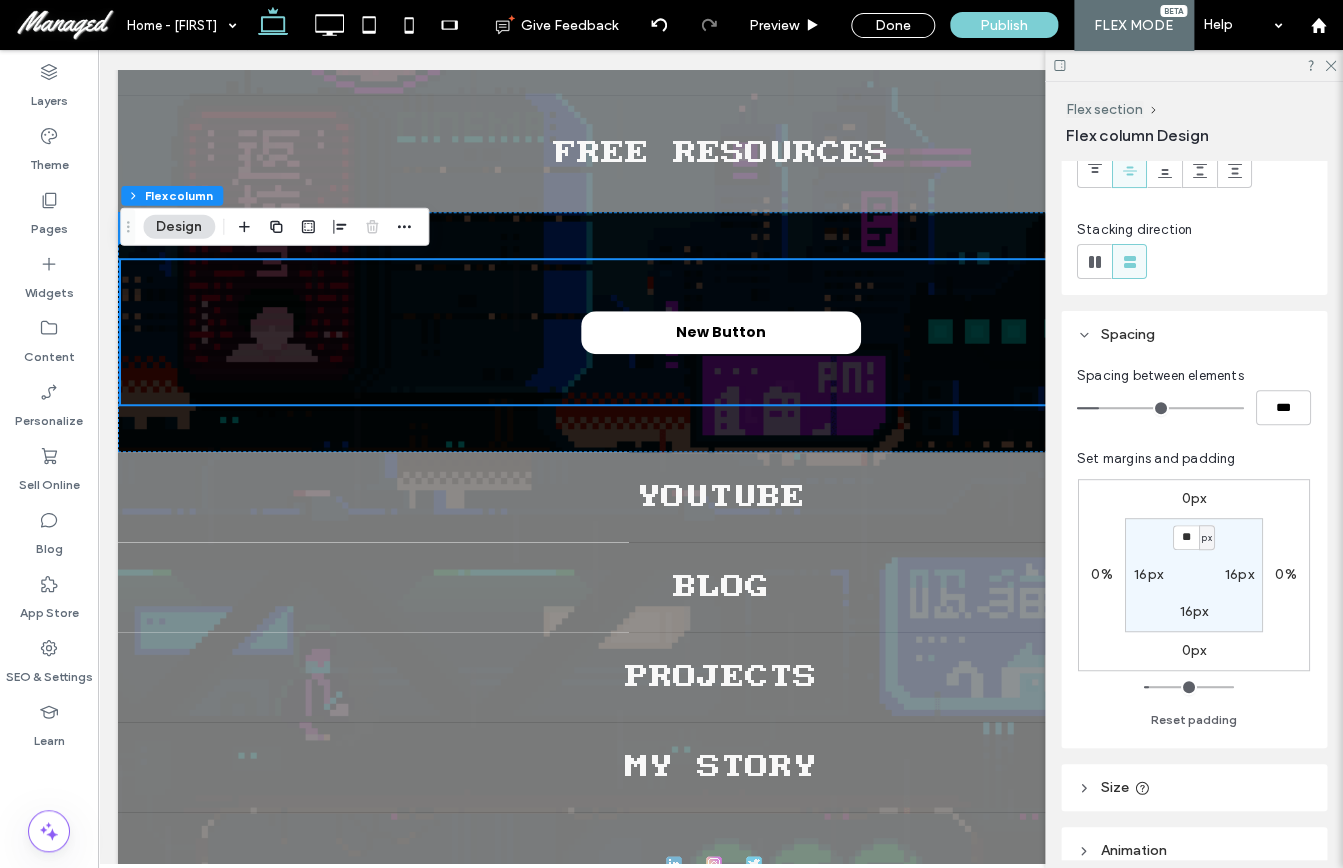 type on "***" 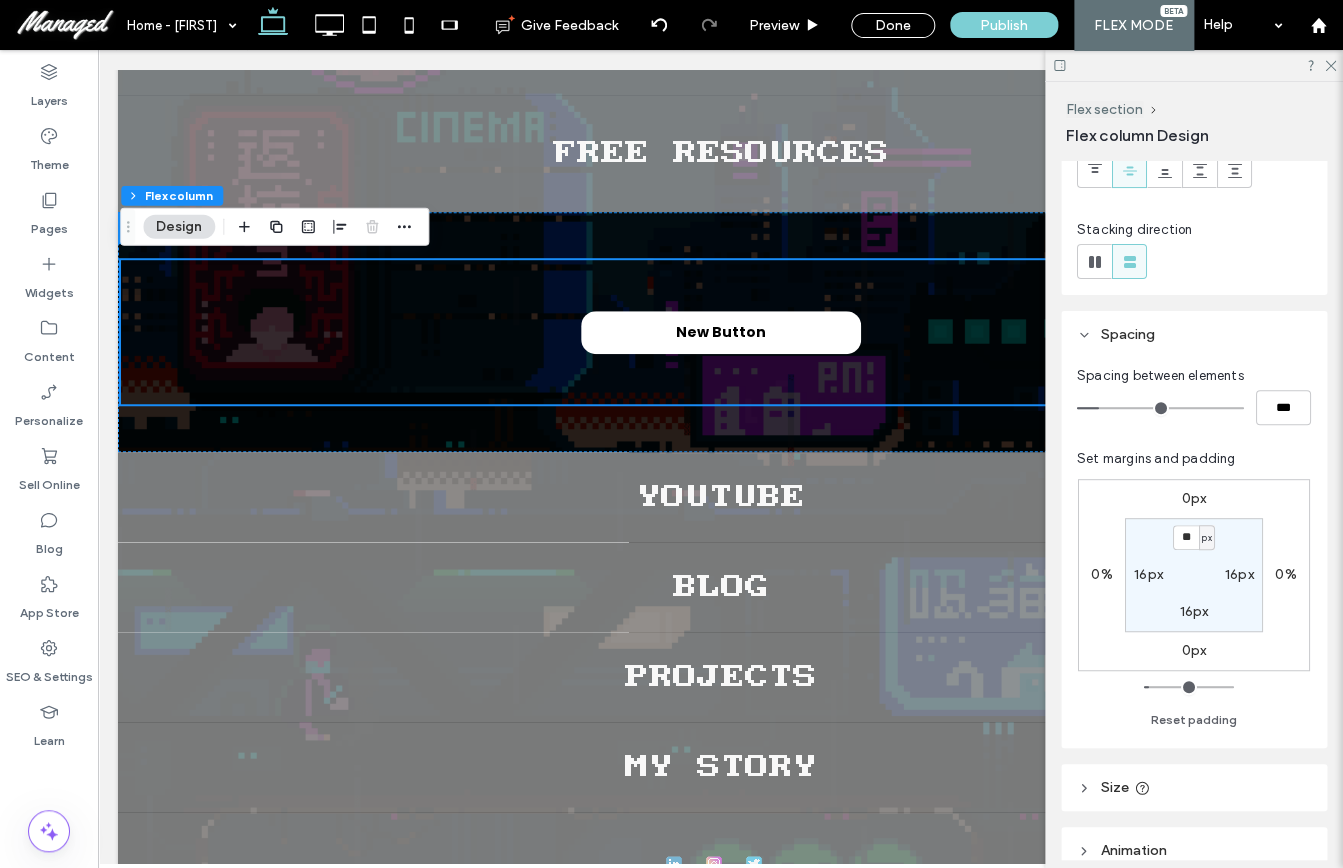 drag, startPoint x: 1118, startPoint y: 408, endPoint x: 1077, endPoint y: 407, distance: 41.01219 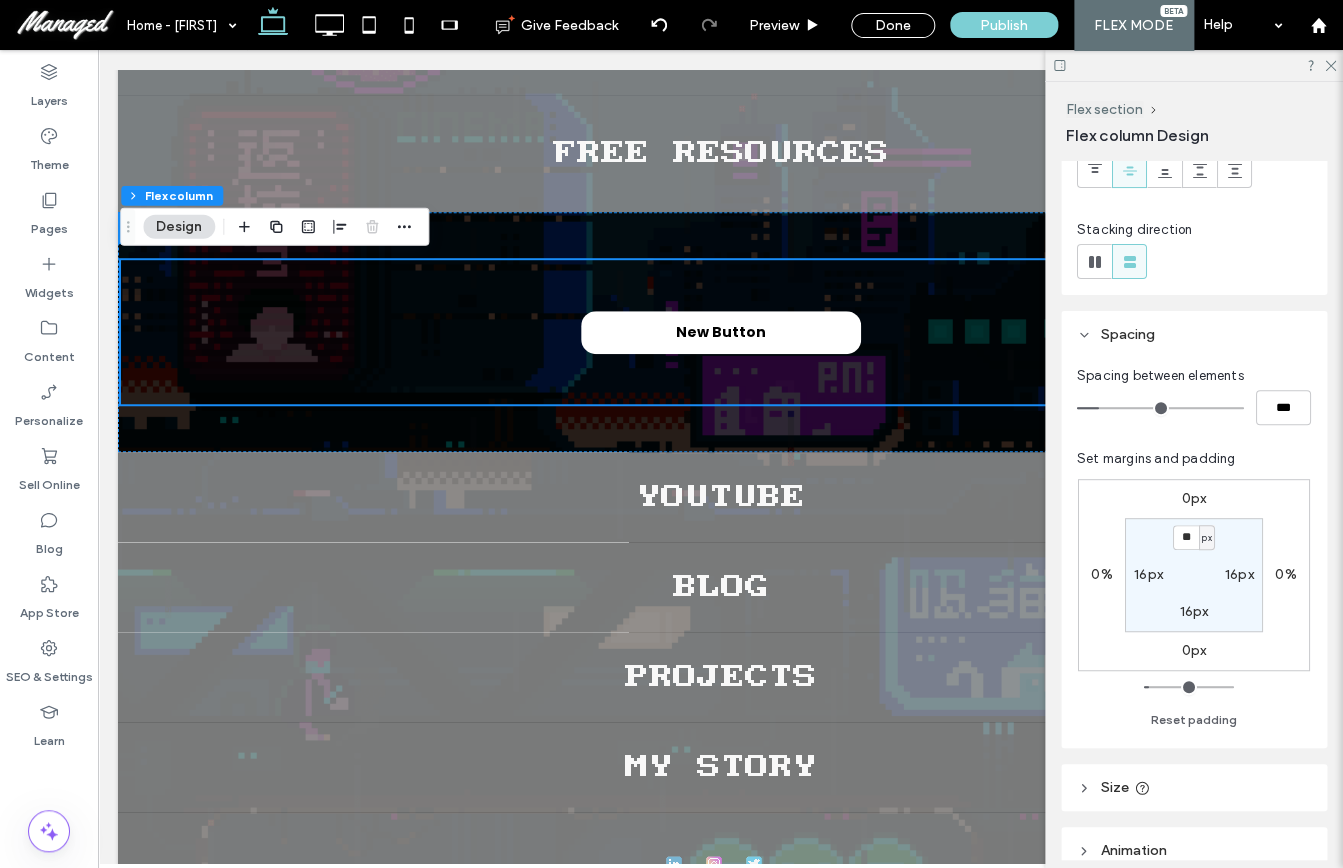 type on "*" 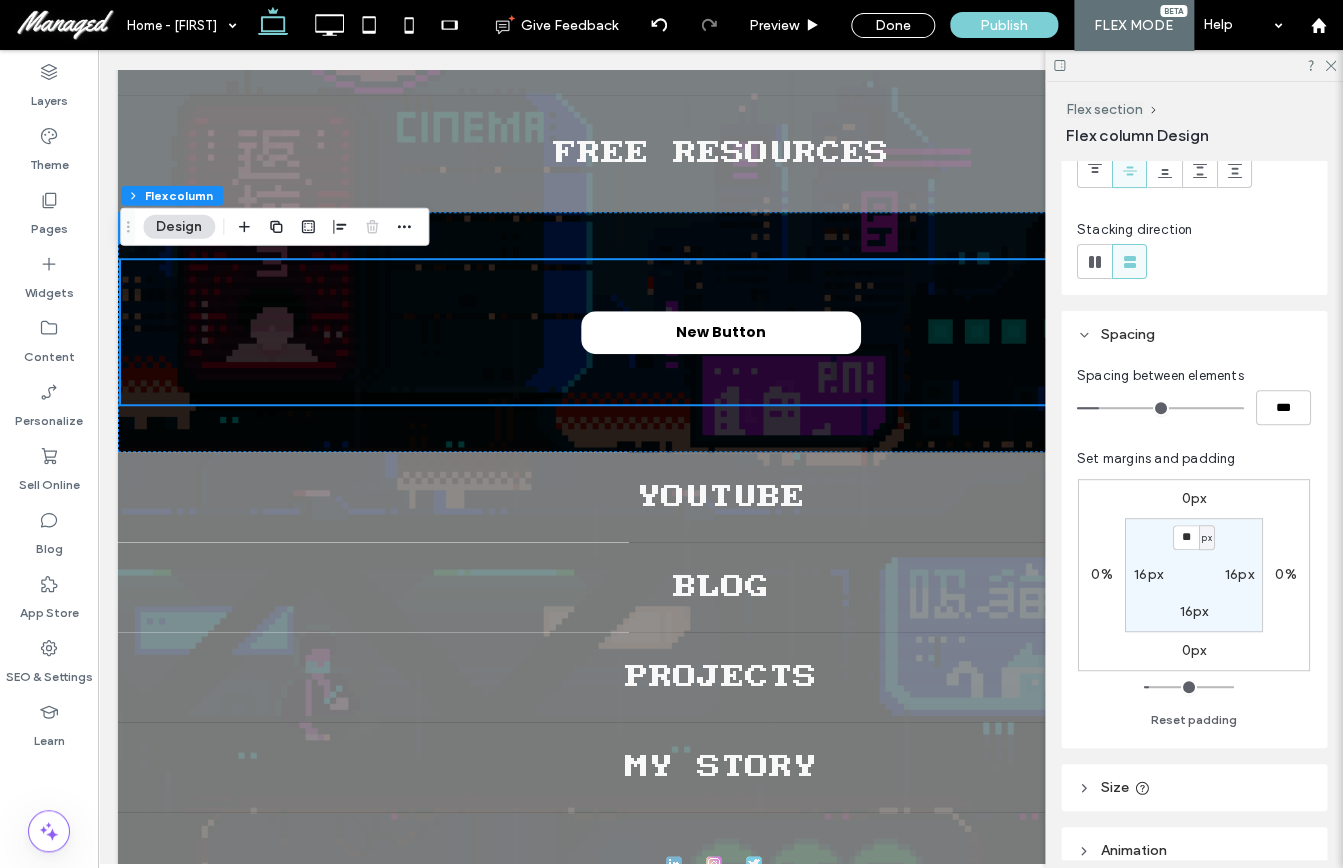 click at bounding box center (1160, 408) 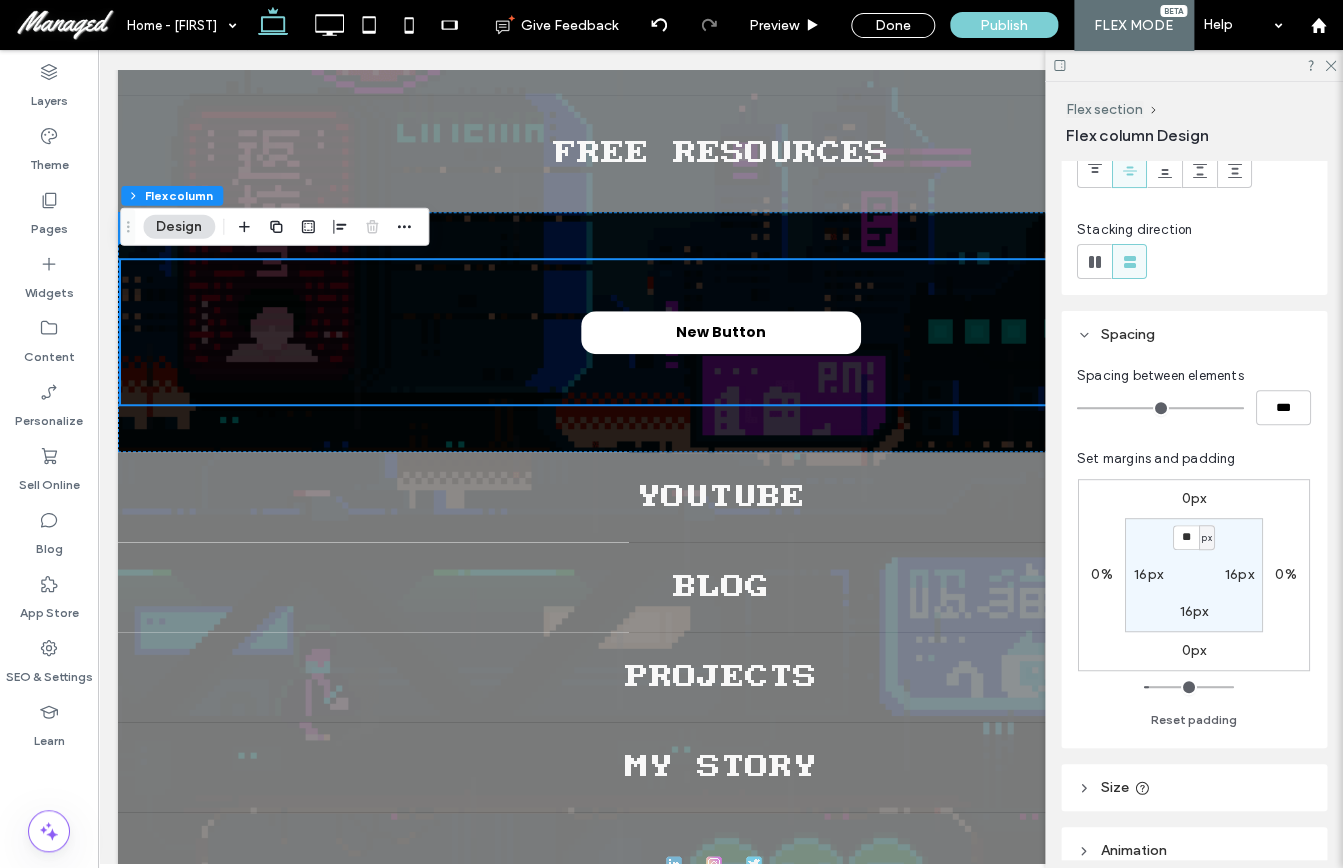 drag, startPoint x: 1084, startPoint y: 412, endPoint x: 1073, endPoint y: 412, distance: 11 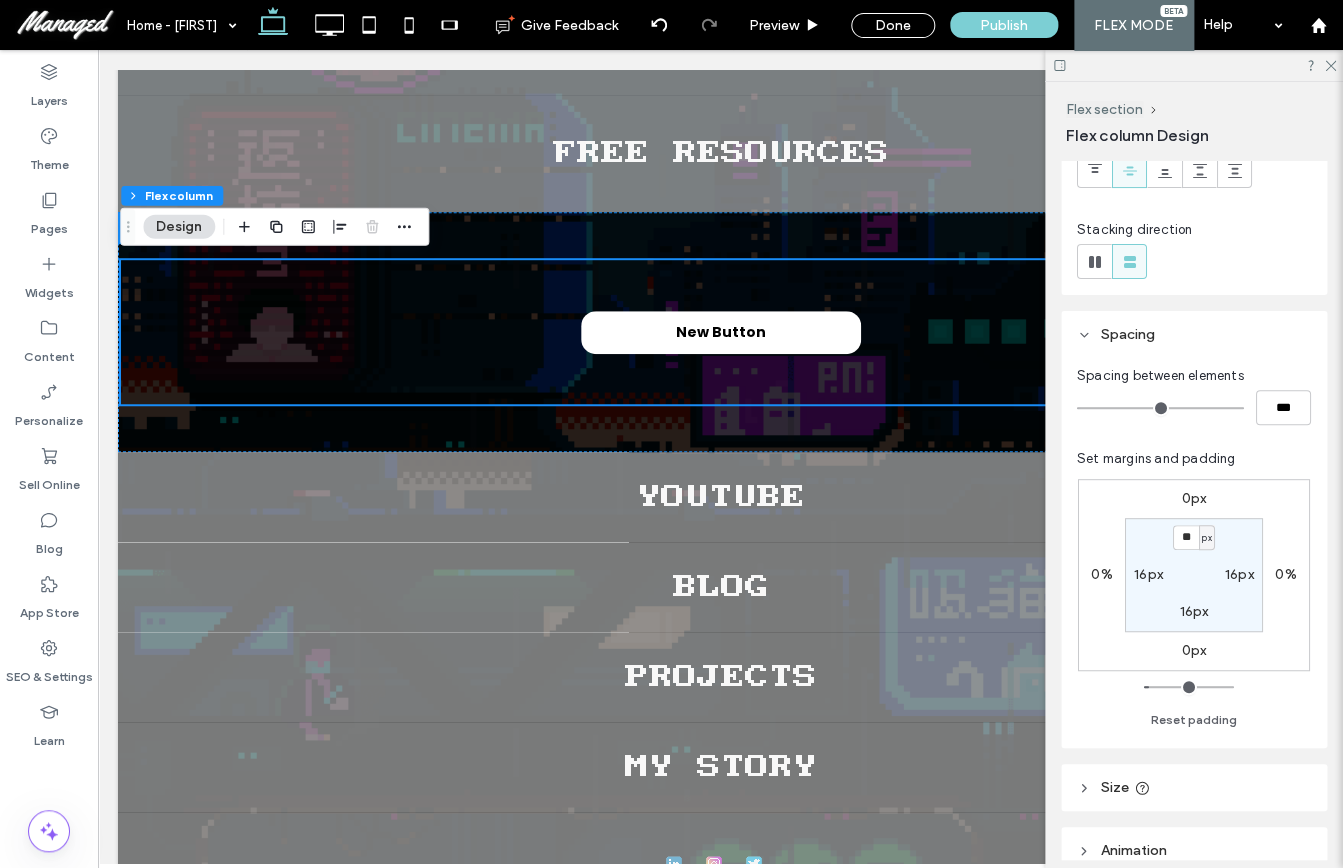 click at bounding box center (1160, 408) 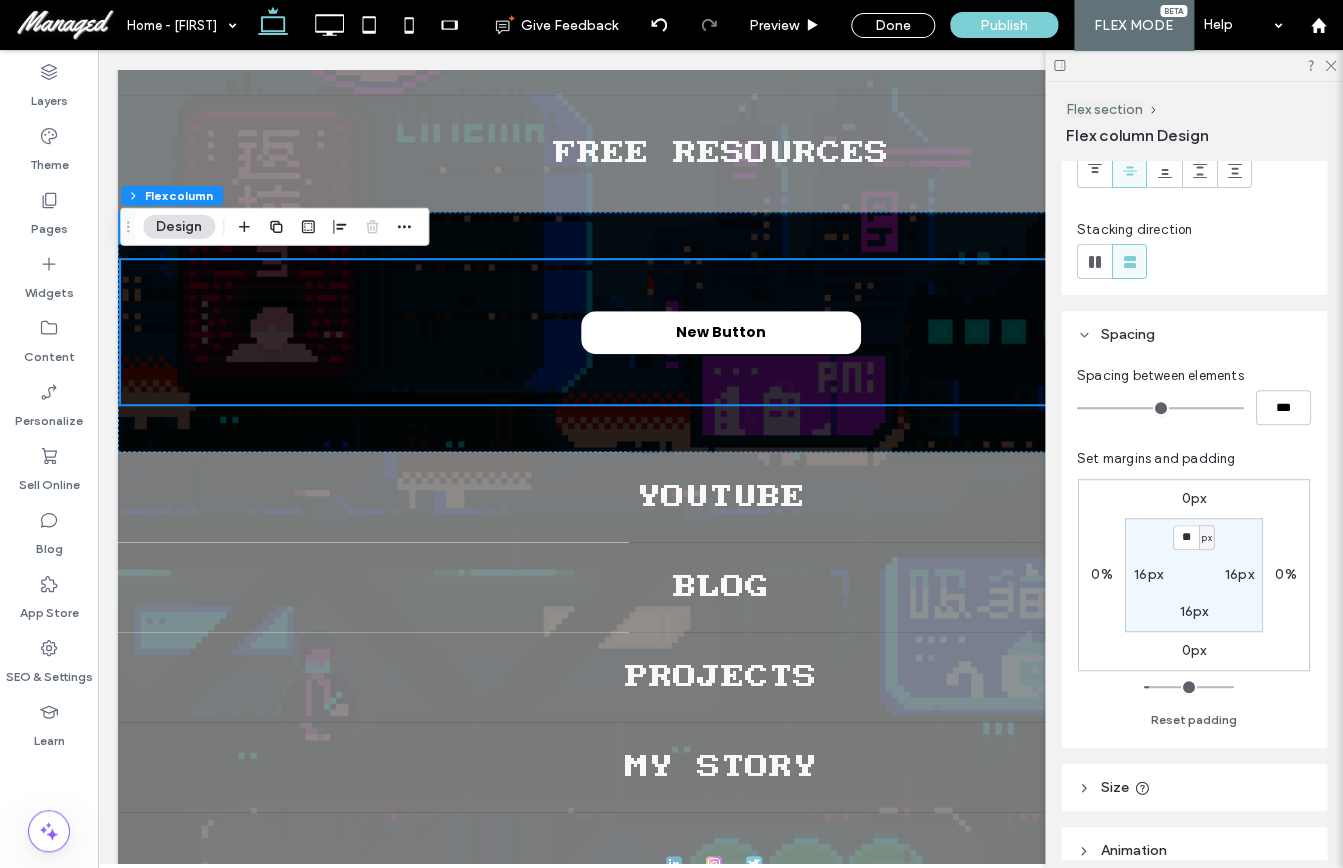 drag, startPoint x: 1071, startPoint y: 412, endPoint x: 1102, endPoint y: 412, distance: 31 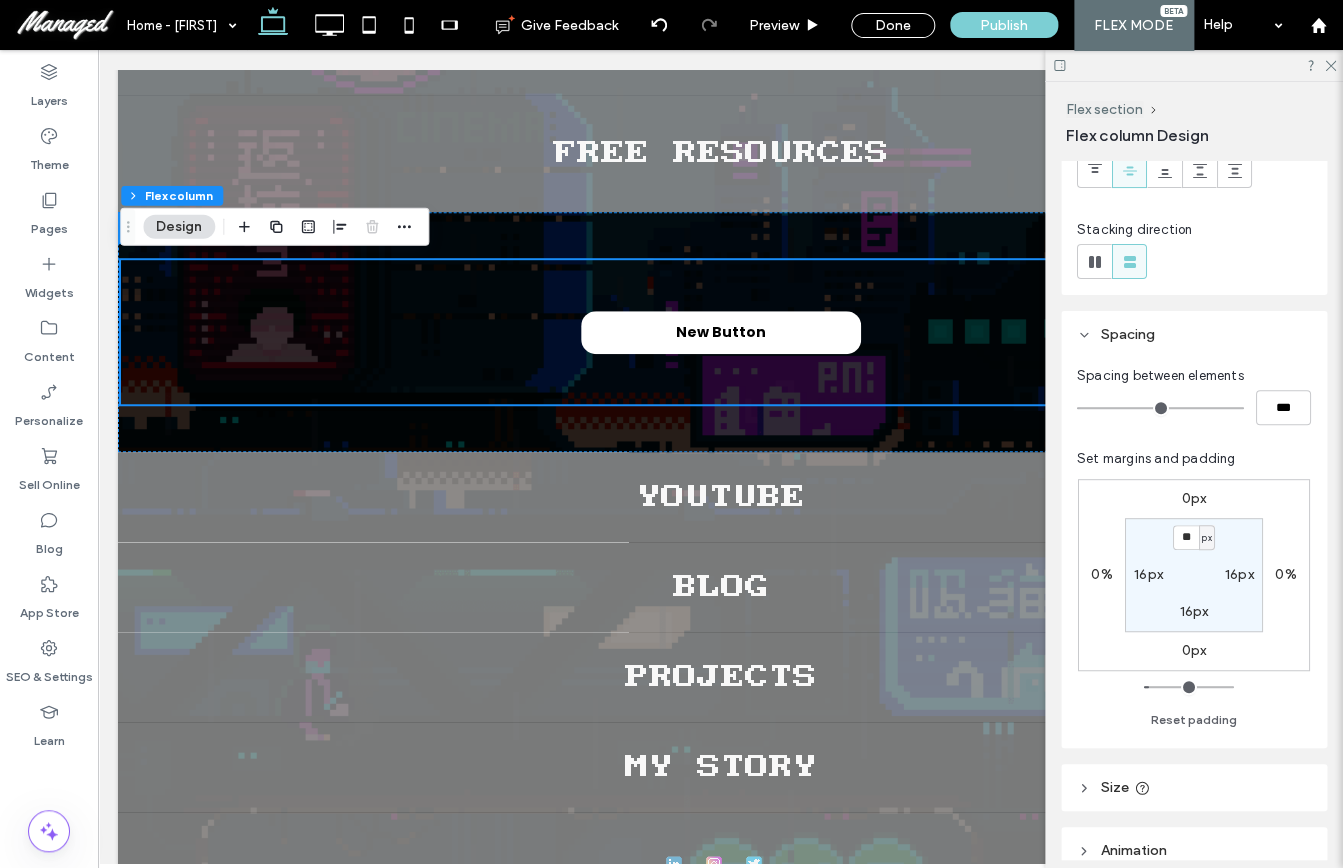 click on "Spacing between elements *** Set margins and padding 0px 0% 0px 0% ** px 16px 16px 16px Reset padding" at bounding box center [1194, 553] 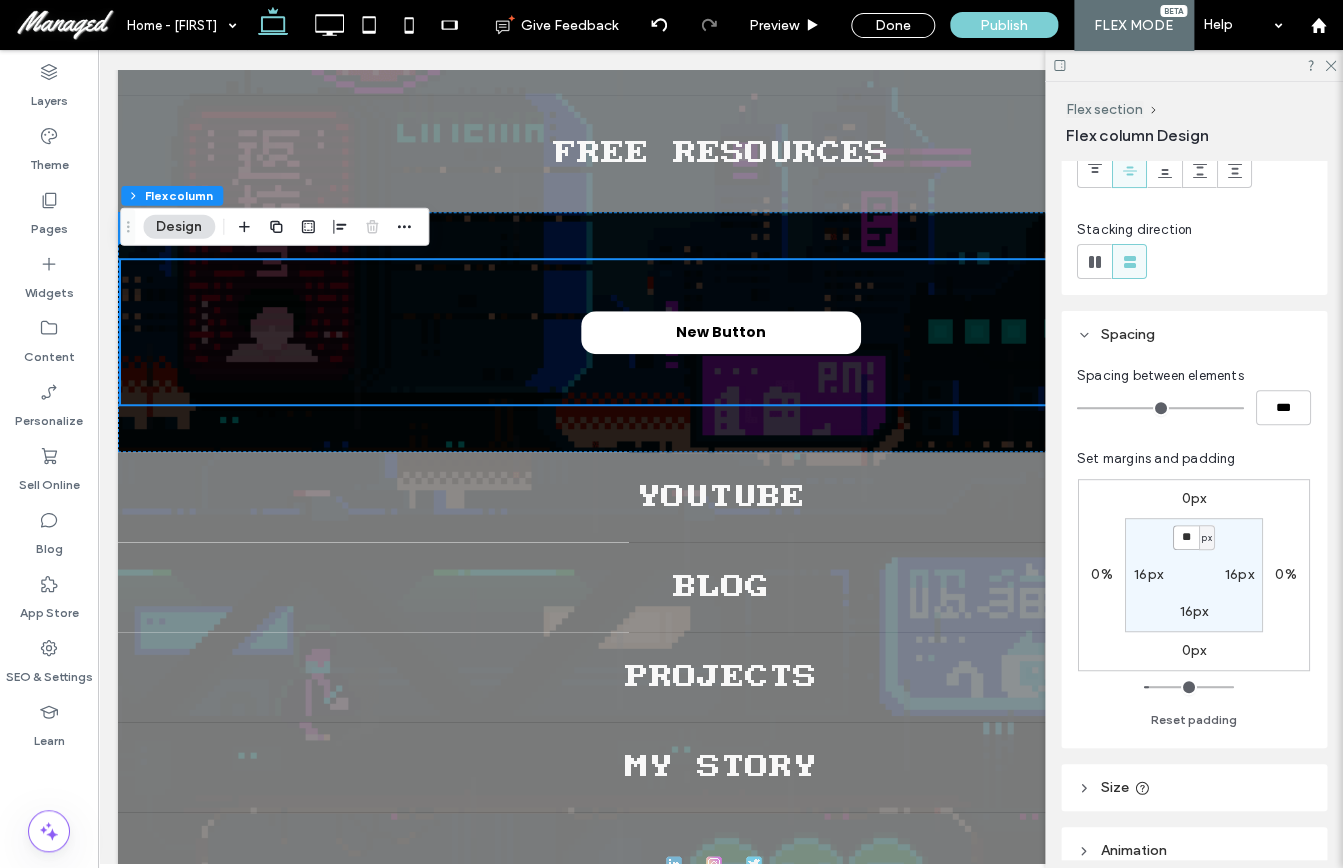 click on "**" at bounding box center [1186, 537] 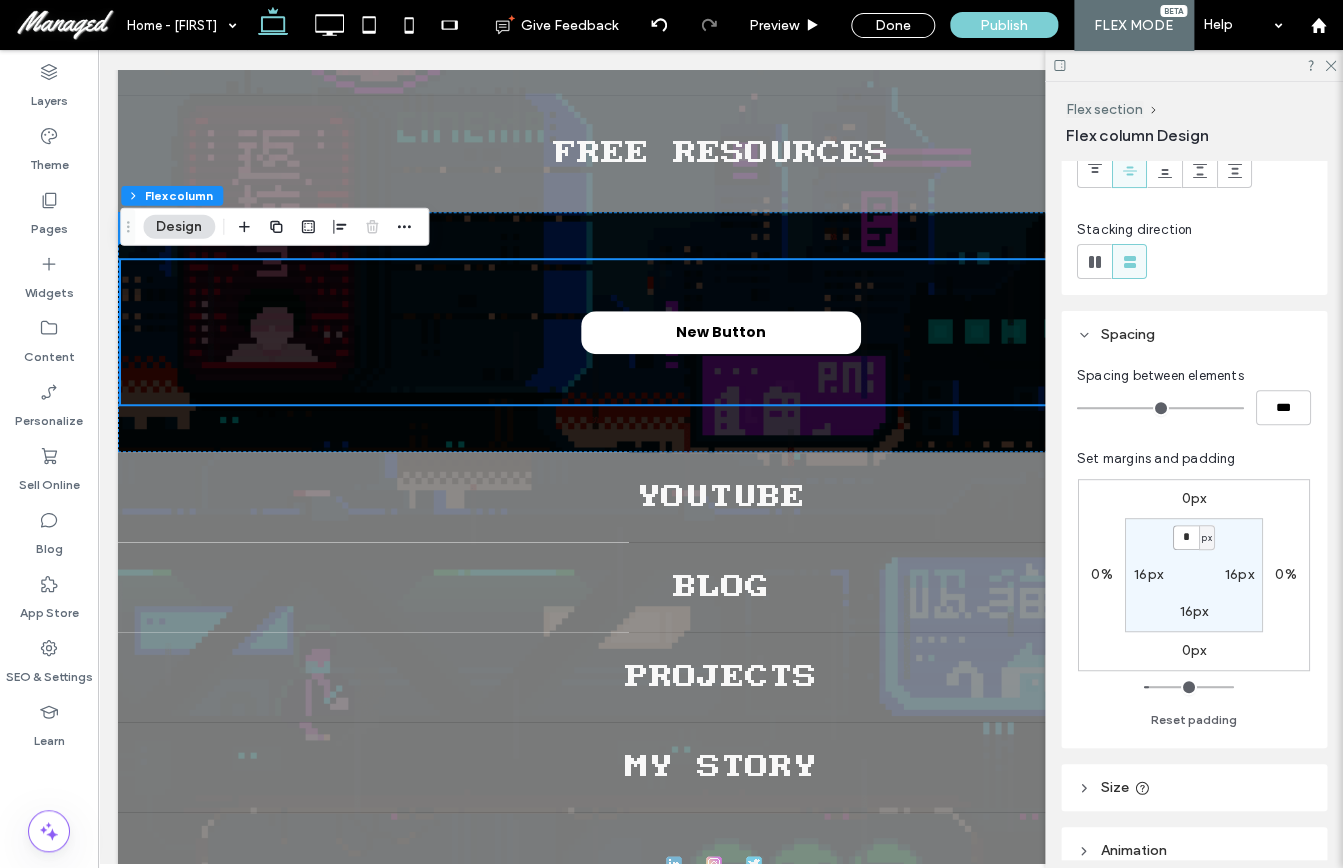 type on "*" 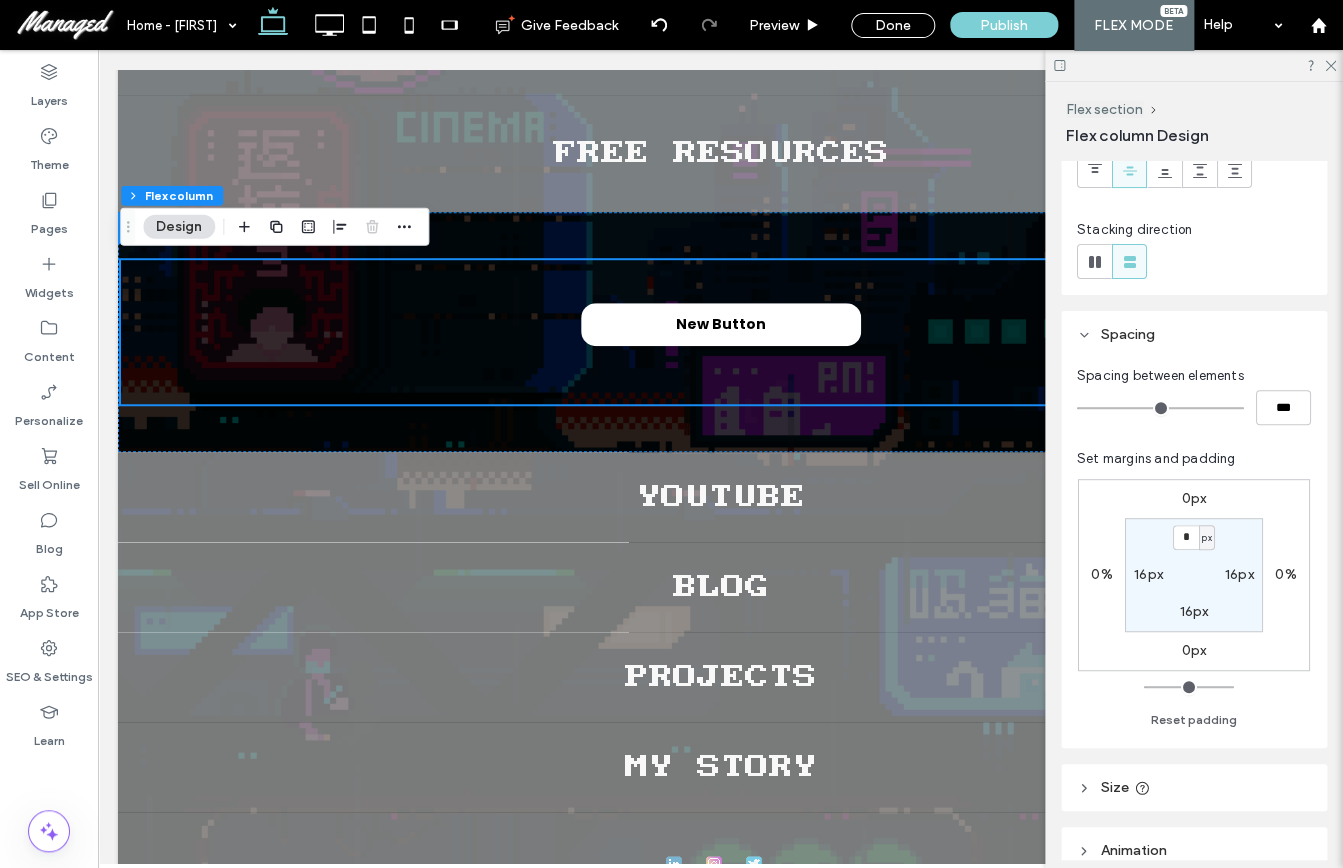 click on "16px" at bounding box center (1194, 611) 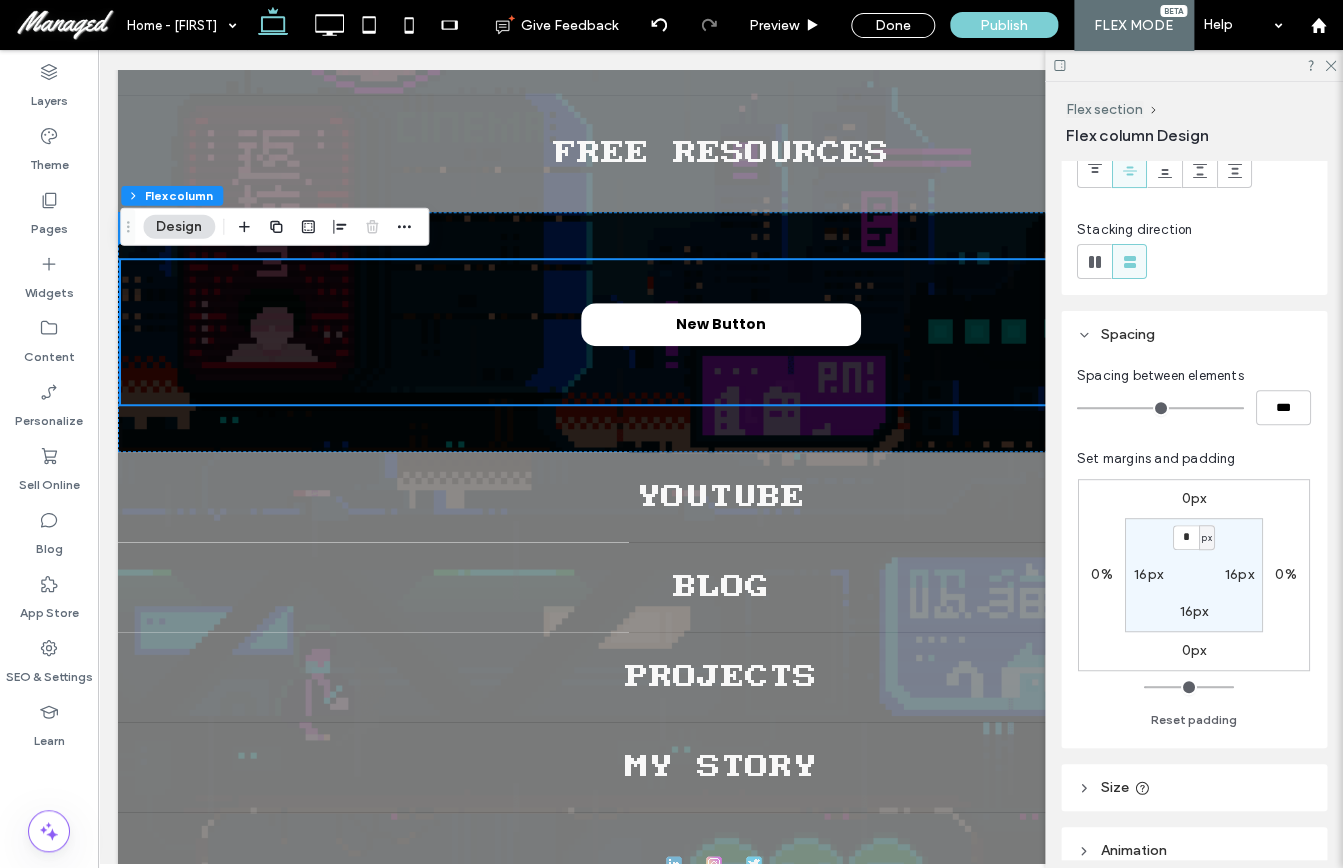 type on "**" 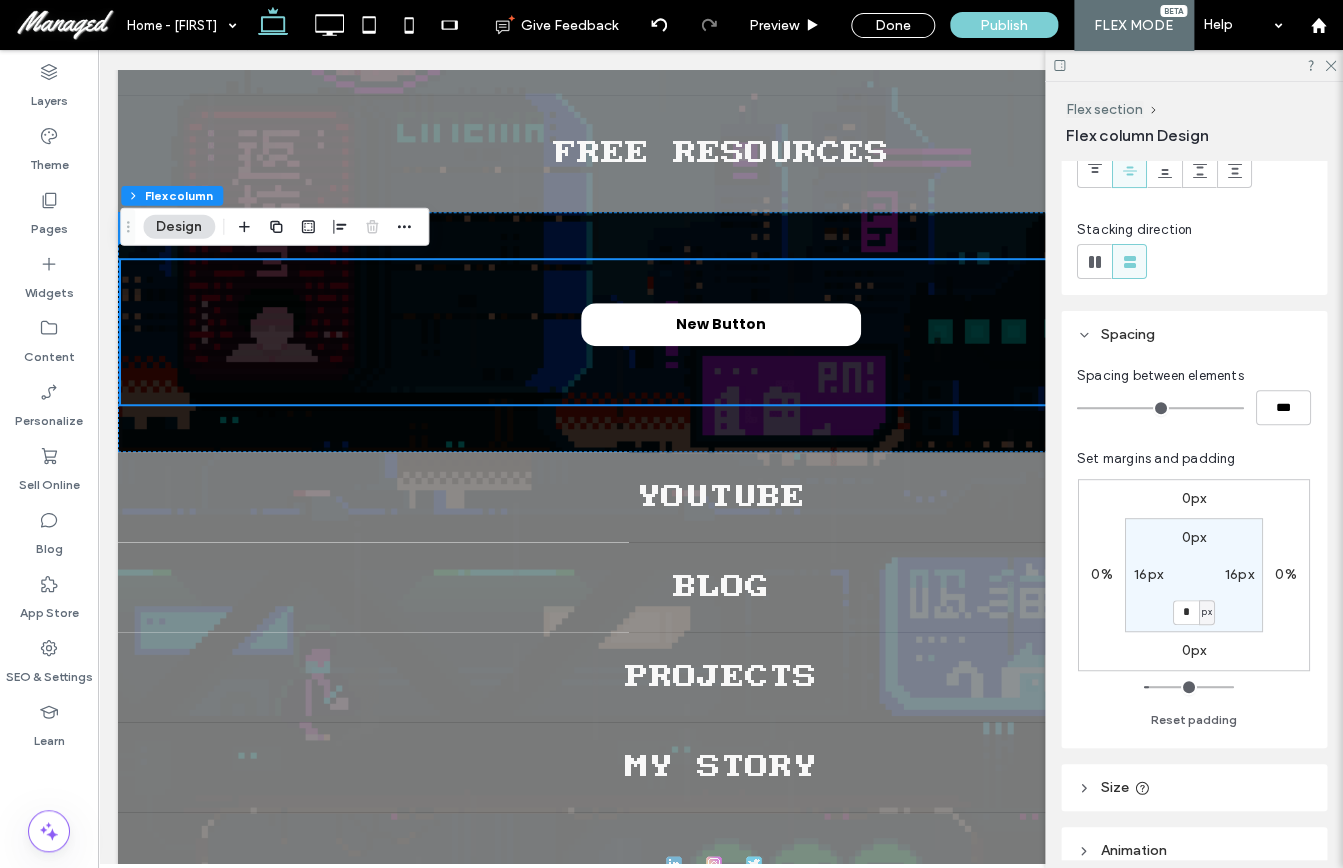 type on "*" 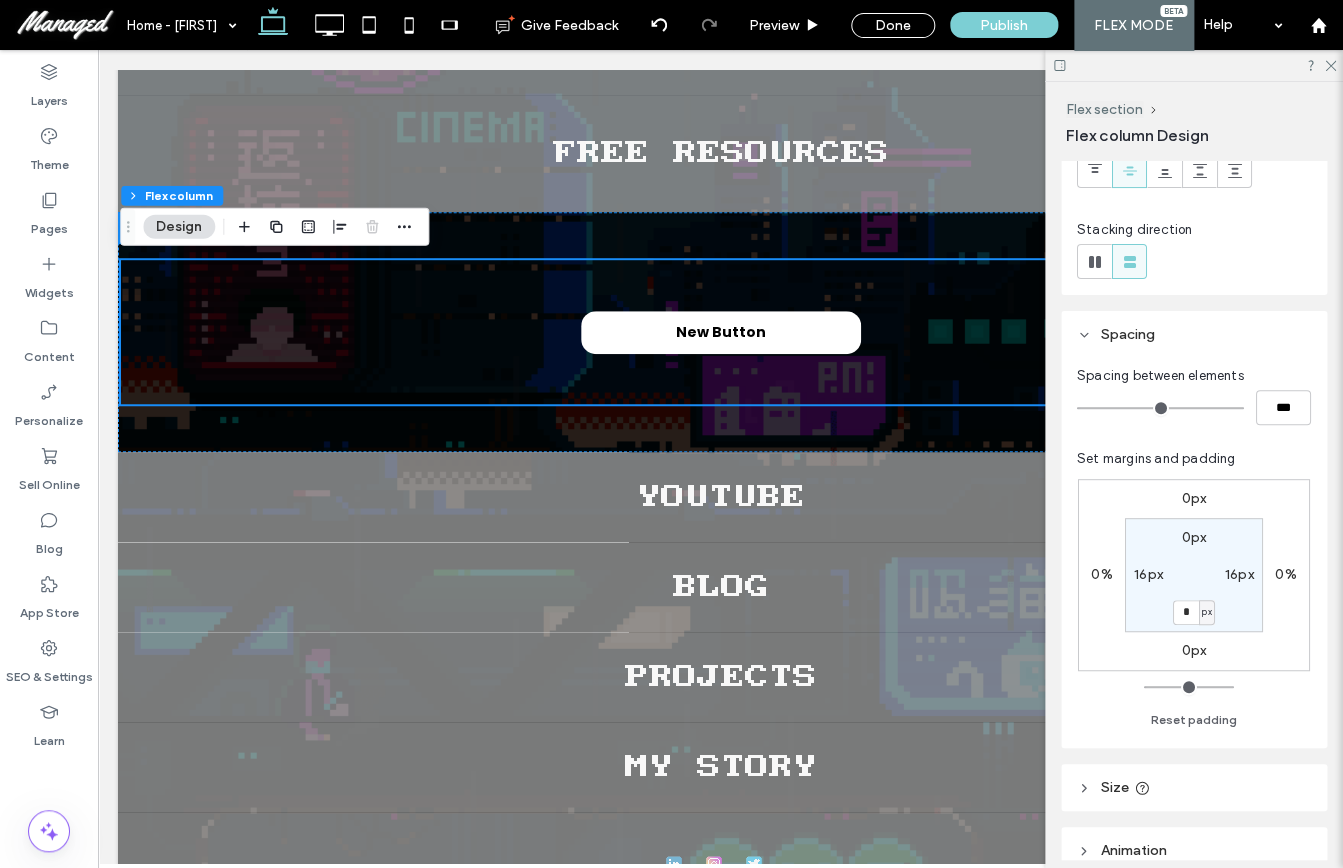 click on "16px" at bounding box center [1239, 574] 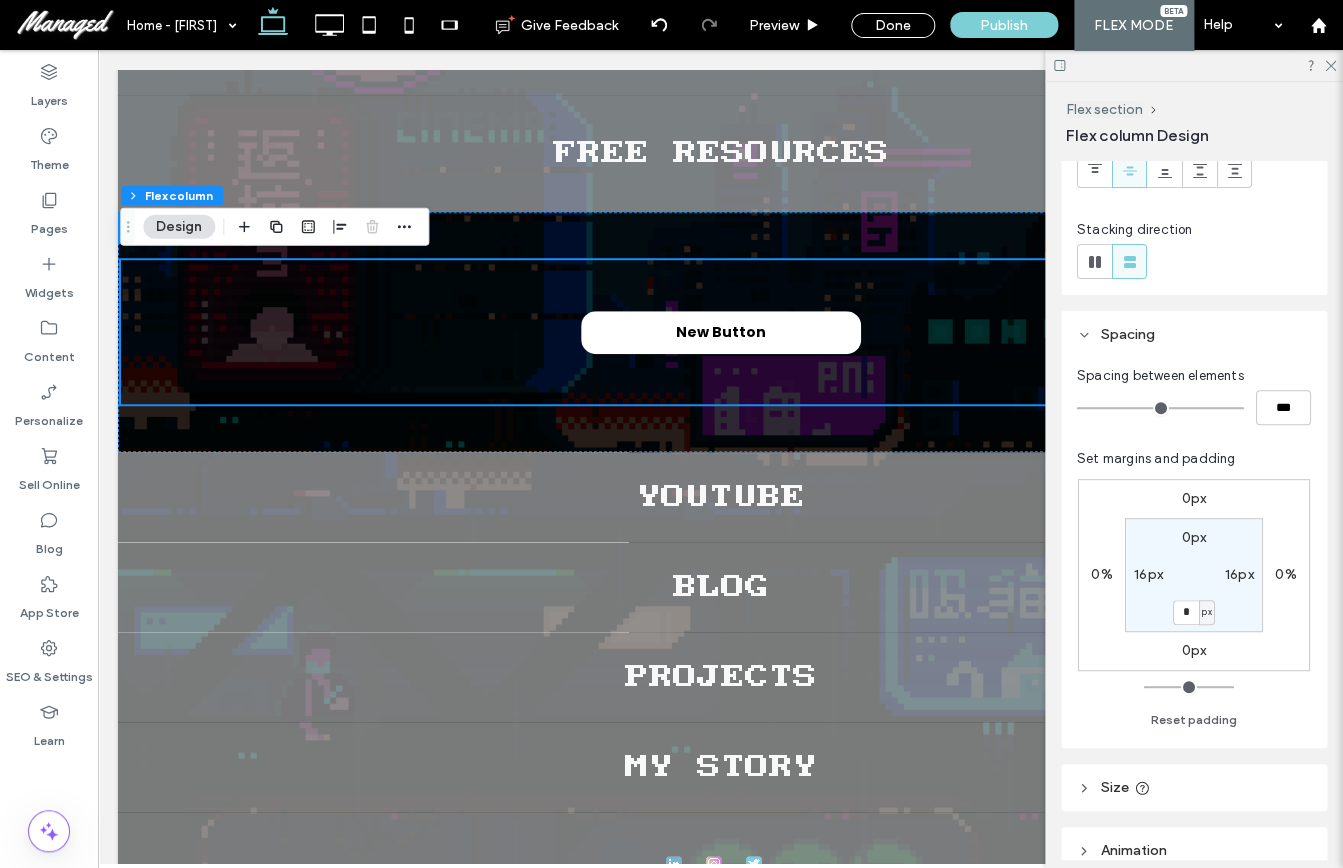 type on "**" 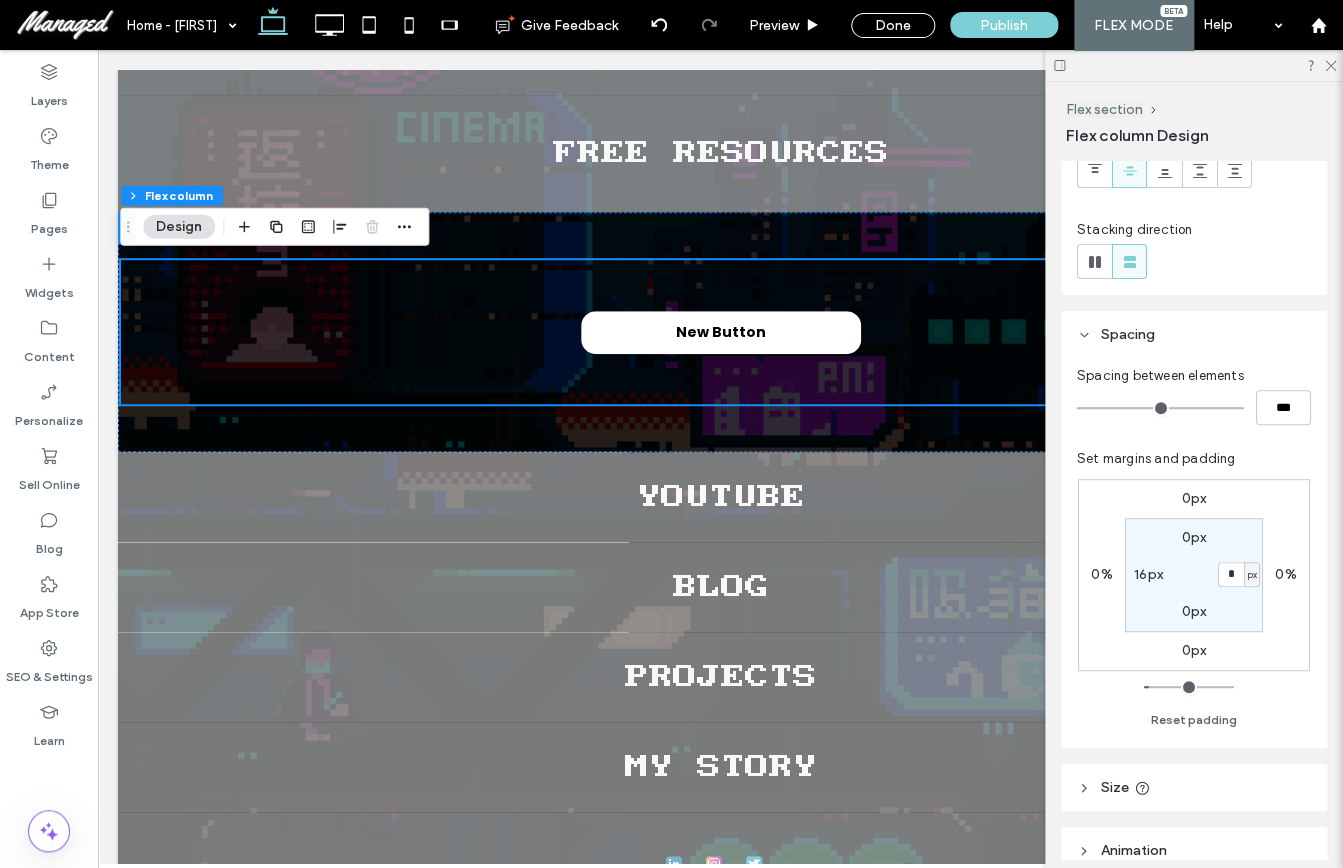 type on "*" 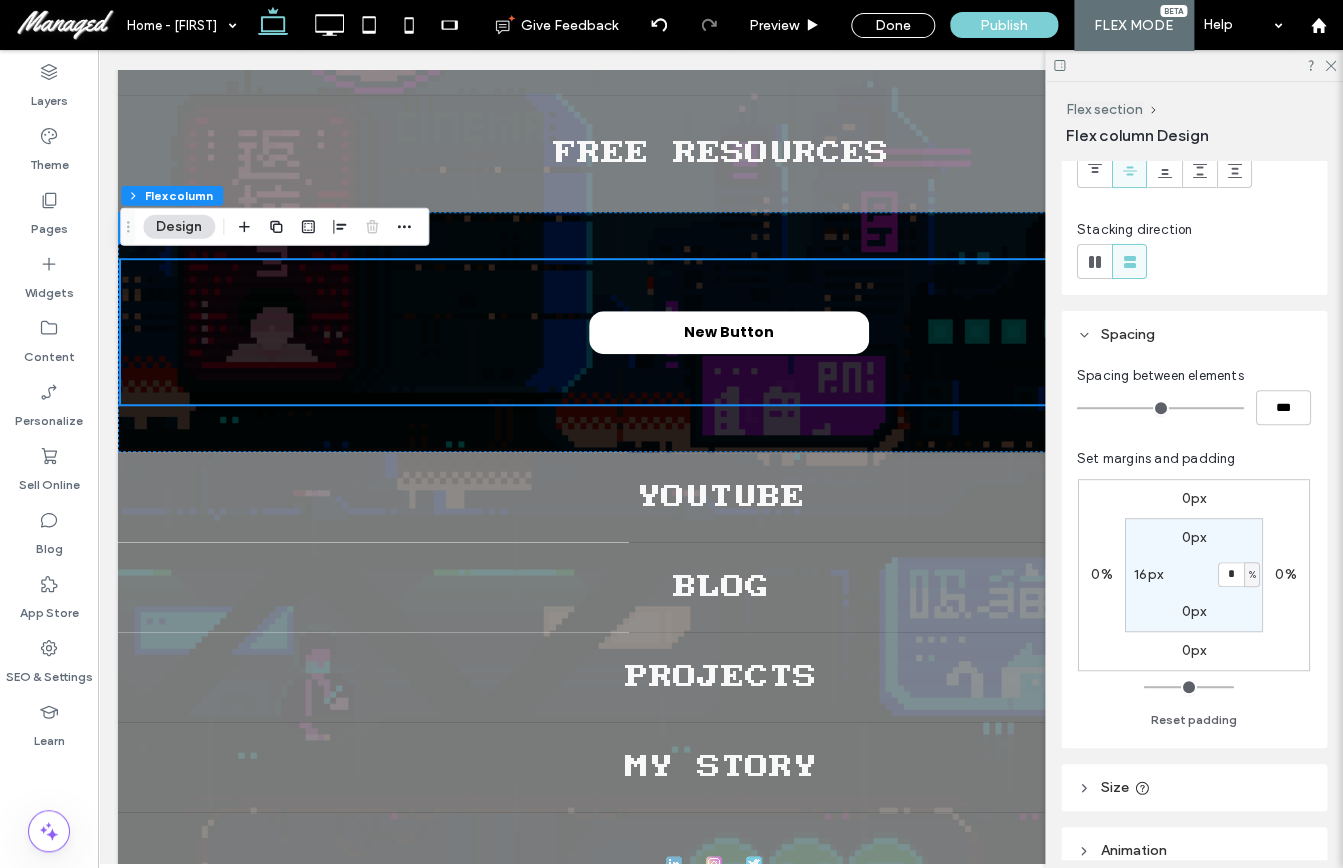click on "16px" at bounding box center (1148, 574) 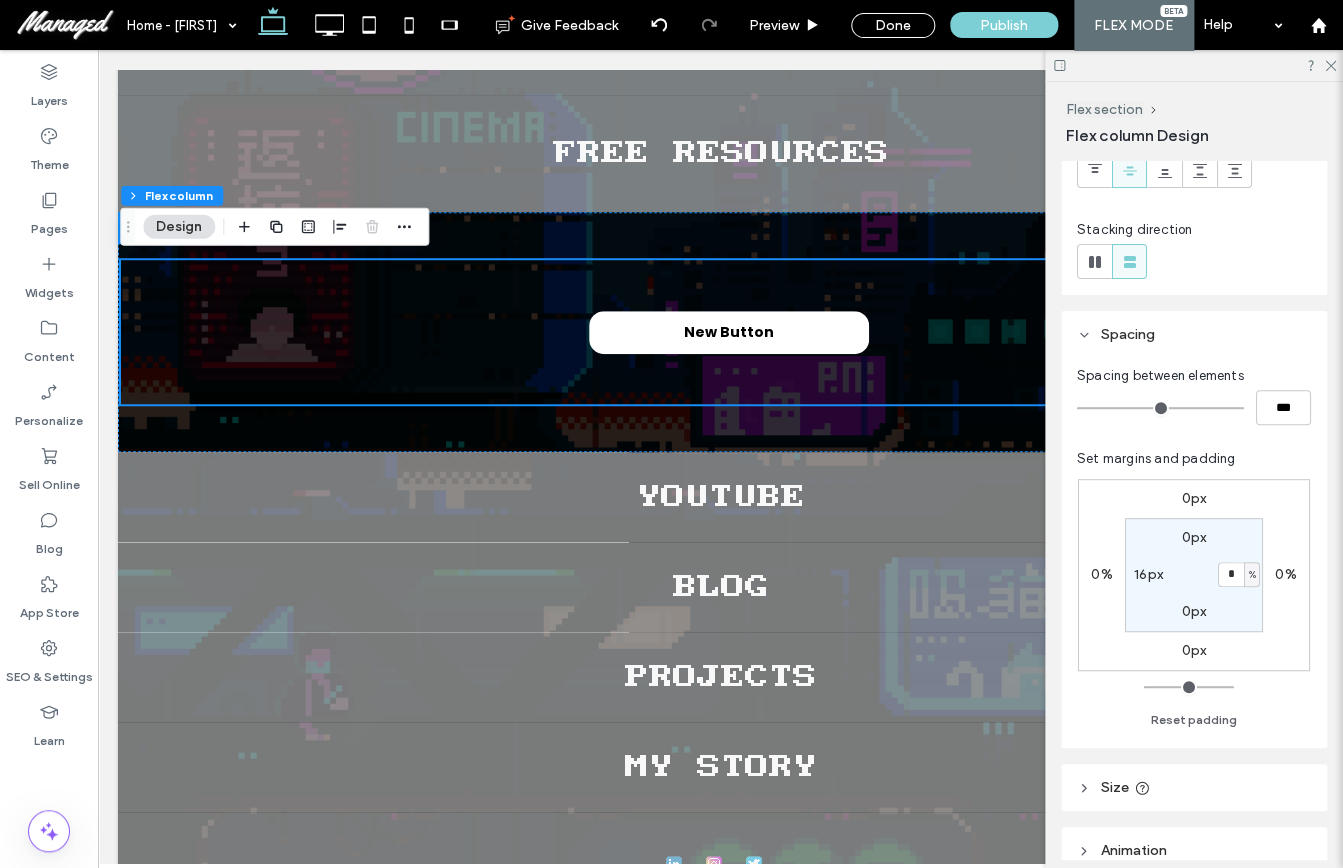 type on "**" 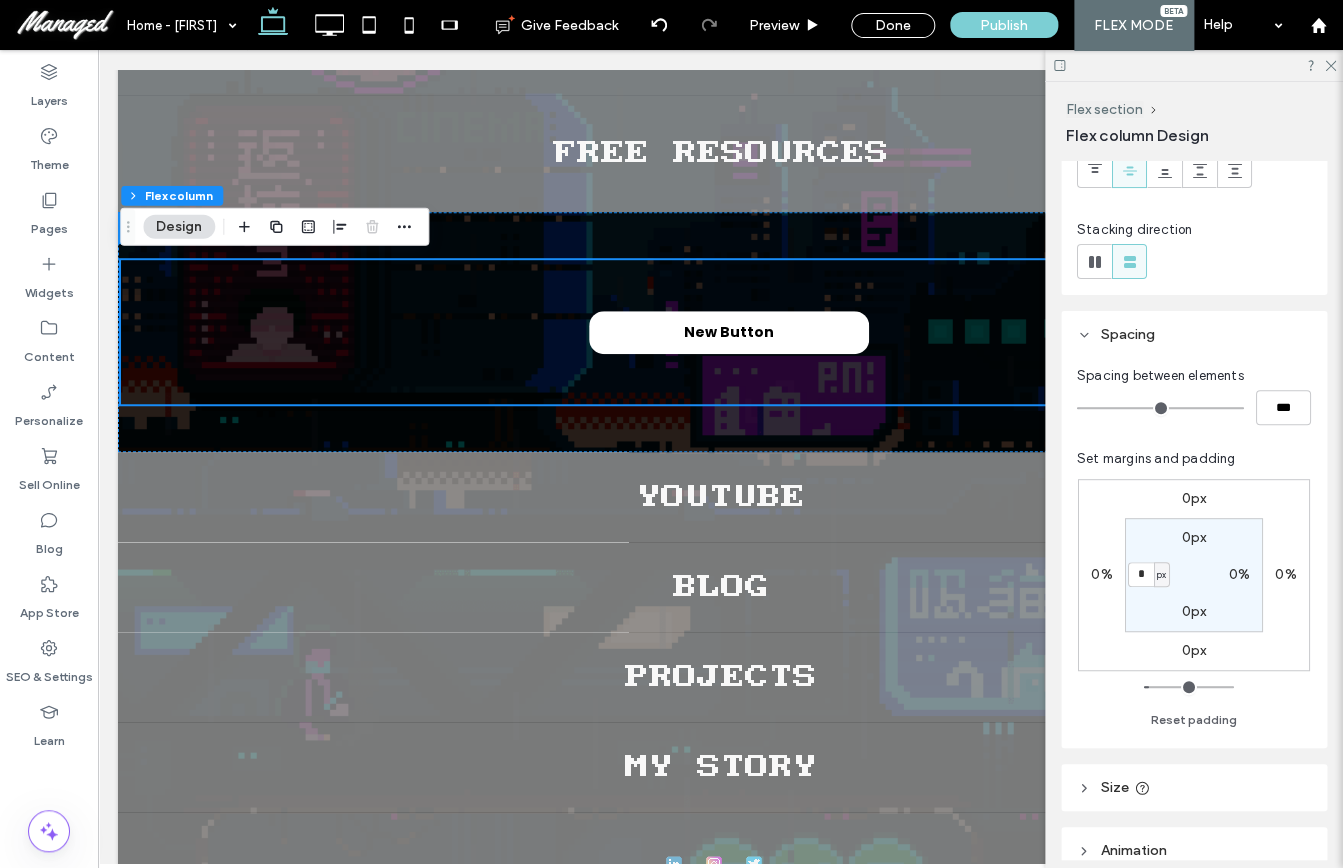 type on "*" 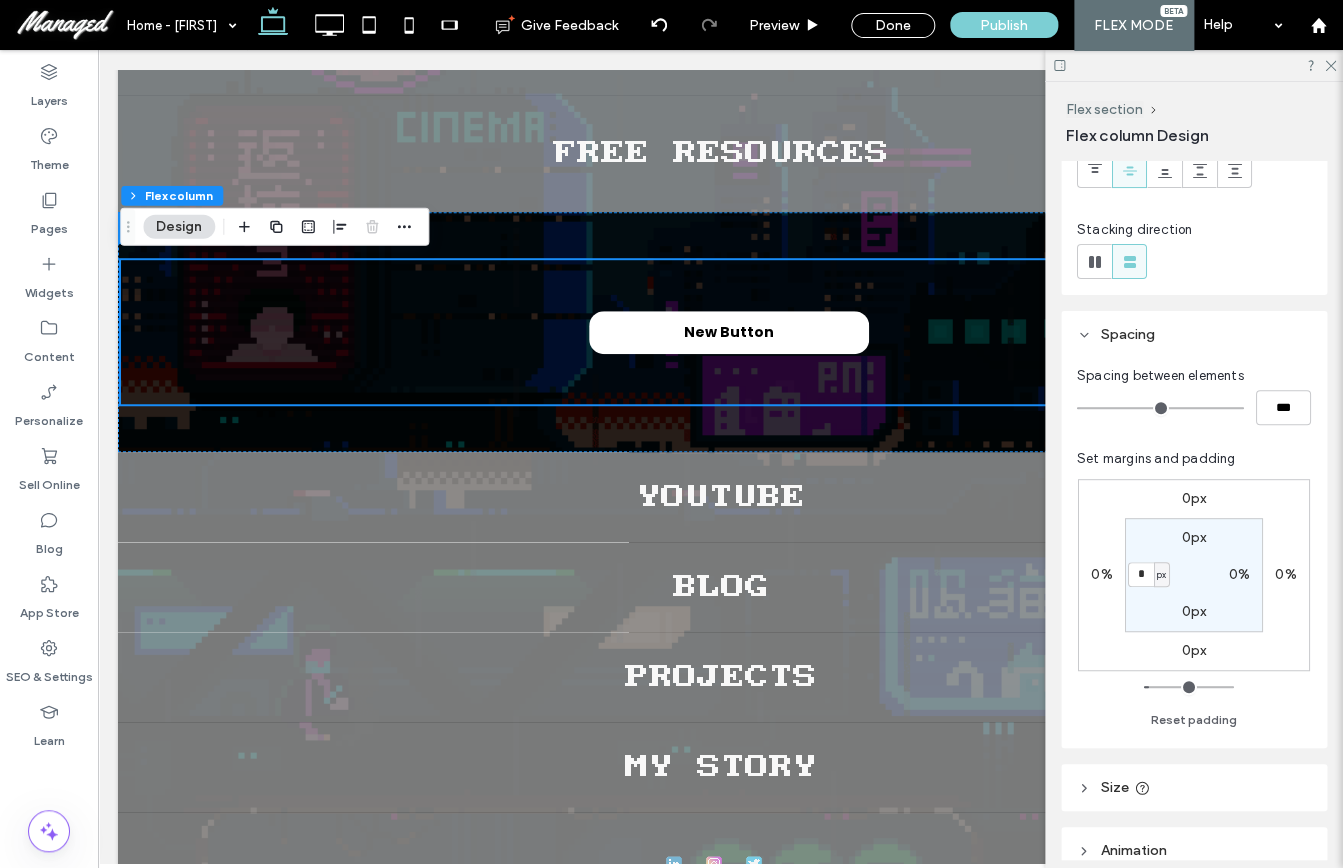 type on "*" 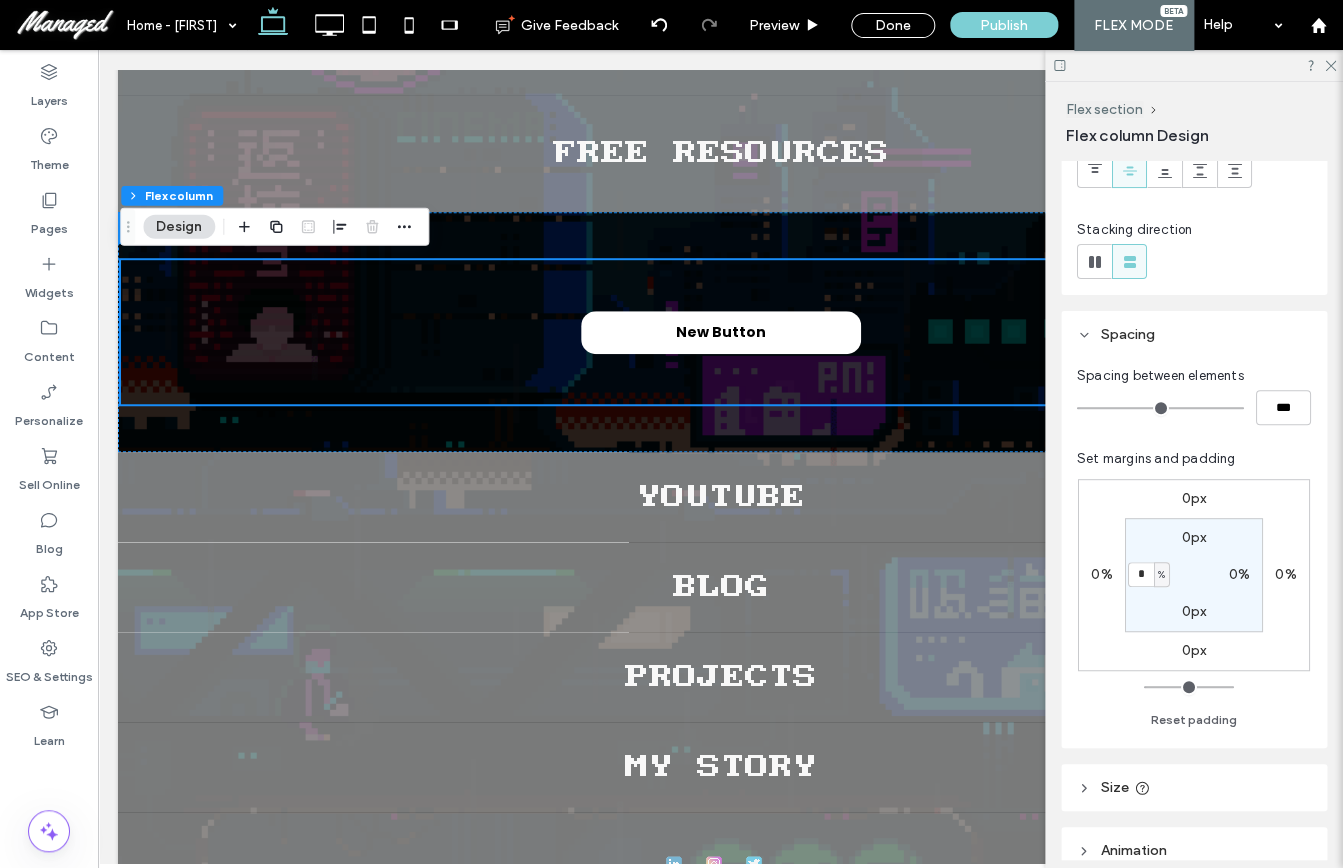 click on "Size" at bounding box center (1115, 787) 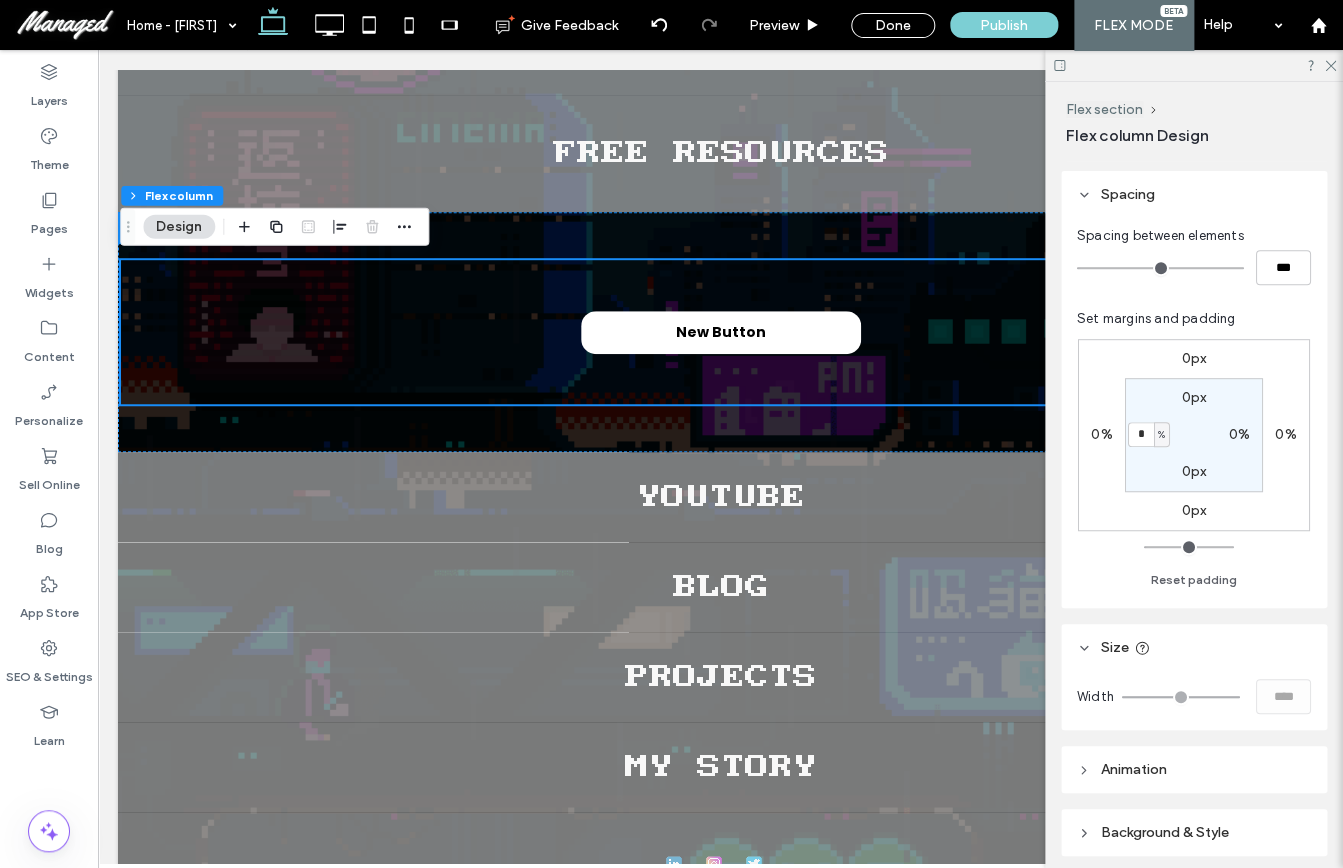 scroll, scrollTop: 359, scrollLeft: 0, axis: vertical 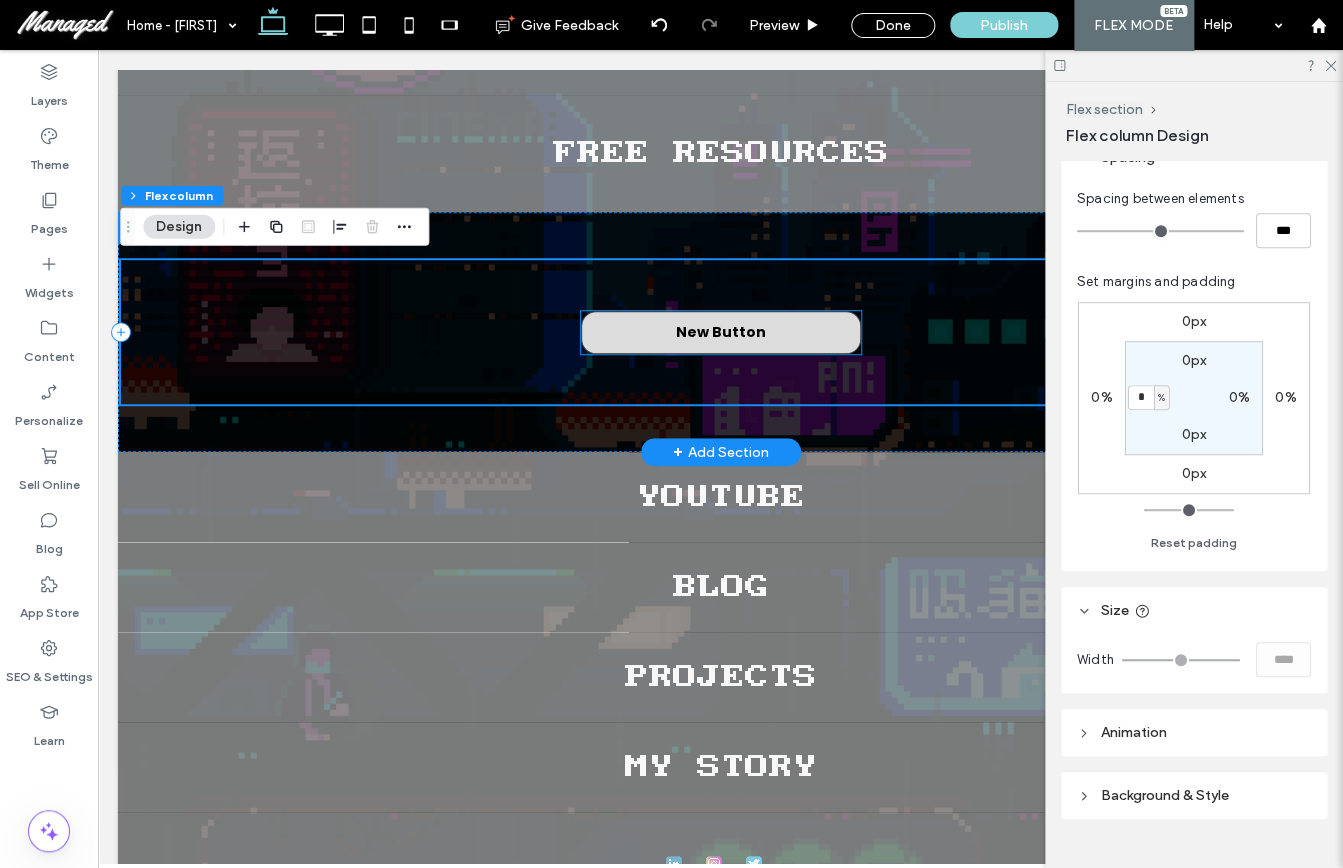 click on "New Button" at bounding box center (721, 332) 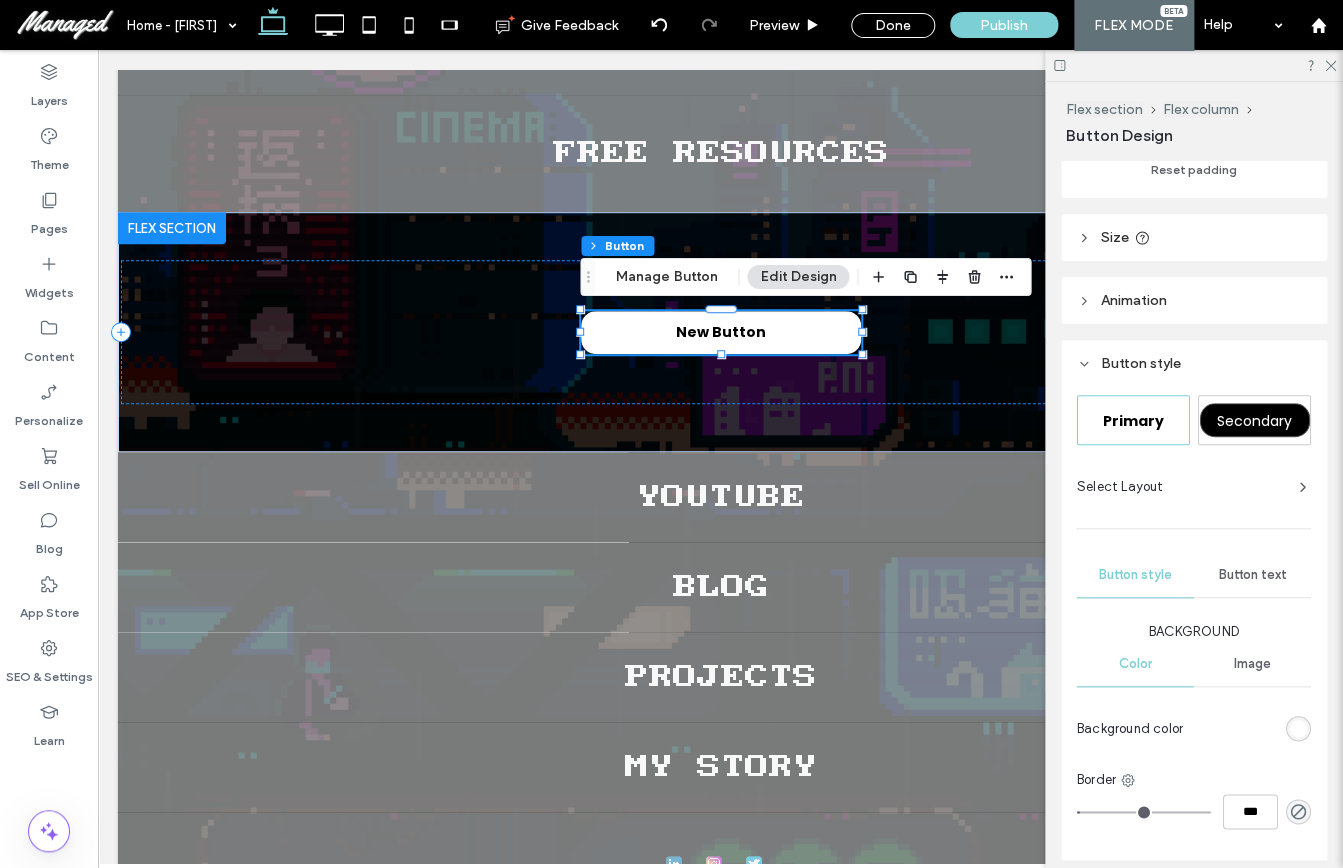 scroll, scrollTop: 208, scrollLeft: 0, axis: vertical 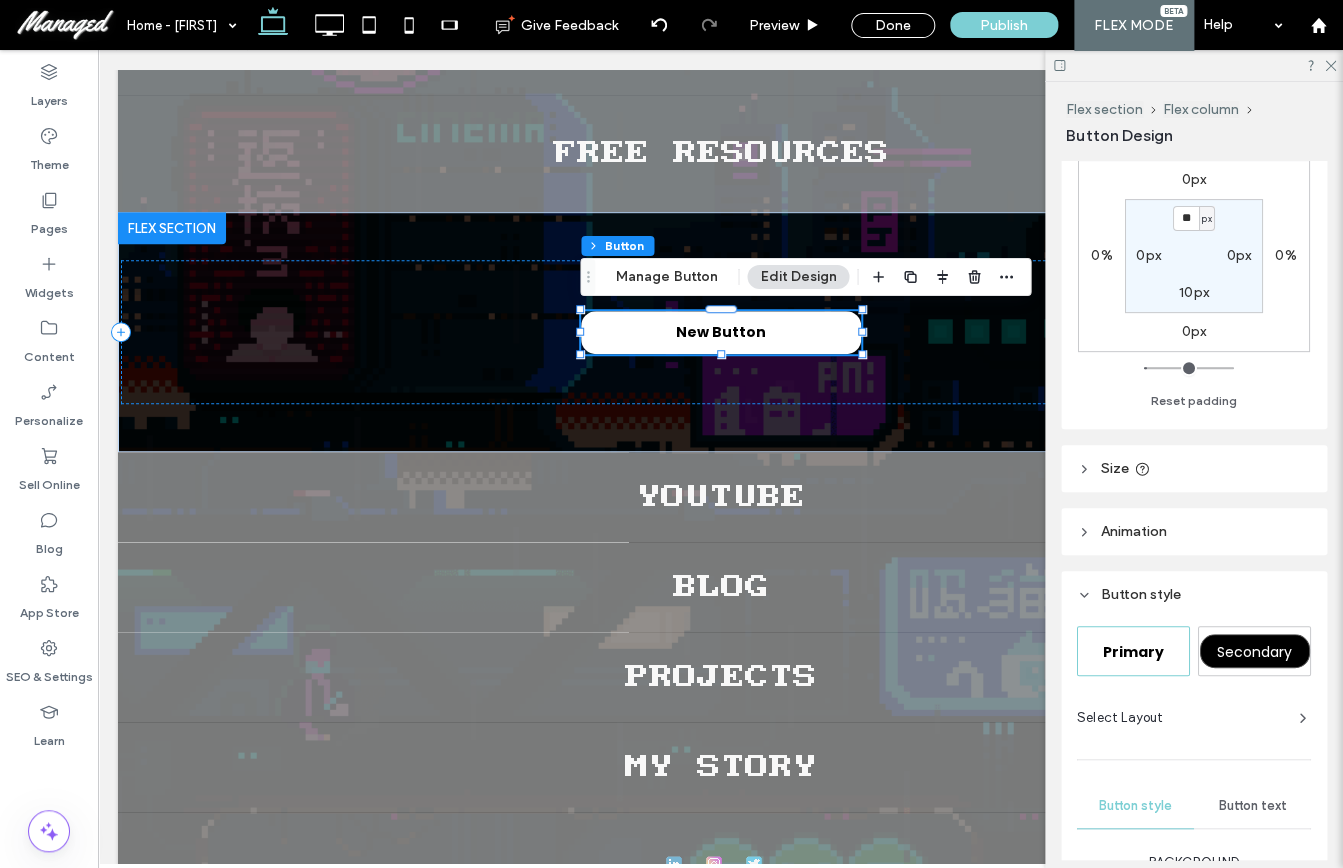 click 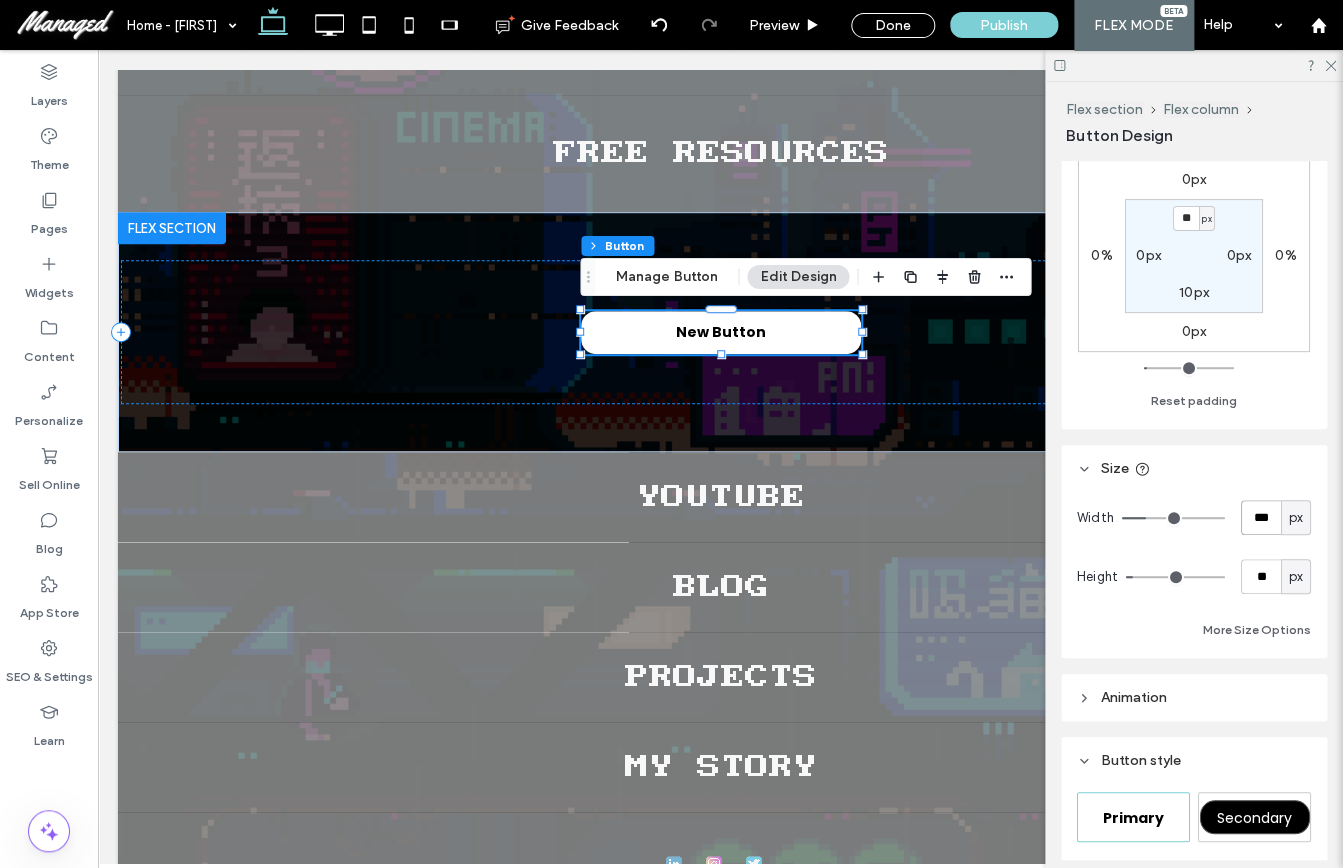 click on "***" at bounding box center (1261, 517) 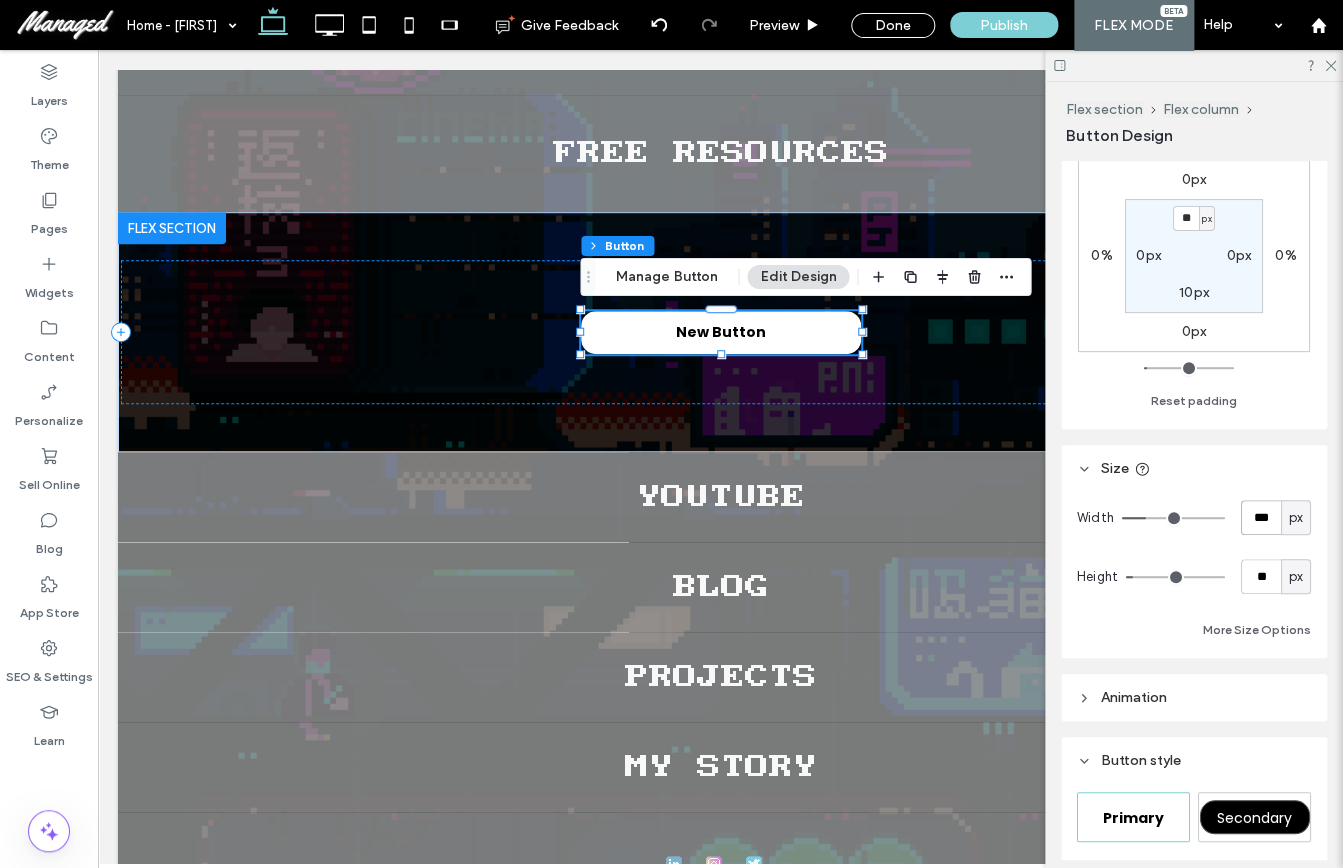 type on "*" 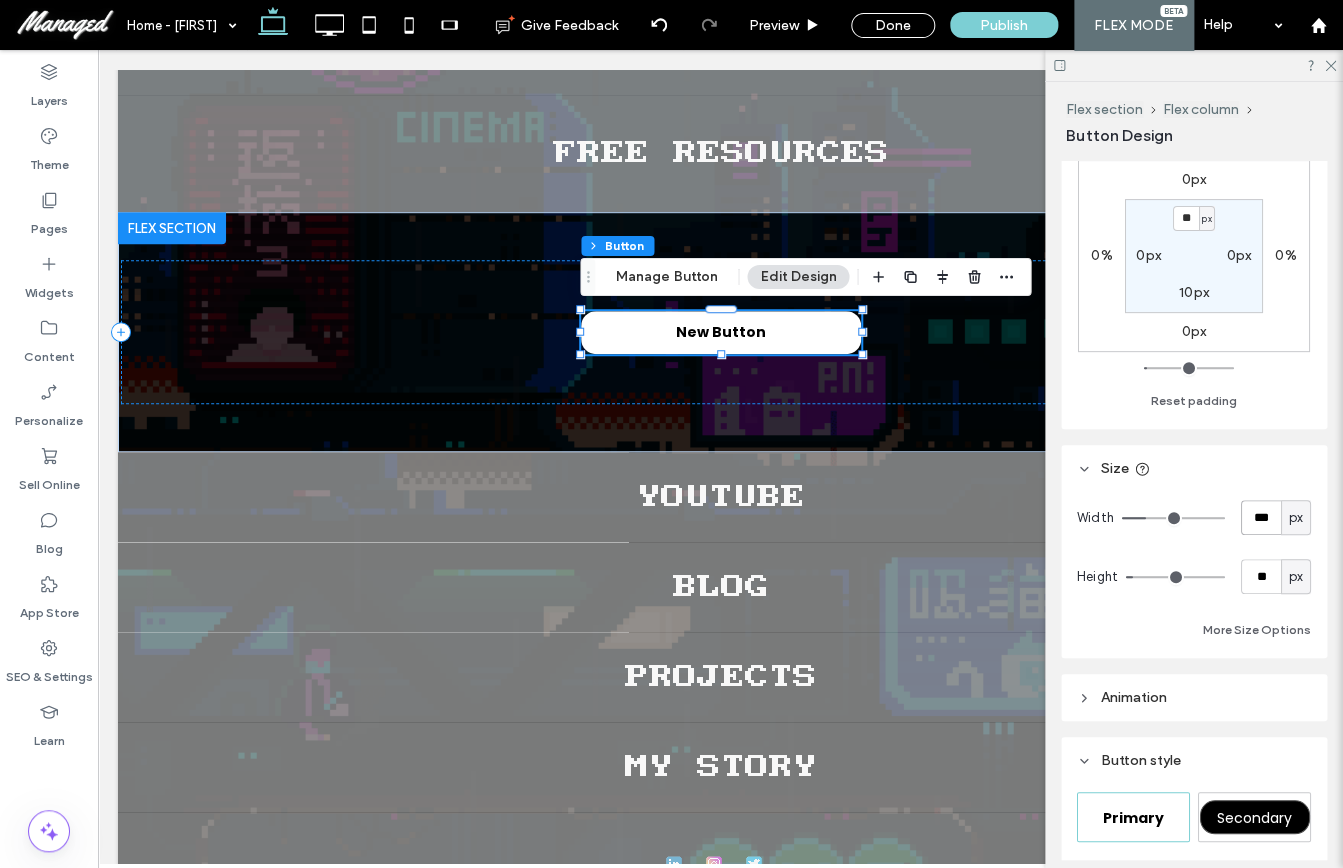 type on "***" 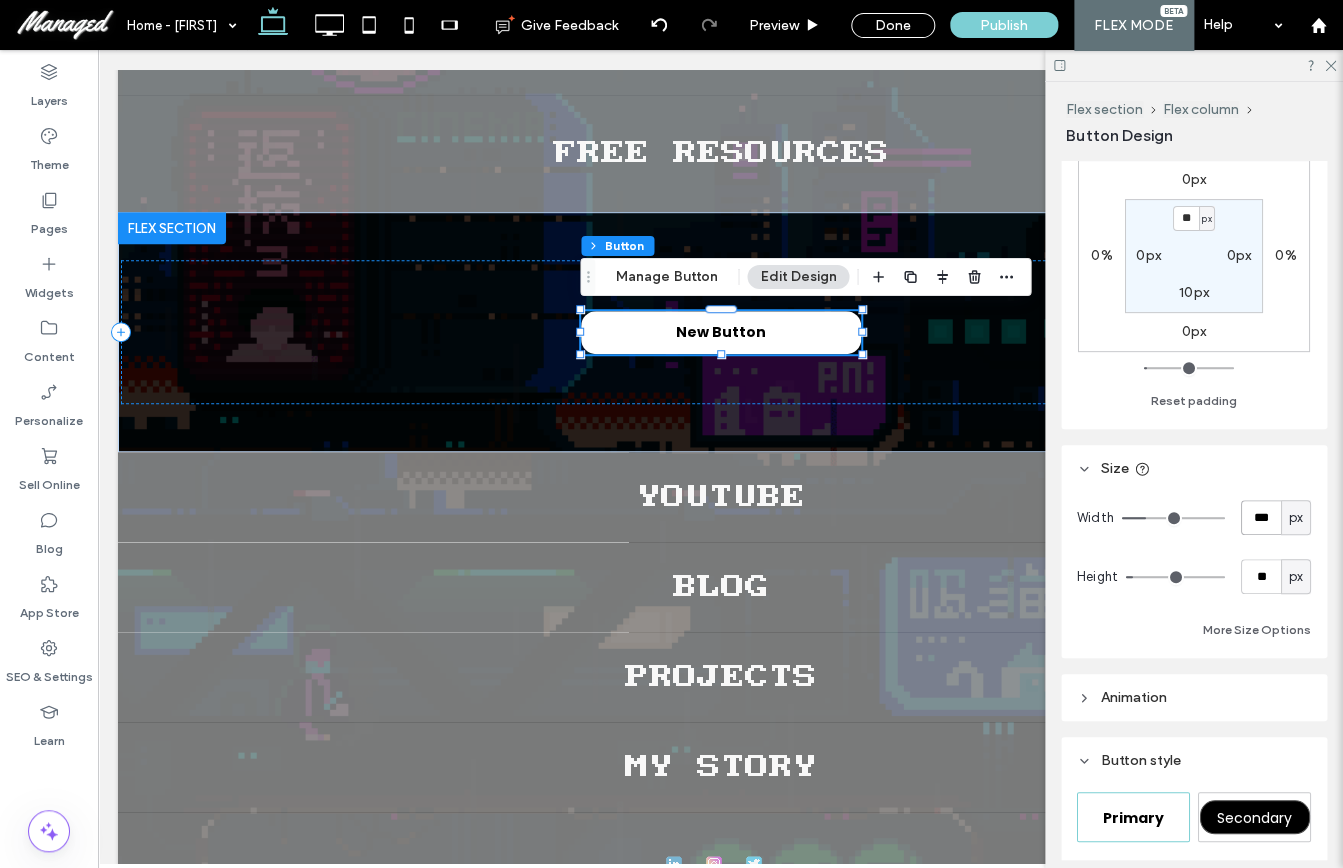 type on "***" 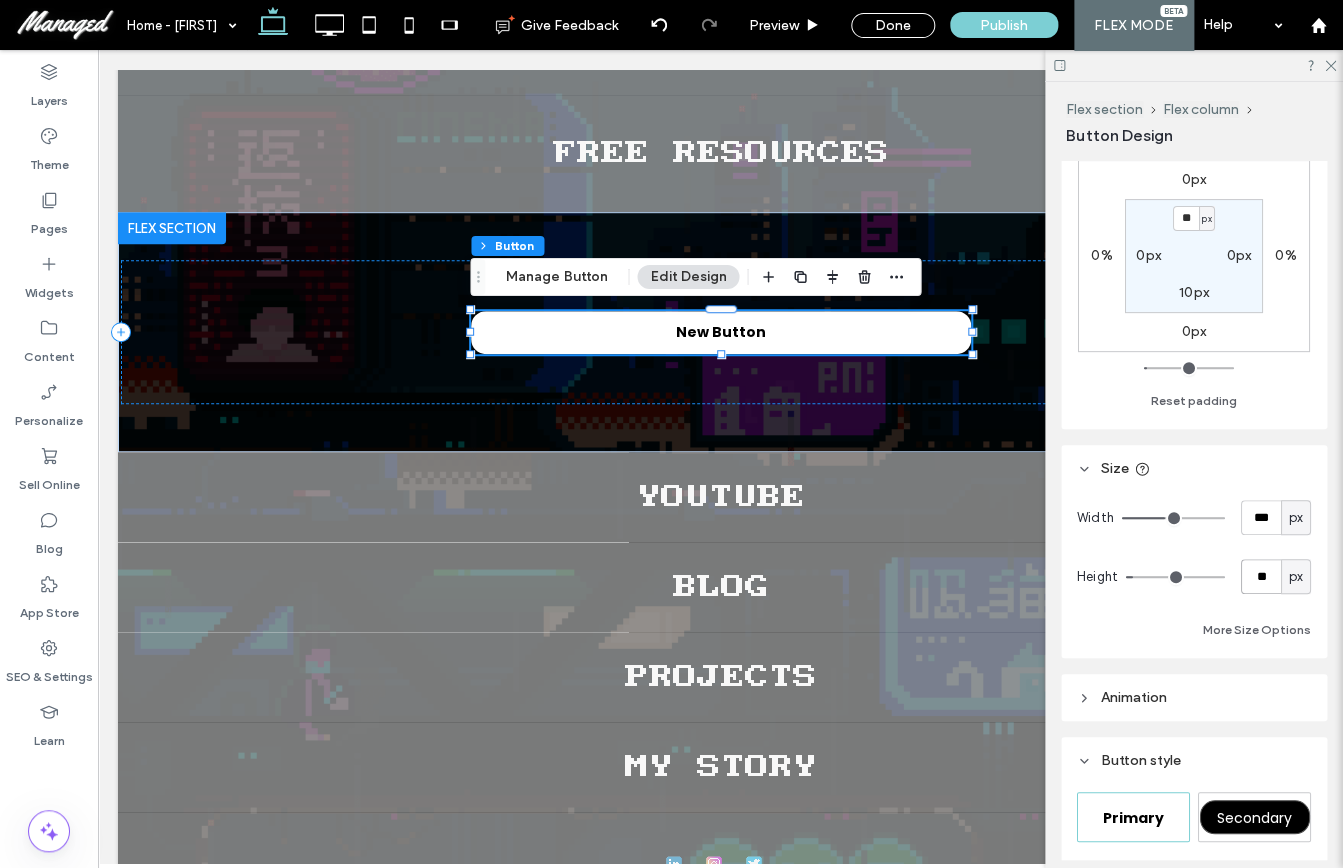 click on "**" at bounding box center (1261, 576) 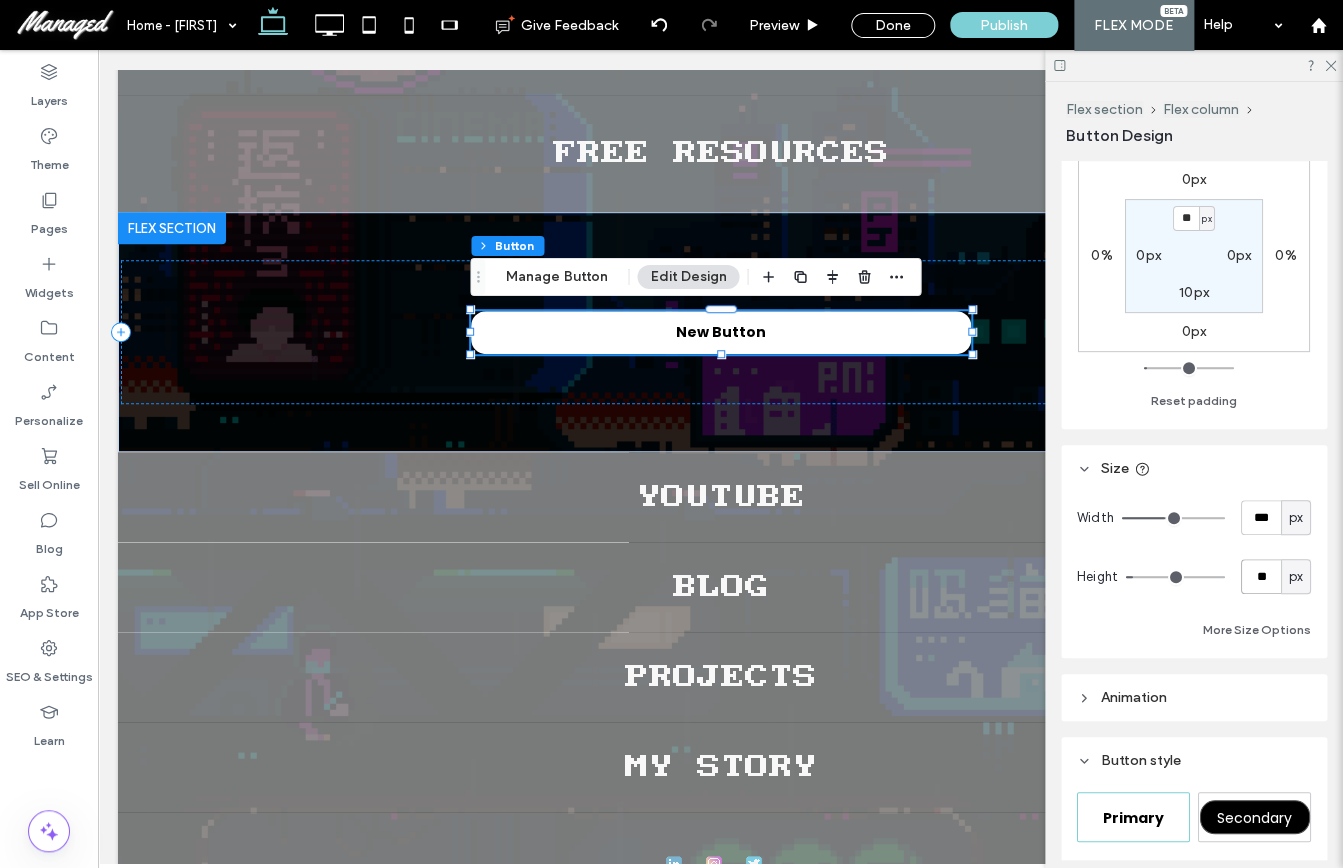 type on "**" 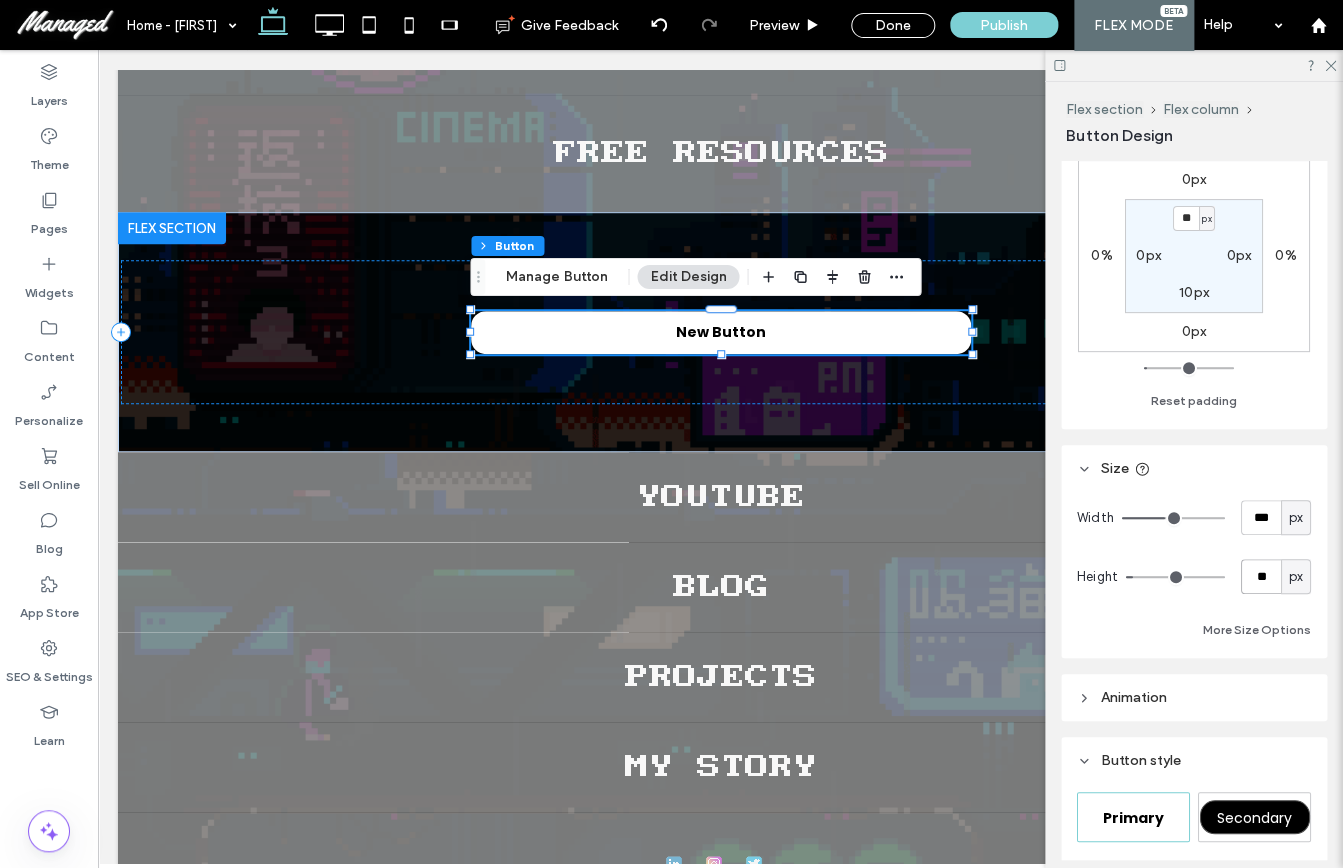 type on "**" 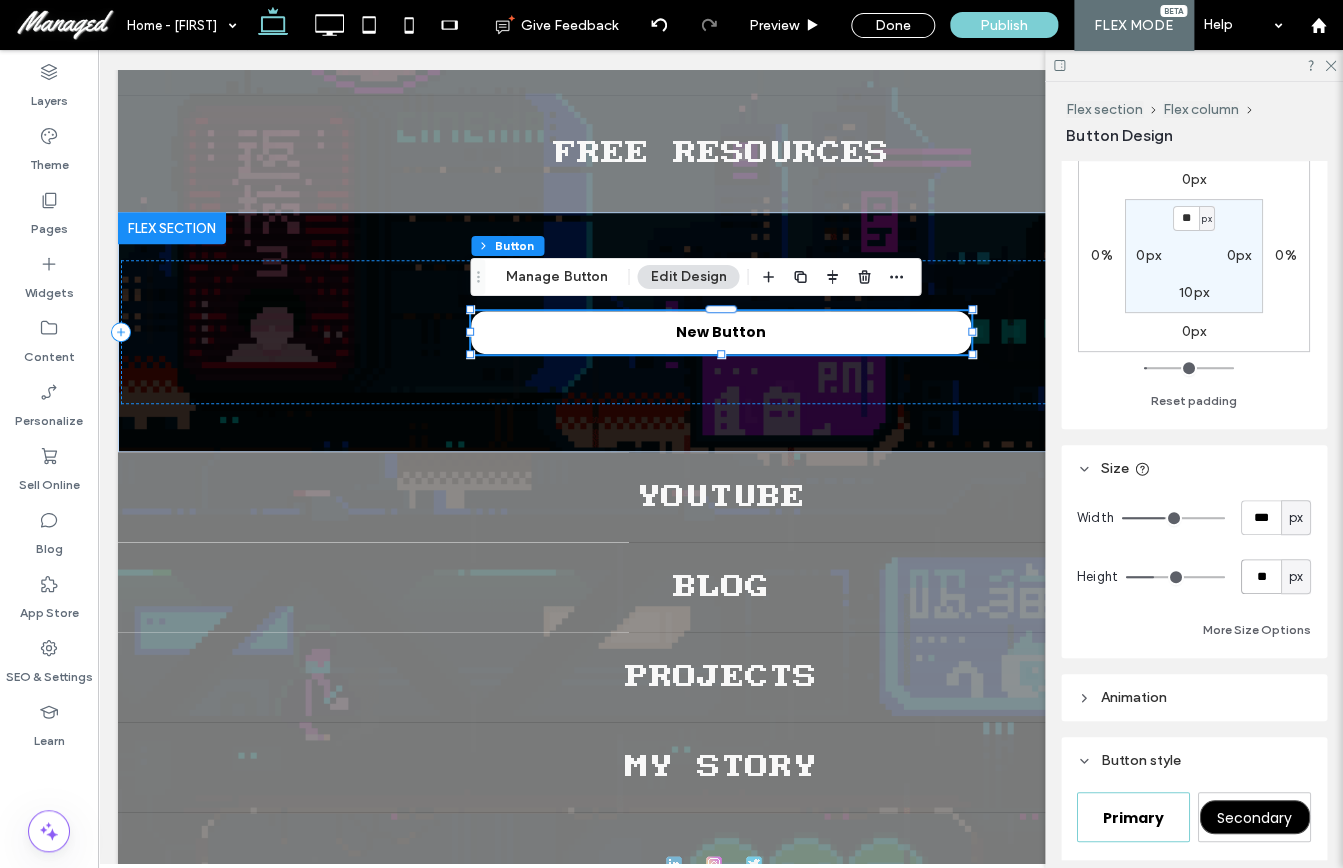 click on "**" at bounding box center (1261, 576) 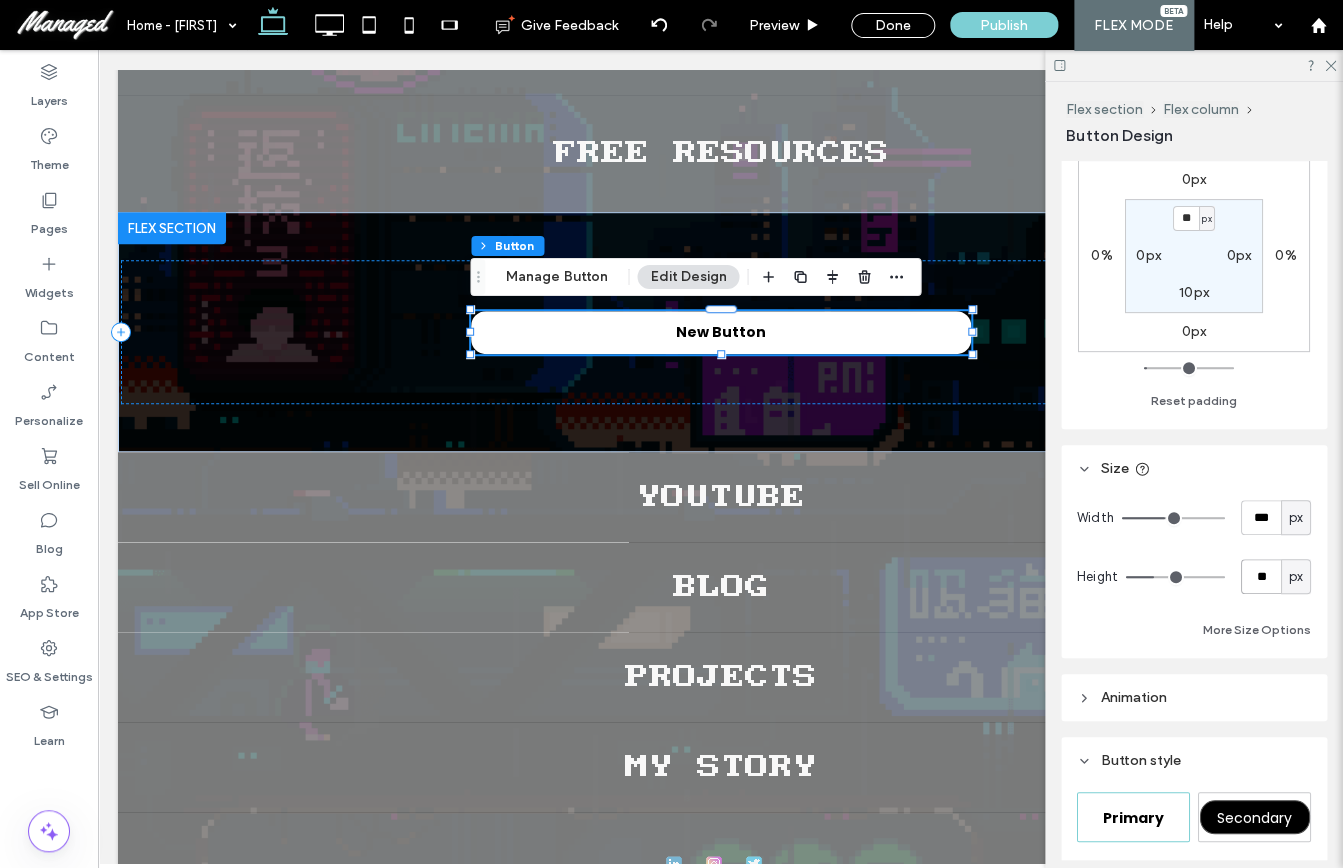 click on "**" at bounding box center [1261, 576] 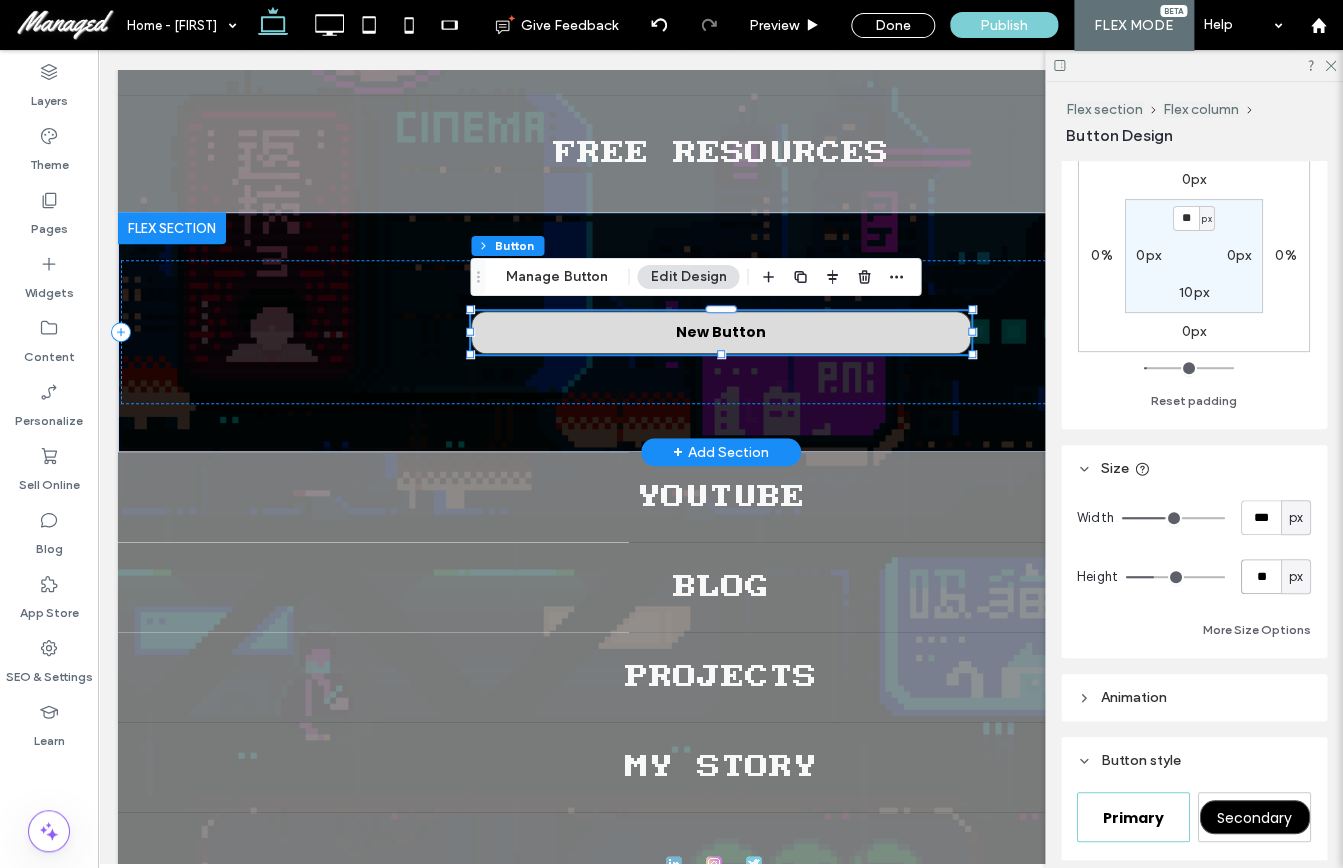 click on "New Button" at bounding box center (721, 332) 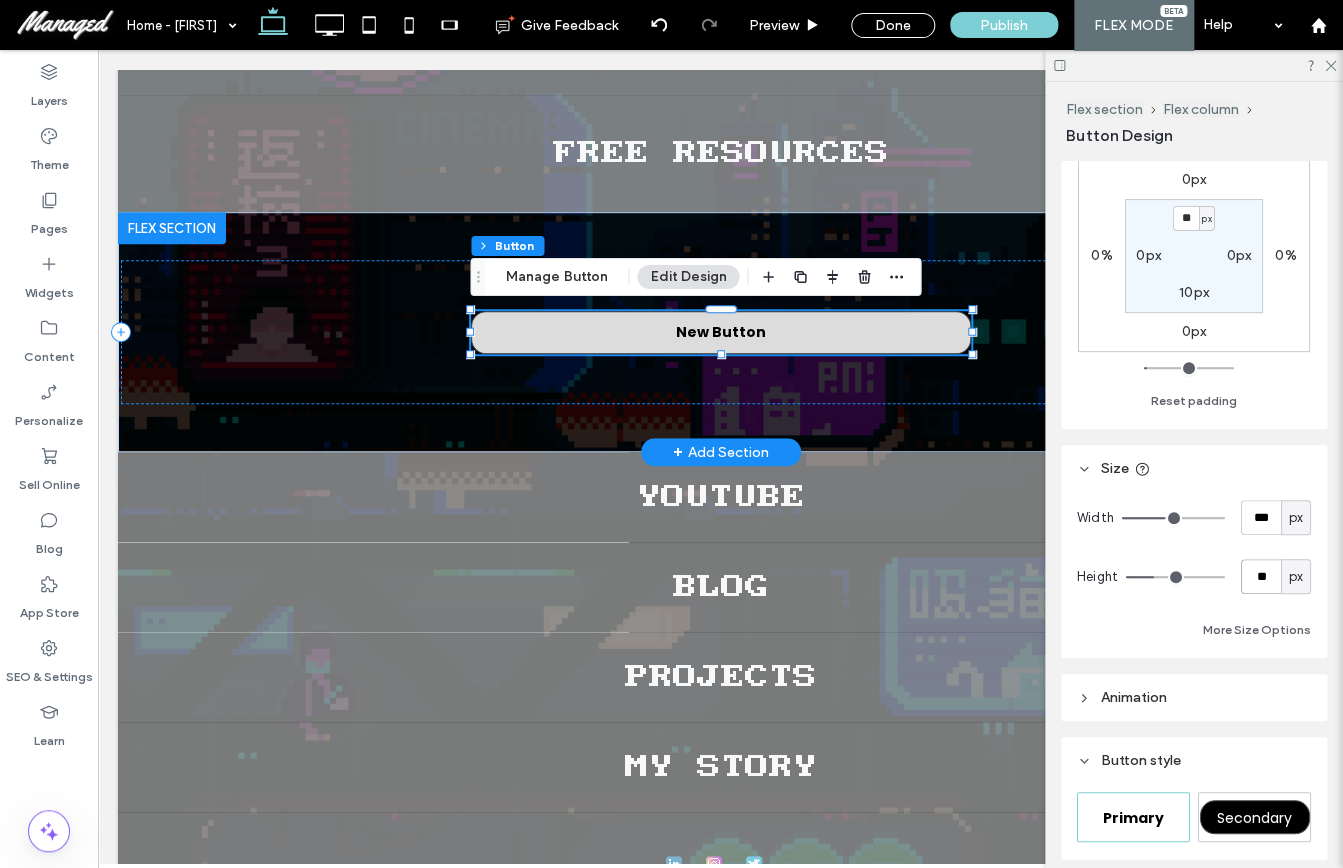 click on "New Button" at bounding box center (721, 332) 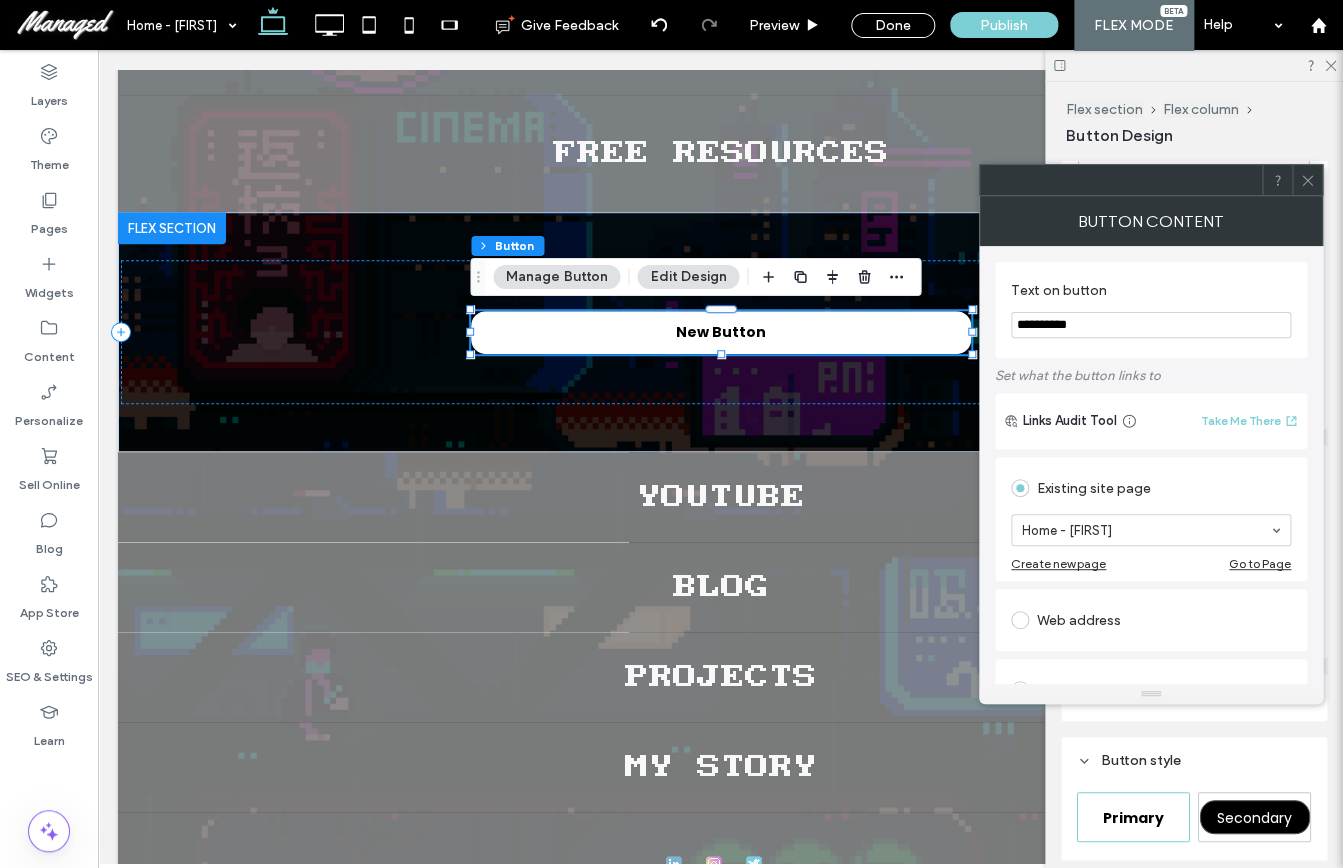 click 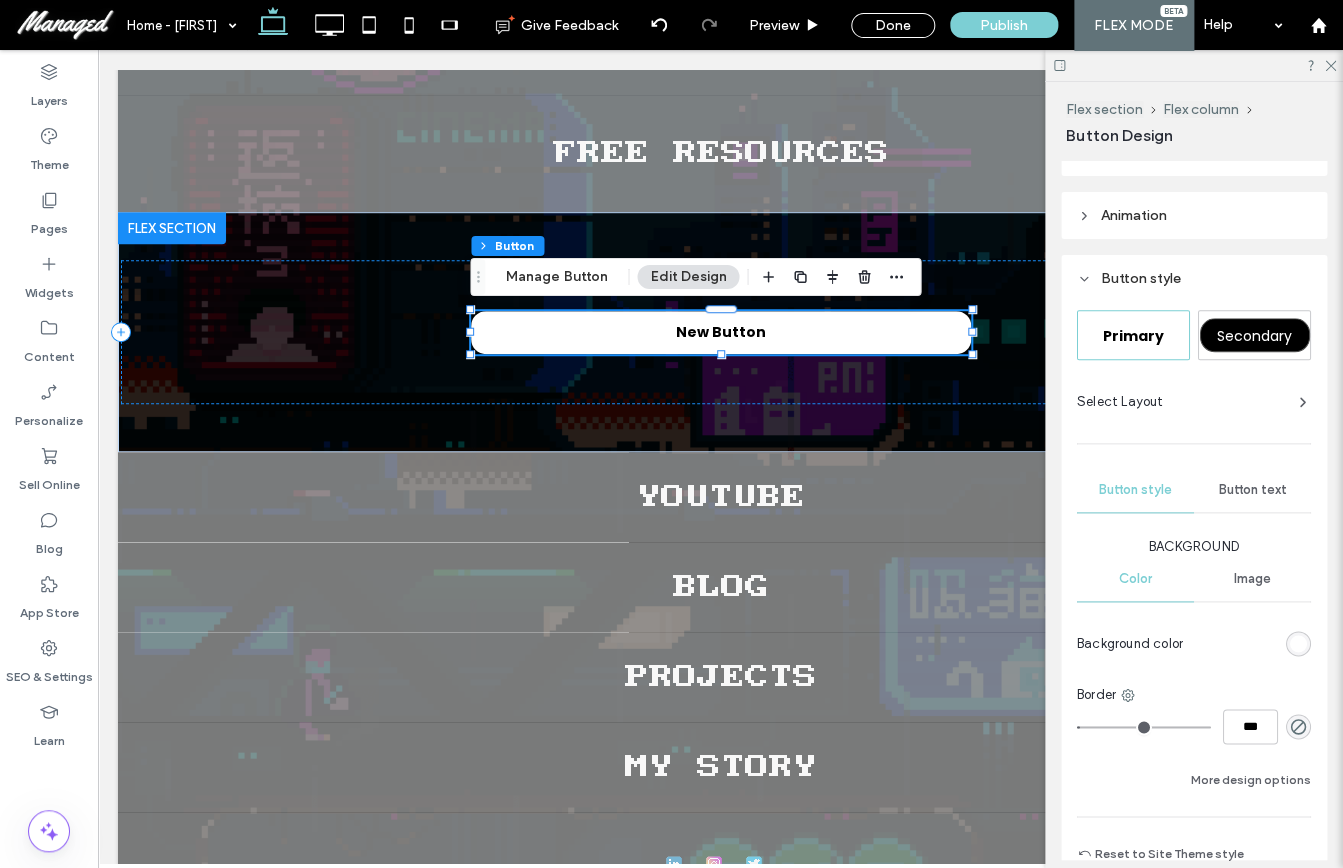 scroll, scrollTop: 692, scrollLeft: 0, axis: vertical 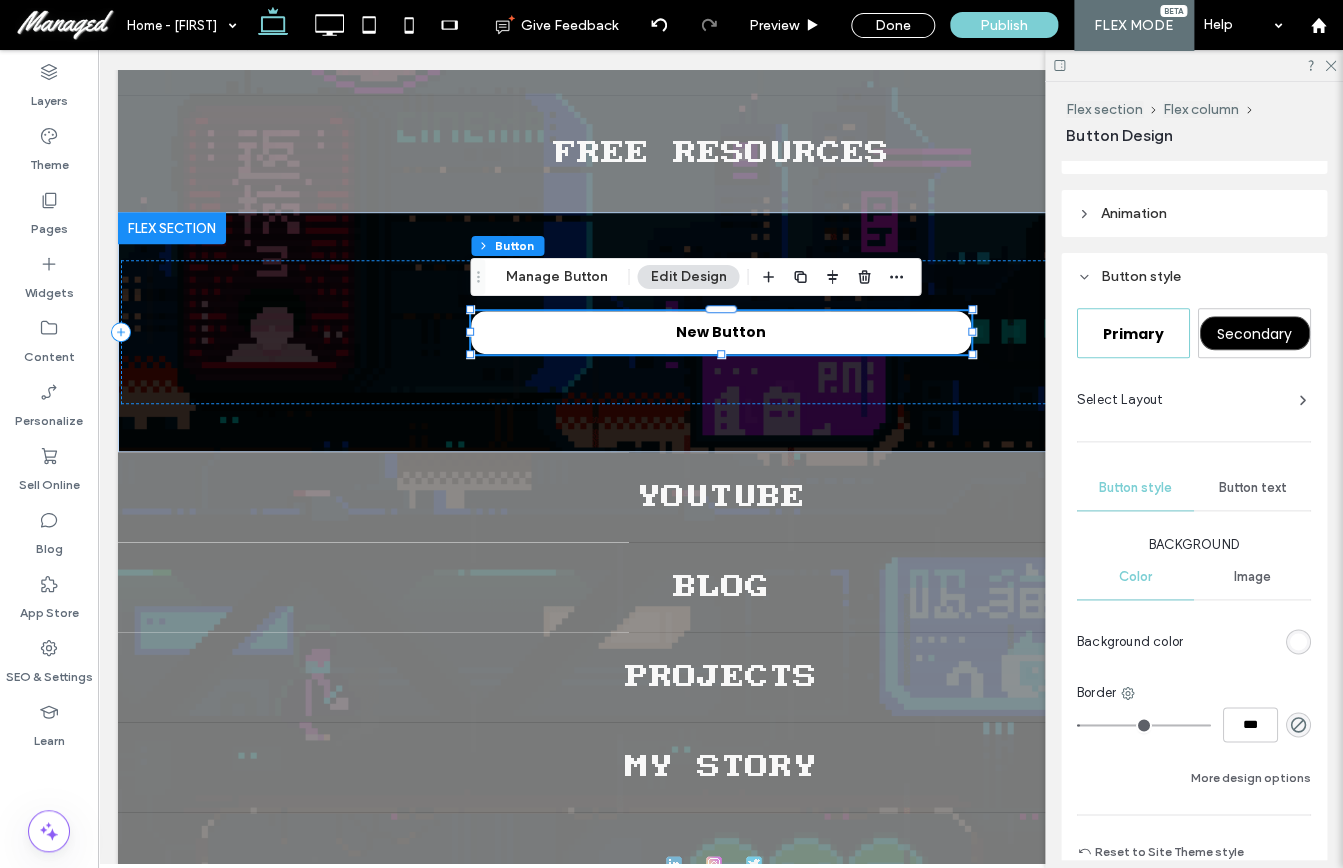 click on "Button text" at bounding box center [1253, 488] 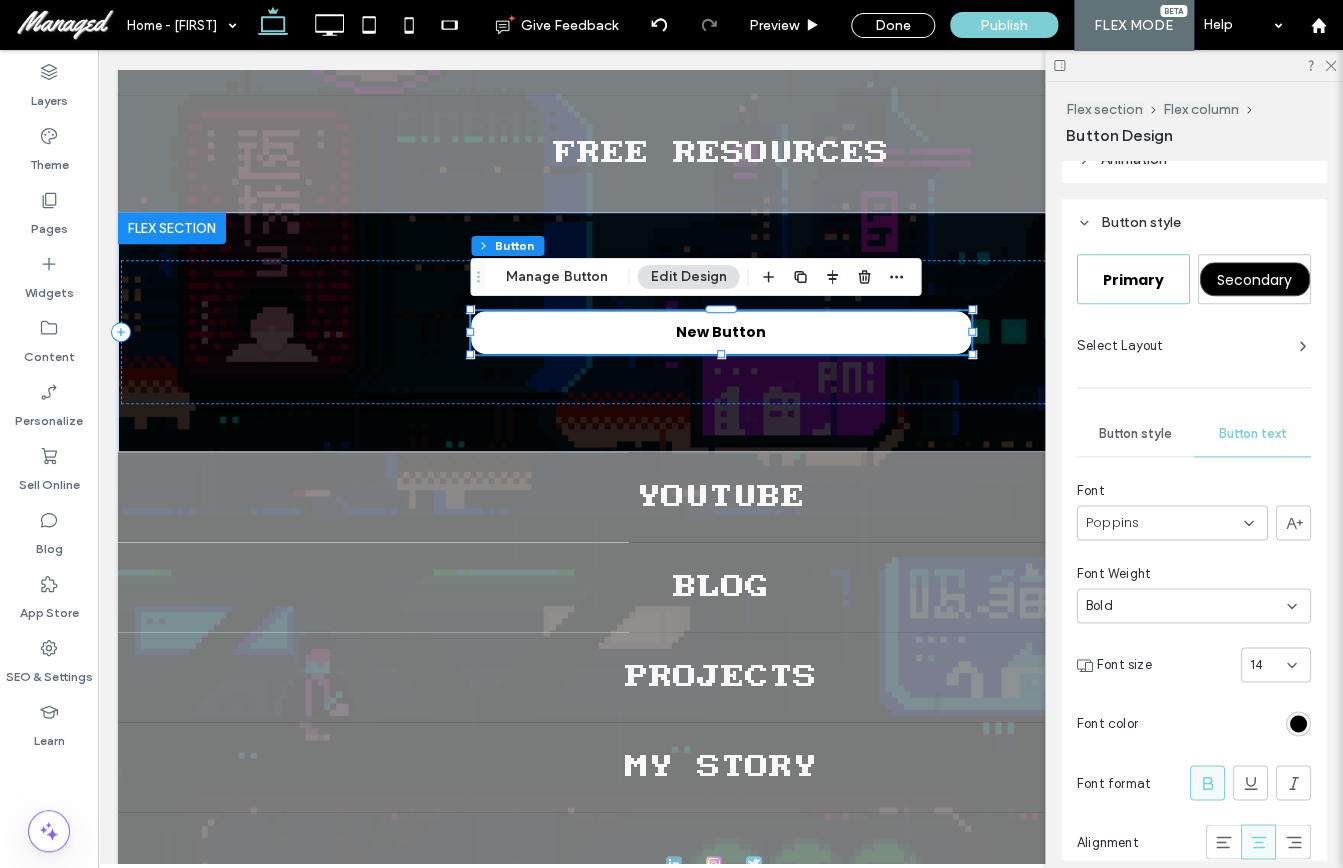scroll, scrollTop: 777, scrollLeft: 0, axis: vertical 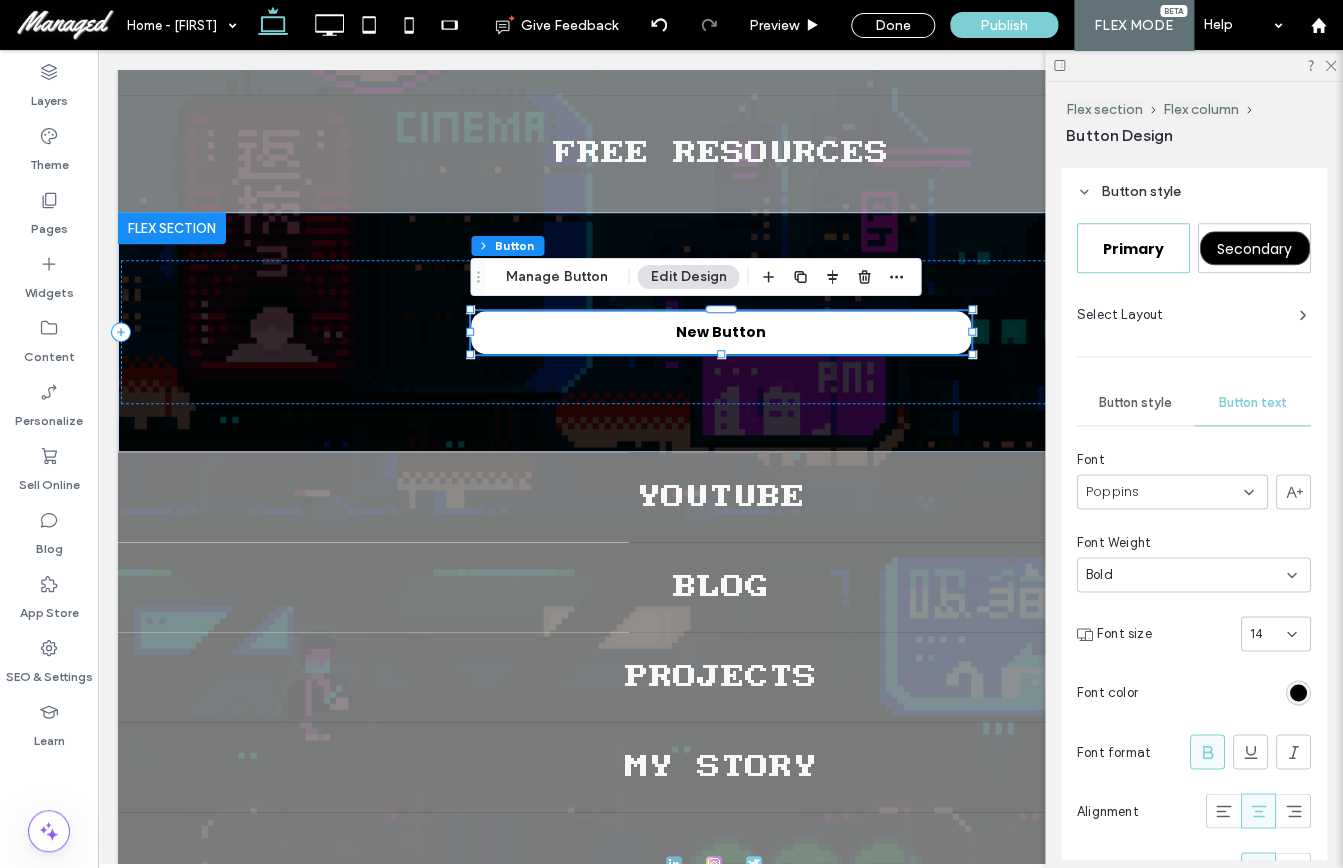 click on "14" at bounding box center [1264, 634] 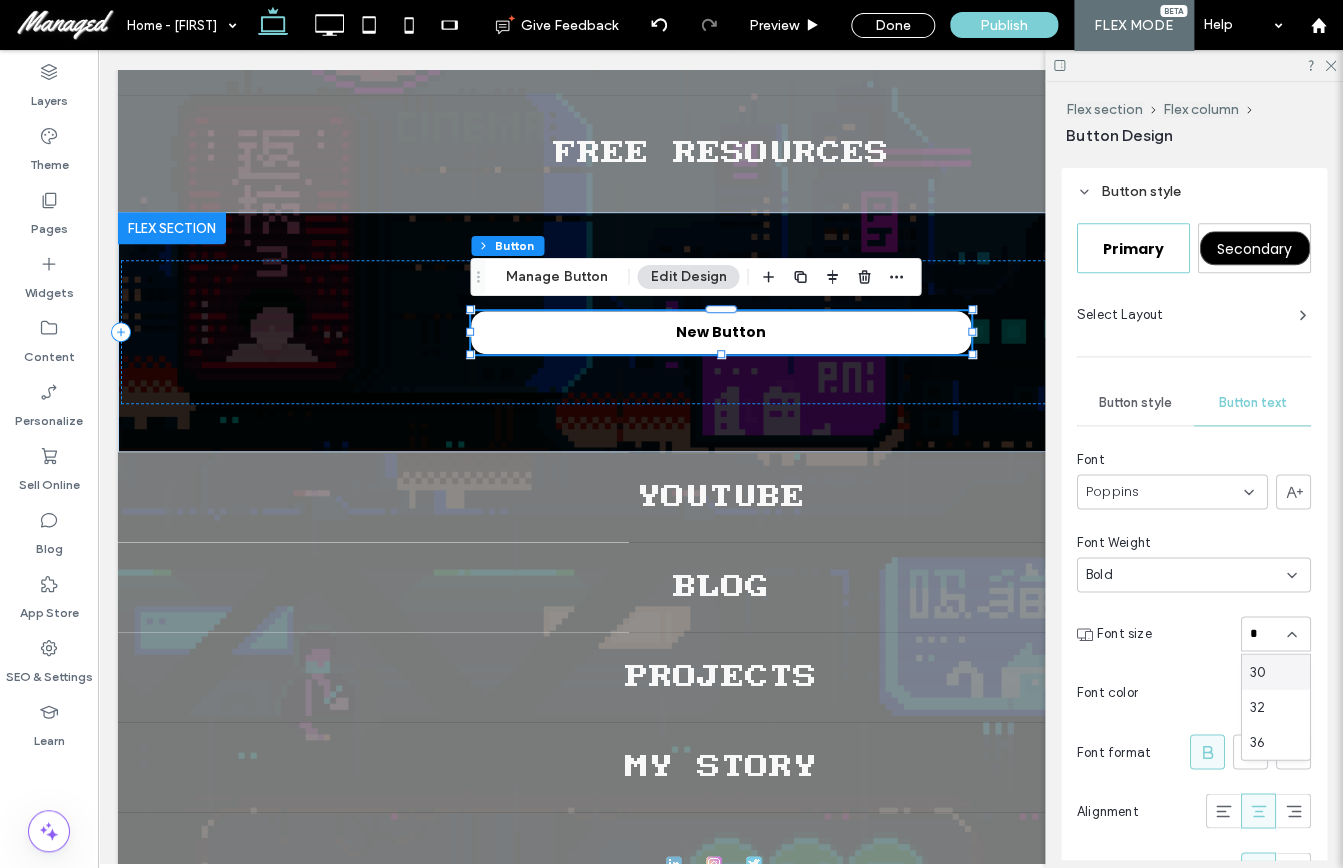 type on "**" 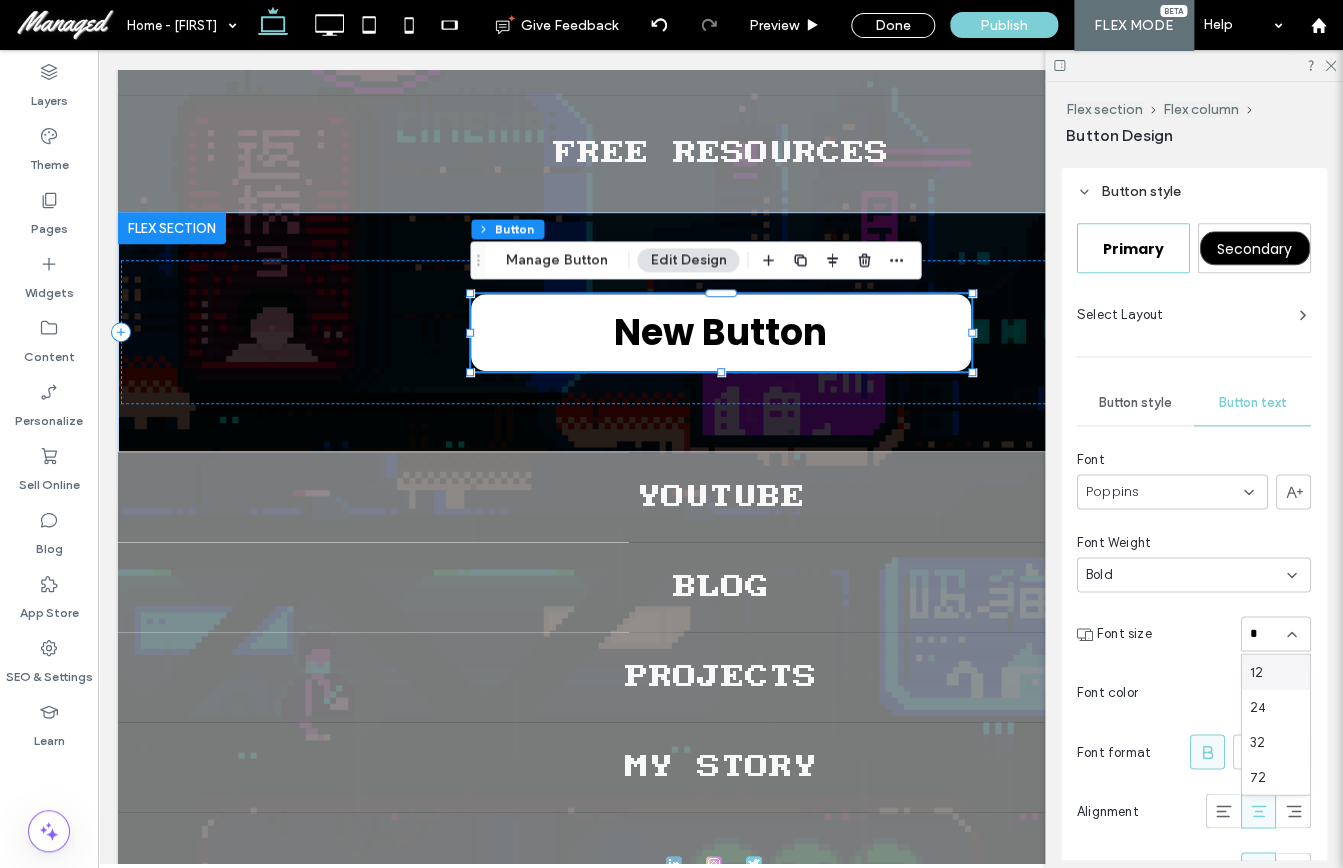 type on "**" 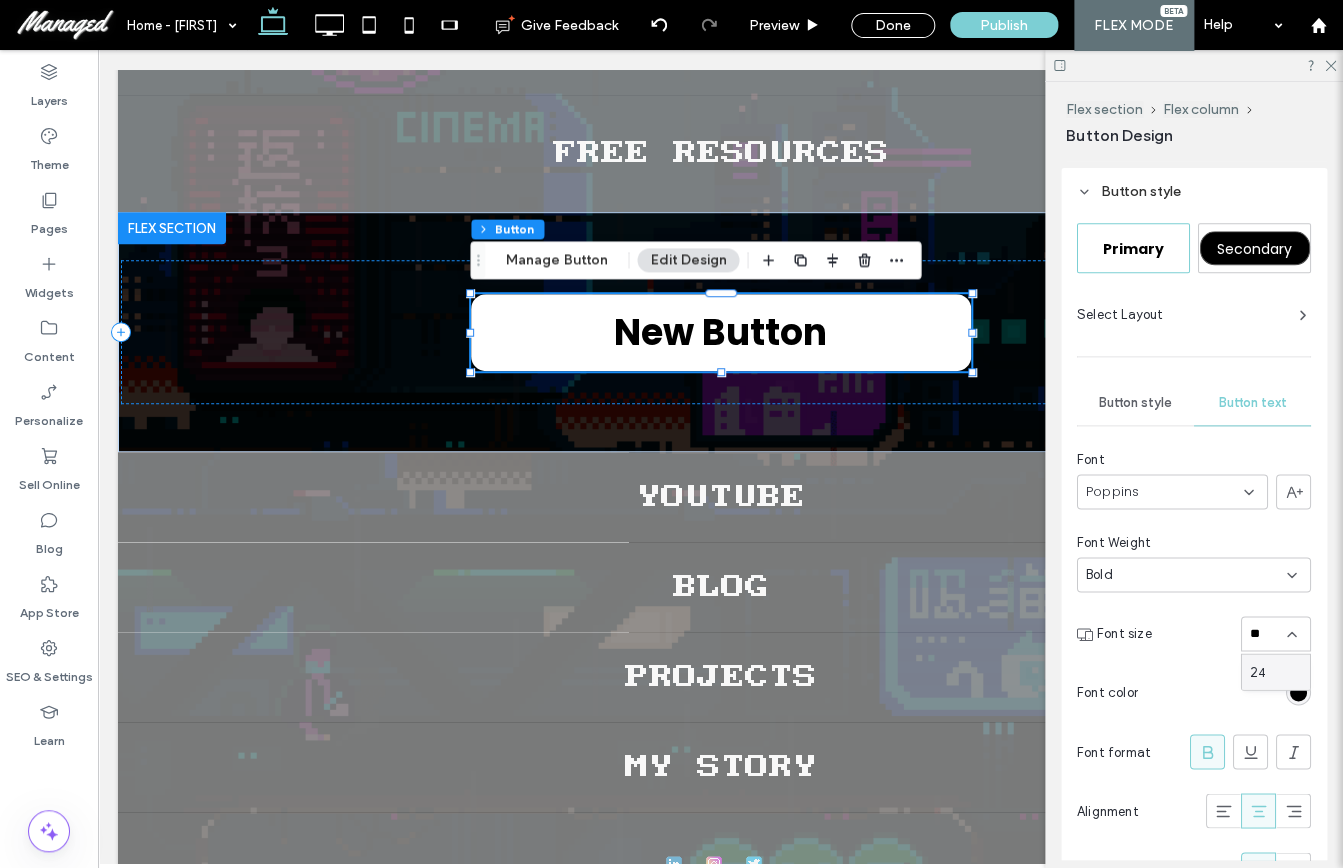 type 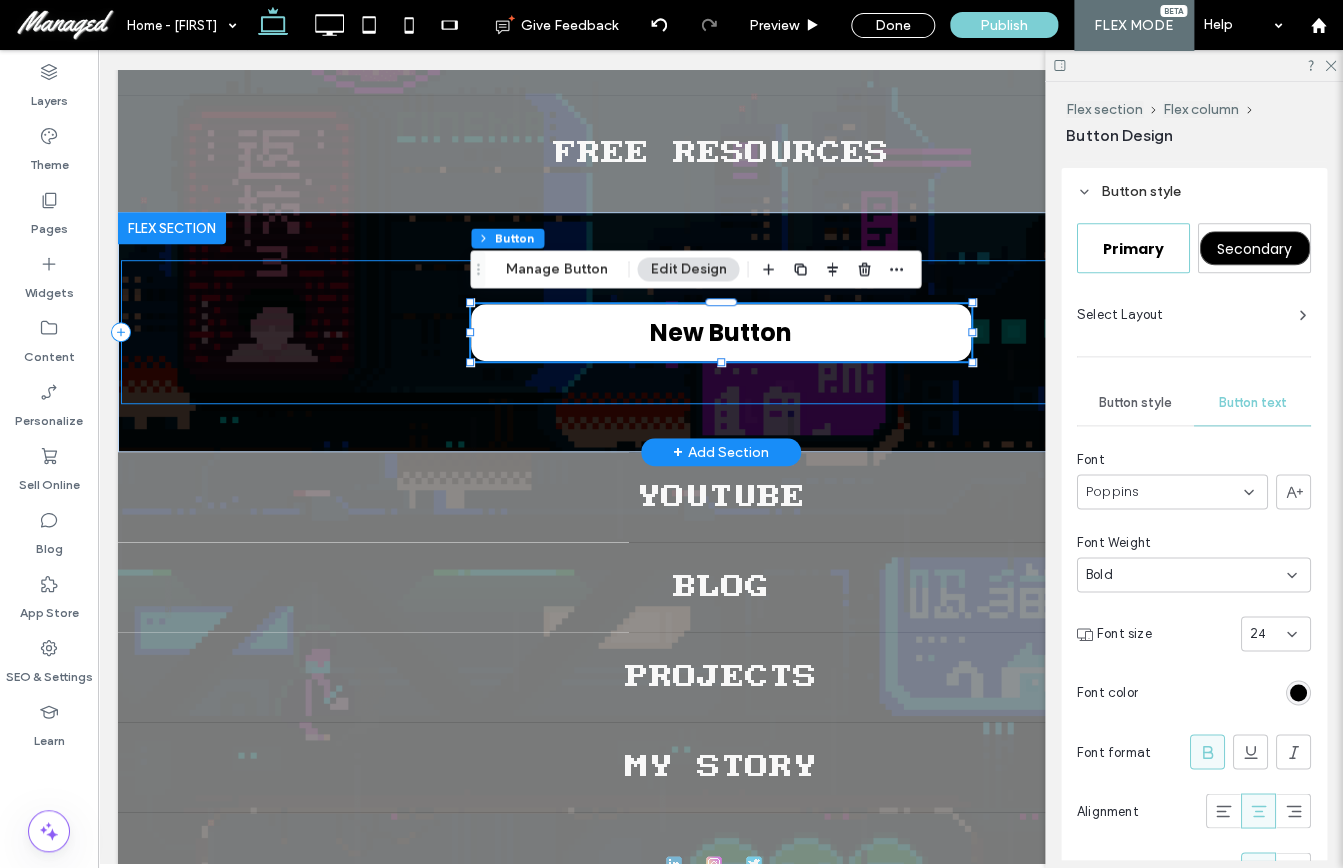 click on "New Button" at bounding box center (721, 332) 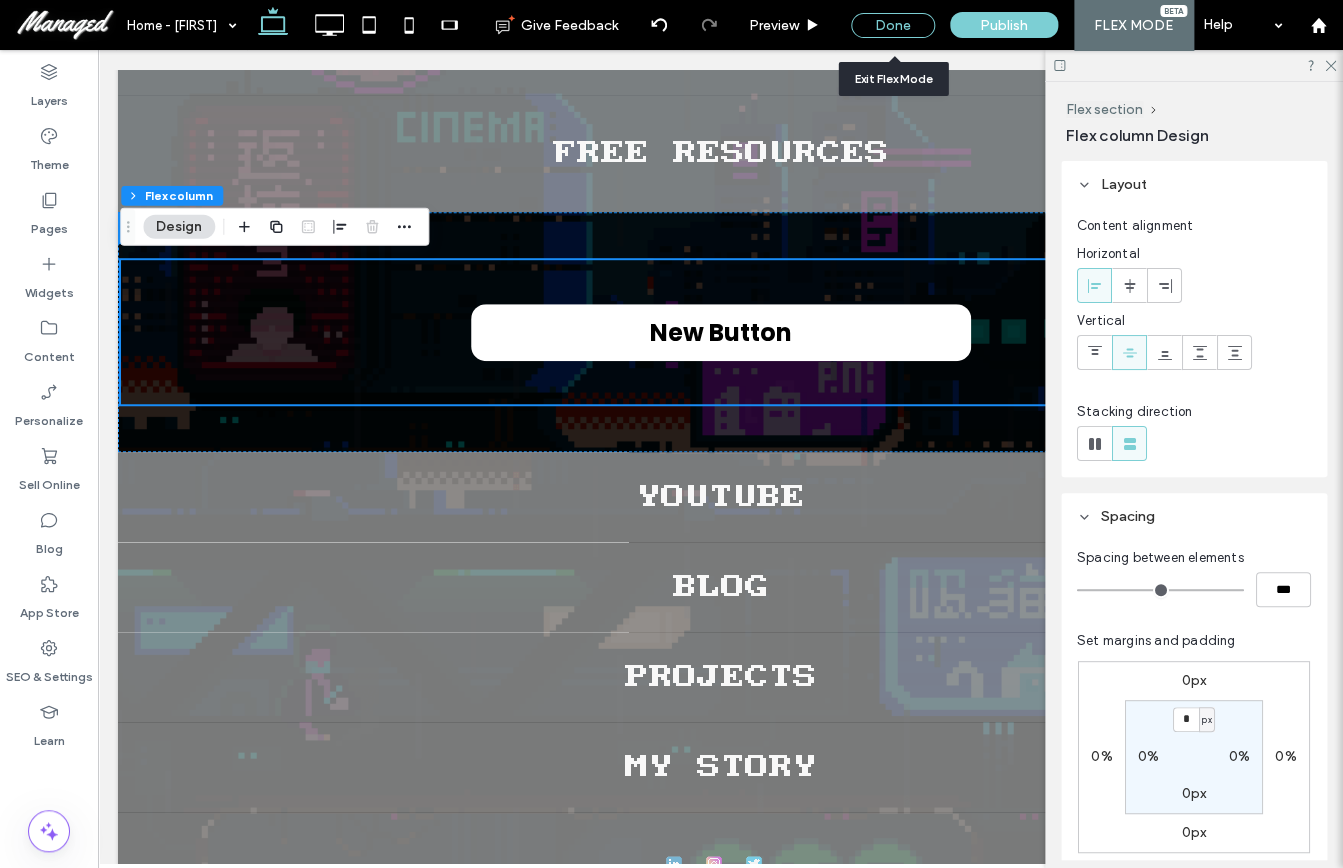 click on "Done" at bounding box center [893, 25] 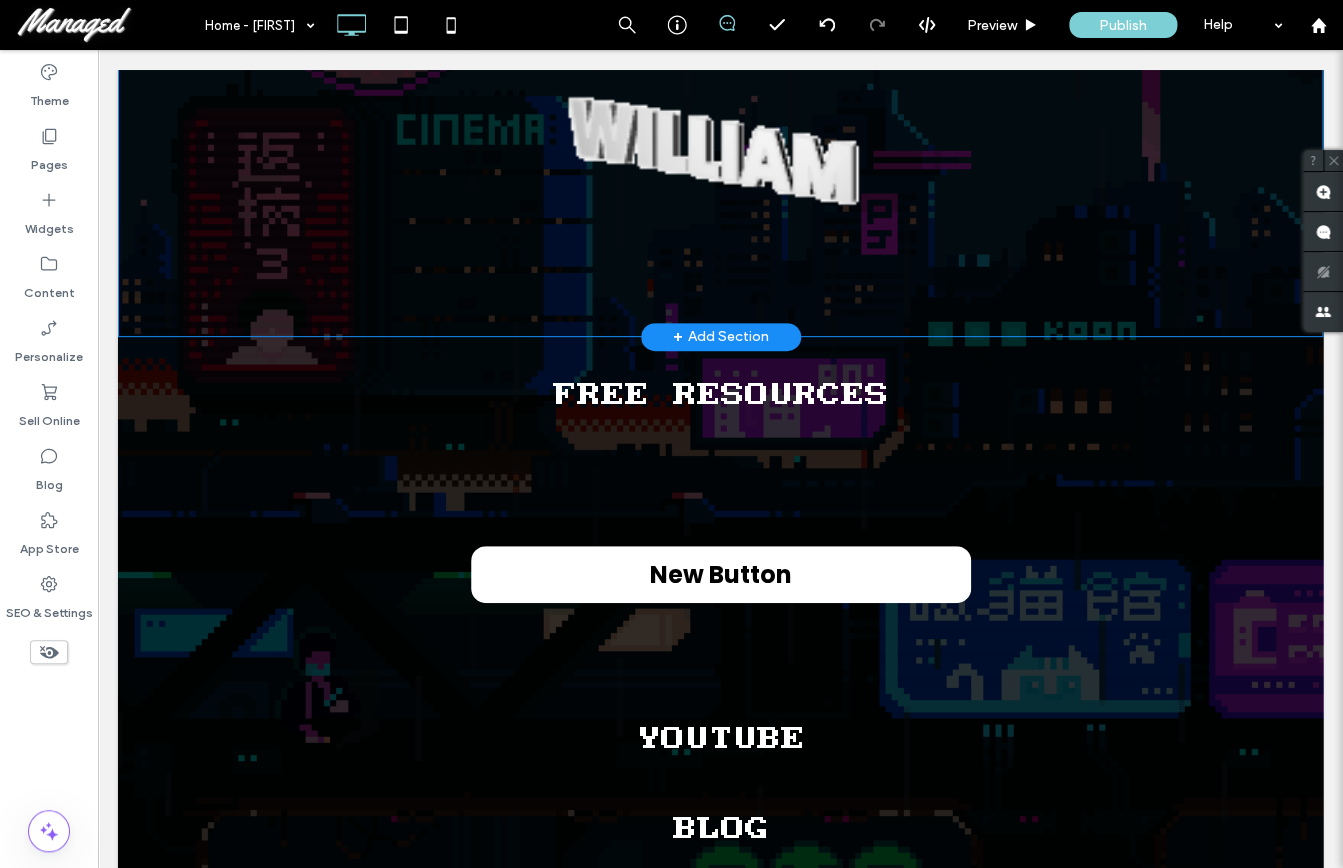 scroll, scrollTop: 78, scrollLeft: 0, axis: vertical 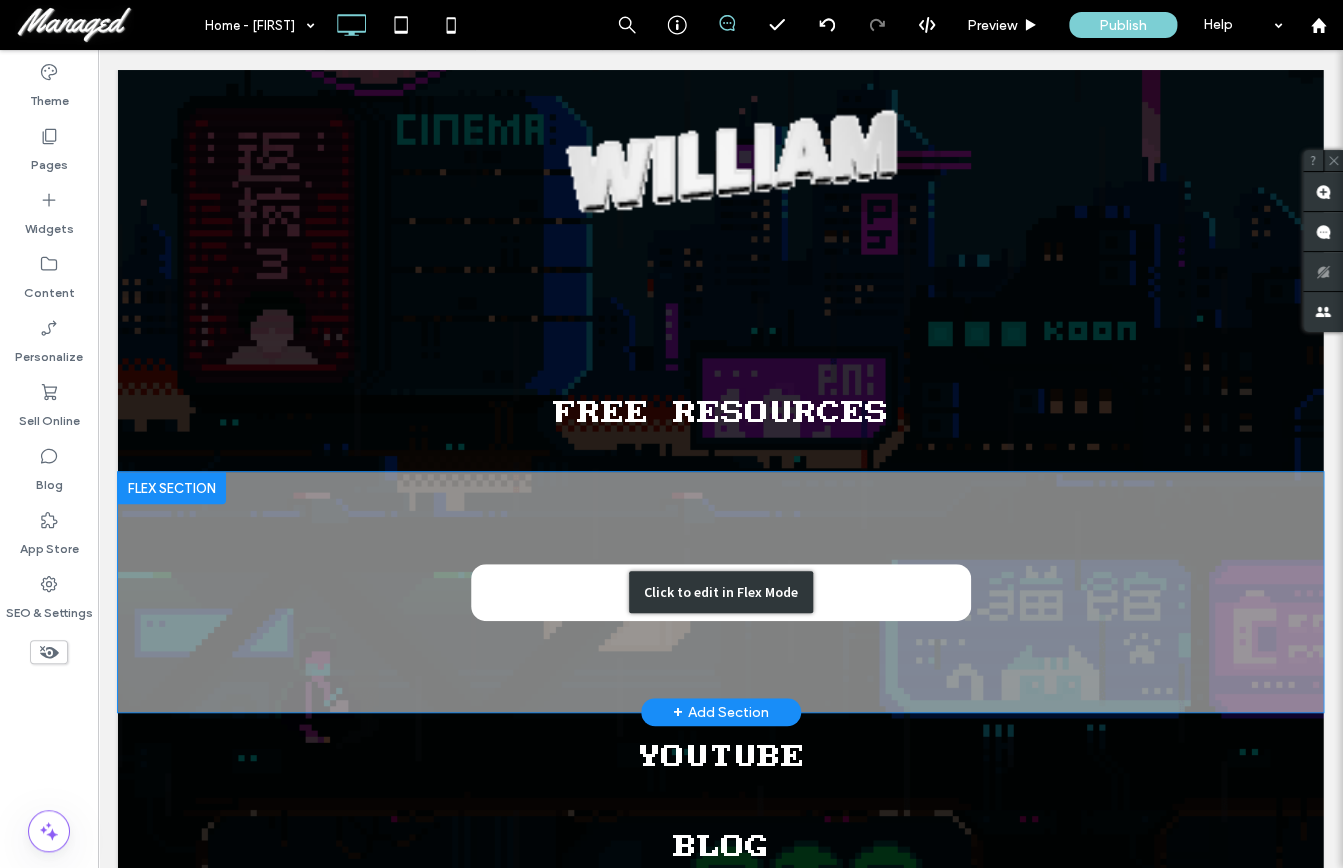 click on "Click to edit in Flex Mode" at bounding box center [720, 592] 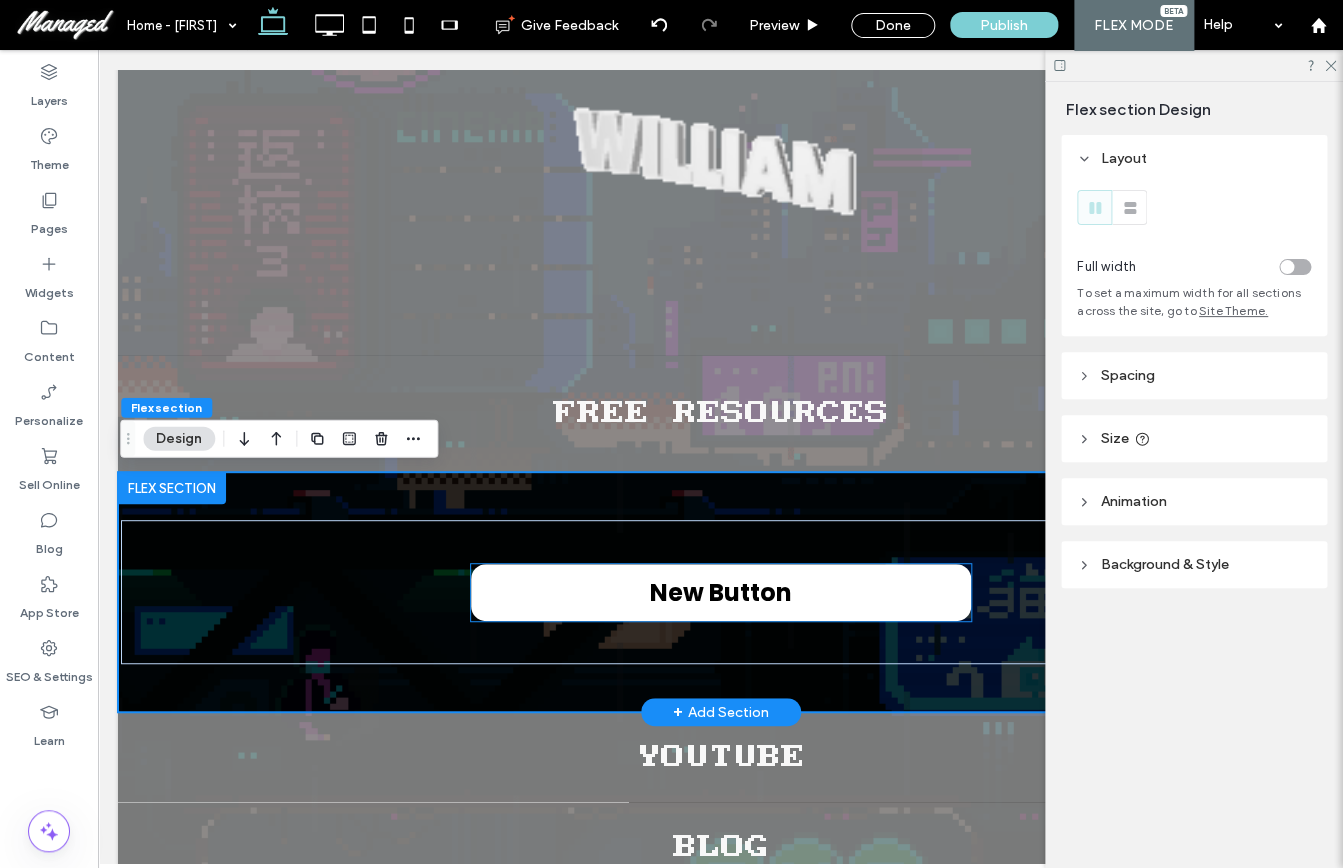 click on "New Button" at bounding box center (721, 592) 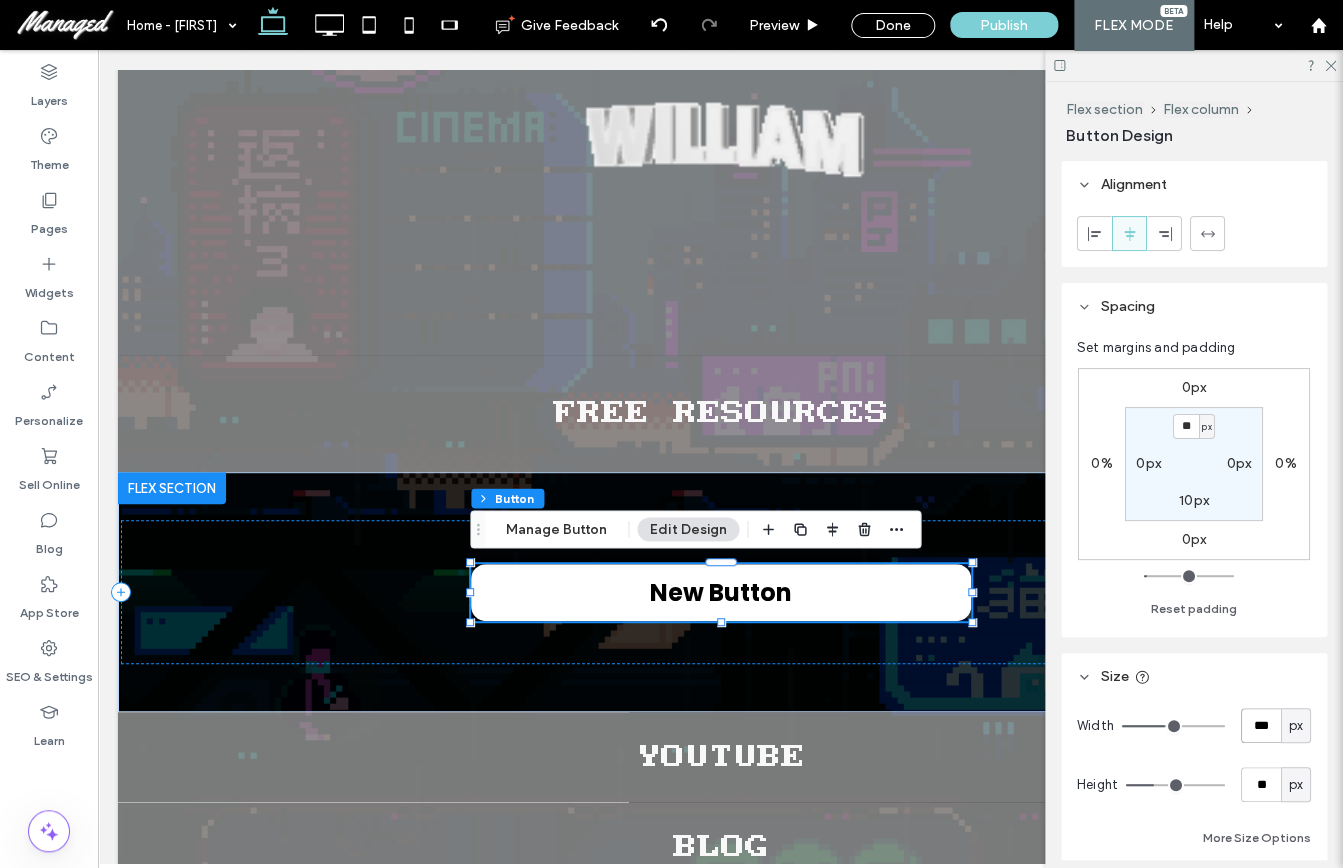 click on "***" at bounding box center (1261, 725) 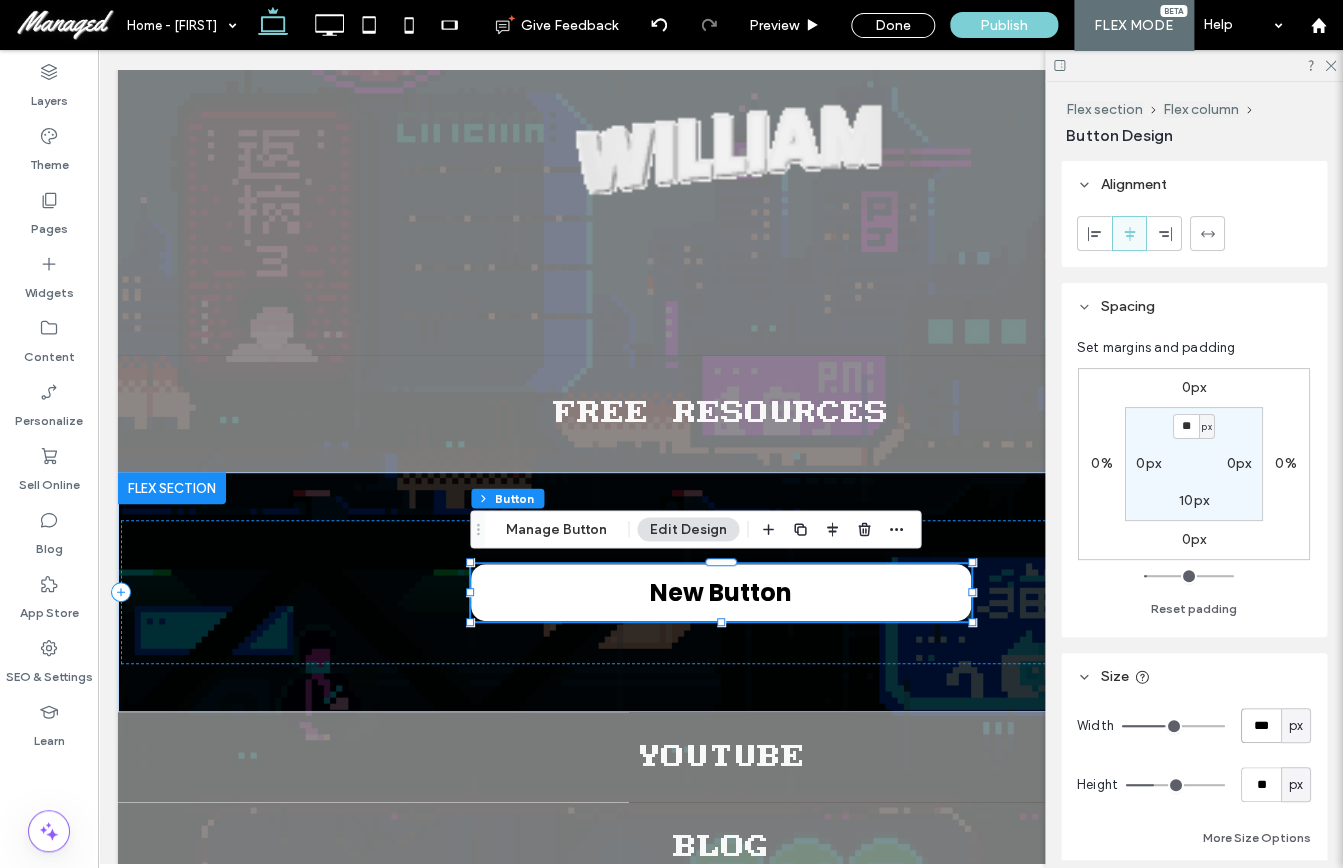 type on "***" 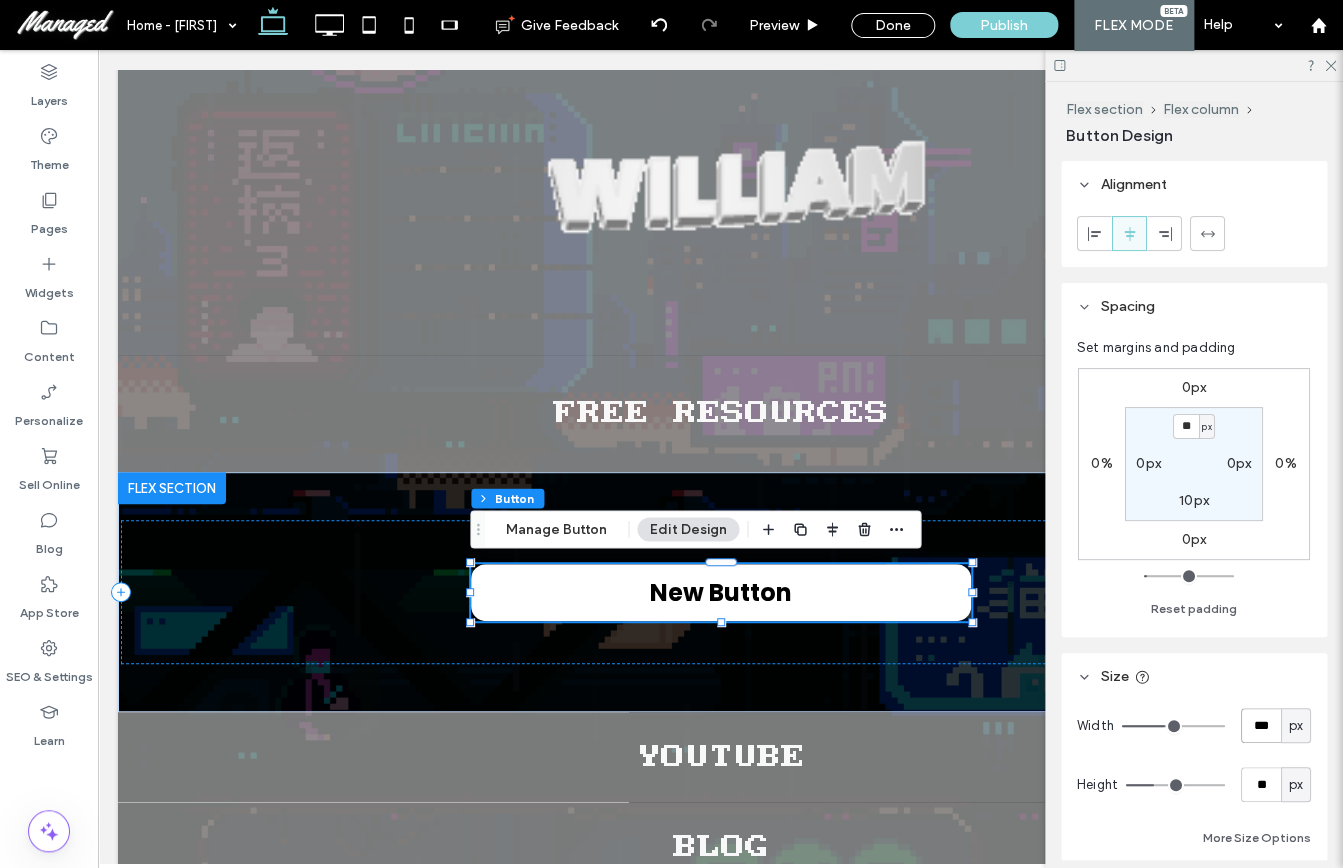 type on "***" 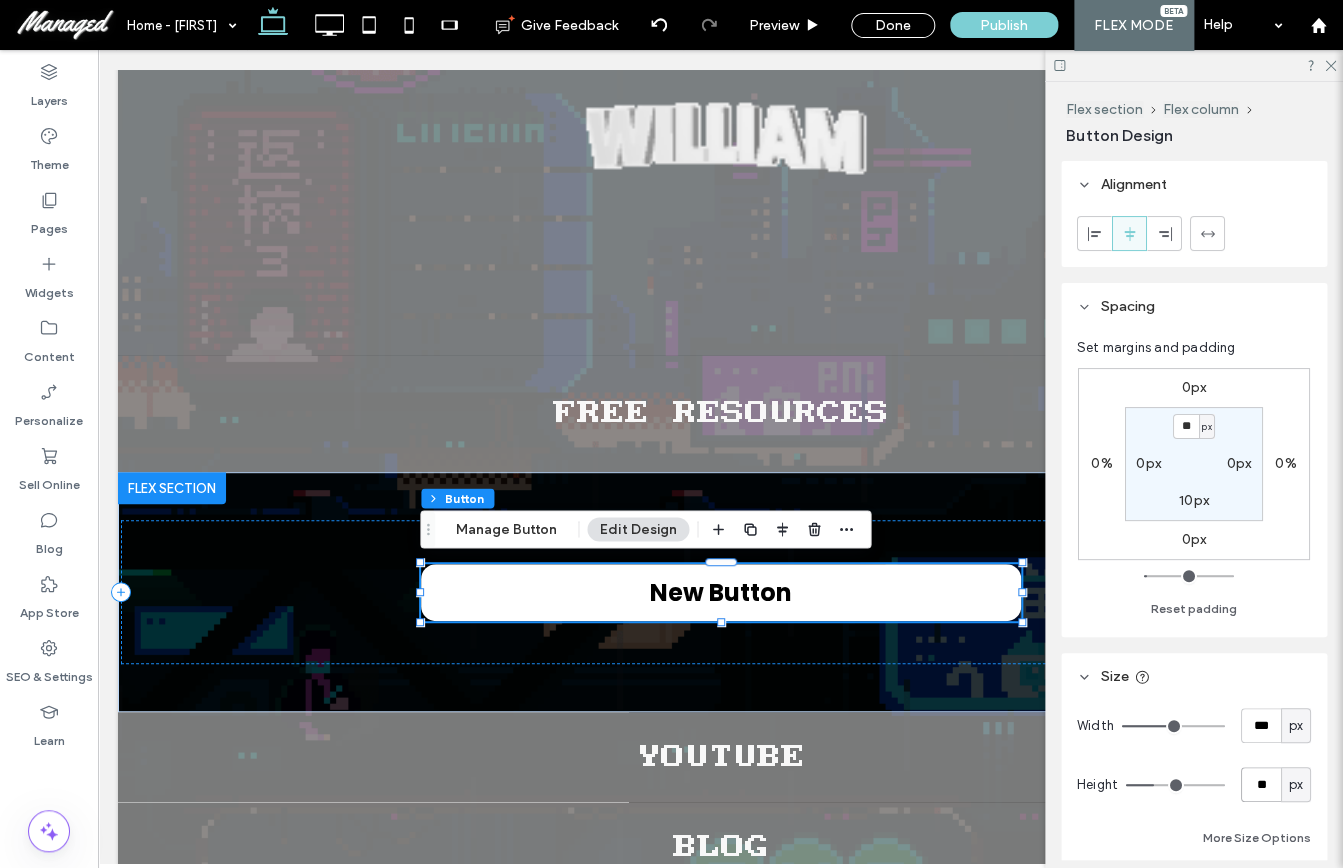 click on "**" at bounding box center [1261, 784] 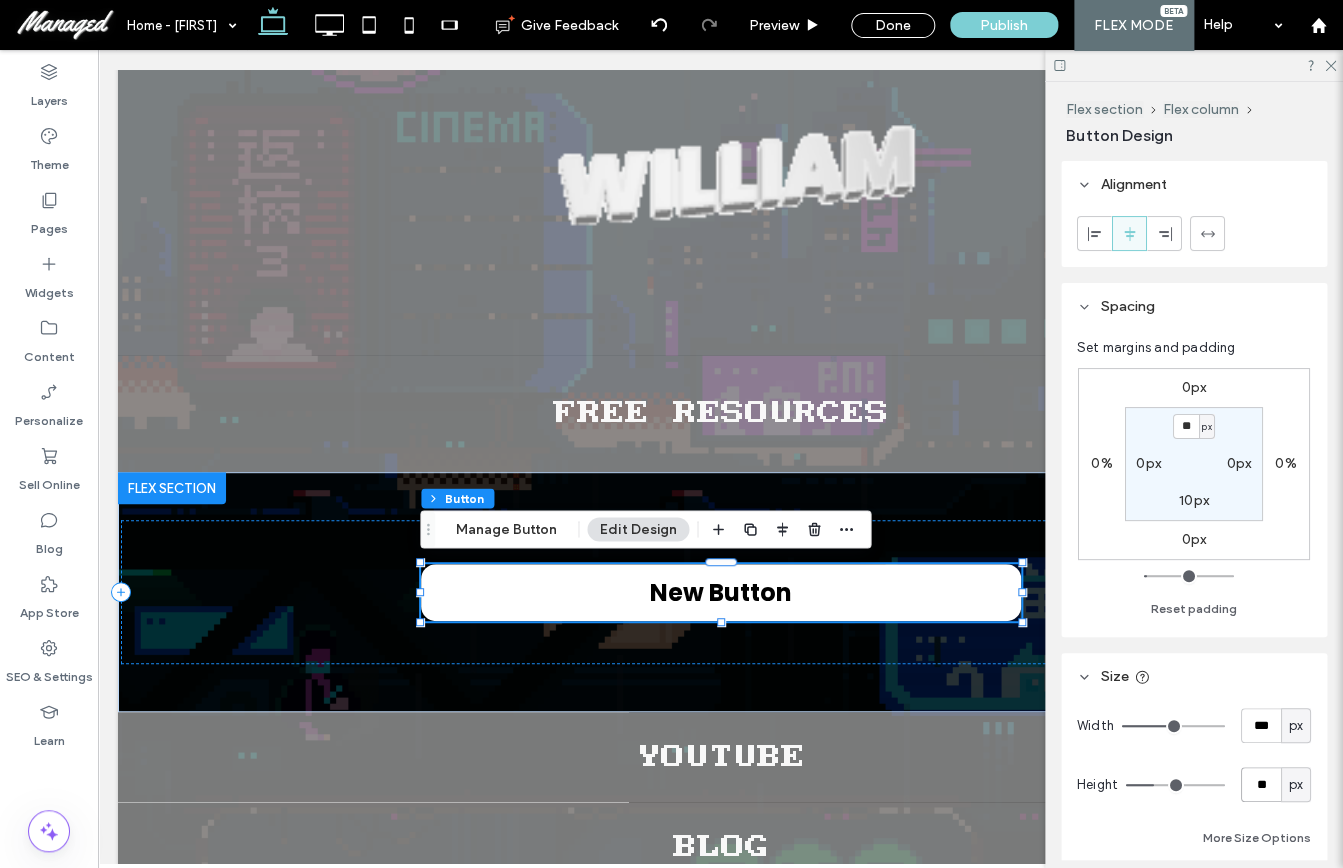 type on "**" 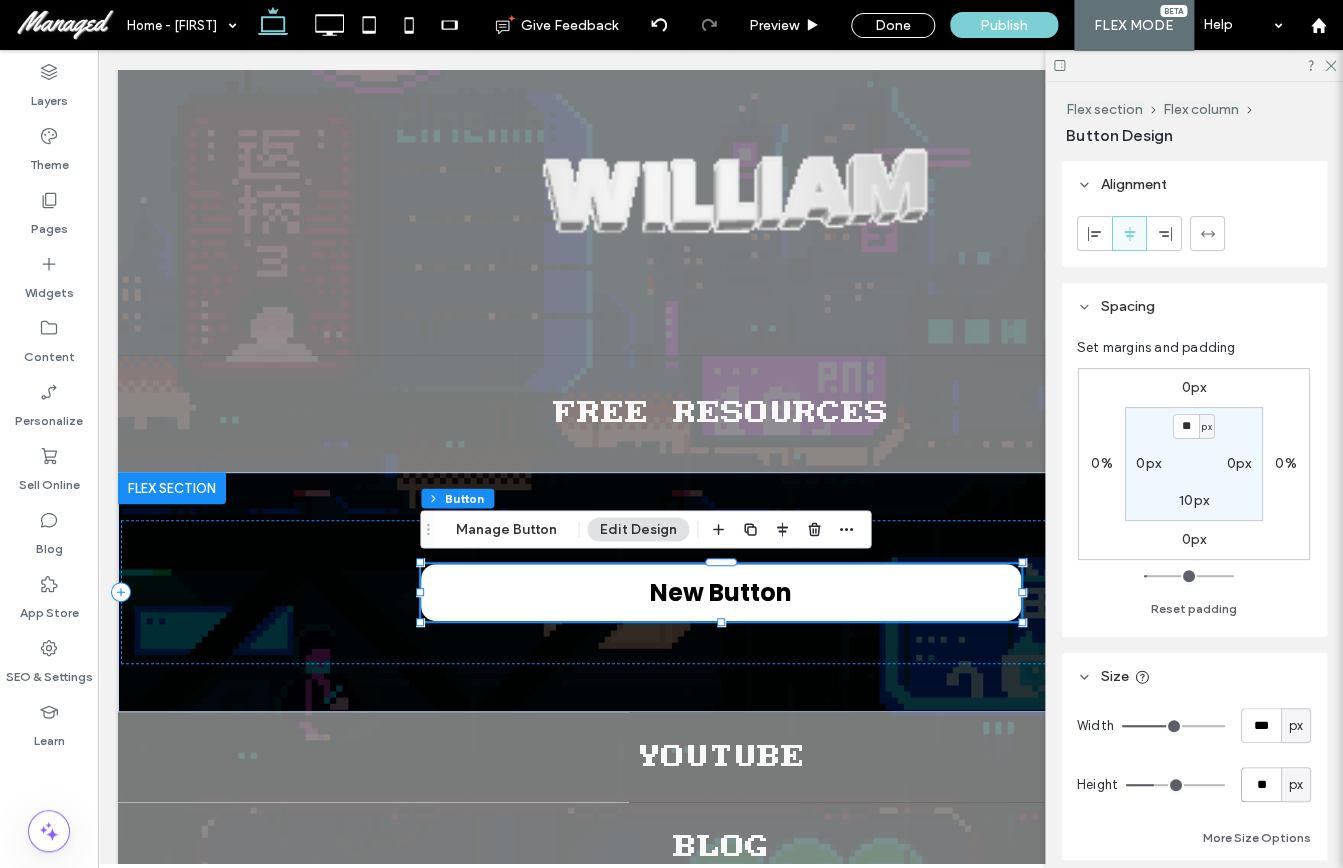type on "**" 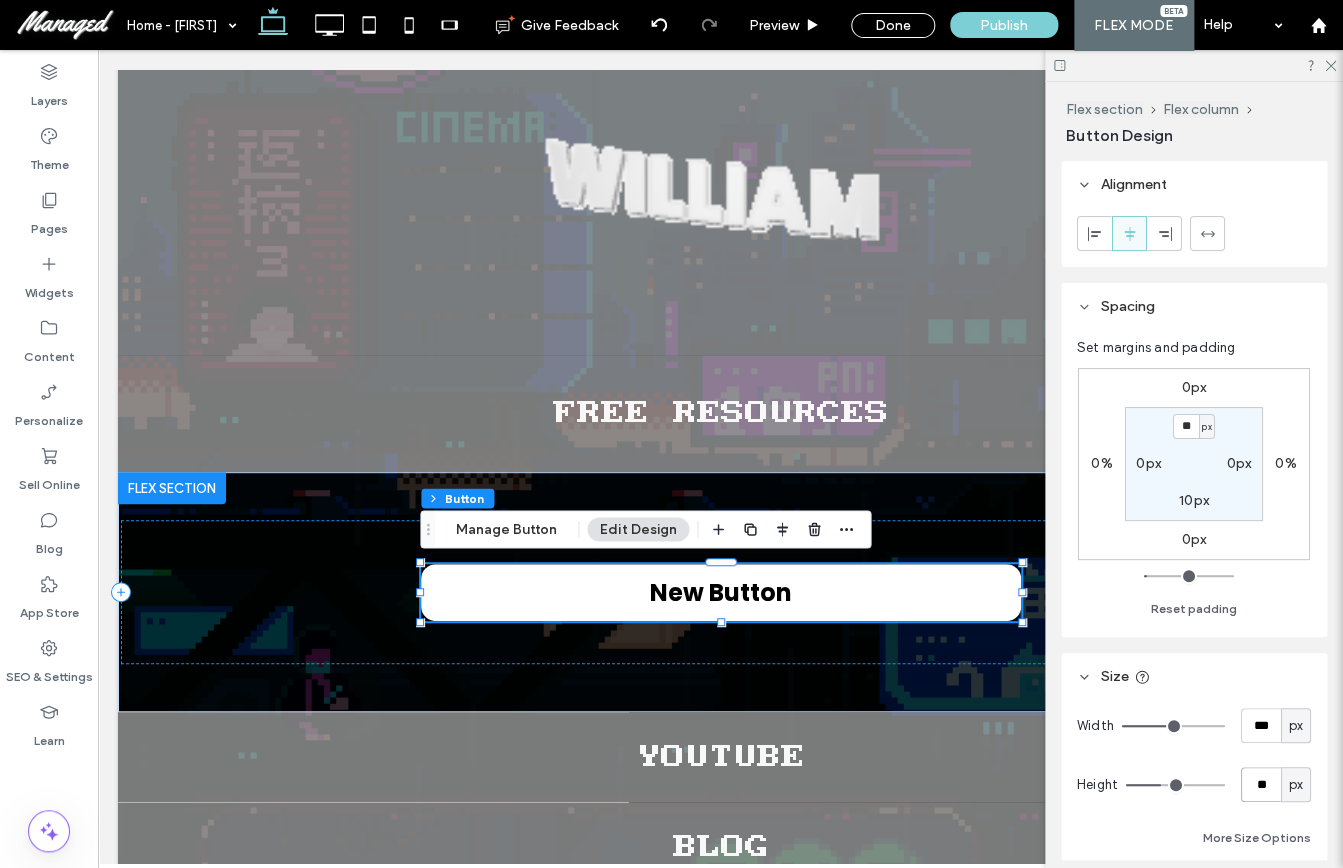 type on "*" 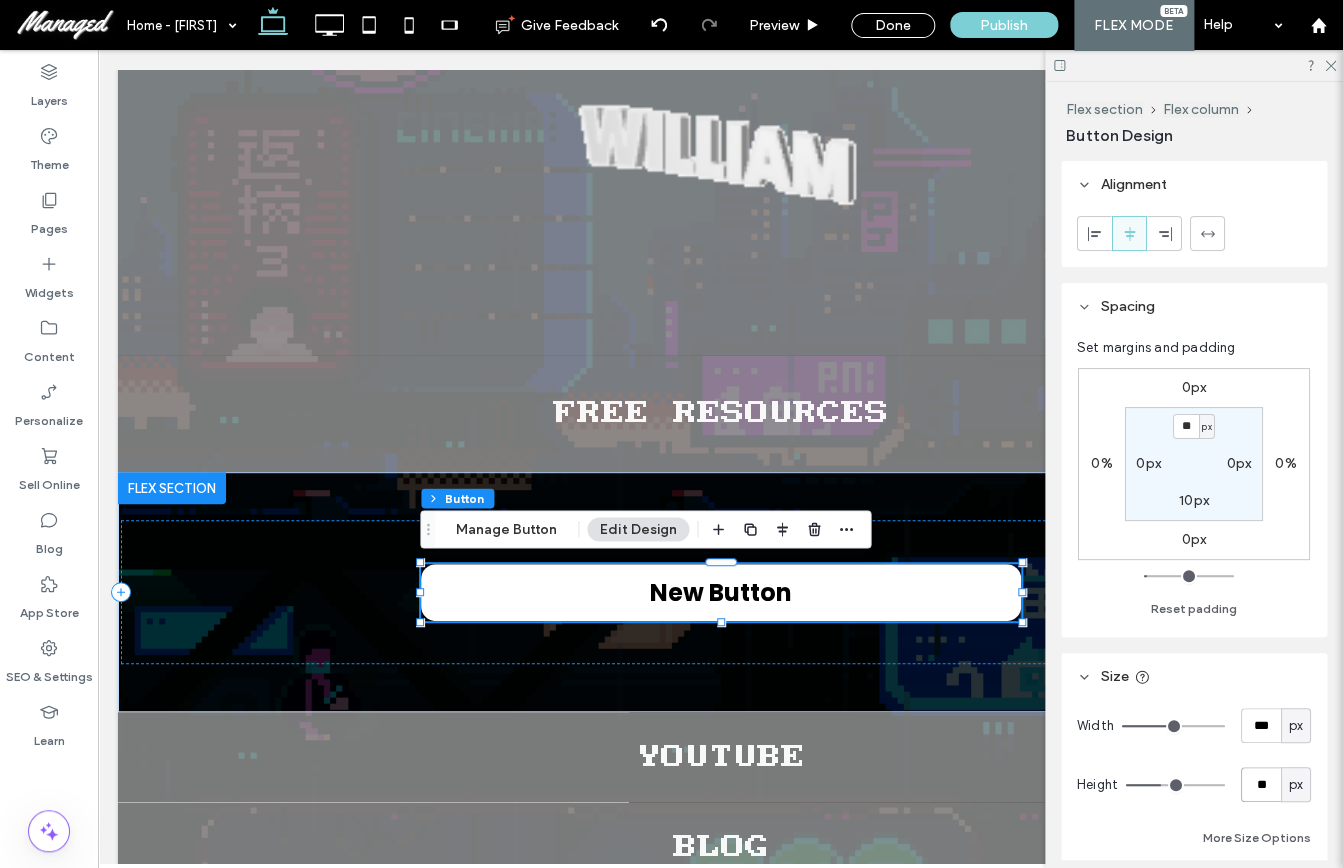 type on "**" 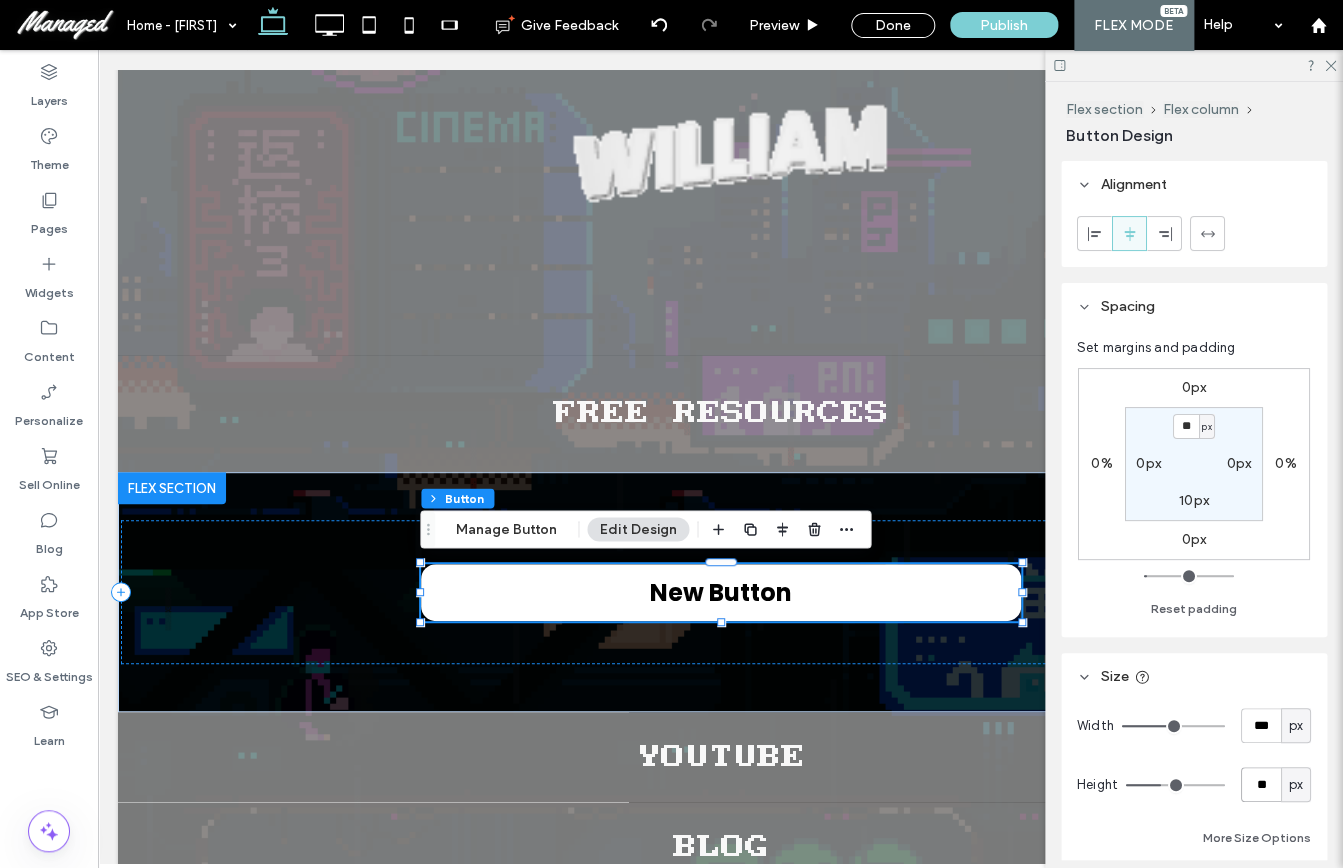 type on "**" 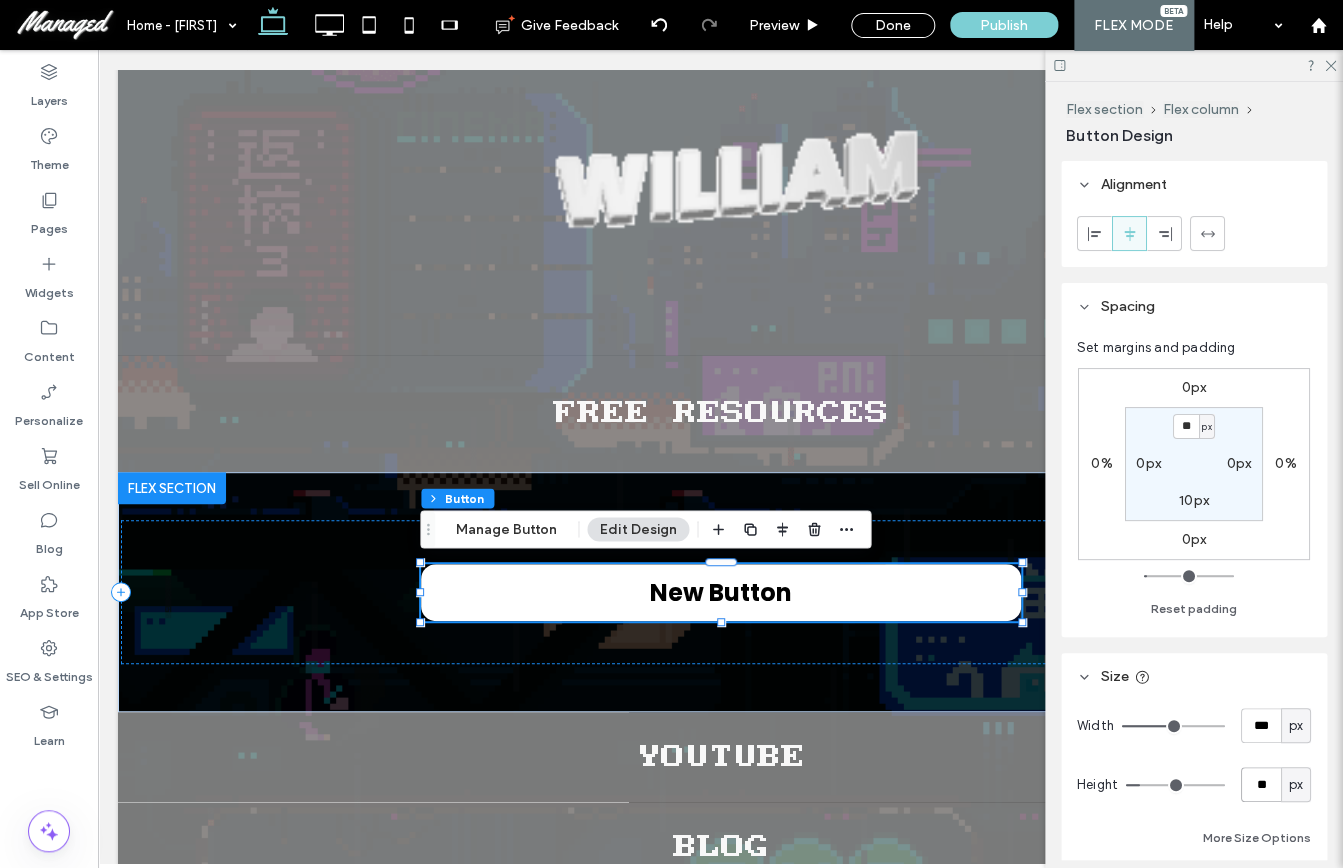 type on "*" 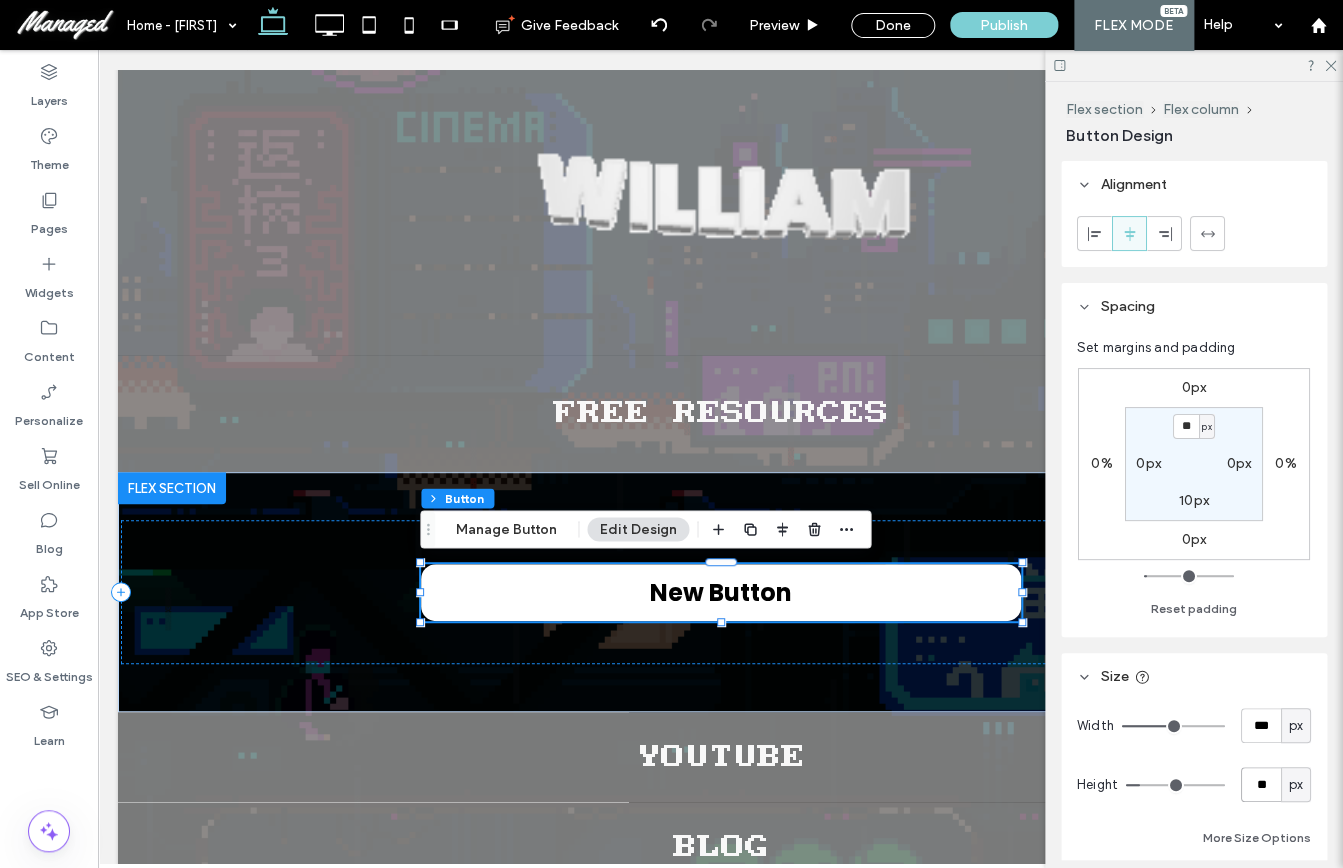 type on "**" 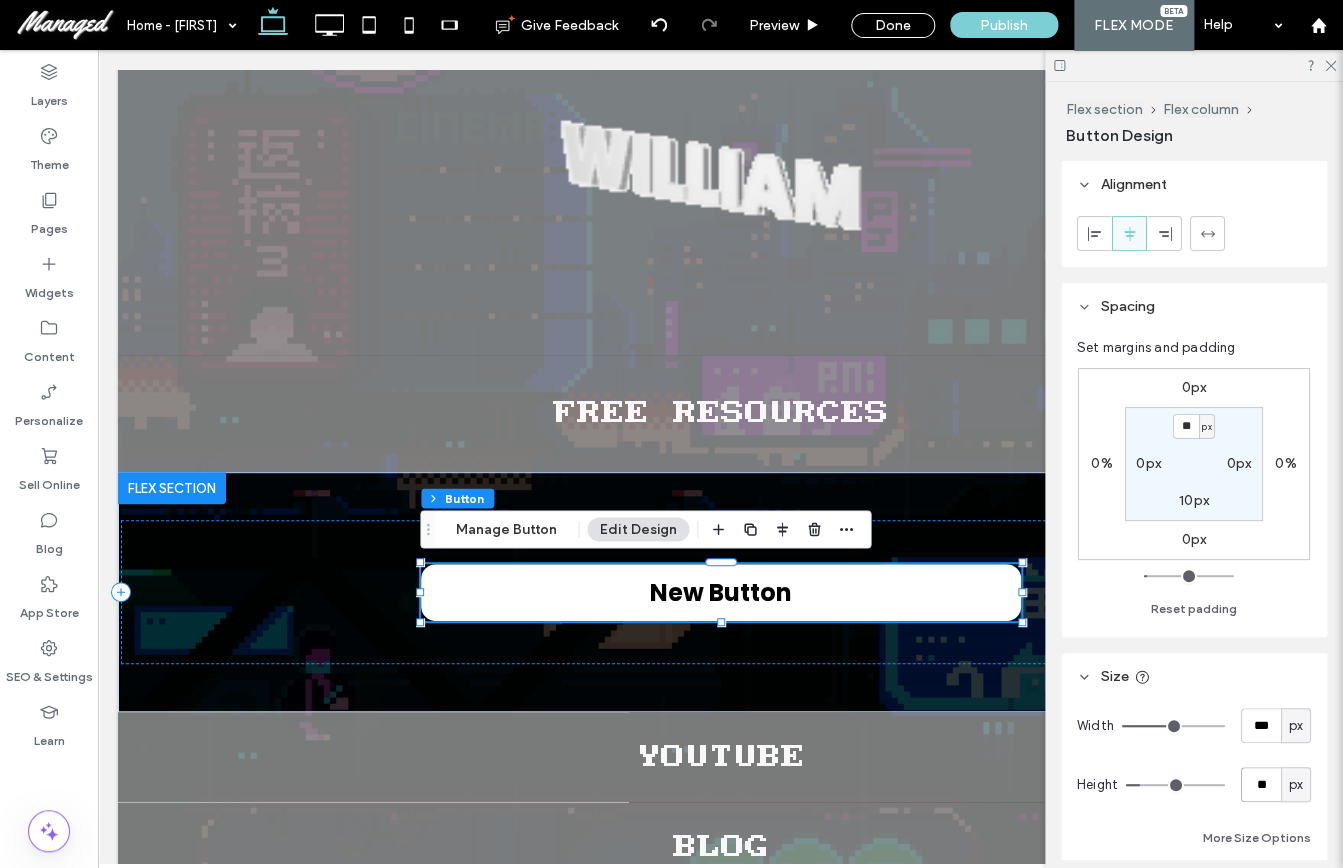 type on "**" 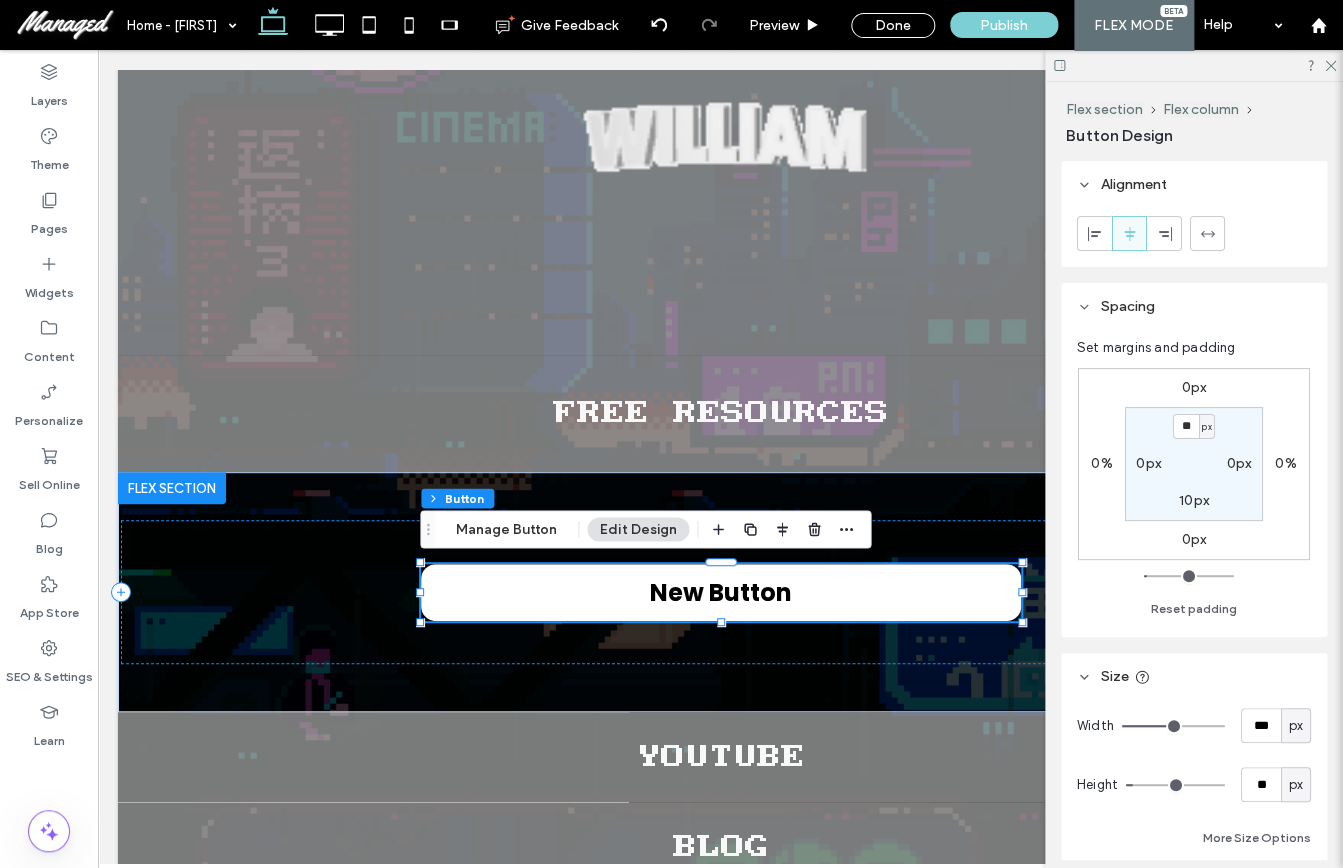 click on "10px" at bounding box center [1194, 500] 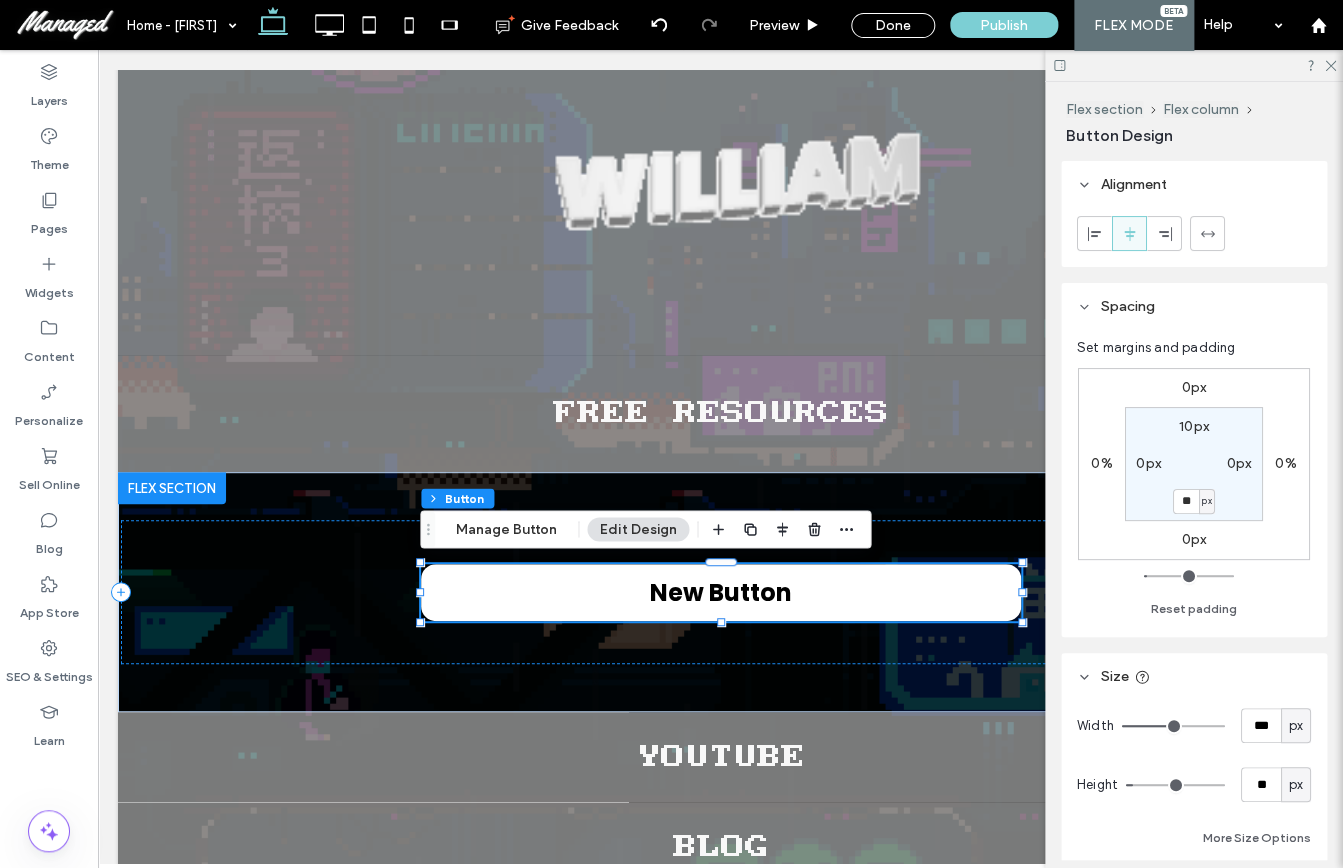 type on "**" 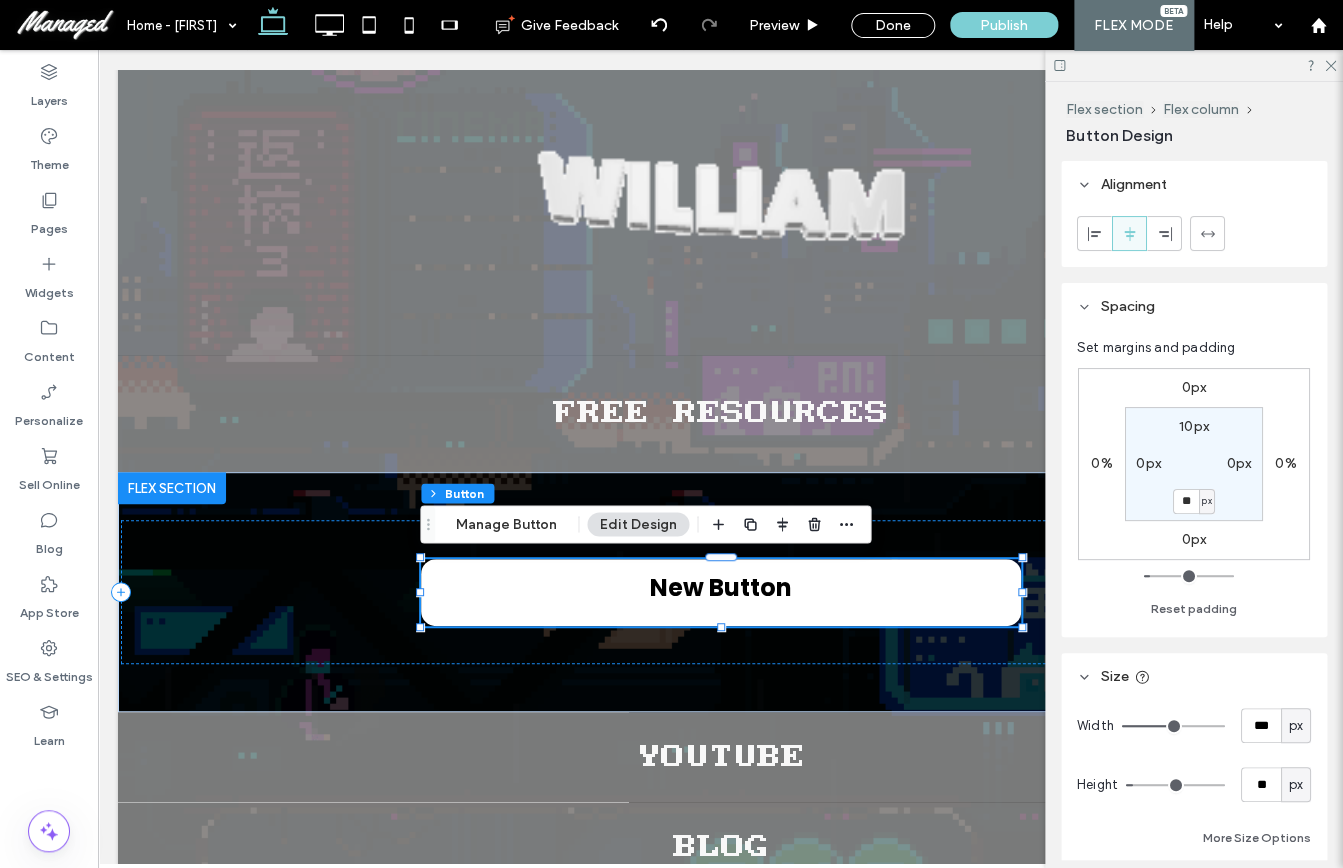 click on "10px" at bounding box center [1194, 426] 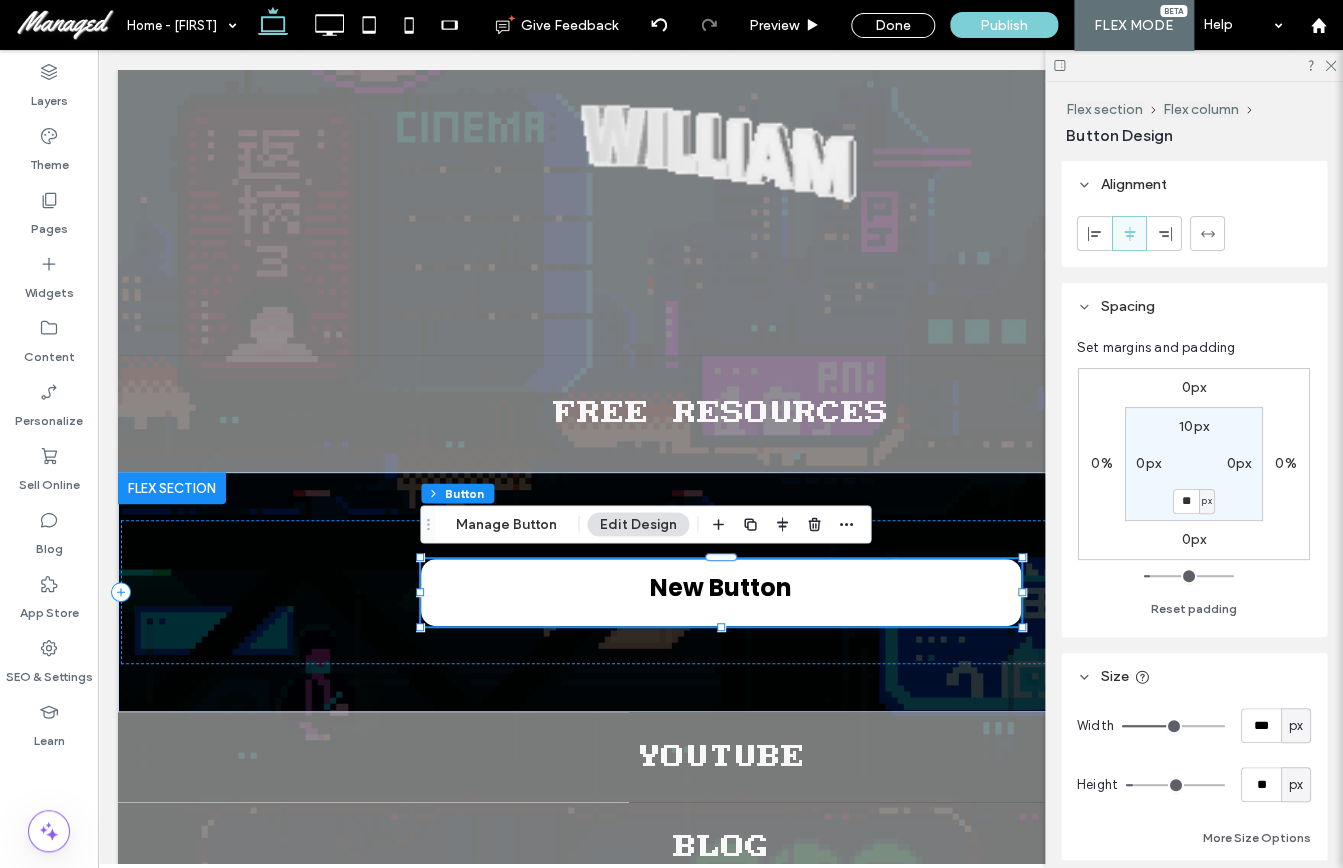 type on "**" 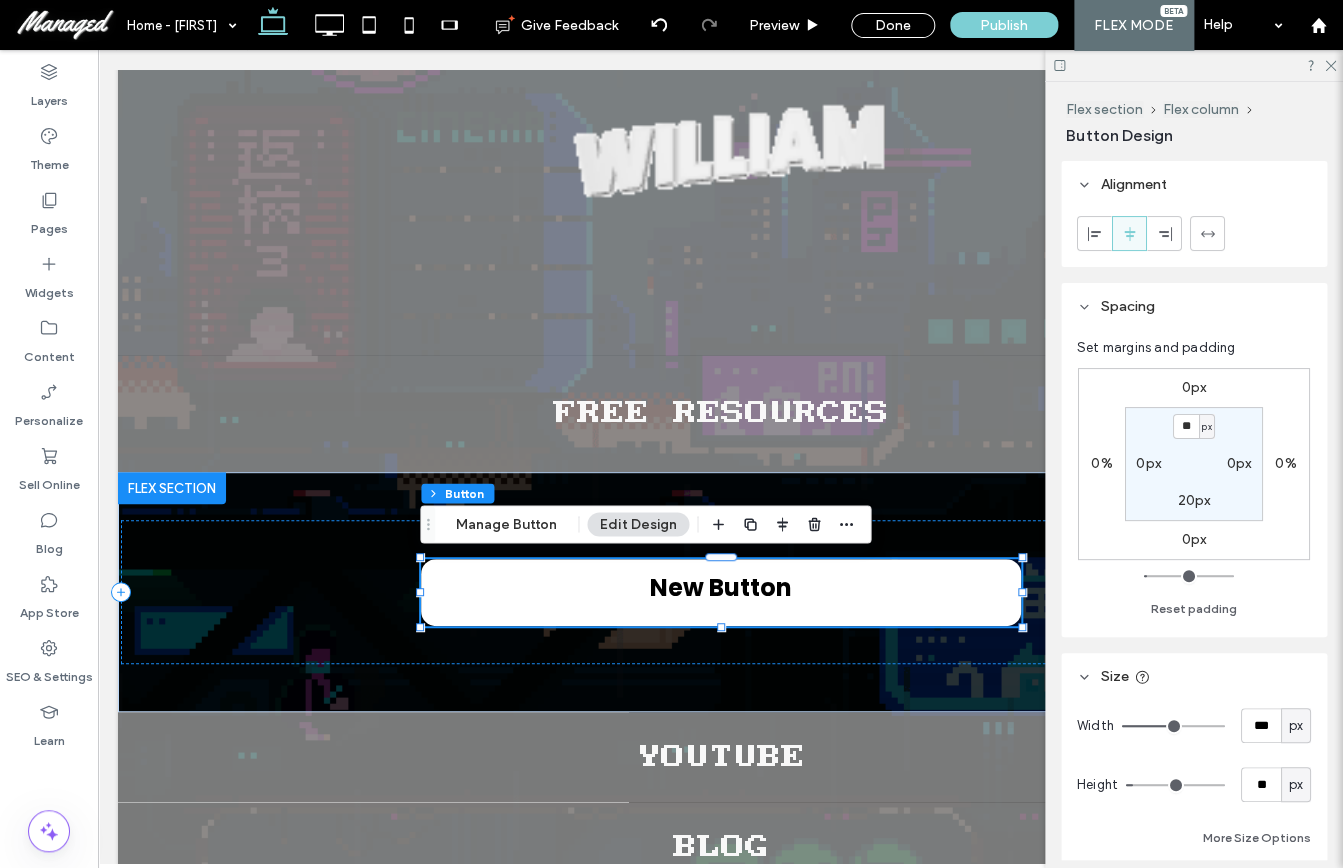 type on "**" 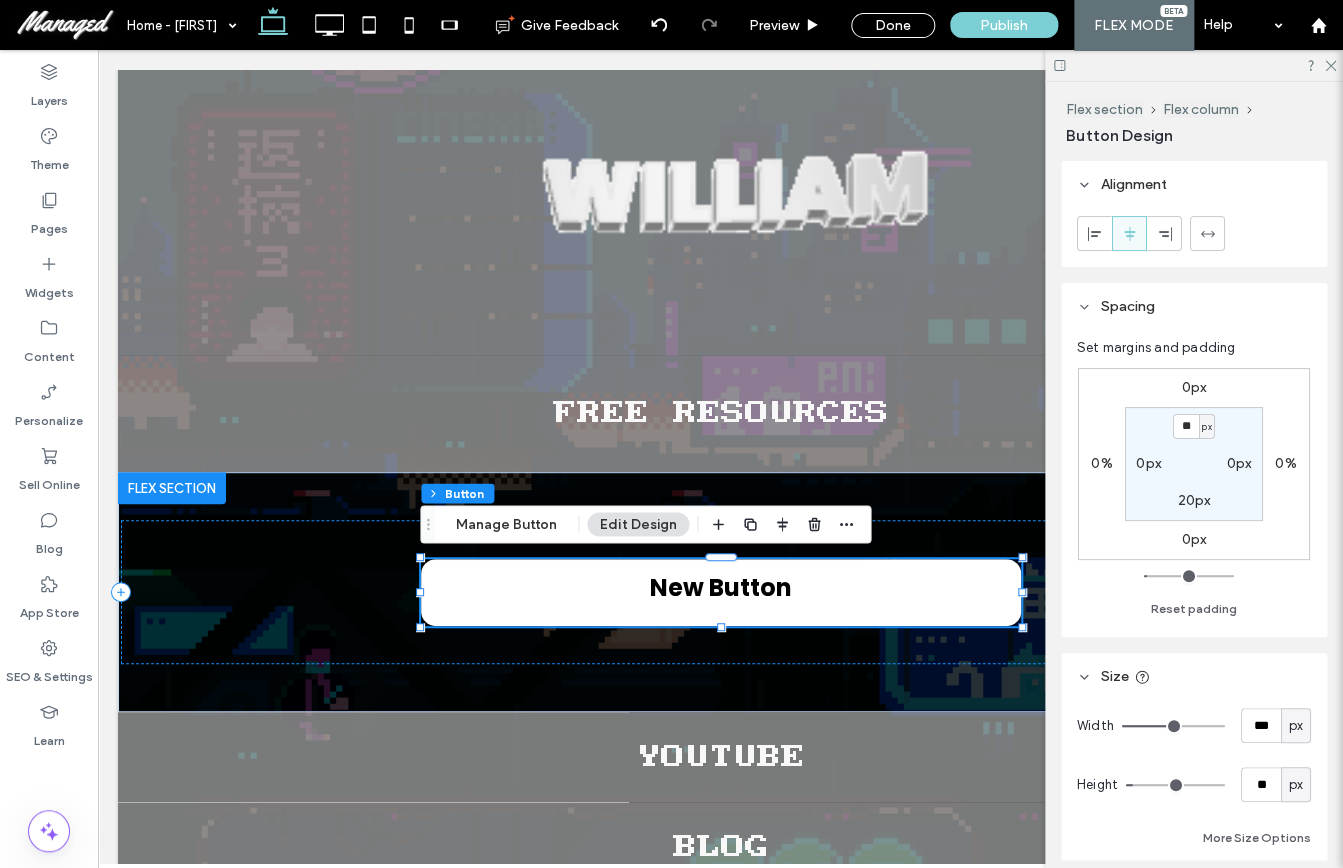 type on "**" 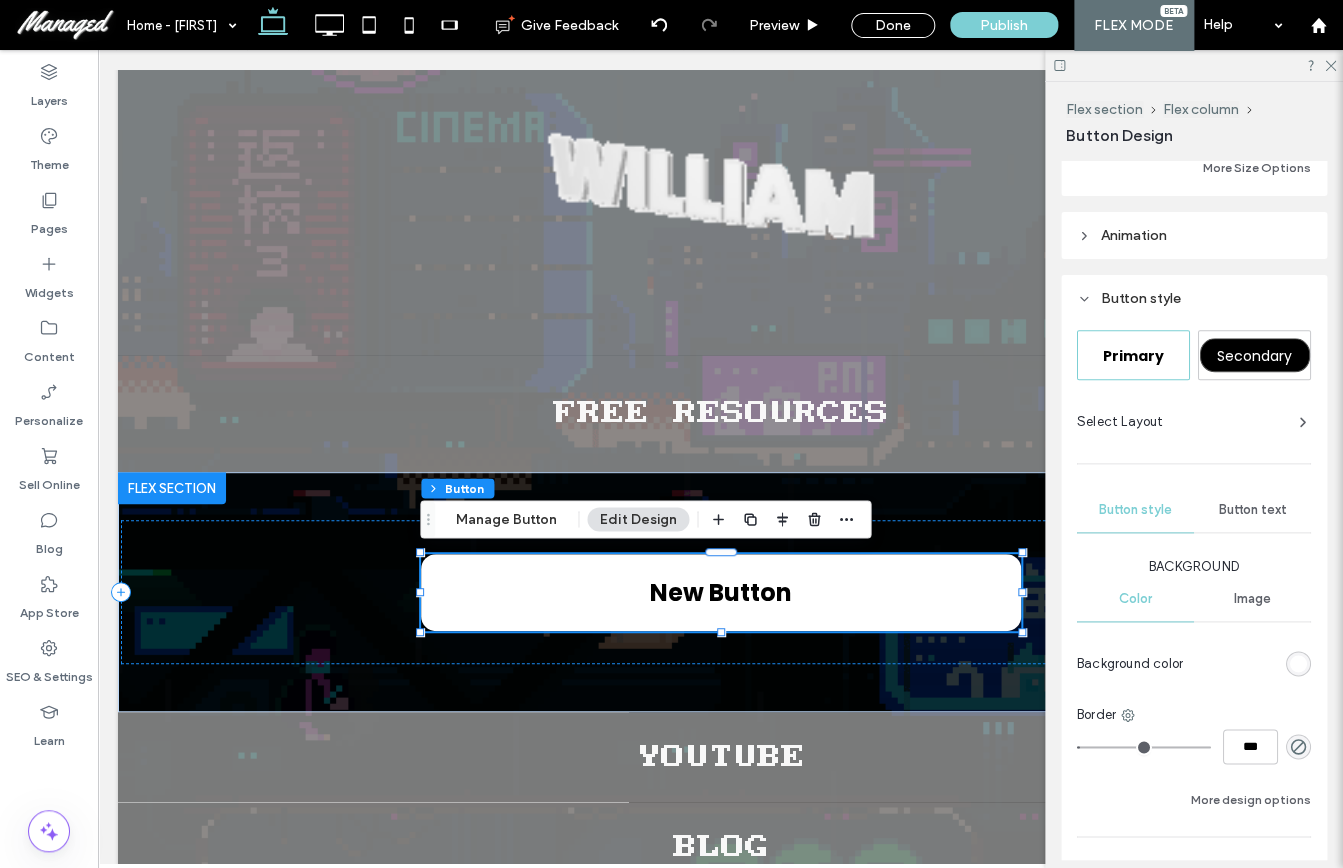 scroll, scrollTop: 719, scrollLeft: 0, axis: vertical 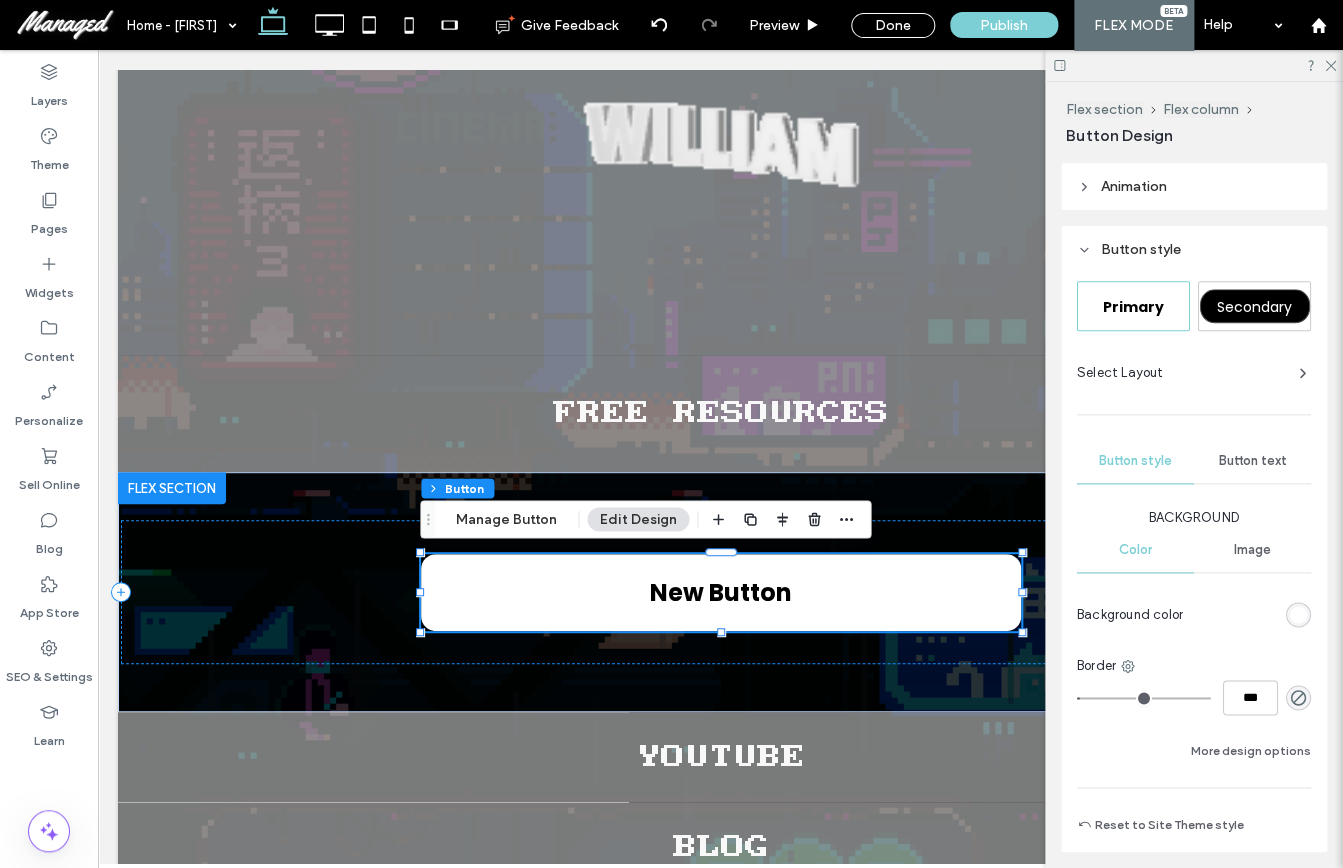 click on "Button text" at bounding box center (1253, 461) 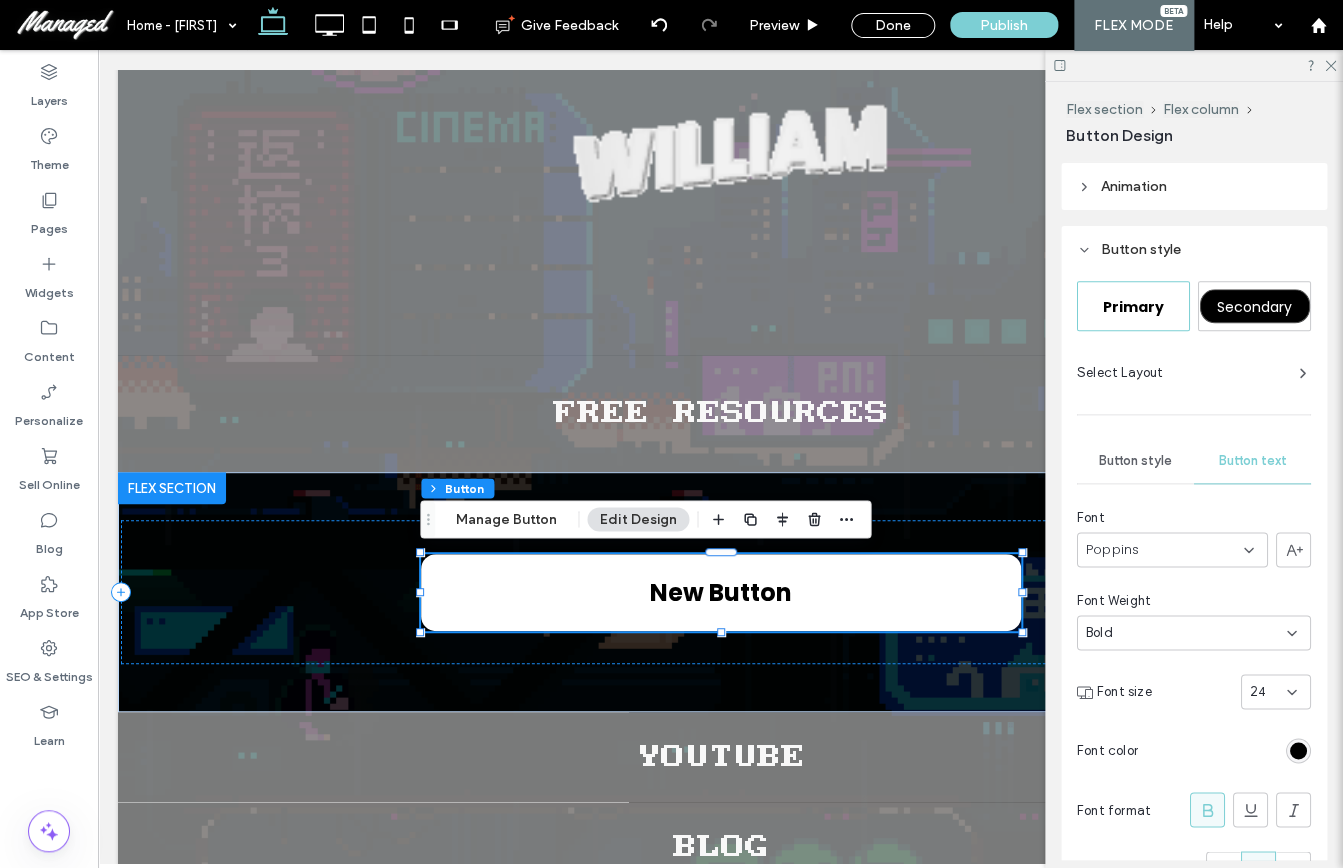 click on "24" at bounding box center [1258, 692] 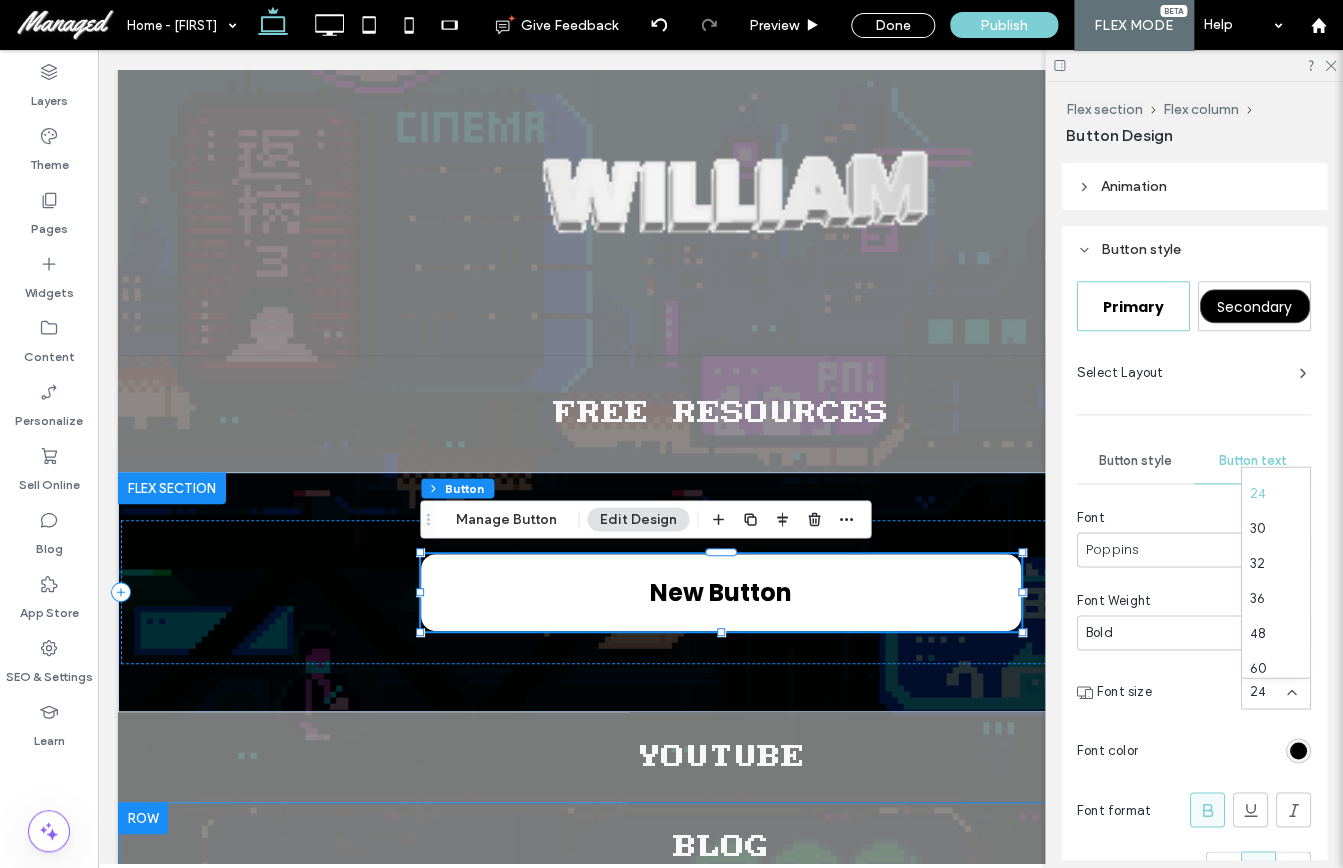 scroll, scrollTop: 265, scrollLeft: 0, axis: vertical 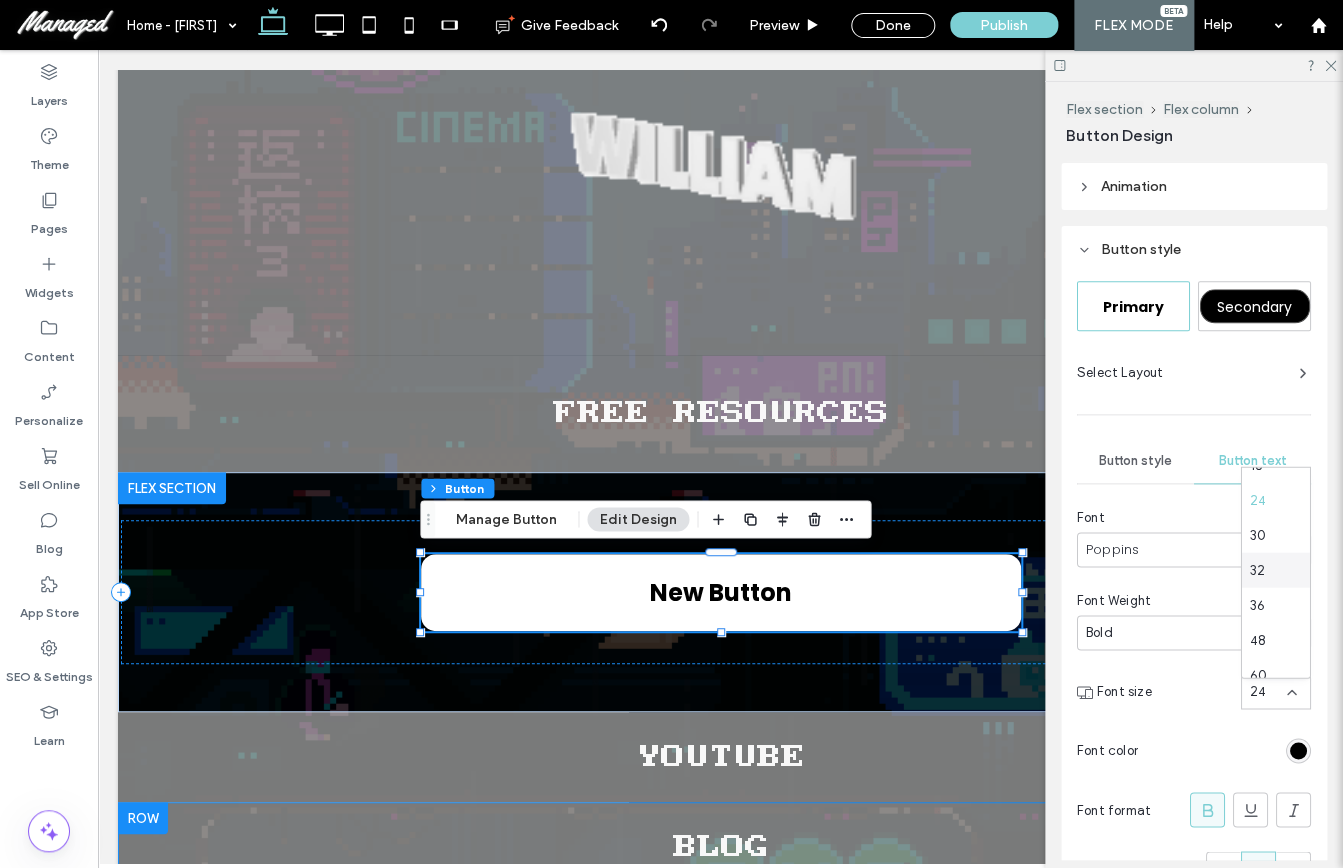 click on "32" at bounding box center [1276, 570] 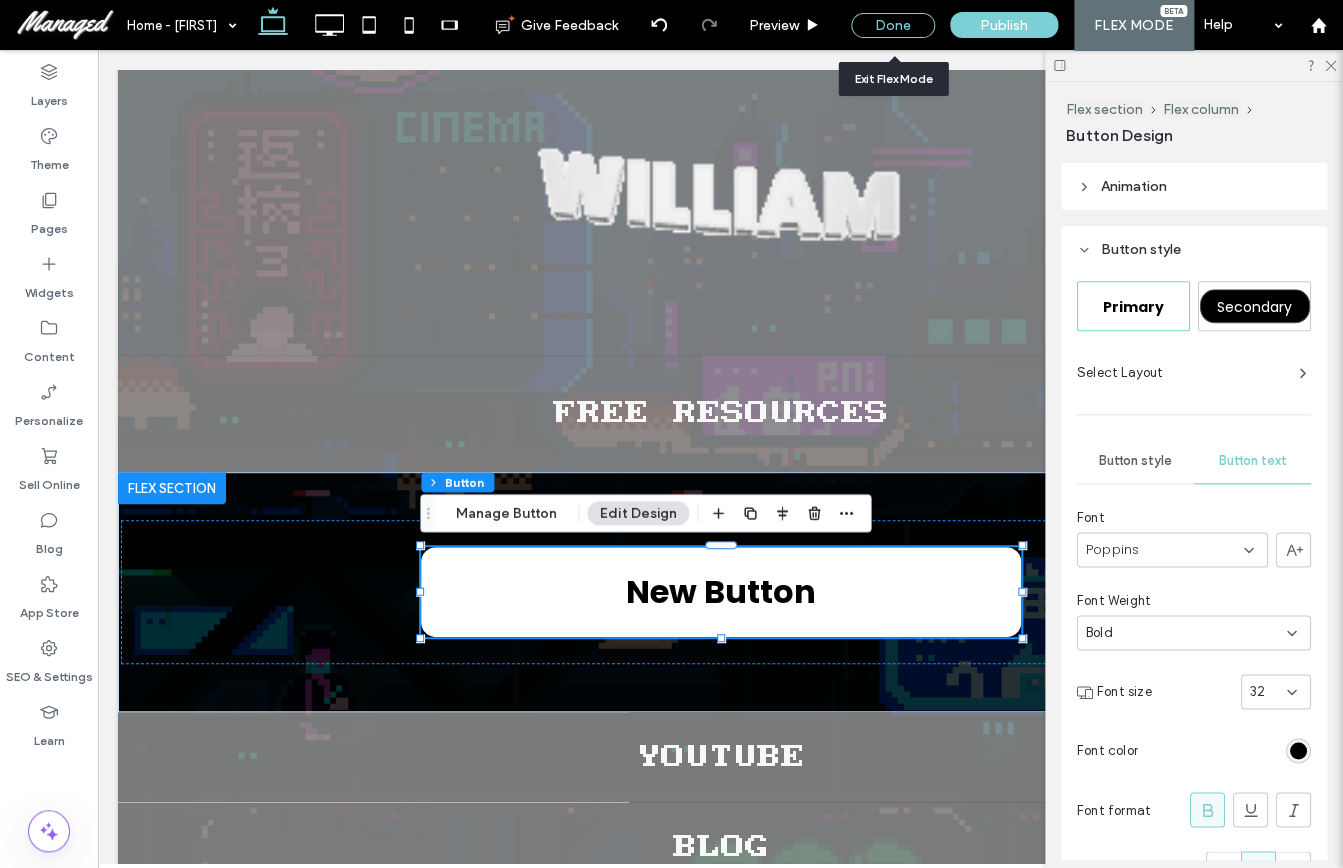 click on "Done" at bounding box center [893, 25] 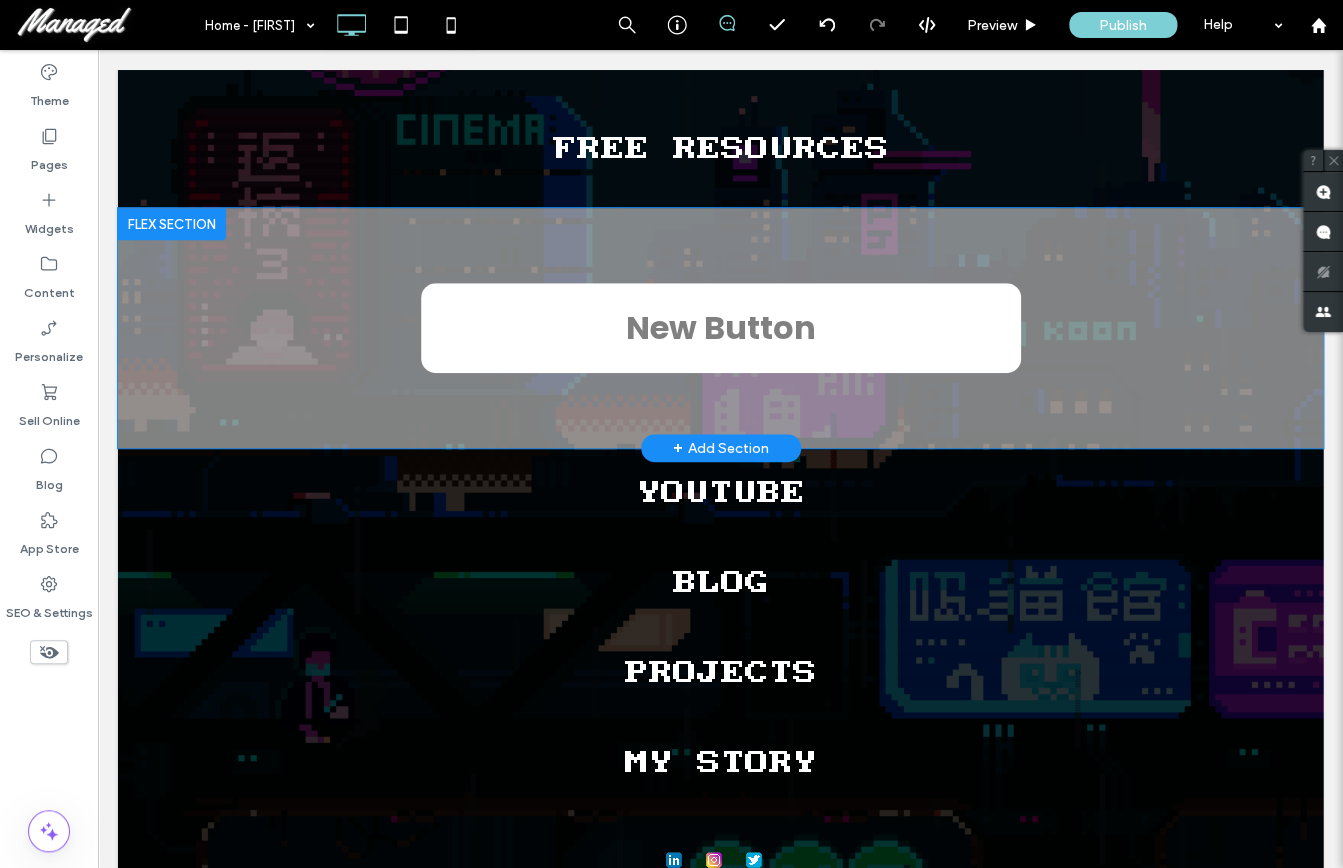 scroll, scrollTop: 373, scrollLeft: 0, axis: vertical 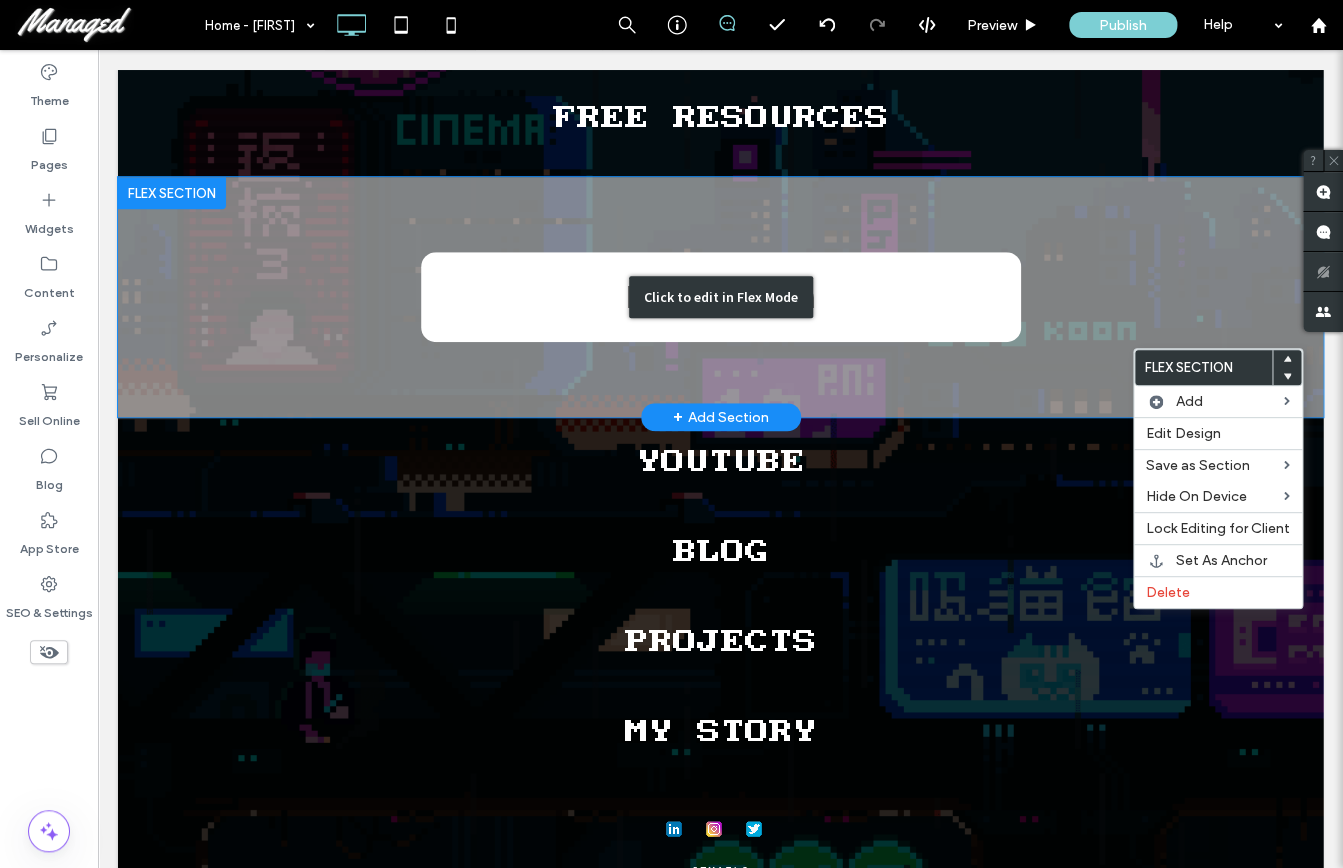 click on "Click to edit in Flex Mode" at bounding box center (720, 297) 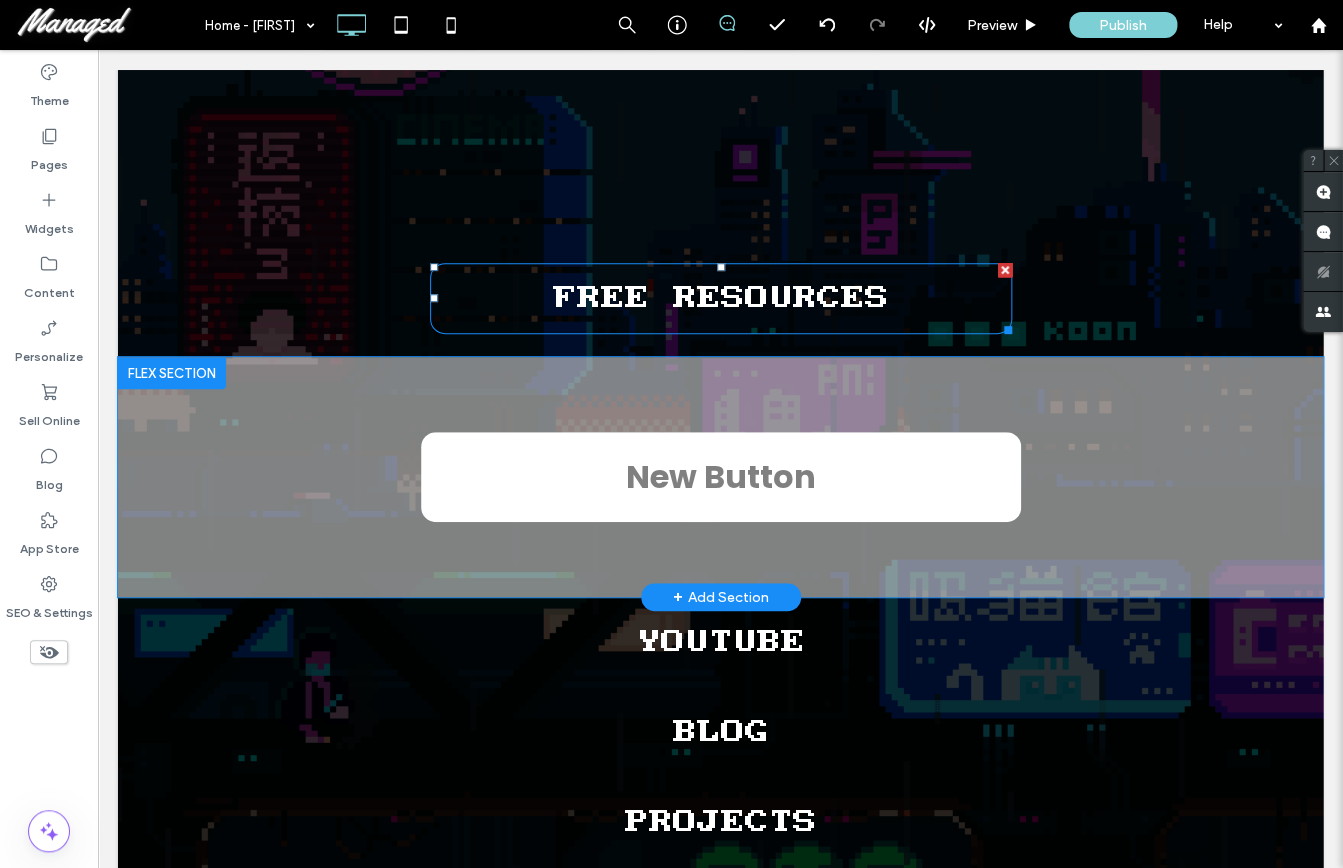 scroll, scrollTop: 175, scrollLeft: 0, axis: vertical 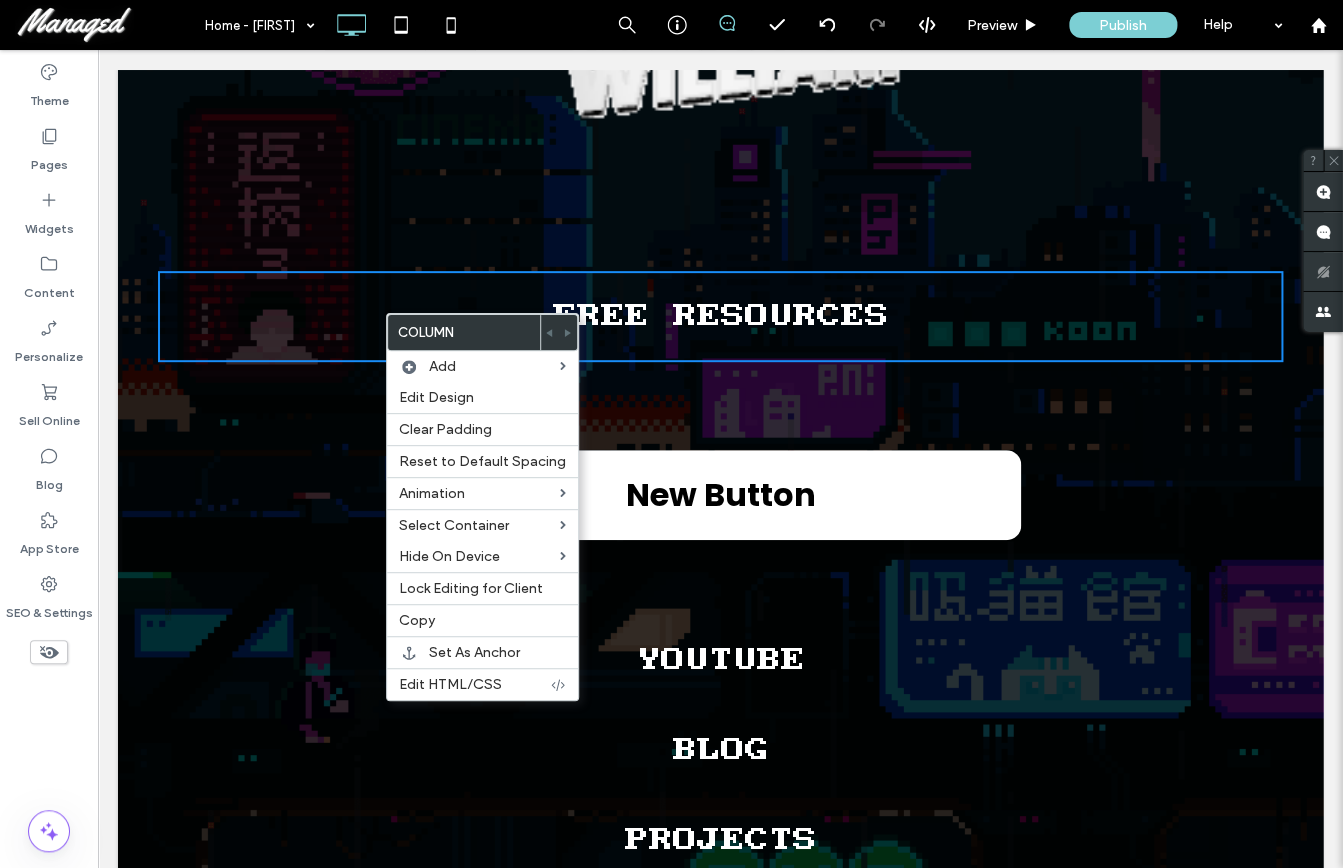 click on "FREE RESOURCES
Click To Paste     Click To Paste     Click To Paste     Click To Paste     Click To Paste     Click To Paste     Click To Paste     Click To Paste     Click To Paste
Row + Add Section" at bounding box center (720, 316) 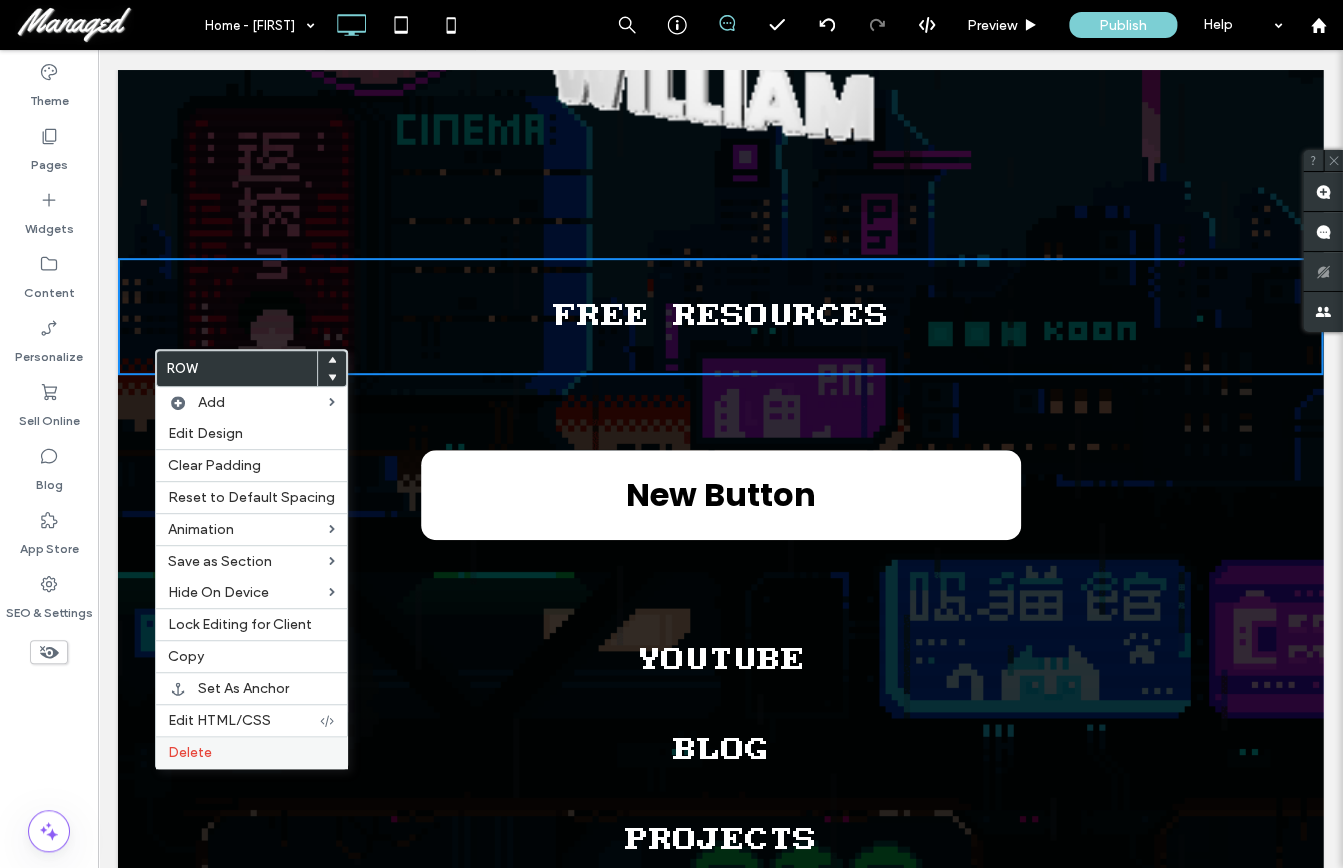 click on "Delete" at bounding box center [251, 752] 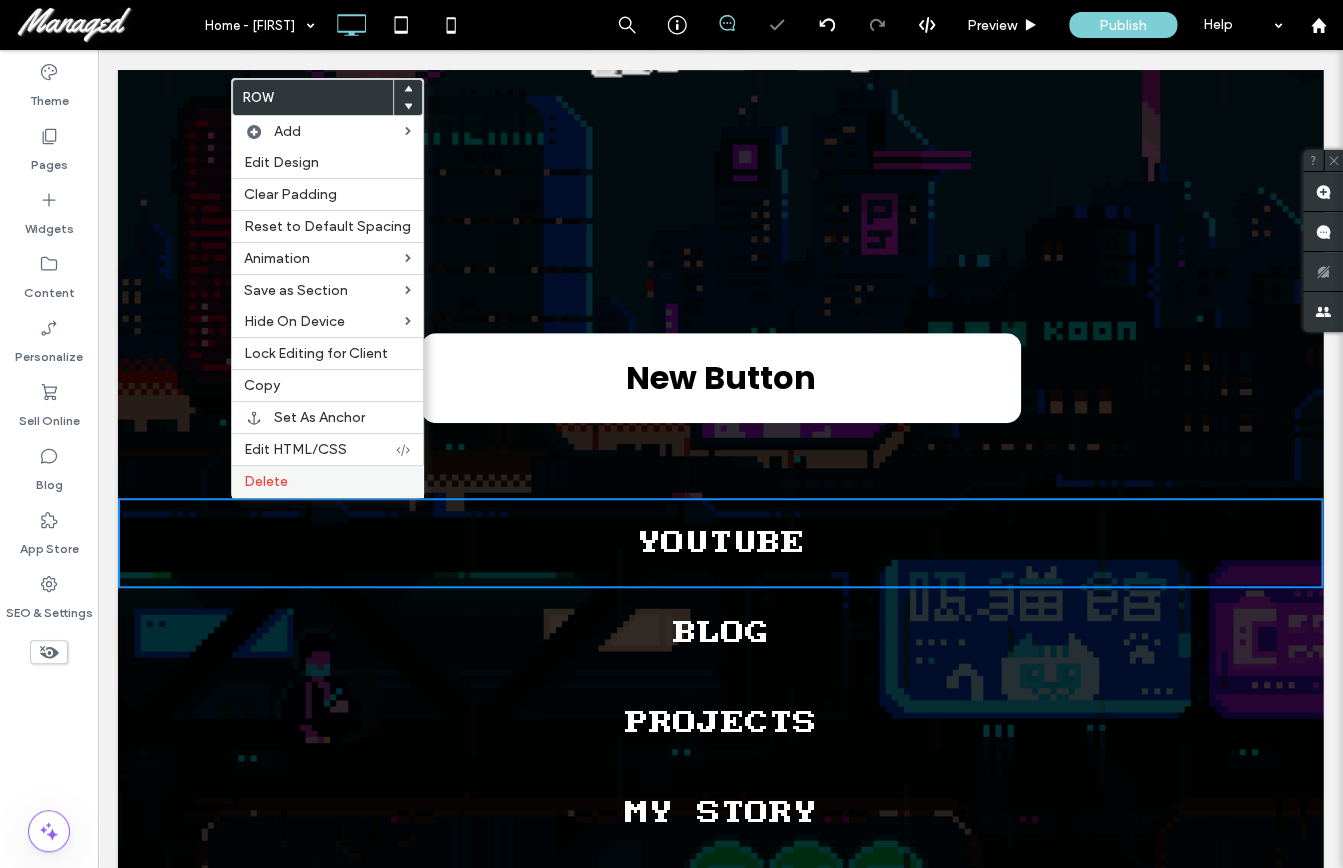 click on "Delete" at bounding box center (266, 481) 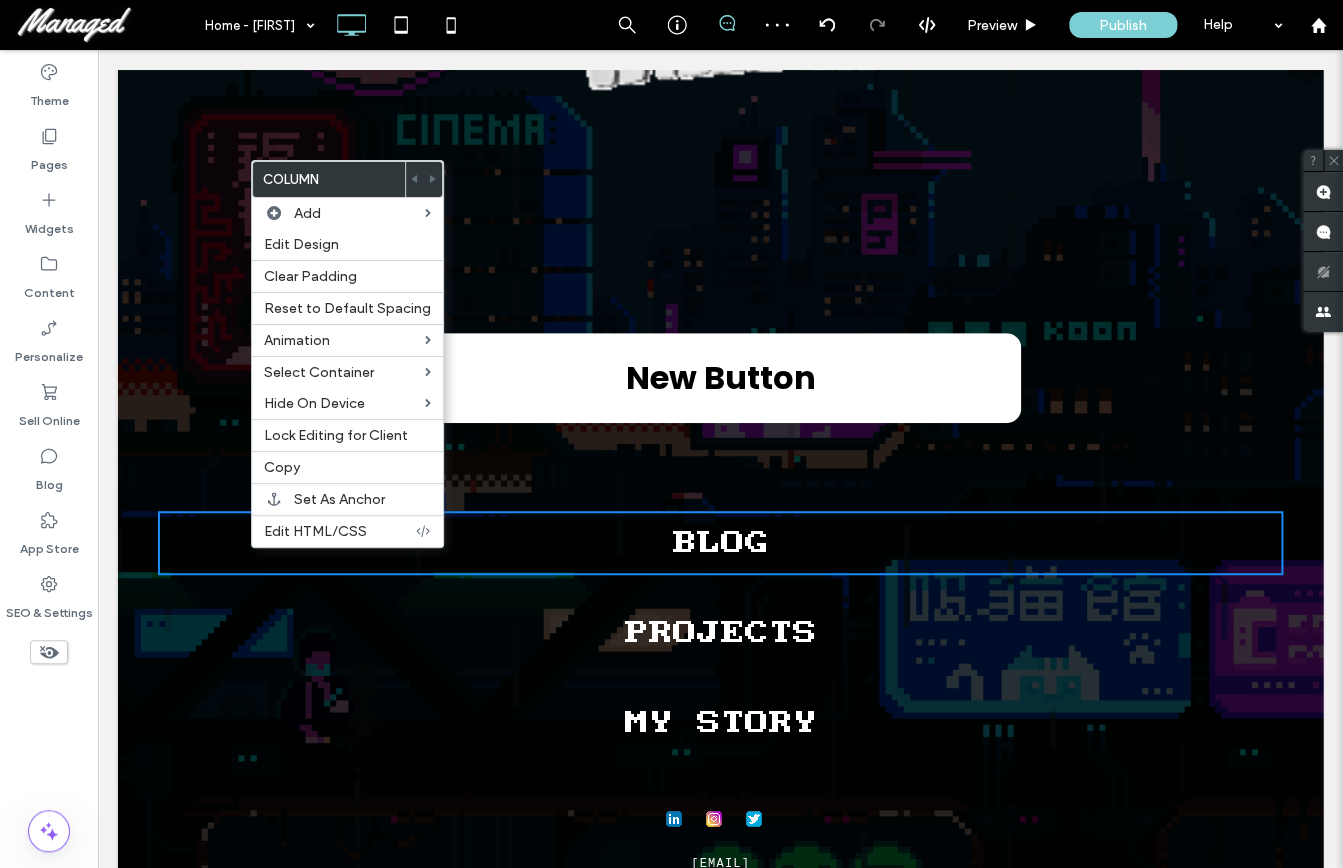 click on "BLOG
Click To Paste     Click To Paste     Click To Paste     Click To Paste     Click To Paste     Click To Paste     Click To Paste     Click To Paste     Click To Paste" at bounding box center (720, 543) 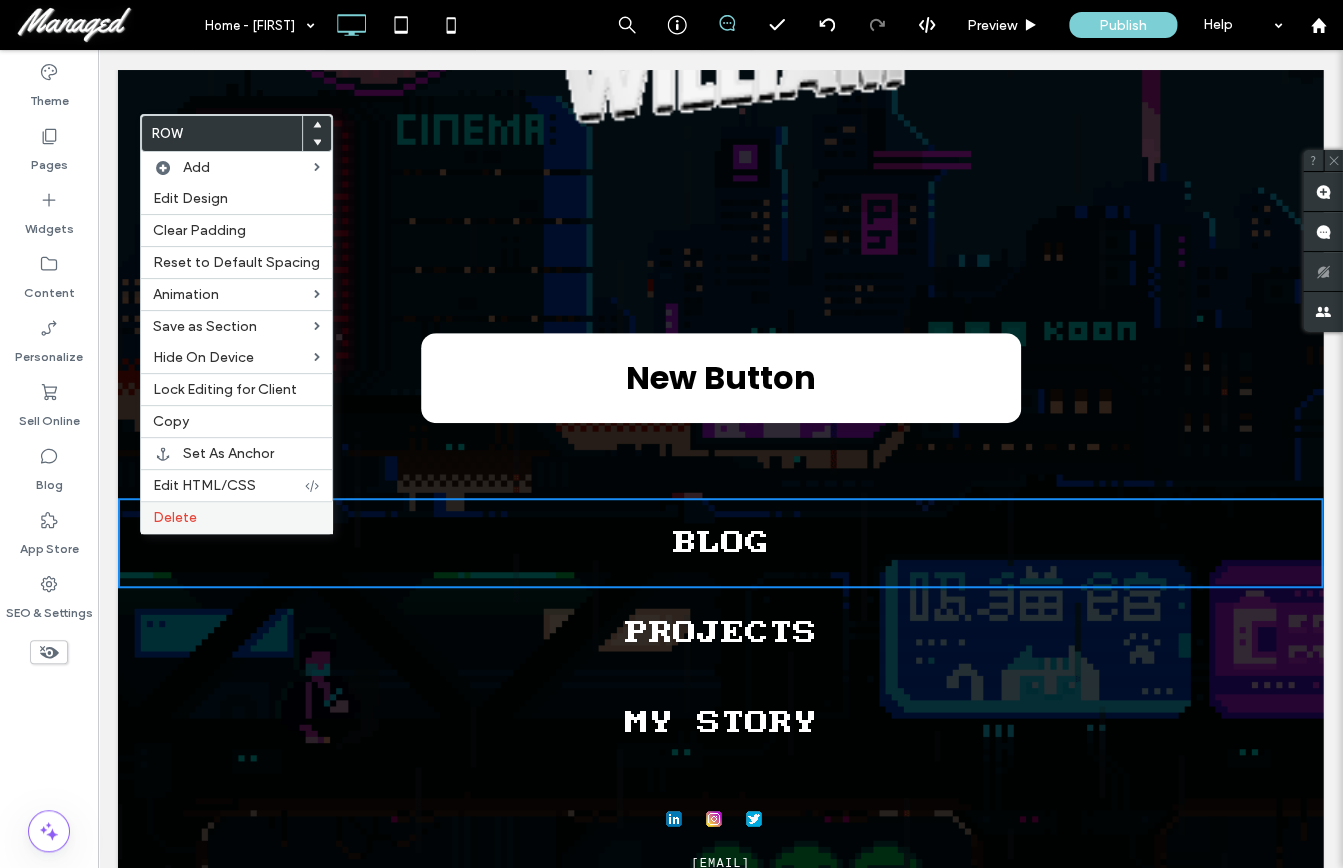 click on "Delete" at bounding box center (175, 517) 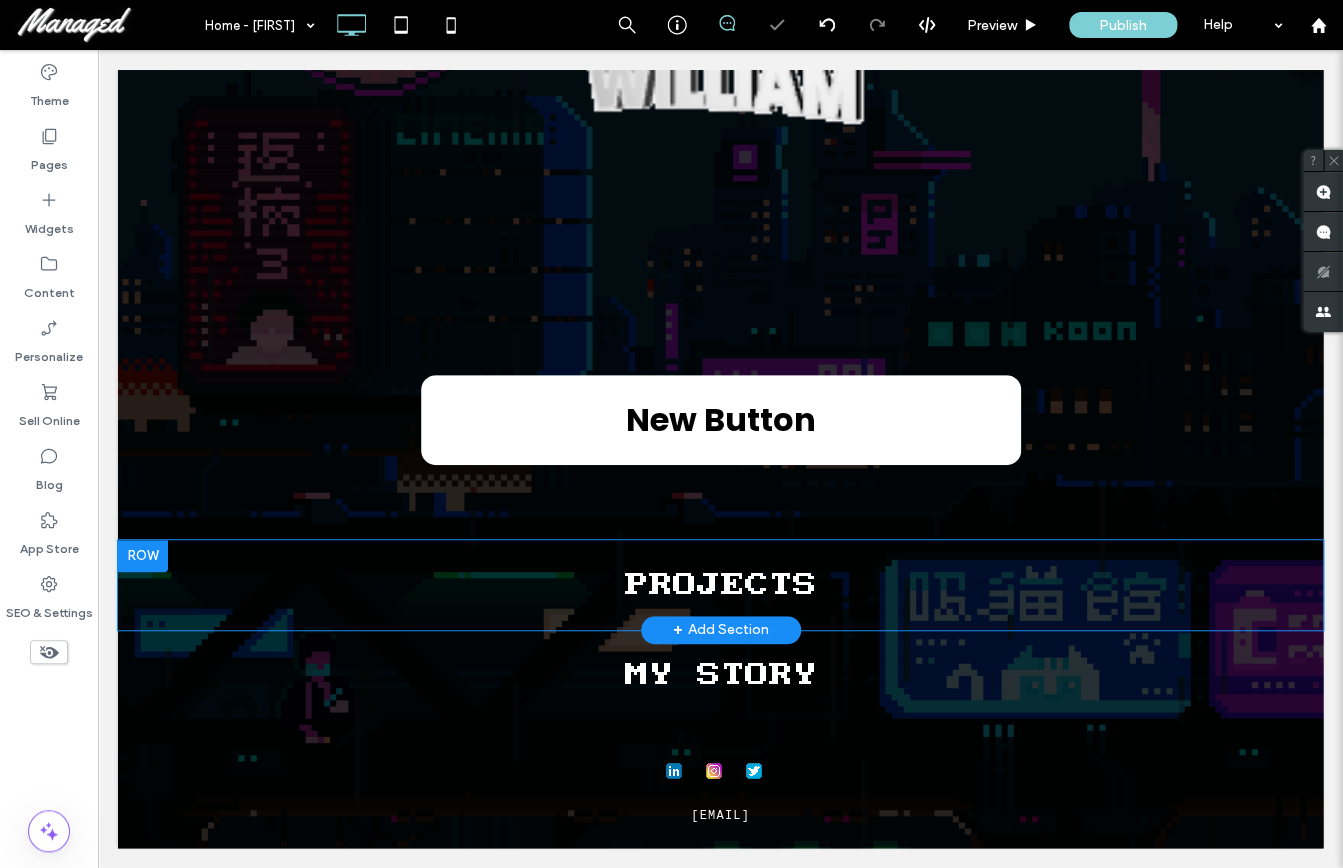 click on "PROJECTS
Click To Paste     Click To Paste     Click To Paste     Click To Paste     Click To Paste     Click To Paste     Click To Paste     Click To Paste     Click To Paste
Row + Add Section" at bounding box center (720, 585) 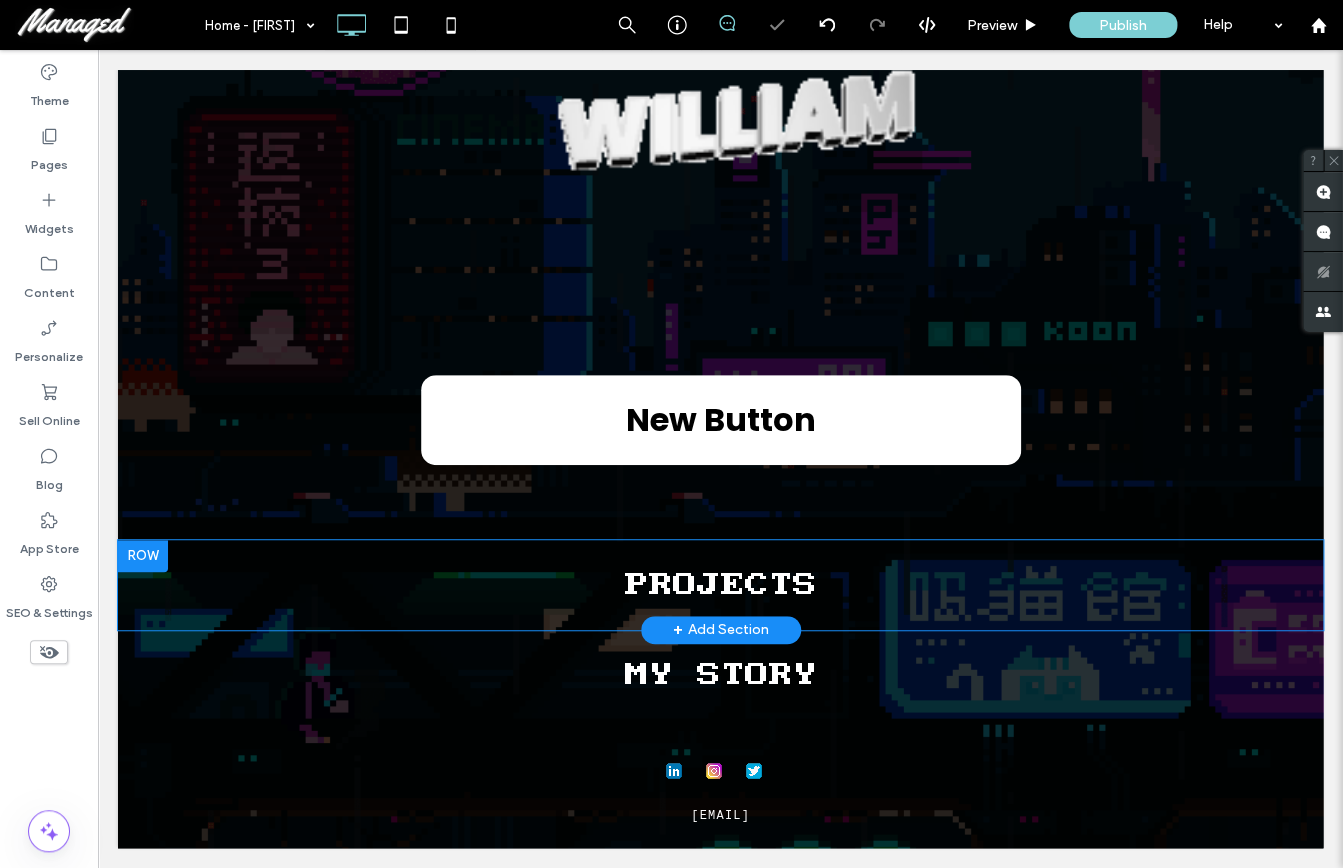 scroll, scrollTop: 48, scrollLeft: 0, axis: vertical 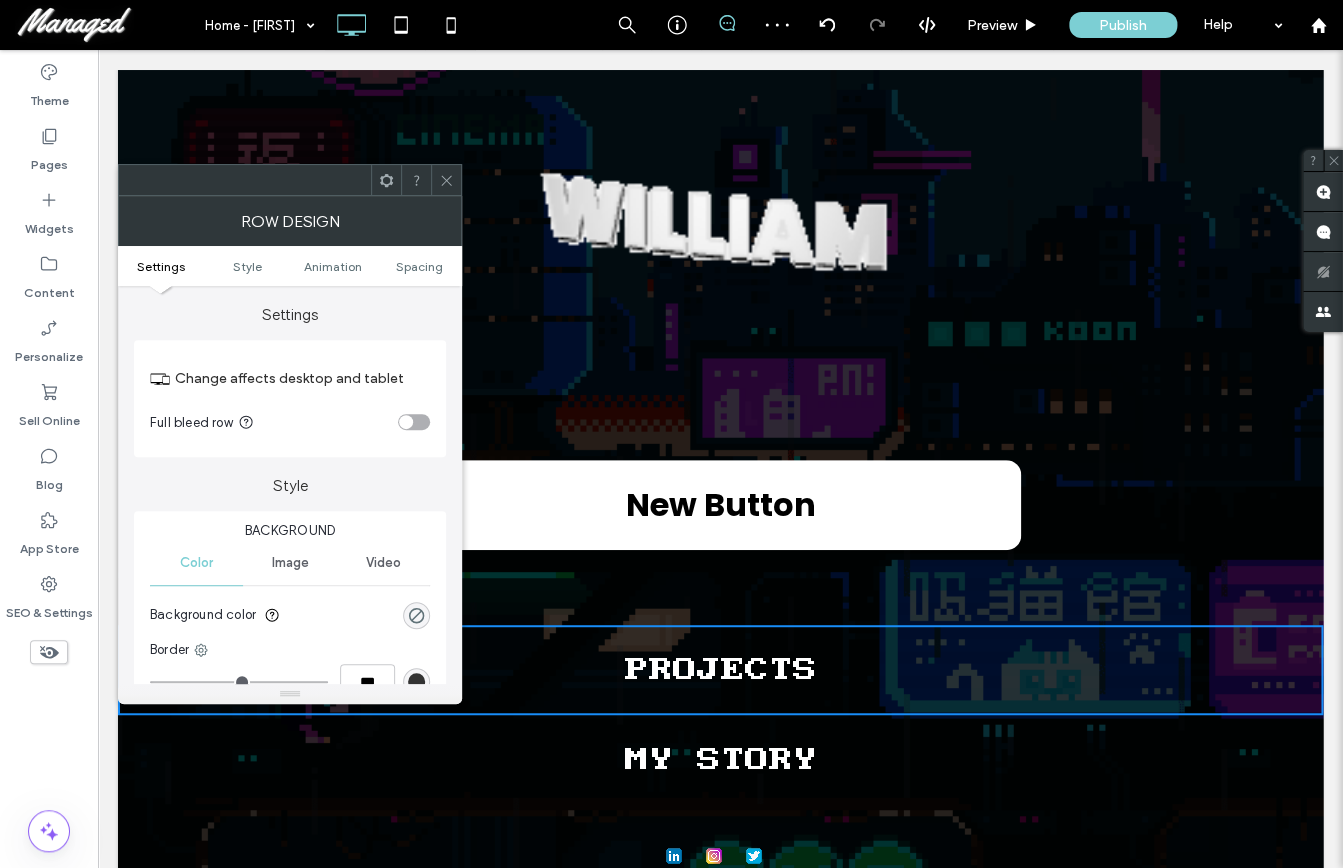click 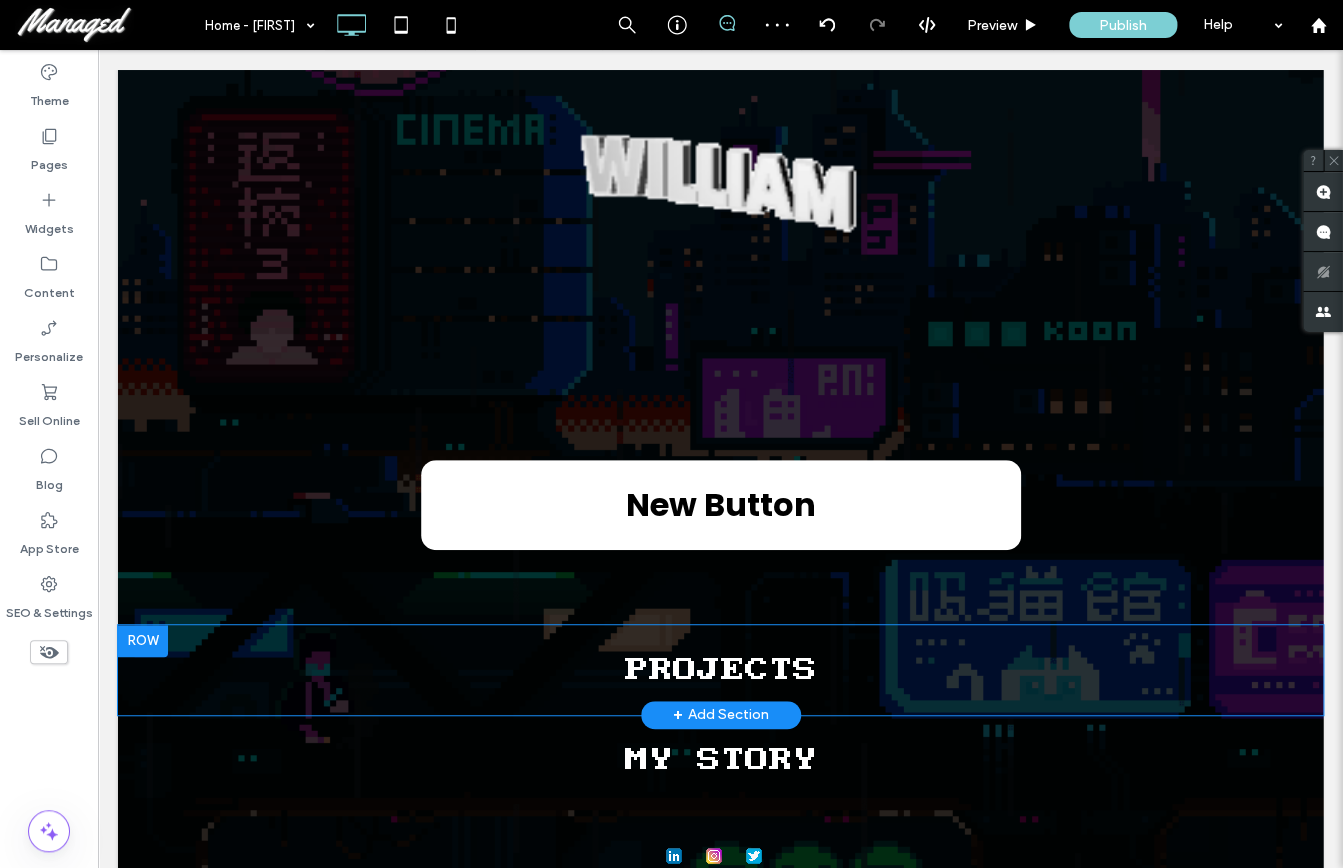 click on "PROJECTS
Click To Paste     Click To Paste     Click To Paste     Click To Paste     Click To Paste     Click To Paste     Click To Paste     Click To Paste     Click To Paste
Row + Add Section" at bounding box center [720, 670] 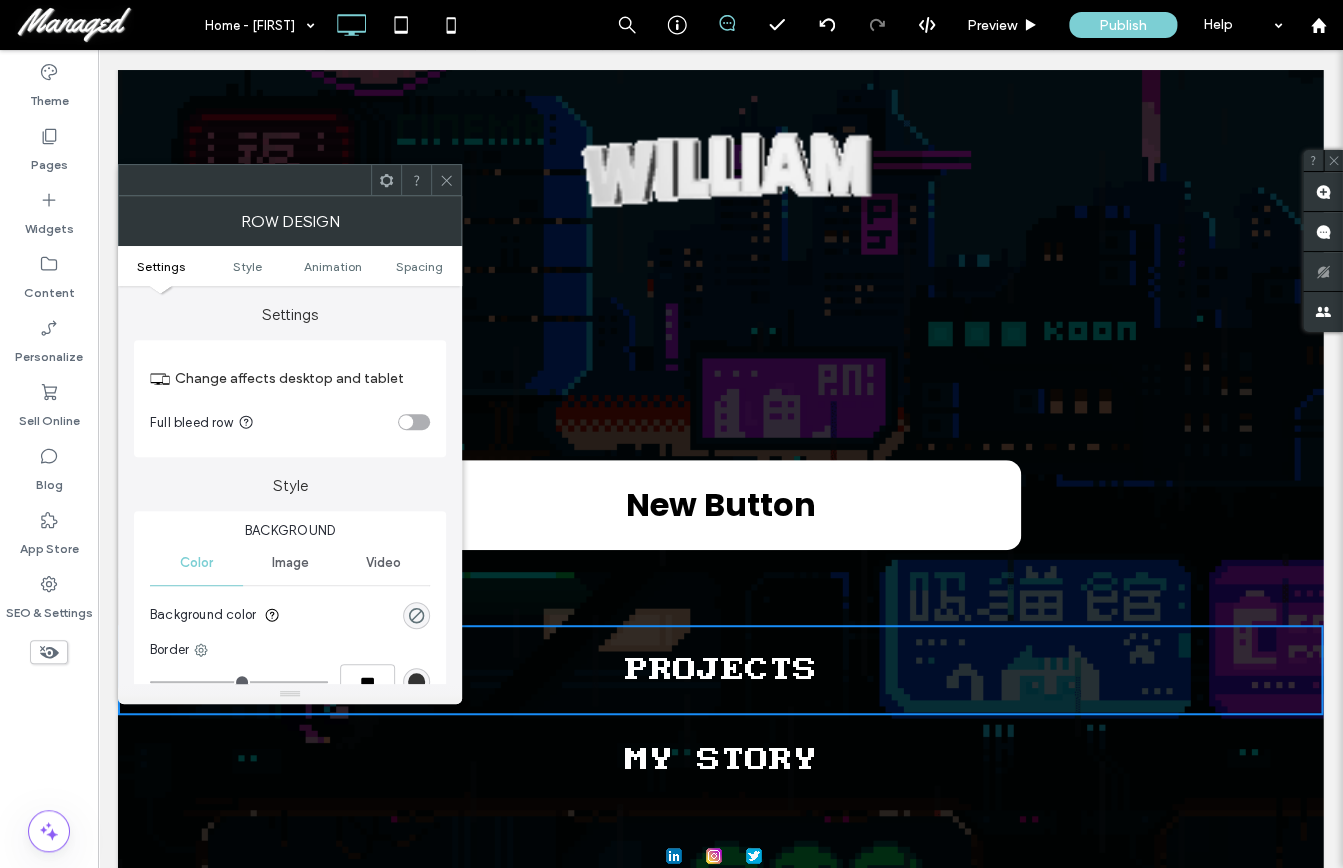 click 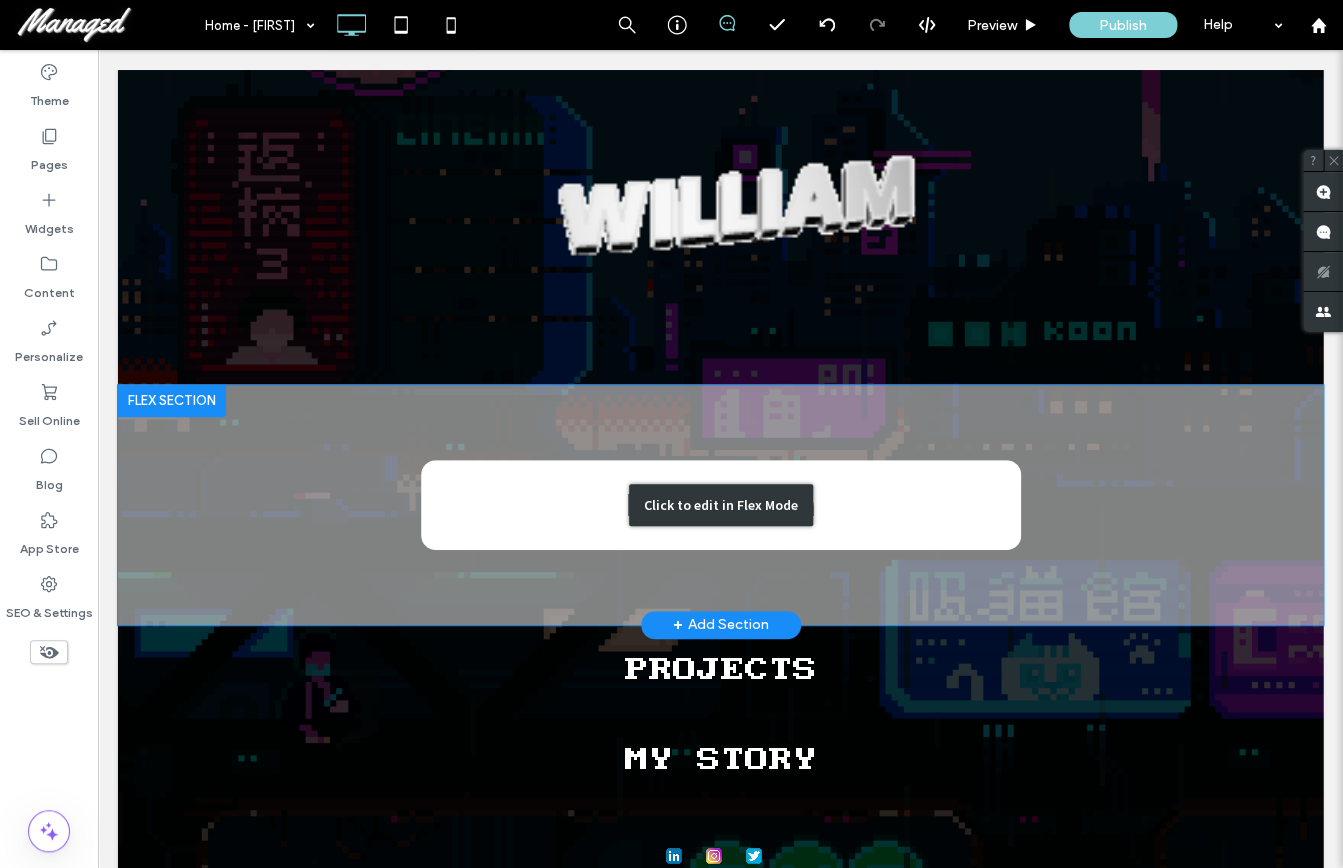 click on "Click to edit in Flex Mode" at bounding box center [720, 505] 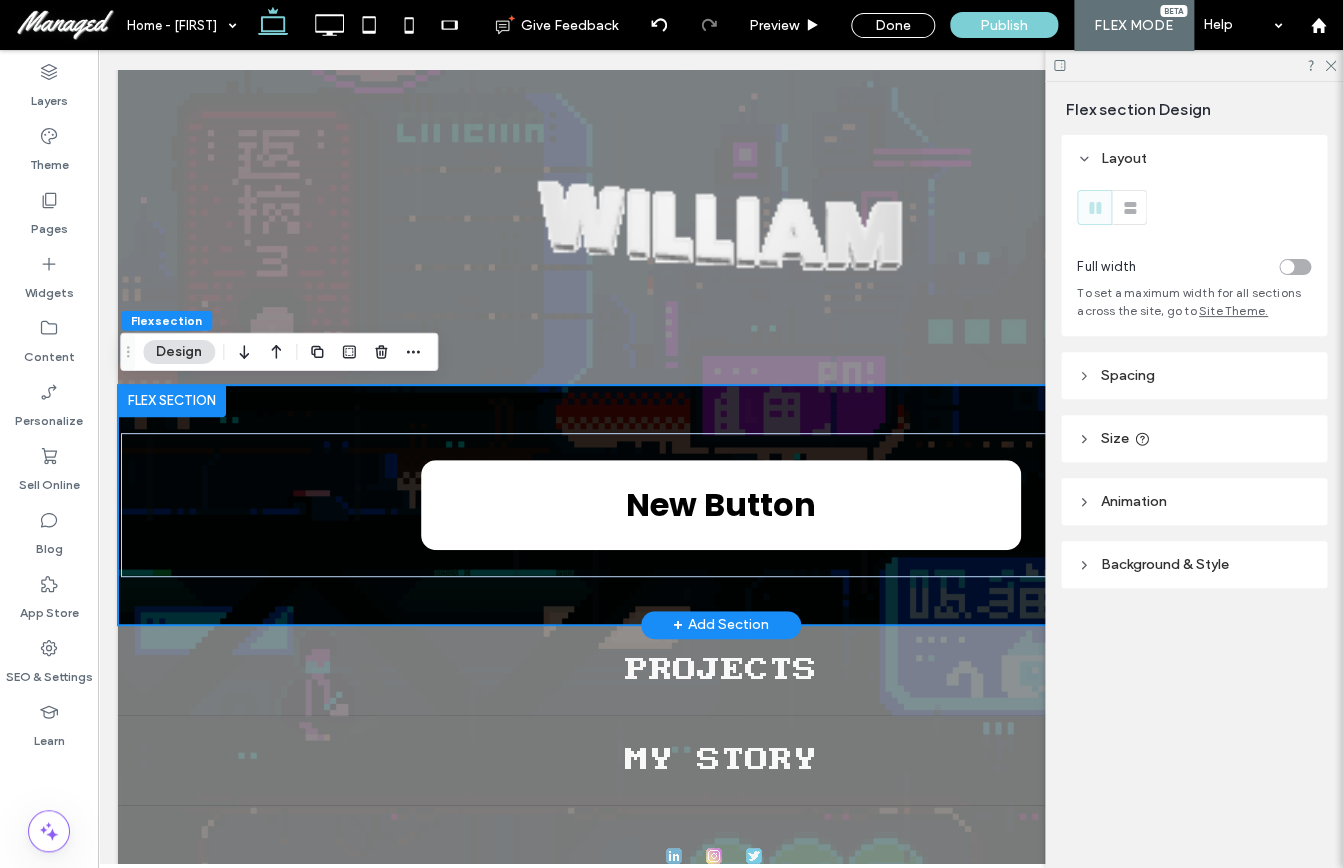 click on "New Button" at bounding box center (721, 505) 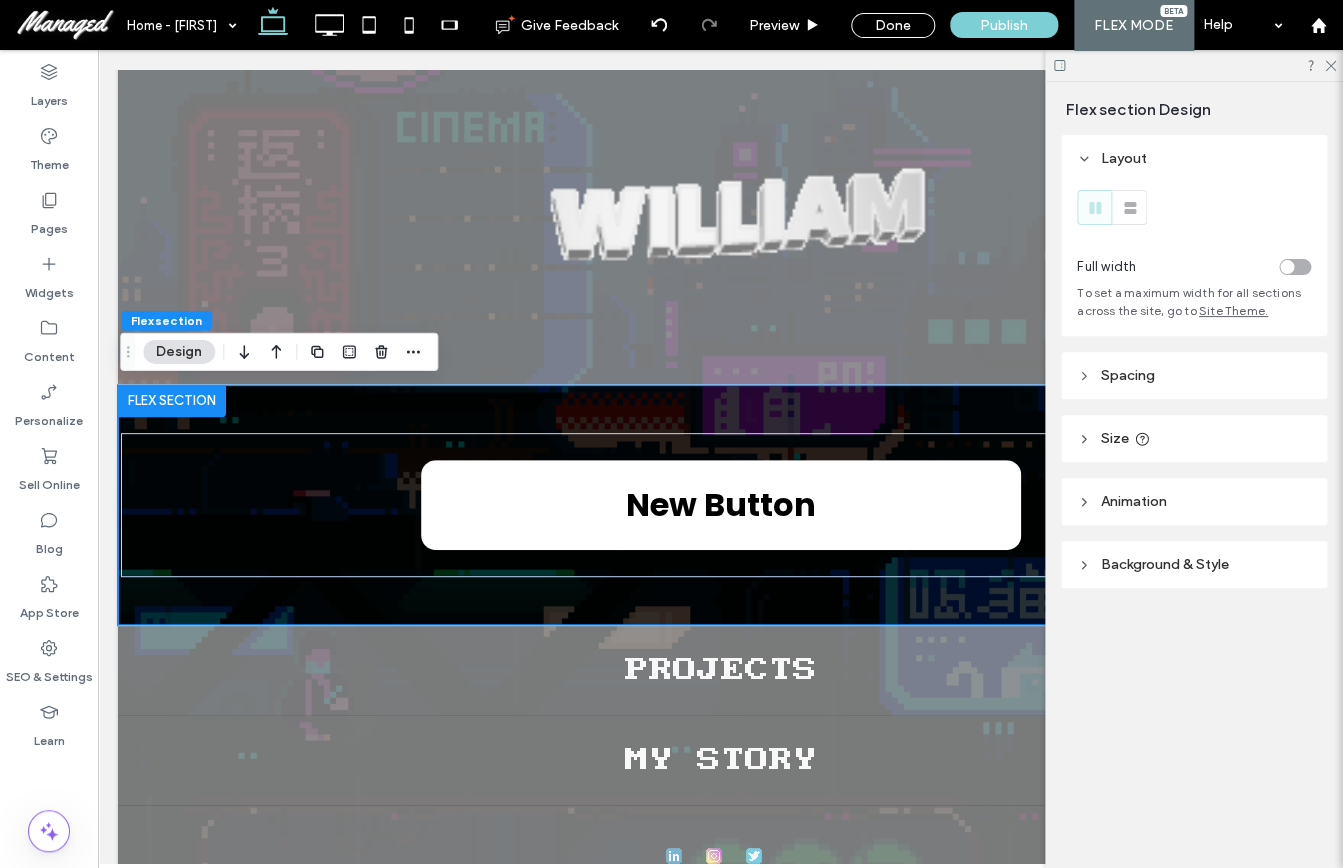 click on "Spacing" at bounding box center [1128, 375] 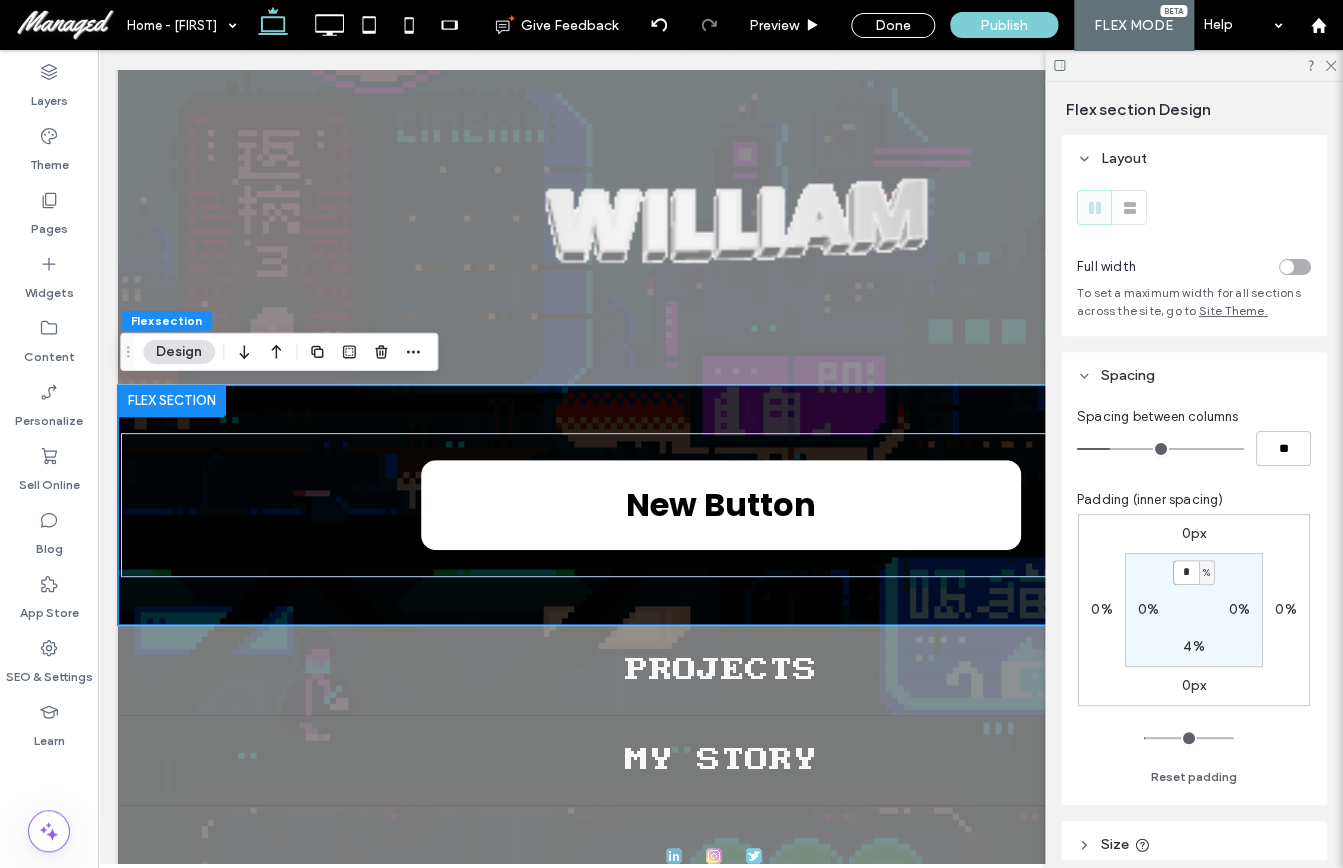 click on "*" at bounding box center (1186, 572) 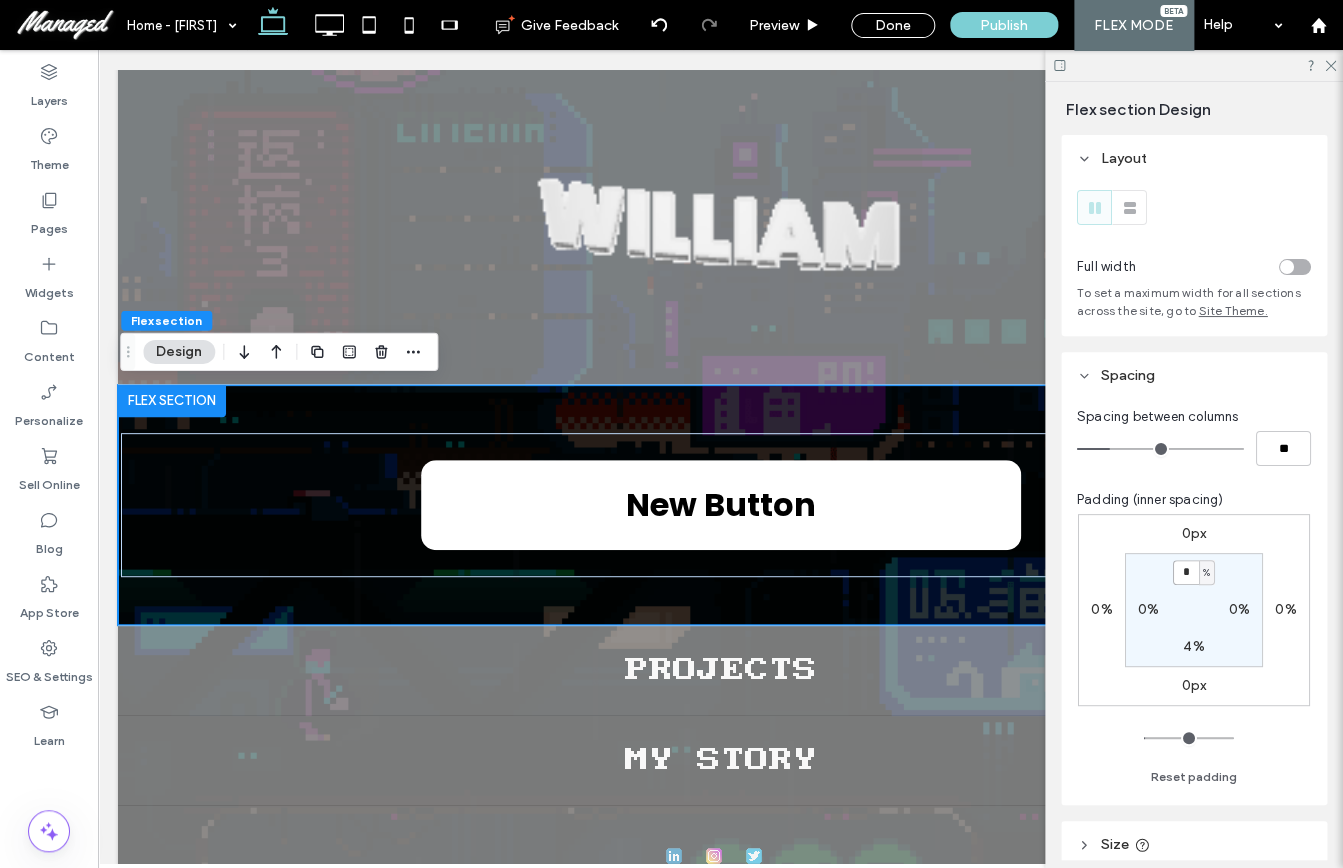 type on "*" 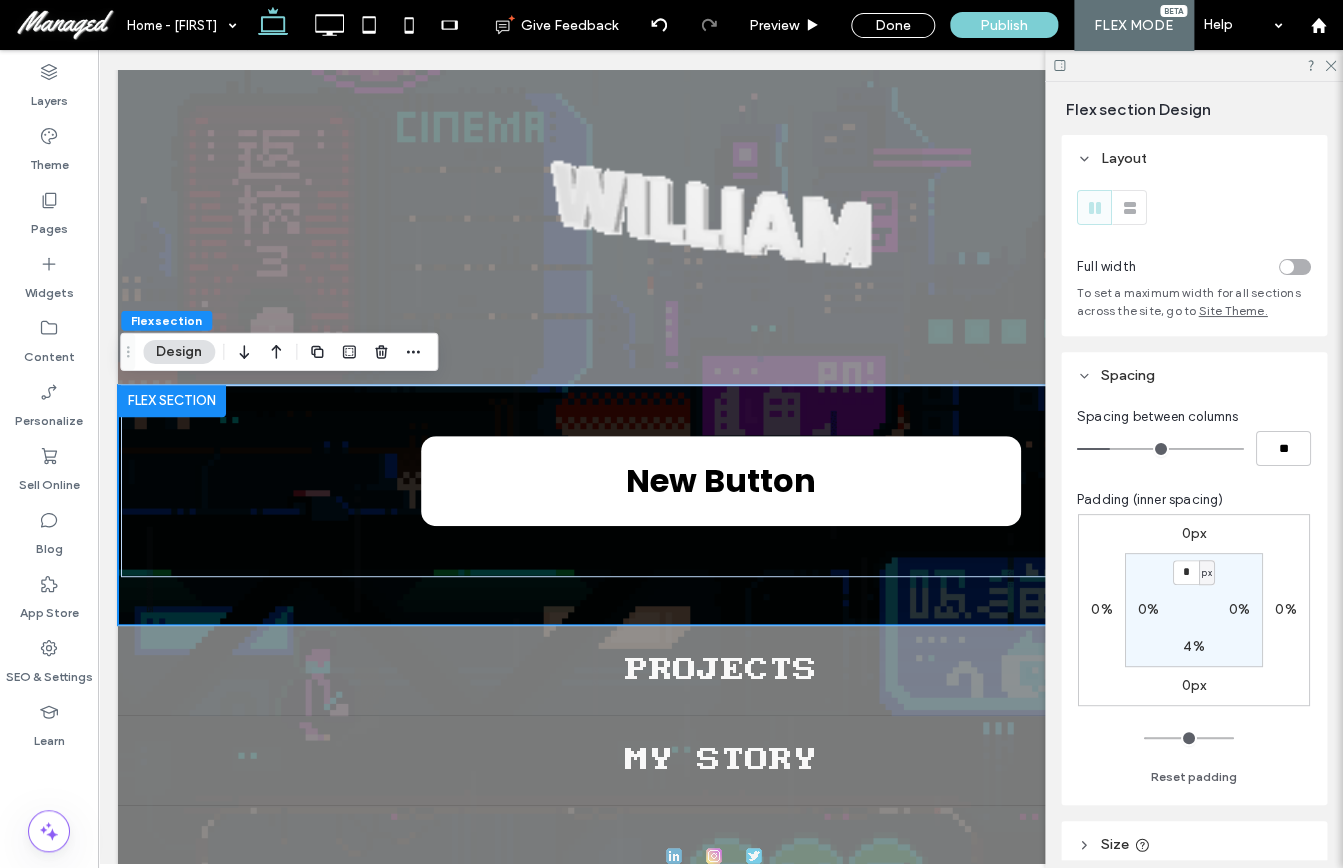 click on "4%" at bounding box center (1193, 646) 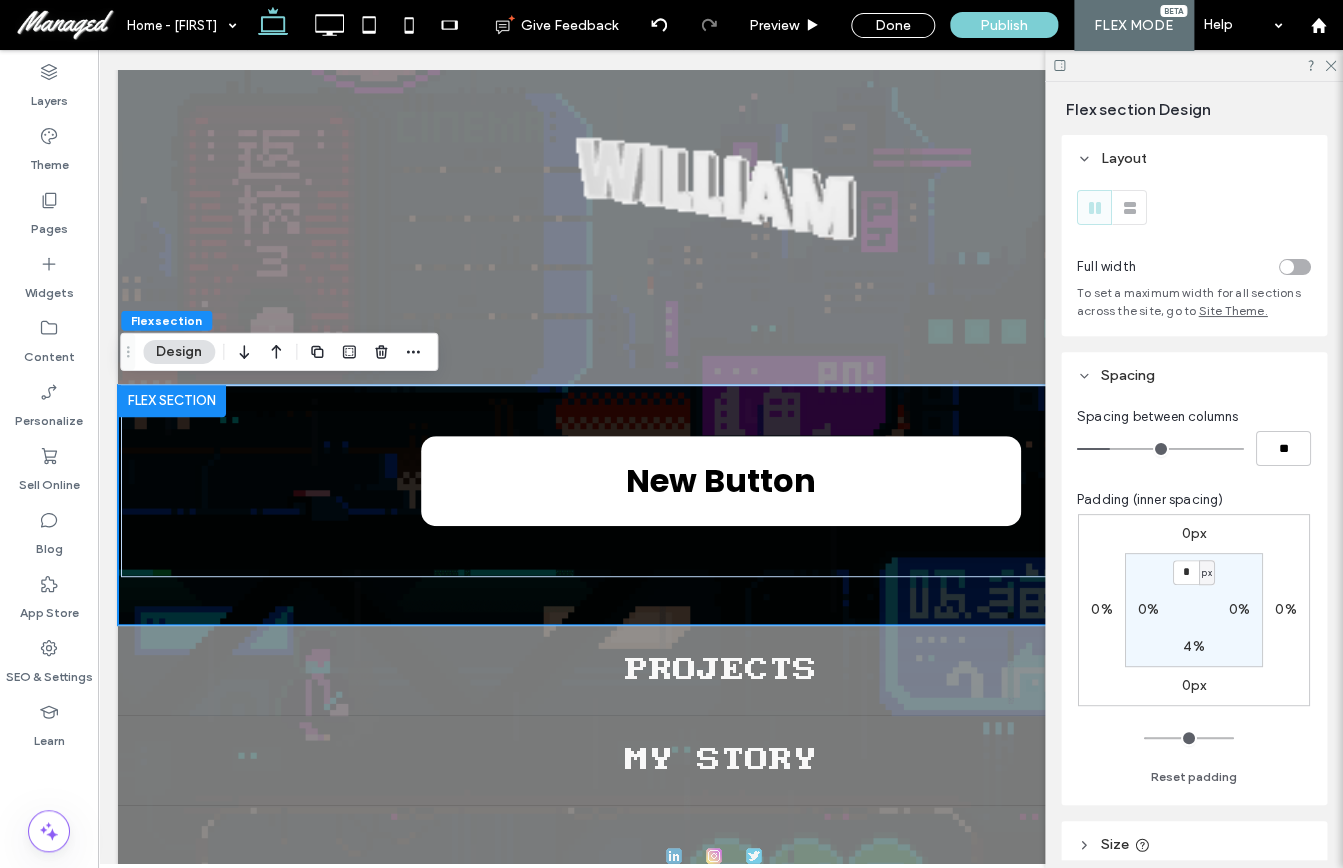 type on "*" 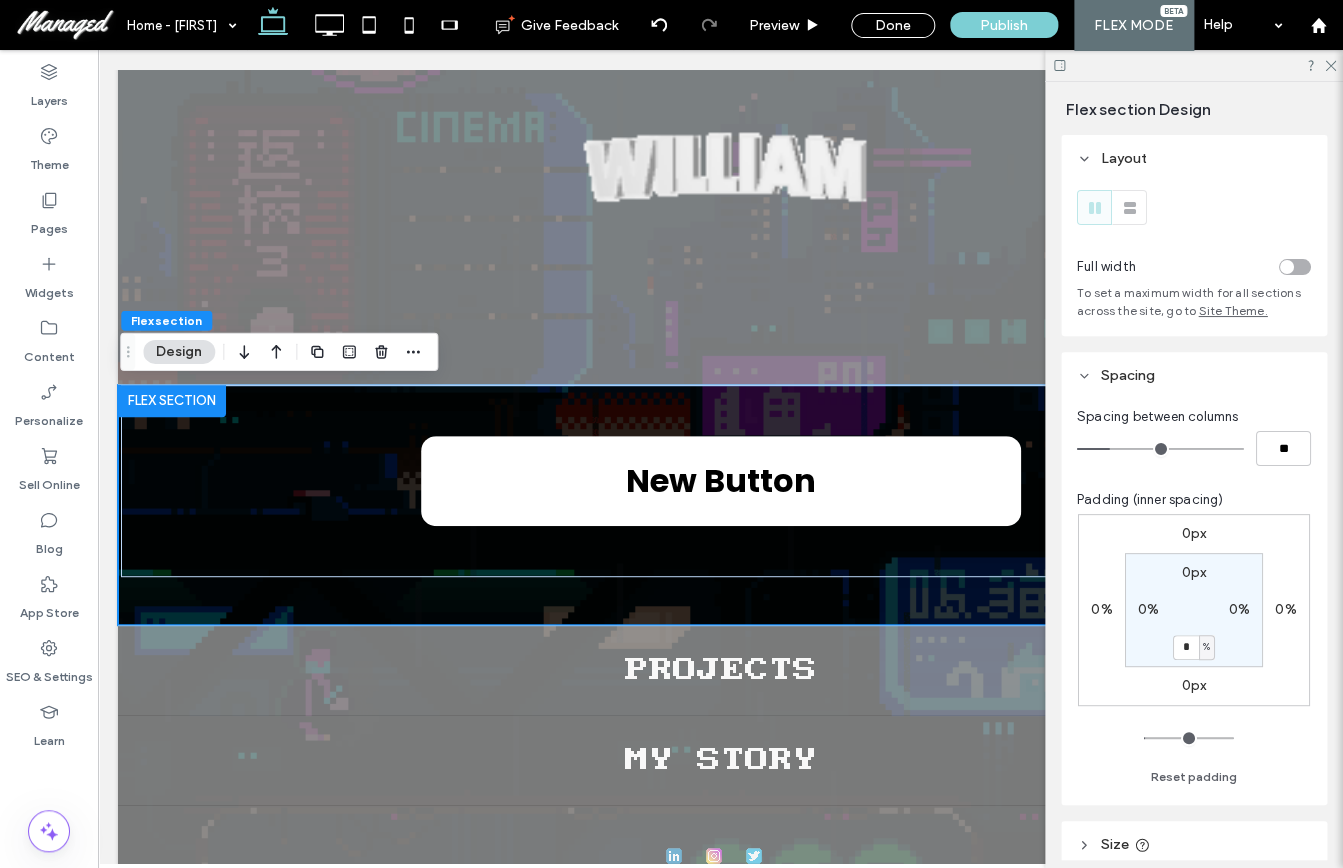 type on "*" 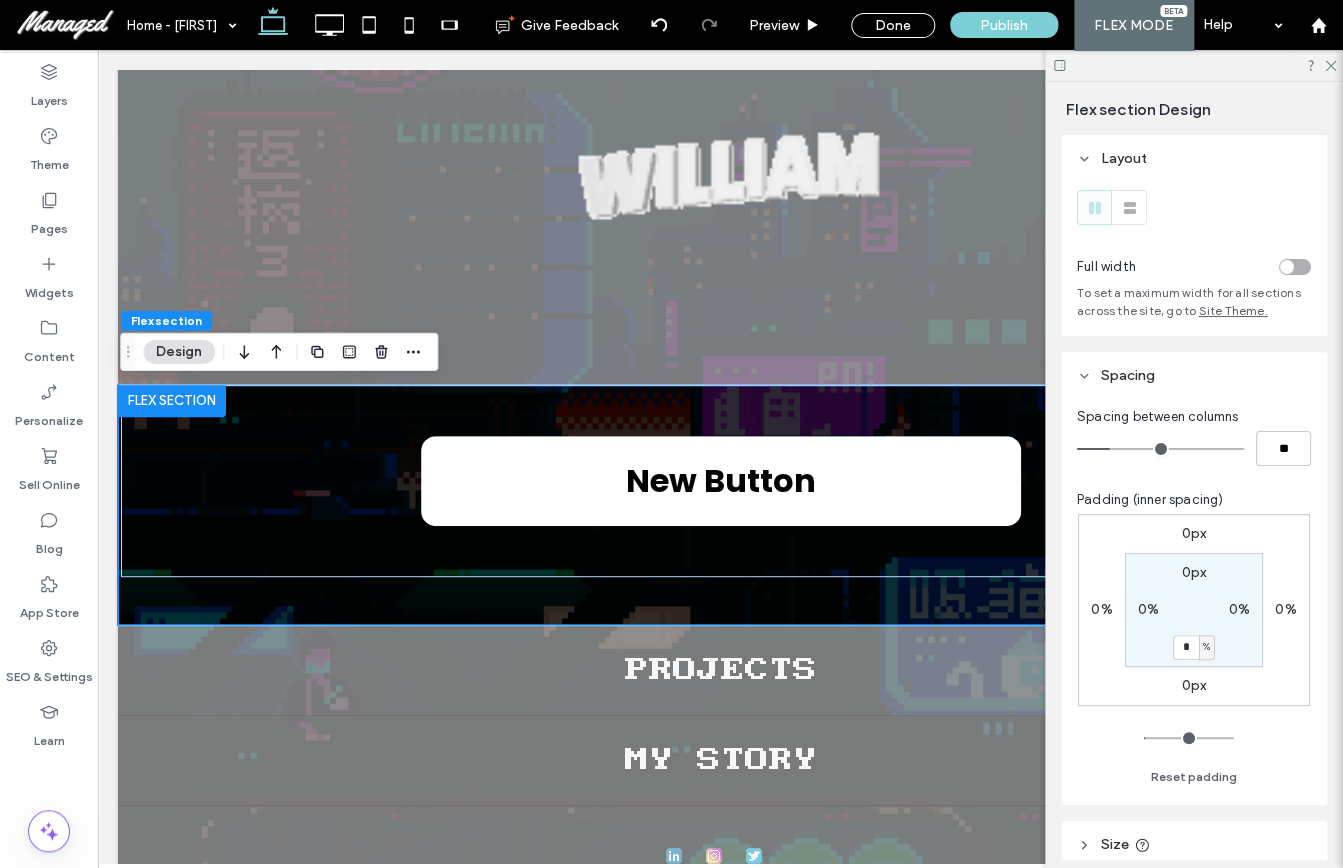 type on "*" 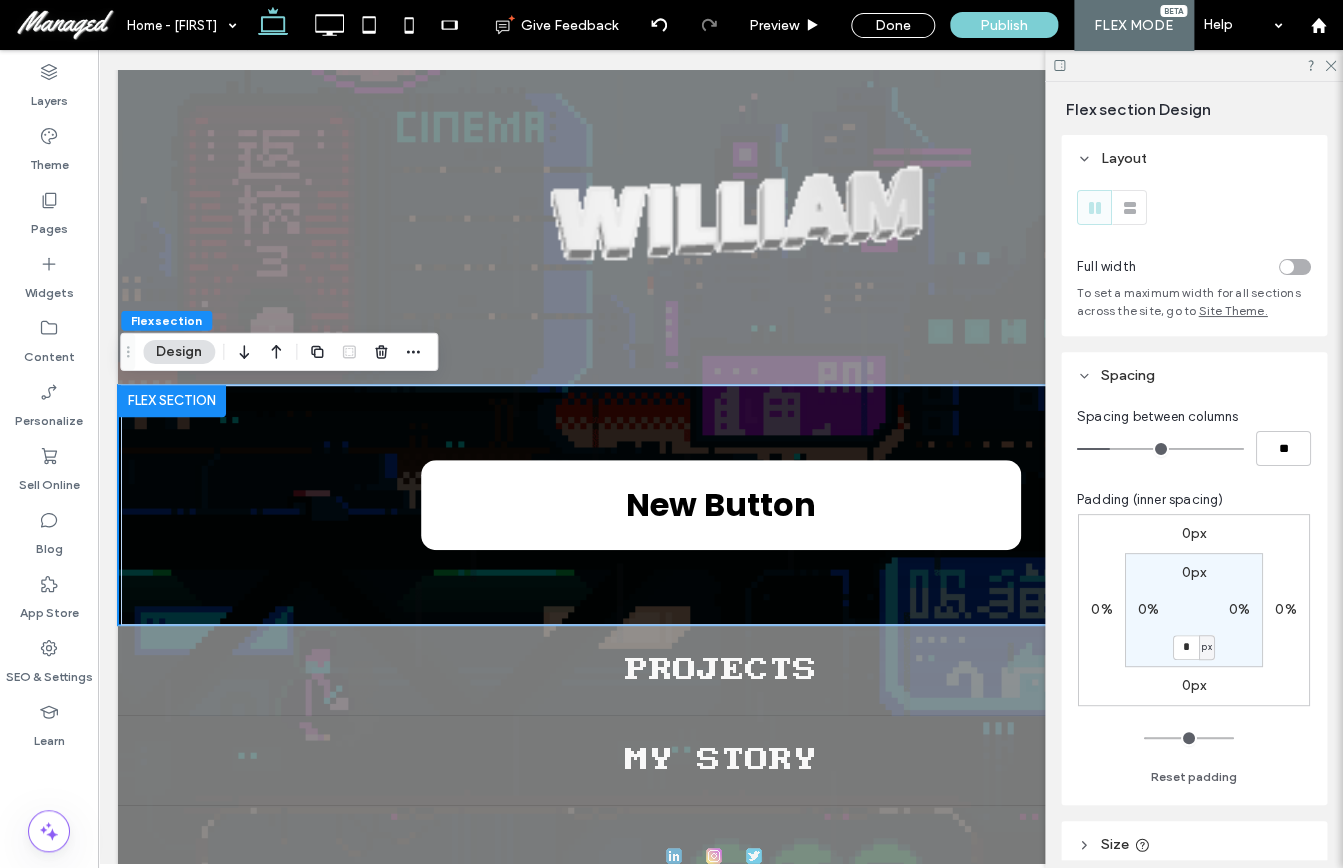type on "*" 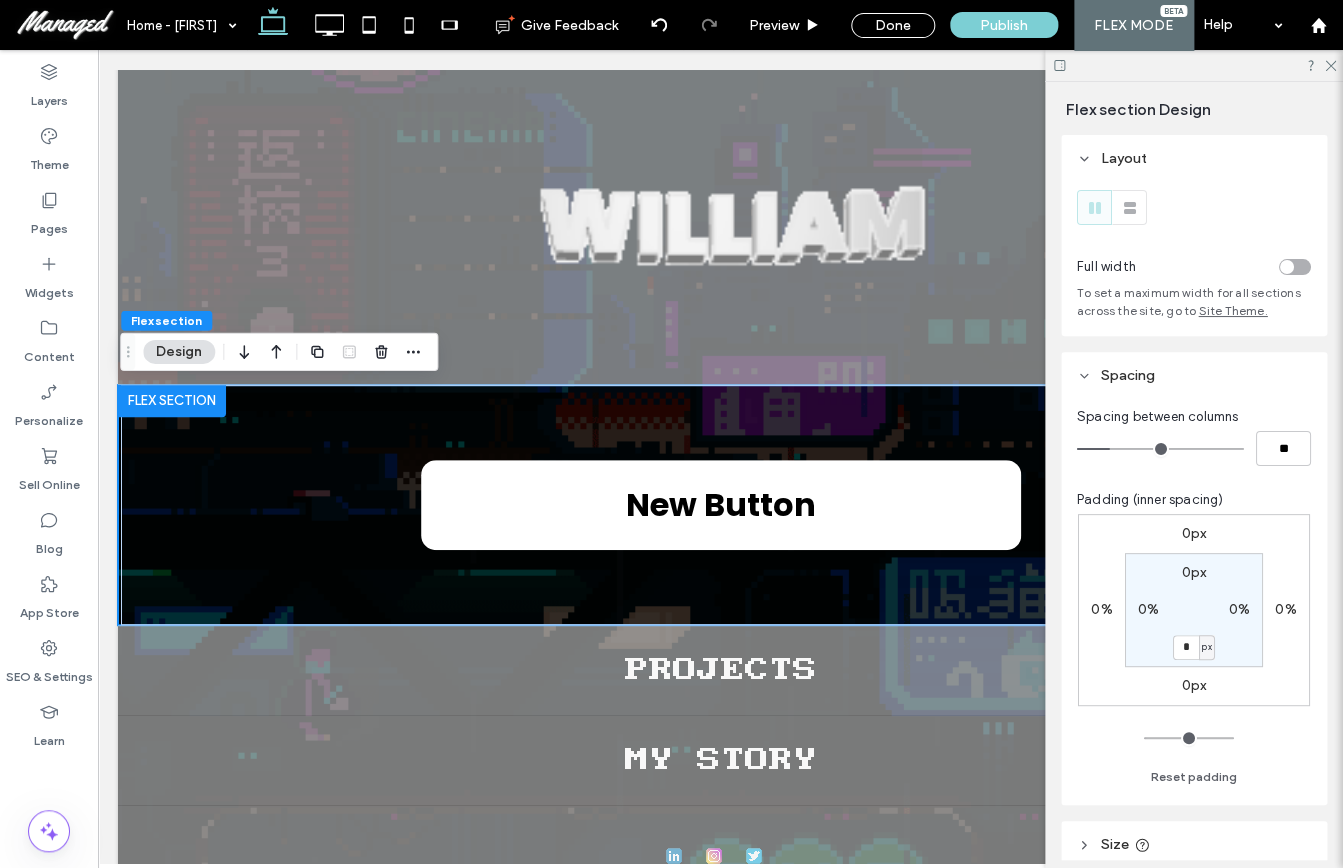 type on "**" 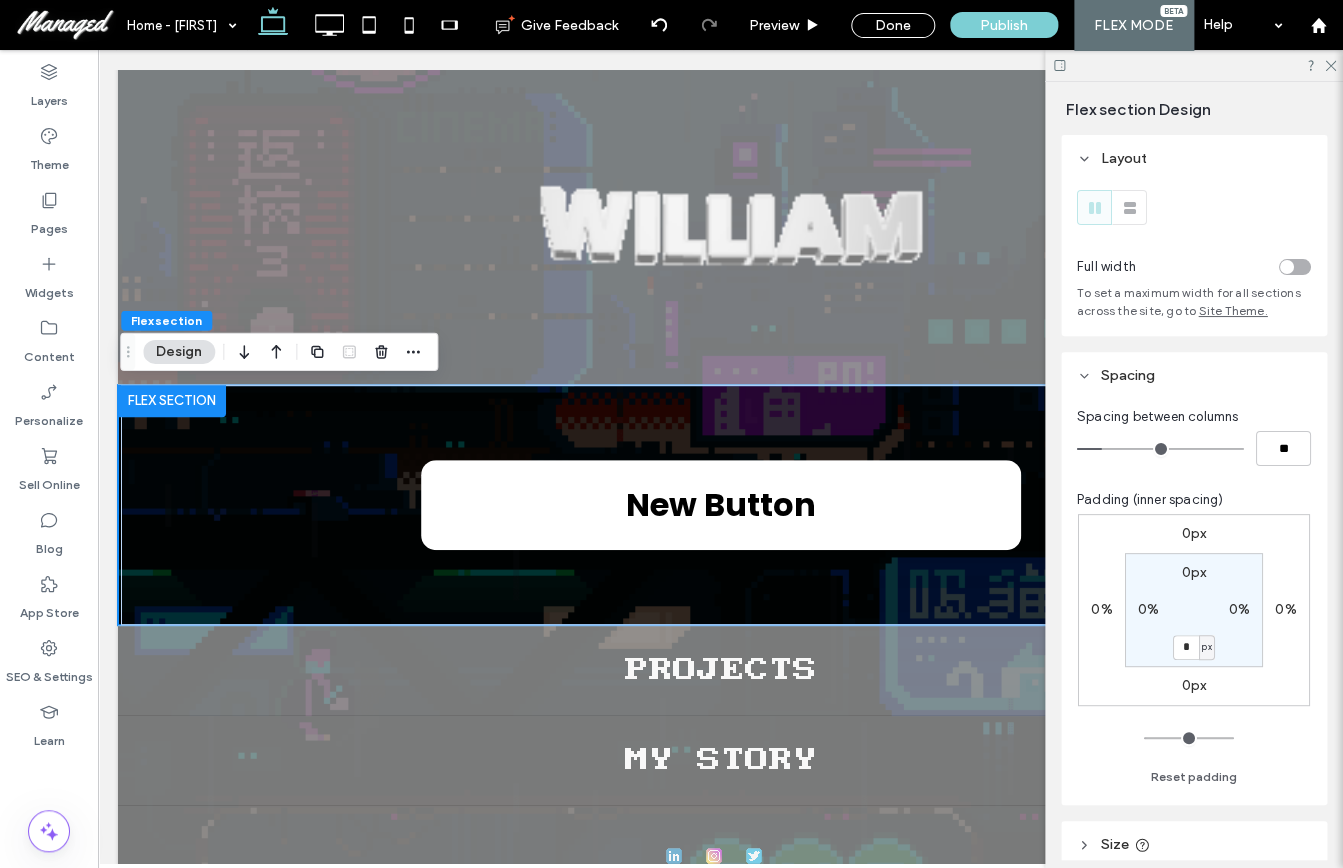 type on "*" 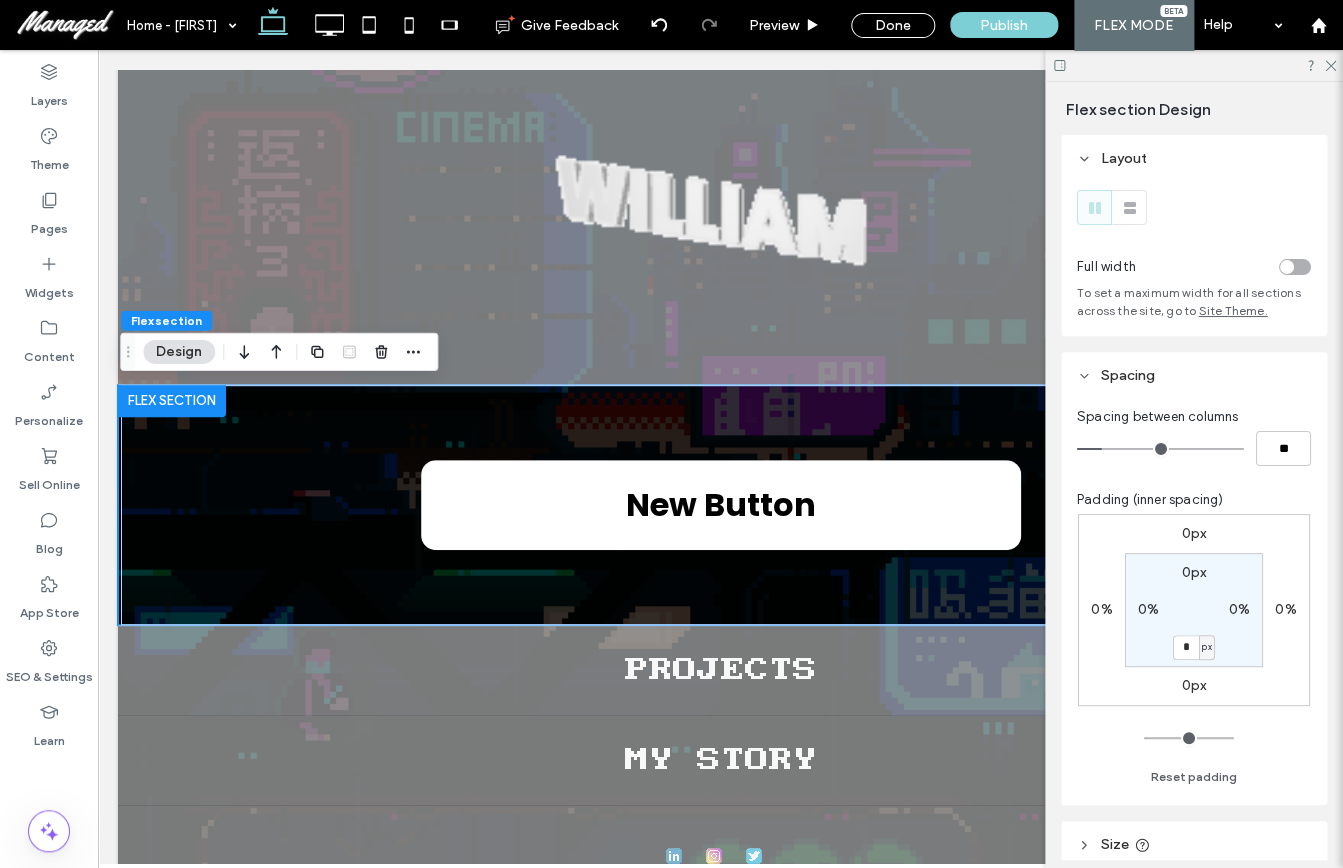 type on "**" 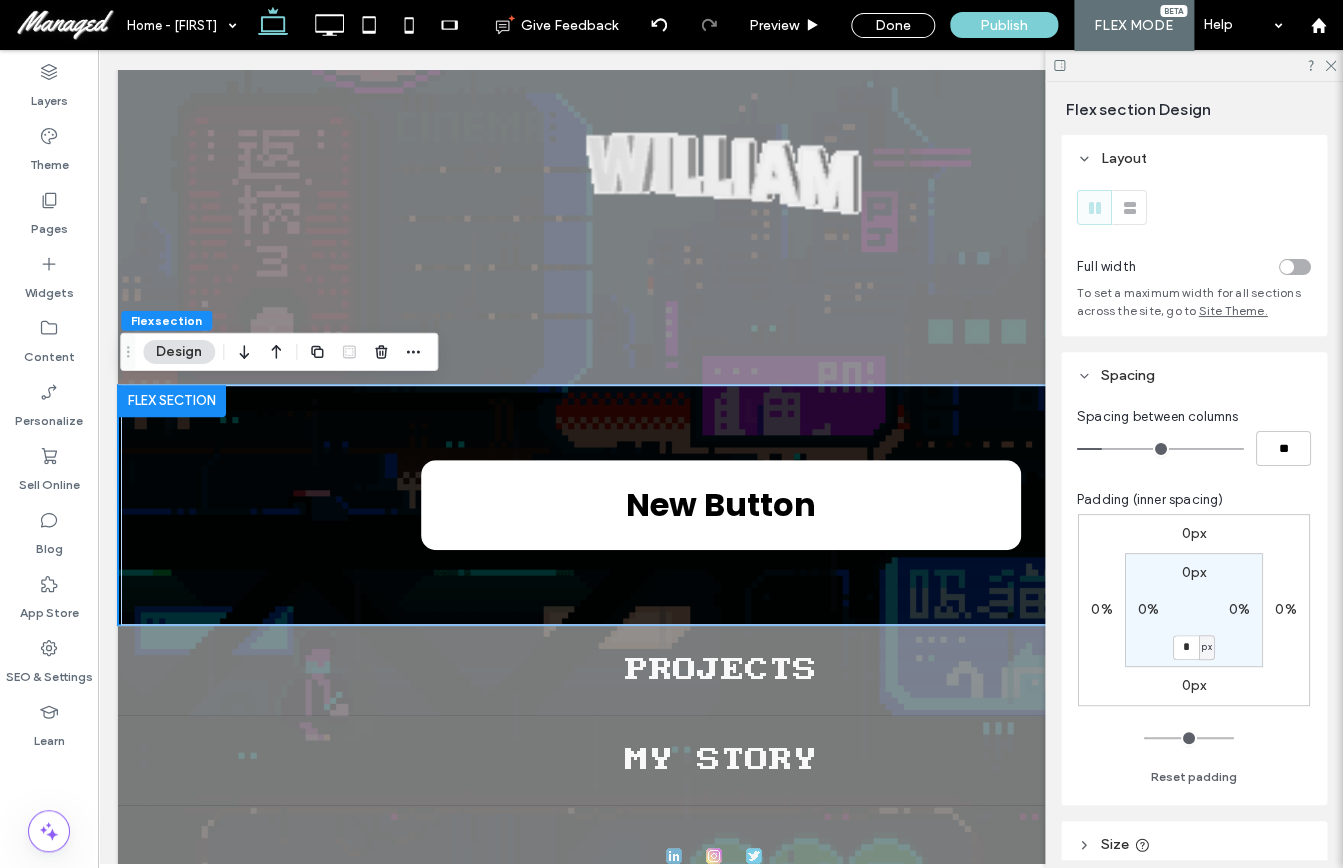 type on "*" 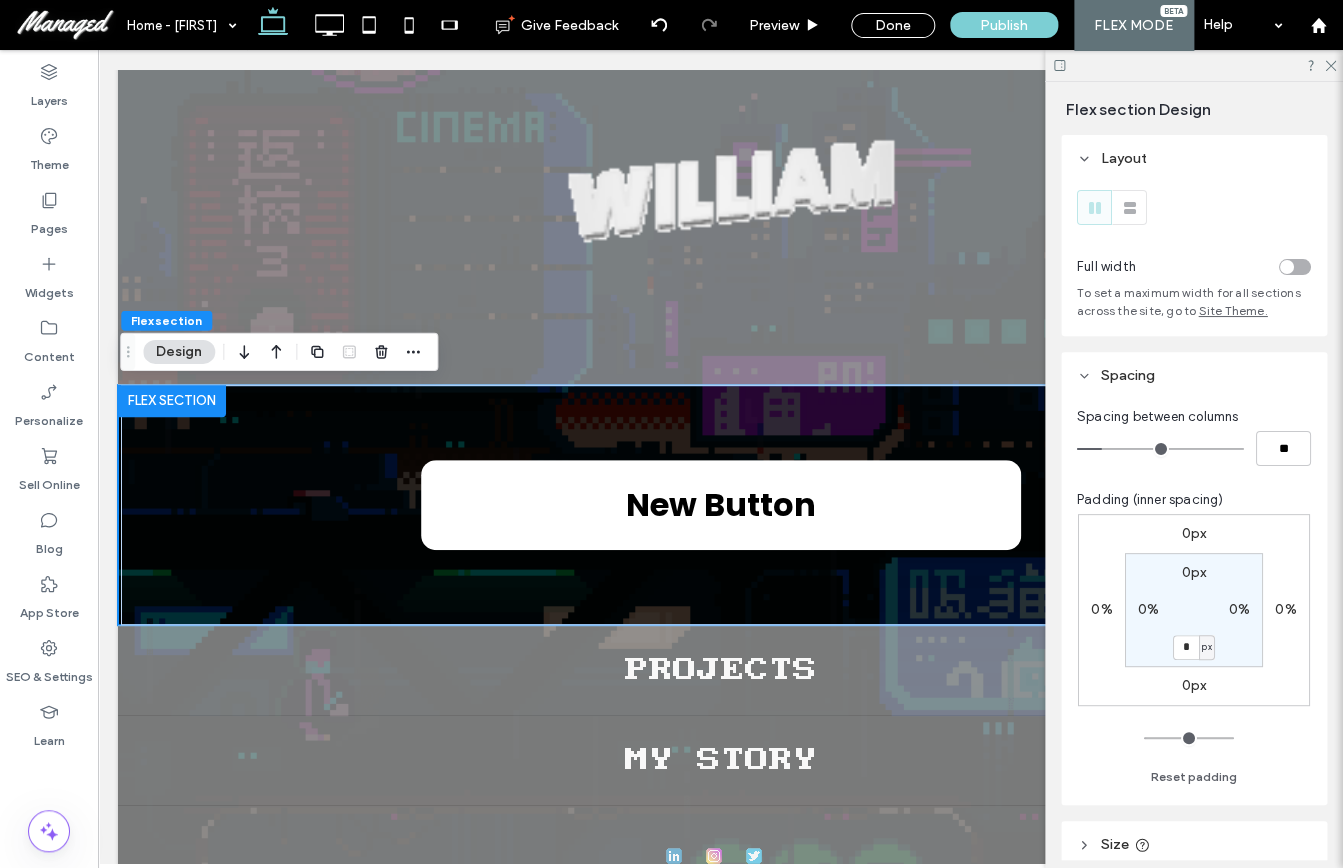 type on "**" 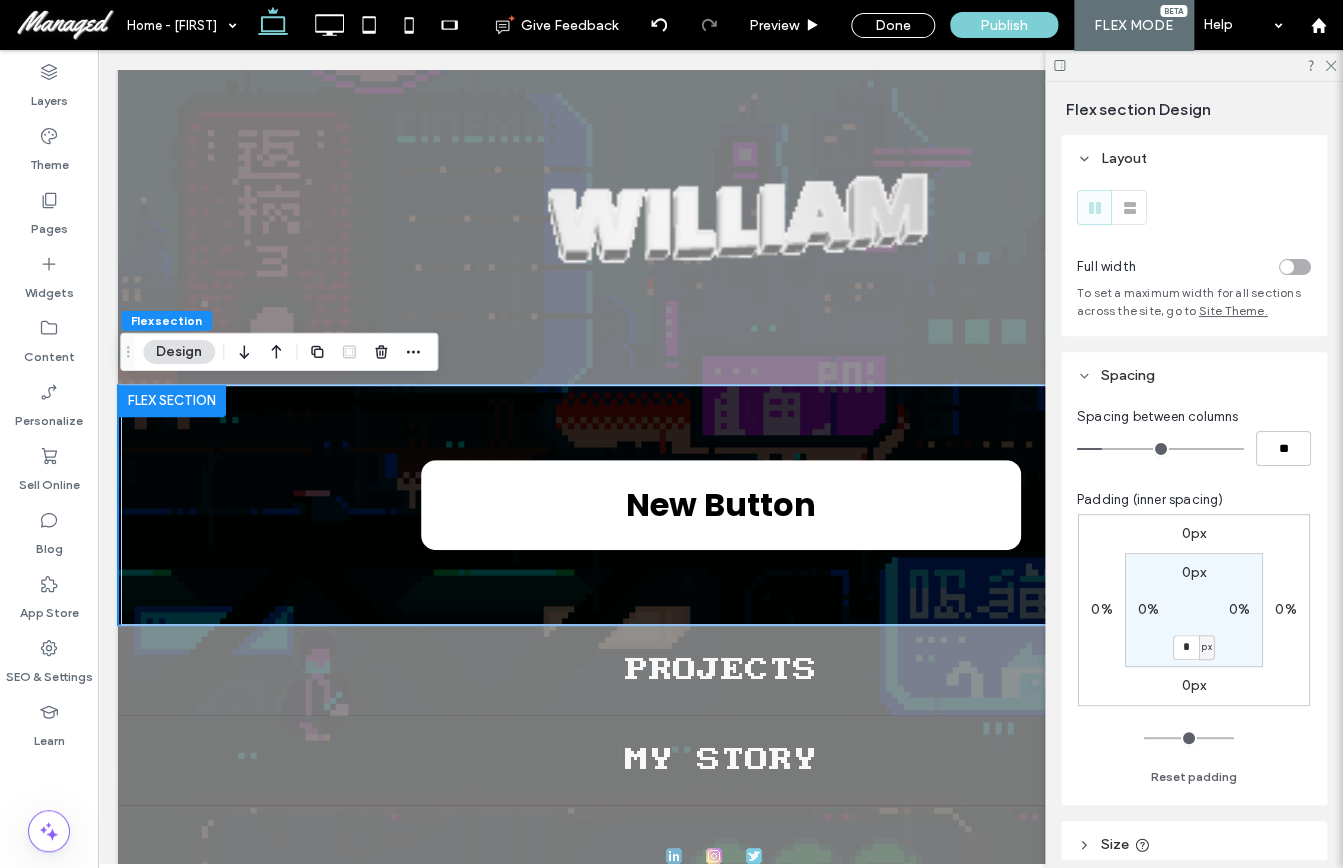 type on "*" 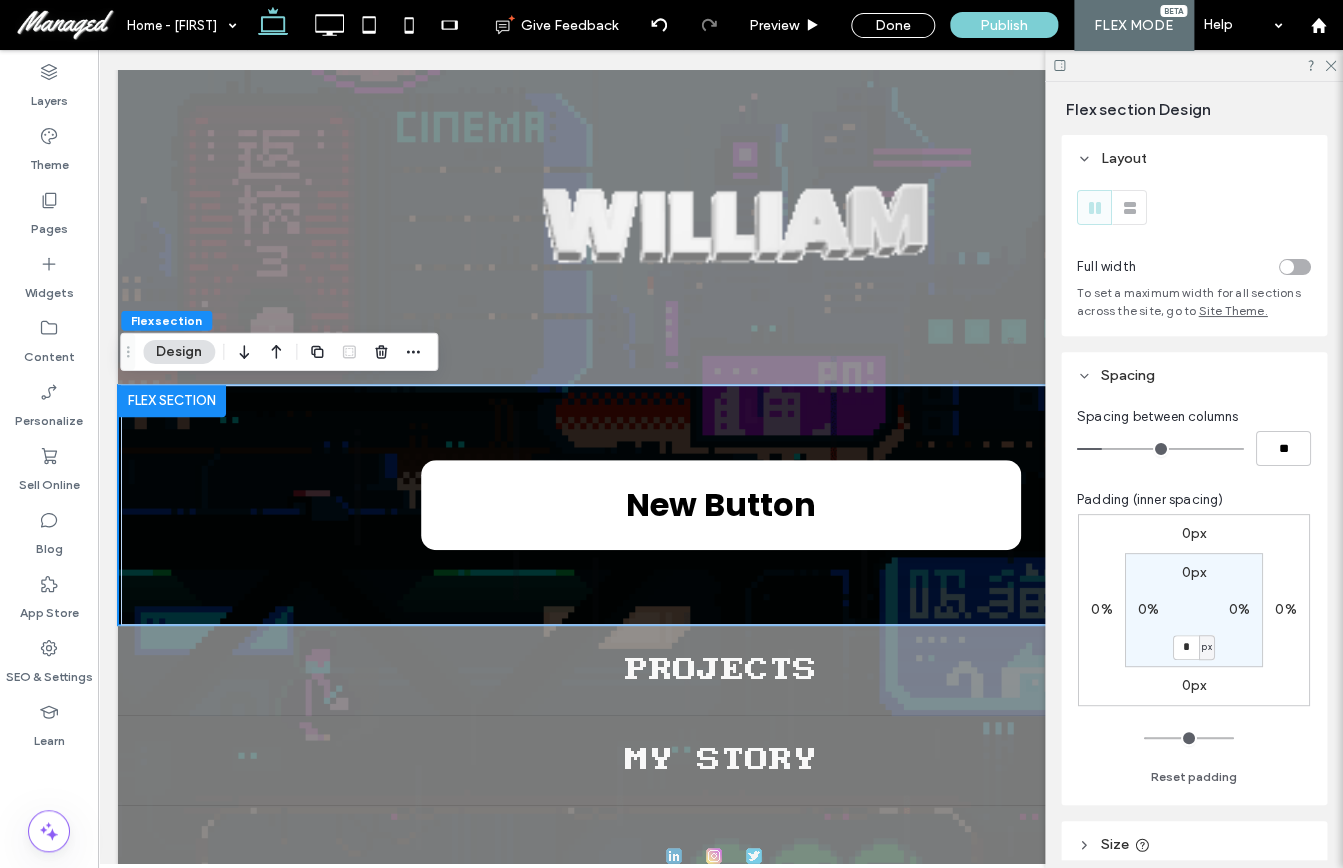 type on "**" 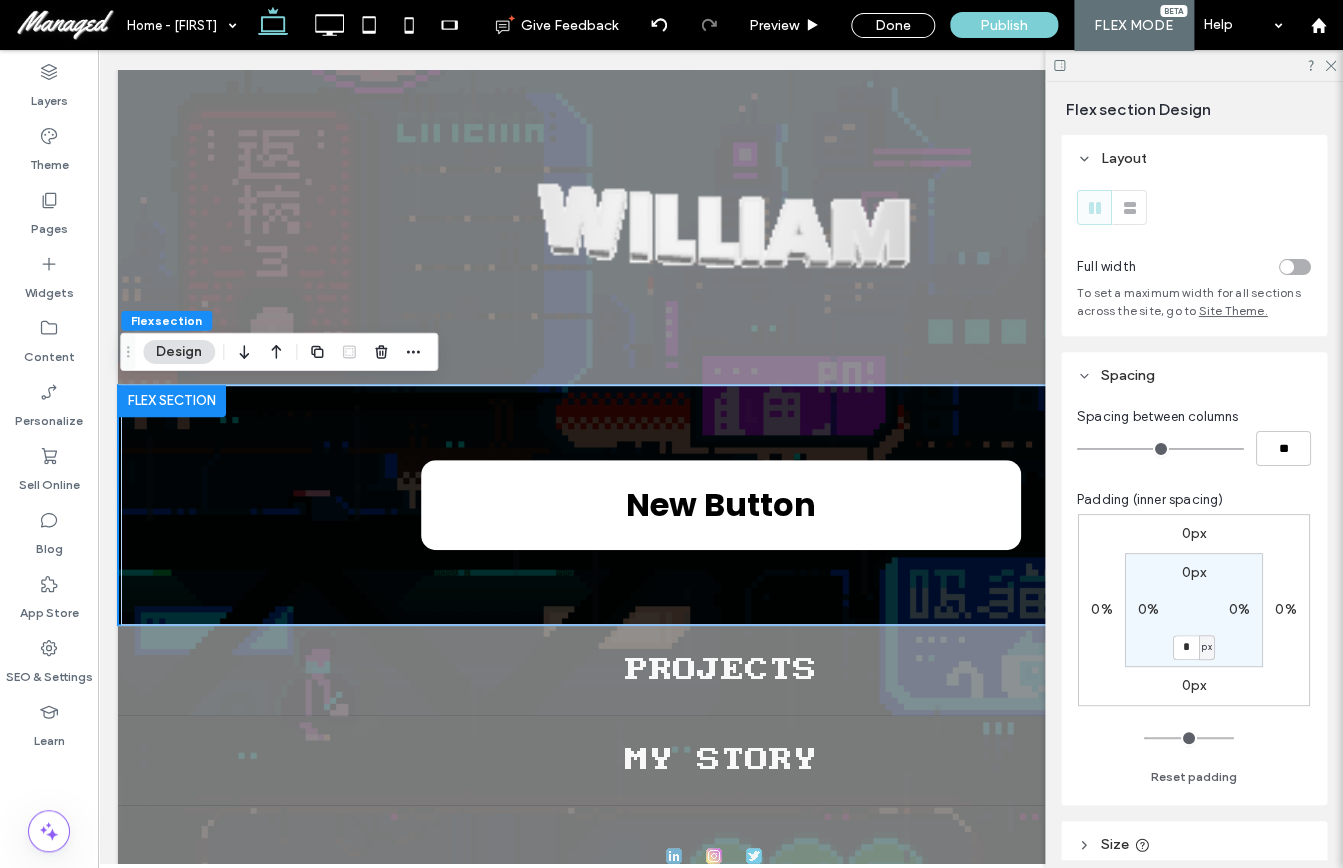 drag, startPoint x: 1112, startPoint y: 452, endPoint x: 1066, endPoint y: 449, distance: 46.09772 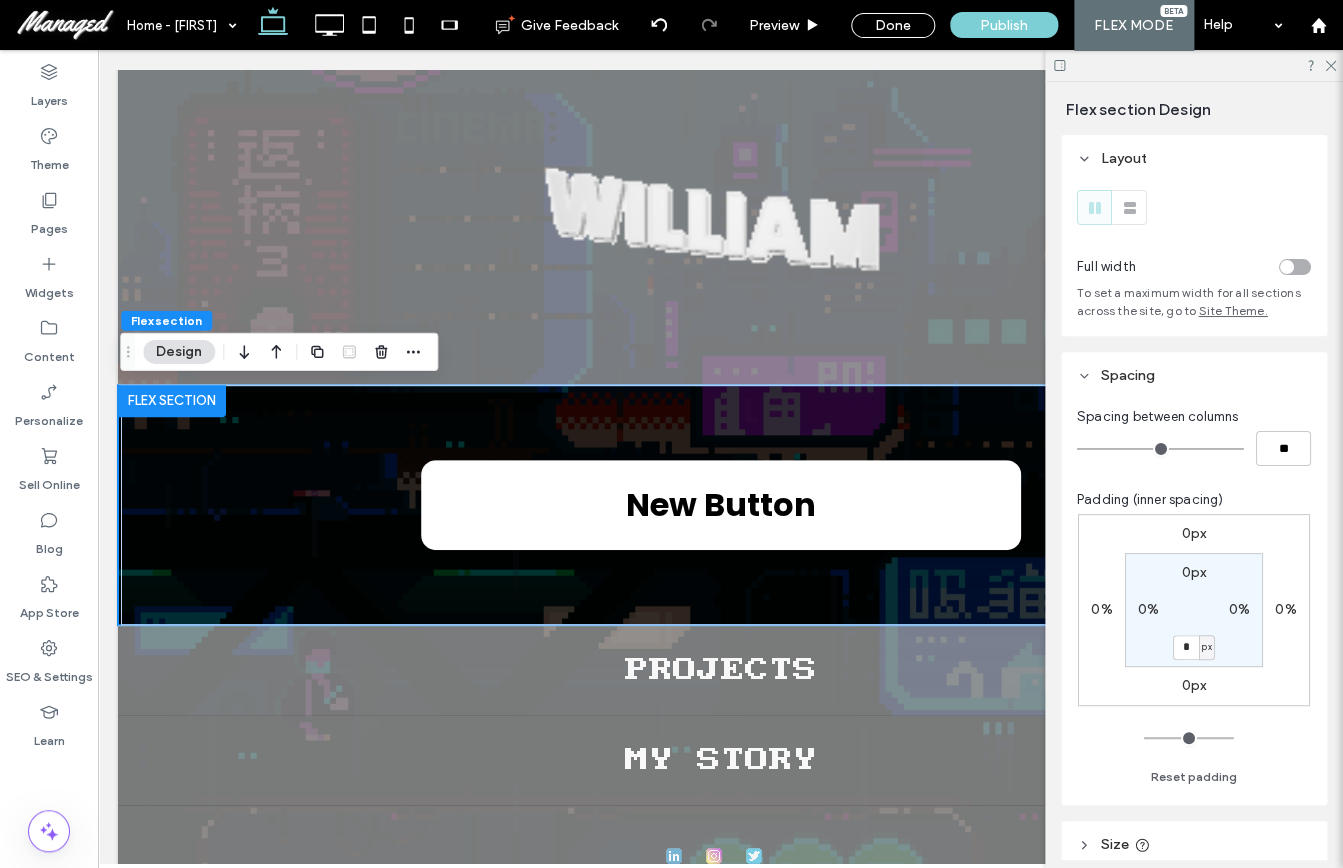 type on "*" 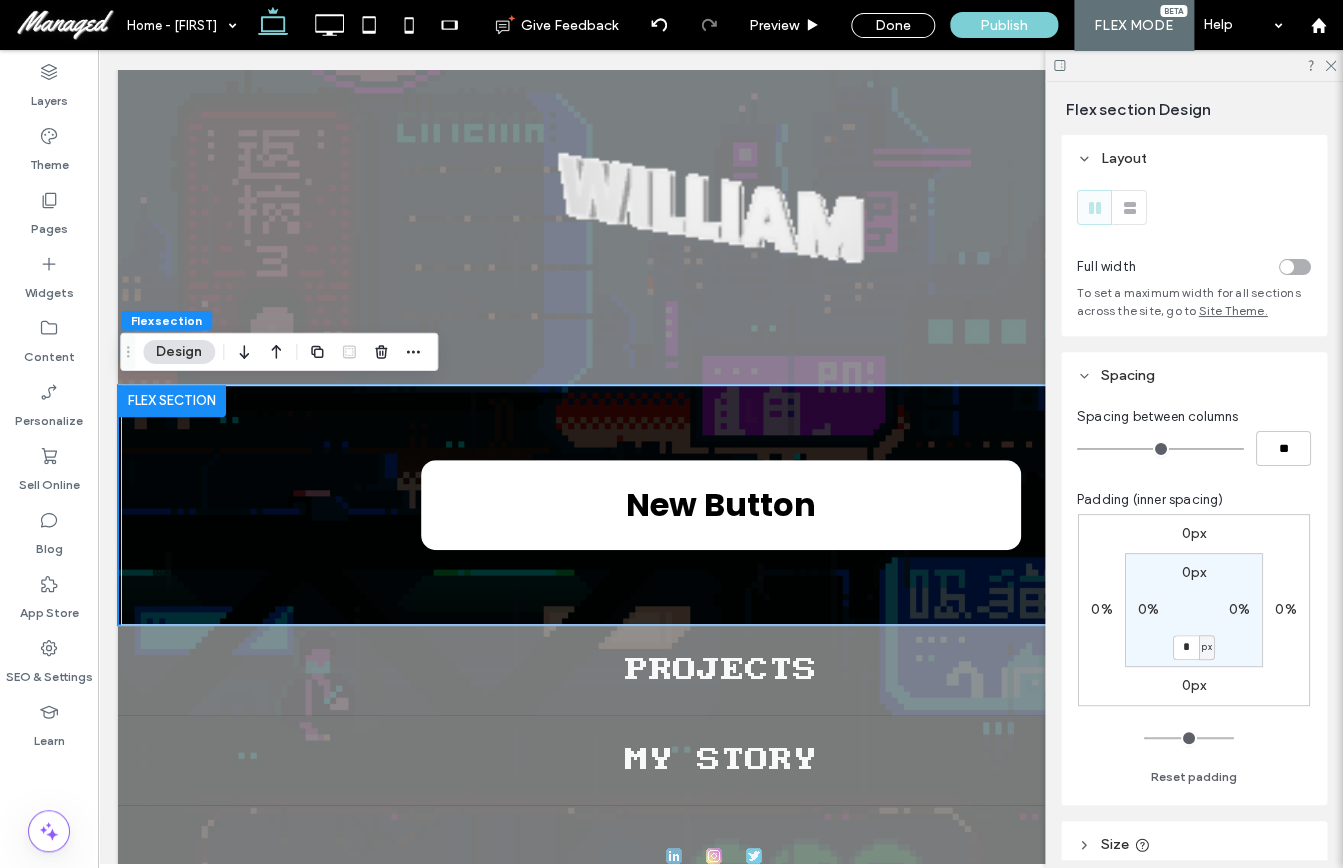 click at bounding box center [1160, 449] 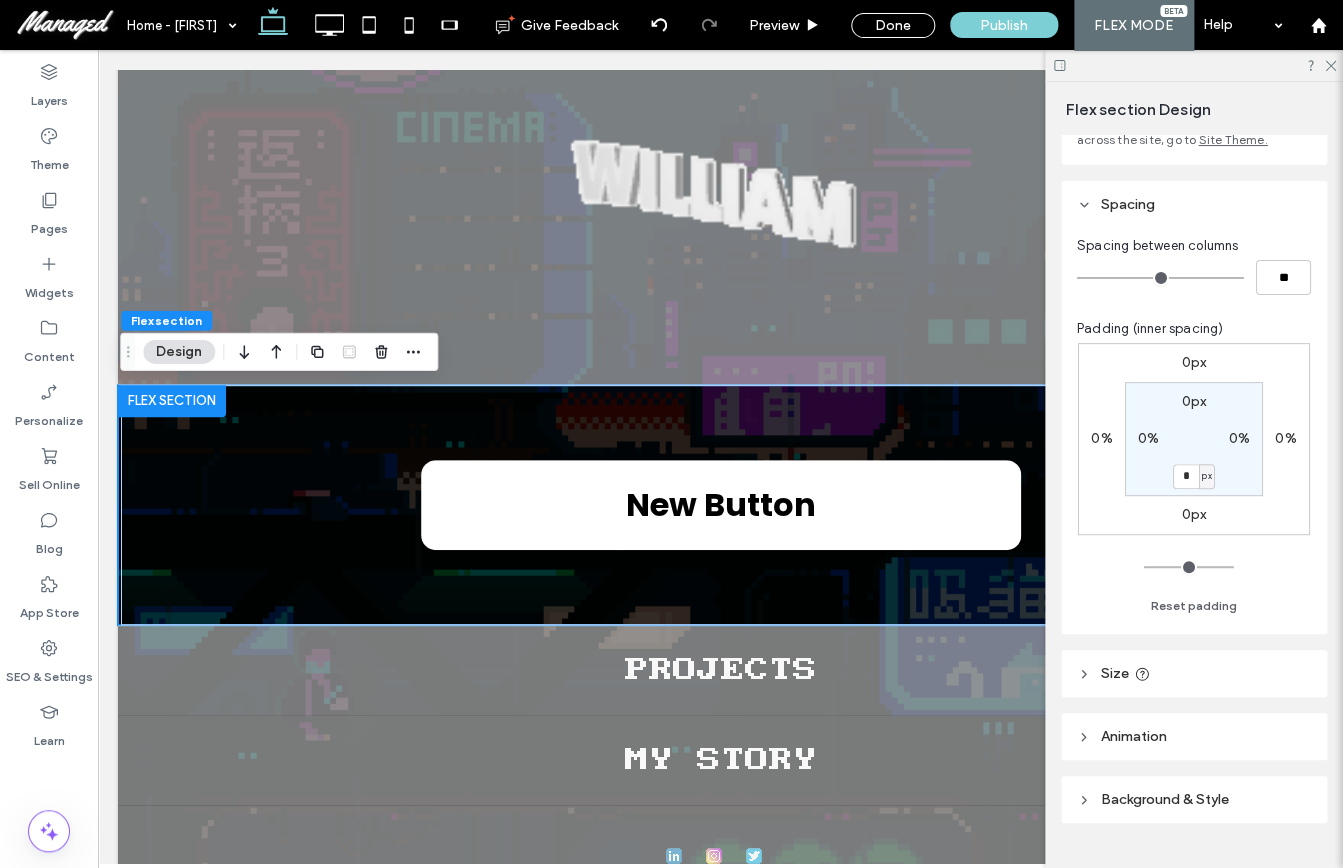 scroll, scrollTop: 218, scrollLeft: 0, axis: vertical 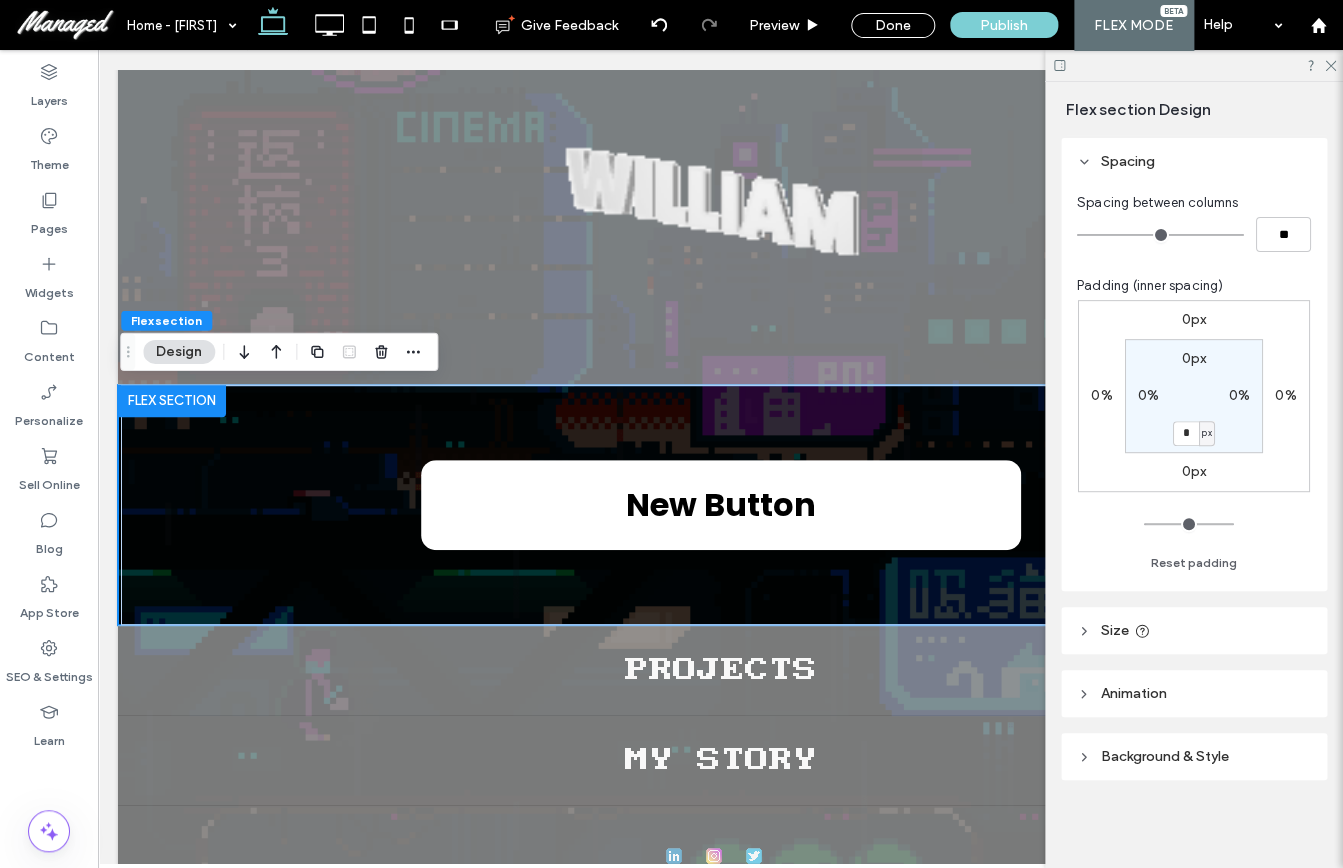 click on "Size" at bounding box center (1115, 630) 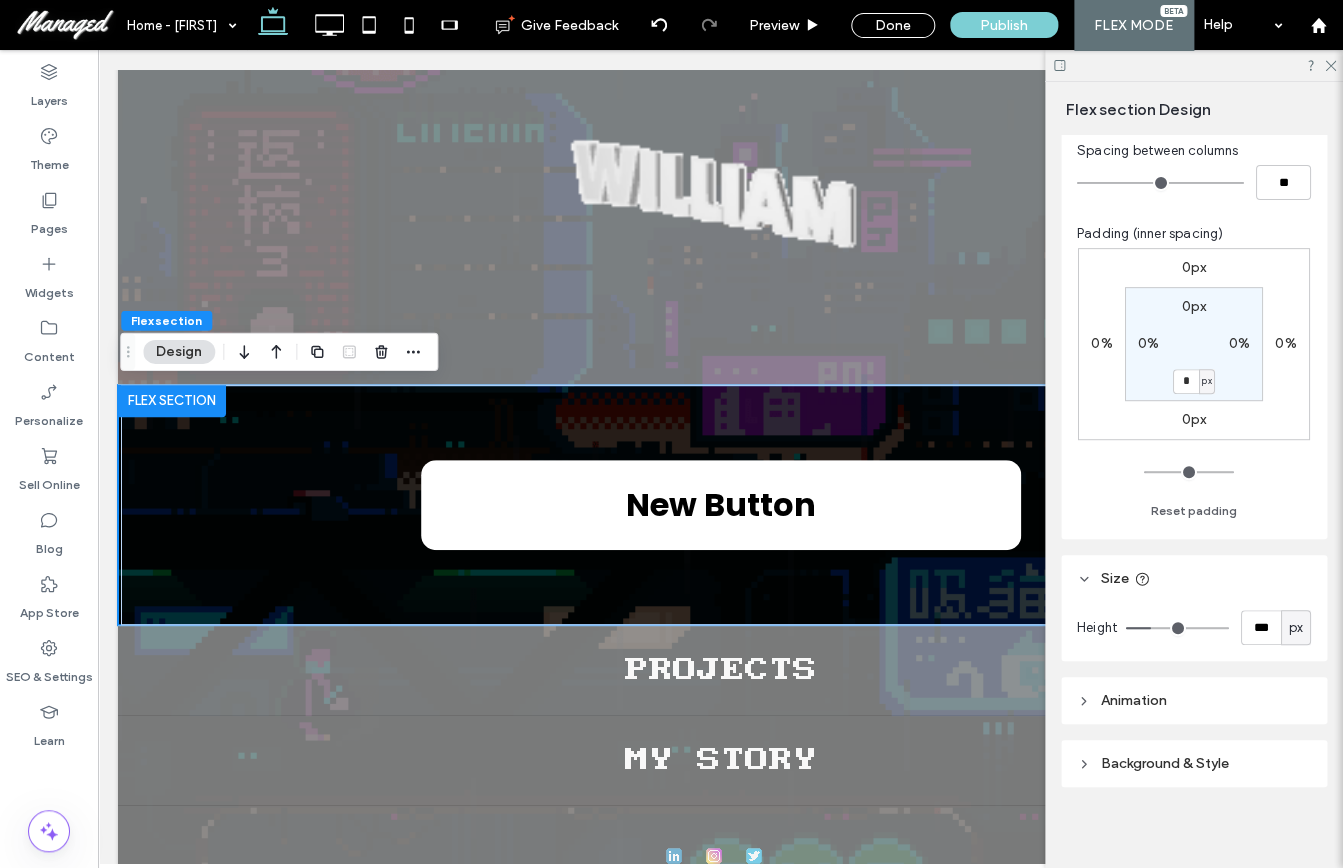 scroll, scrollTop: 267, scrollLeft: 0, axis: vertical 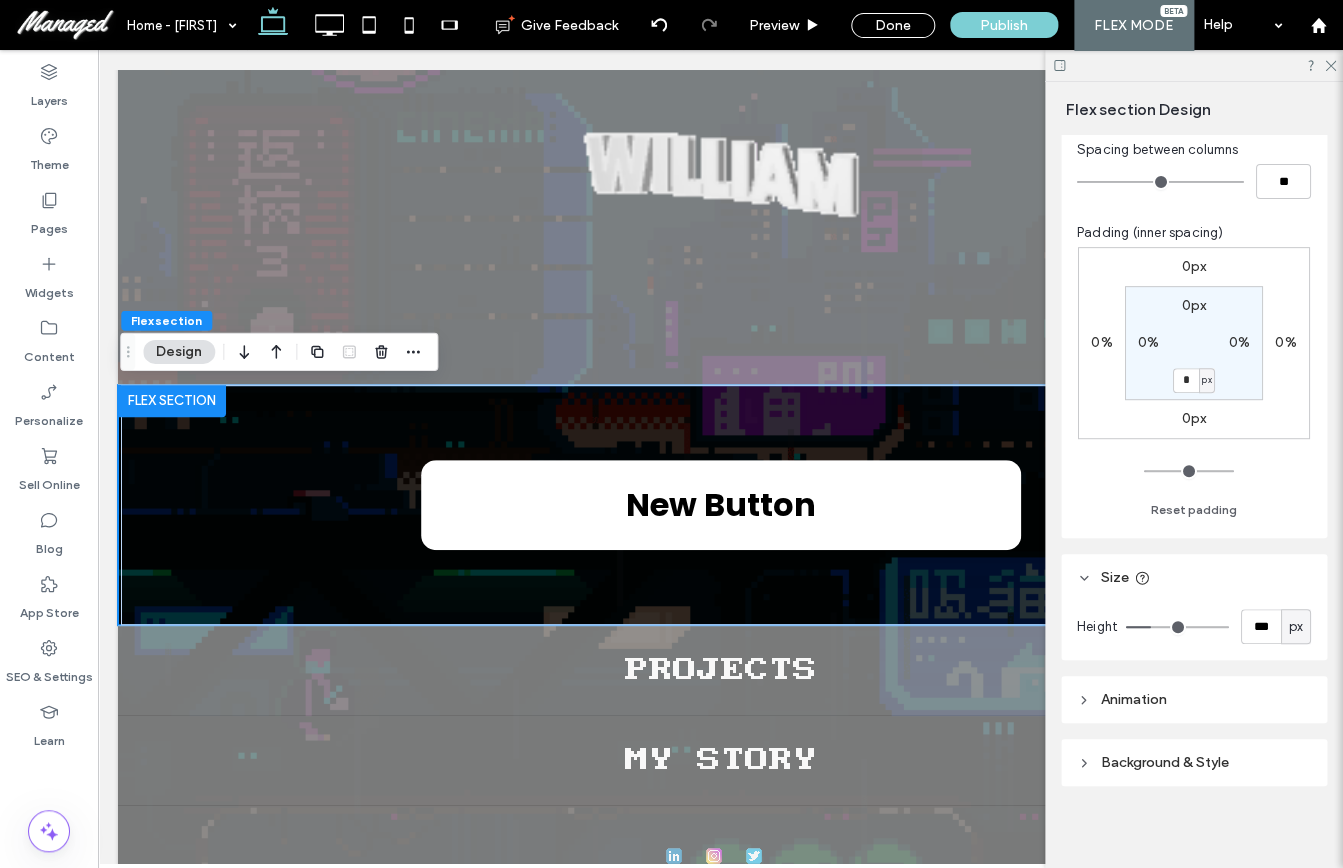 type on "***" 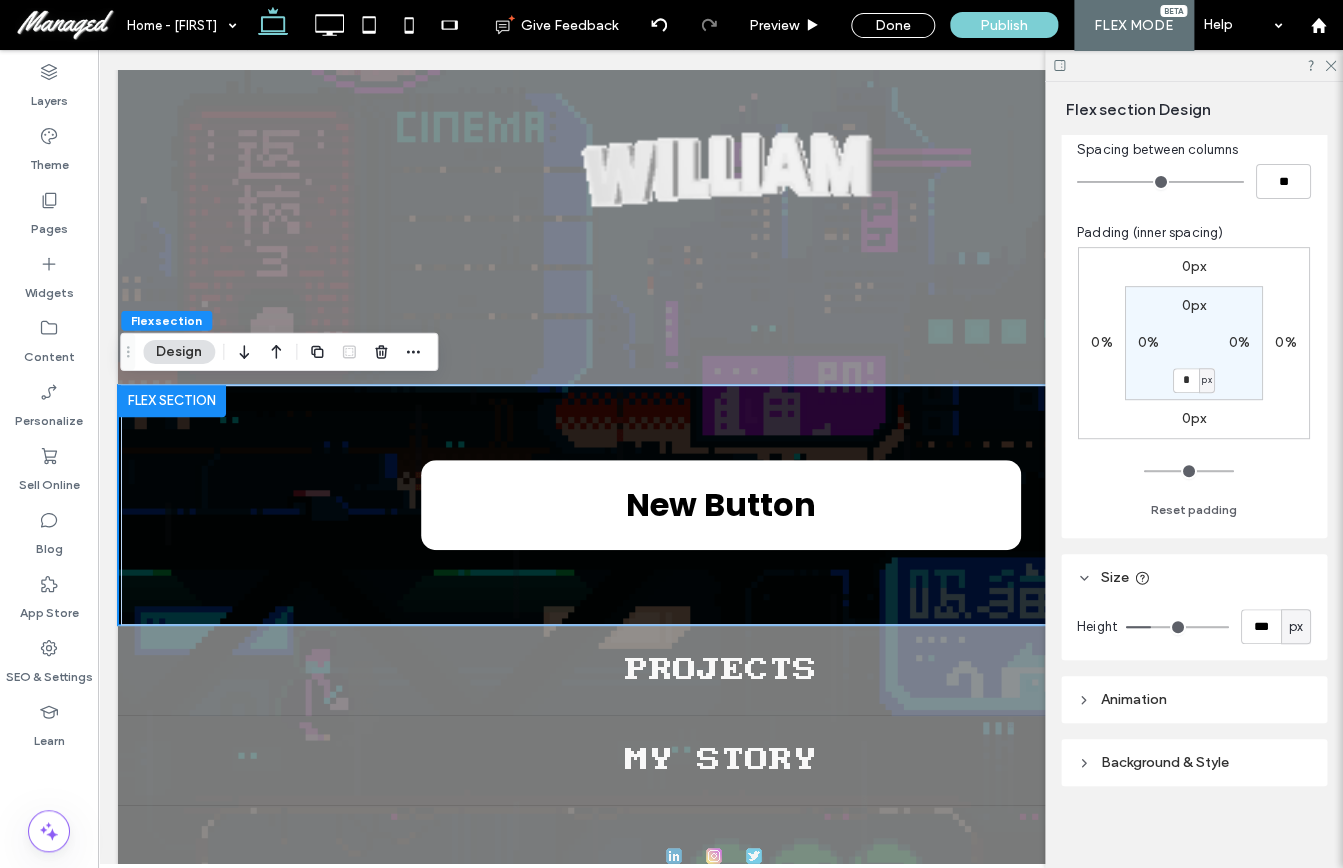 type on "***" 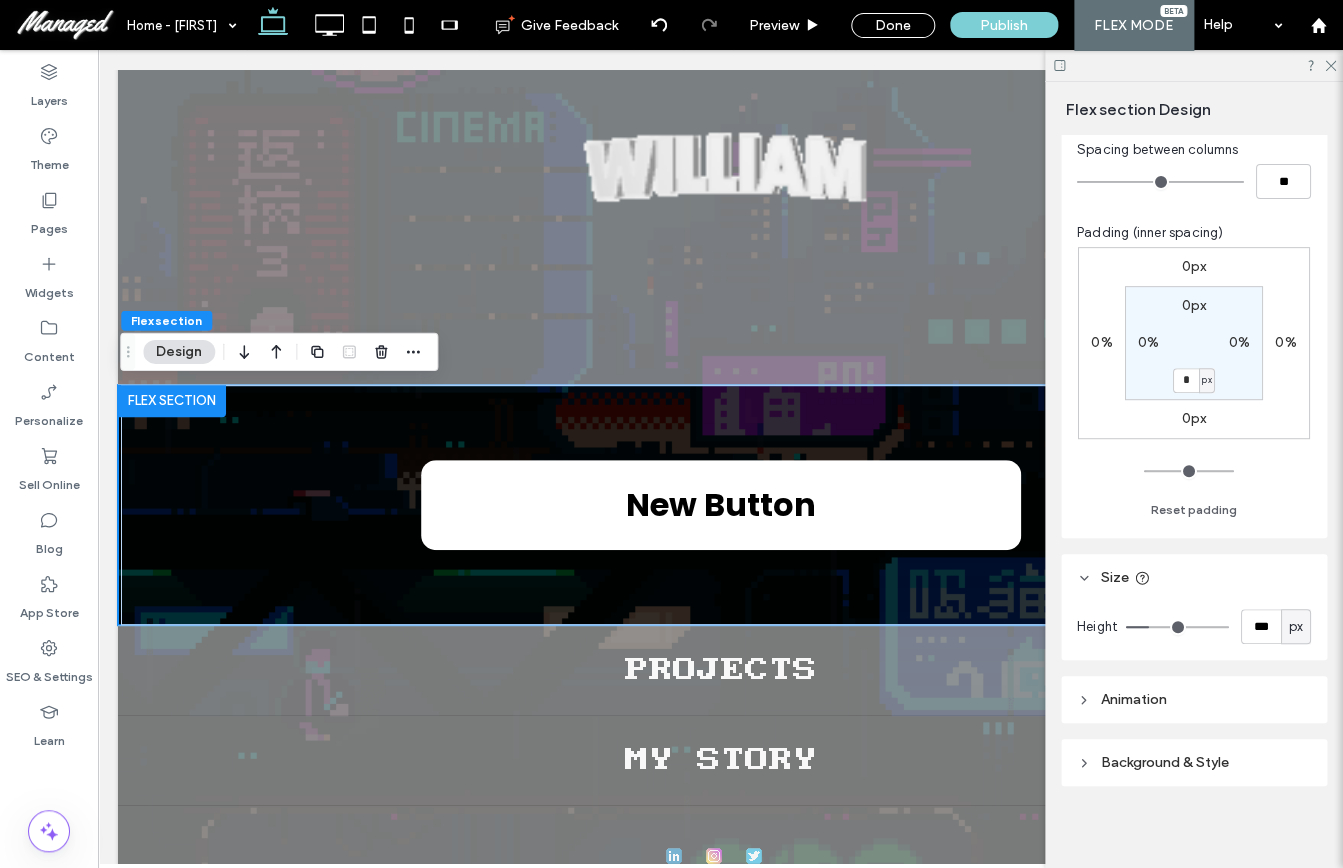 type on "***" 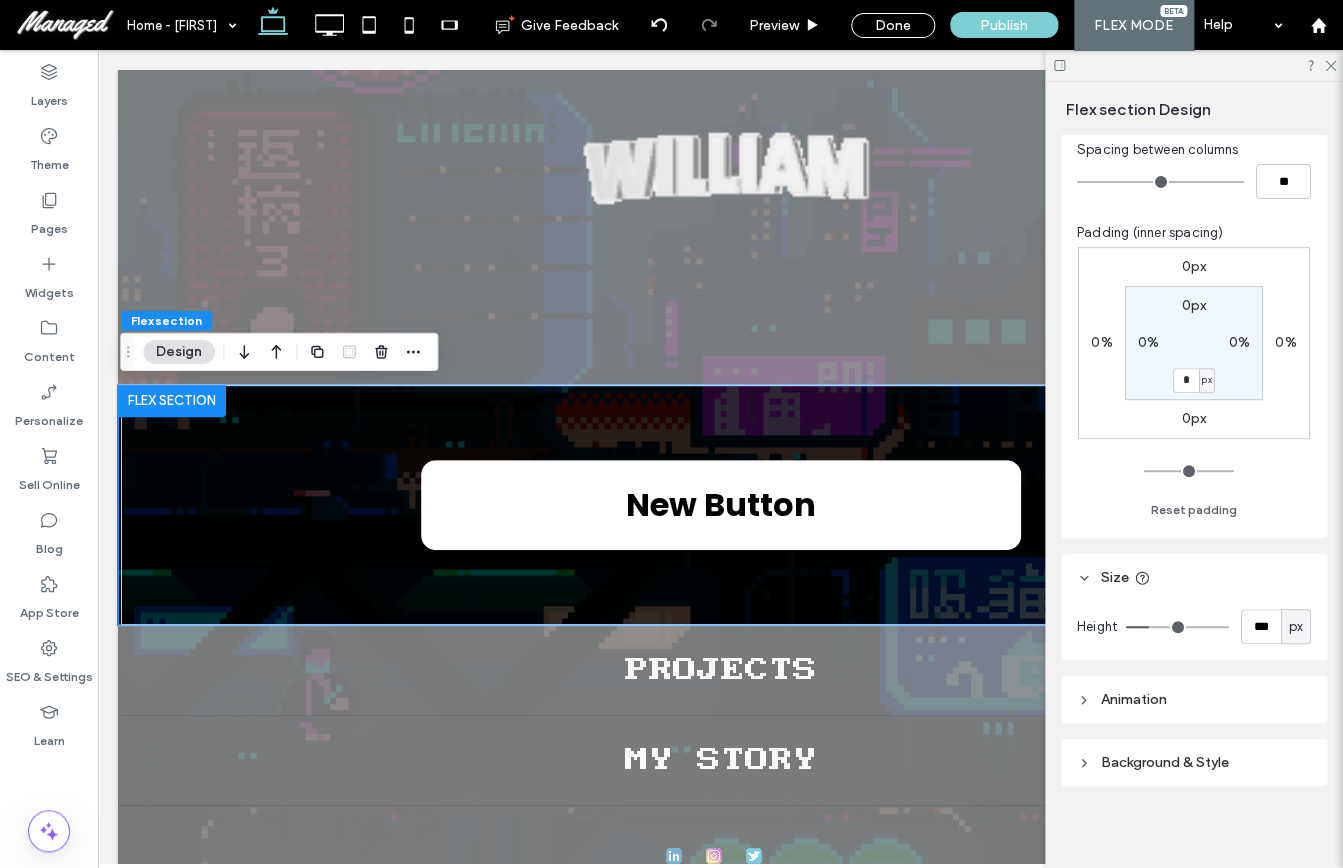 type on "***" 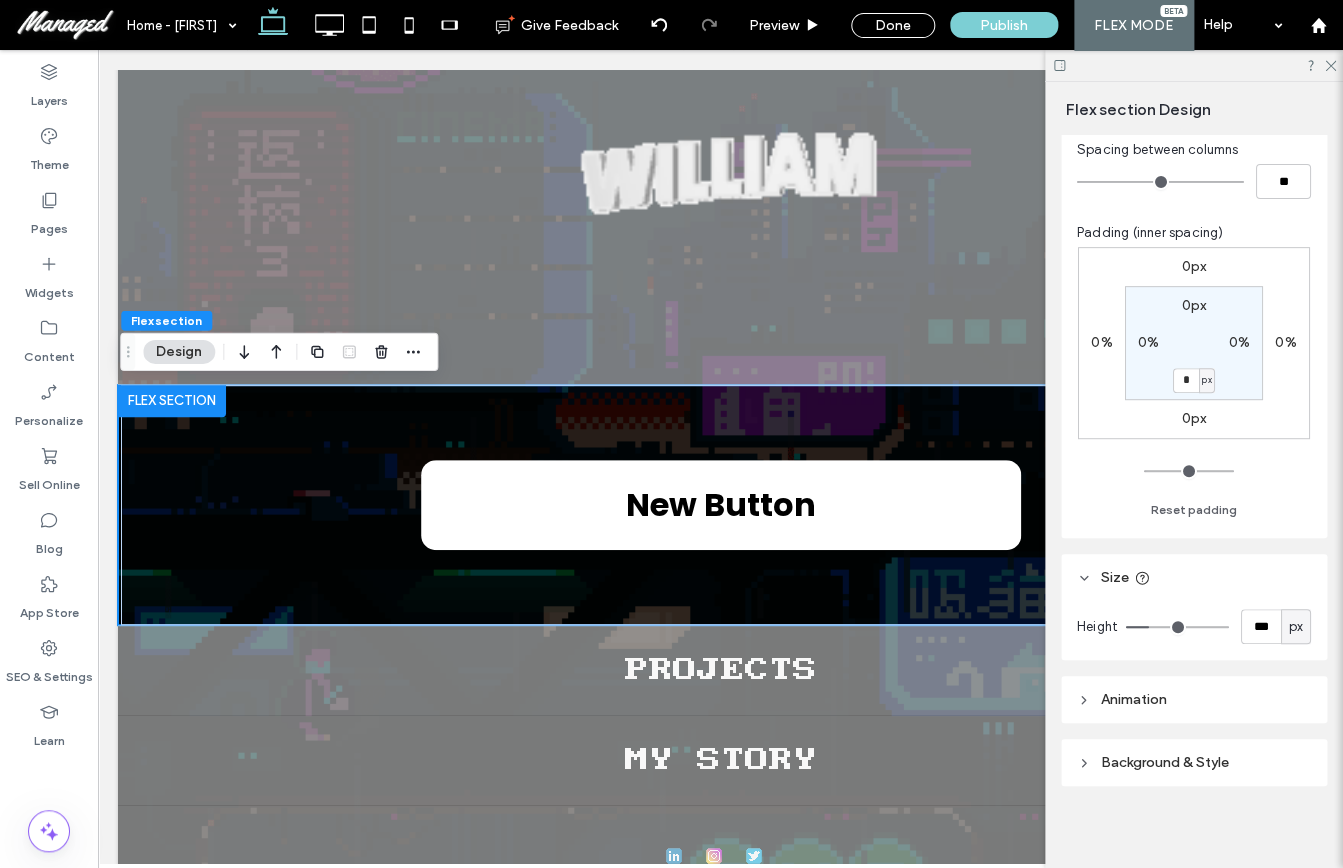 type on "***" 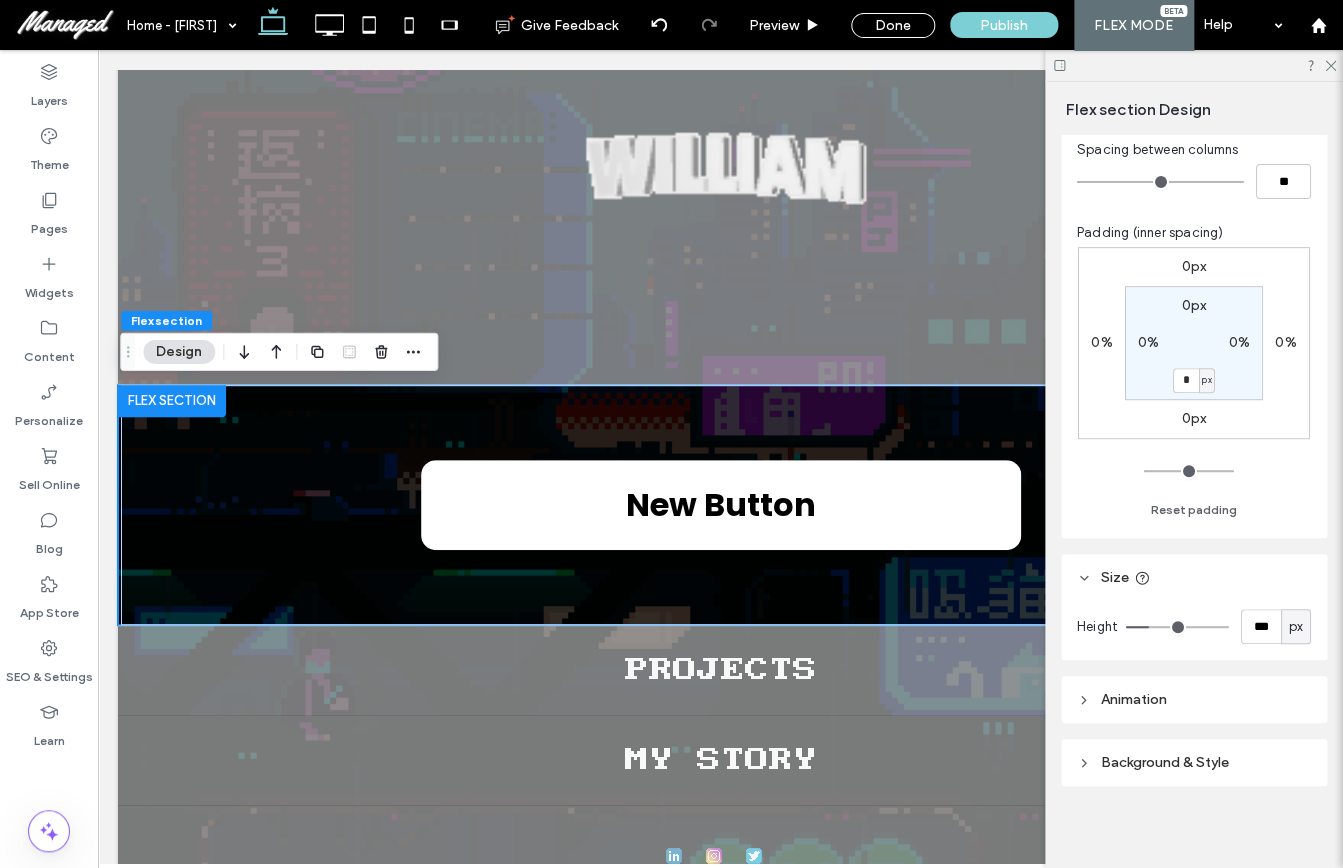 type on "***" 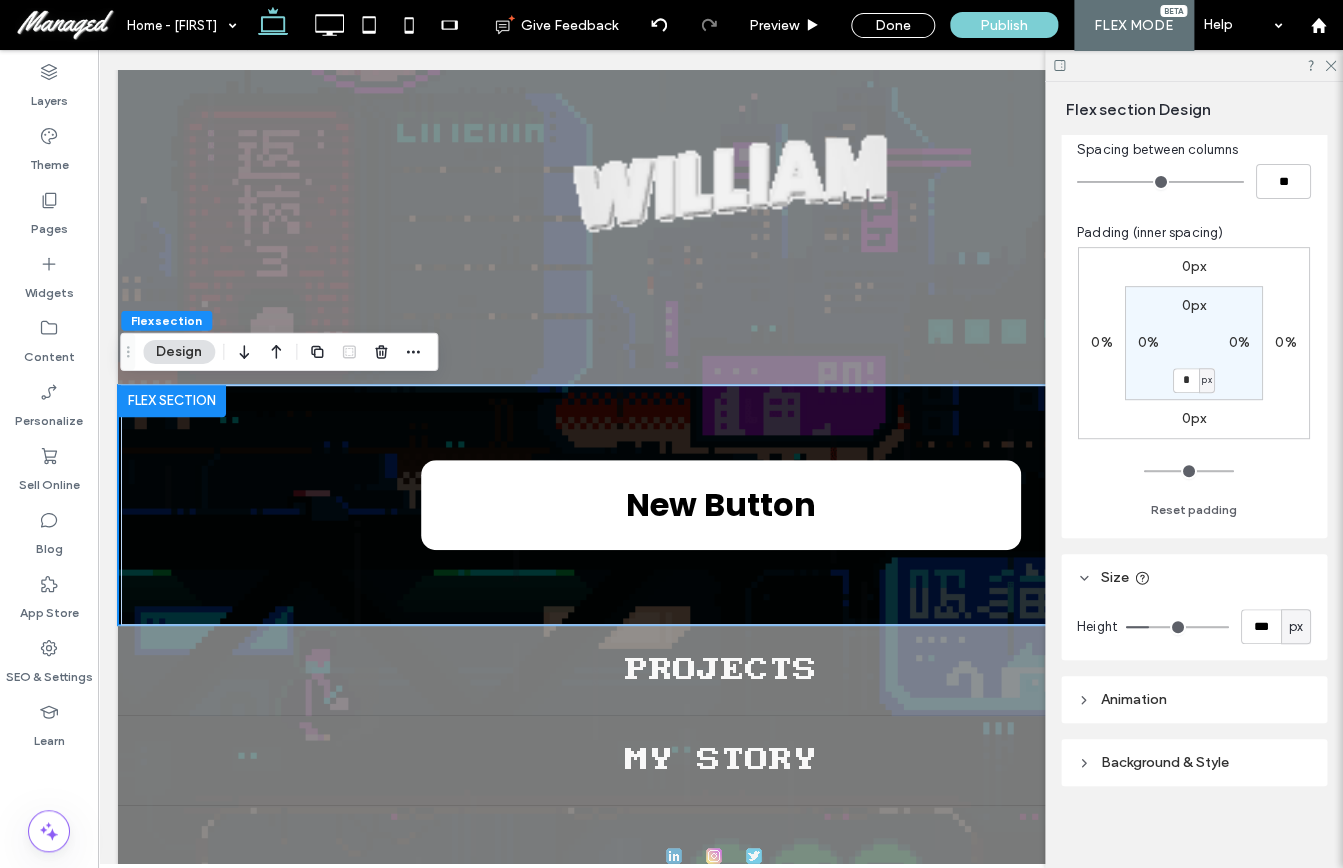 type on "***" 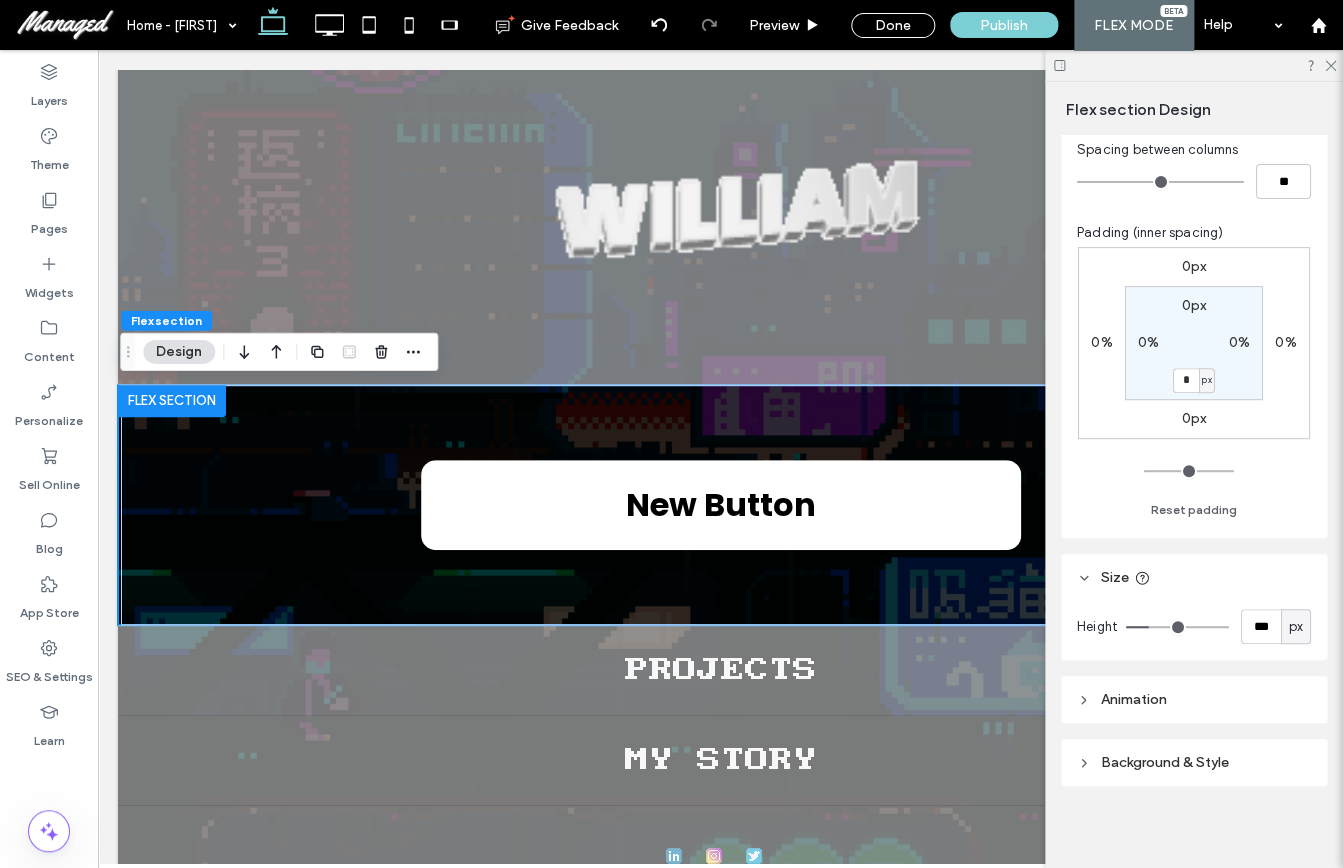 type on "***" 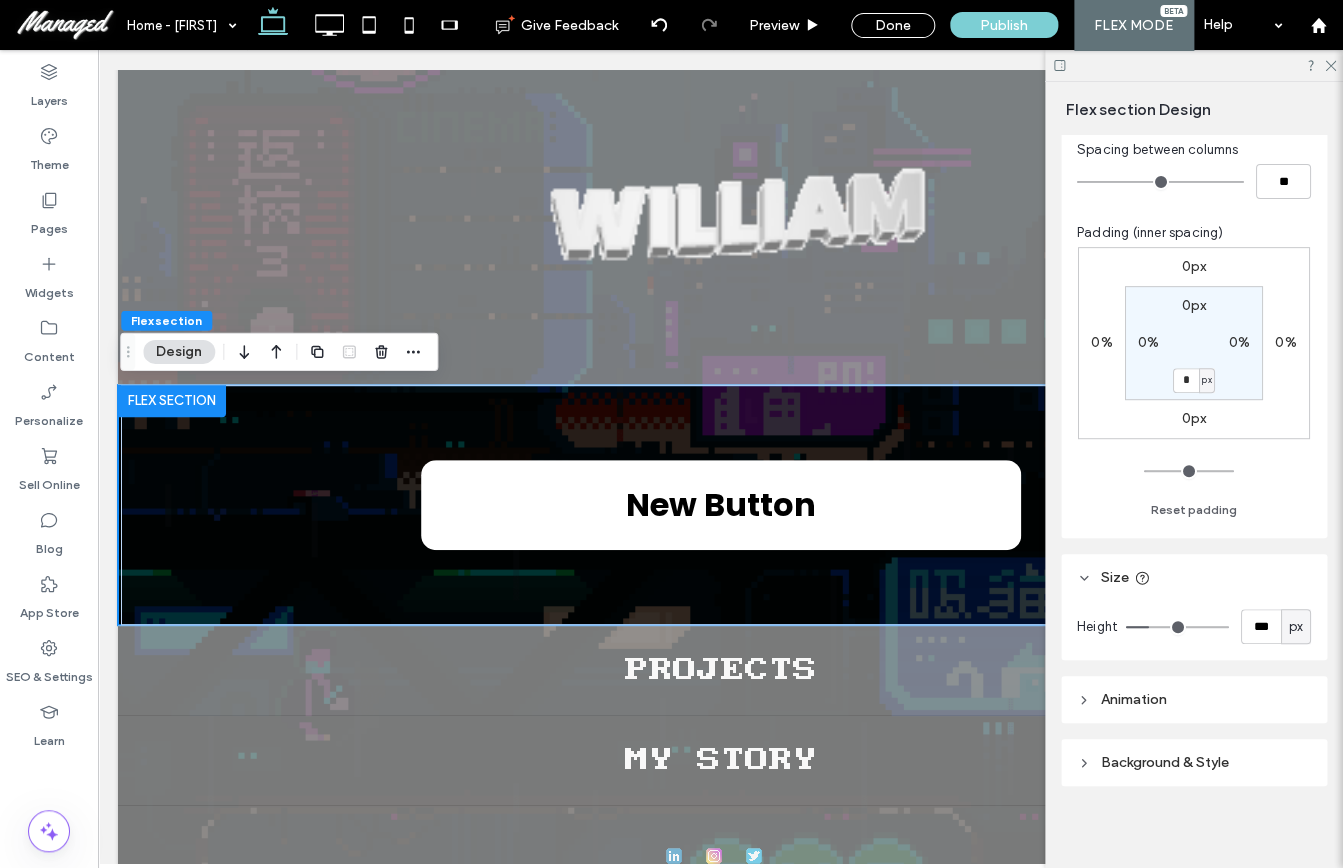 type on "***" 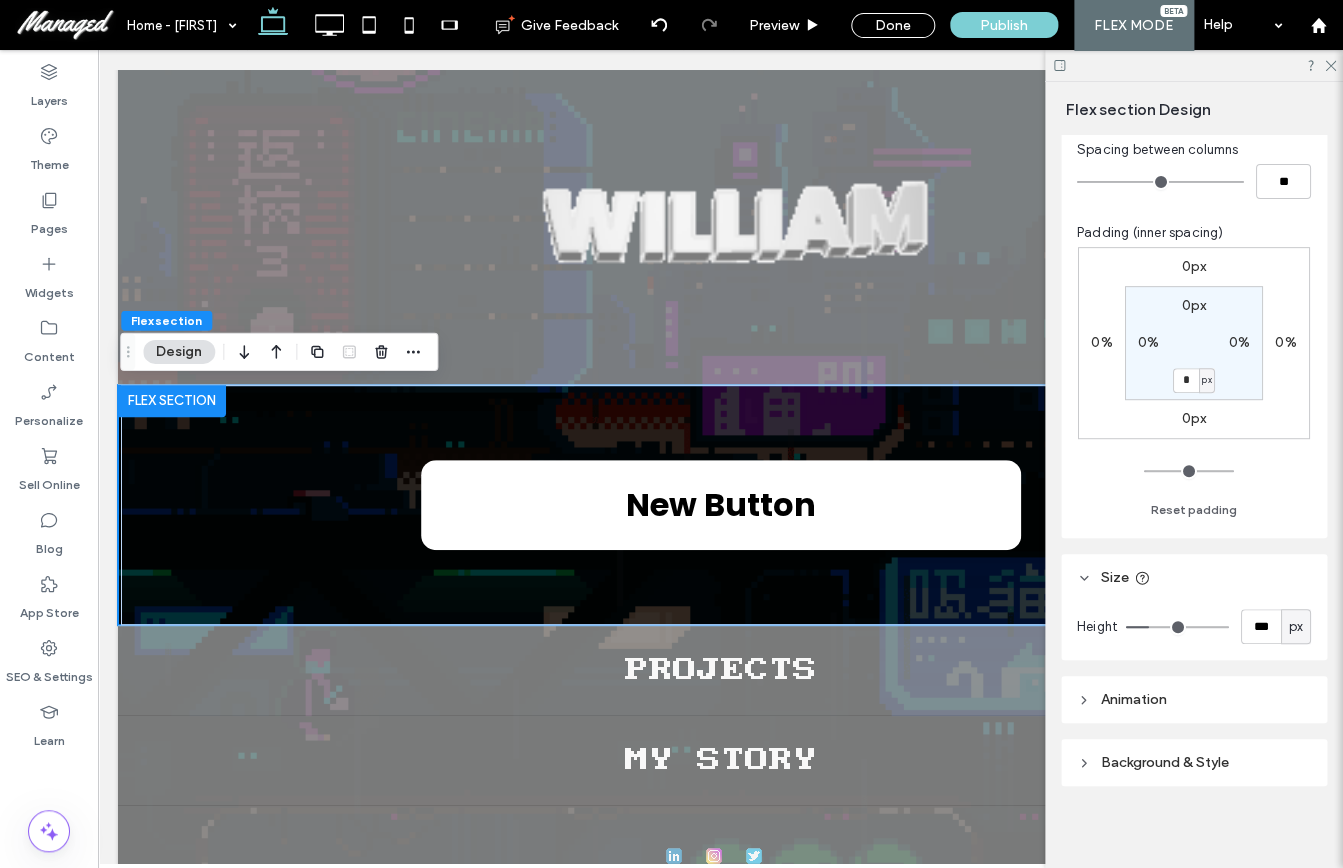 type on "***" 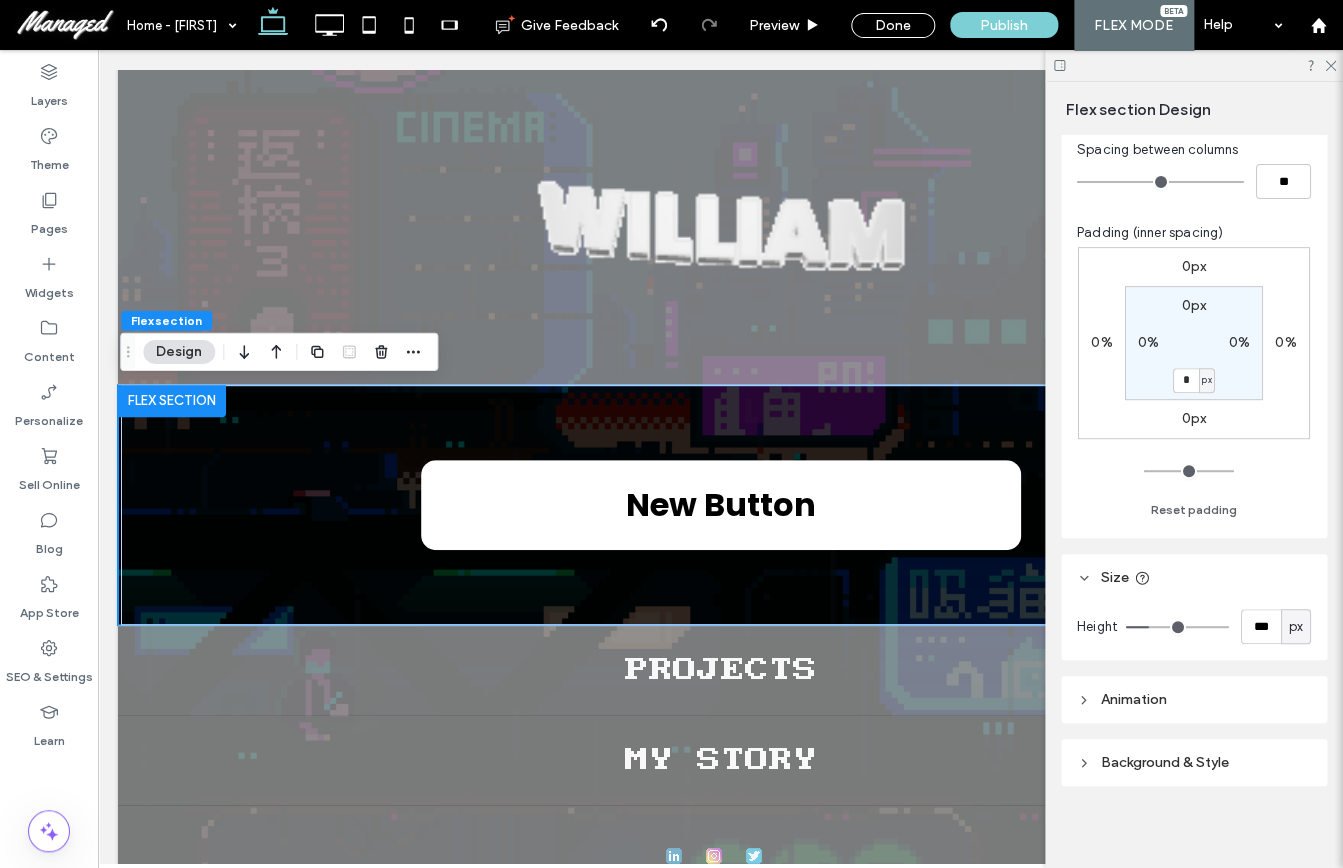 type on "***" 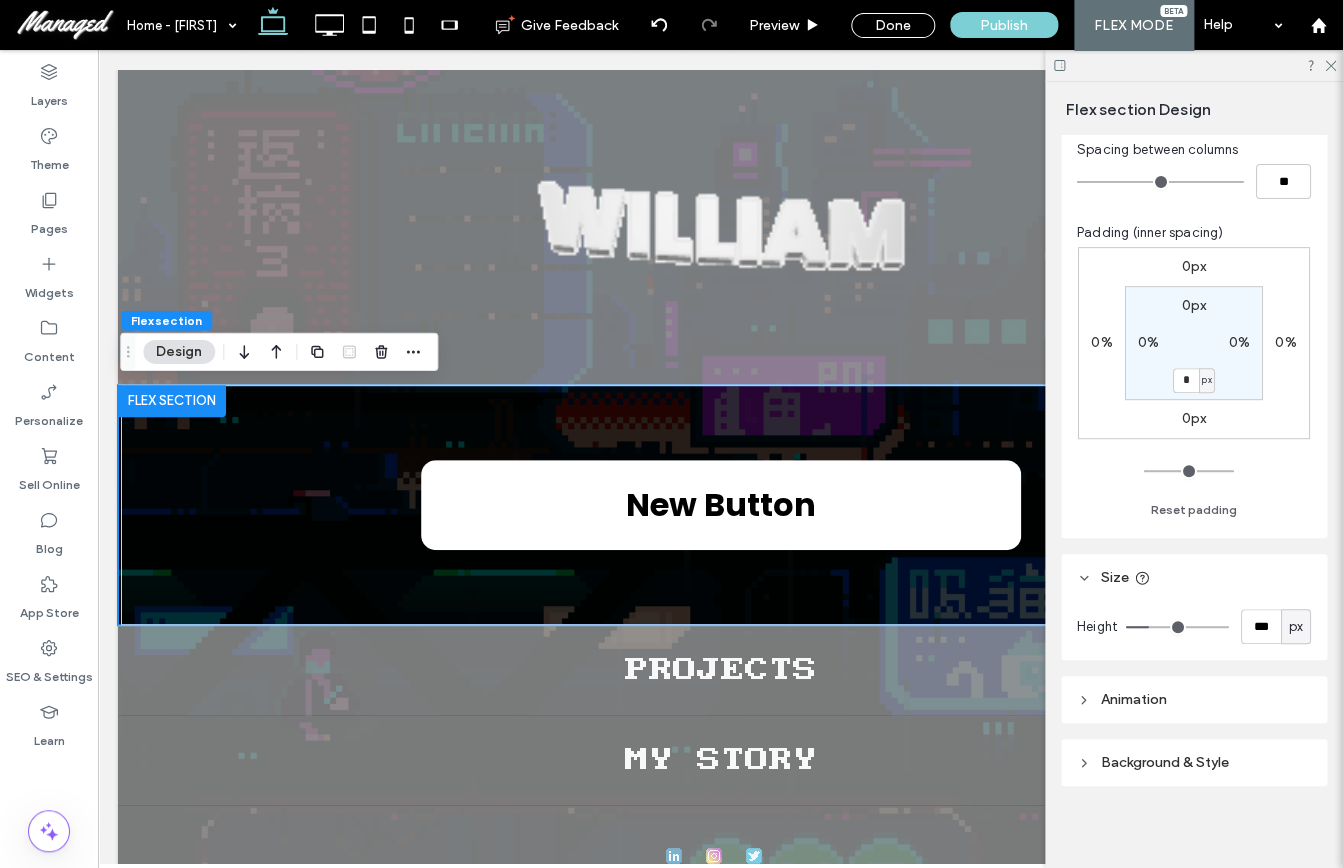 type on "***" 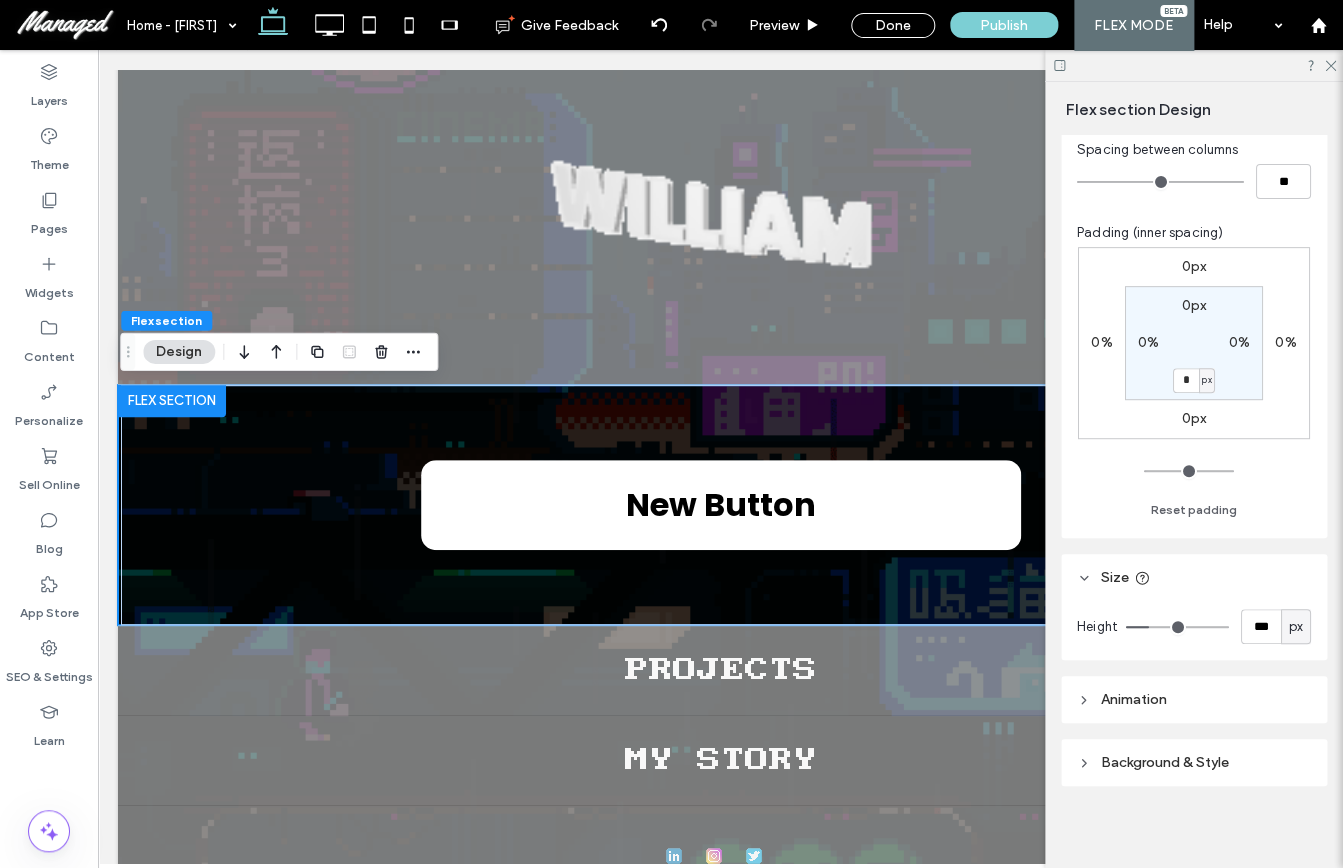 type on "***" 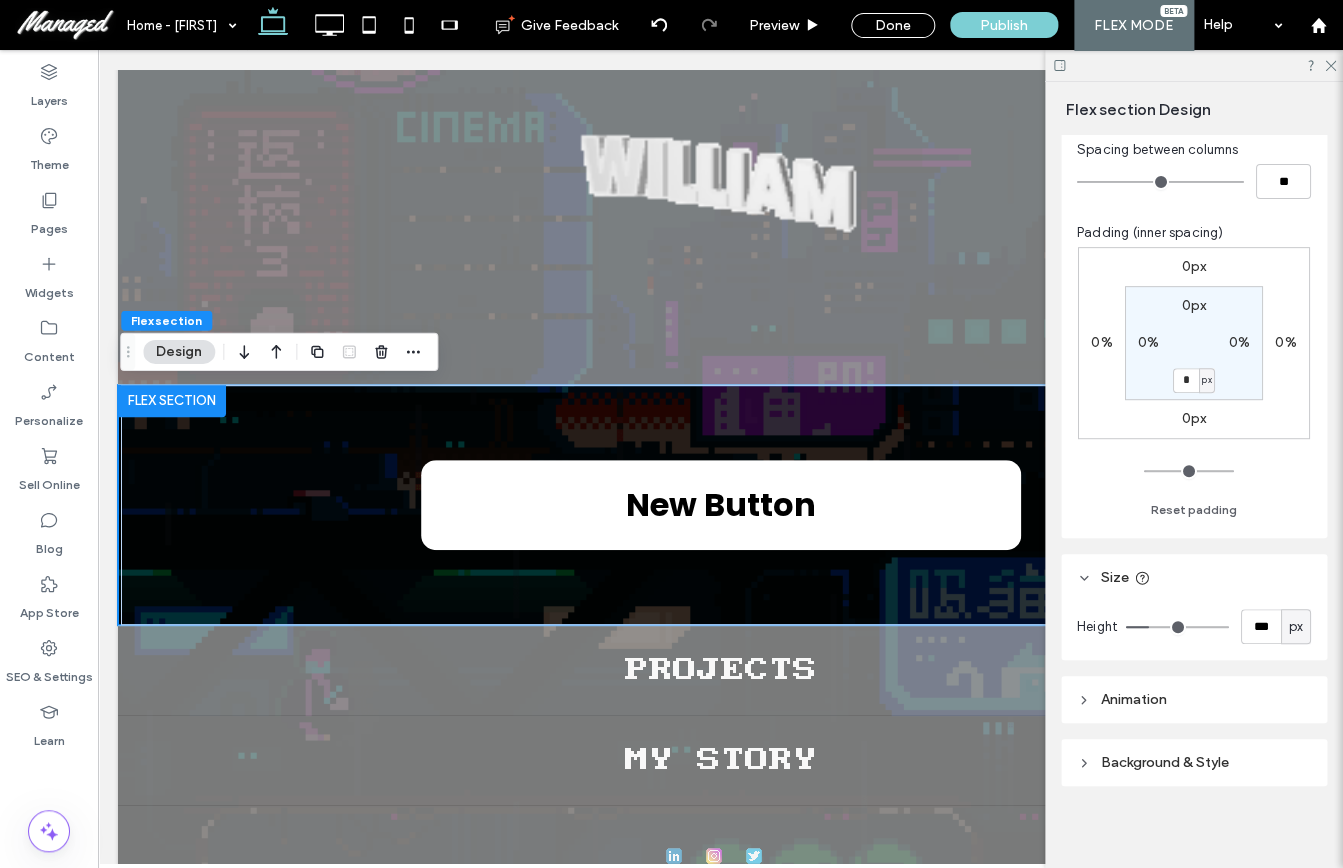type on "***" 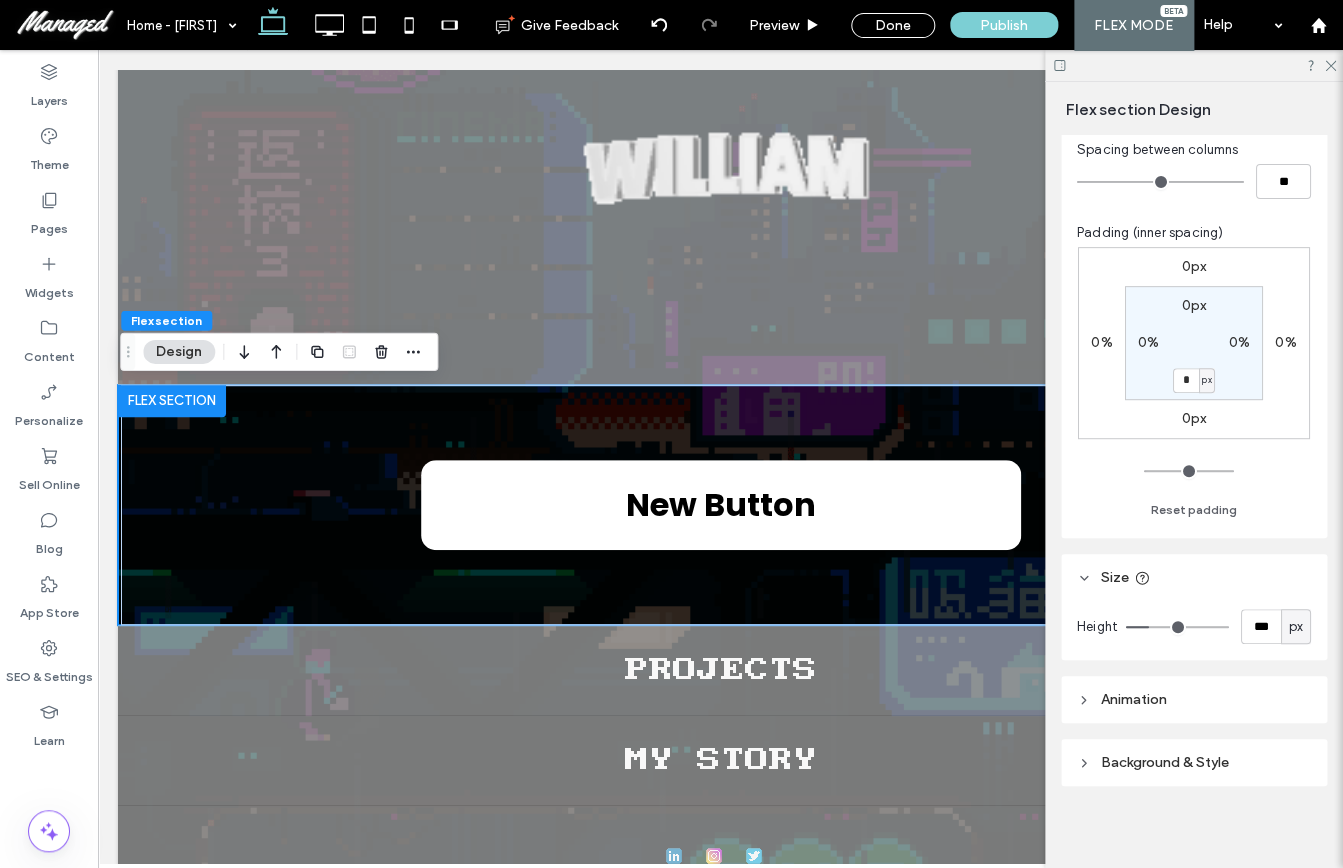 type on "**" 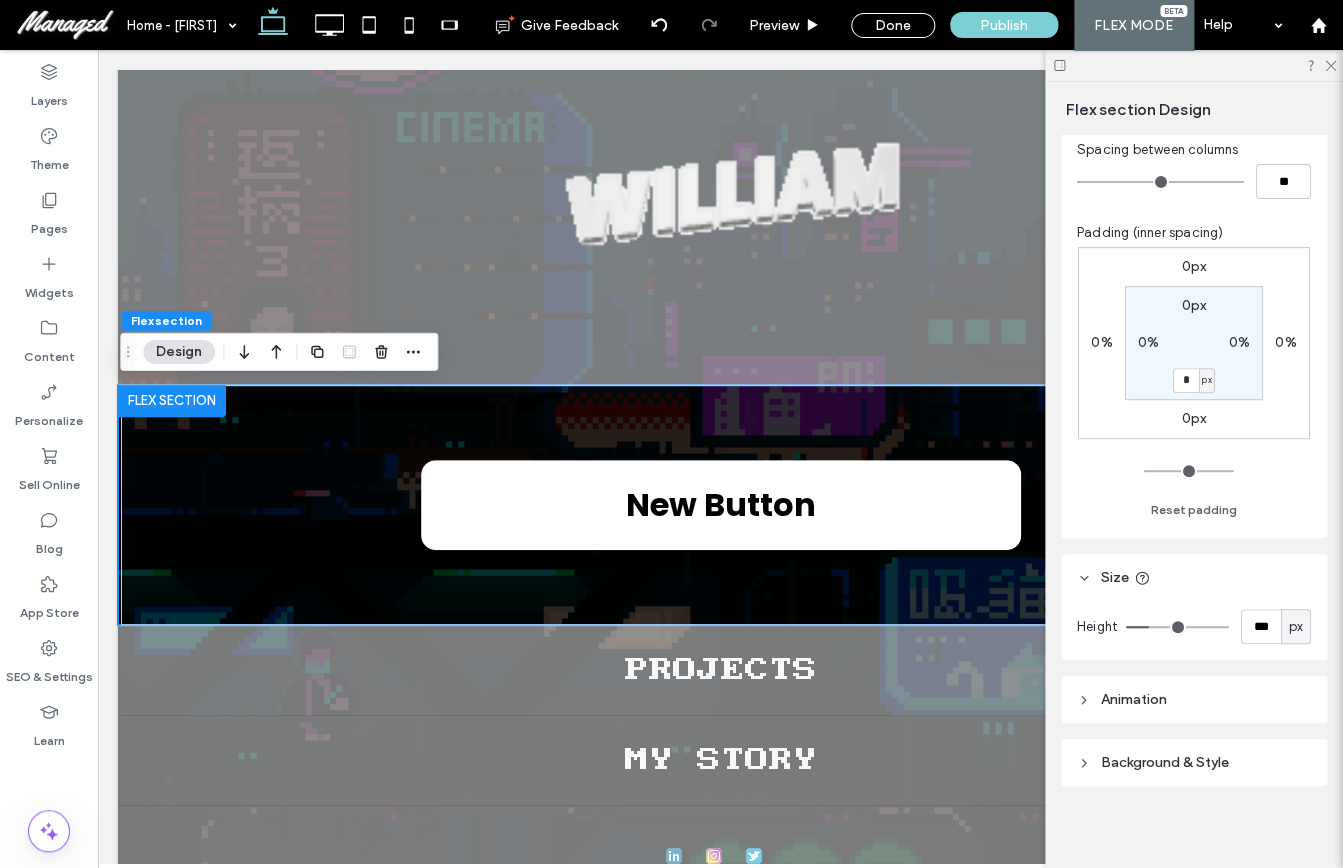 type on "**" 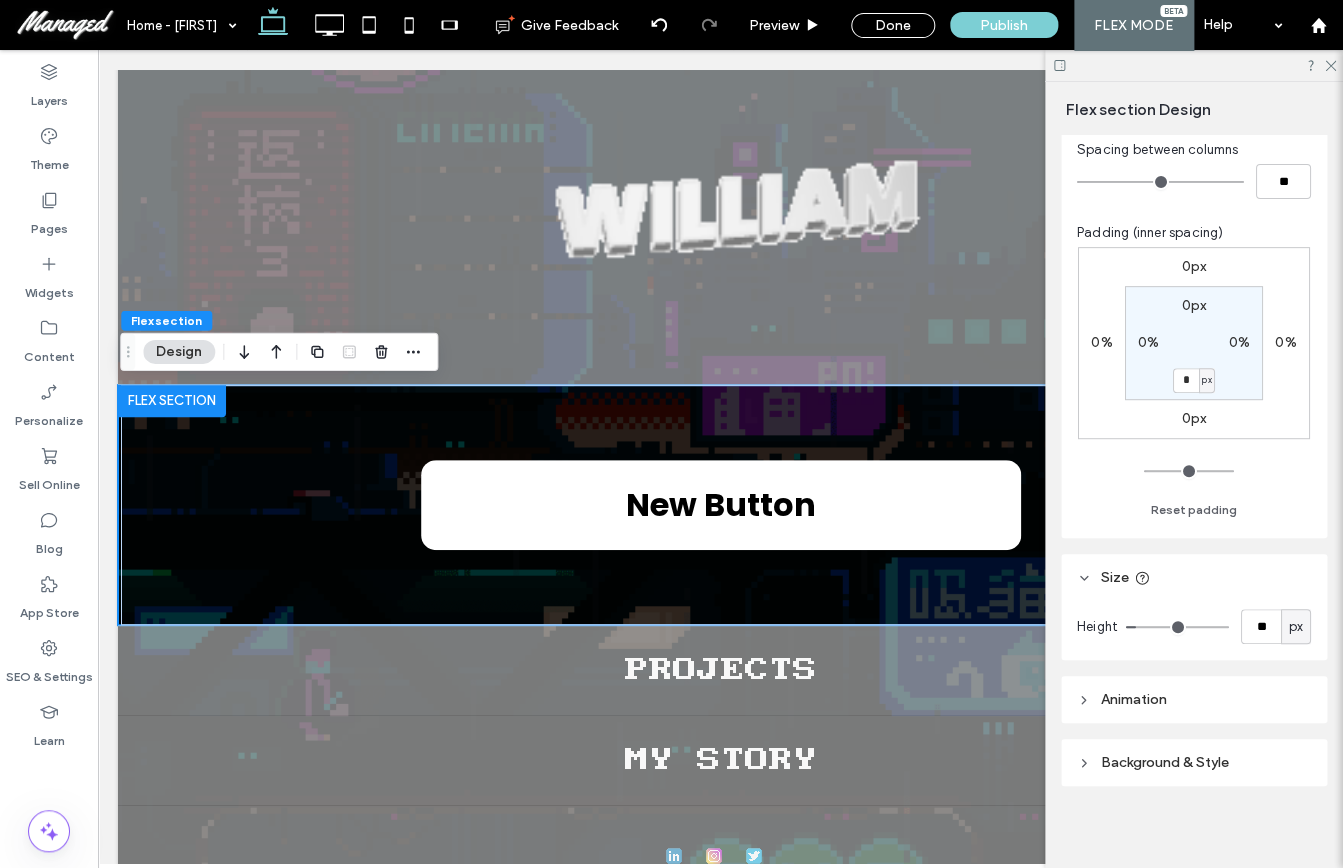 type on "**" 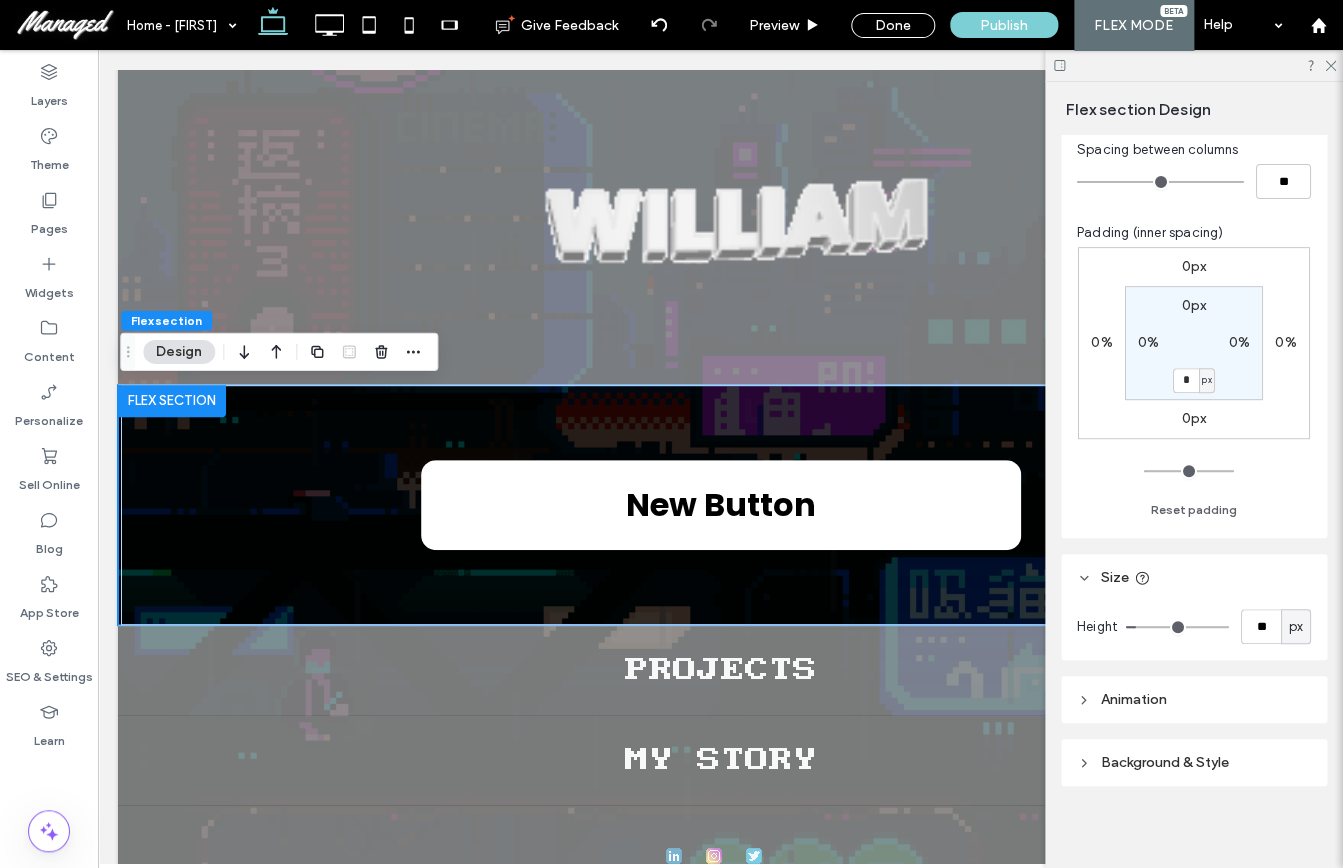 type on "**" 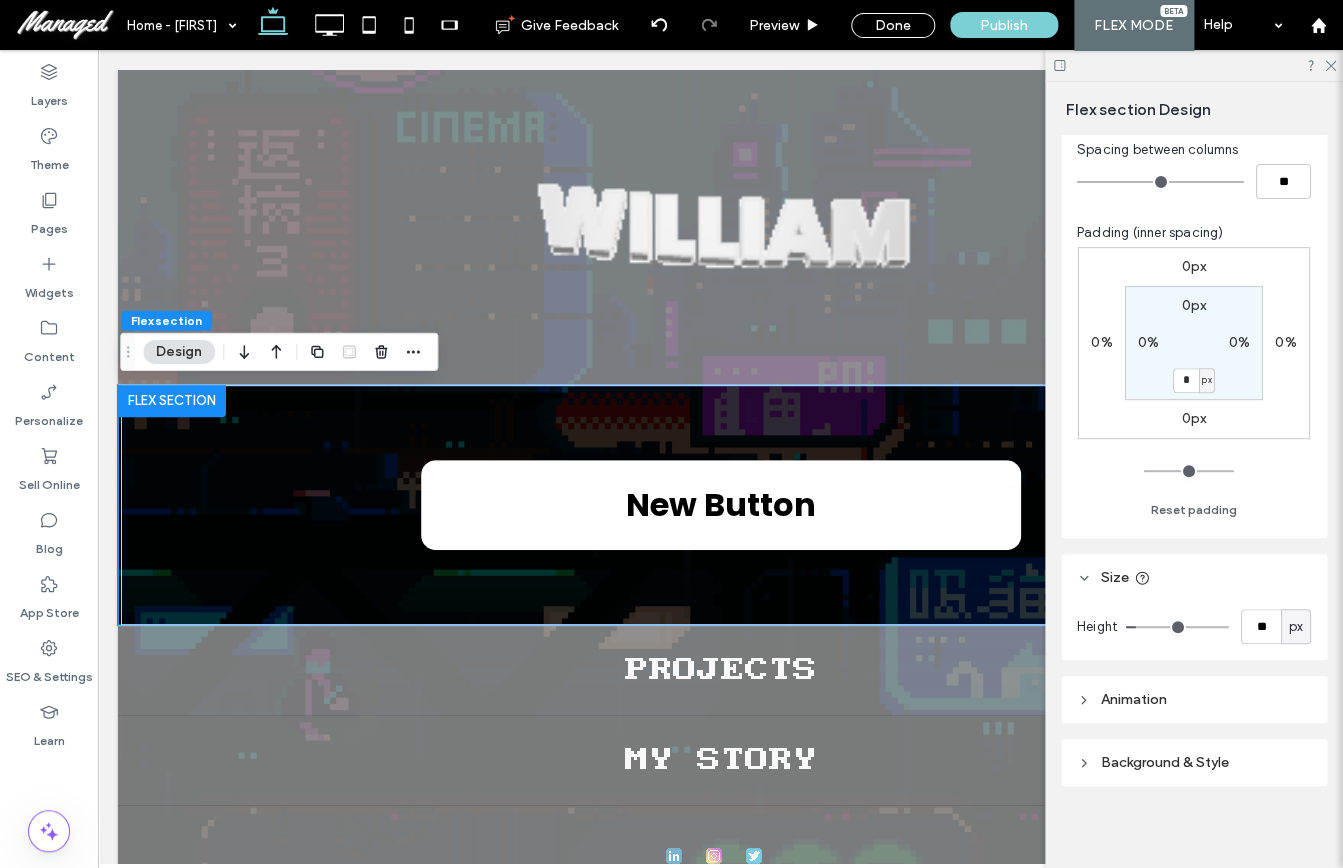 type on "**" 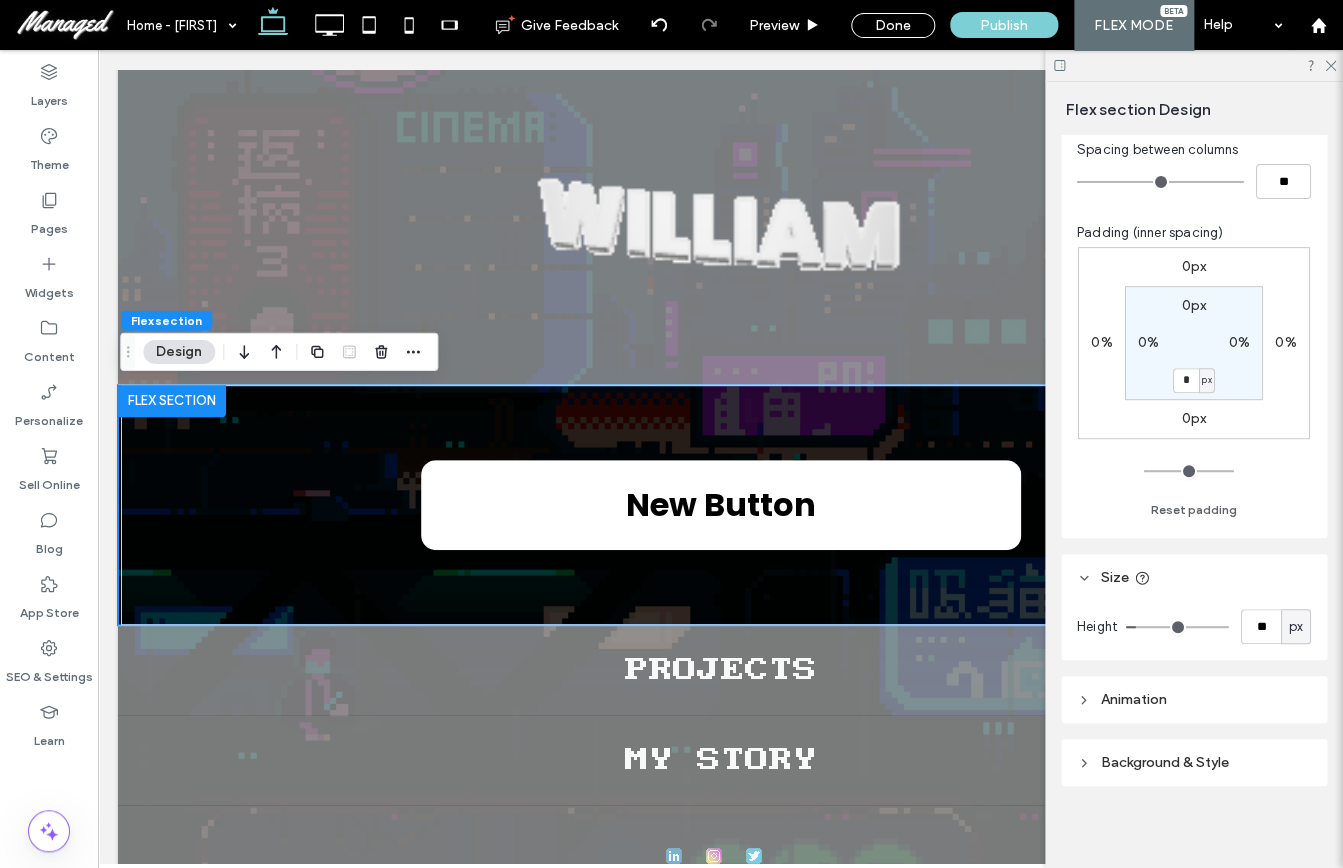 type on "**" 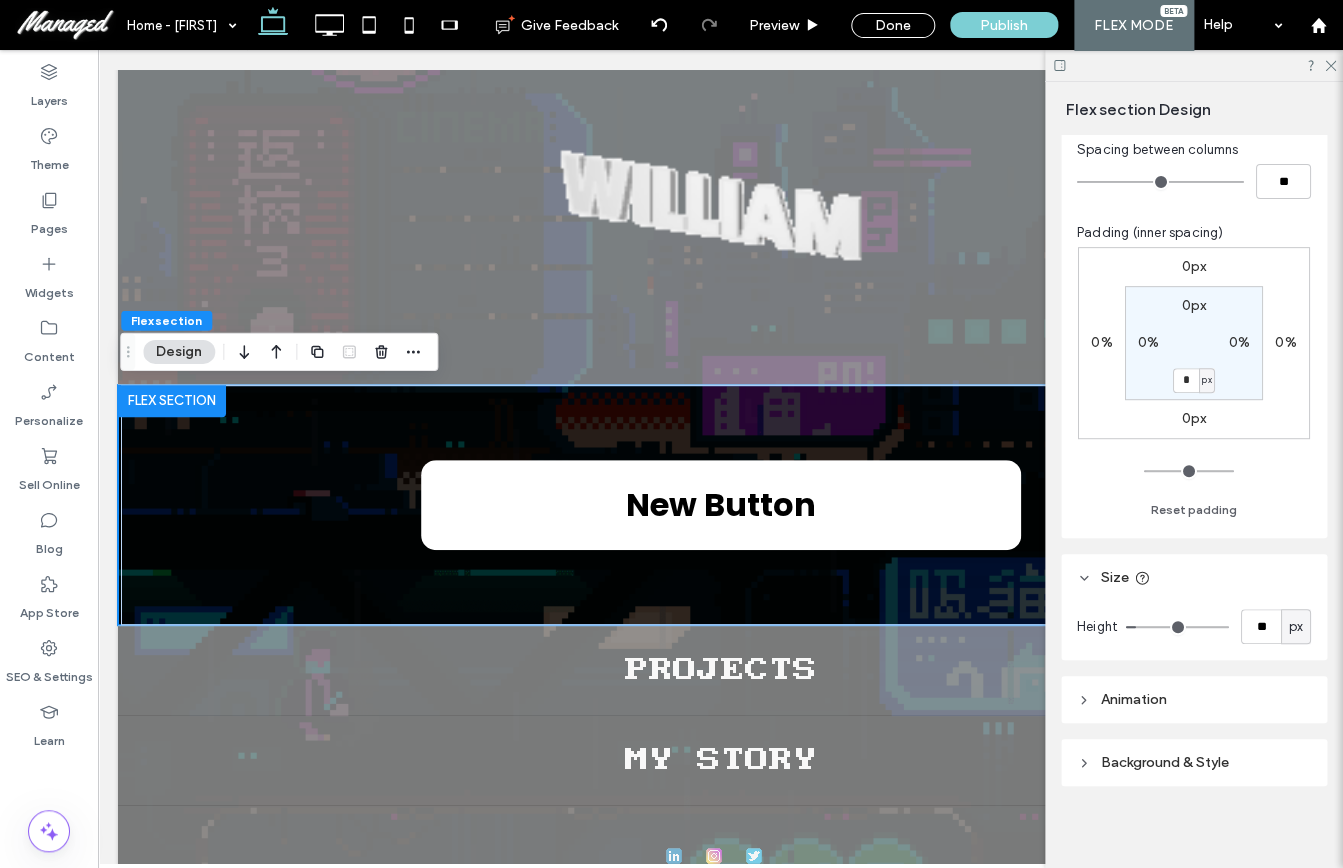 type on "**" 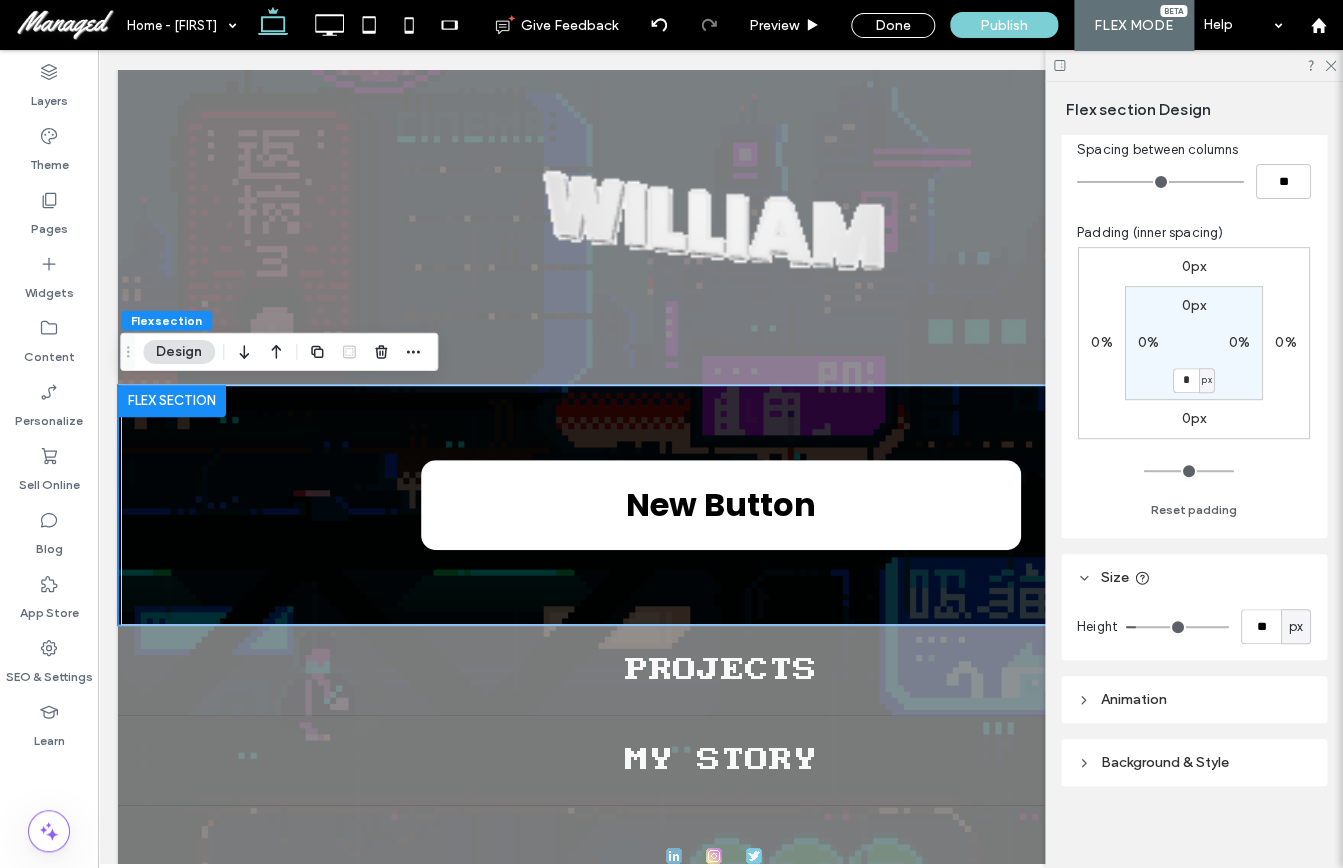 type on "**" 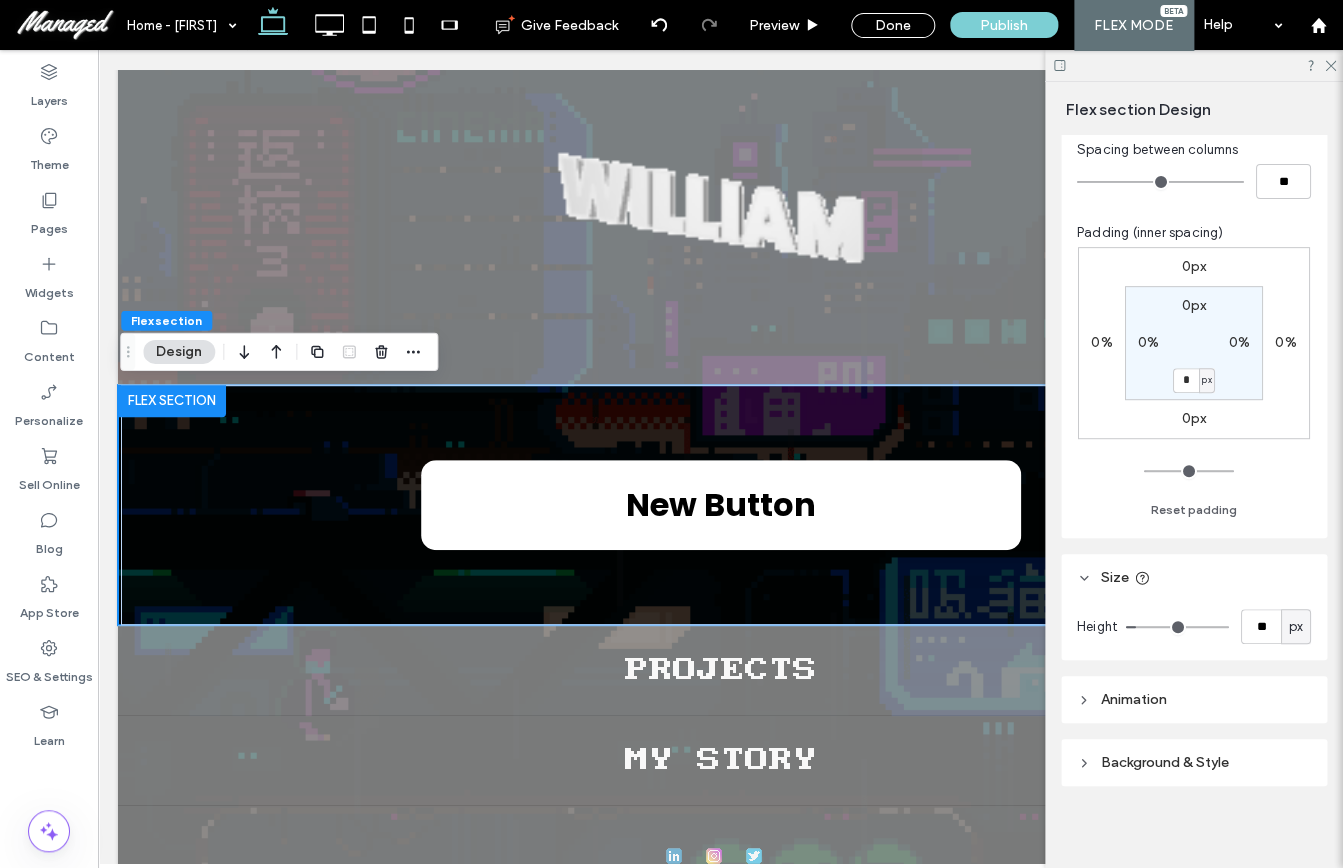 type on "*" 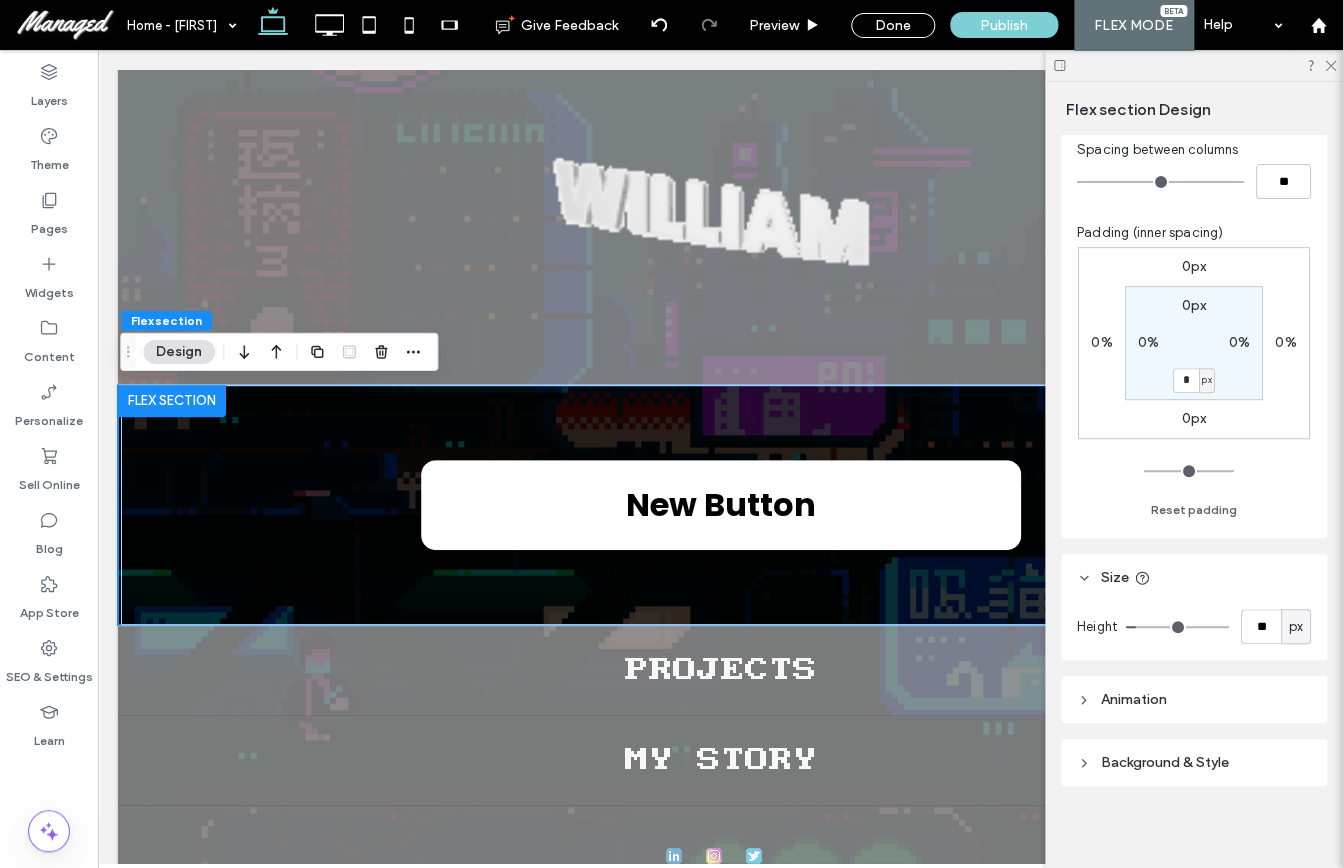 type on "*" 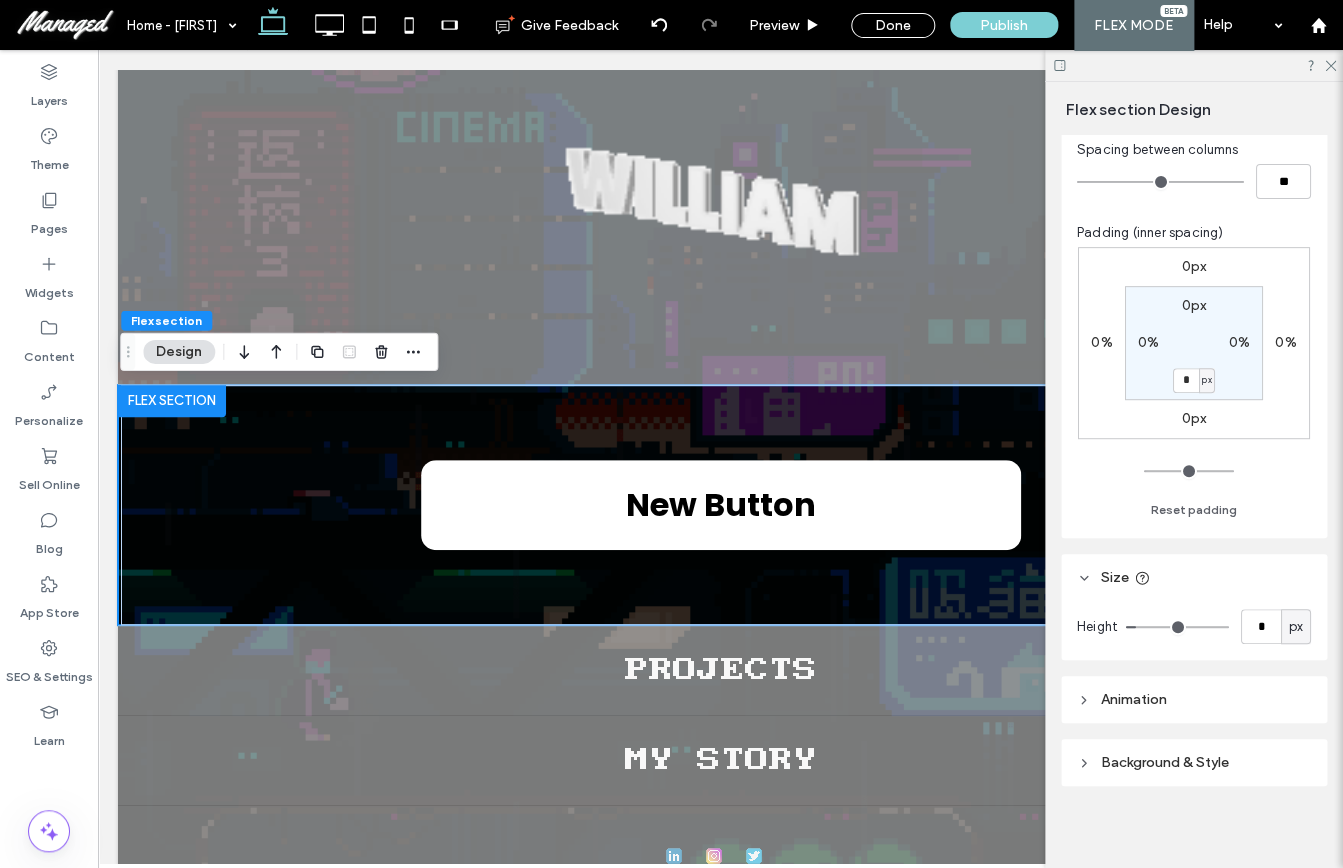 type on "*" 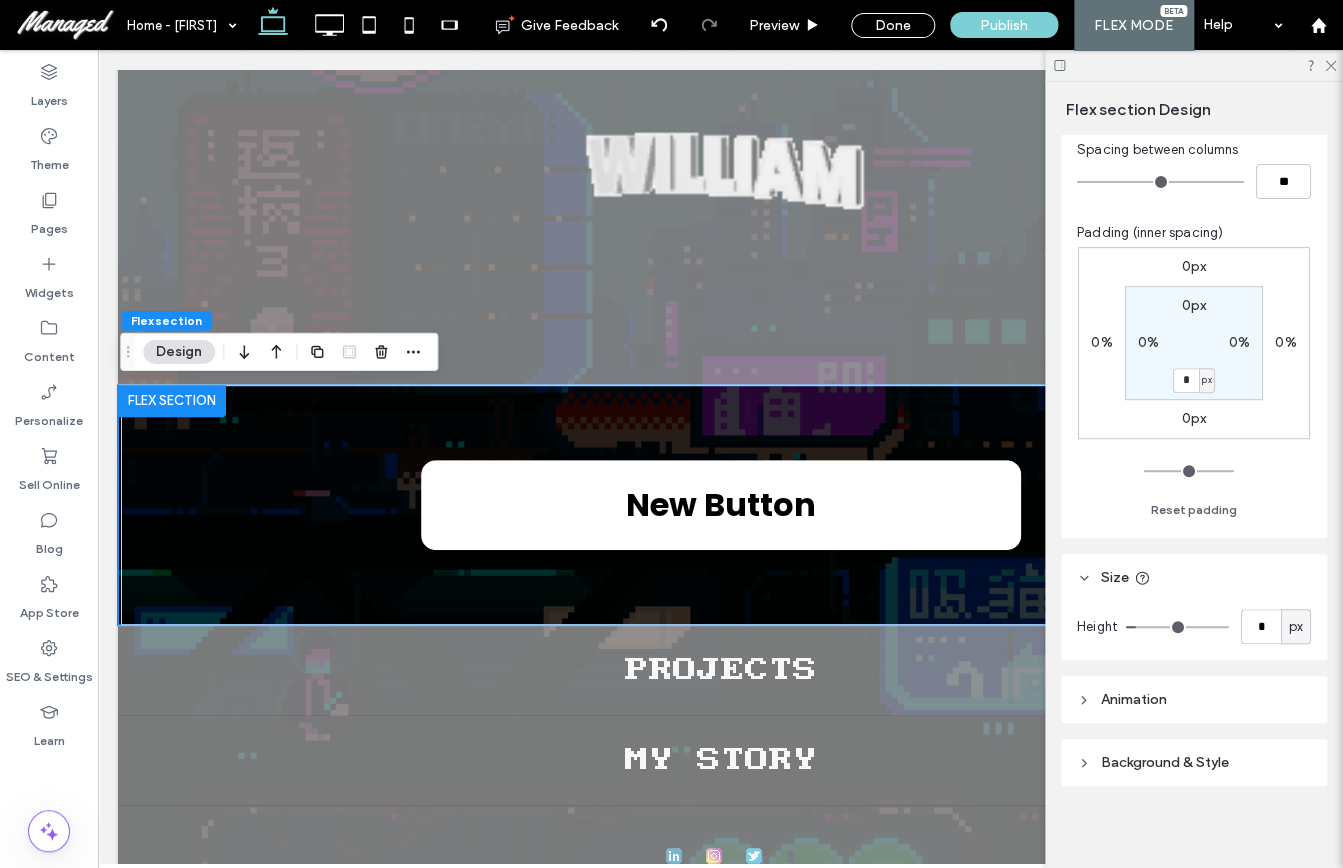type on "*" 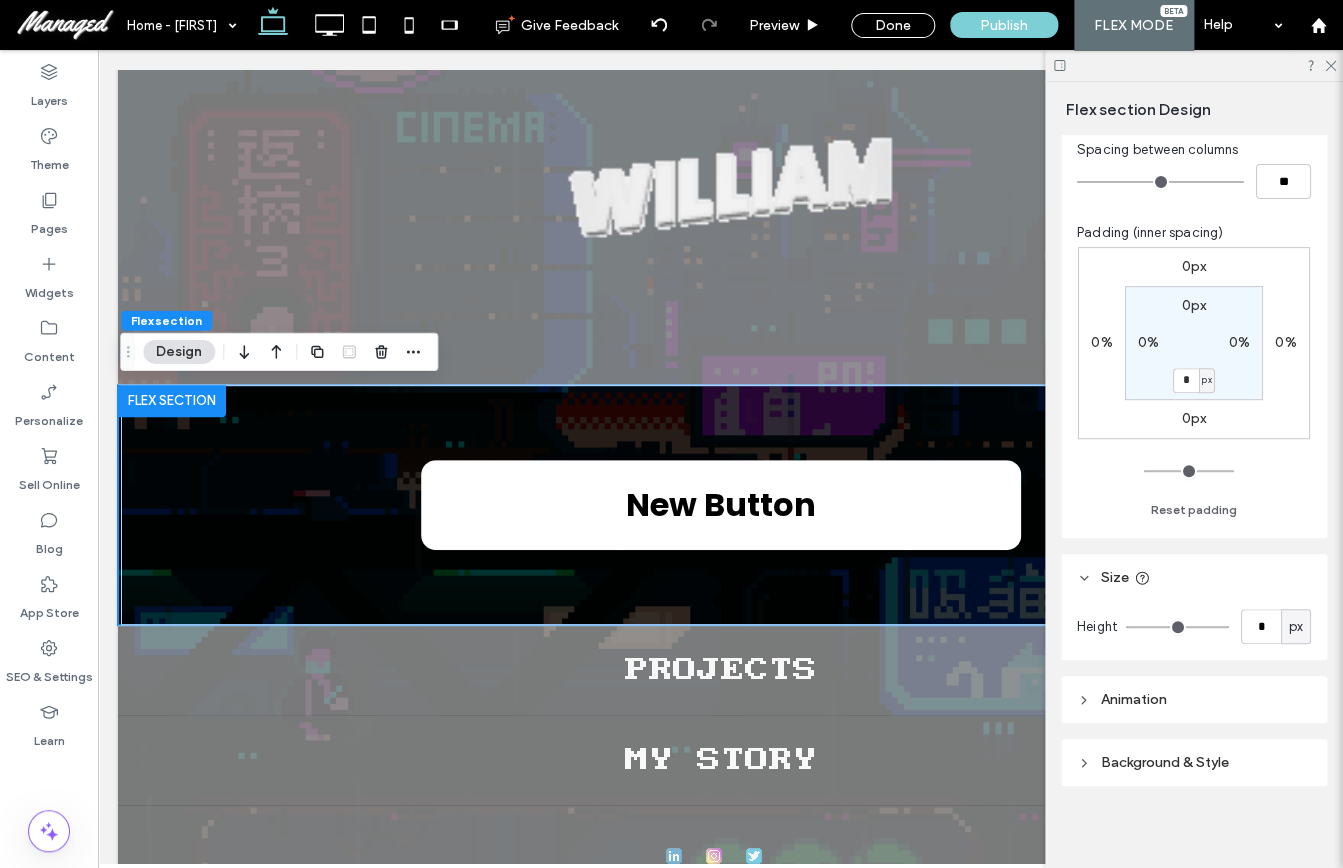 drag, startPoint x: 1154, startPoint y: 634, endPoint x: 1106, endPoint y: 628, distance: 48.373547 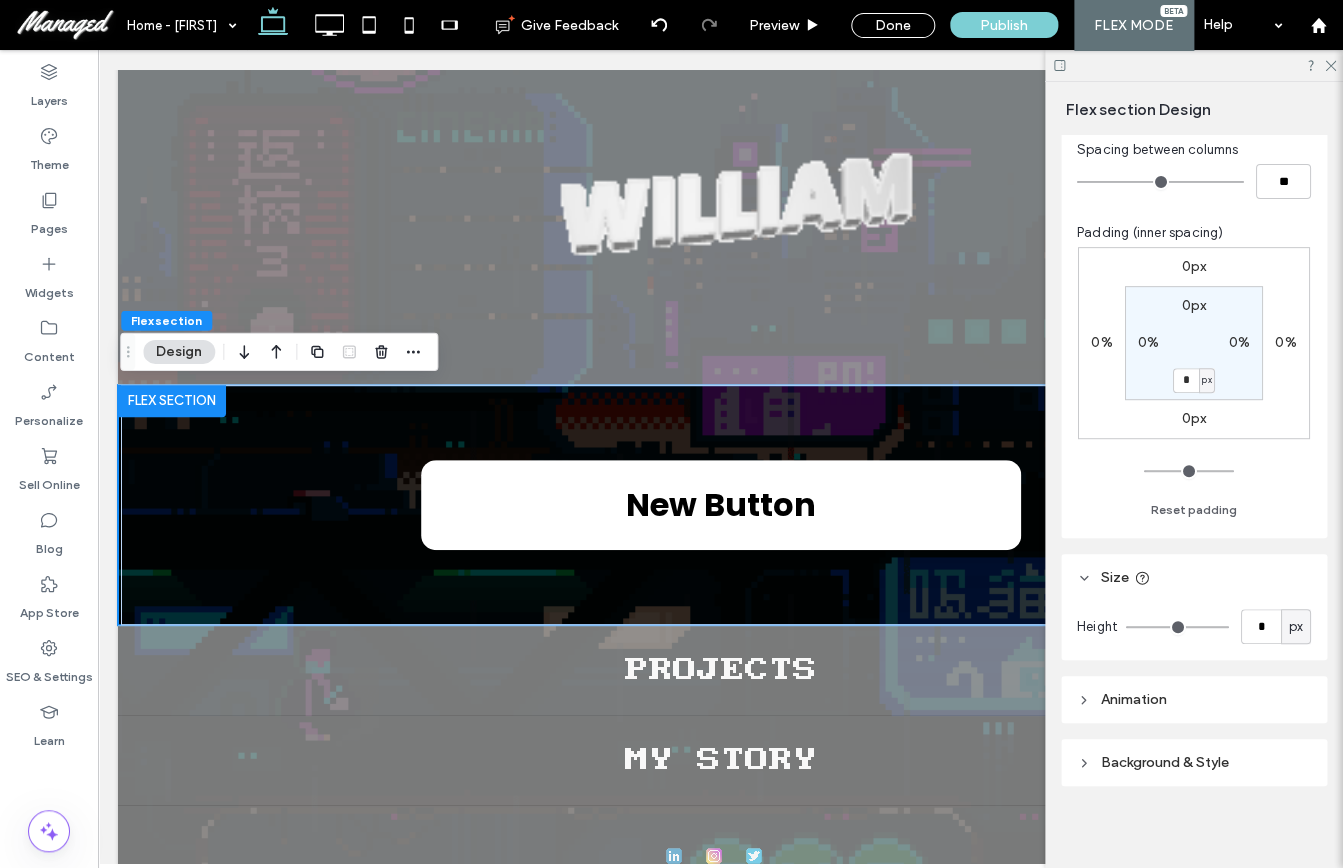 type on "*" 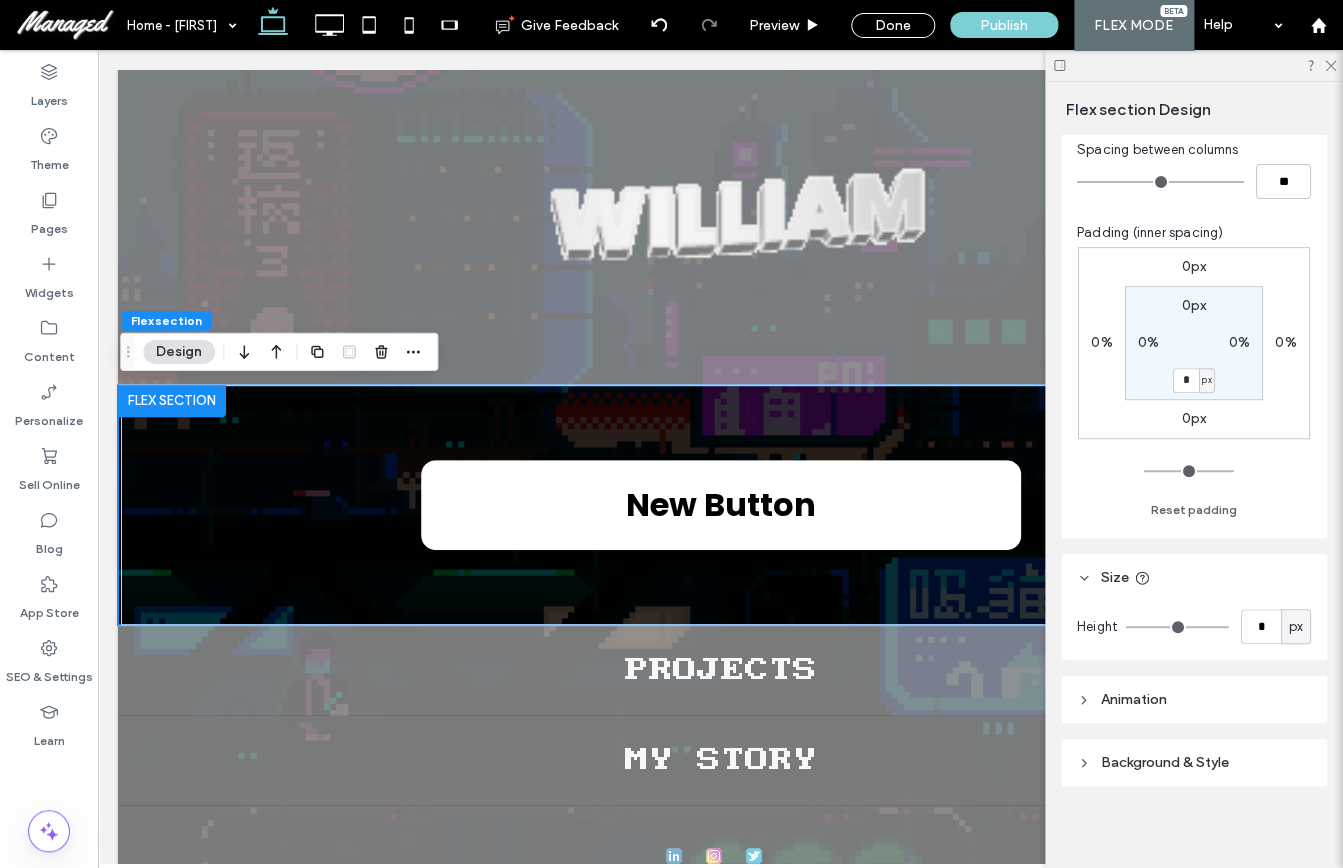 click at bounding box center [1177, 627] 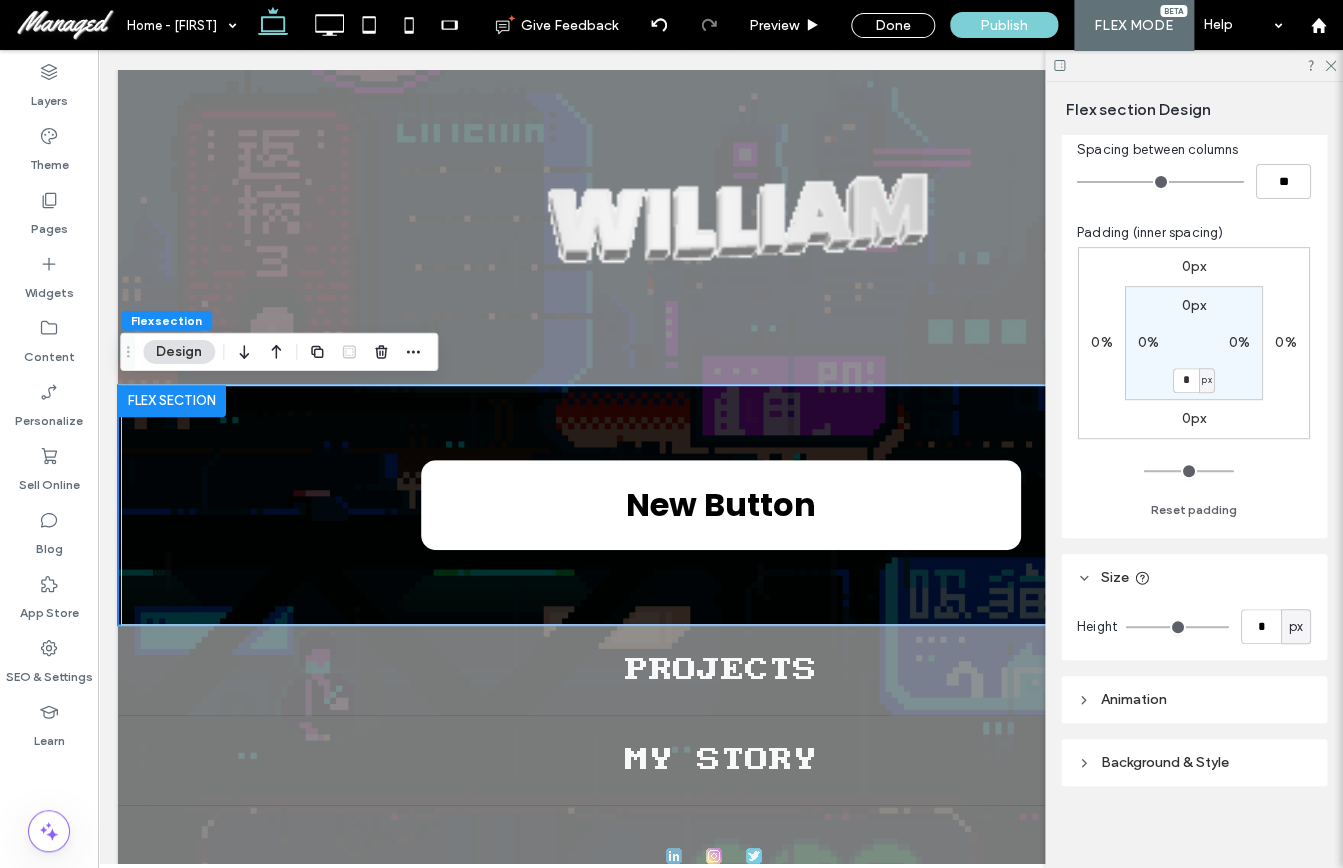 scroll, scrollTop: 5, scrollLeft: 0, axis: vertical 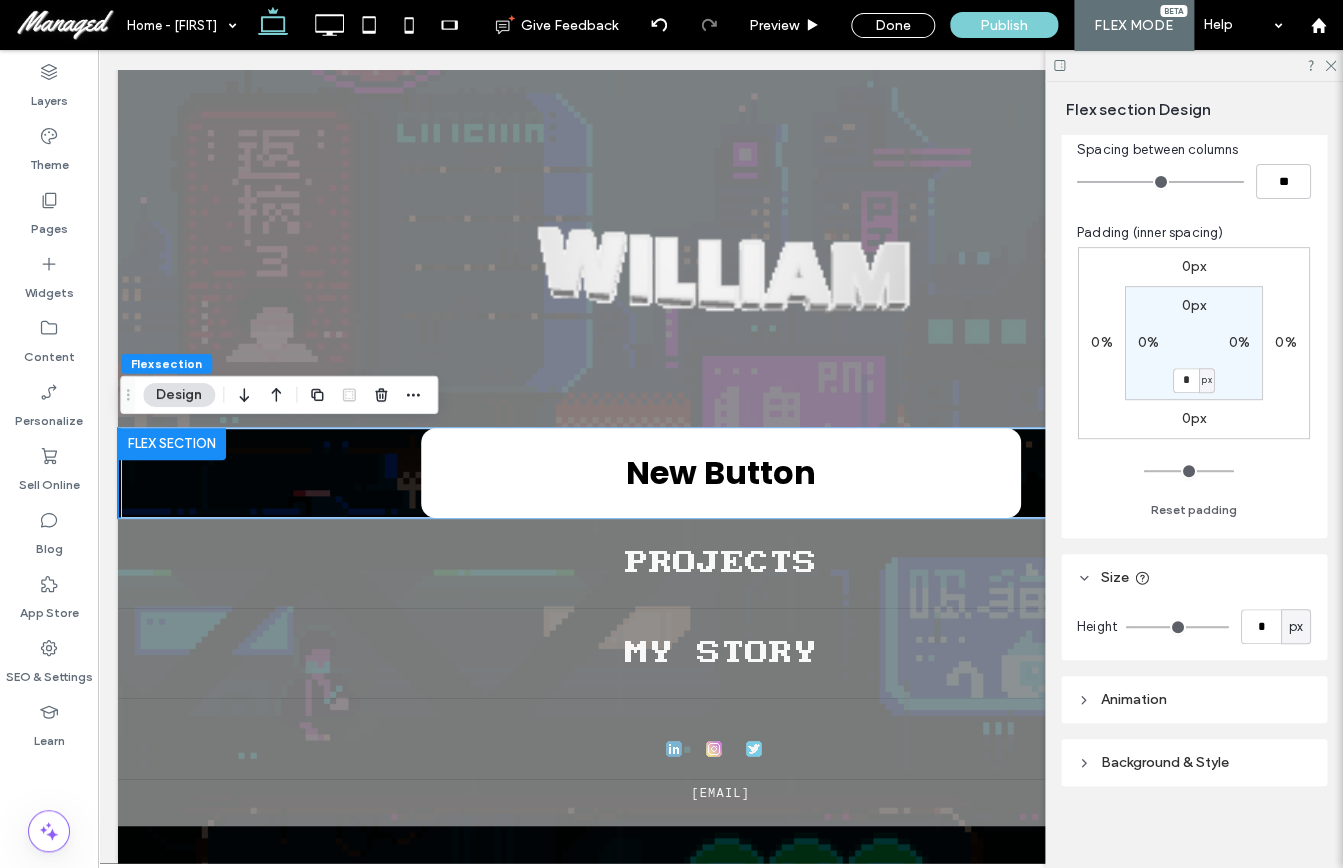 click on "px" at bounding box center [1296, 627] 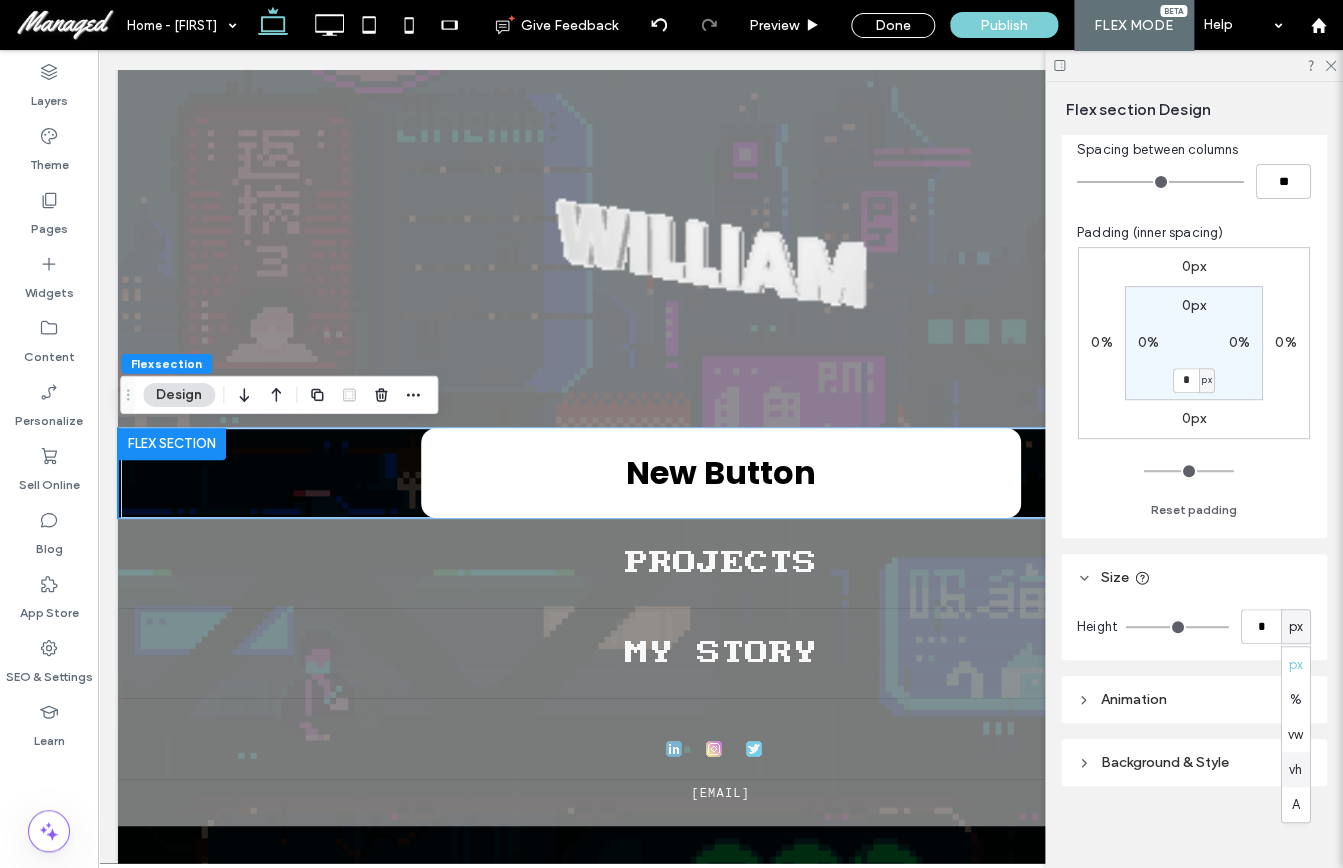 click on "vh" at bounding box center [1295, 770] 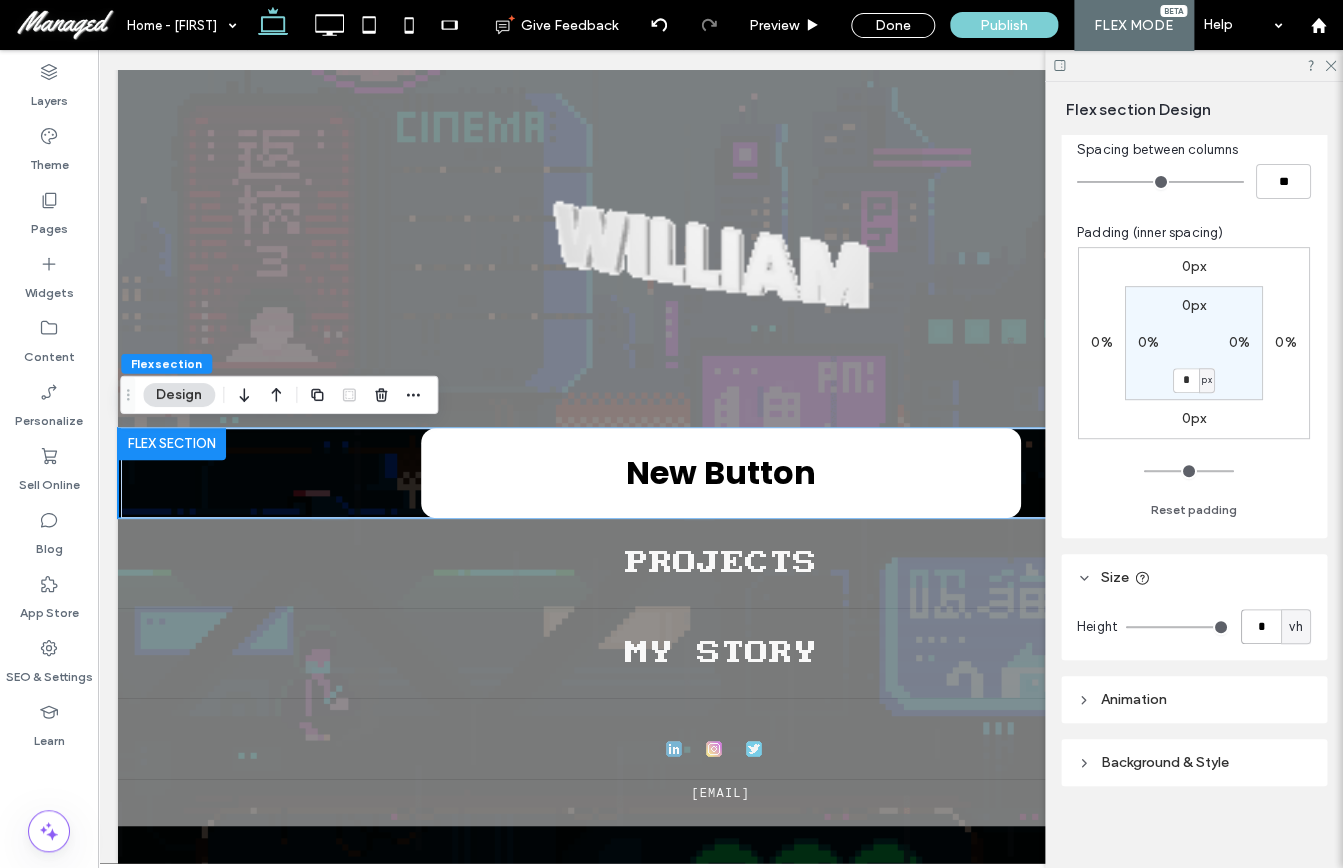 click on "*" at bounding box center [1261, 626] 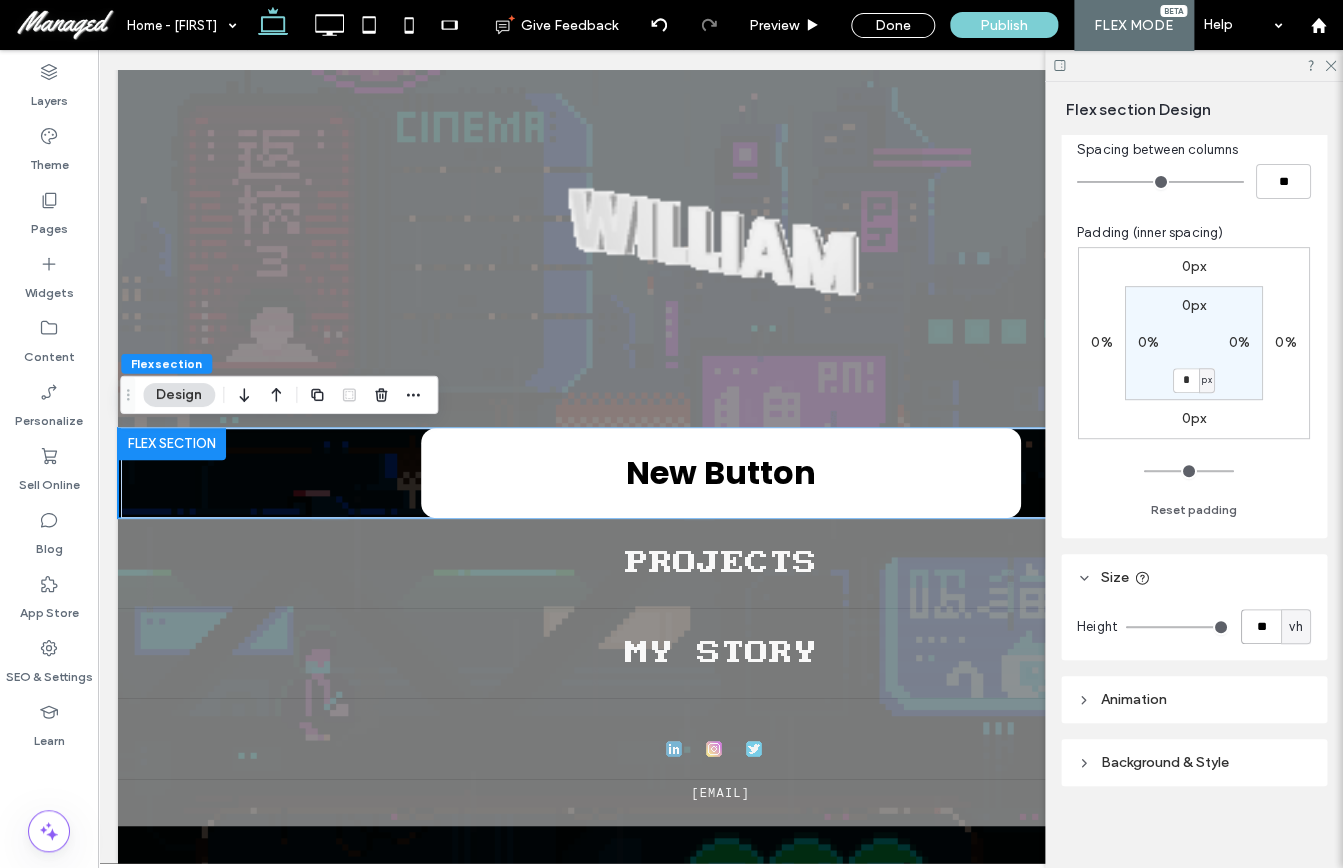 type on "*" 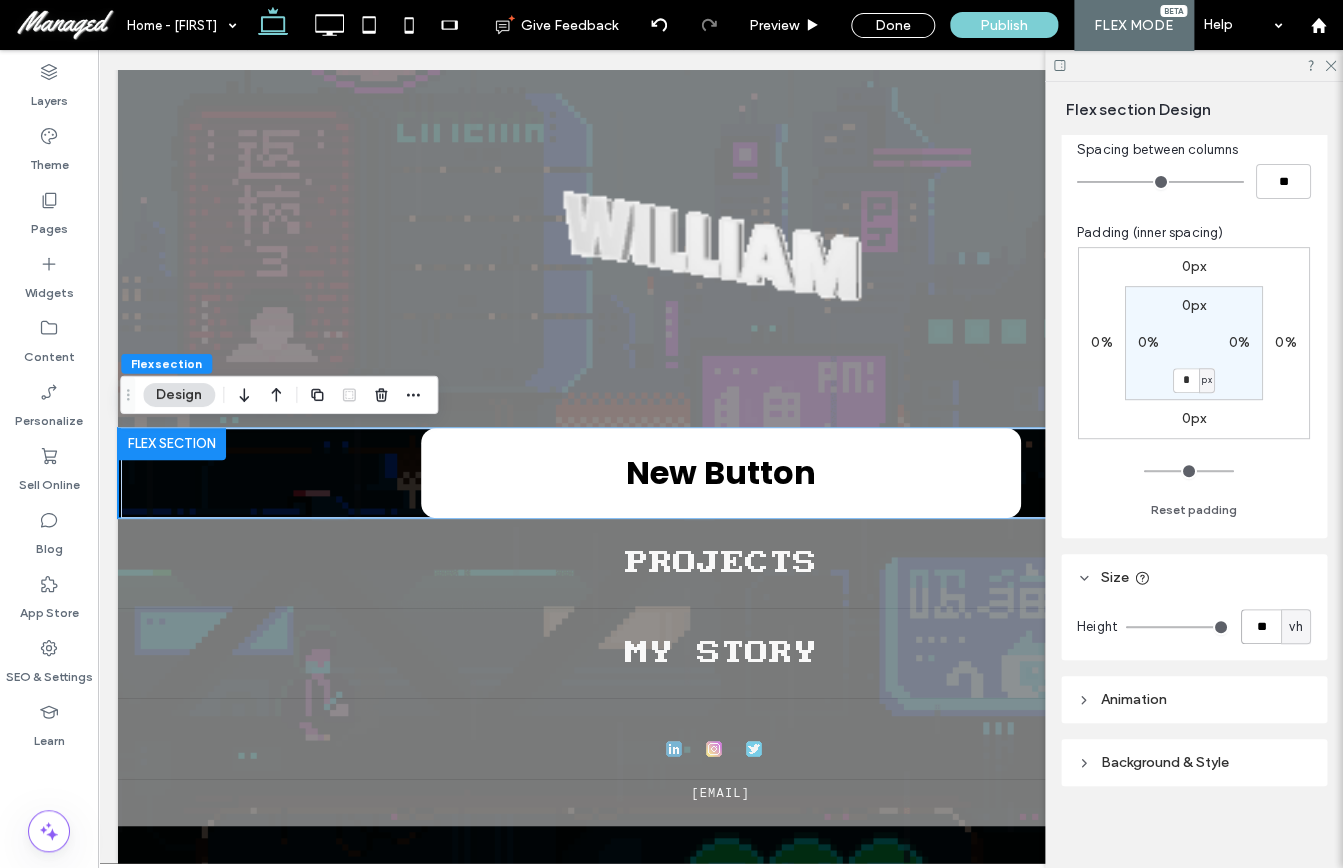 type on "**" 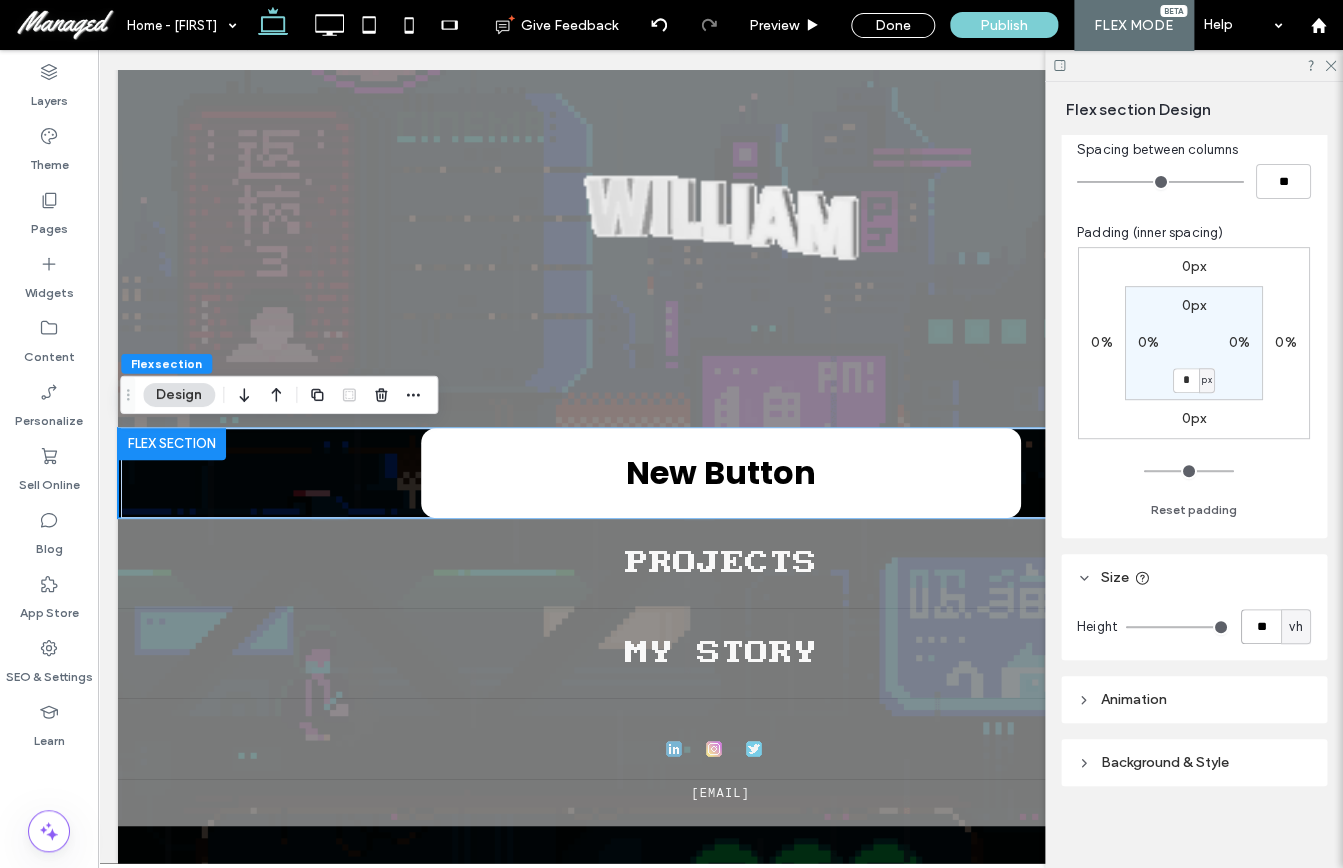 type on "**" 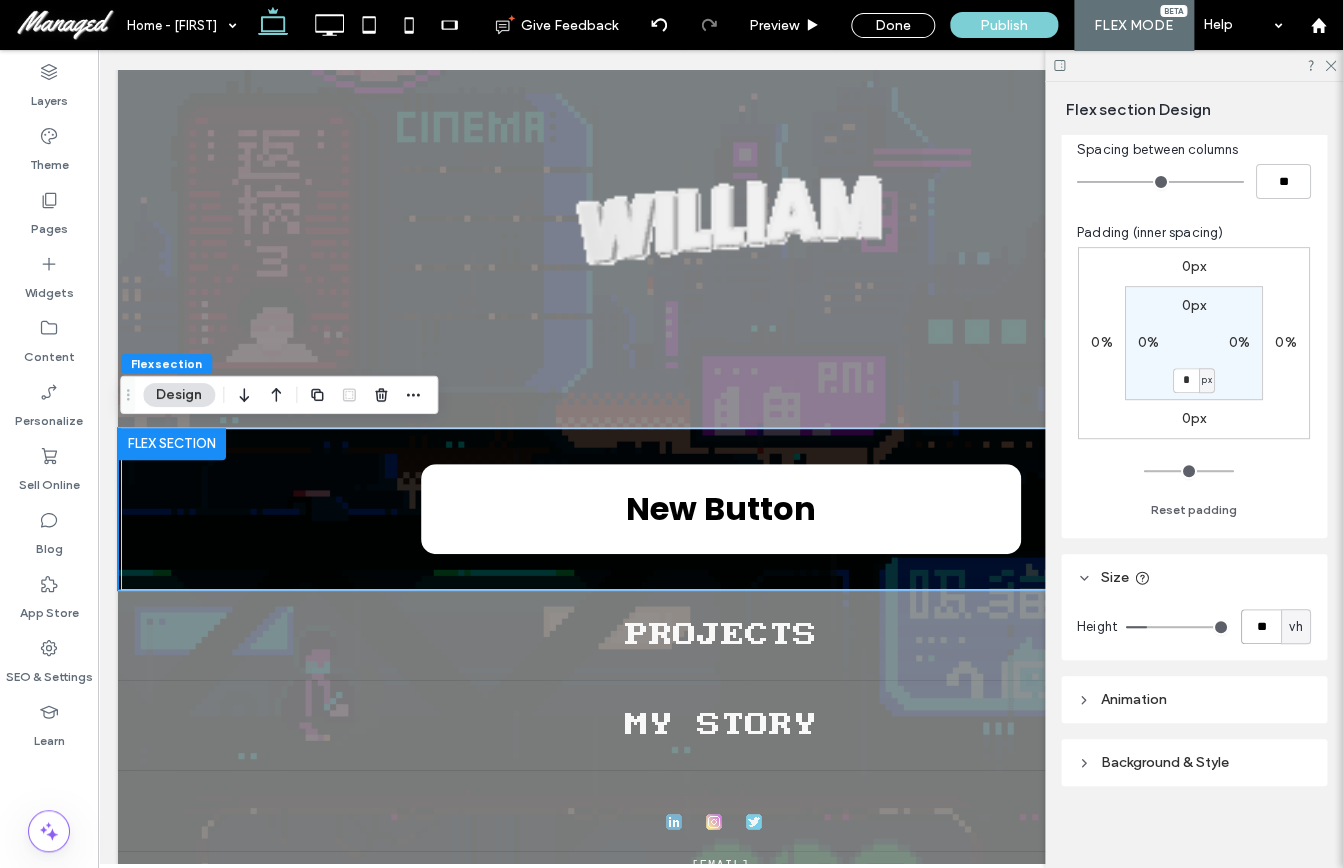 type on "*" 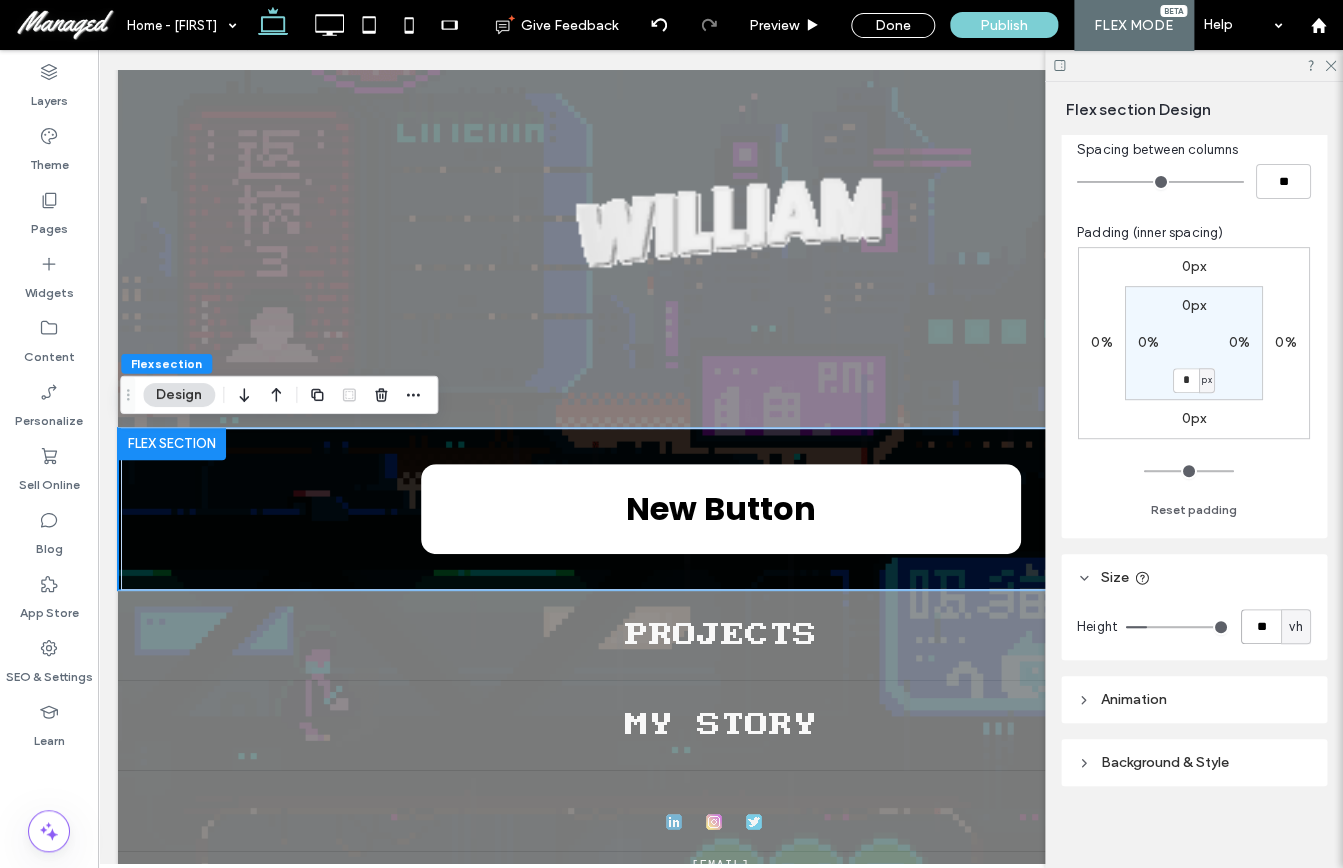 type on "**" 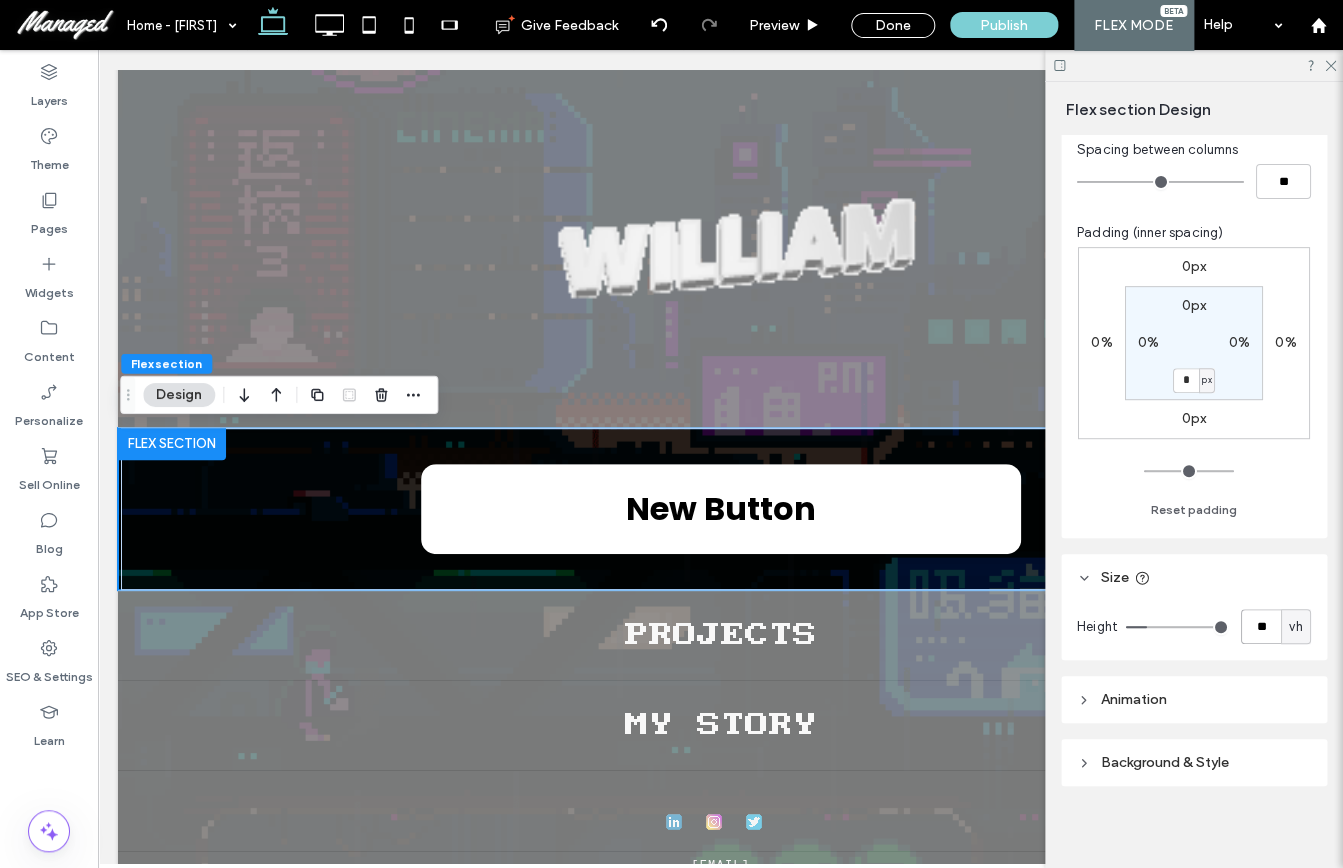 type on "**" 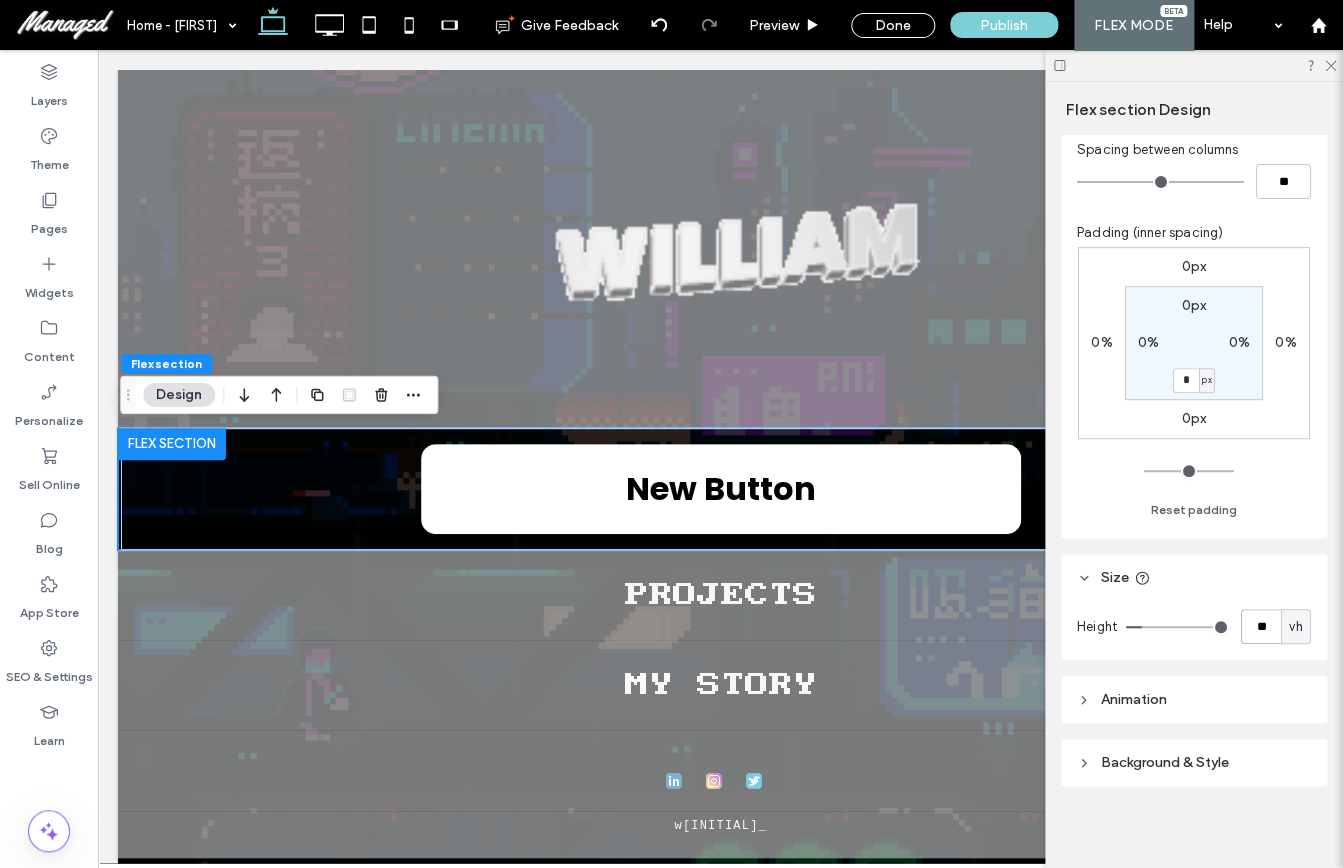 type on "*" 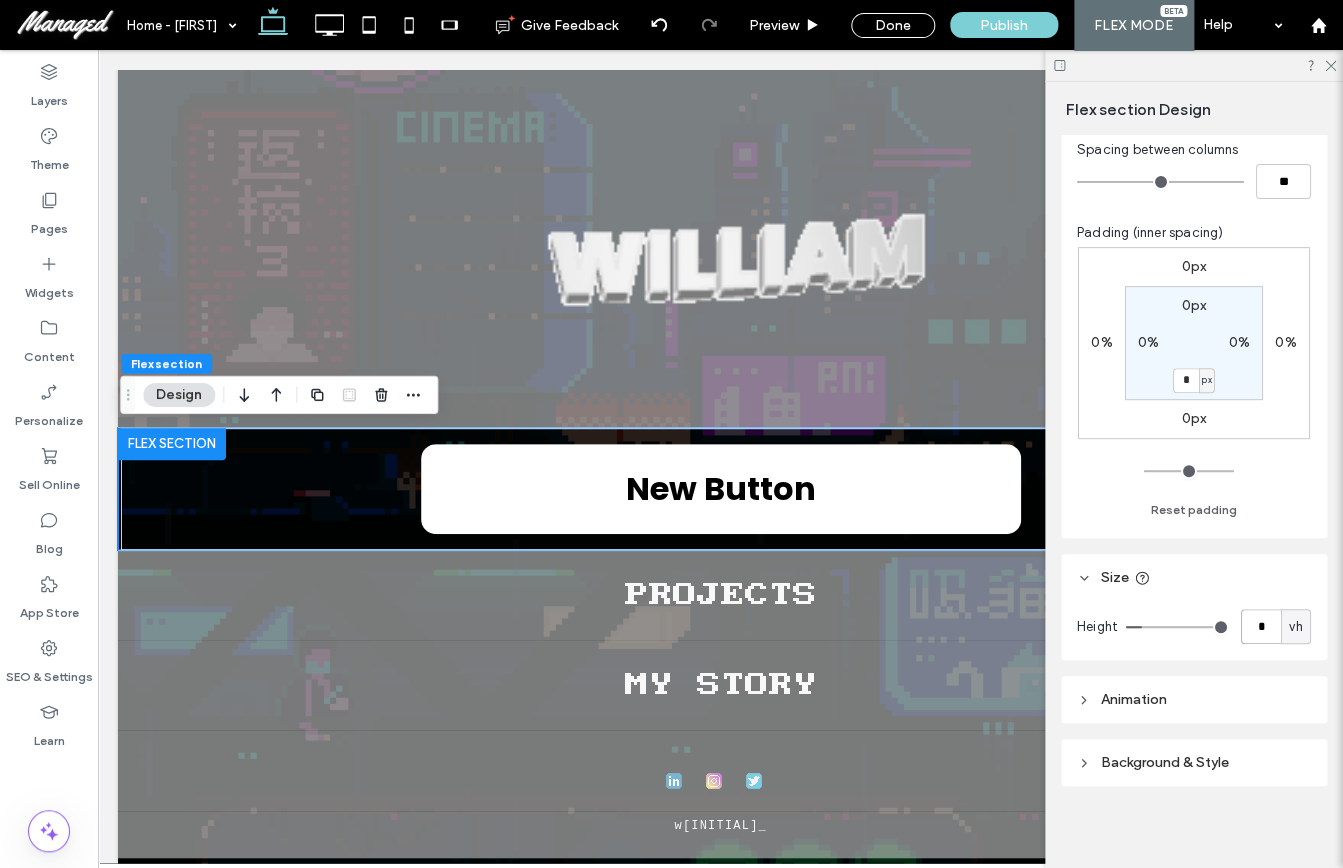 type on "**" 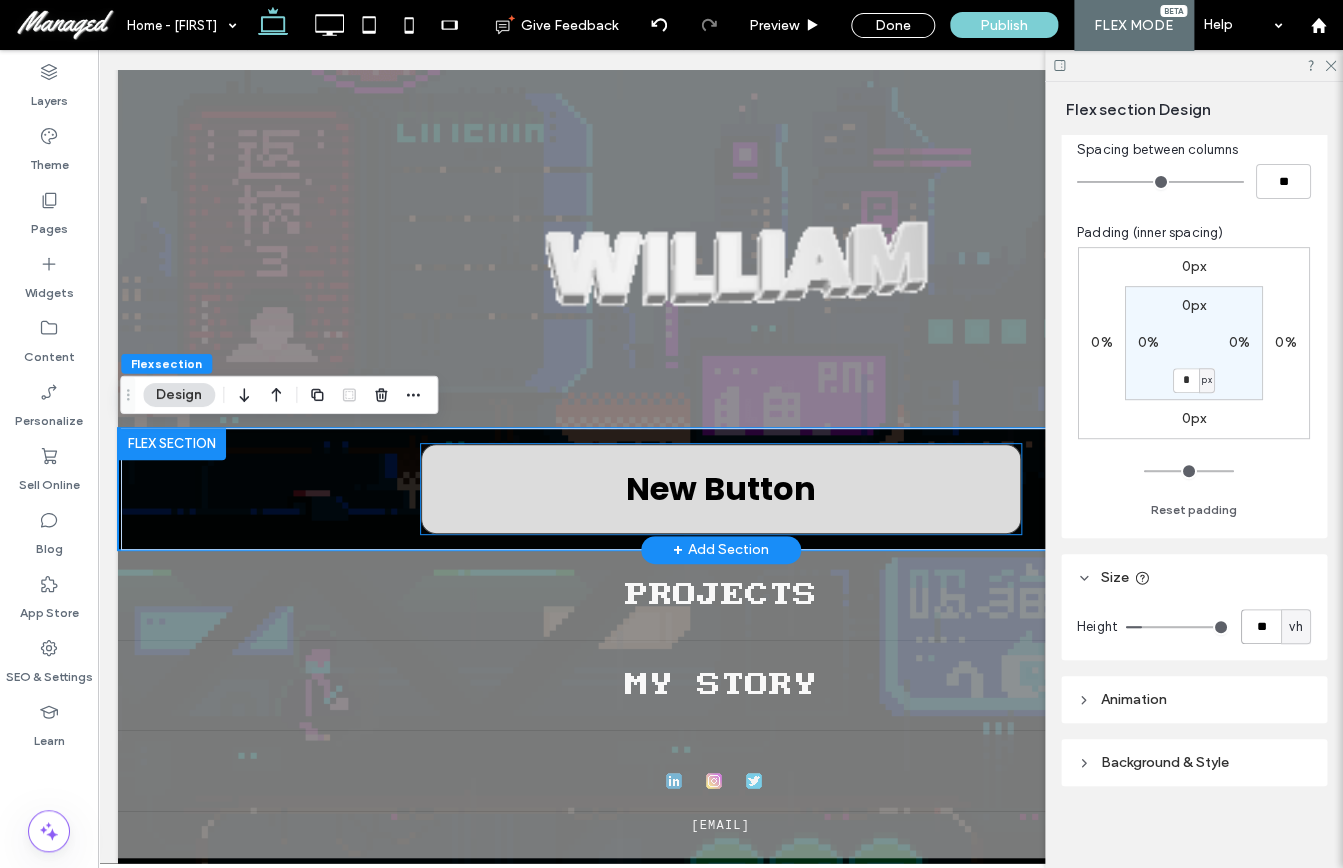 click on "New Button" at bounding box center (721, 489) 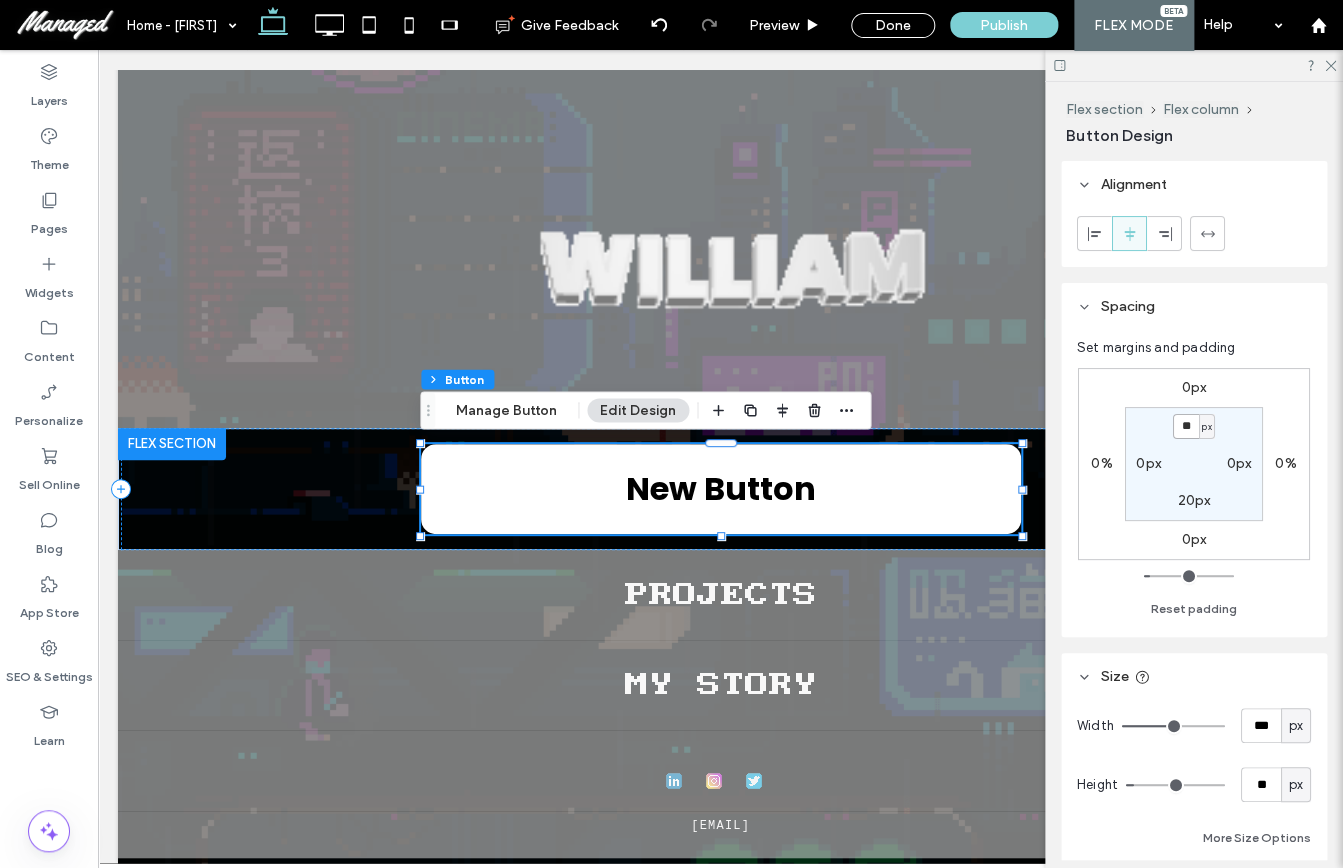 click on "**" at bounding box center (1186, 426) 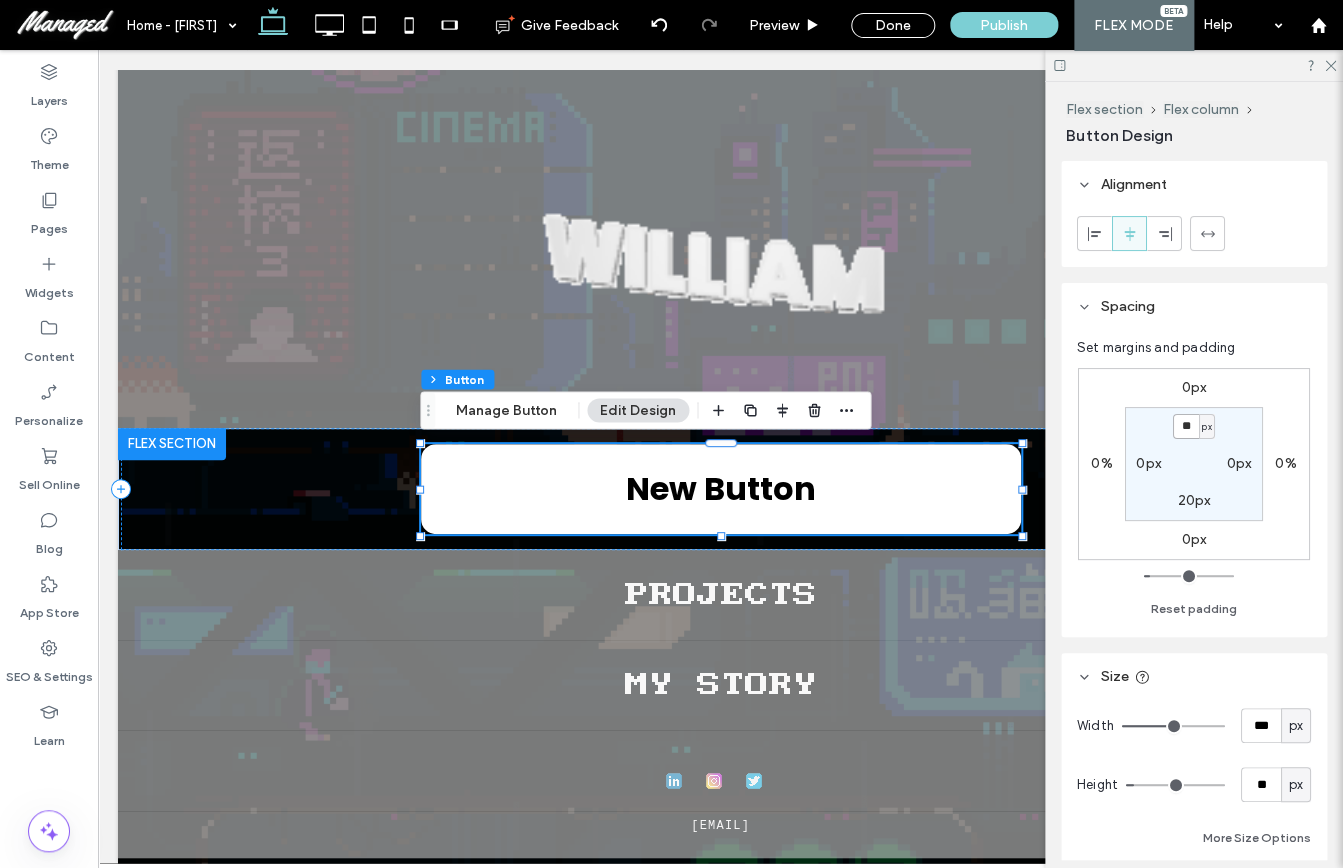 type on "**" 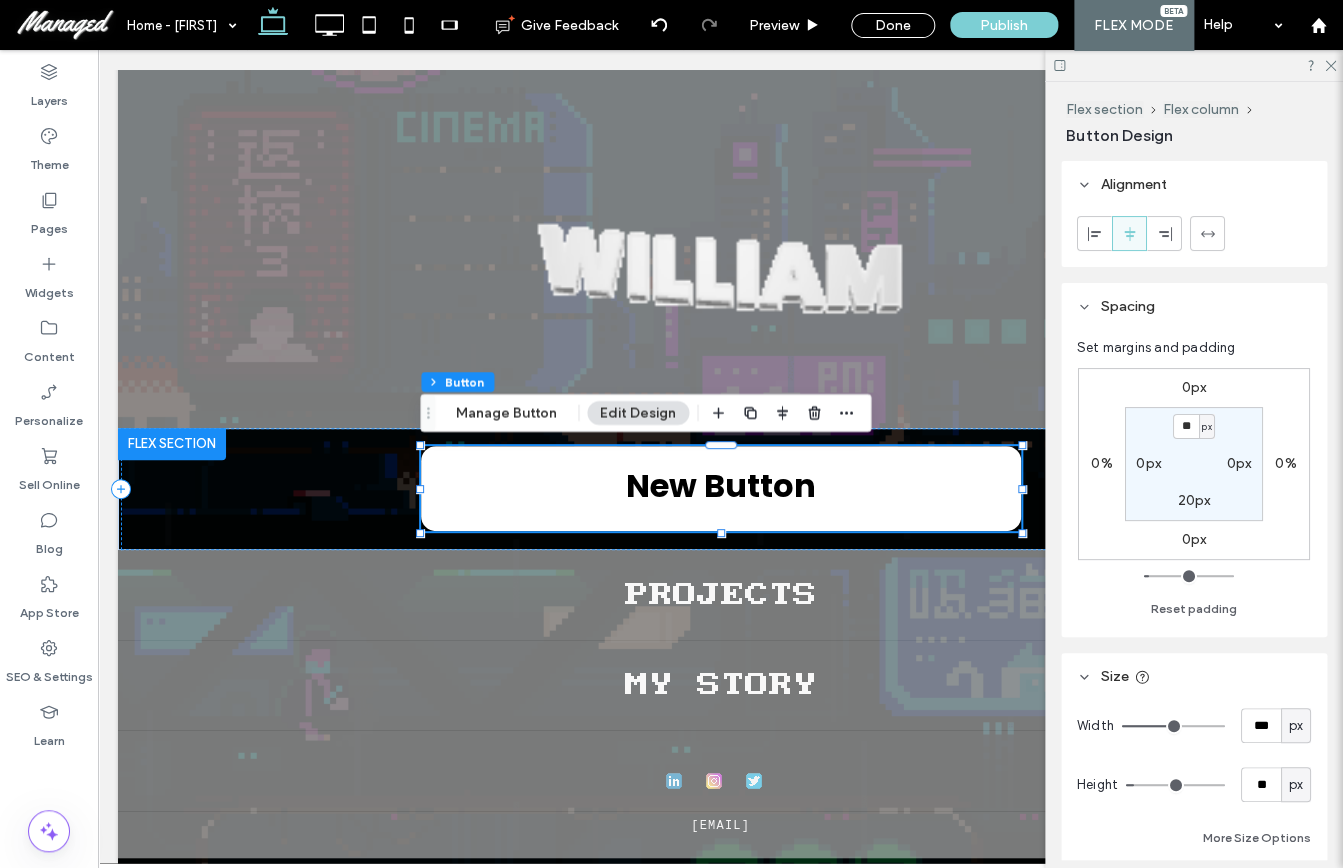 click on "20px" at bounding box center (1194, 500) 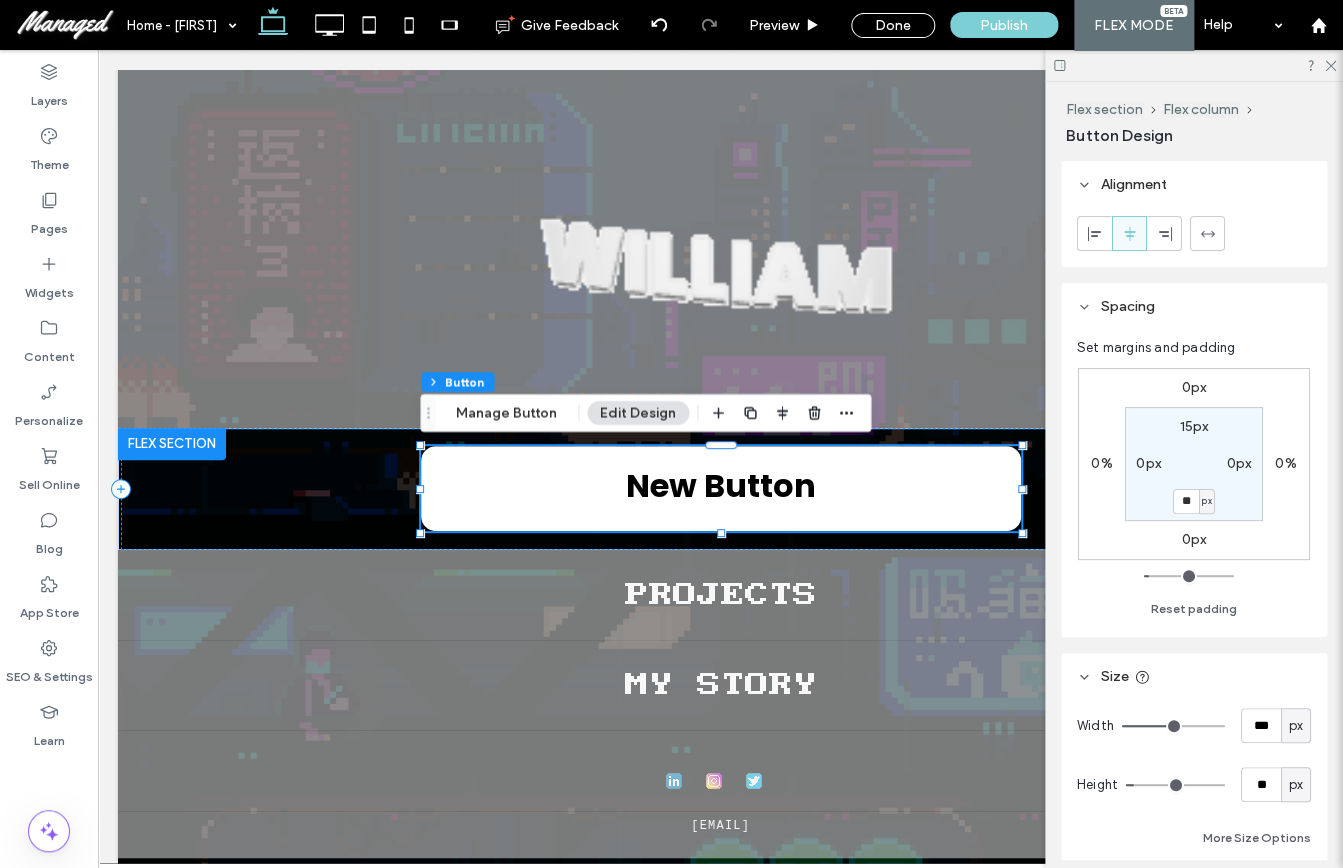 type on "**" 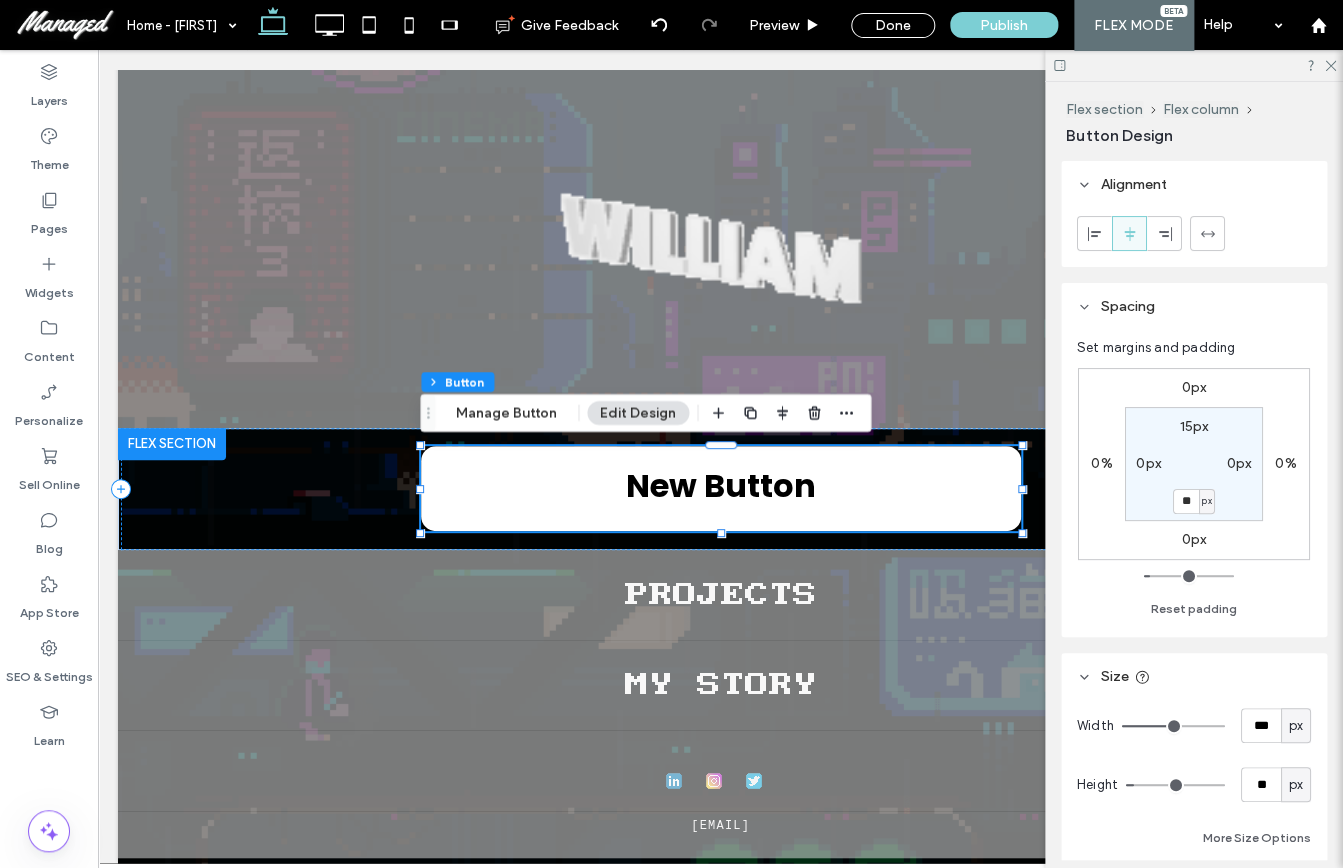type on "**" 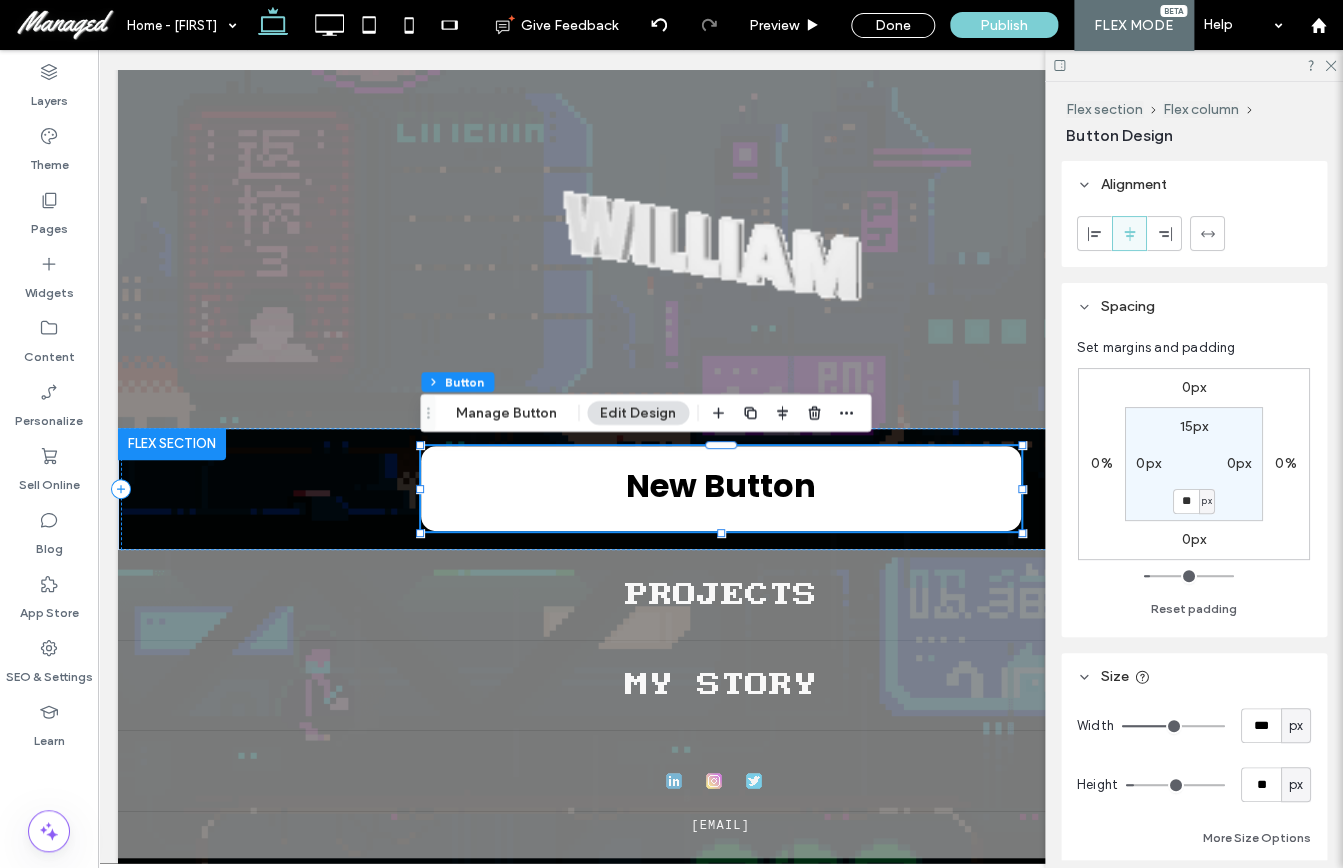 type on "**" 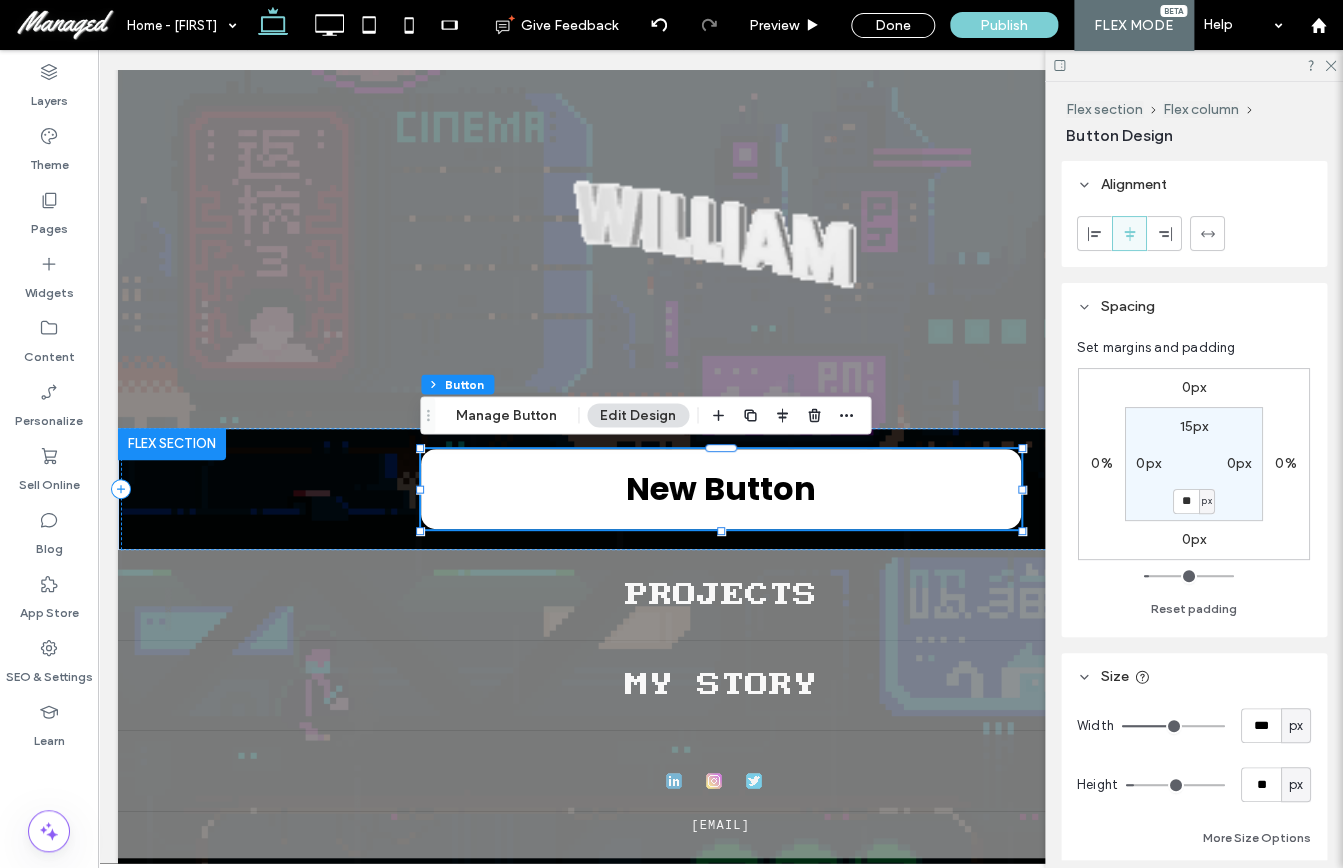 click on "**" at bounding box center [1186, 501] 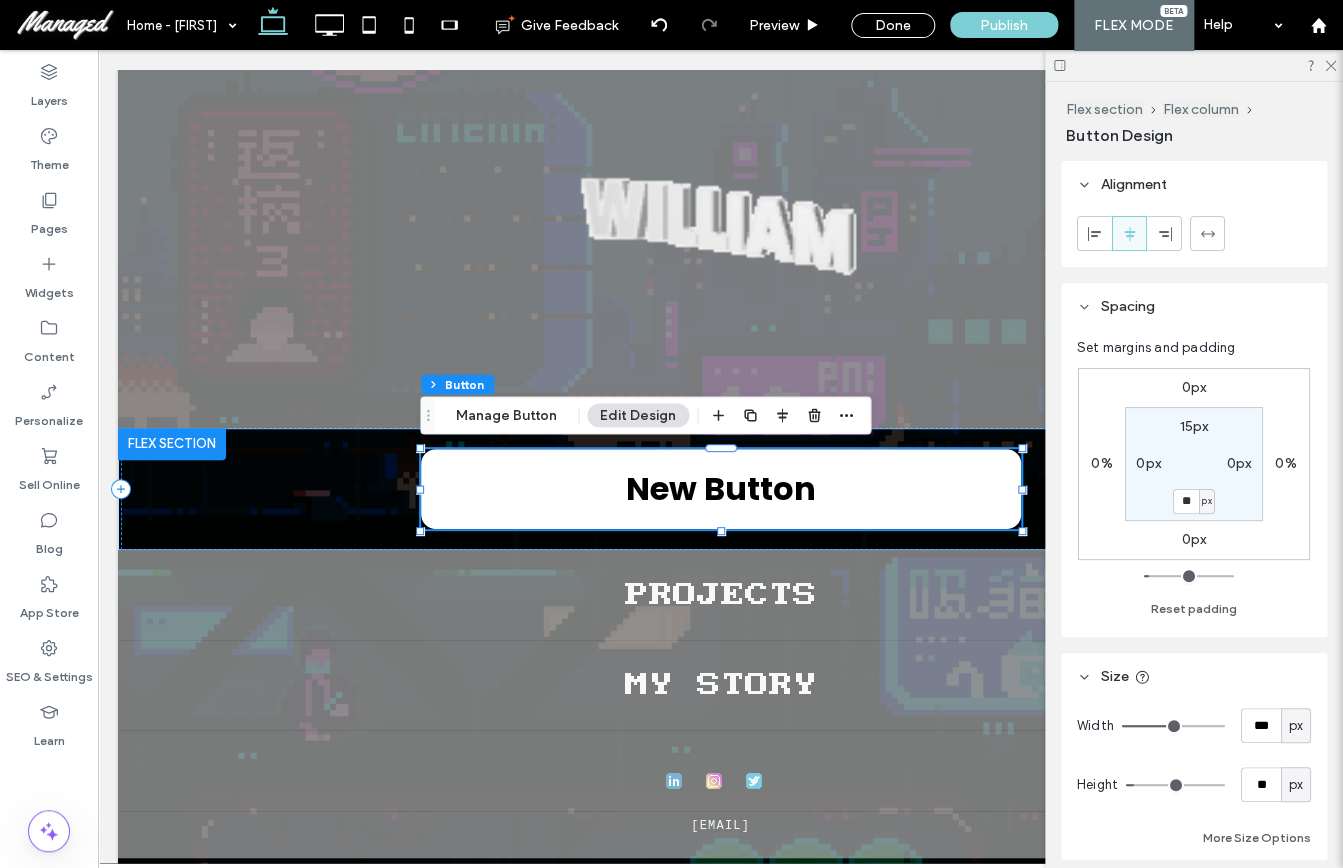 click on "**" at bounding box center (1186, 501) 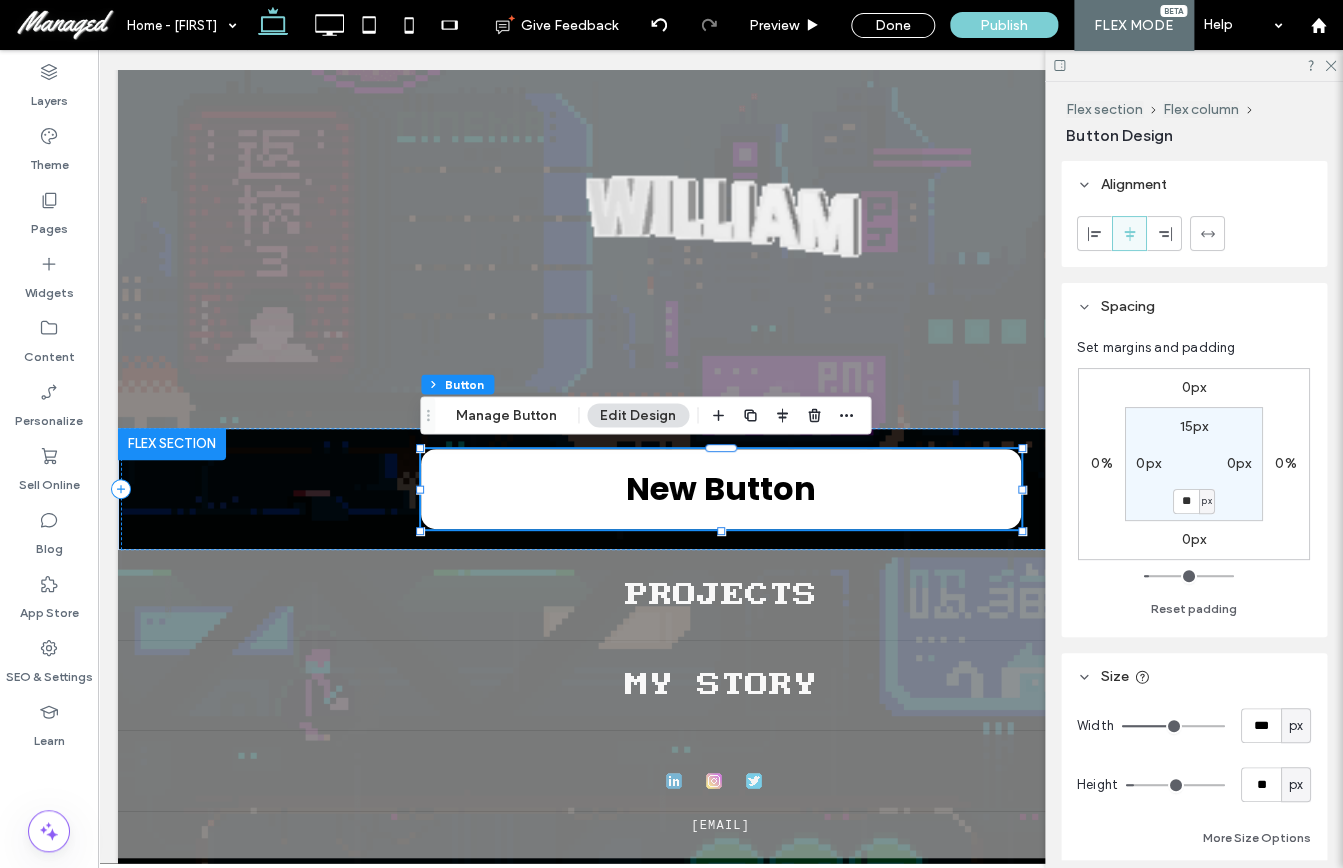 click on "**" at bounding box center [1186, 501] 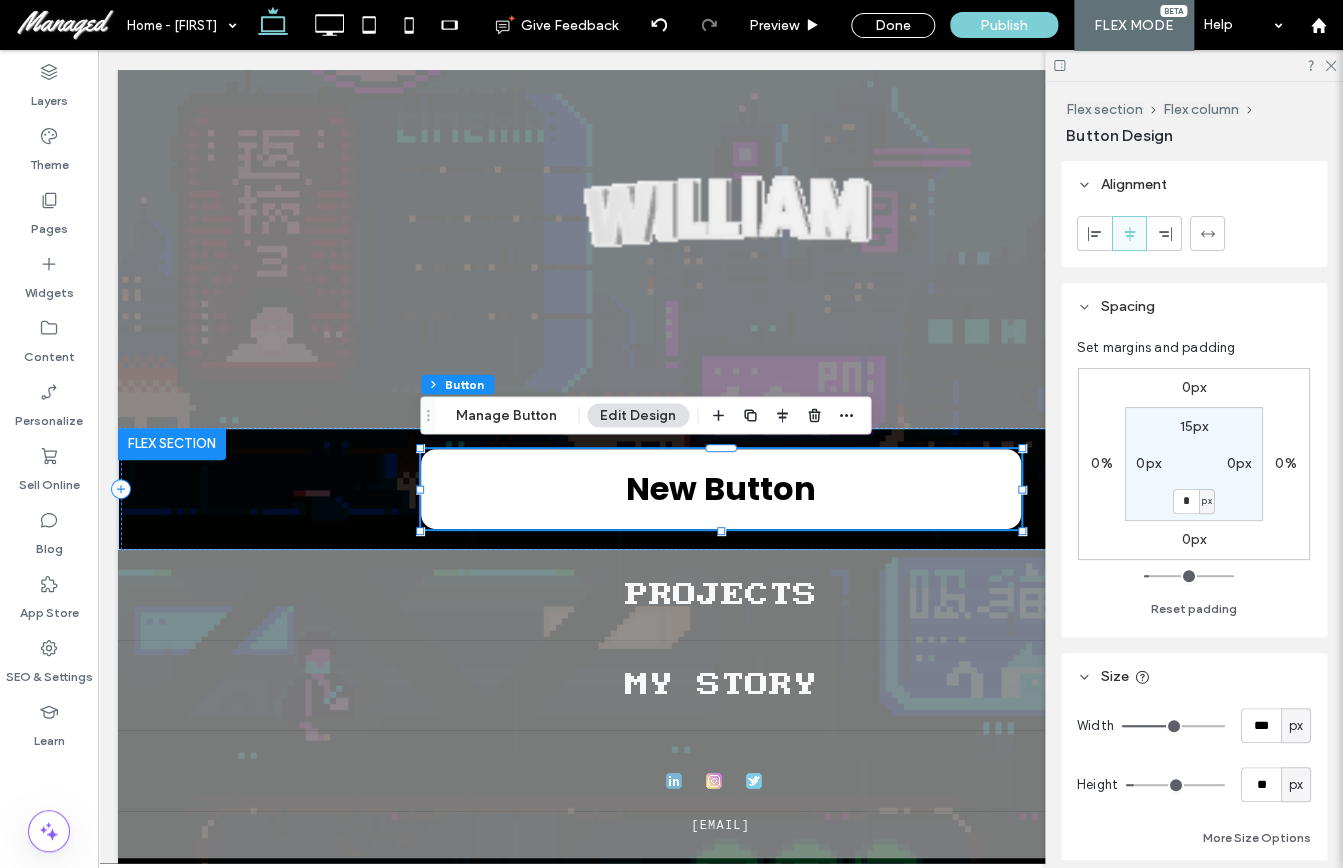 type on "*" 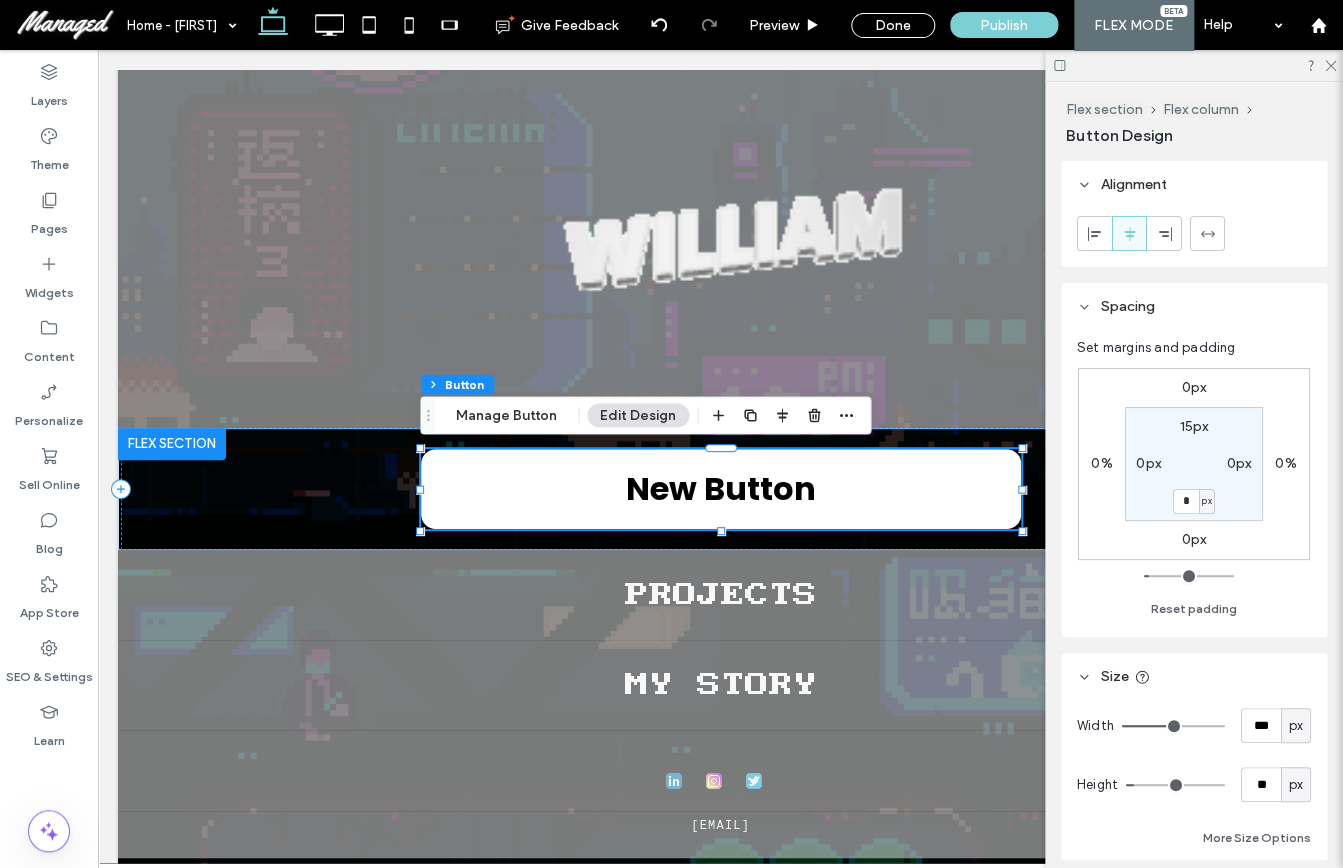 type on "*" 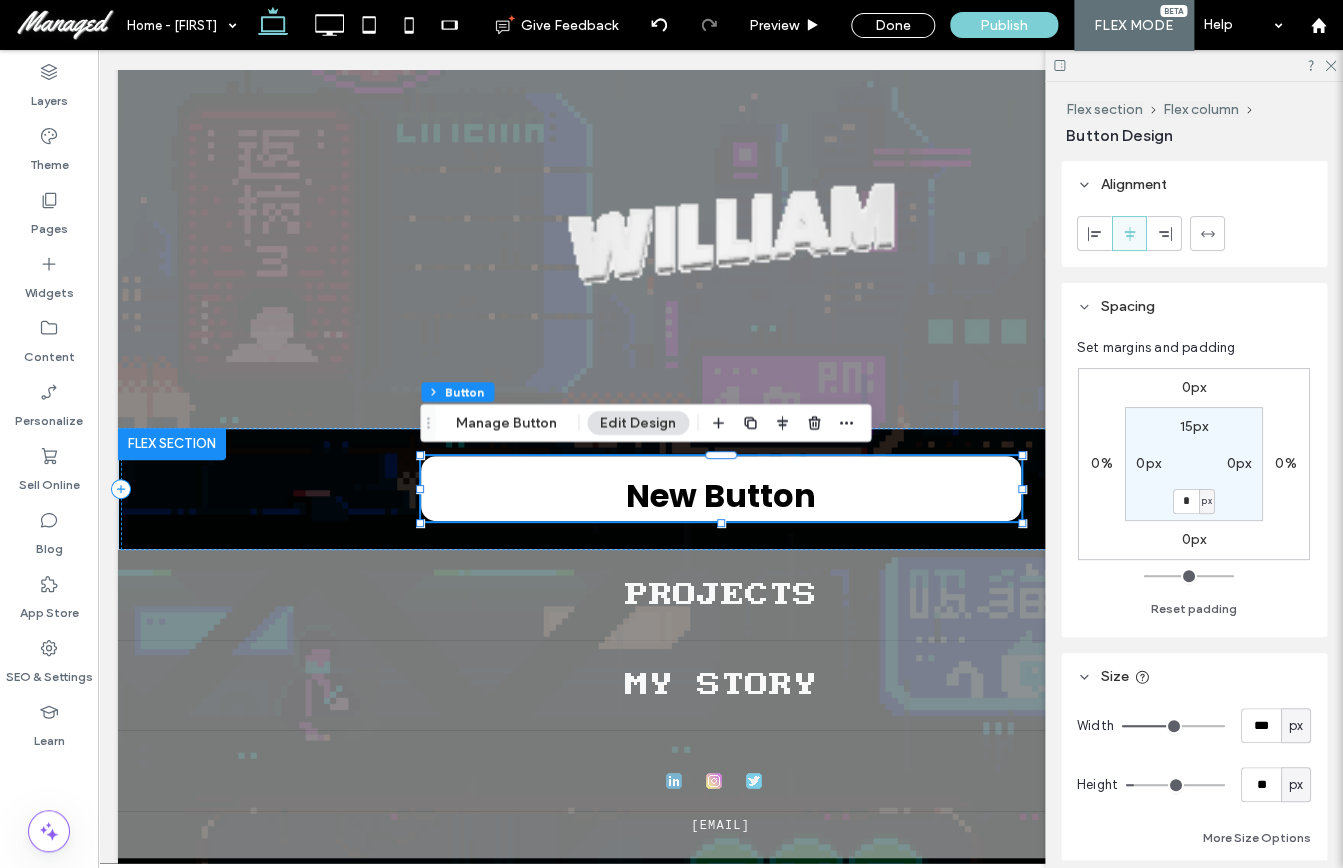 click on "*" at bounding box center [1186, 501] 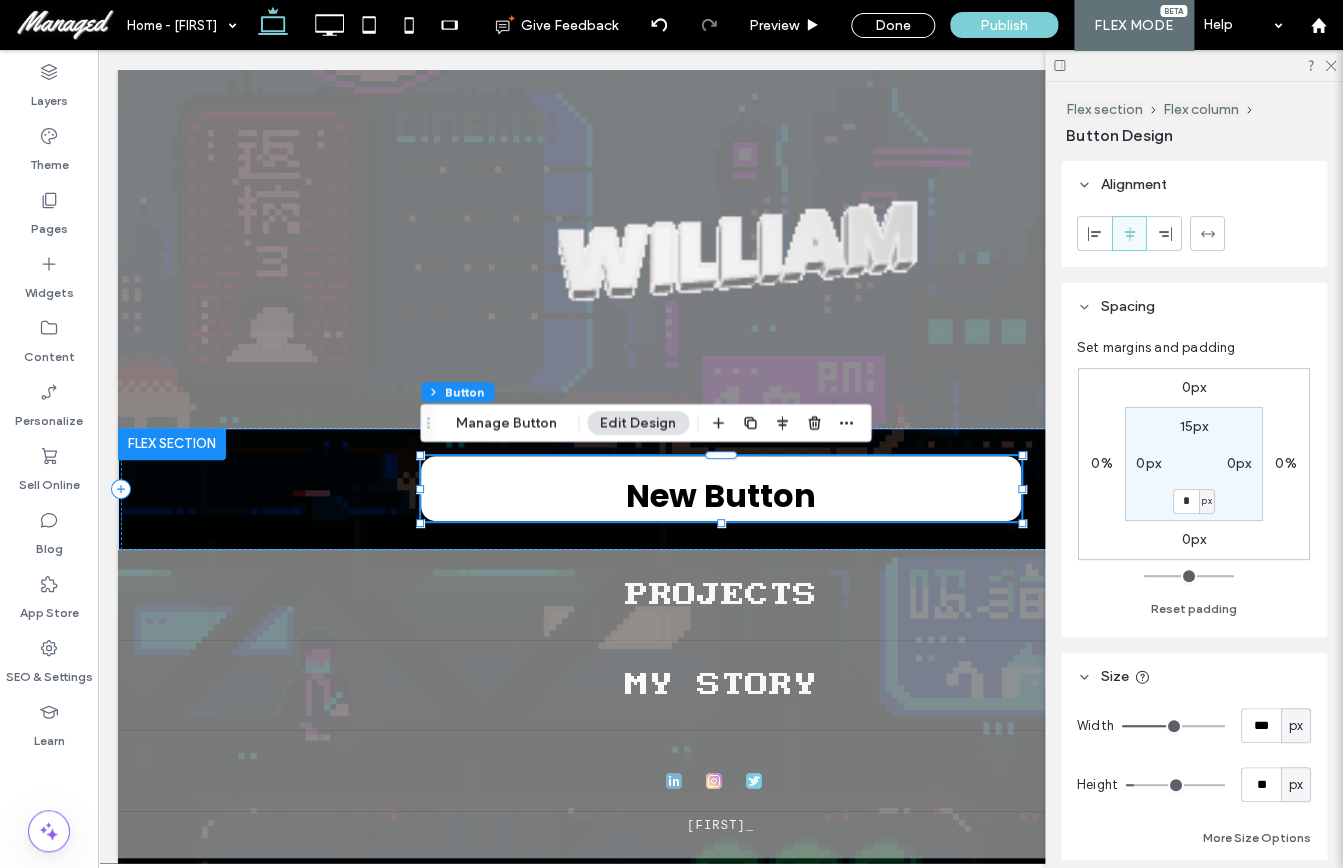 click on "*" at bounding box center [1186, 501] 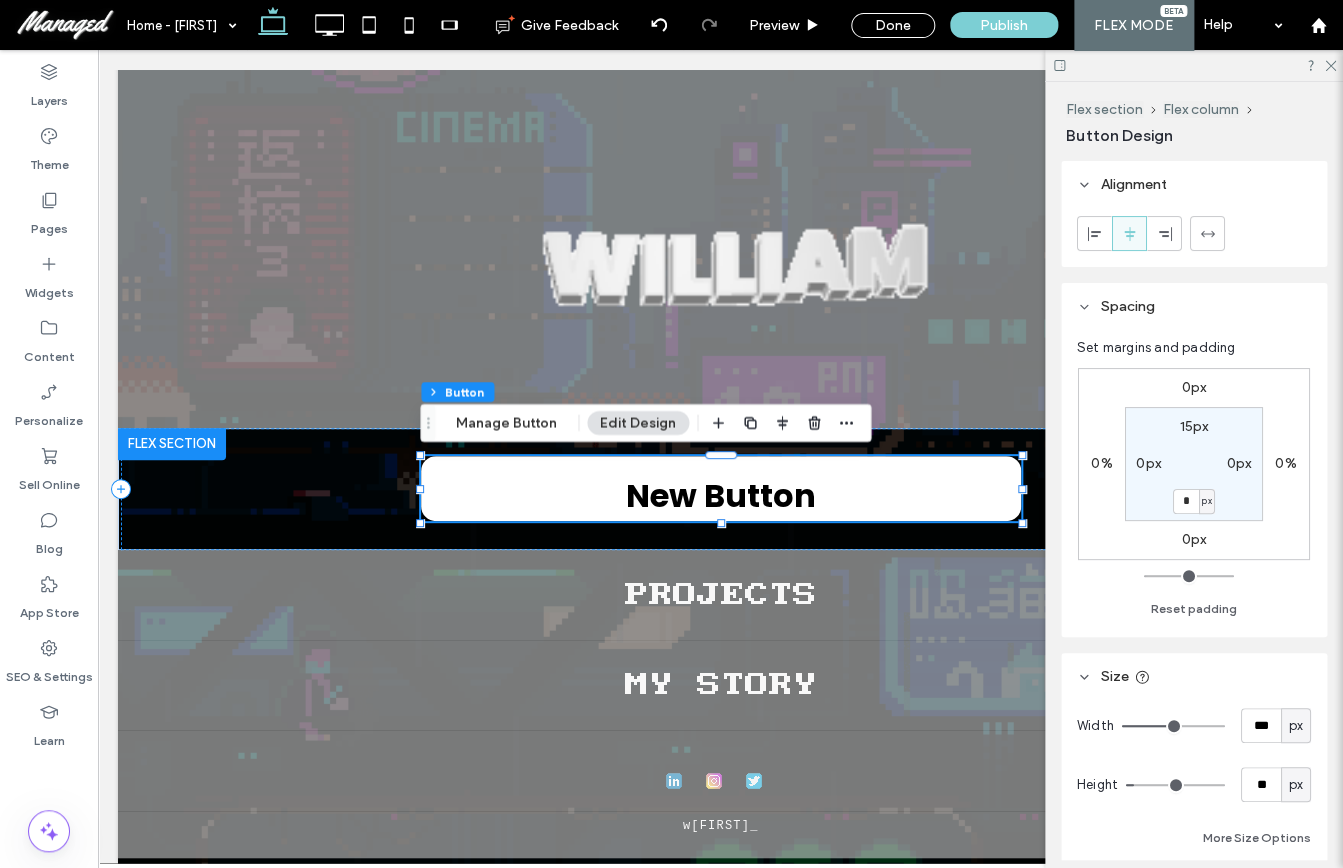 click on "*" at bounding box center [1186, 501] 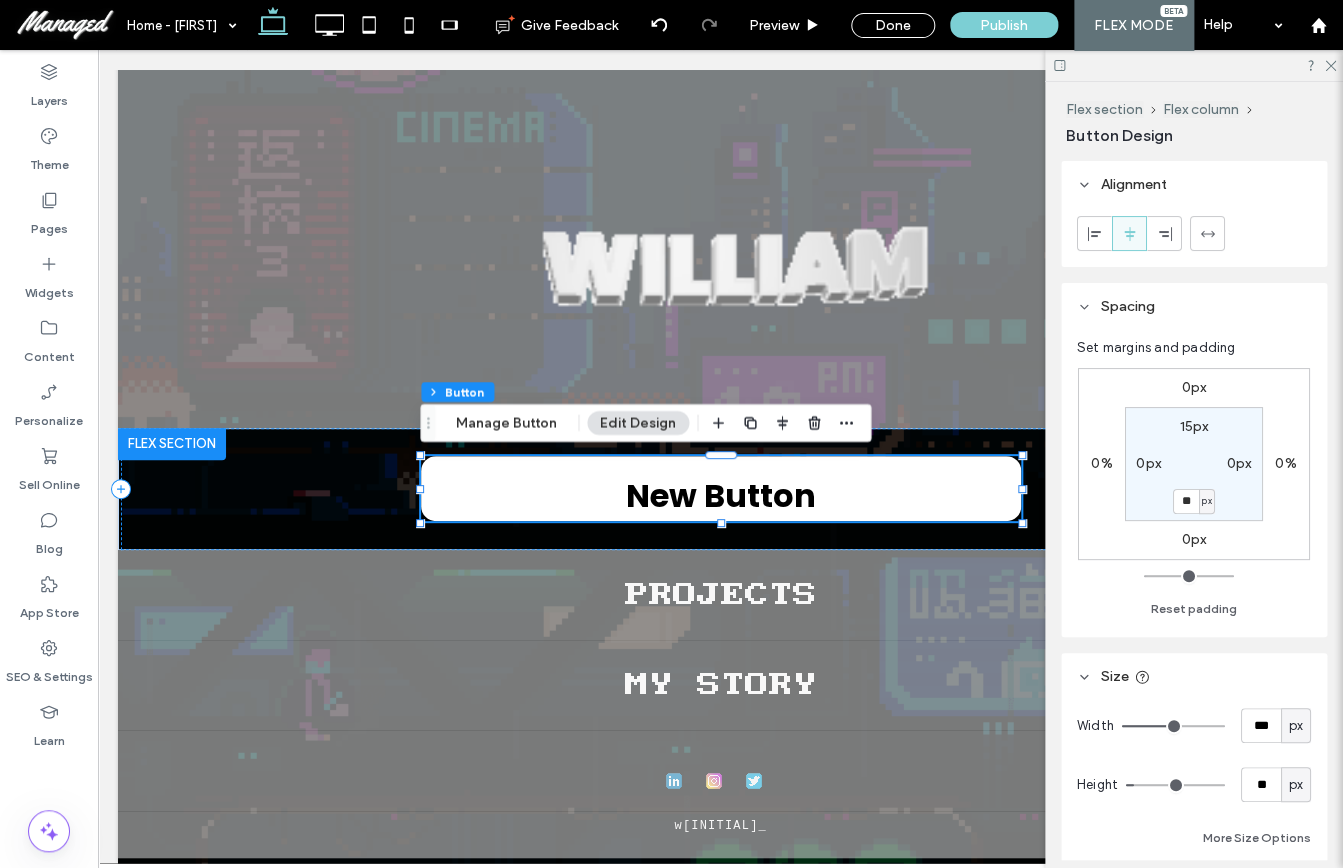 type on "**" 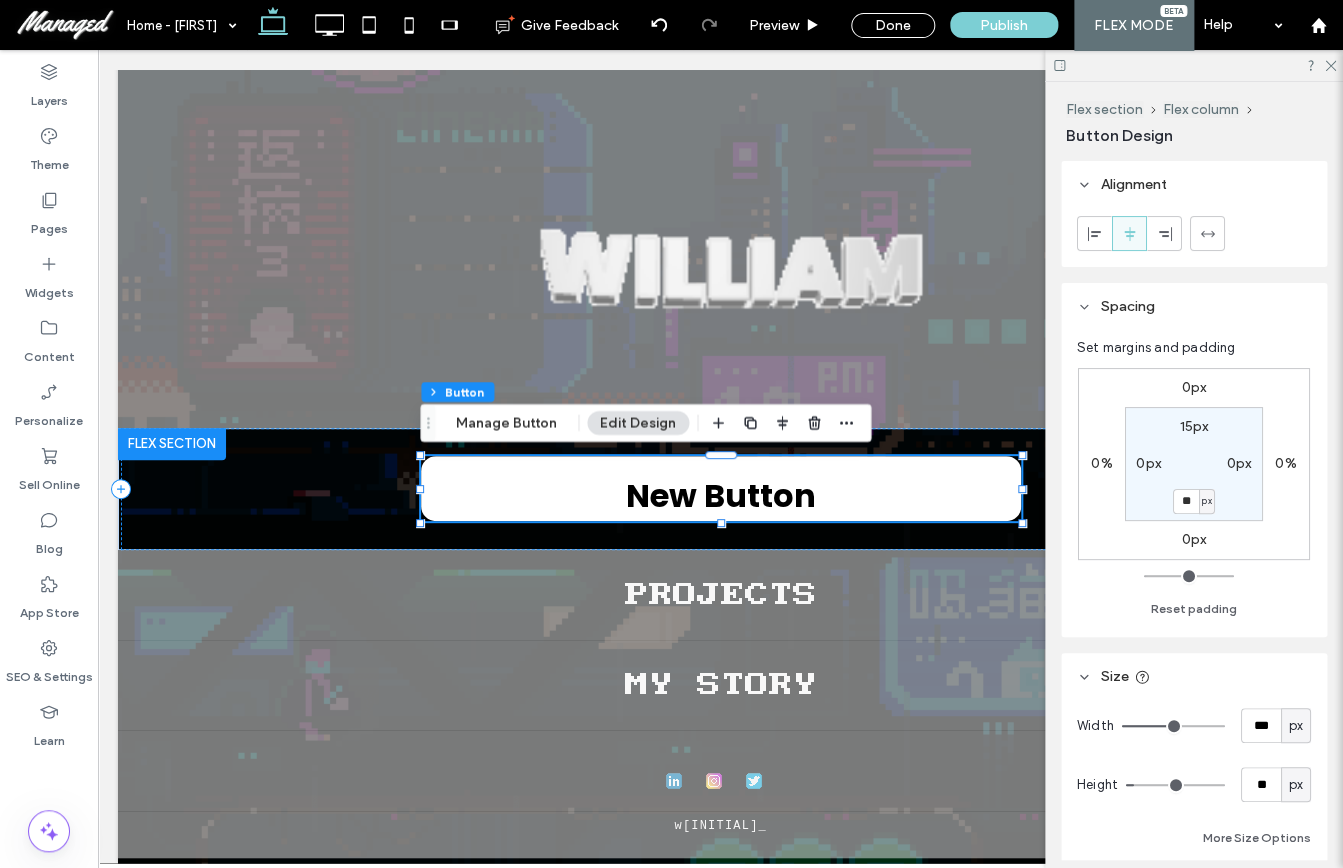 type on "**" 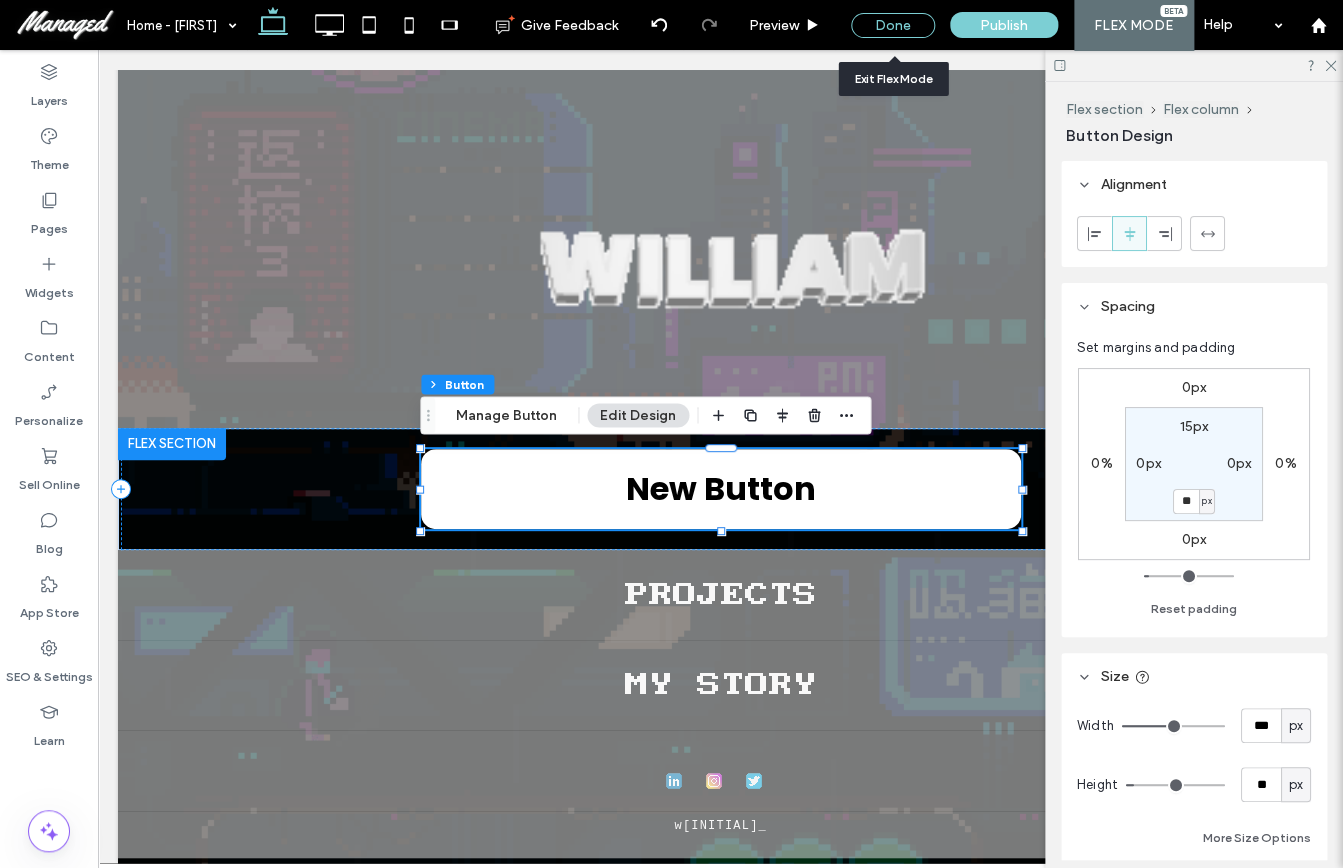 click on "Done" at bounding box center (893, 25) 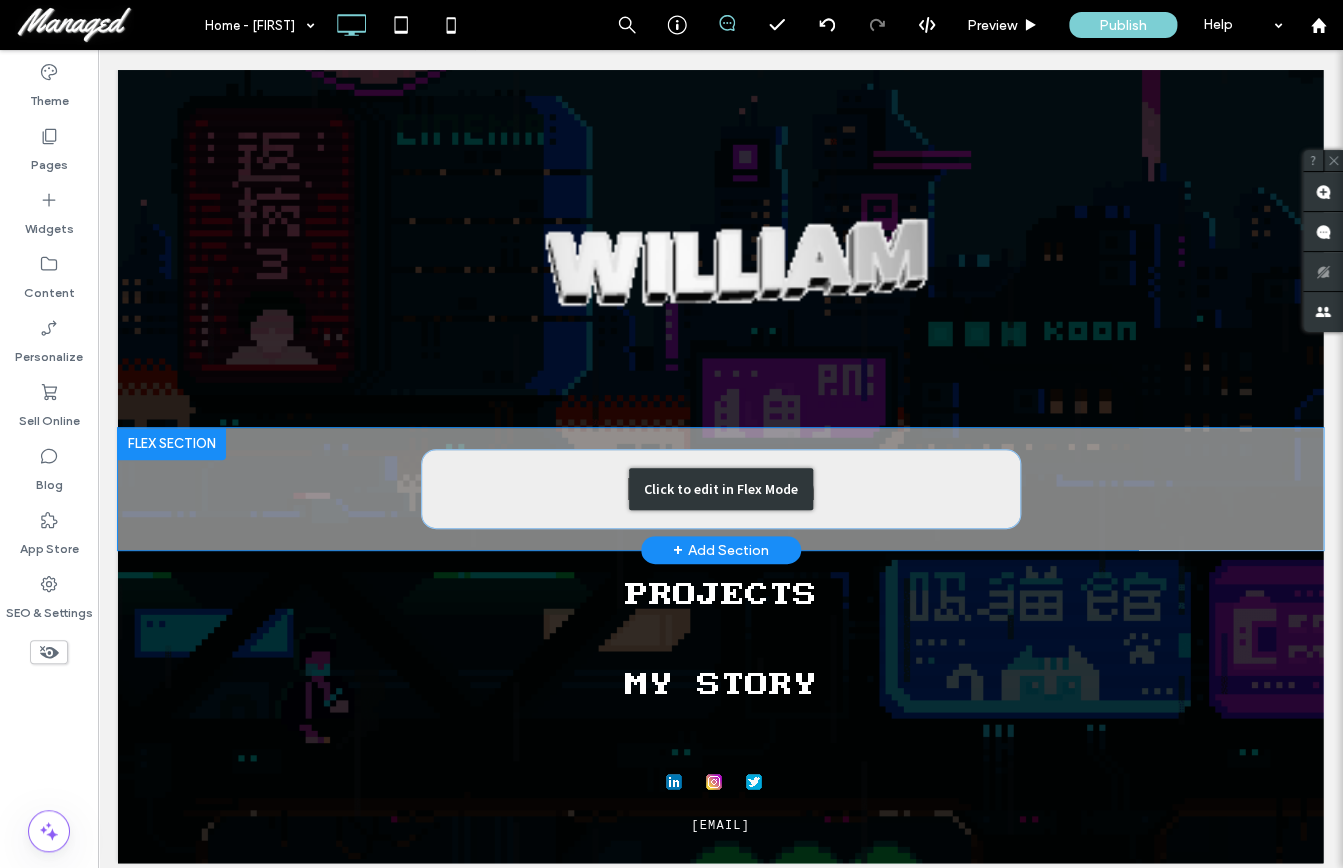 click on "Click to edit in Flex Mode" at bounding box center [720, 489] 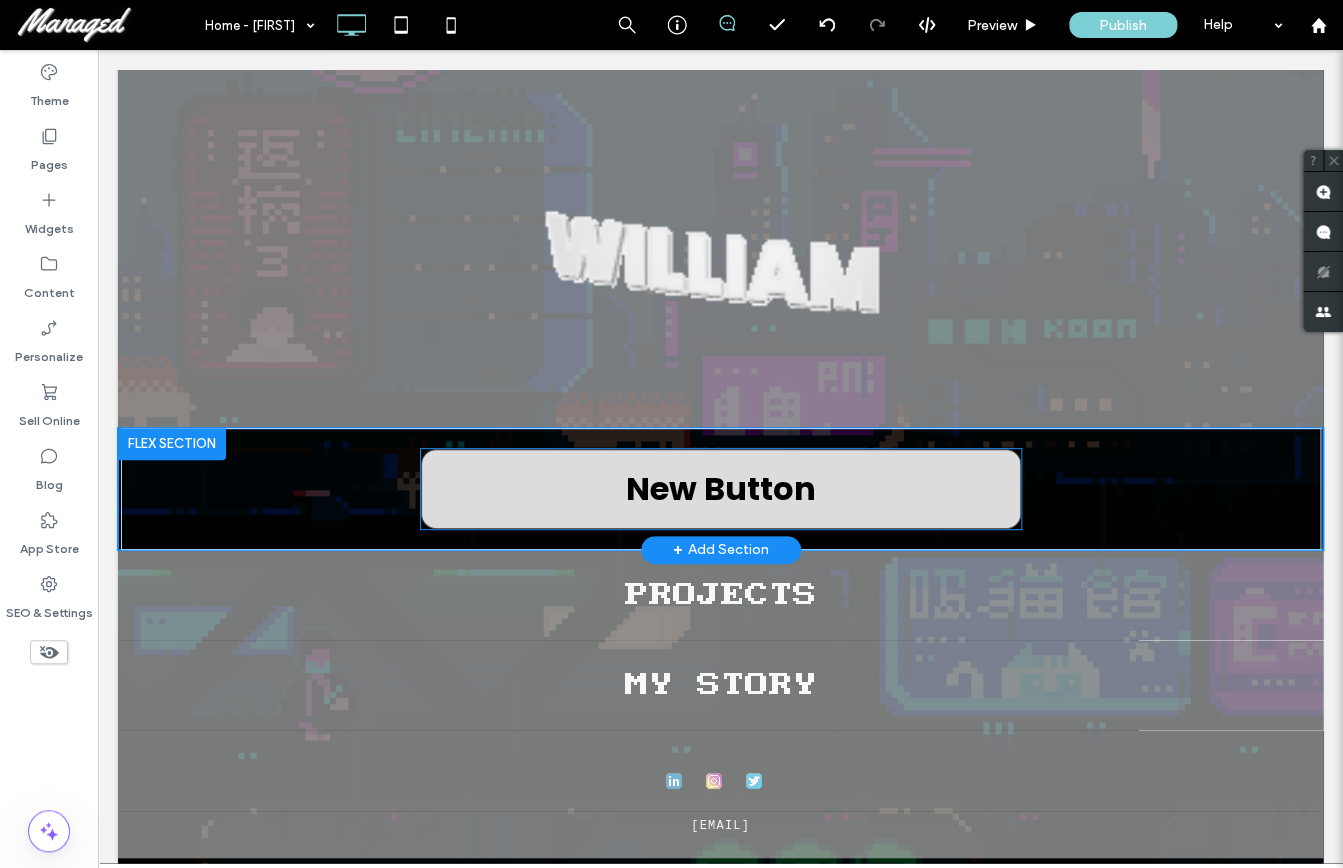 click on "New Button" at bounding box center (721, 489) 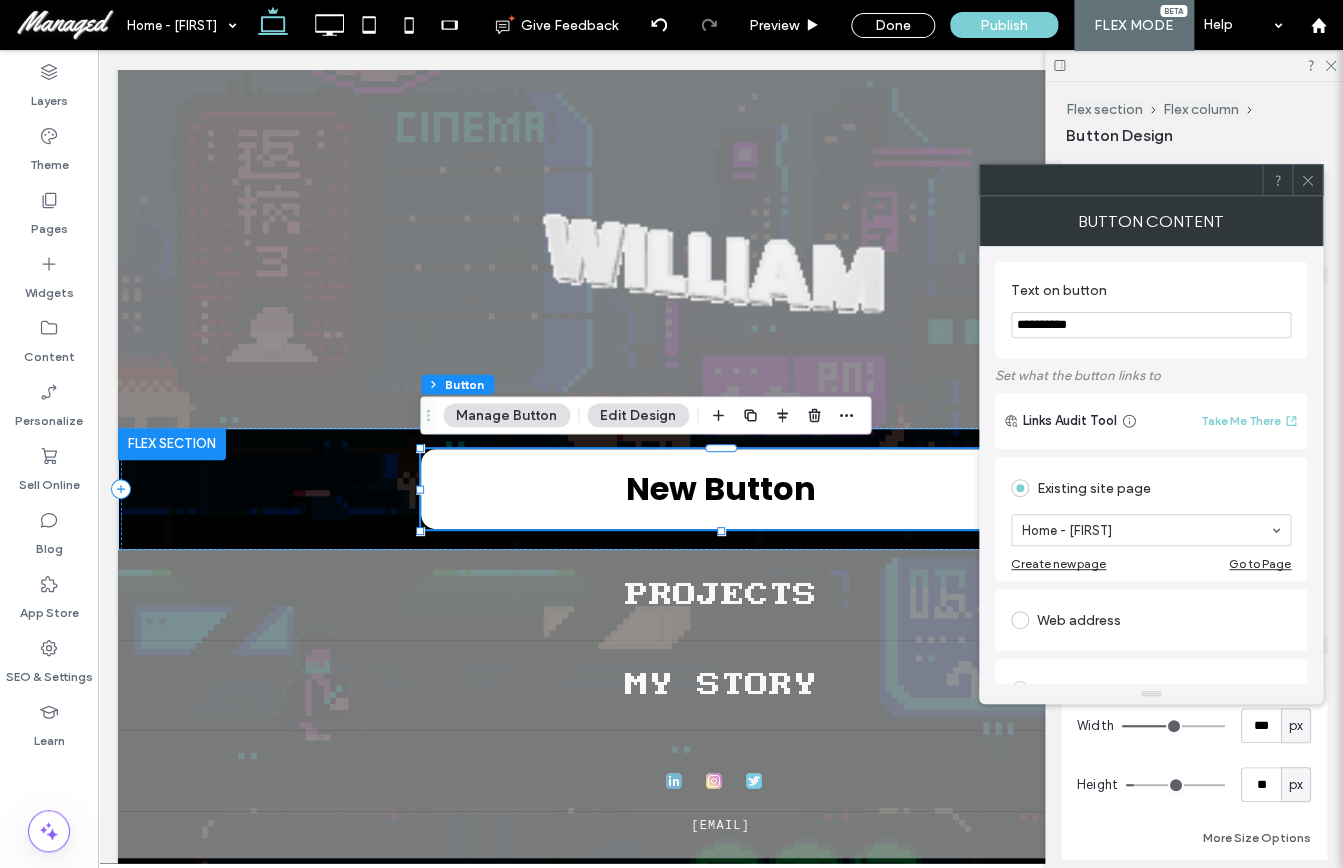 click at bounding box center (1307, 180) 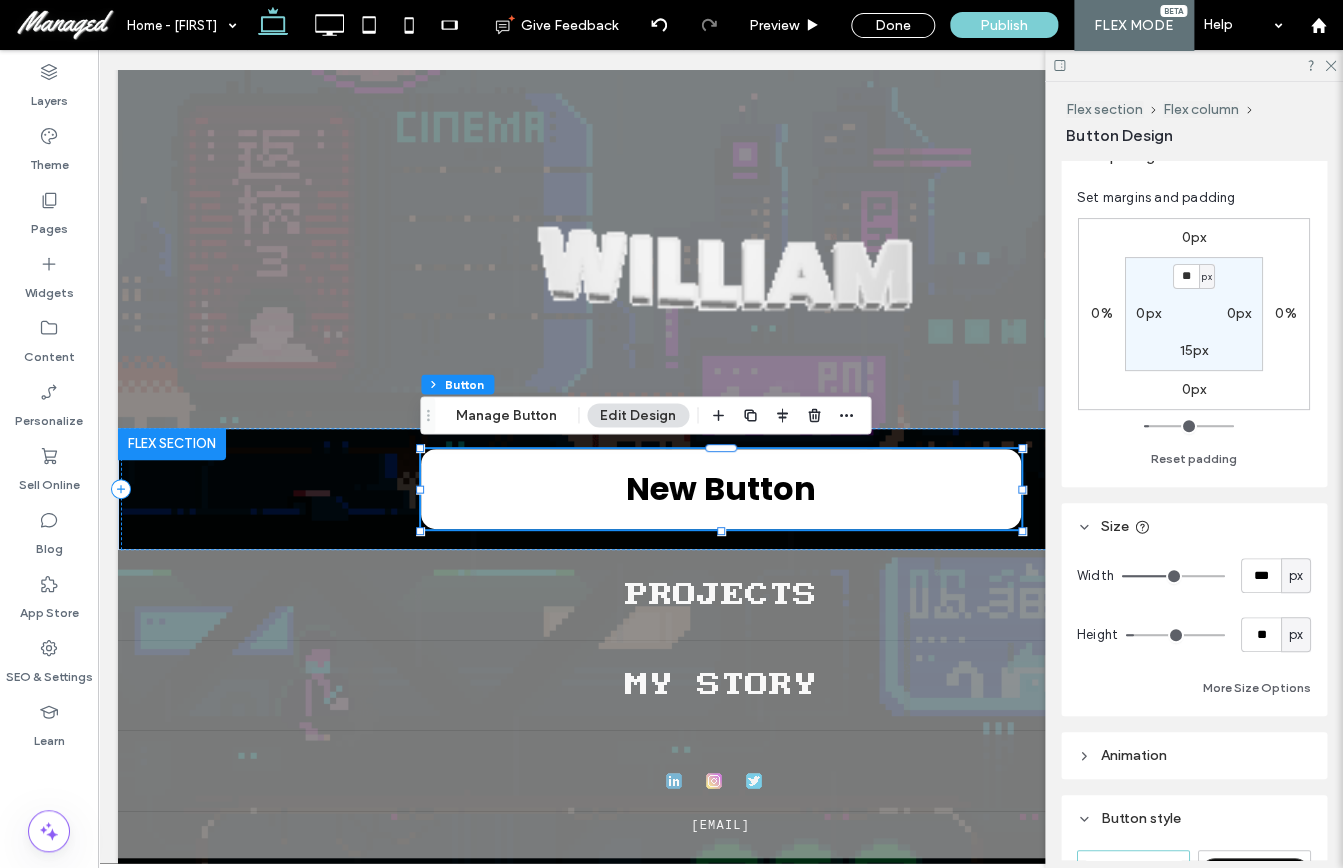 scroll, scrollTop: 223, scrollLeft: 0, axis: vertical 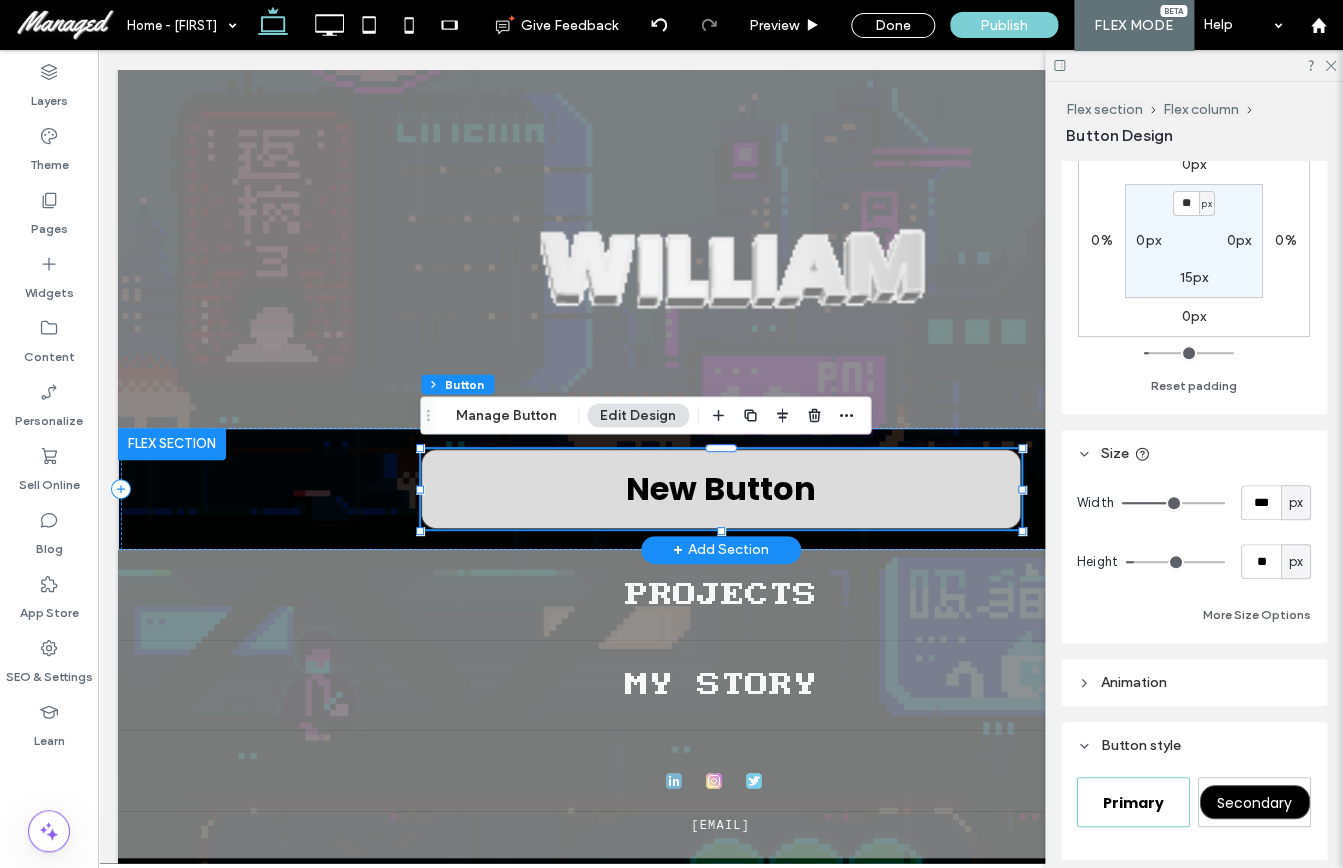 click on "New Button" at bounding box center [721, 489] 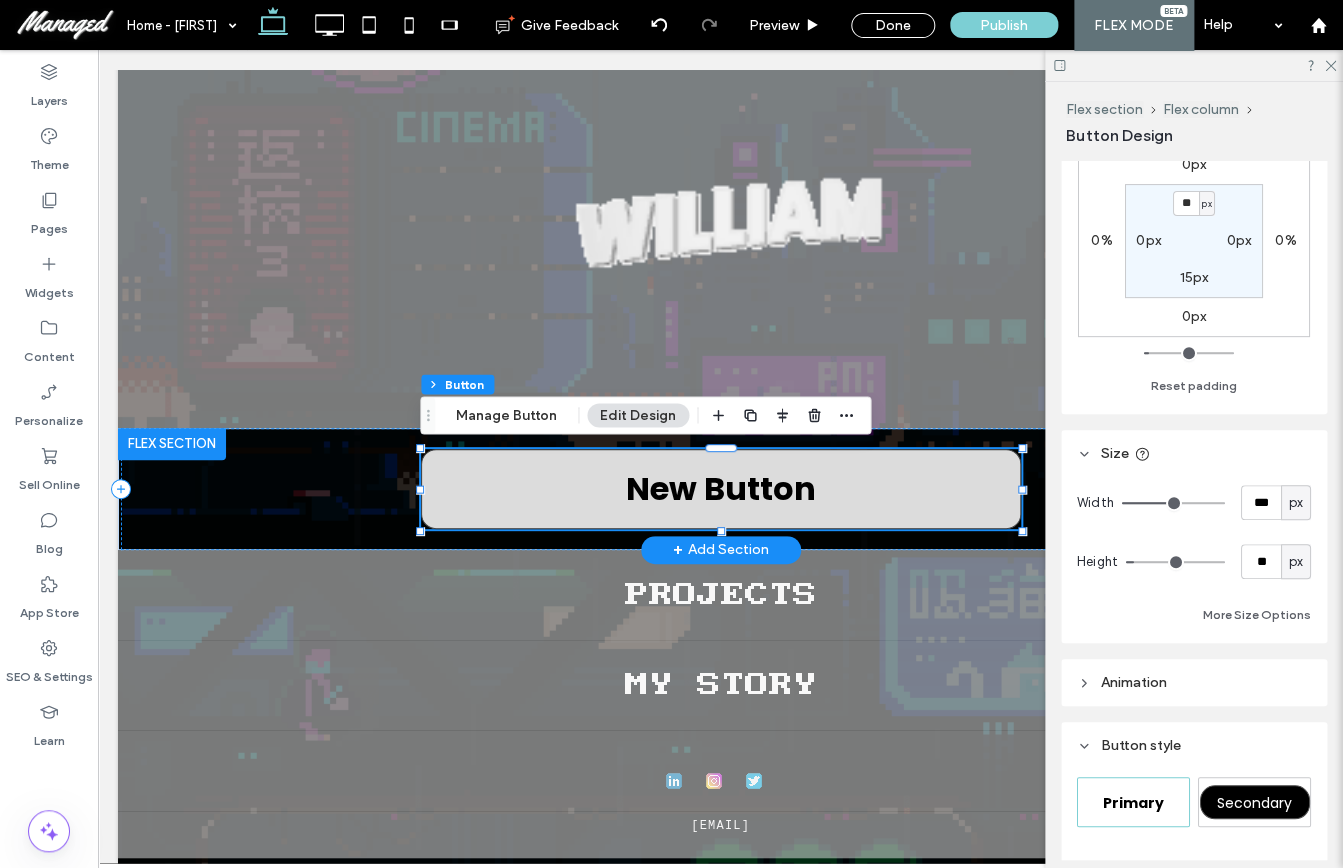 click on "New Button" at bounding box center (721, 489) 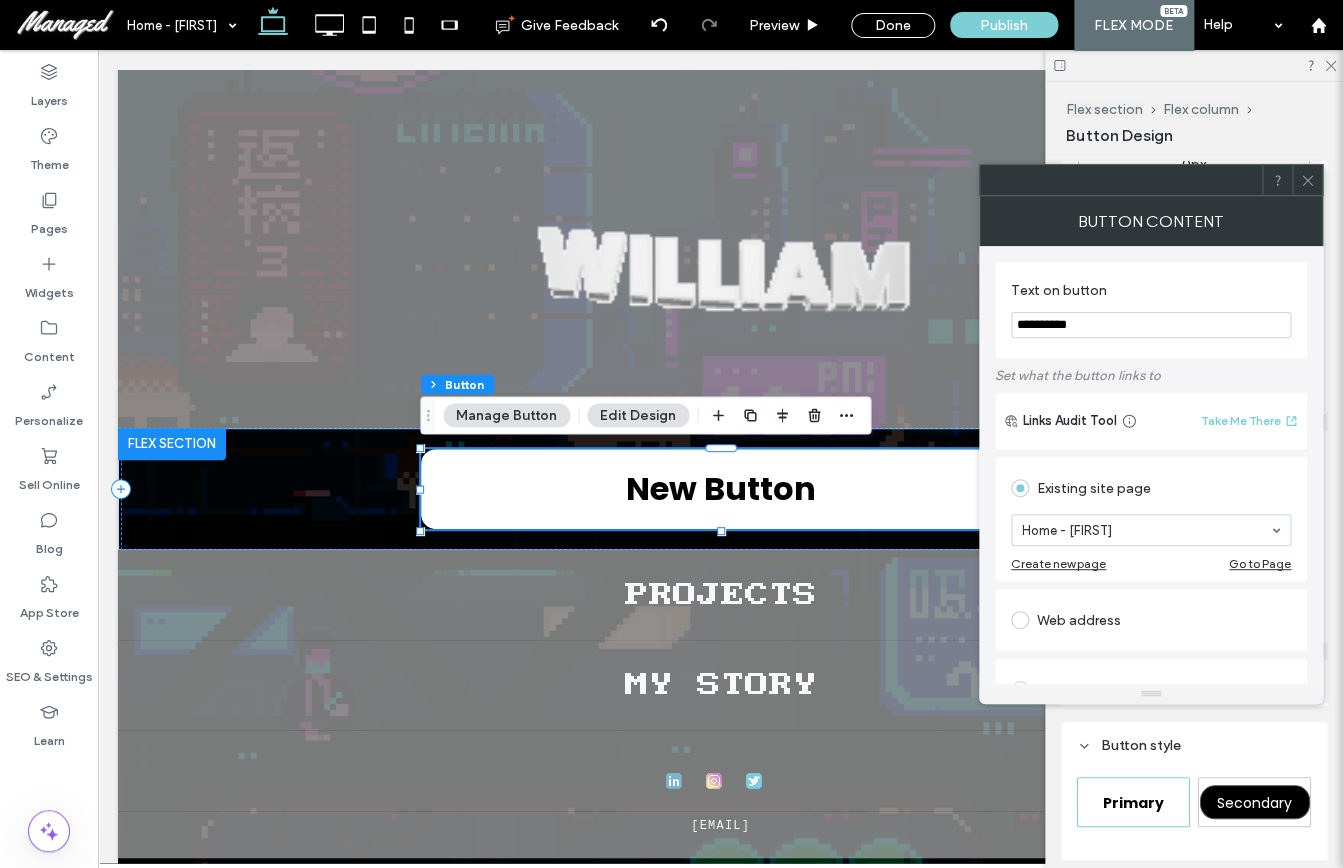click at bounding box center (1307, 180) 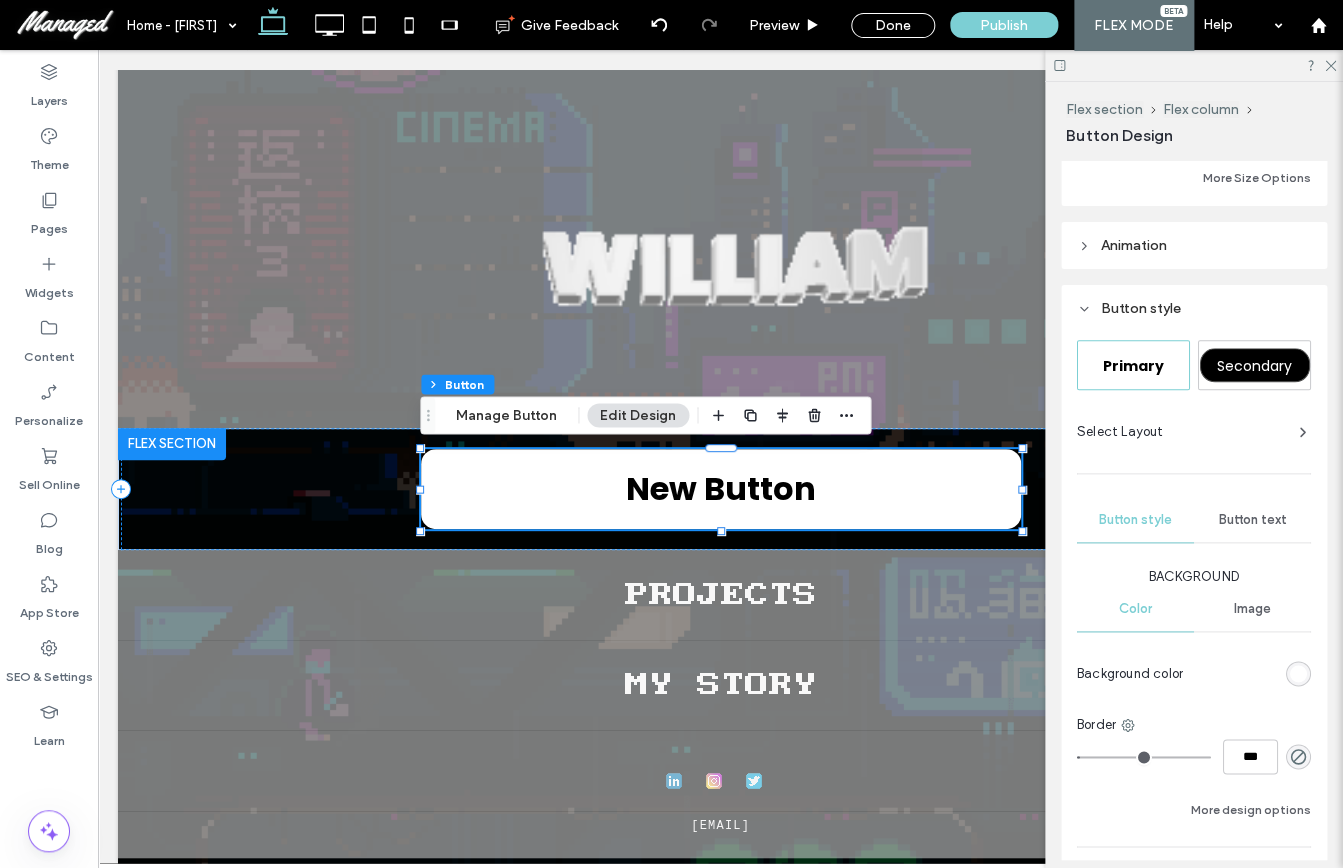 scroll, scrollTop: 666, scrollLeft: 0, axis: vertical 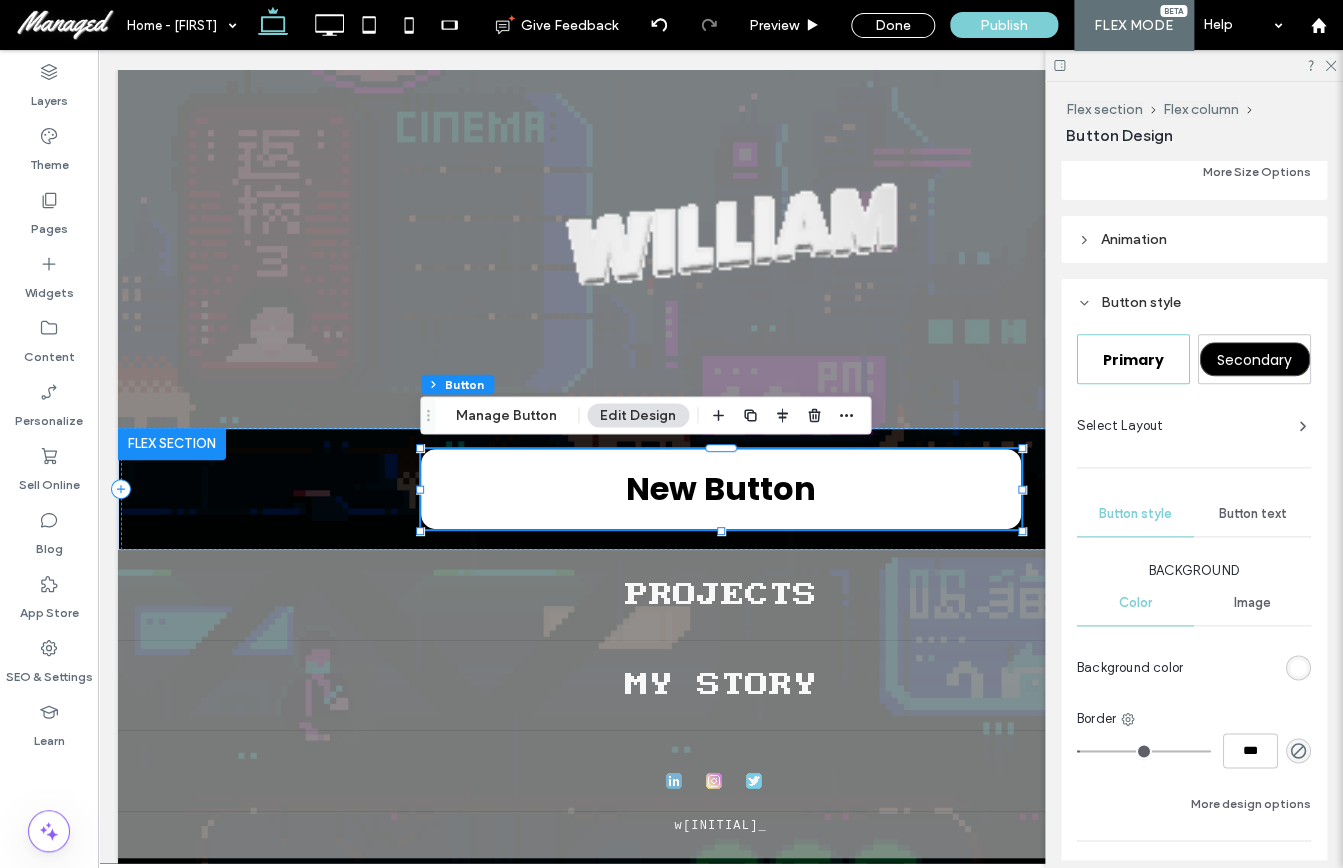 click on "Button text" at bounding box center (1253, 514) 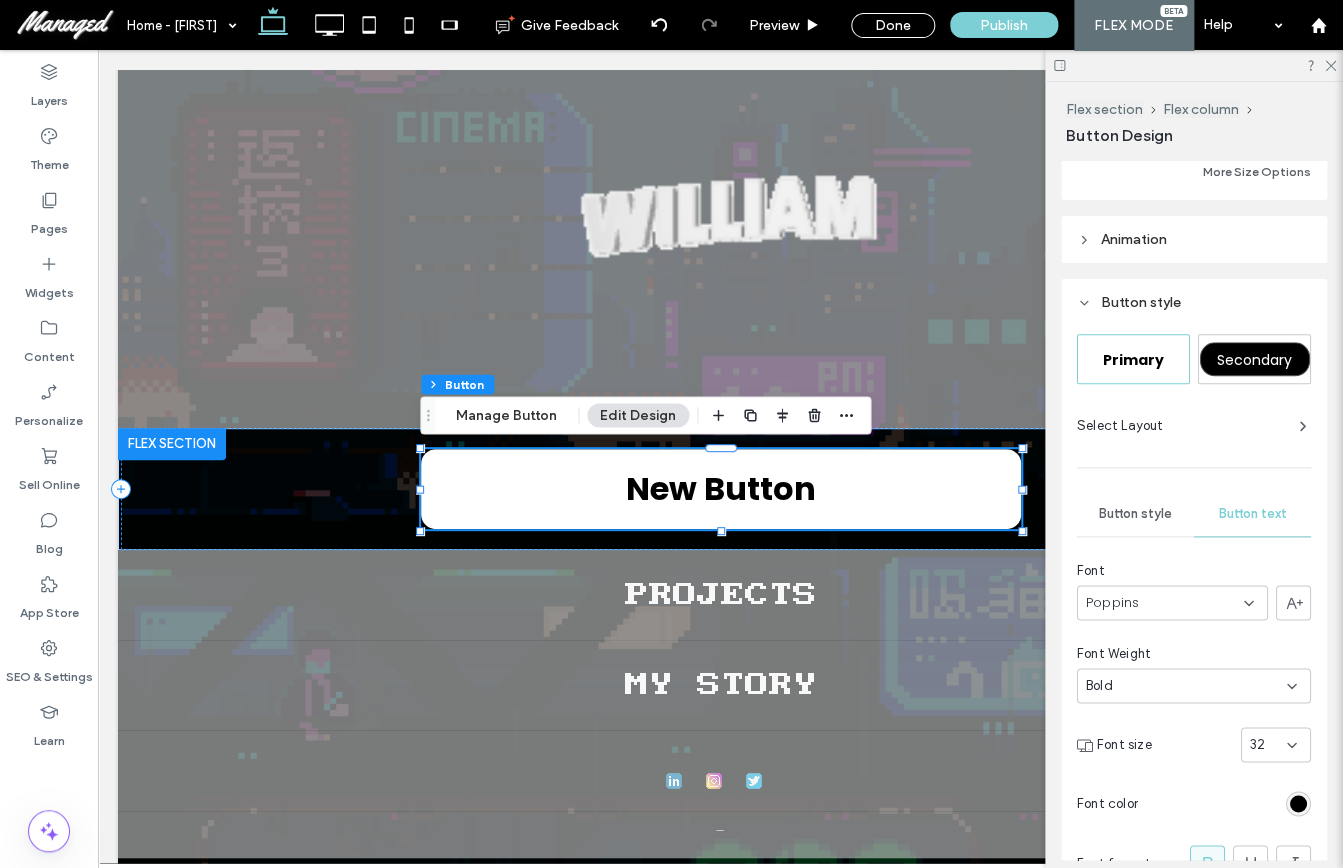 click on "Button style" at bounding box center (1135, 514) 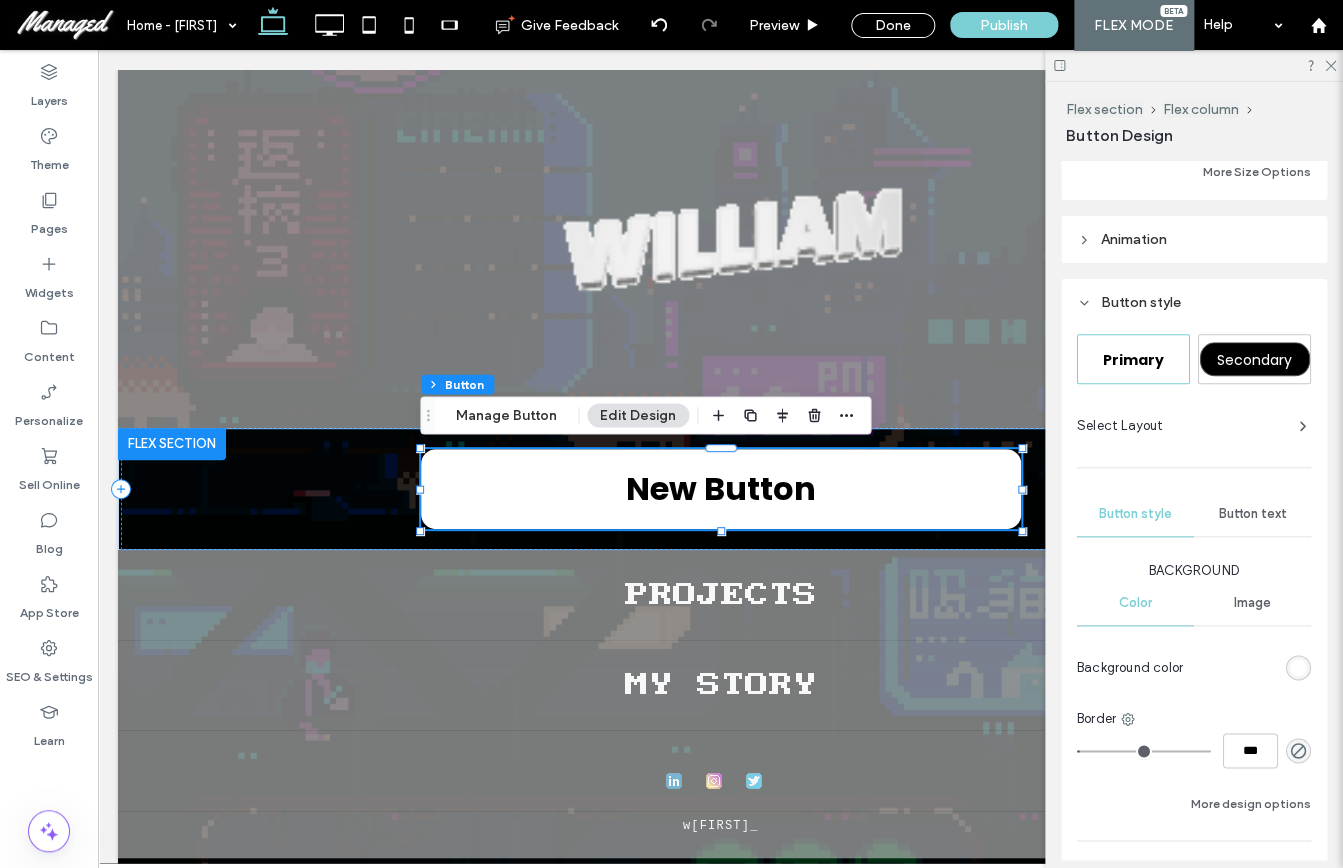 click on "Primary" at bounding box center [1133, 360] 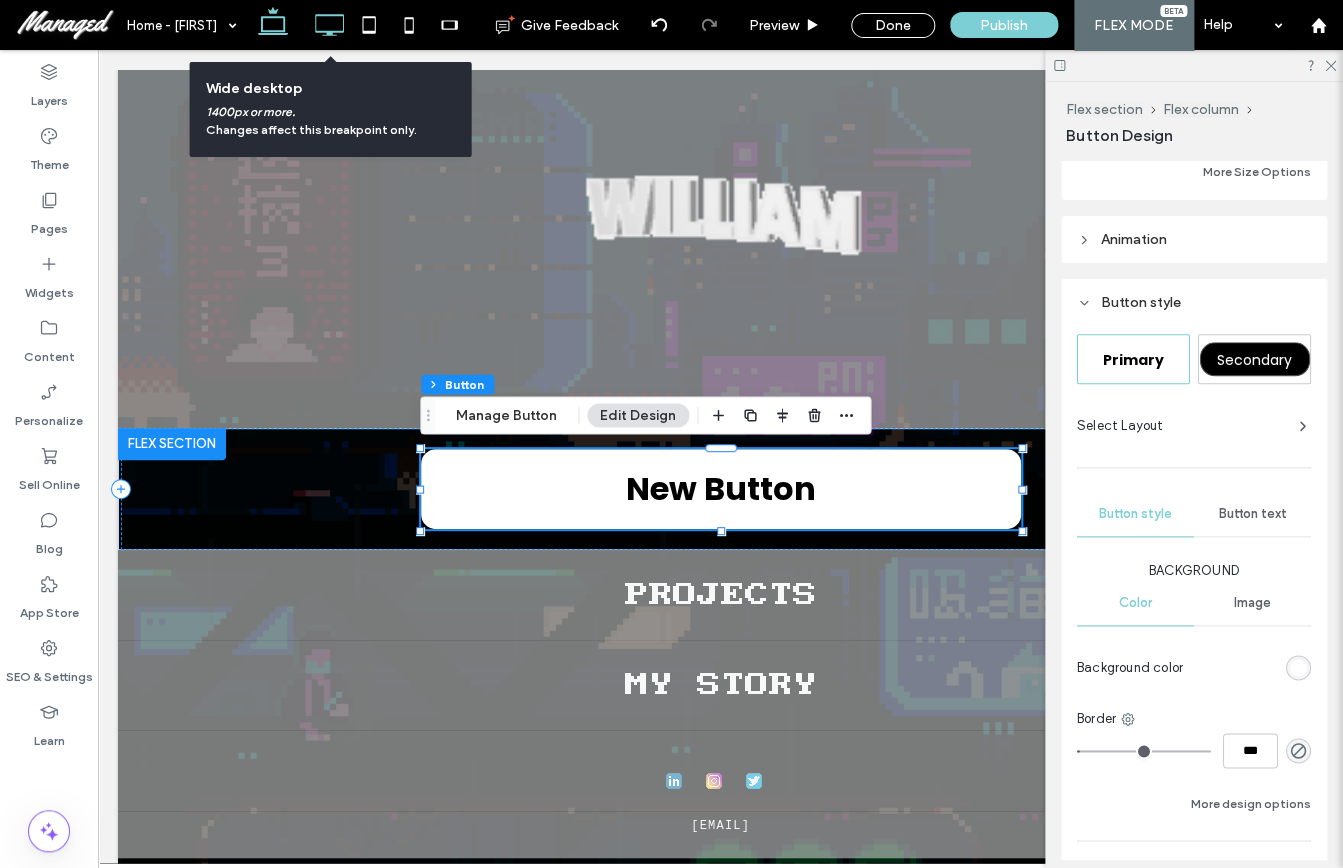 click 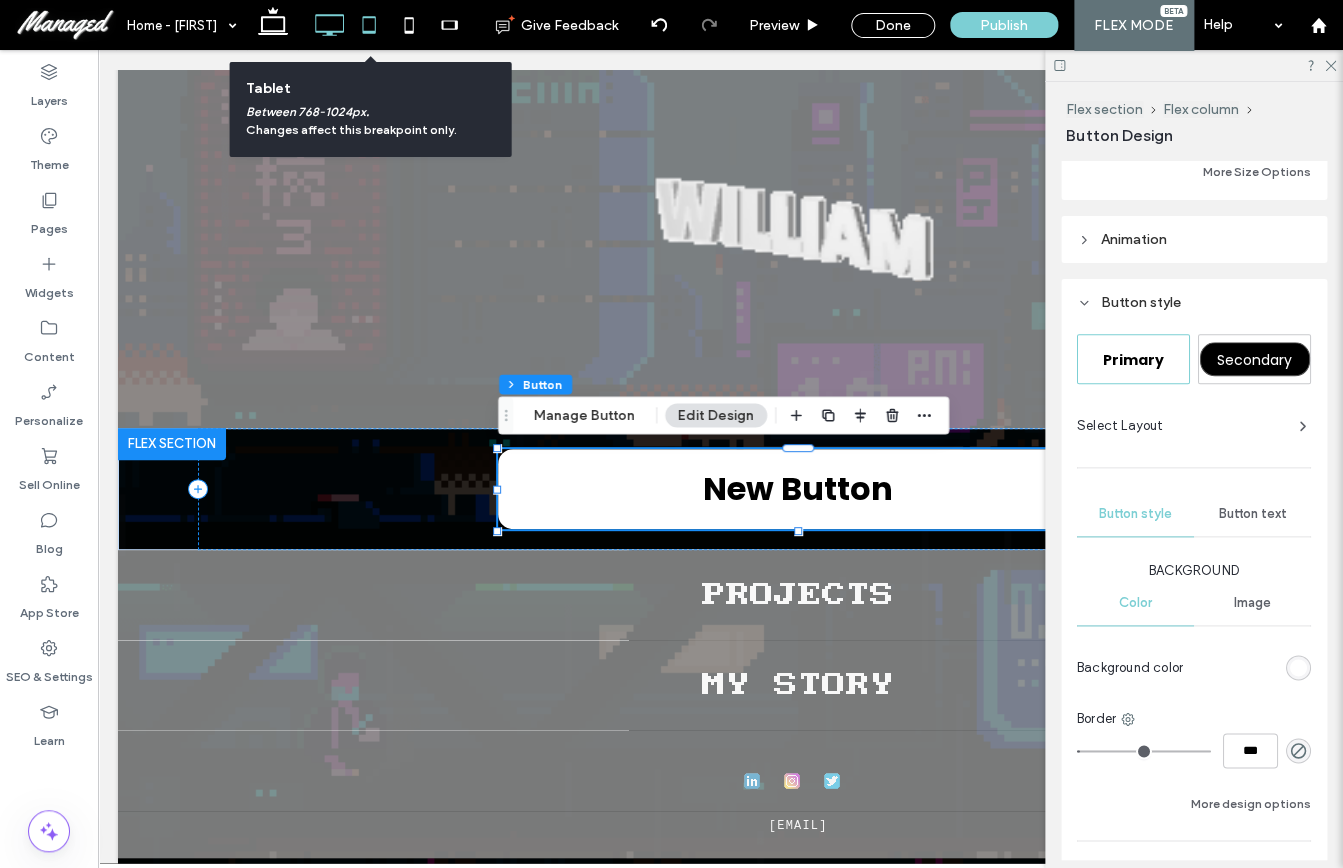 click 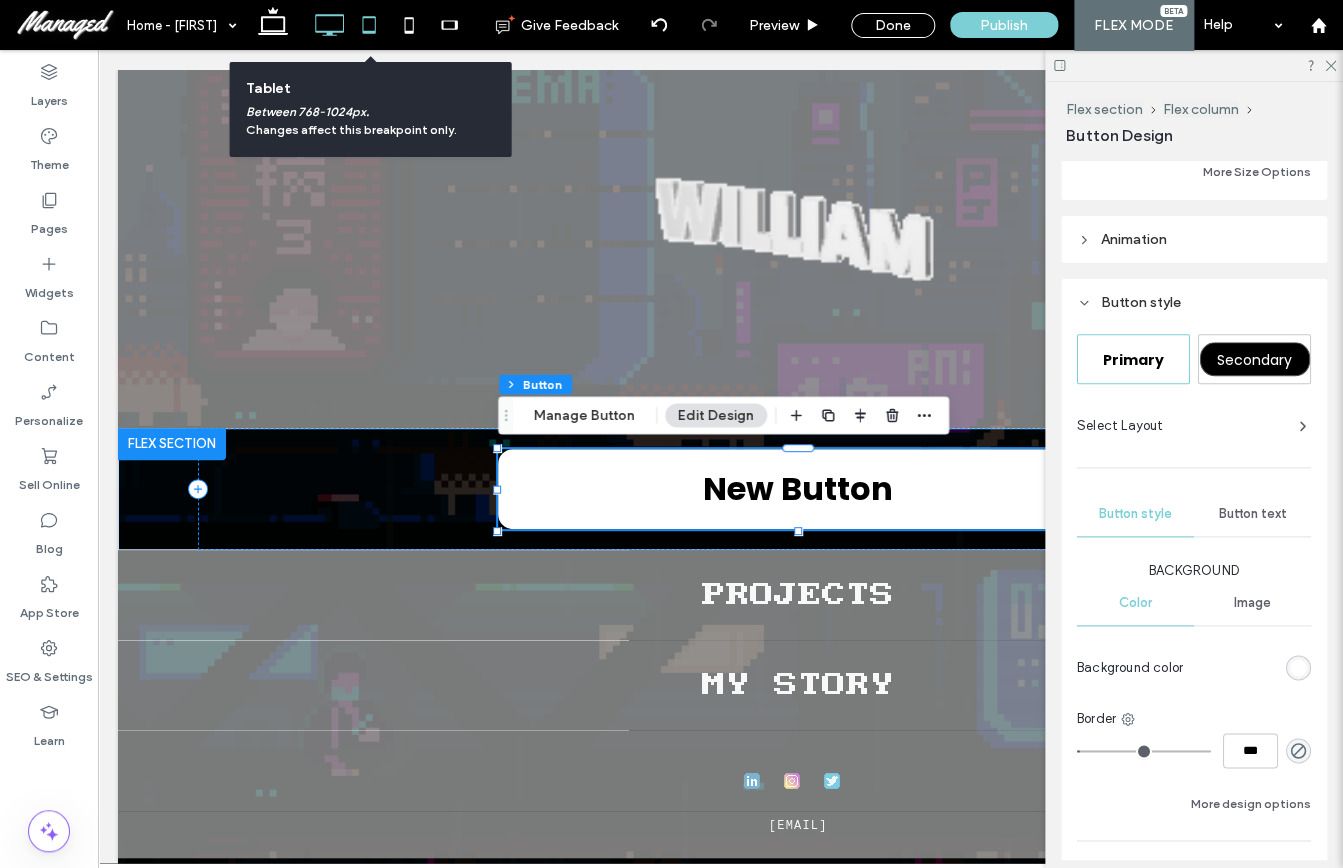 scroll, scrollTop: 53, scrollLeft: 0, axis: vertical 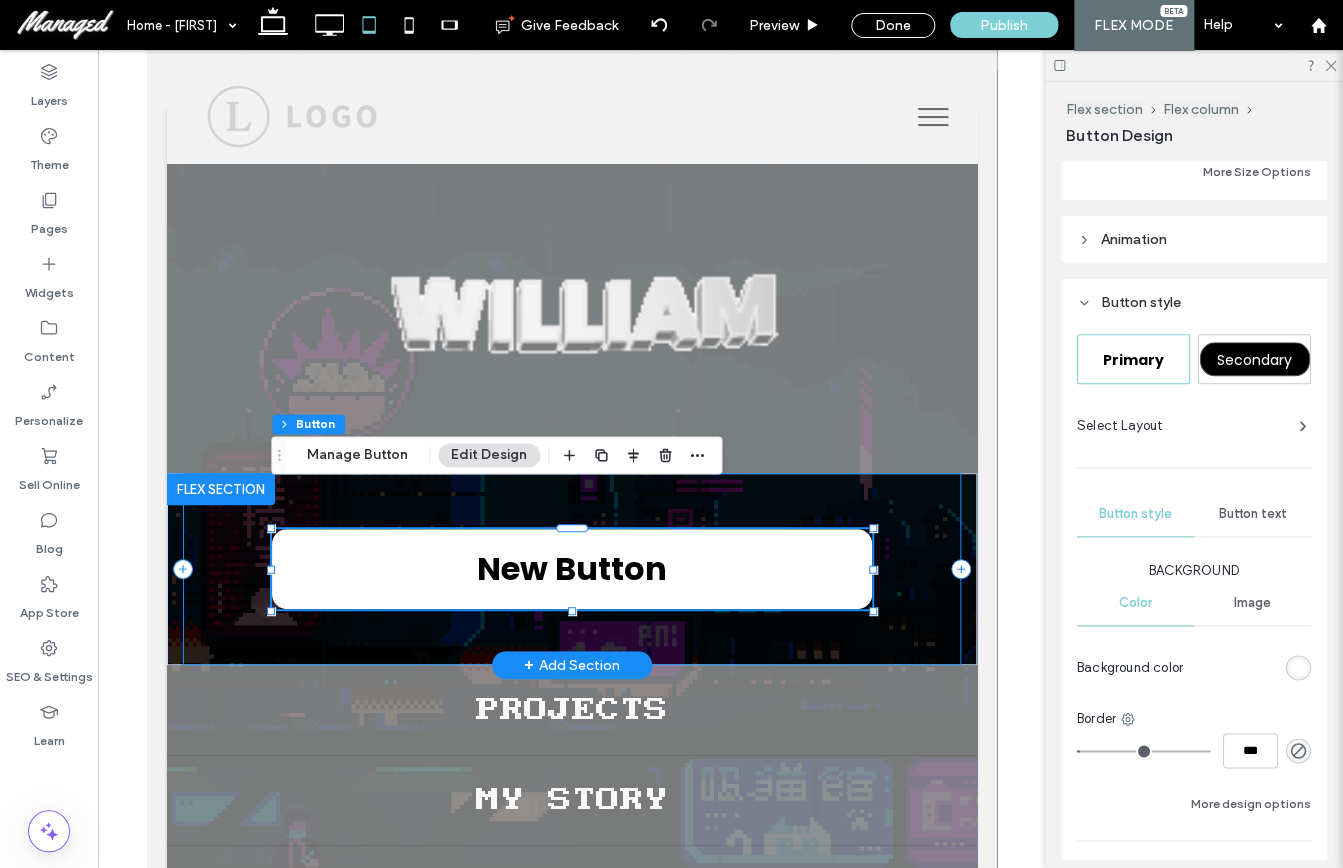 click on "New Button" at bounding box center [571, 569] 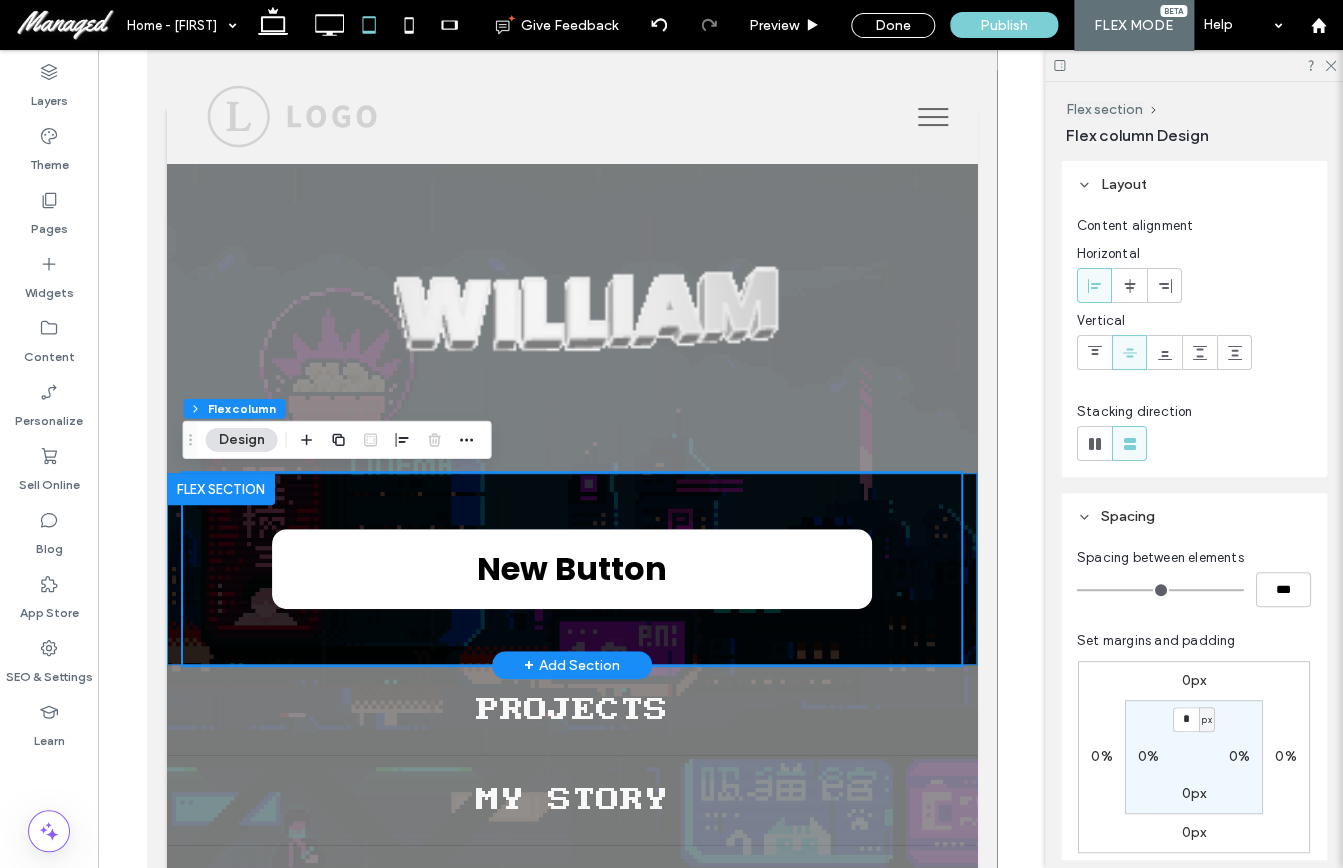click on "New Button" at bounding box center (571, 569) 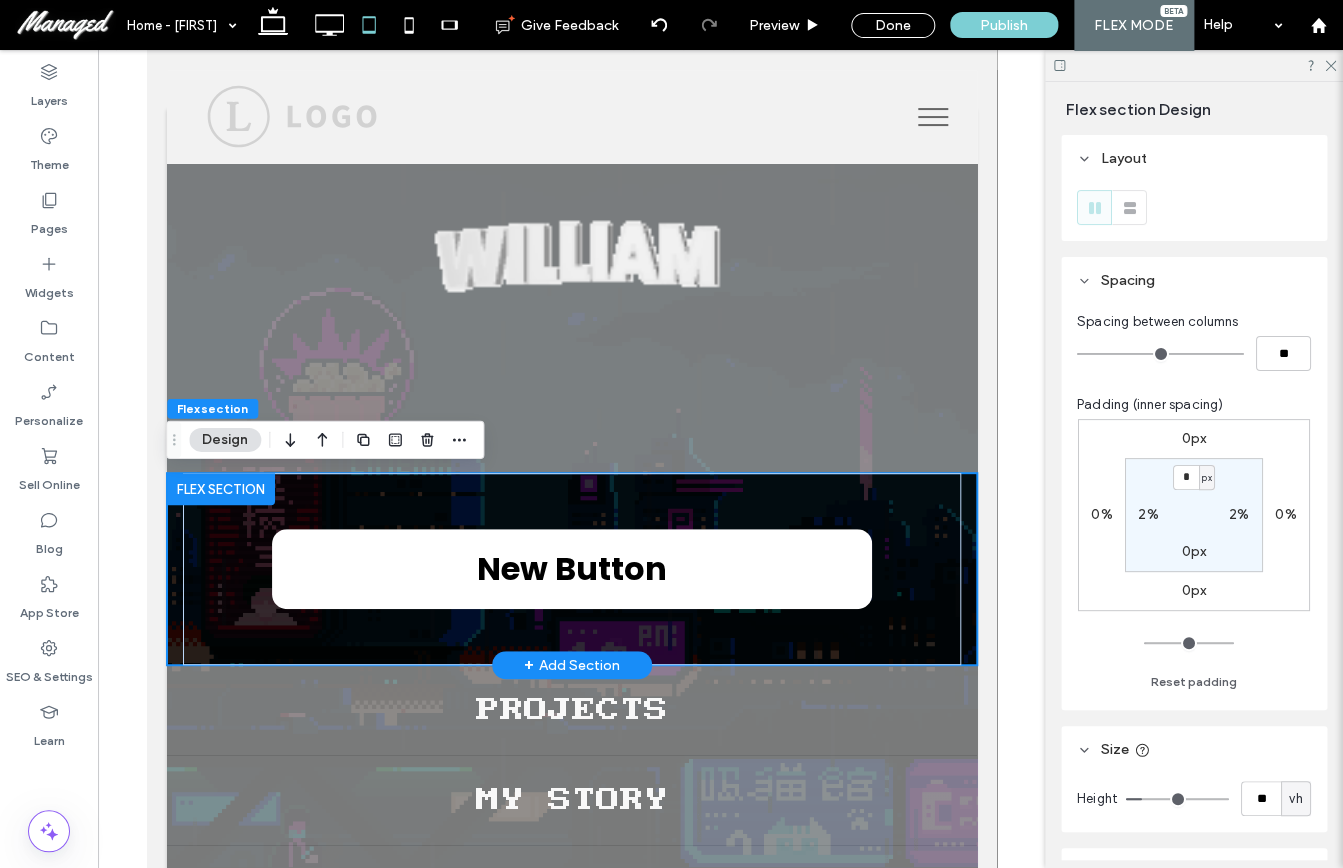 click on "New Button" at bounding box center [571, 569] 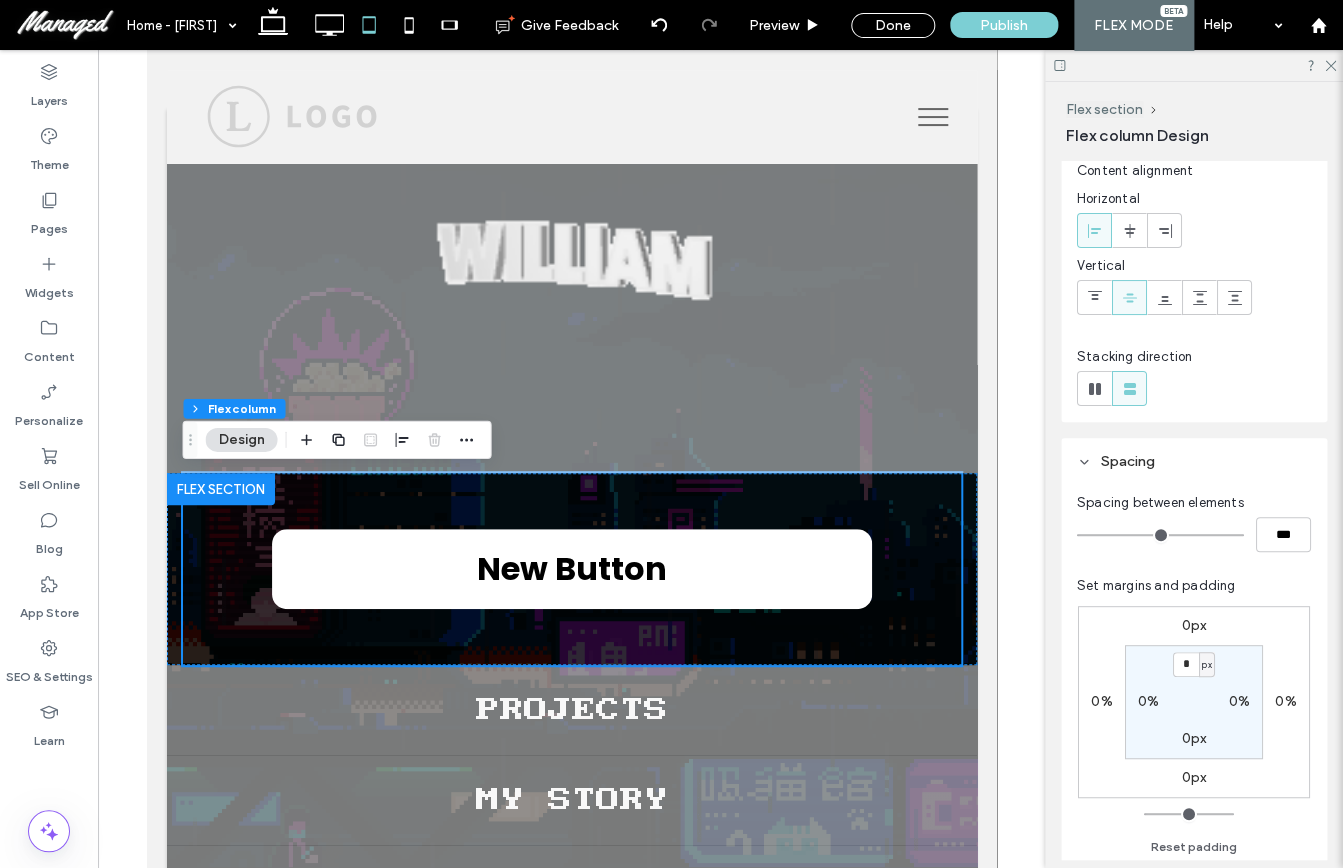 scroll, scrollTop: 0, scrollLeft: 0, axis: both 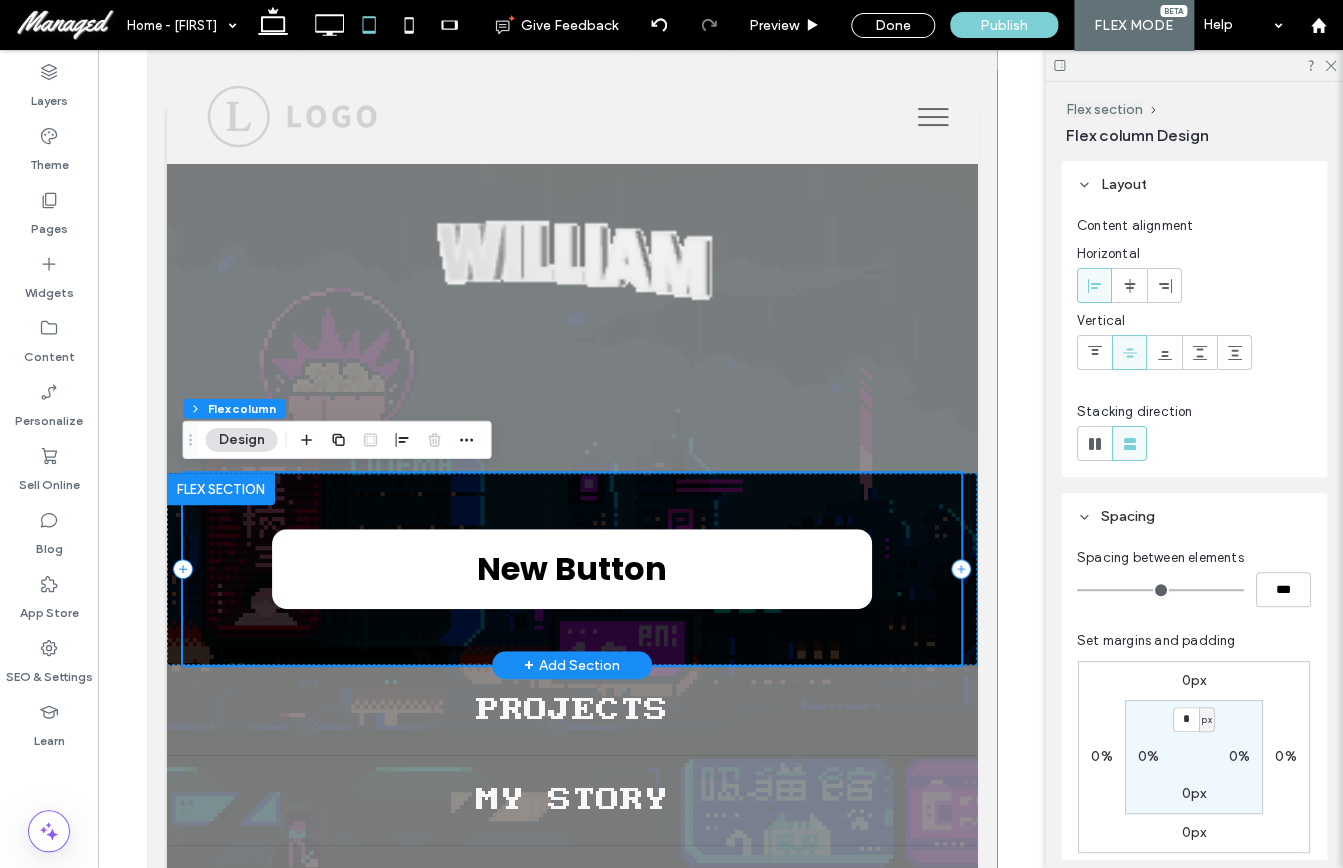 click on "New Button" at bounding box center (571, 569) 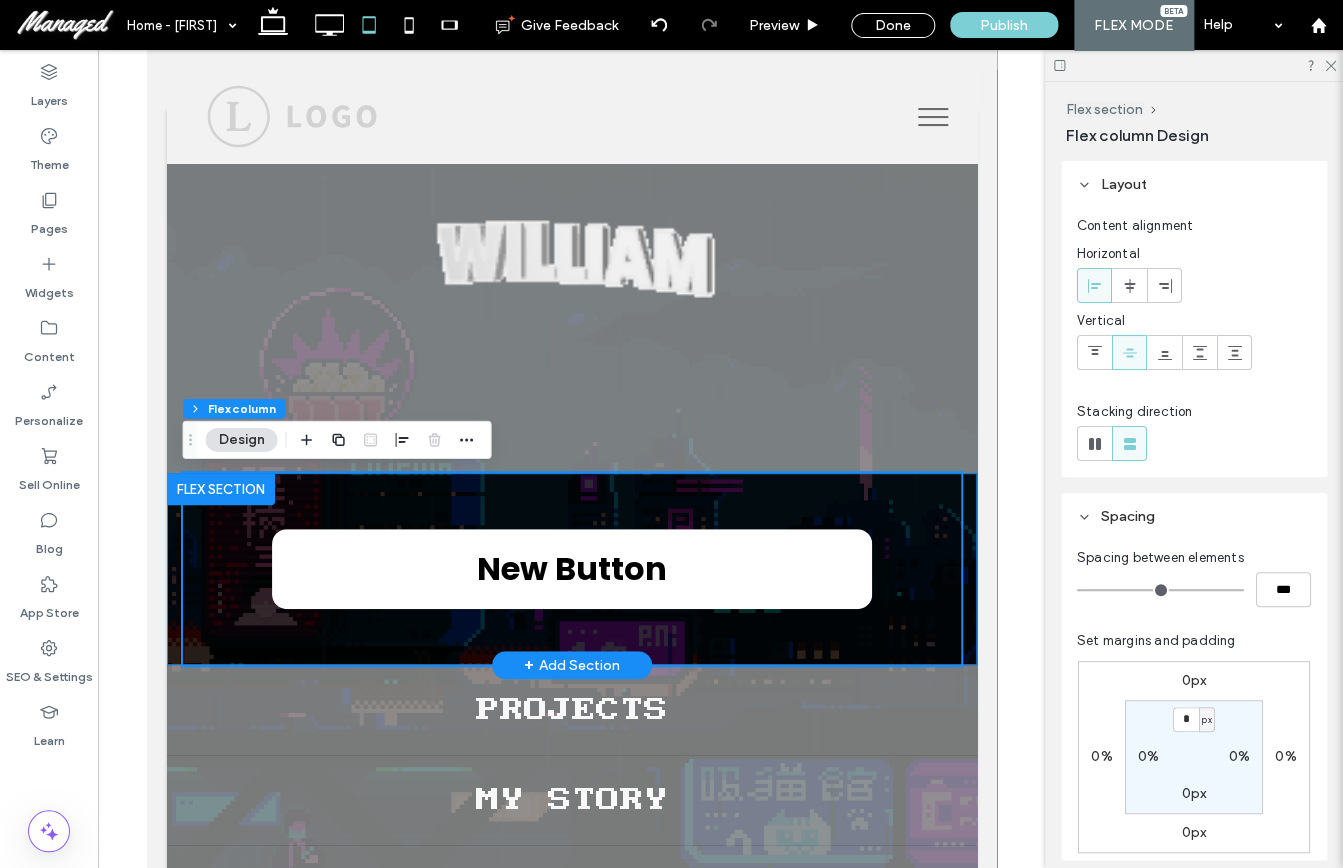 click on "New Button" at bounding box center [571, 569] 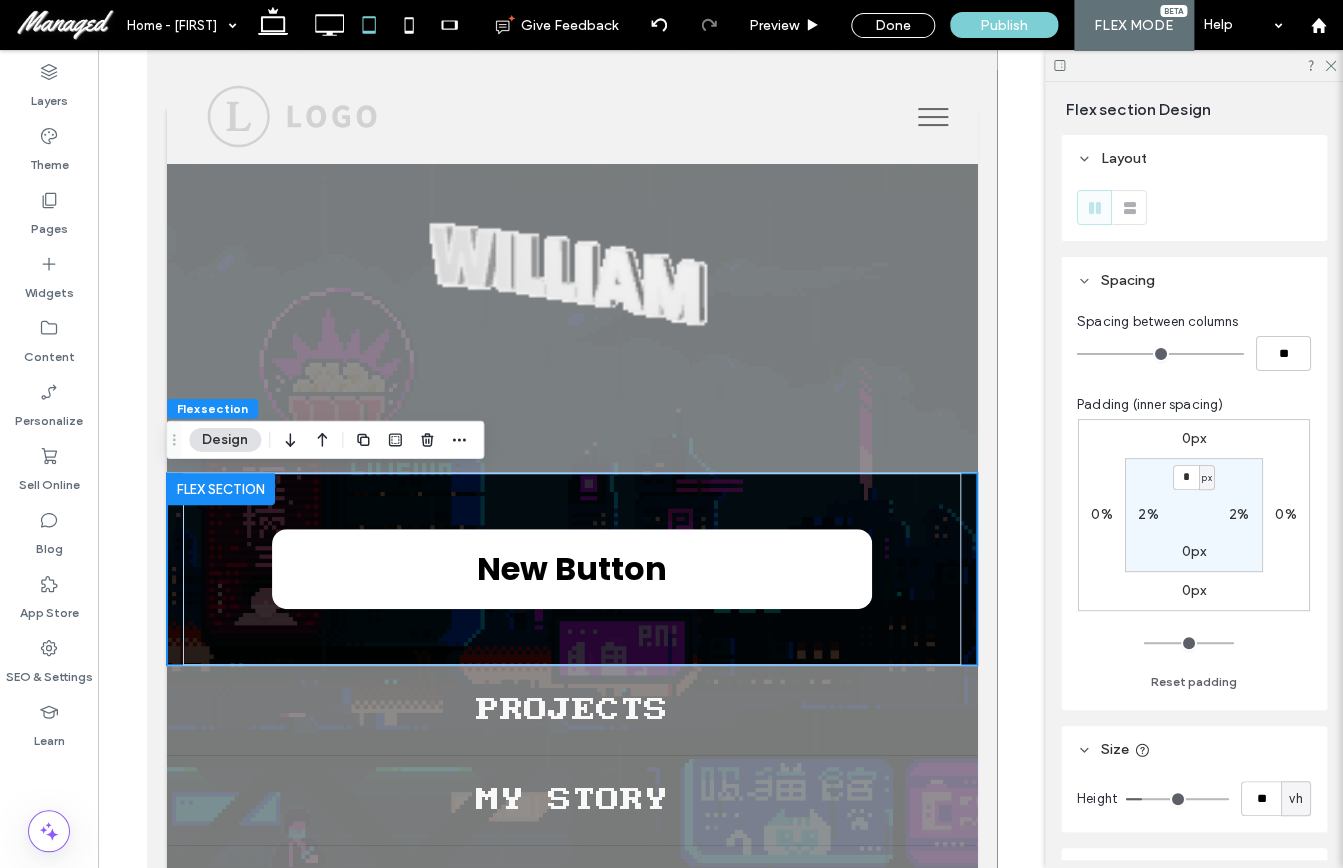click on "2%" at bounding box center [1148, 514] 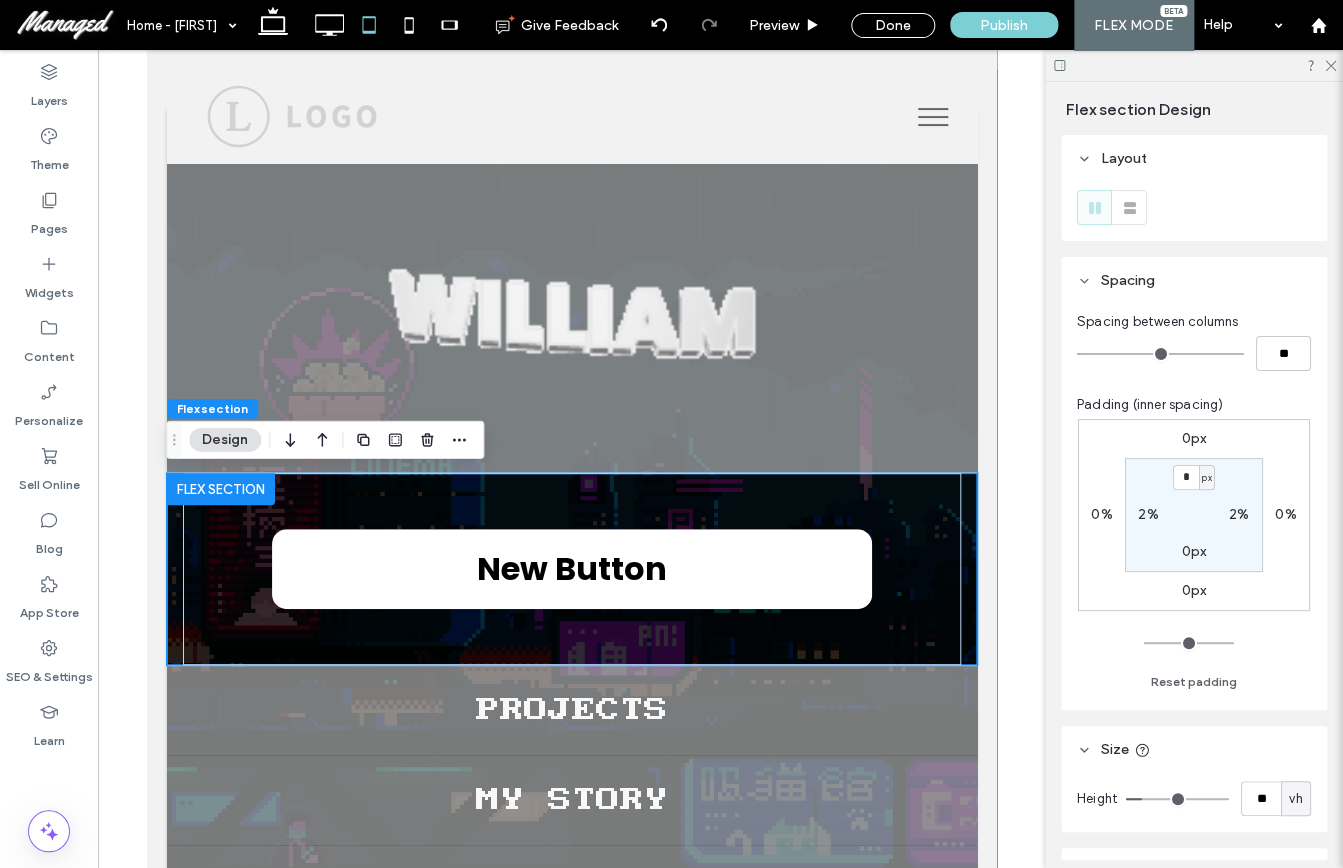 type on "*" 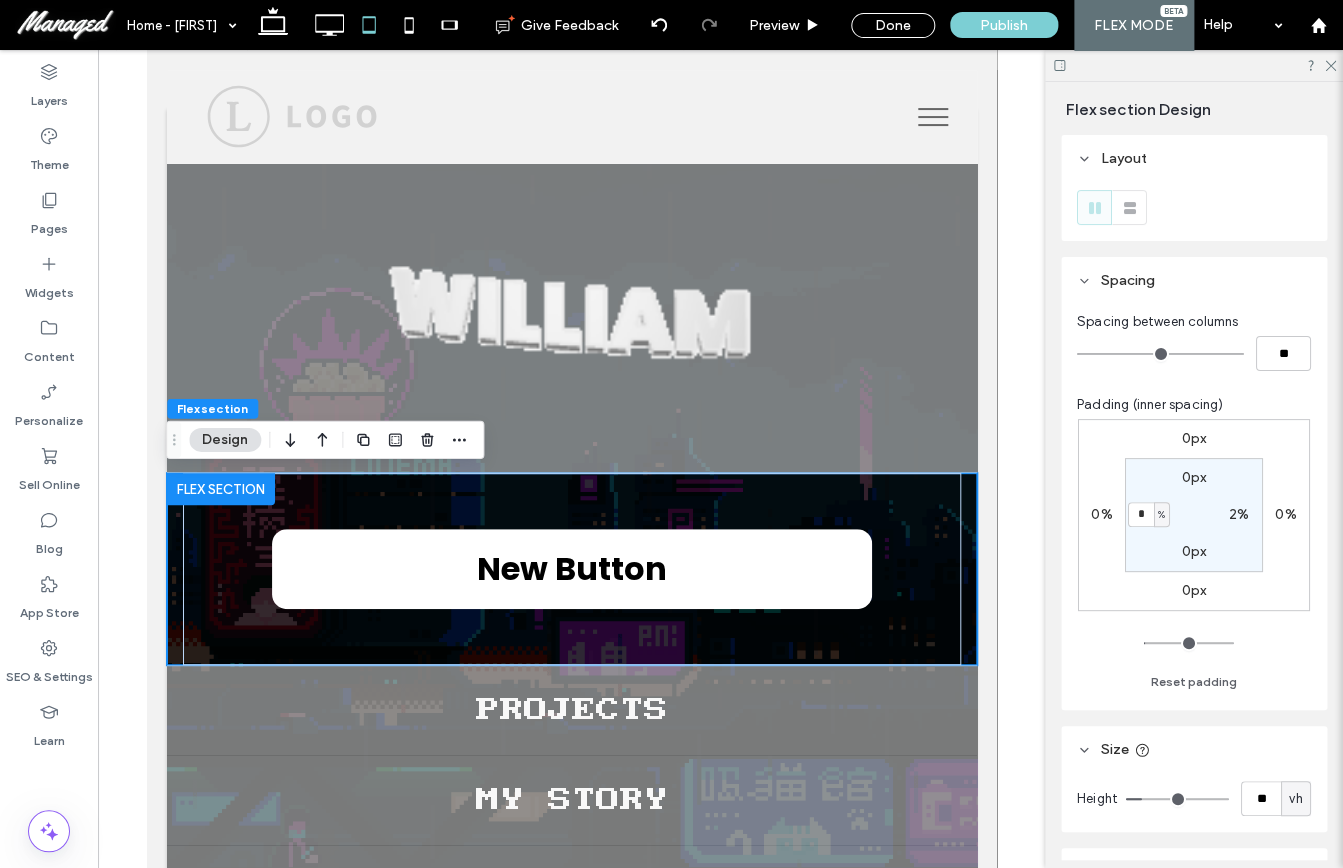 type on "*" 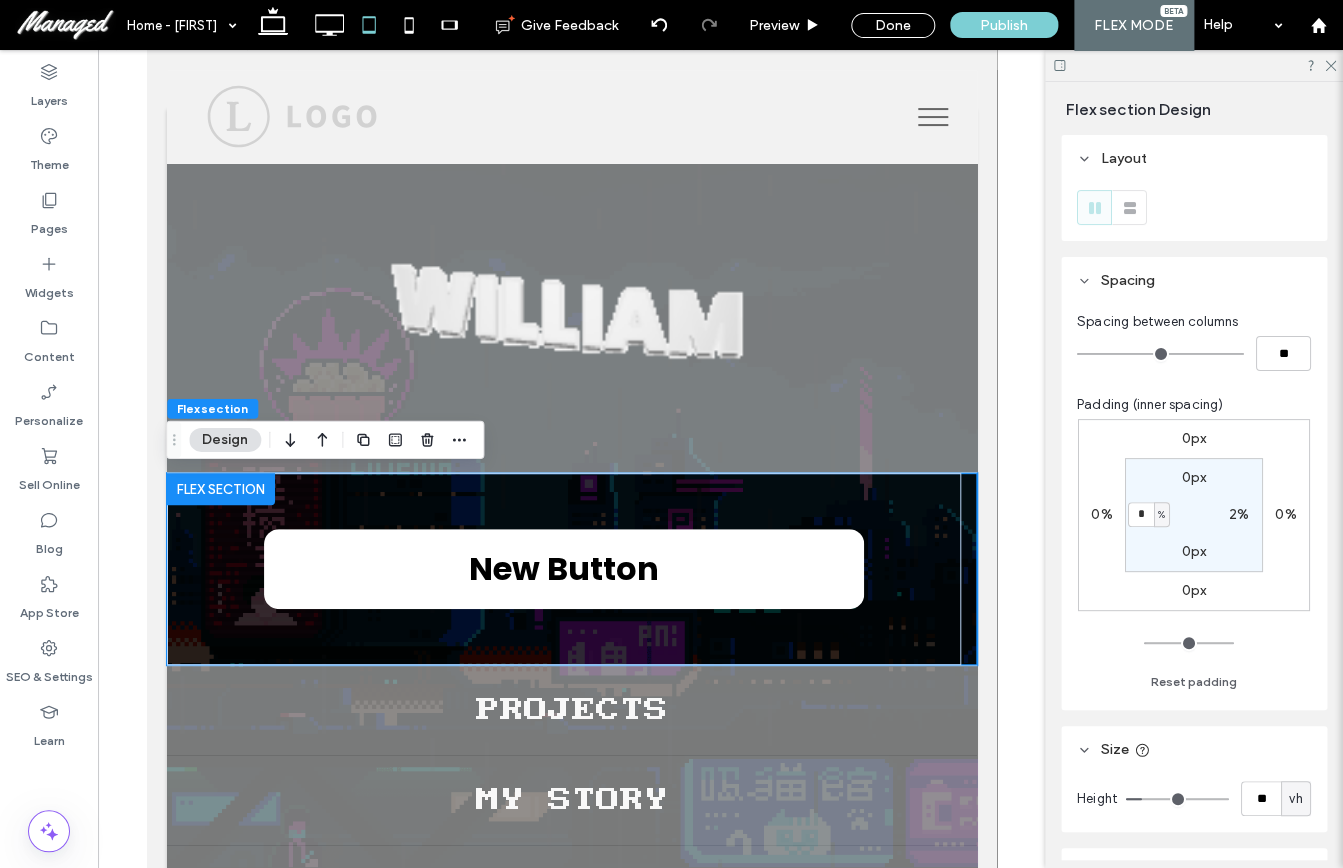 click on "2%" at bounding box center [1239, 514] 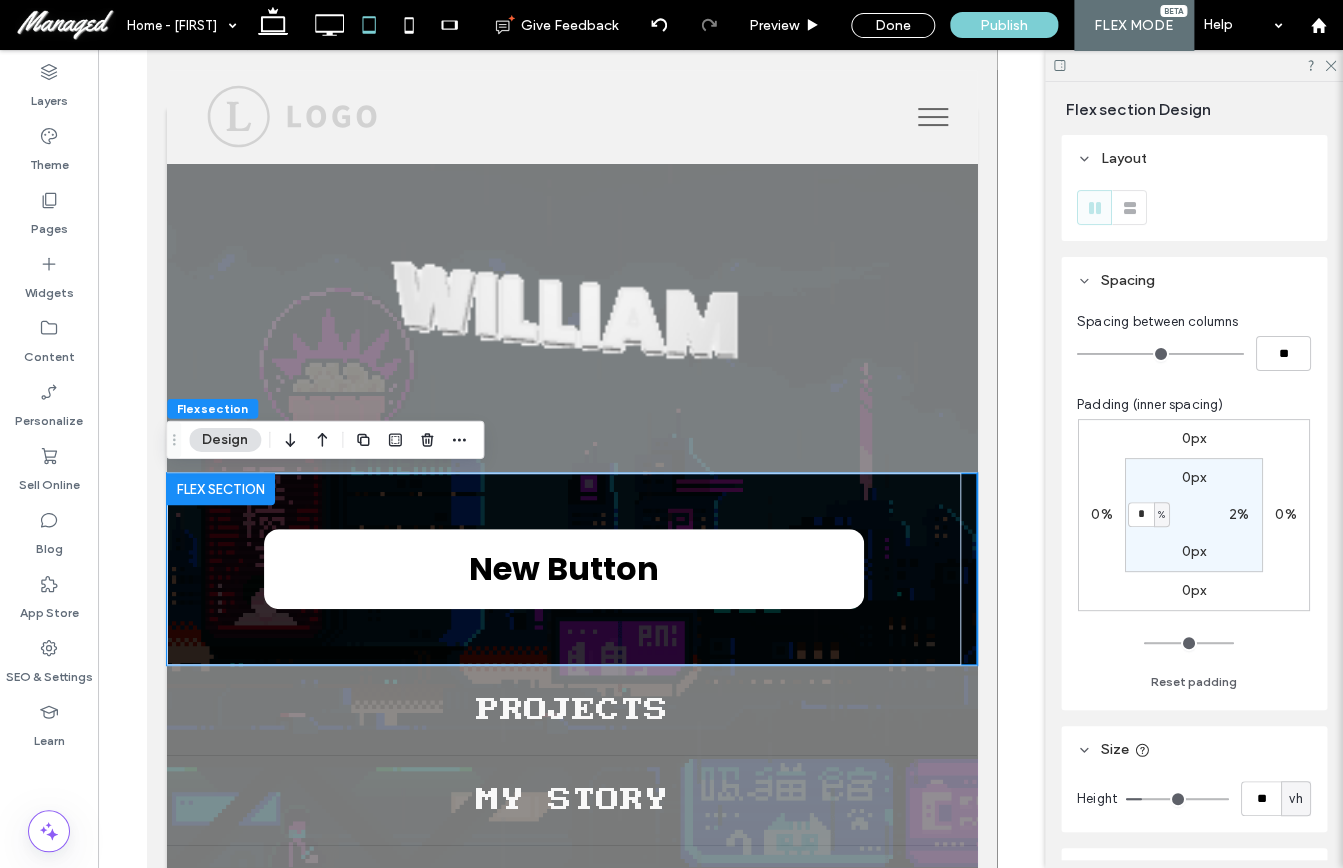 type on "*" 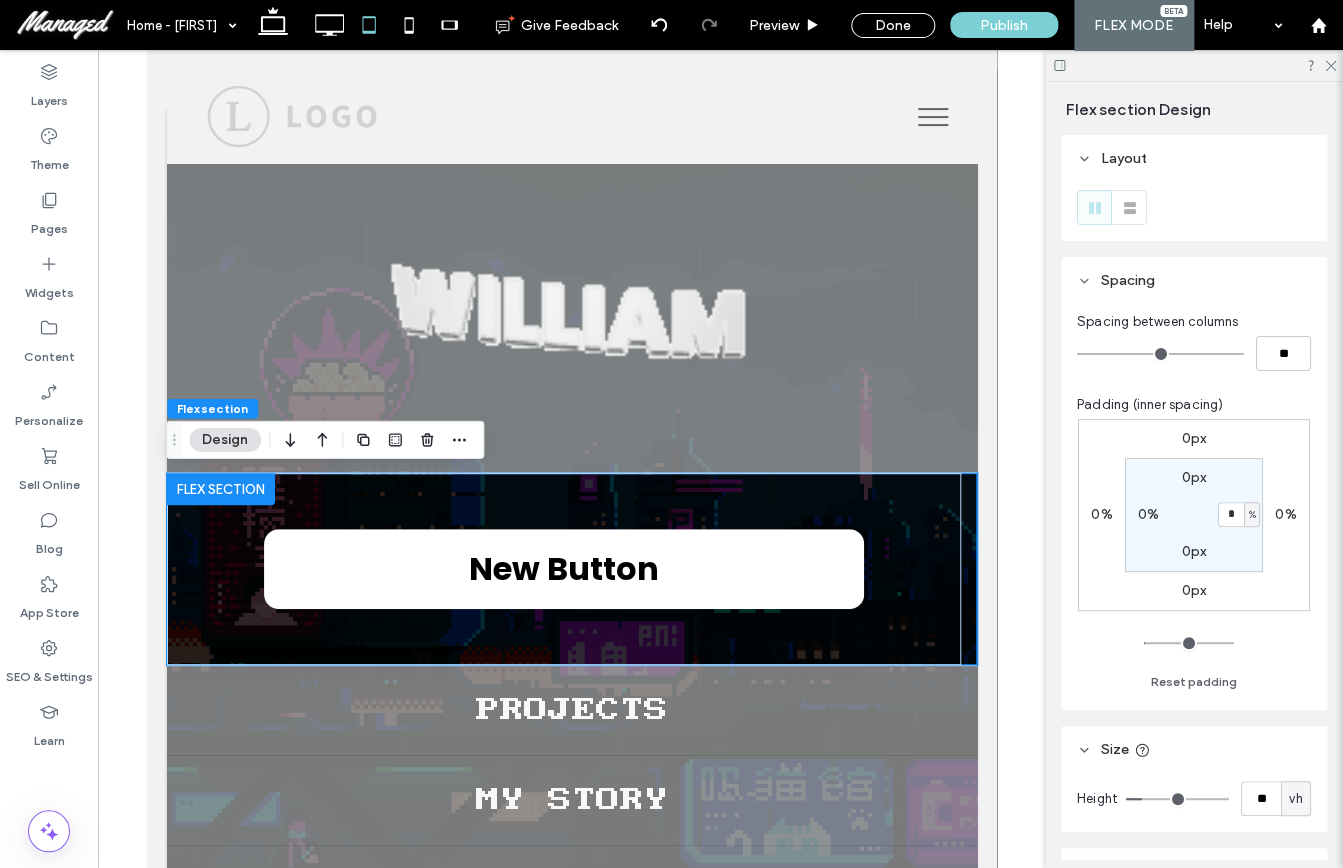 type on "*" 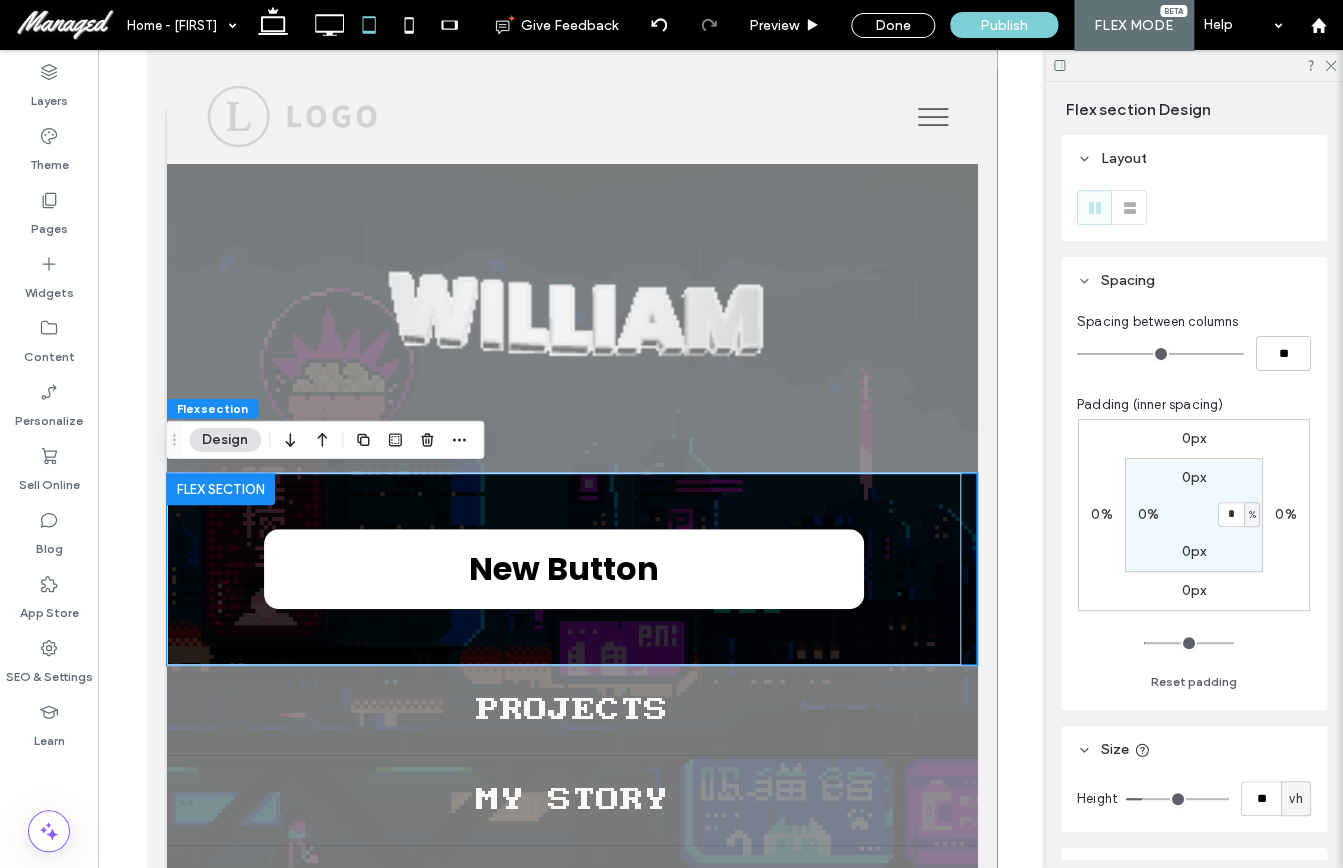 type on "*" 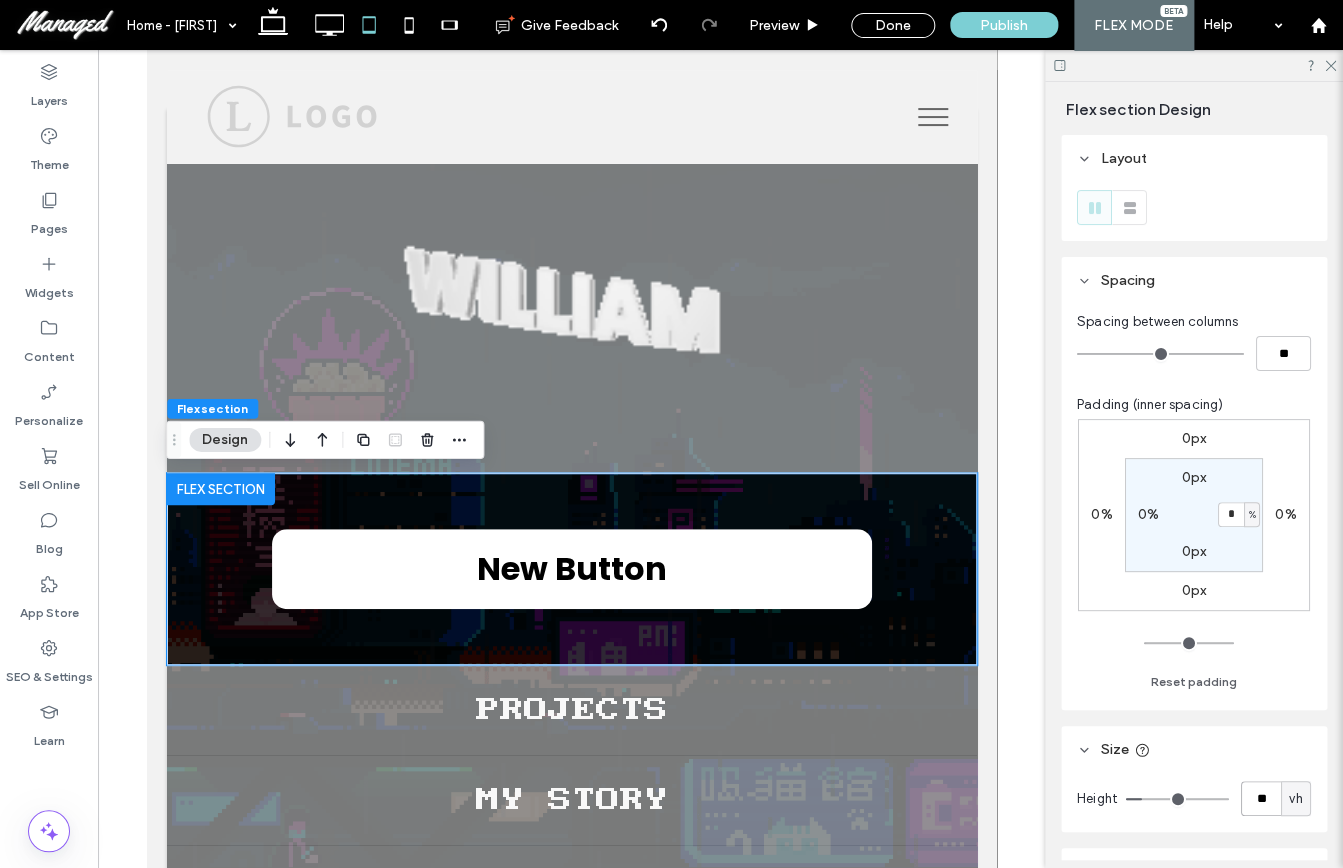 click on "**" at bounding box center [1261, 798] 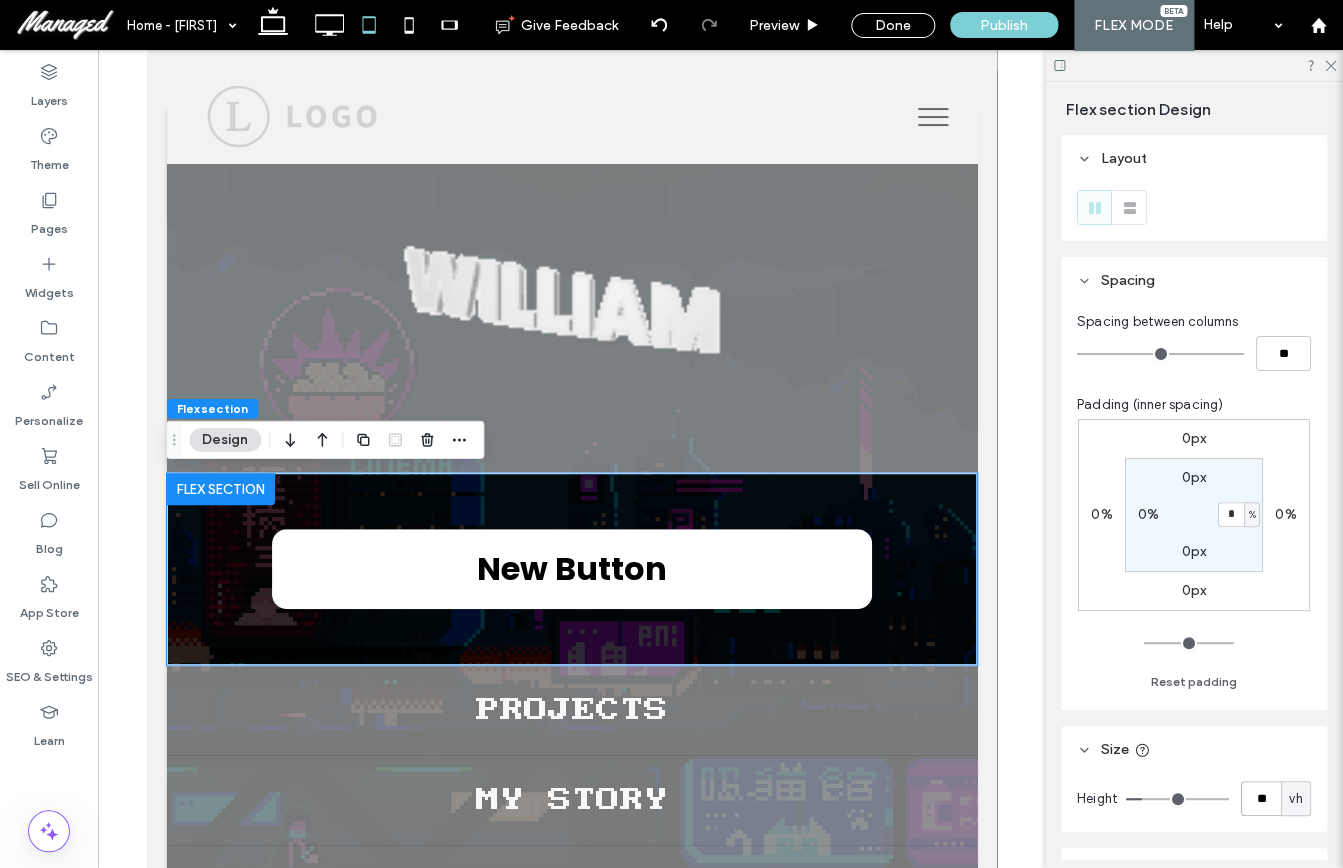 type on "**" 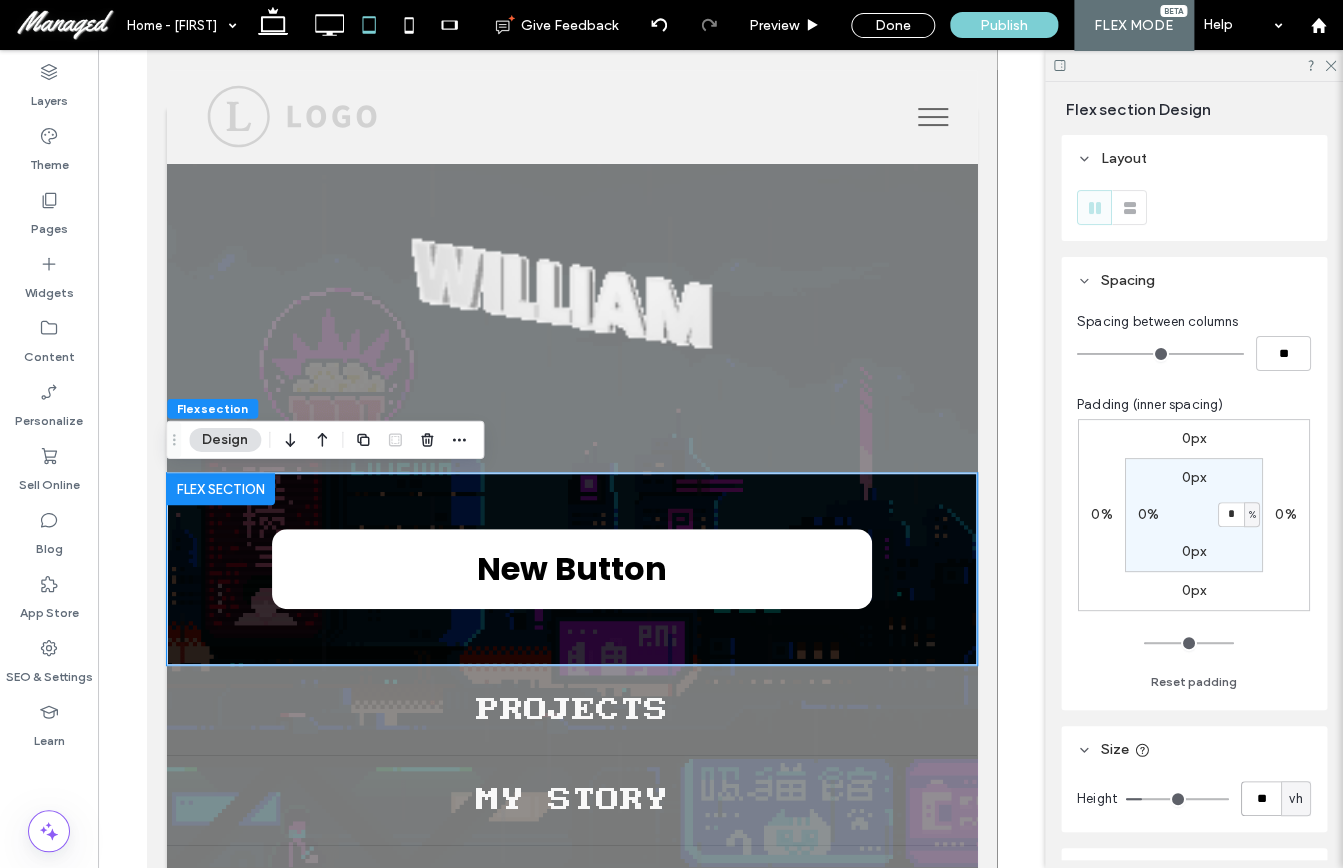 type on "**" 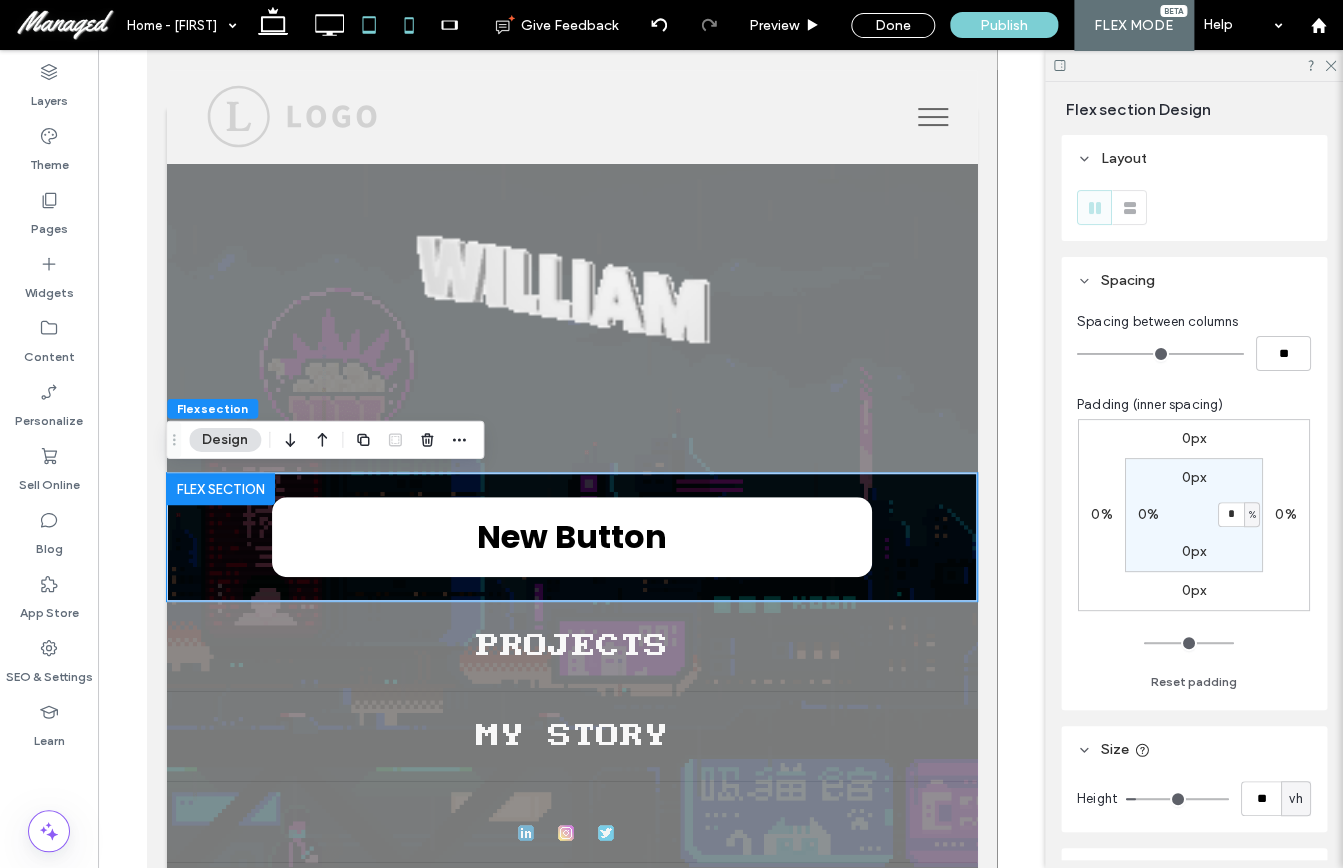 click 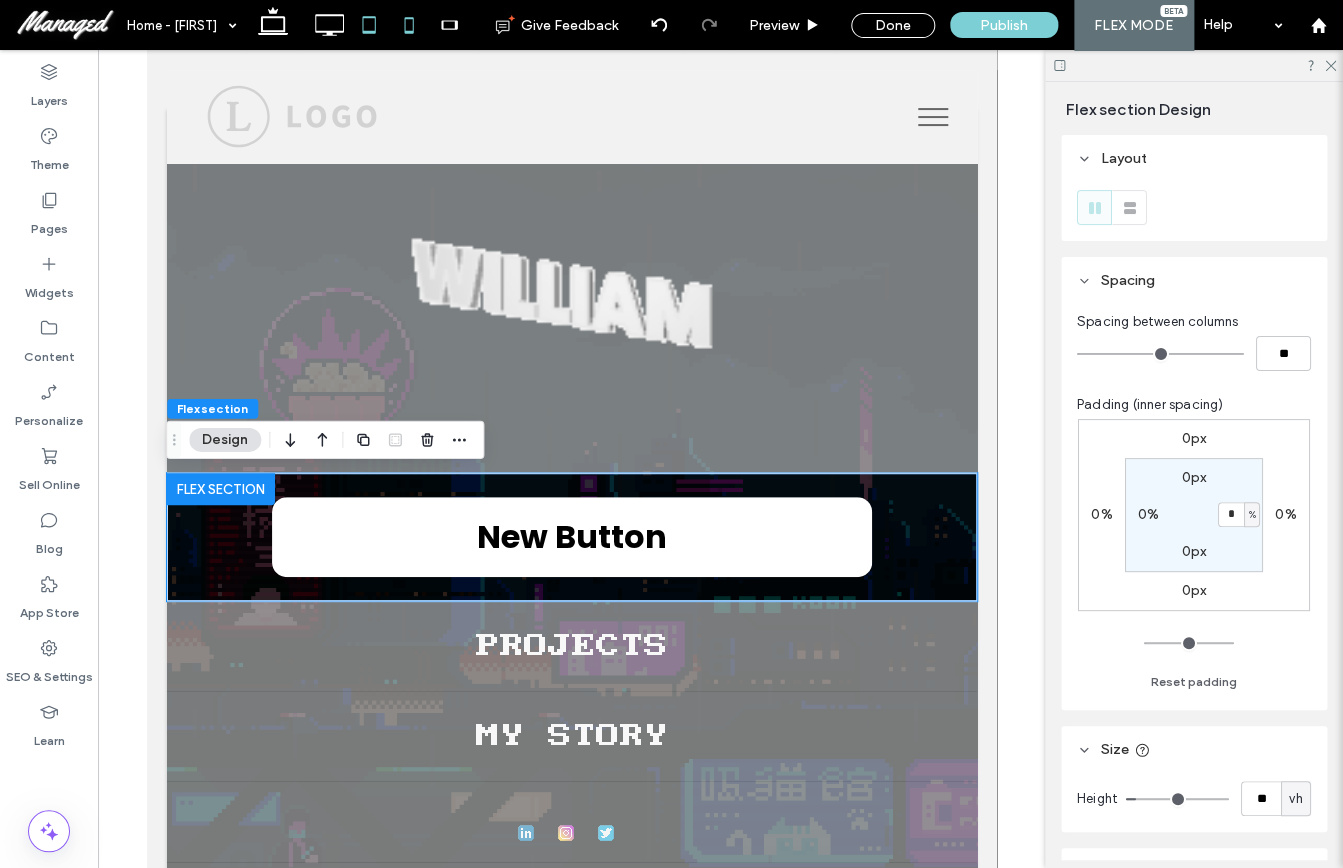type on "*" 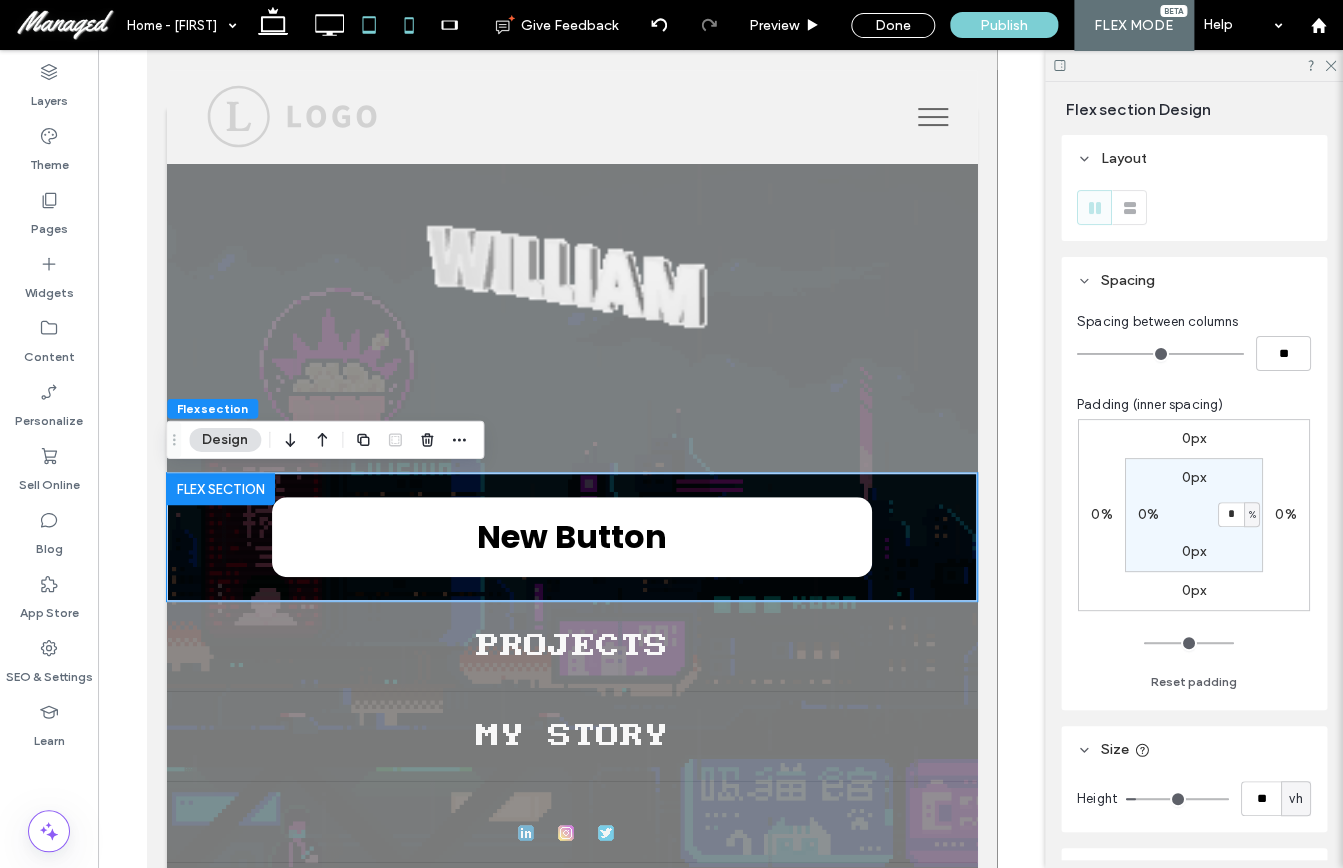 type on "*" 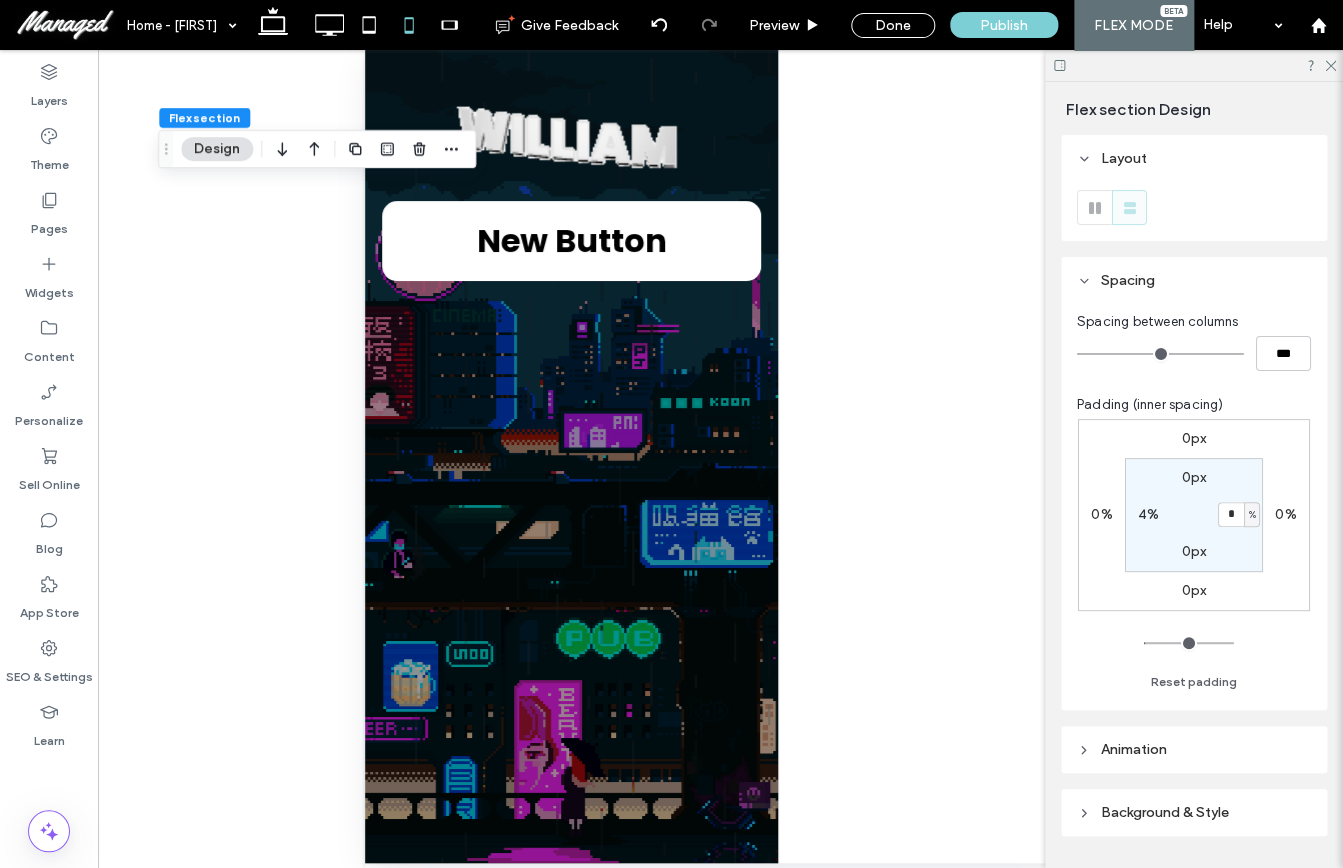 scroll, scrollTop: 0, scrollLeft: 0, axis: both 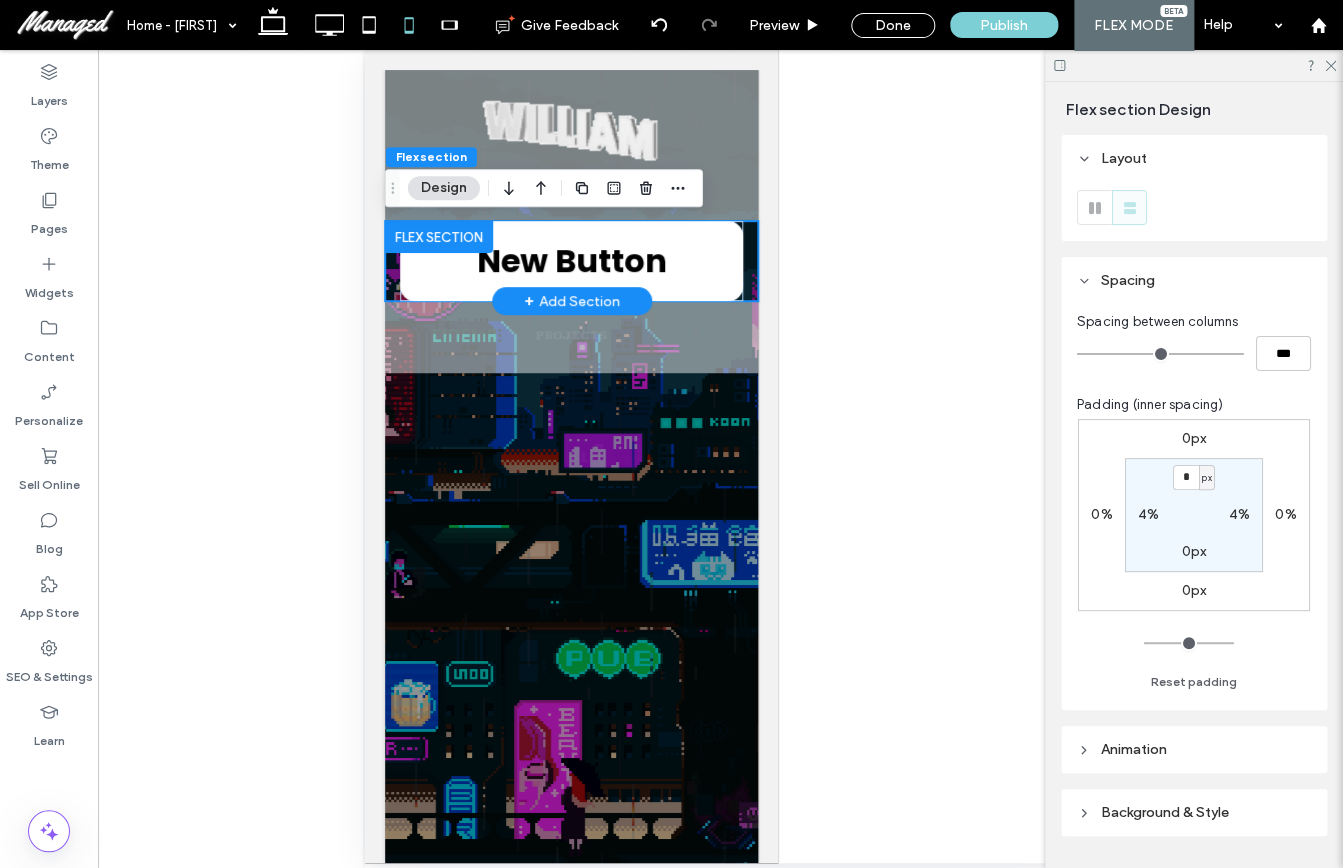 click on "New Button" at bounding box center (571, 261) 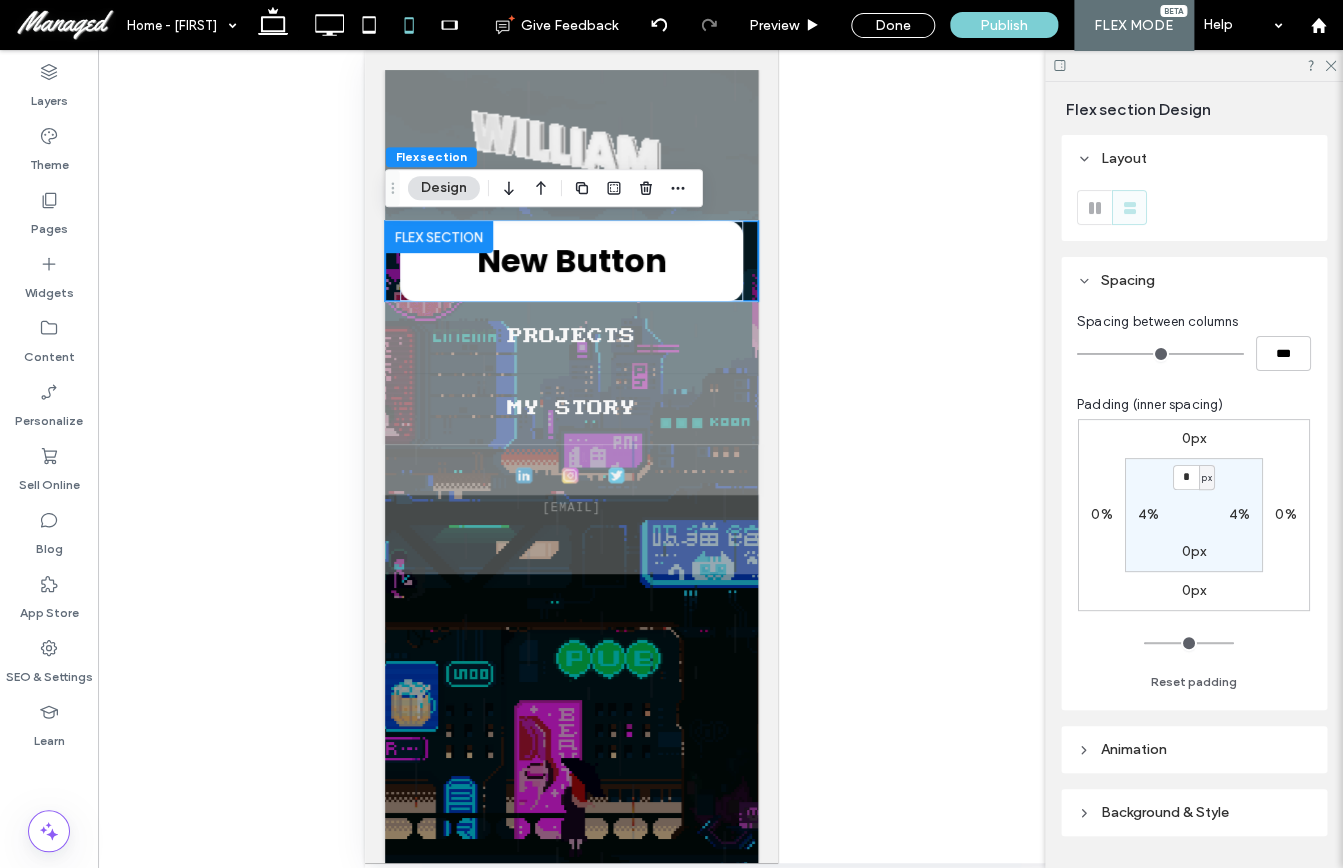 click on "4%" at bounding box center [1239, 514] 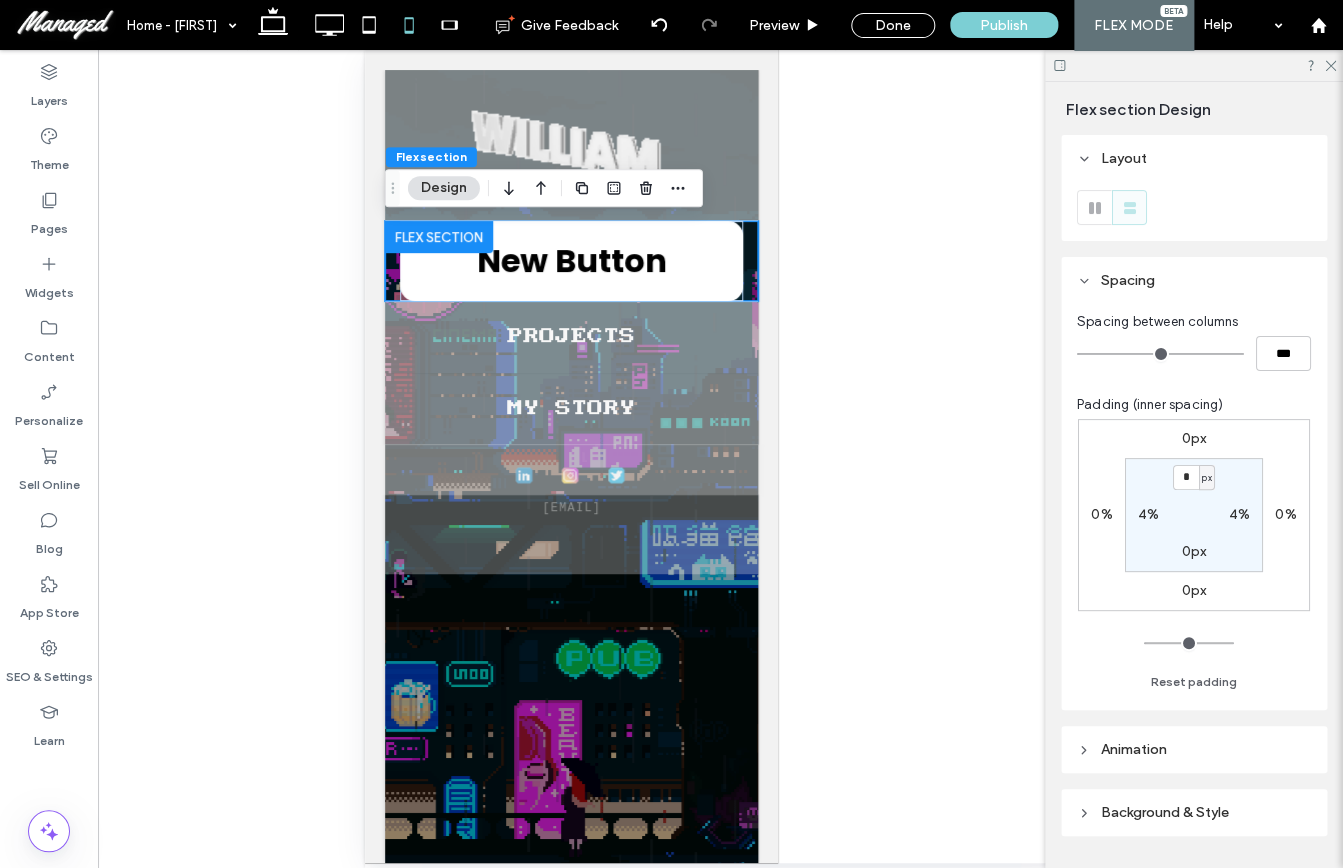 type on "*" 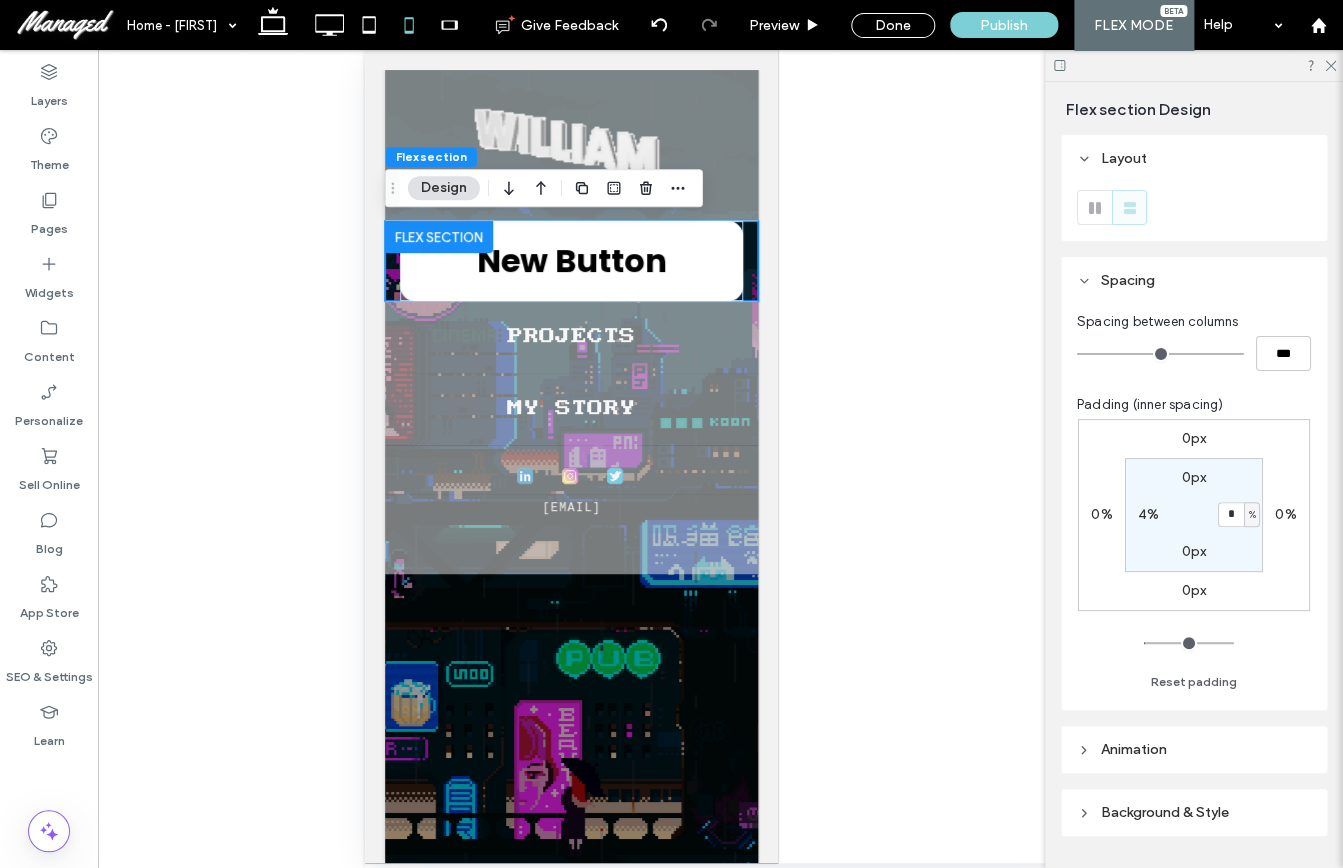 type on "*" 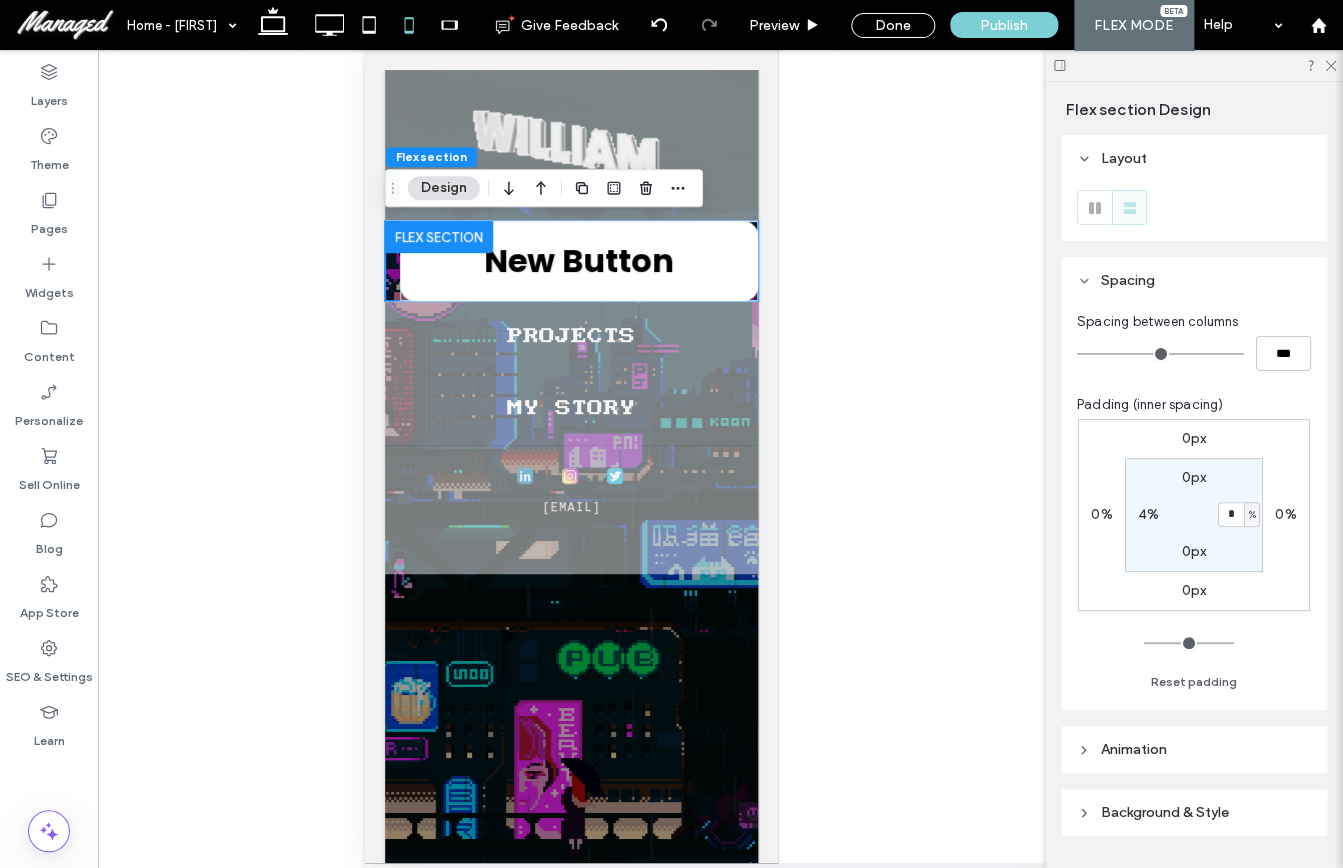 click on "4%" at bounding box center (1148, 514) 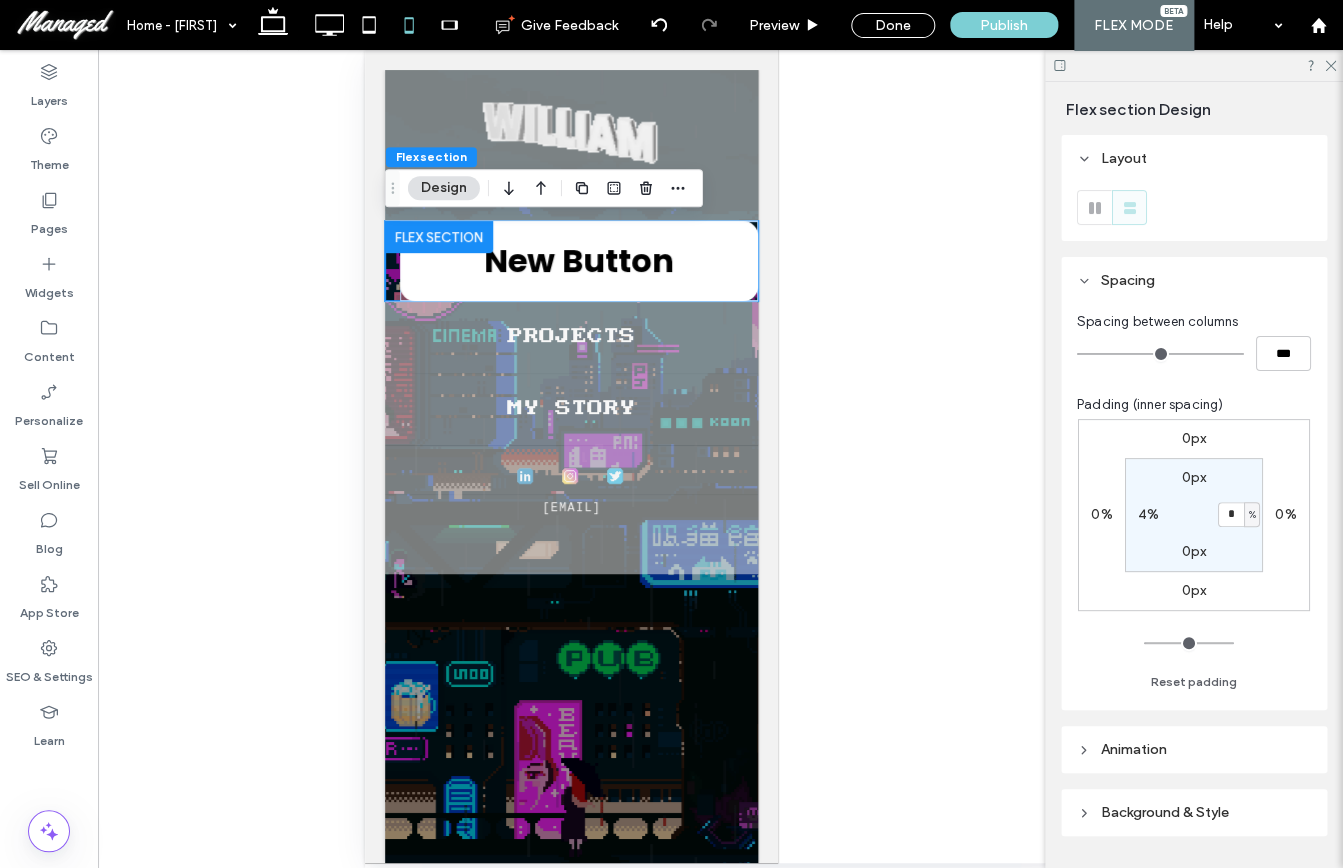 type on "*" 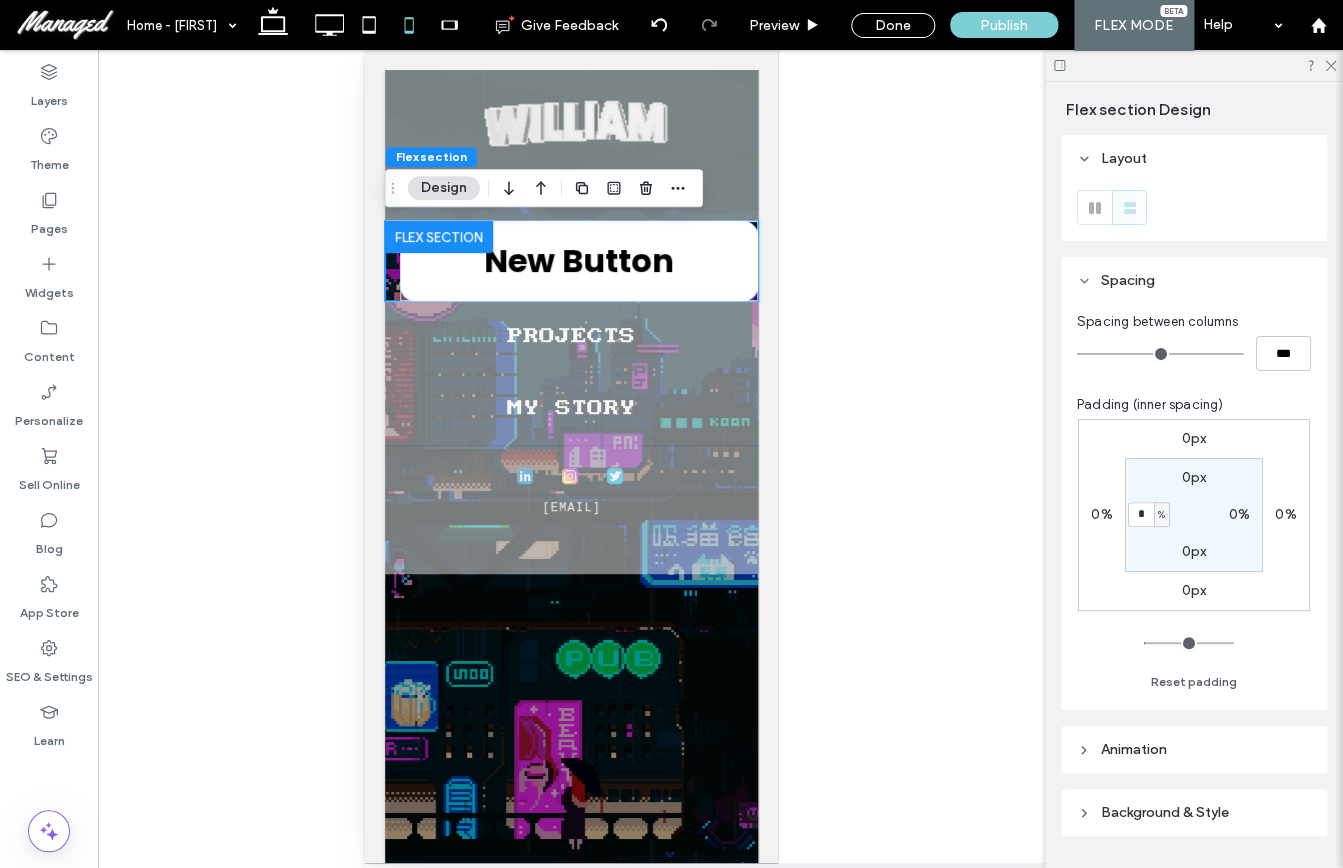 type on "*" 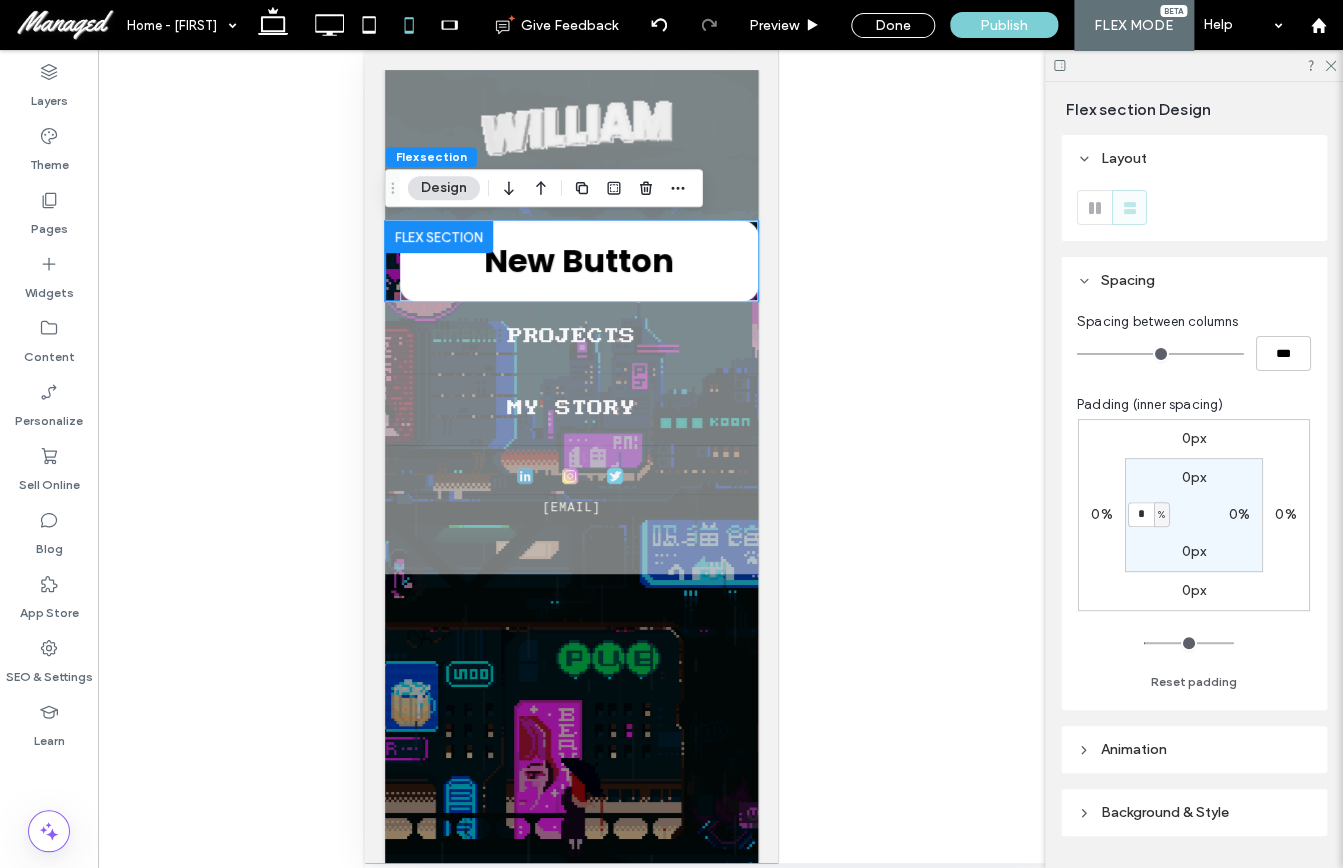 type on "*" 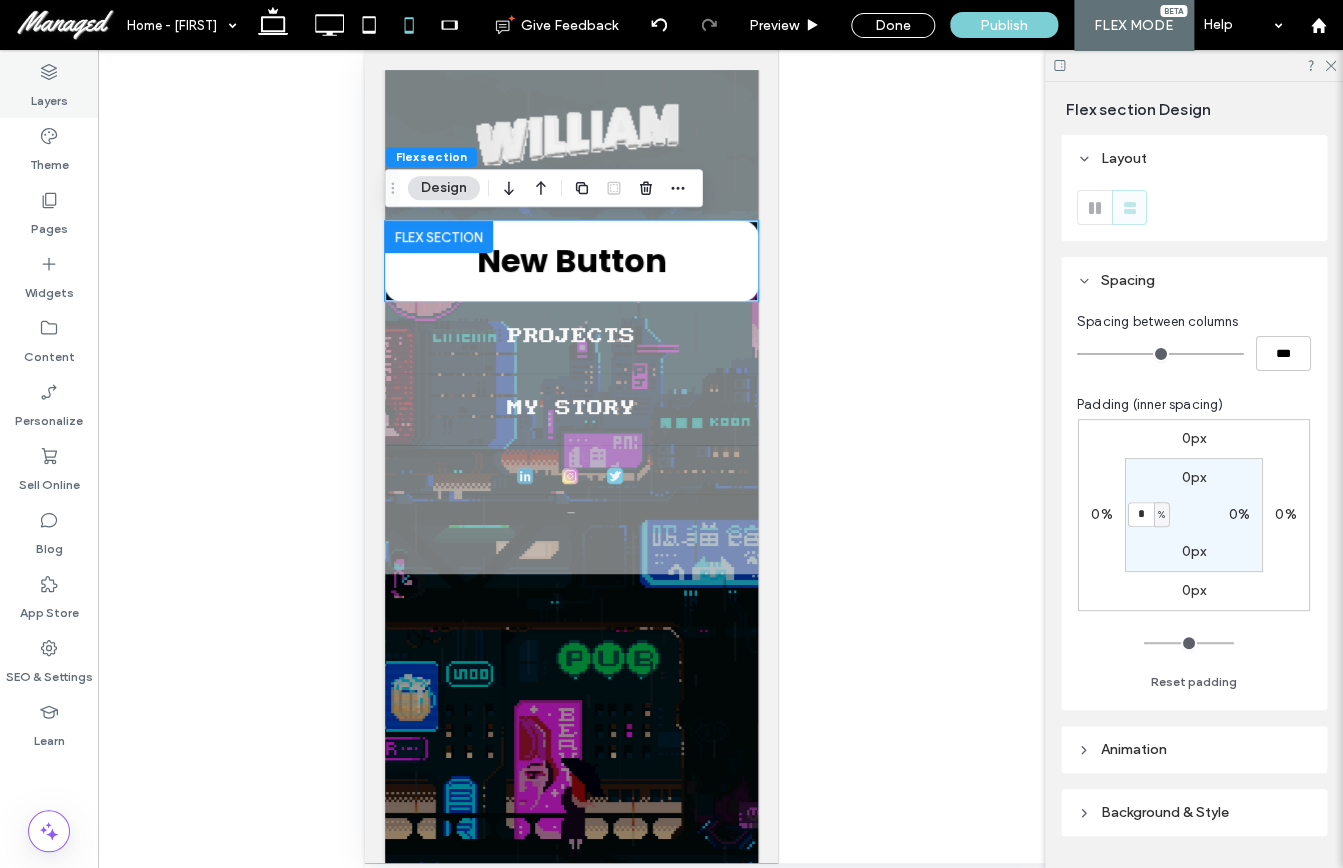 click on "Layers" at bounding box center [49, 96] 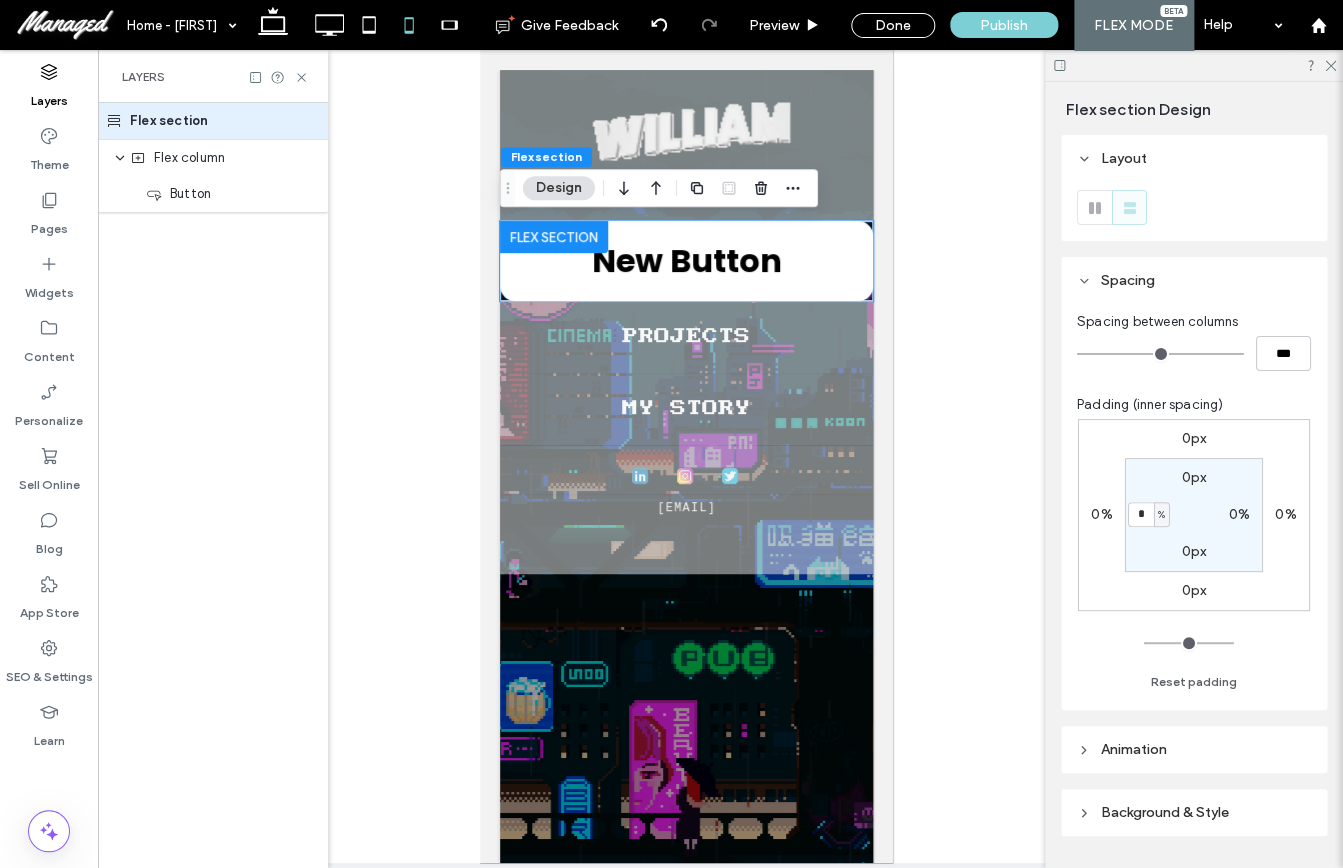 scroll, scrollTop: 59, scrollLeft: 0, axis: vertical 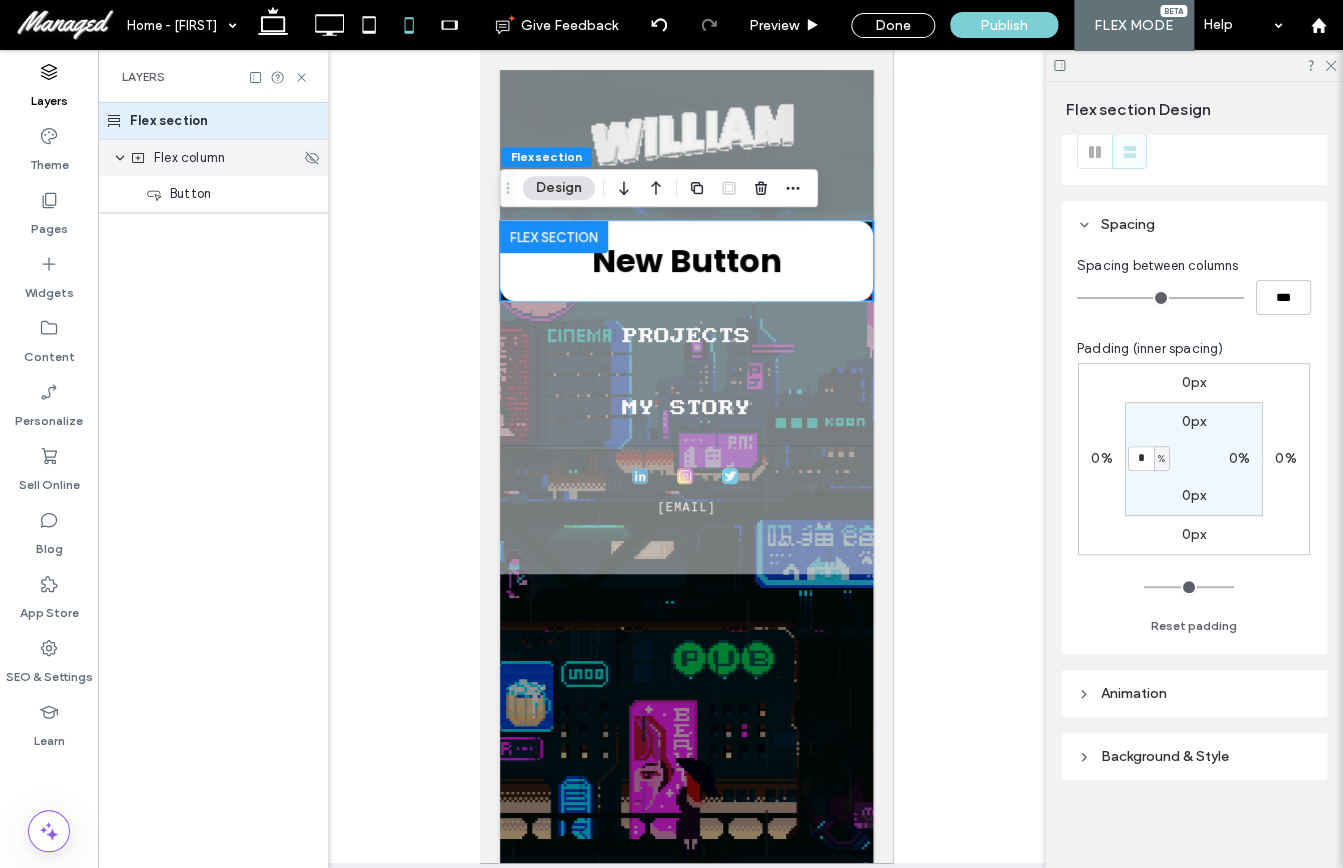 click on "Flex column" at bounding box center (189, 158) 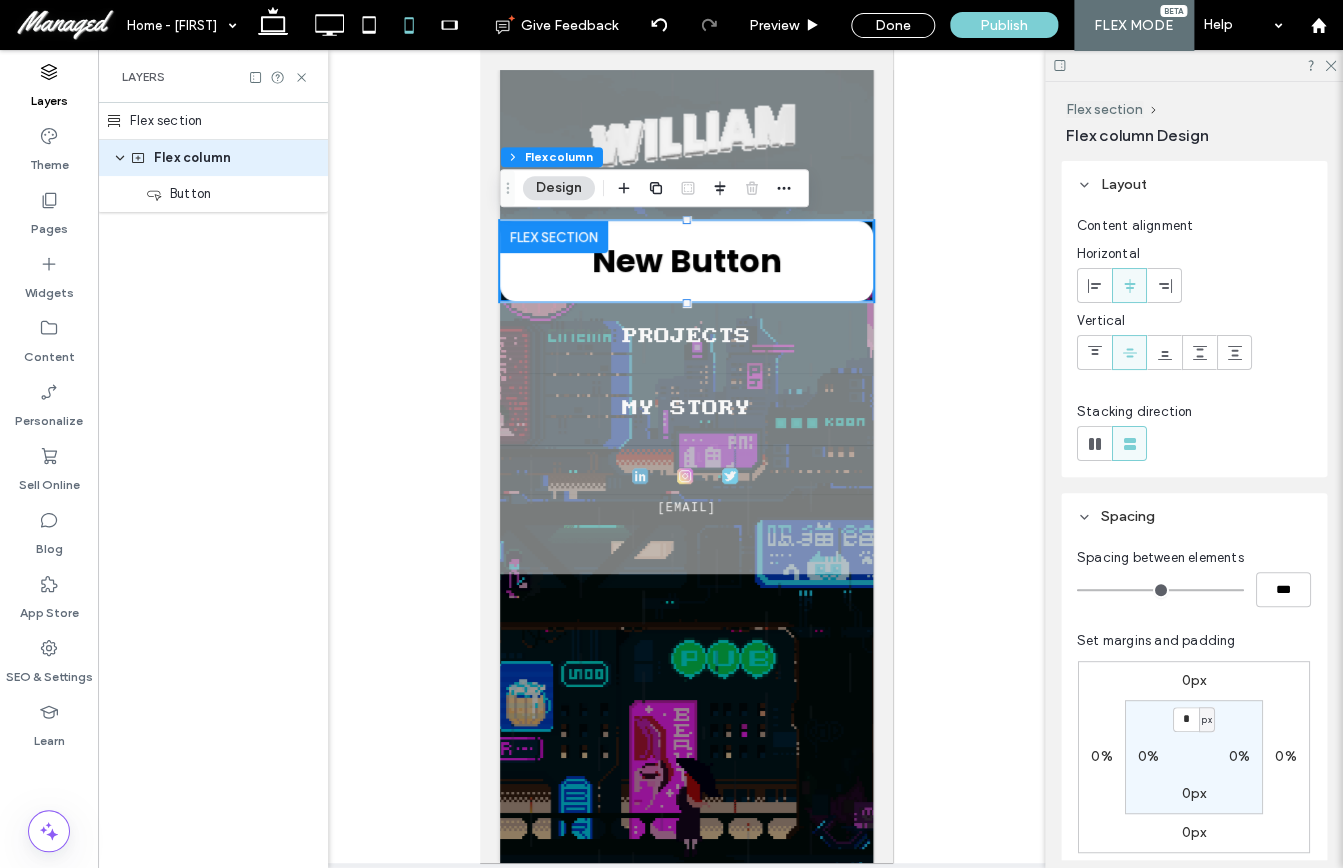 click on "Flex section" at bounding box center [213, 121] 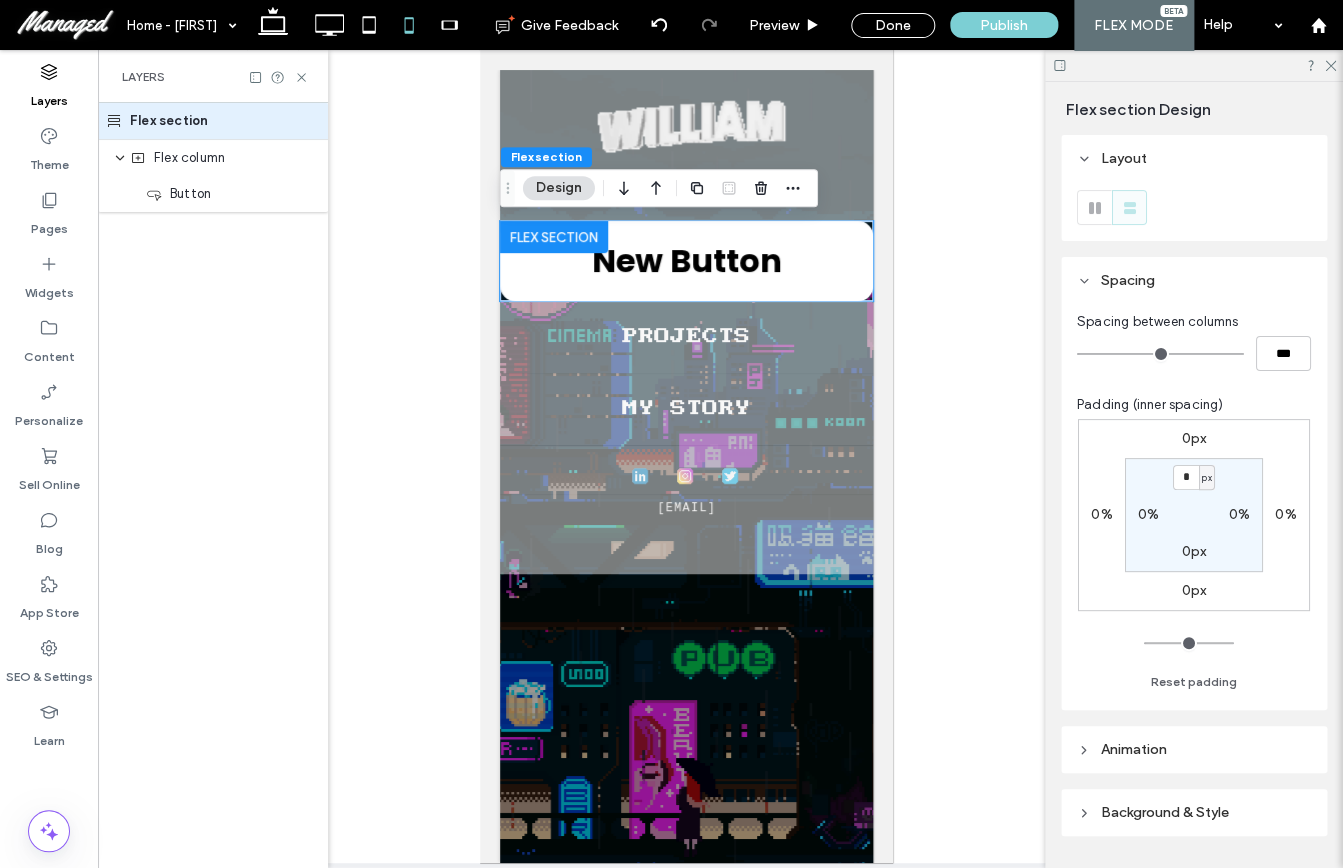 click on "Animation" at bounding box center (1194, 749) 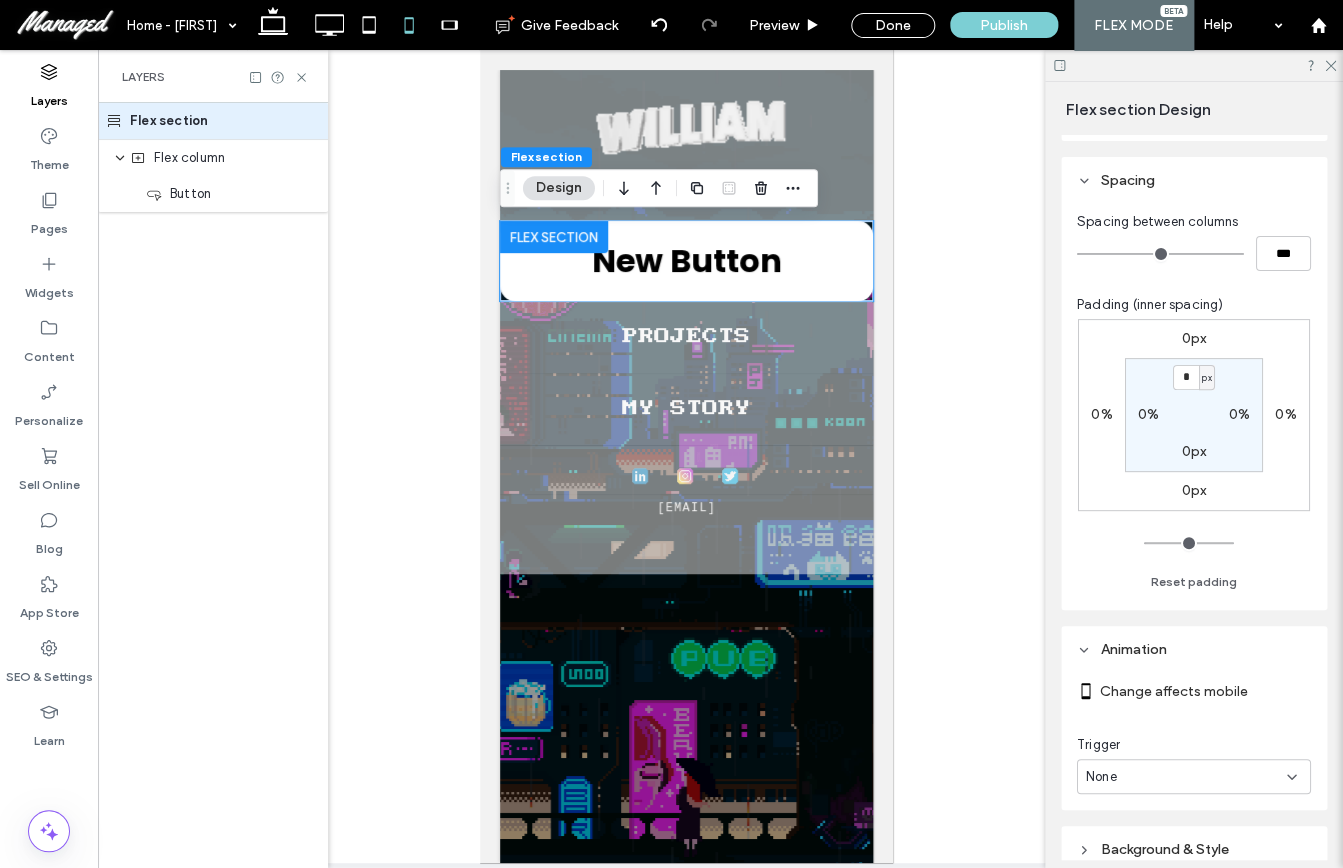 scroll, scrollTop: 196, scrollLeft: 0, axis: vertical 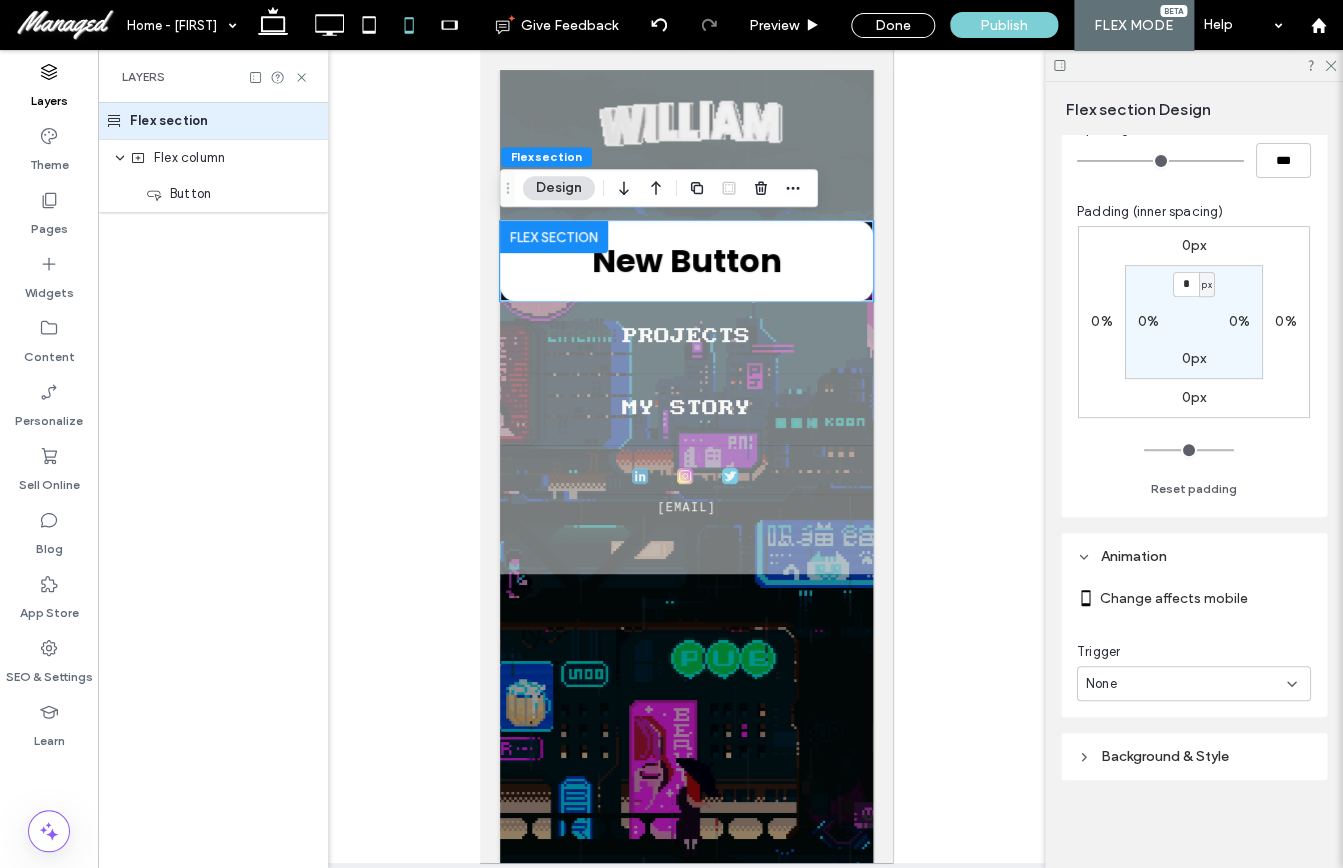 click on "Background & Style" at bounding box center (1165, 756) 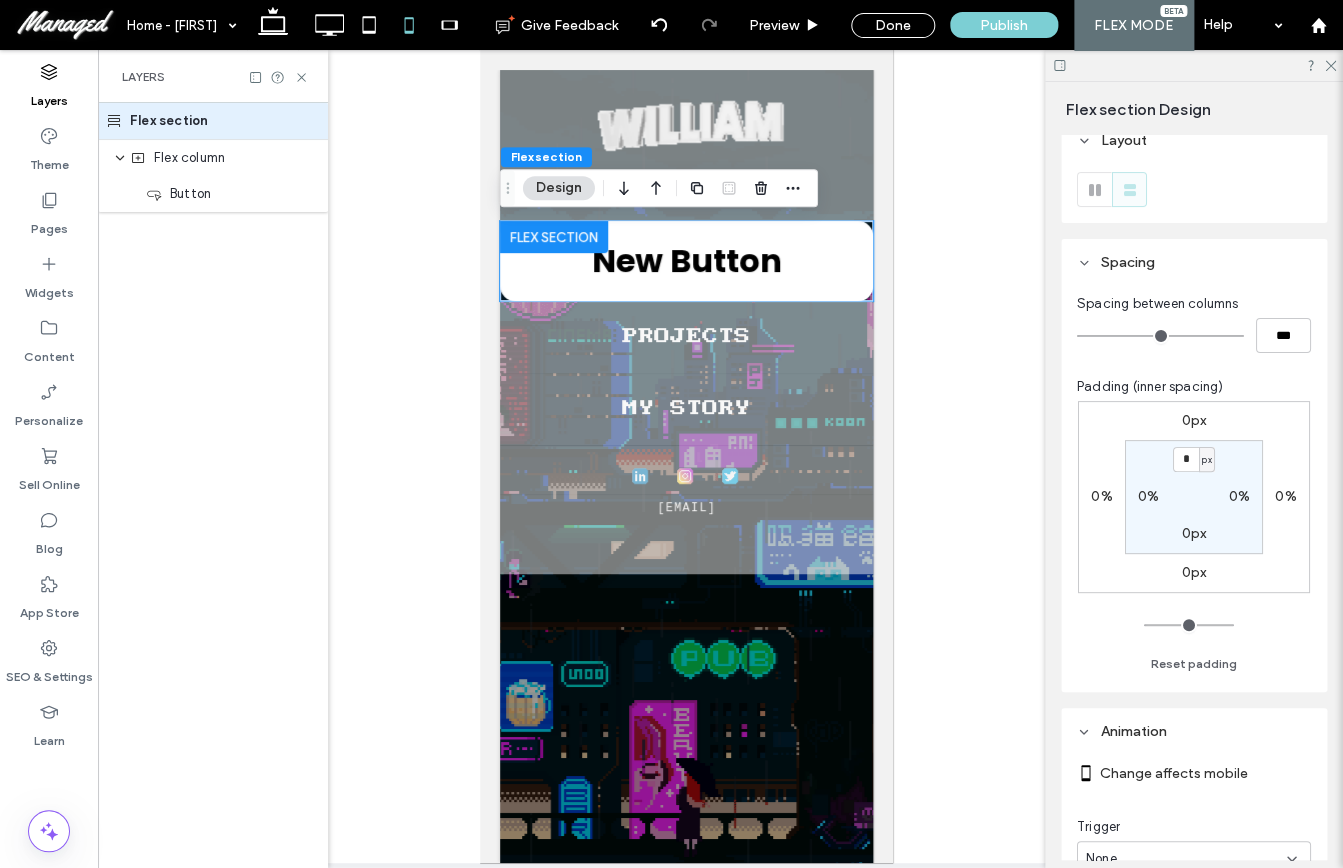 scroll, scrollTop: 0, scrollLeft: 0, axis: both 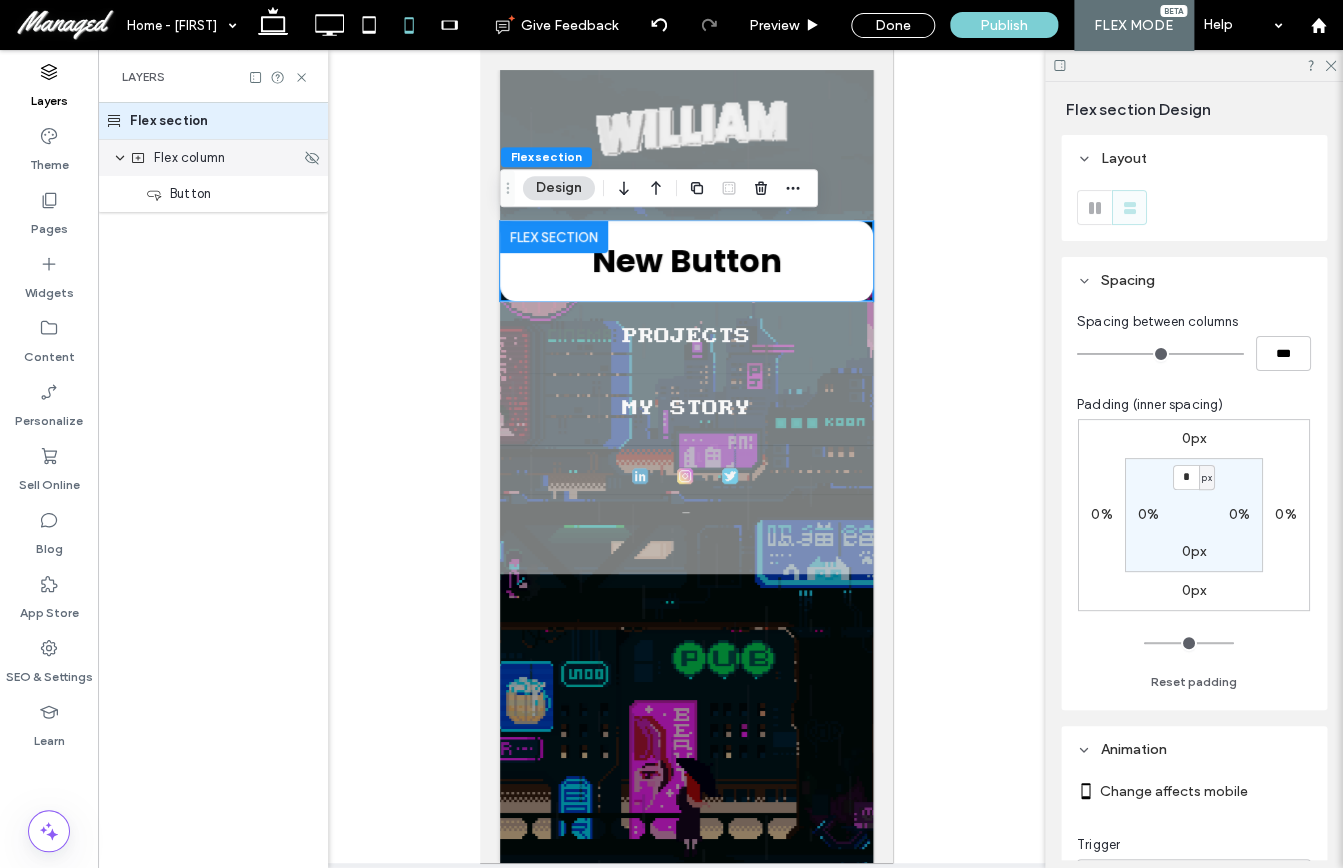 click on "Flex column" at bounding box center (213, 158) 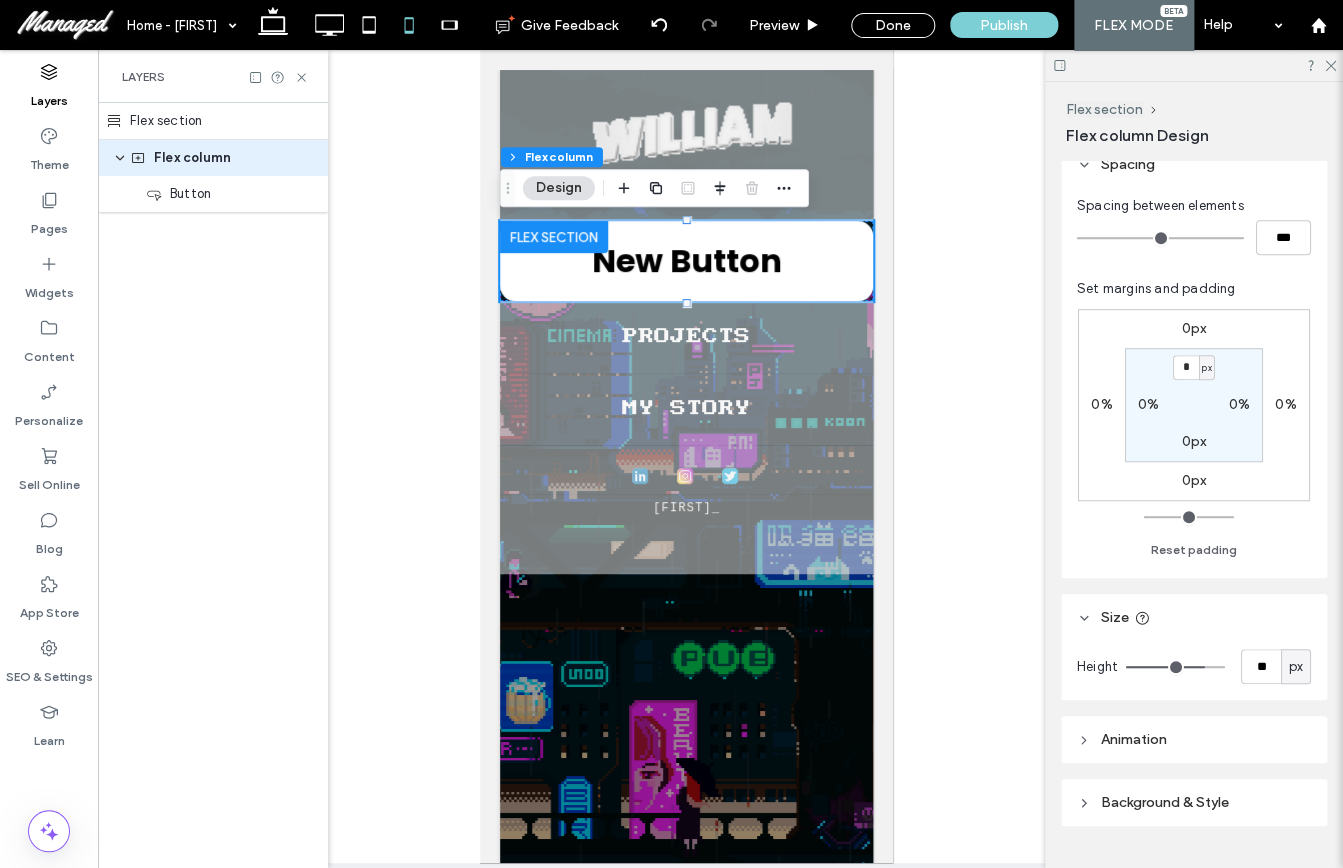 scroll, scrollTop: 359, scrollLeft: 0, axis: vertical 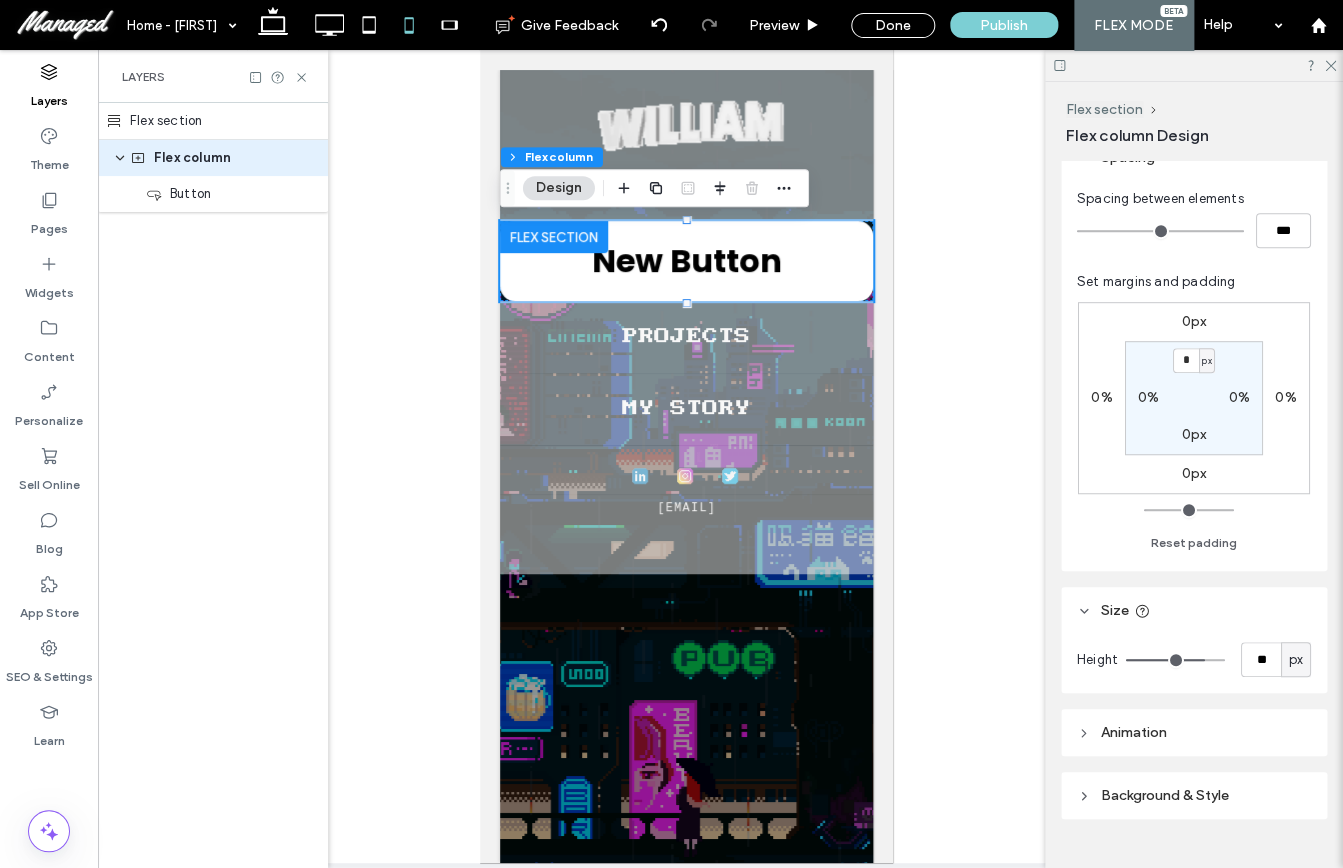 click on "px" at bounding box center (1296, 660) 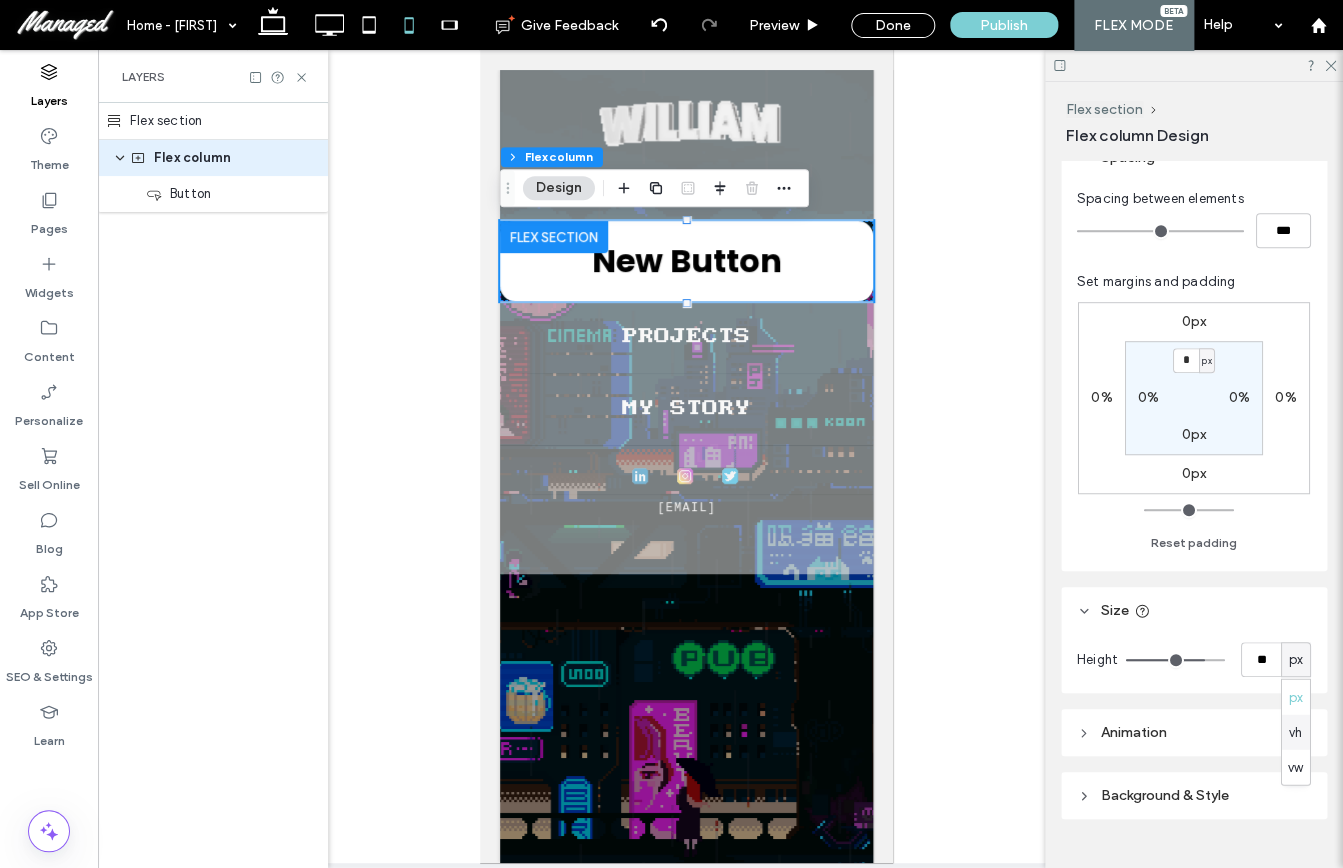 click on "vh" at bounding box center [1296, 732] 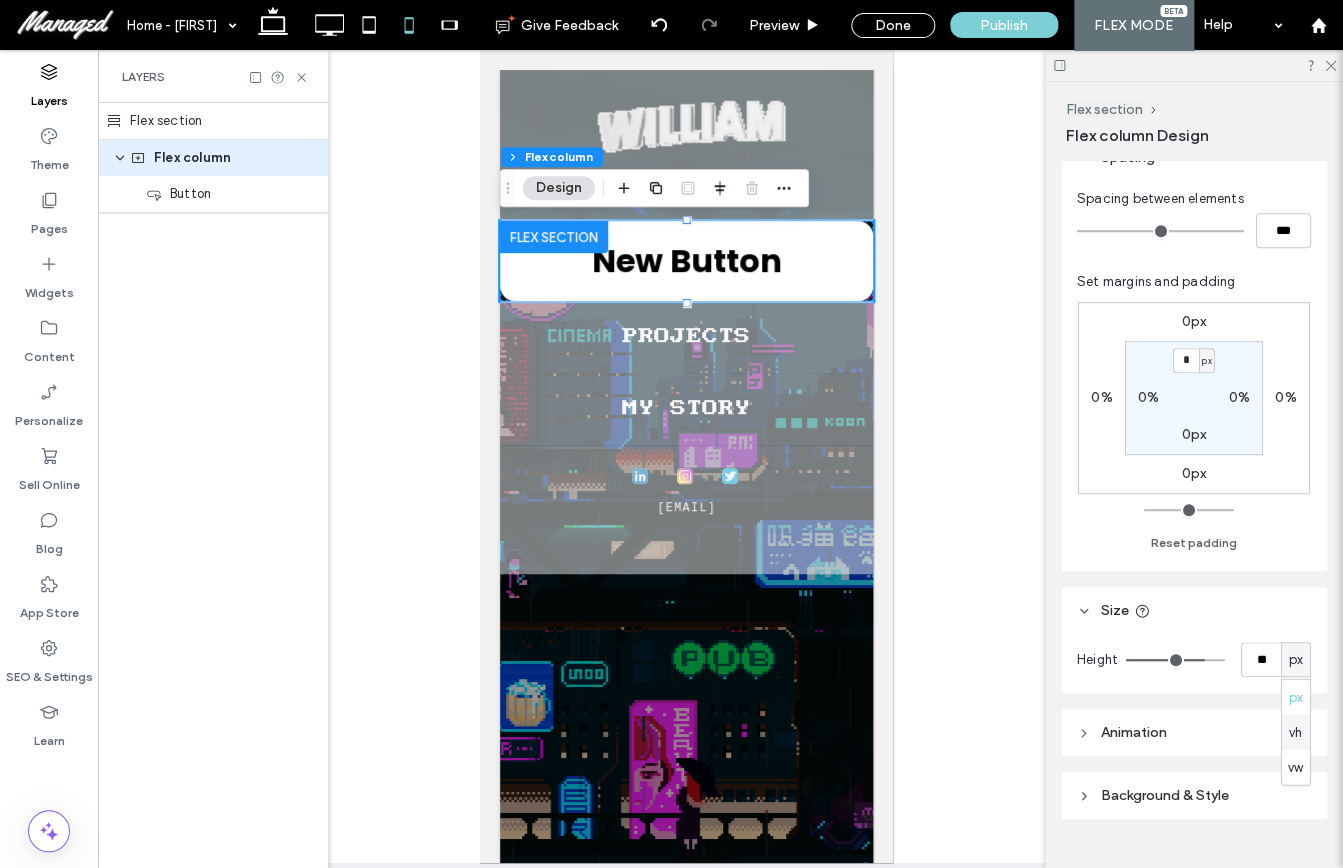 type on "**" 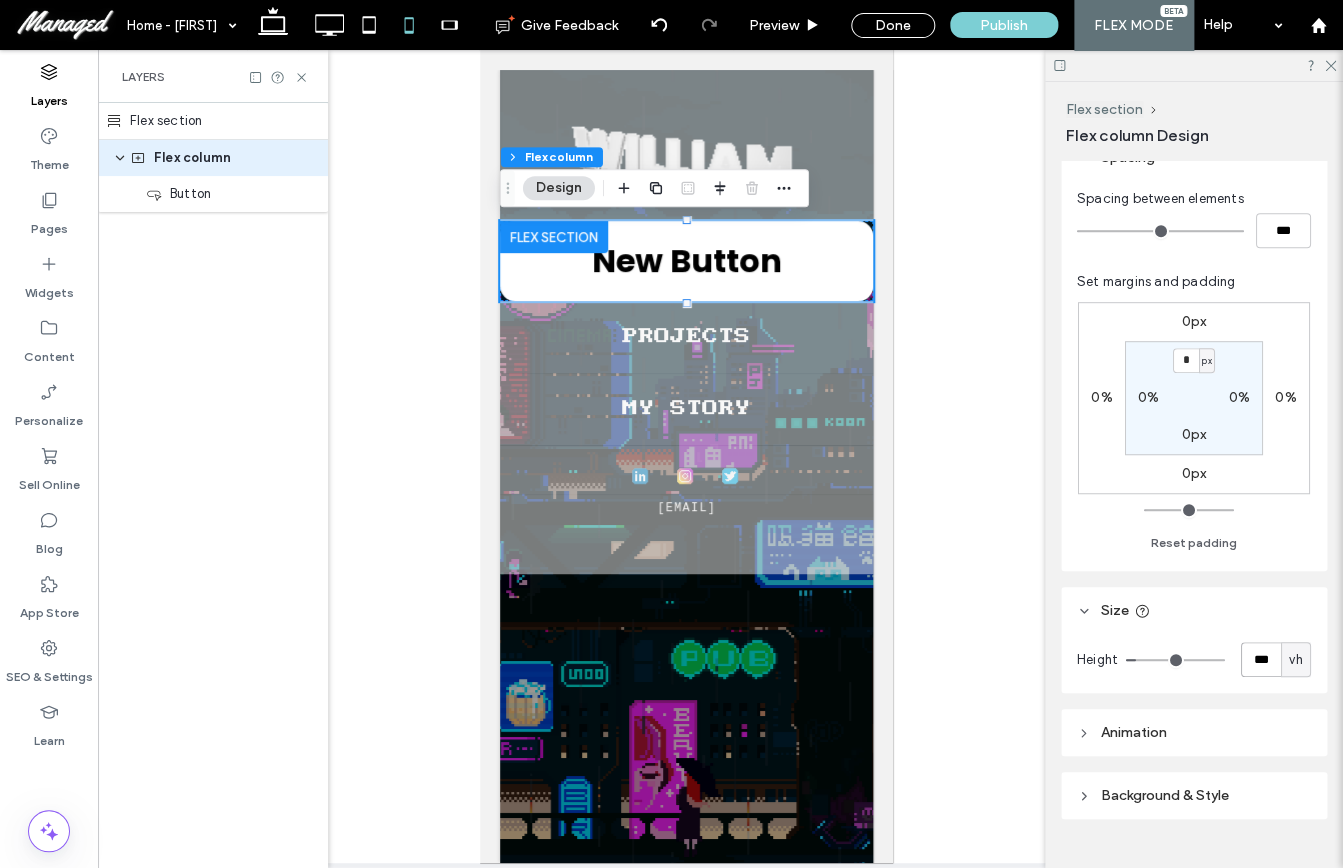 click on "***" at bounding box center [1261, 659] 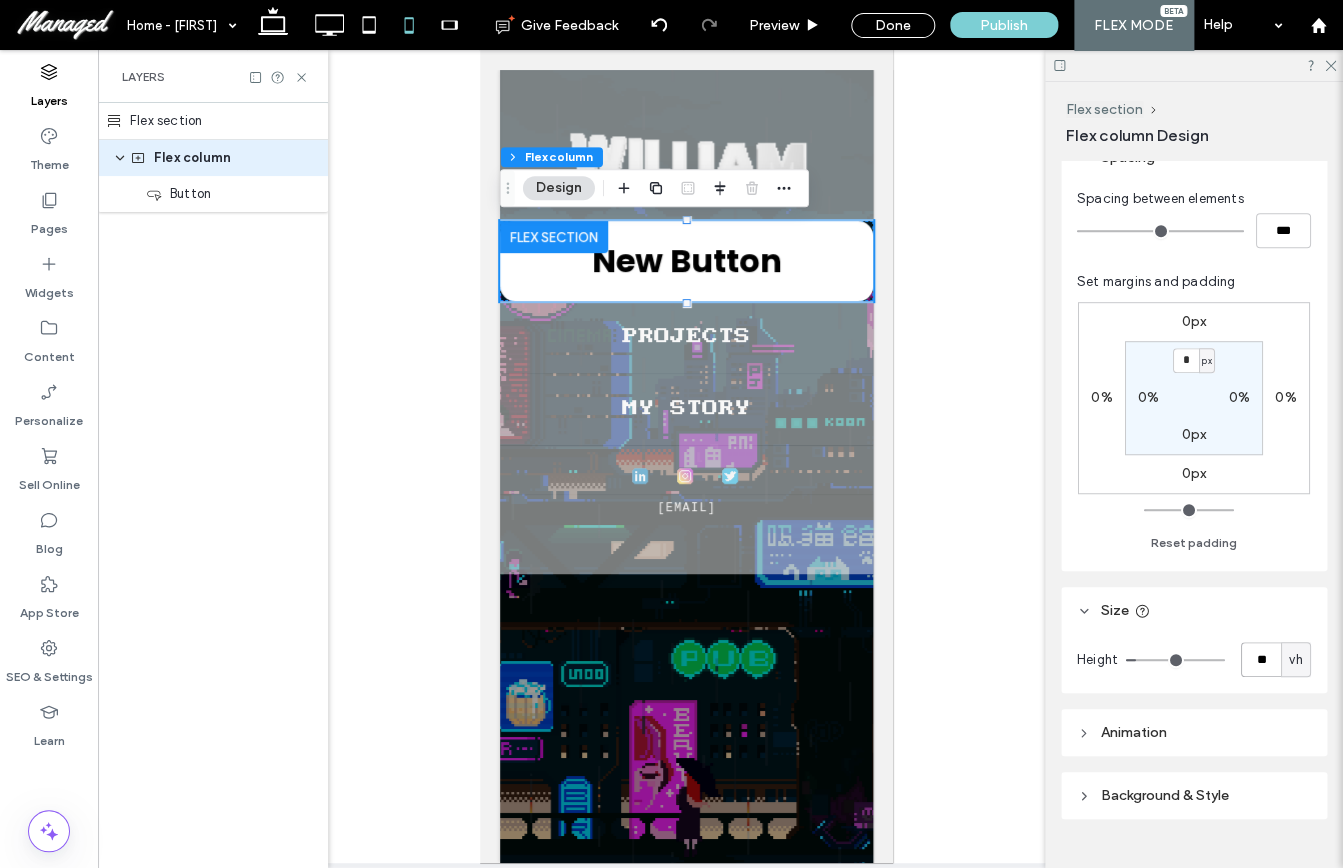 type on "**" 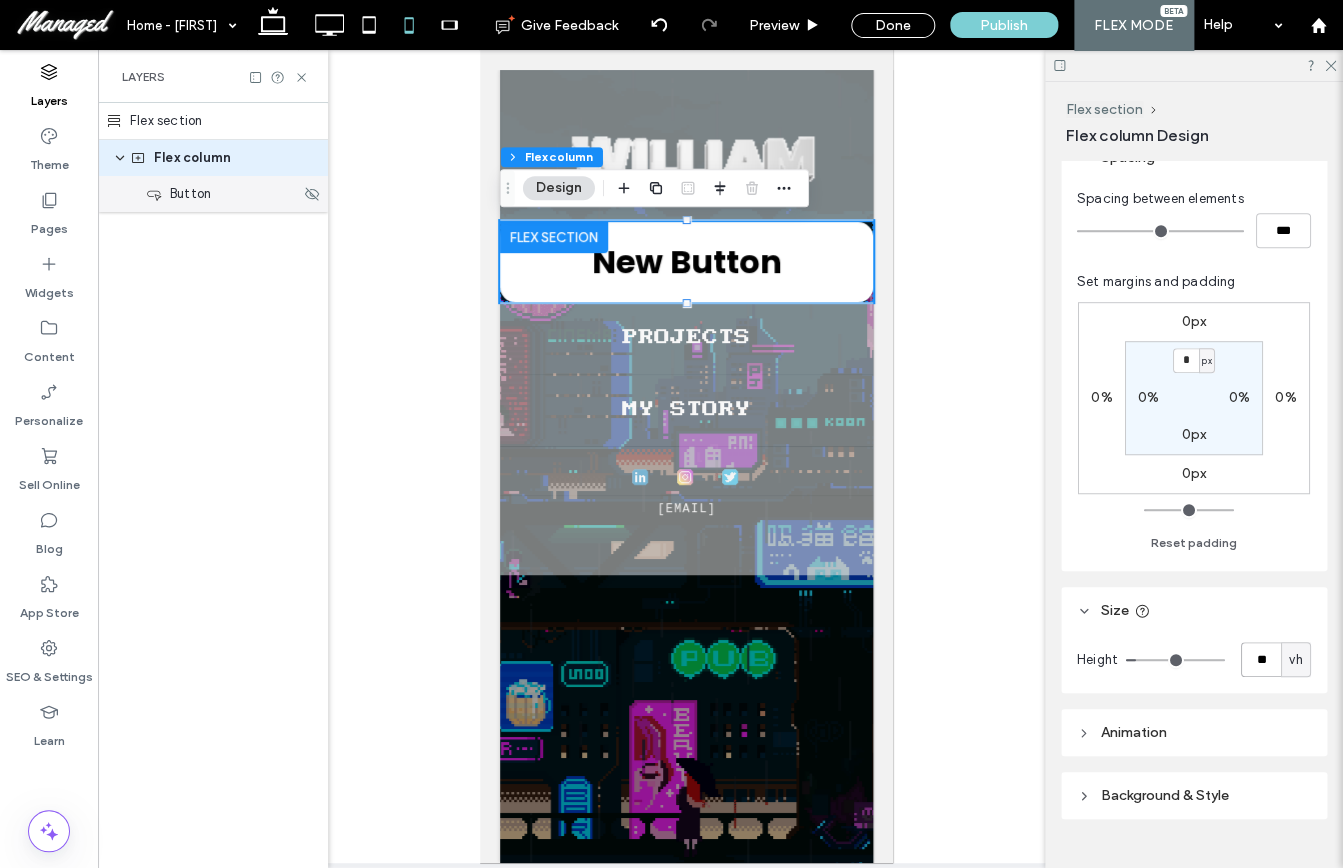 click on "Button" at bounding box center (213, 194) 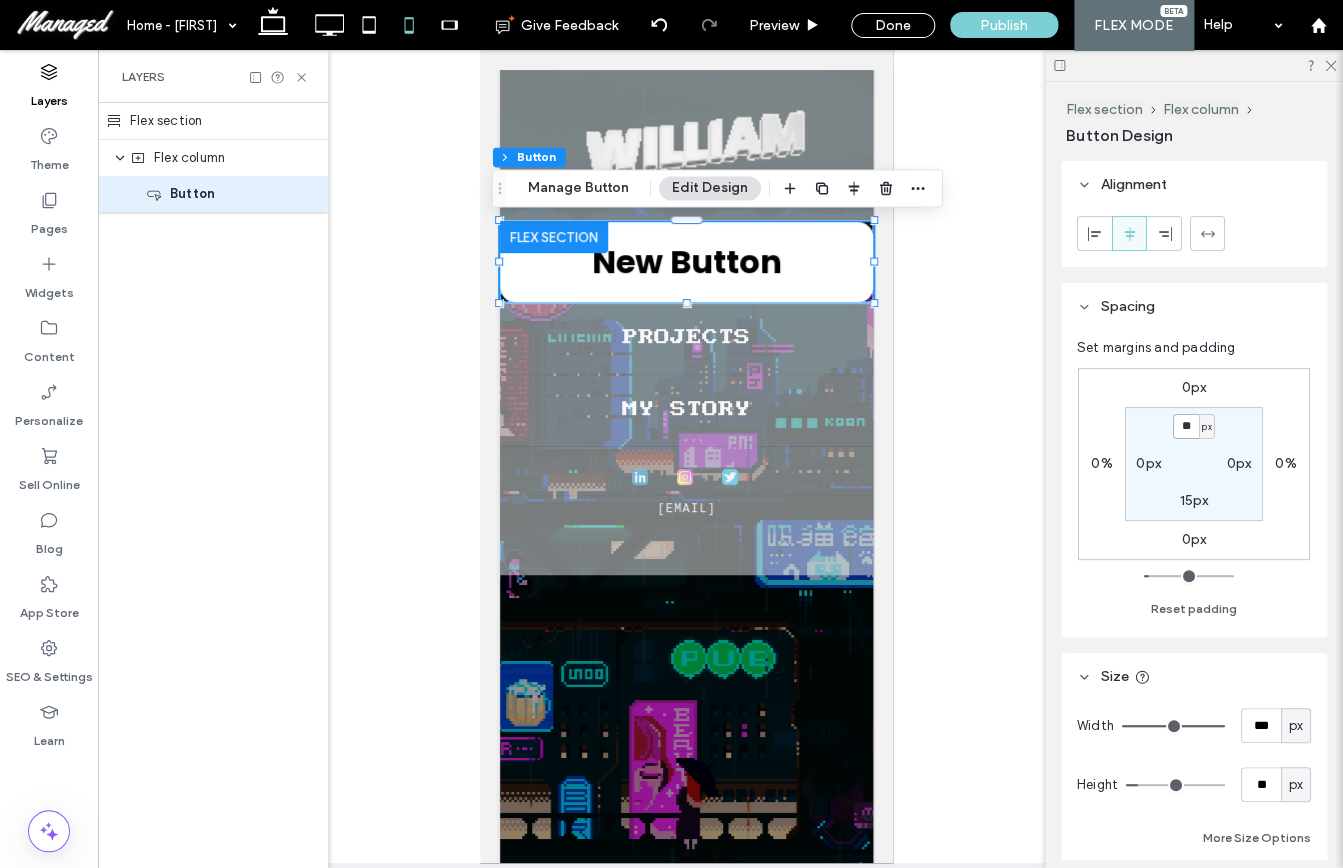 click on "**" at bounding box center [1186, 426] 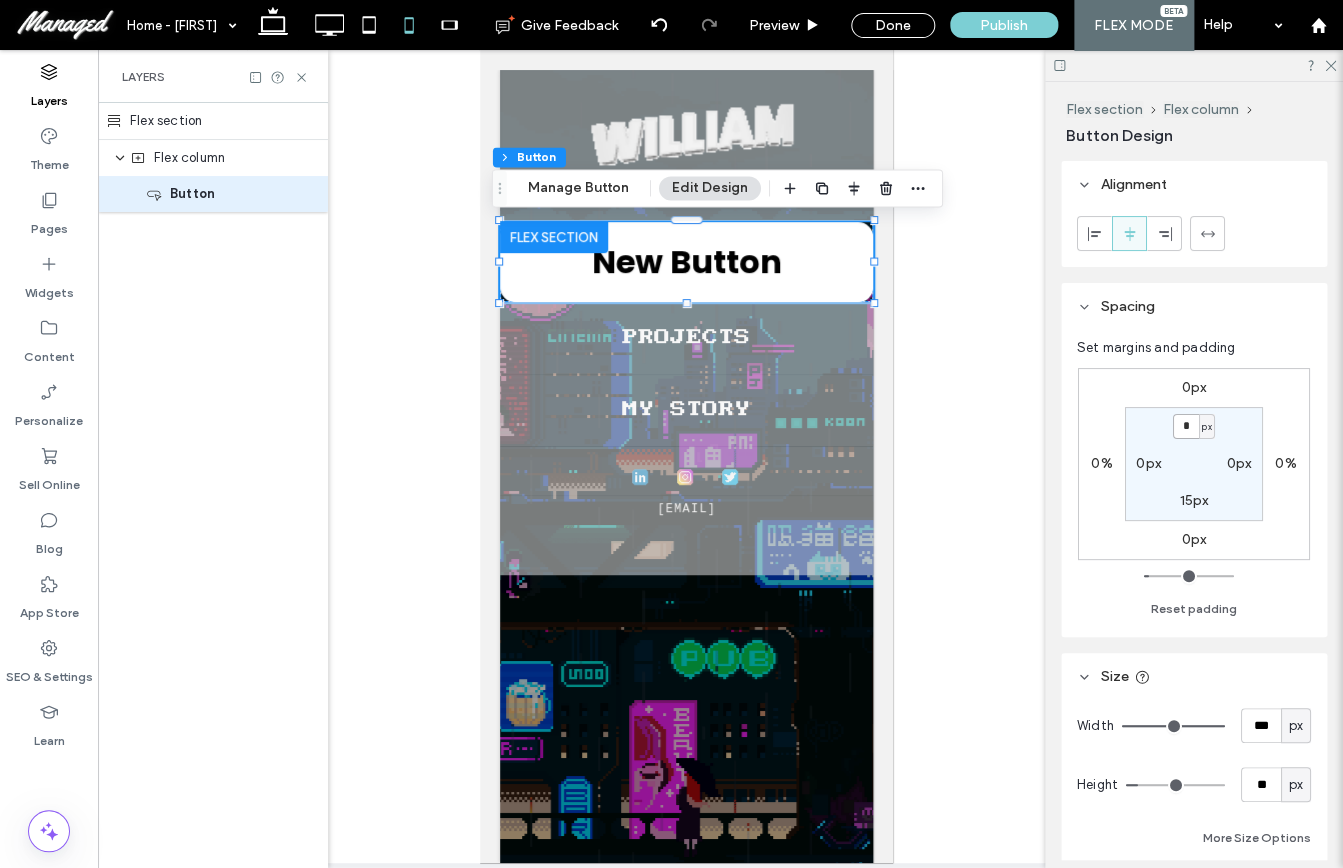 type on "*" 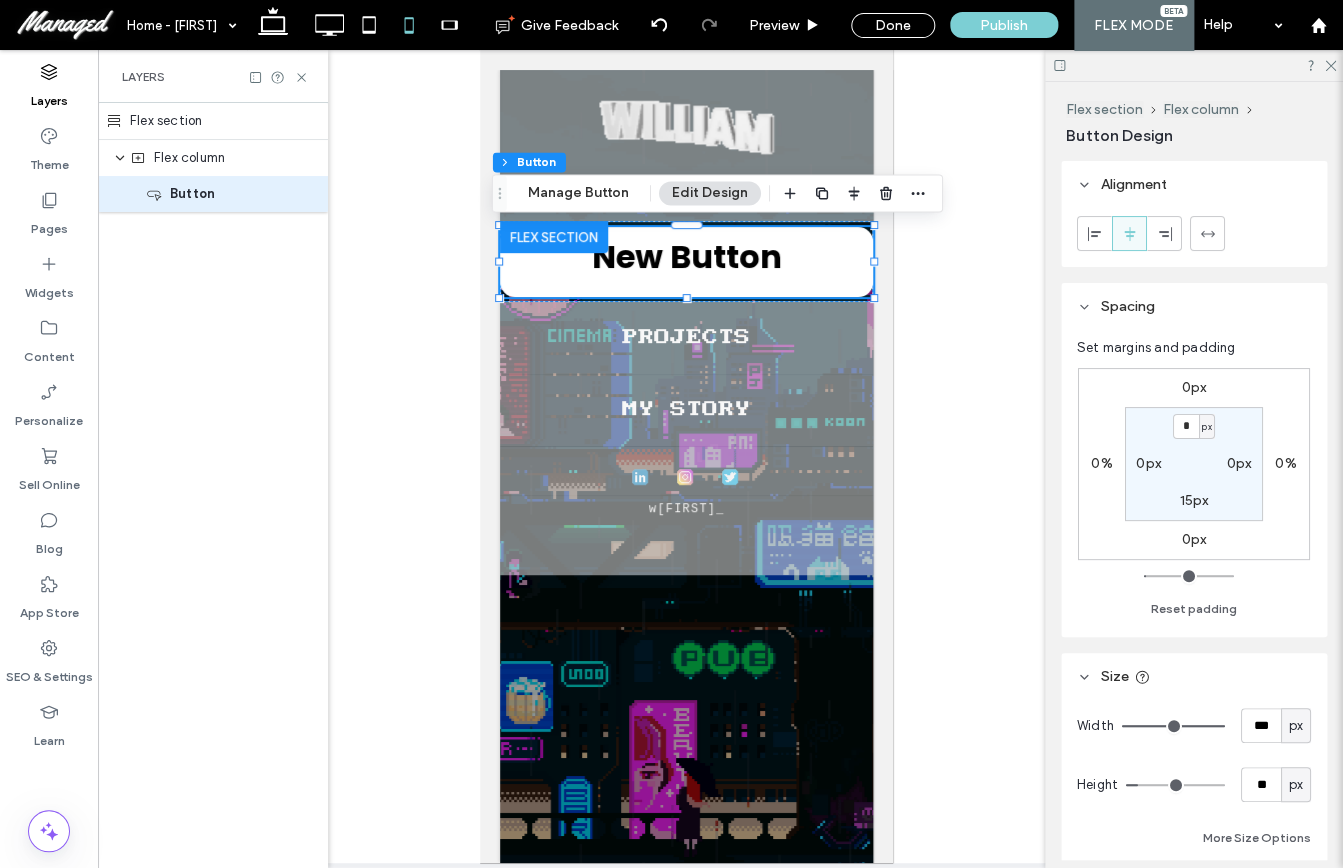 click on "15px" at bounding box center [1194, 500] 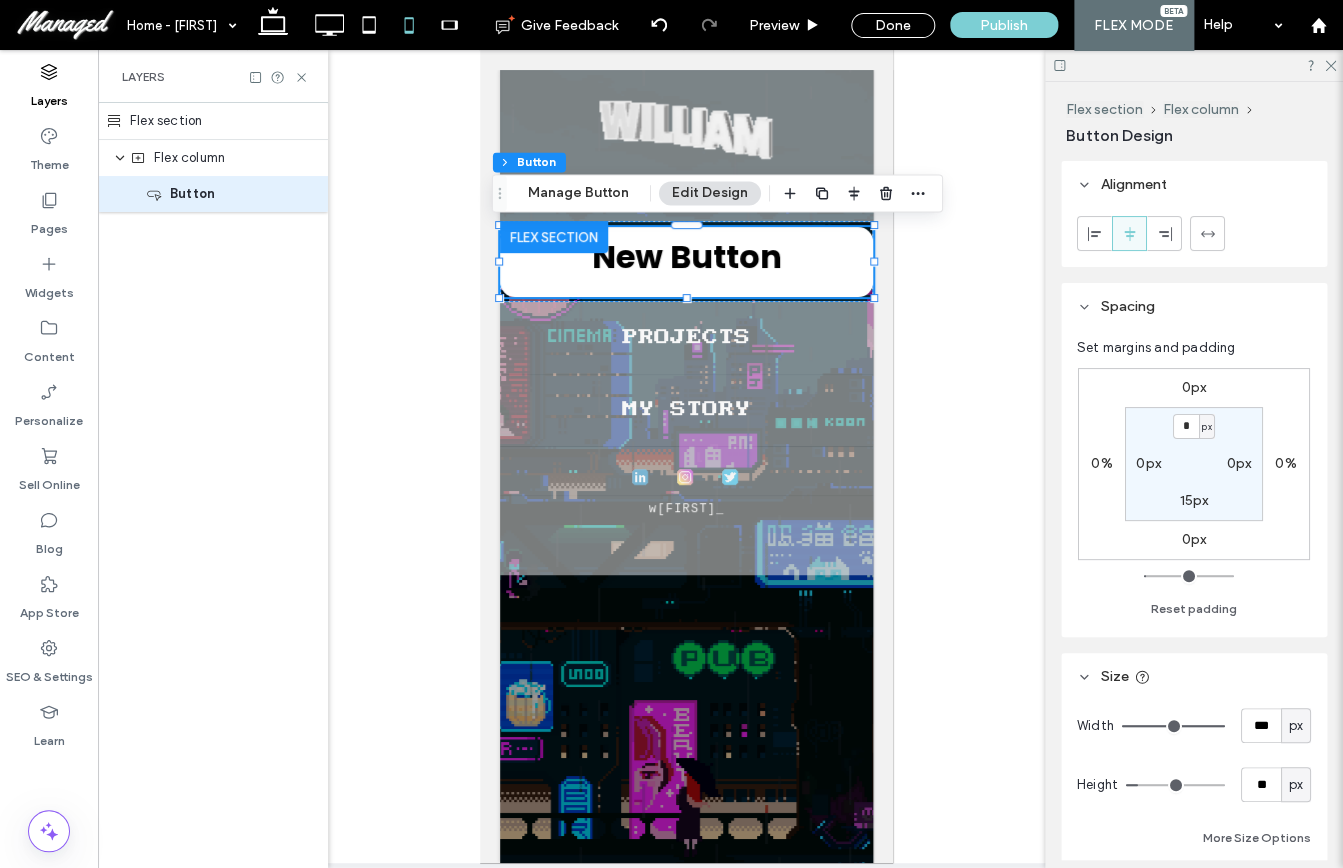 type on "**" 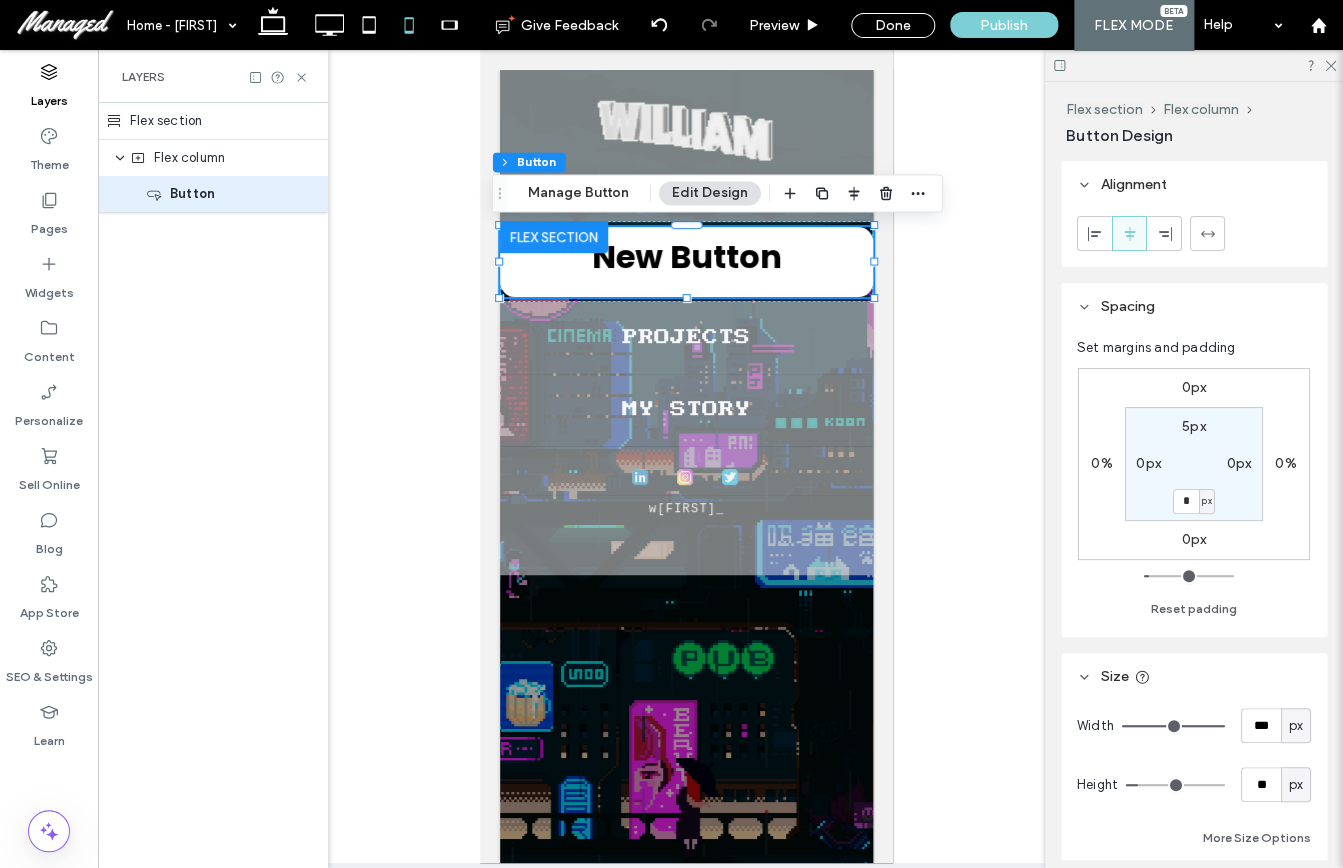 type on "*" 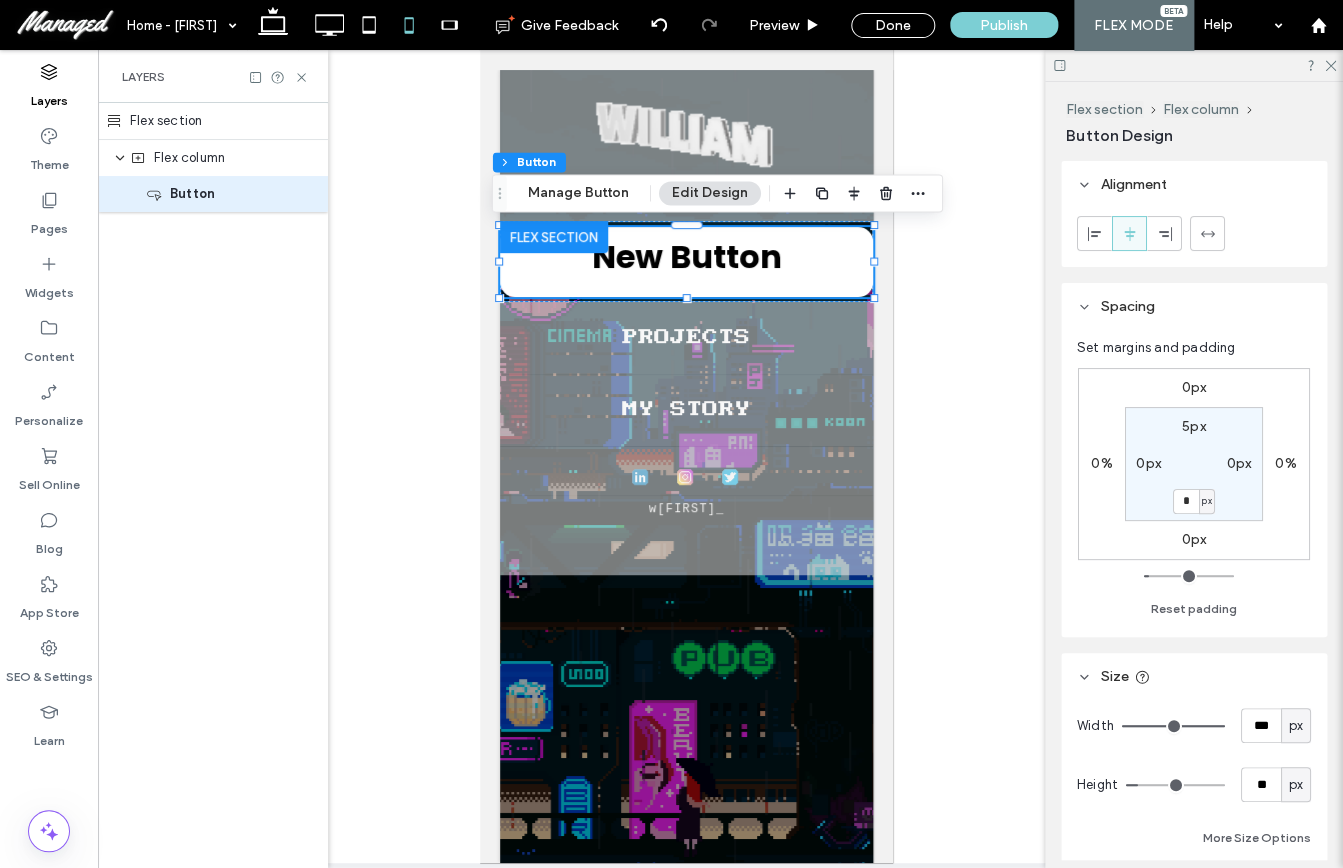type on "*" 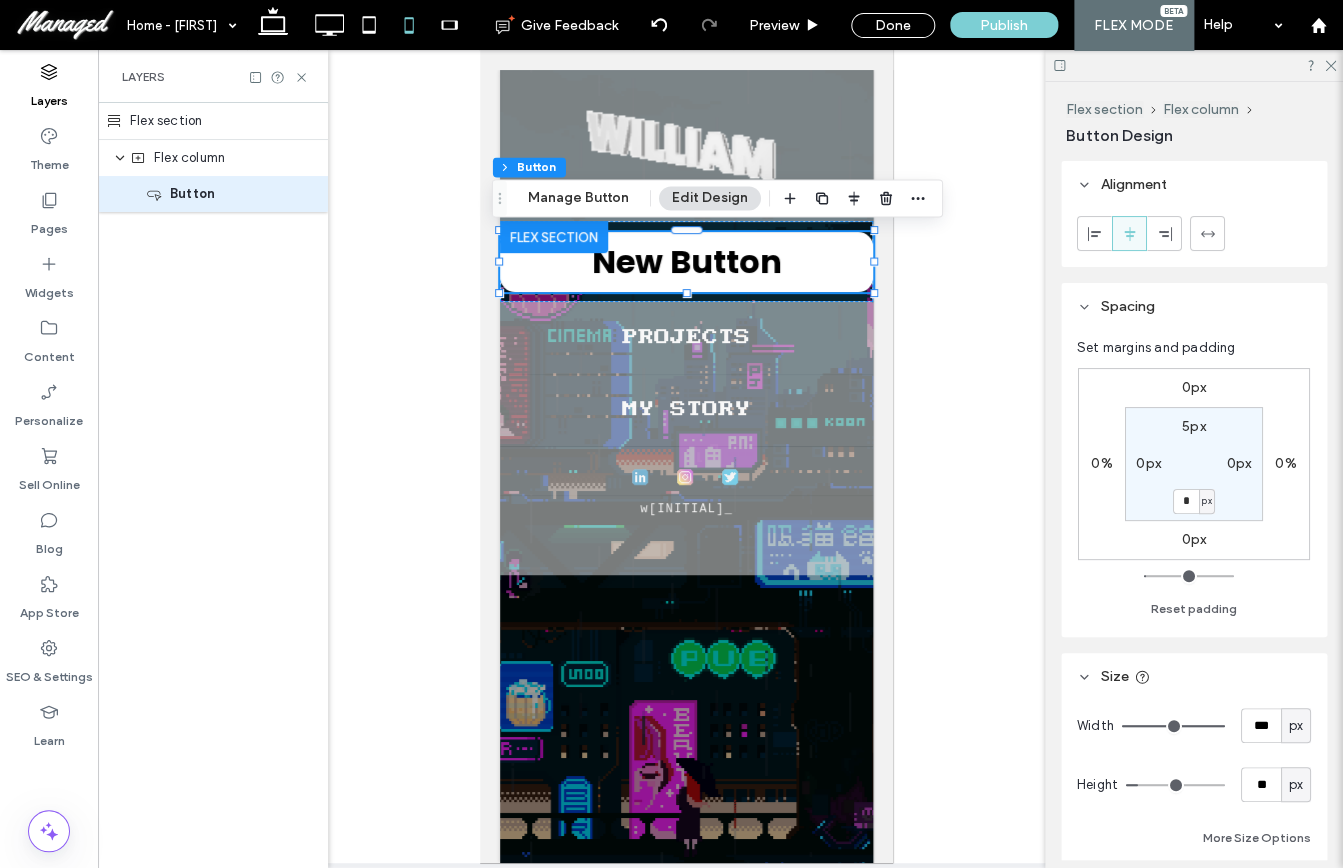 type on "***" 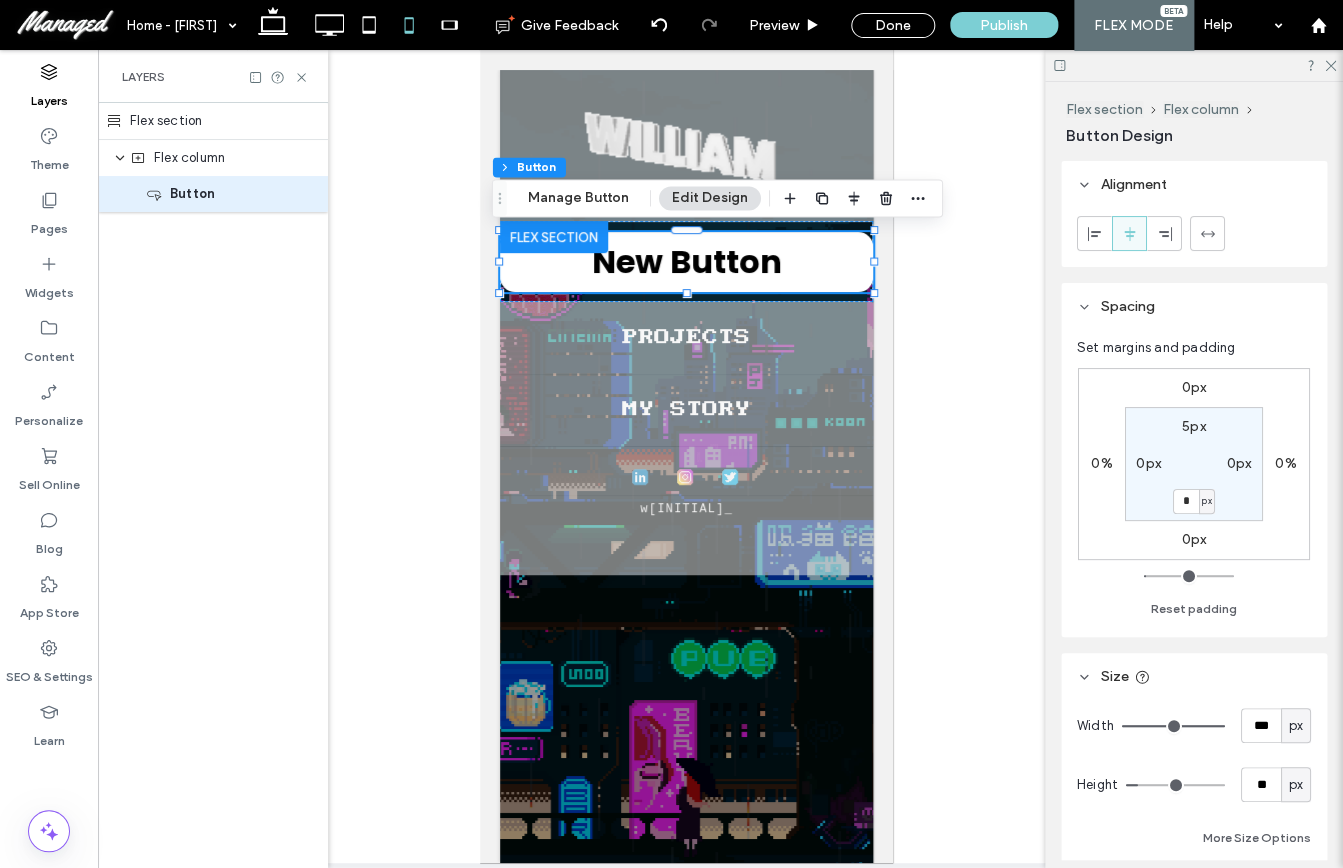 type on "***" 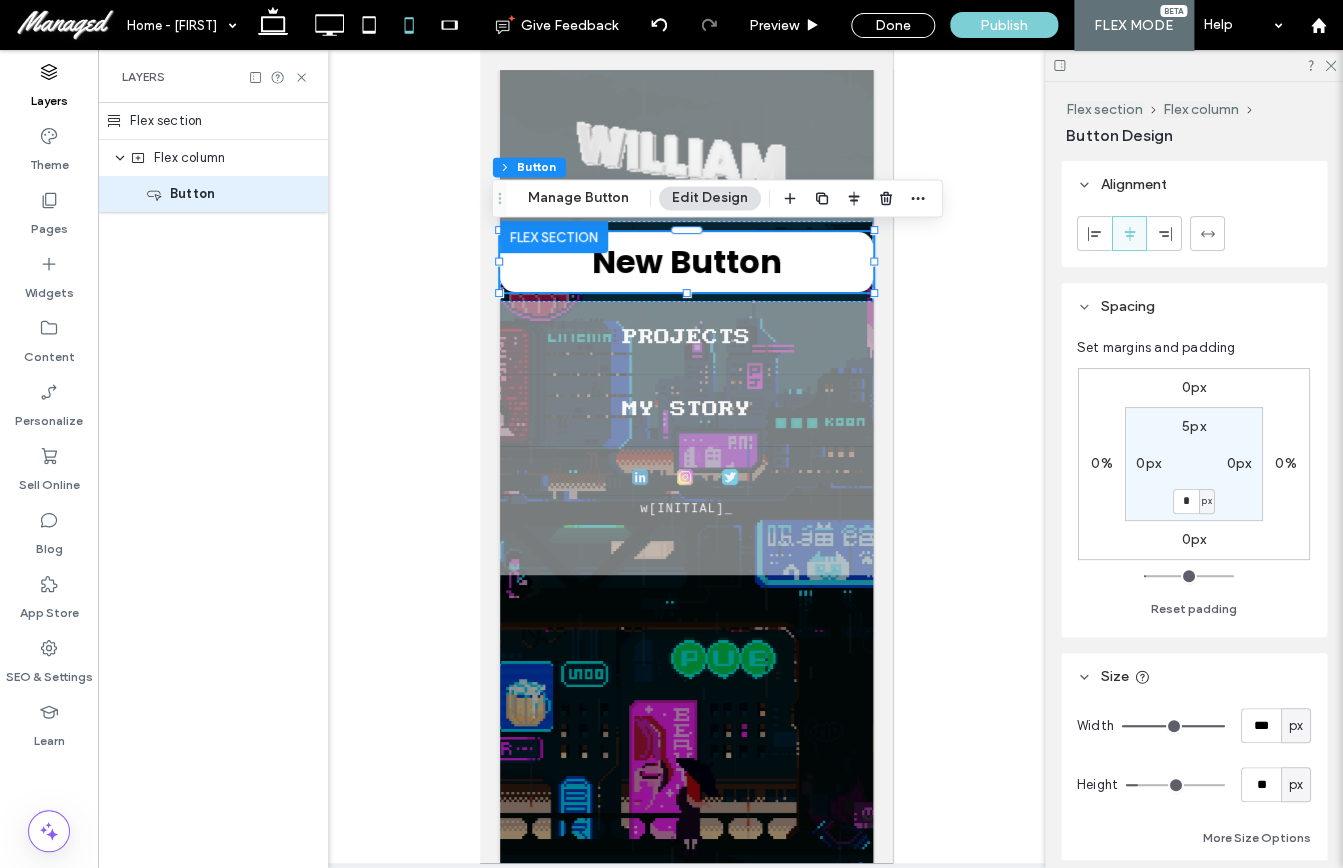 type on "***" 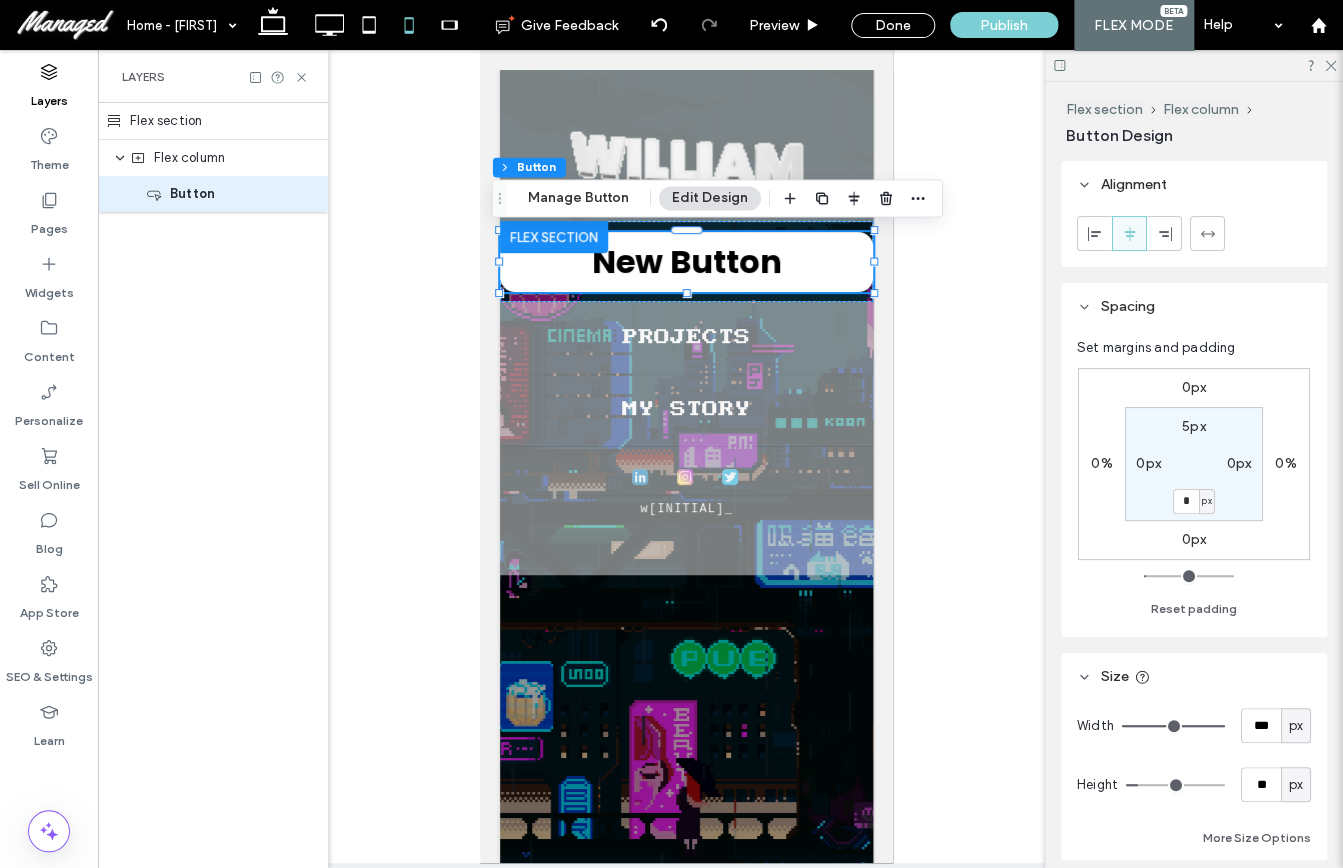 type on "***" 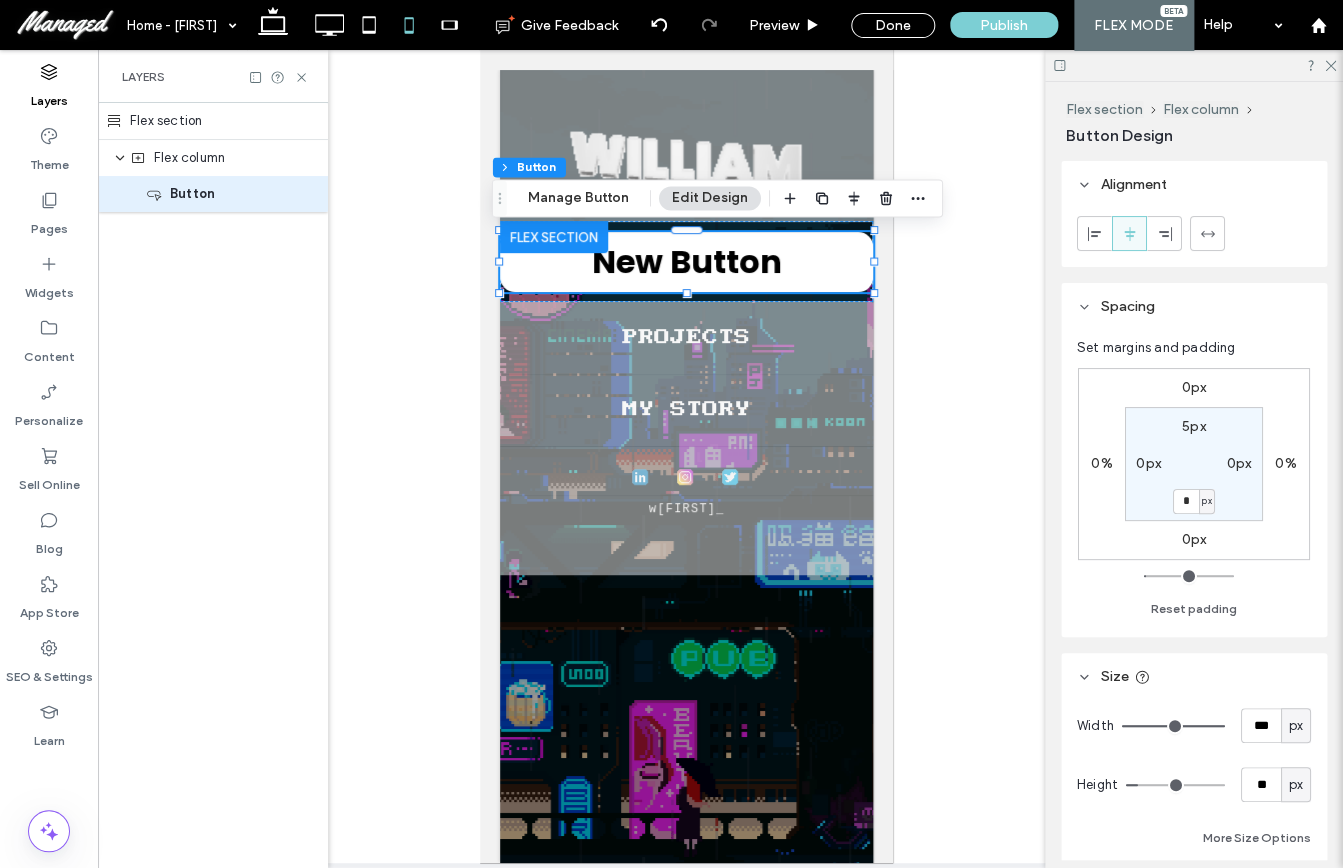 type on "***" 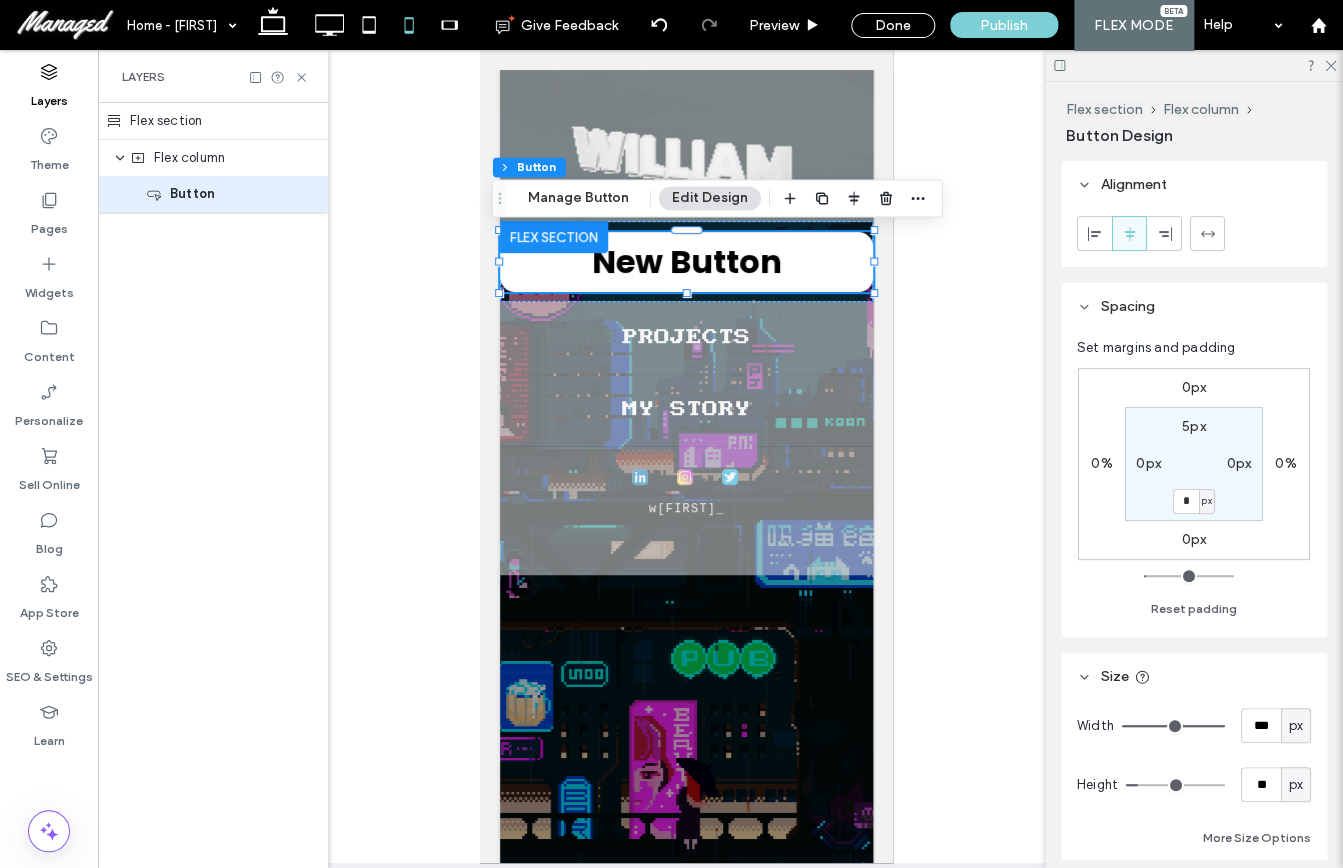 type on "***" 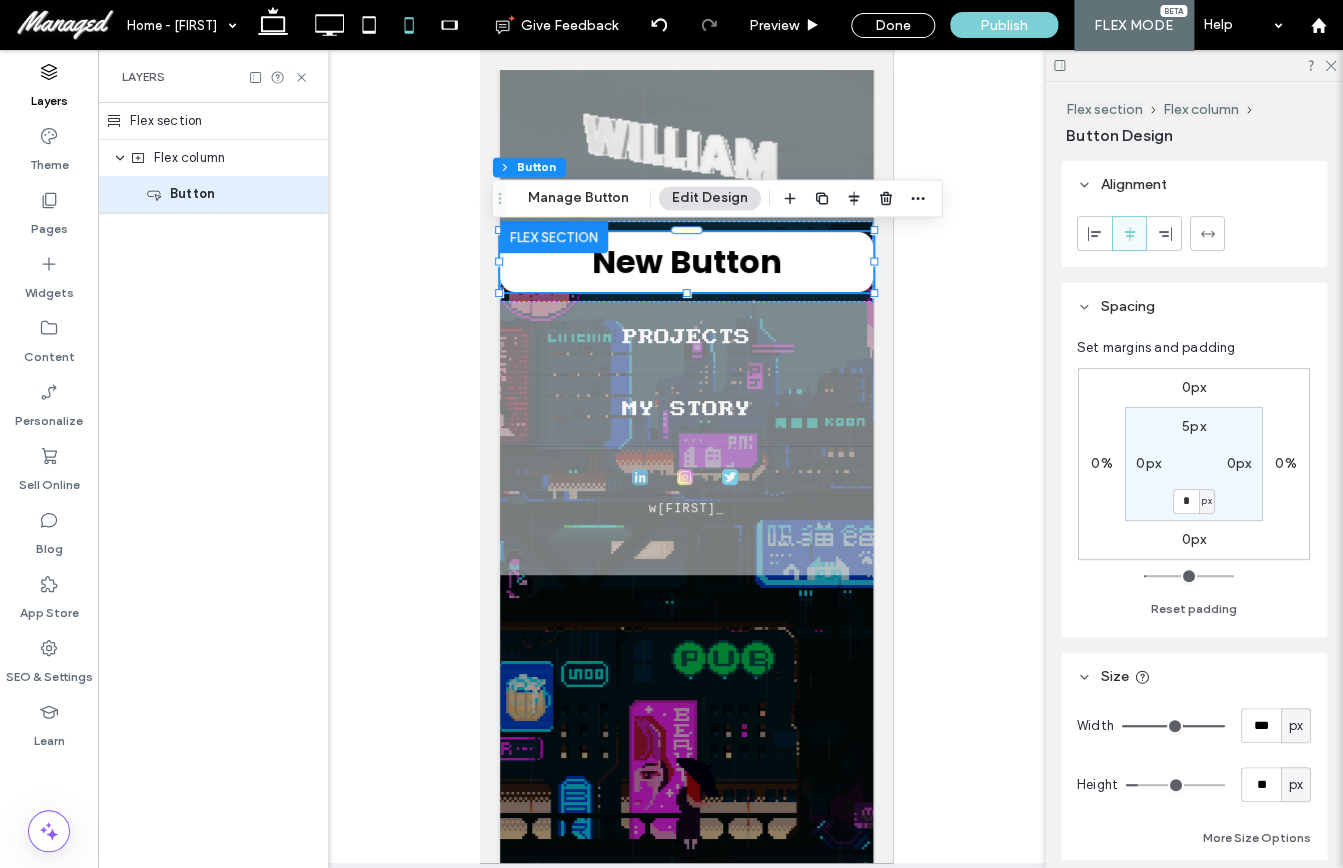 type on "***" 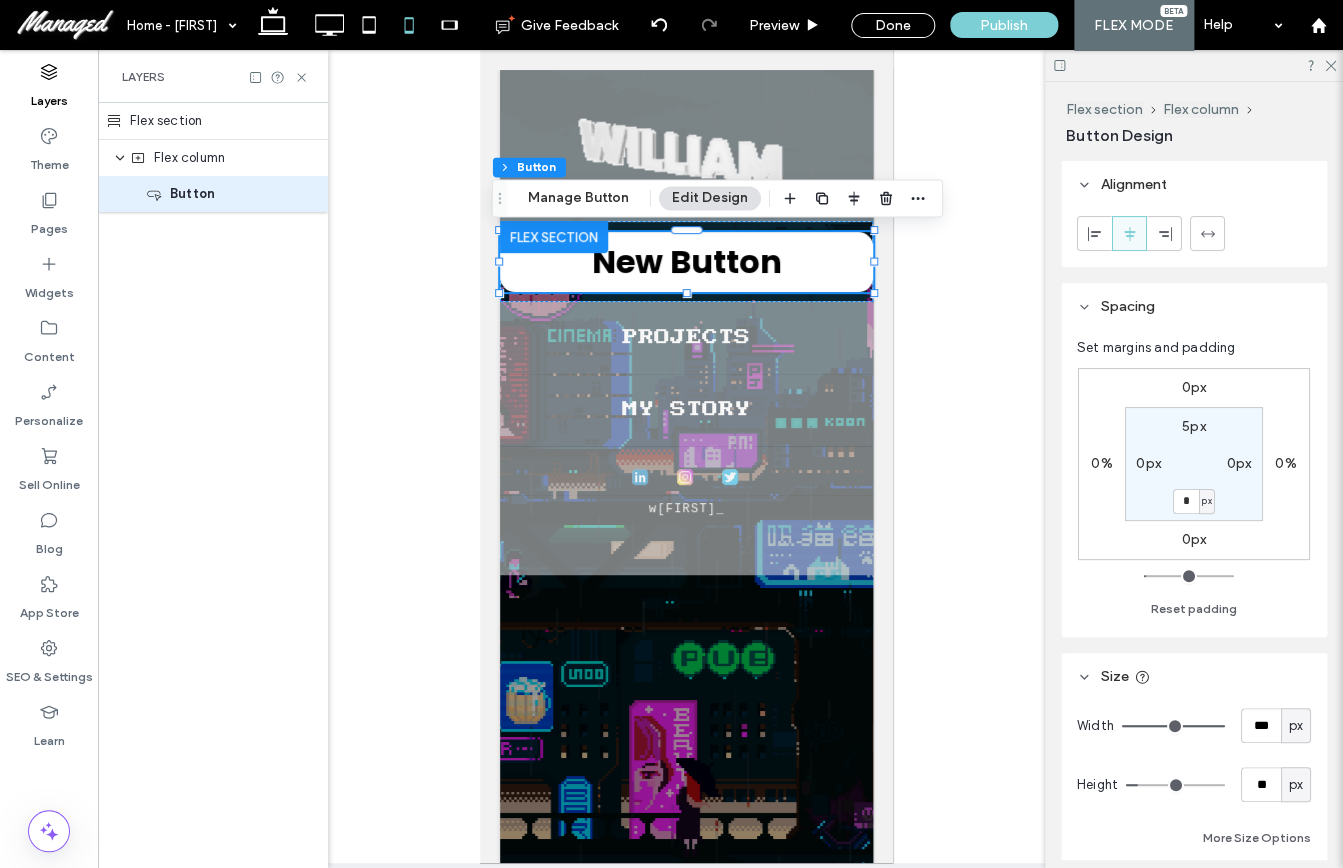 type on "***" 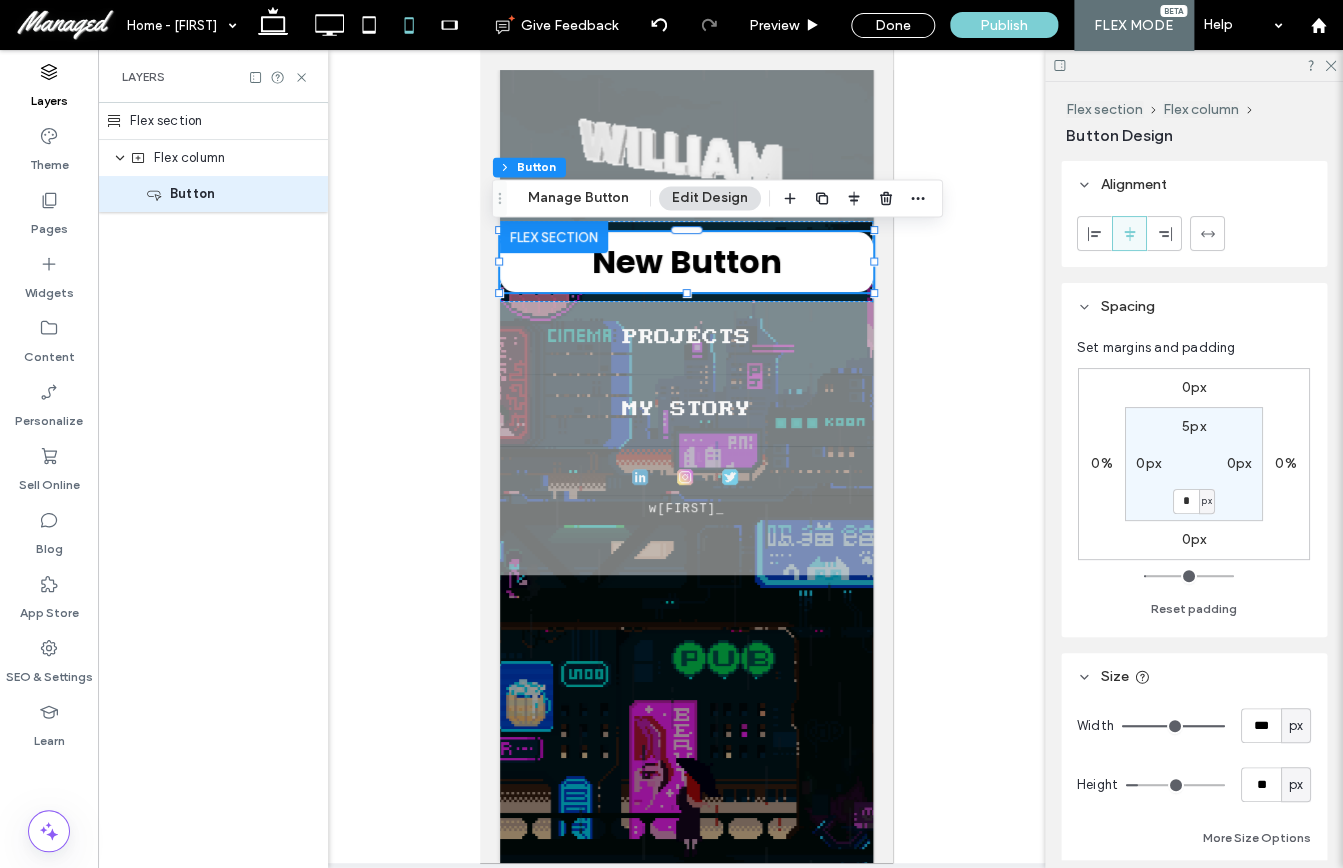 type on "***" 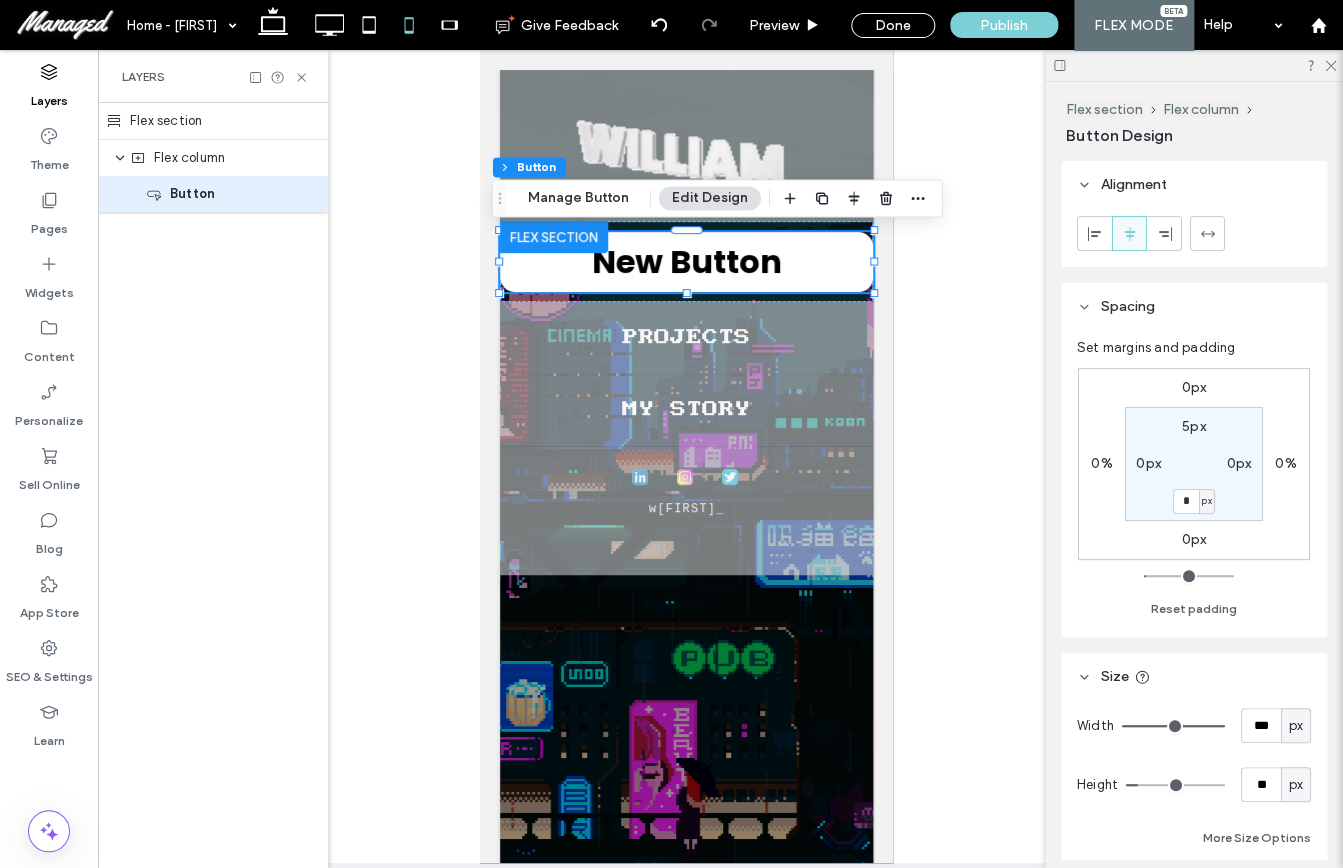 type on "***" 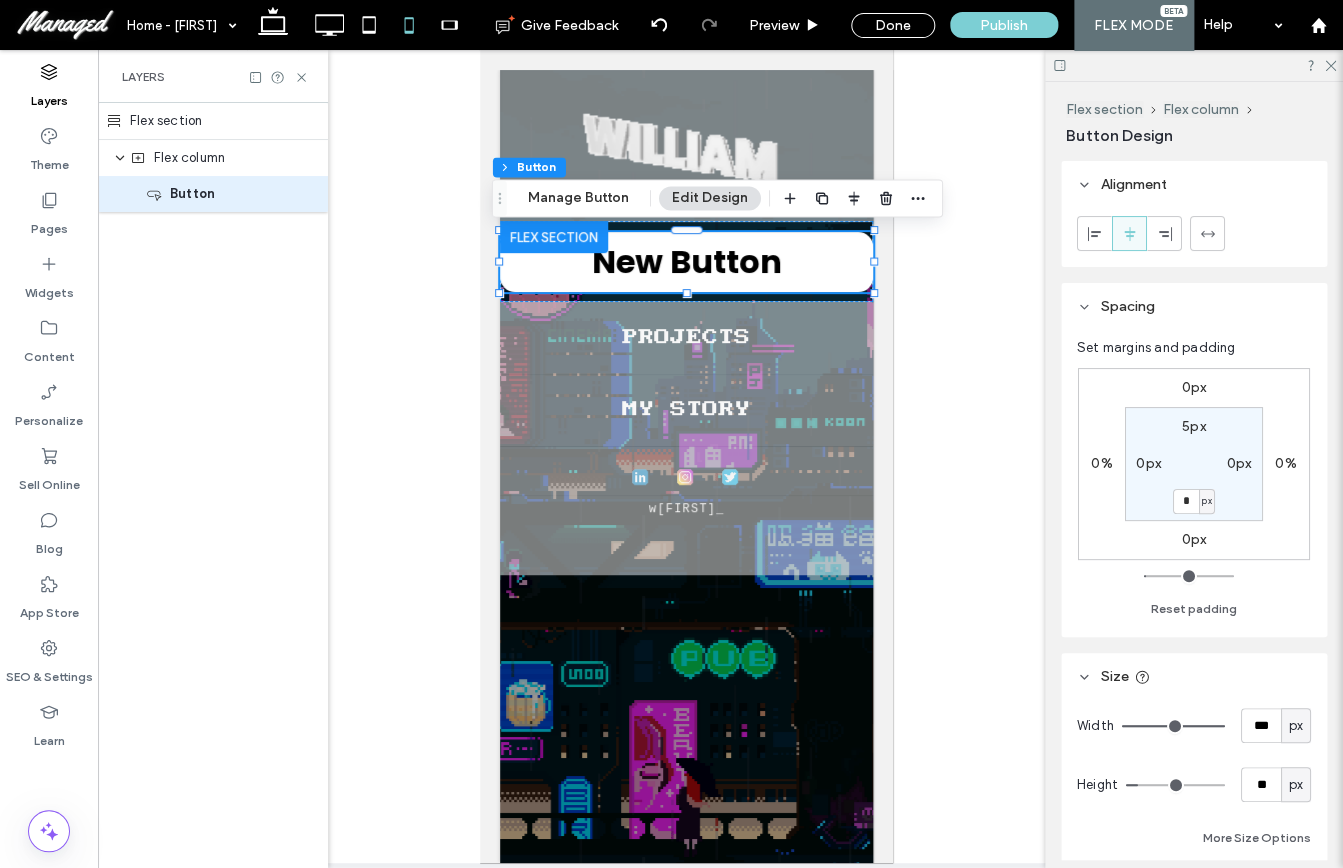 type on "***" 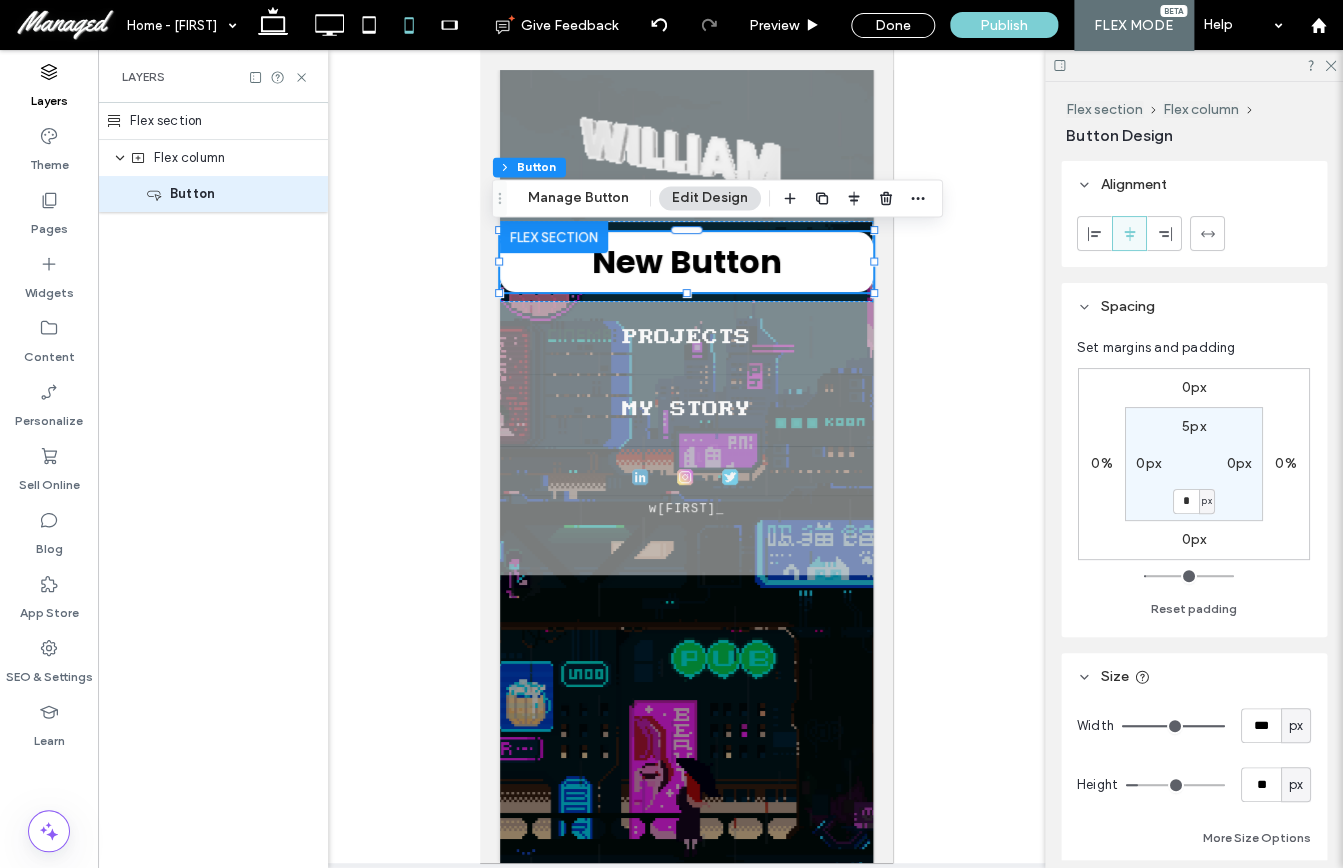 type on "***" 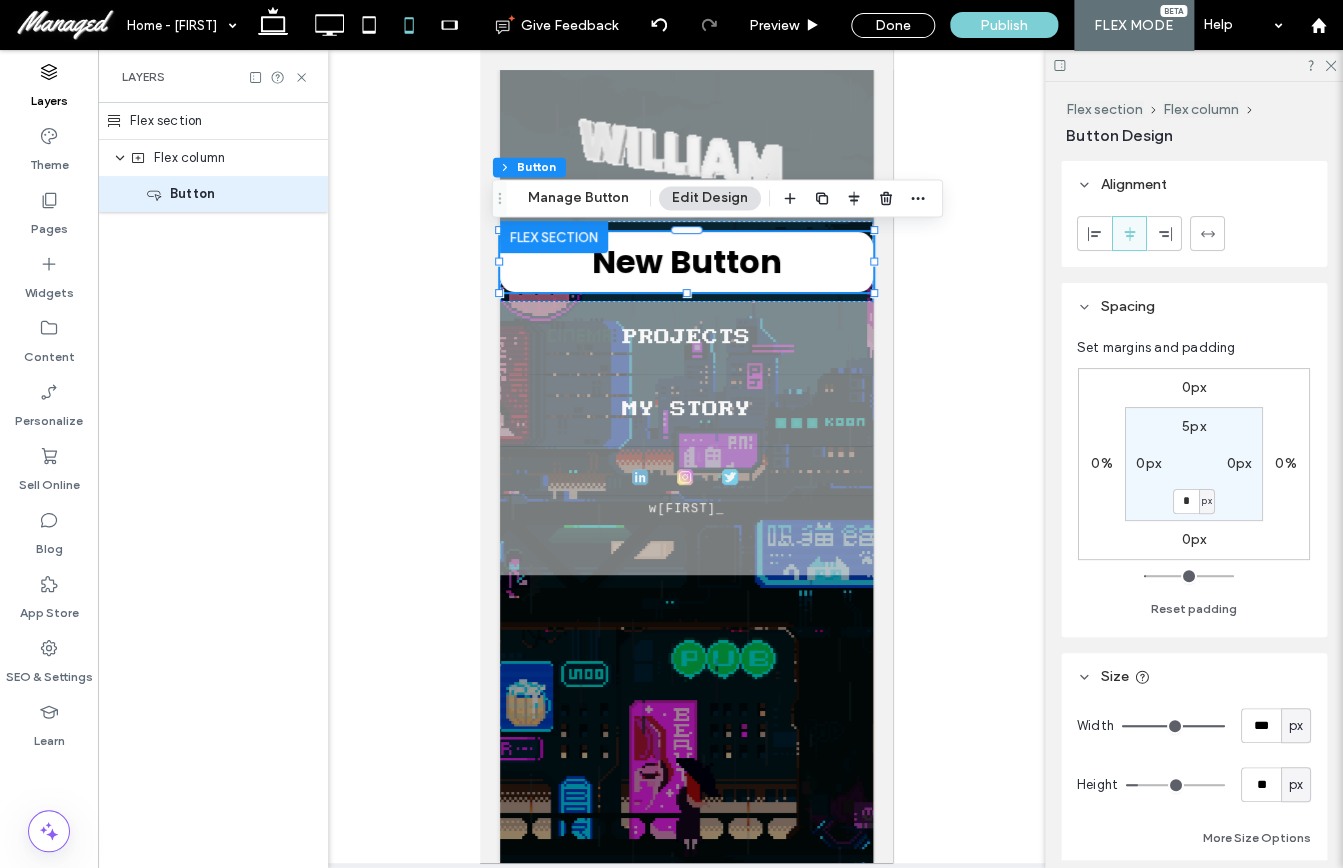 type on "***" 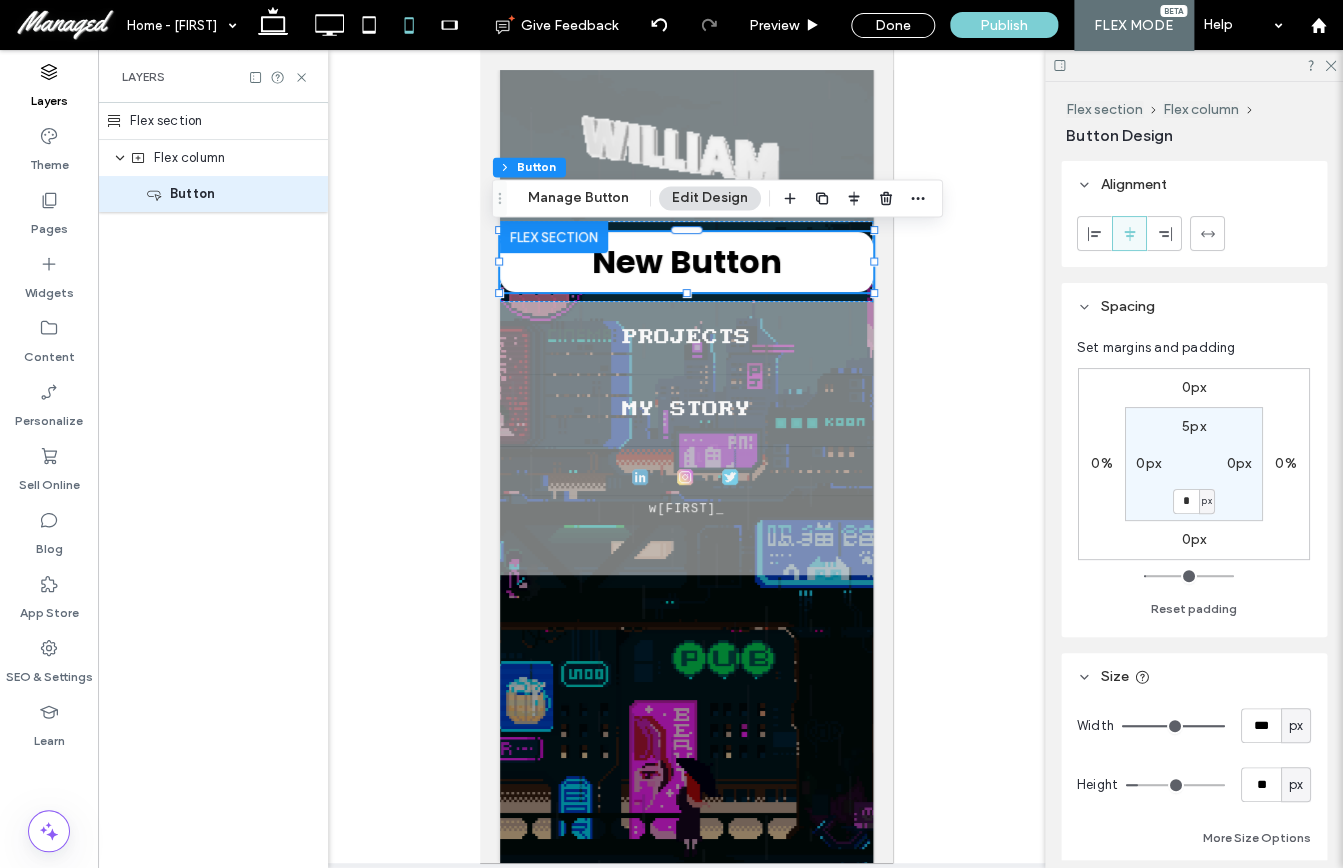 type on "***" 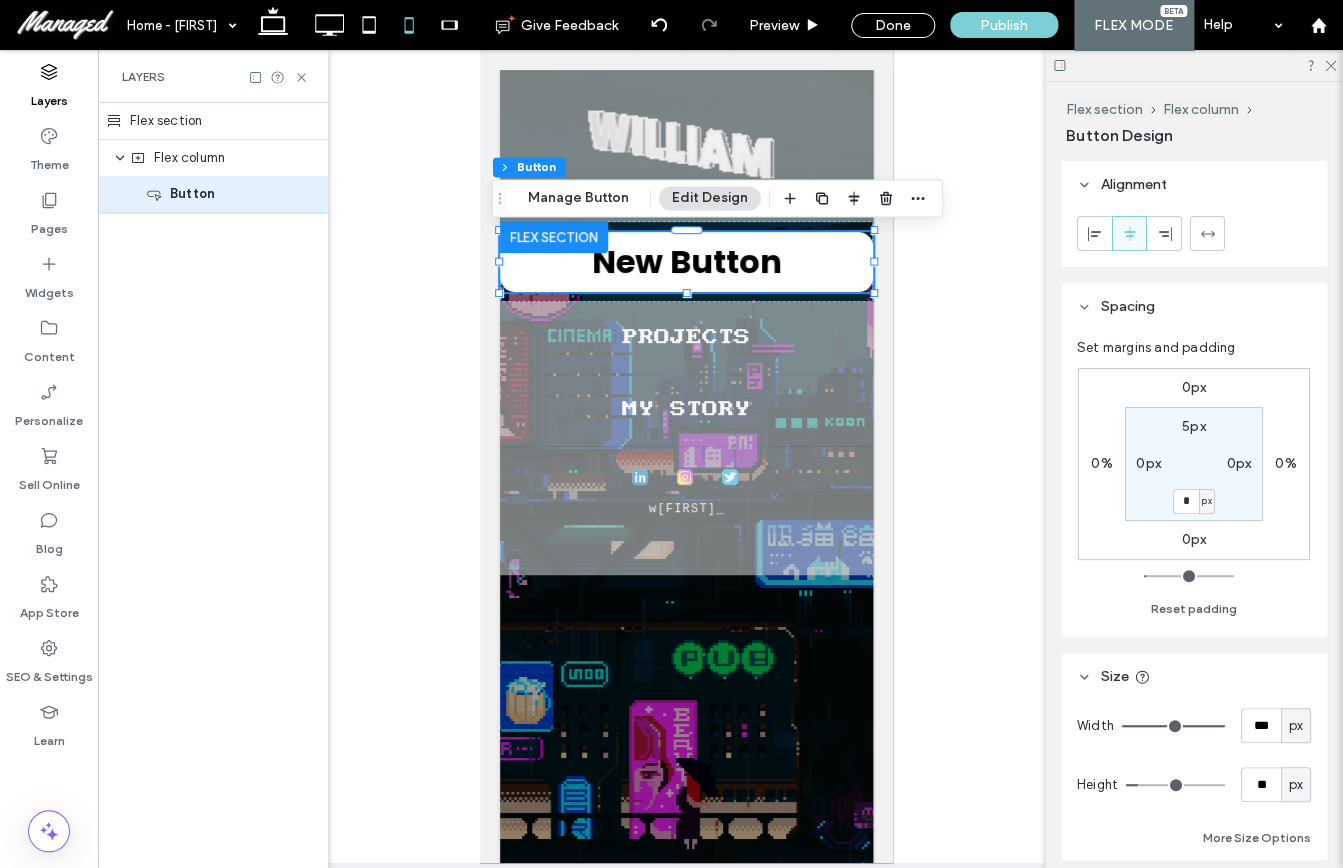 type on "***" 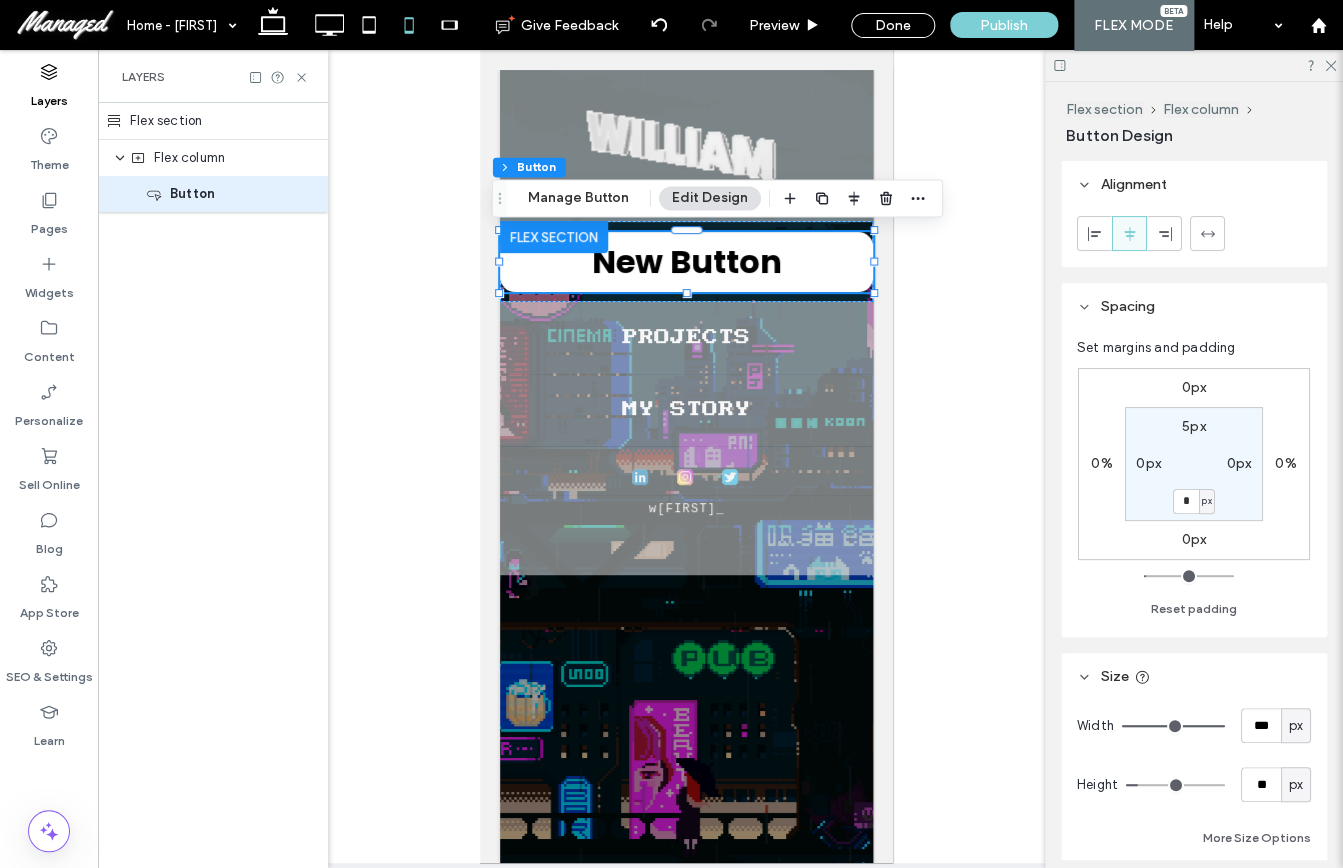 type on "***" 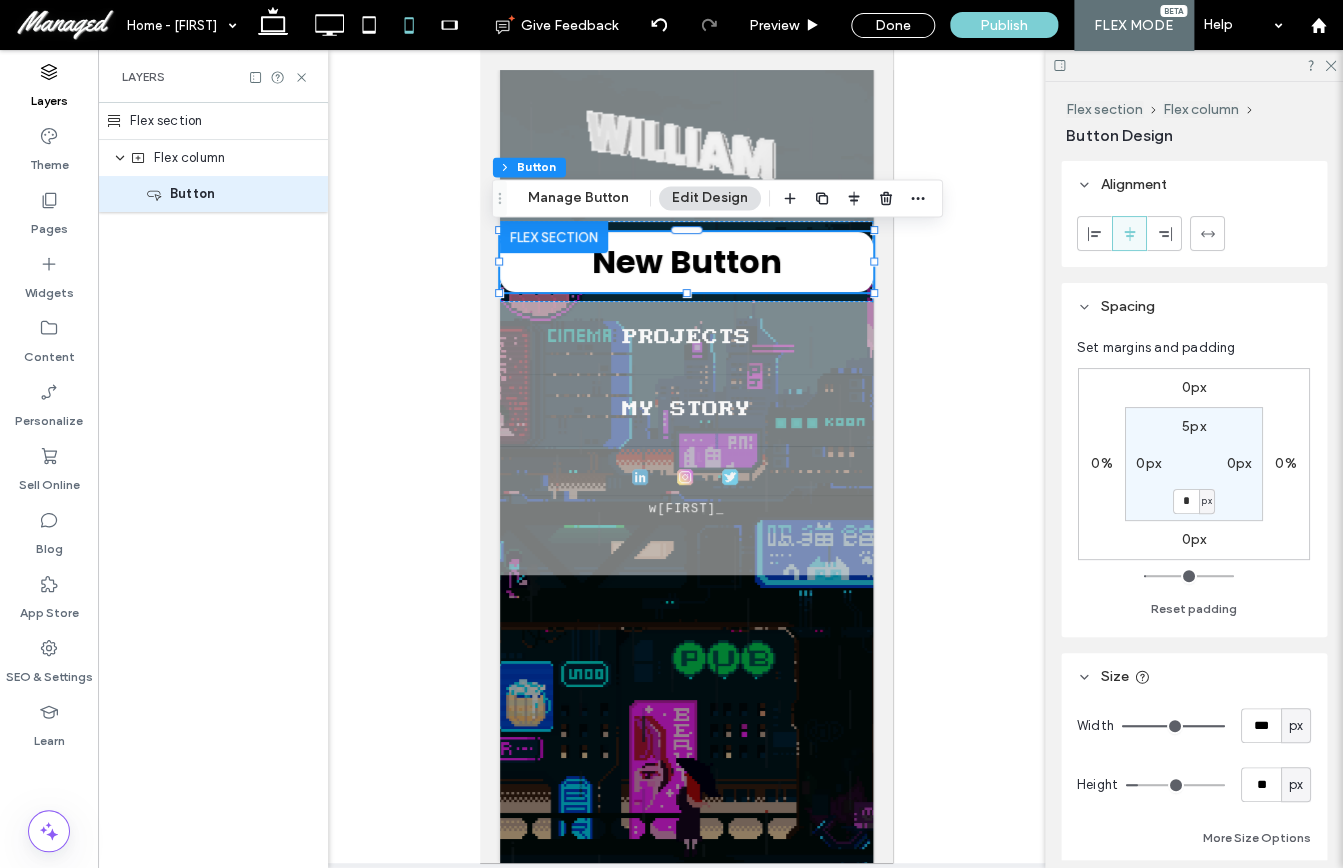 type on "***" 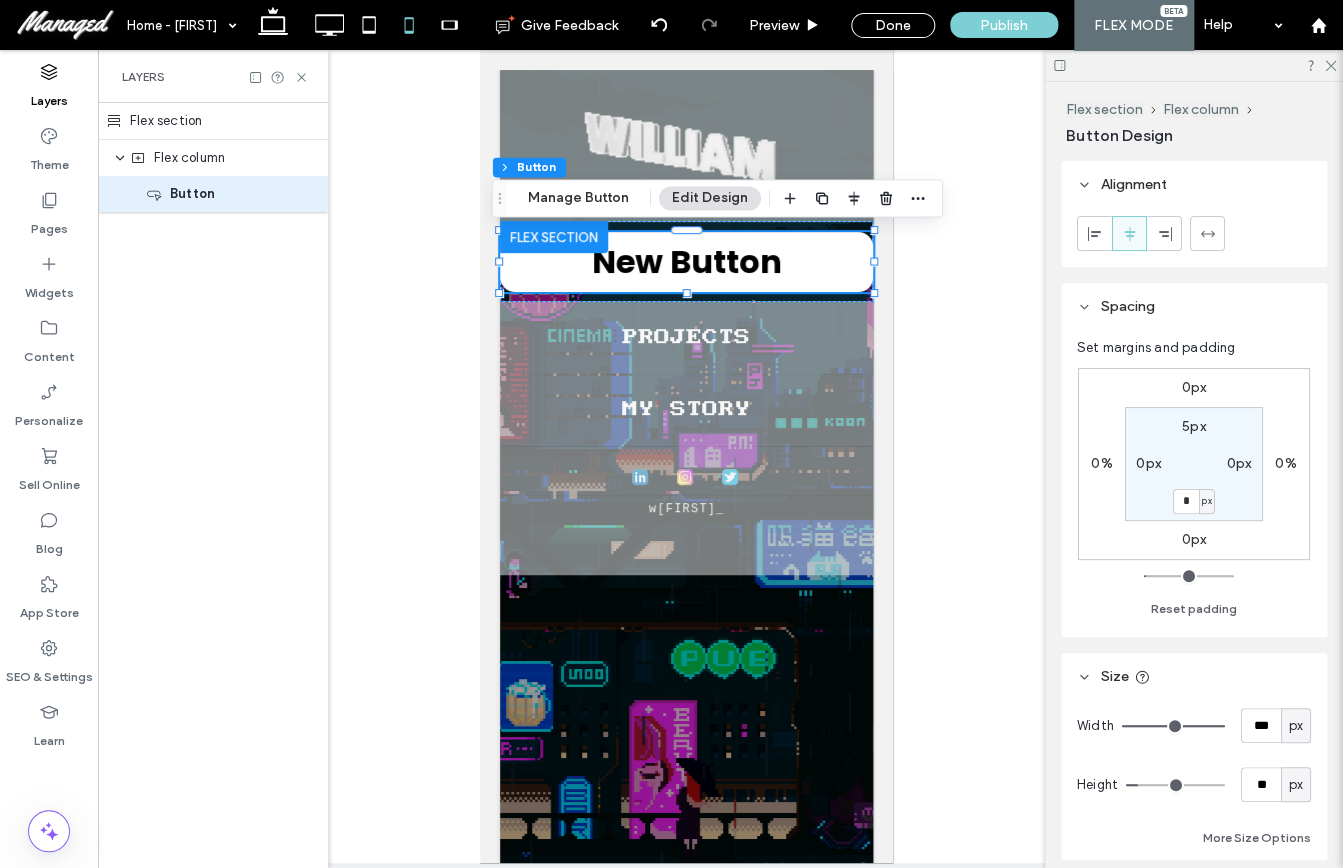 type on "***" 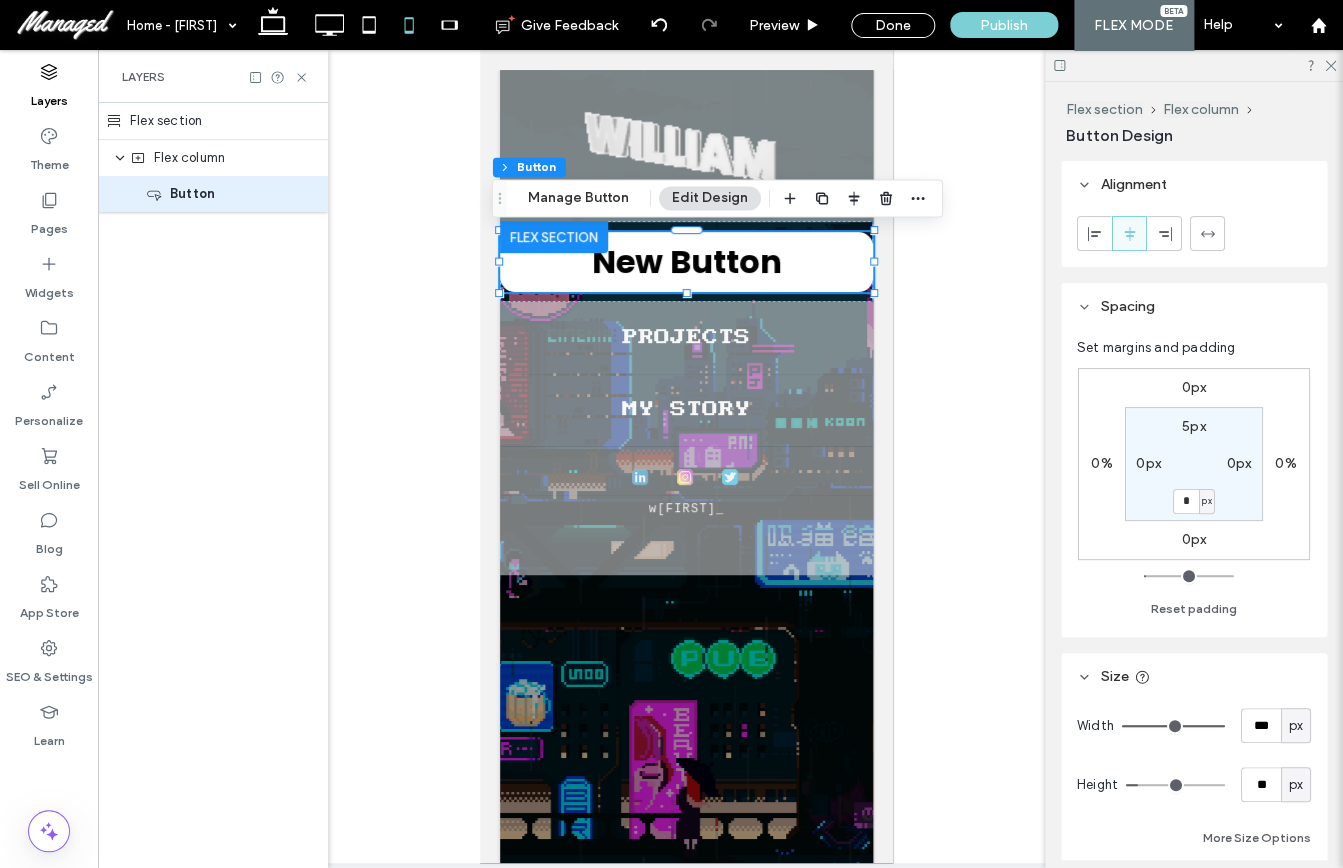 type on "***" 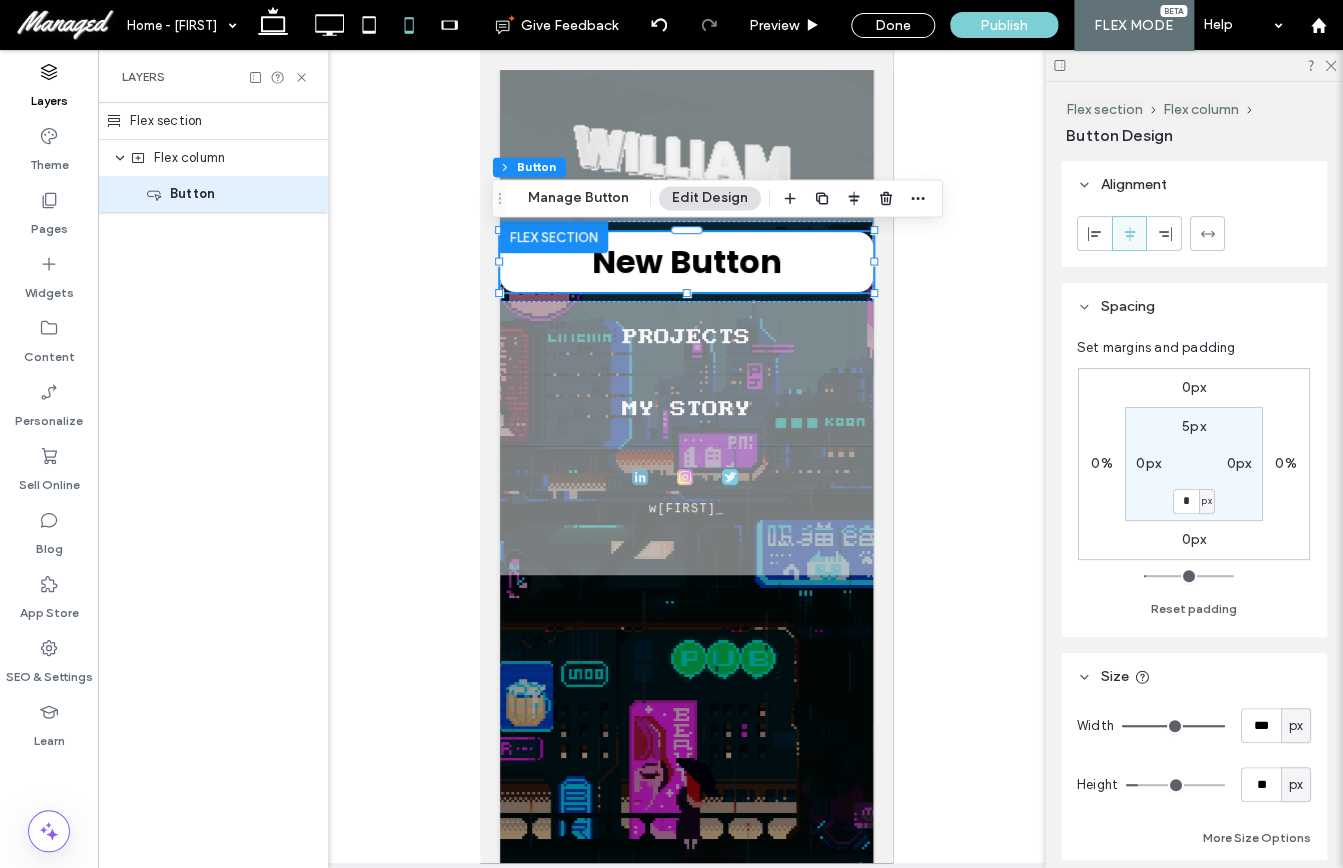 type on "***" 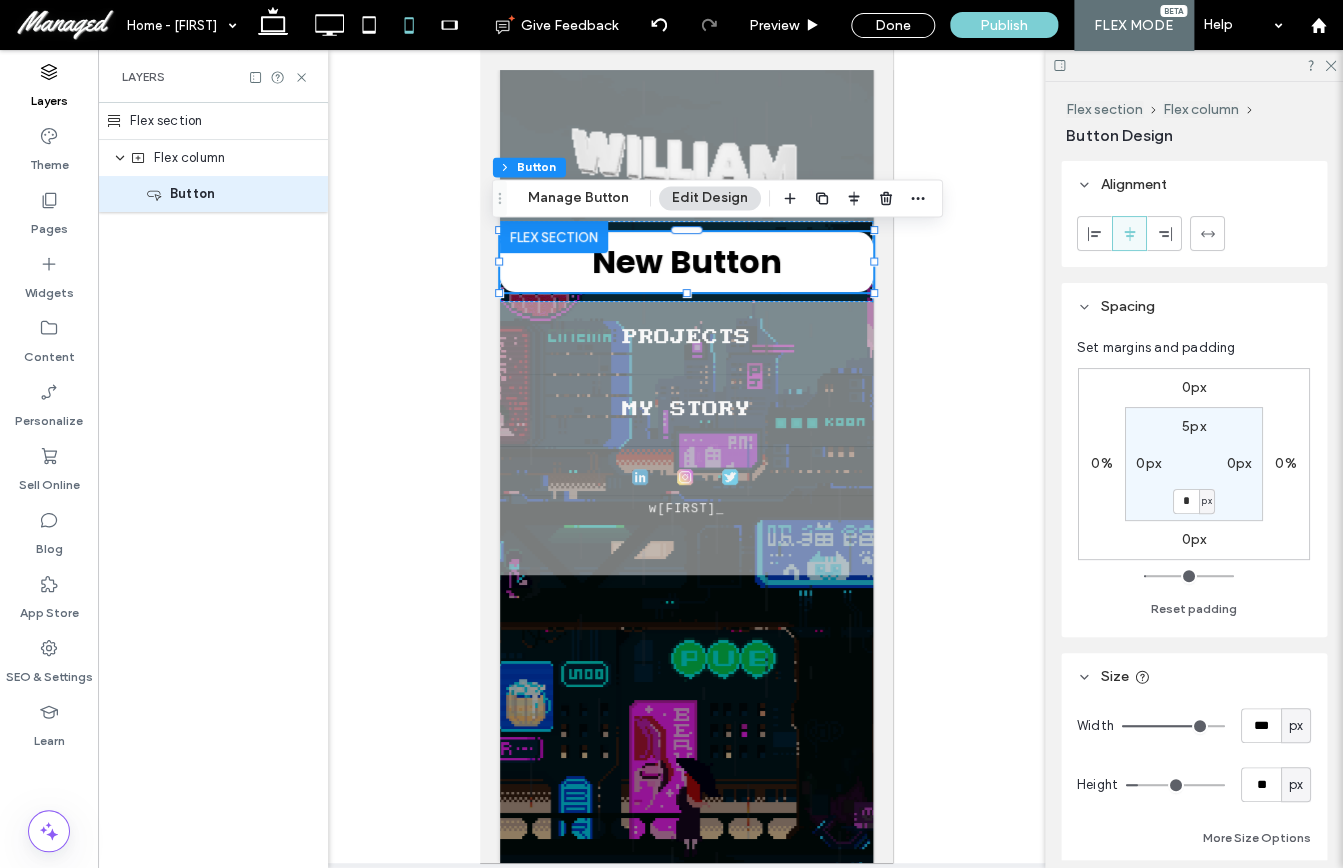 type on "***" 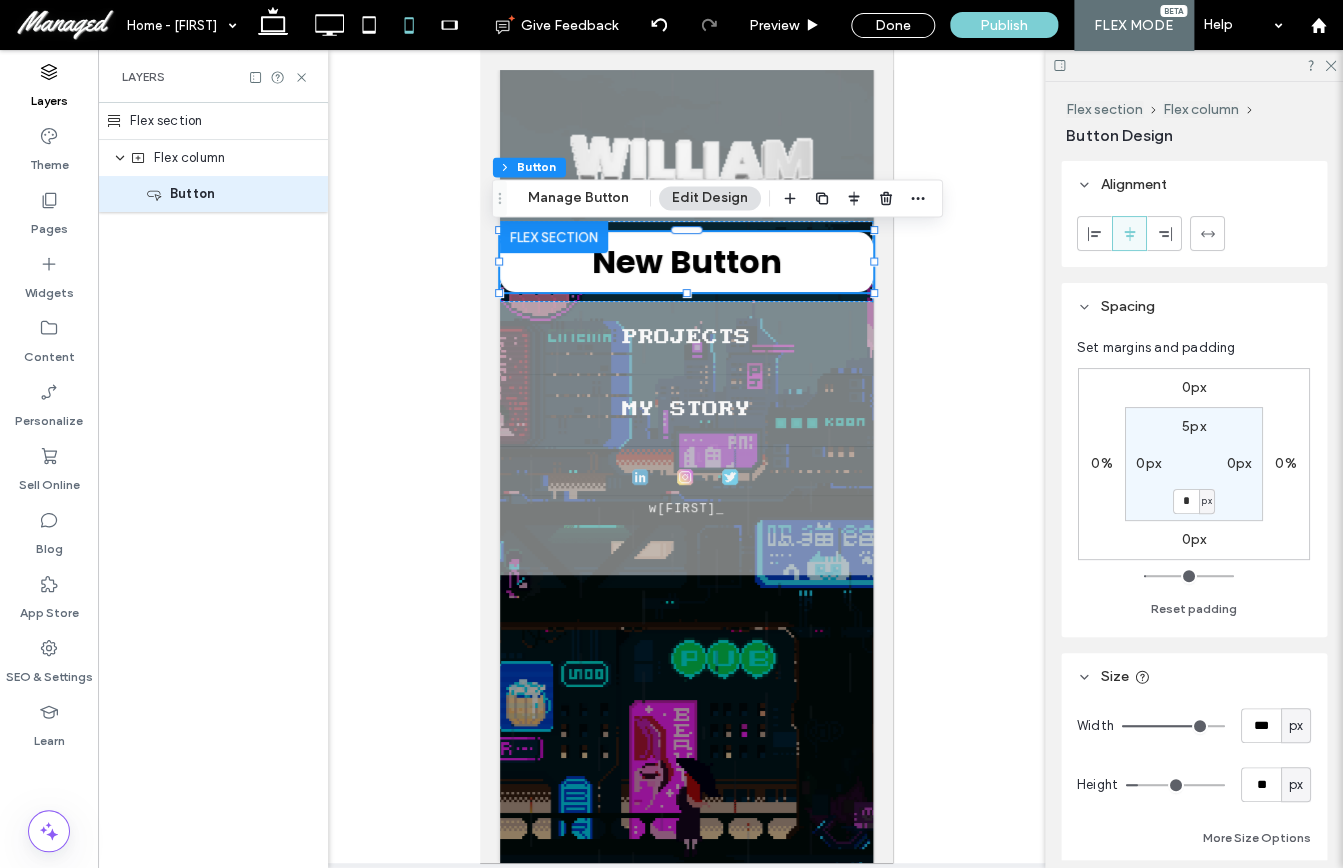 type on "***" 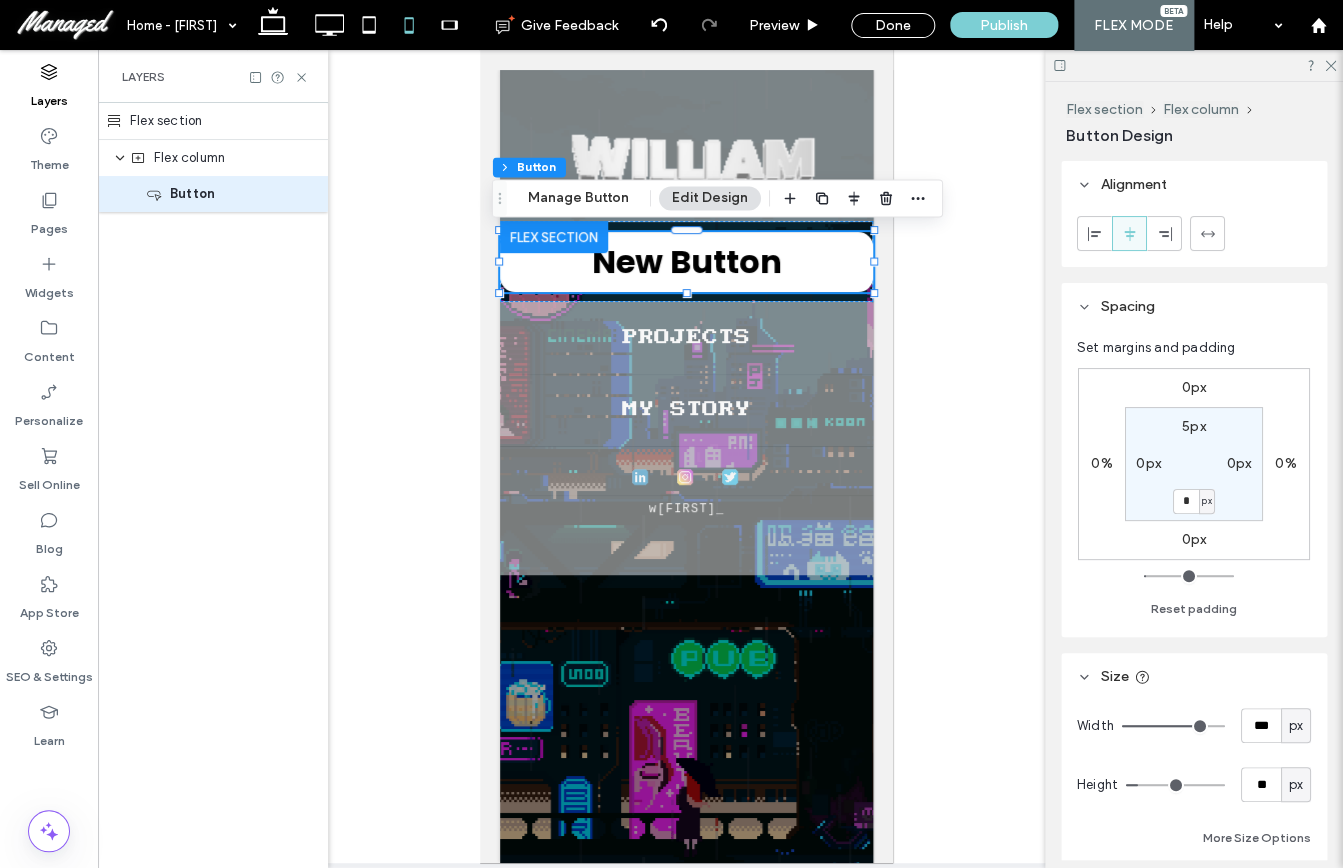 type on "***" 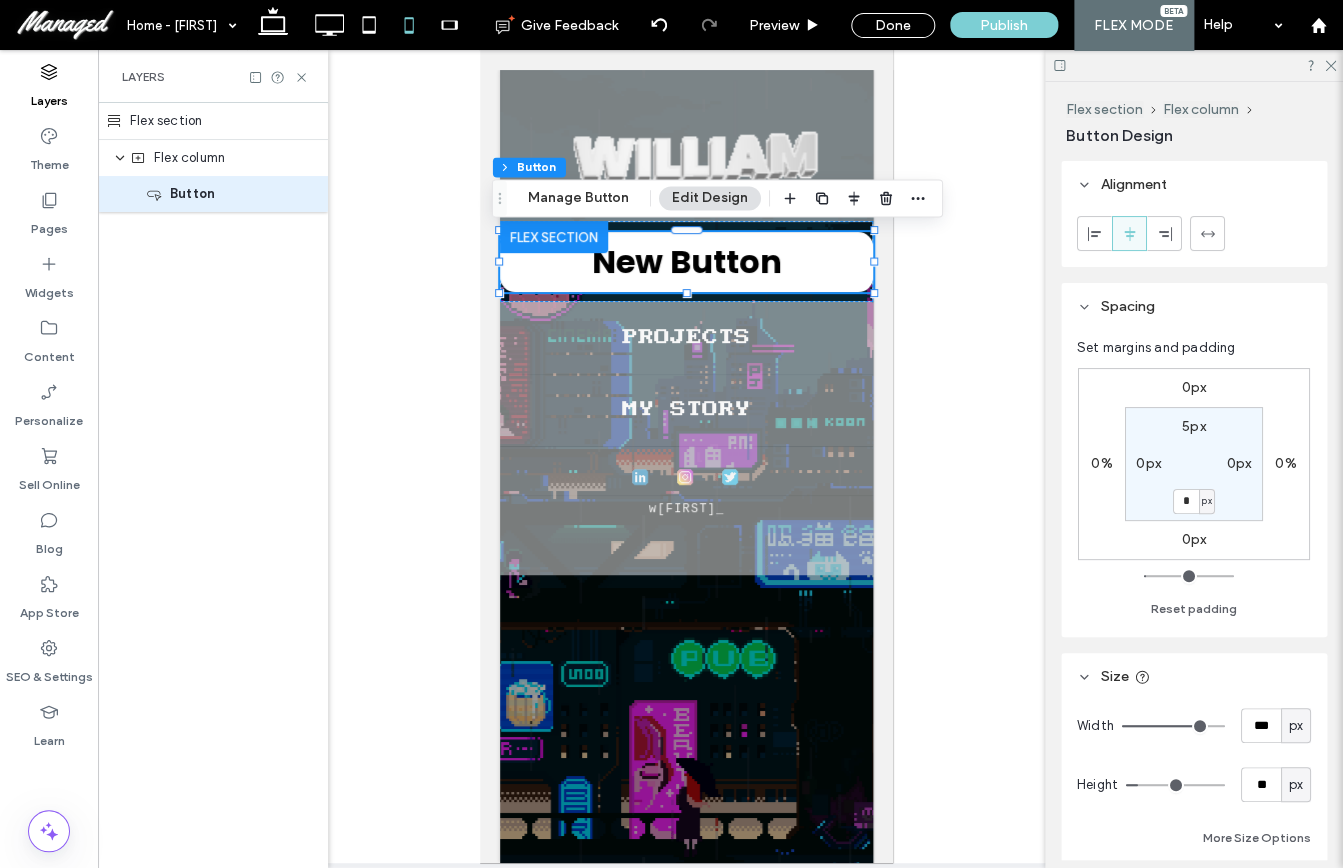 type on "***" 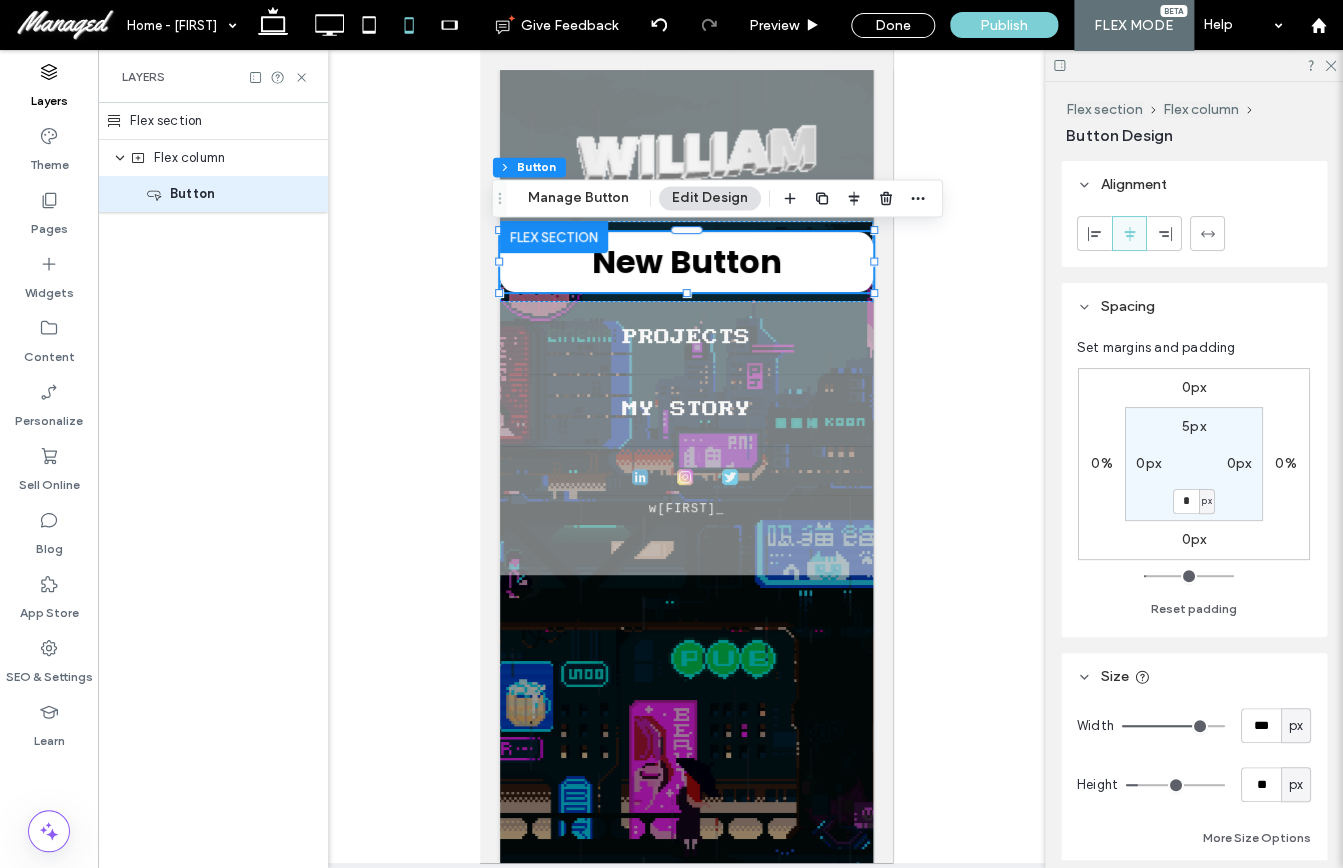 type on "***" 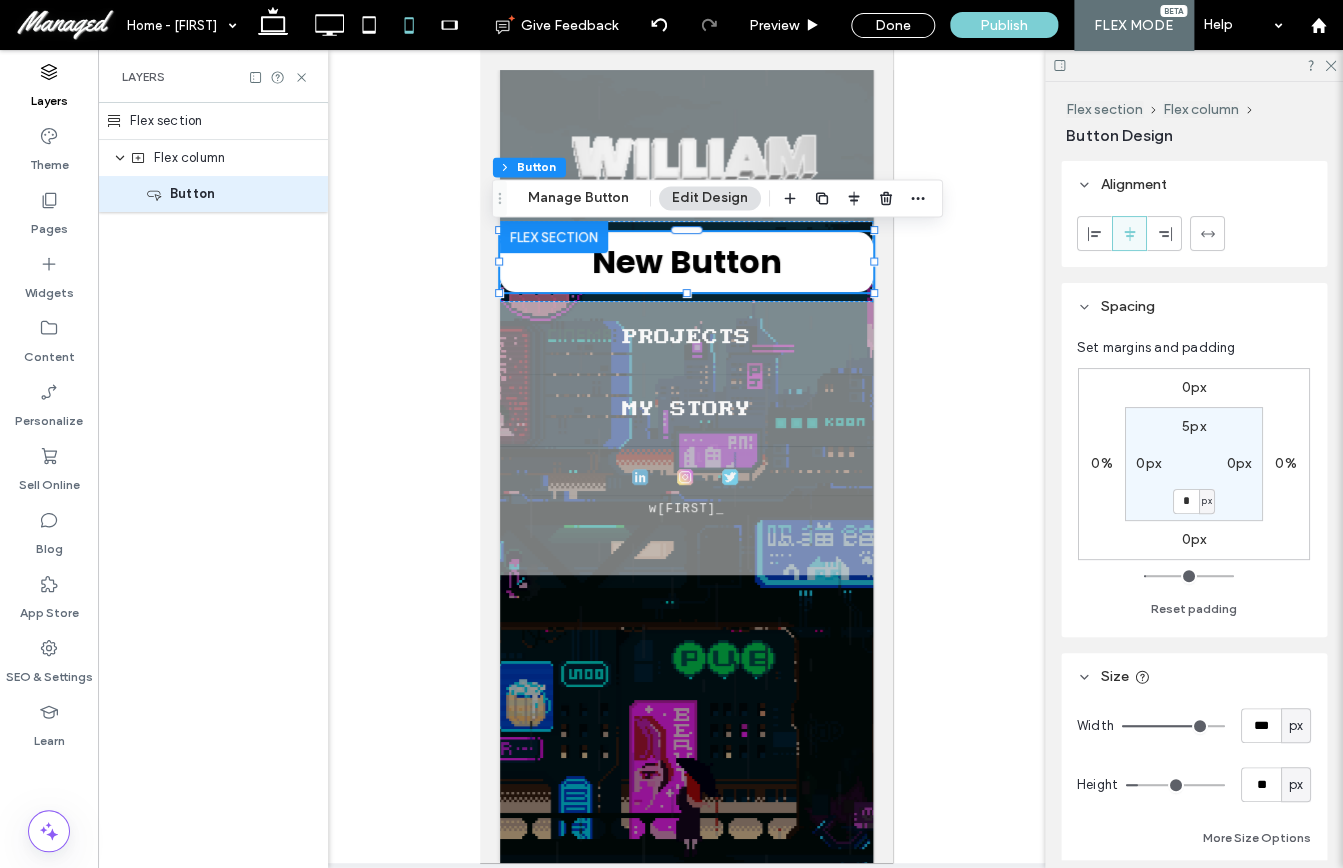 type on "***" 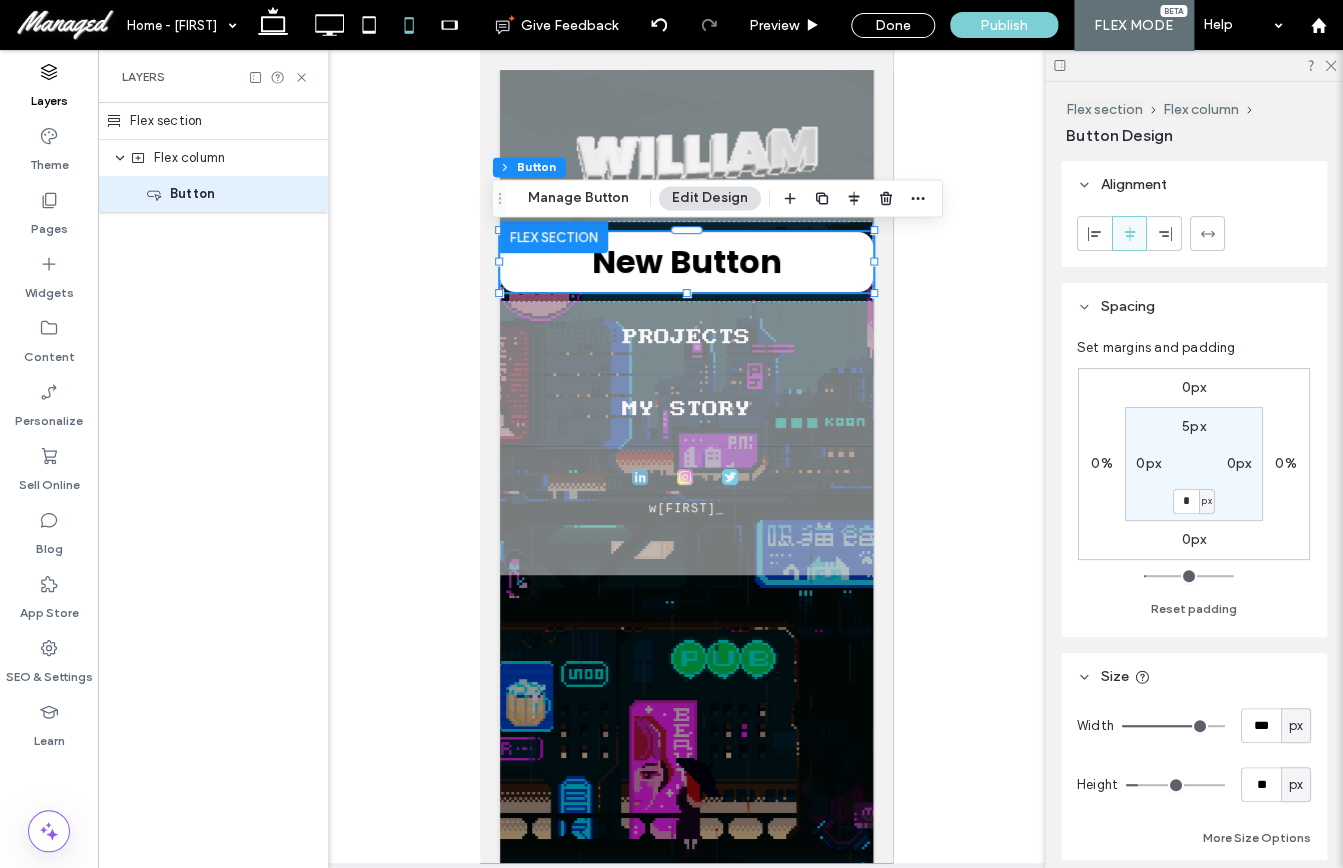 type on "***" 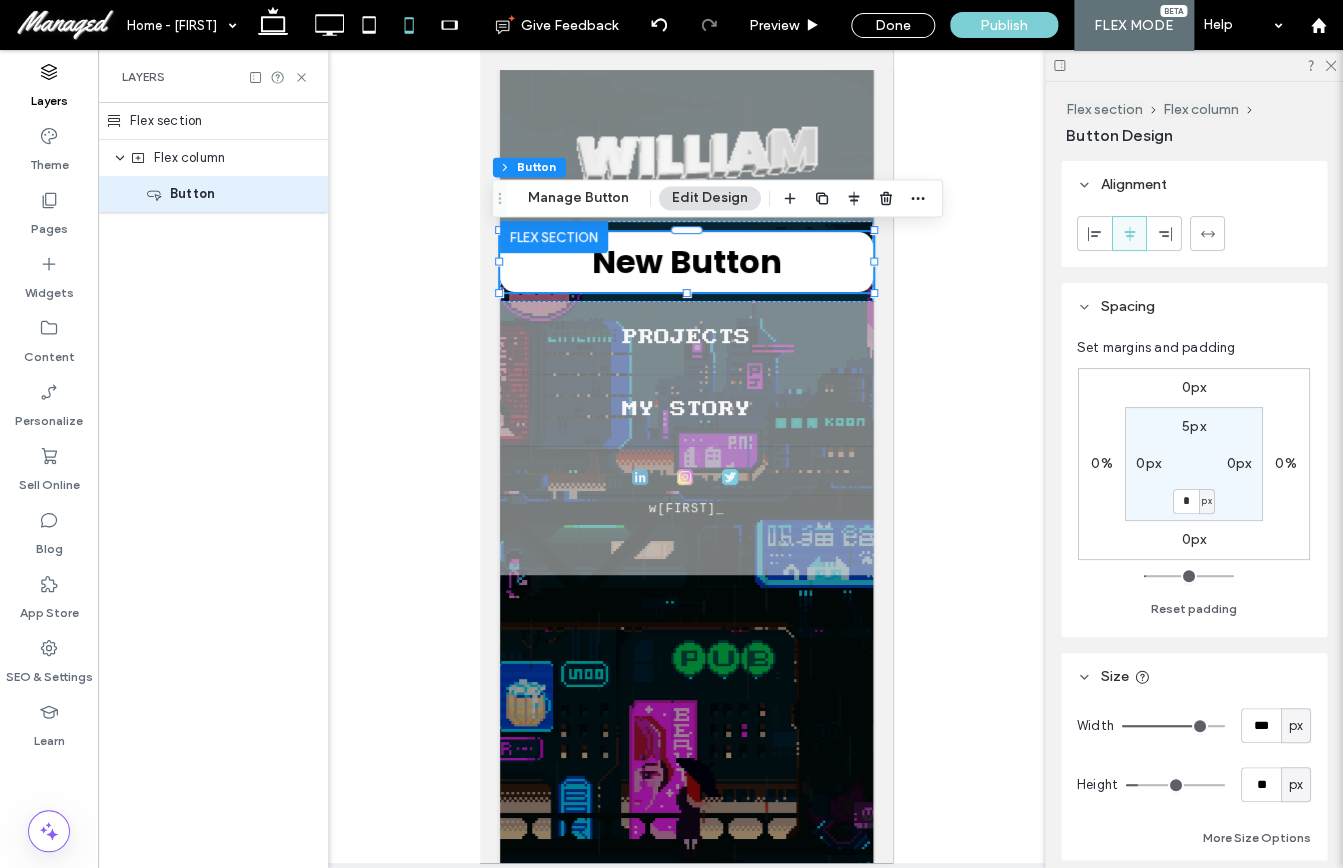 type on "***" 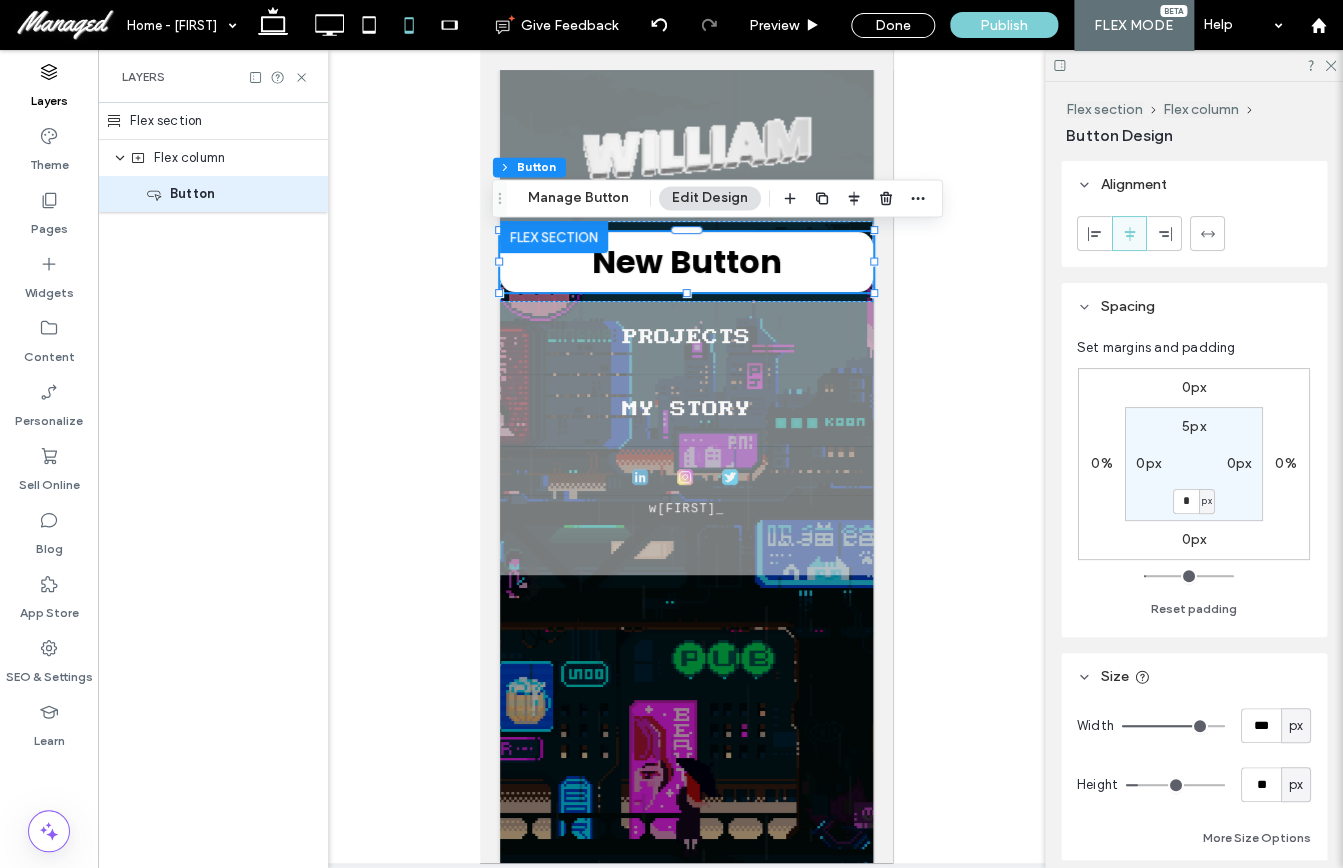 type on "***" 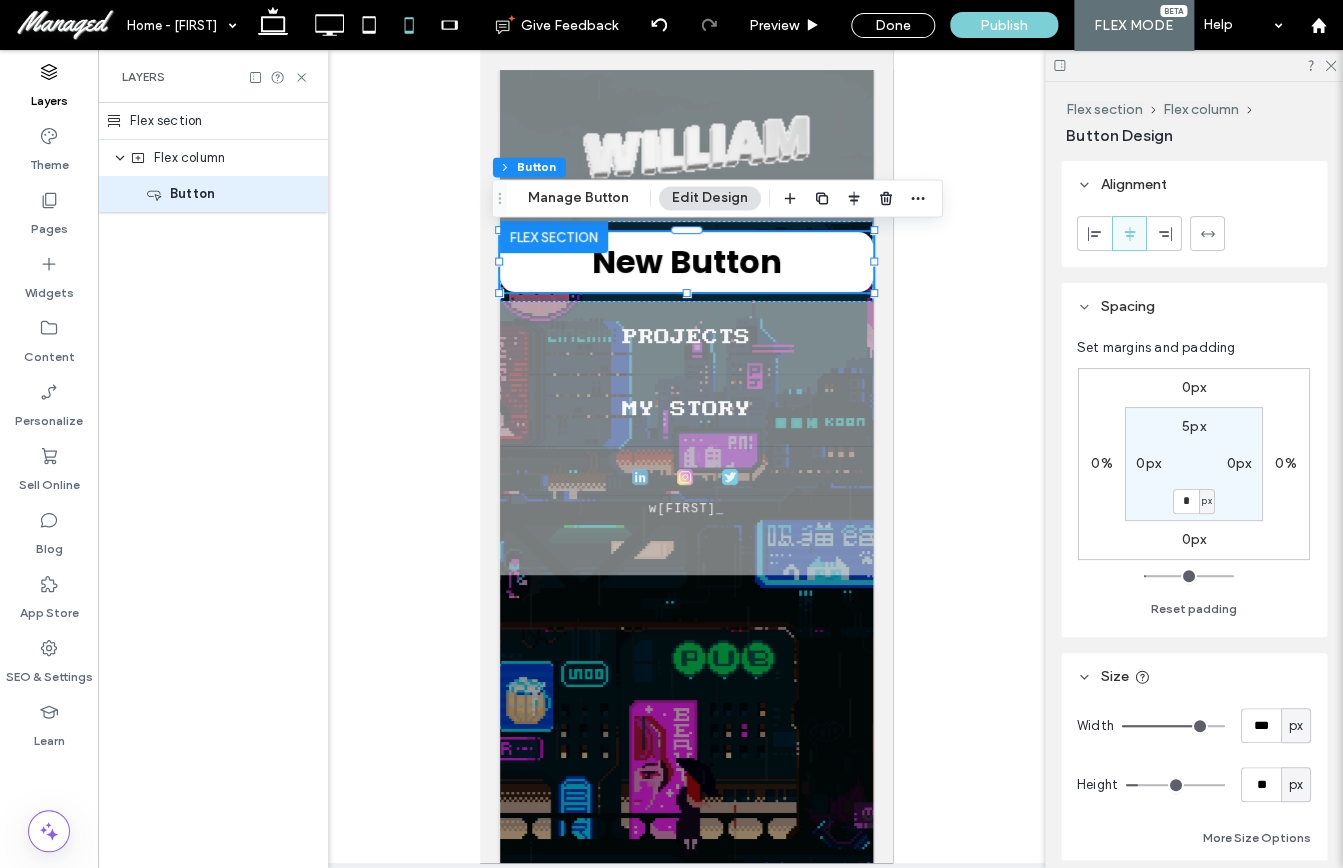 type on "***" 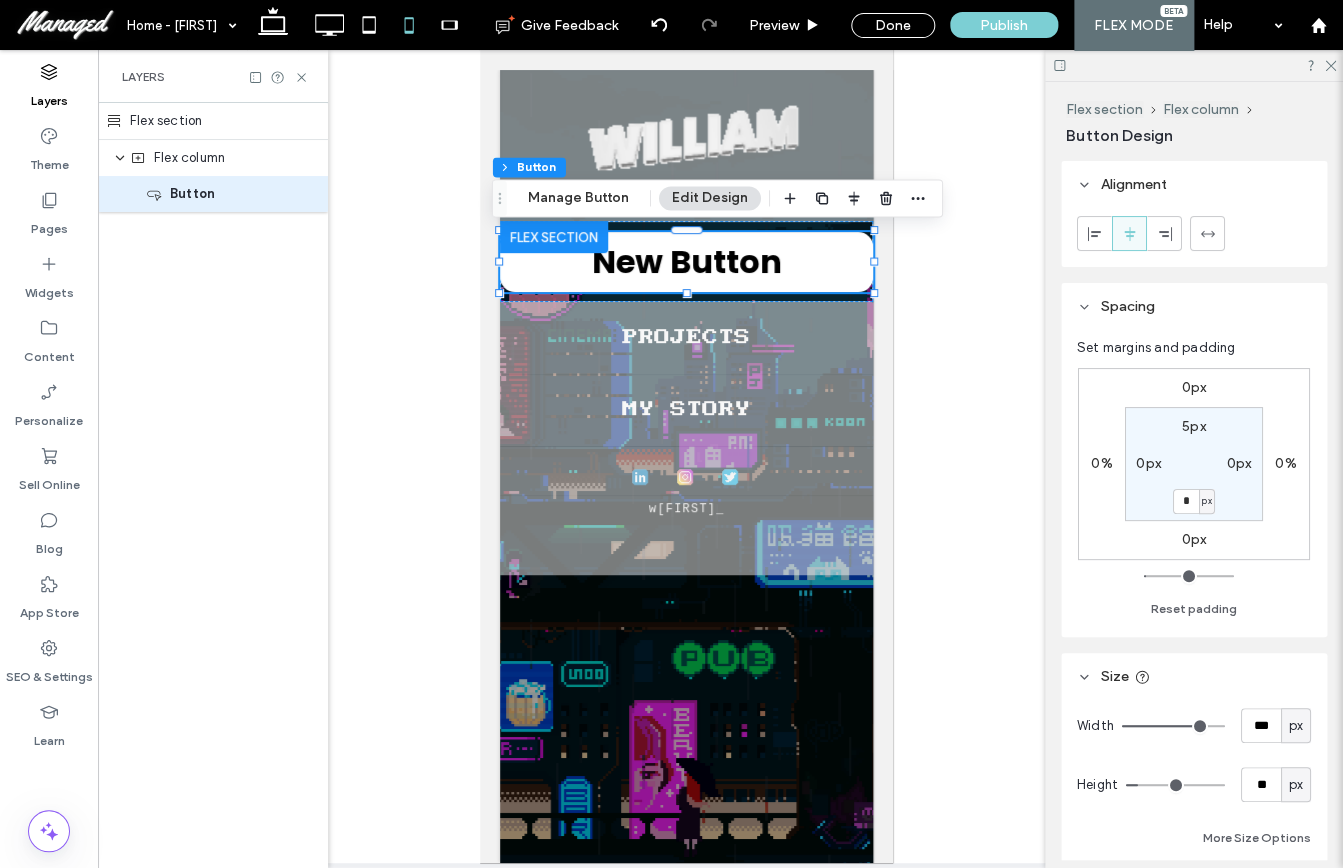 type on "***" 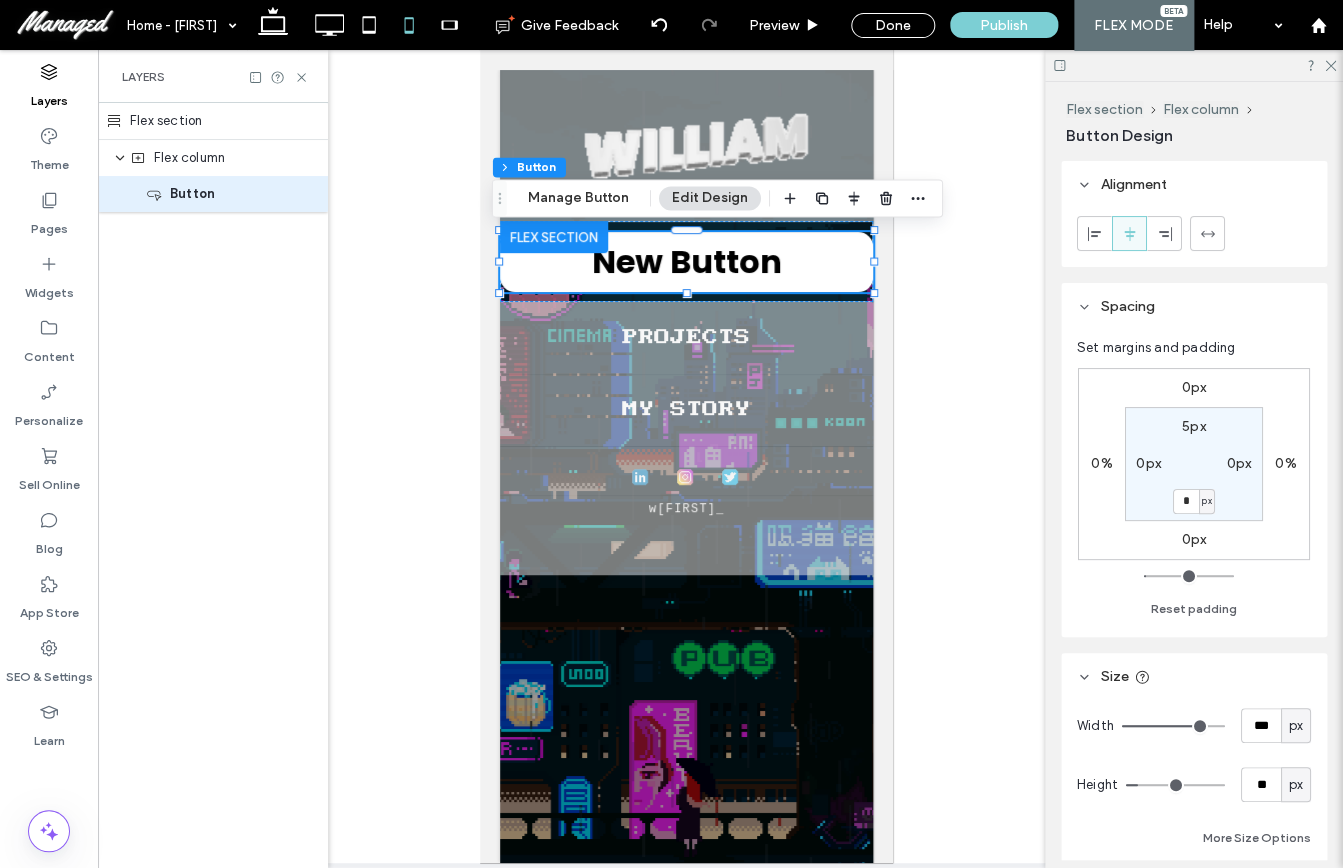 type on "***" 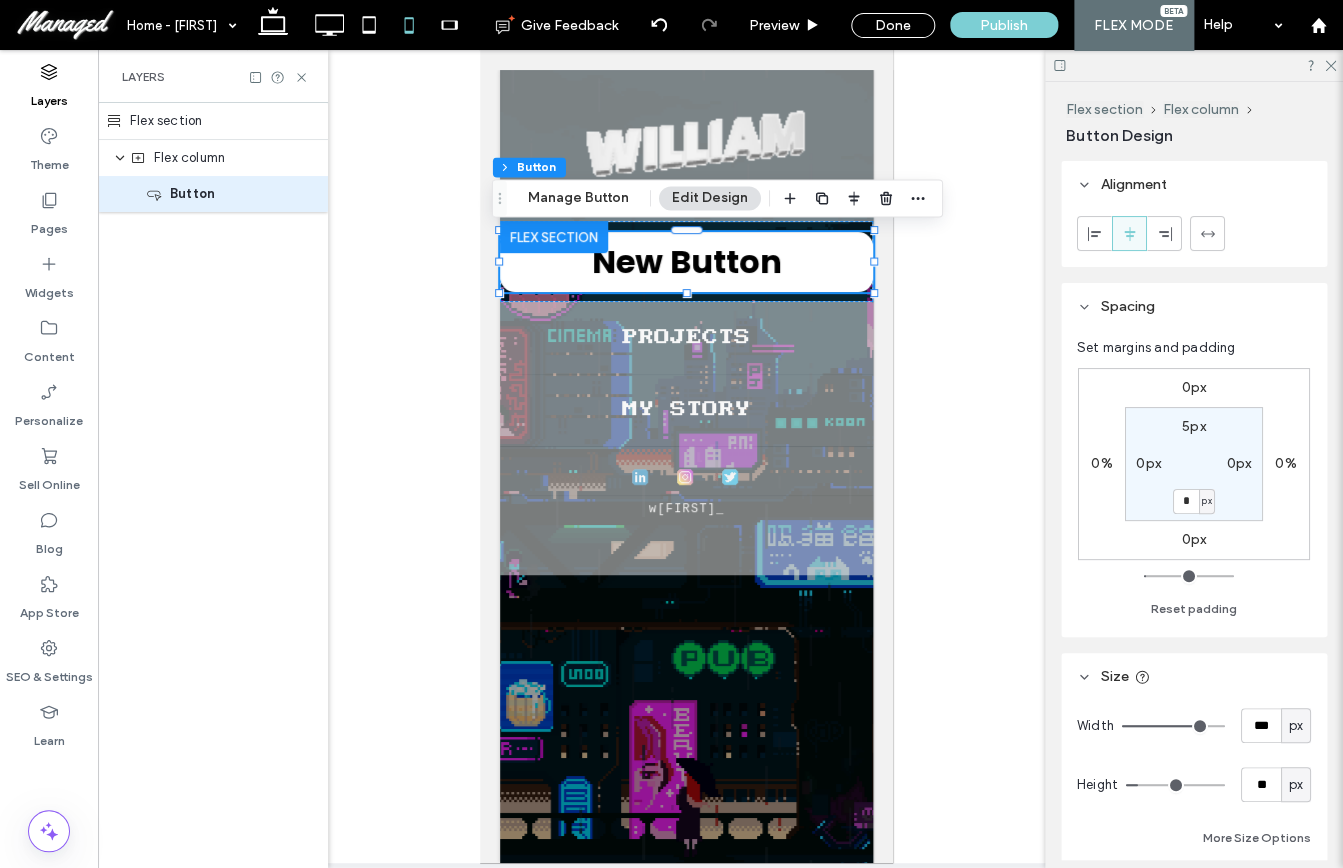 type on "***" 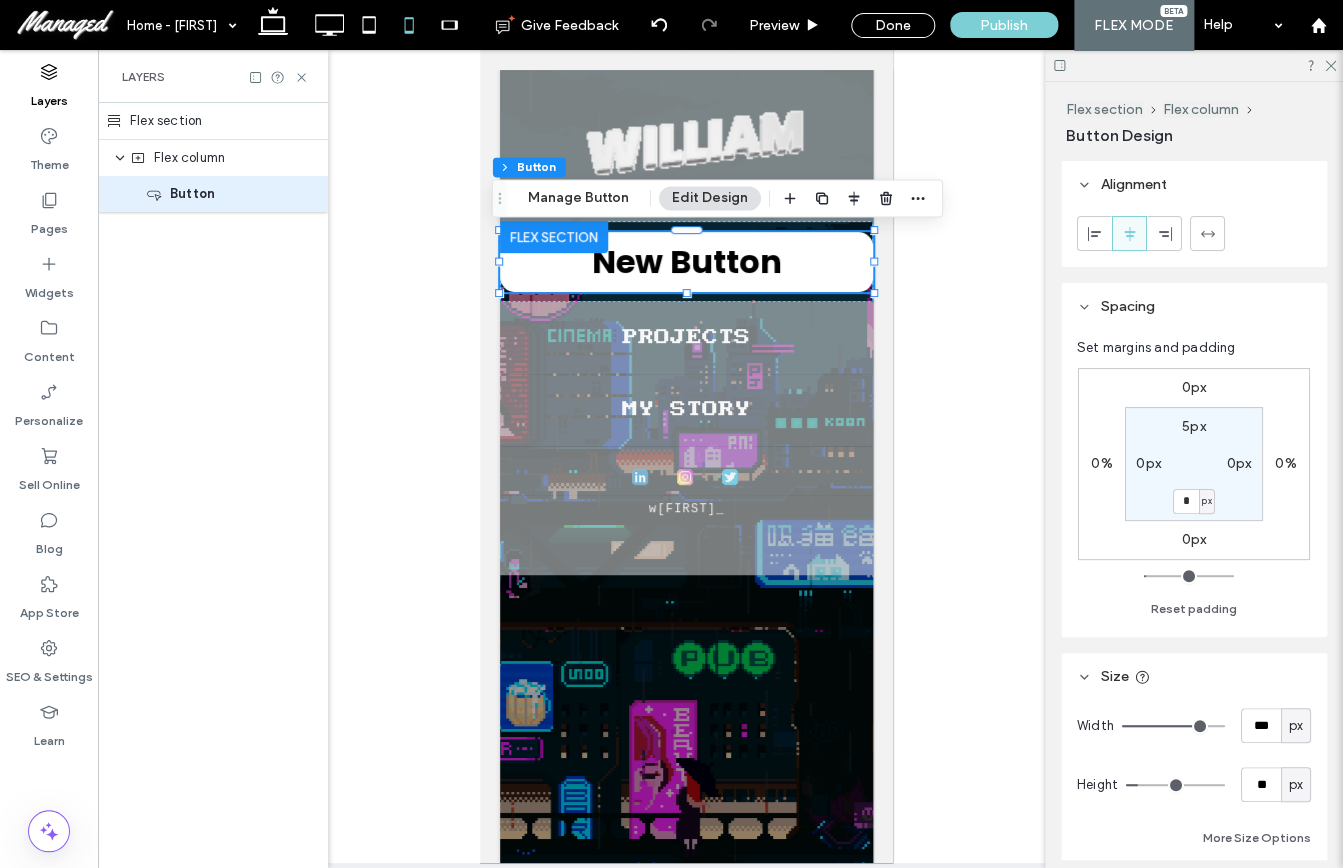 type on "***" 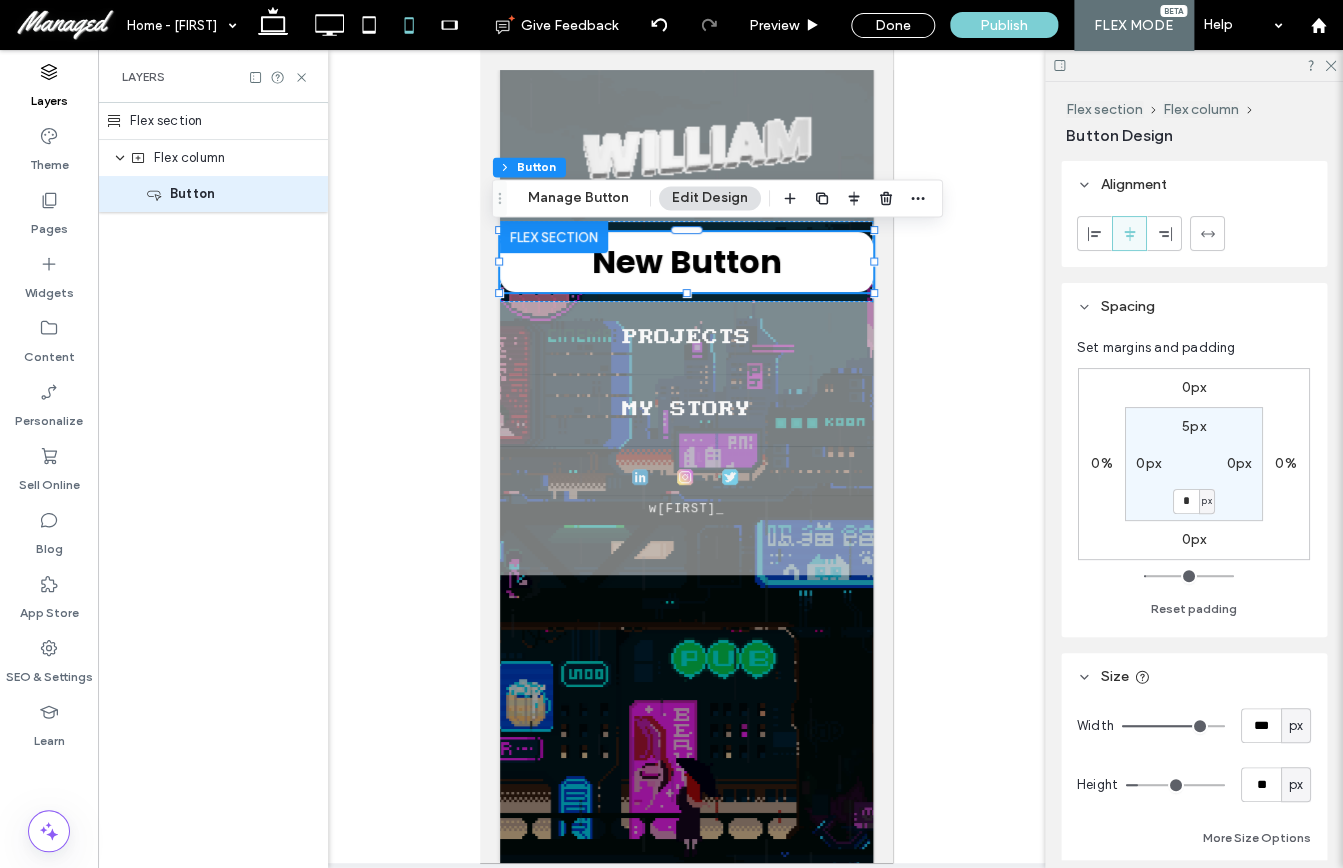 type on "***" 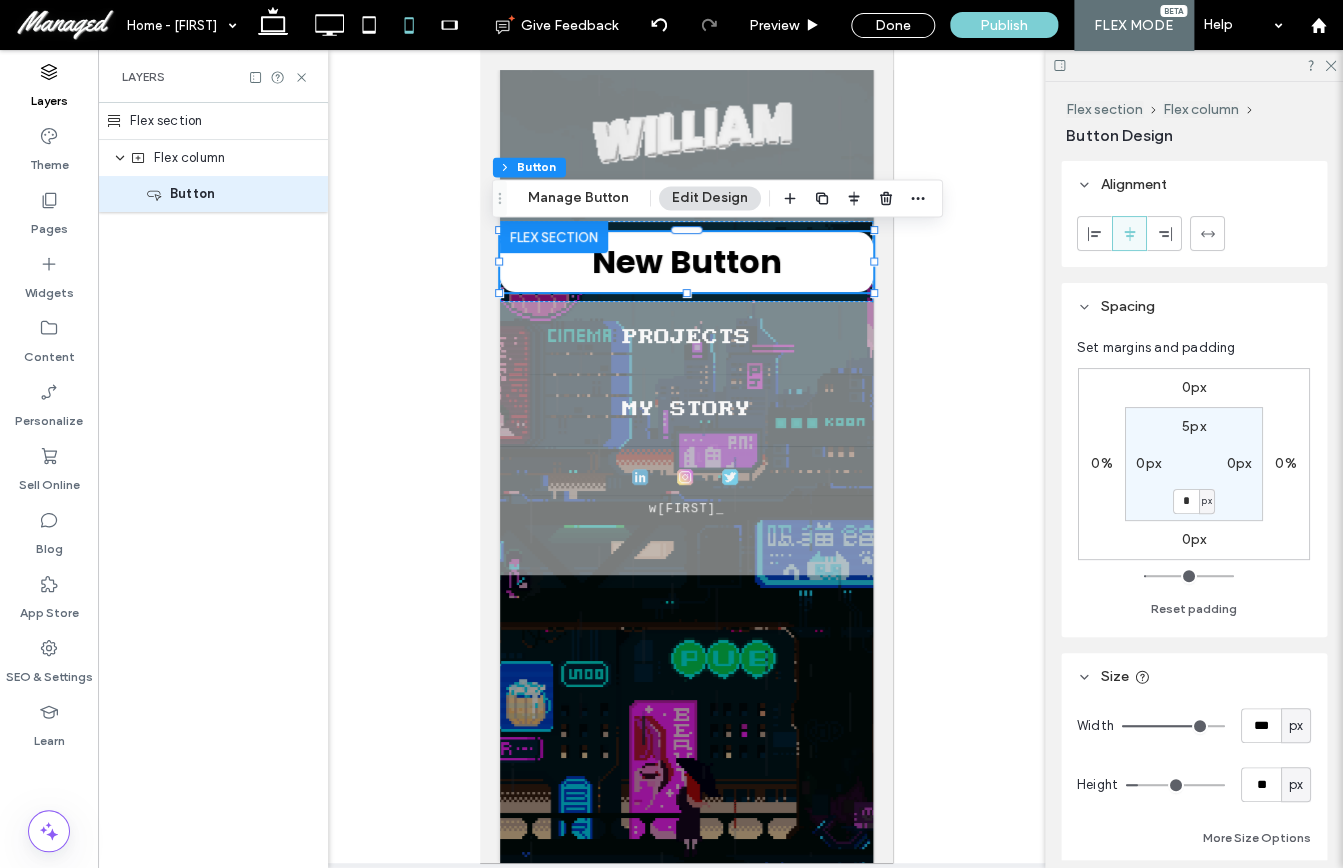 type on "***" 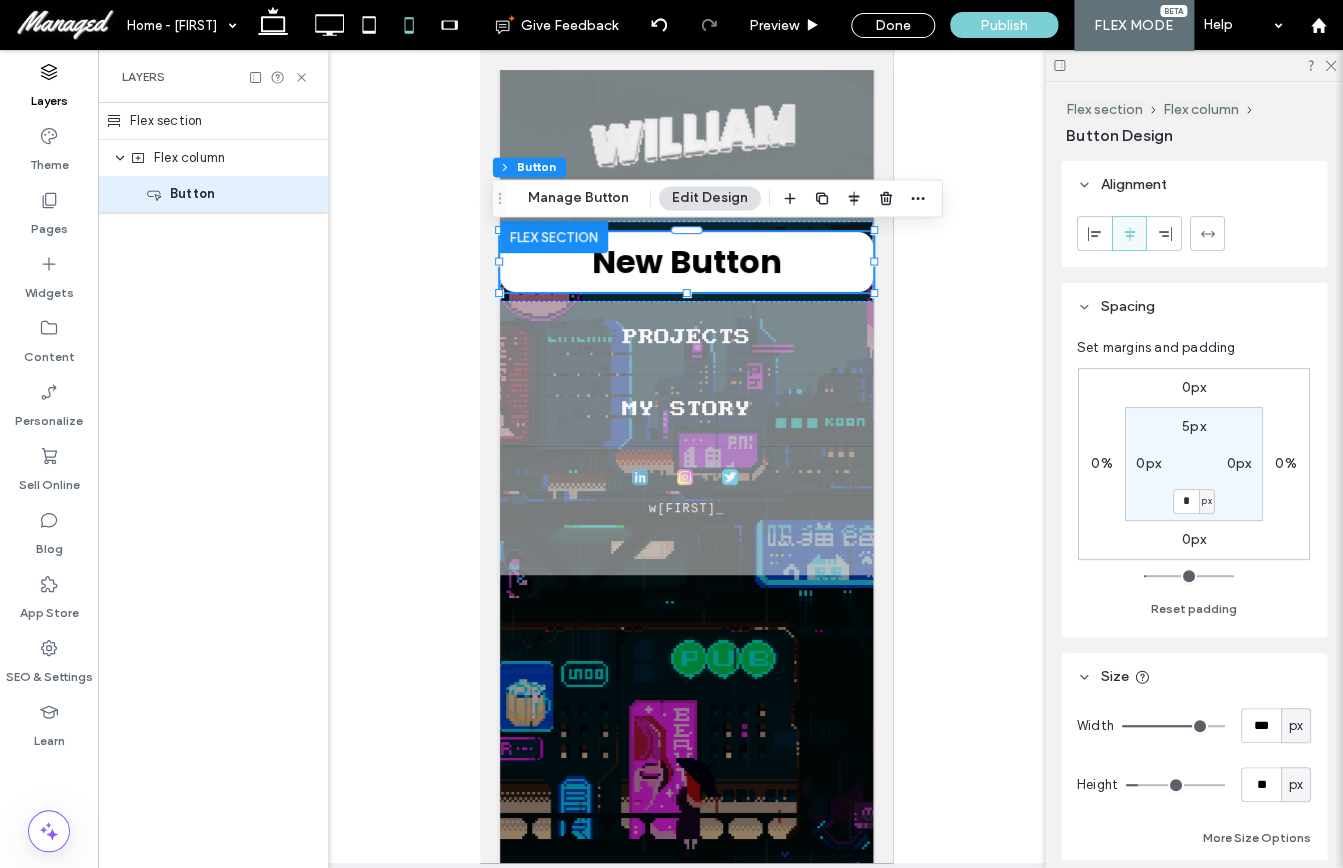 type on "***" 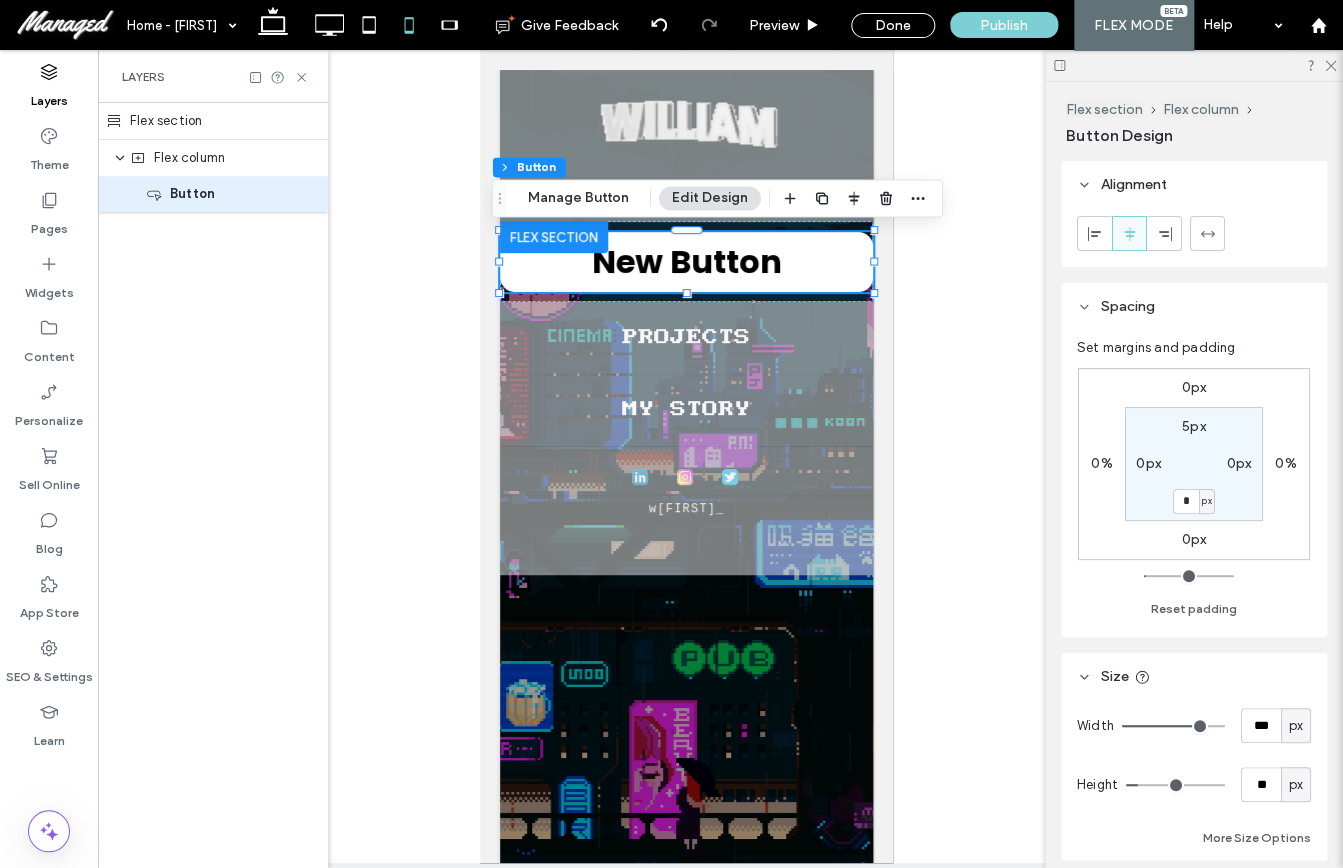 type on "***" 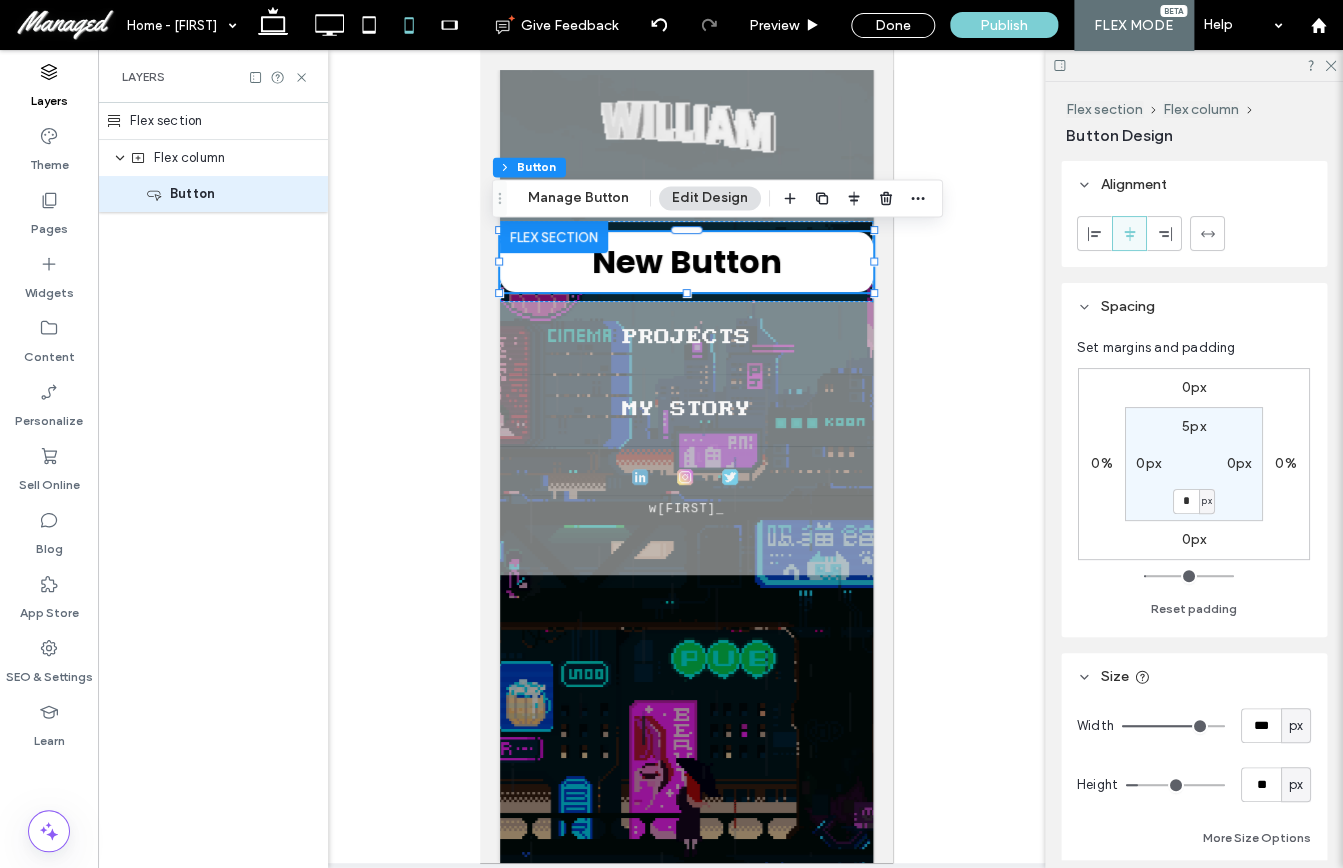 type on "***" 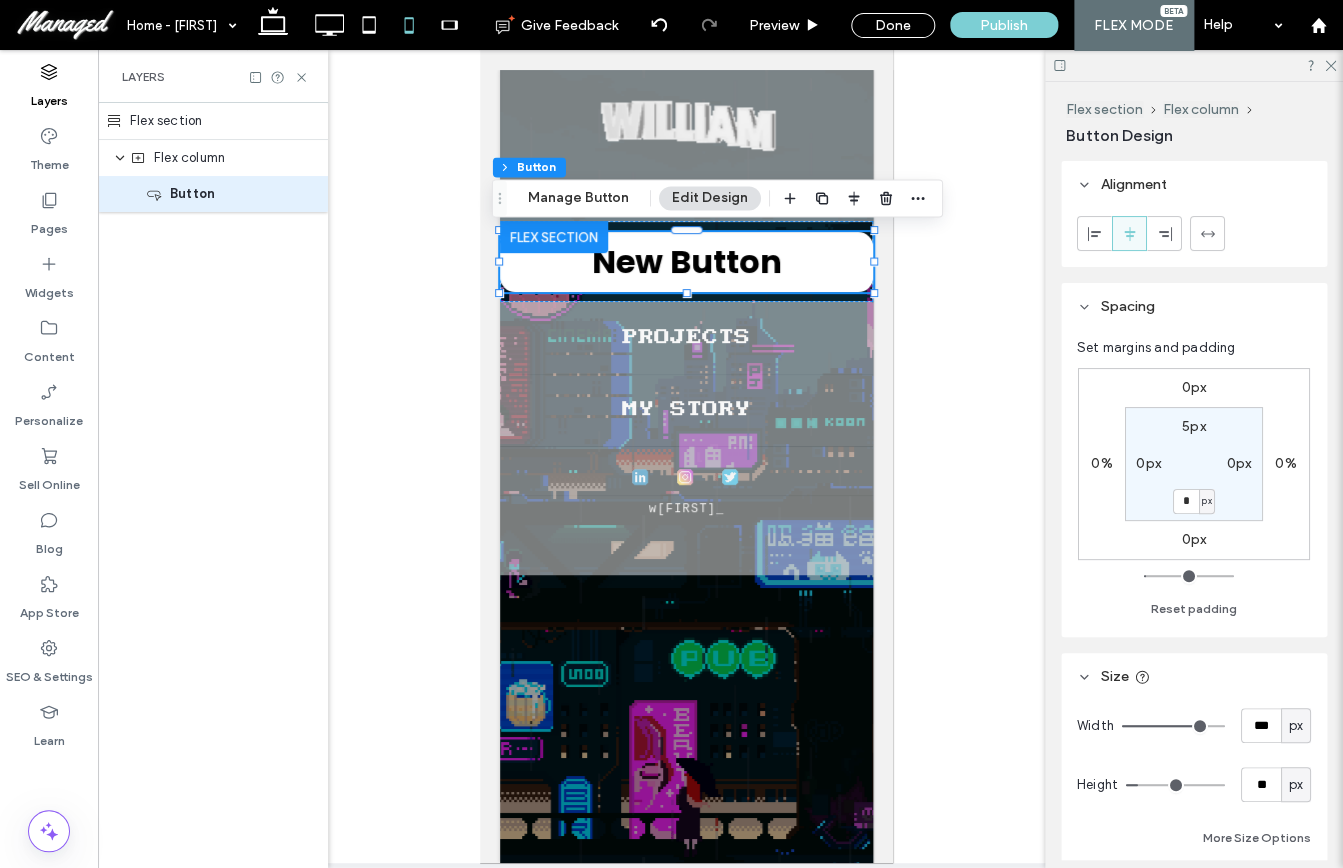 type on "***" 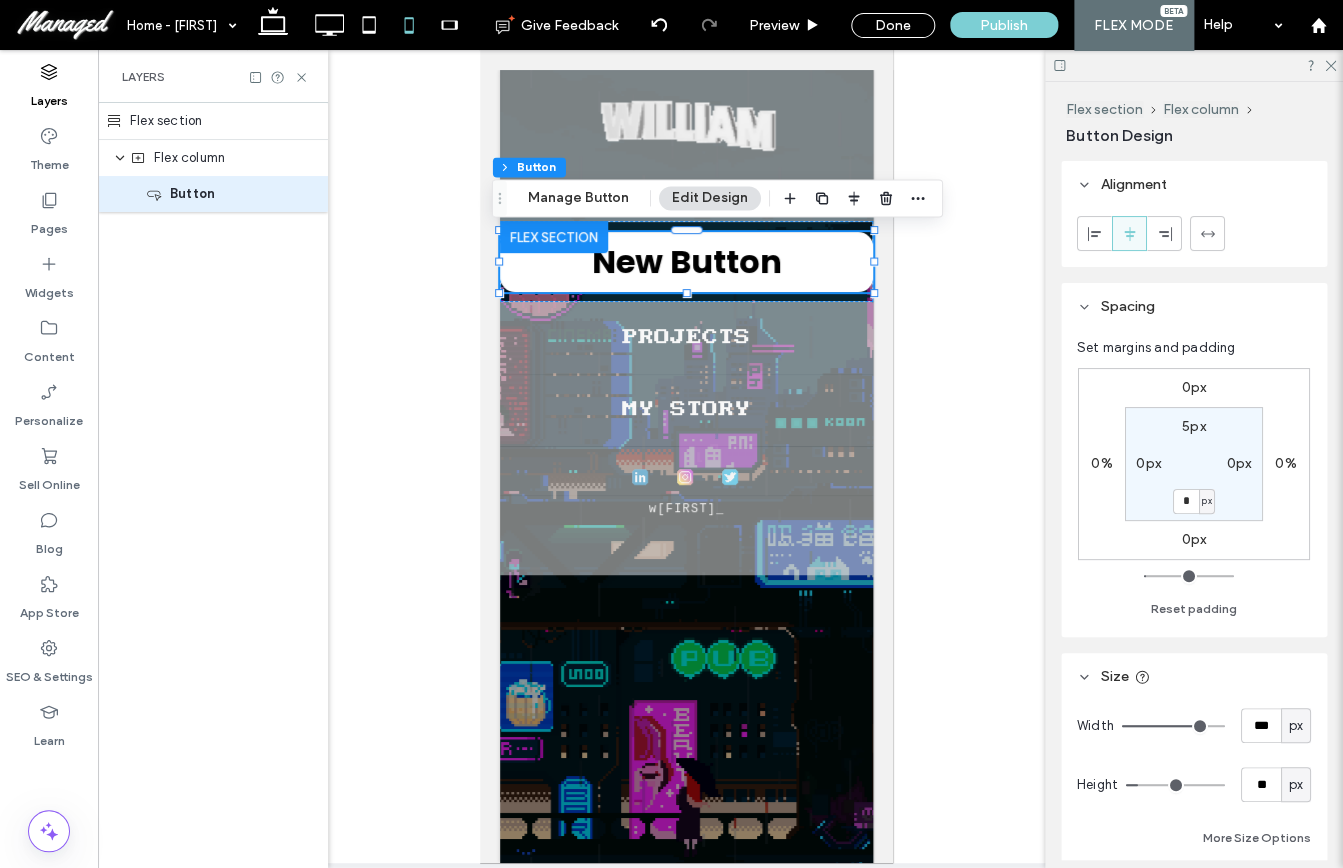 type on "***" 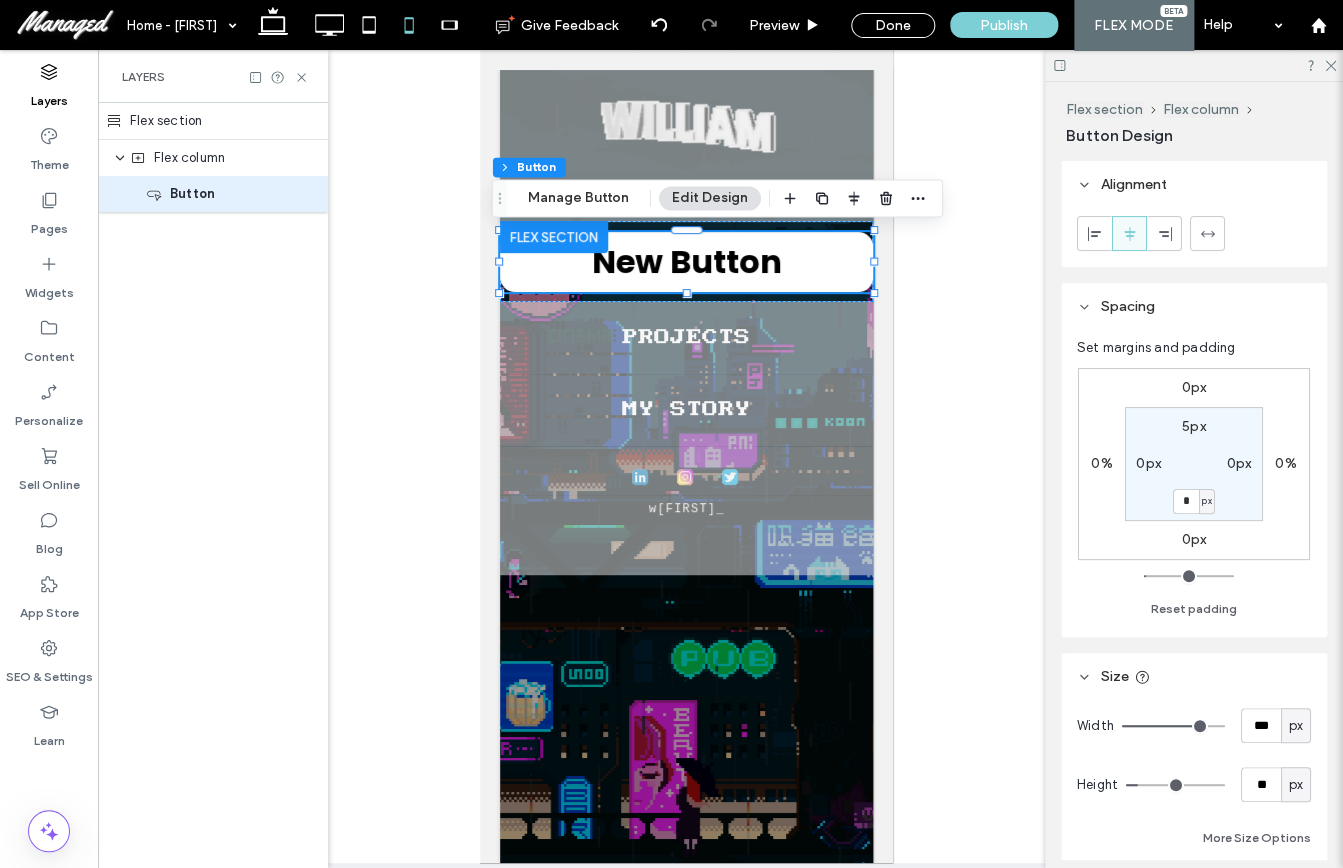 type on "***" 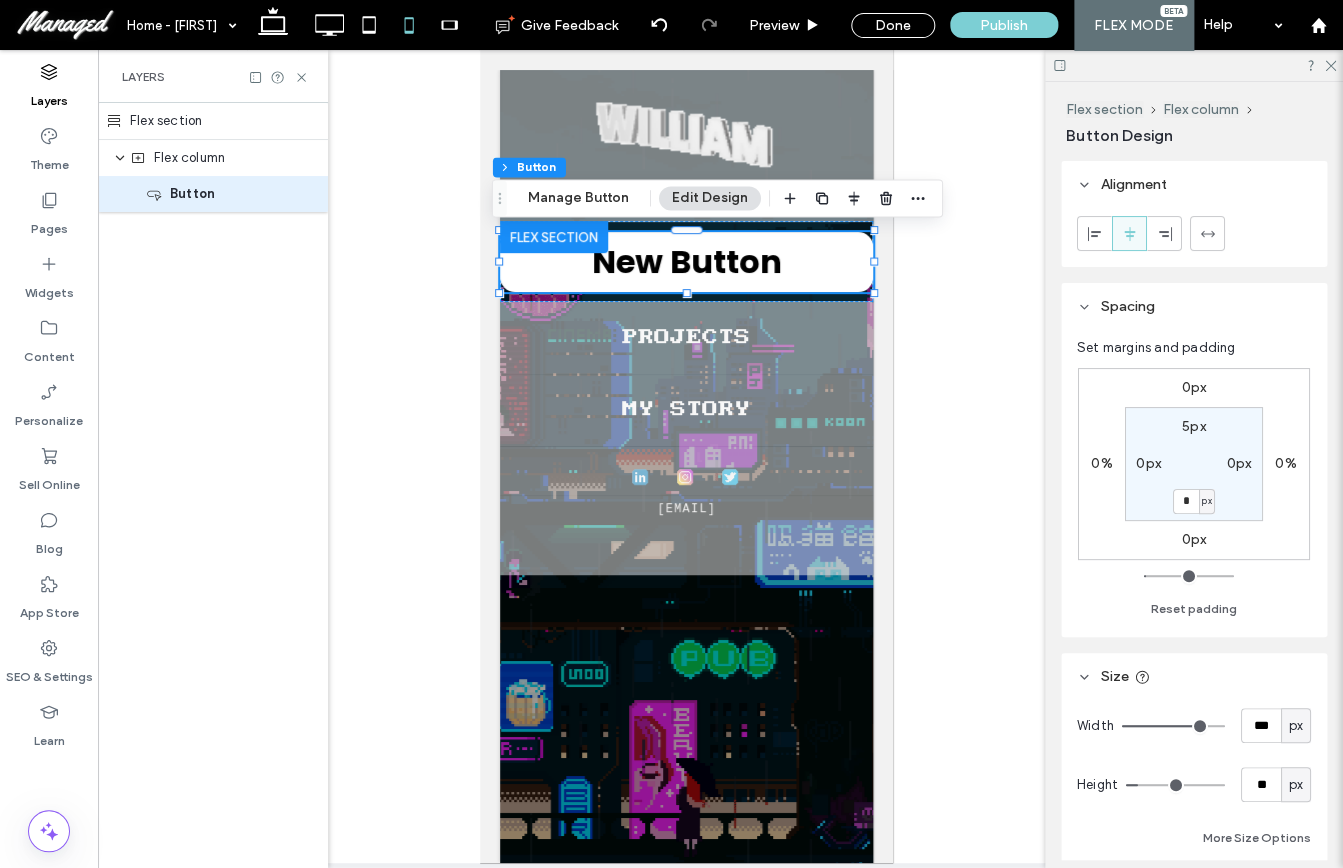 type on "***" 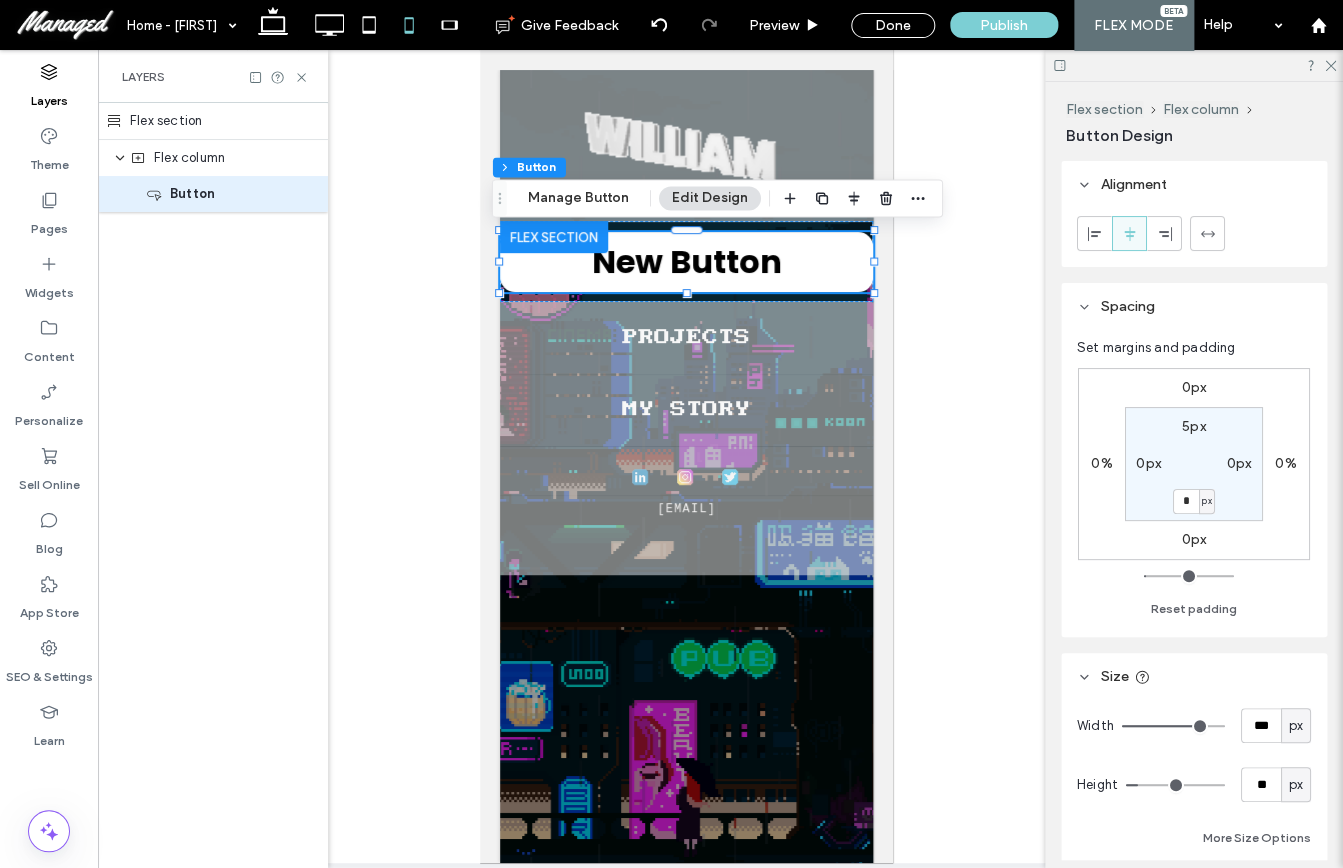 type on "***" 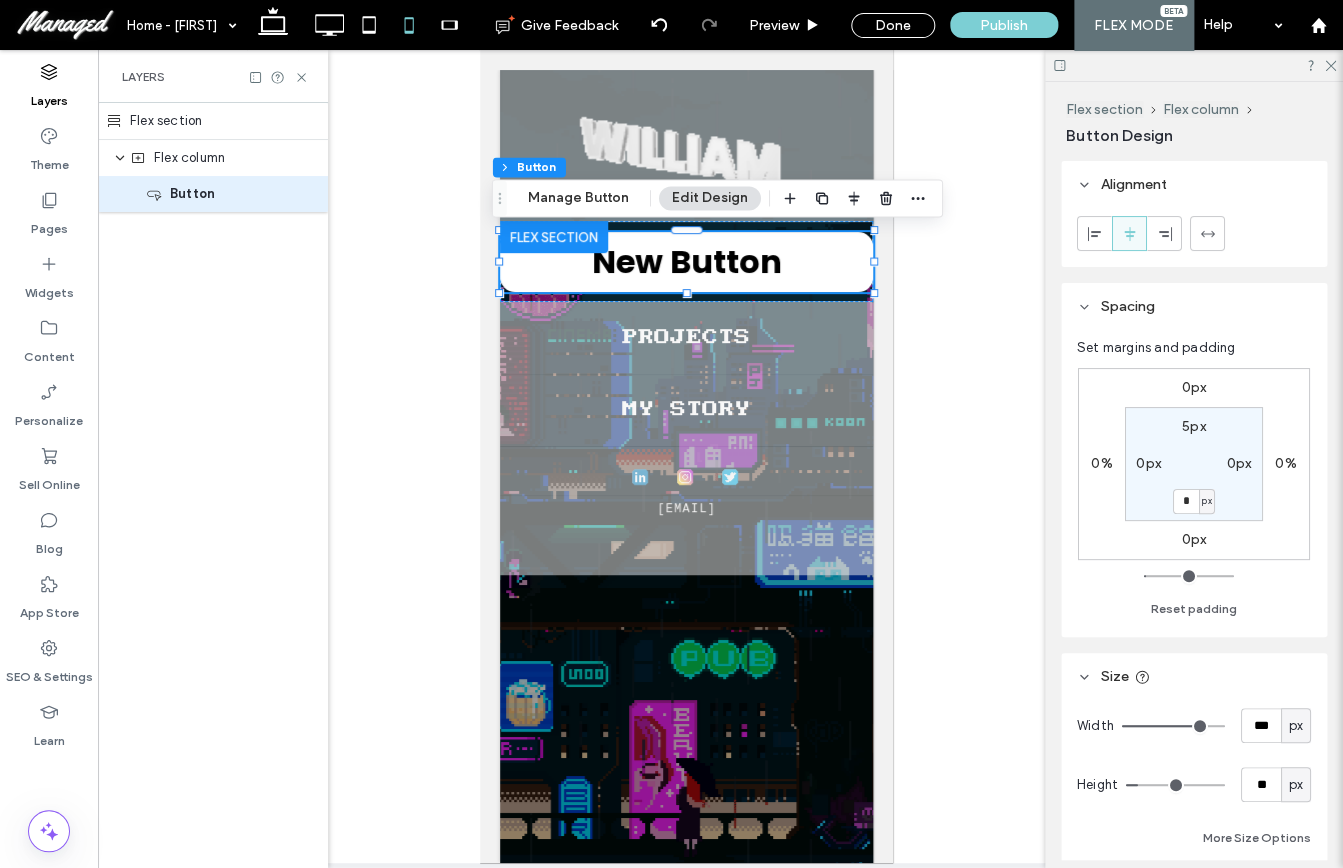 type on "***" 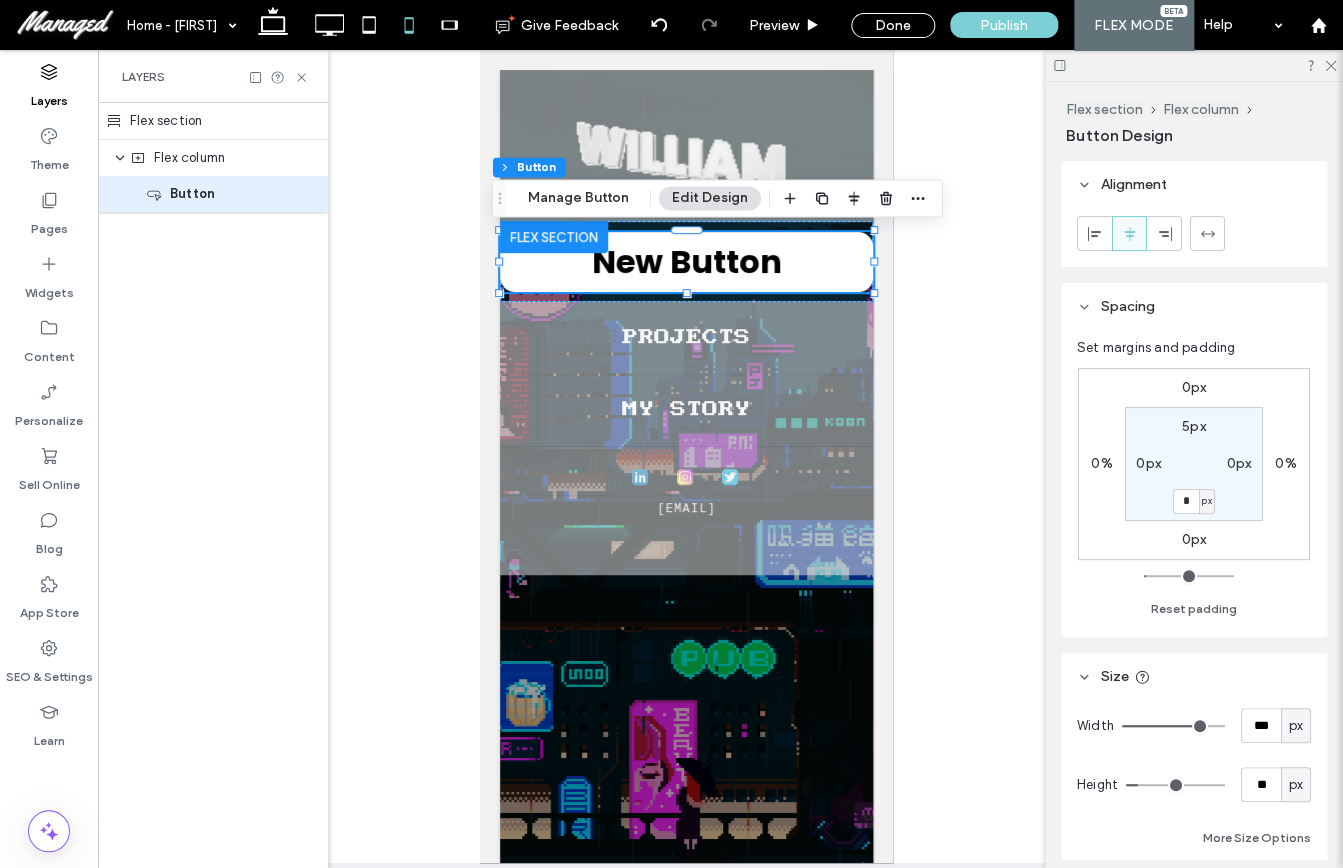 type on "***" 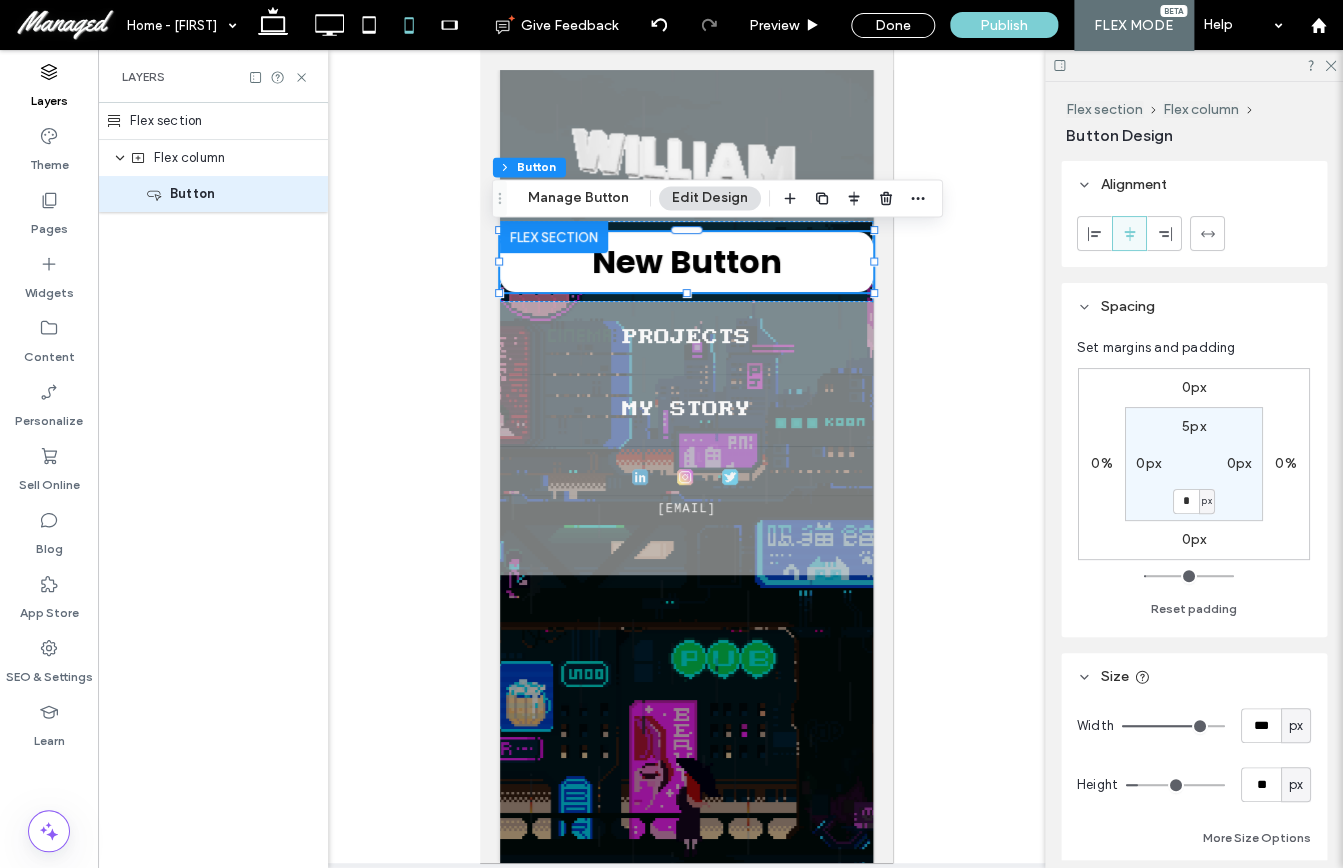 type on "***" 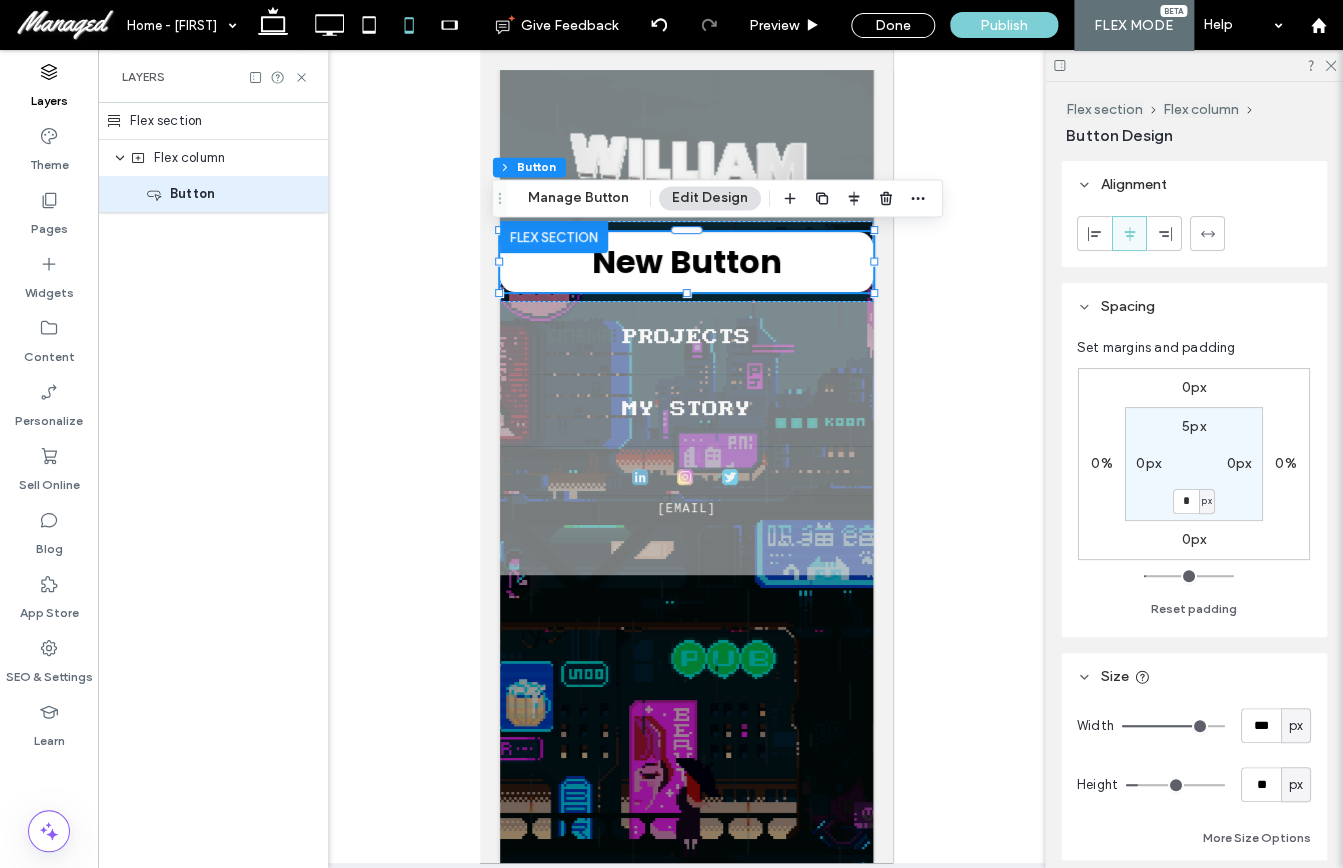 type on "***" 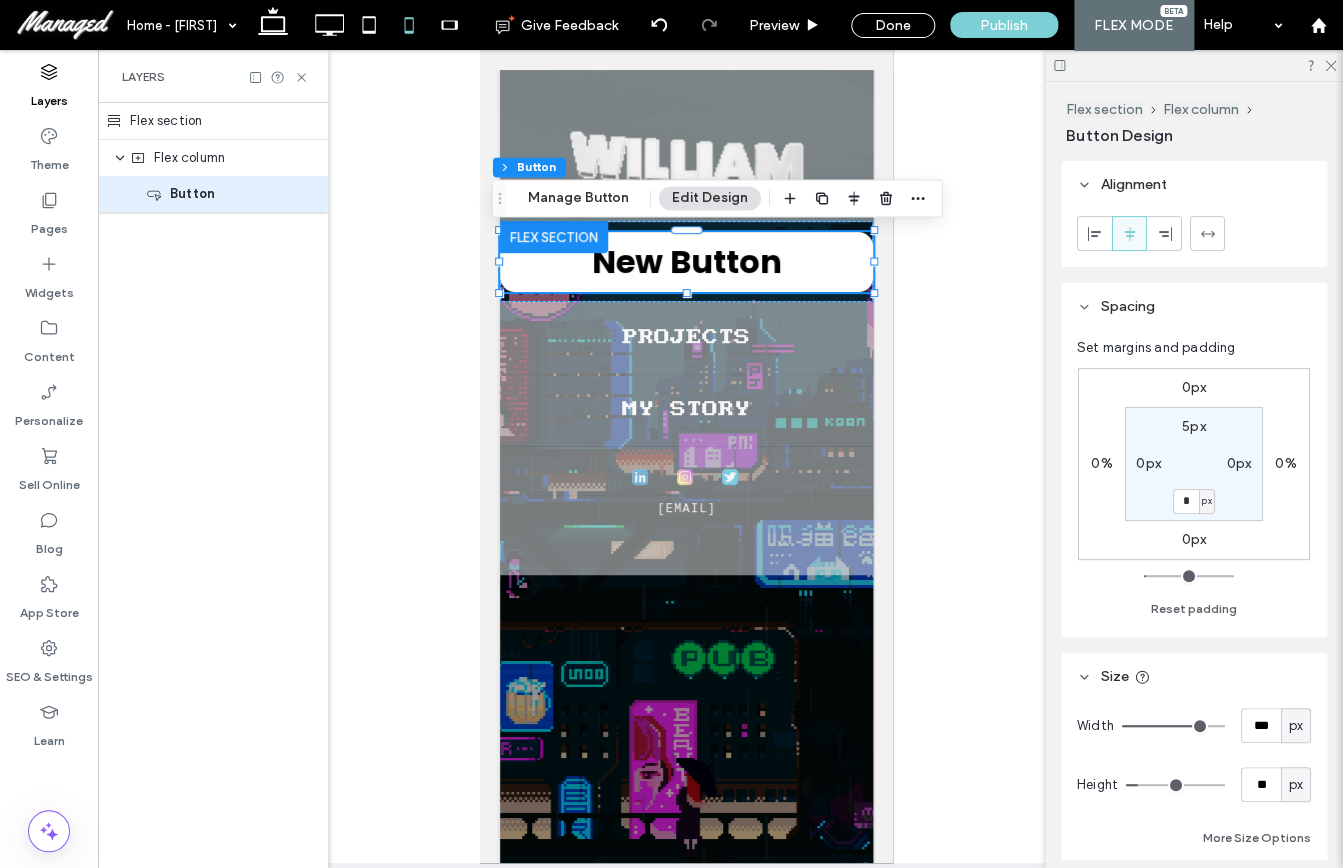 type on "***" 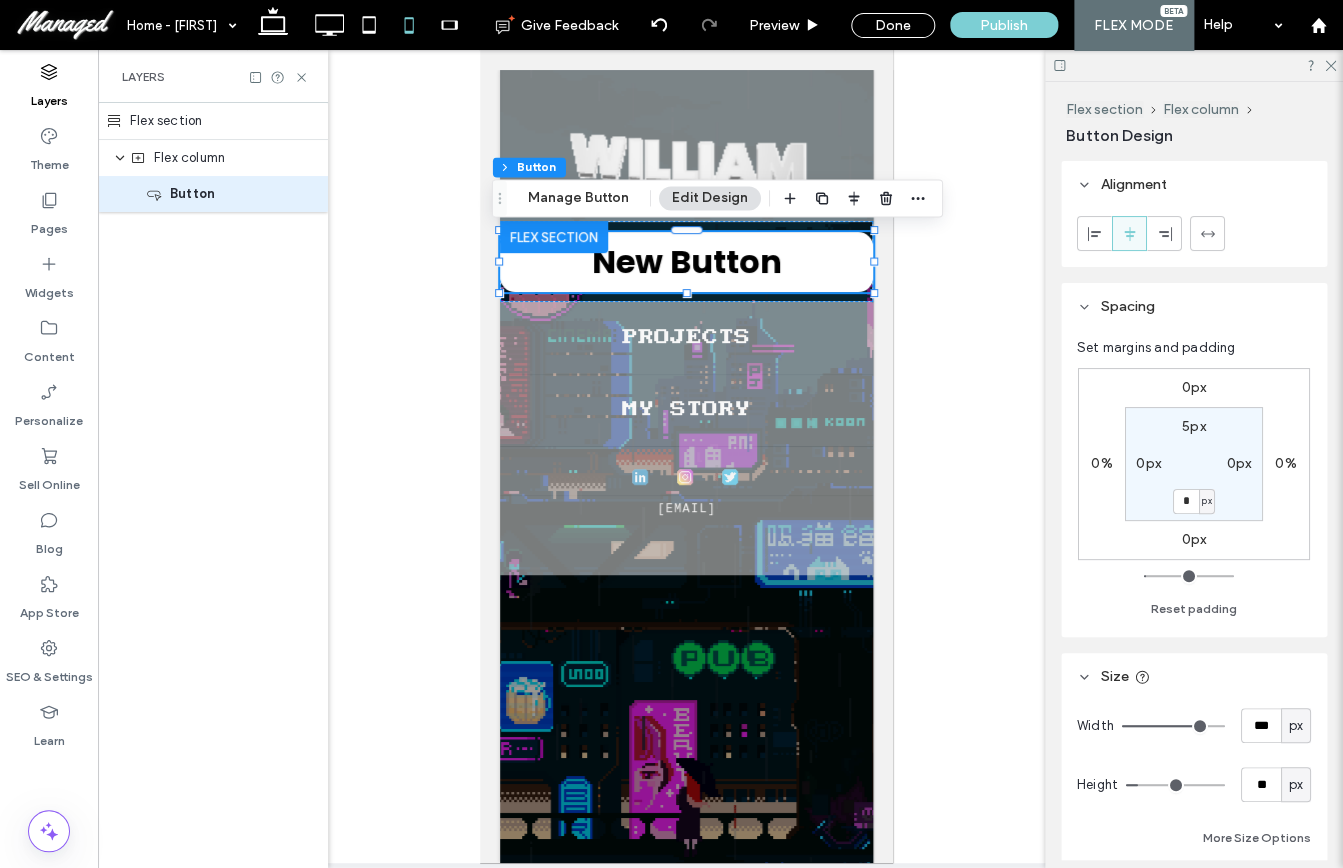 type on "***" 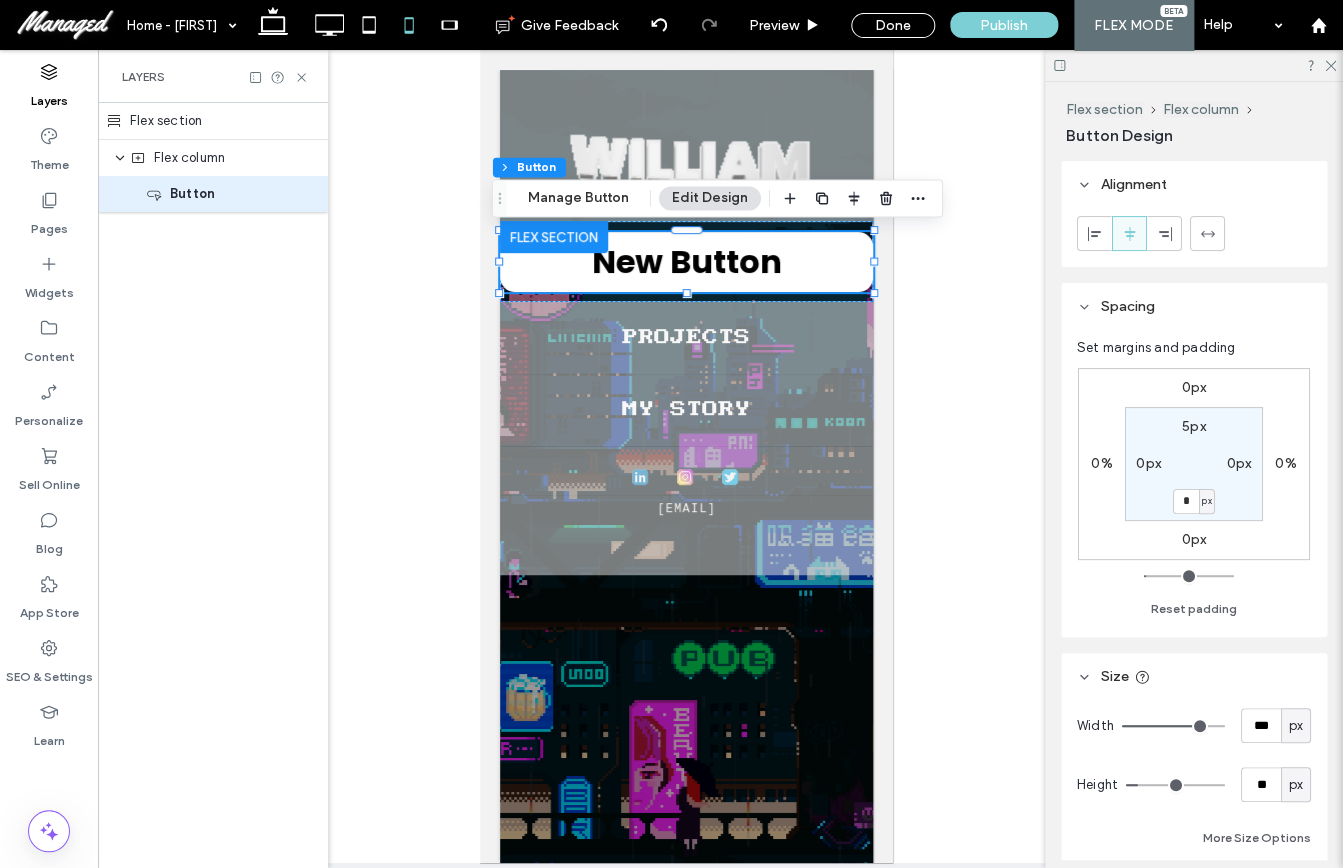 type on "***" 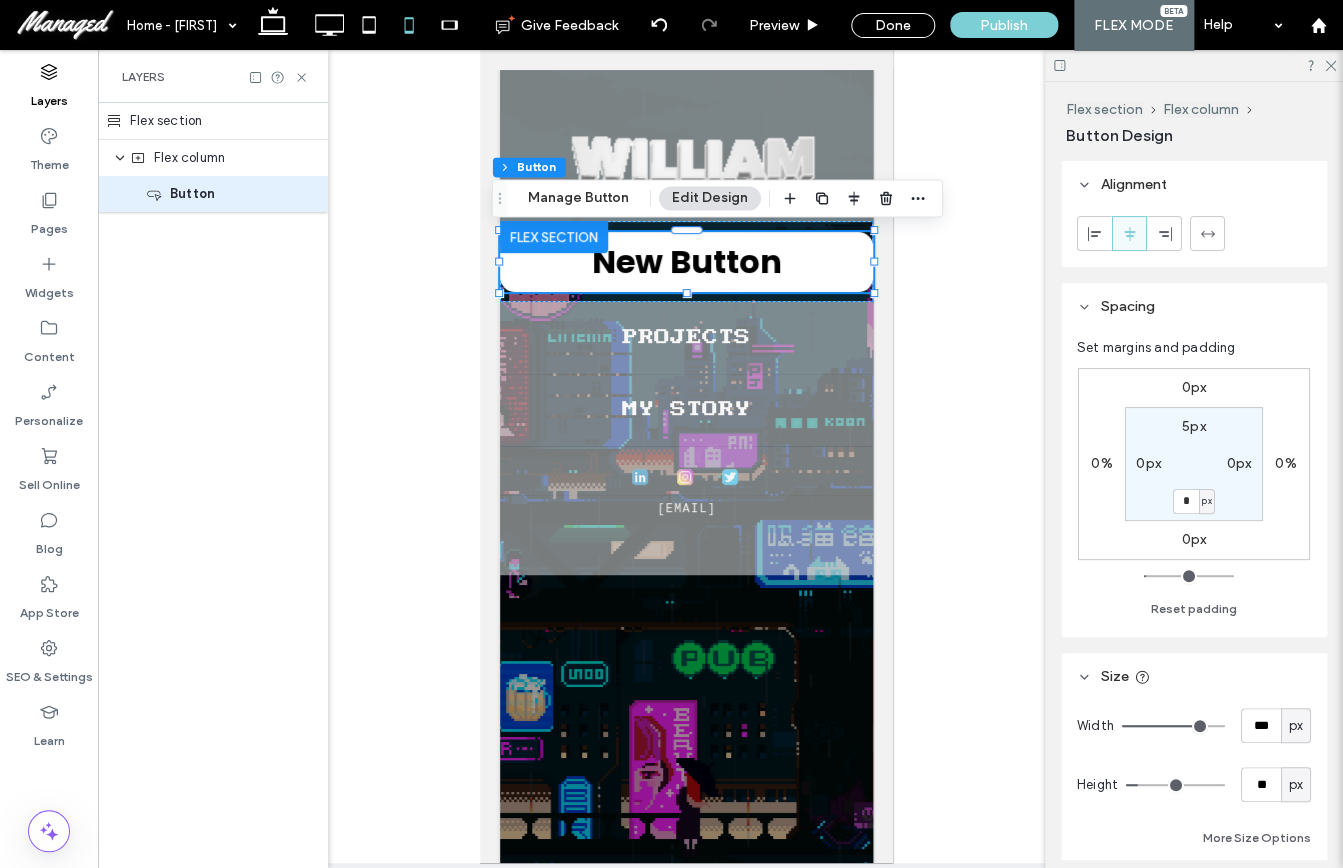 type on "***" 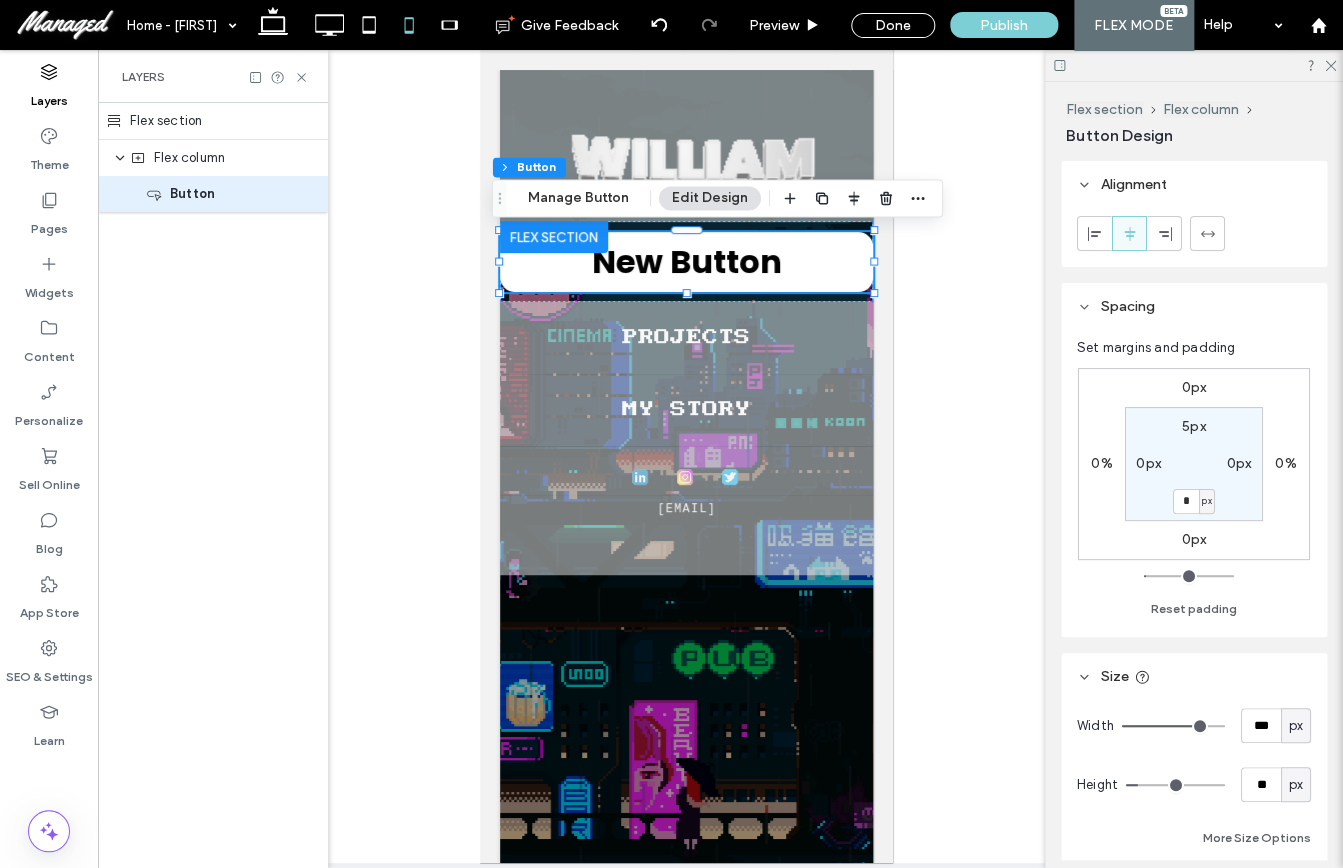 type on "***" 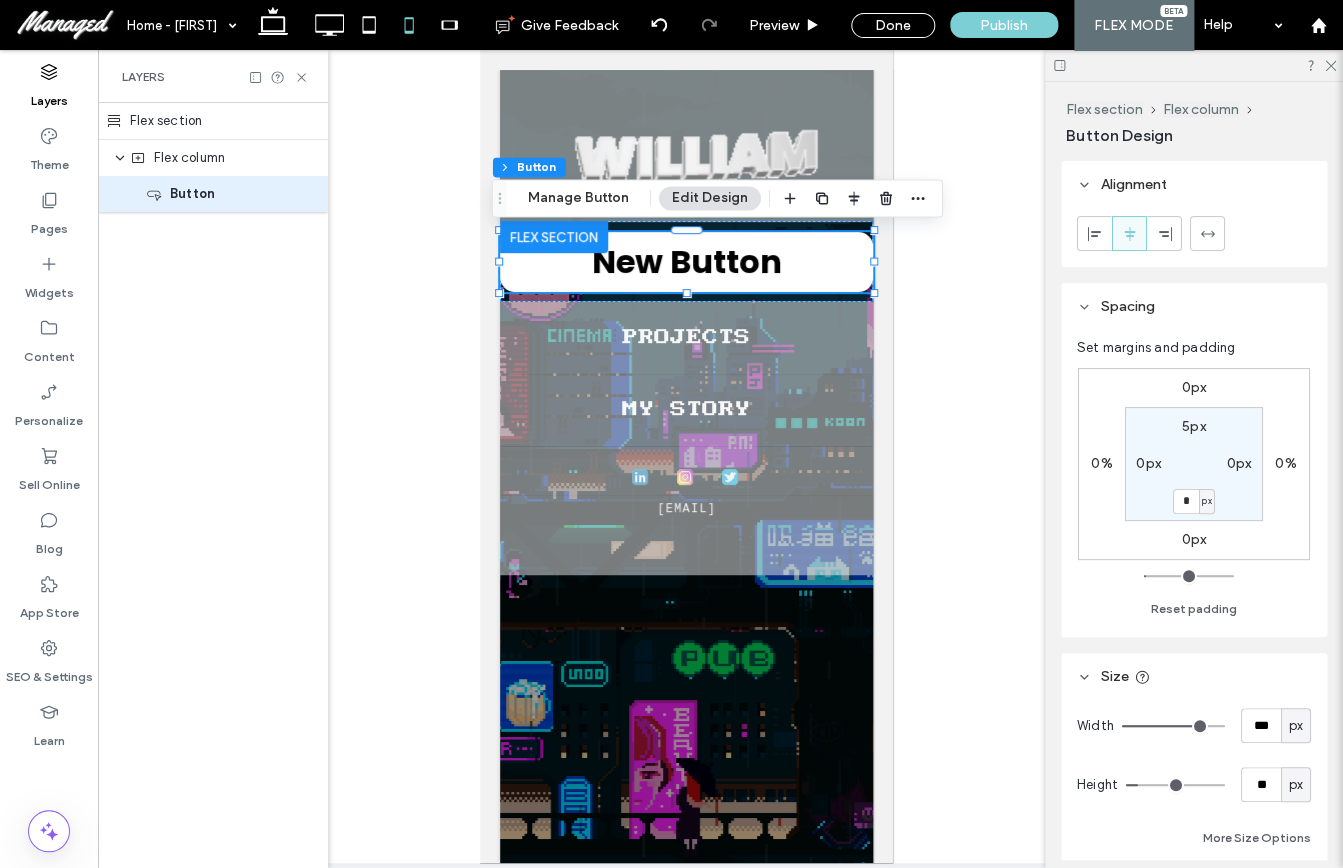type on "***" 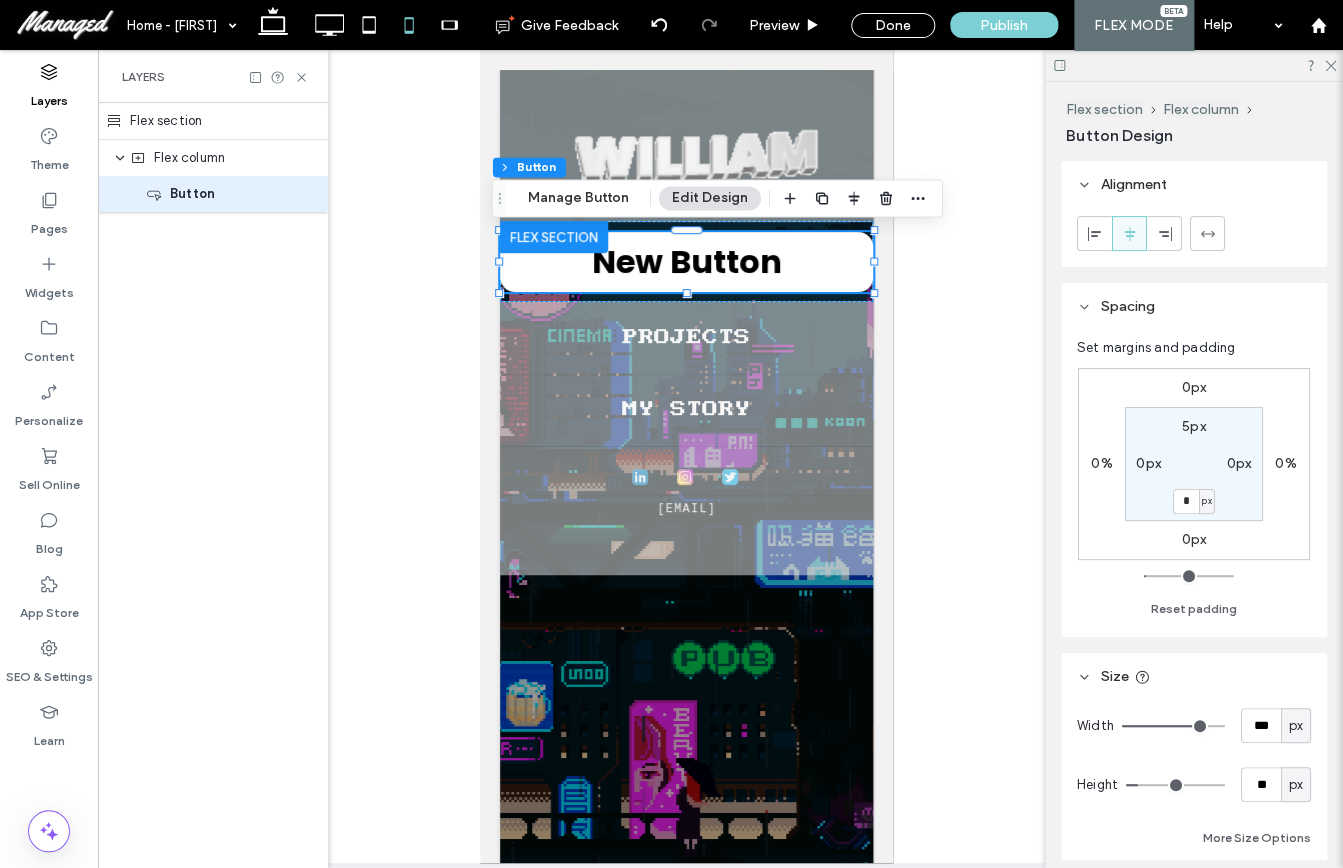 type on "***" 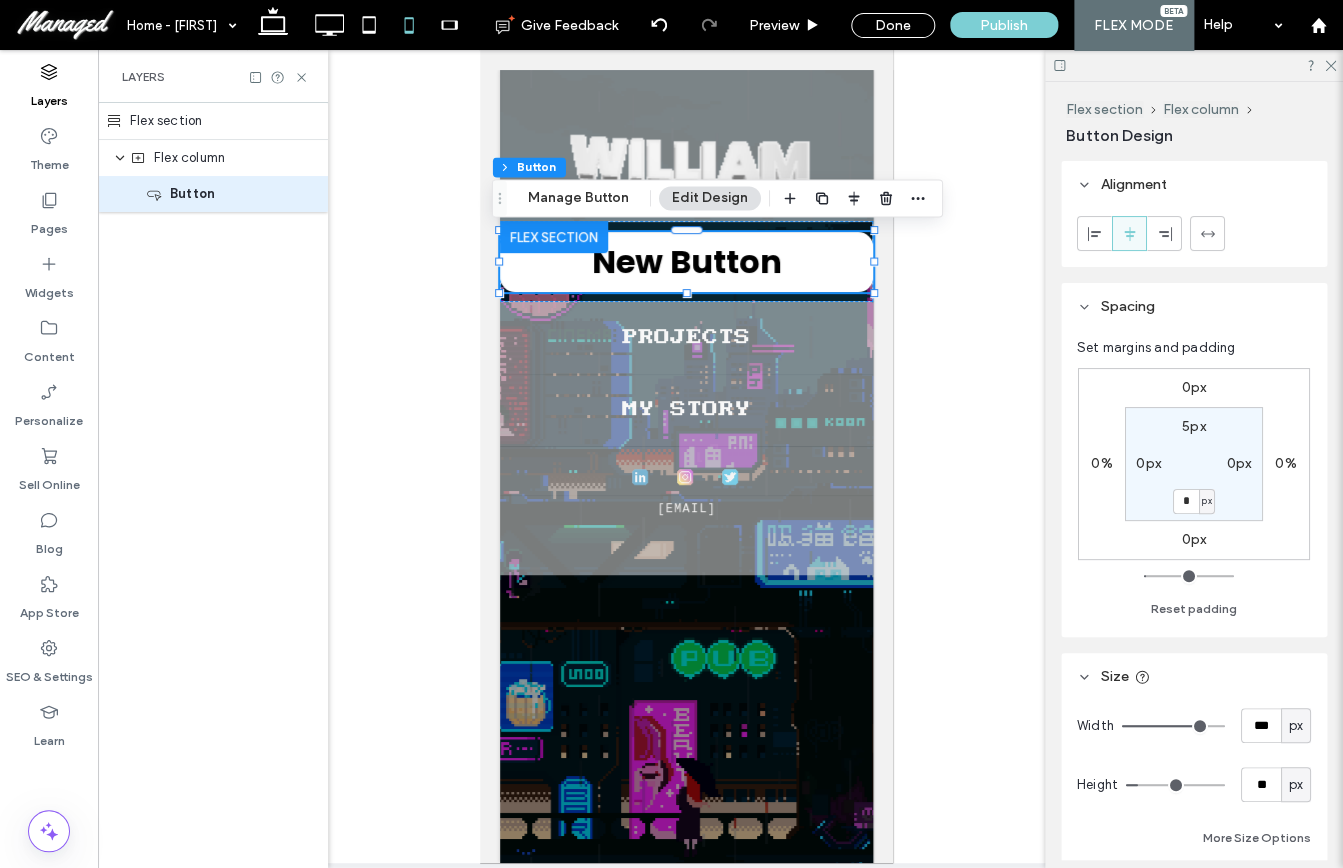 type on "***" 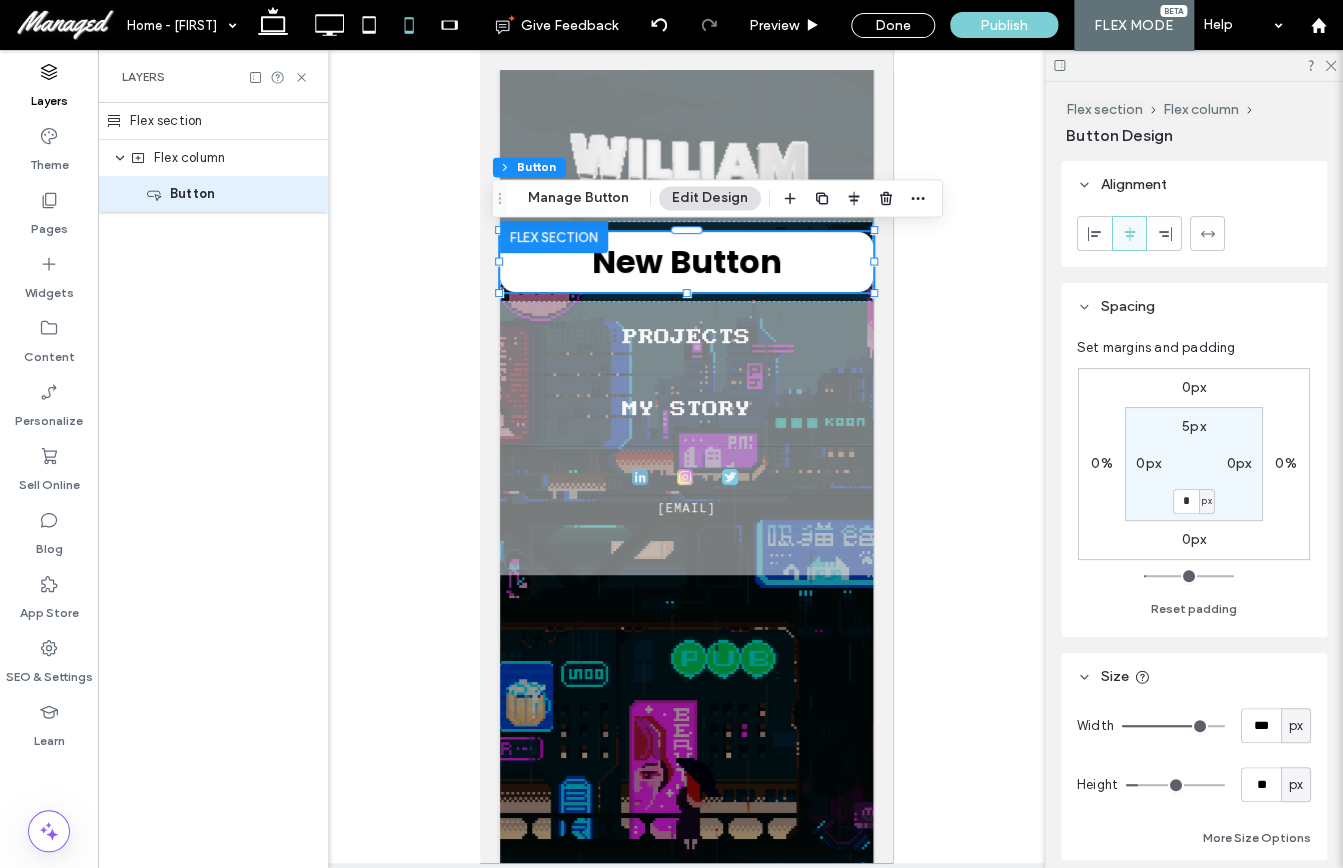 type on "***" 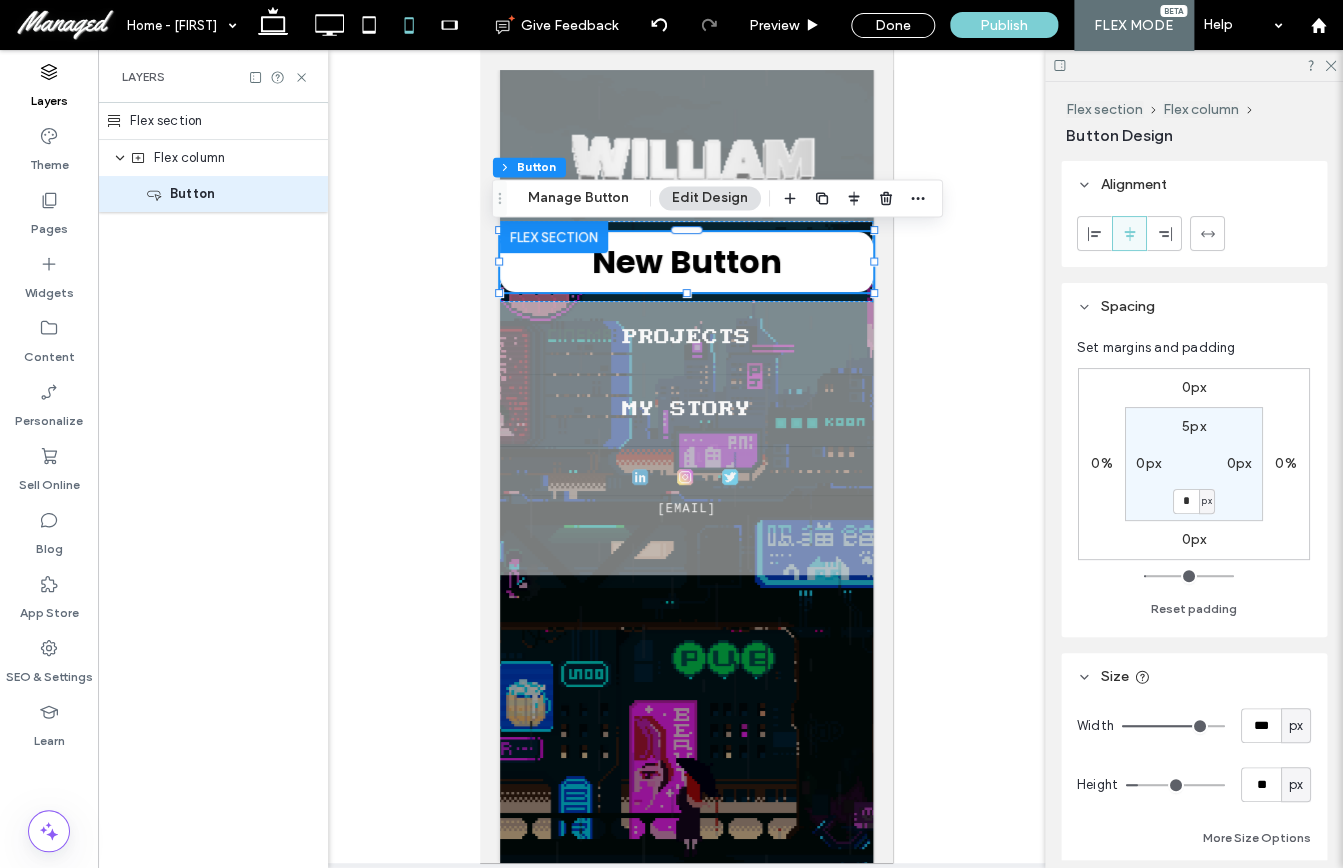 type on "***" 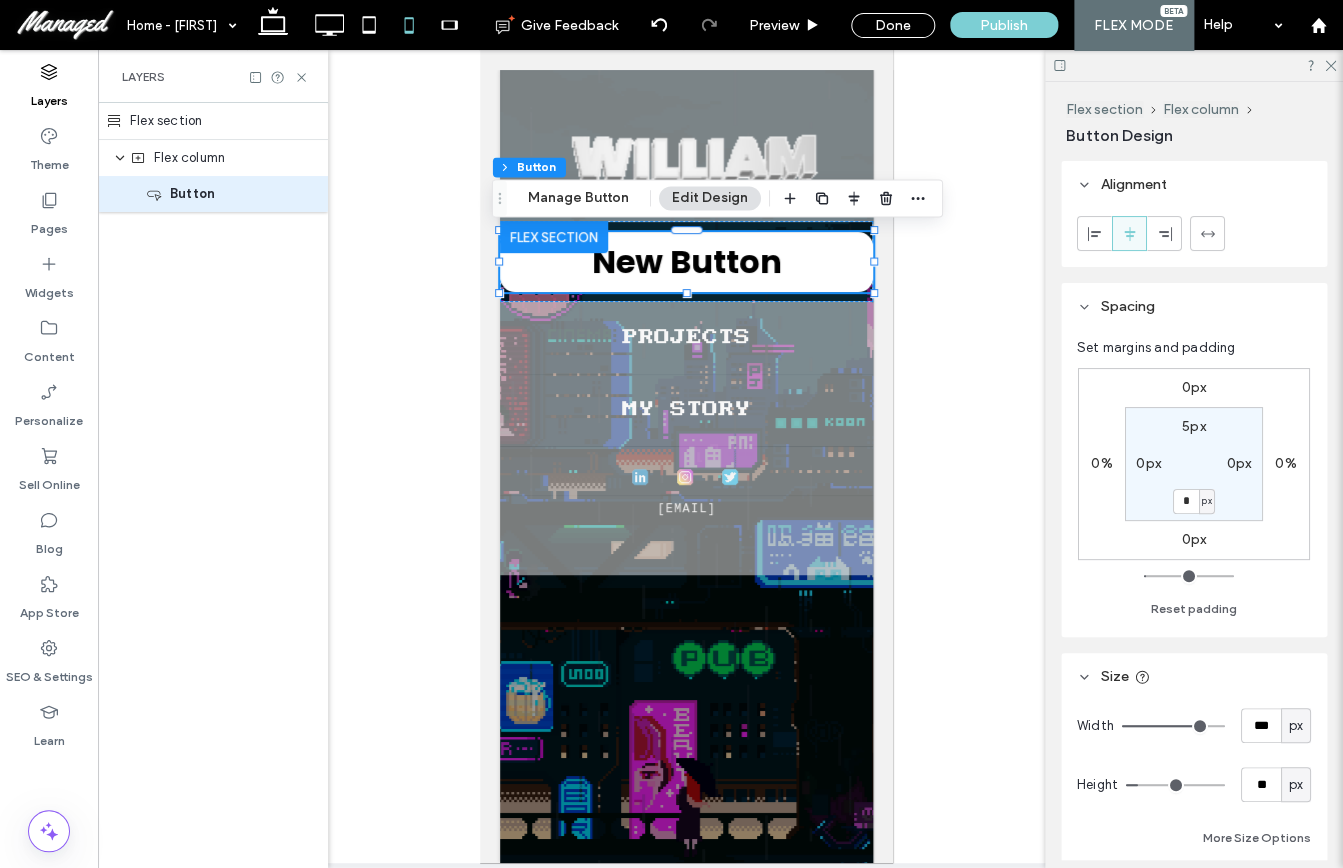 type on "***" 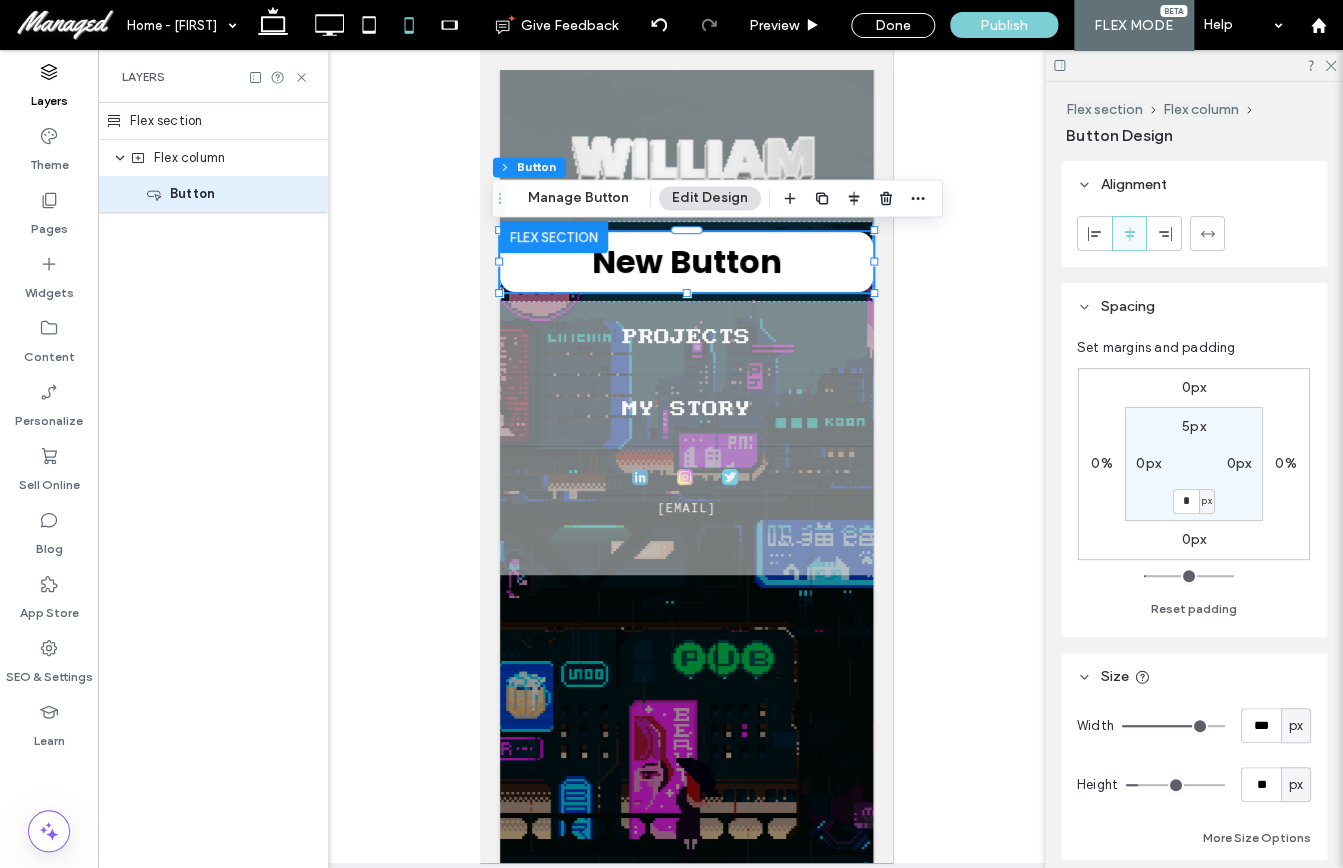 type on "***" 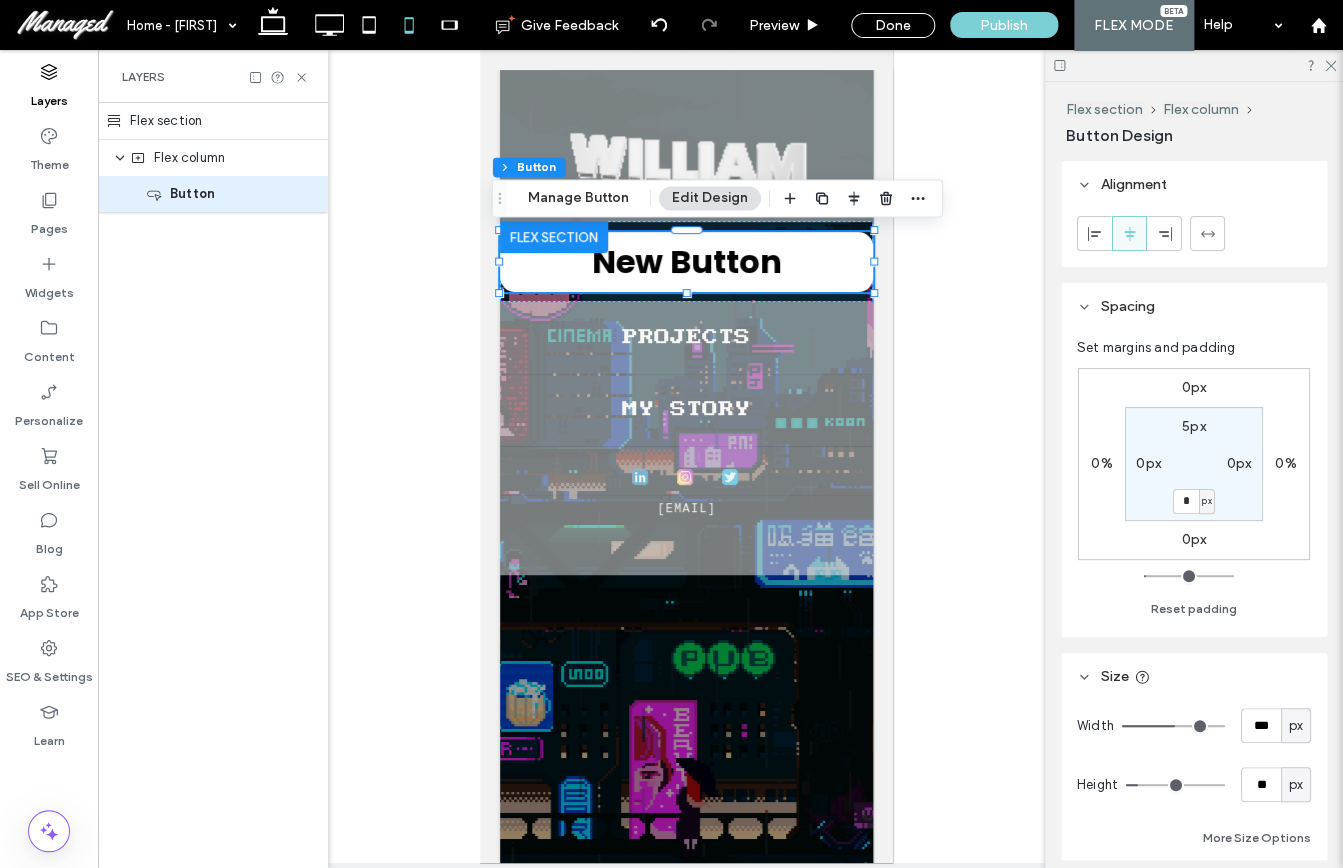type on "***" 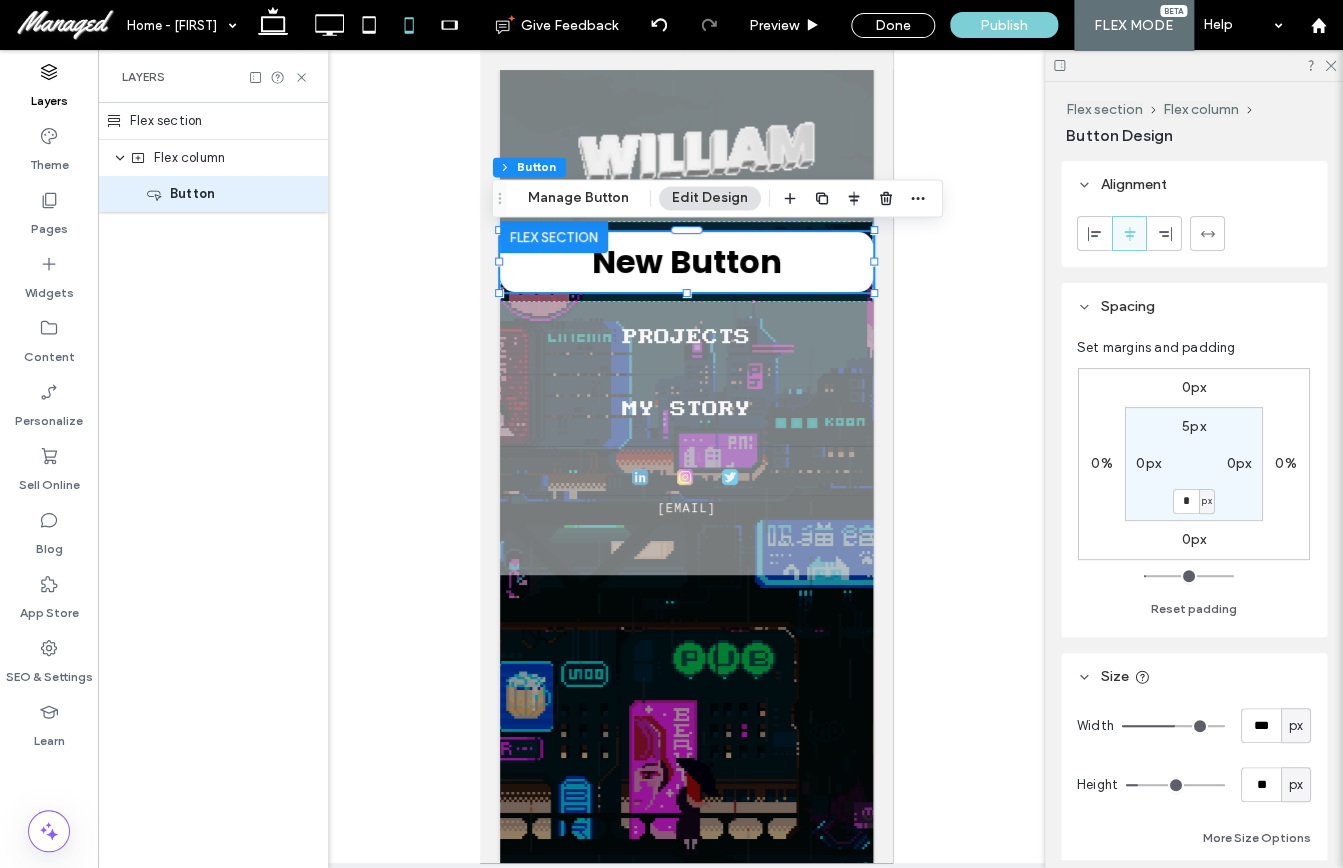 type on "***" 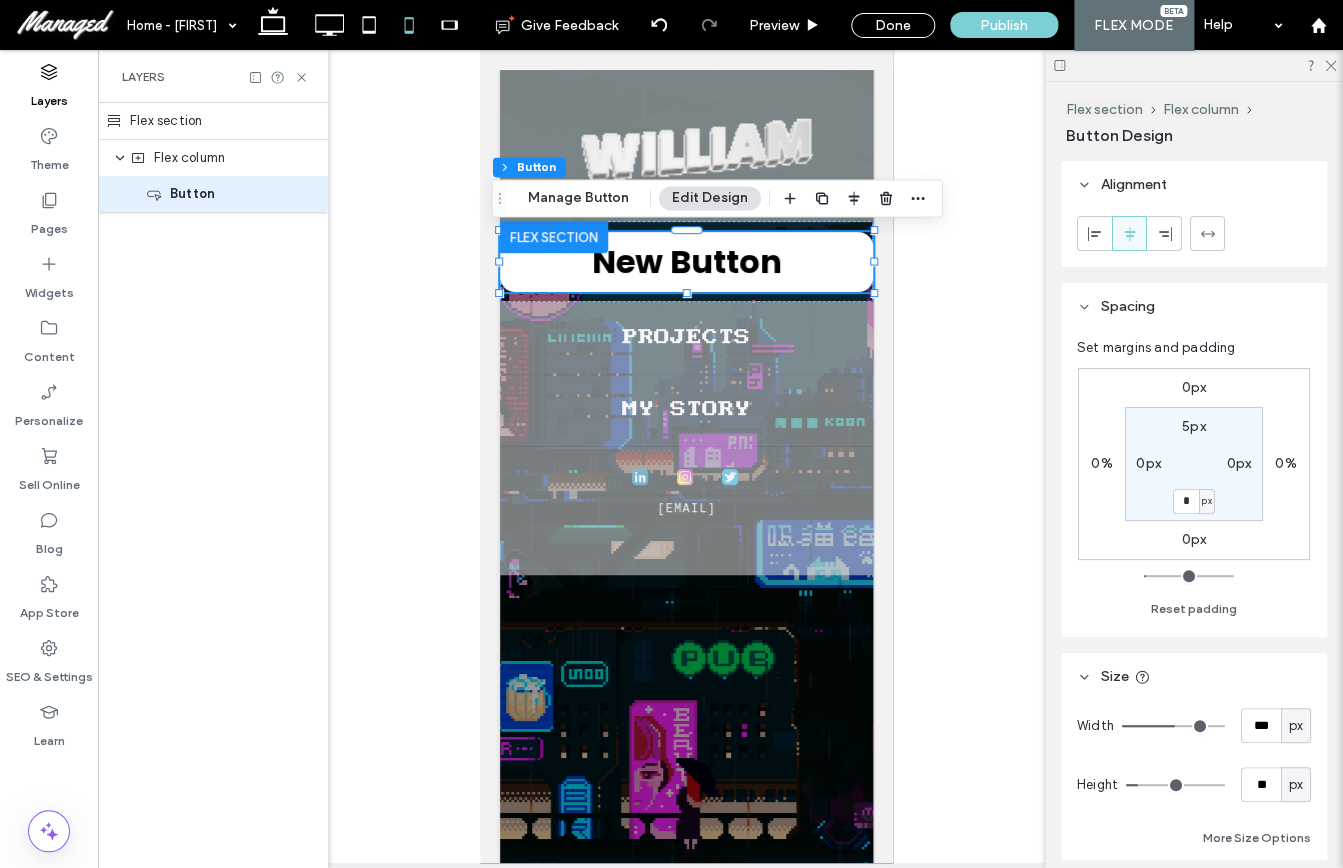 type 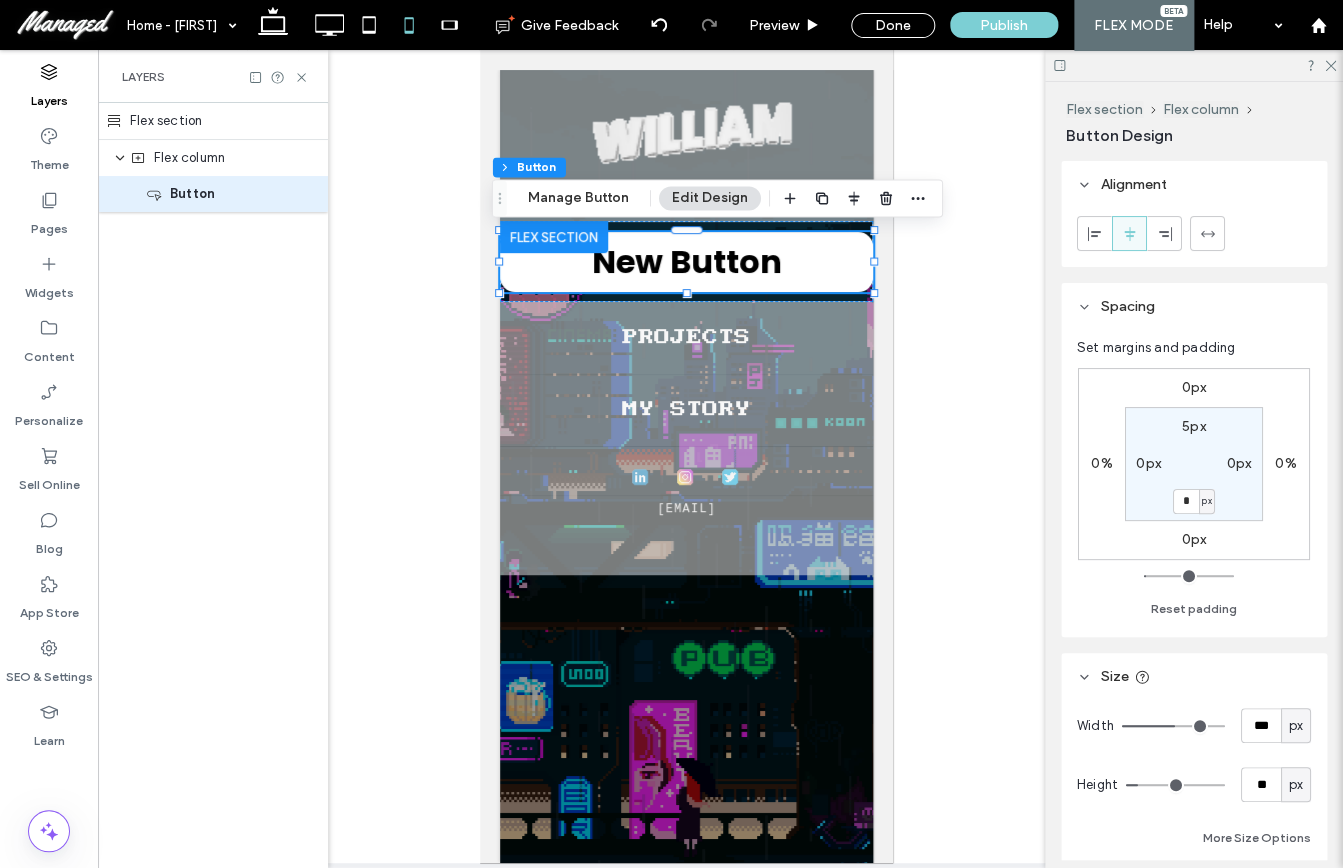 drag, startPoint x: 1215, startPoint y: 734, endPoint x: 1175, endPoint y: 732, distance: 40.04997 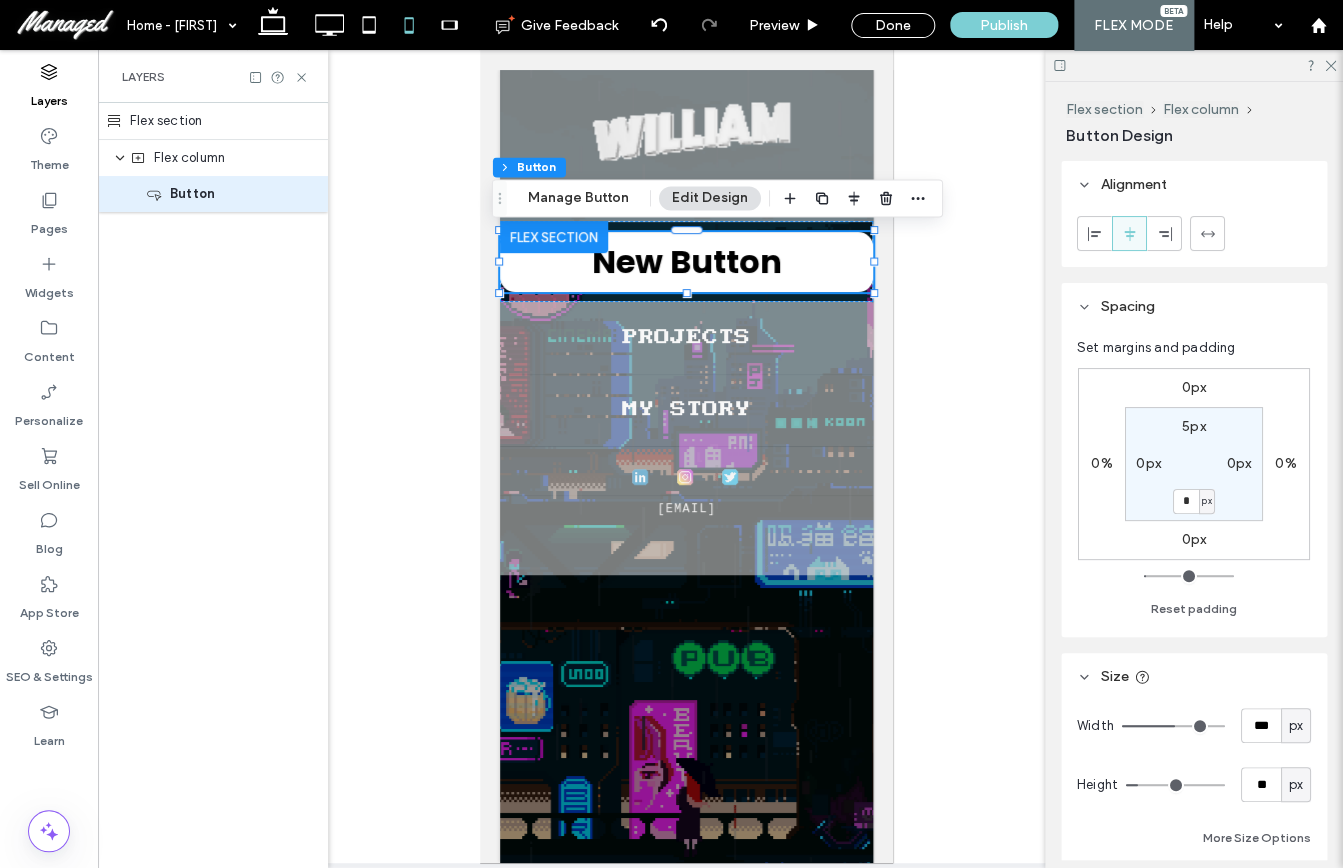 click at bounding box center [1173, 726] 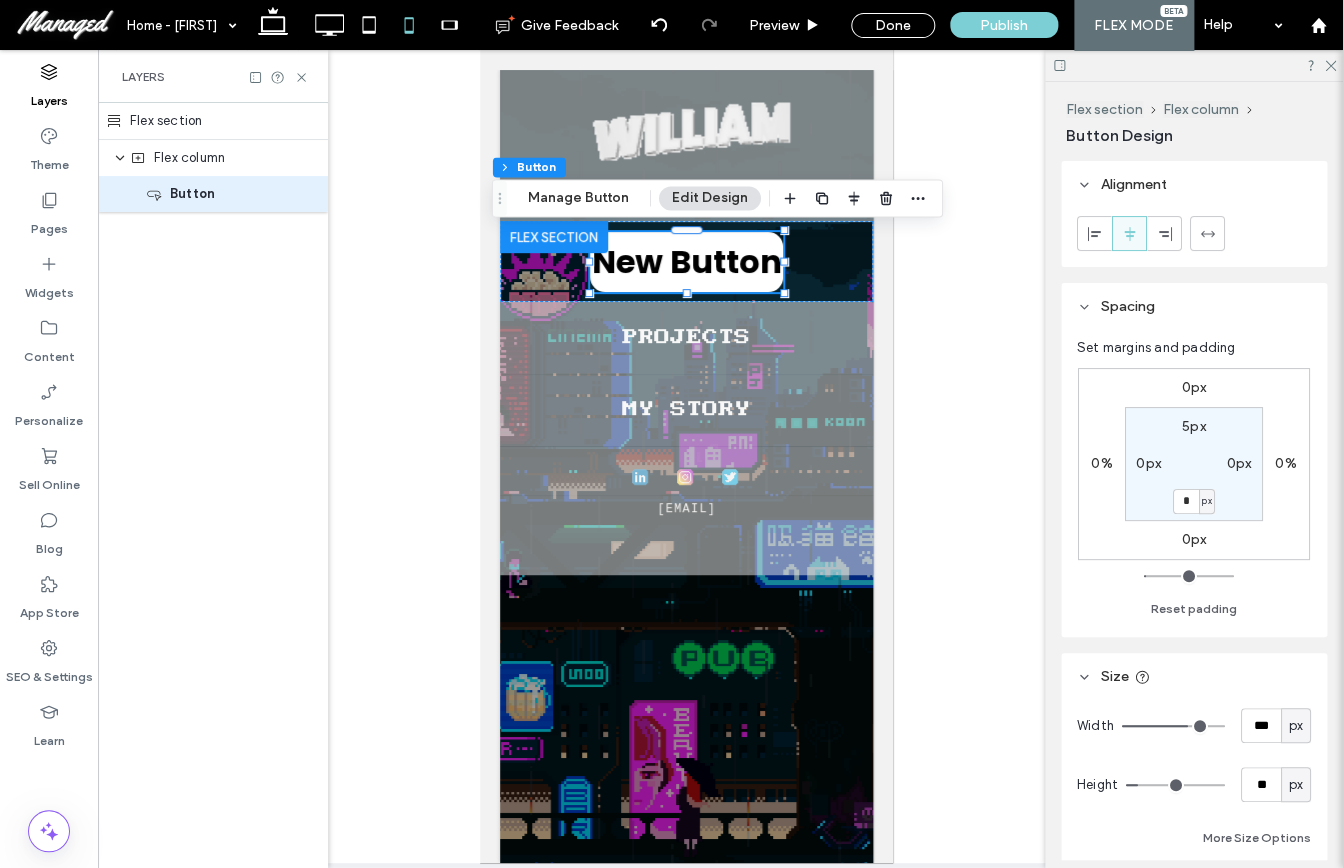 click at bounding box center [1173, 726] 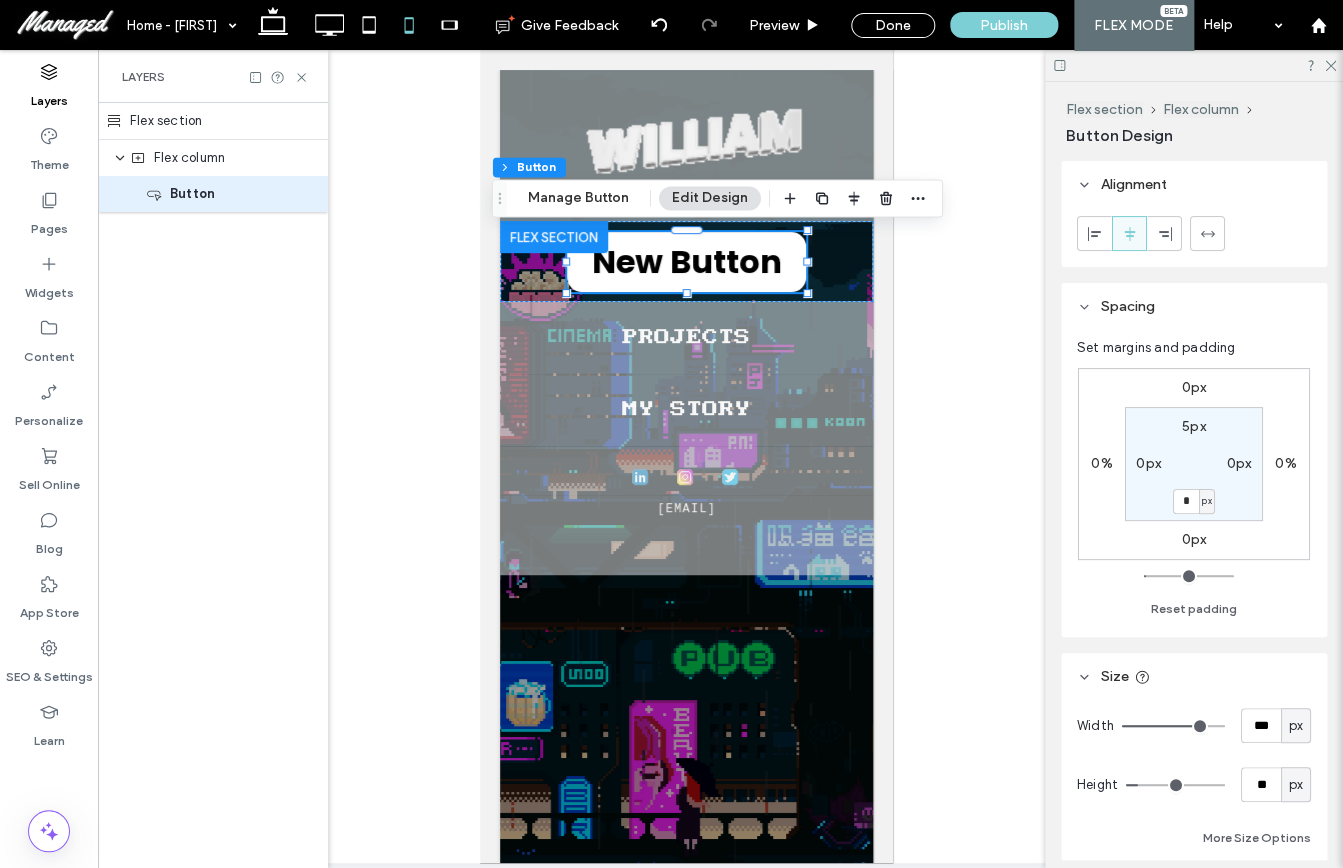 click at bounding box center [1173, 726] 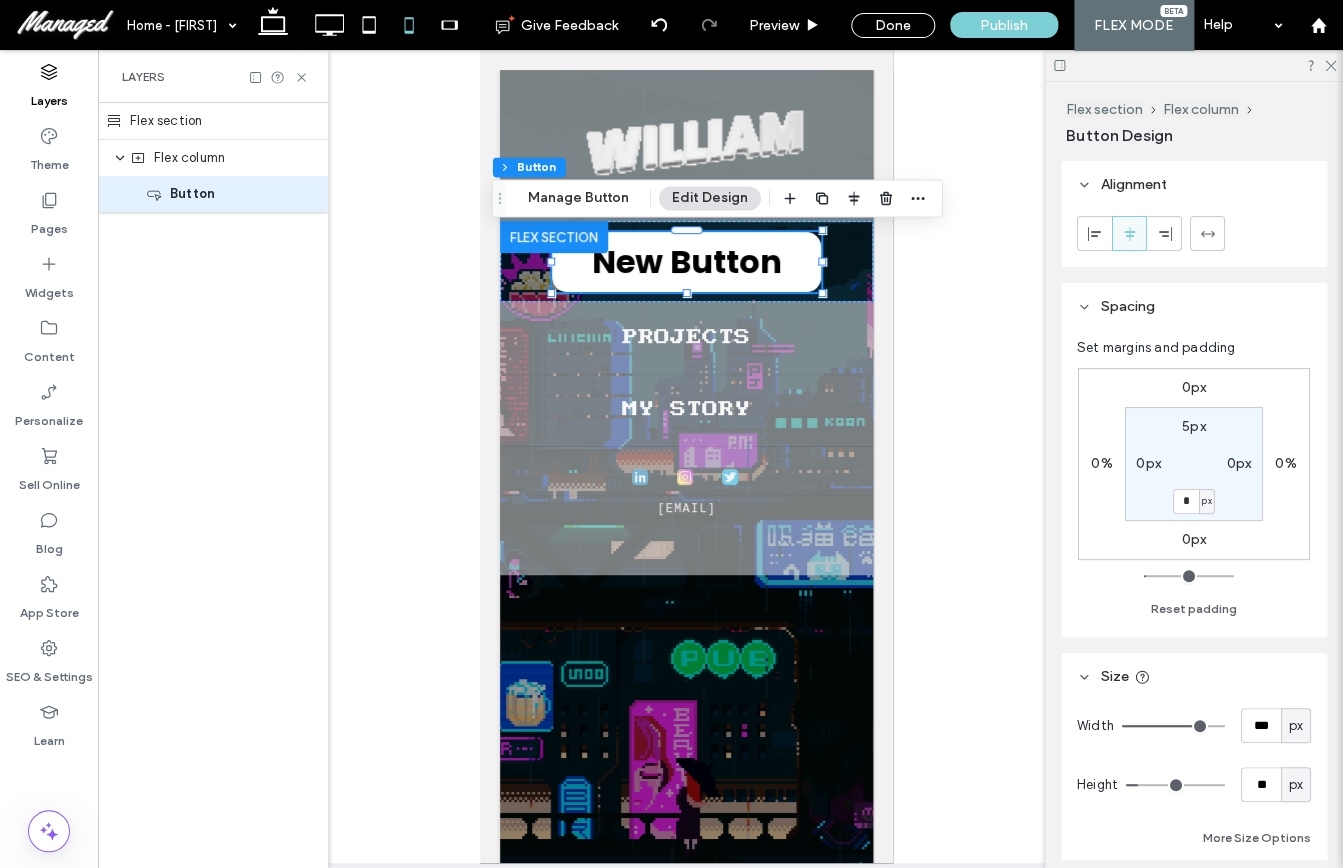 click at bounding box center [1173, 726] 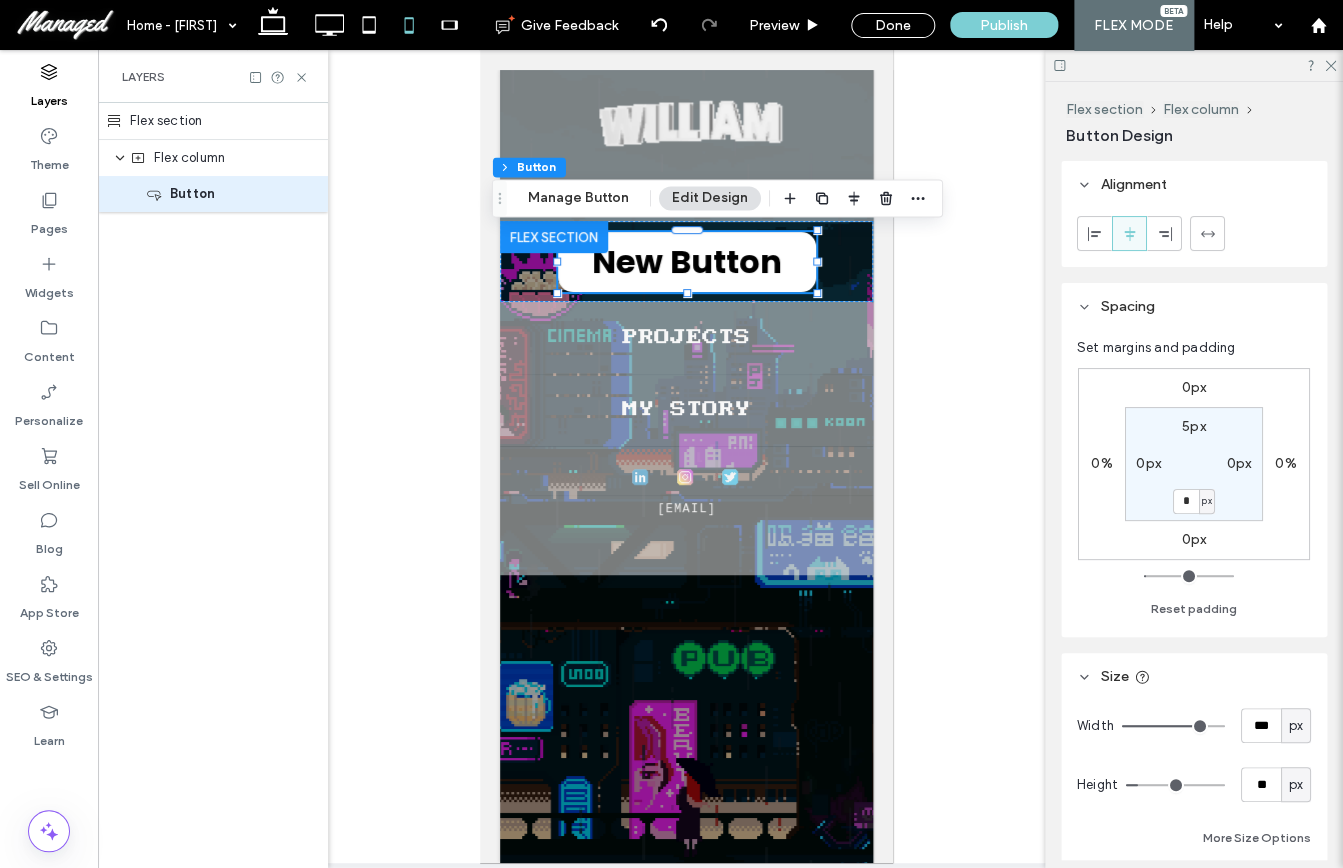 click at bounding box center [1173, 726] 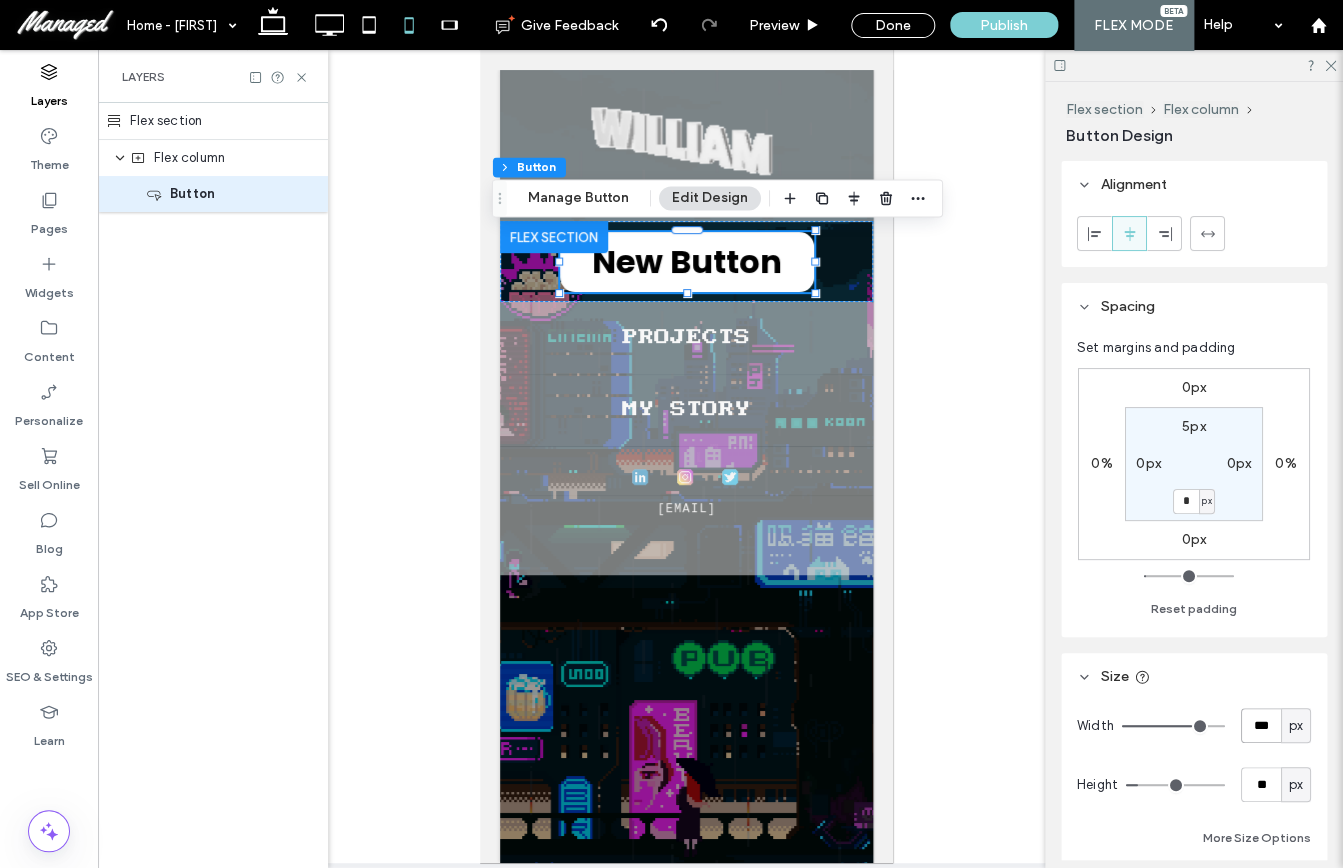 click on "***" at bounding box center [1261, 725] 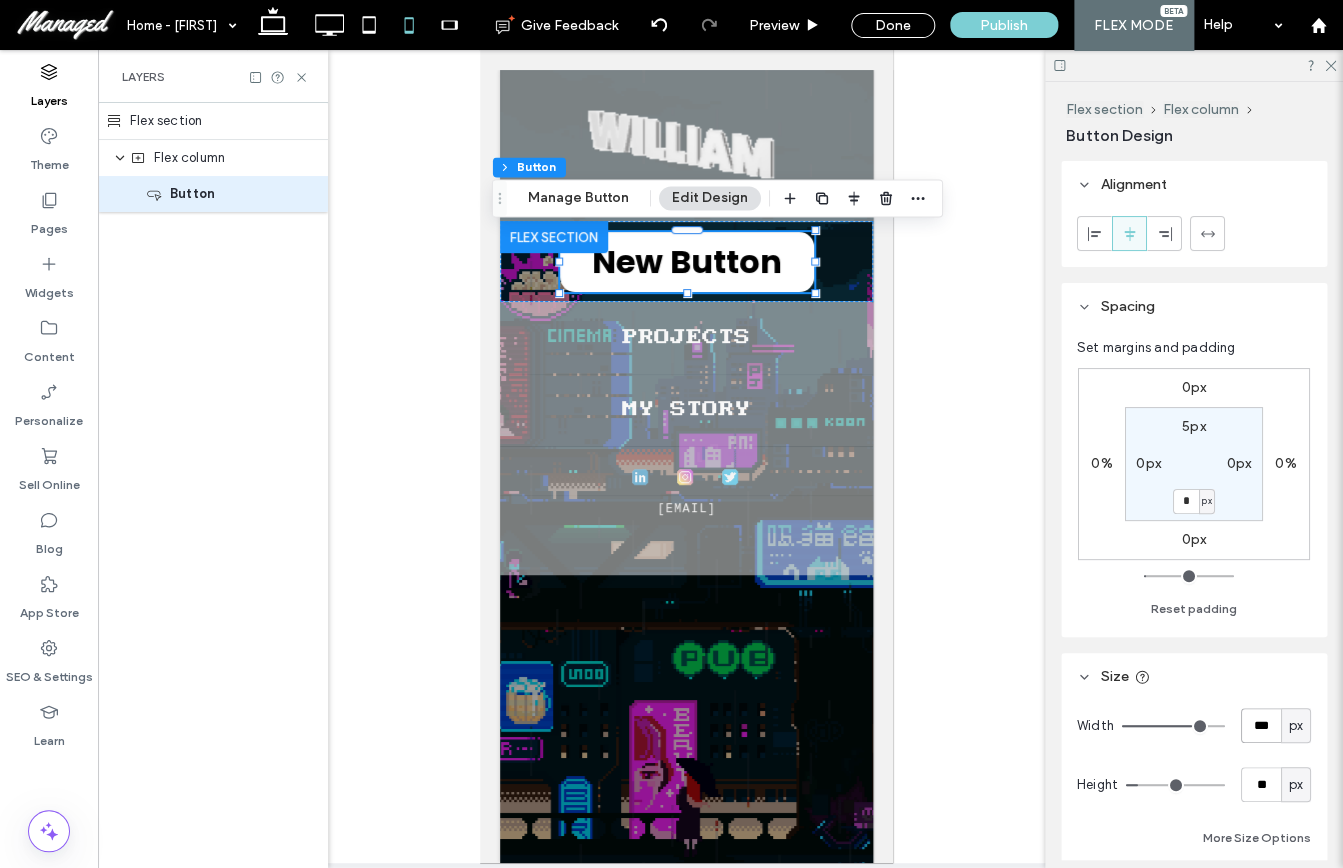 click on "***" at bounding box center (1261, 725) 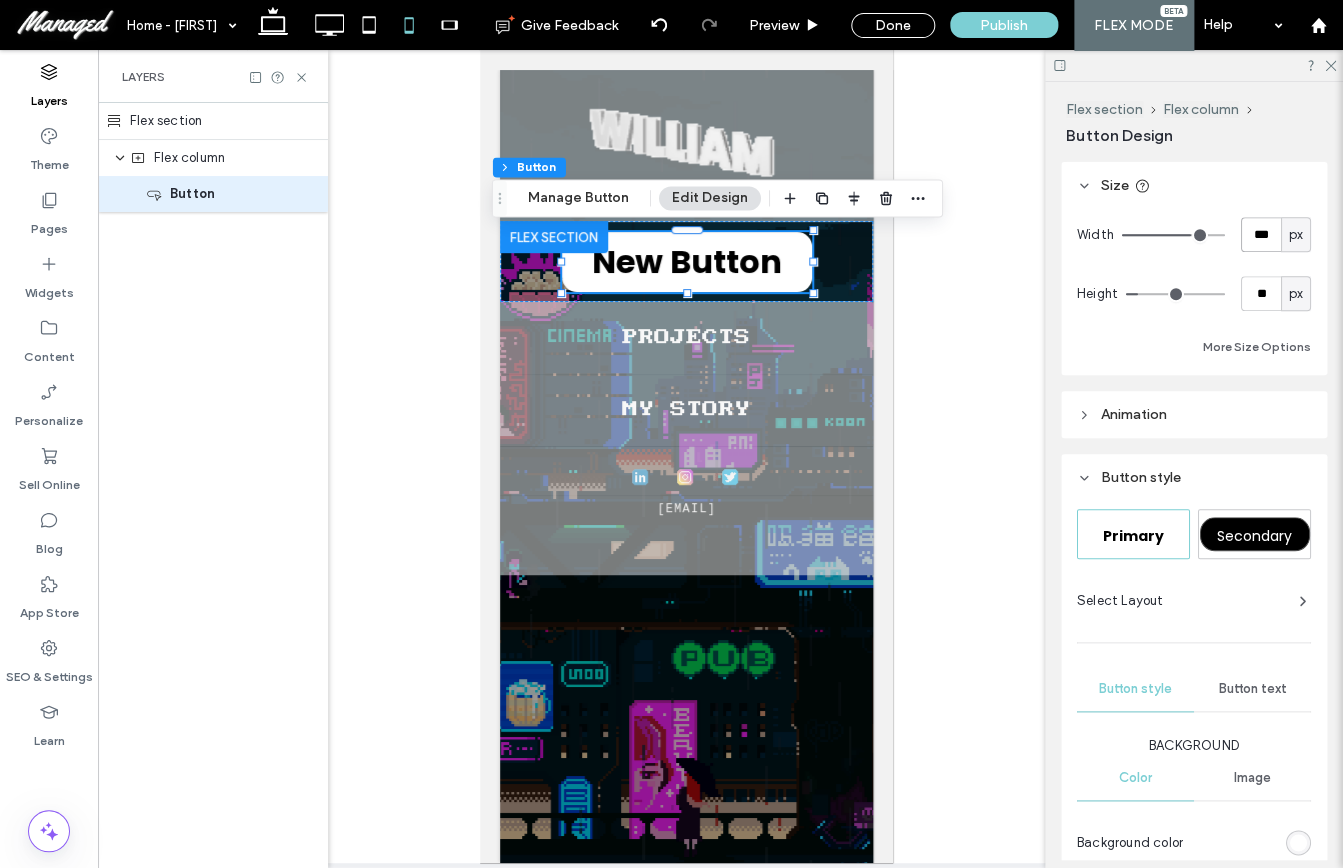 scroll, scrollTop: 623, scrollLeft: 0, axis: vertical 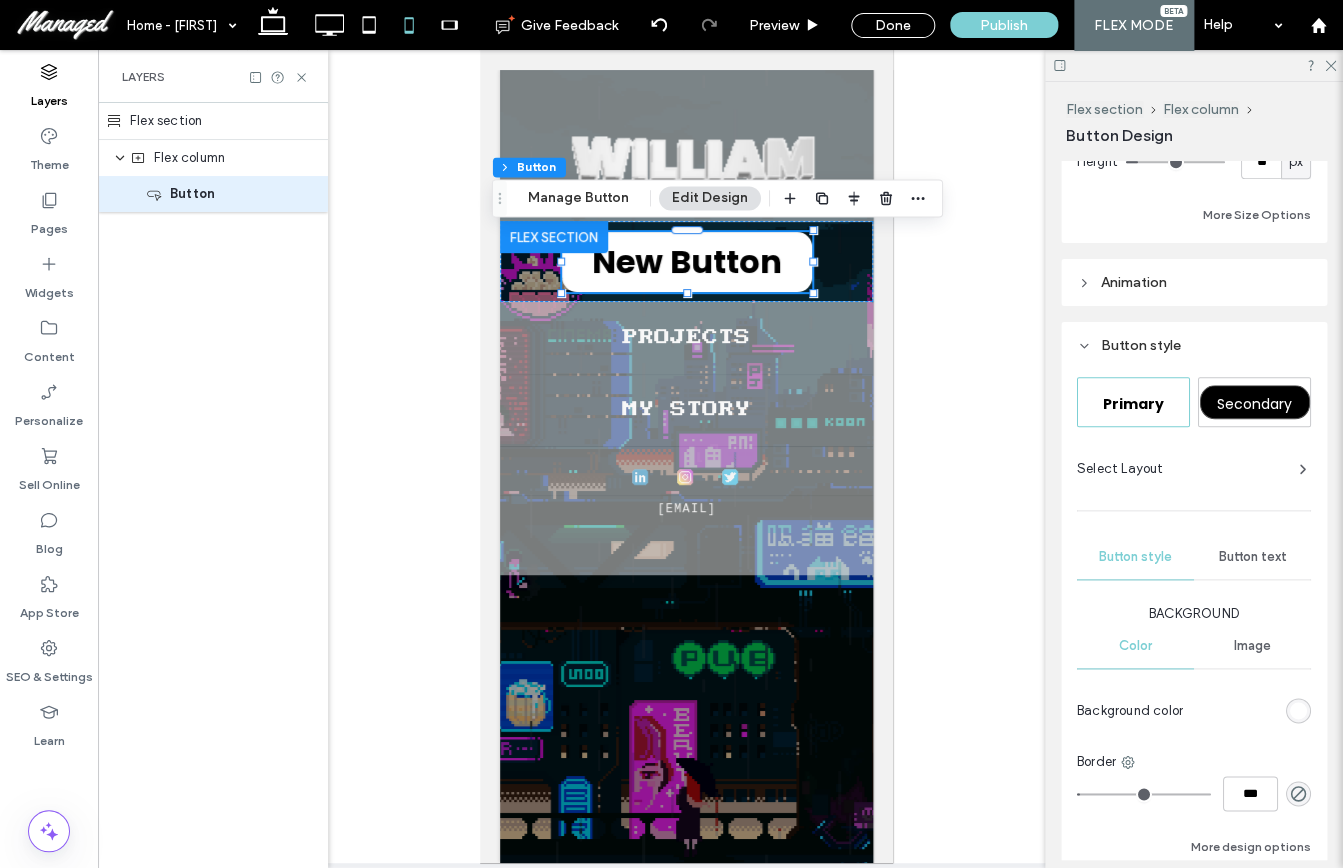 click on "Button text" at bounding box center (1253, 557) 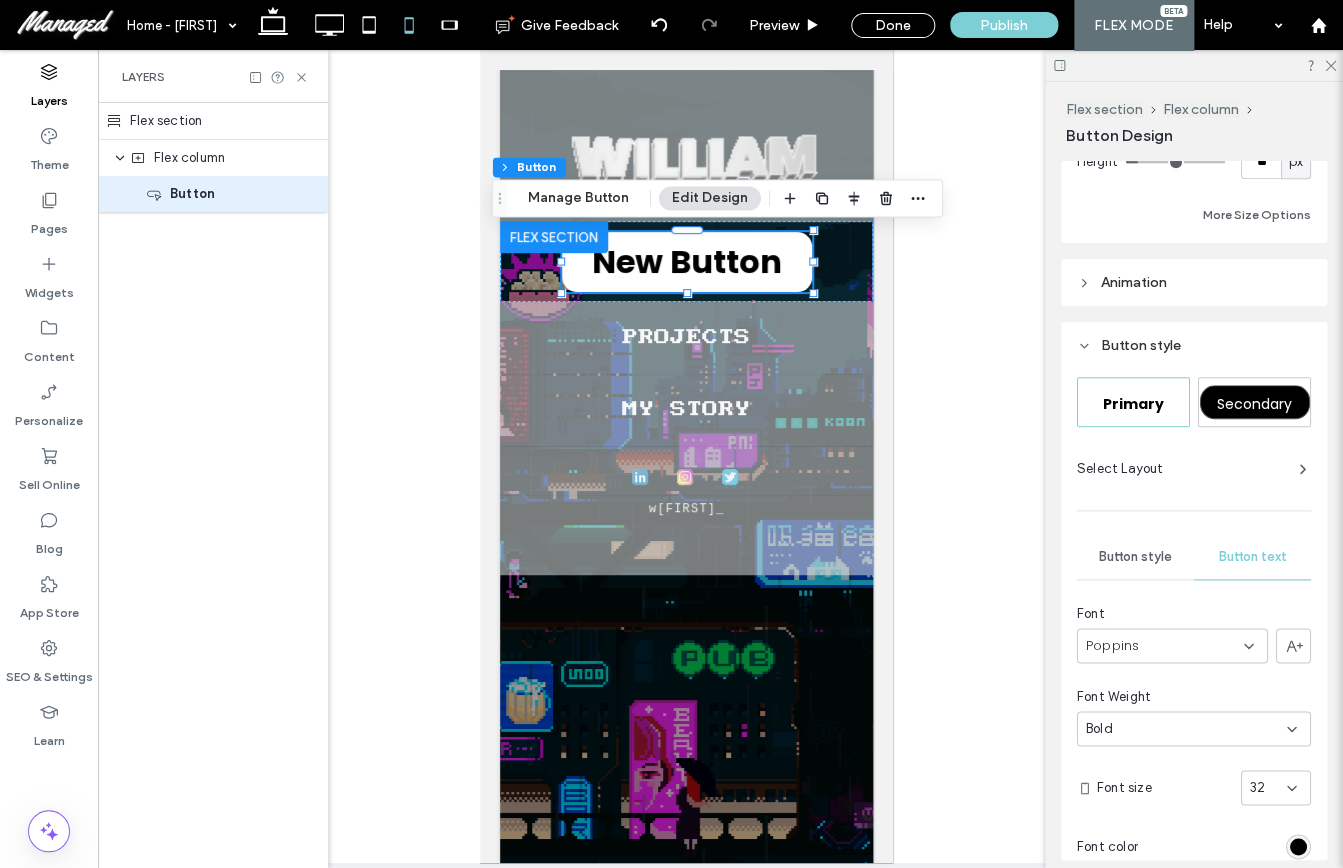 click on "32" at bounding box center (1264, 788) 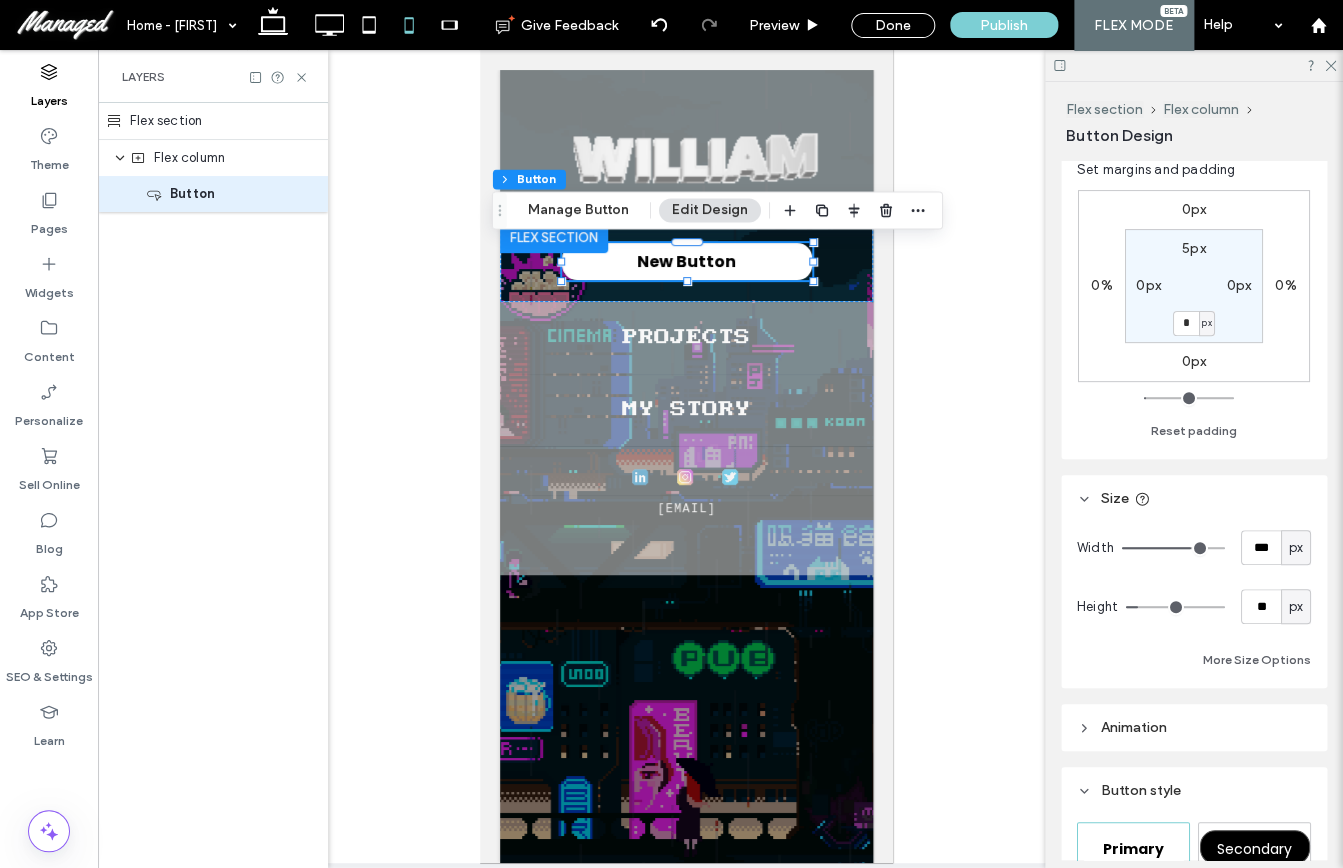 scroll, scrollTop: 132, scrollLeft: 0, axis: vertical 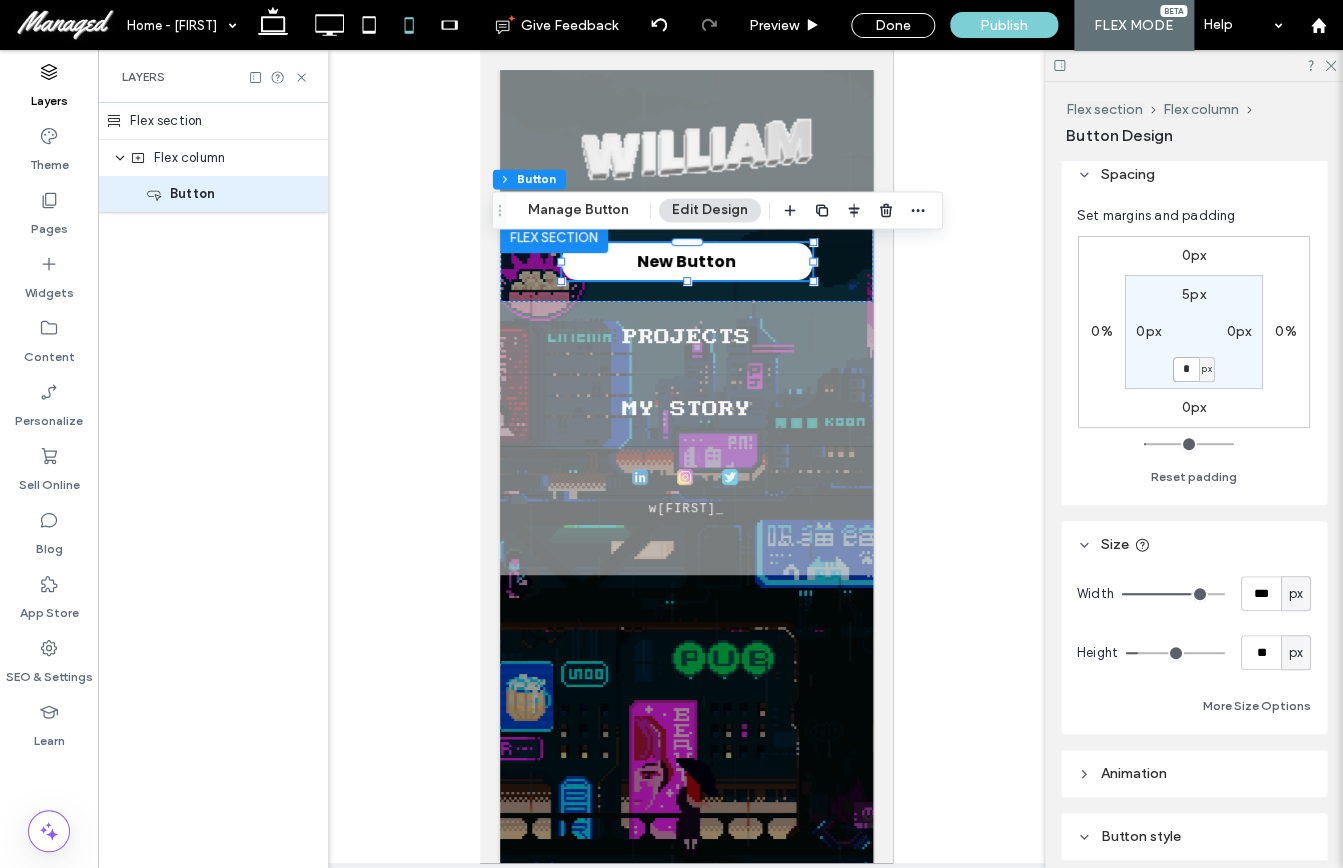 click on "*" at bounding box center (1186, 369) 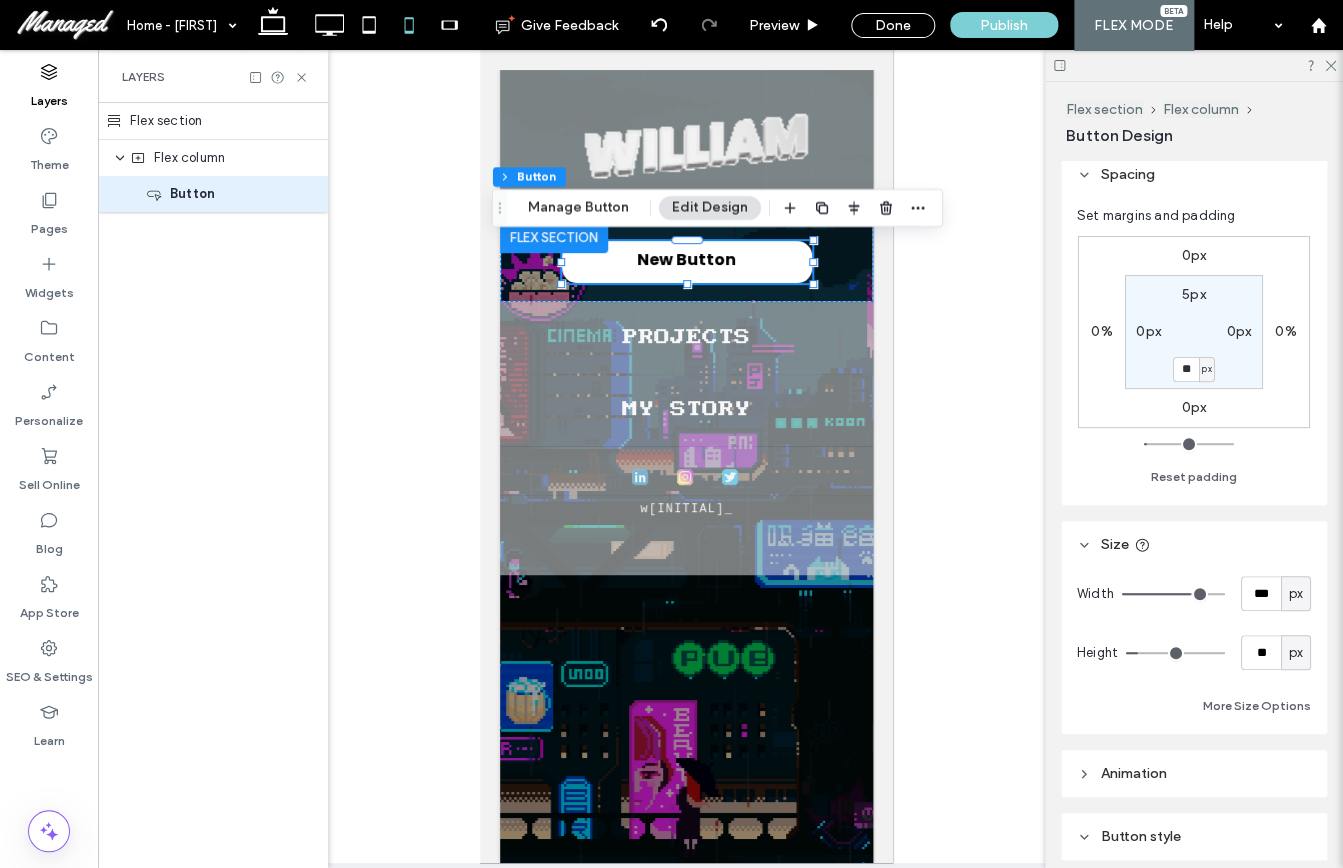 click on "5px" at bounding box center [1194, 294] 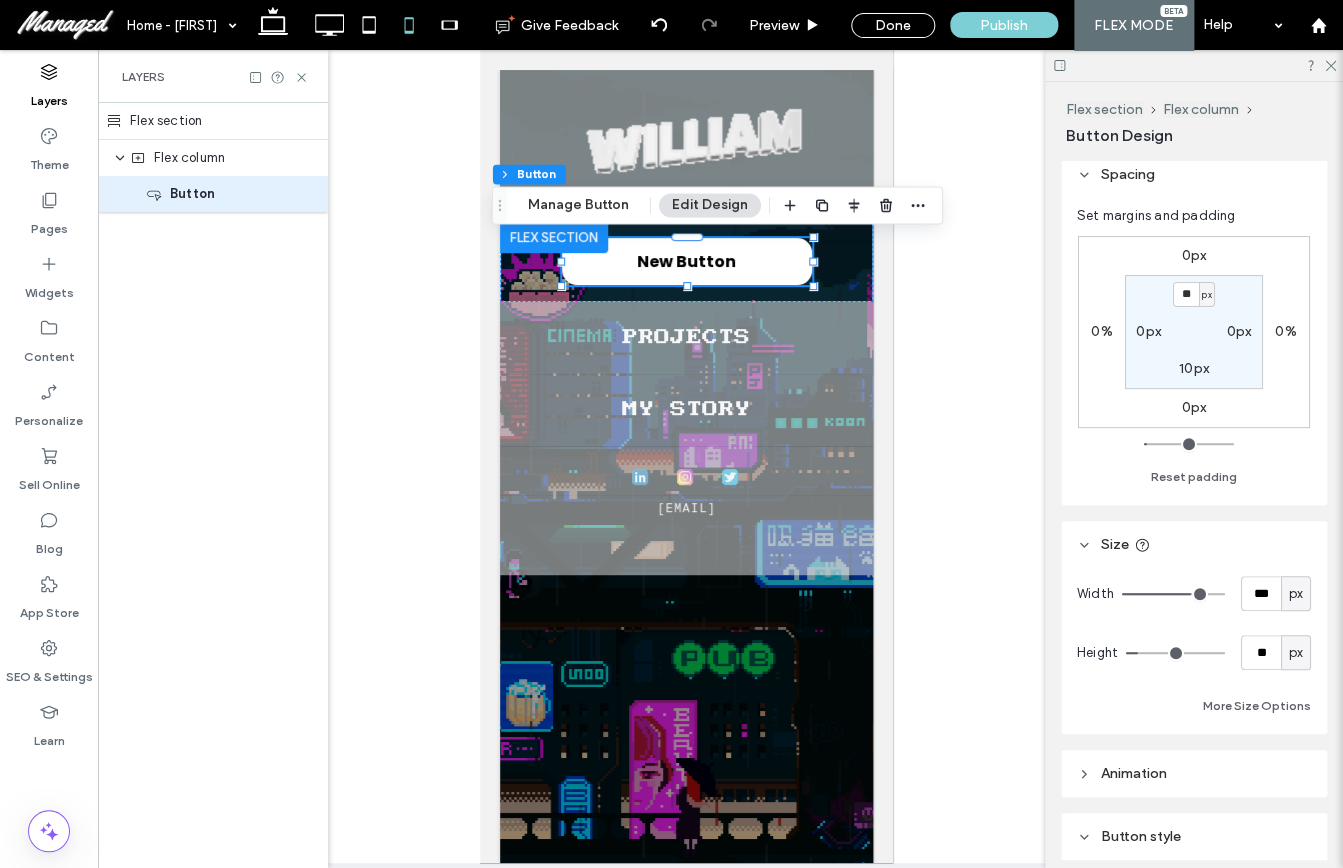 click at bounding box center (720, 456) 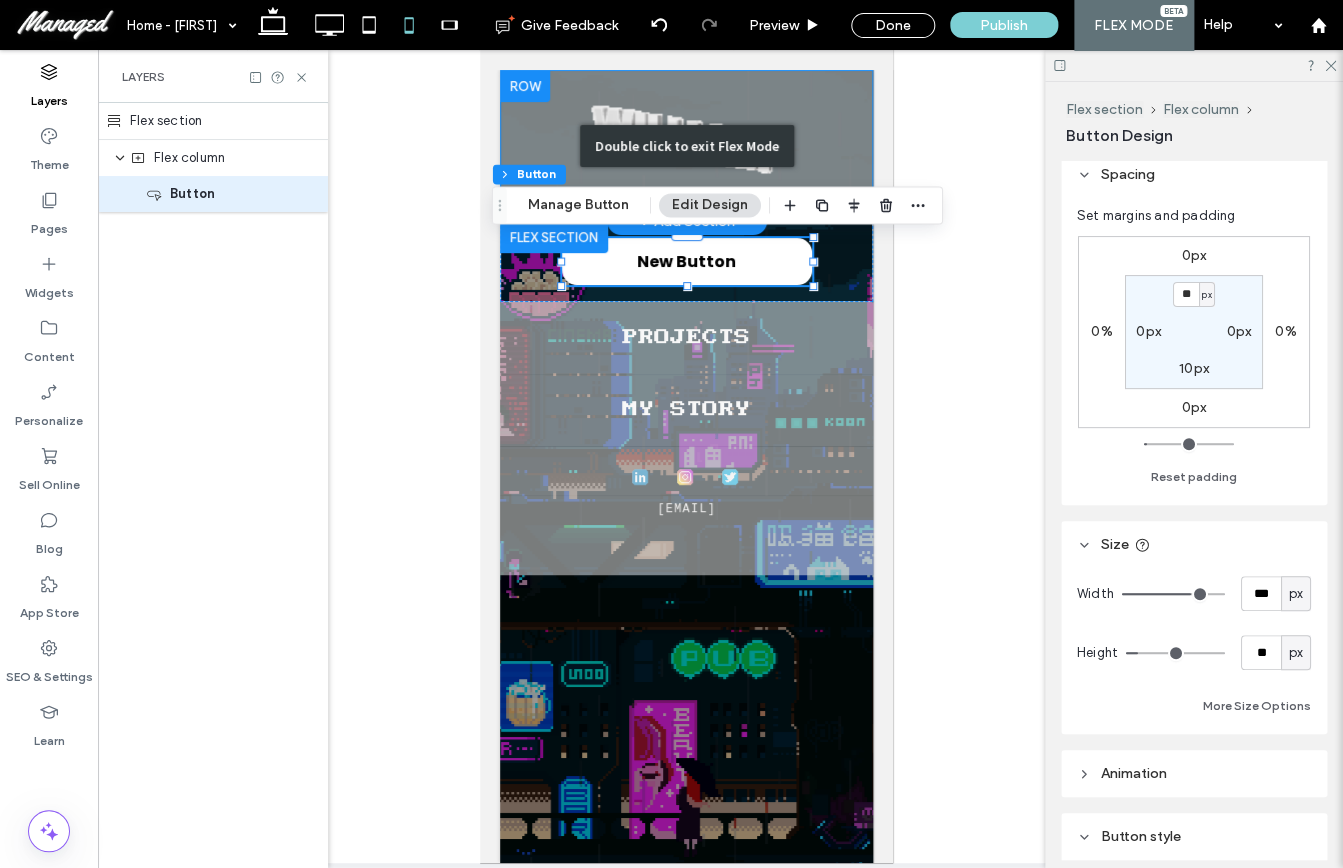 click on "Double click to exit Flex Mode" at bounding box center (686, 145) 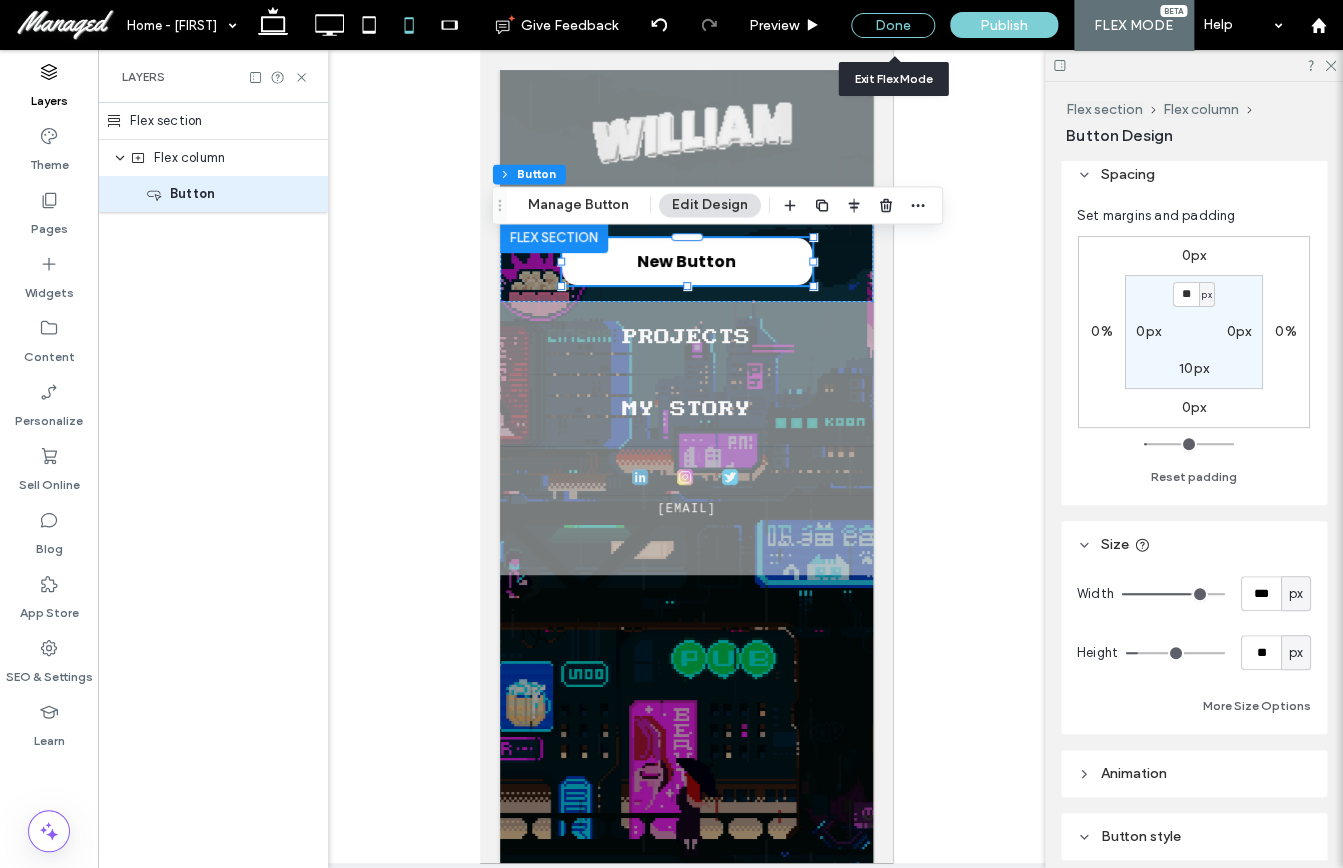 click on "Done" at bounding box center (893, 25) 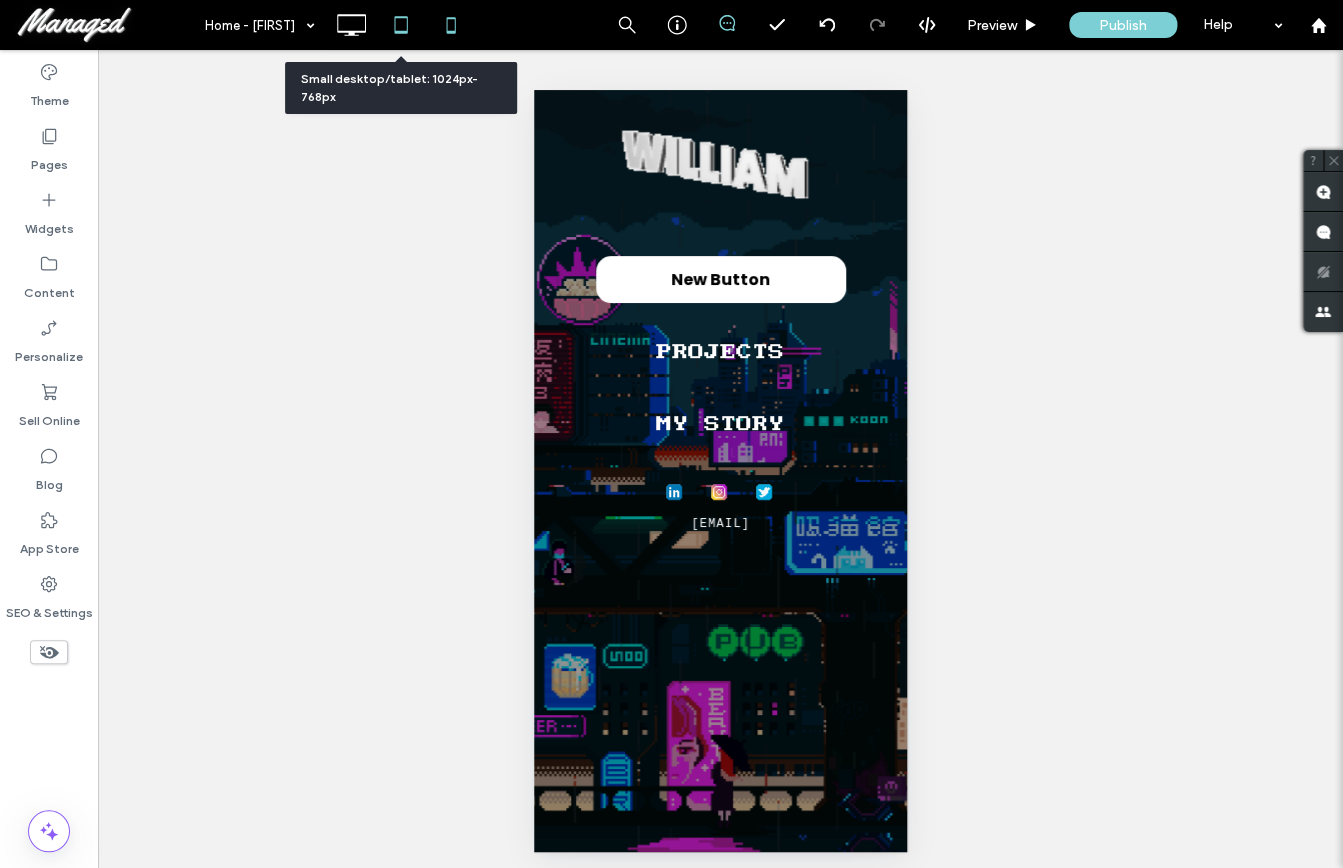 click 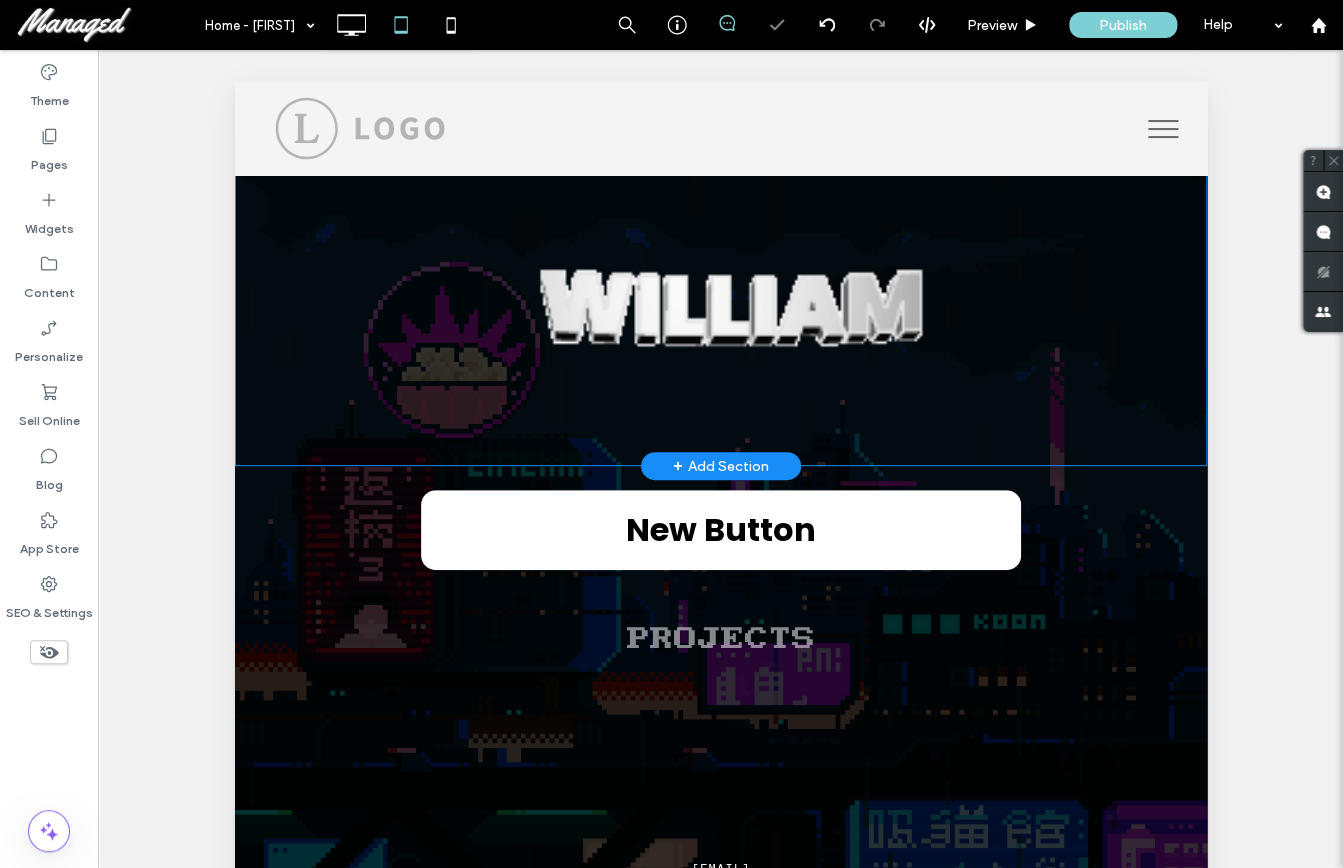 scroll, scrollTop: 93, scrollLeft: 0, axis: vertical 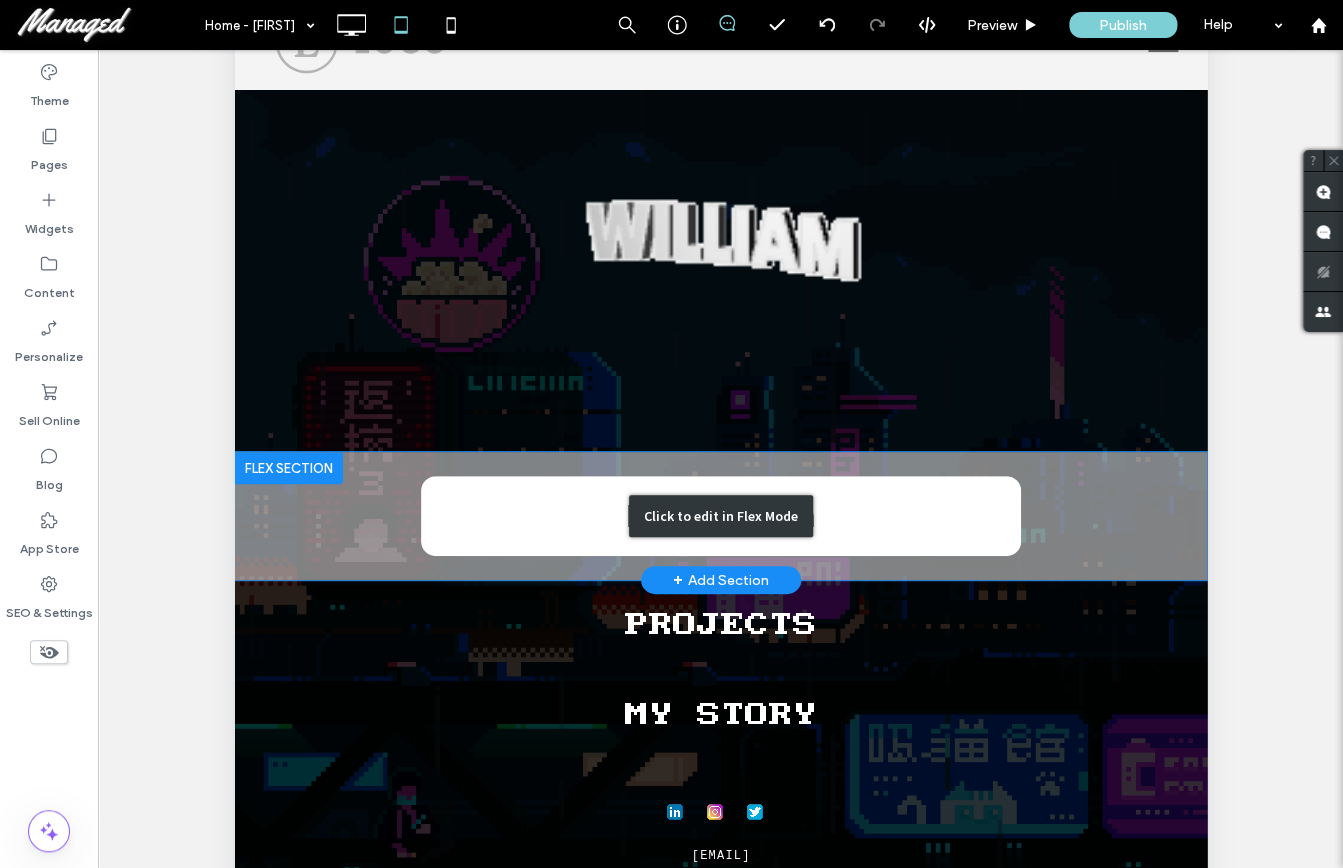 click on "Click to edit in Flex Mode" at bounding box center (720, 516) 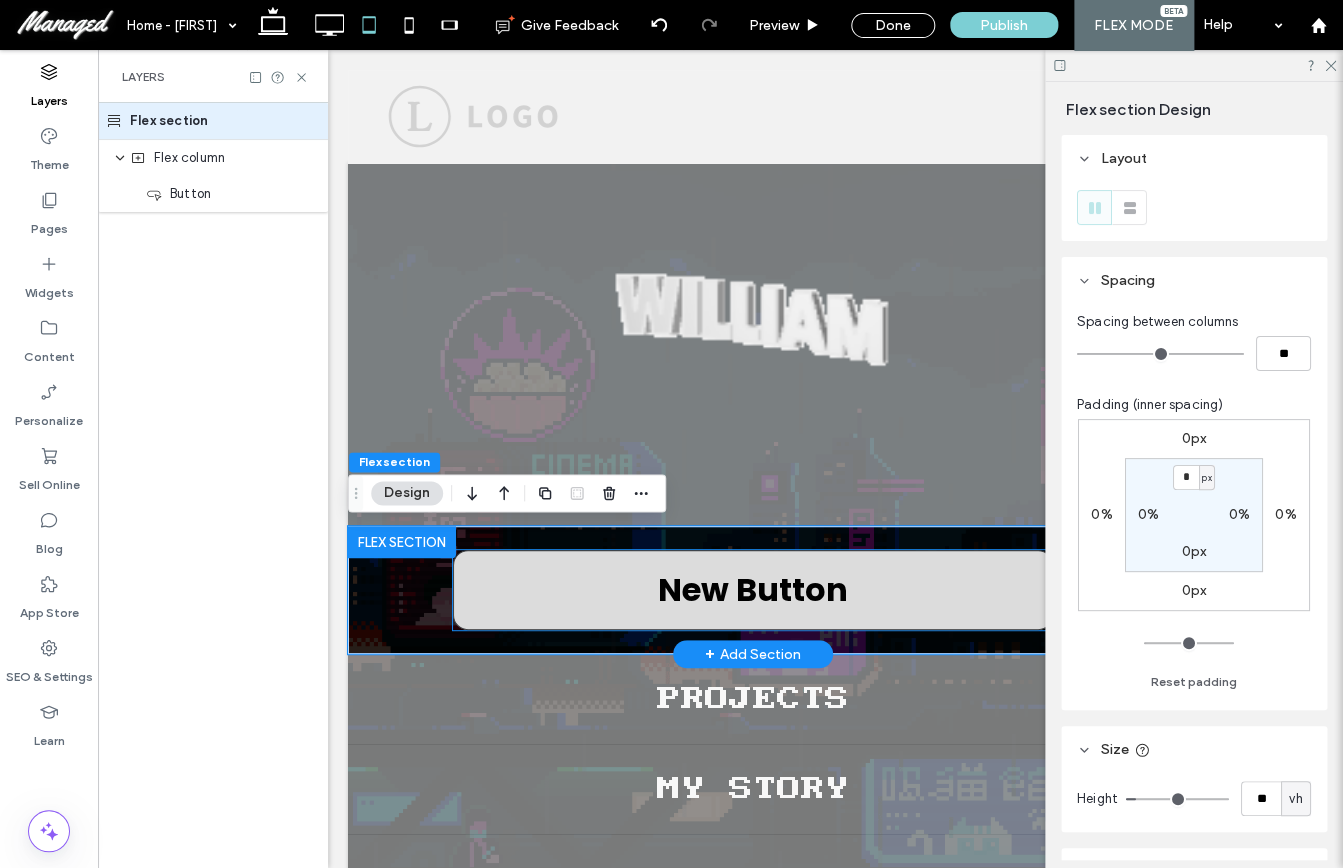 click on "New Button" at bounding box center [753, 590] 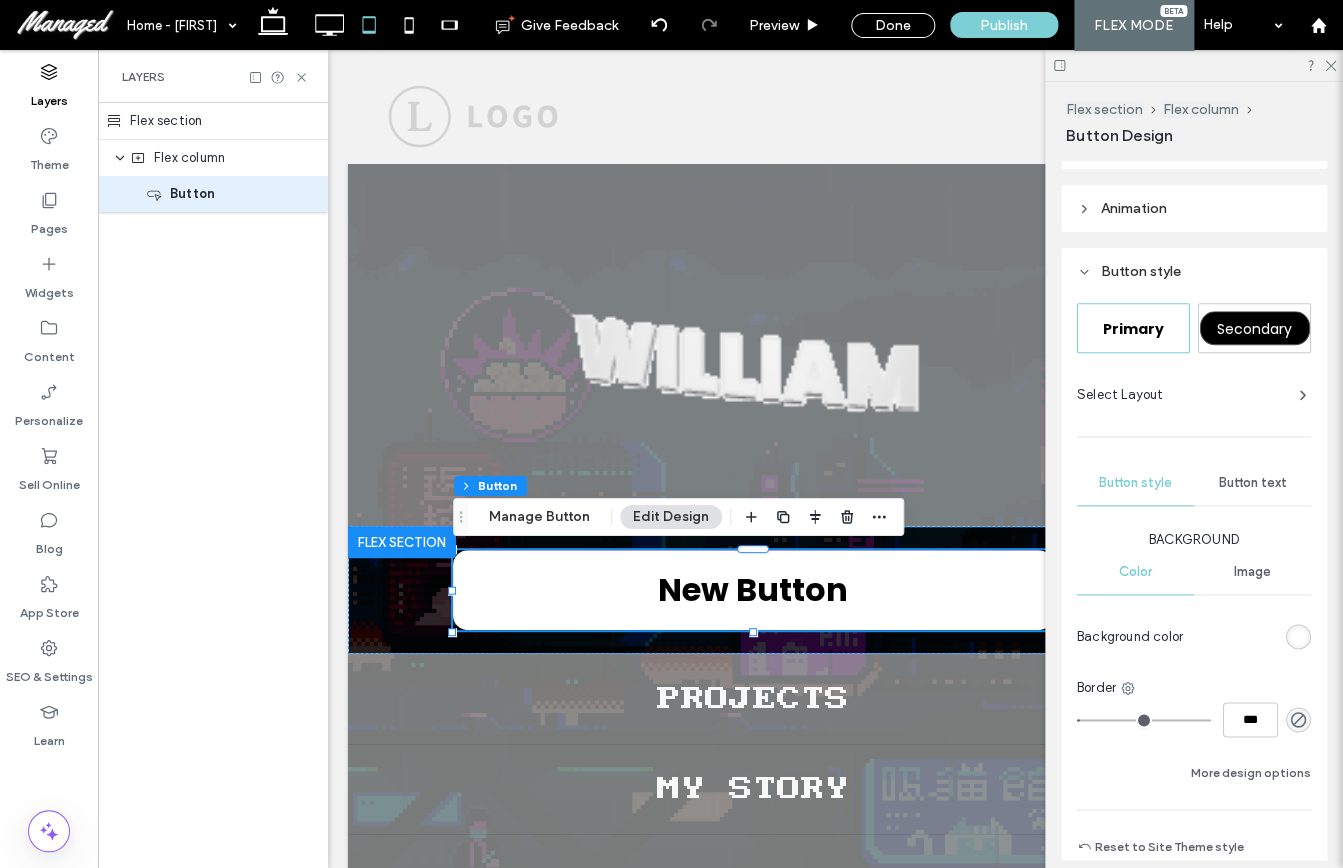 scroll, scrollTop: 729, scrollLeft: 0, axis: vertical 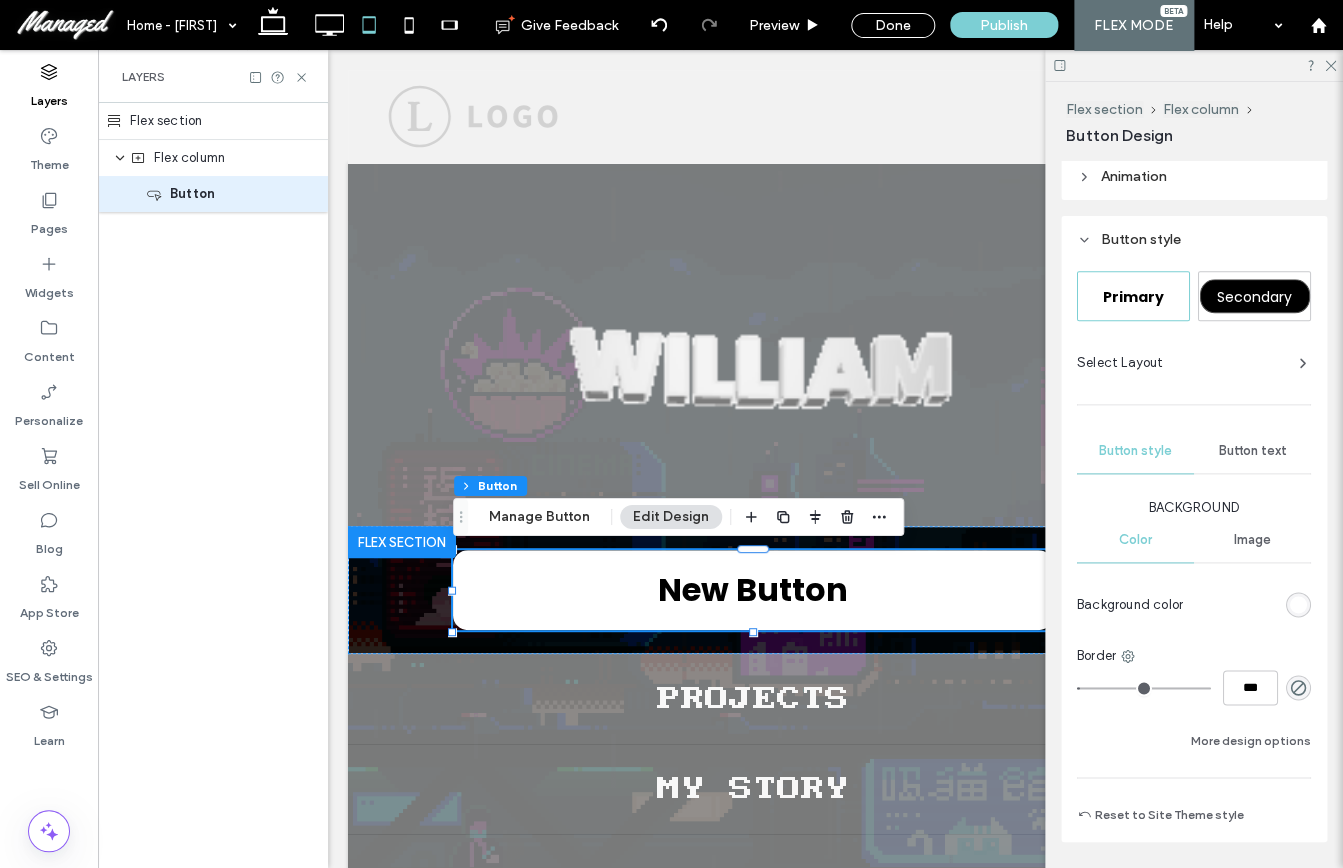 click on "Button text" at bounding box center (1252, 451) 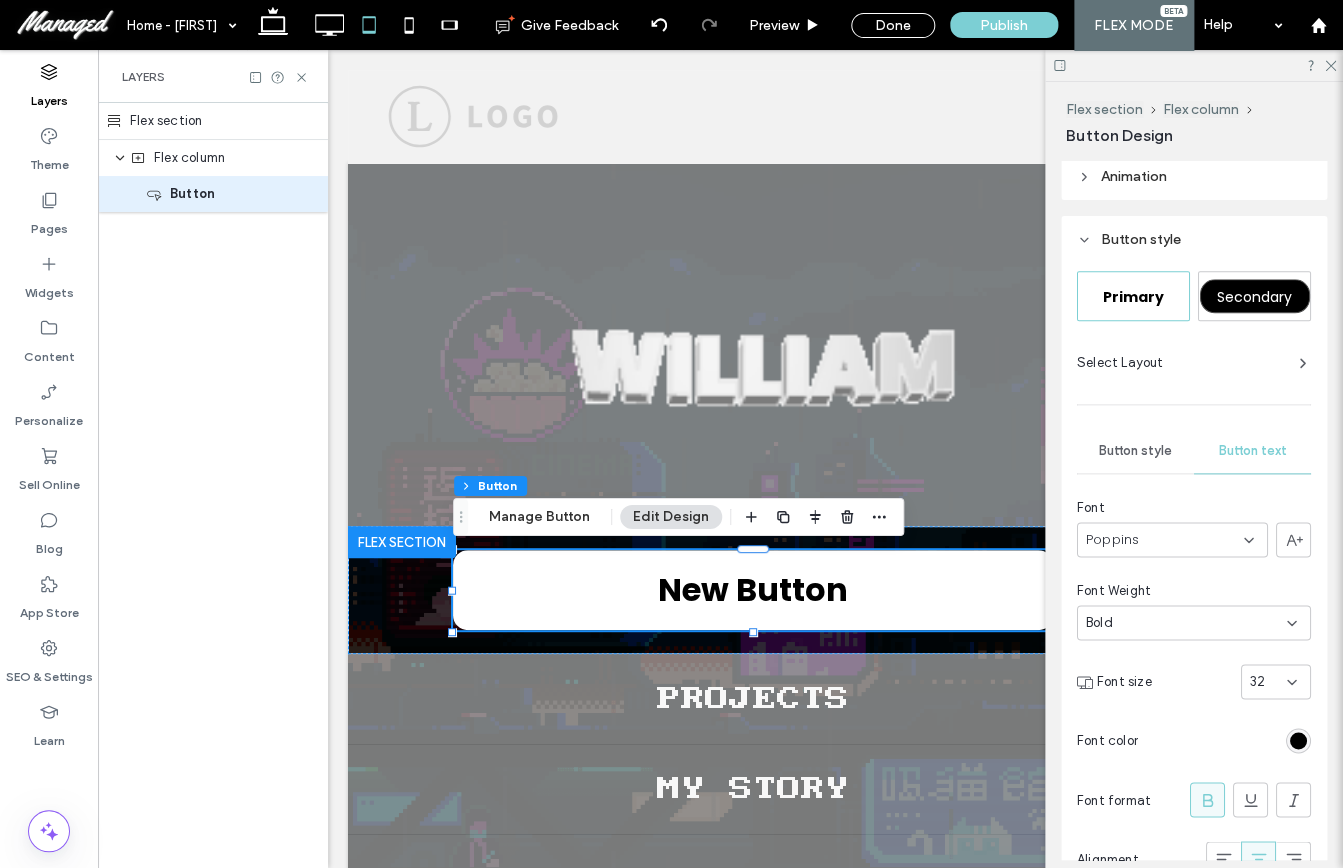 click on "32" at bounding box center [1257, 682] 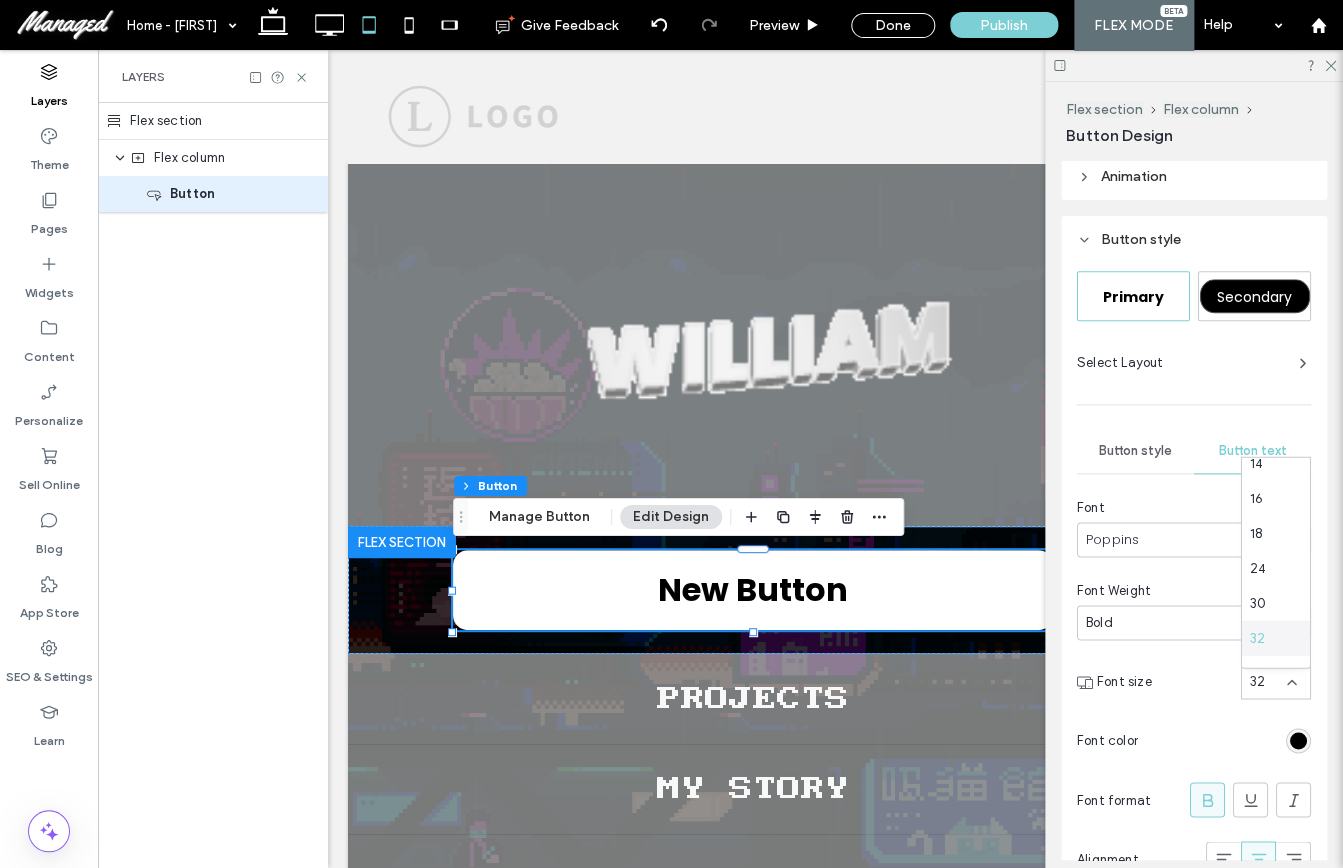 scroll, scrollTop: 184, scrollLeft: 0, axis: vertical 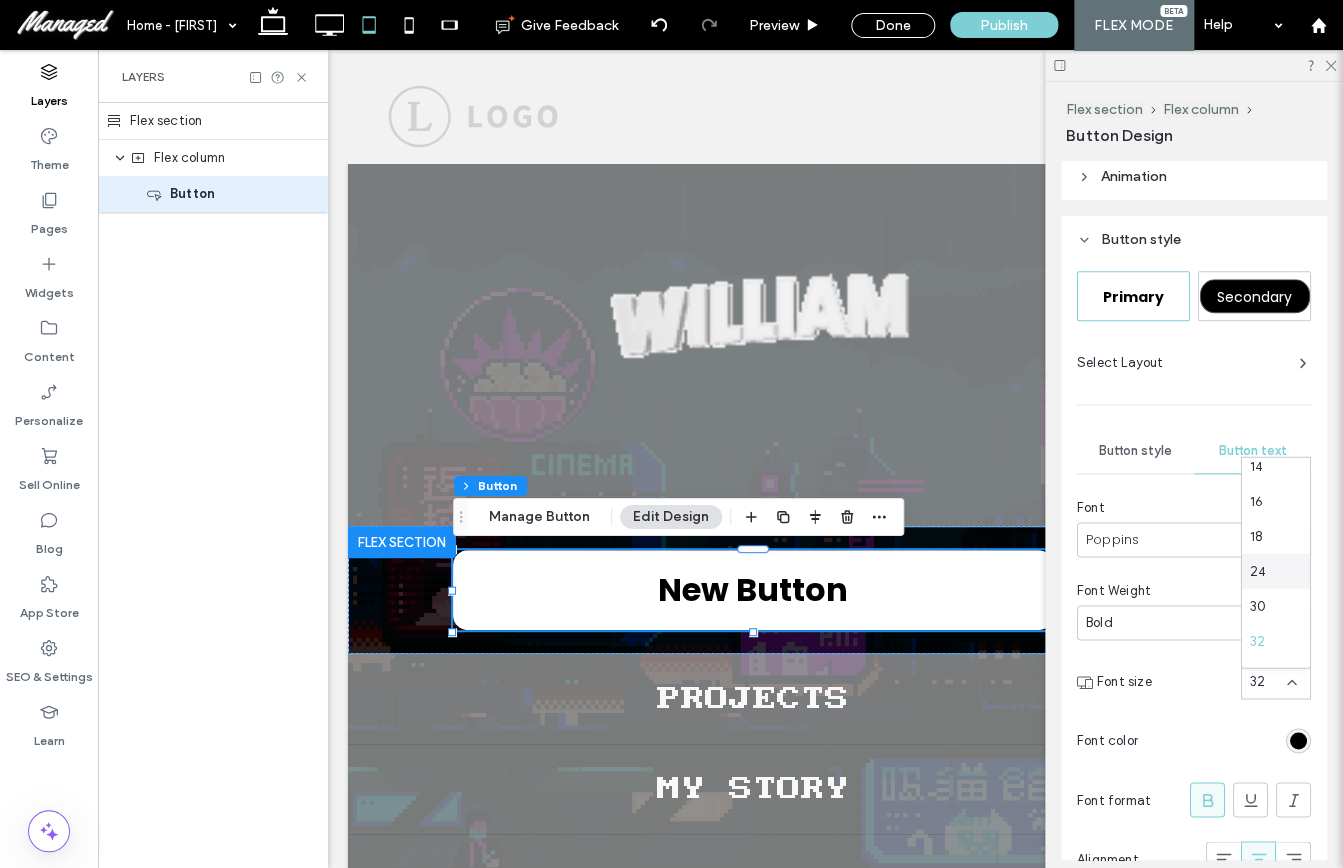 click on "24" at bounding box center [1276, 571] 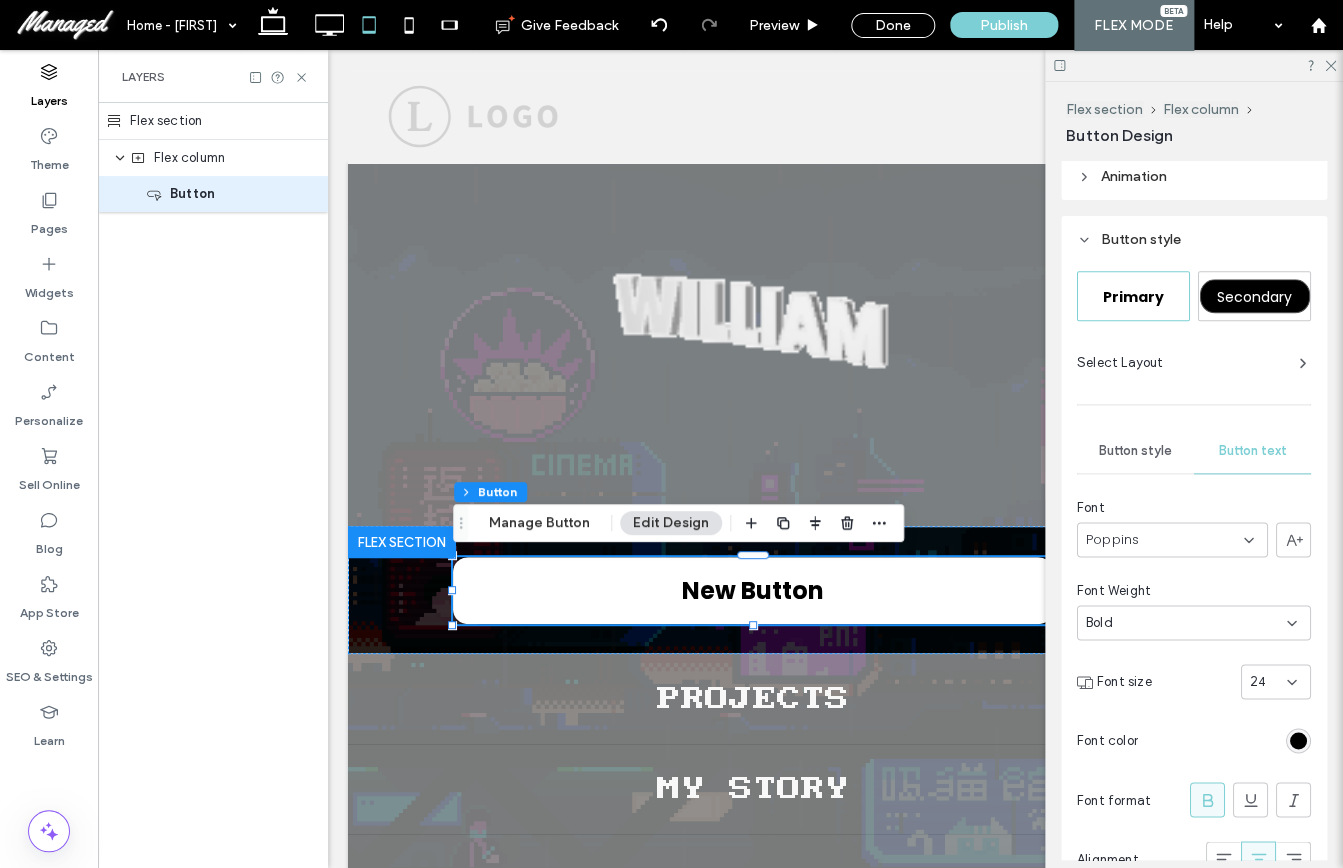 scroll, scrollTop: 632, scrollLeft: 0, axis: vertical 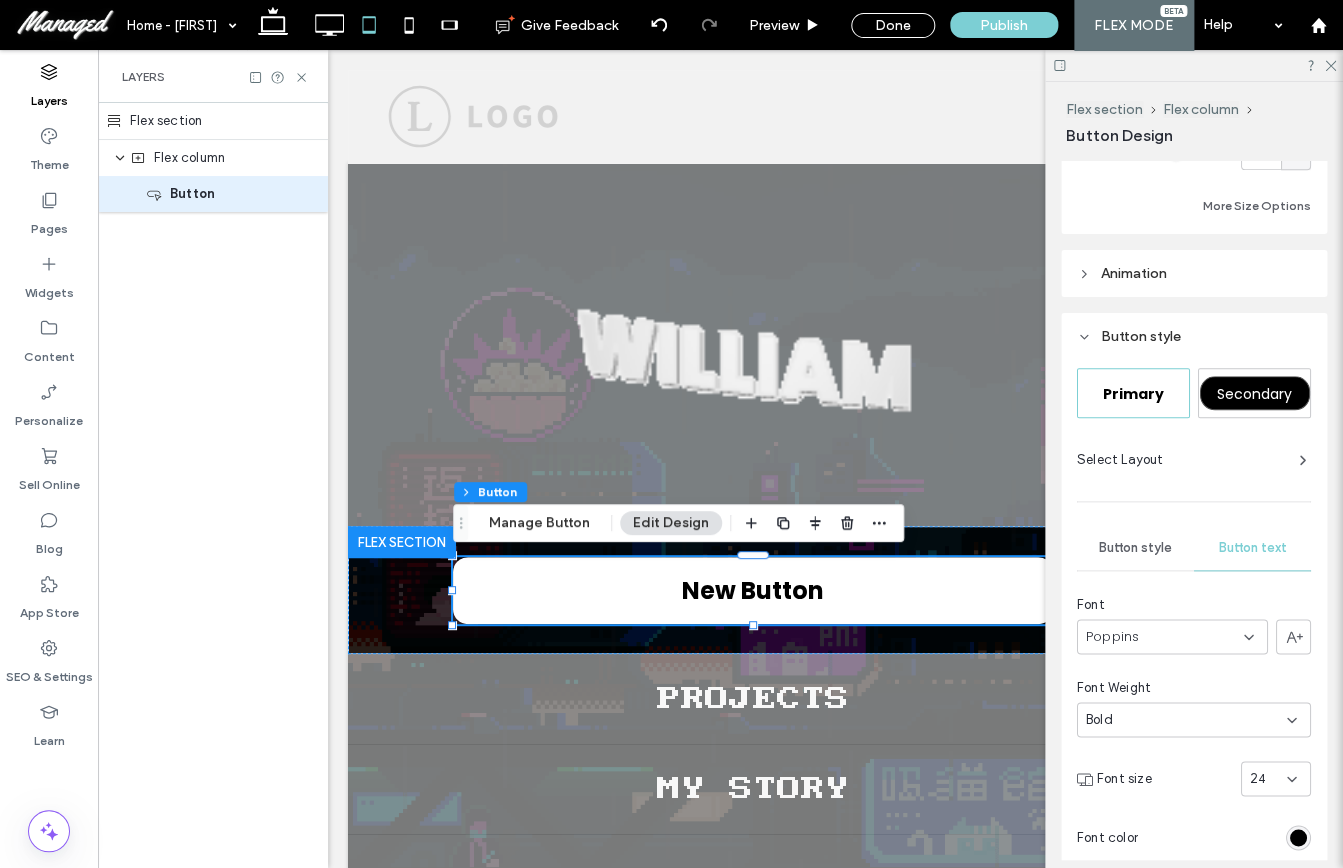 click on "Button style" at bounding box center [1135, 548] 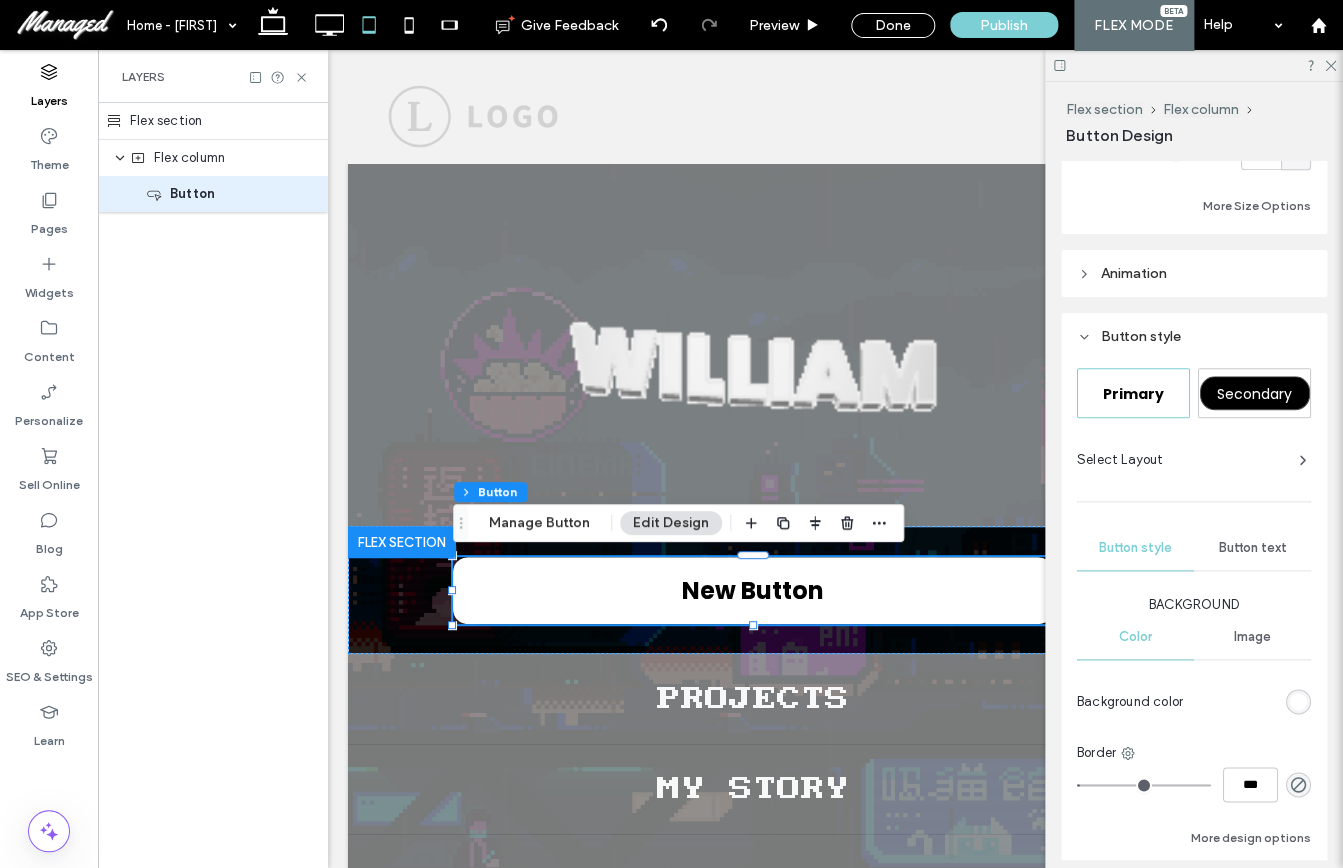 click on "Button text" at bounding box center (1253, 548) 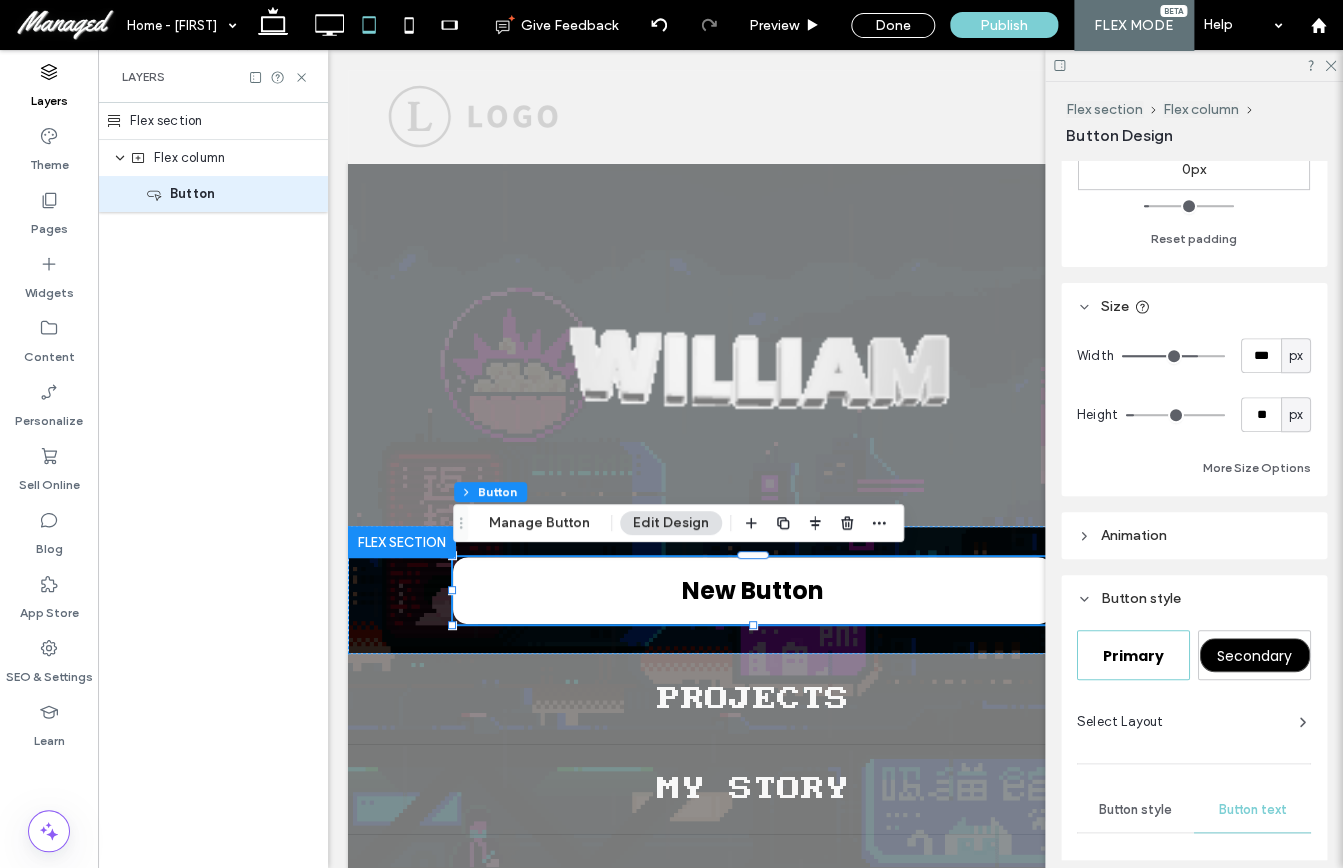 scroll, scrollTop: 336, scrollLeft: 0, axis: vertical 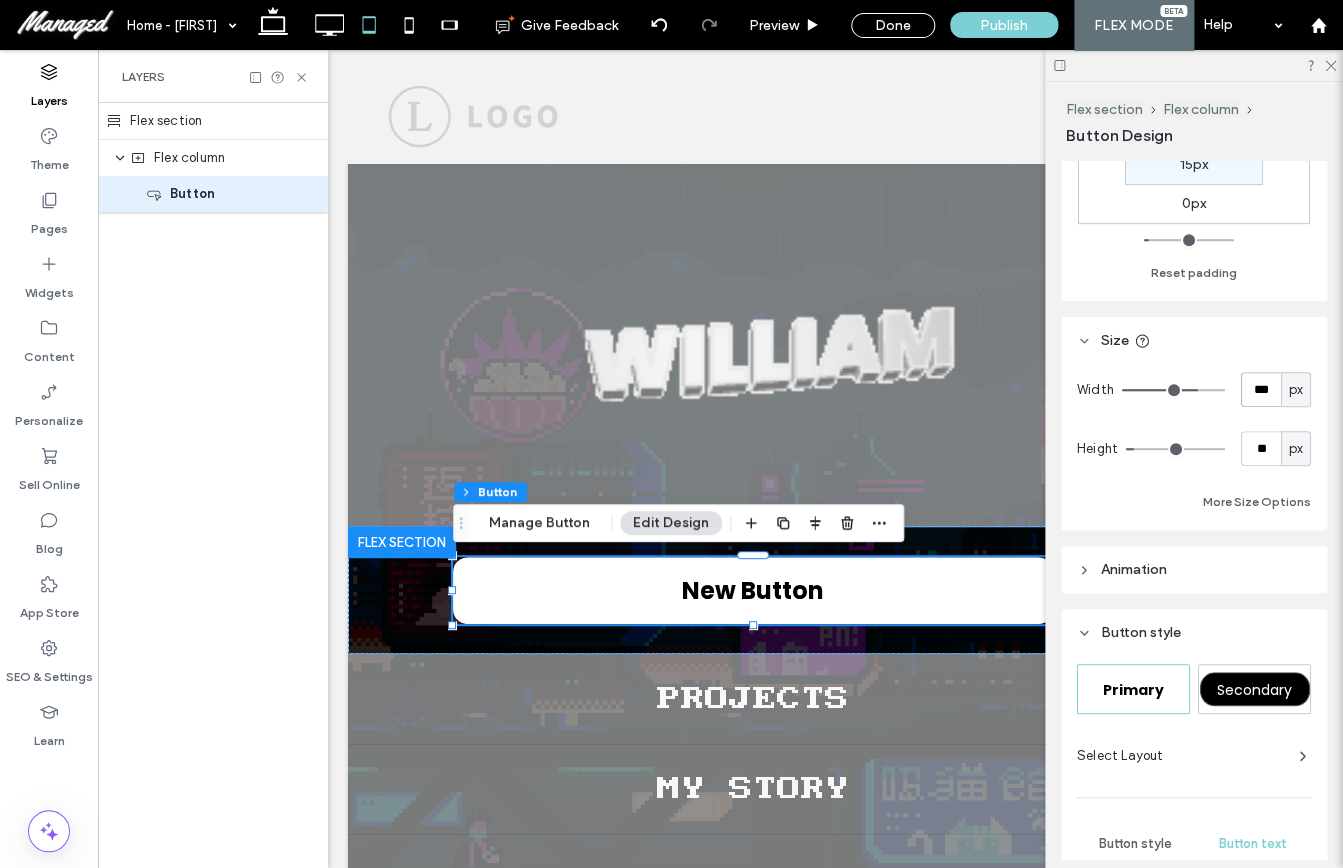 click on "***" at bounding box center (1261, 389) 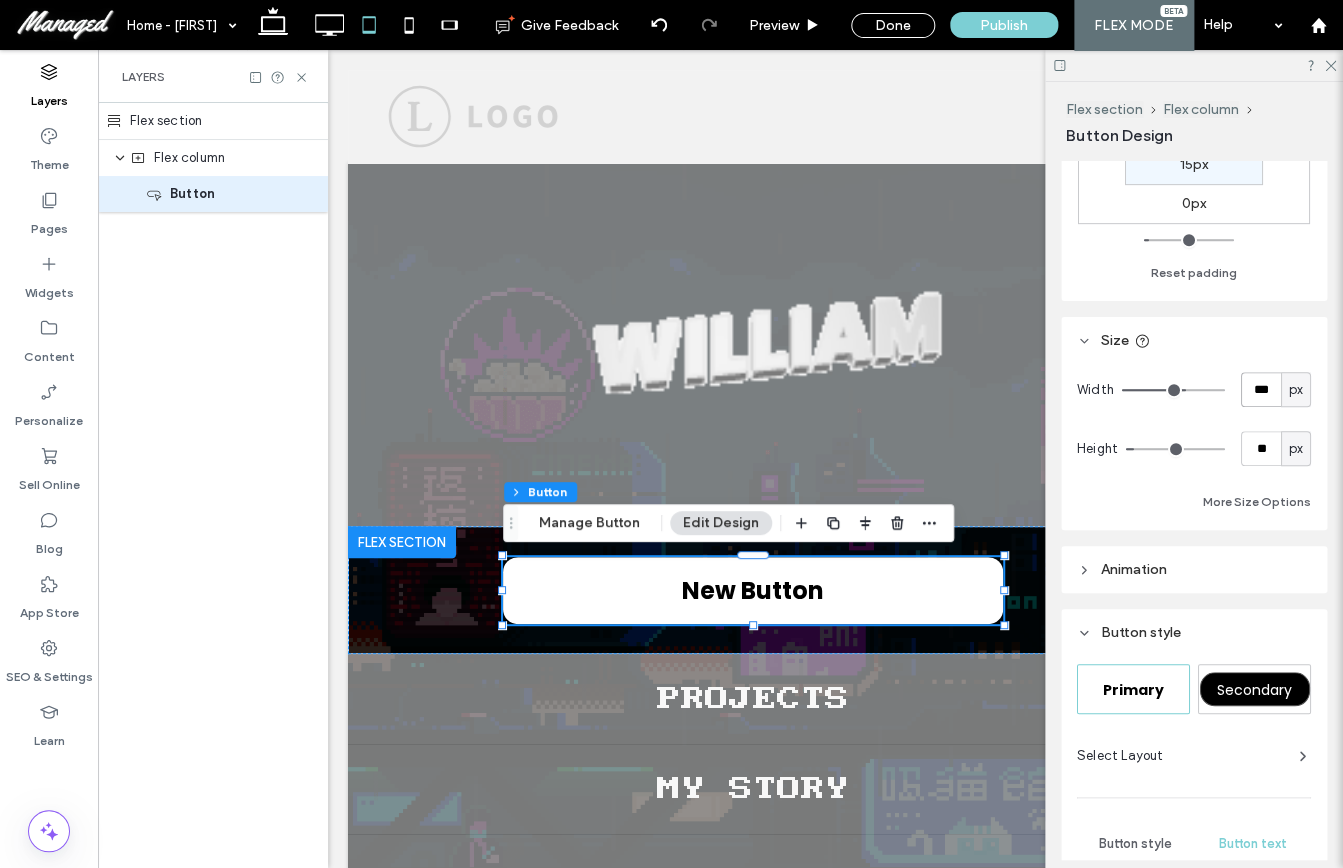 click on "***" at bounding box center [1261, 389] 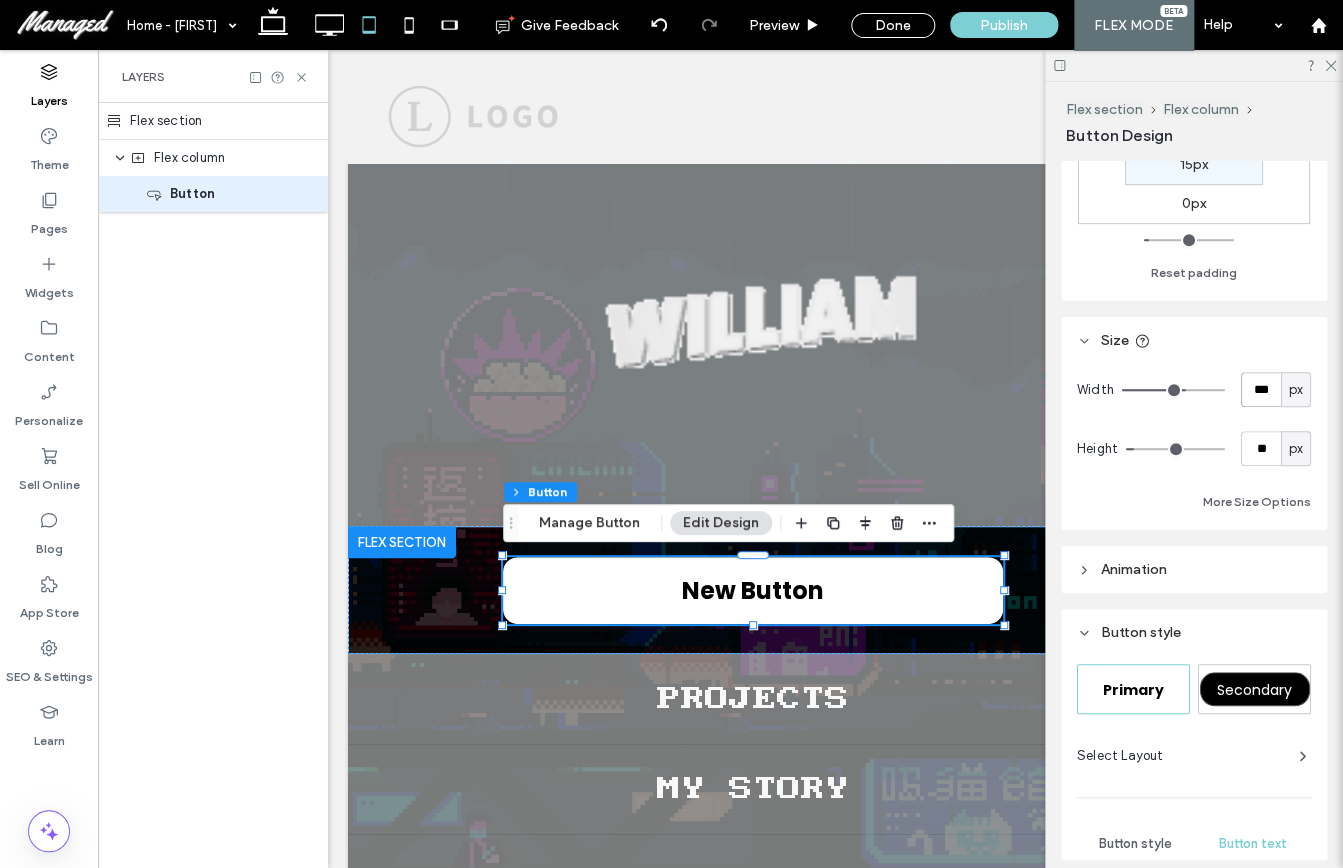 click on "***" at bounding box center (1261, 389) 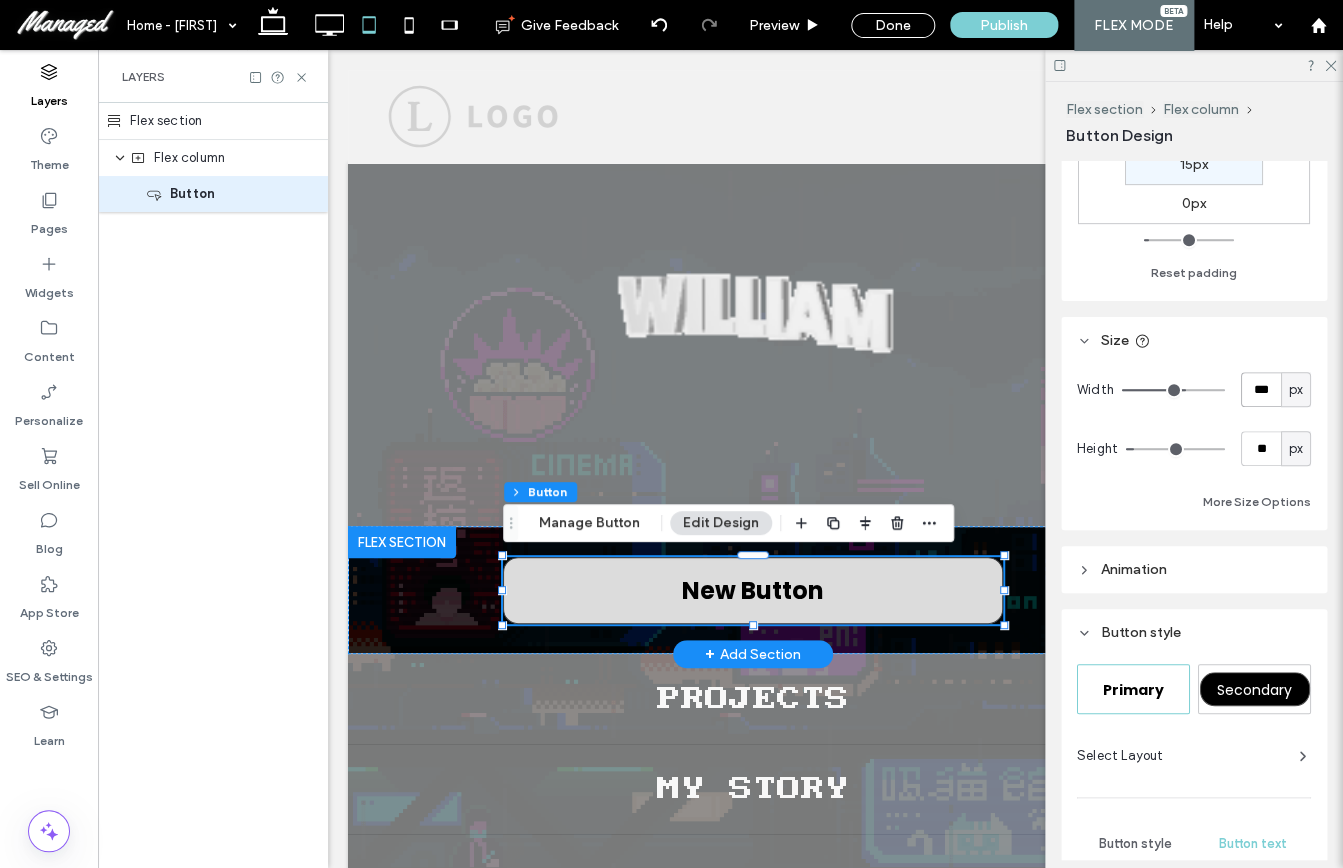 click on "New Button" at bounding box center [753, 590] 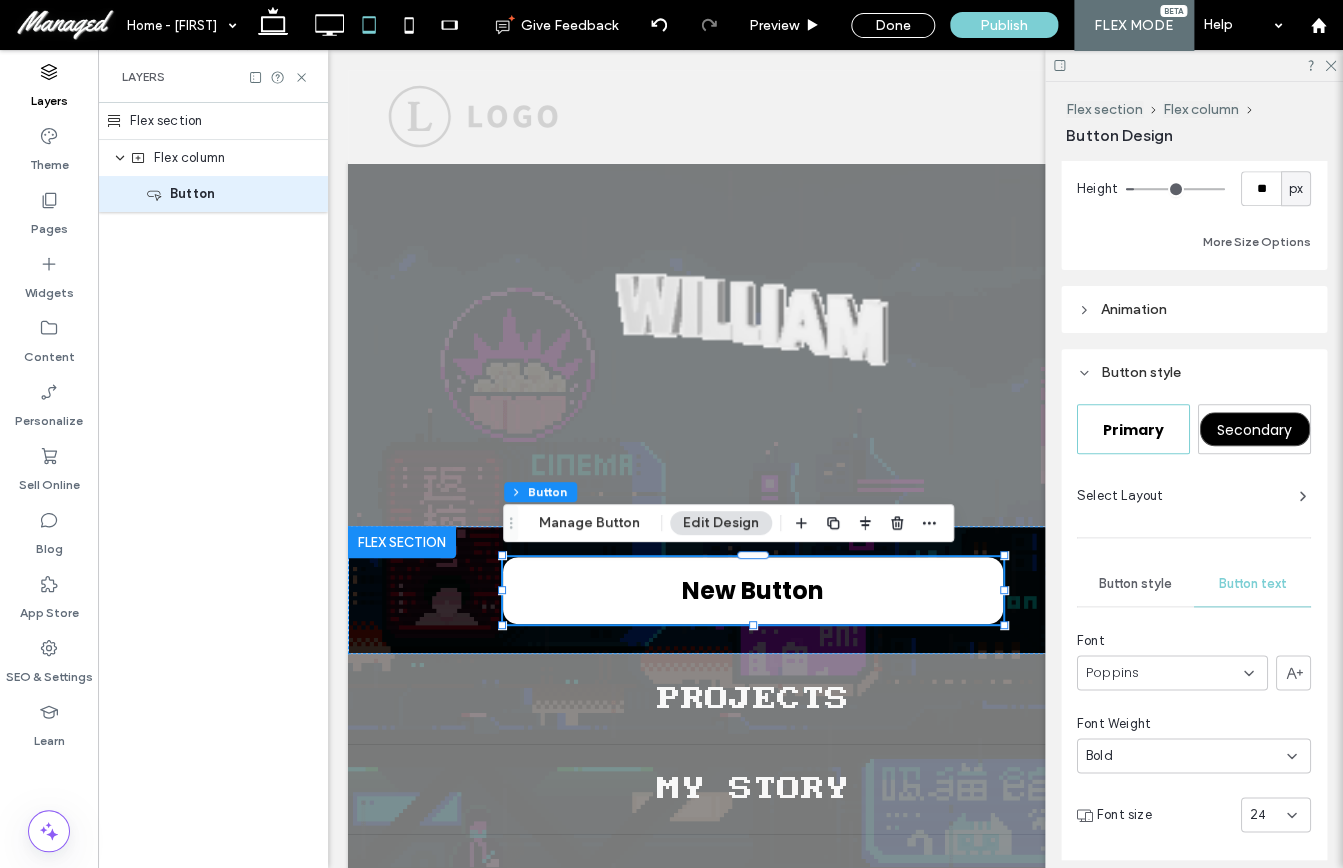 scroll, scrollTop: 601, scrollLeft: 0, axis: vertical 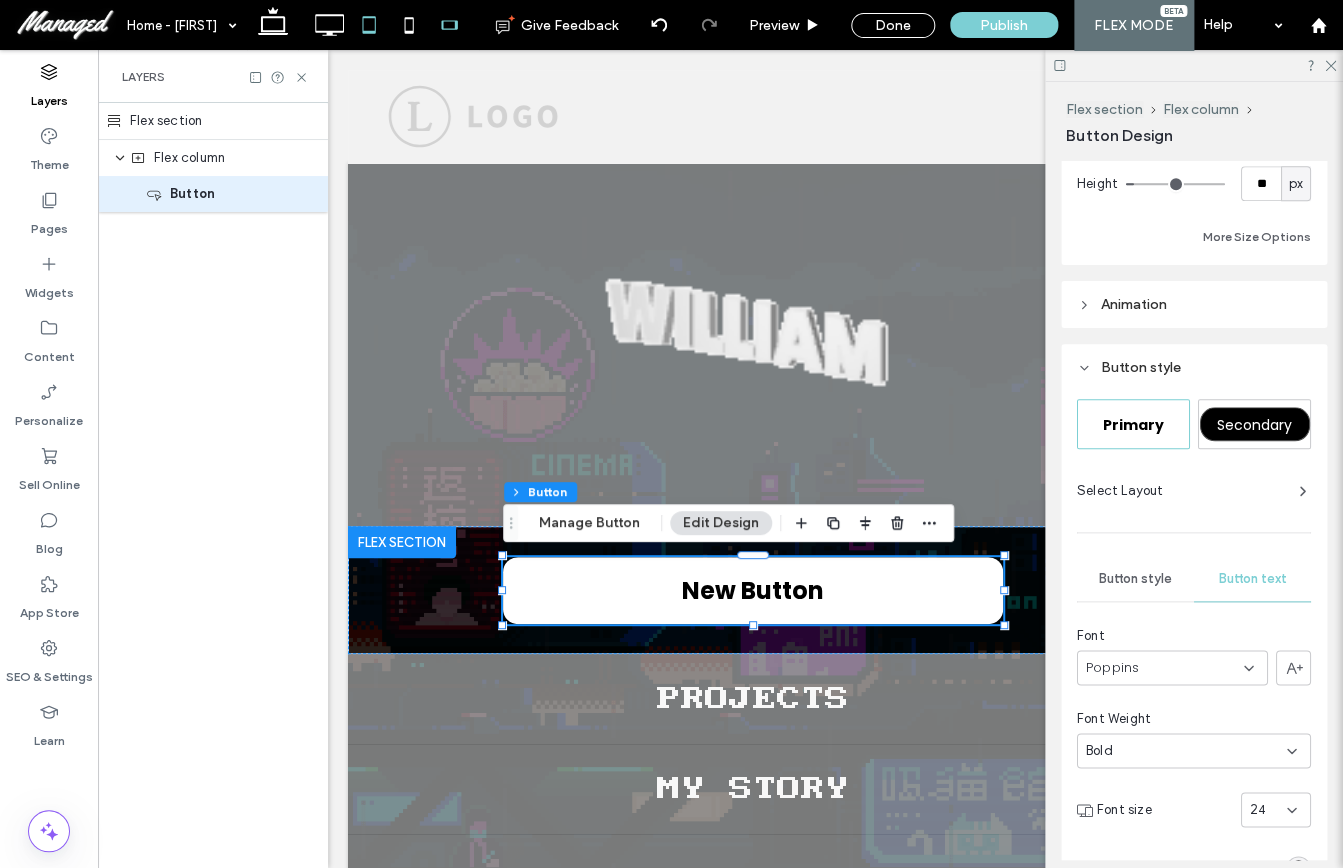click 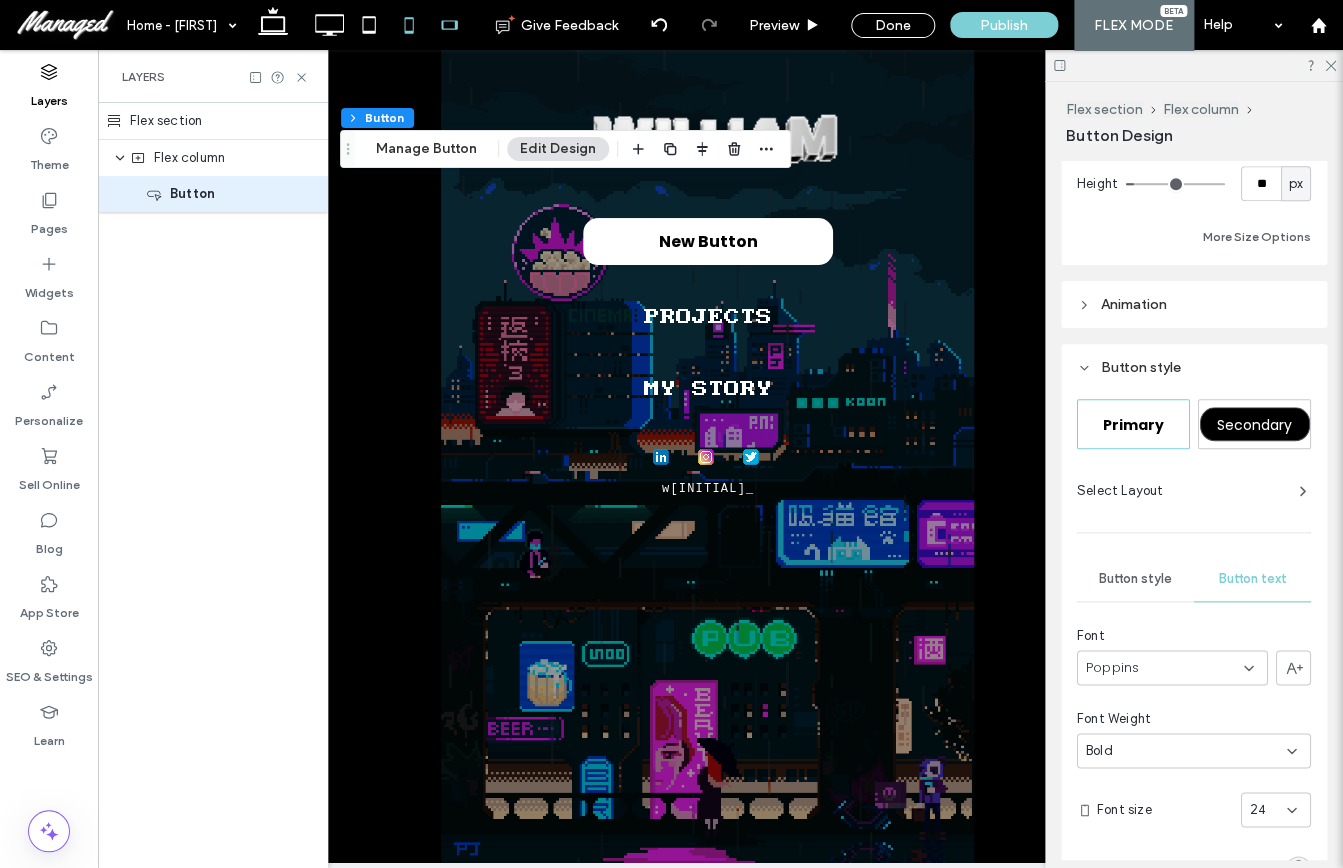 scroll, scrollTop: 0, scrollLeft: 0, axis: both 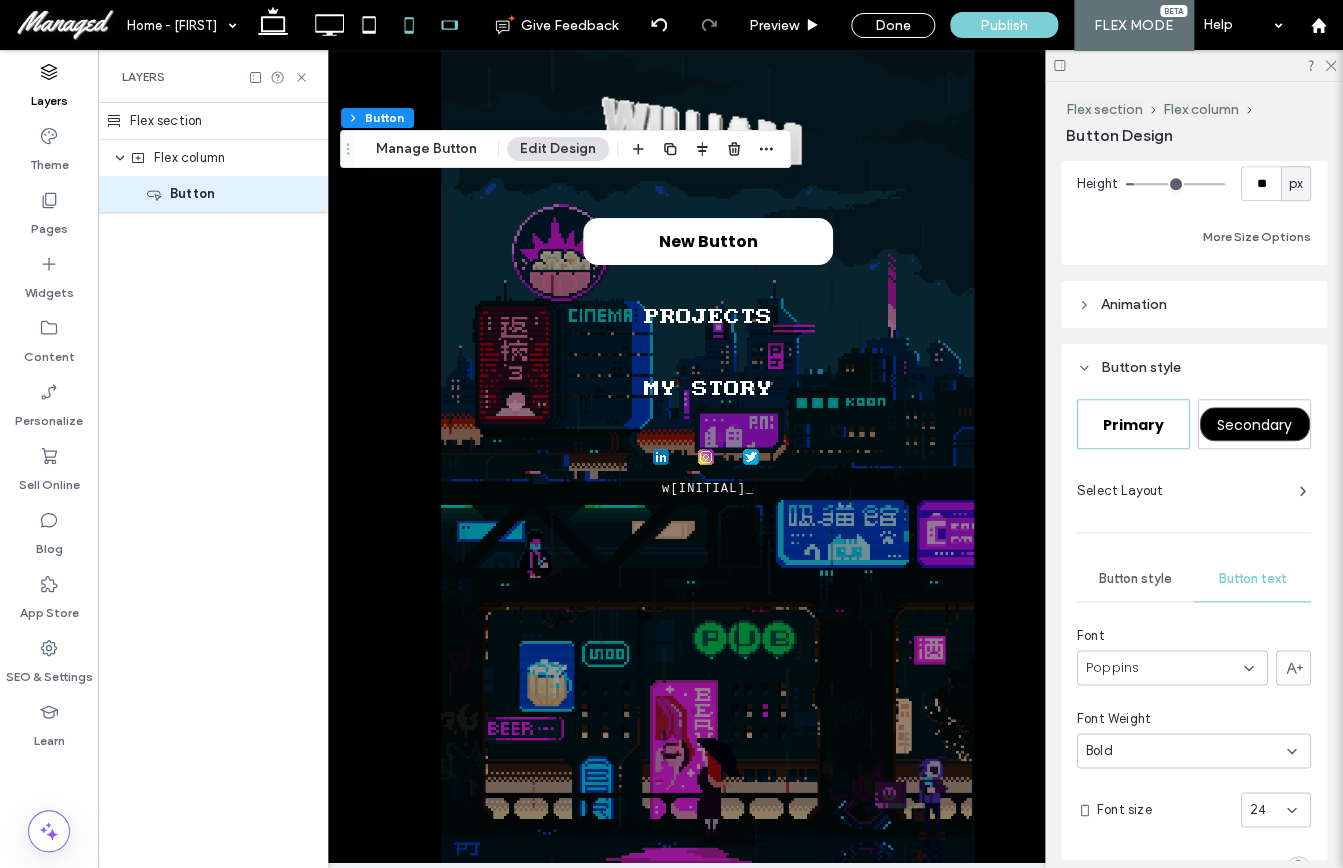 click 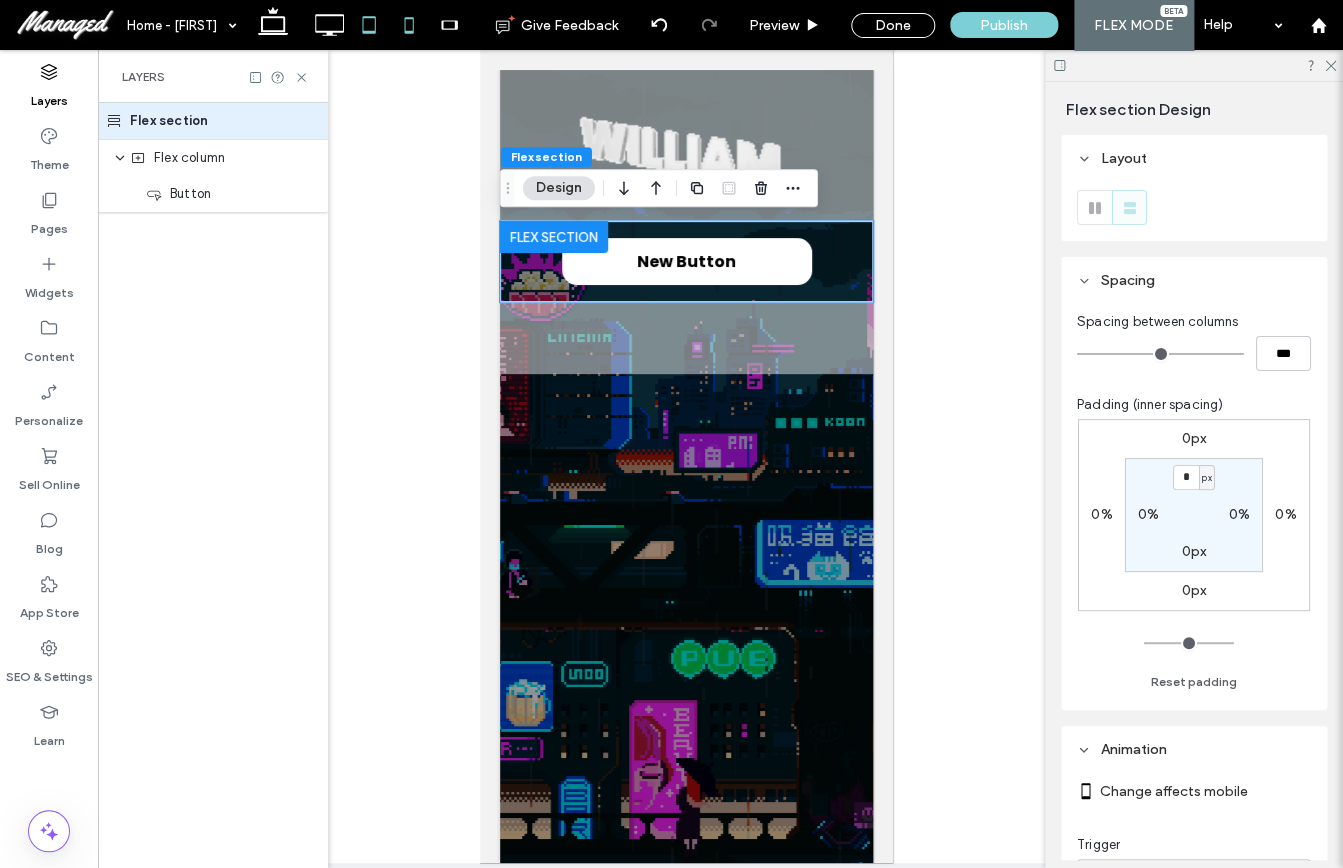 click 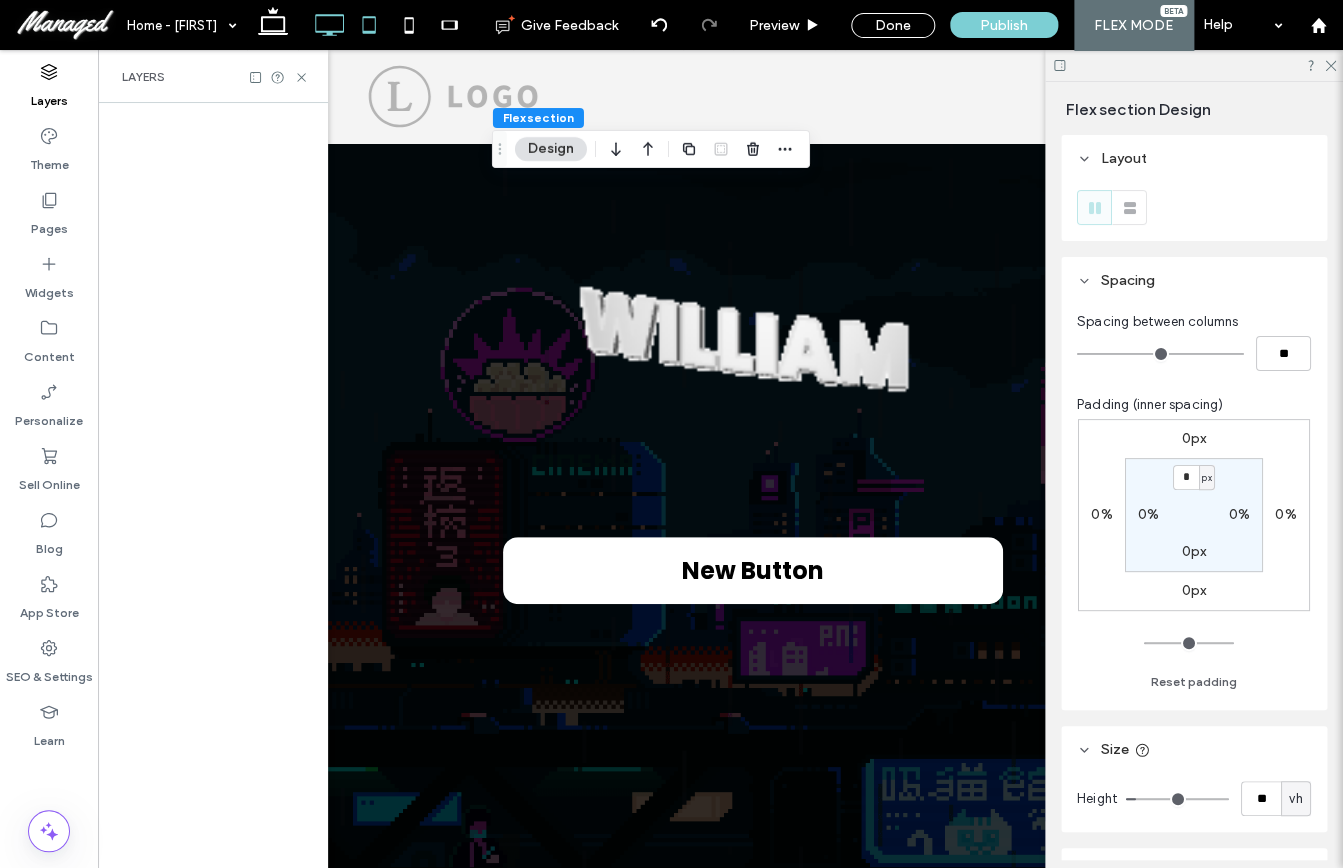 scroll, scrollTop: 0, scrollLeft: 0, axis: both 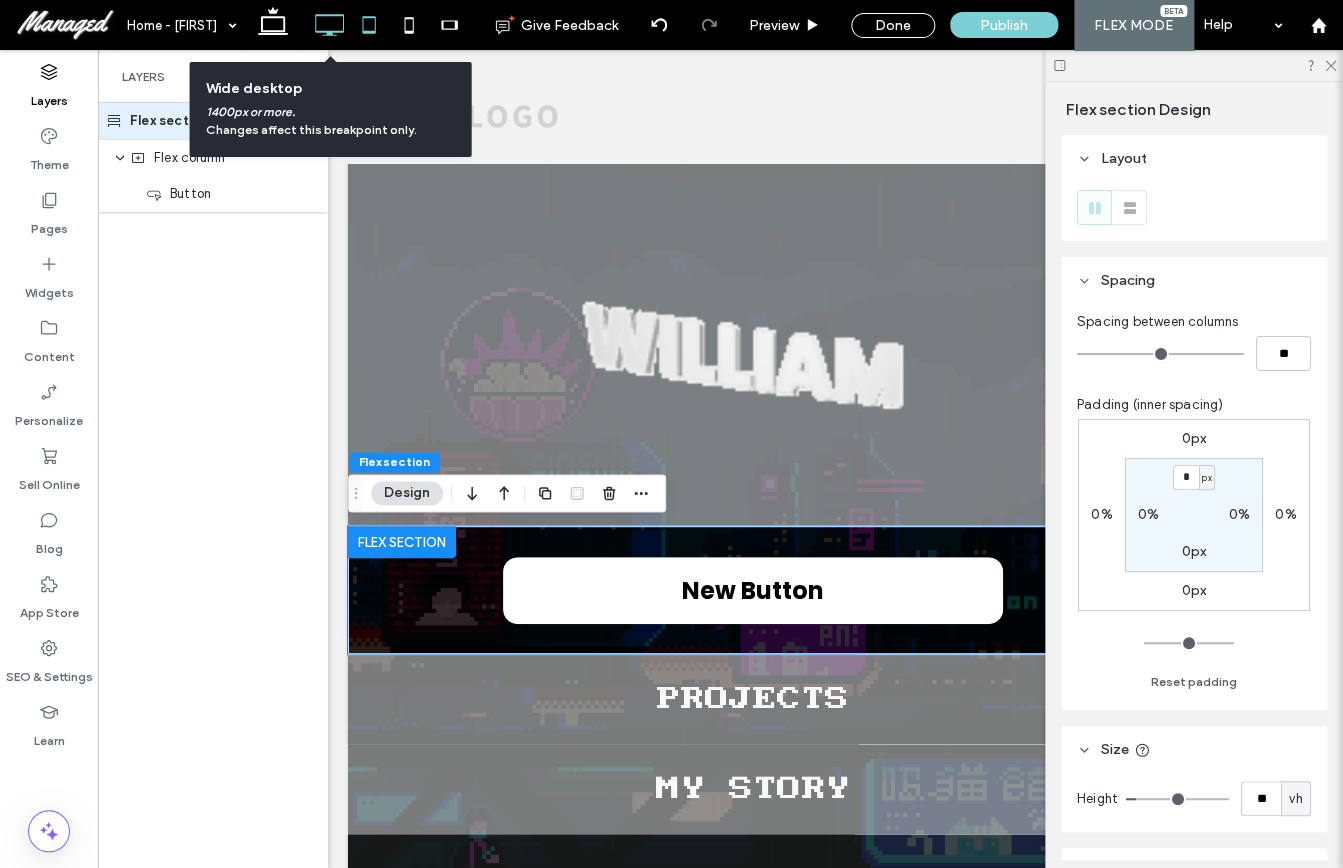 click 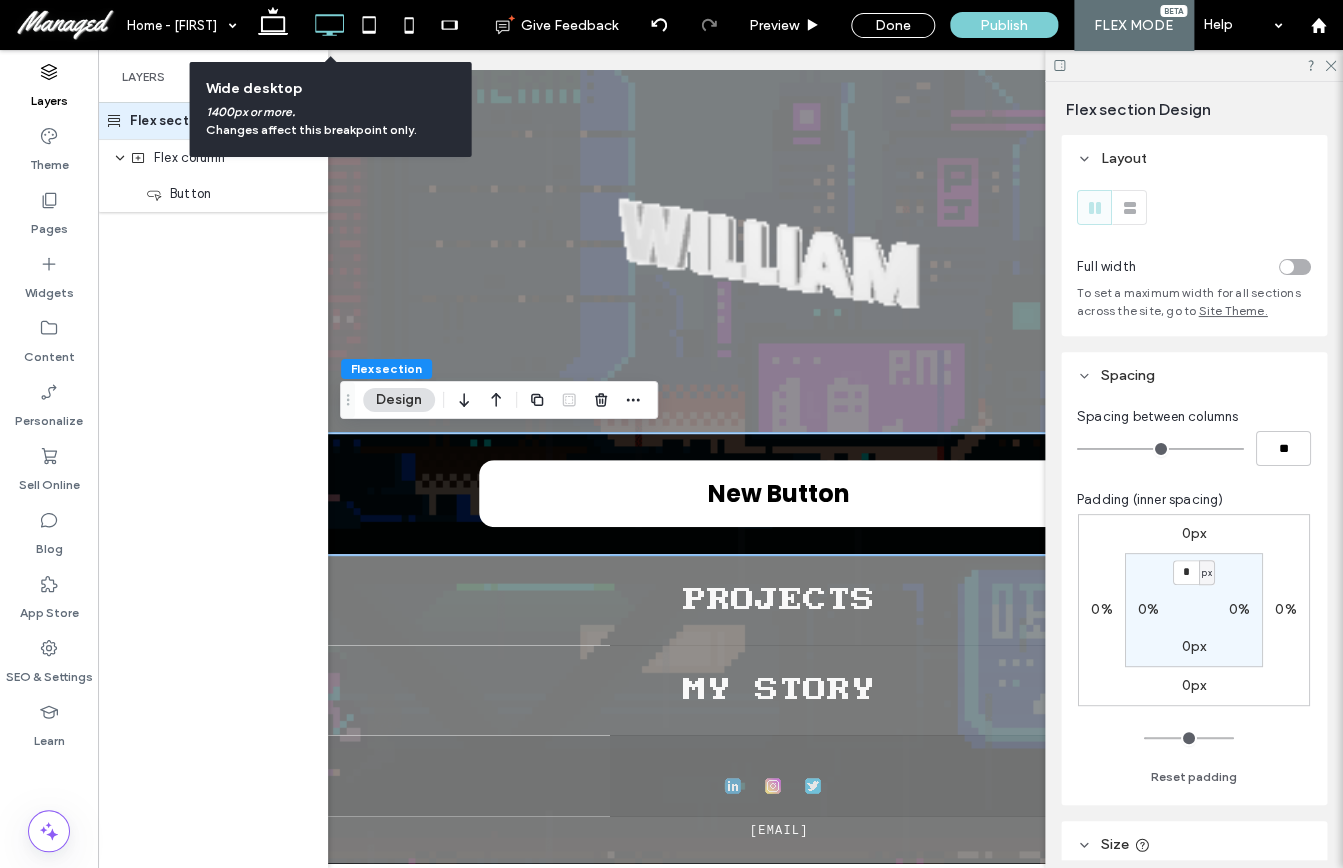 scroll, scrollTop: 0, scrollLeft: 250, axis: horizontal 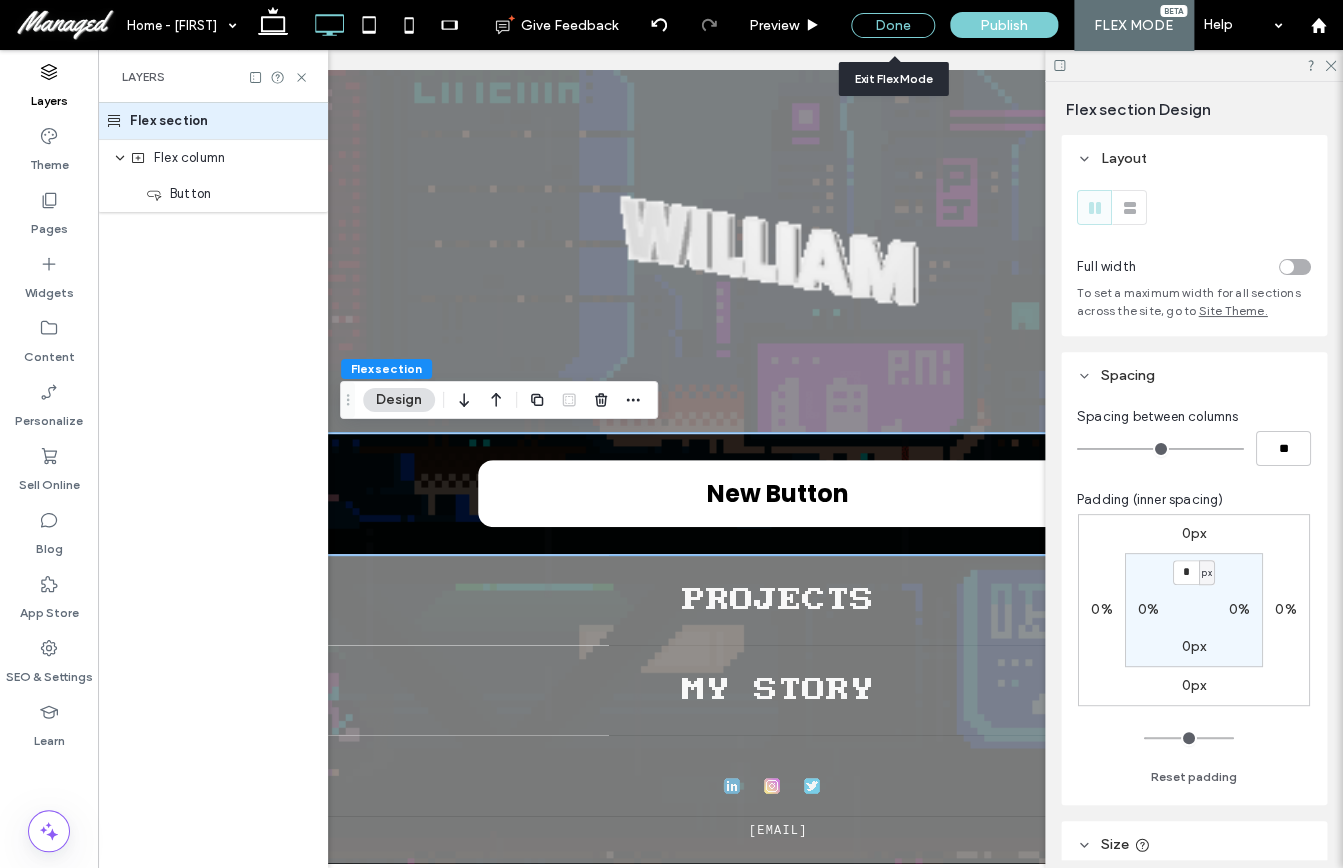 click on "Done" at bounding box center (893, 25) 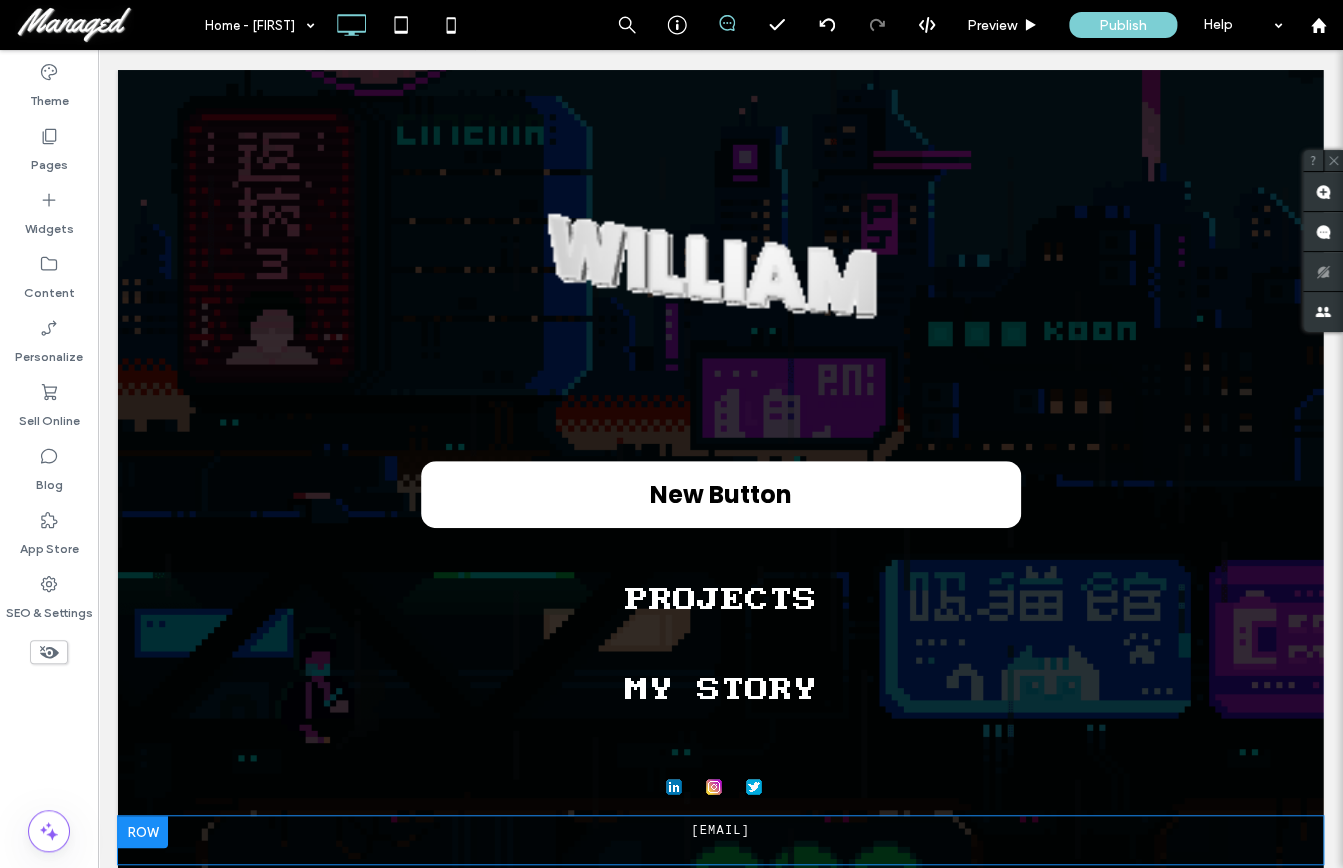 scroll, scrollTop: 25, scrollLeft: 0, axis: vertical 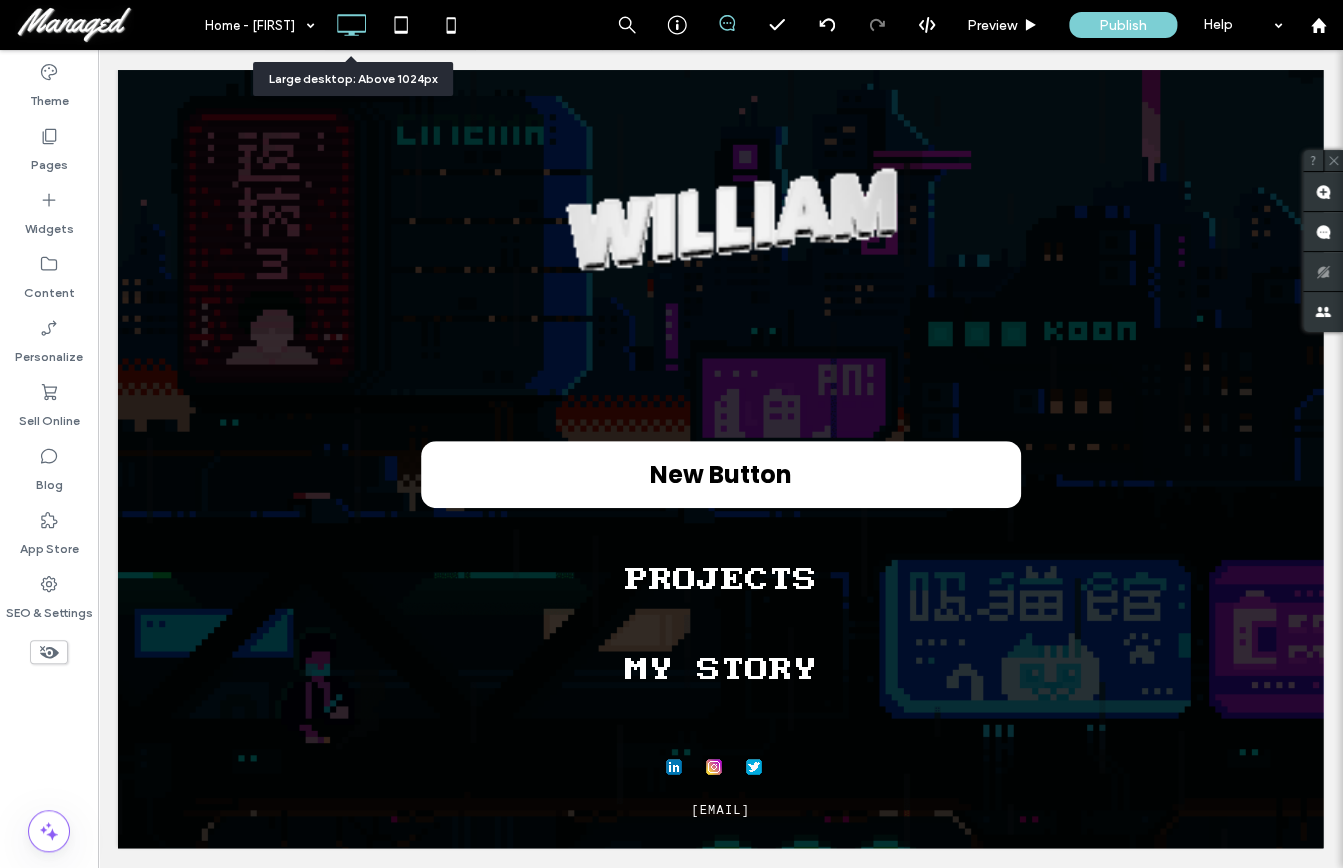 click 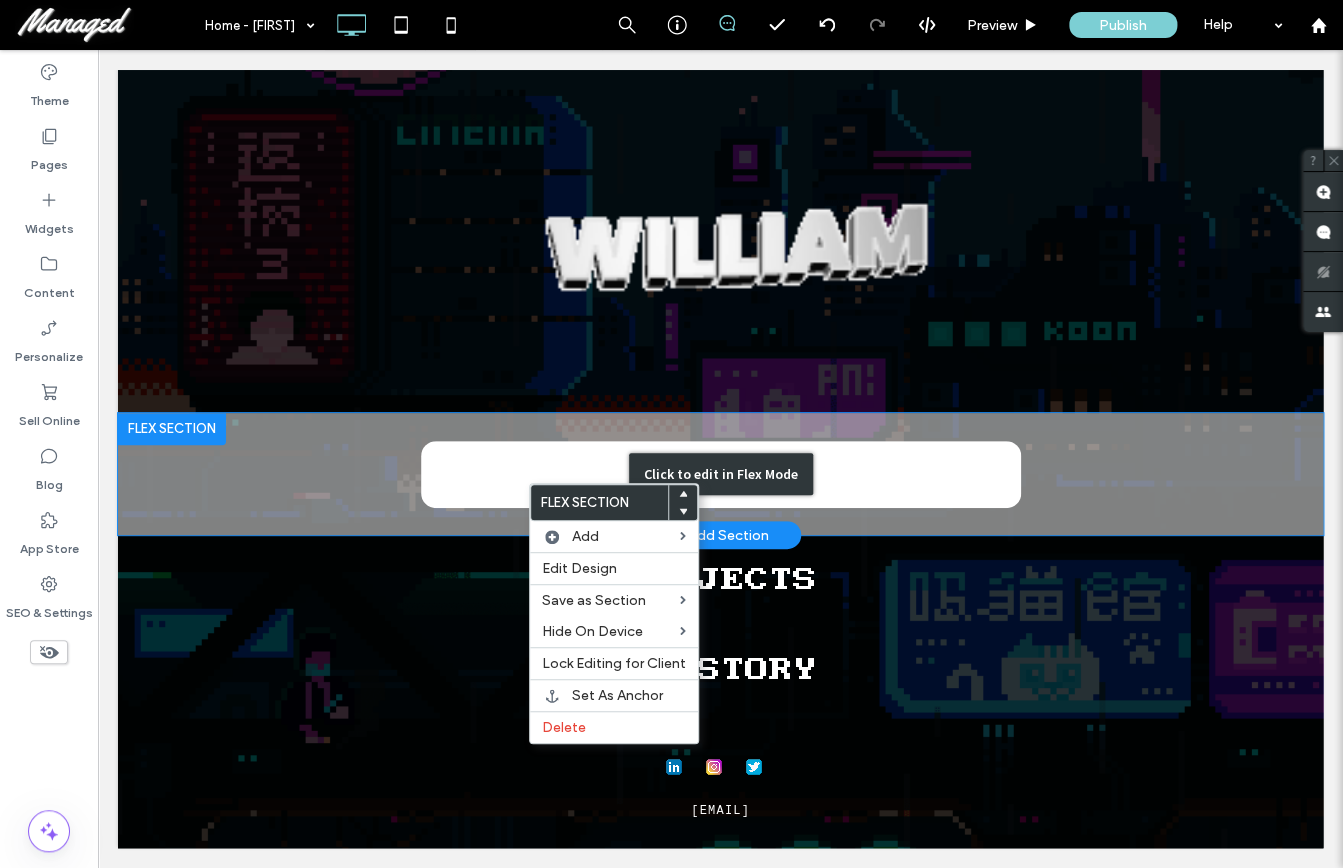 click on "Click to edit in Flex Mode" at bounding box center (720, 474) 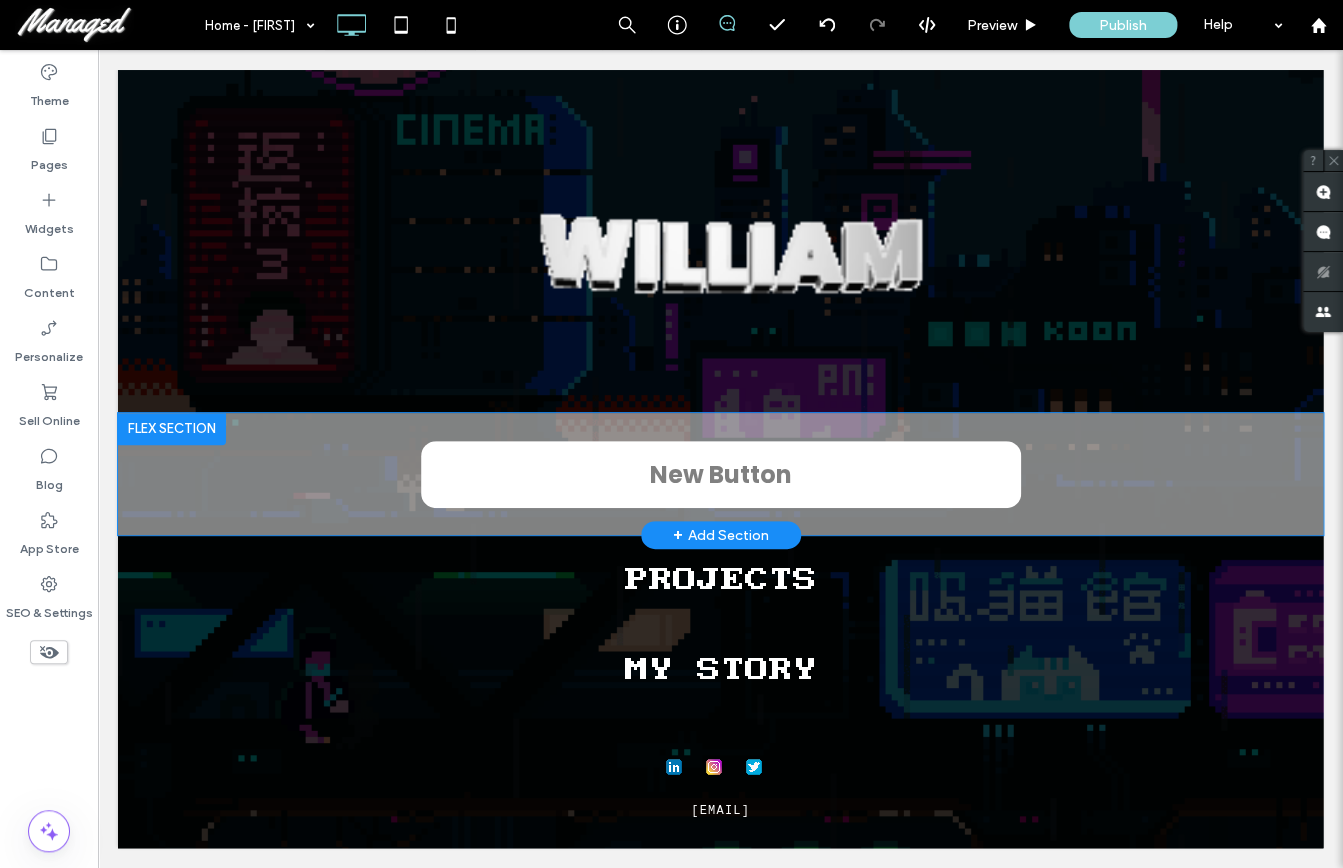 click on "+ Add Section" at bounding box center (721, 535) 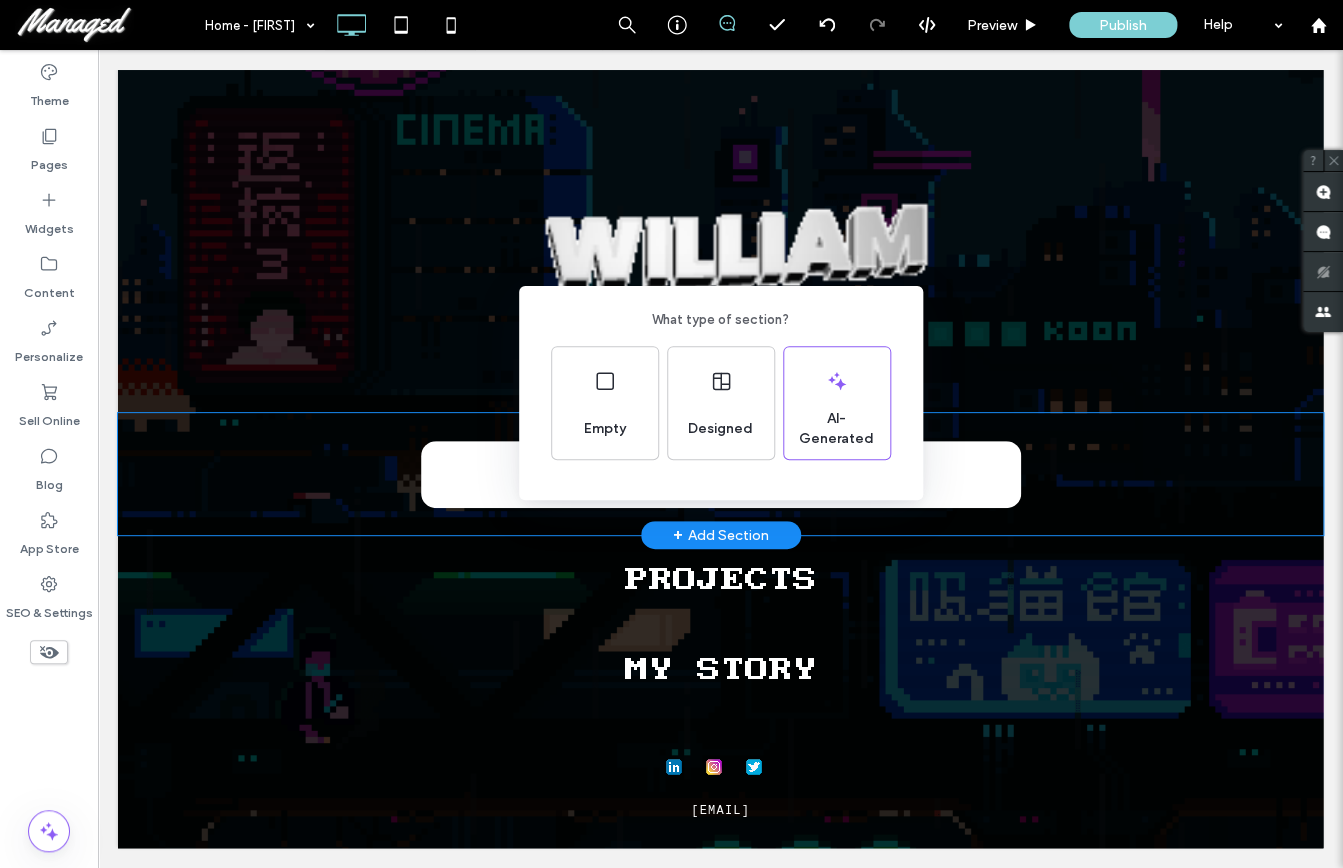 drag, startPoint x: 439, startPoint y: 425, endPoint x: 341, endPoint y: 376, distance: 109.56733 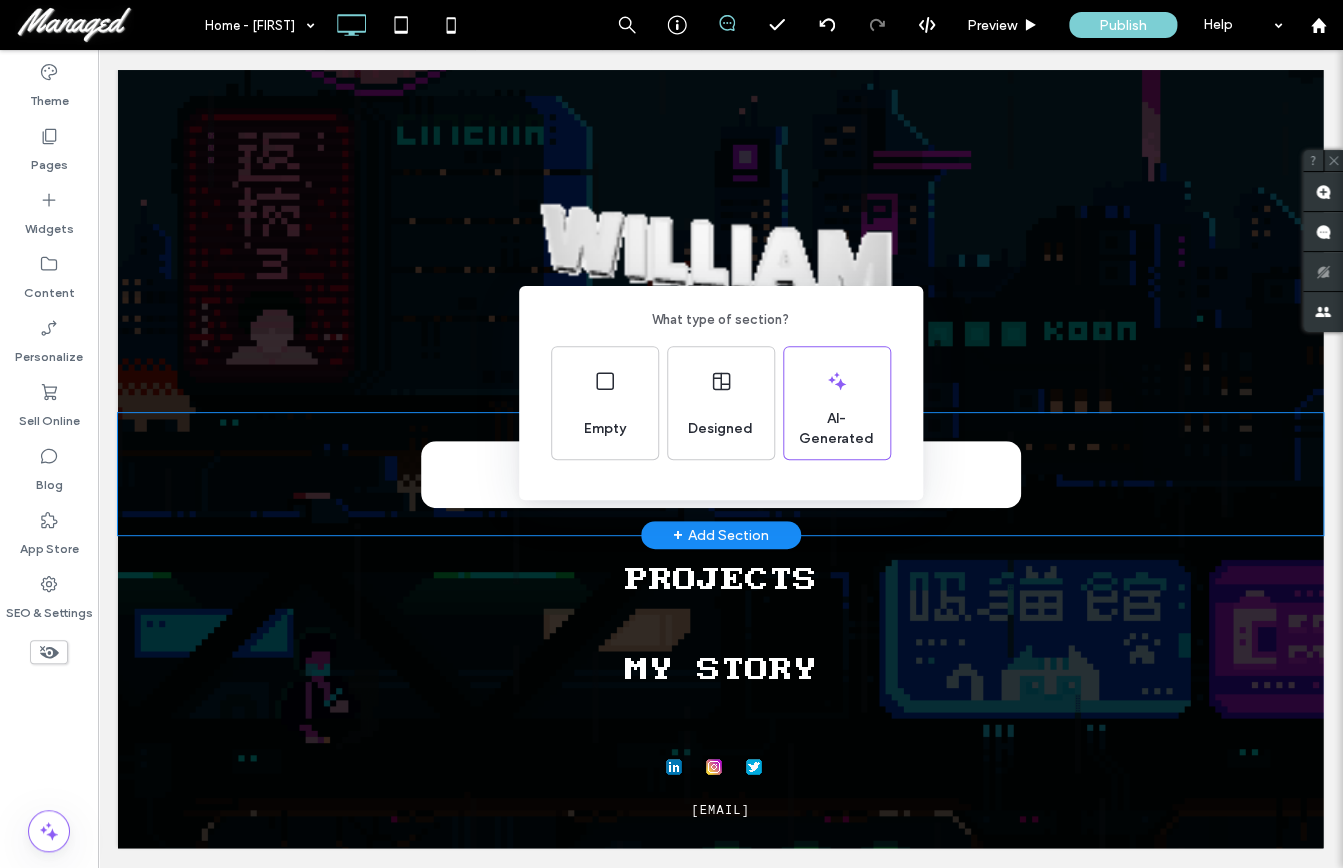 click on "What type of section? Empty Designed AI-Generated" at bounding box center (671, 483) 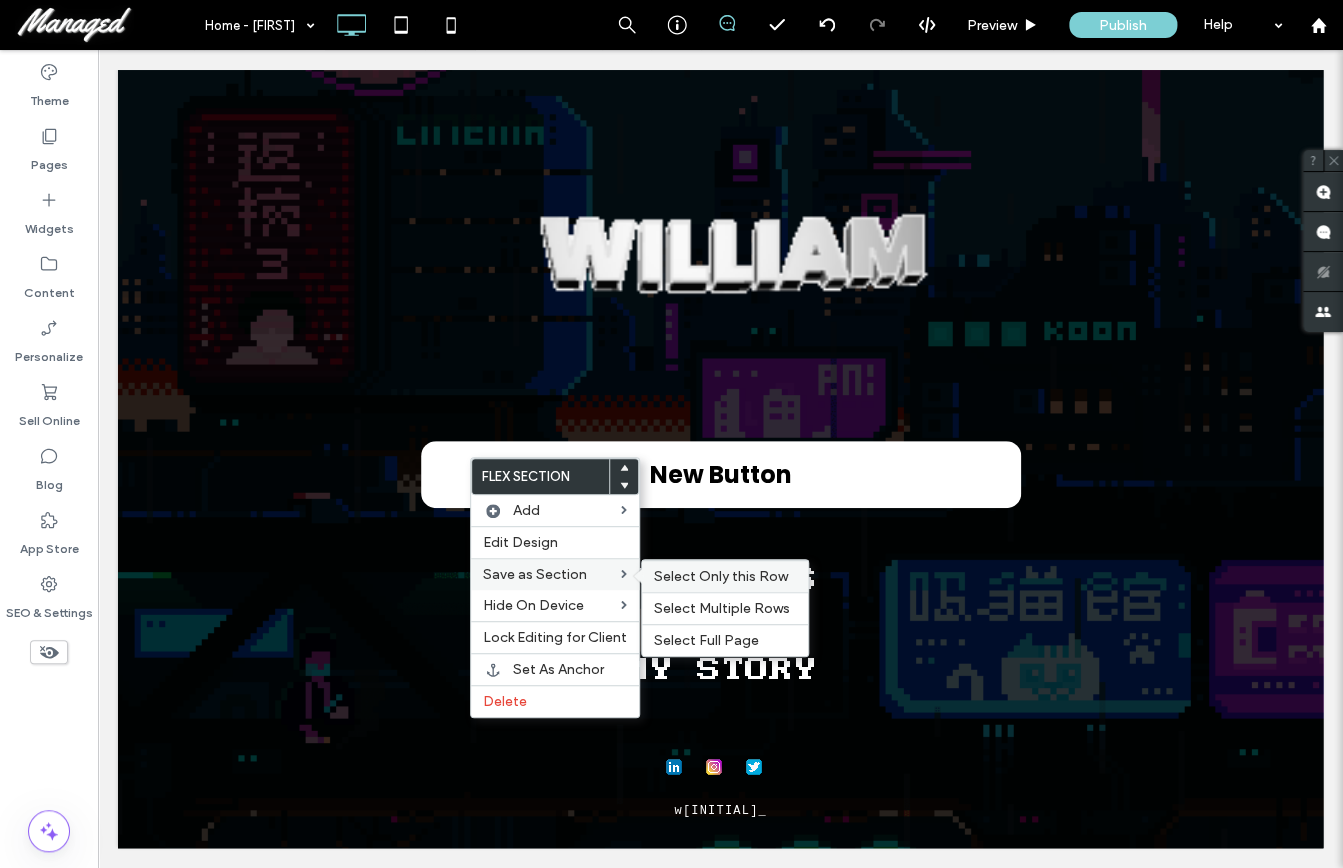 click on "Select Only this Row" at bounding box center (721, 576) 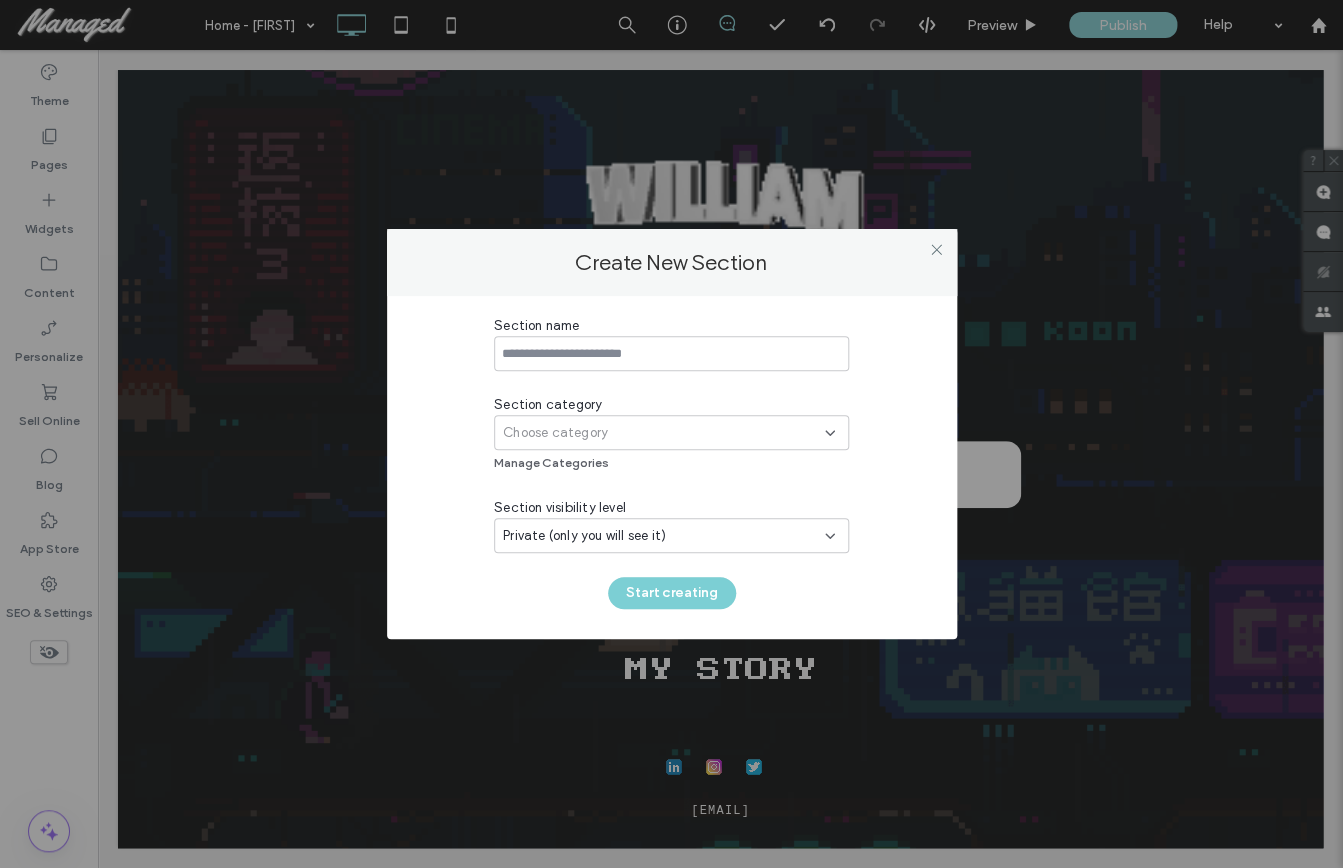 click at bounding box center [671, 353] 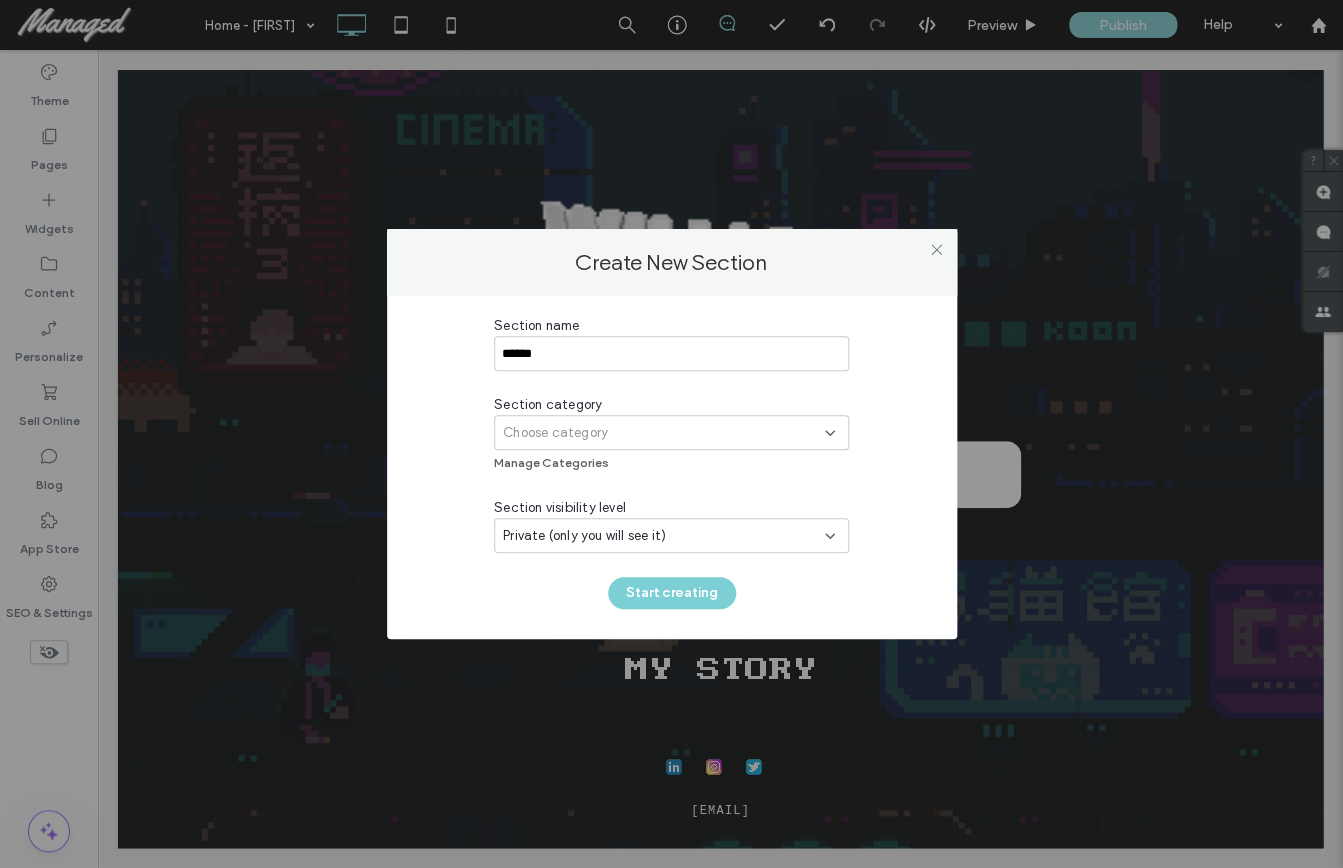click on "Choose category" at bounding box center [664, 433] 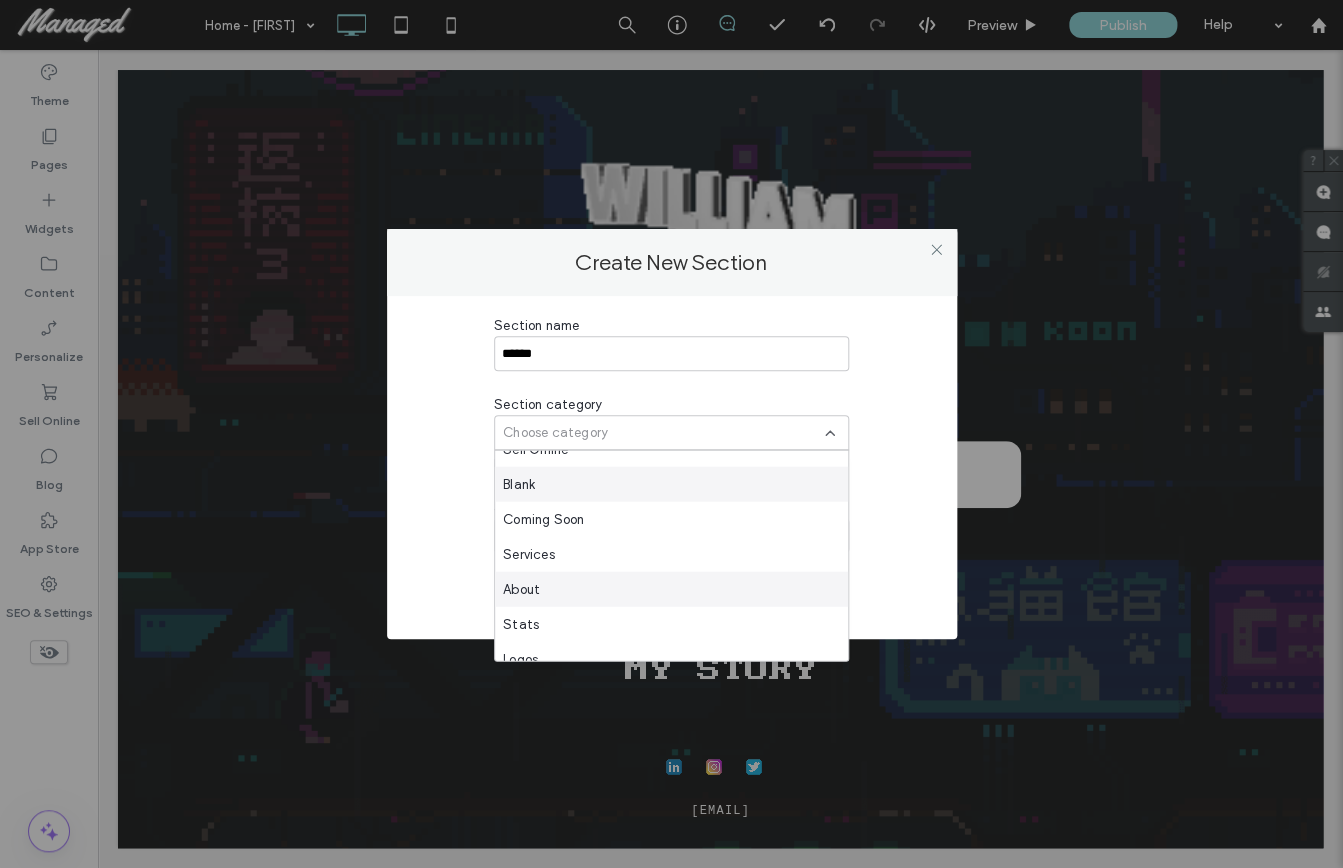 scroll, scrollTop: 0, scrollLeft: 0, axis: both 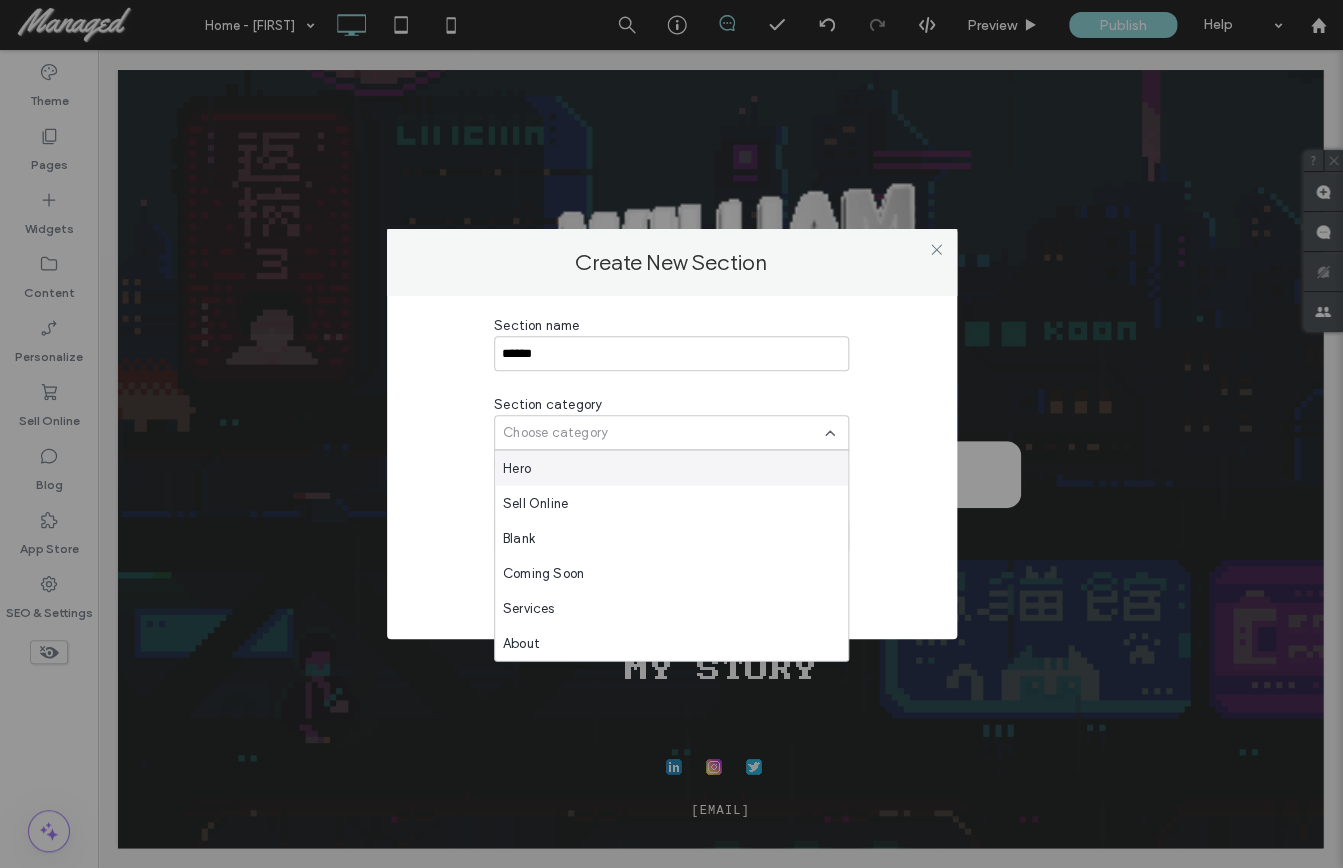 click on "Section name ****** Section category Choose category Manage Categories Section visibility level Private (only you will see it) Start creating" at bounding box center (672, 462) 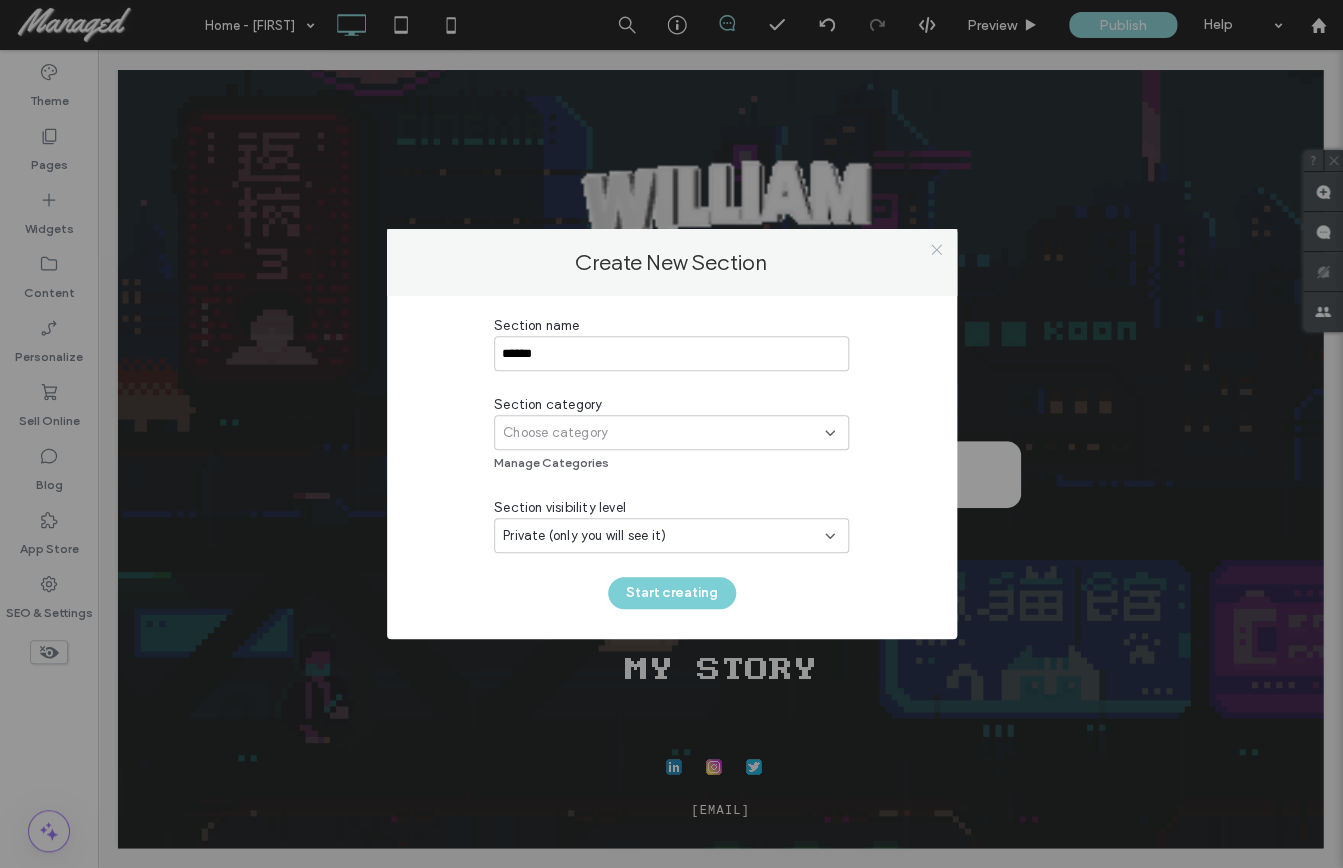 click 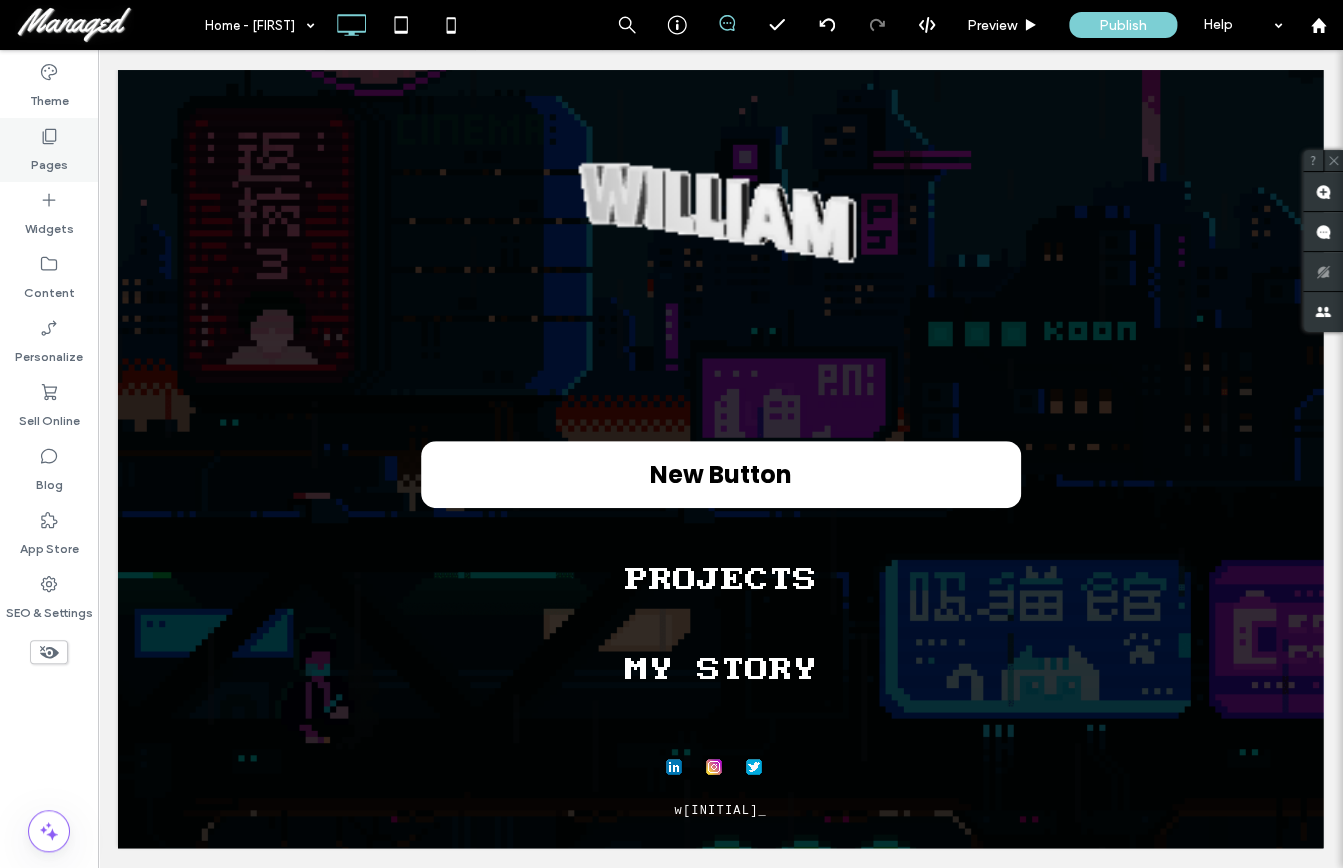click on "Pages" at bounding box center (49, 150) 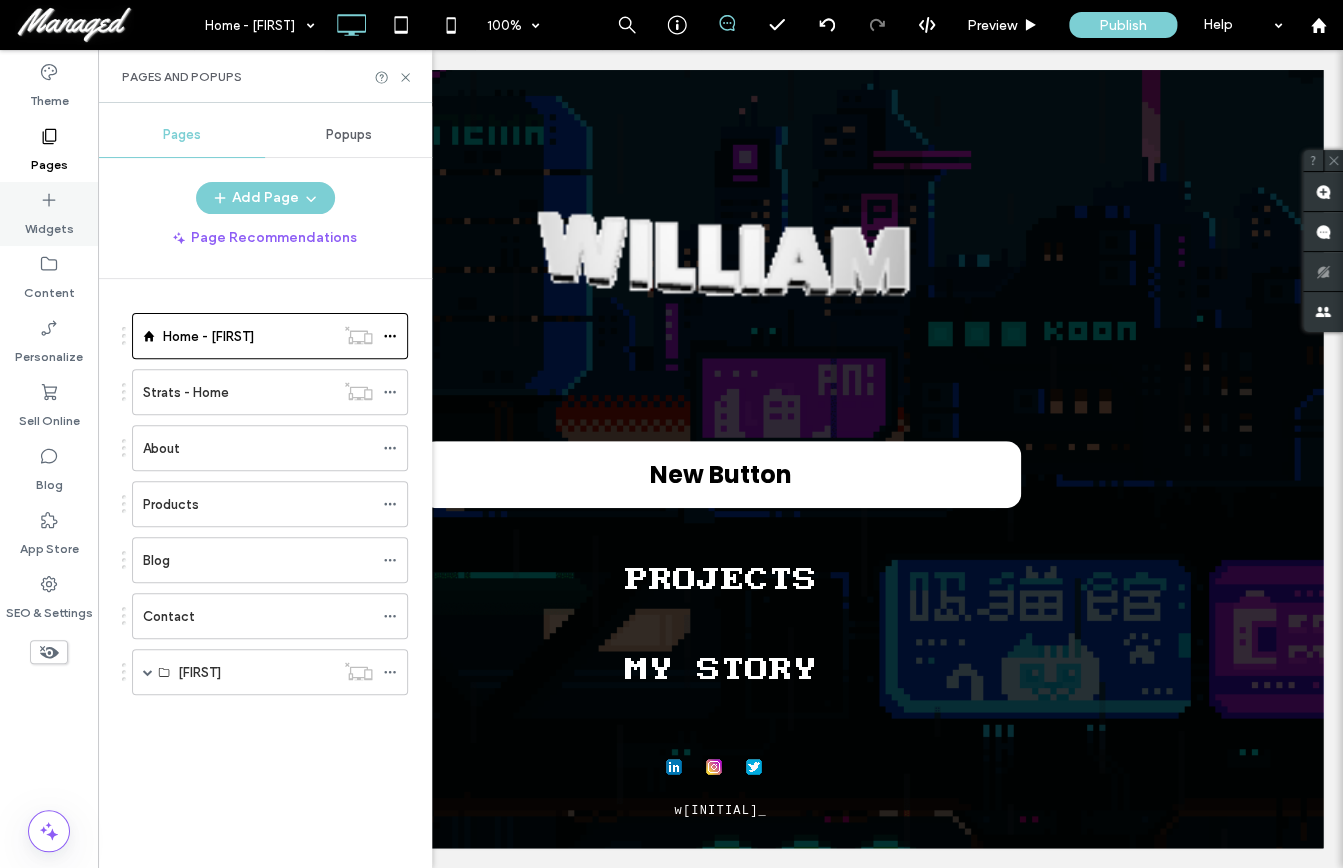 click 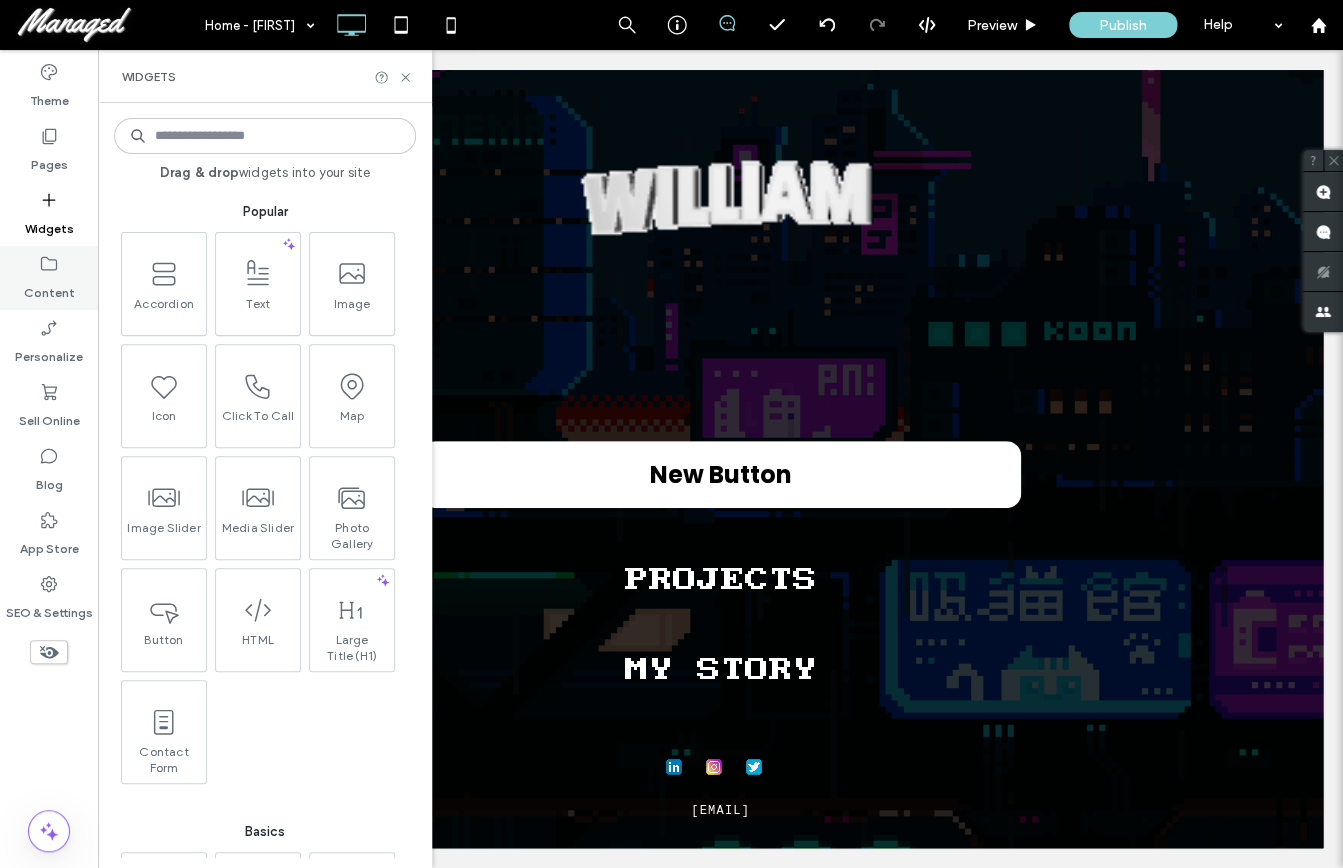 click 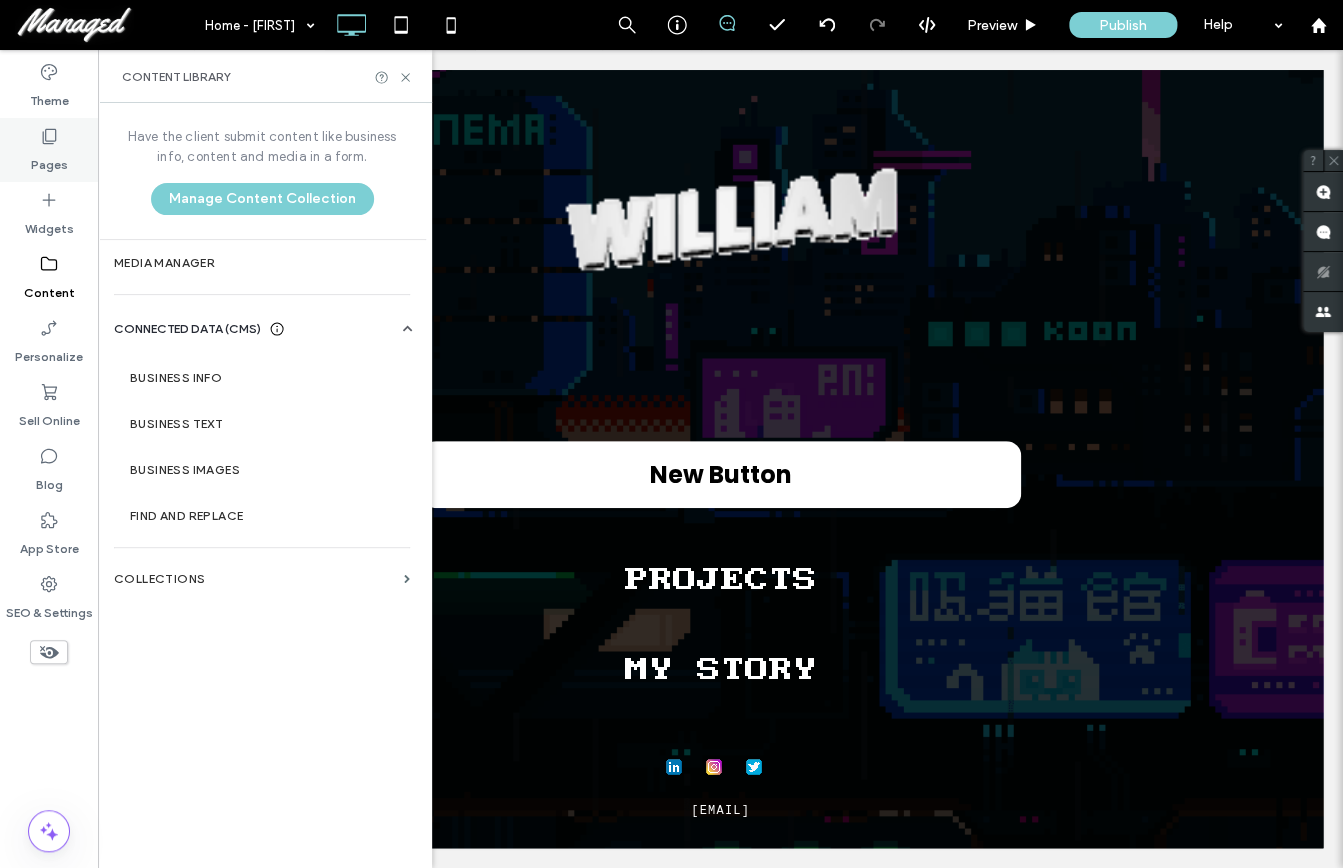 click on "Pages" at bounding box center (49, 150) 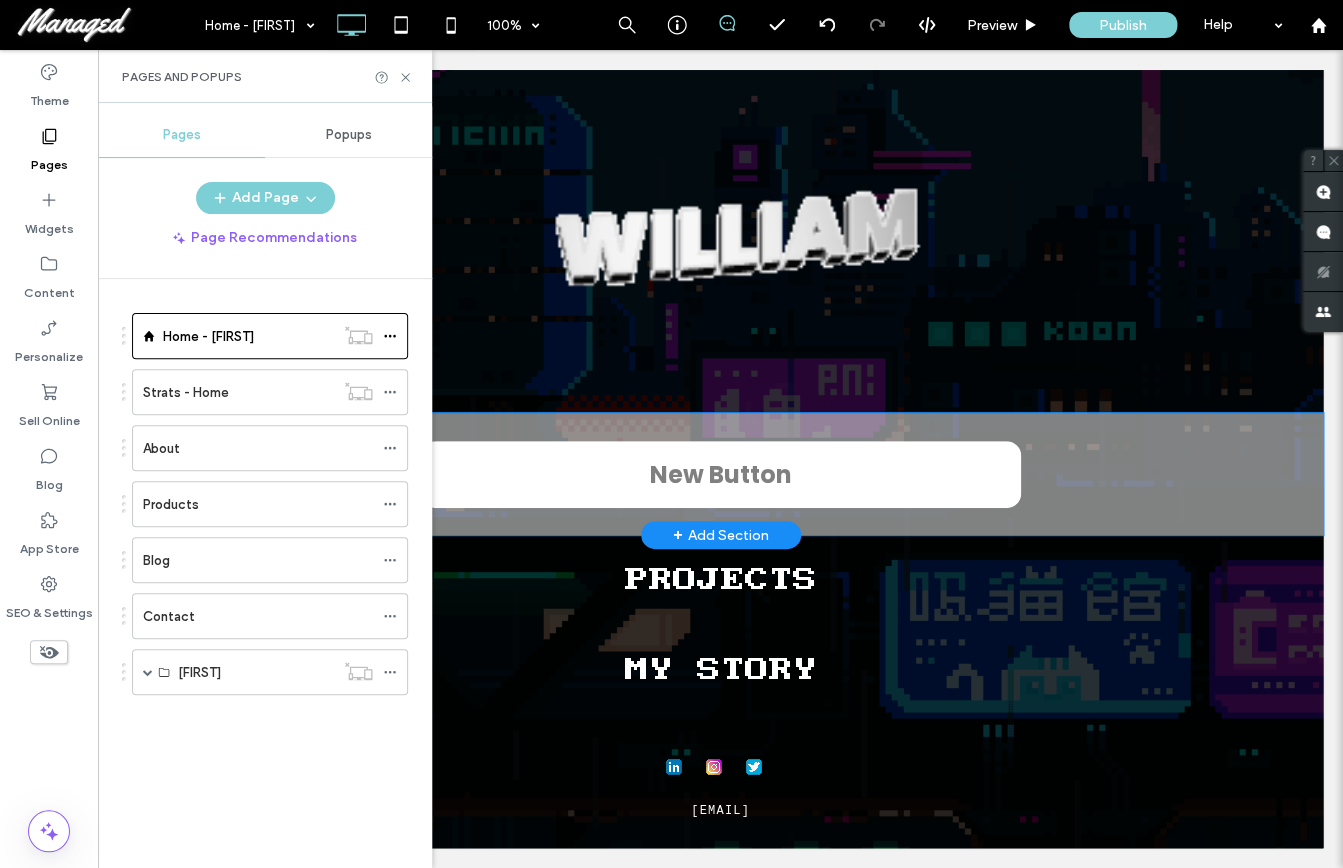 click on "+" at bounding box center (678, 535) 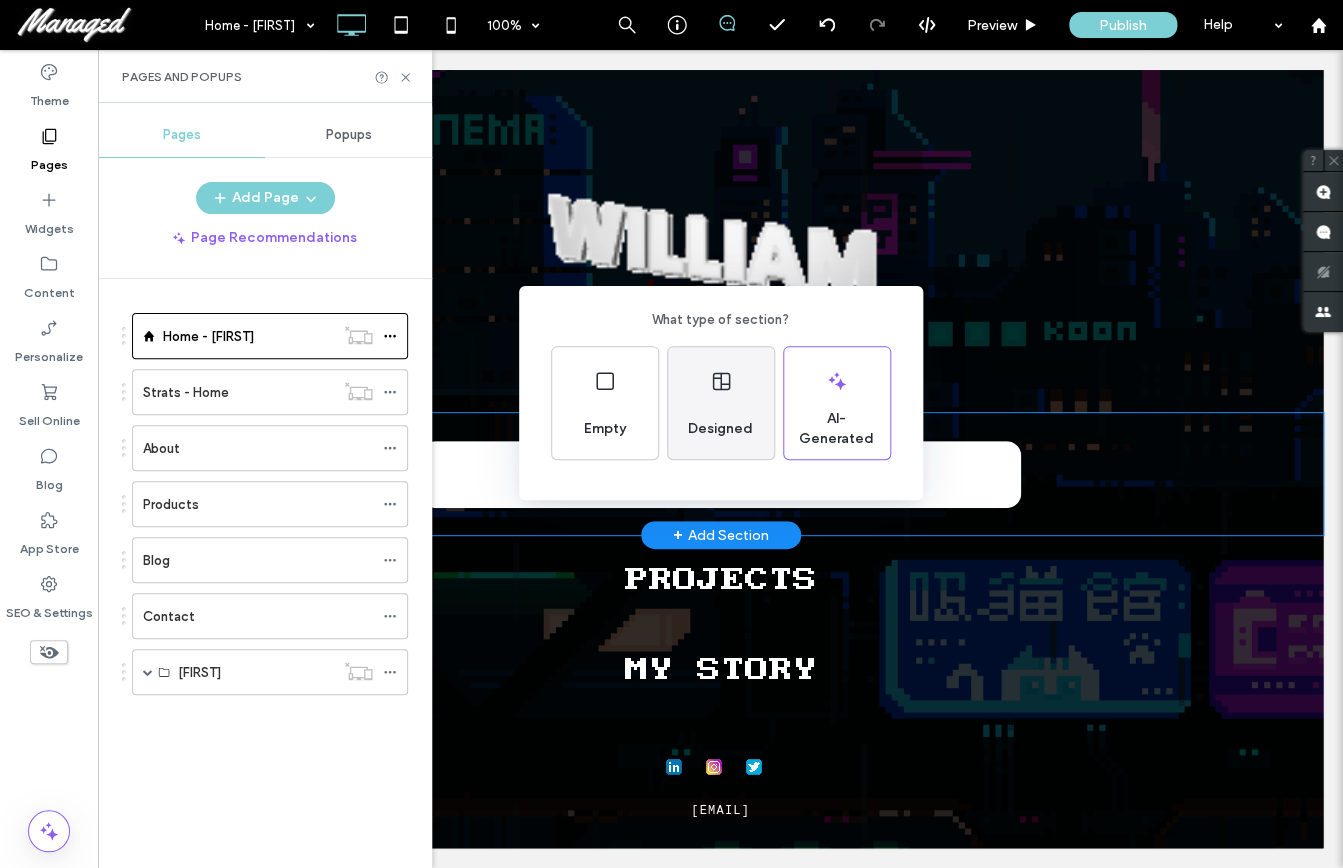 click on "Designed" at bounding box center [720, 429] 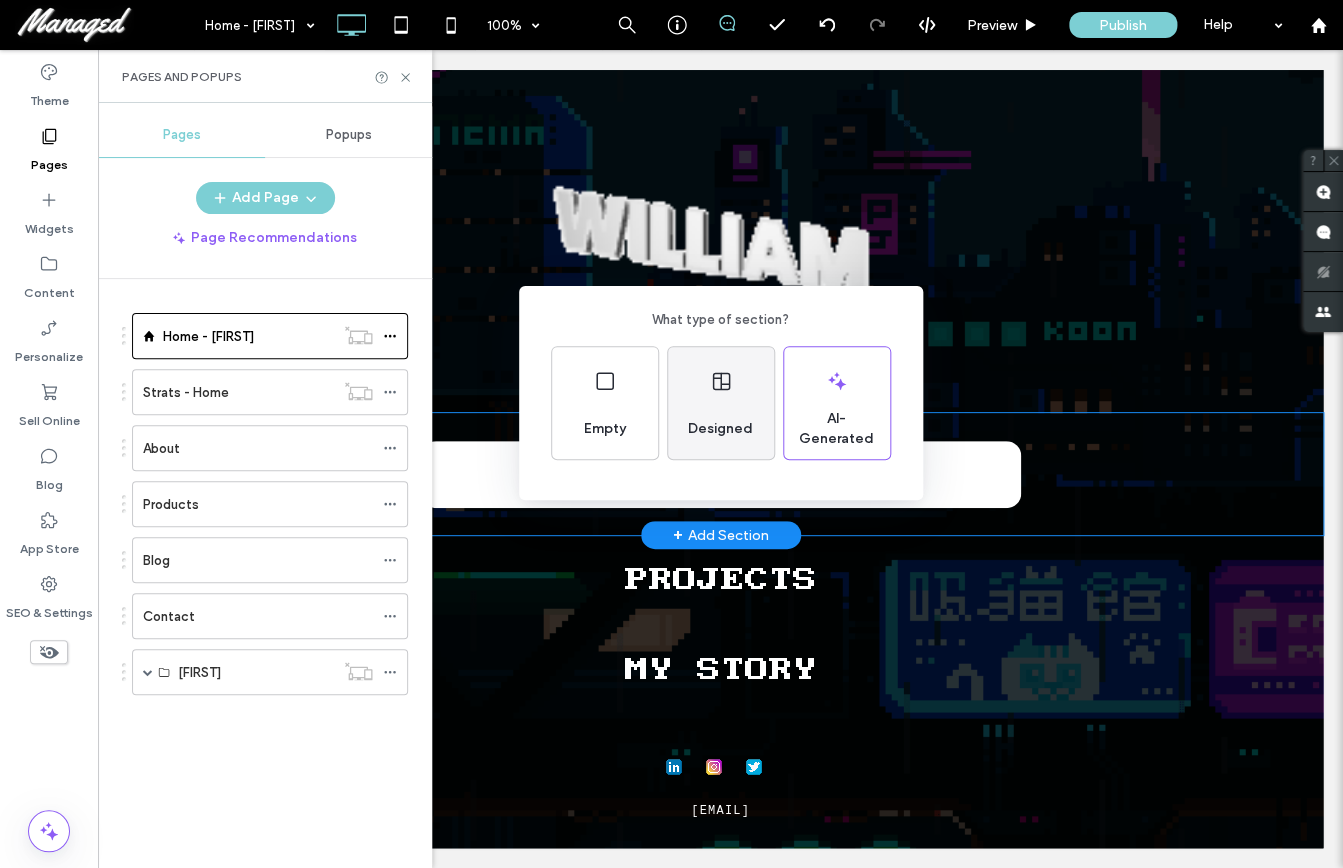 scroll, scrollTop: 0, scrollLeft: 0, axis: both 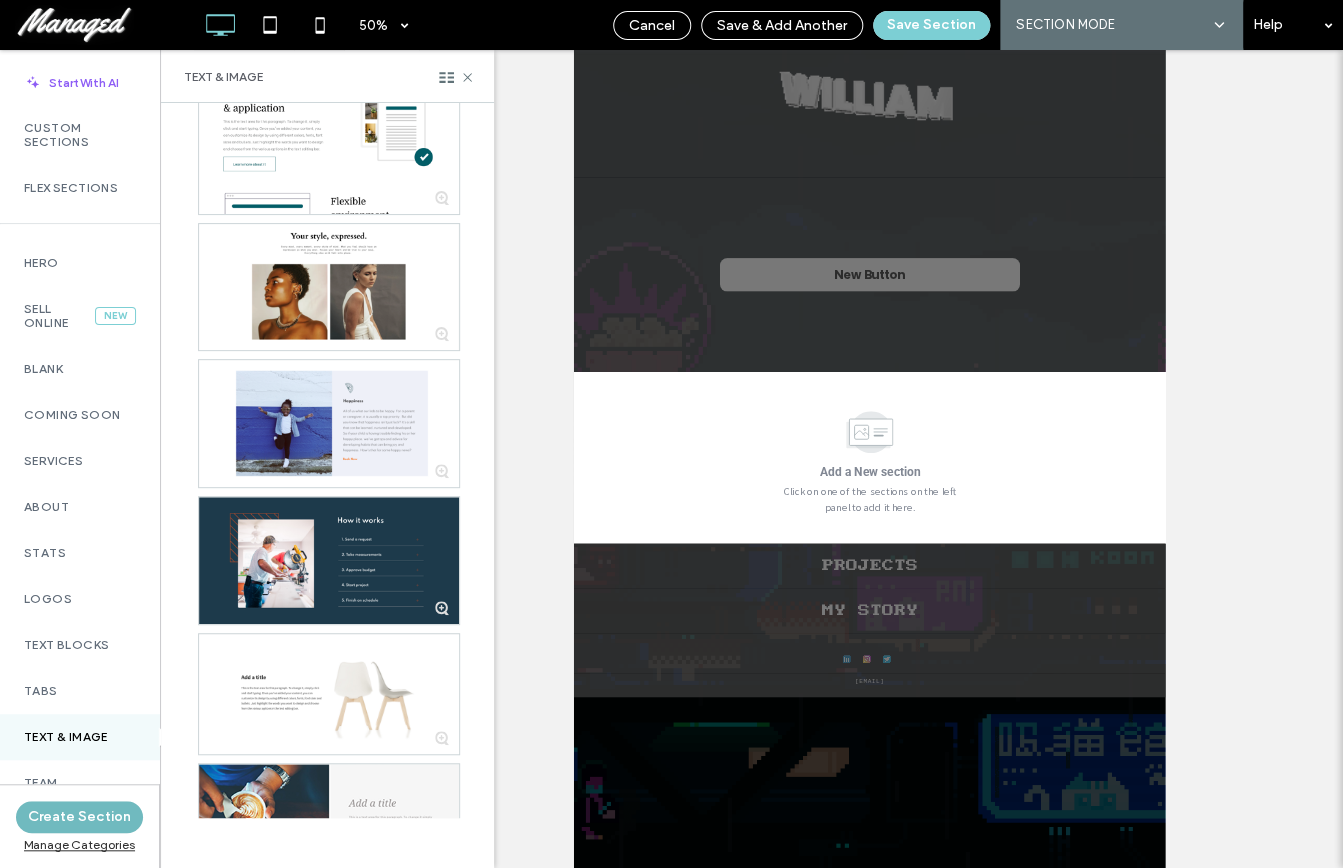 click on "Create Section" at bounding box center (79, 817) 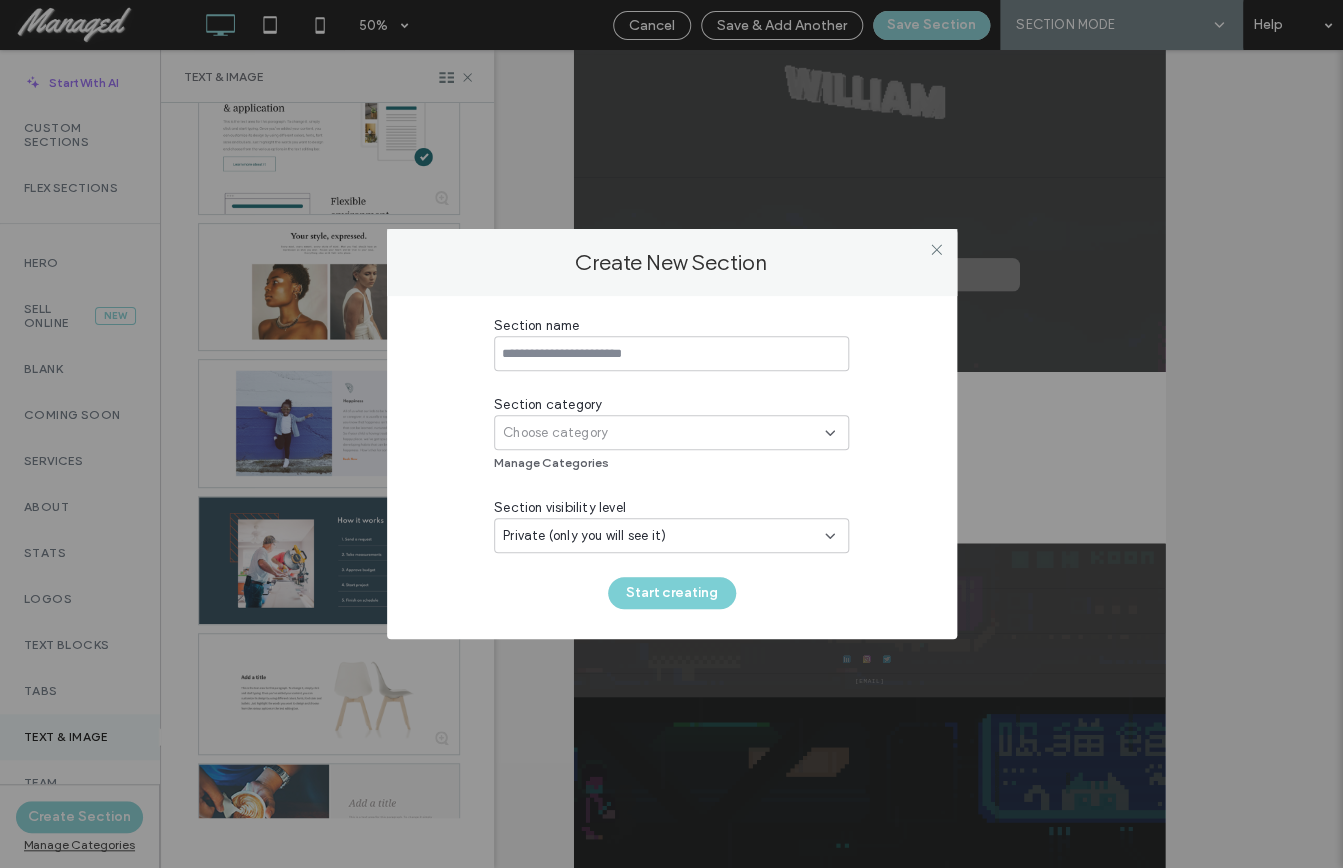 click at bounding box center [671, 353] 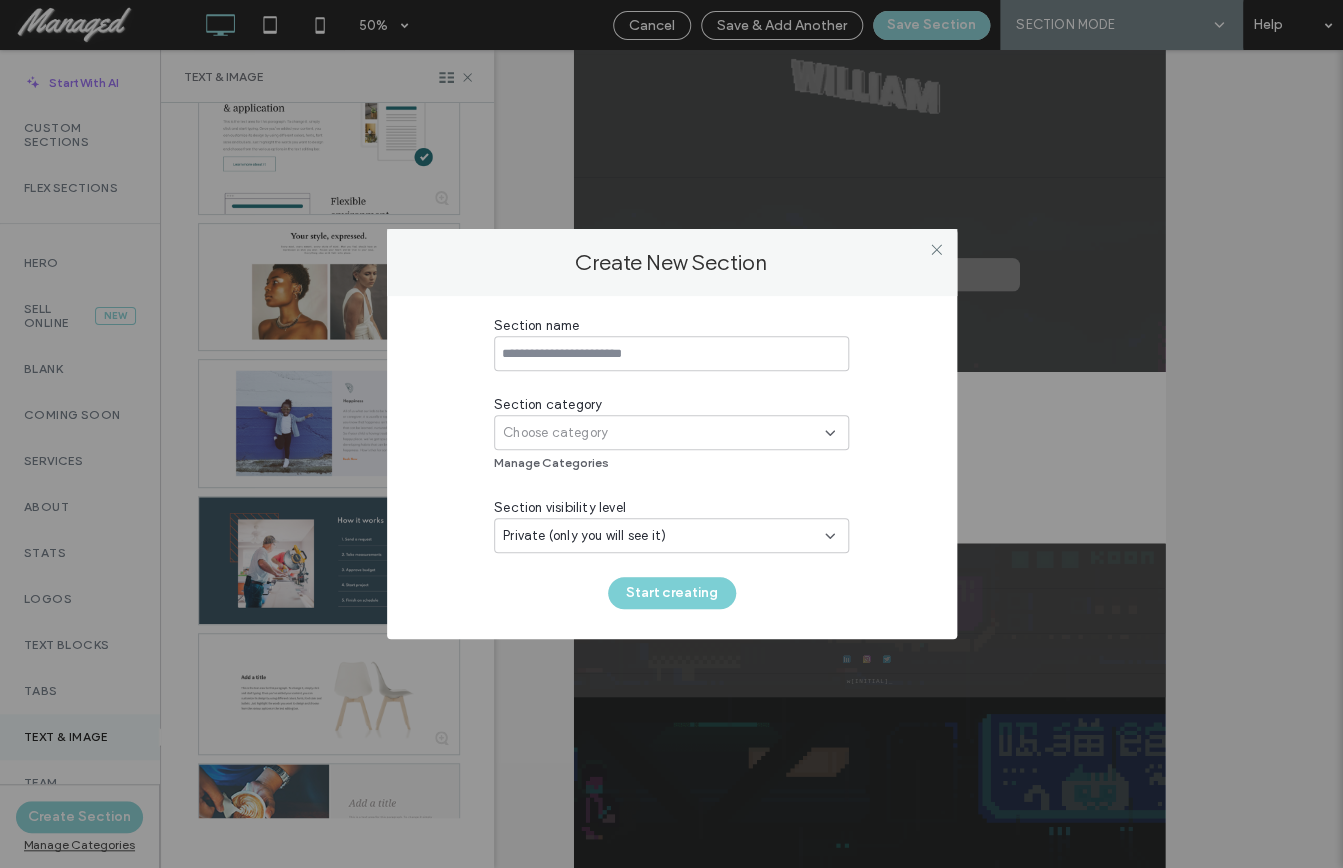 click on "Choose category" at bounding box center [664, 433] 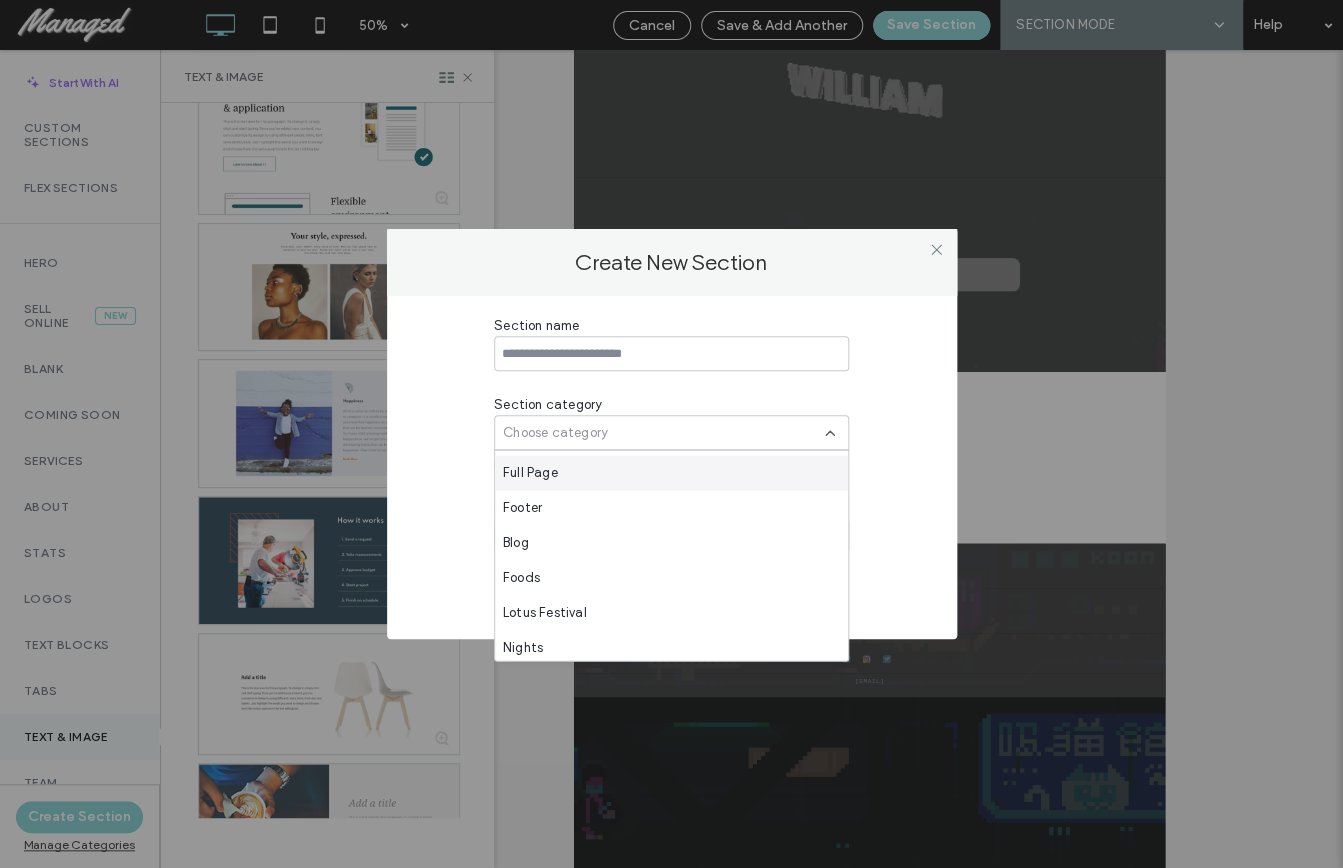 scroll, scrollTop: 840, scrollLeft: 0, axis: vertical 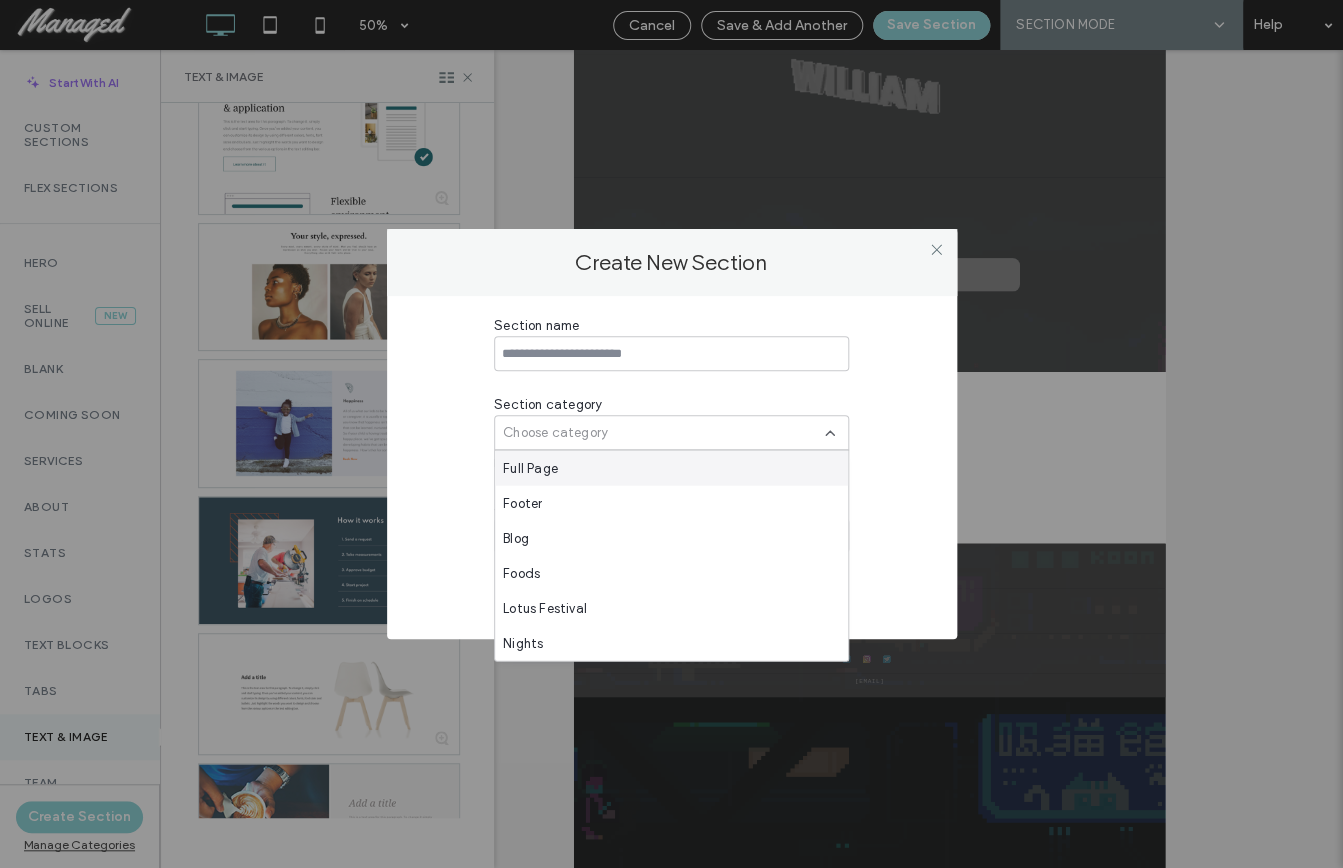 click on "Section name Section category Choose category Manage Categories Section visibility level Private (only you will see it) Start creating" at bounding box center (672, 467) 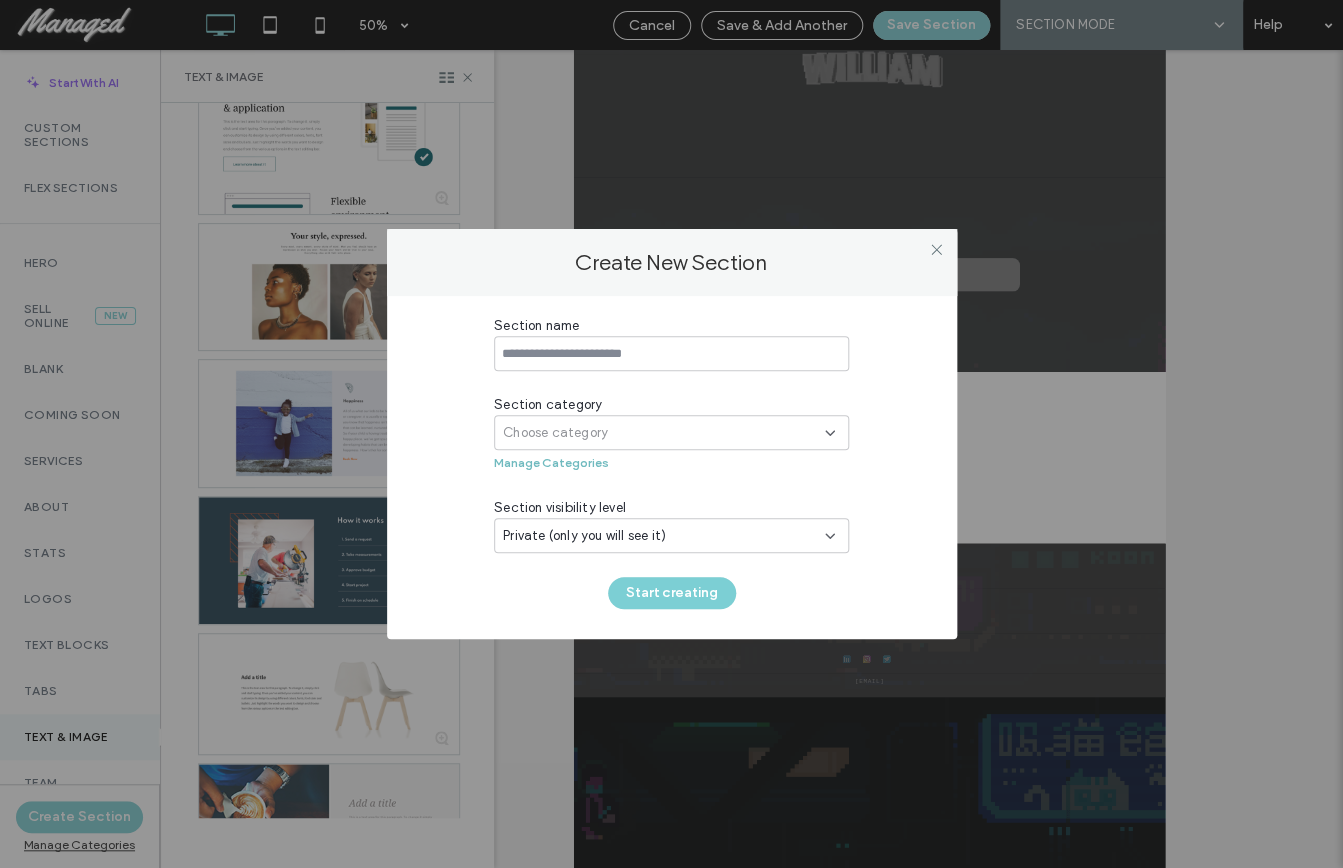 click on "Manage Categories" at bounding box center [551, 462] 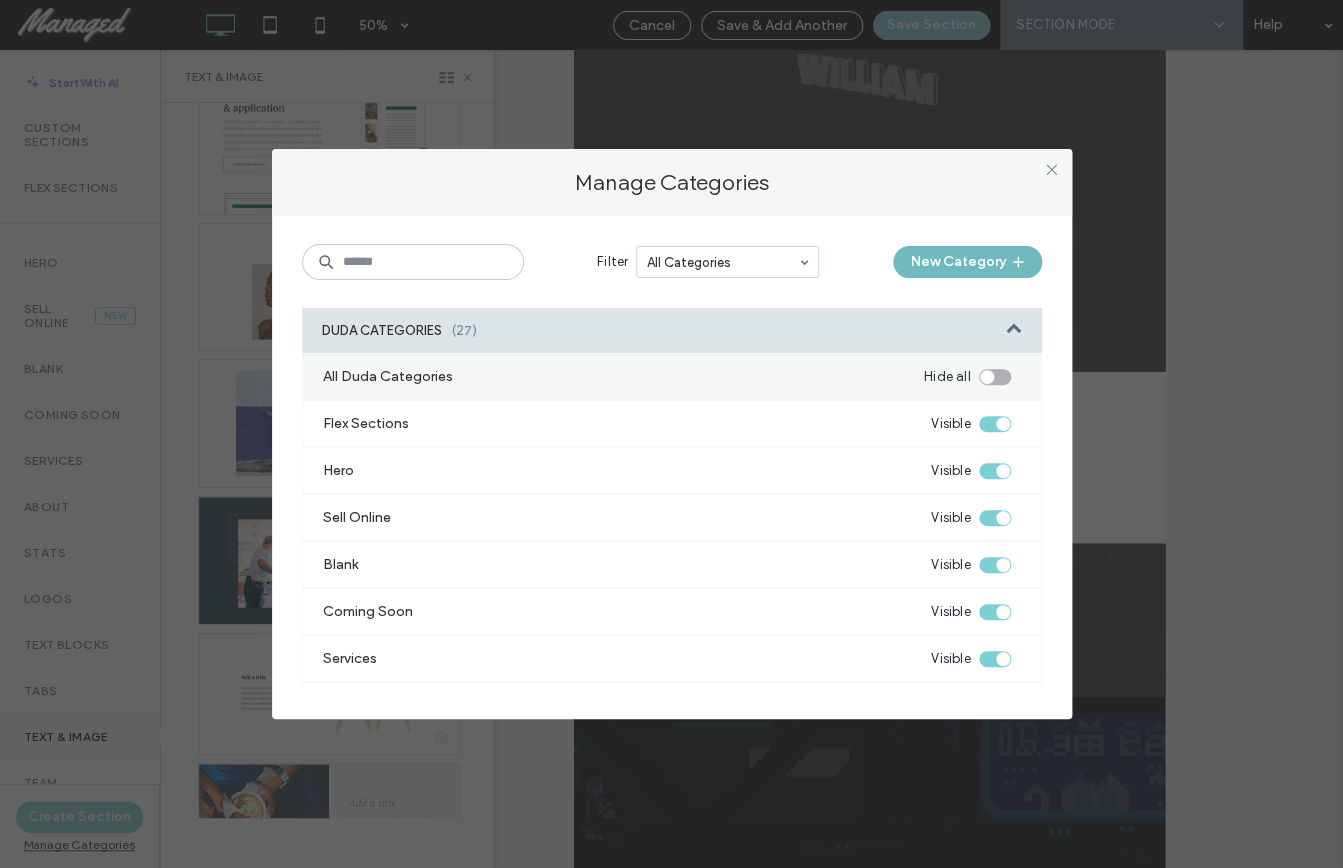 click on "New Category" at bounding box center [967, 262] 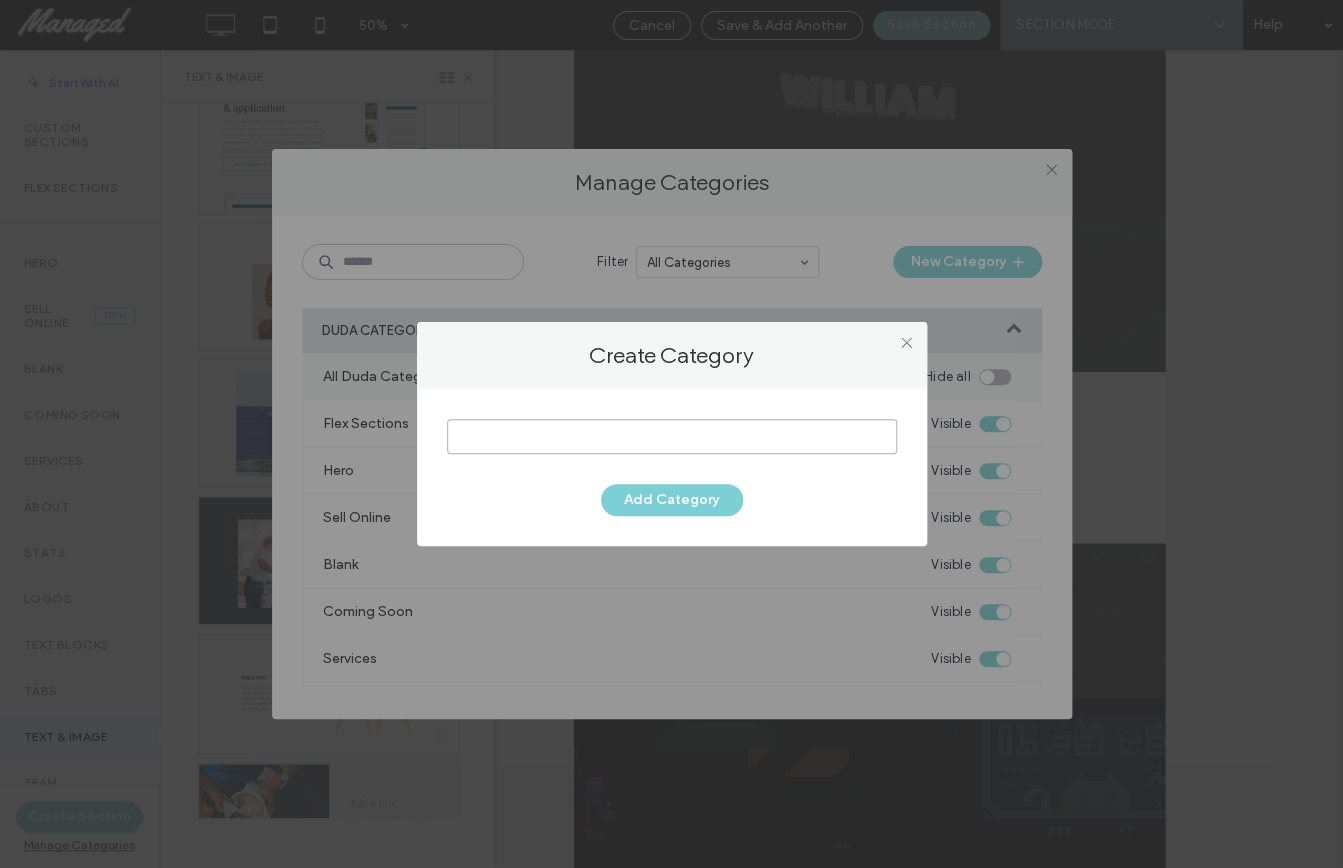 click at bounding box center (672, 436) 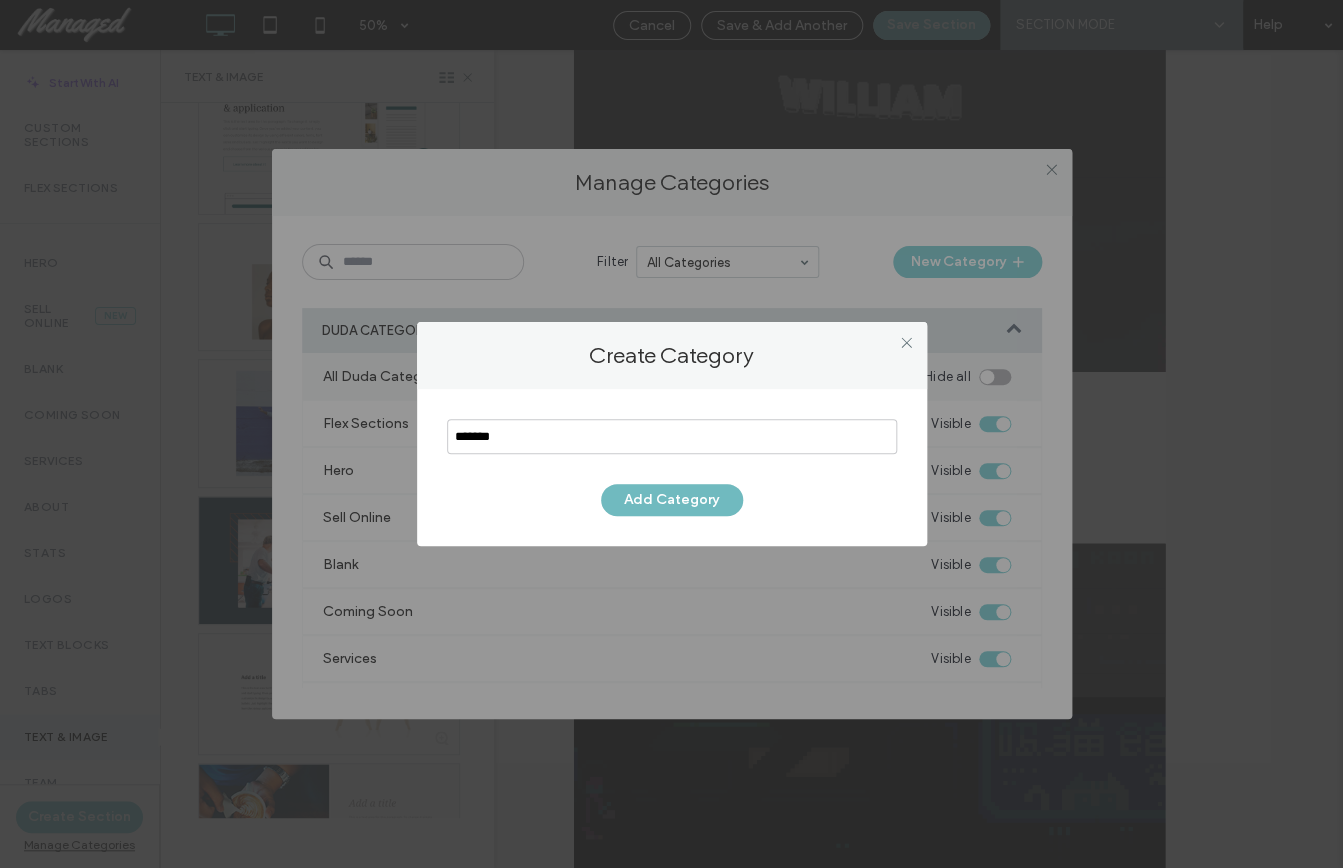 click on "Add Category" at bounding box center [672, 500] 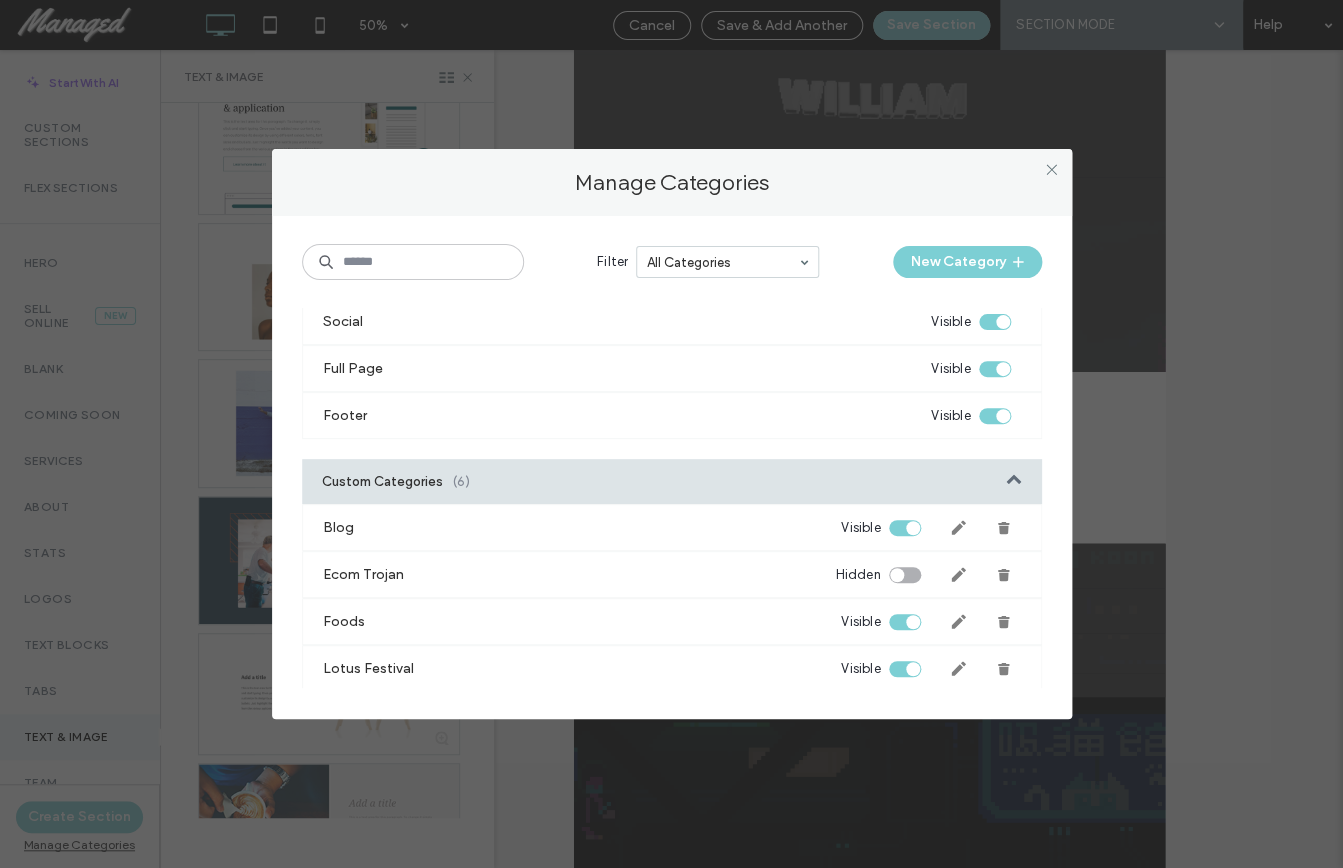 scroll, scrollTop: 1330, scrollLeft: 0, axis: vertical 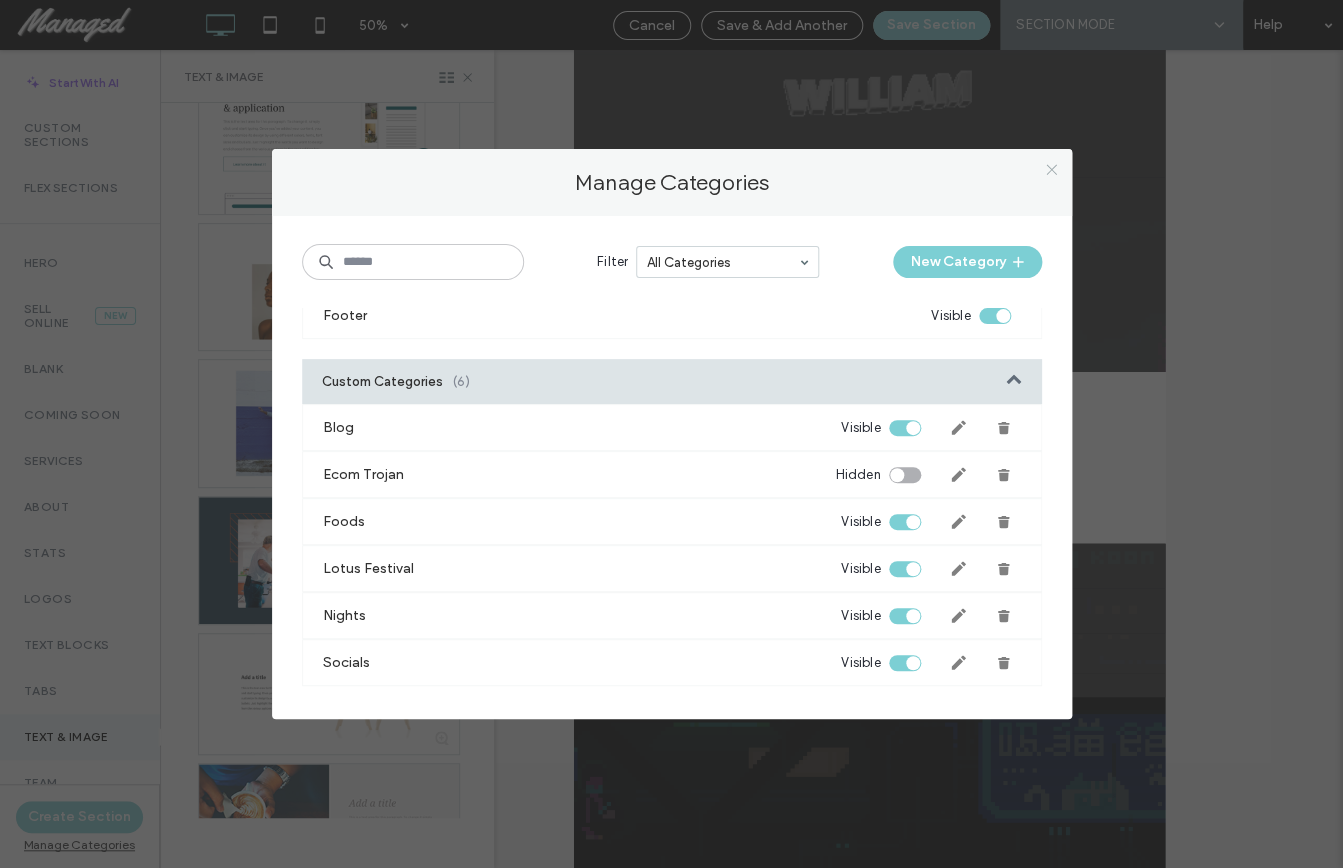 click 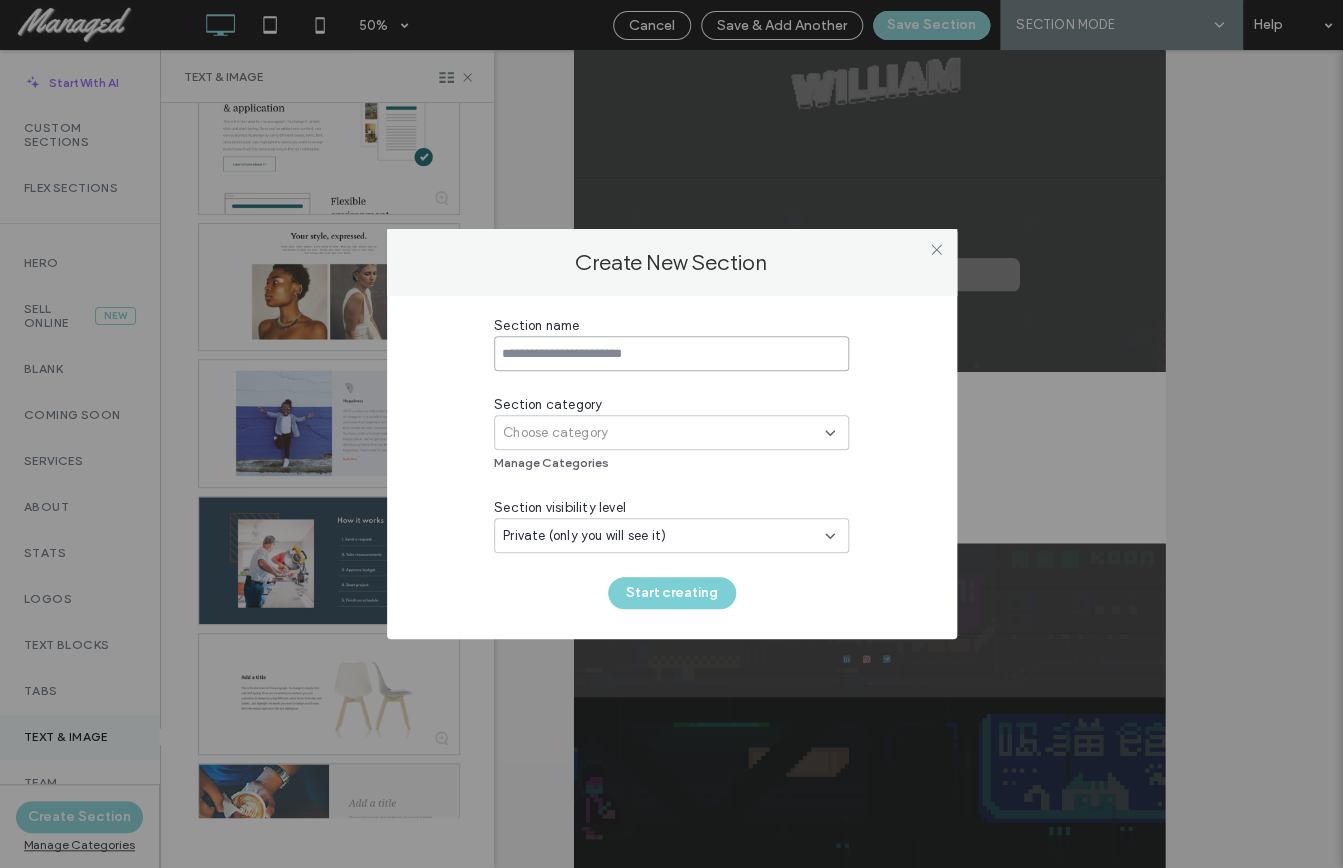 click at bounding box center [671, 353] 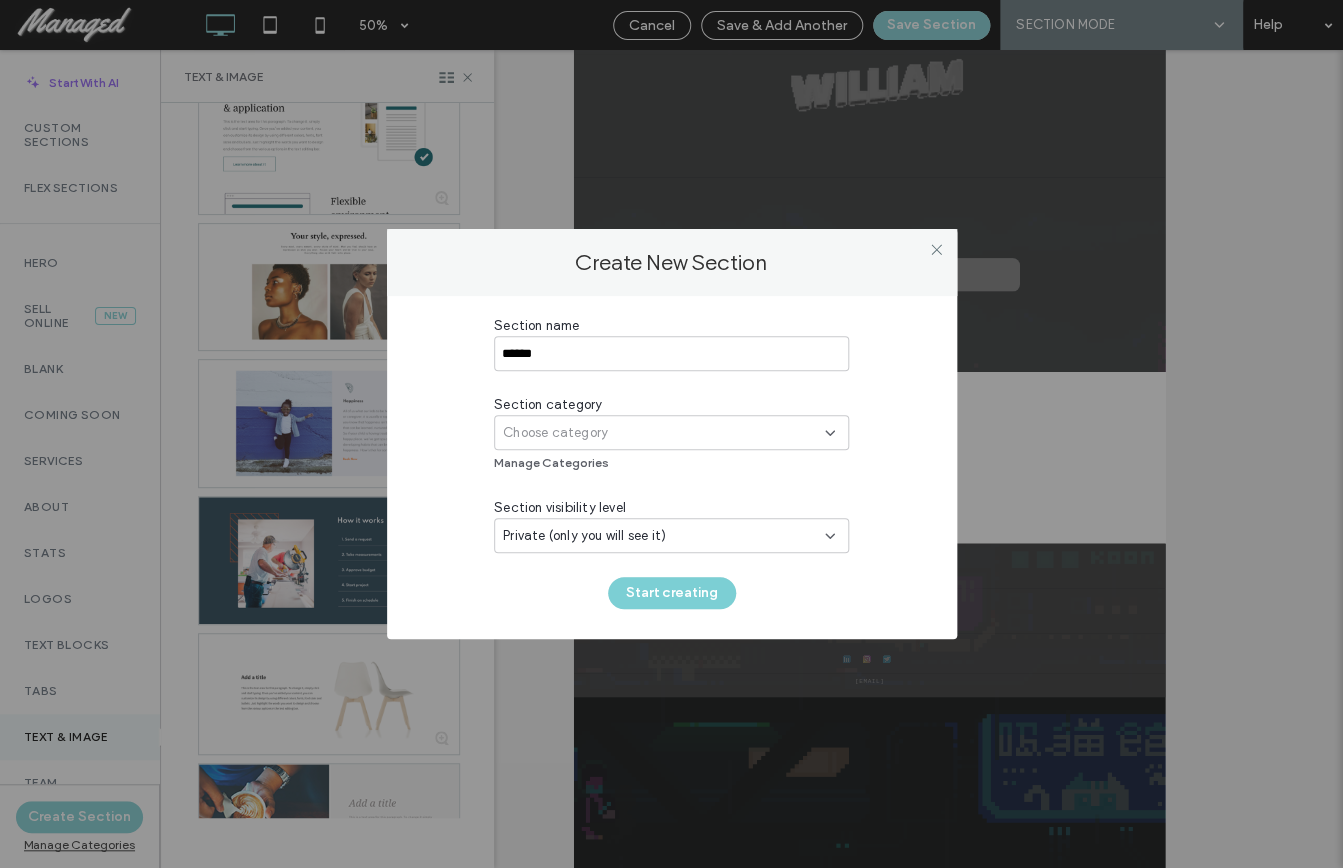 click on "Private (only you will see it)" at bounding box center [664, 536] 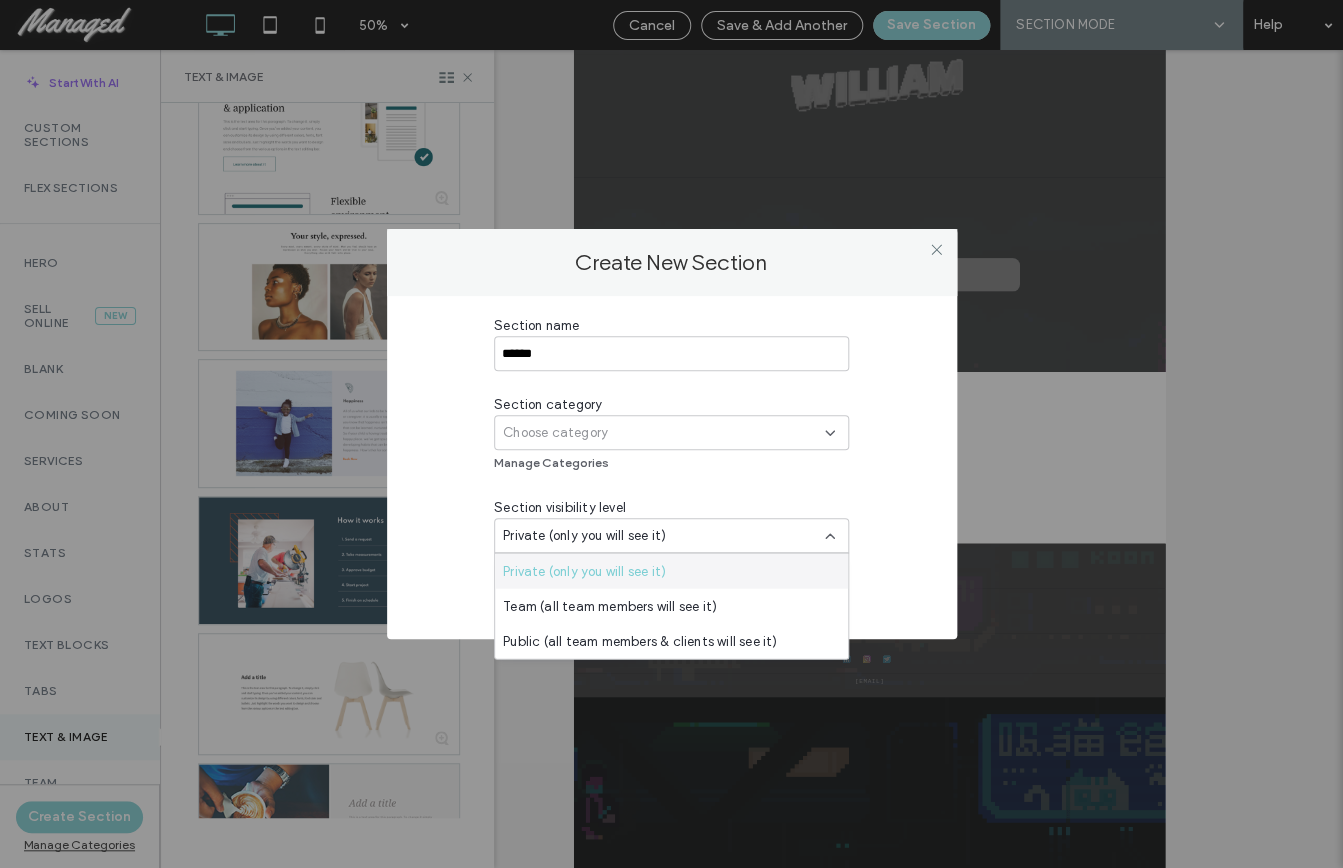 click on "Private (only you will see it)" at bounding box center (664, 536) 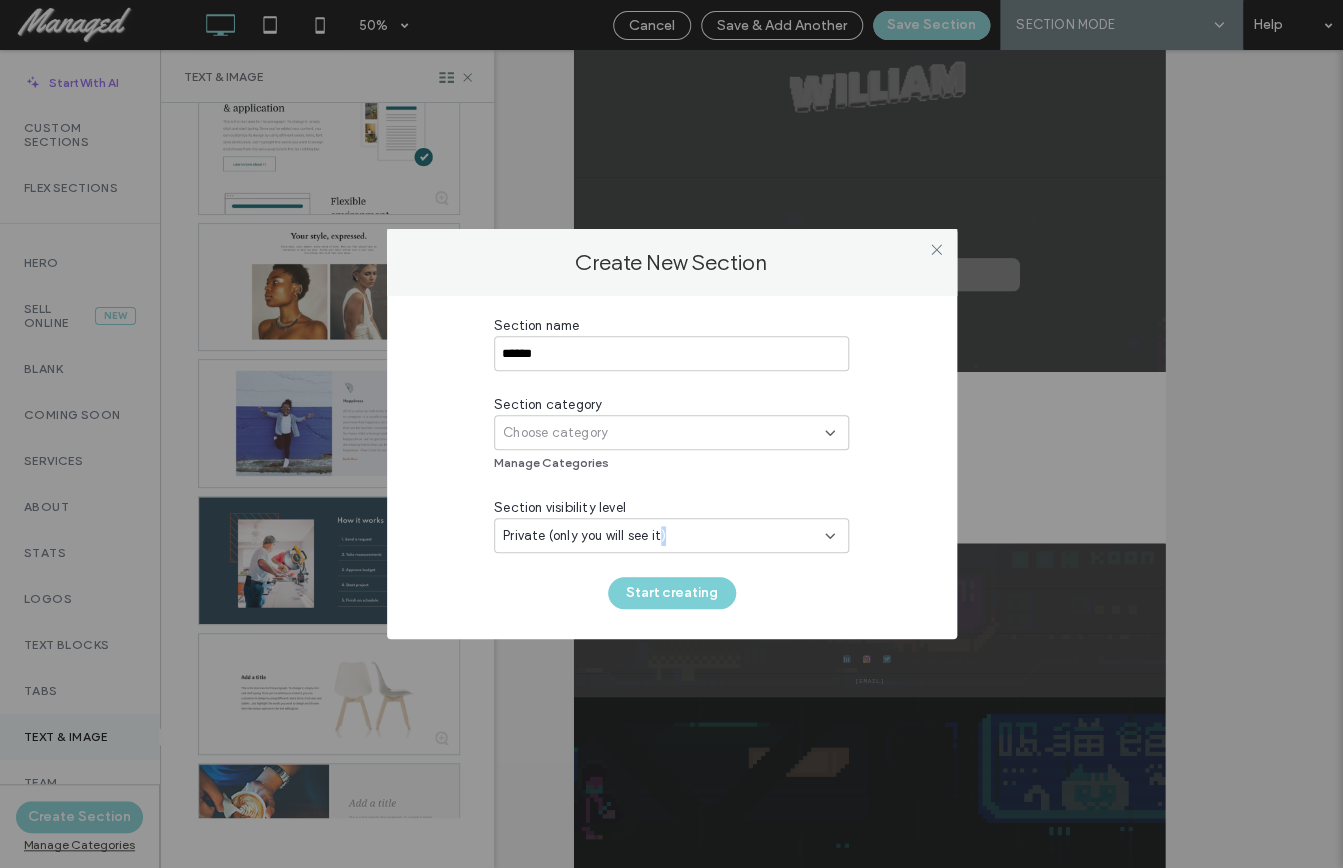 click on "Private (only you will see it)" at bounding box center (664, 536) 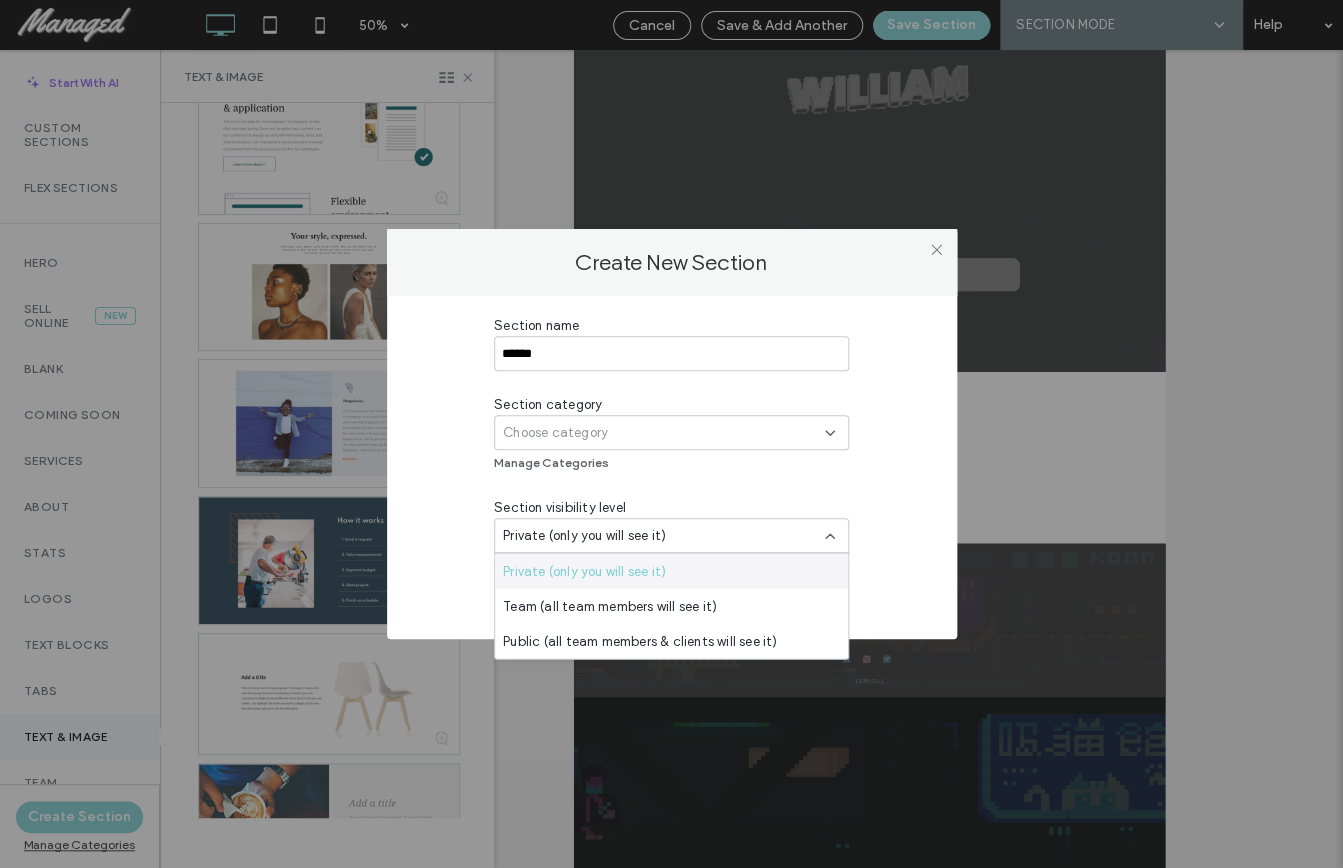 click on "Section name ****** Section category Choose category Manage Categories Section visibility level Private (only you will see it) Start creating" at bounding box center [671, 462] 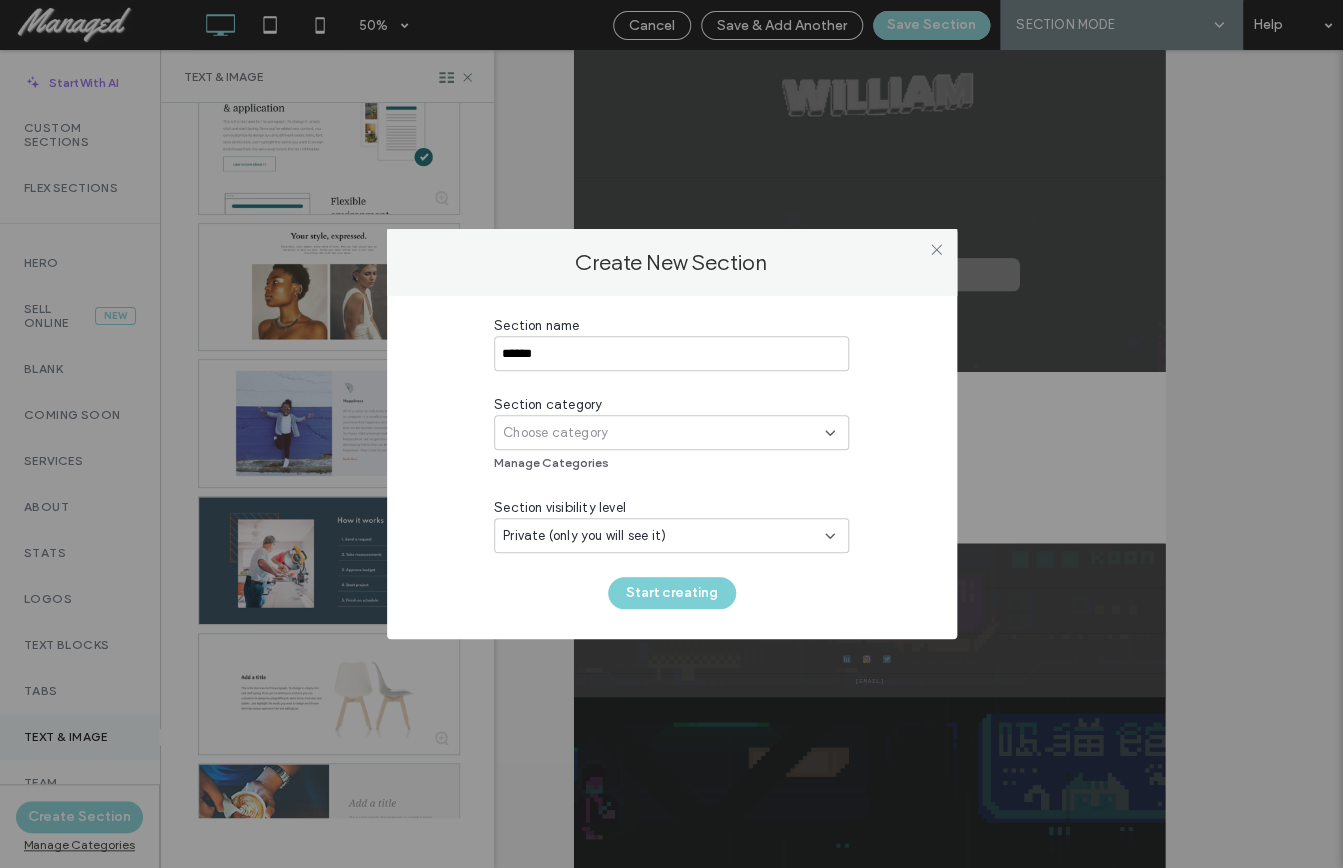 click on "Private (only you will see it)" at bounding box center (664, 536) 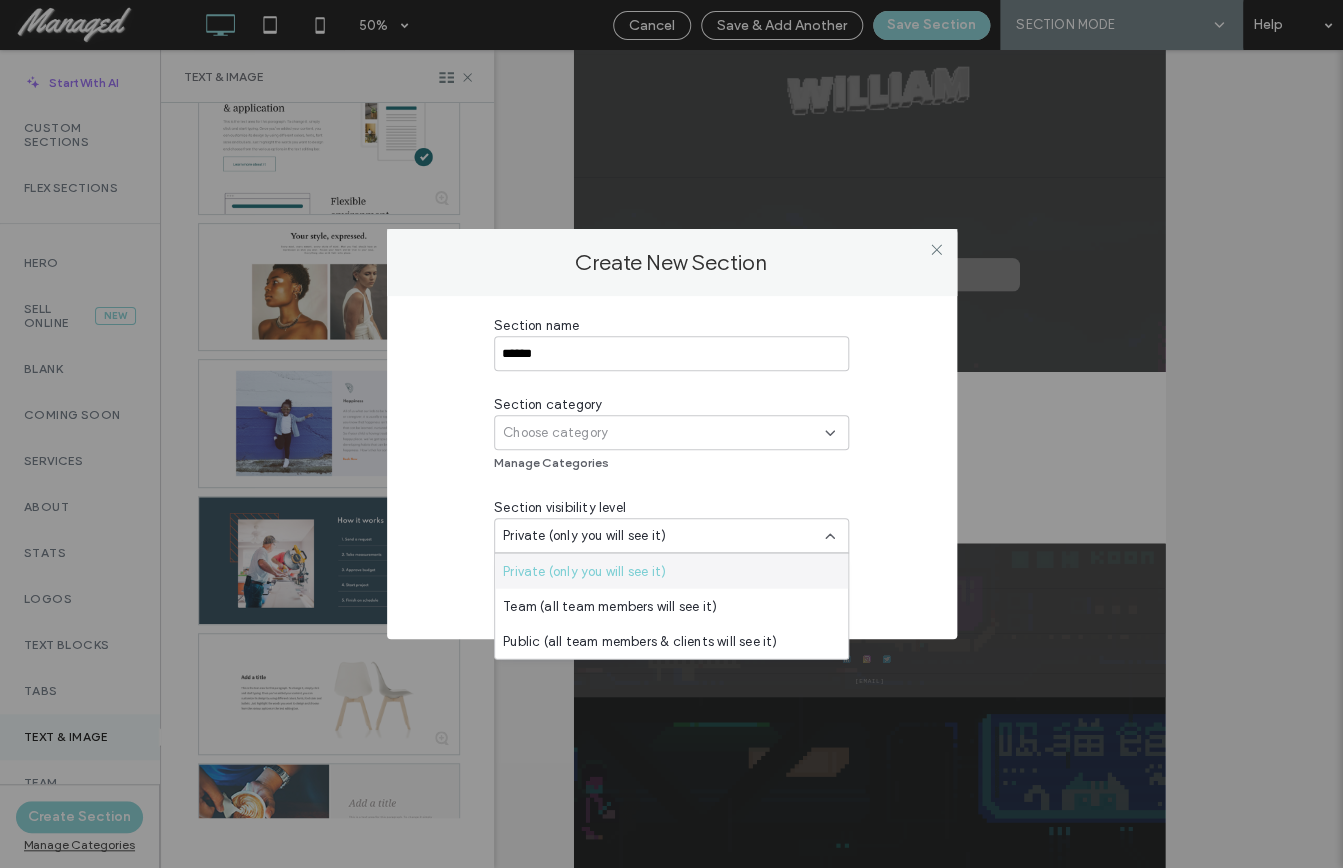 click on "Section visibility level" at bounding box center (671, 508) 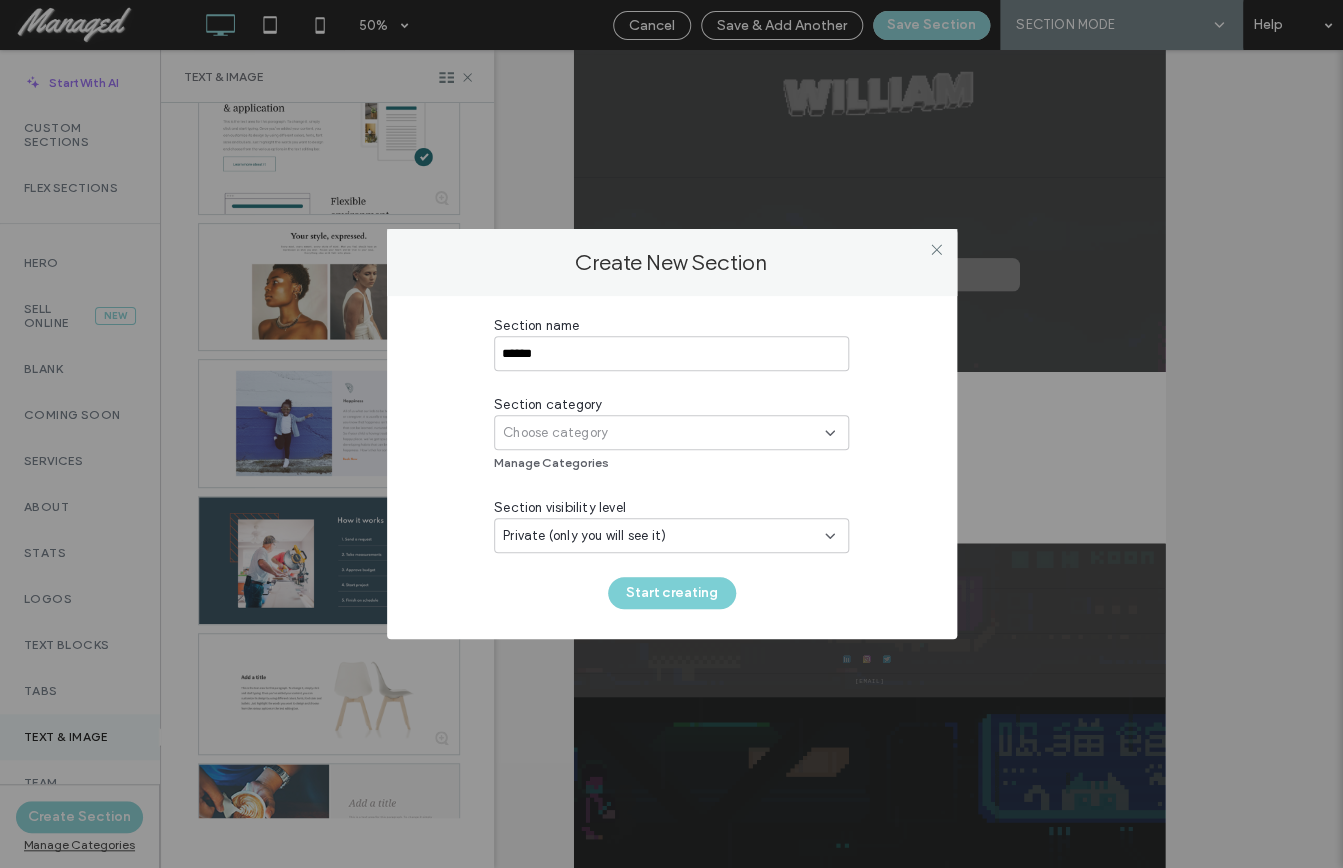 click on "Private (only you will see it)" at bounding box center (671, 535) 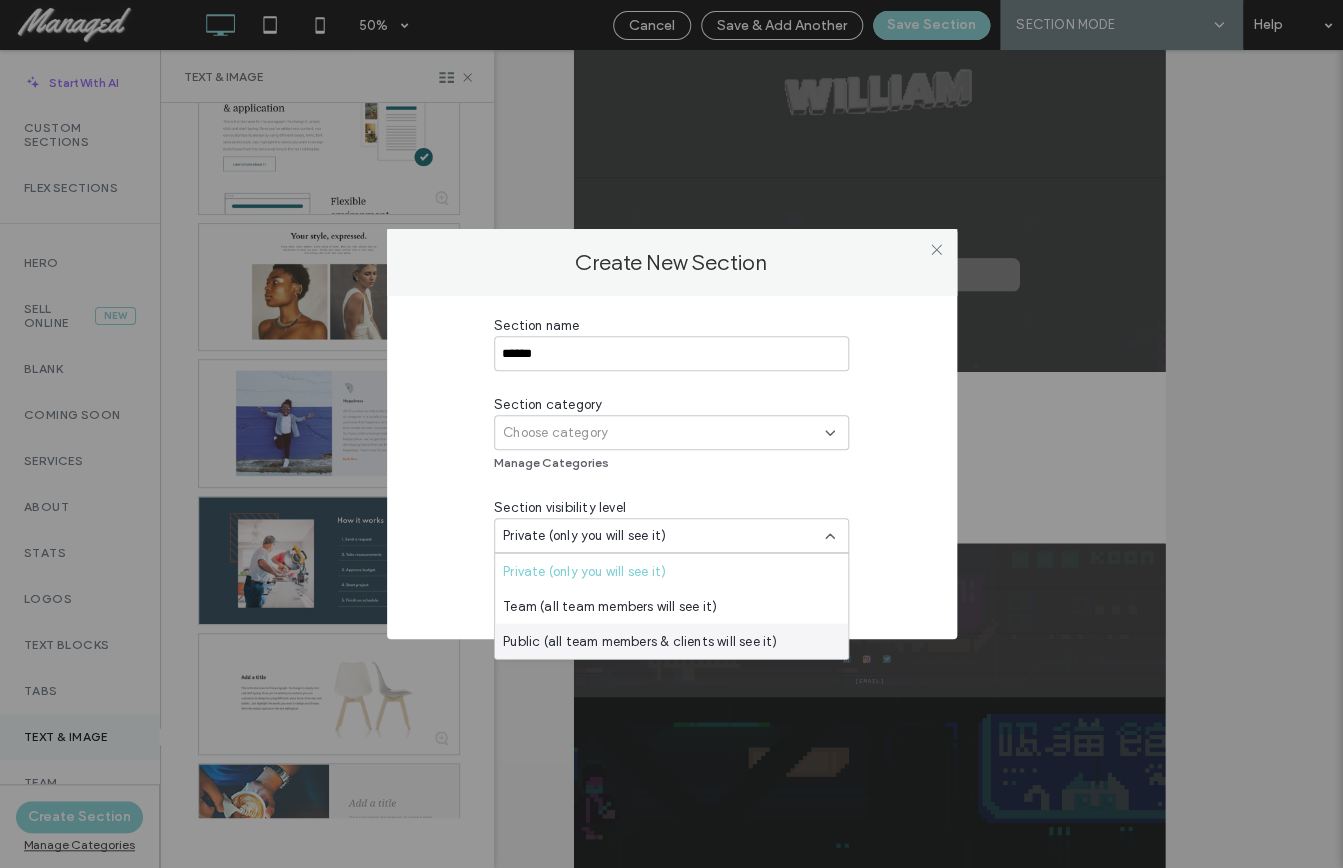 click on "Public (all team members & clients will see it)" at bounding box center [640, 641] 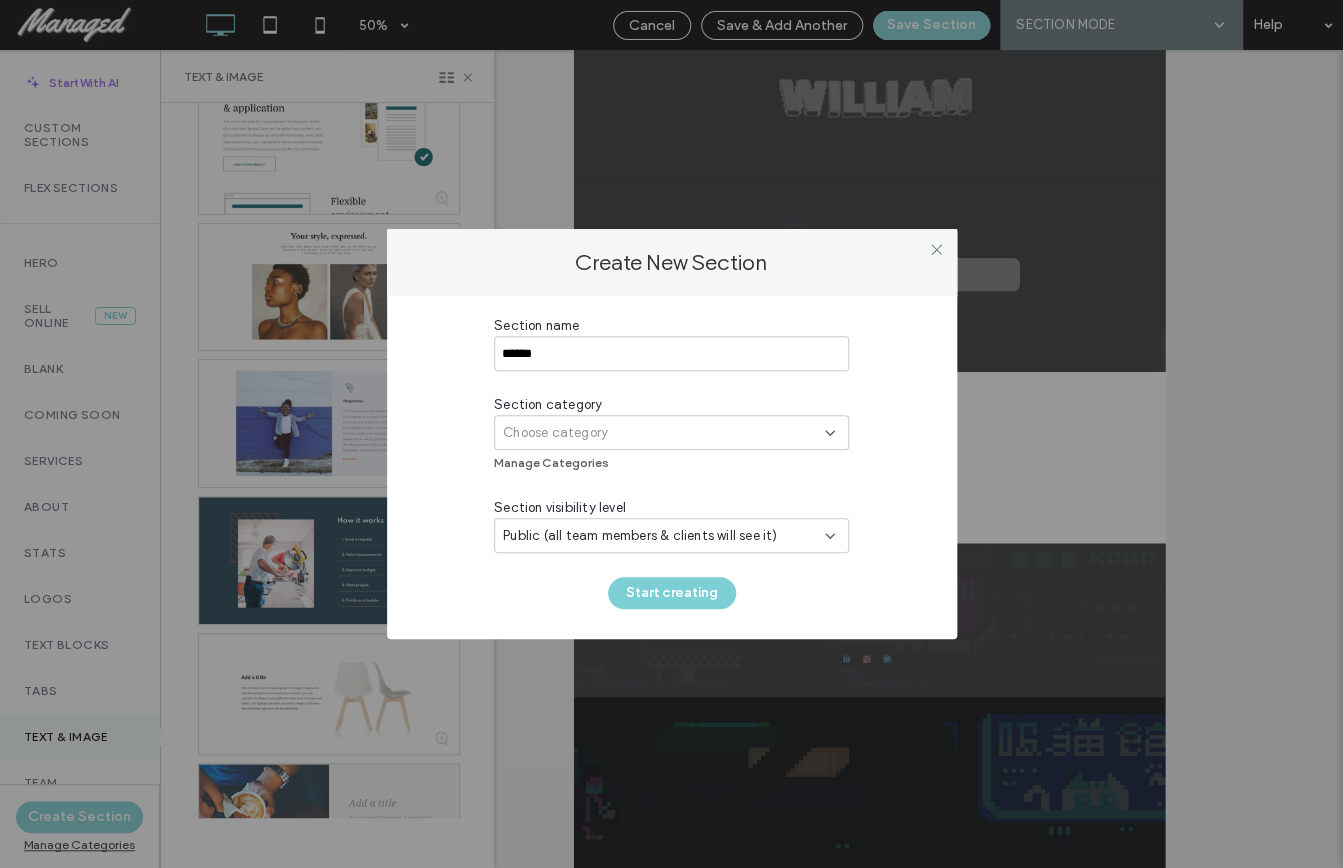 click on "Choose category" at bounding box center [671, 432] 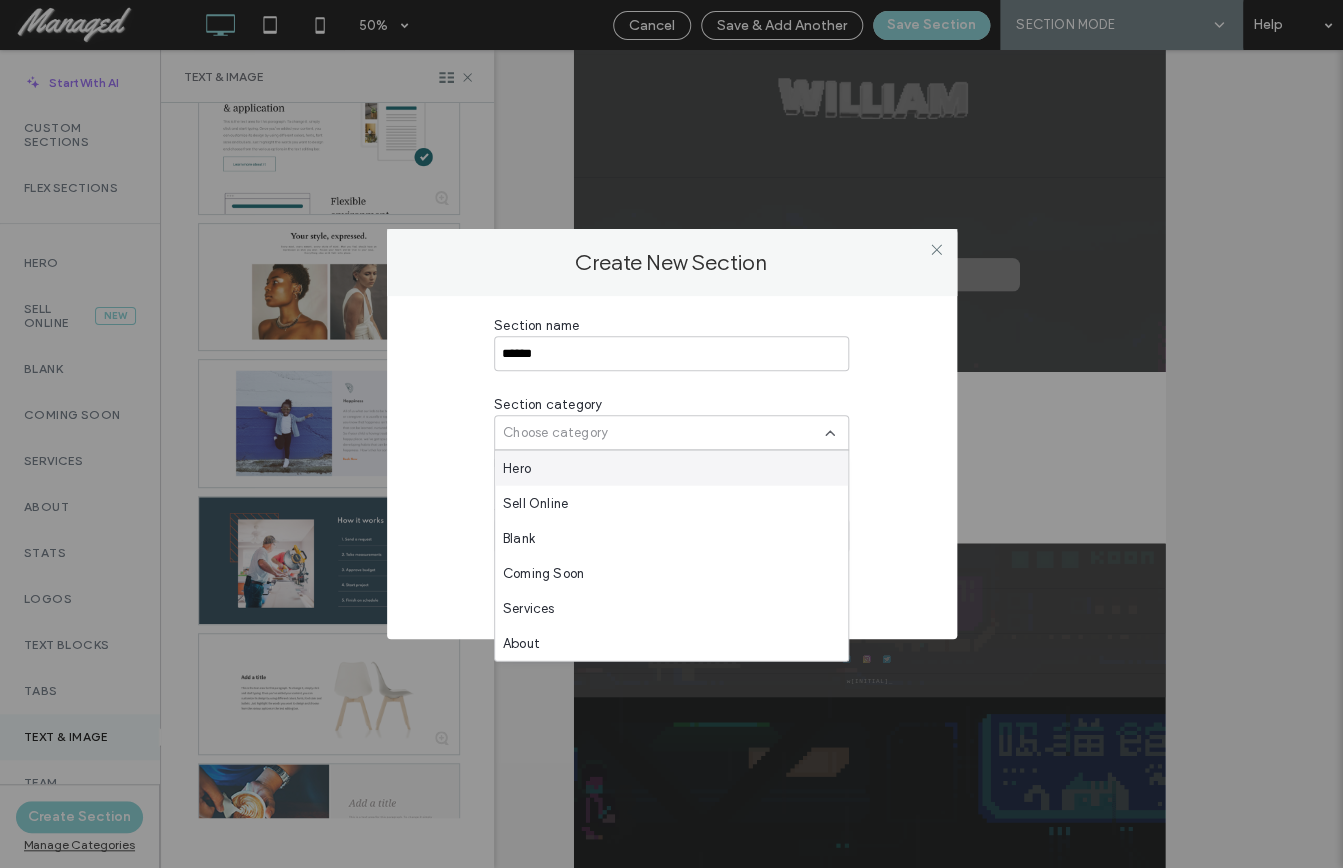click on "Choose category" at bounding box center (664, 433) 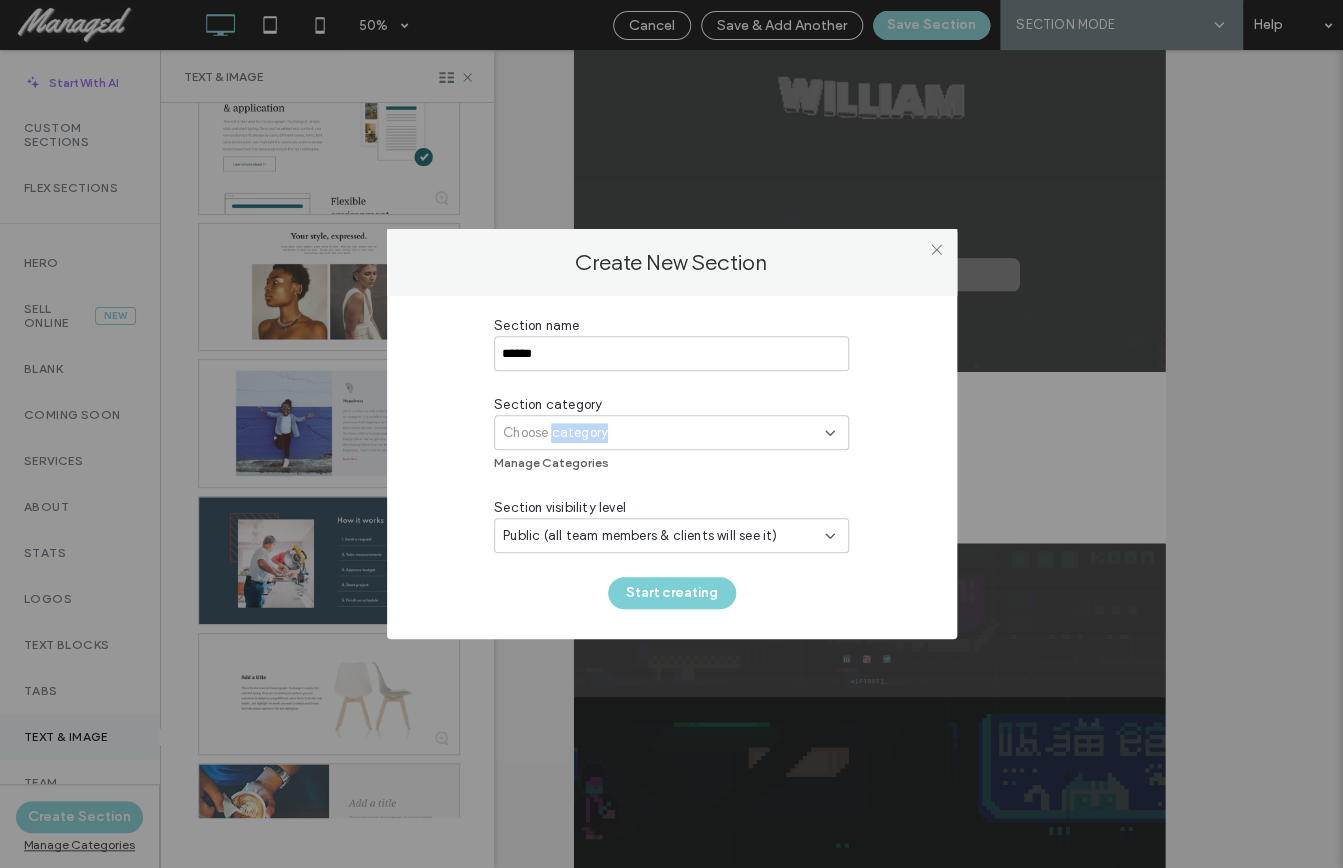 click on "Choose category" at bounding box center [664, 433] 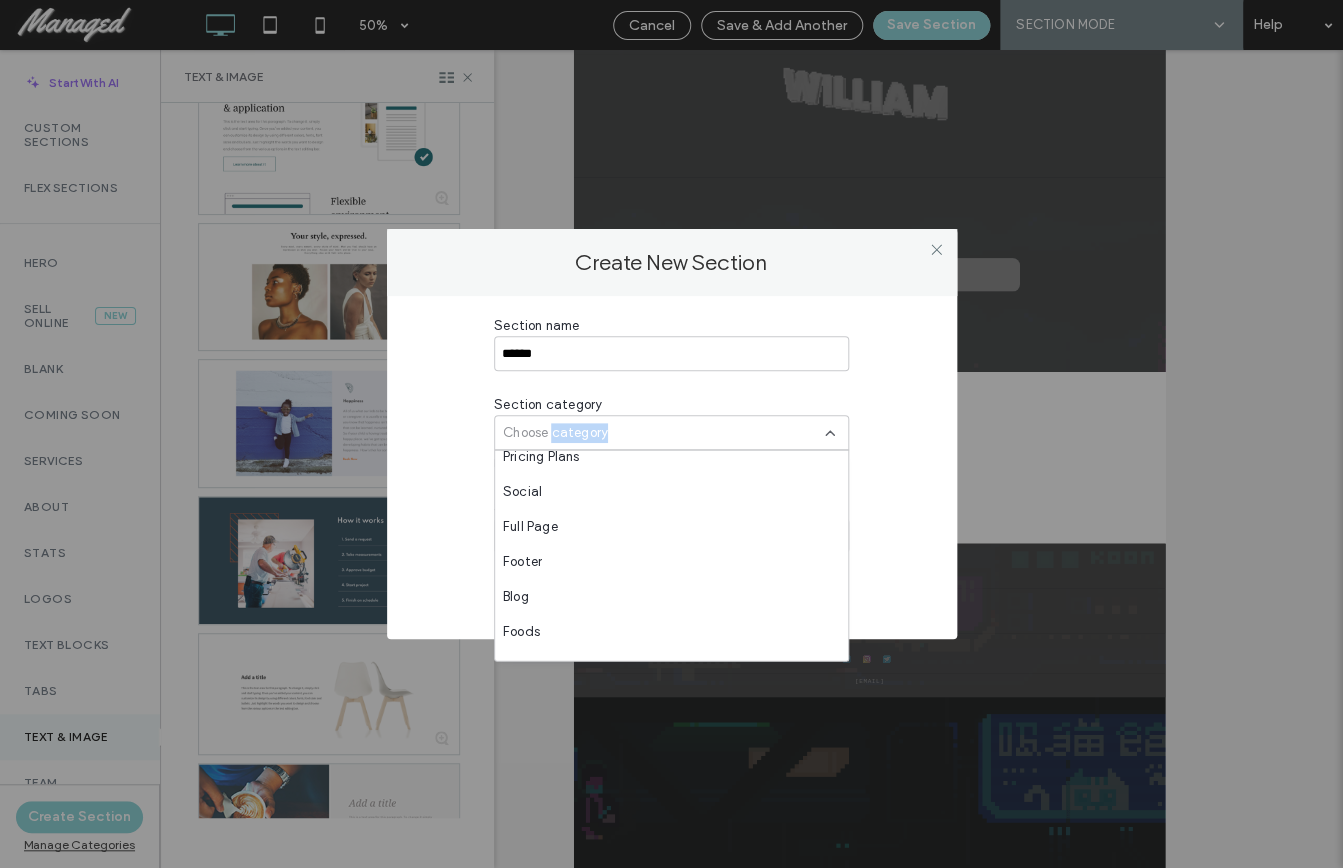 scroll, scrollTop: 875, scrollLeft: 0, axis: vertical 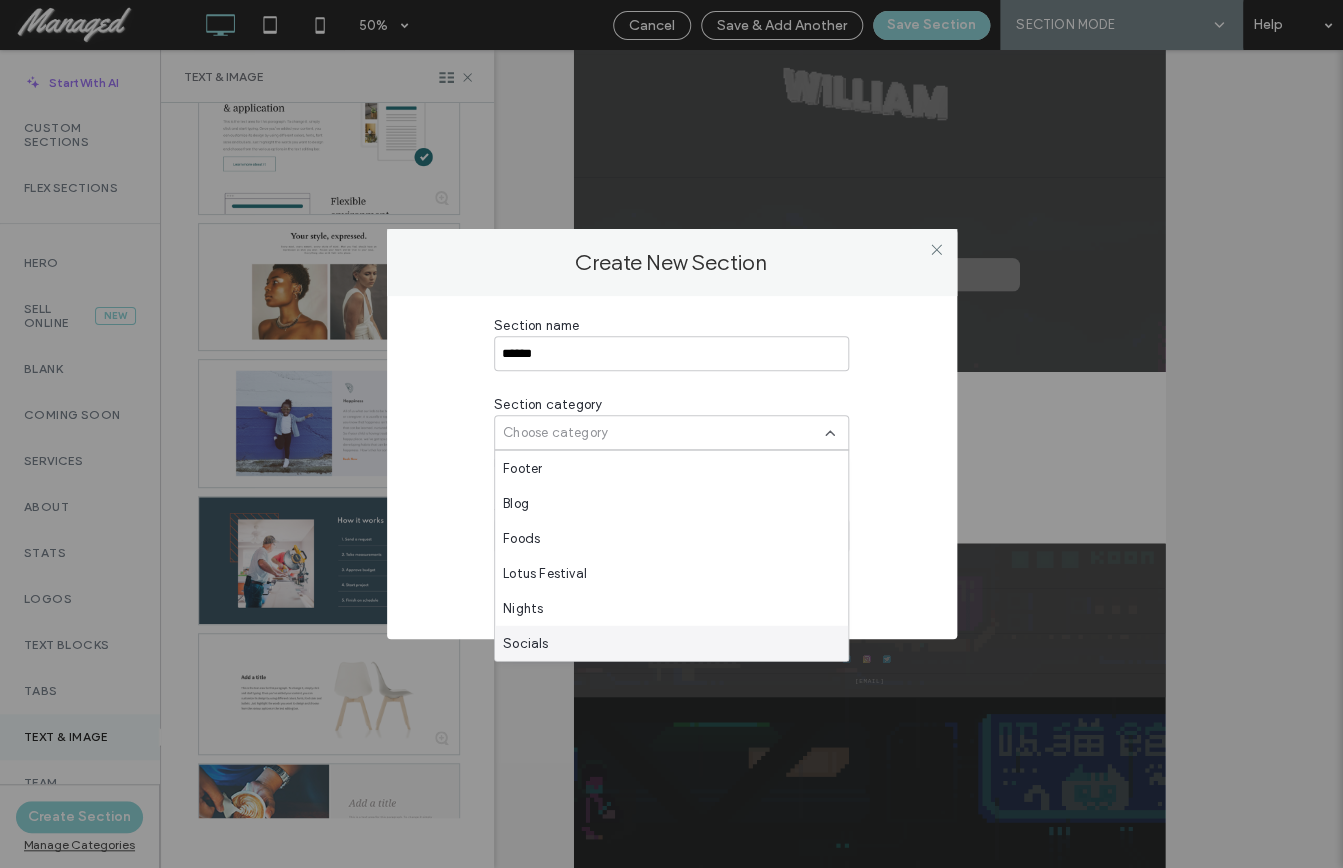 click on "Socials" at bounding box center [671, 643] 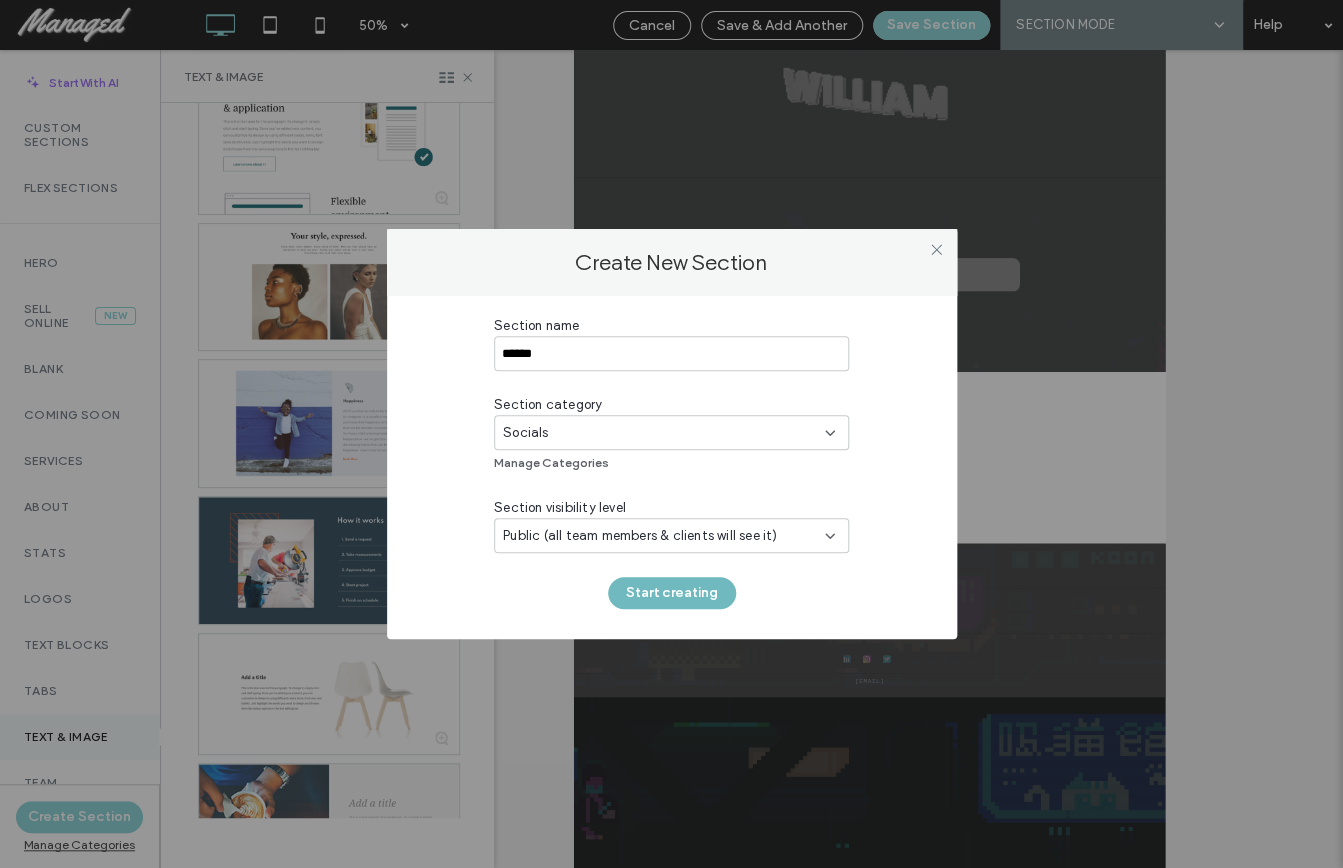 click on "Start creating" at bounding box center [672, 593] 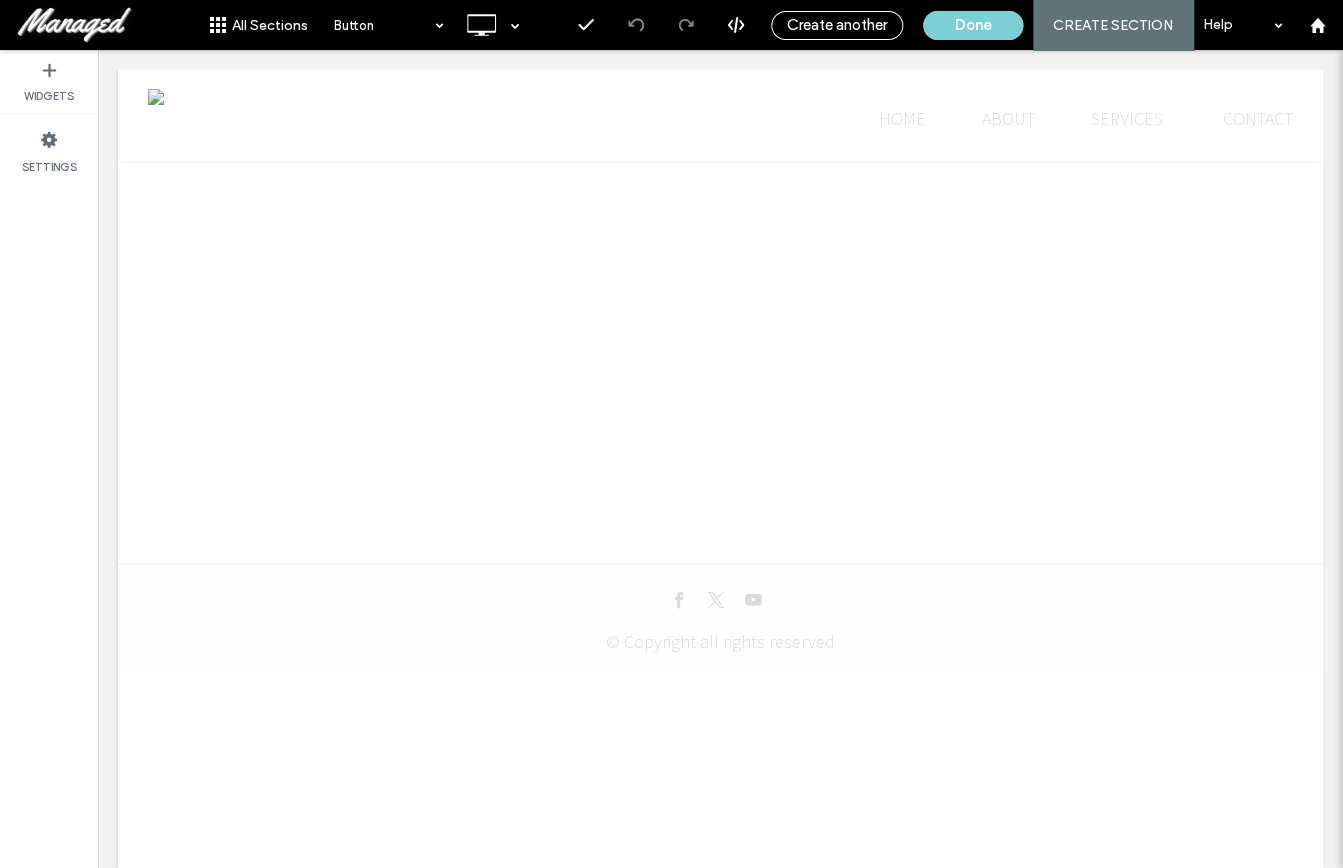 scroll, scrollTop: 0, scrollLeft: 0, axis: both 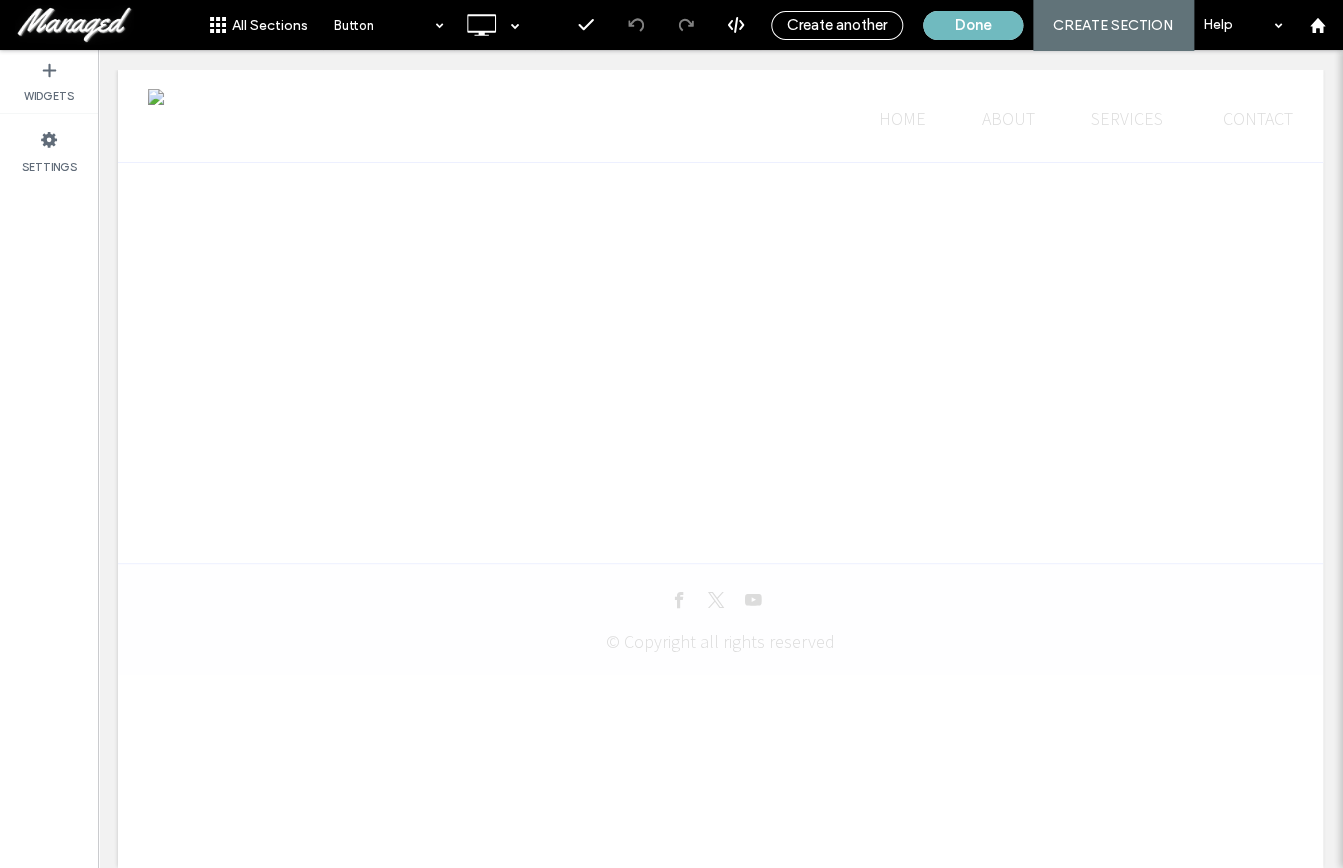 click on "Done" at bounding box center (973, 25) 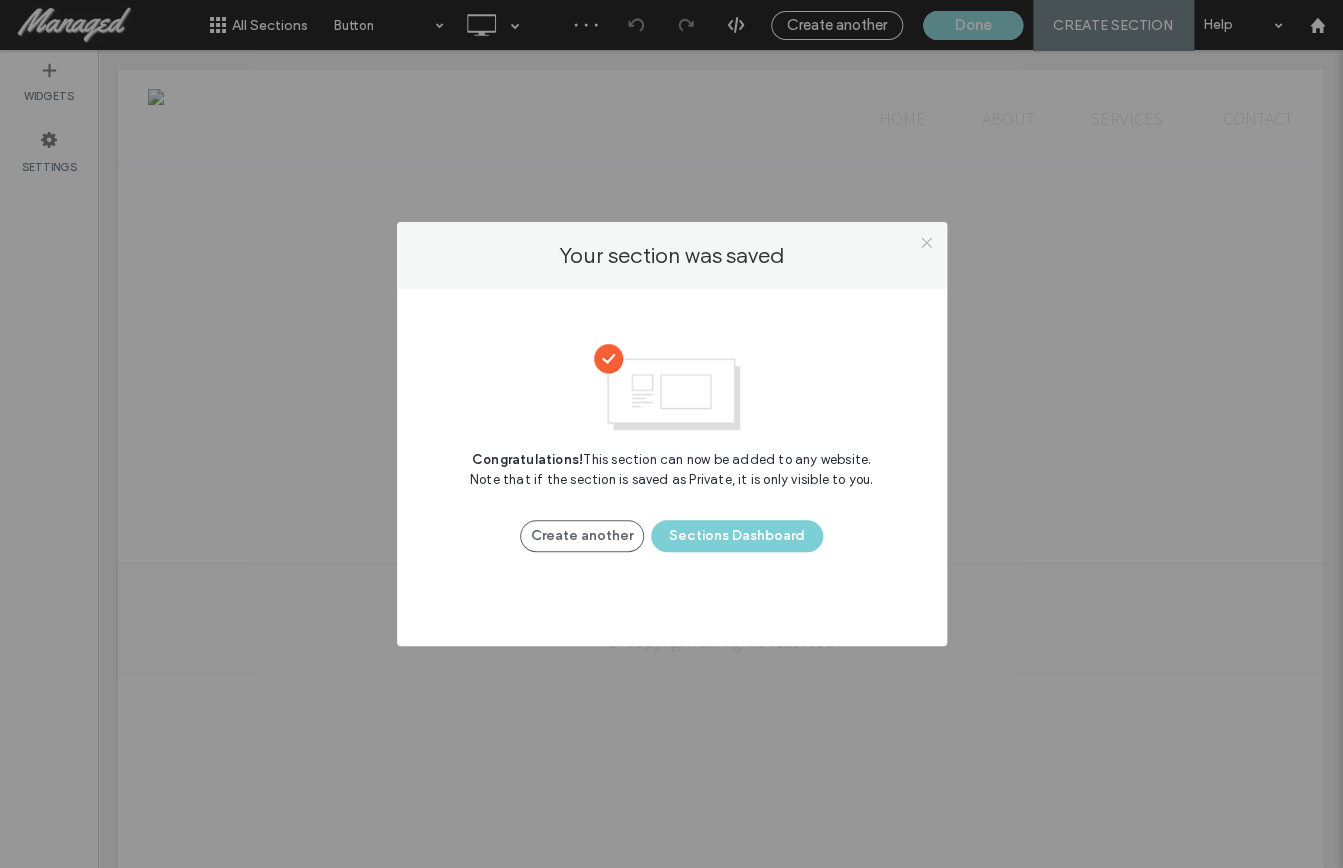 click 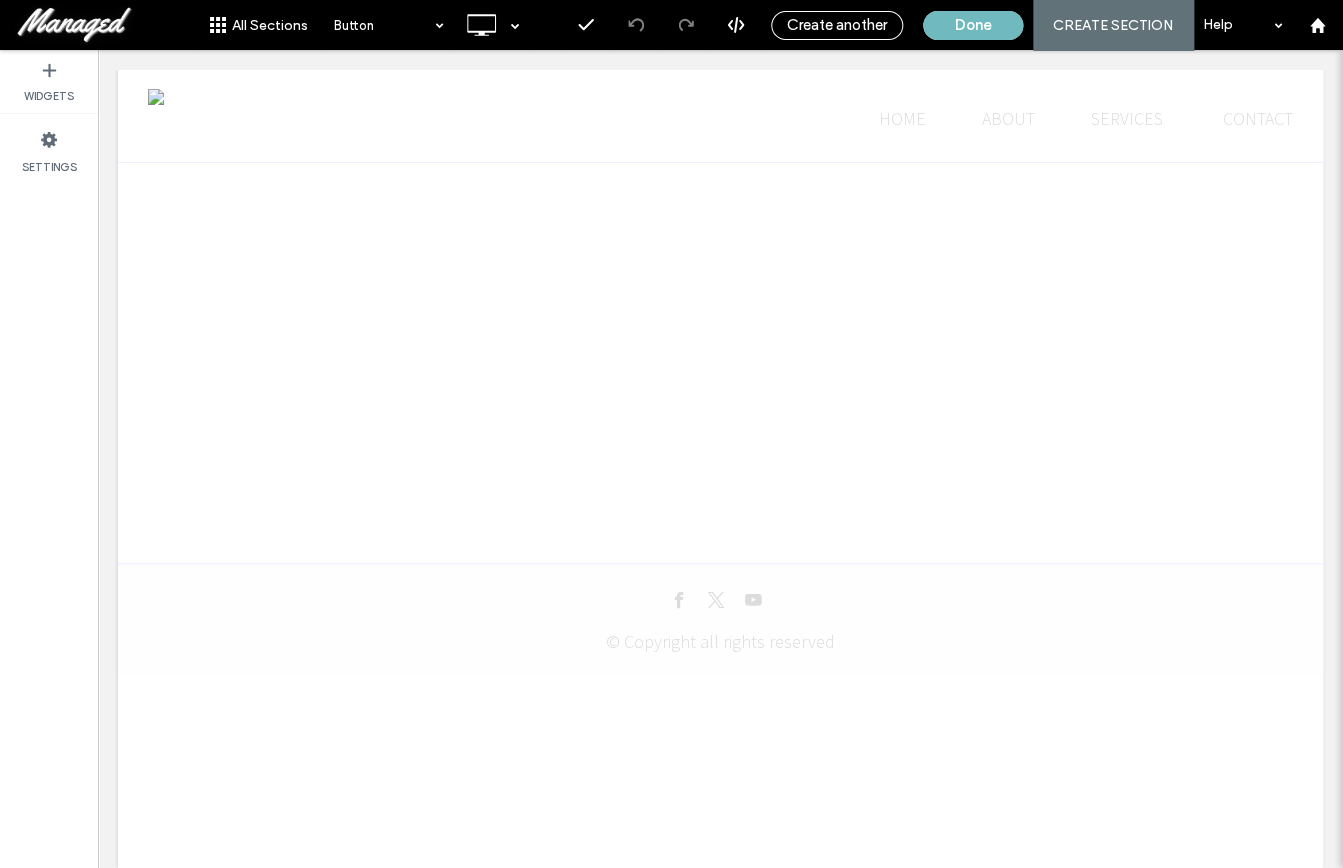 click on "Done" at bounding box center (973, 25) 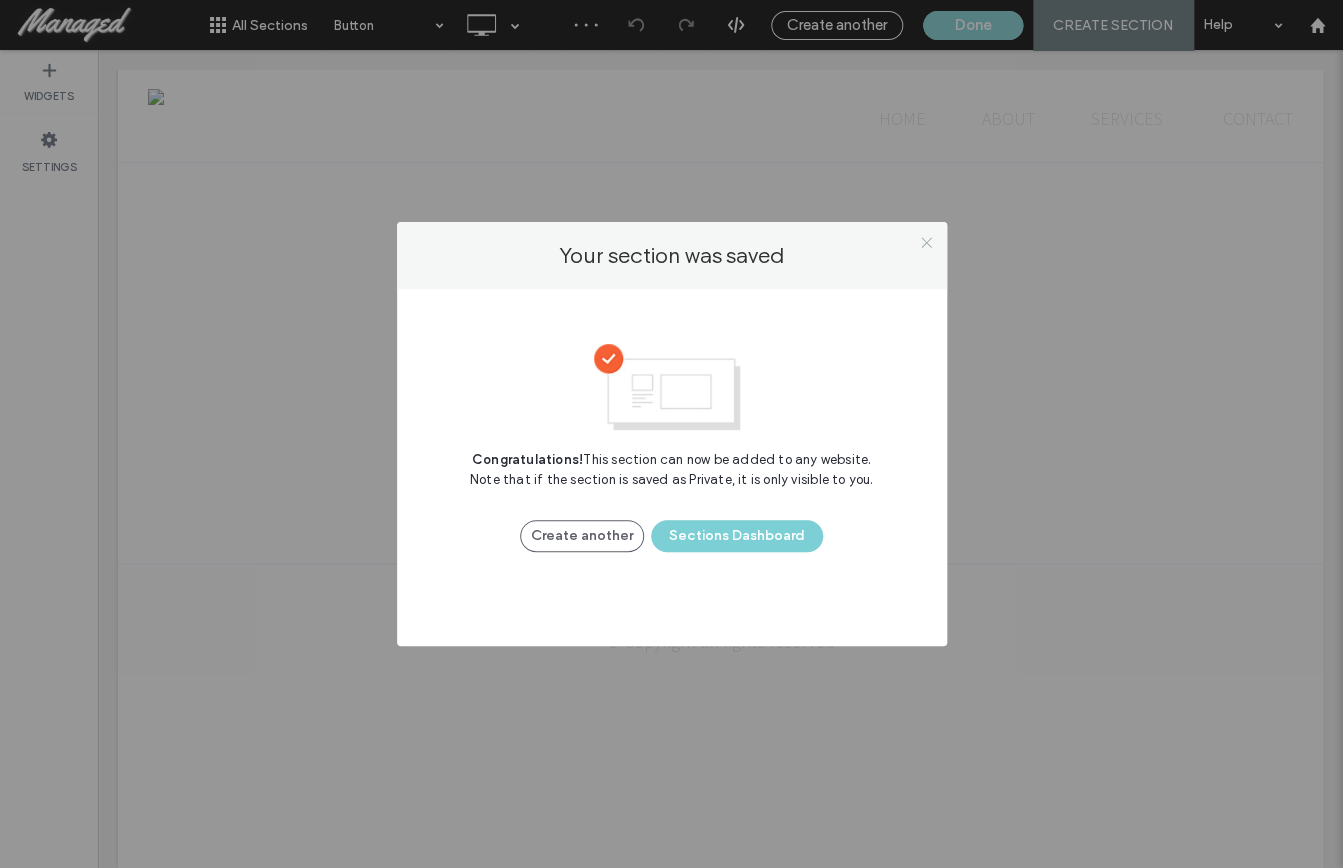 click 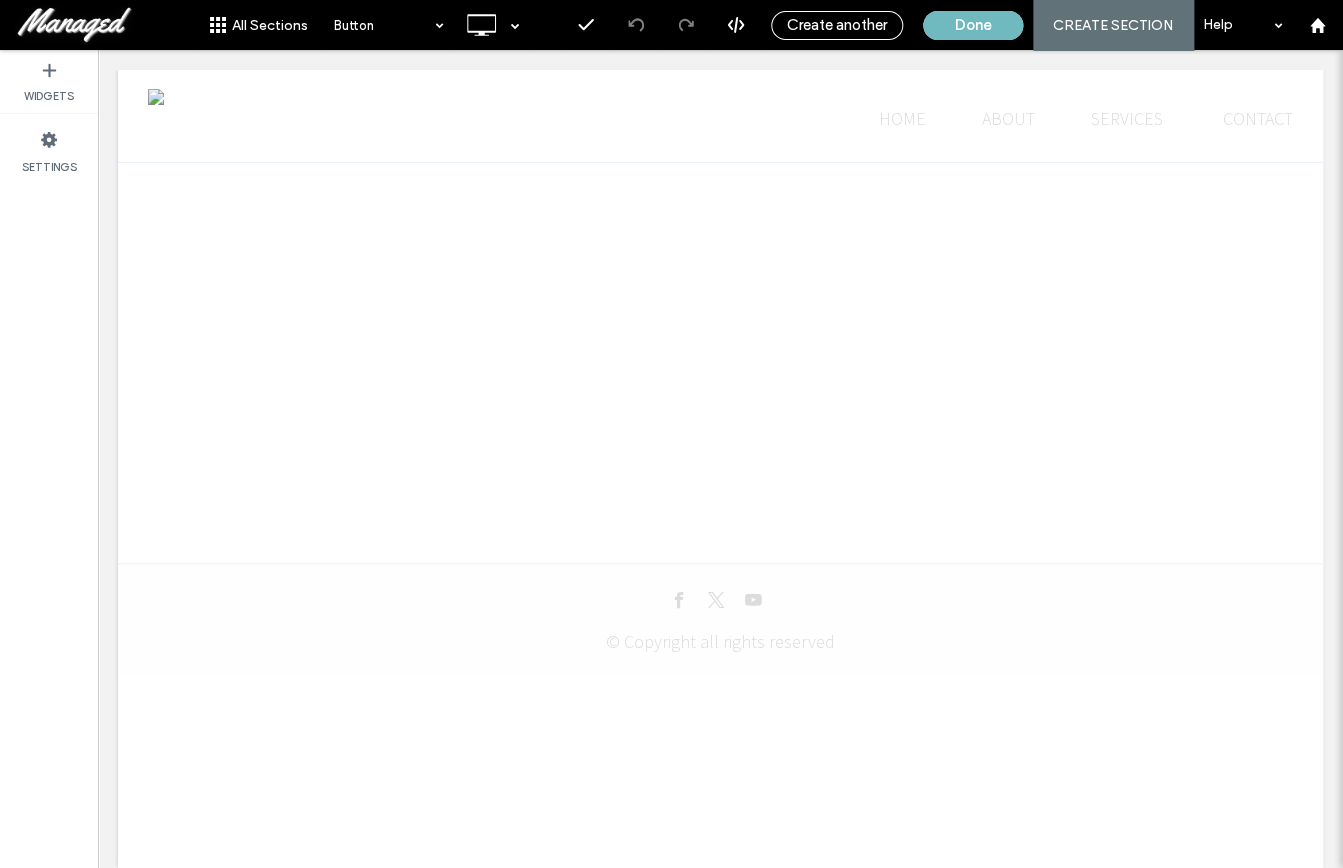 click on "Done" at bounding box center (973, 25) 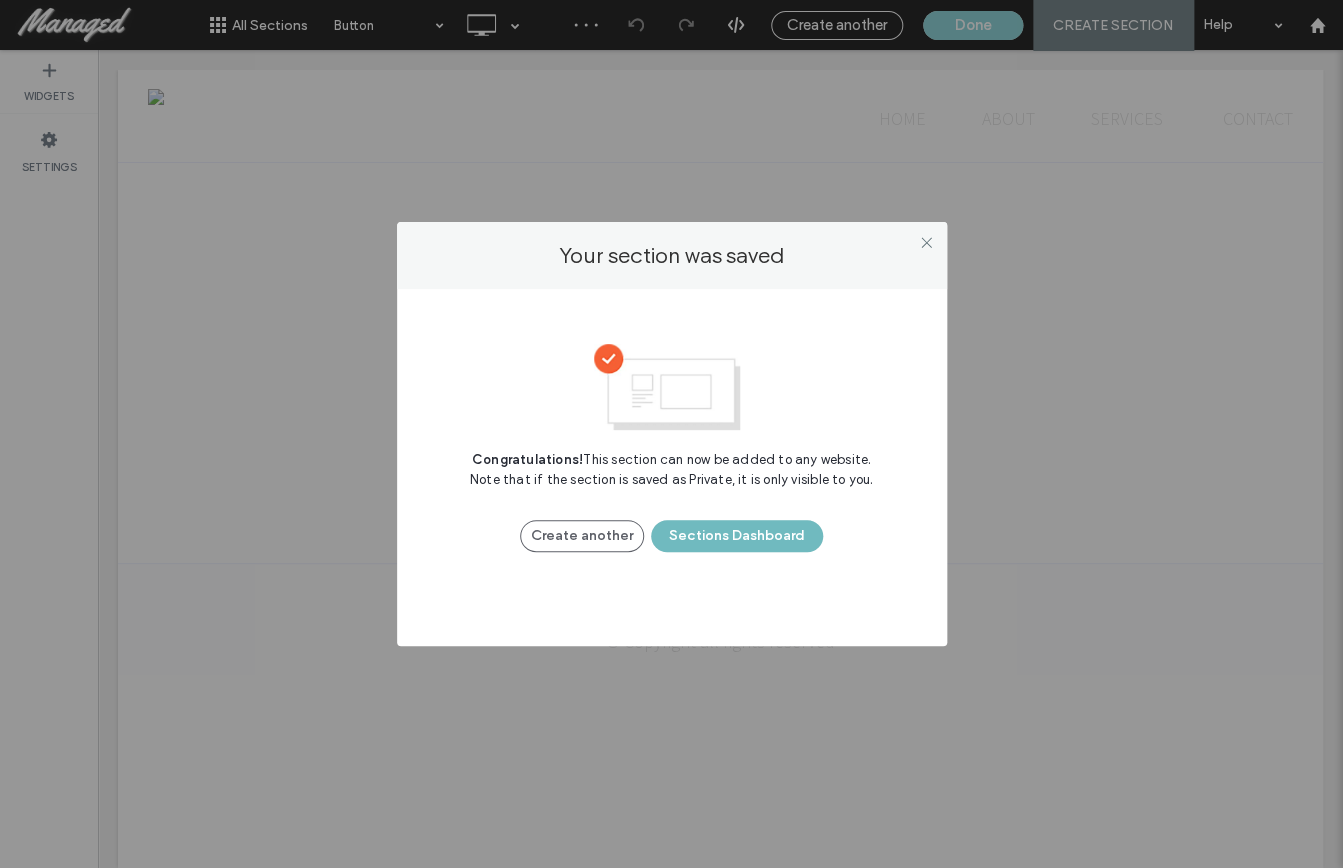 click on "Sections Dashboard" at bounding box center (737, 536) 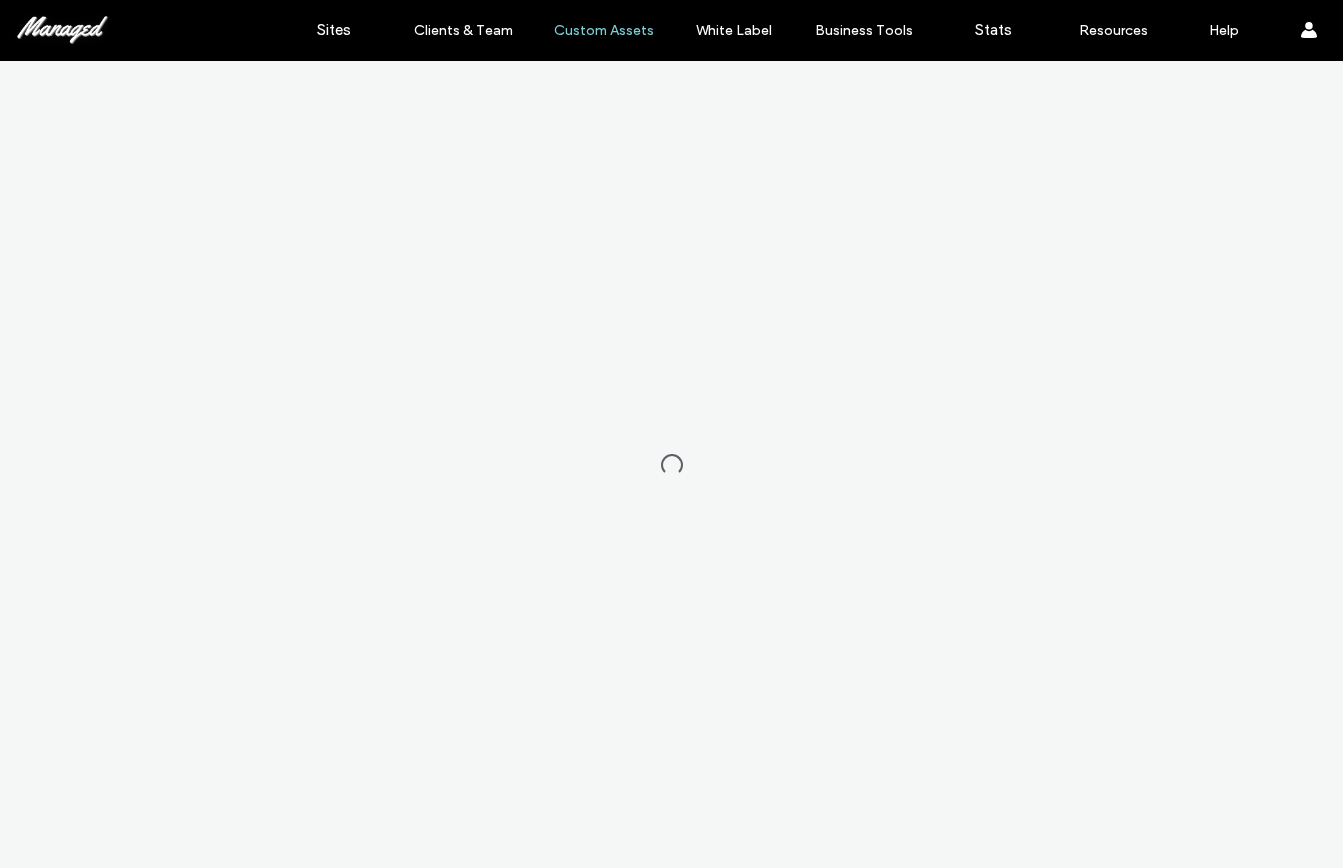scroll, scrollTop: 0, scrollLeft: 0, axis: both 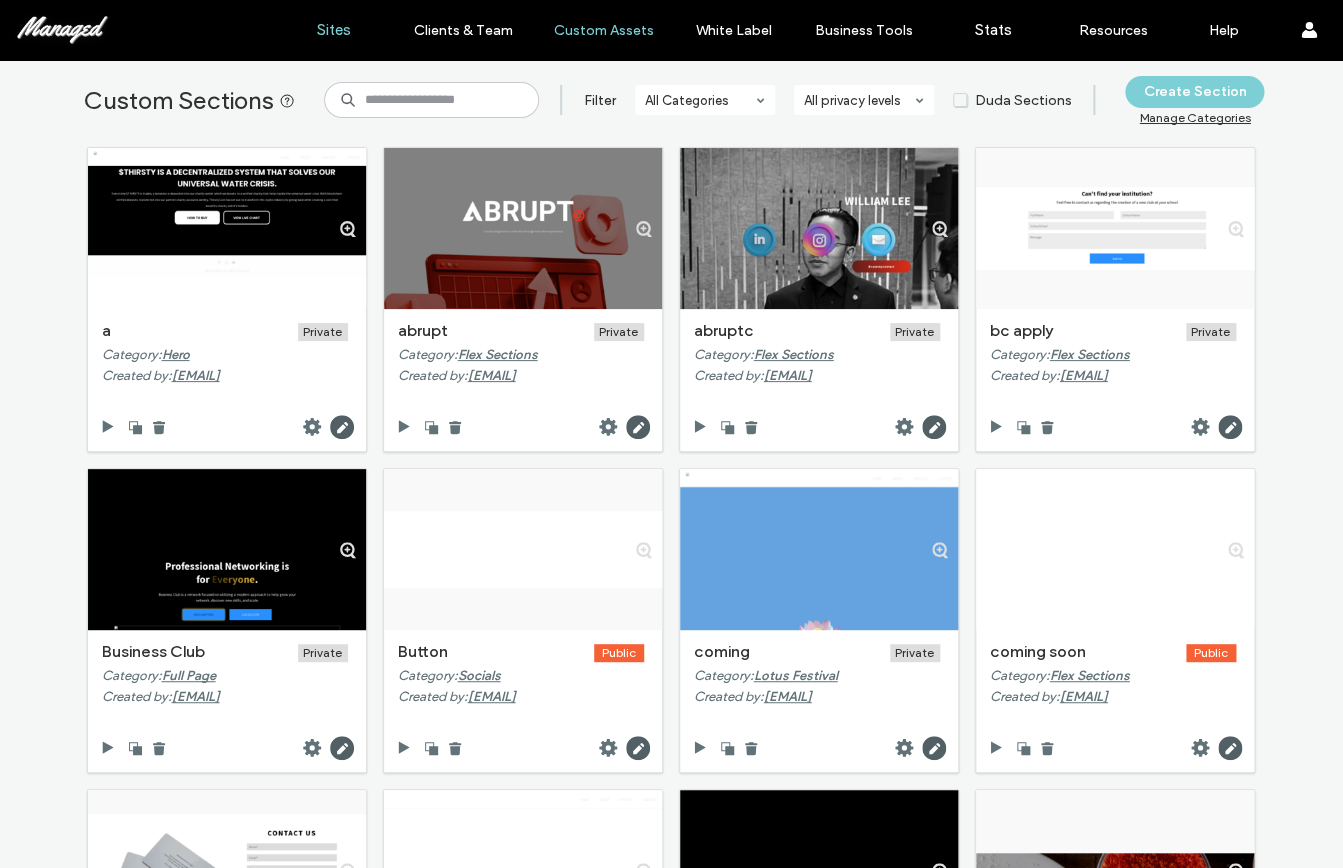 click on "Sites" at bounding box center (334, 30) 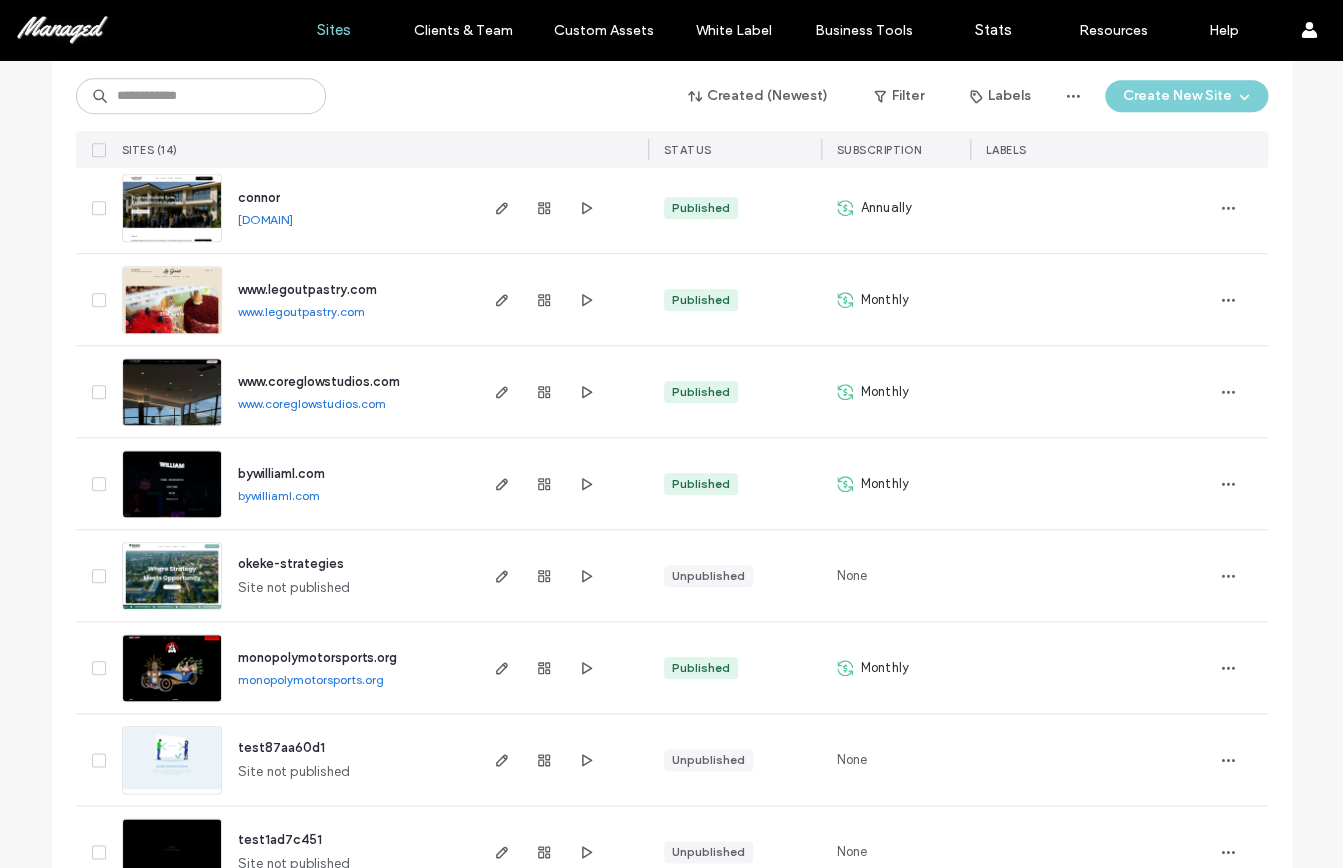 scroll, scrollTop: 0, scrollLeft: 0, axis: both 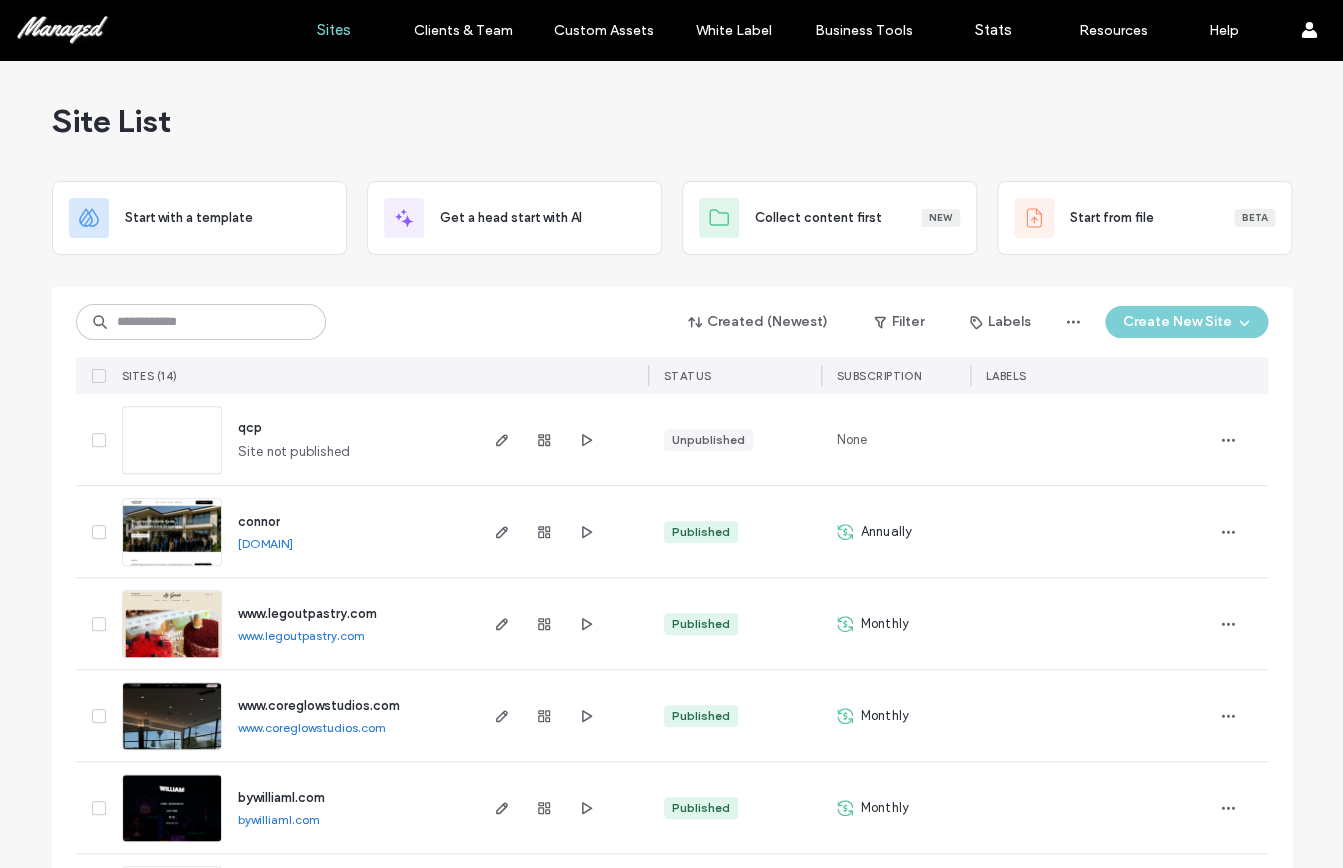 click at bounding box center (561, 439) 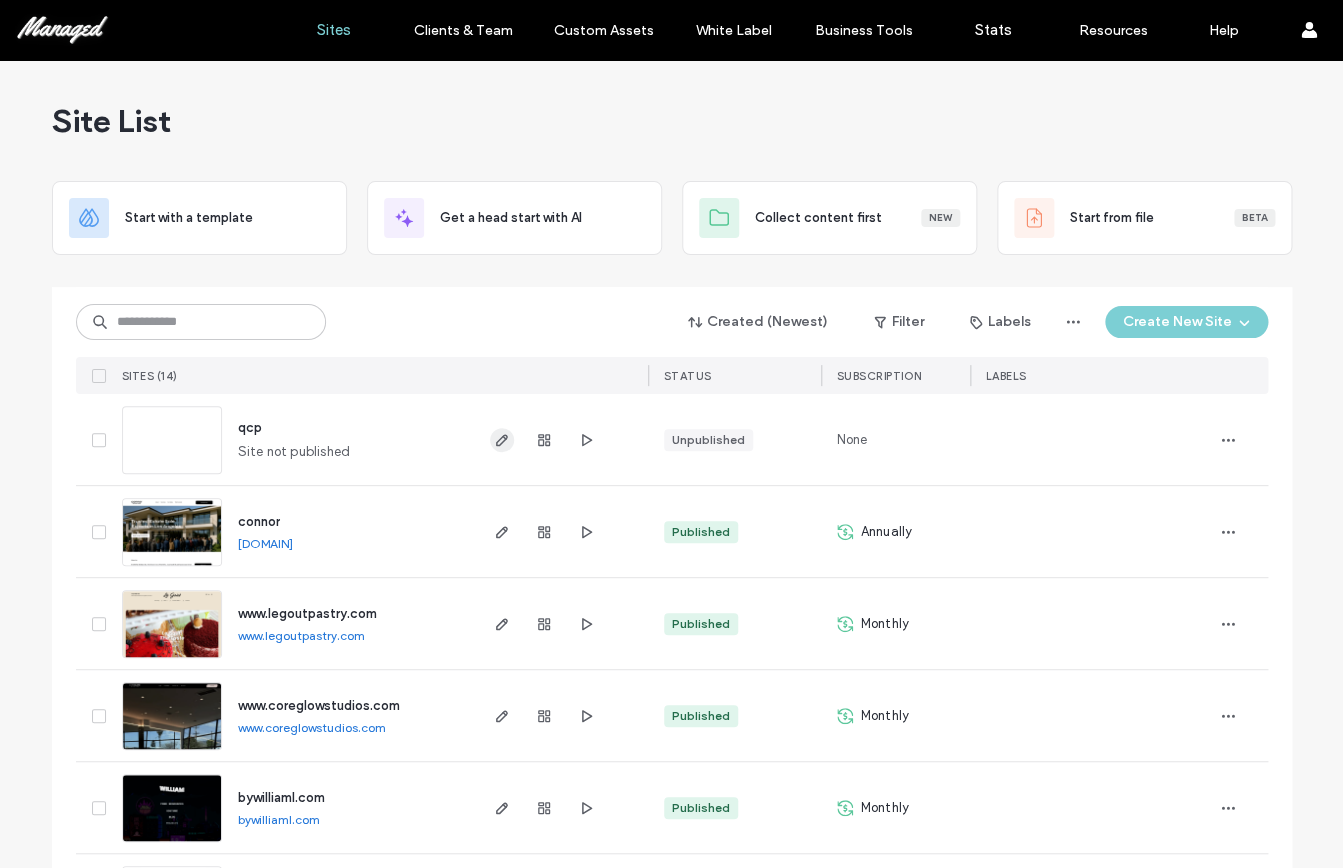 click 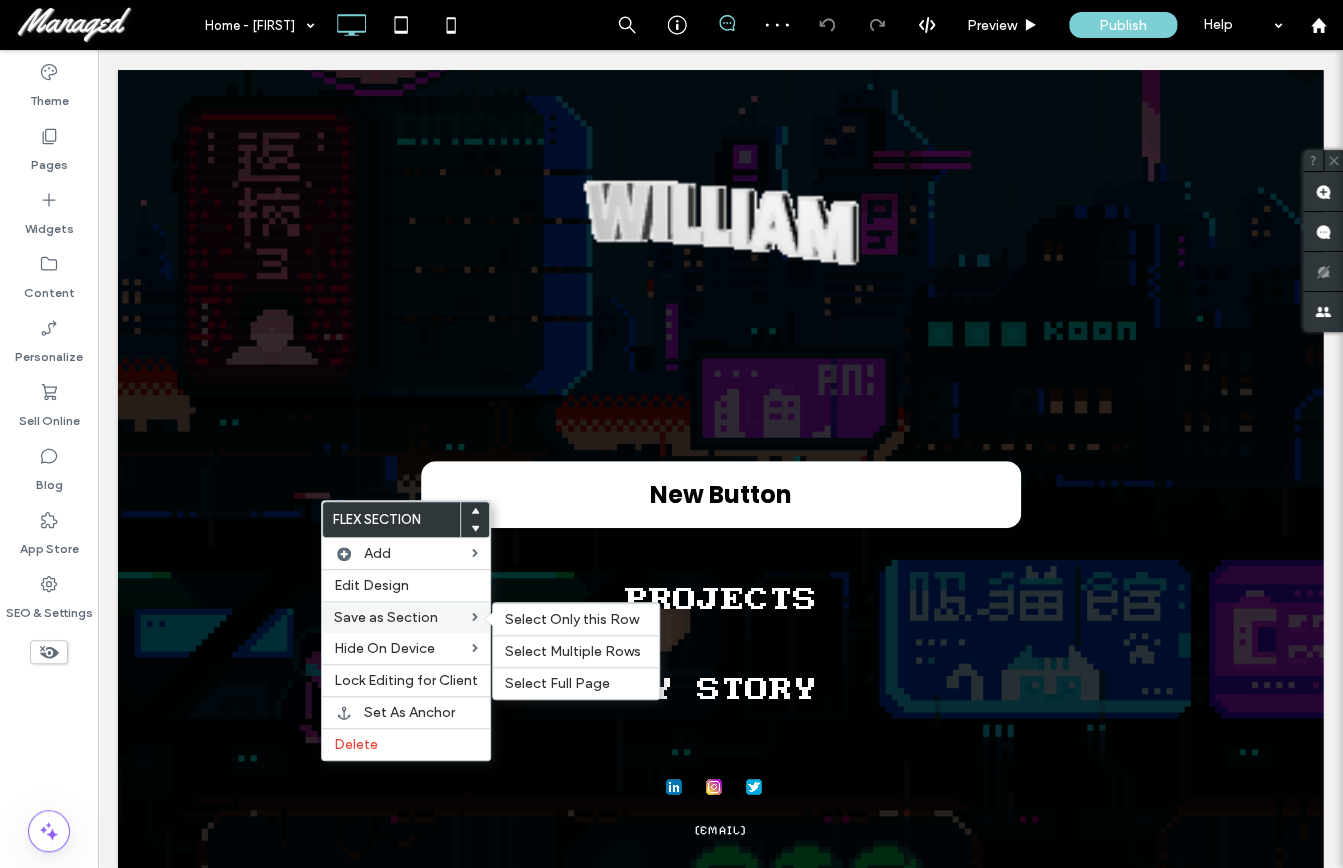 scroll, scrollTop: 0, scrollLeft: 0, axis: both 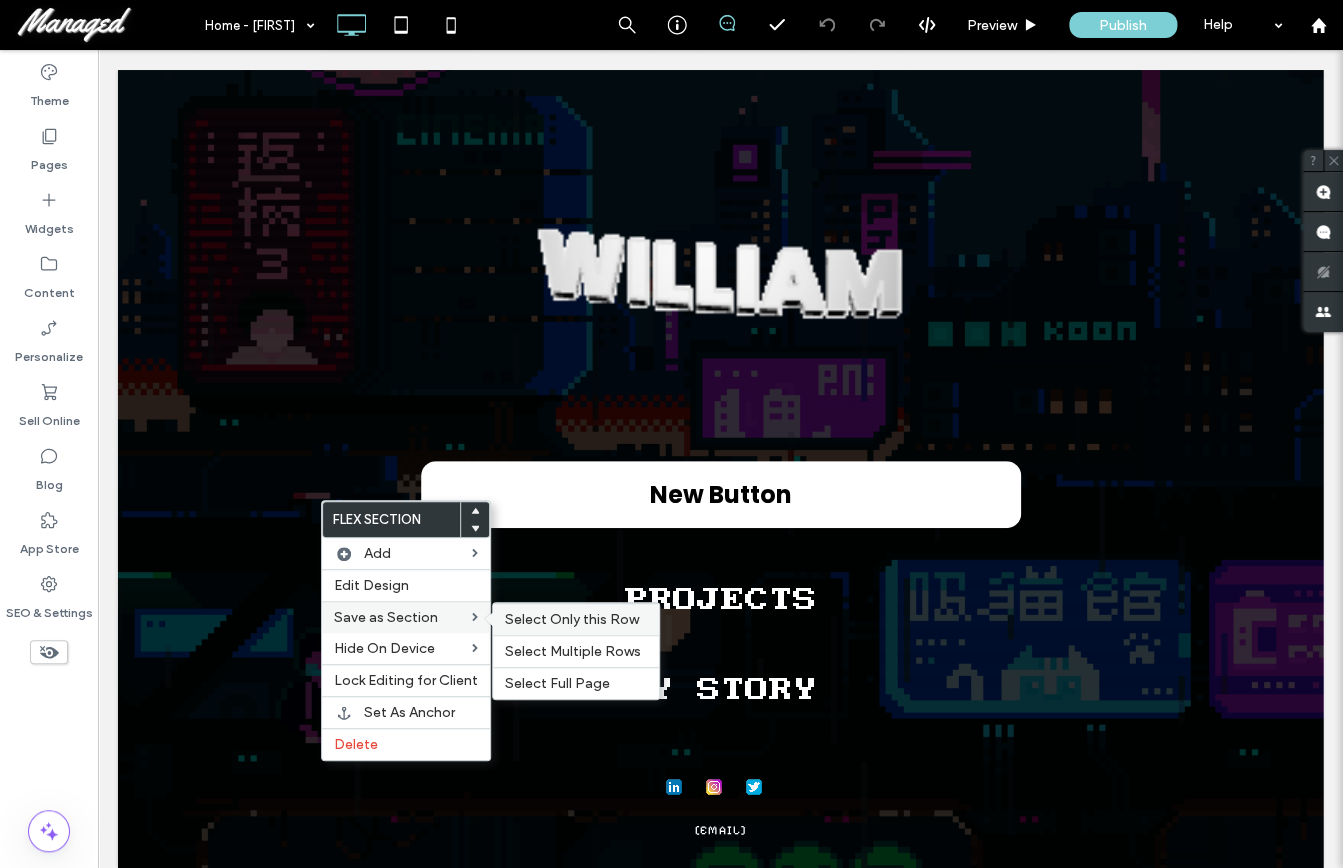 click on "Select Only this Row" at bounding box center [572, 619] 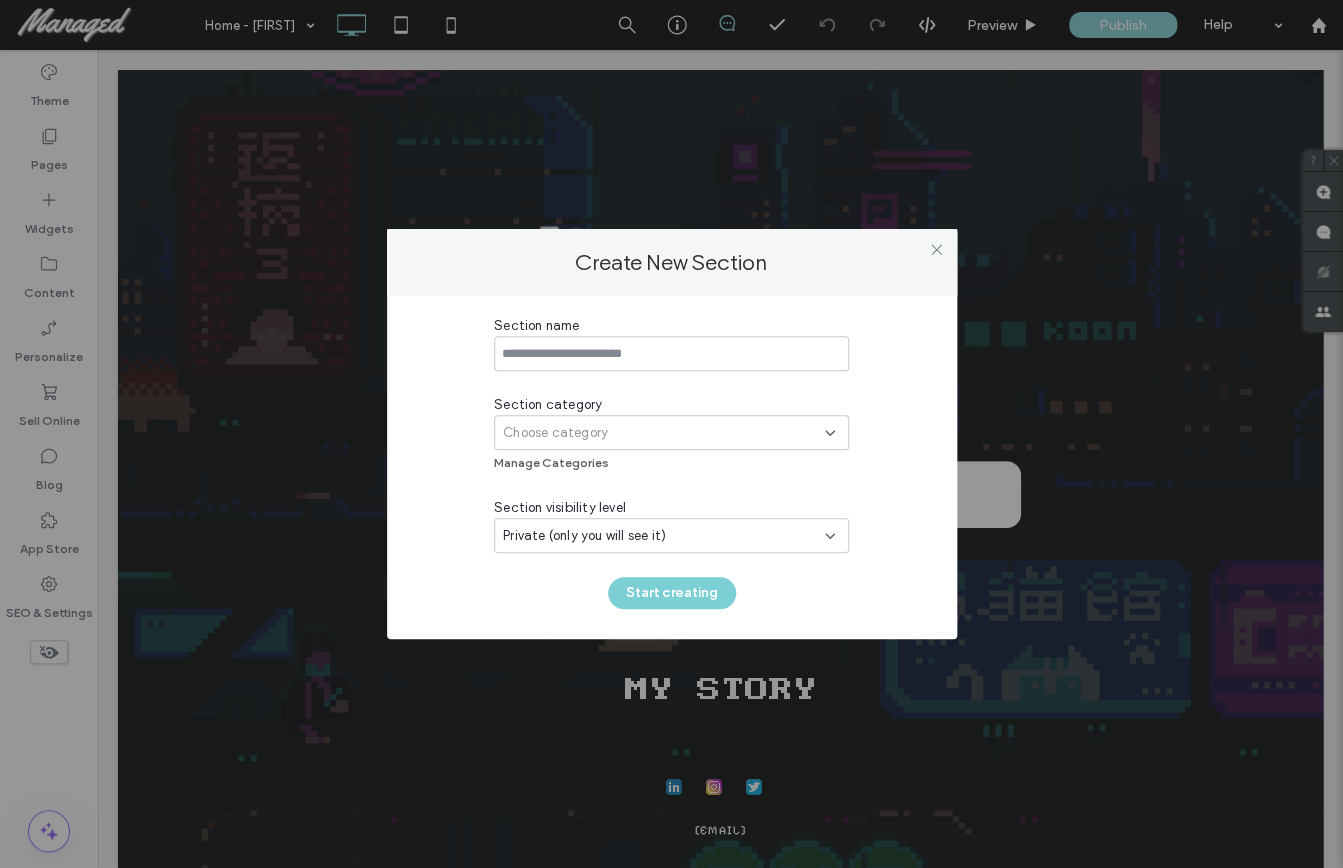 click on "Choose category" at bounding box center [664, 433] 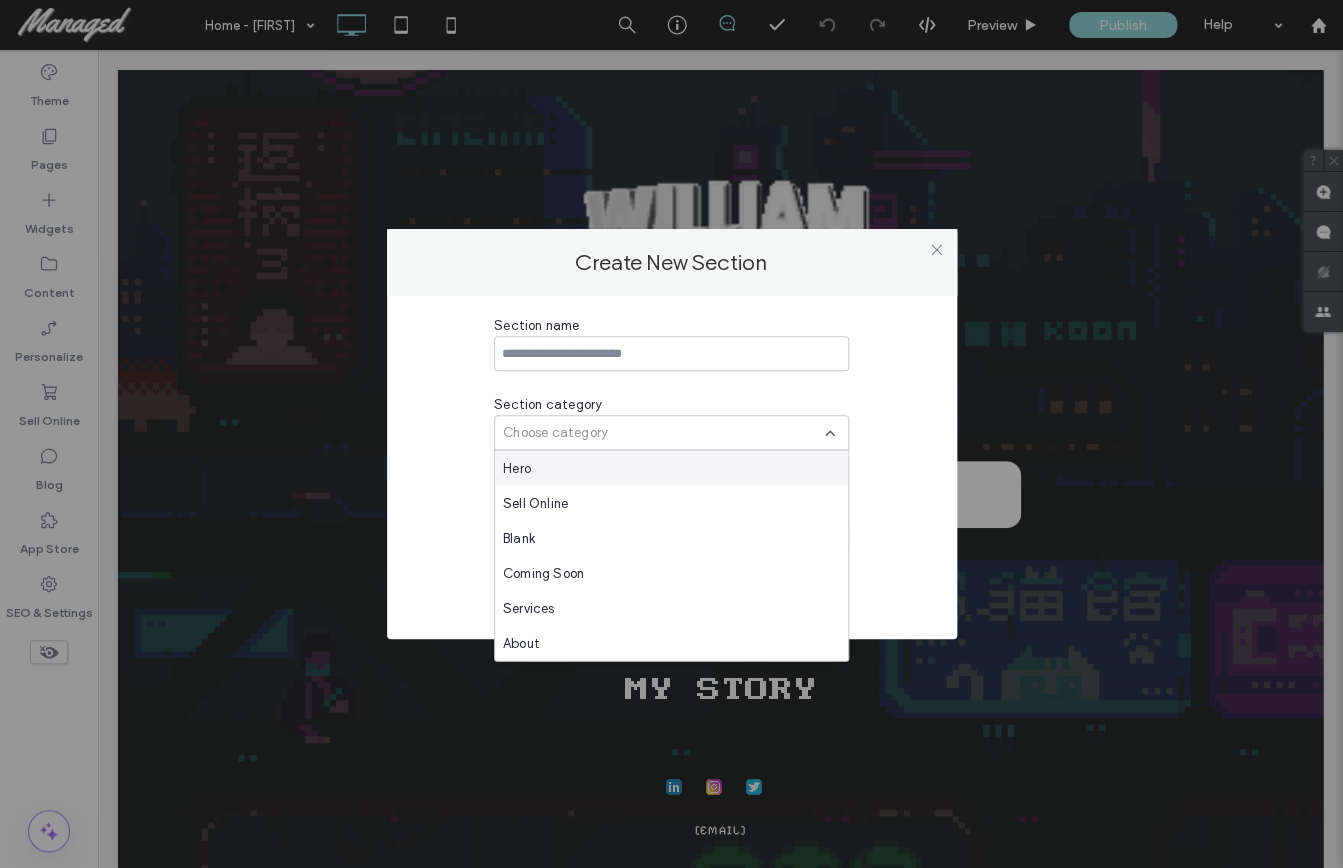 click on "Choose category" at bounding box center [664, 433] 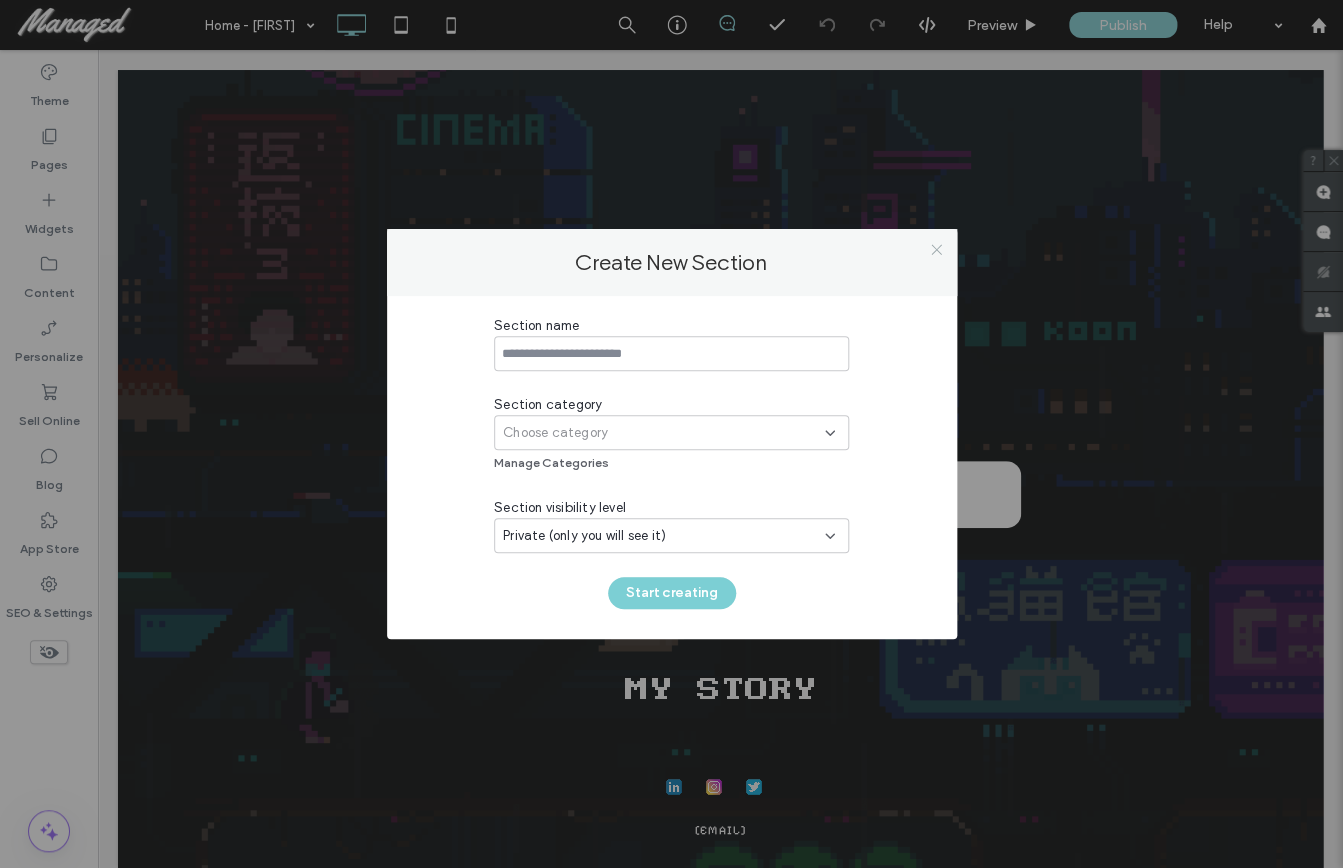 click at bounding box center [936, 249] 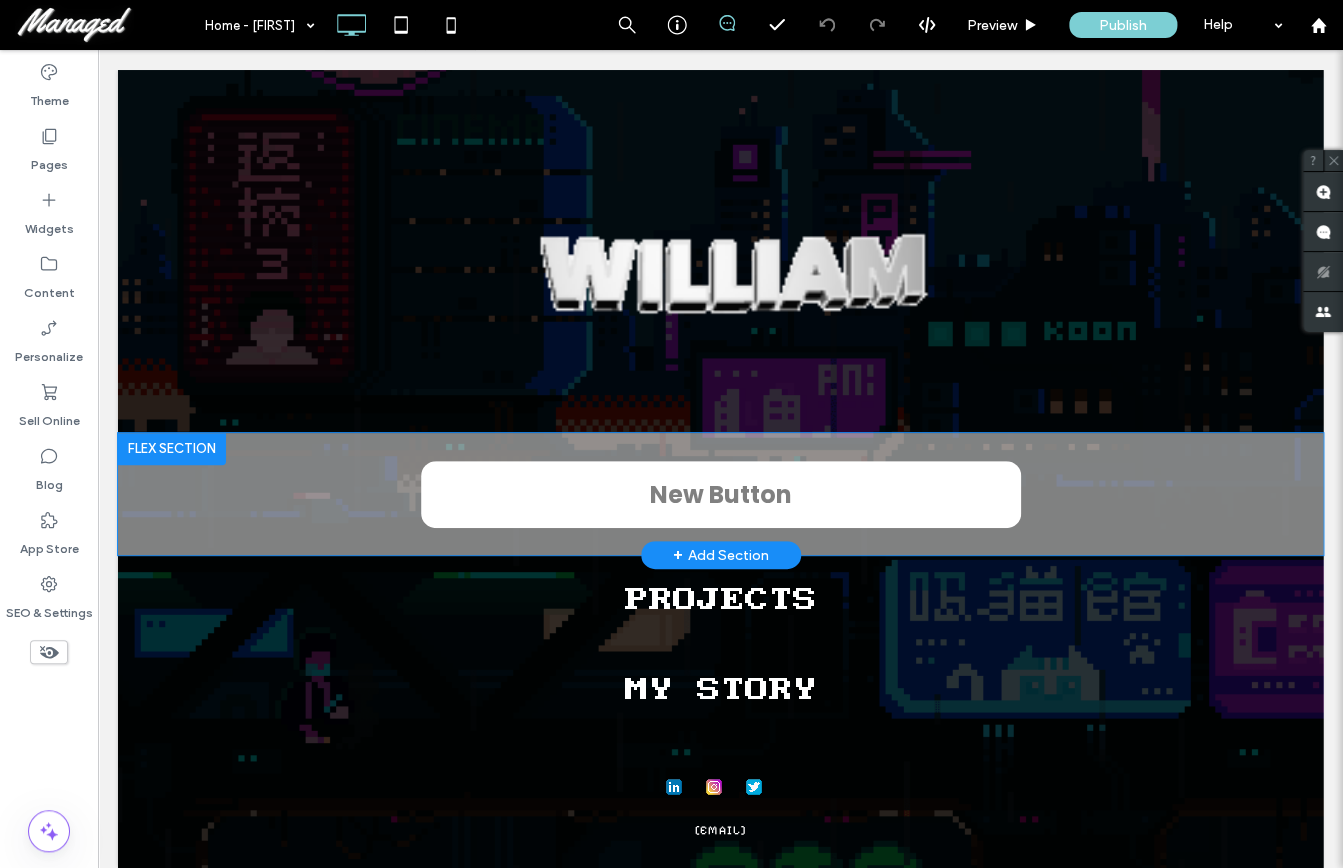 click on "+ Add Section" at bounding box center [721, 555] 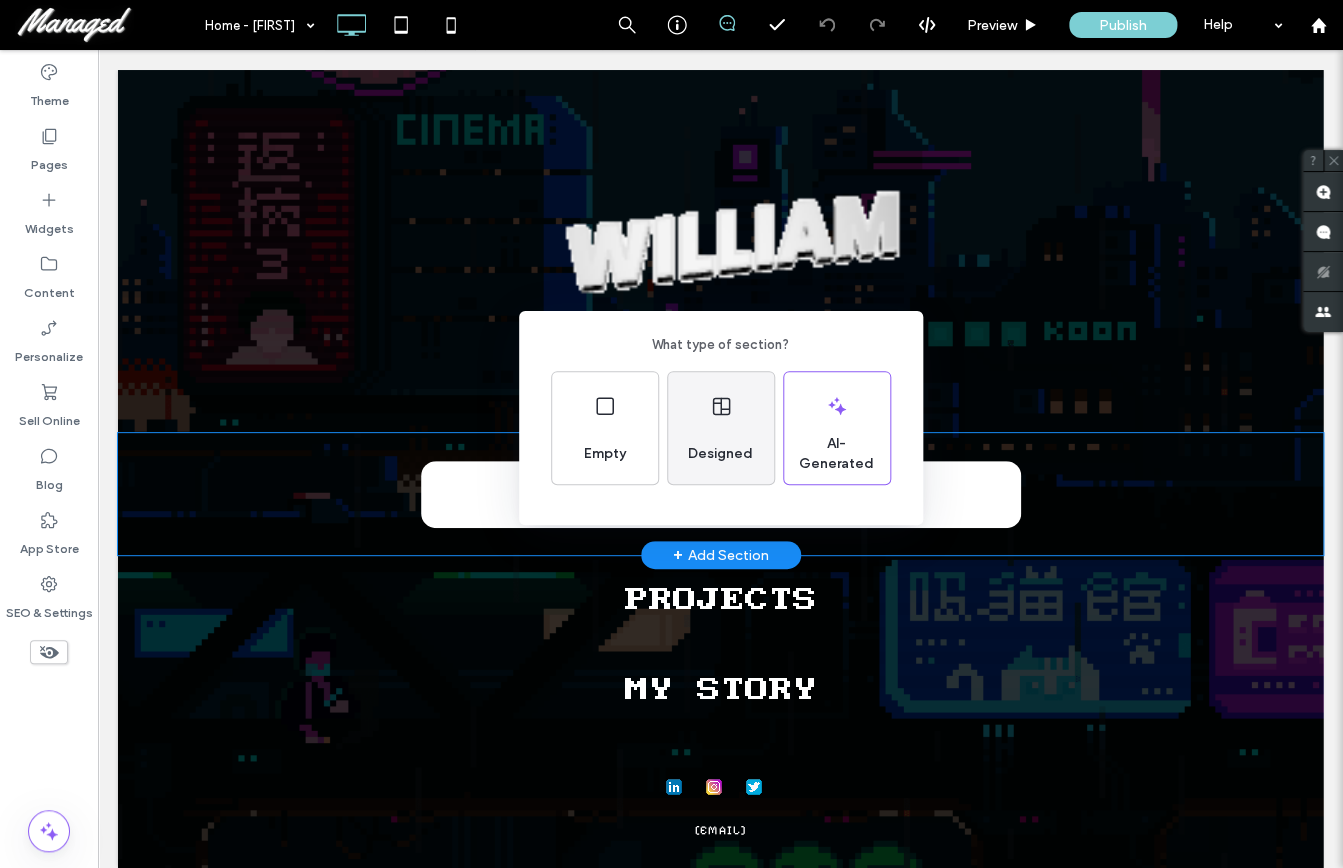 click on "Designed" at bounding box center [720, 454] 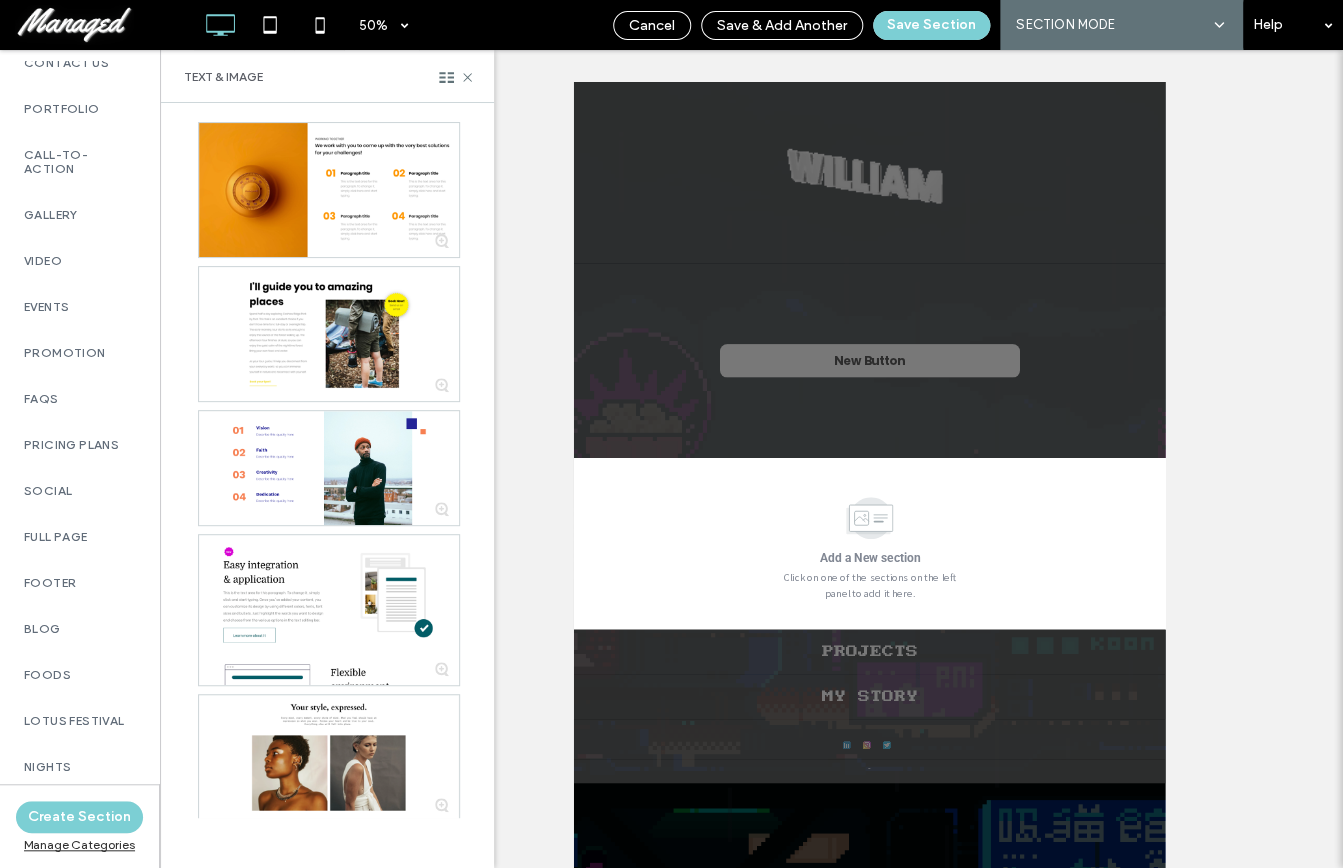 scroll, scrollTop: 896, scrollLeft: 0, axis: vertical 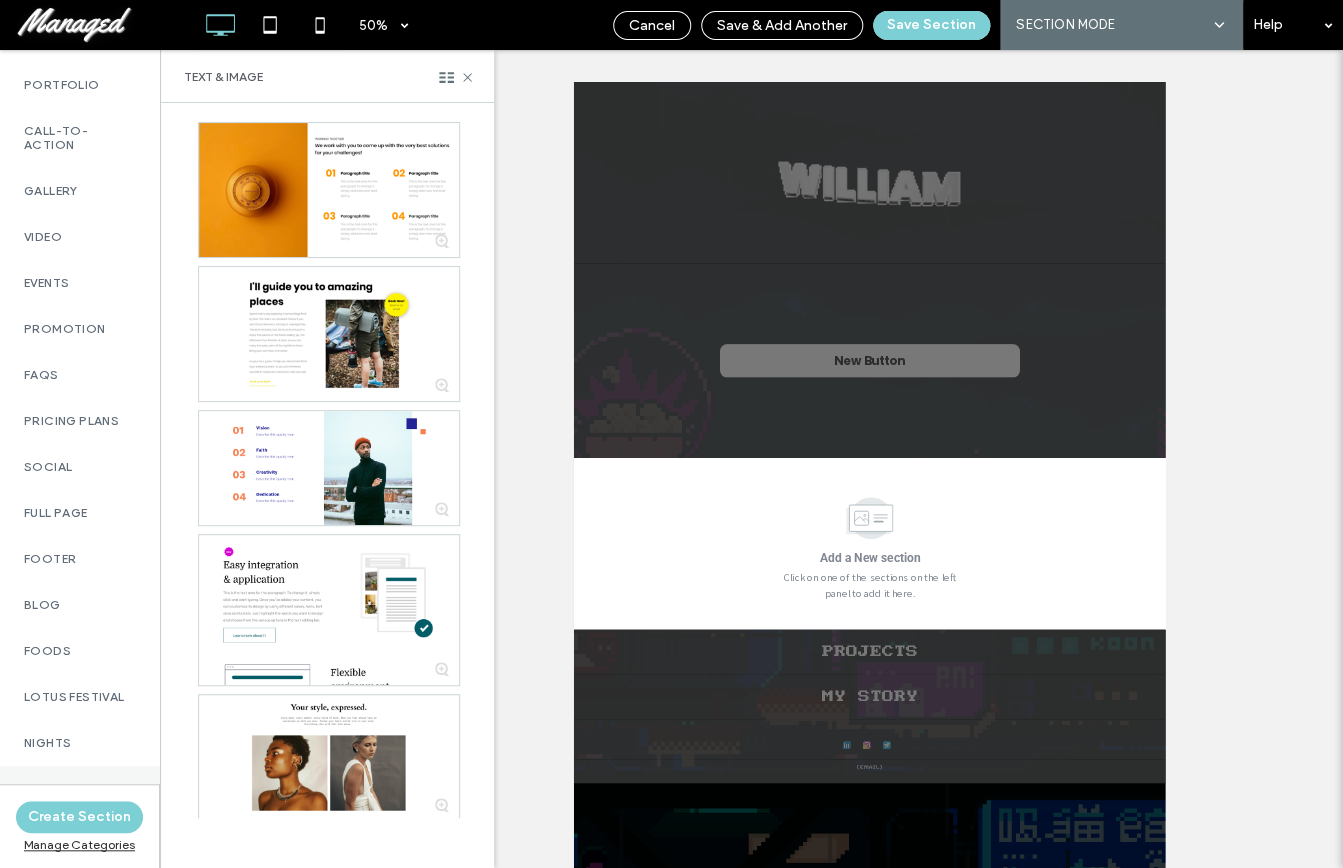 click on "Socials" at bounding box center [80, 789] 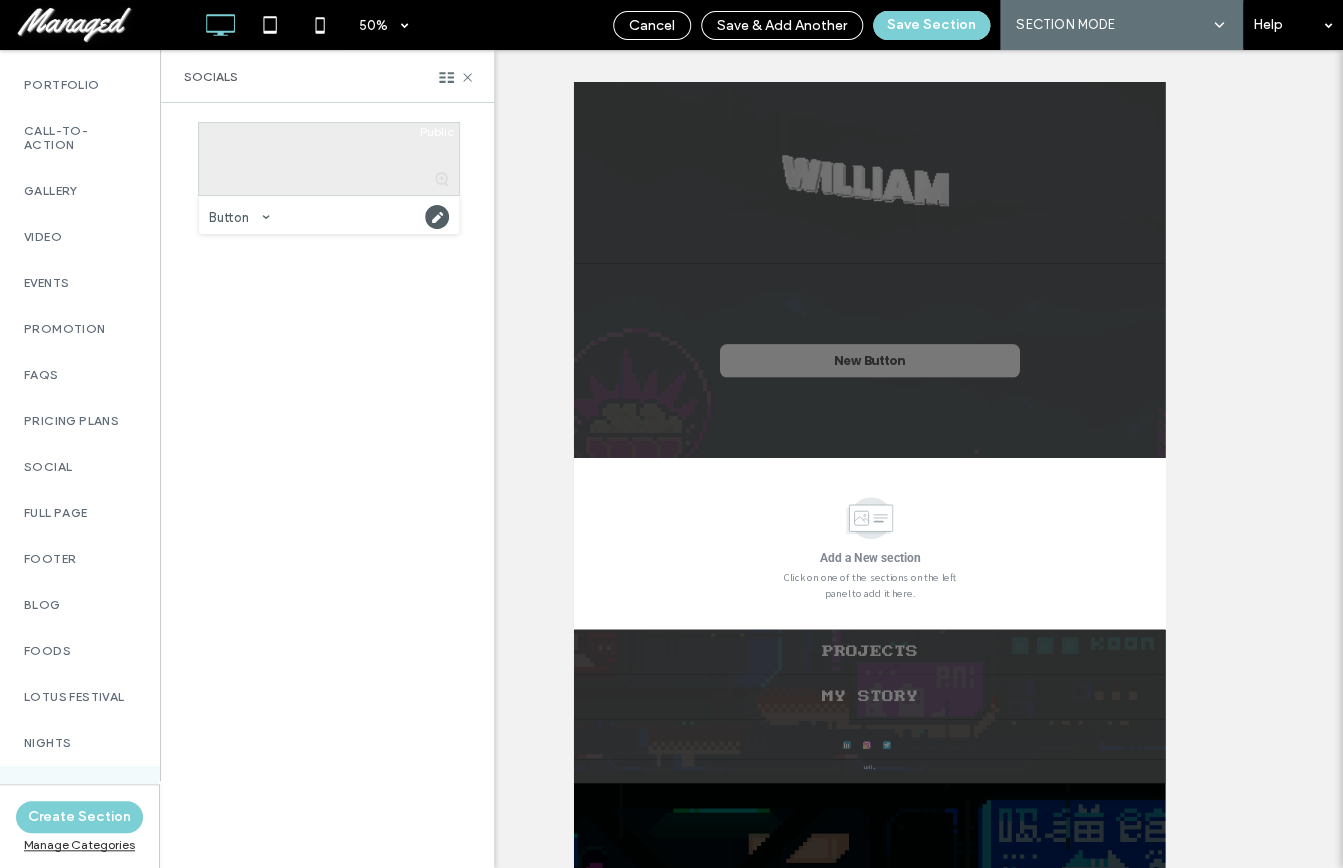 click at bounding box center [329, 159] 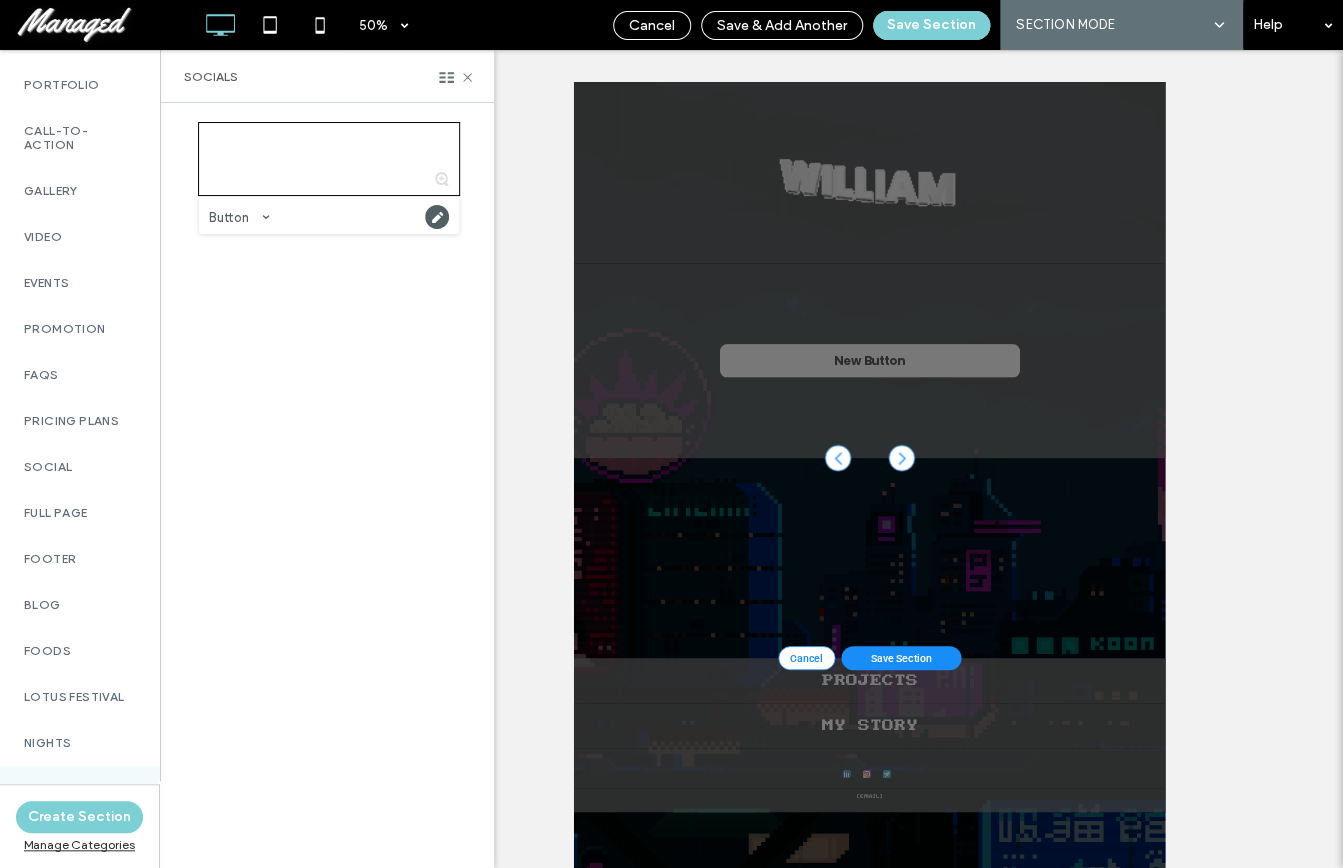 click on "Save Section" at bounding box center (1228, 1234) 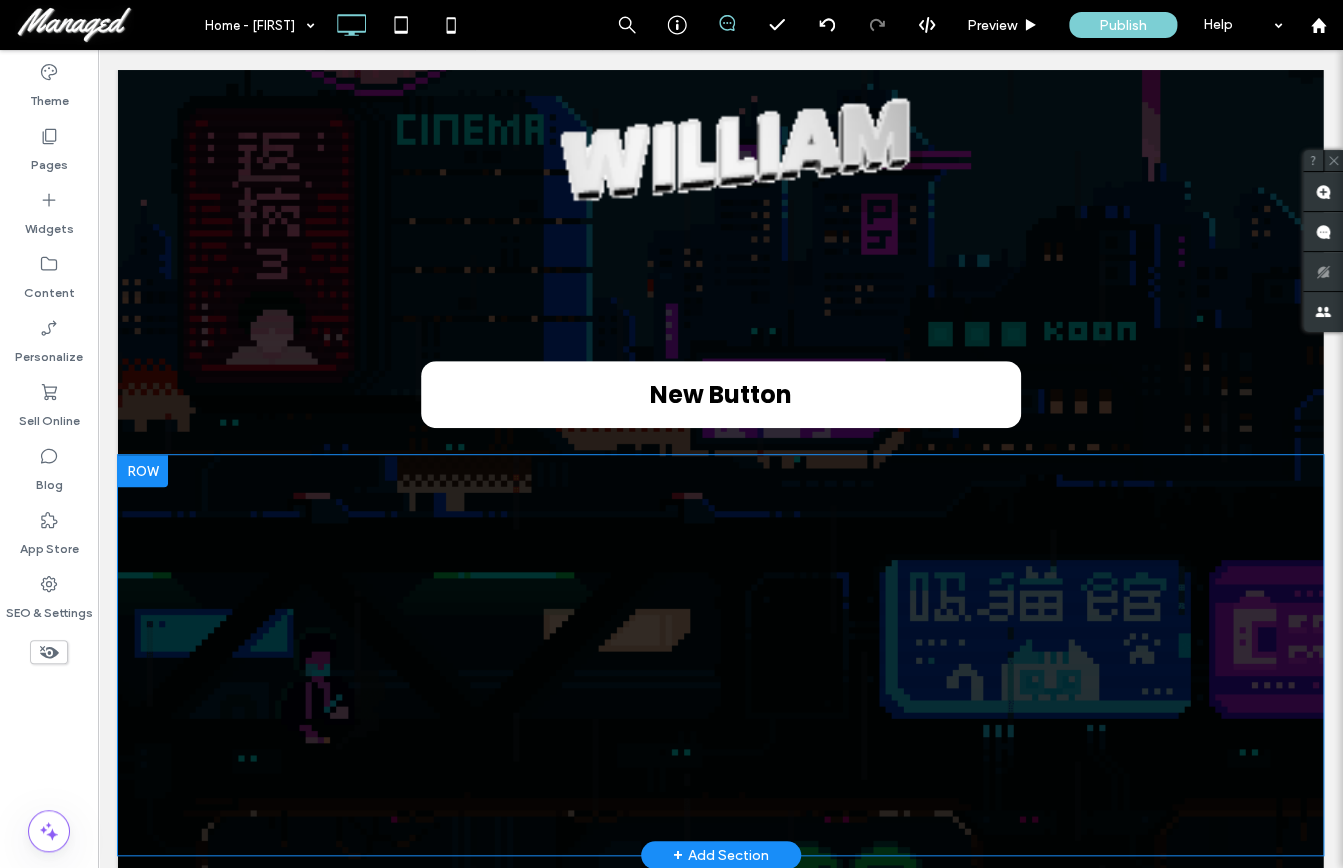 scroll, scrollTop: 90, scrollLeft: 0, axis: vertical 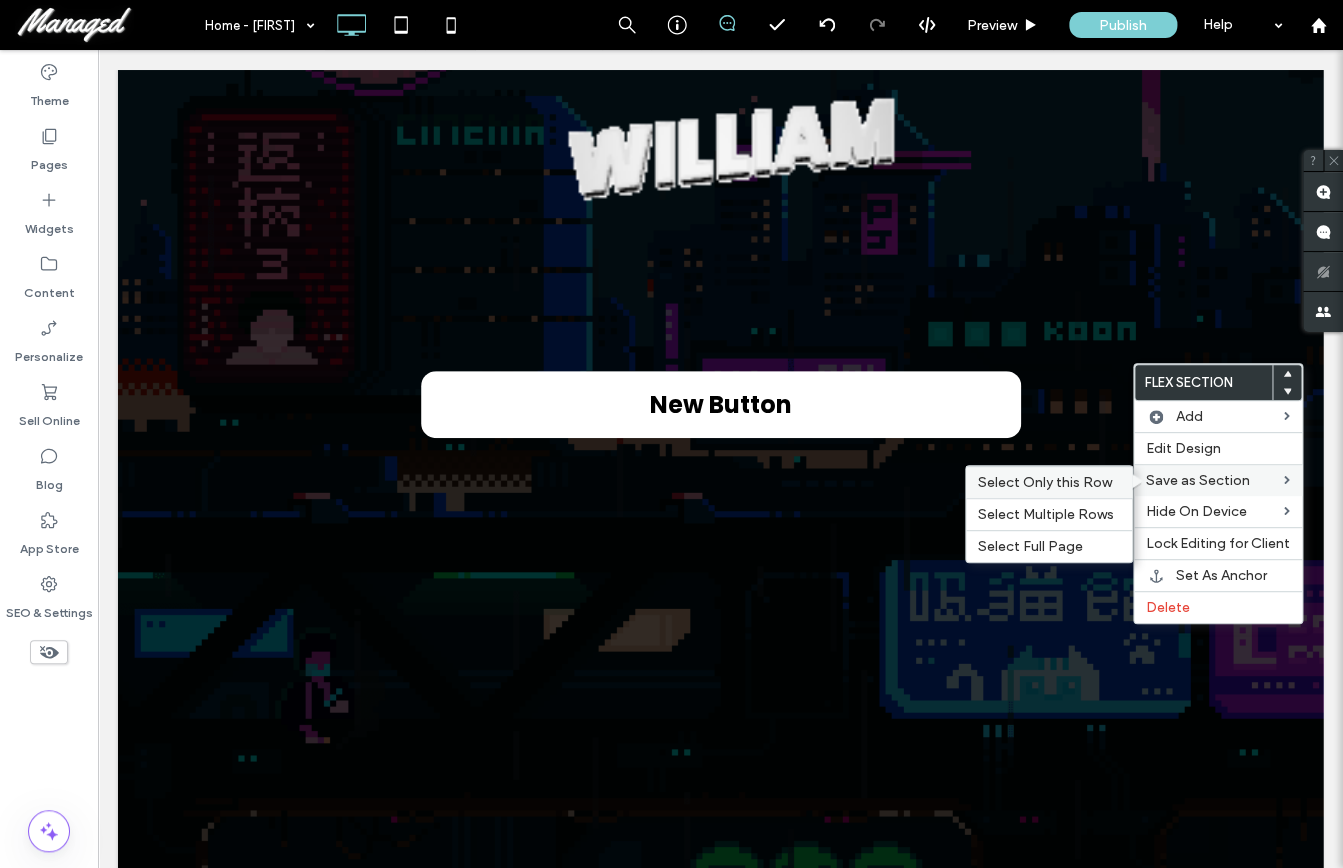 click on "Select Only this Row" at bounding box center (1045, 482) 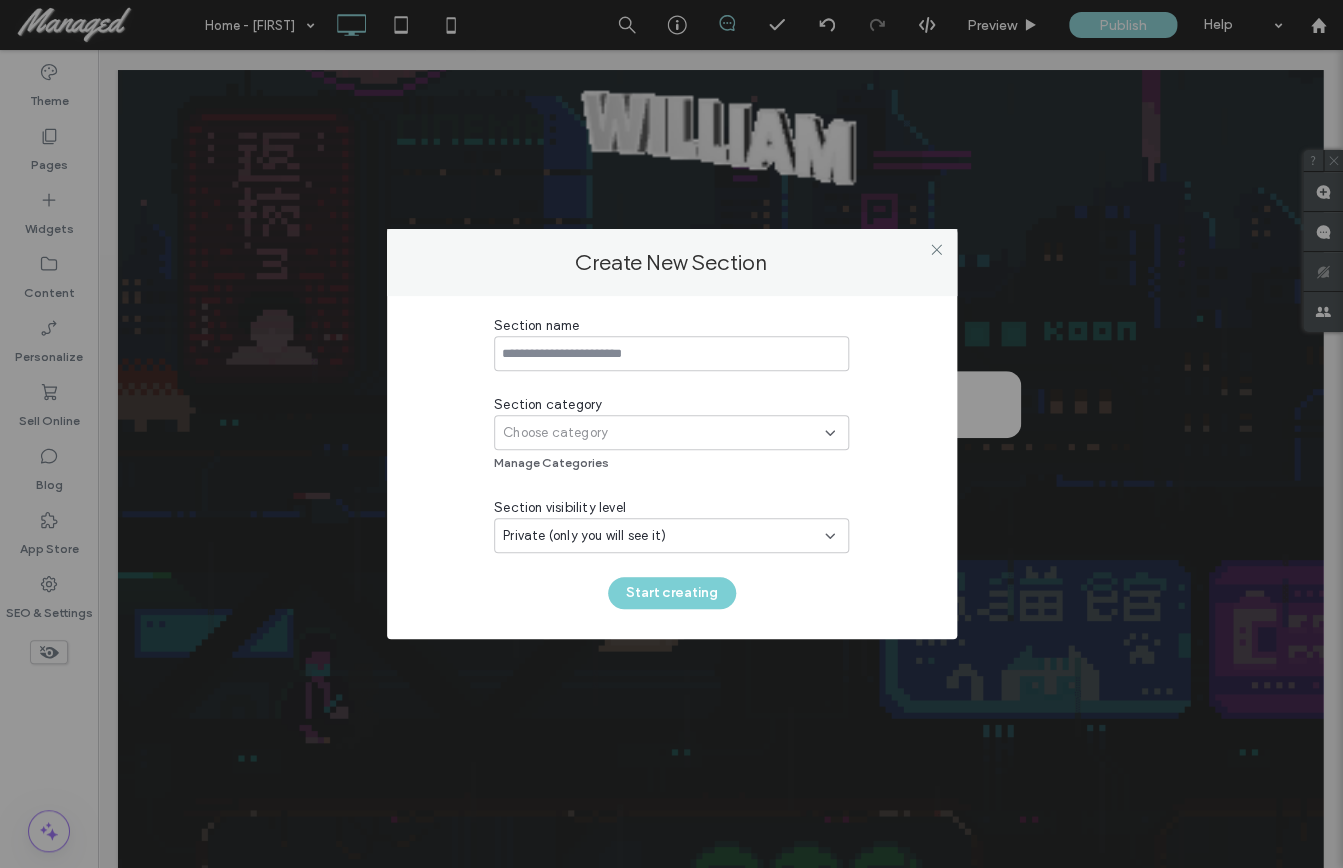 click on "Section category Choose category Manage Categories" at bounding box center [671, 434] 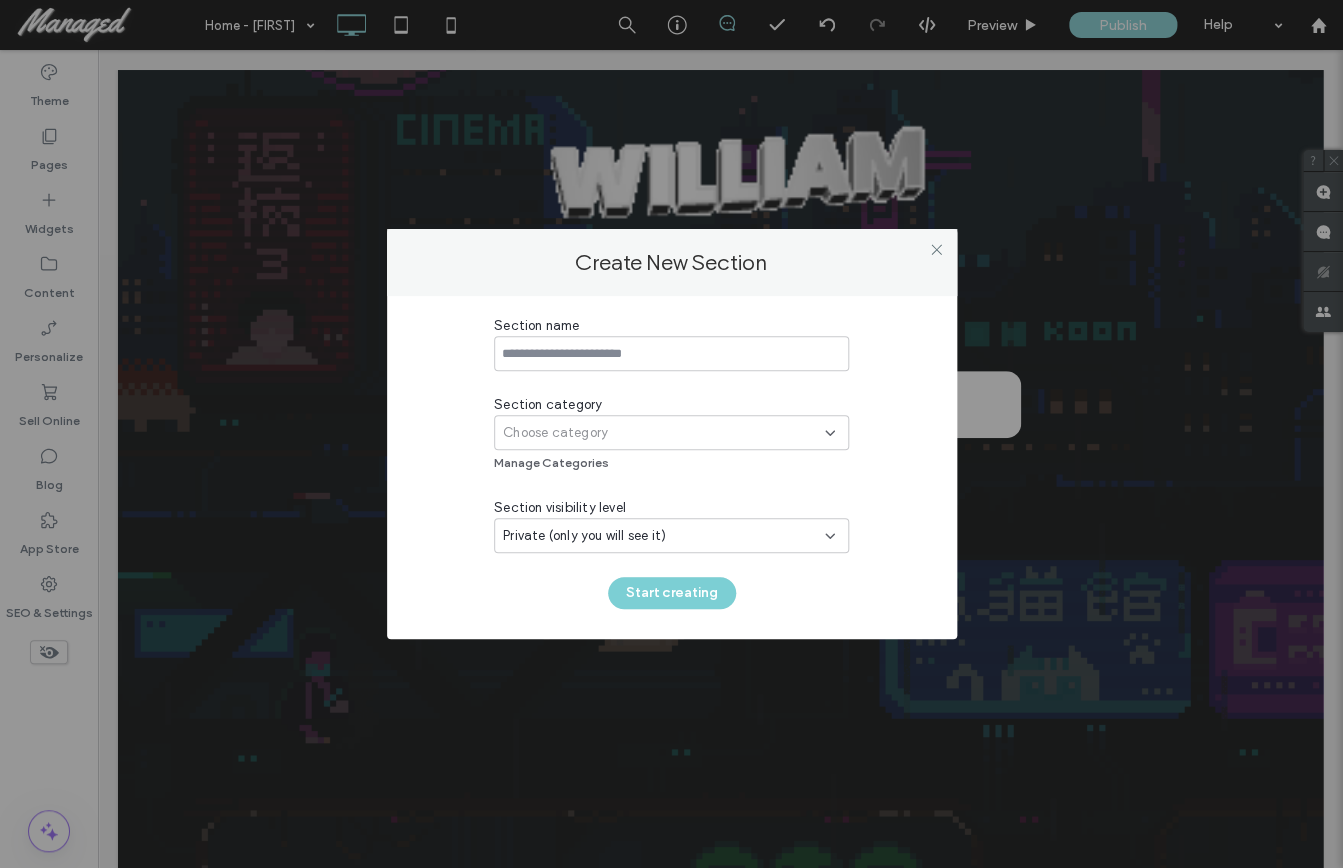 click on "Choose category" at bounding box center (664, 433) 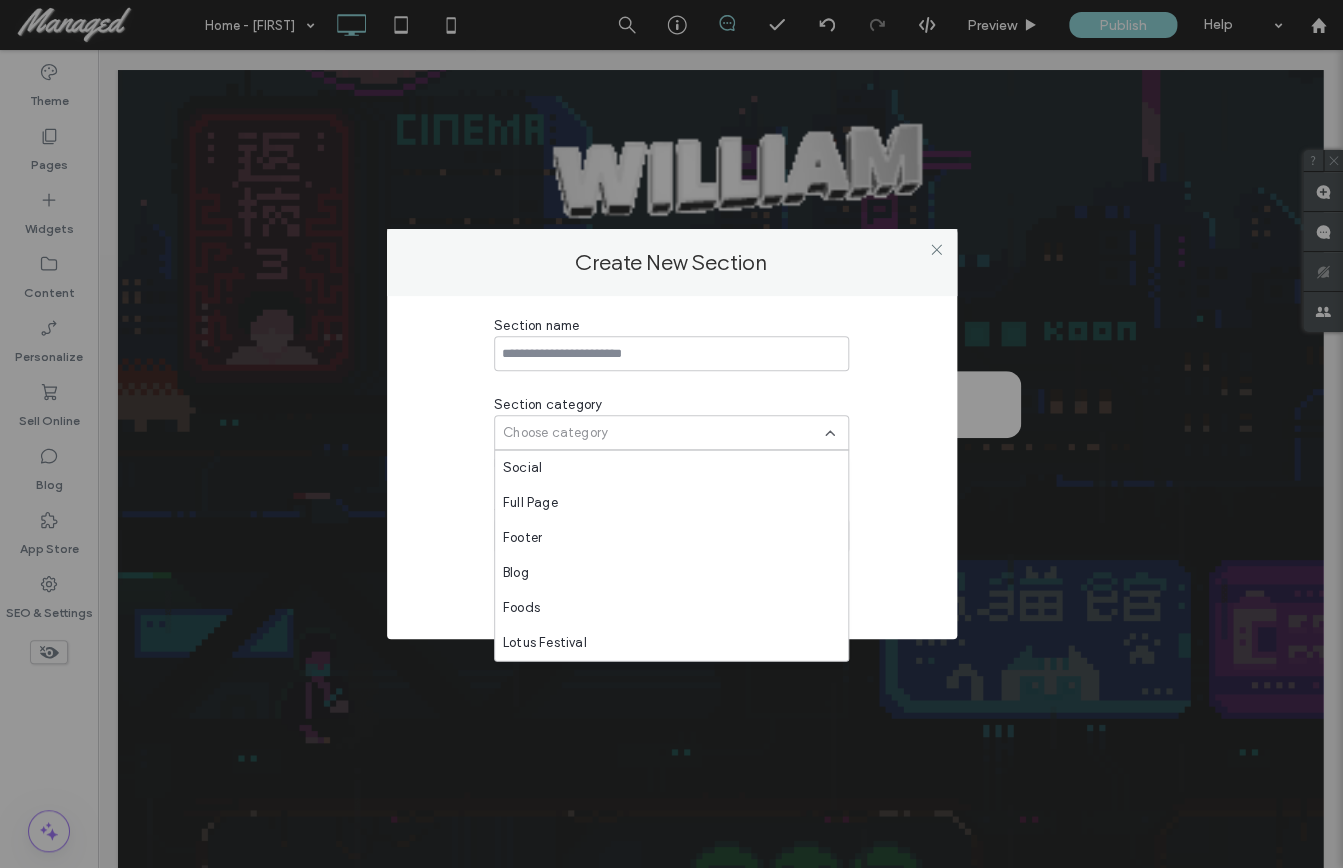 scroll, scrollTop: 875, scrollLeft: 0, axis: vertical 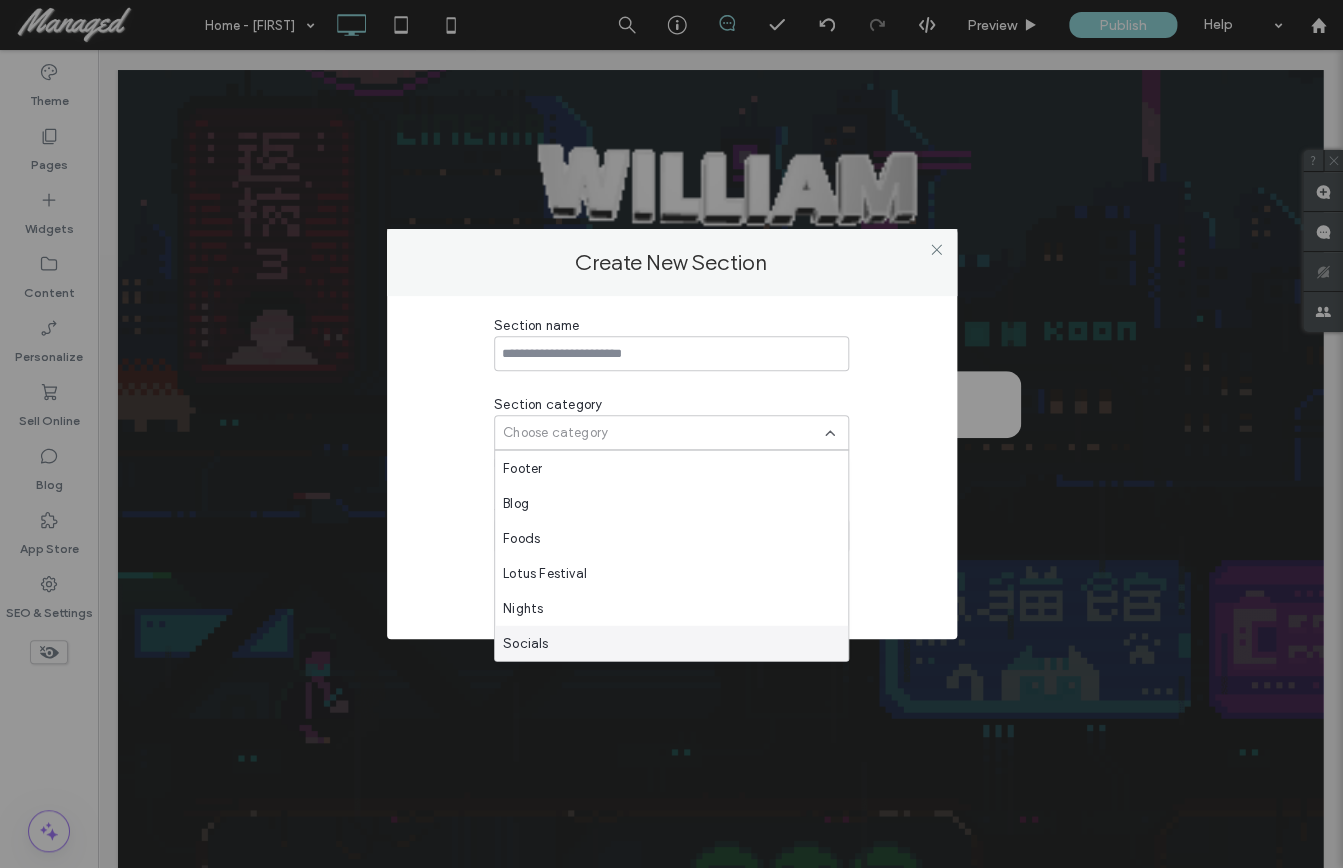 click on "Socials" at bounding box center (671, 643) 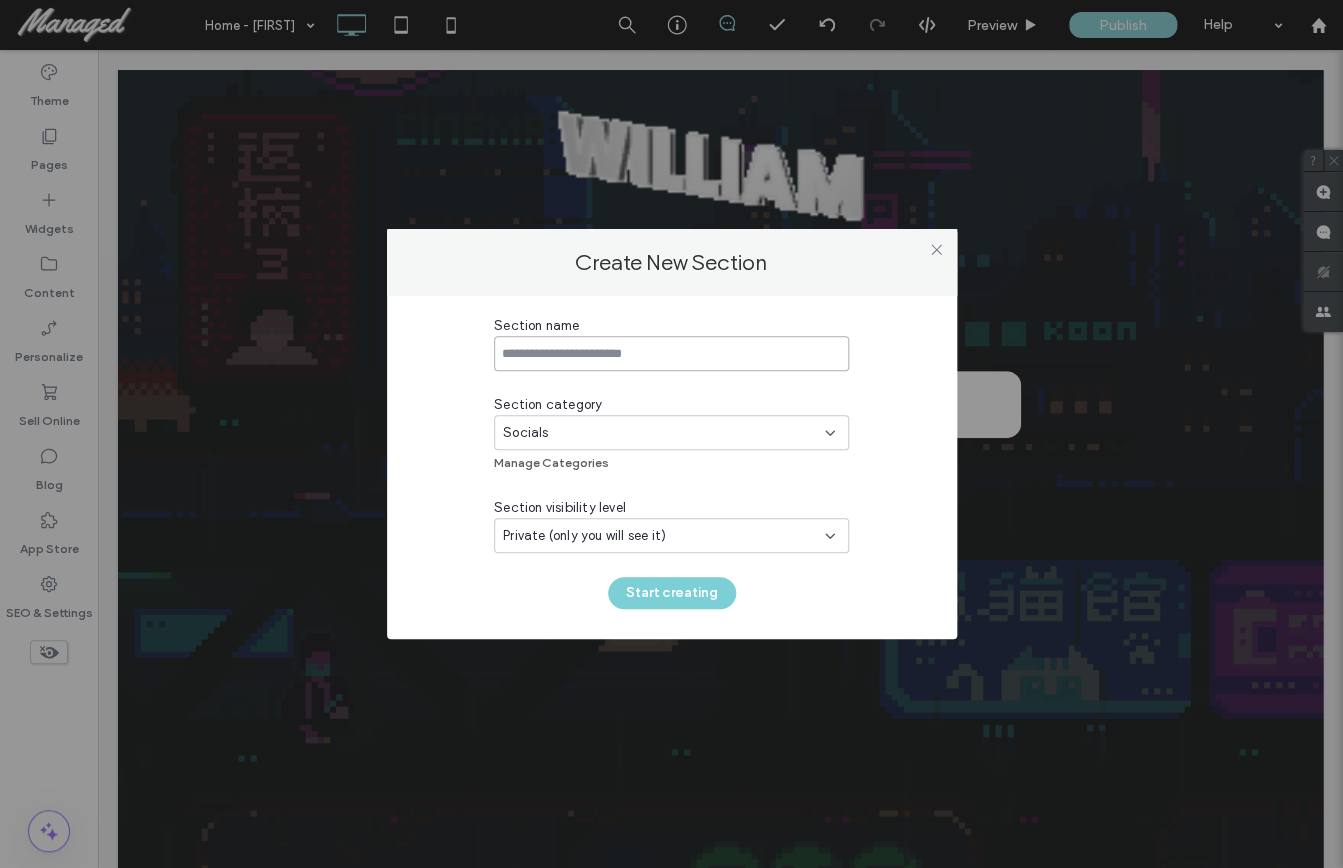 click at bounding box center [671, 353] 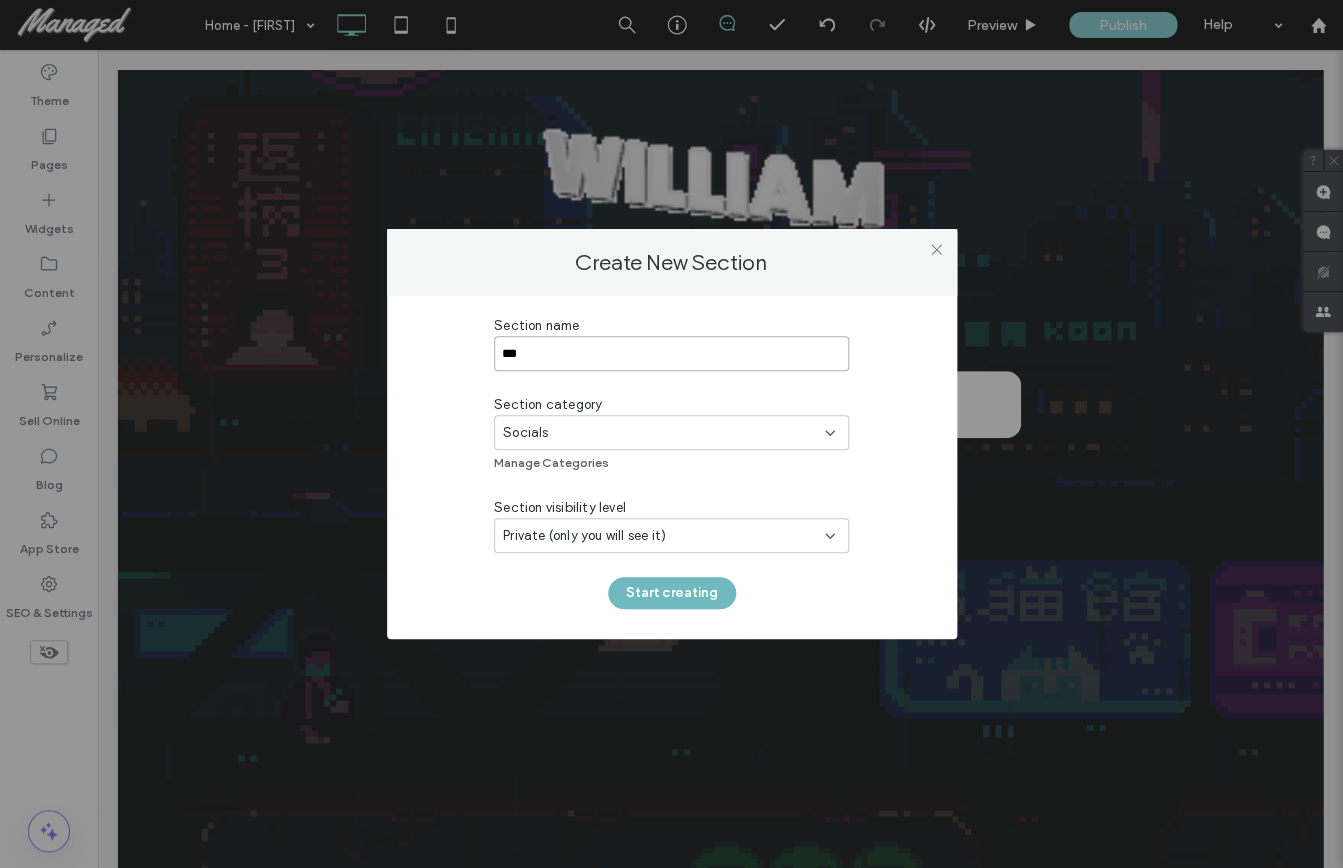 type on "***" 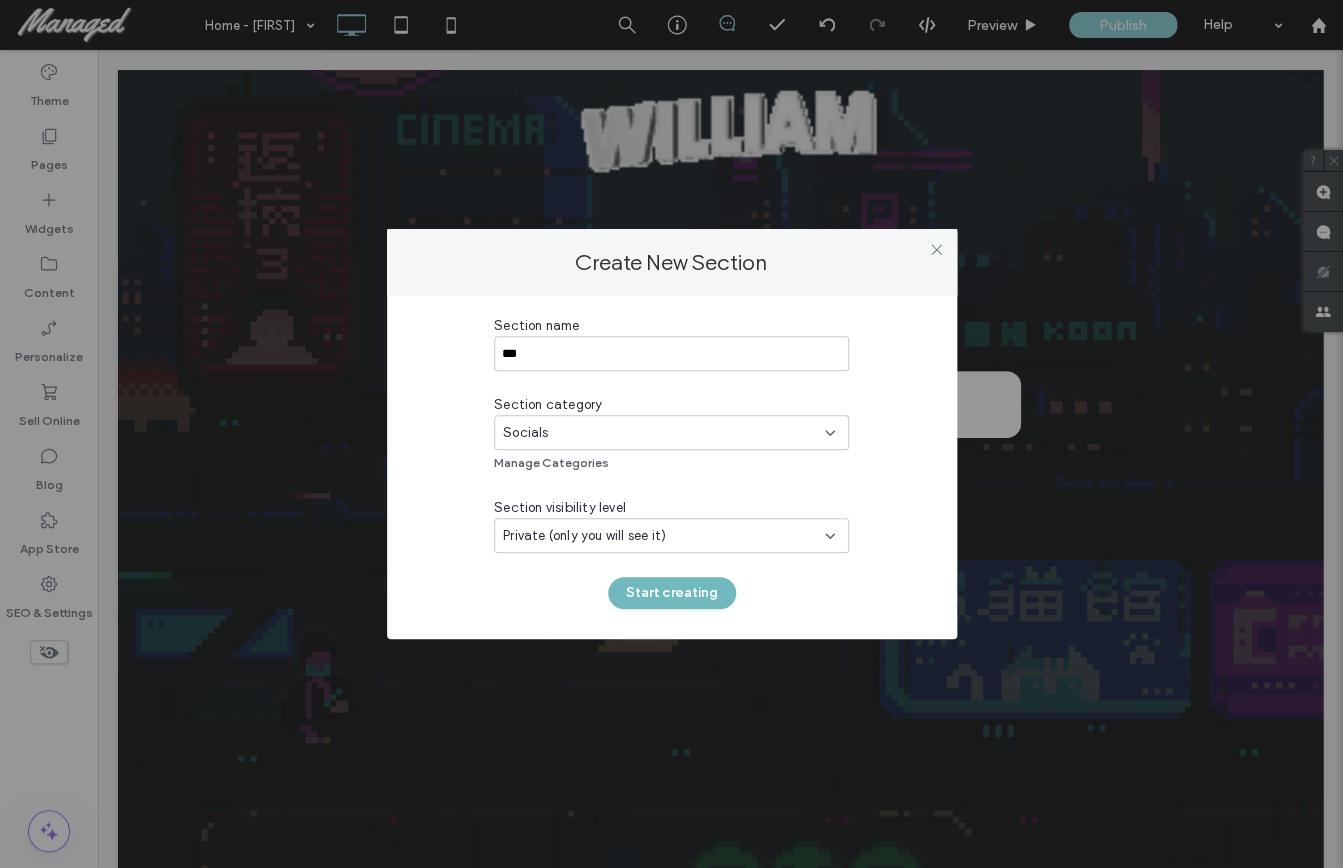 click on "Start creating" at bounding box center [672, 593] 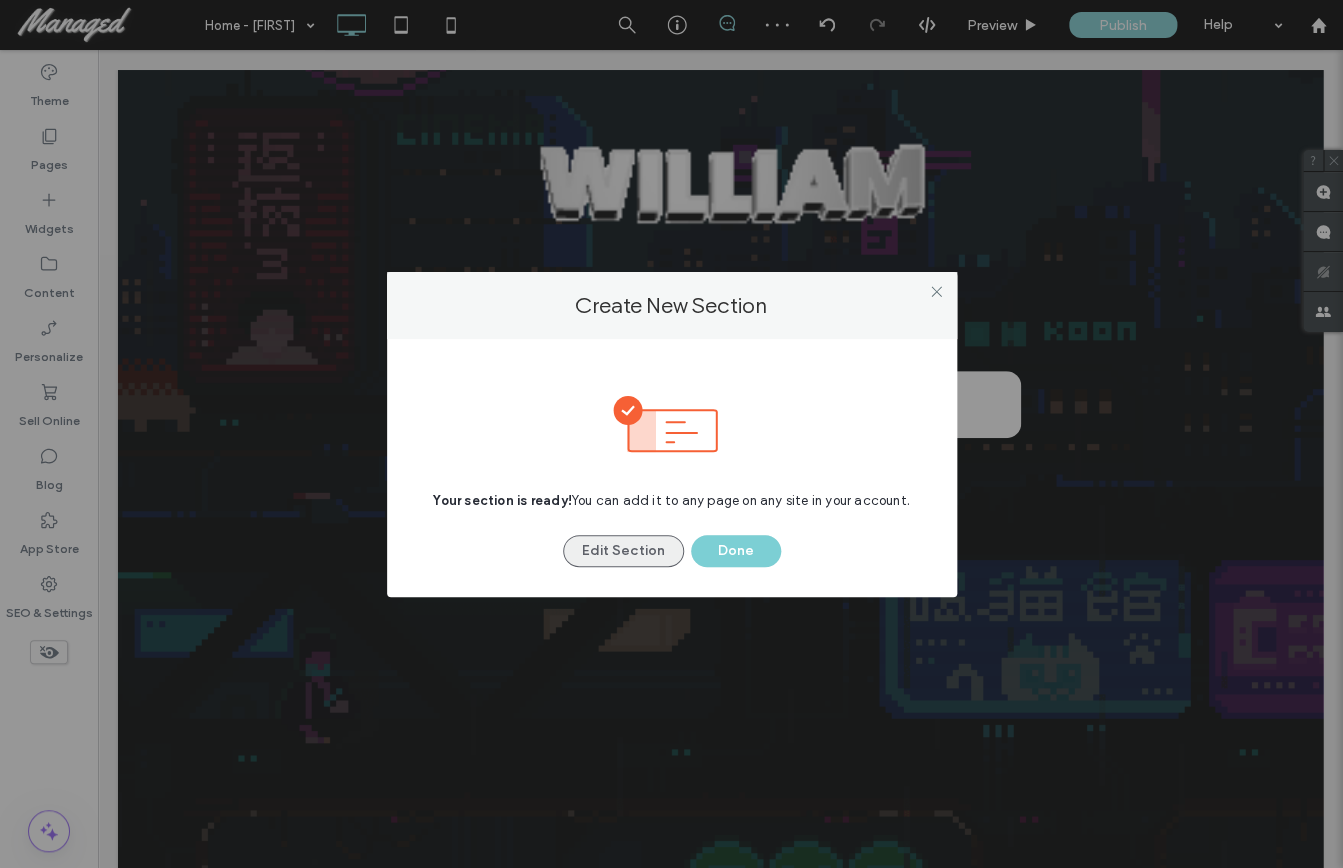 click on "Edit Section" at bounding box center (623, 551) 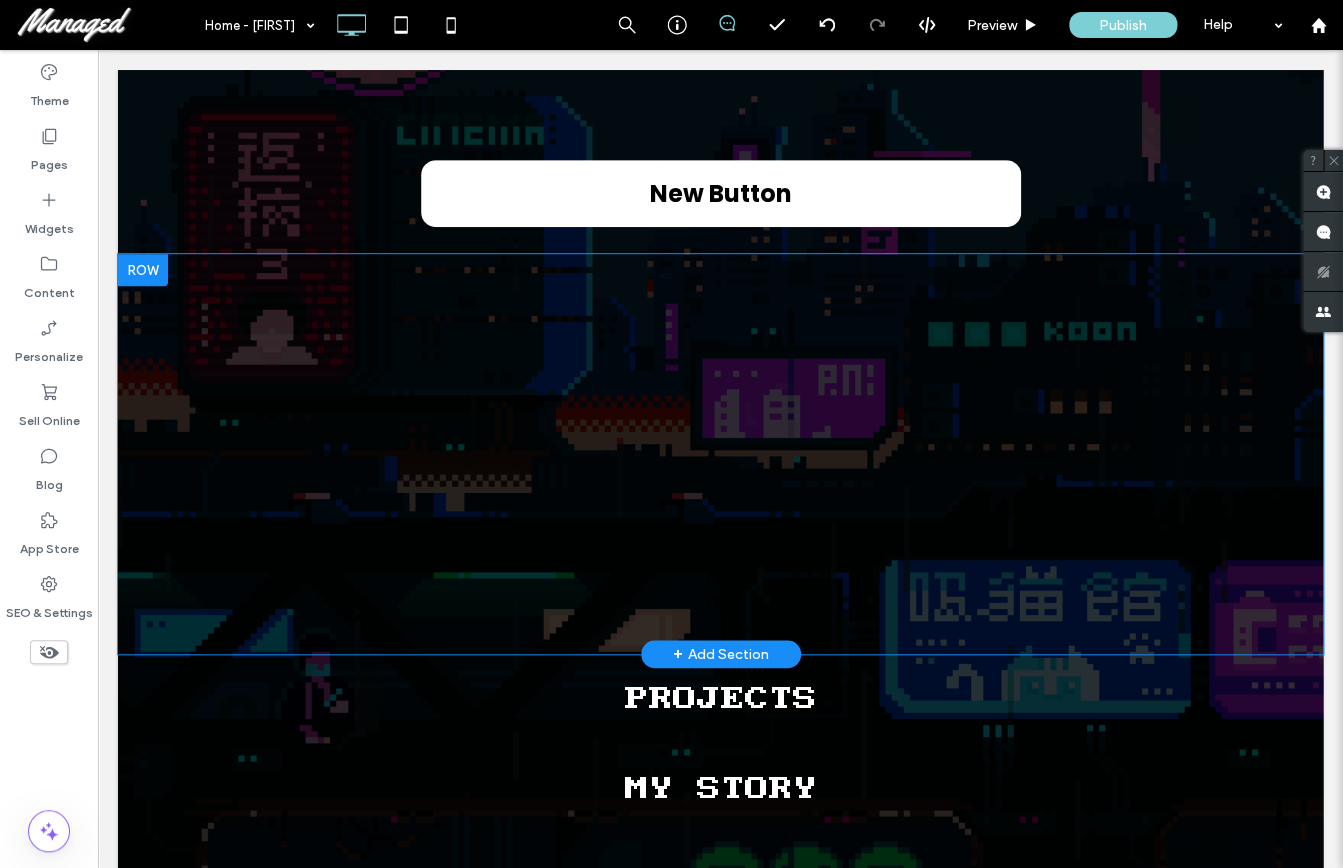 scroll, scrollTop: 308, scrollLeft: 0, axis: vertical 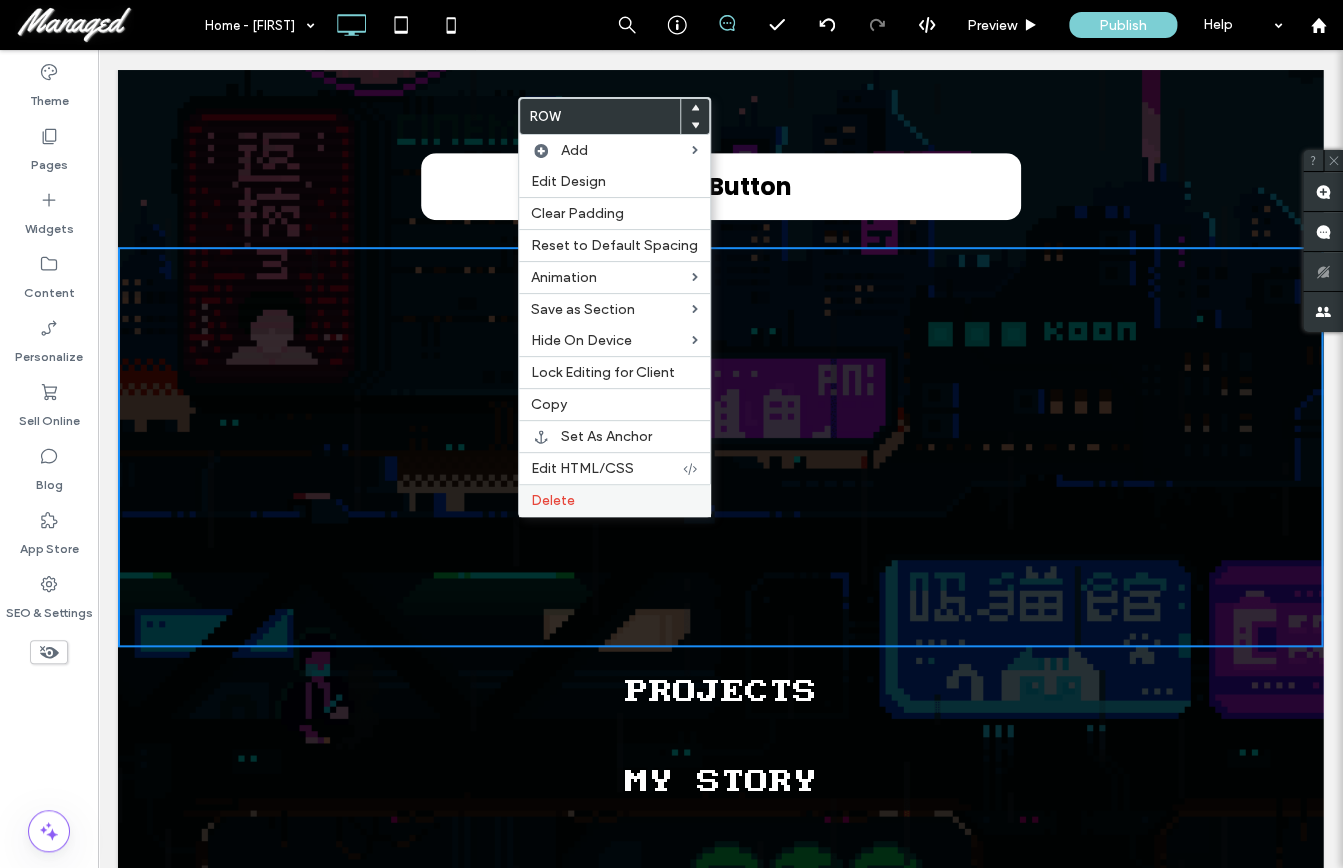 click on "Delete" at bounding box center [553, 500] 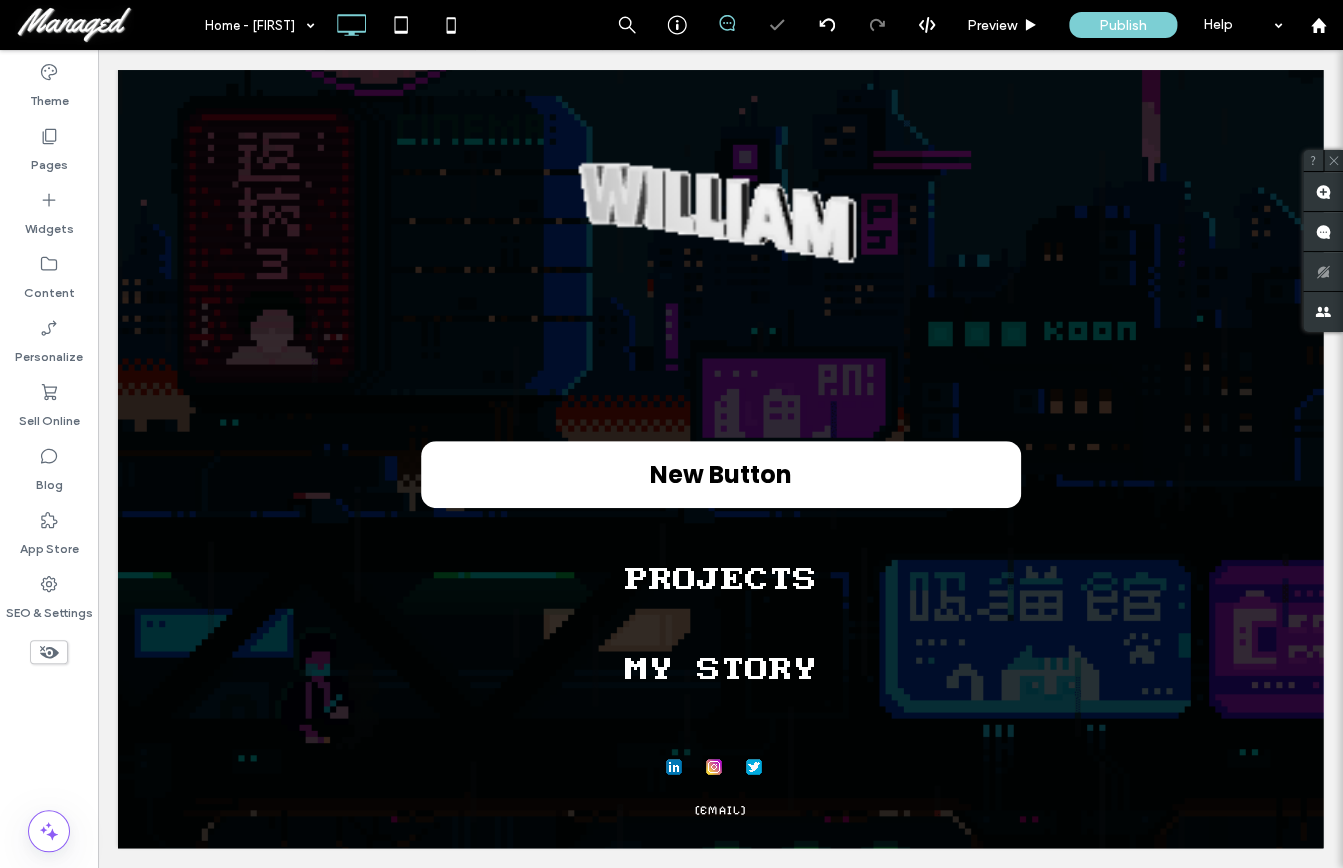 scroll, scrollTop: 25, scrollLeft: 0, axis: vertical 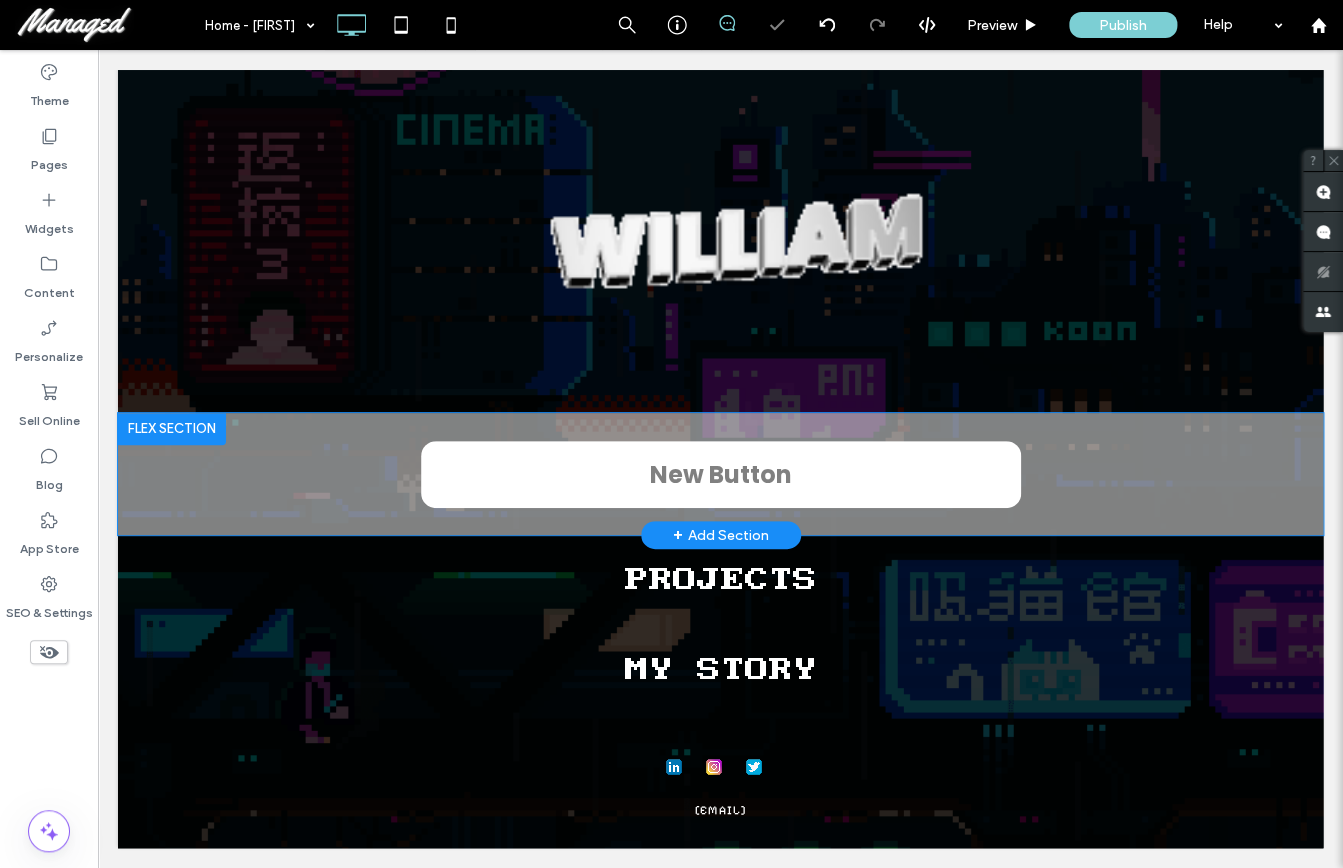 click on "+ Add Section" at bounding box center [721, 535] 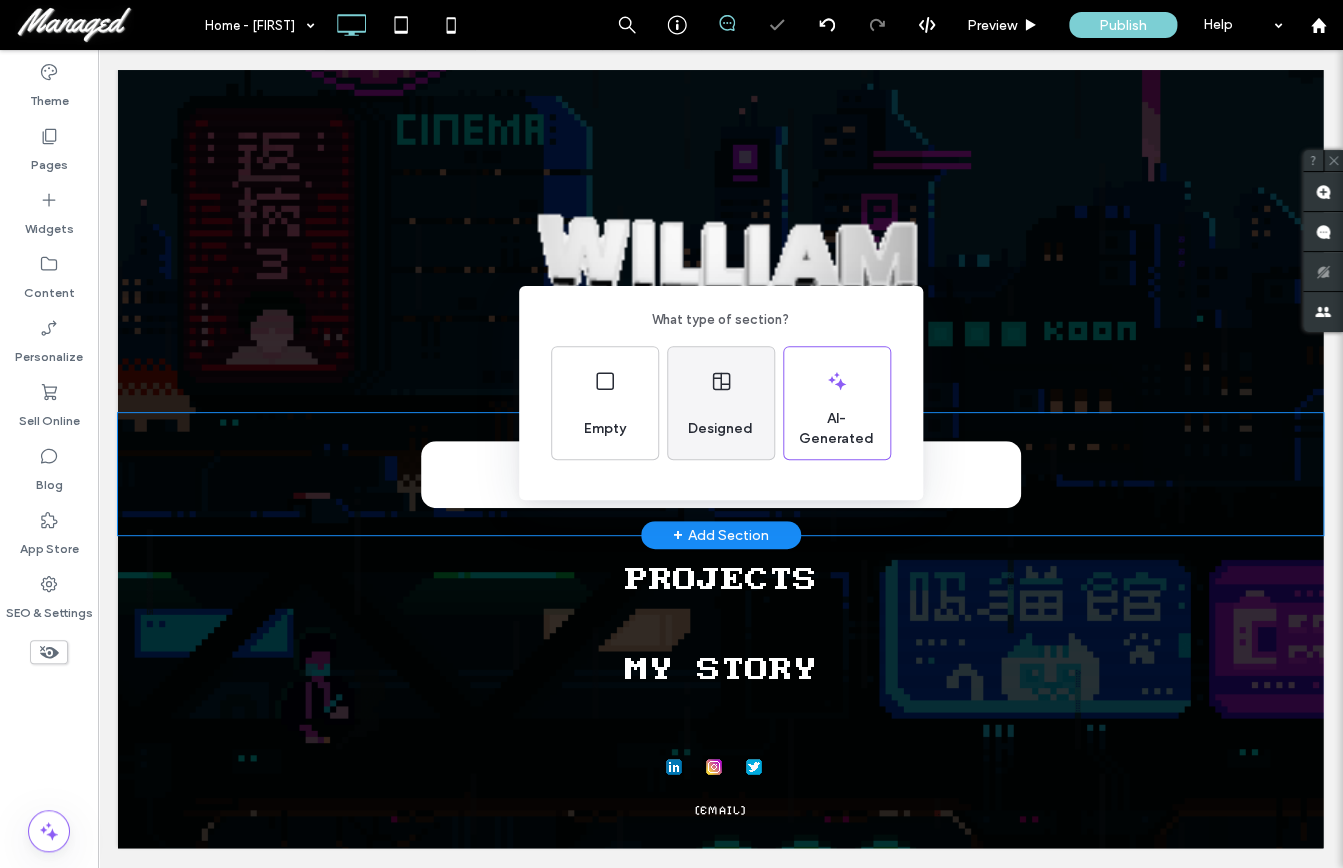 click on "Designed" at bounding box center (721, 403) 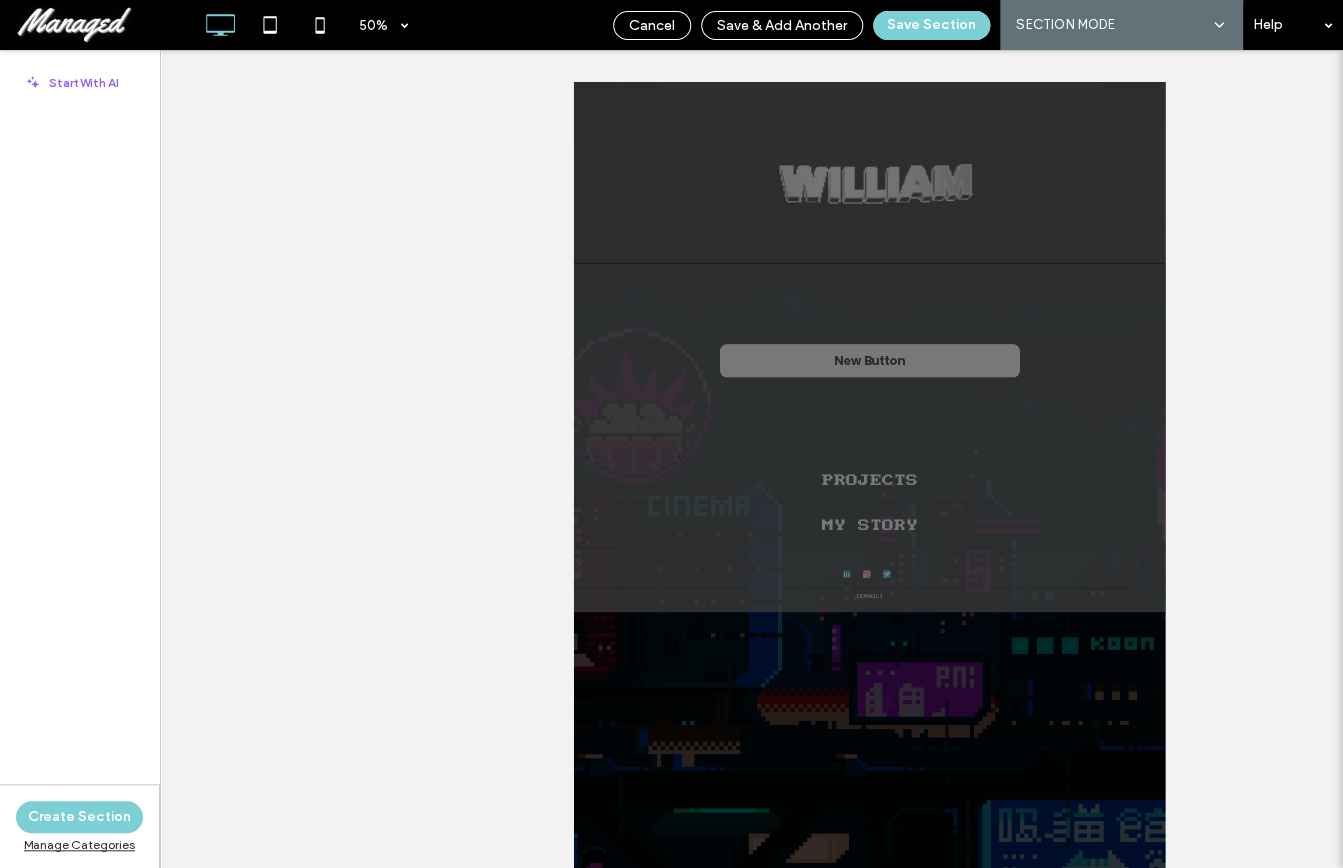 scroll, scrollTop: 0, scrollLeft: 0, axis: both 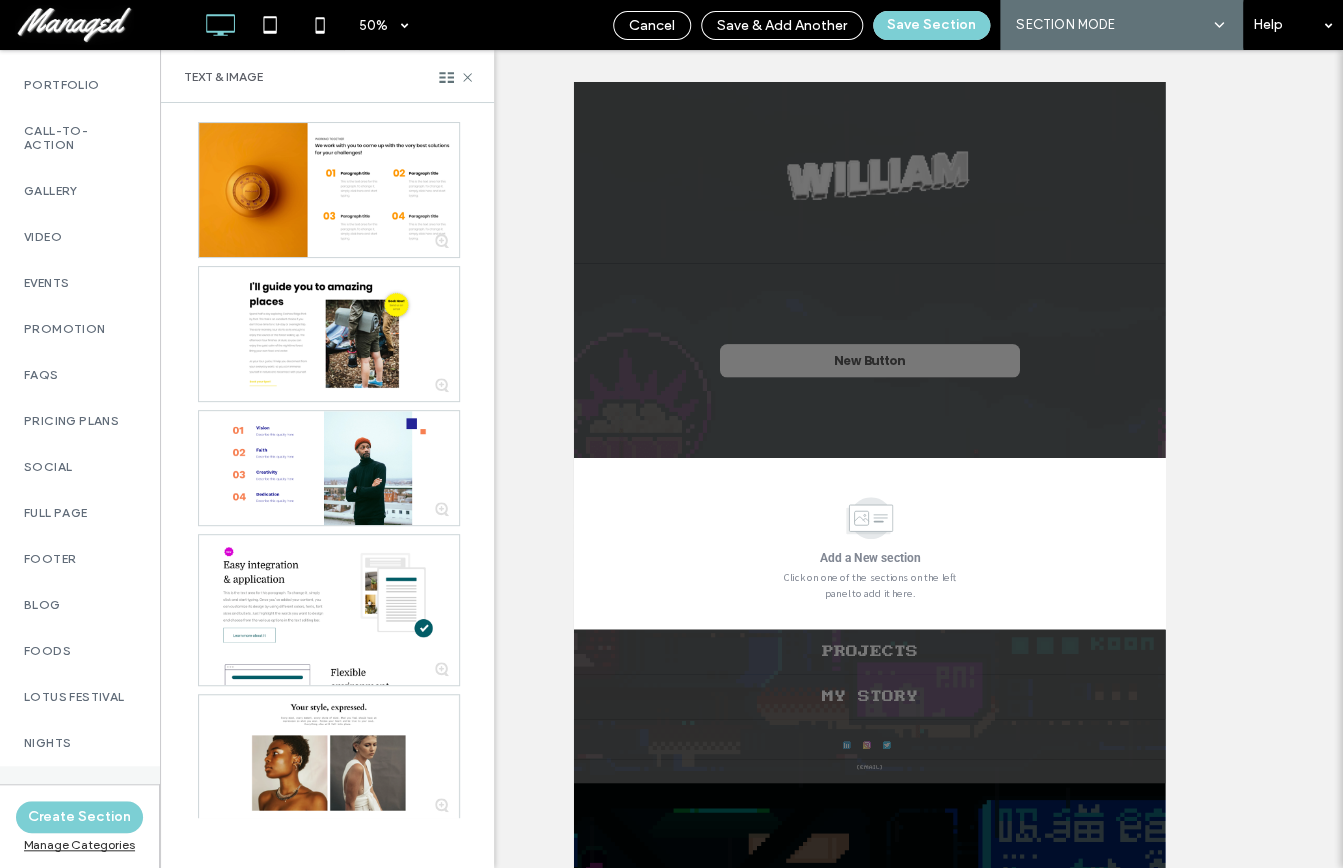 click on "Socials" at bounding box center [80, 789] 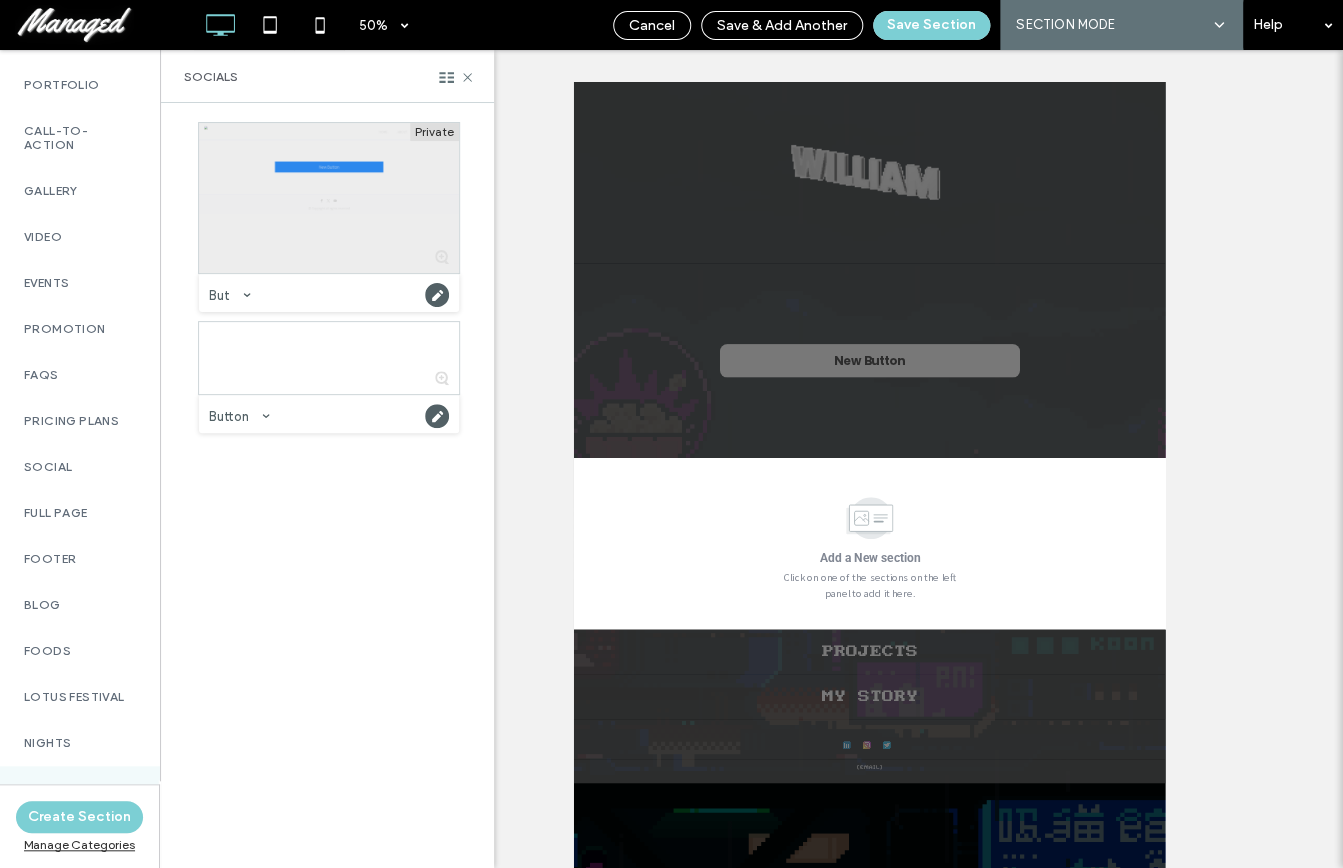 click at bounding box center [329, 198] 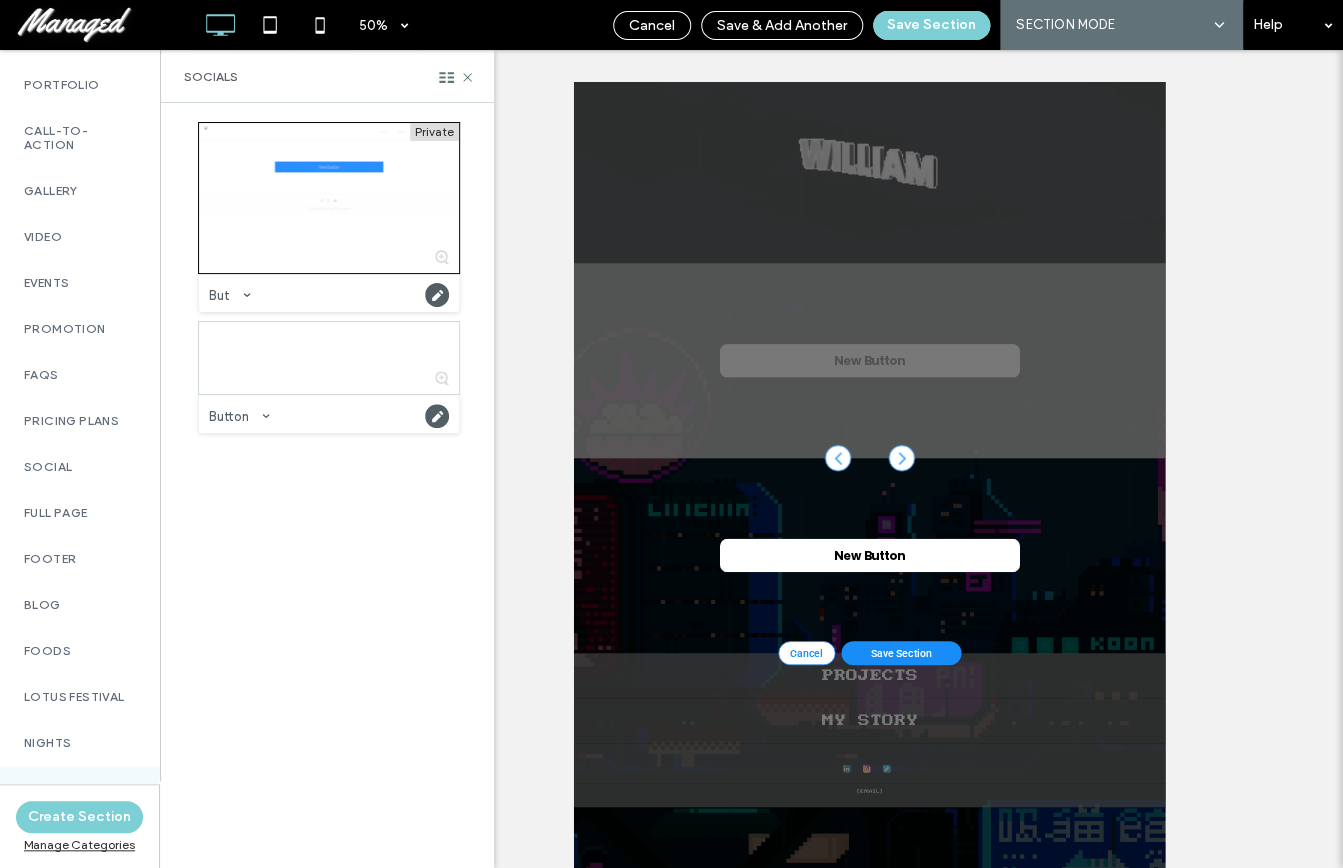scroll, scrollTop: 42, scrollLeft: 0, axis: vertical 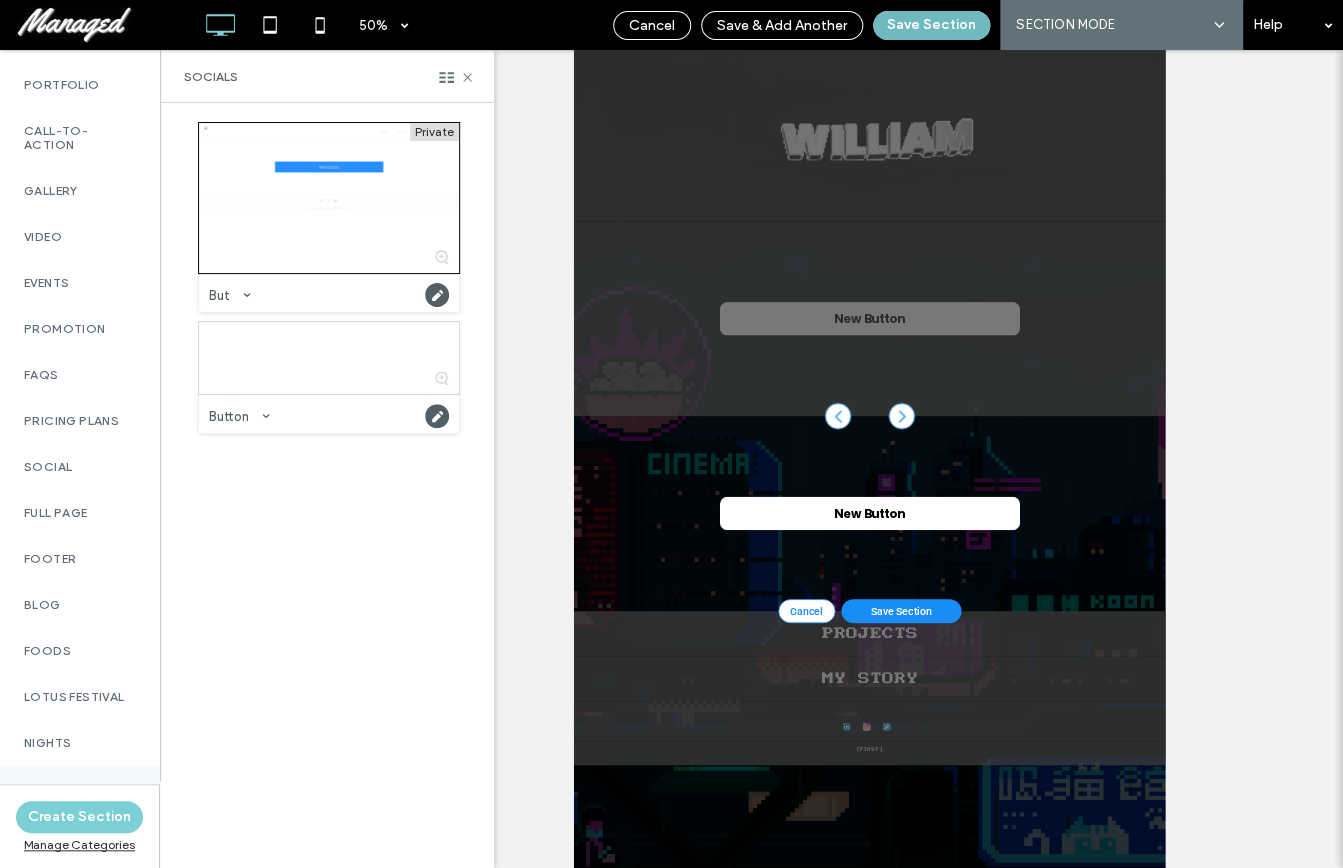 click on "Save Section" at bounding box center [931, 25] 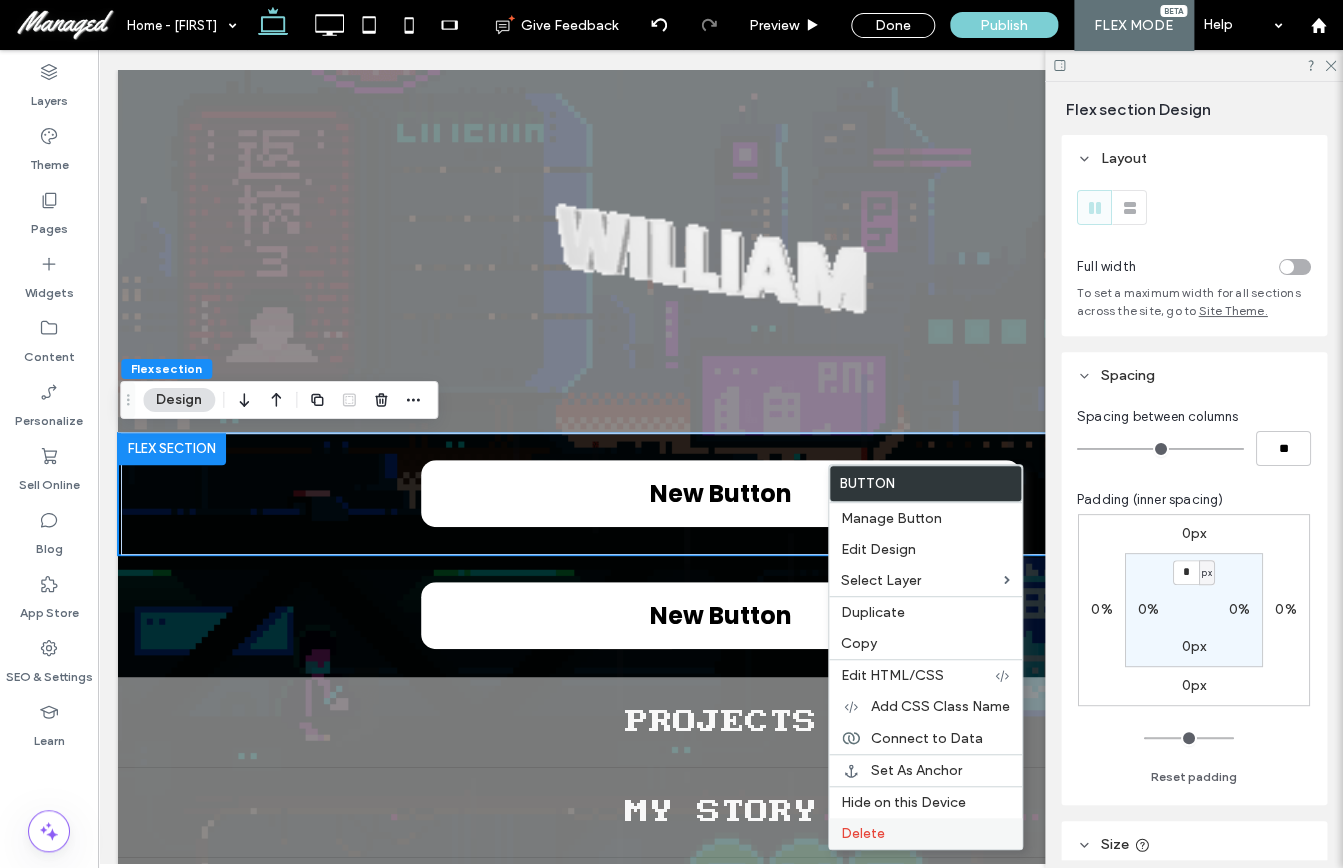 click on "Delete" at bounding box center [863, 833] 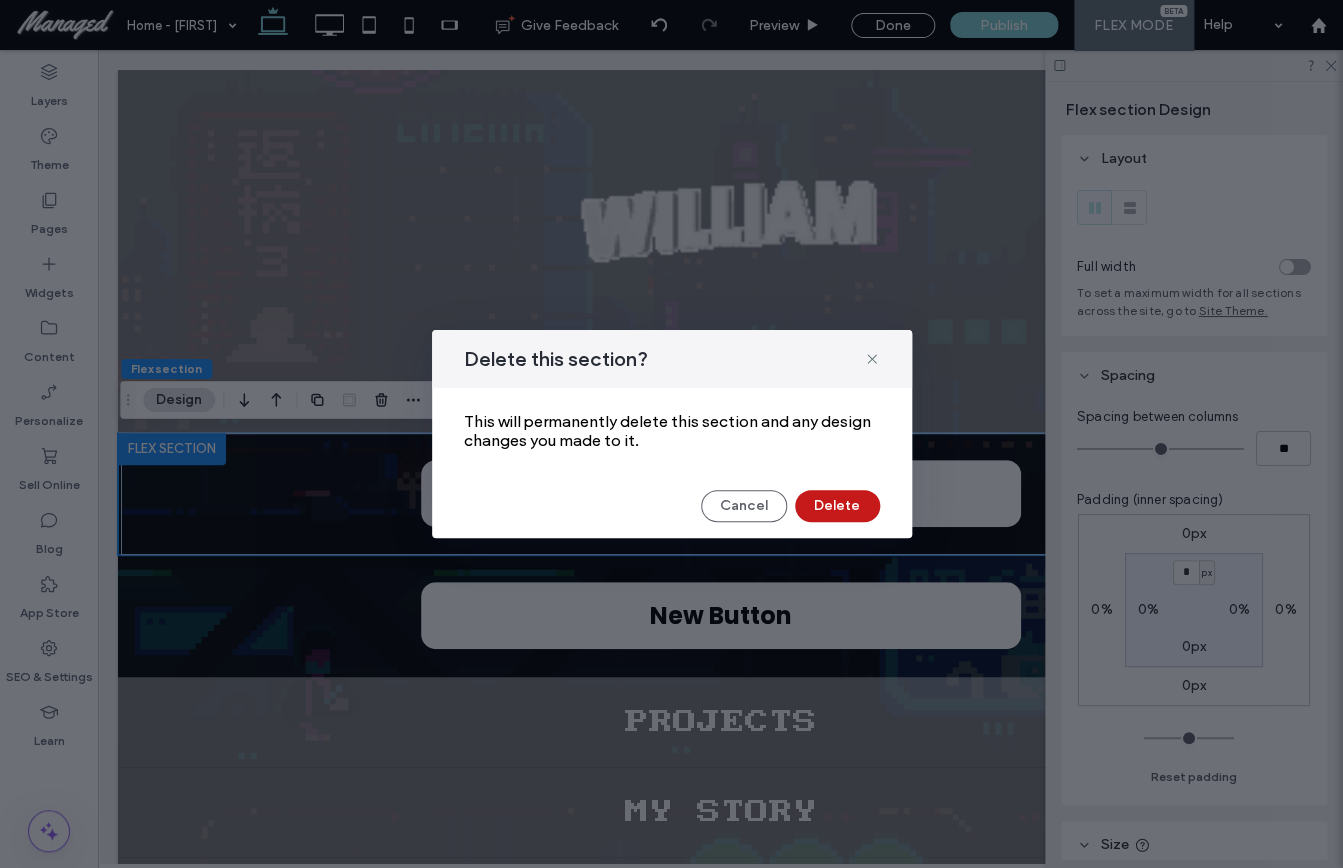 click on "Delete" at bounding box center (837, 506) 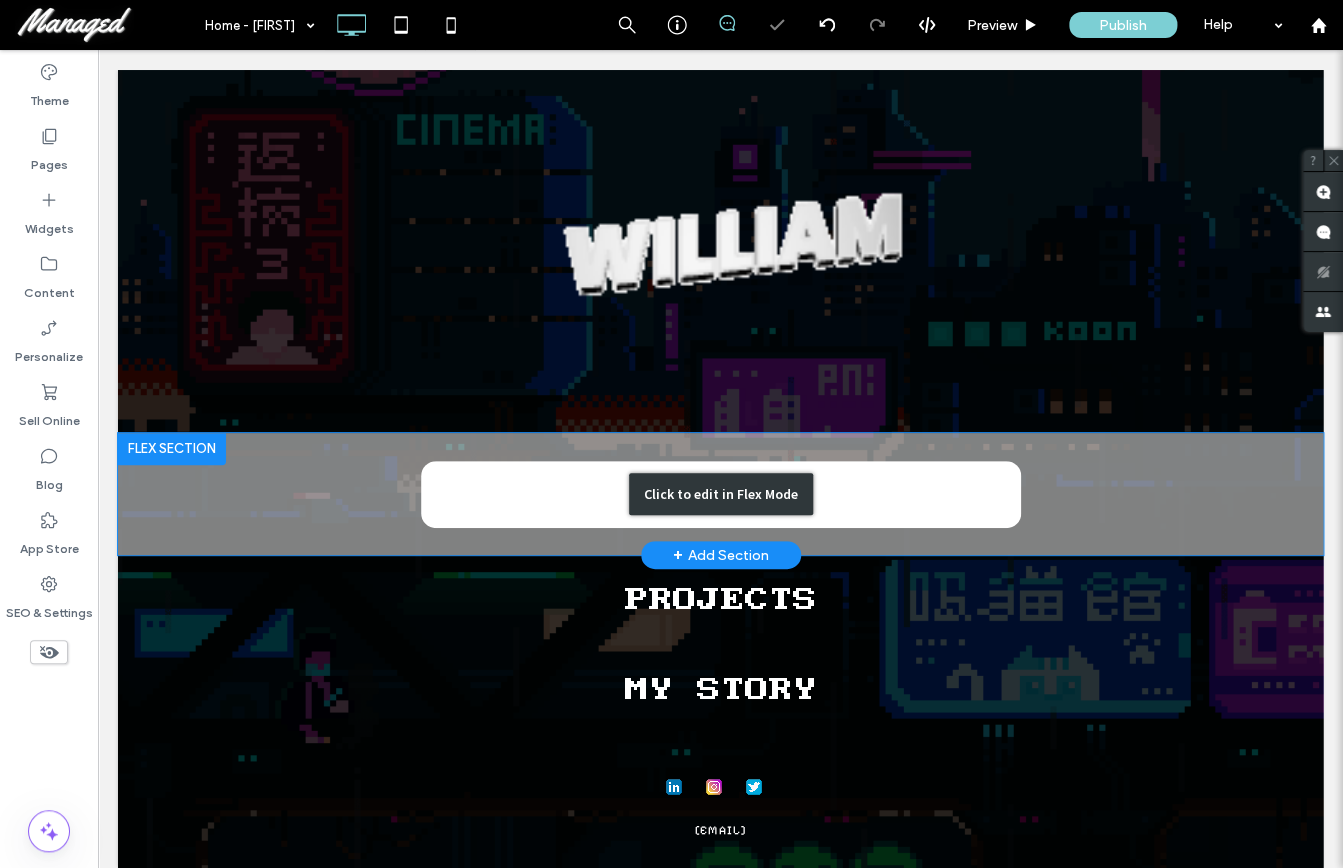 click on "Click to edit in Flex Mode" at bounding box center (720, 494) 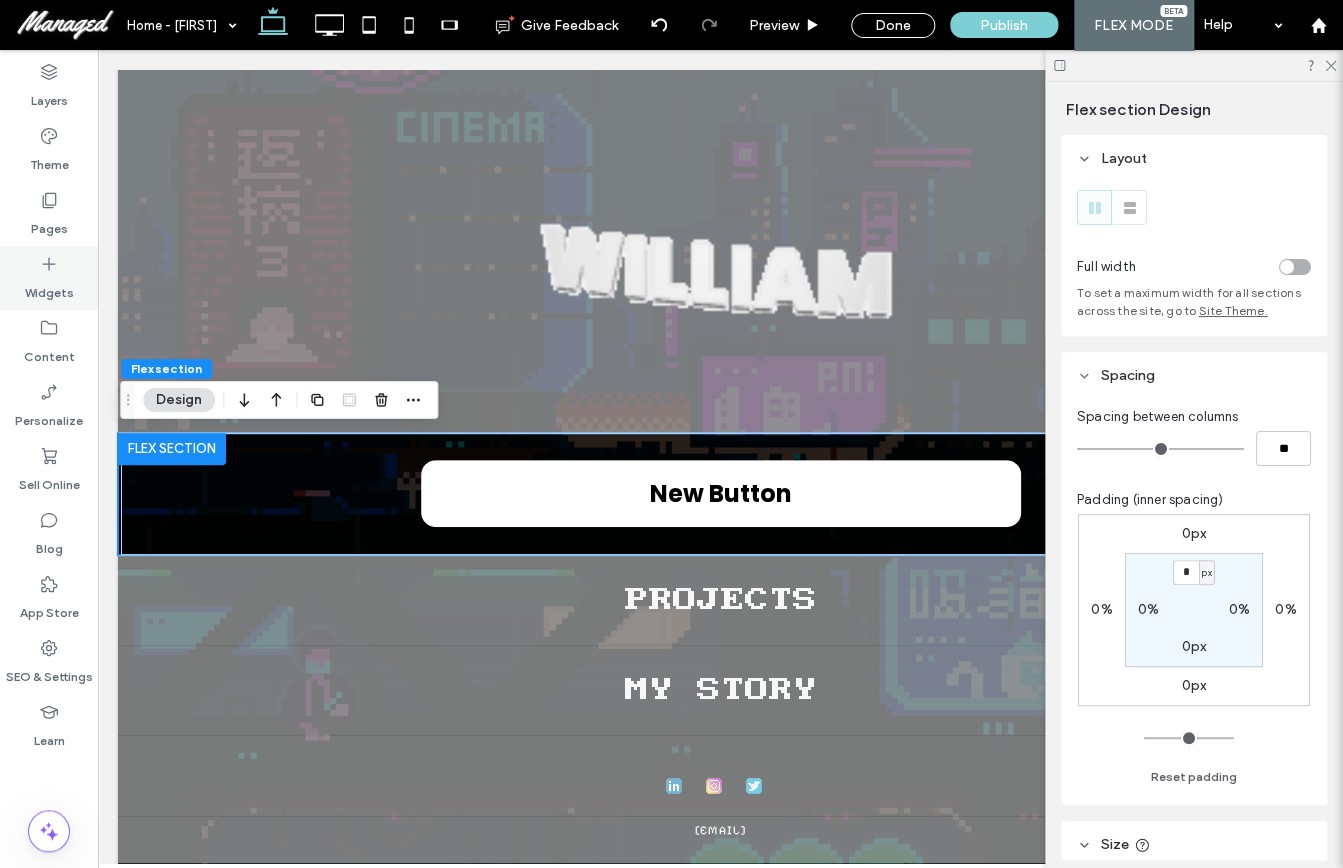 click 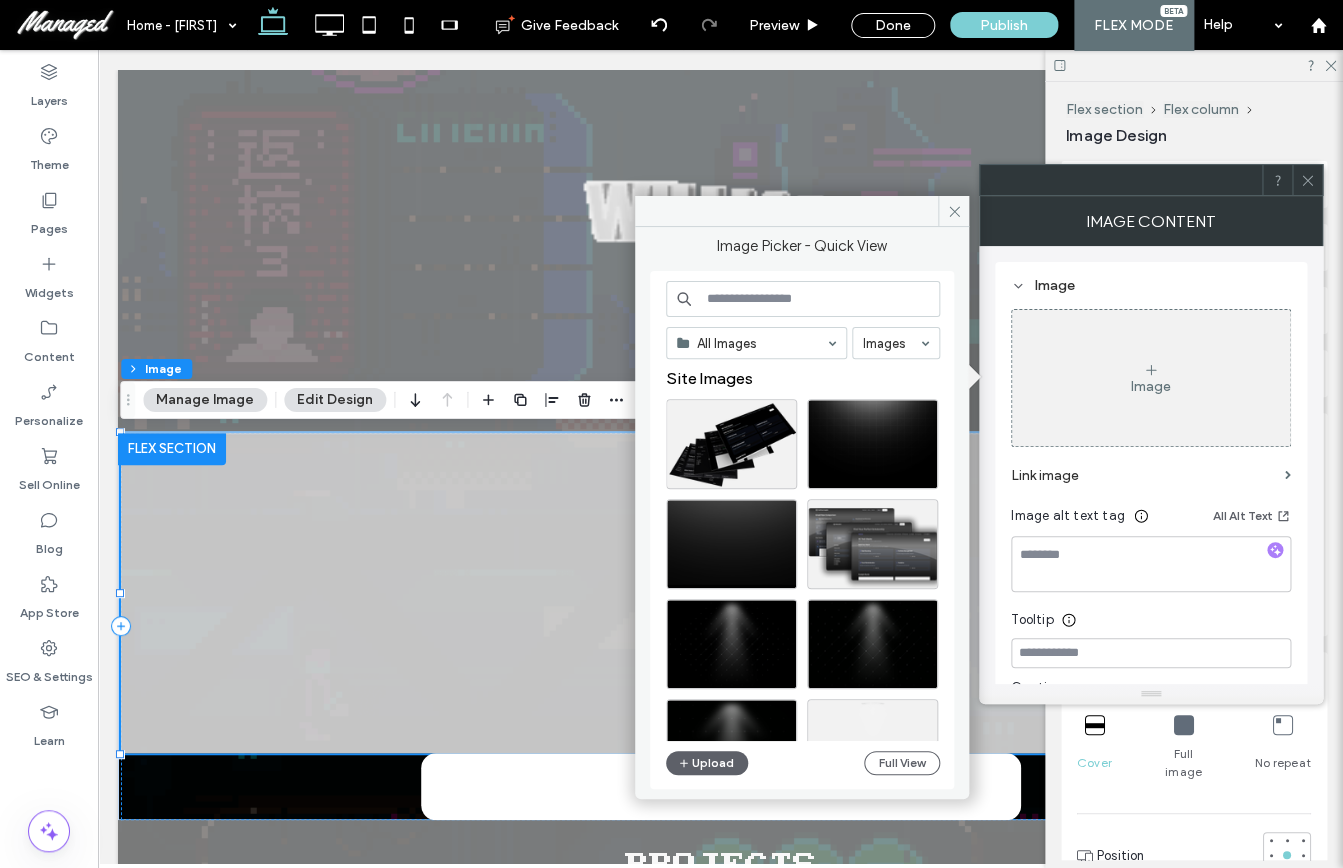 click at bounding box center [1307, 180] 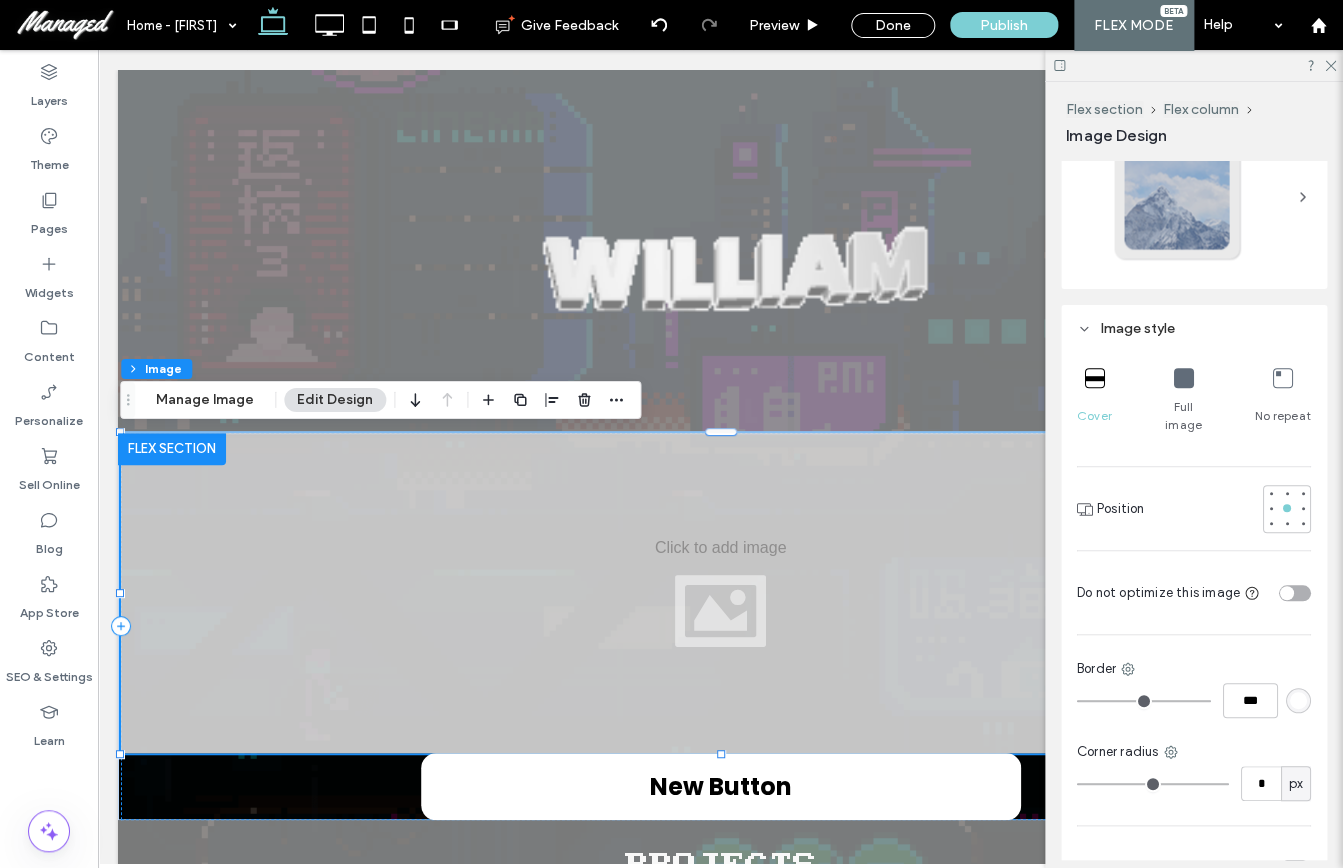 scroll, scrollTop: 322, scrollLeft: 0, axis: vertical 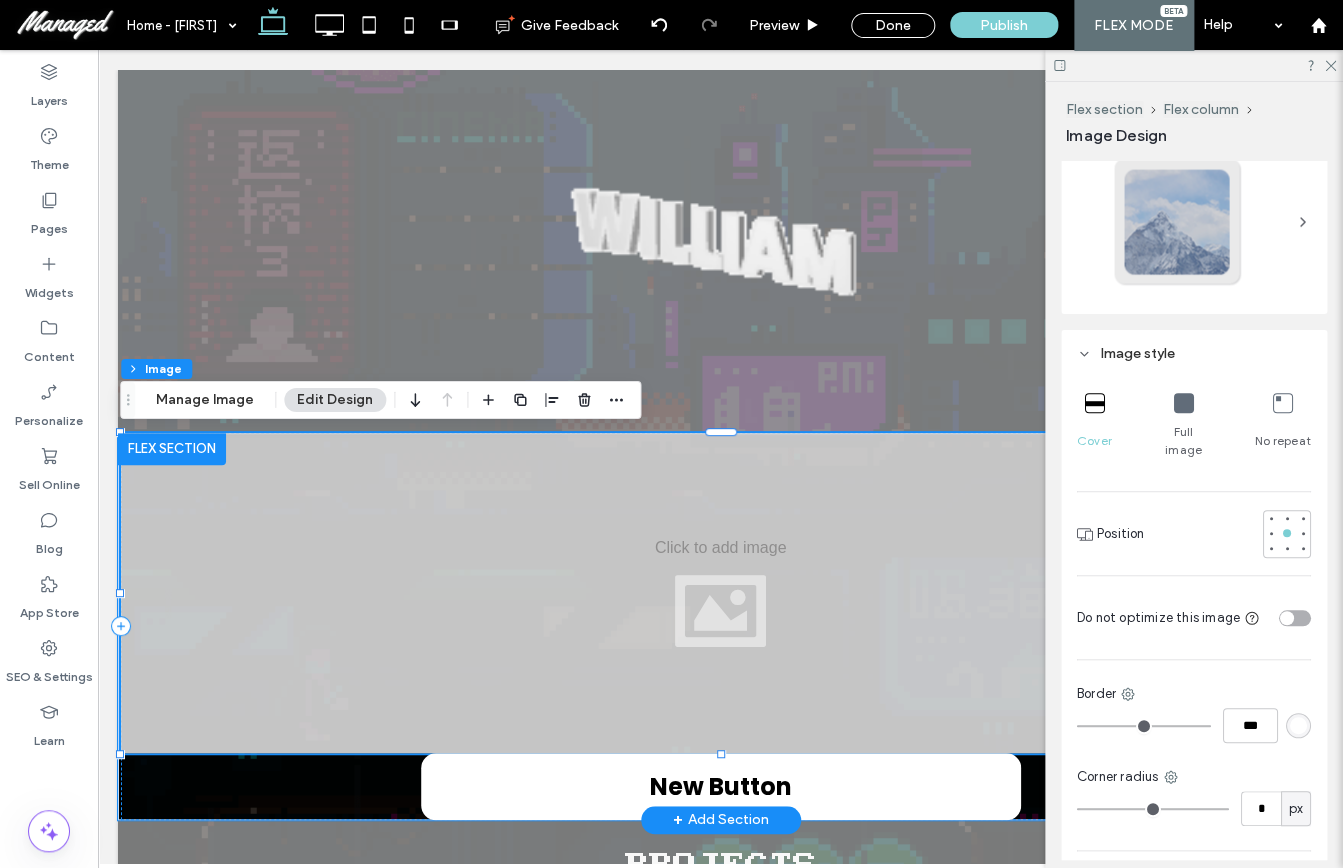 click at bounding box center (721, 593) 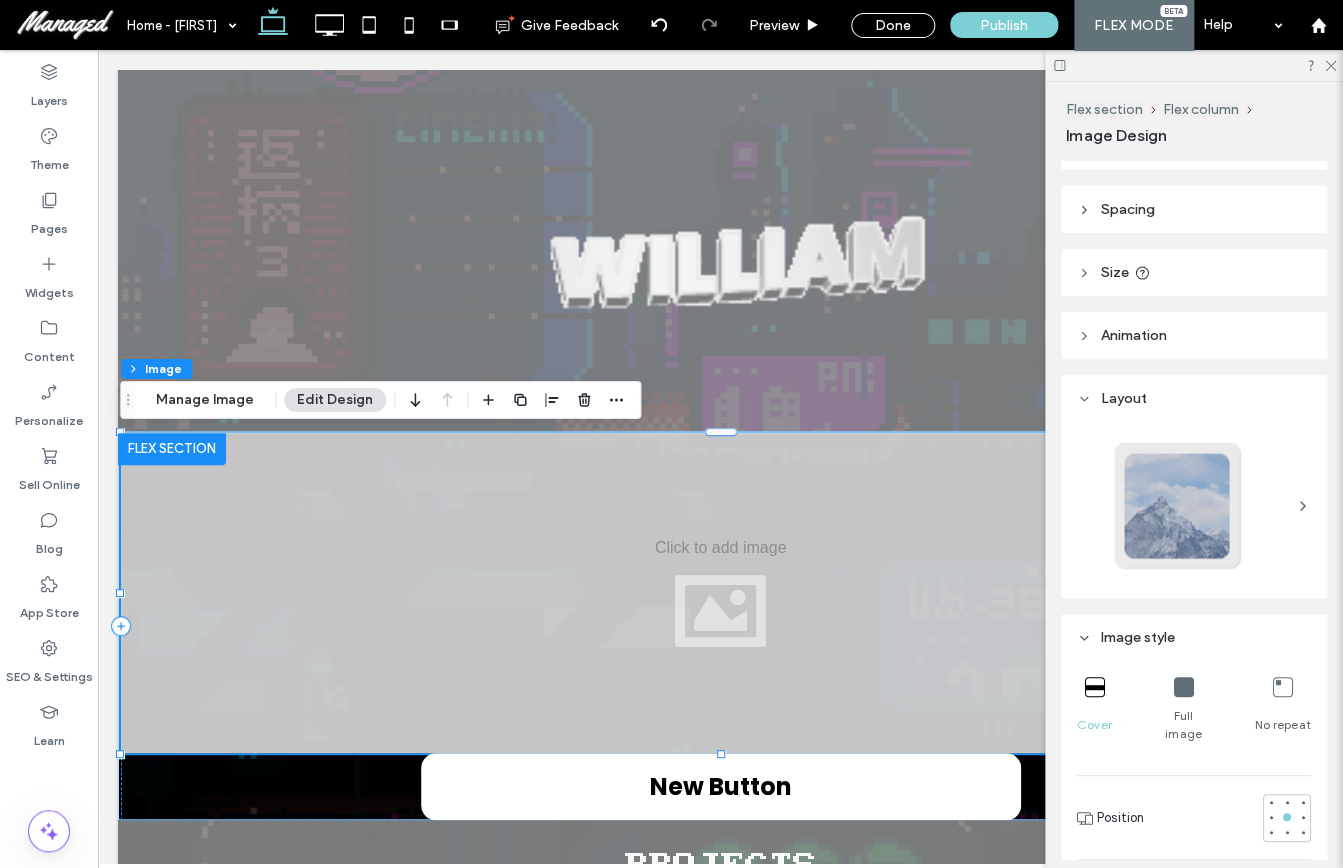 scroll, scrollTop: 18, scrollLeft: 0, axis: vertical 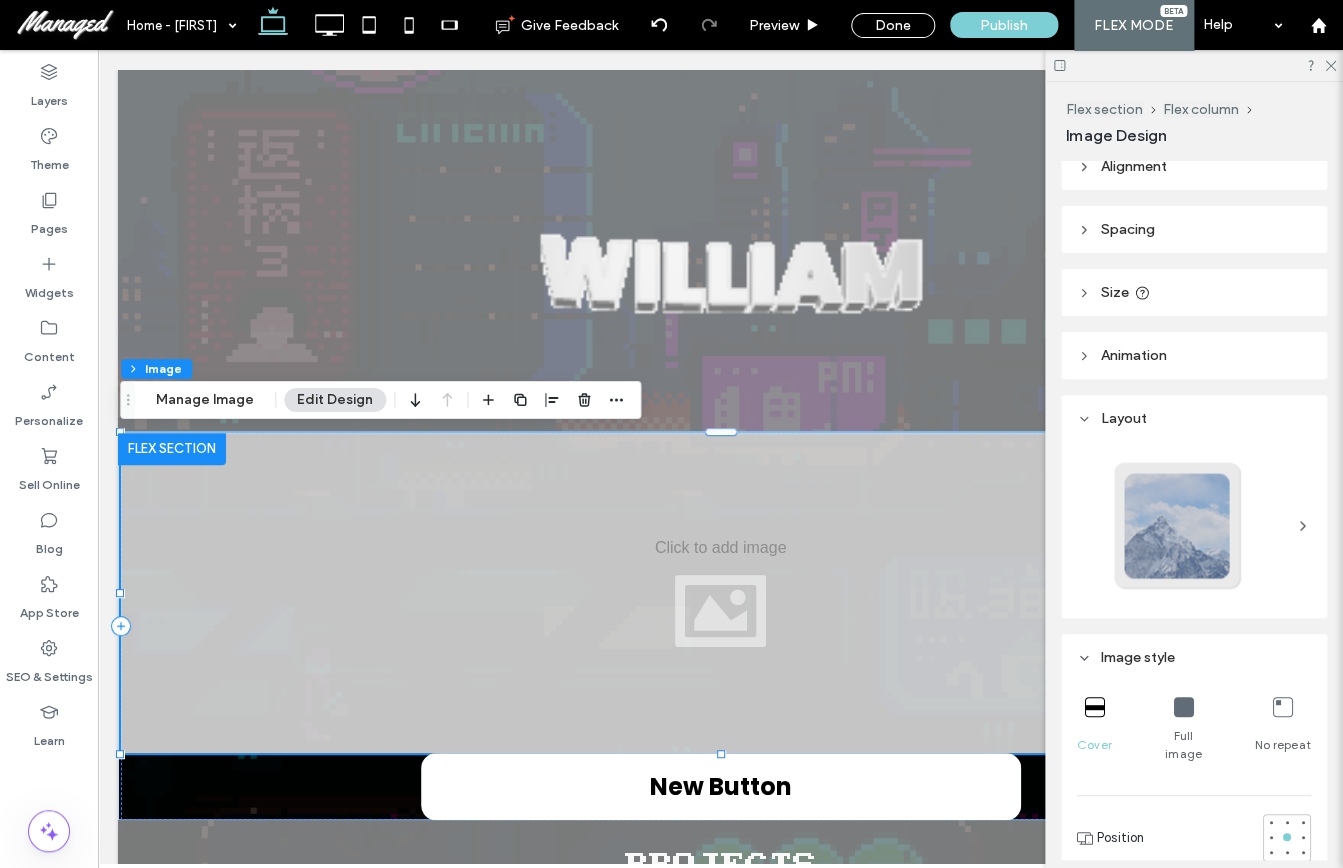 click 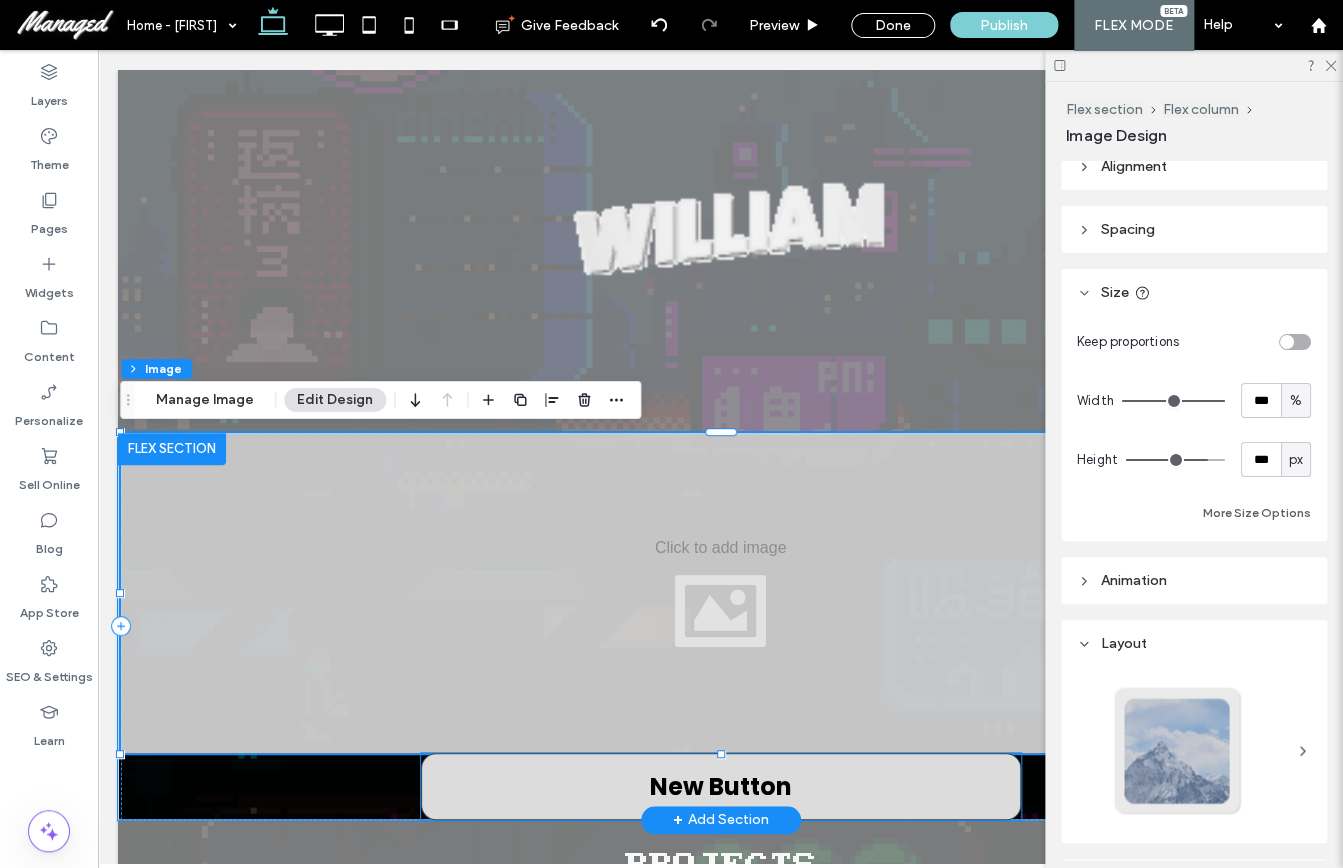 click on "New Button" at bounding box center (721, 786) 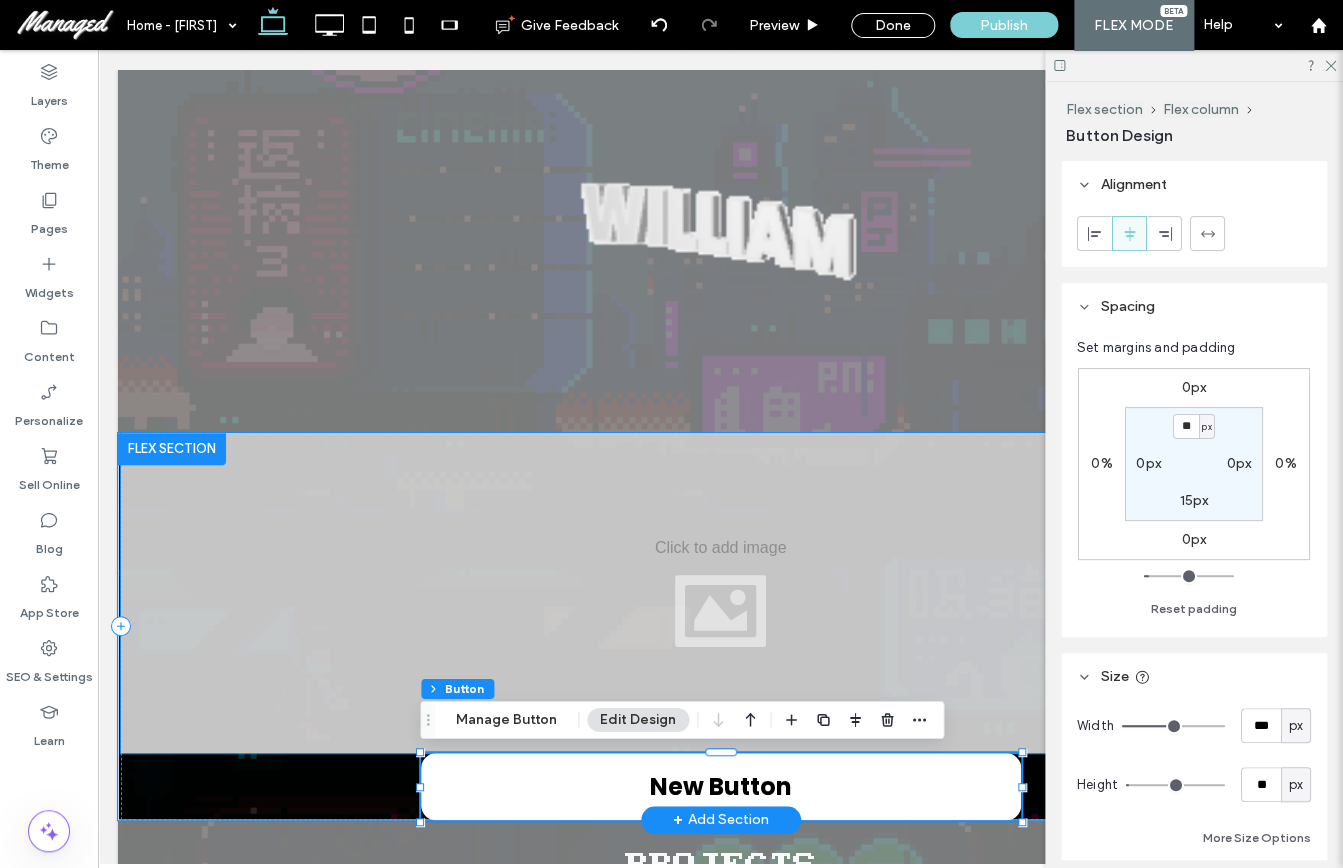 click at bounding box center (721, 593) 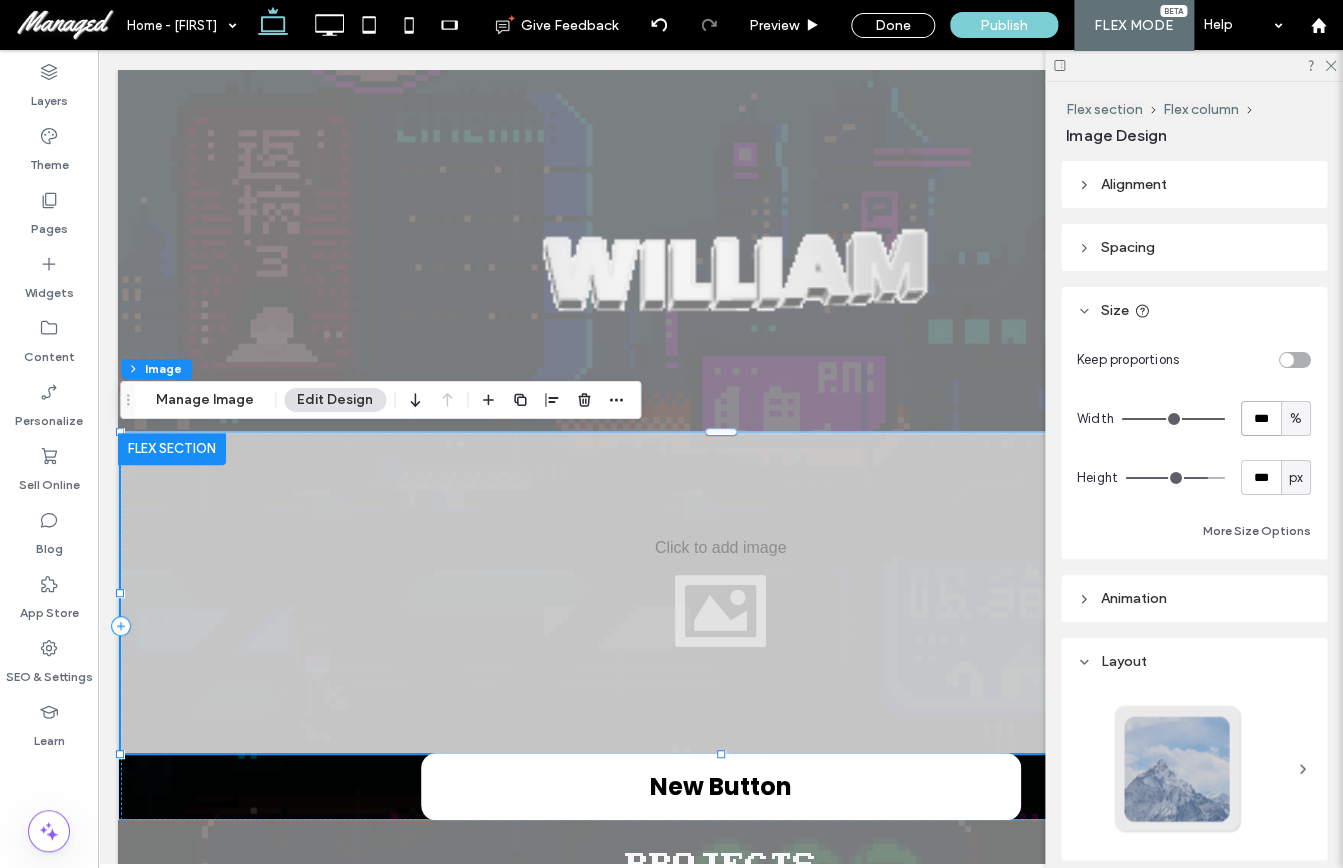 click on "***" at bounding box center [1261, 418] 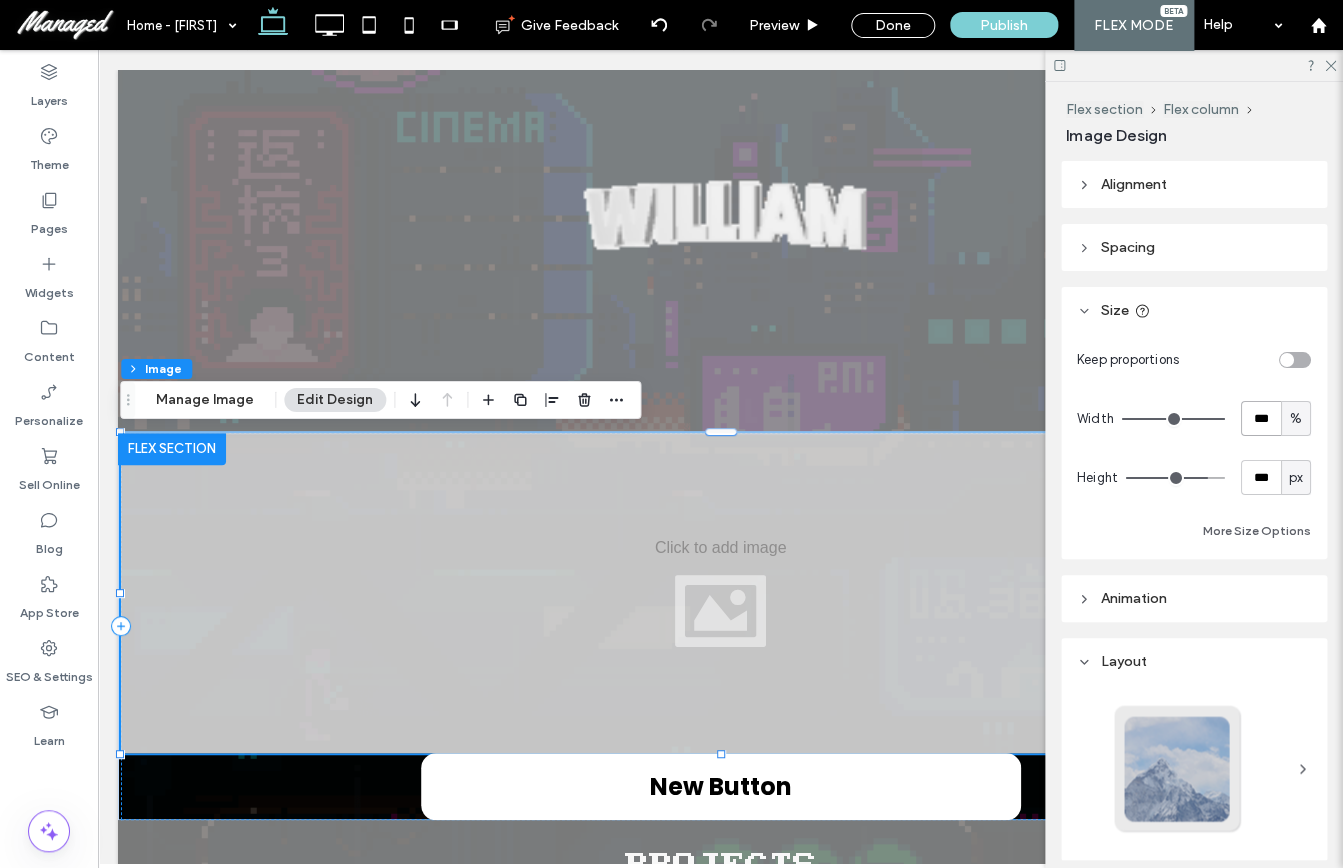 click on "***" at bounding box center (1261, 418) 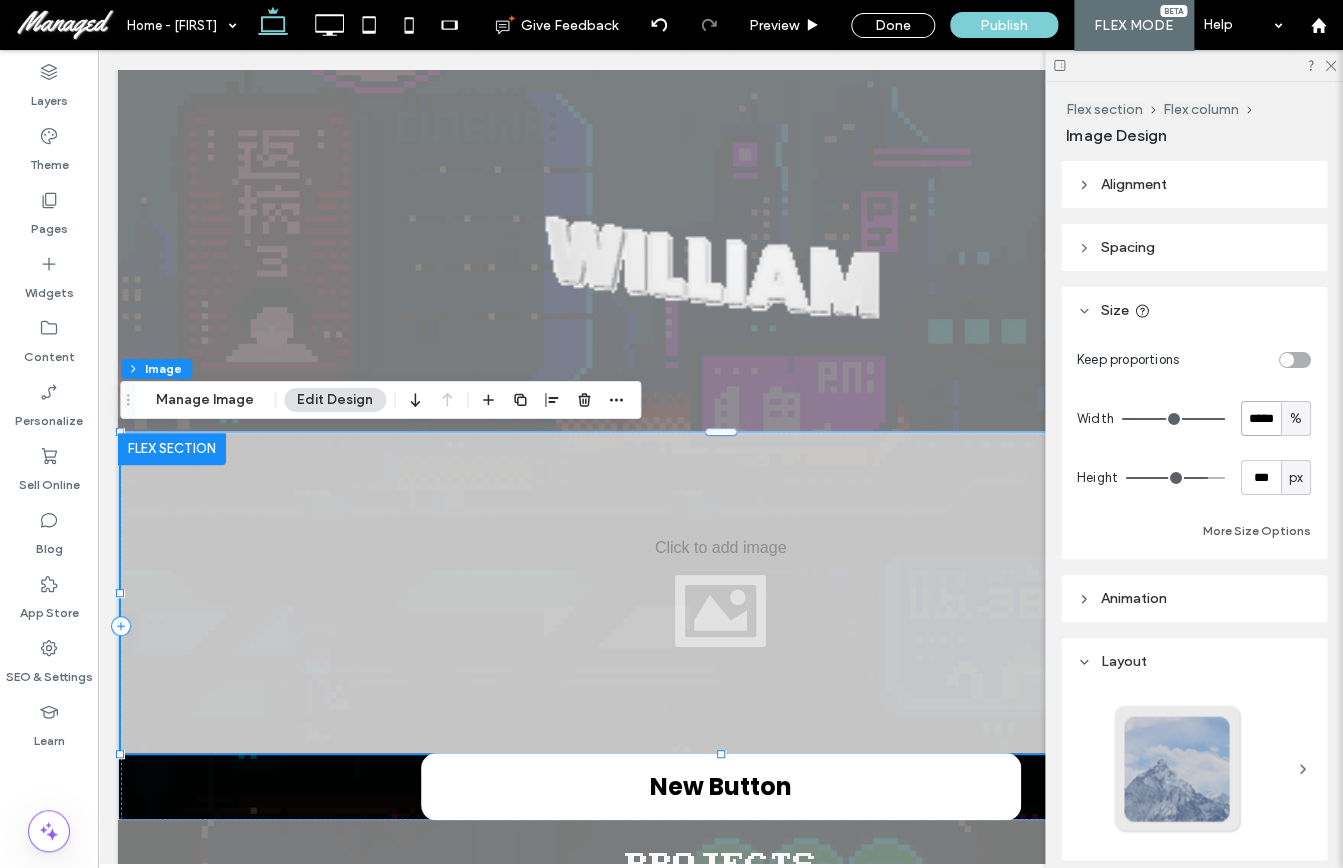 type on "*****" 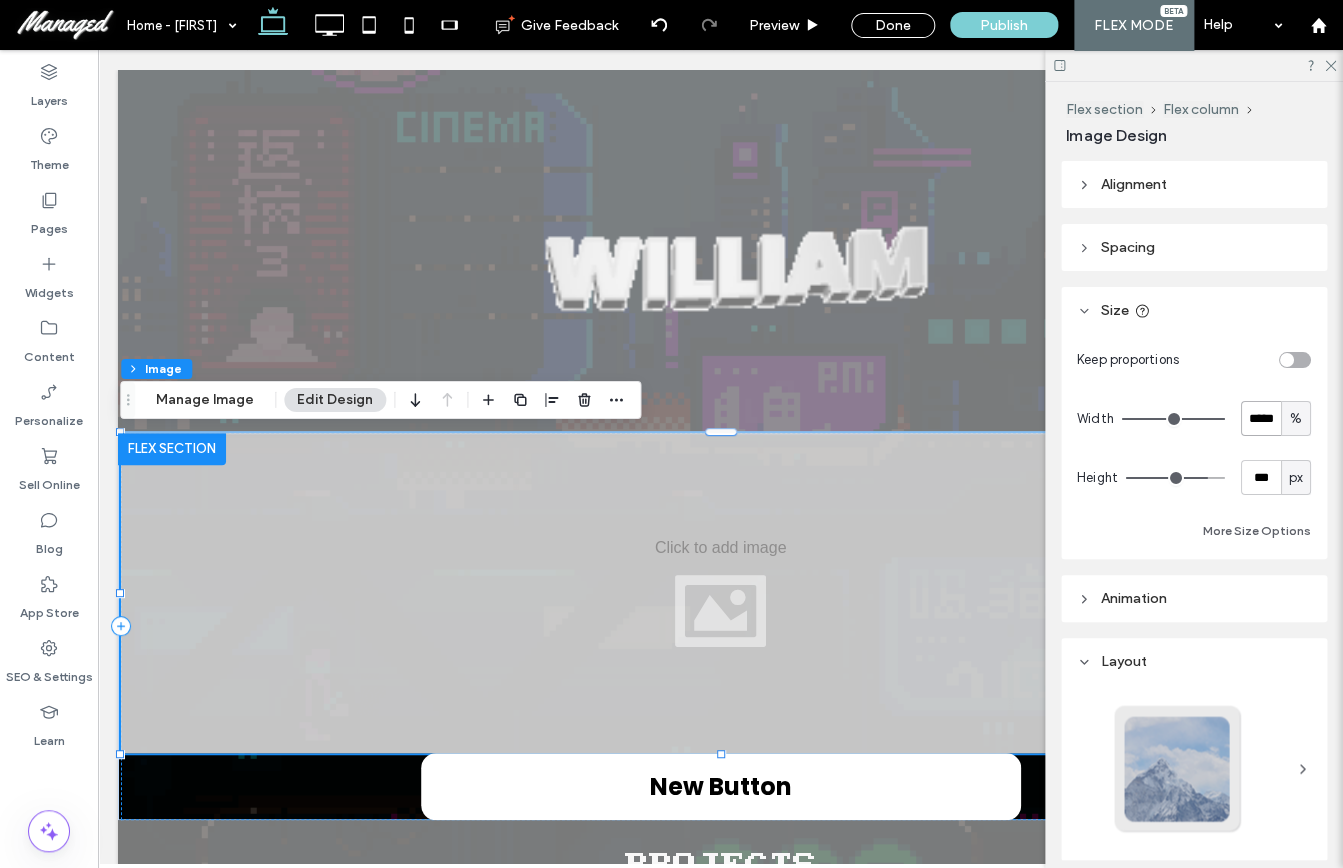 type on "***" 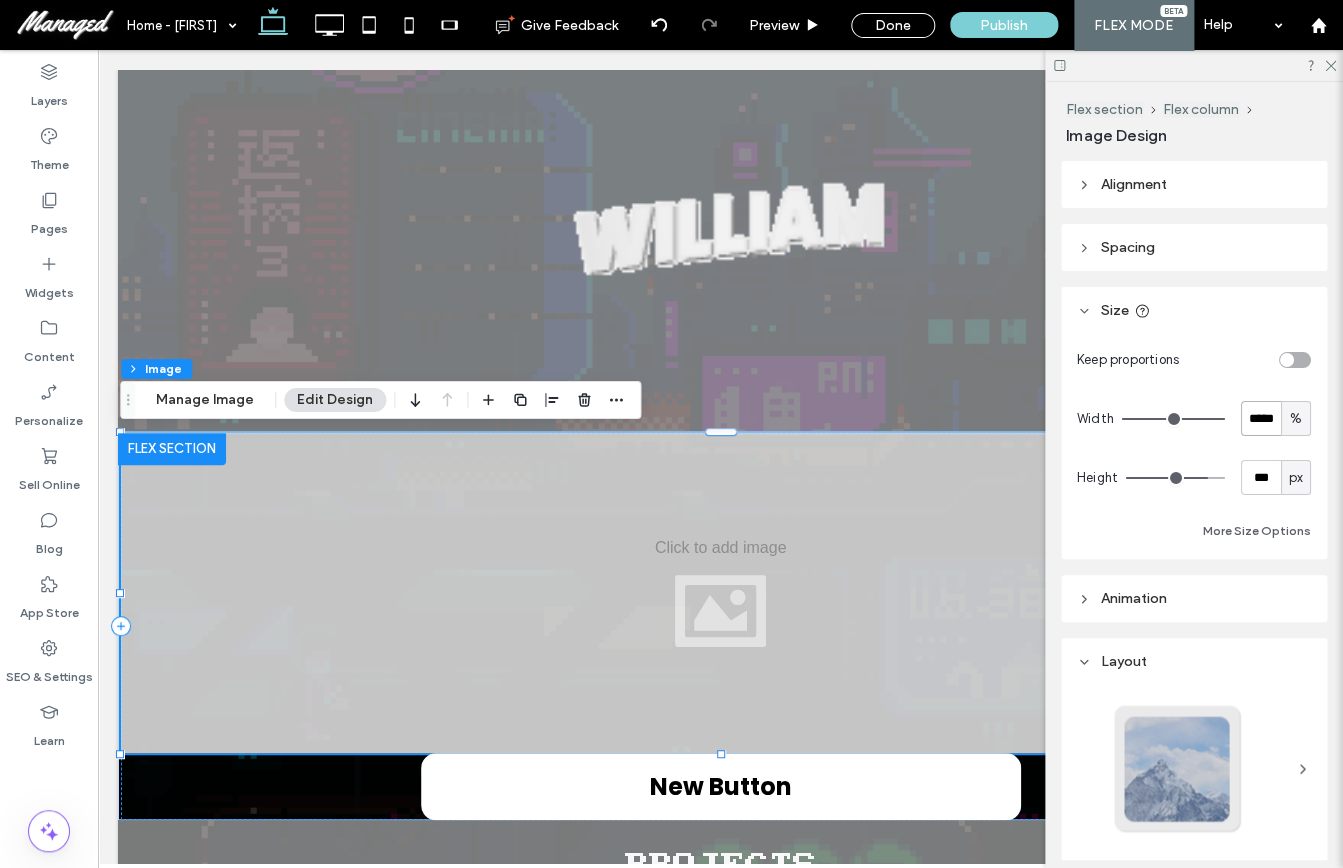 type on "***" 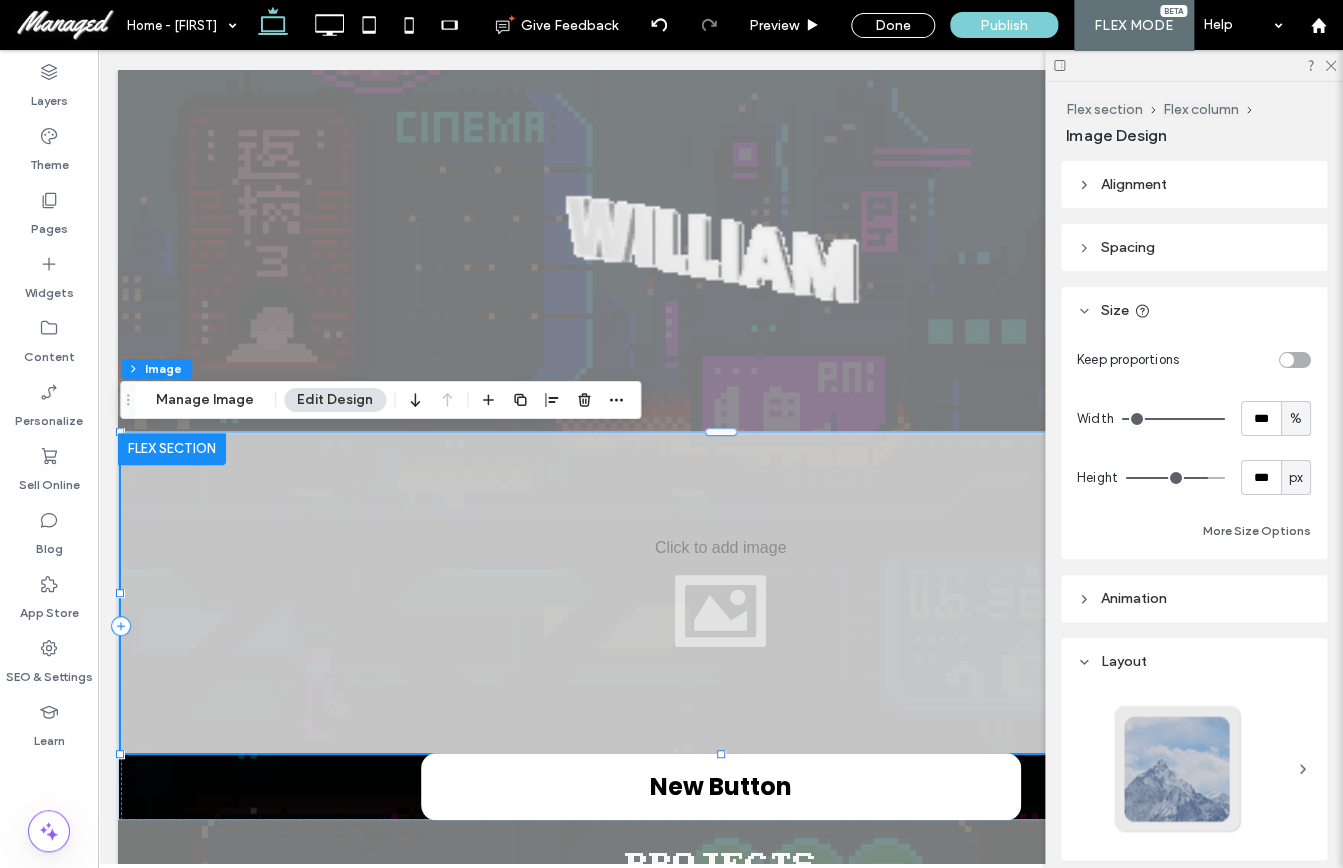 click on "Keep proportions Width *** % Height *** px More Size Options" at bounding box center [1194, 446] 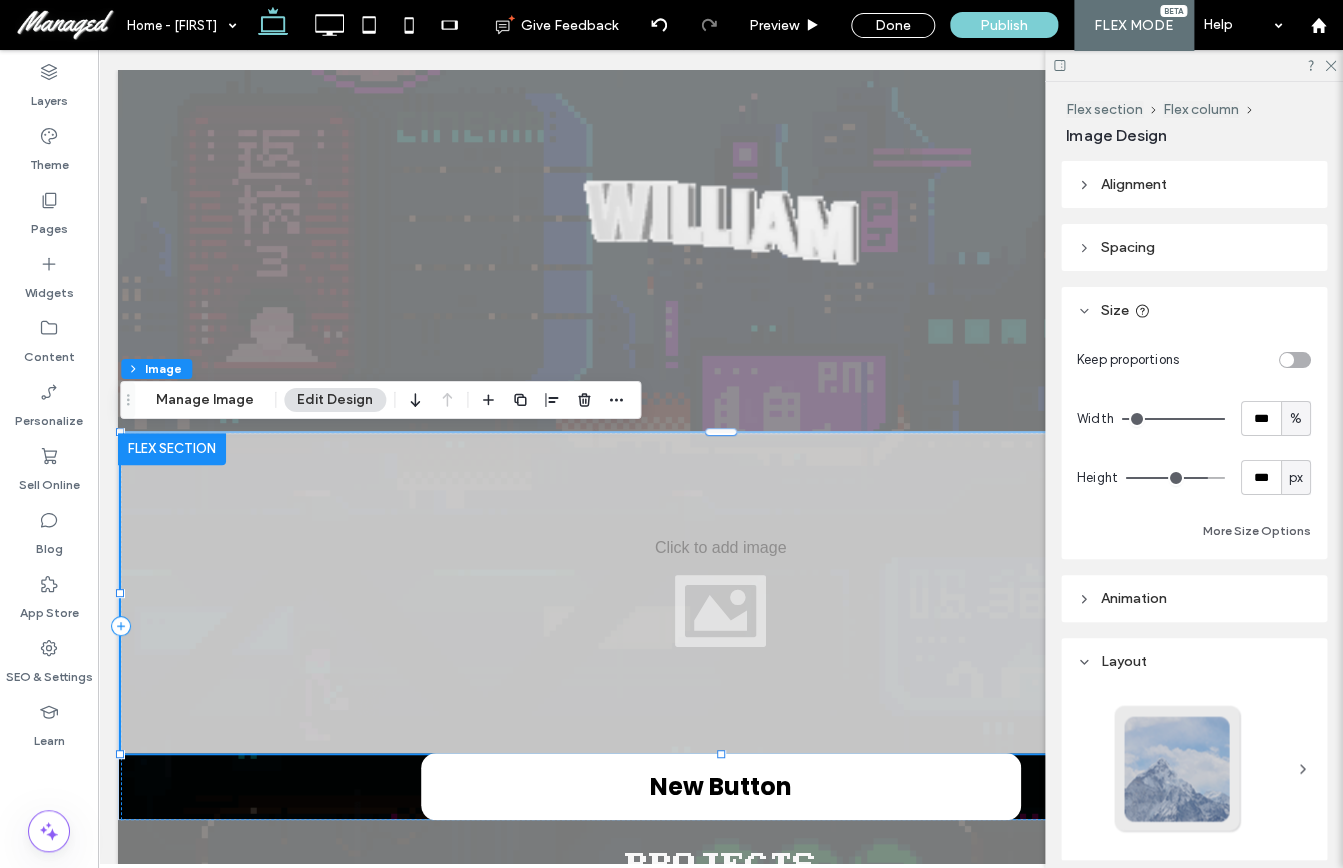 click on "%" at bounding box center (1296, 419) 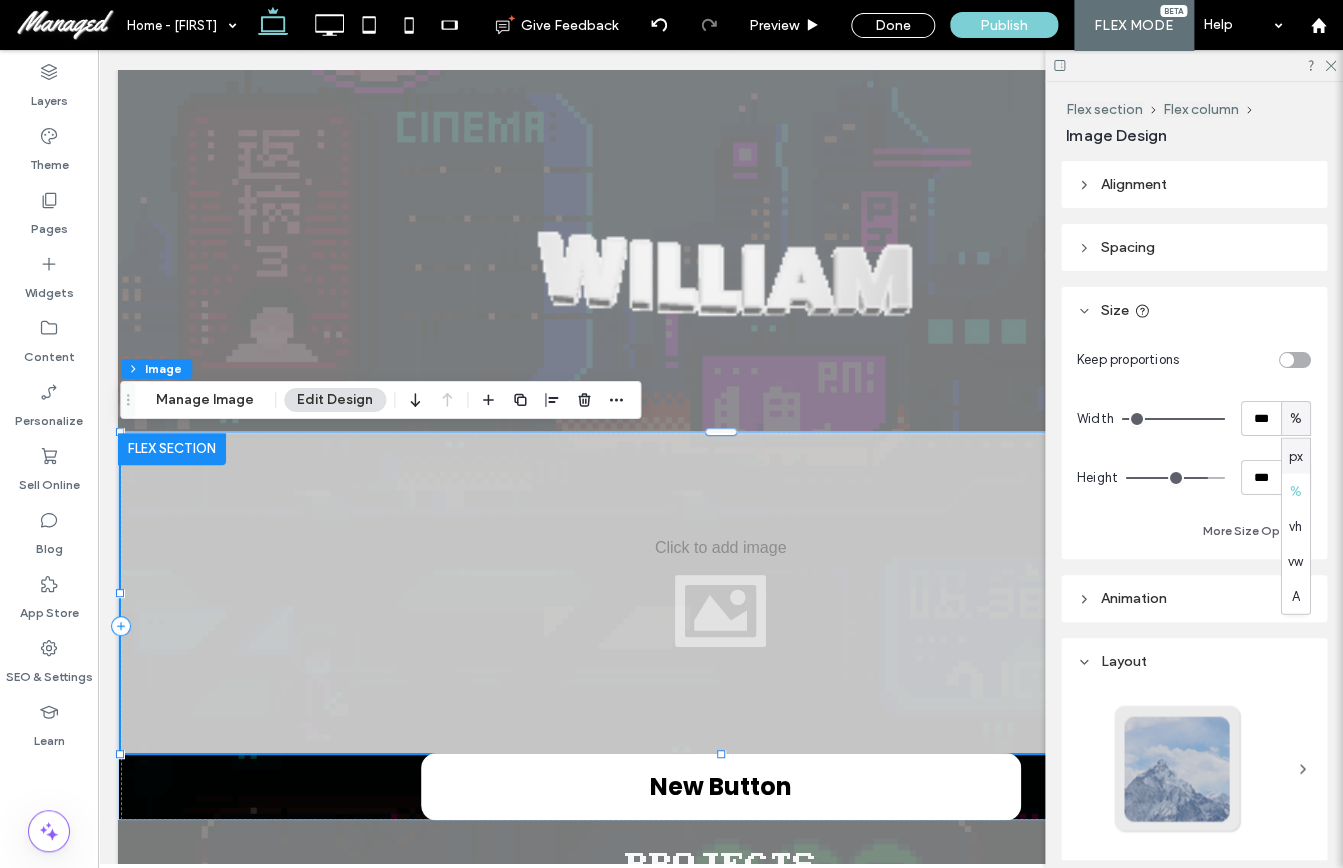 click on "px" at bounding box center [1295, 456] 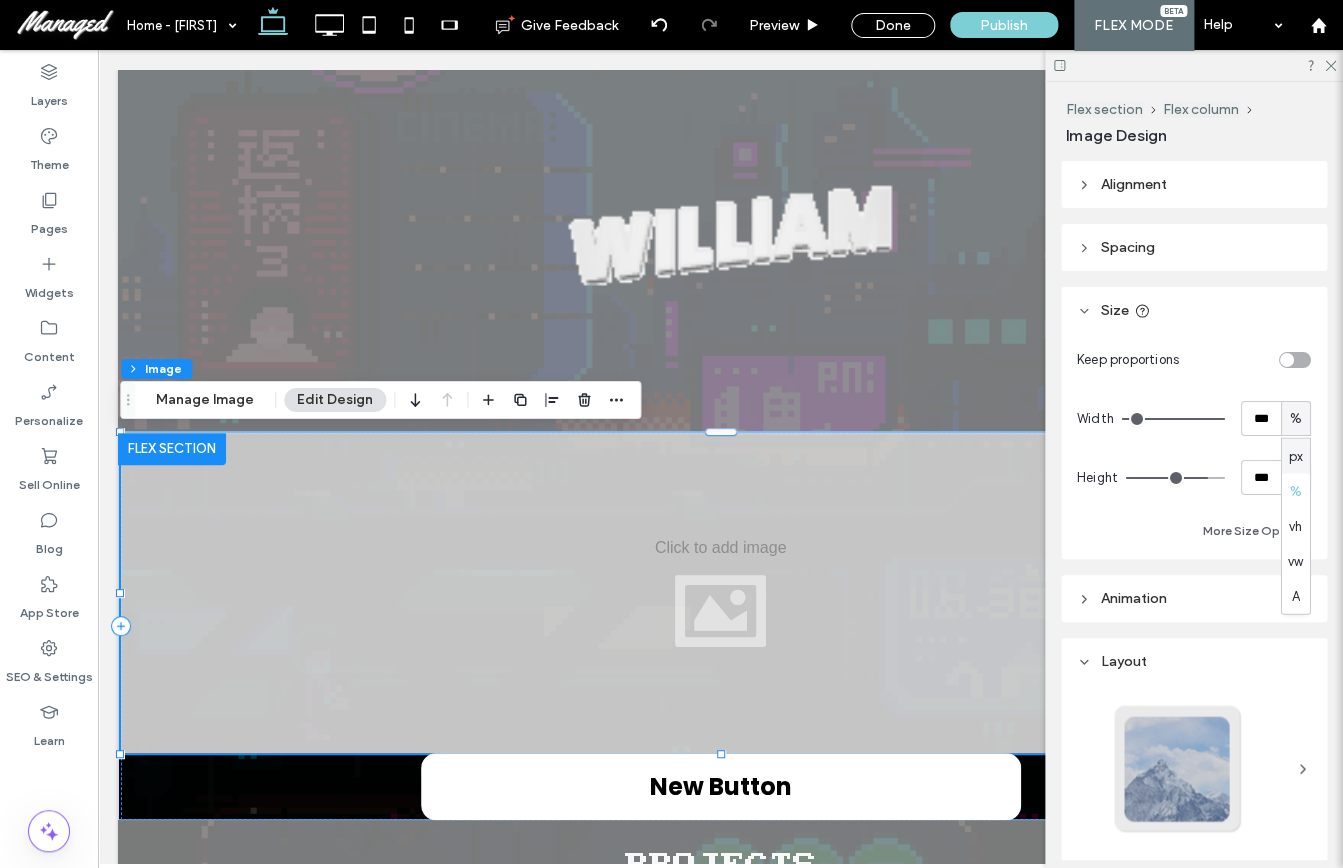 type on "****" 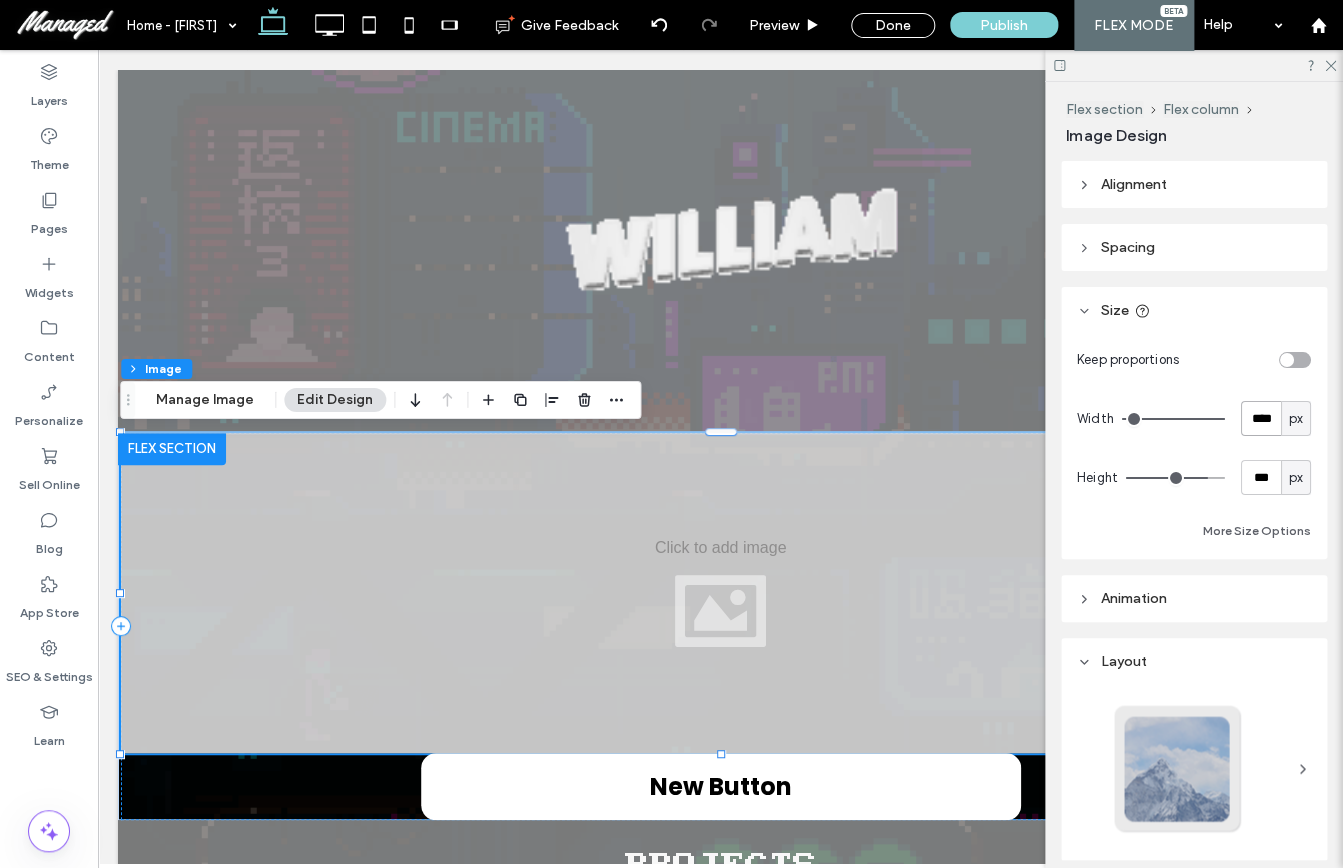 click on "****" at bounding box center [1261, 418] 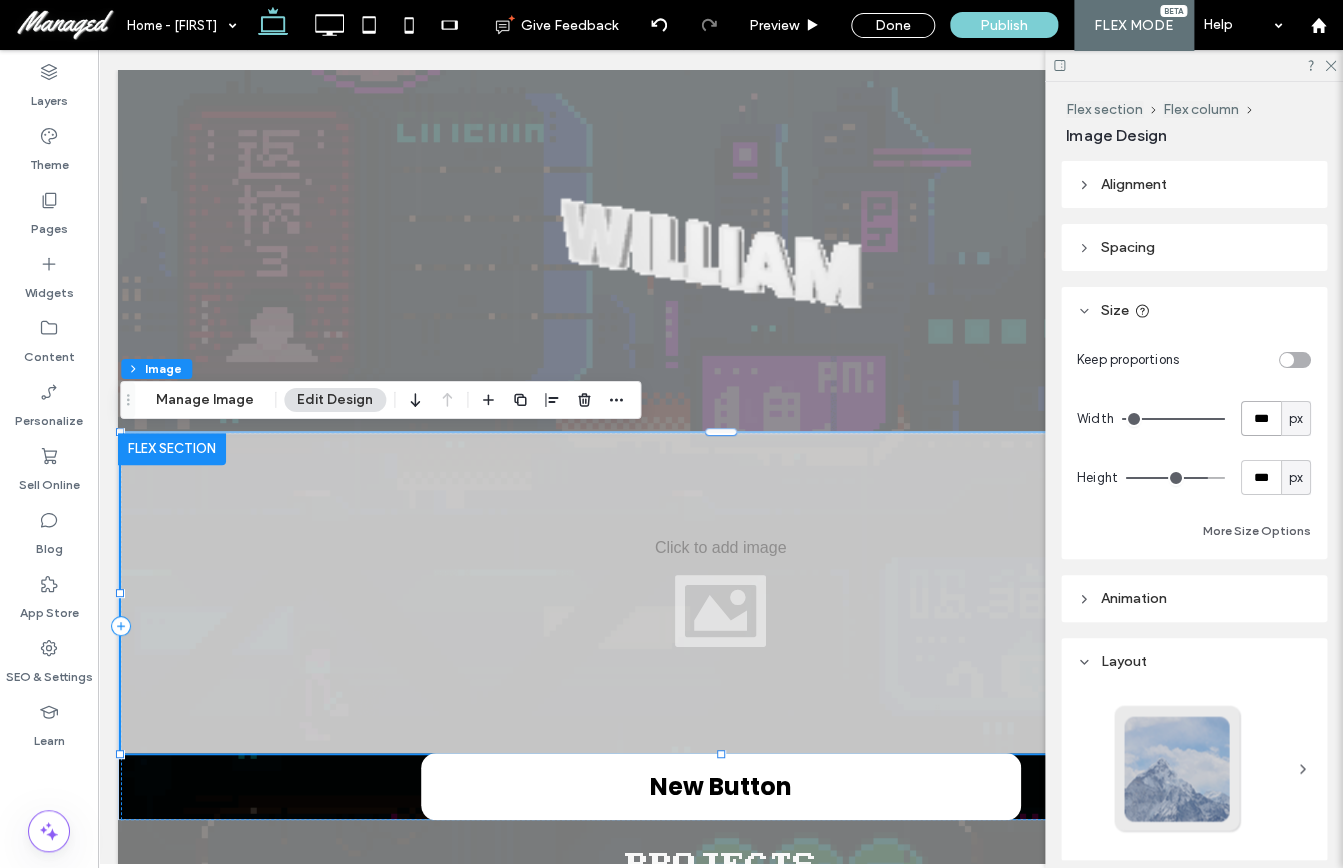 type on "***" 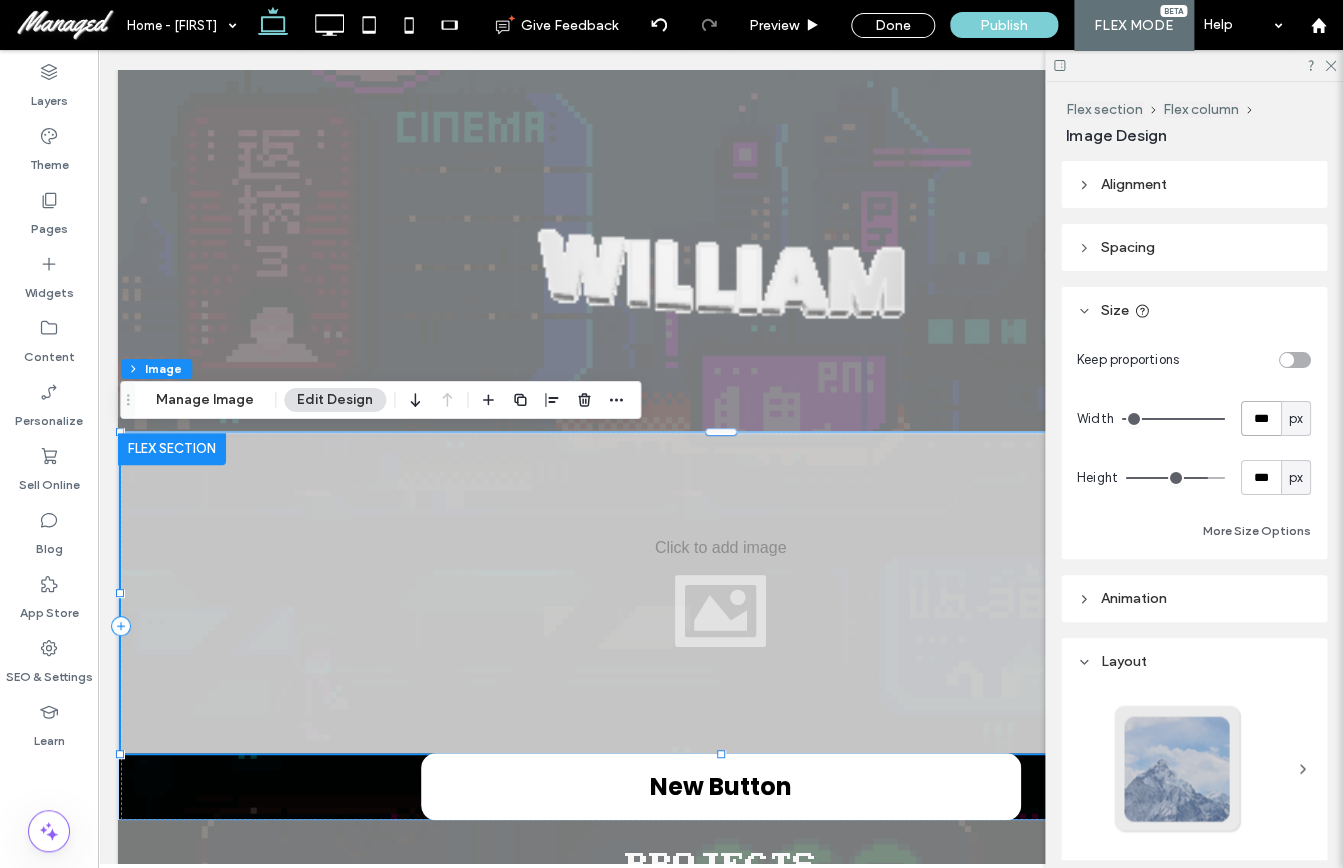type on "***" 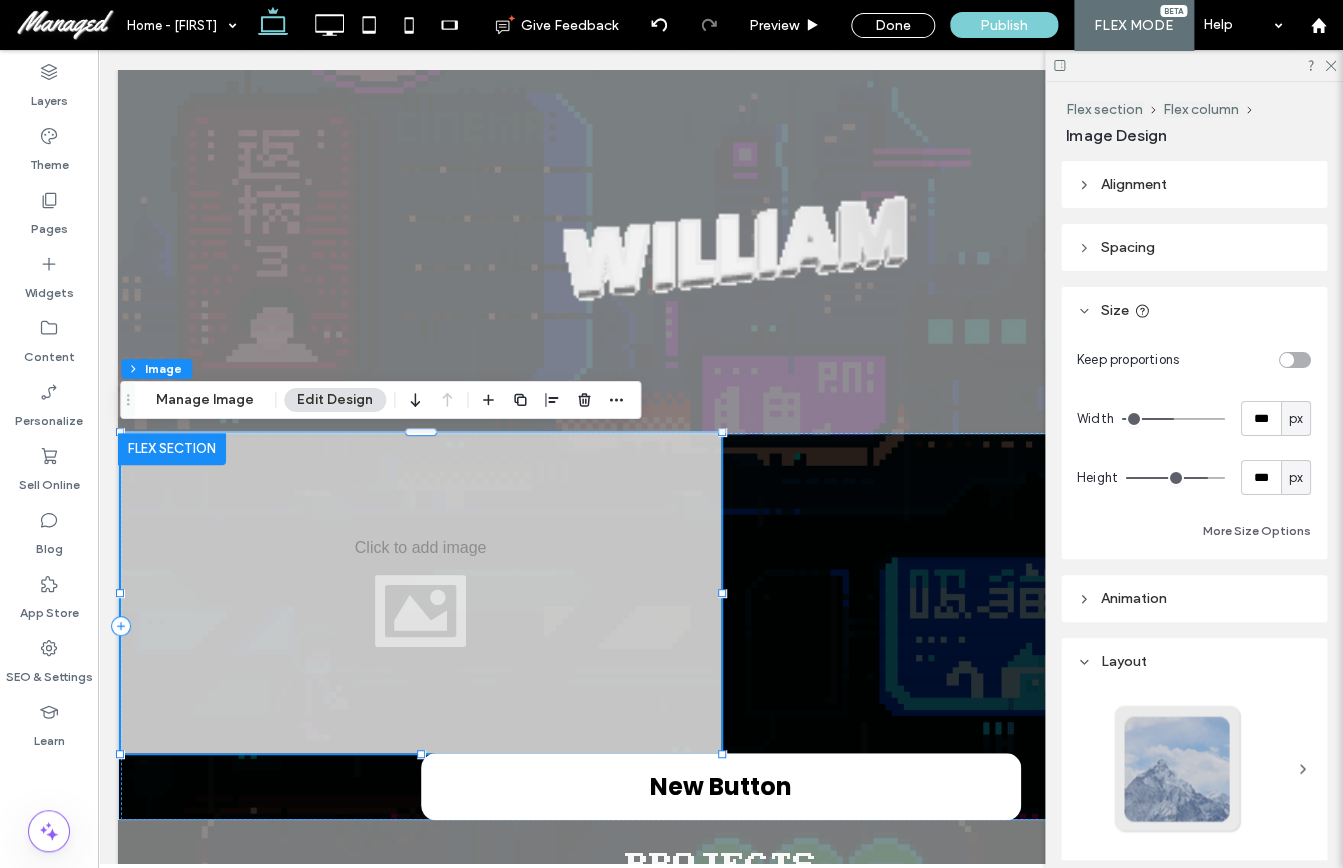 click on "Alignment" at bounding box center [1194, 184] 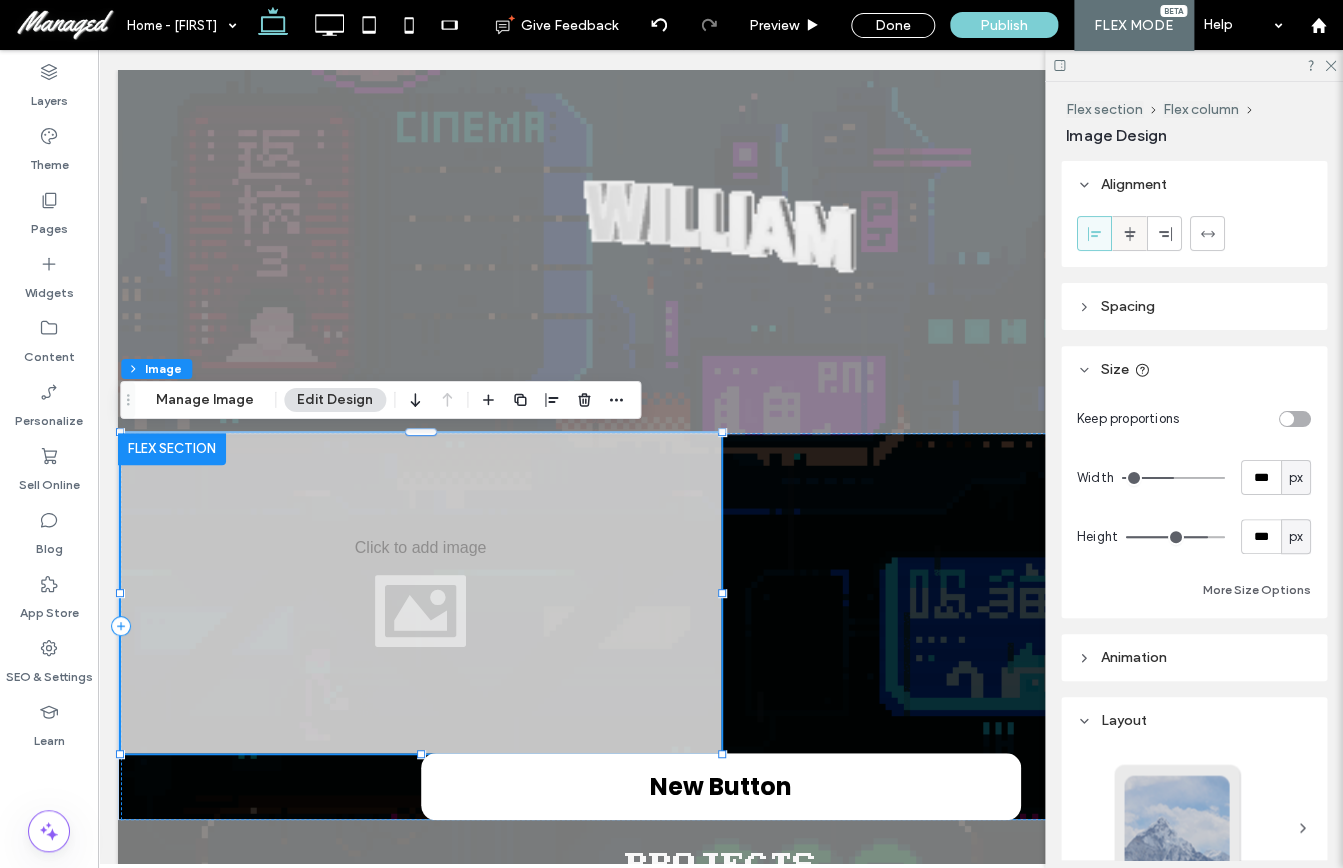 click 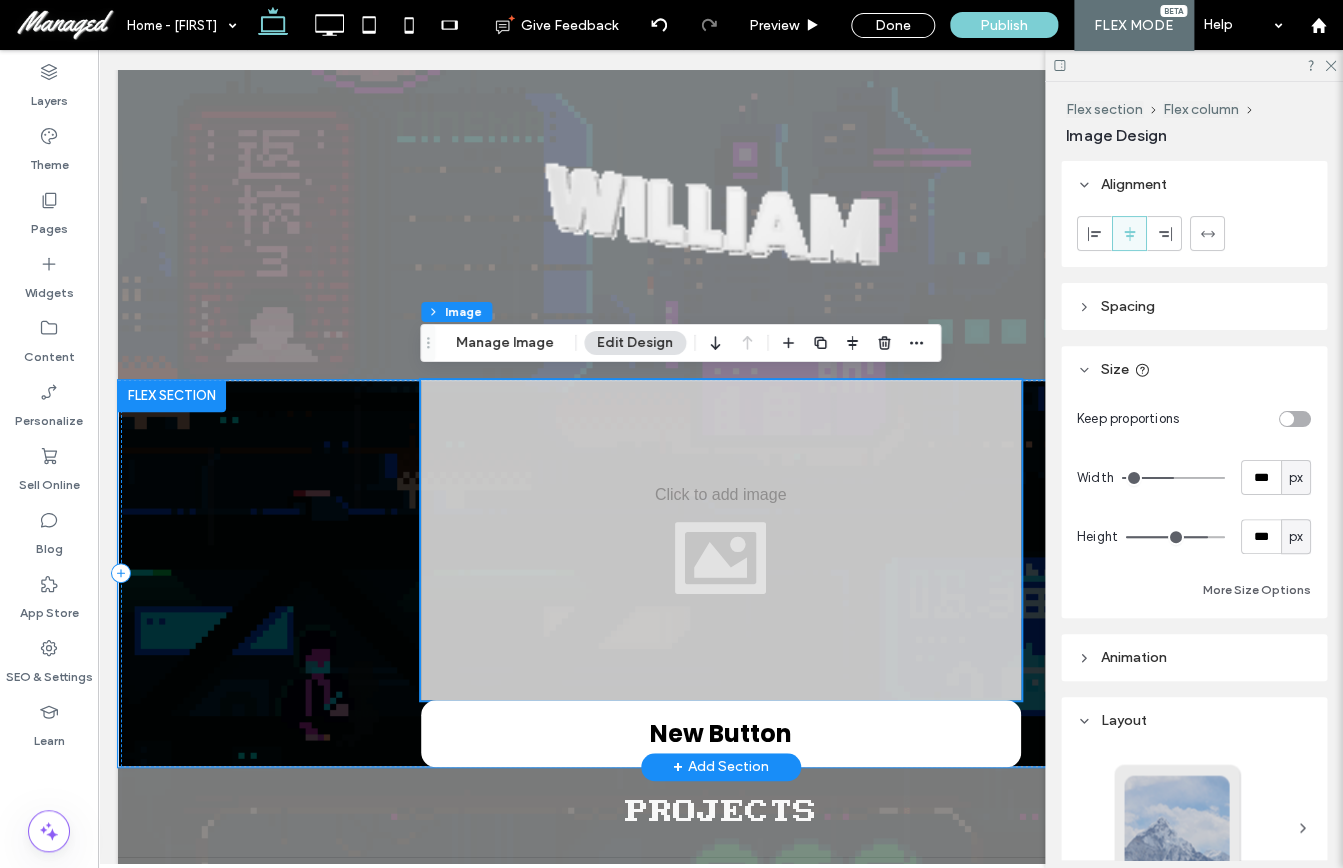 scroll, scrollTop: 57, scrollLeft: 0, axis: vertical 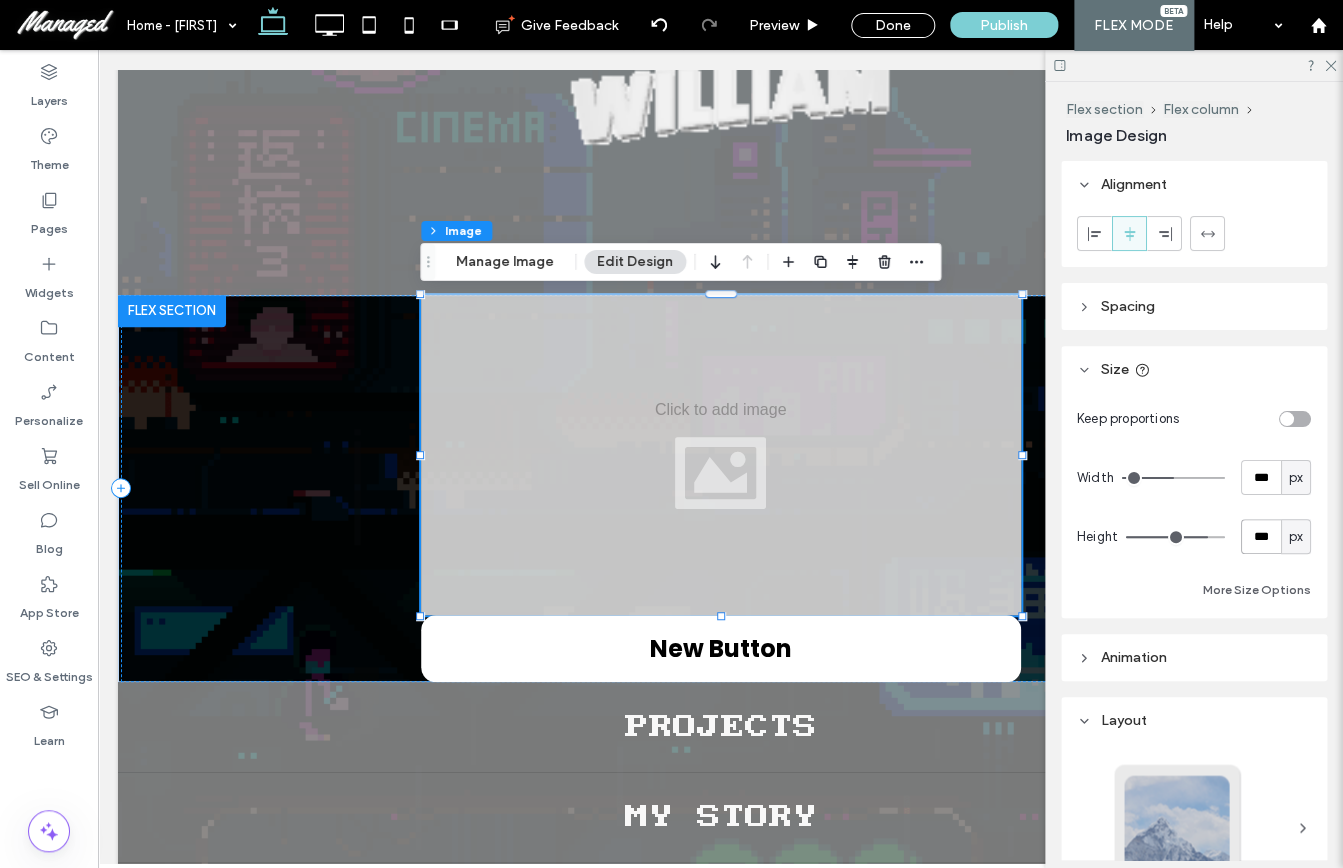 click on "***" at bounding box center [1261, 536] 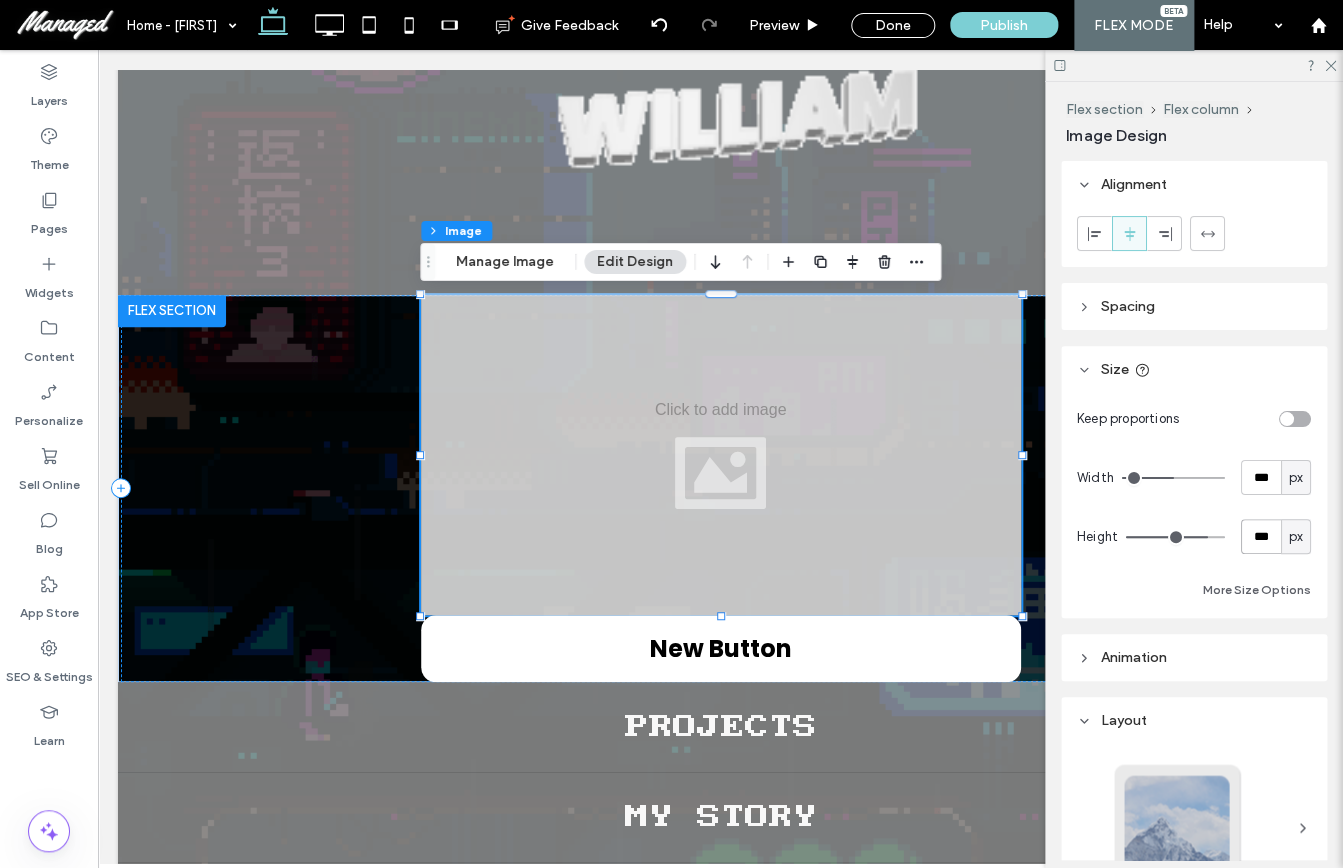 click on "***" at bounding box center [1261, 536] 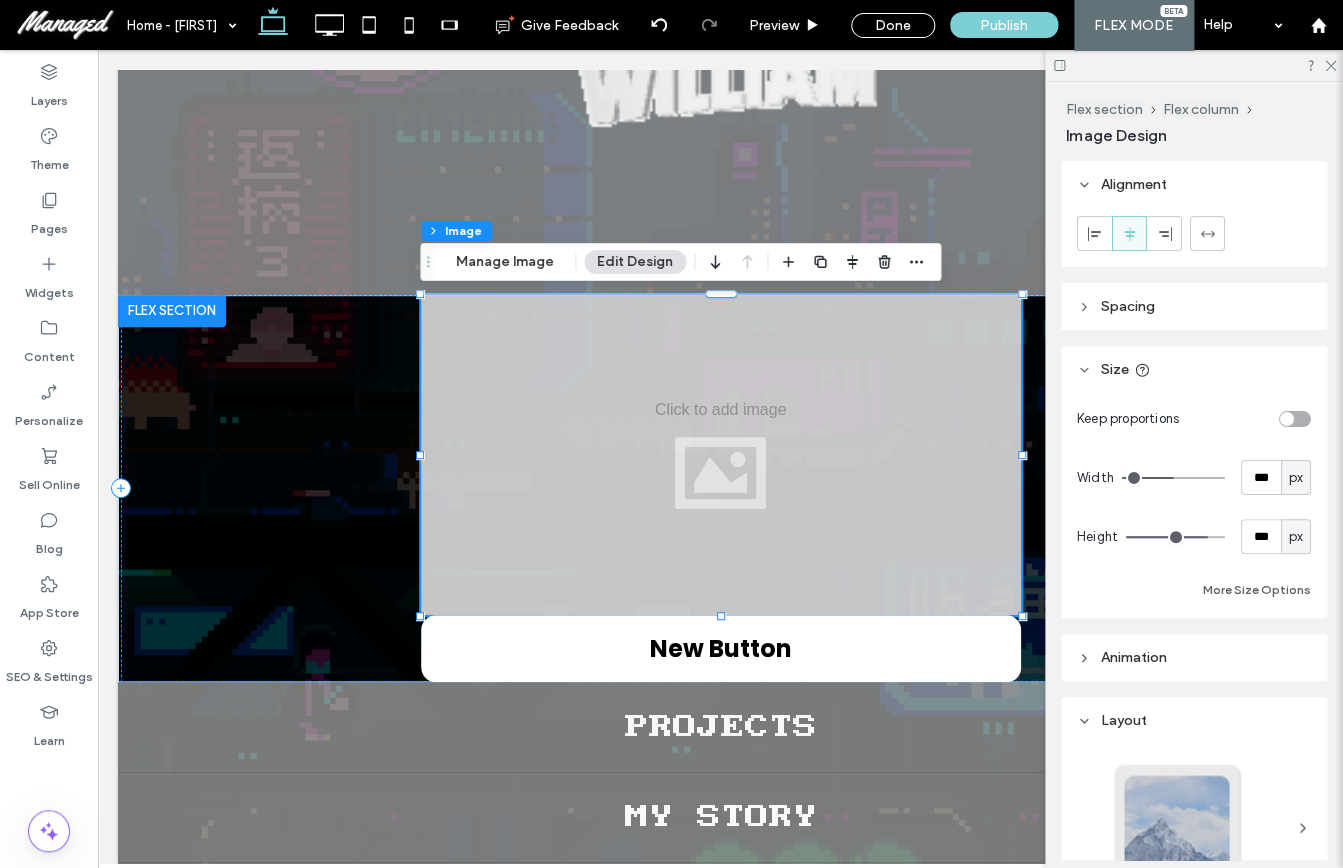 click at bounding box center [1295, 419] 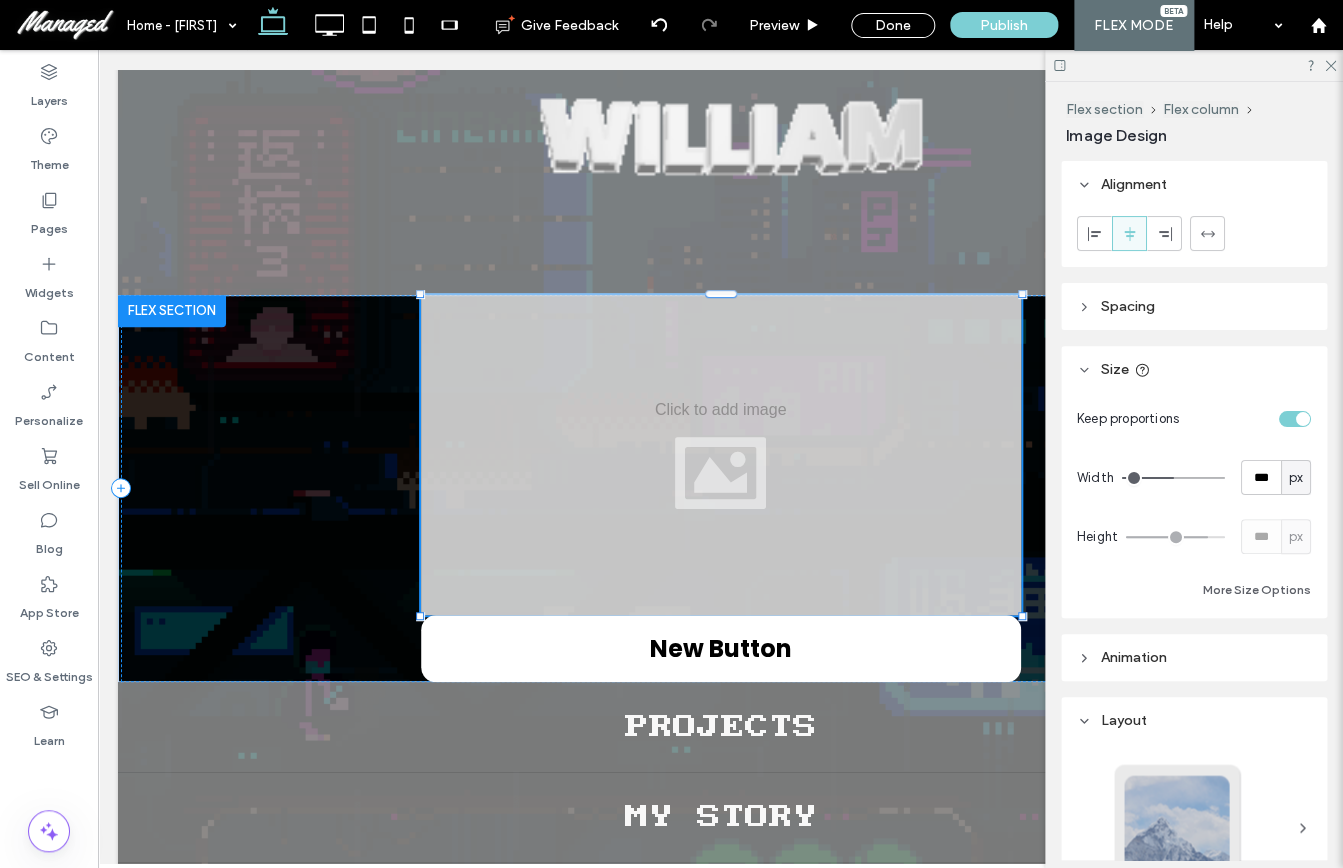 type on "*" 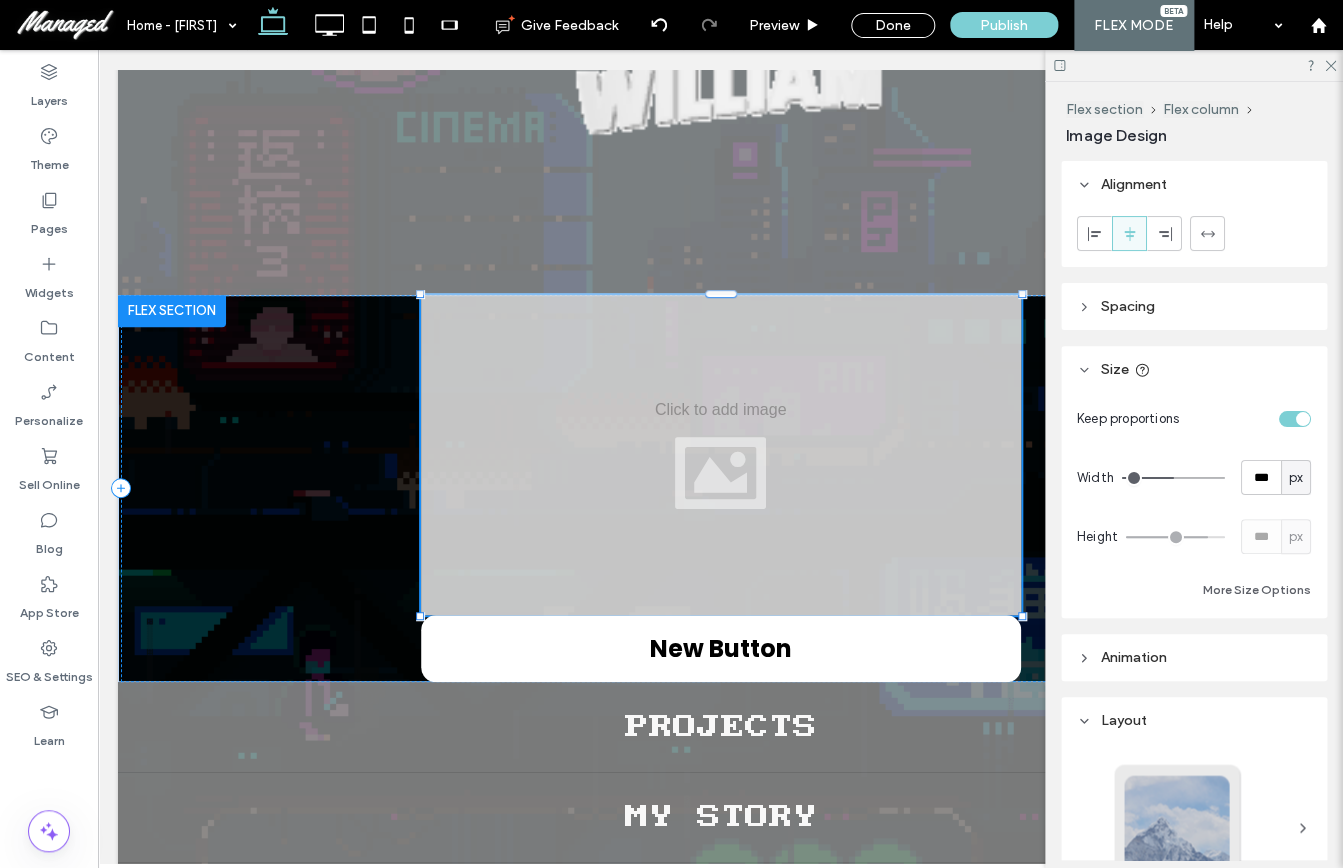 type 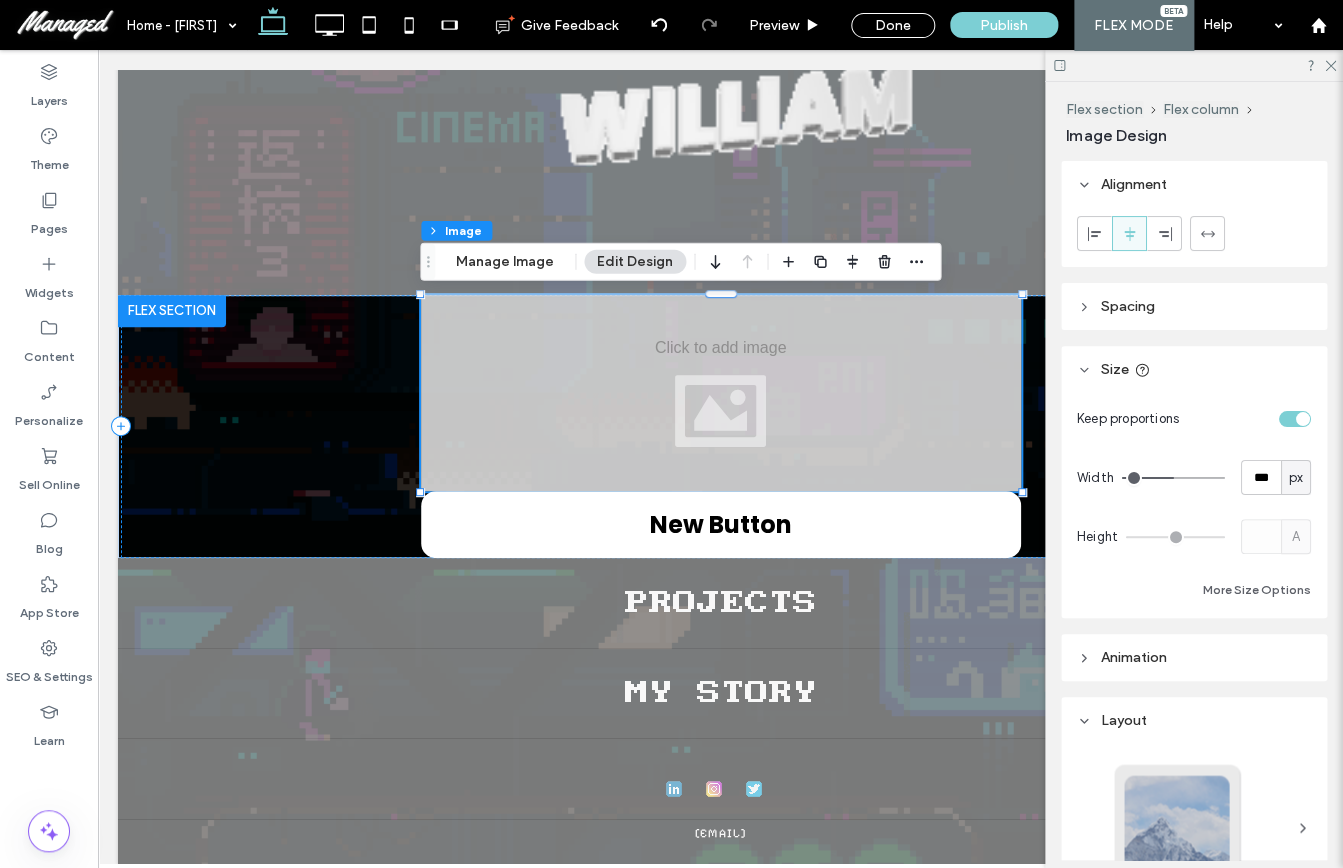 click at bounding box center [1295, 419] 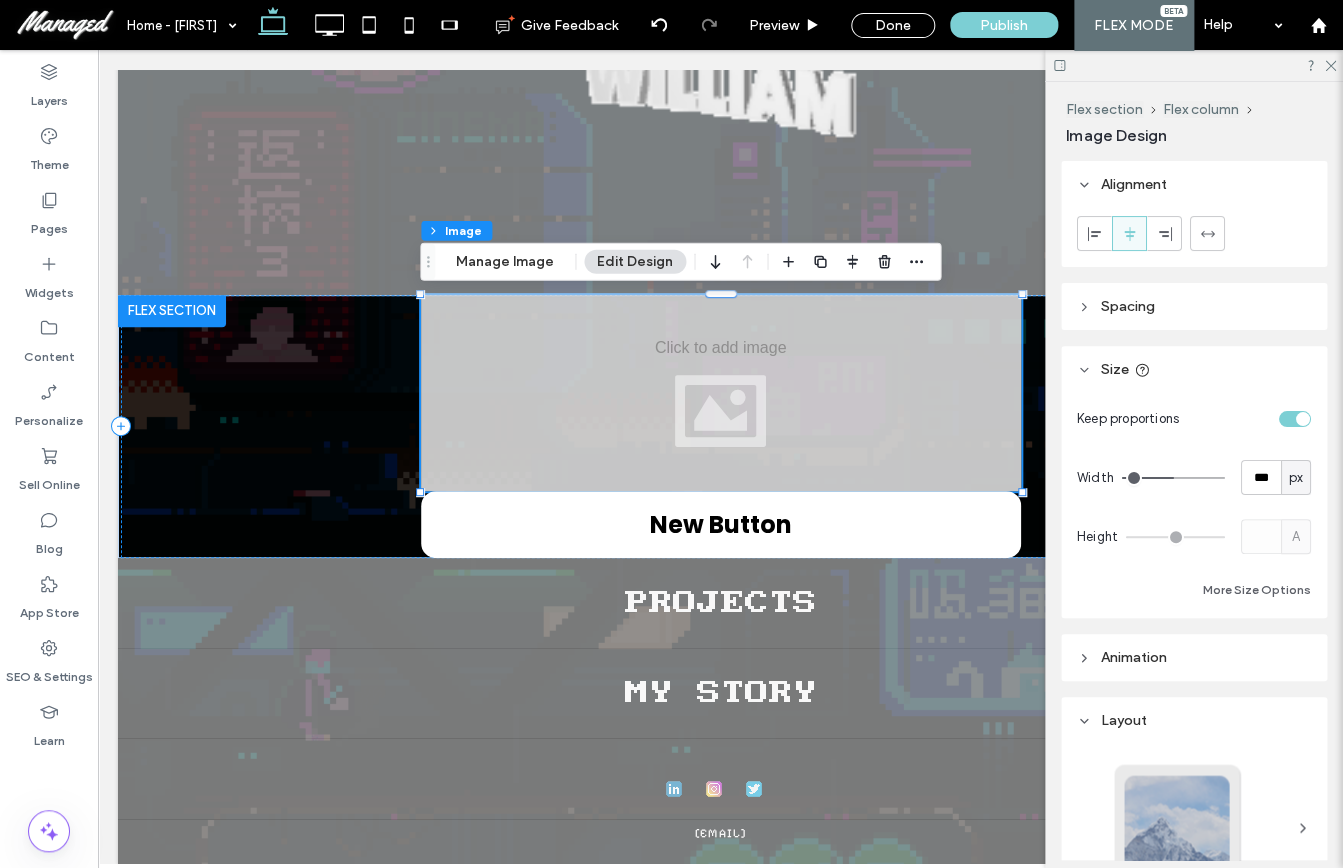 type on "***" 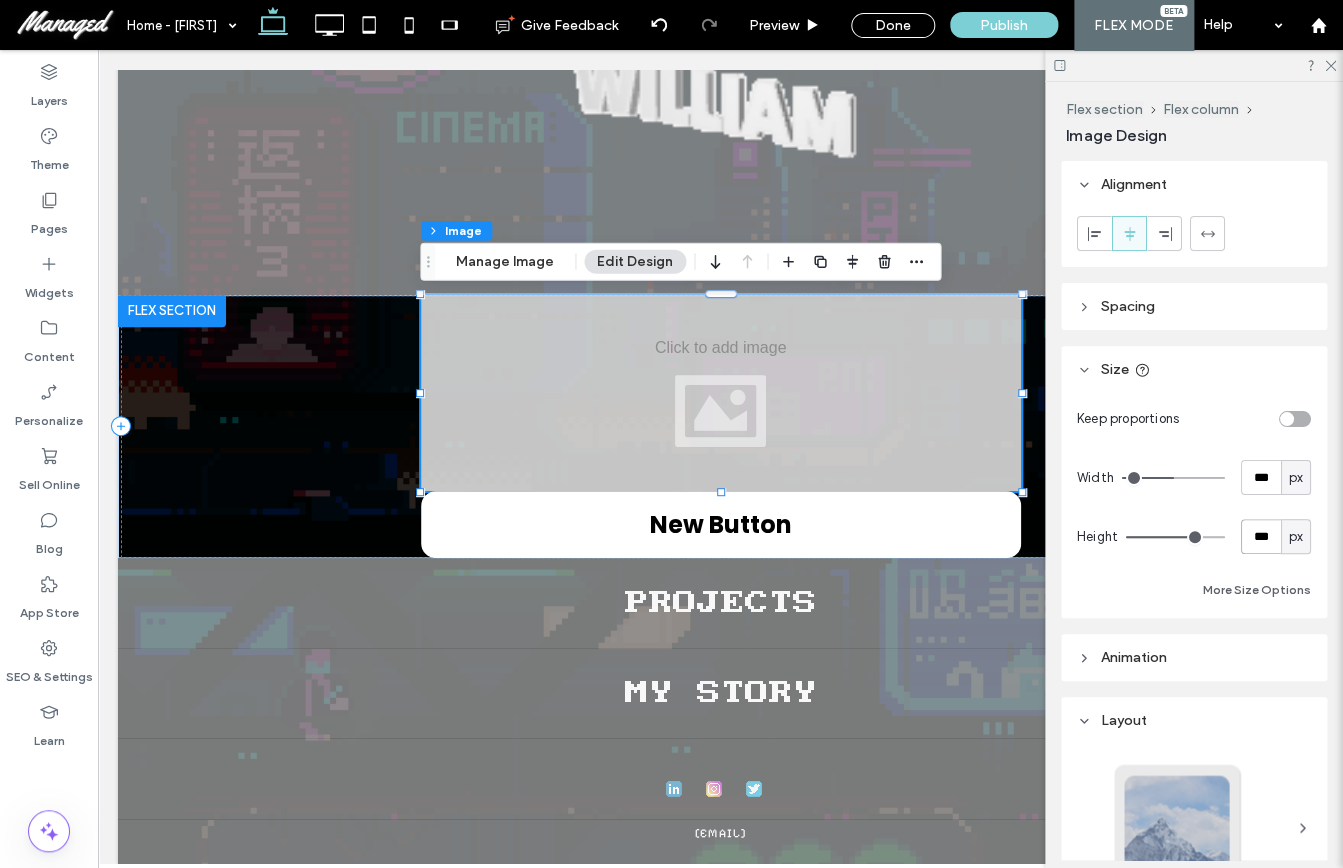 click on "***" at bounding box center [1261, 536] 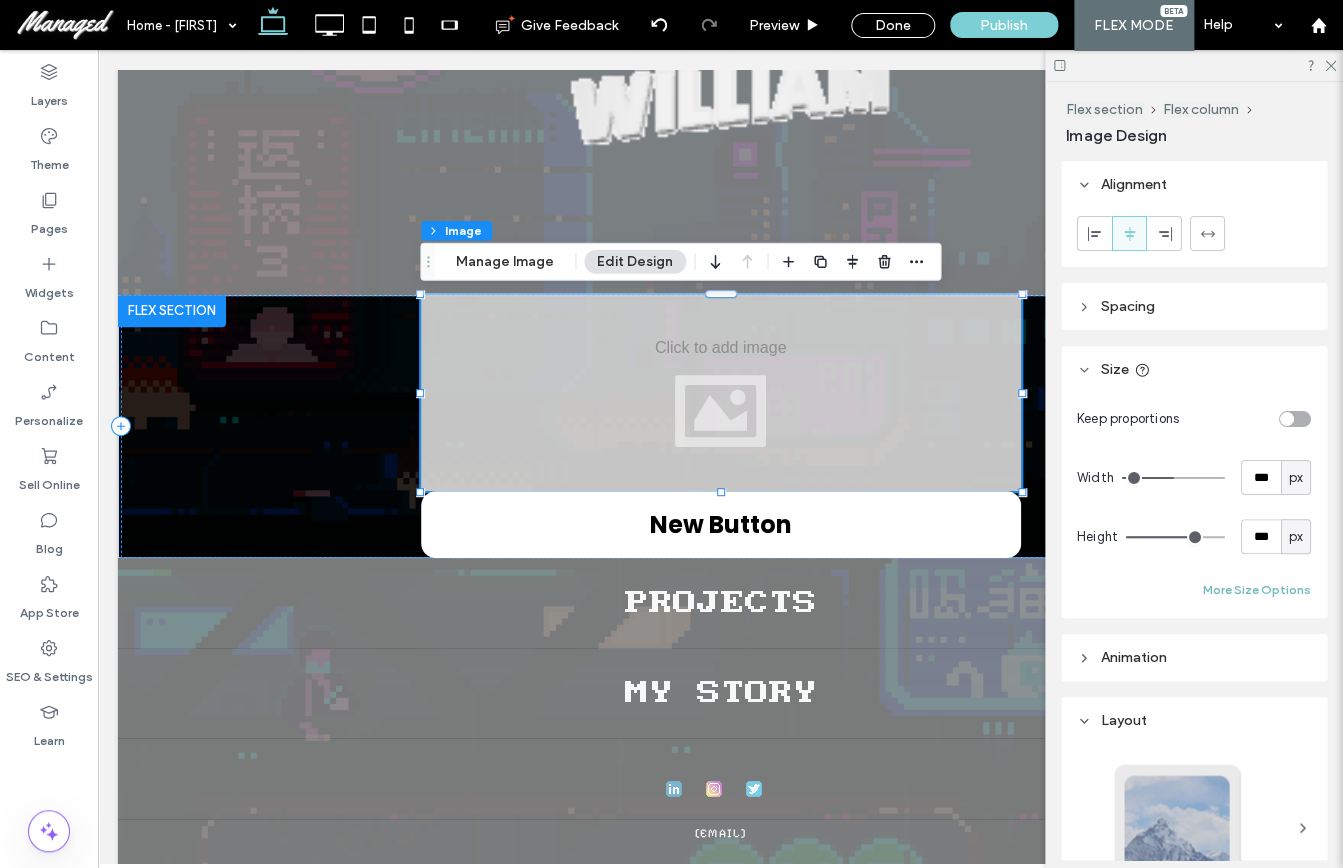 click on "More Size Options" at bounding box center [1257, 590] 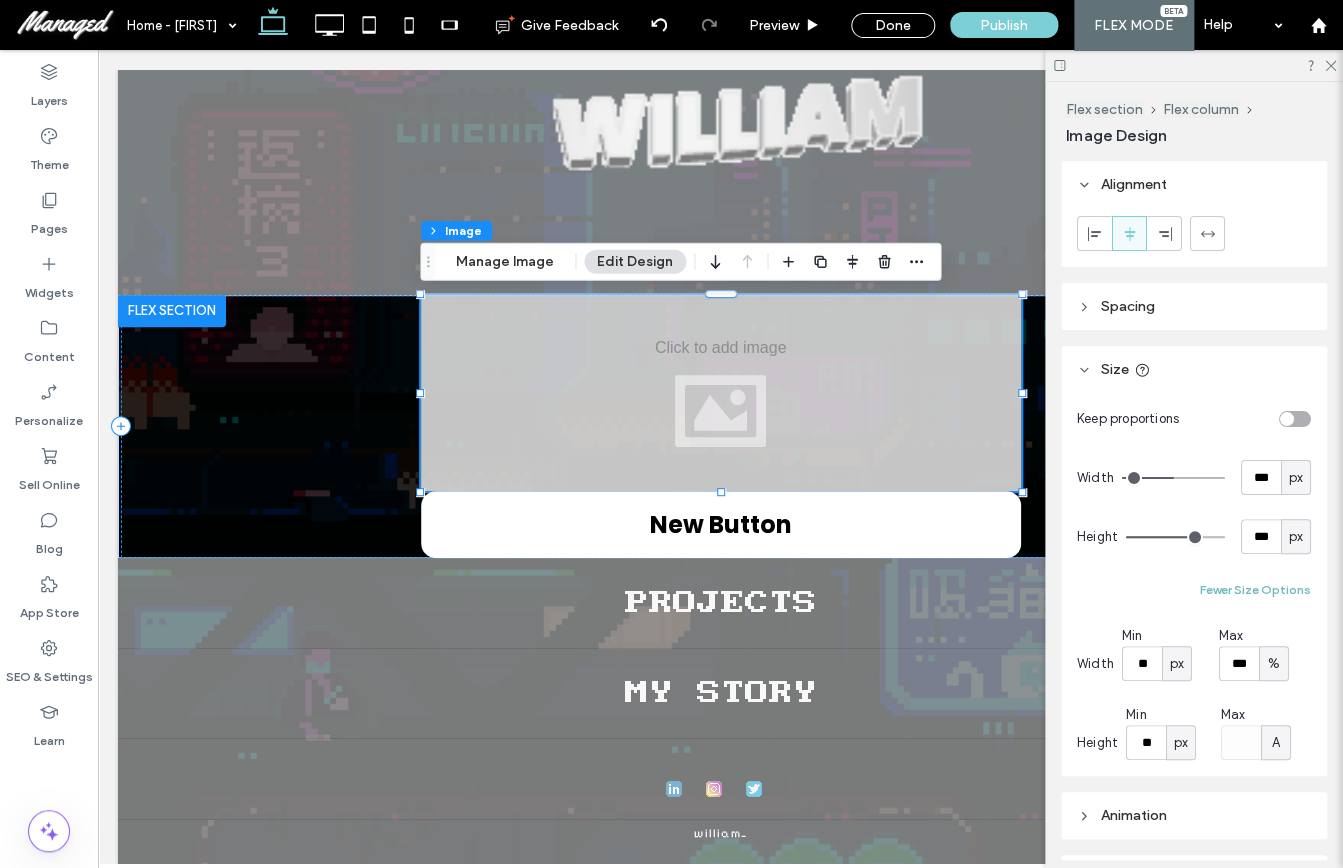 click on "Fewer Size Options" at bounding box center [1255, 590] 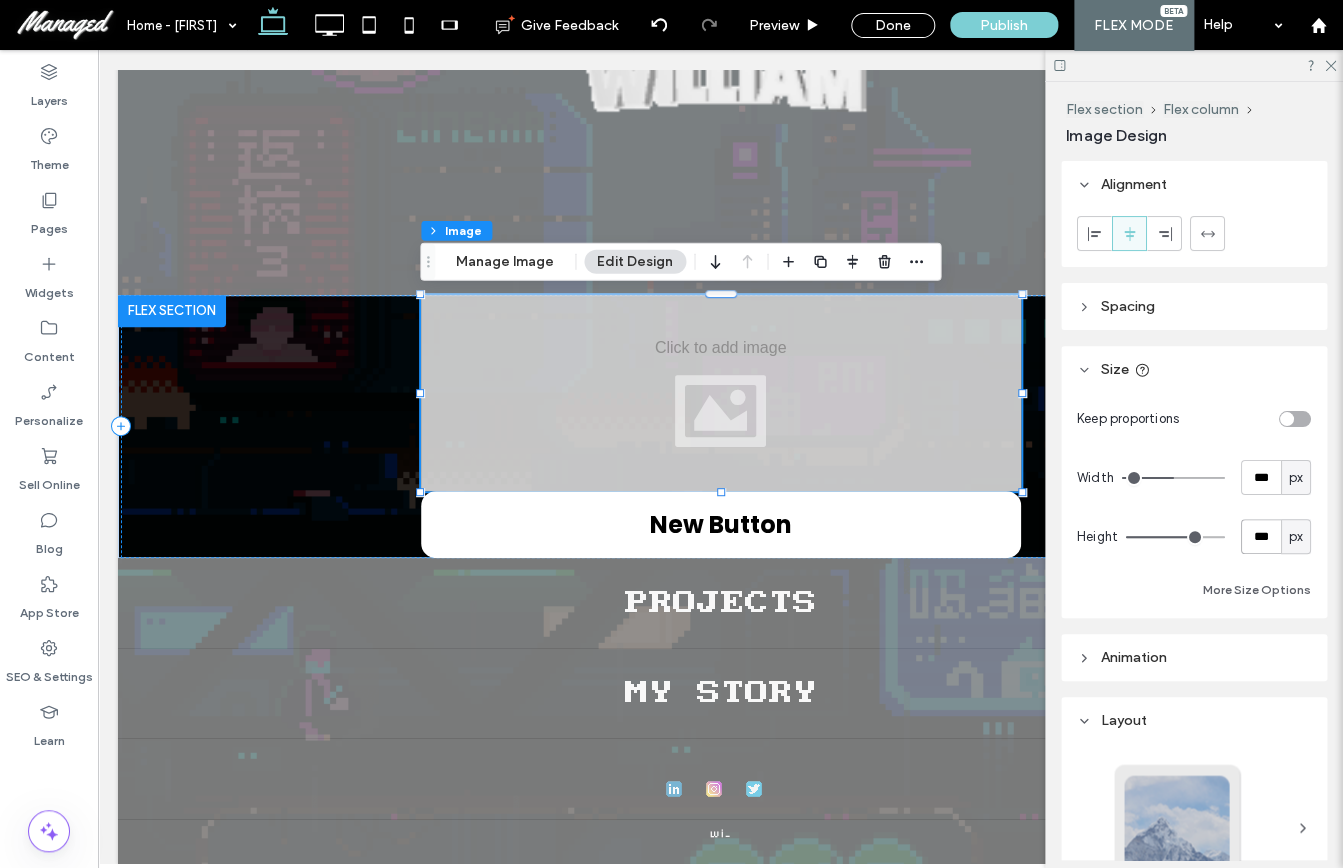 click on "***" at bounding box center (1261, 536) 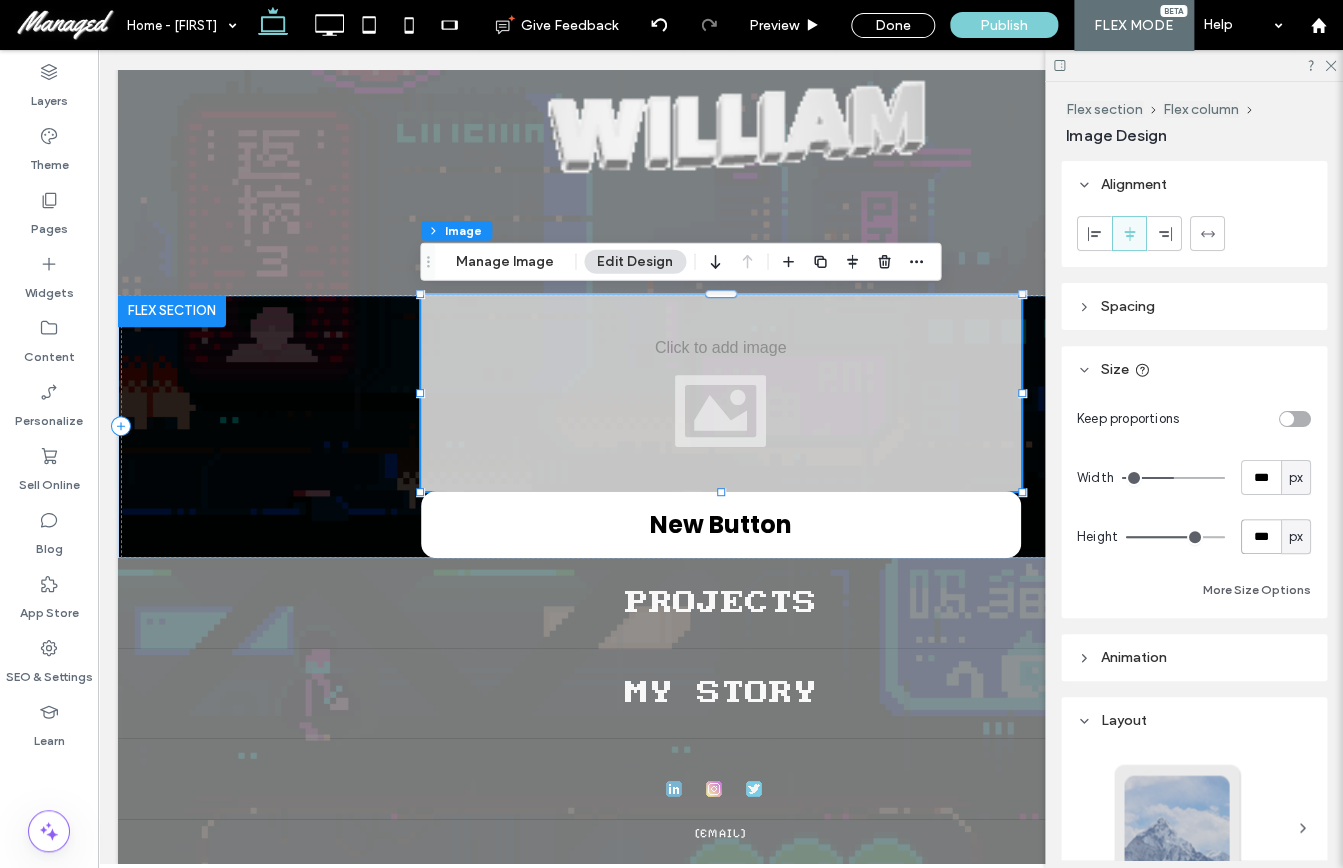 type on "***" 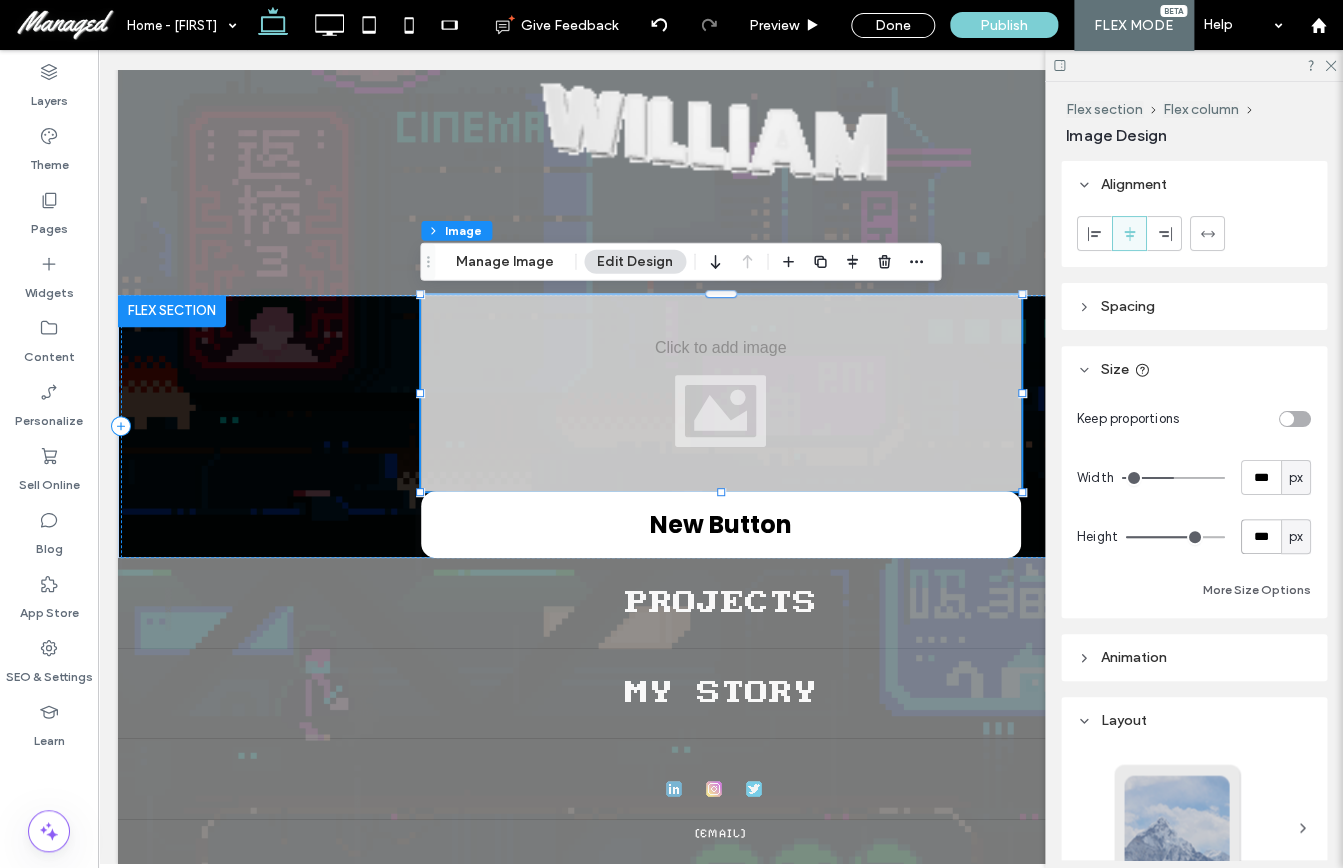type on "***" 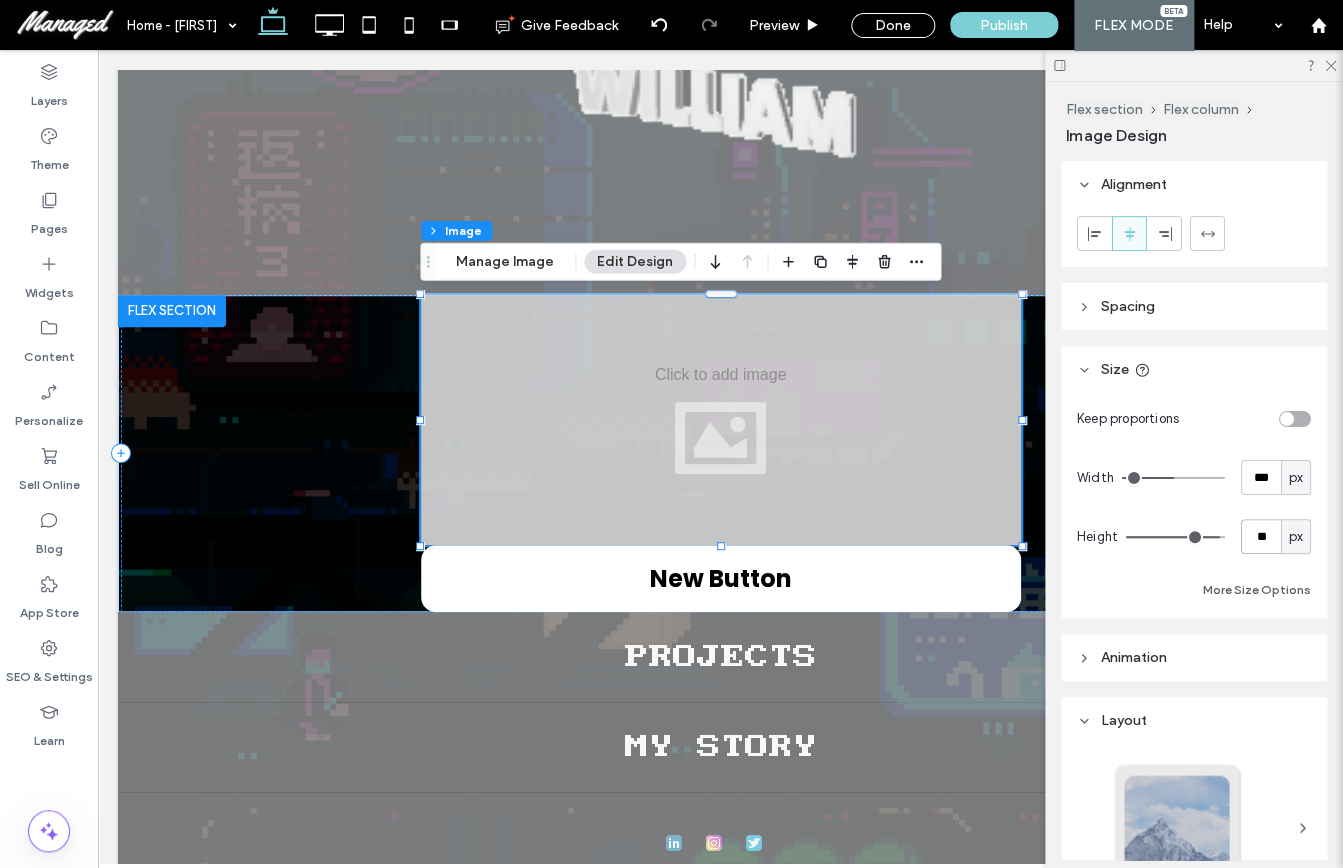 type on "*" 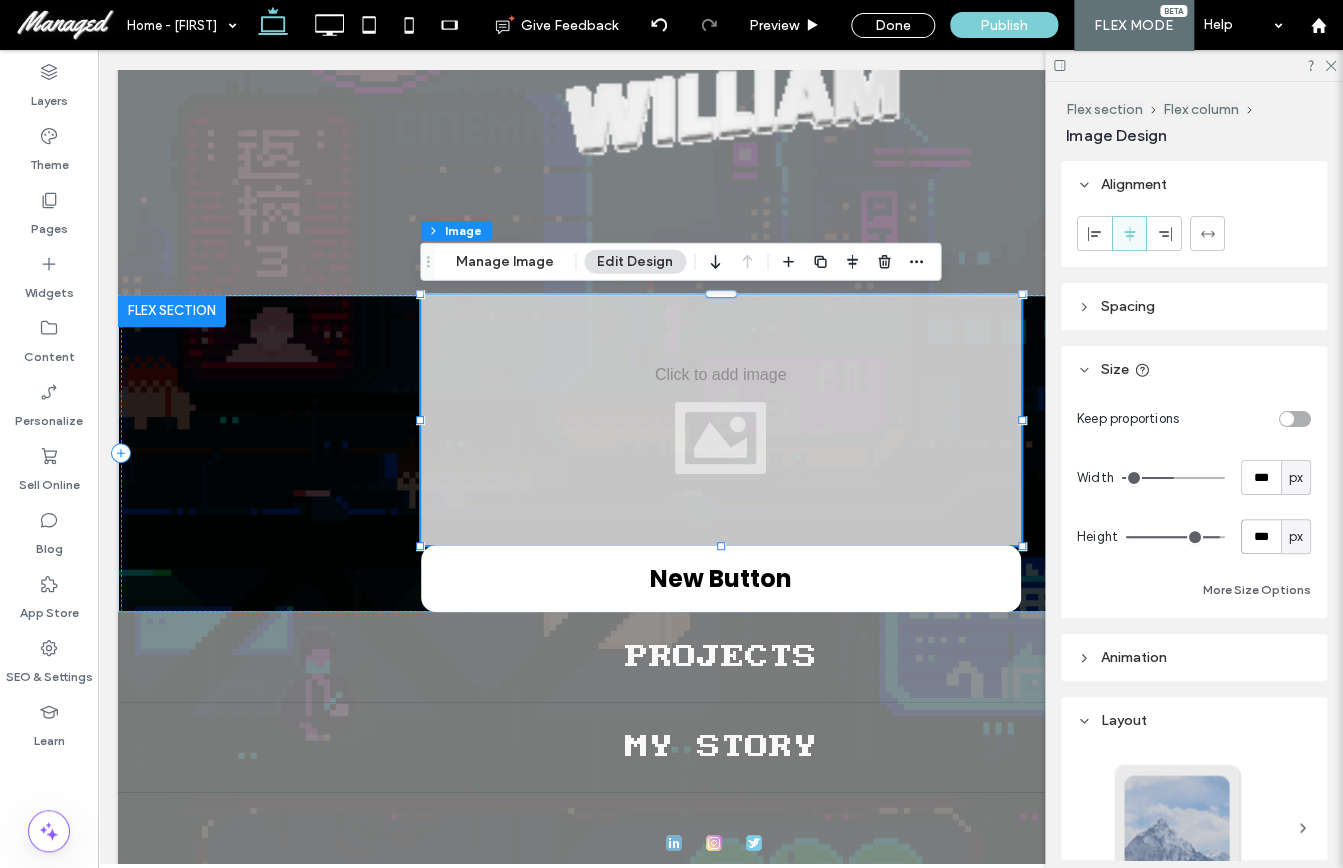 type on "***" 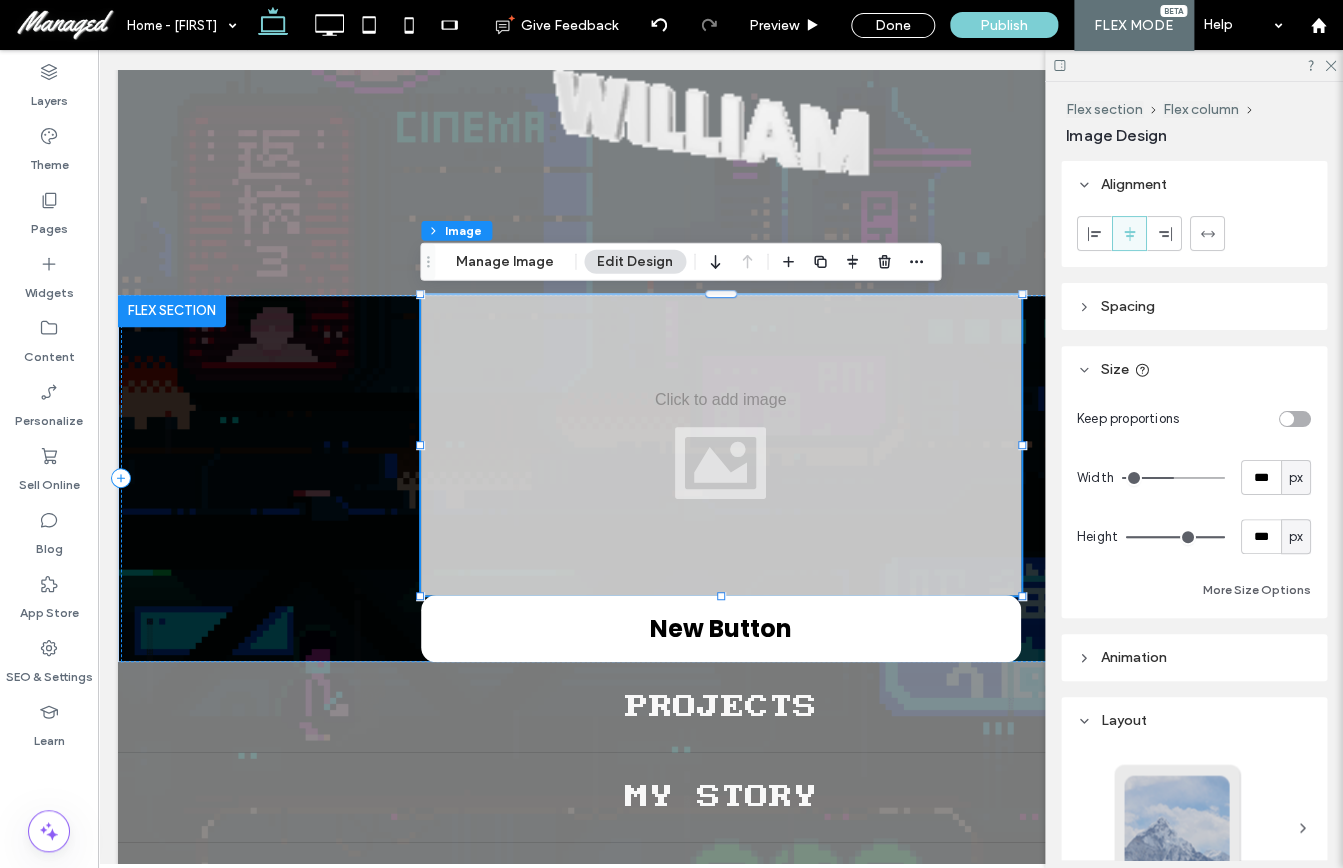 click at bounding box center [1295, 419] 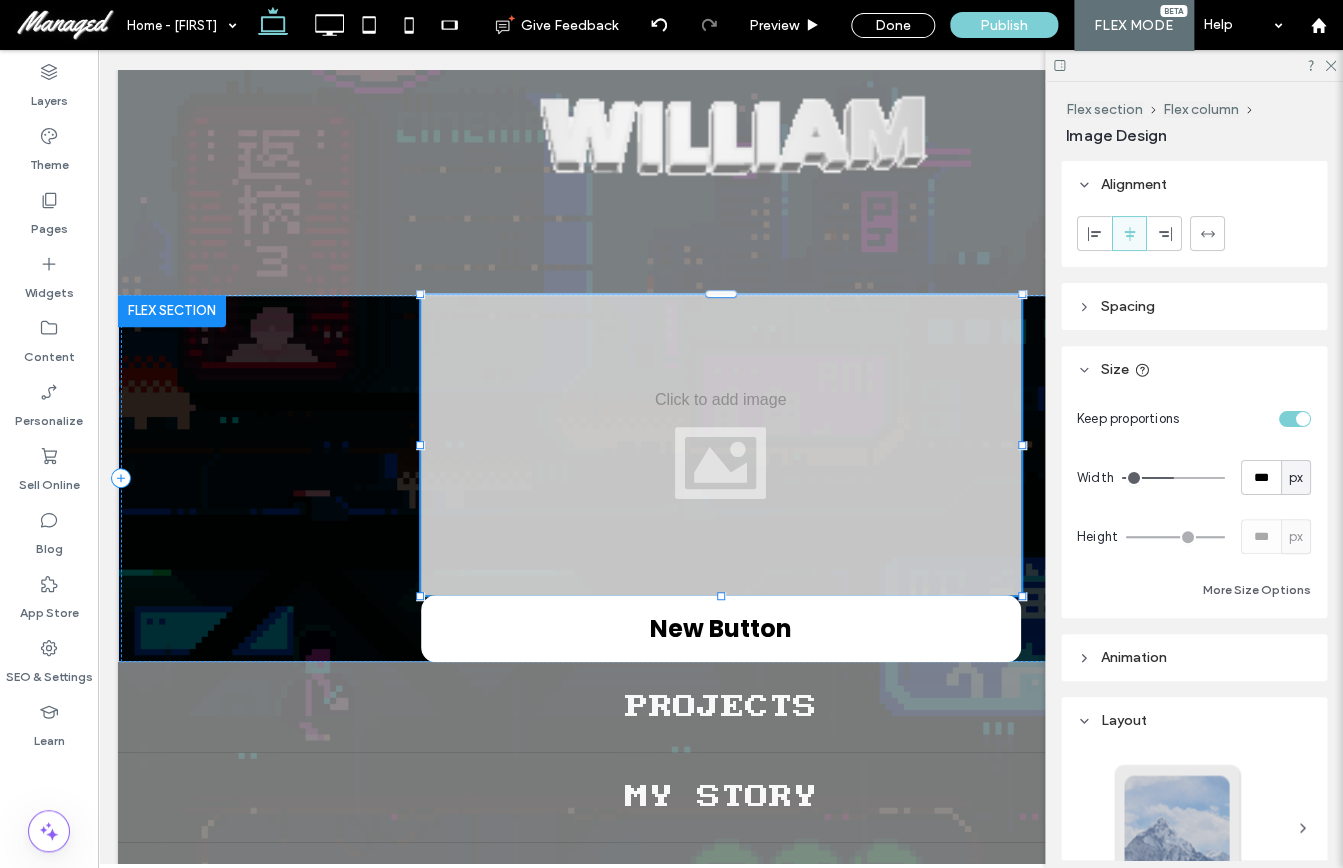 type on "*" 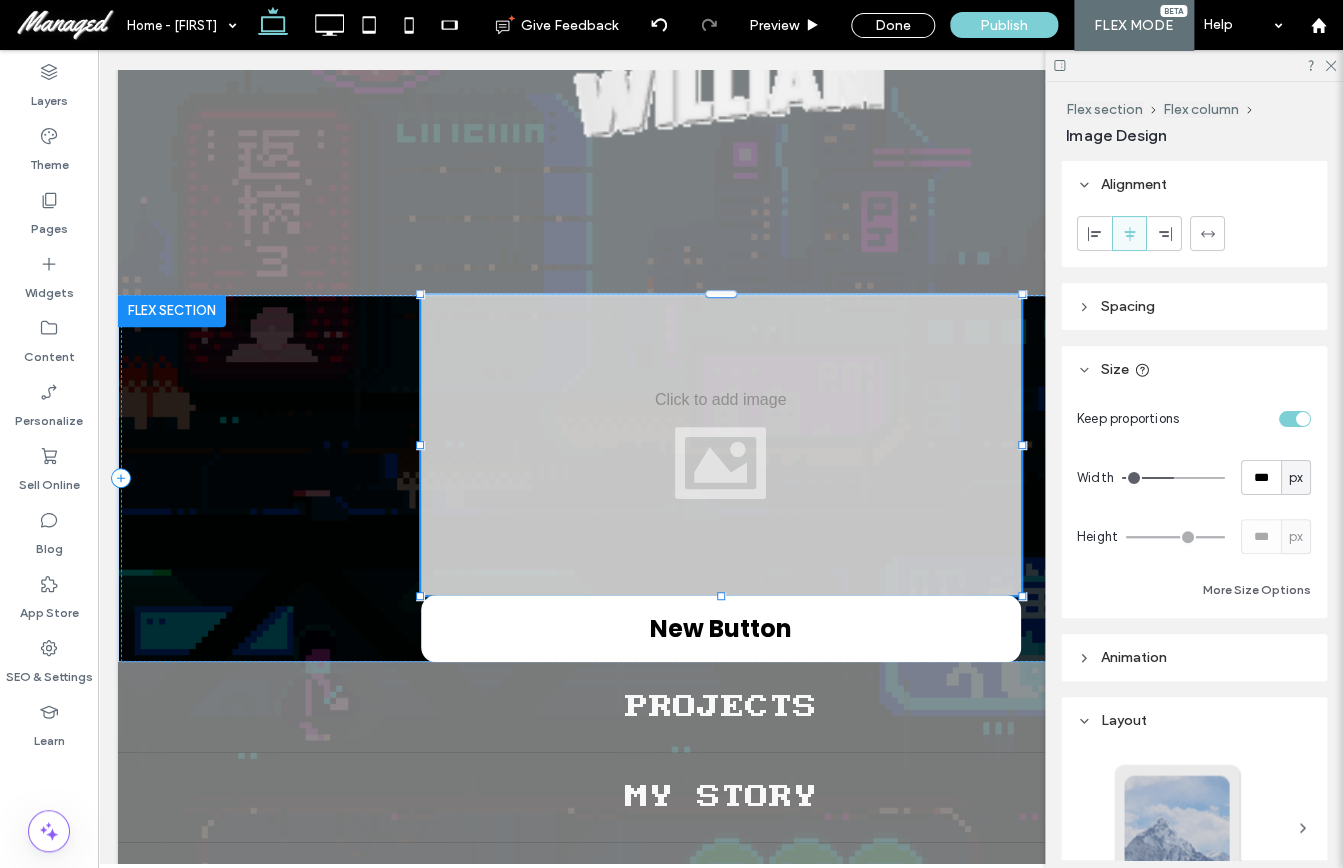 type 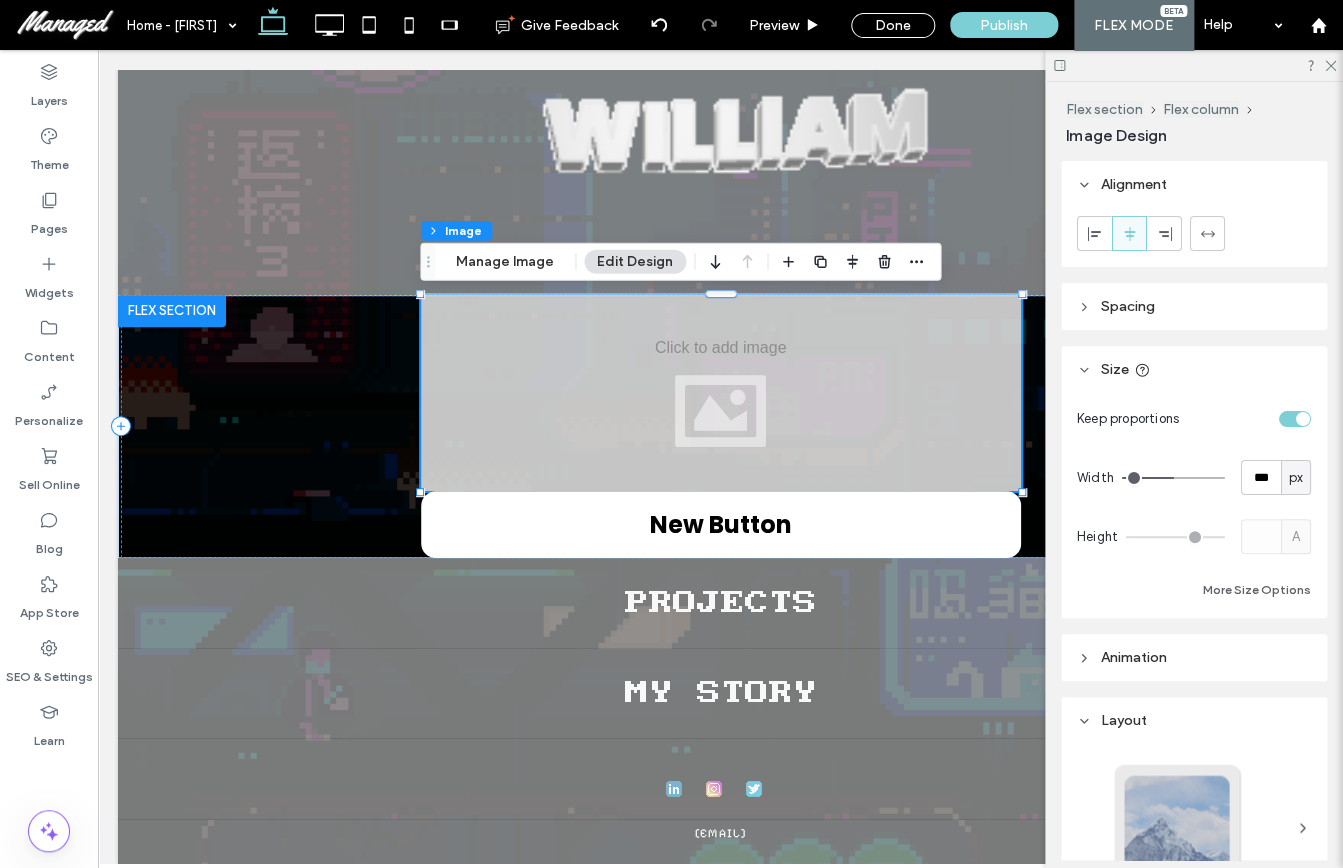 click at bounding box center [1303, 419] 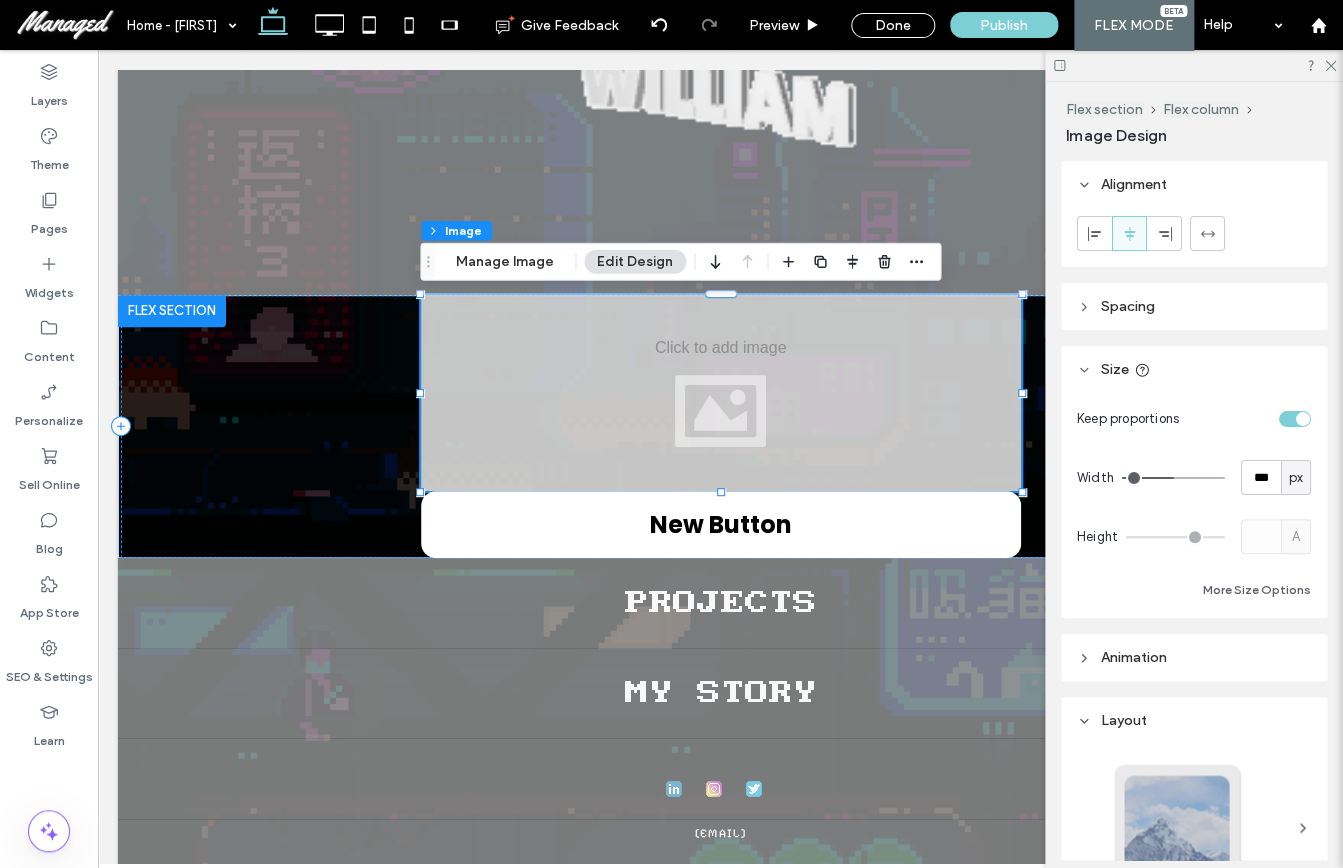 type on "***" 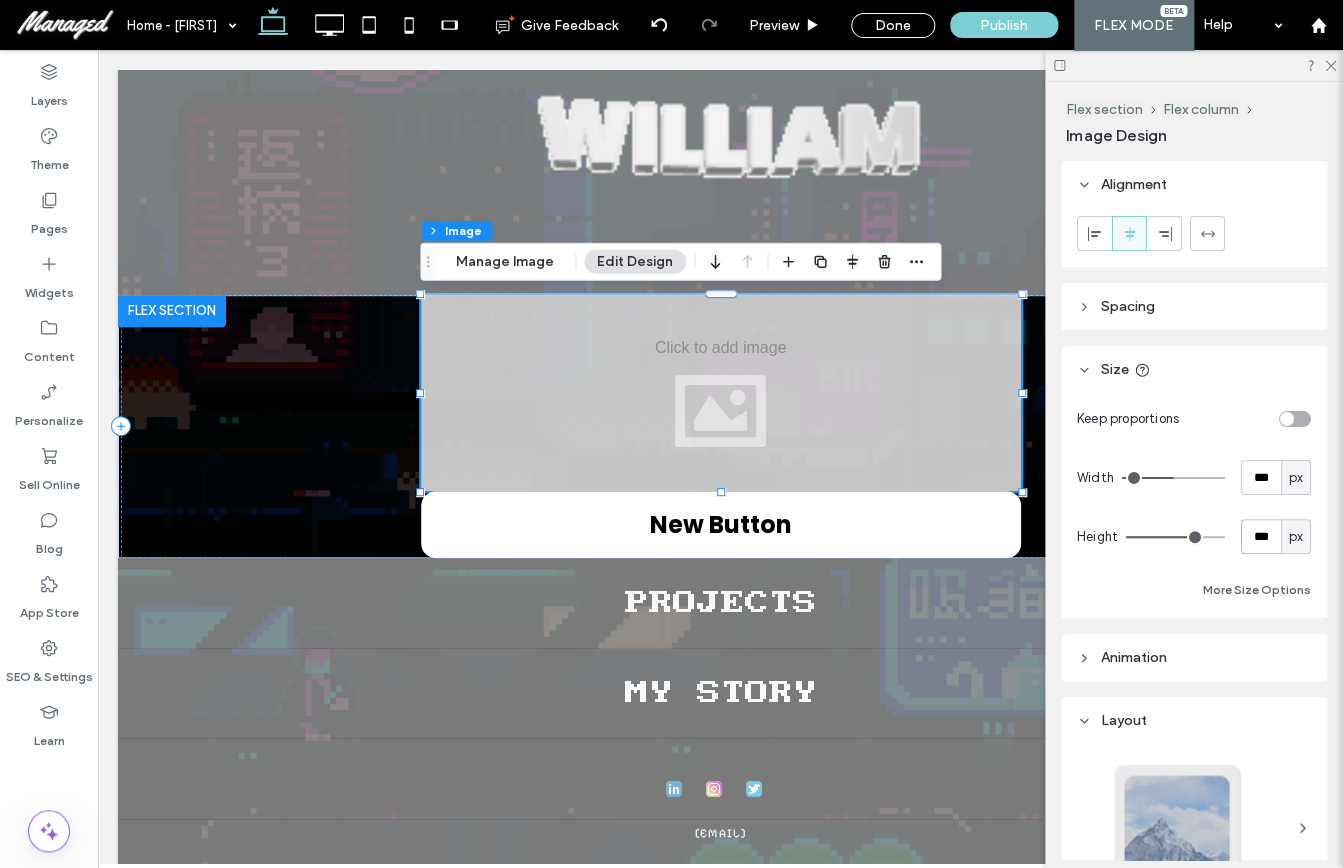 click on "***" at bounding box center [1261, 536] 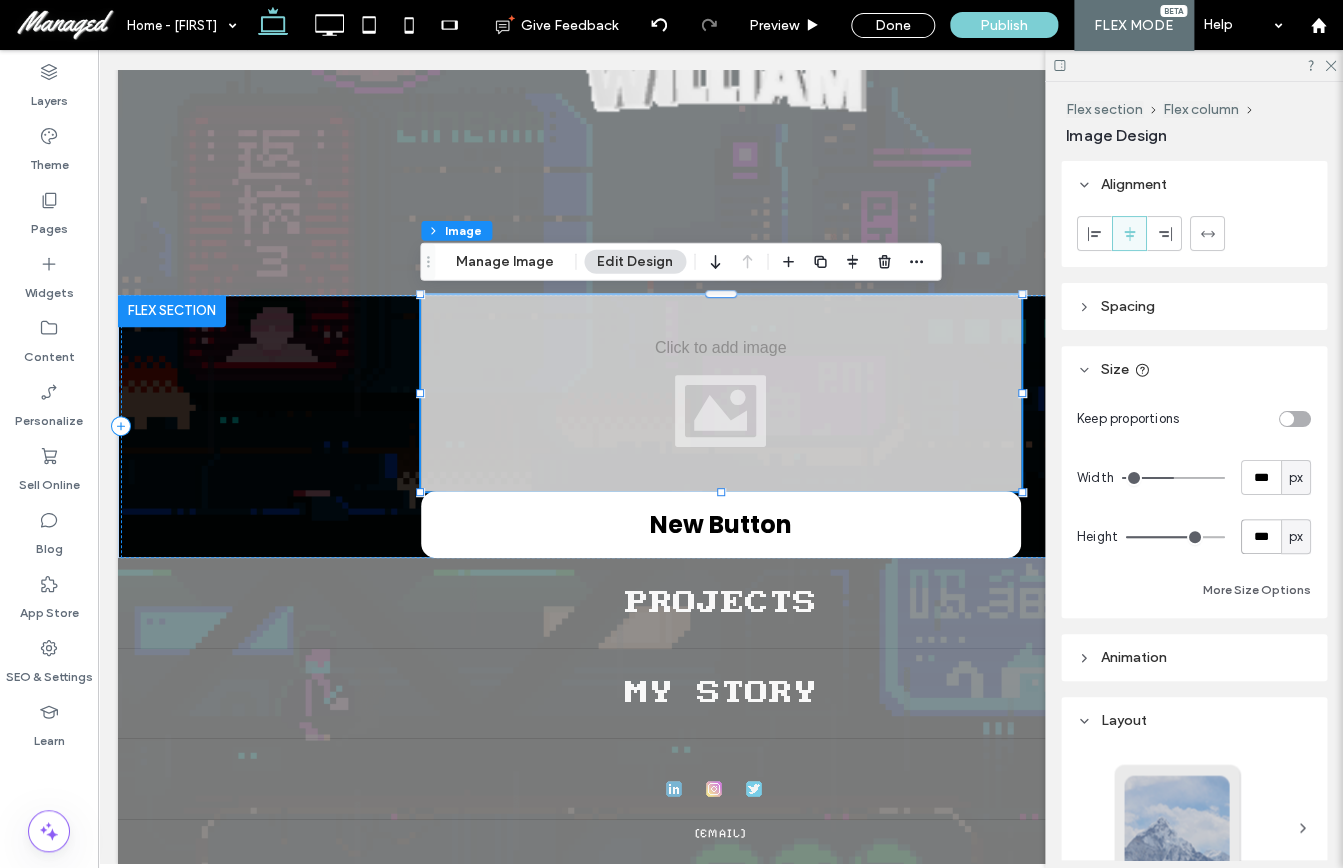 type on "***" 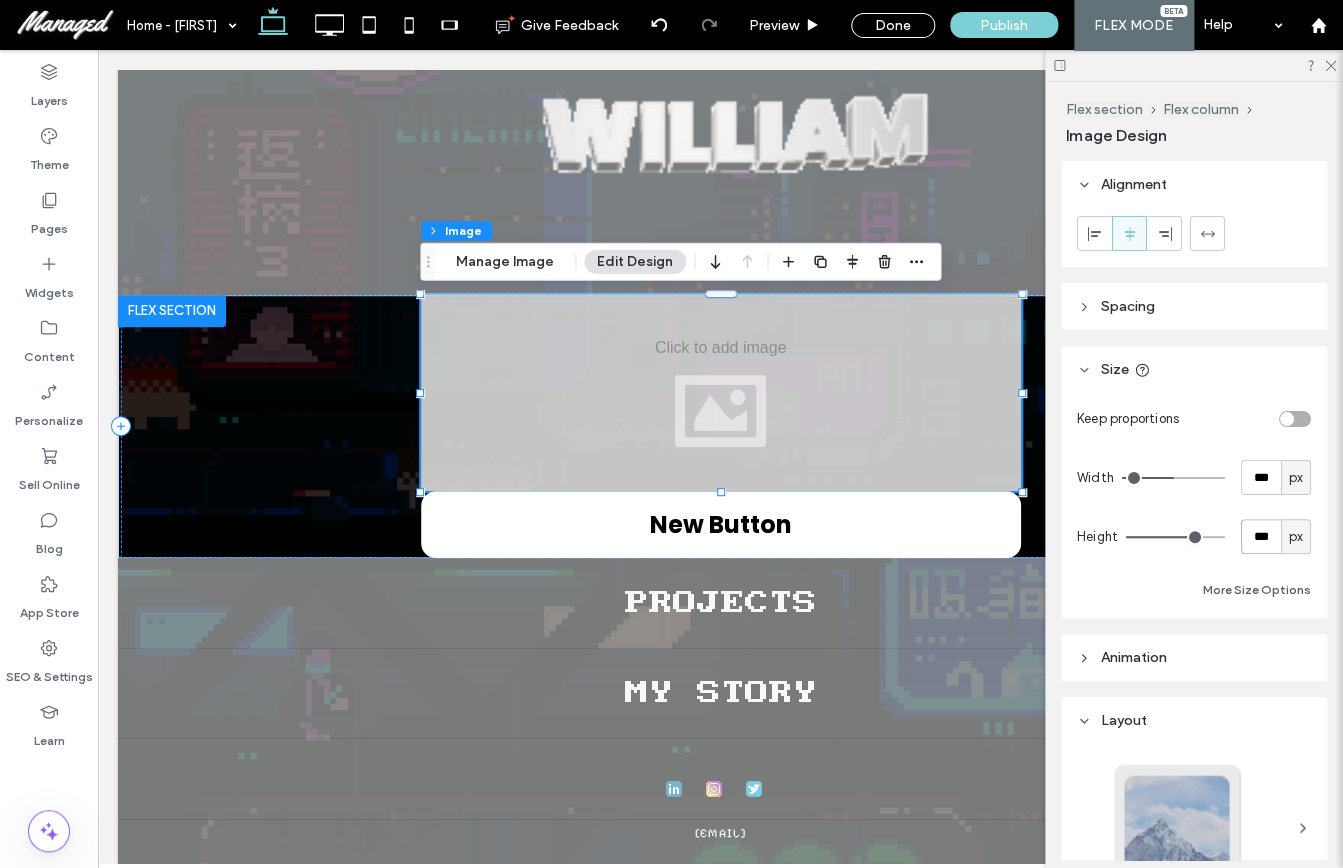 type on "***" 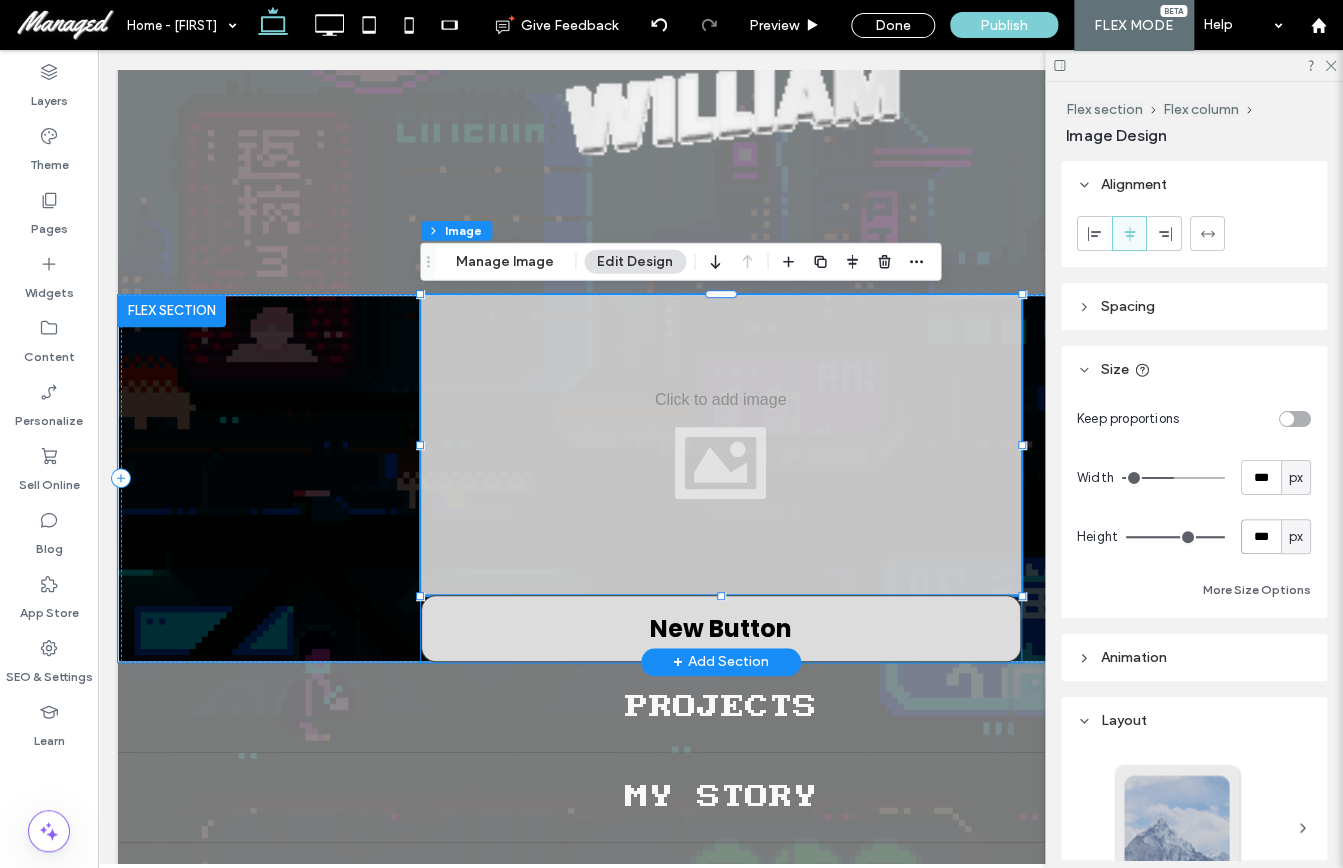 click on "New Button" at bounding box center [721, 628] 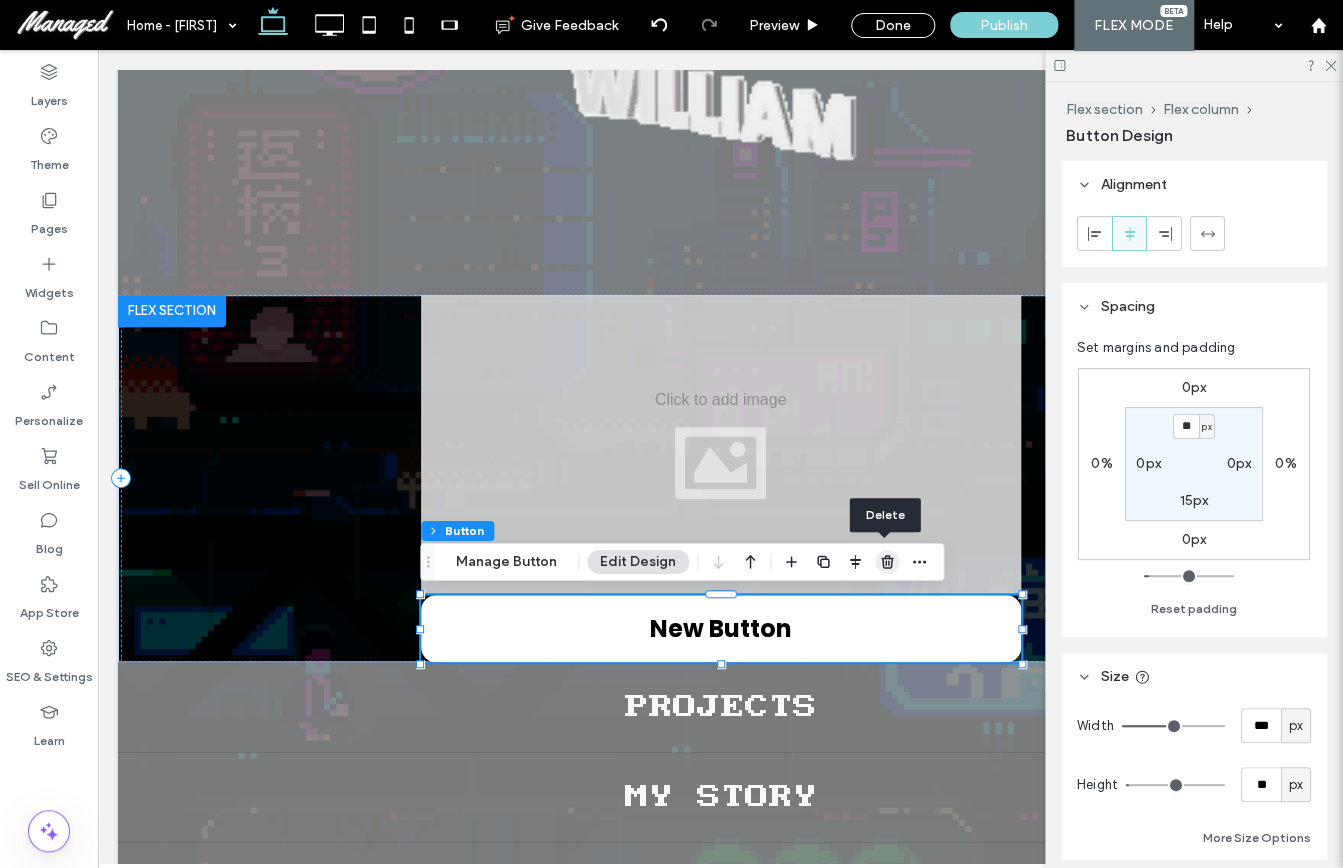 click 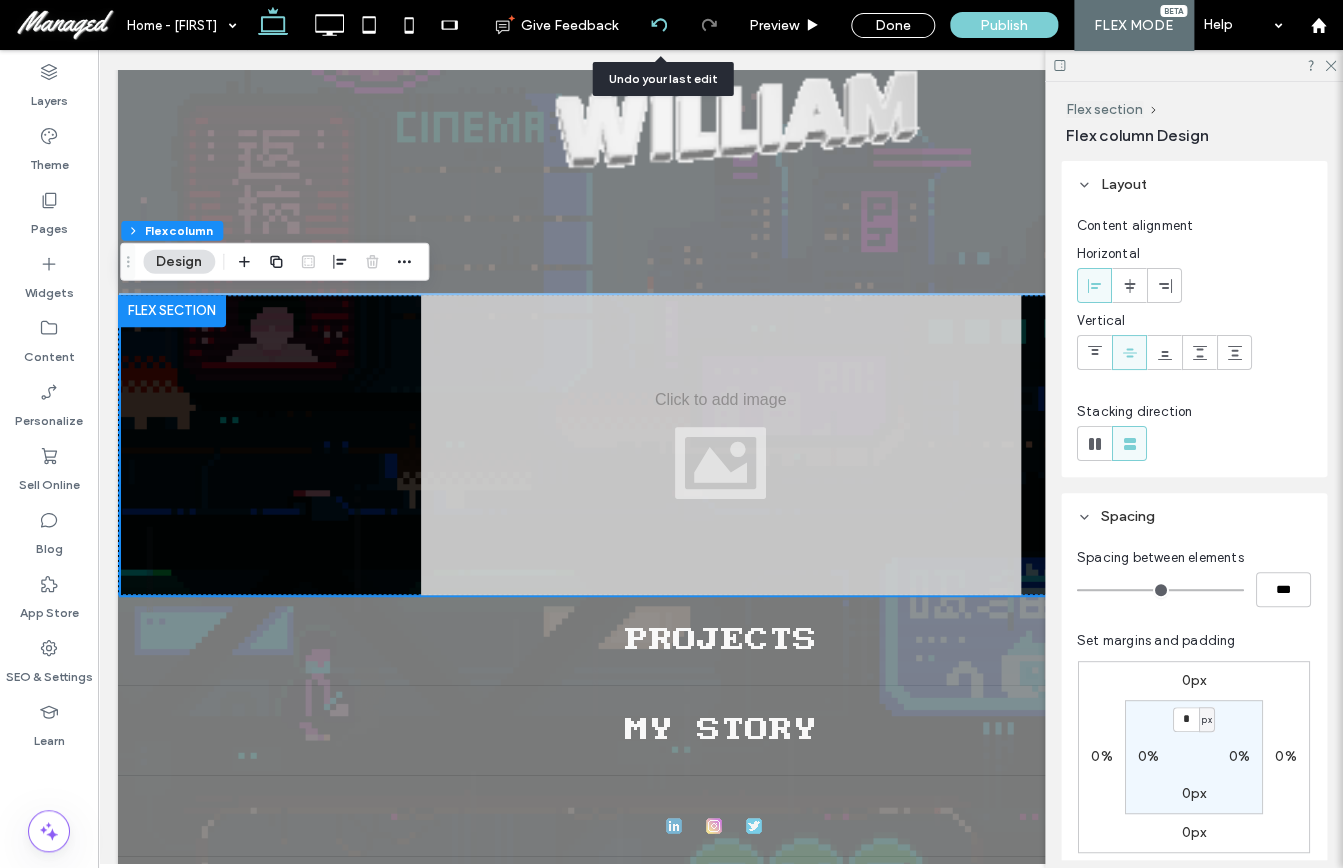 click at bounding box center (658, 25) 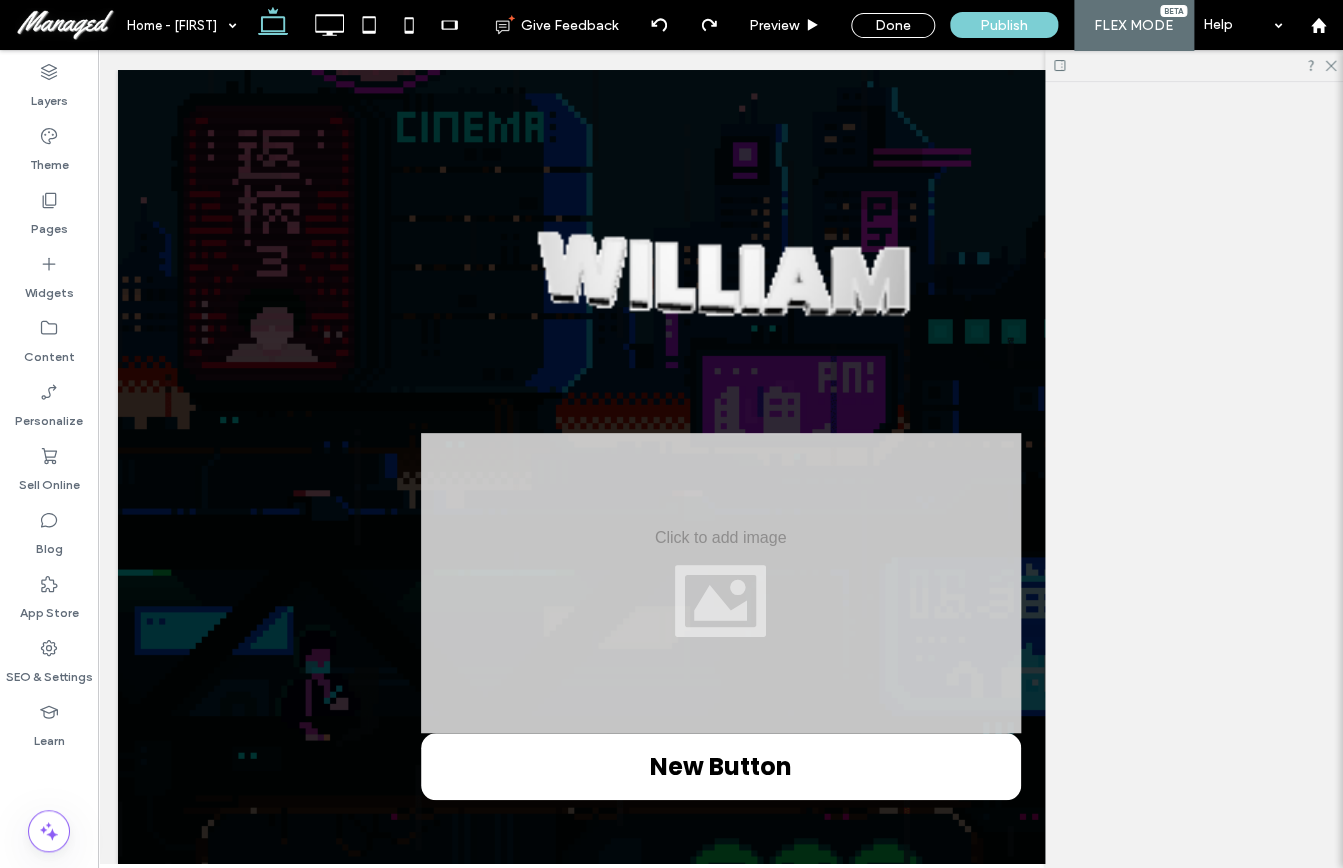 scroll, scrollTop: 0, scrollLeft: 0, axis: both 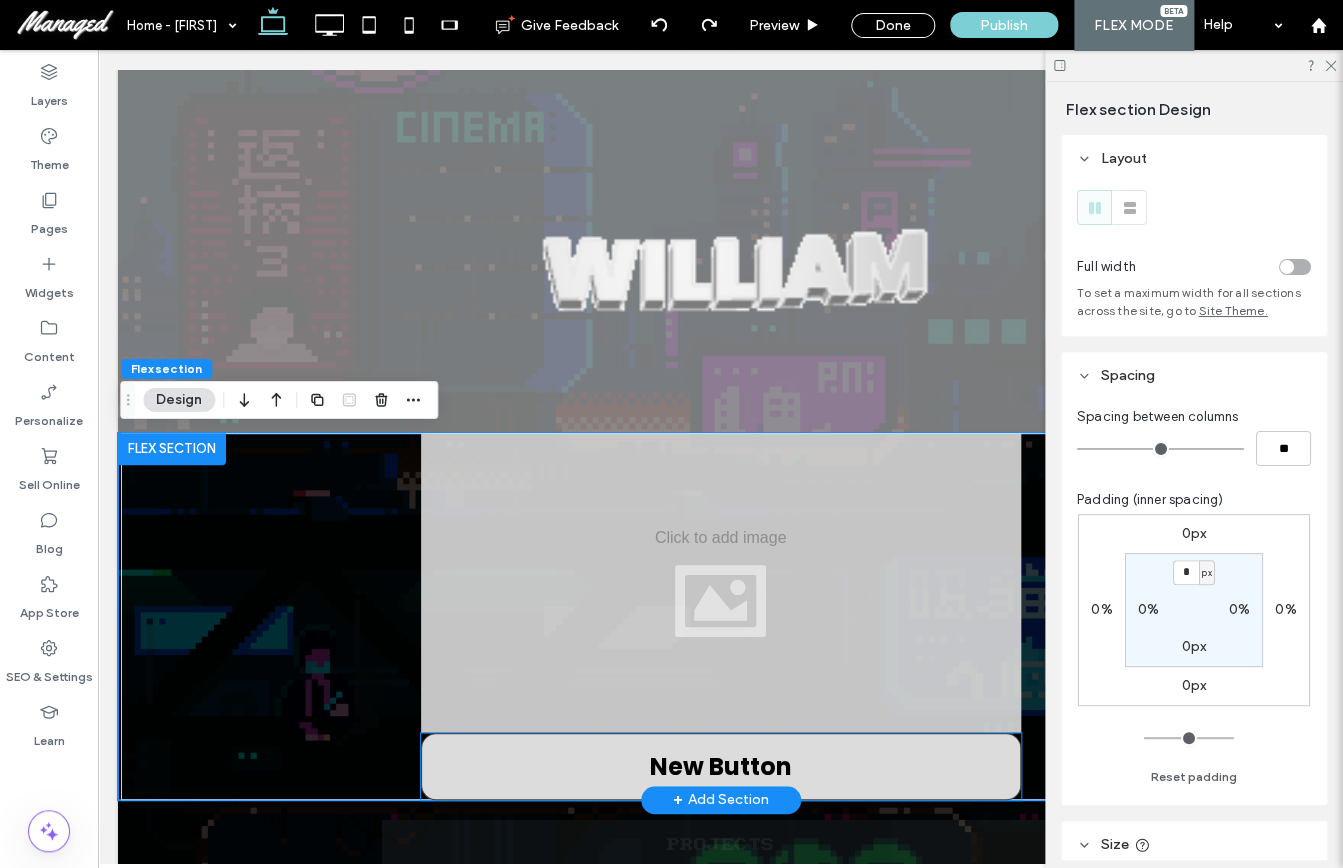 click on "New Button" at bounding box center [721, 766] 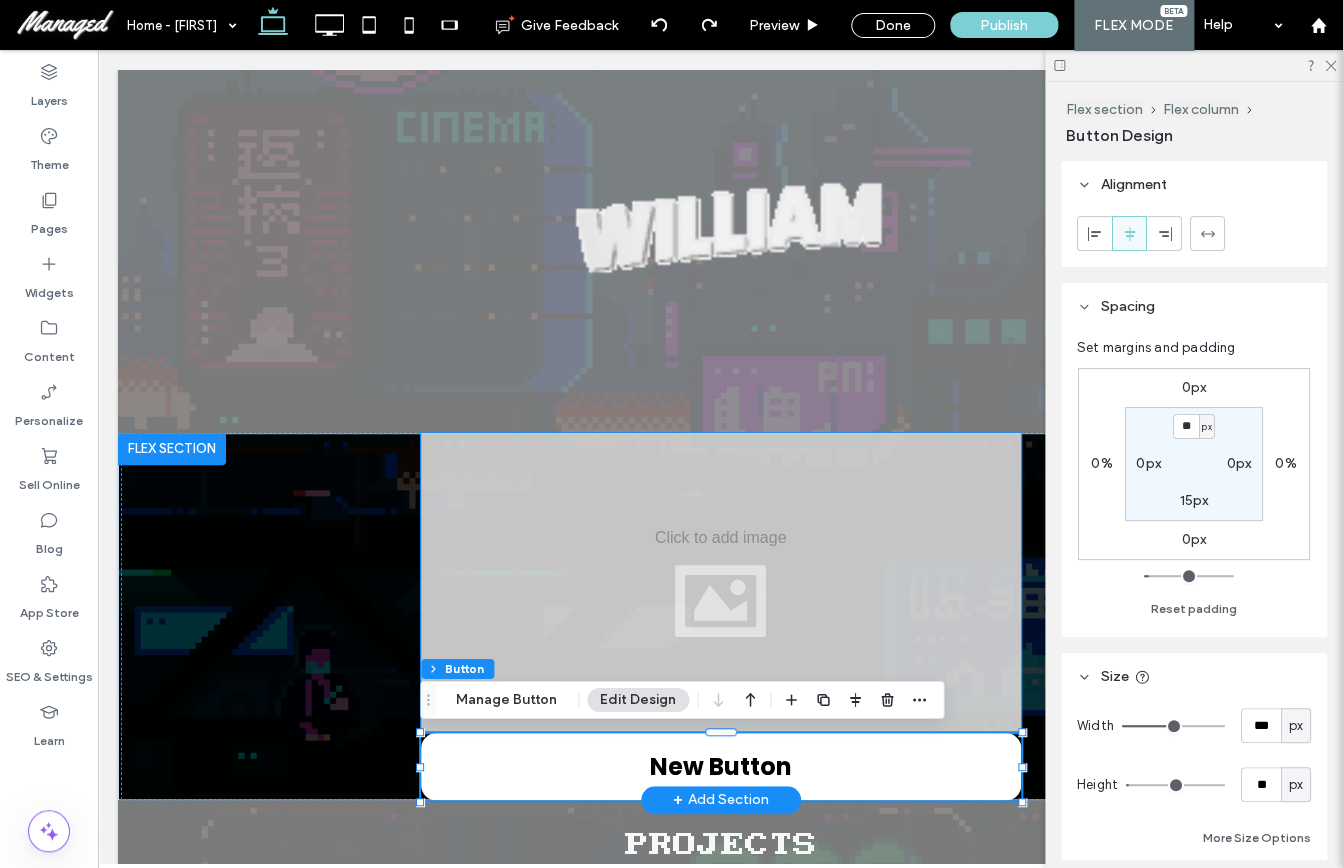 click at bounding box center [721, 583] 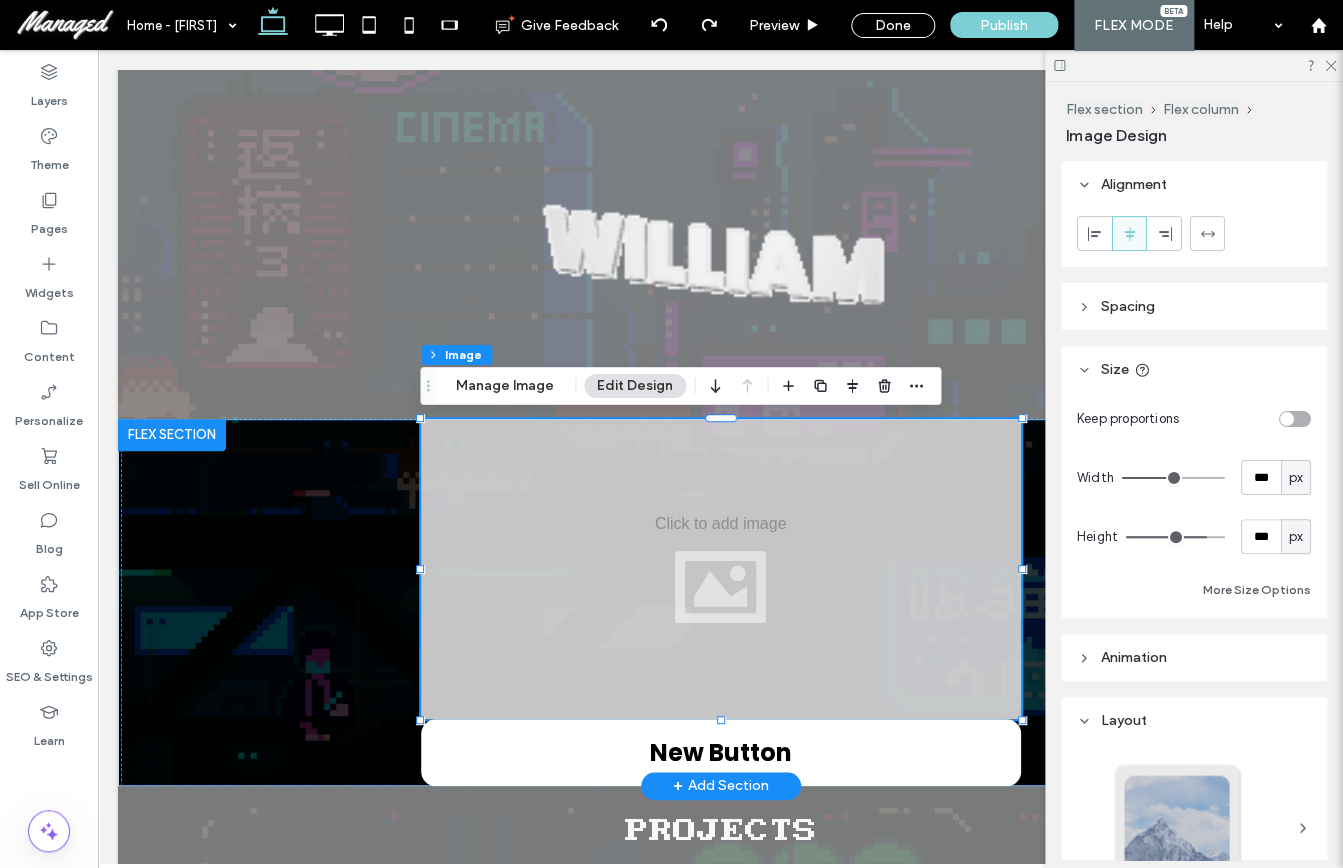 scroll, scrollTop: 16, scrollLeft: 0, axis: vertical 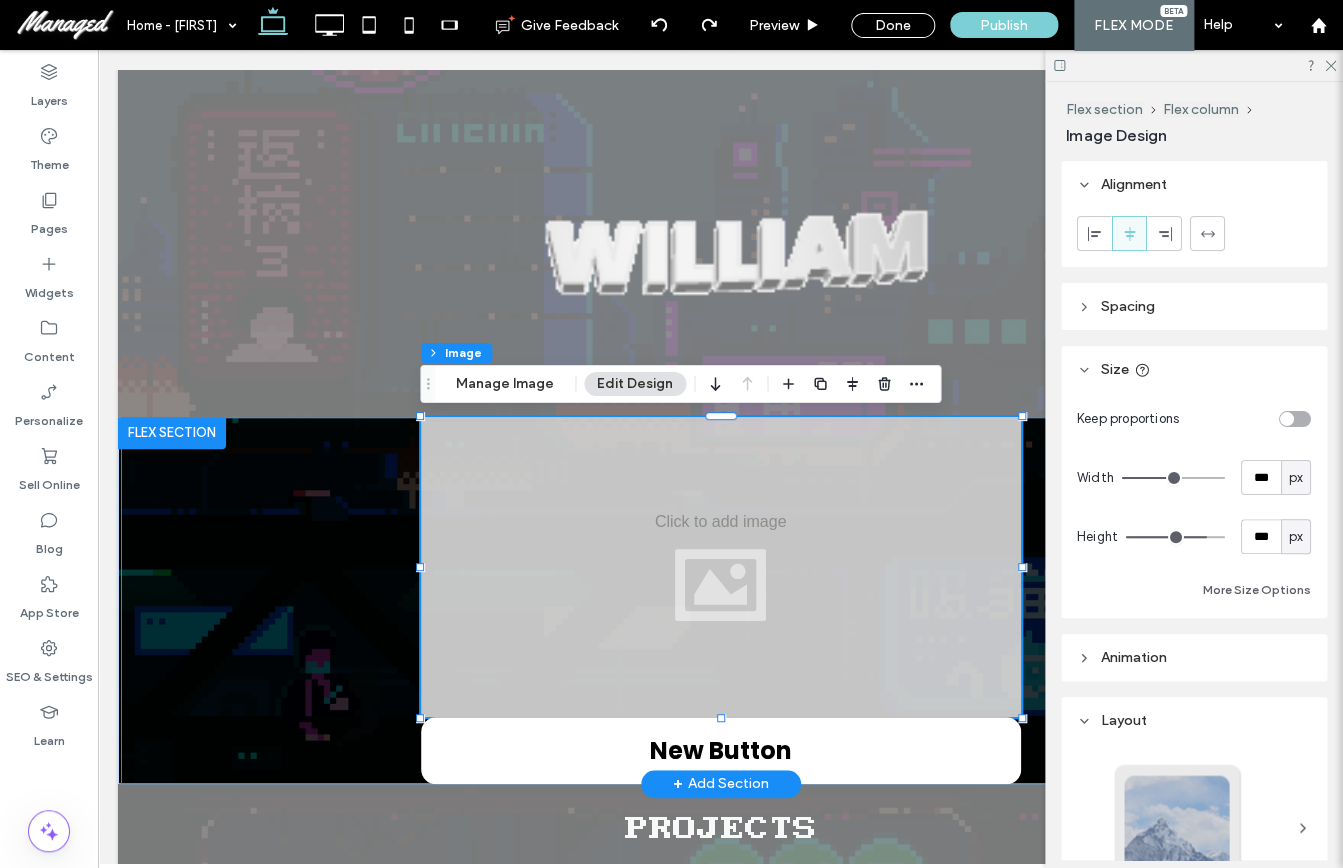 click on "New Button" at bounding box center (721, 600) 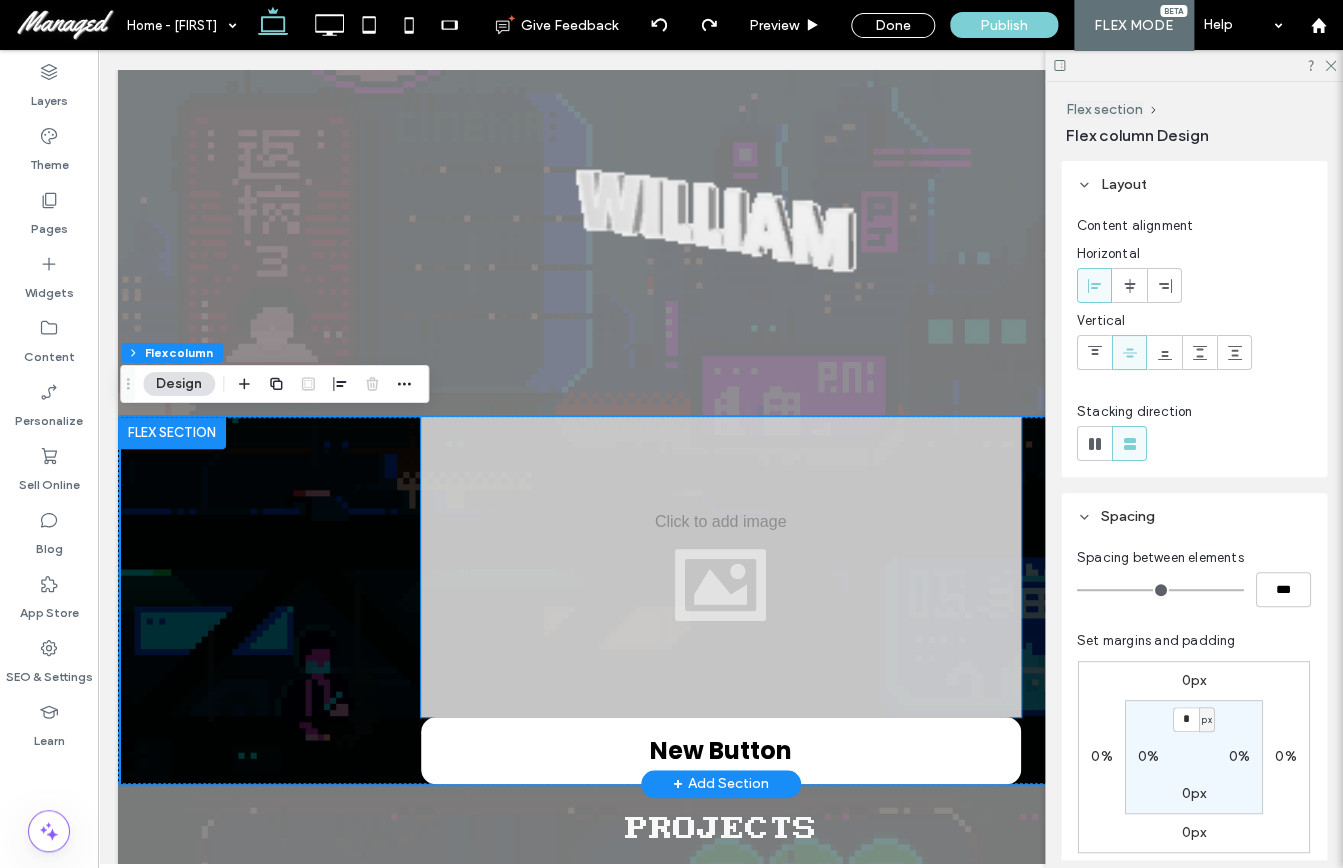 click at bounding box center [721, 567] 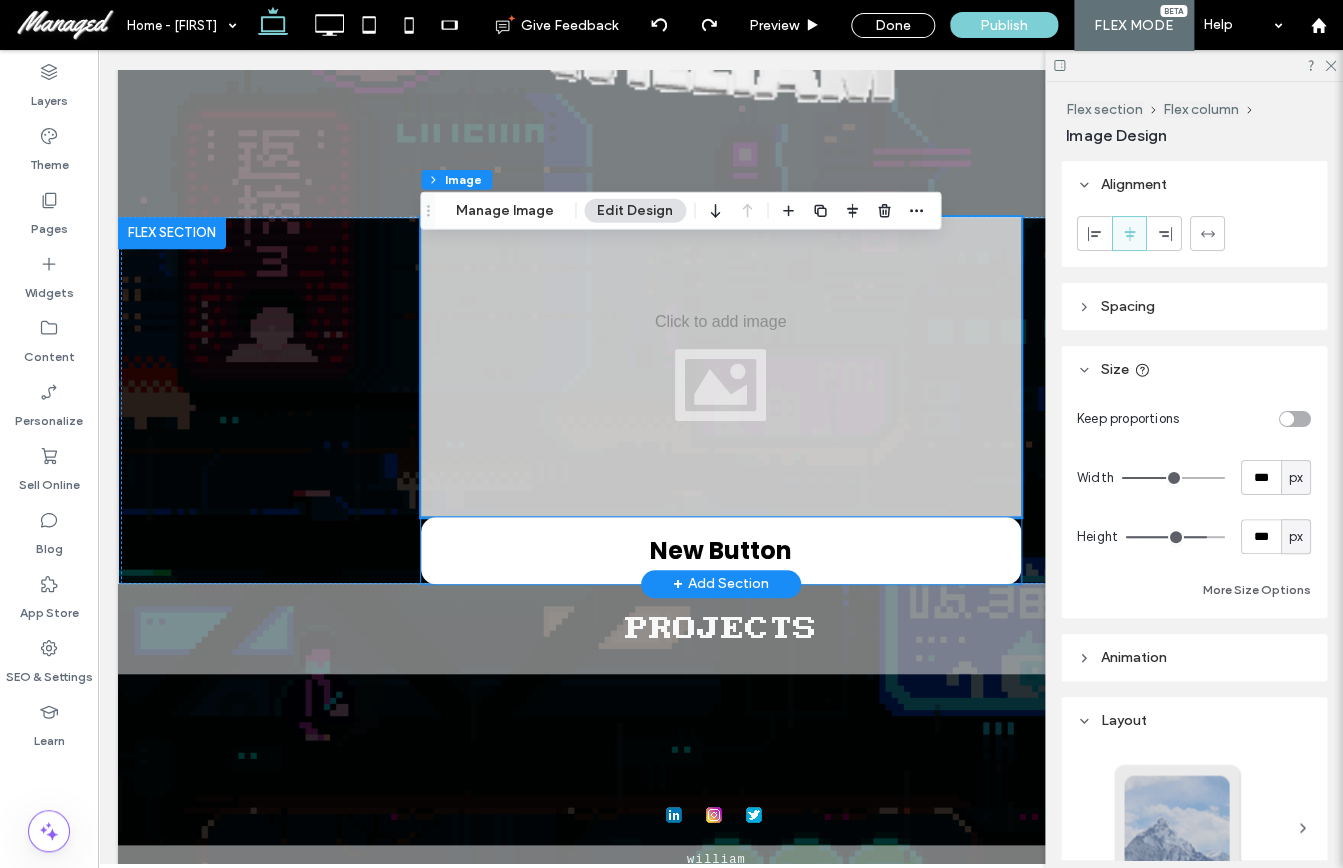 scroll, scrollTop: 243, scrollLeft: 0, axis: vertical 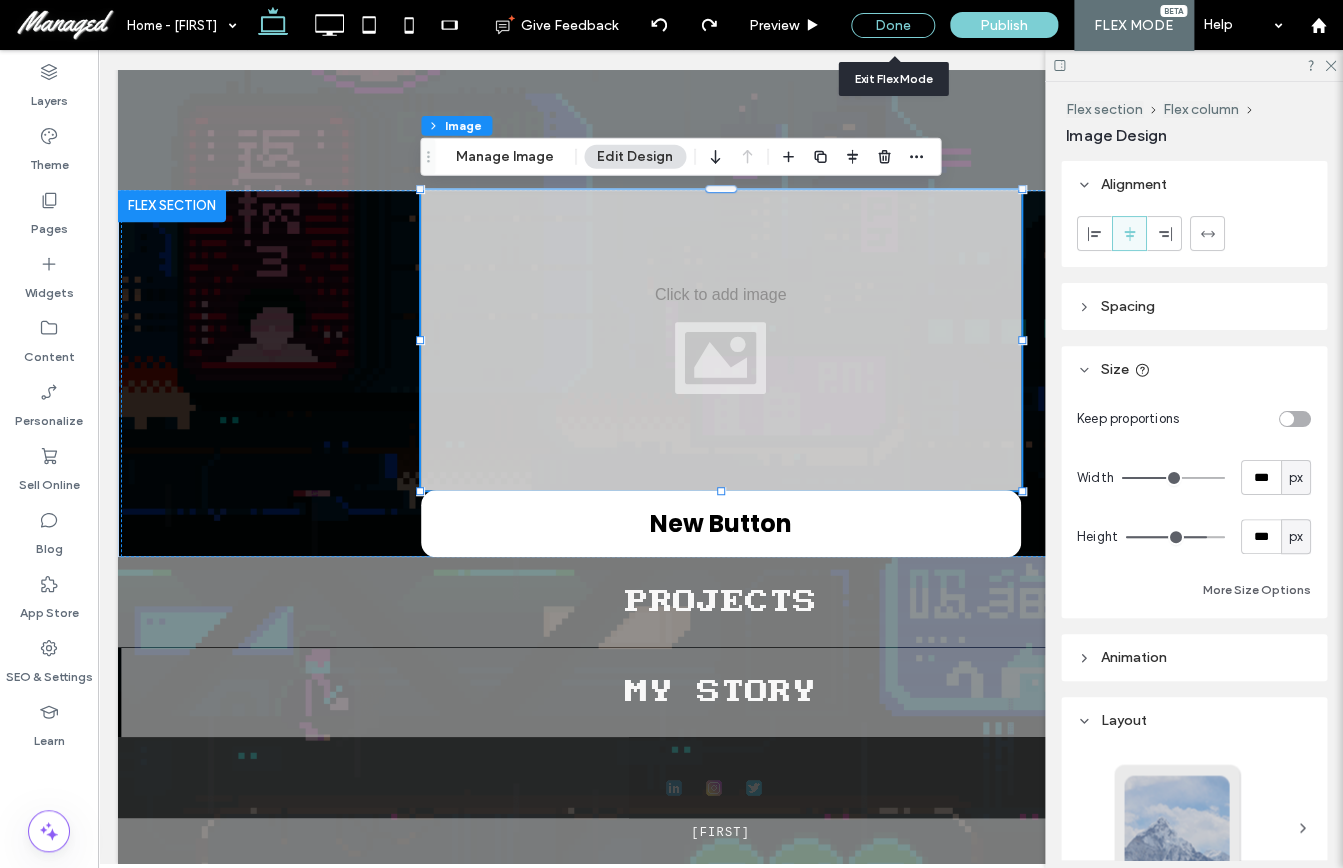 click on "Done" at bounding box center (893, 25) 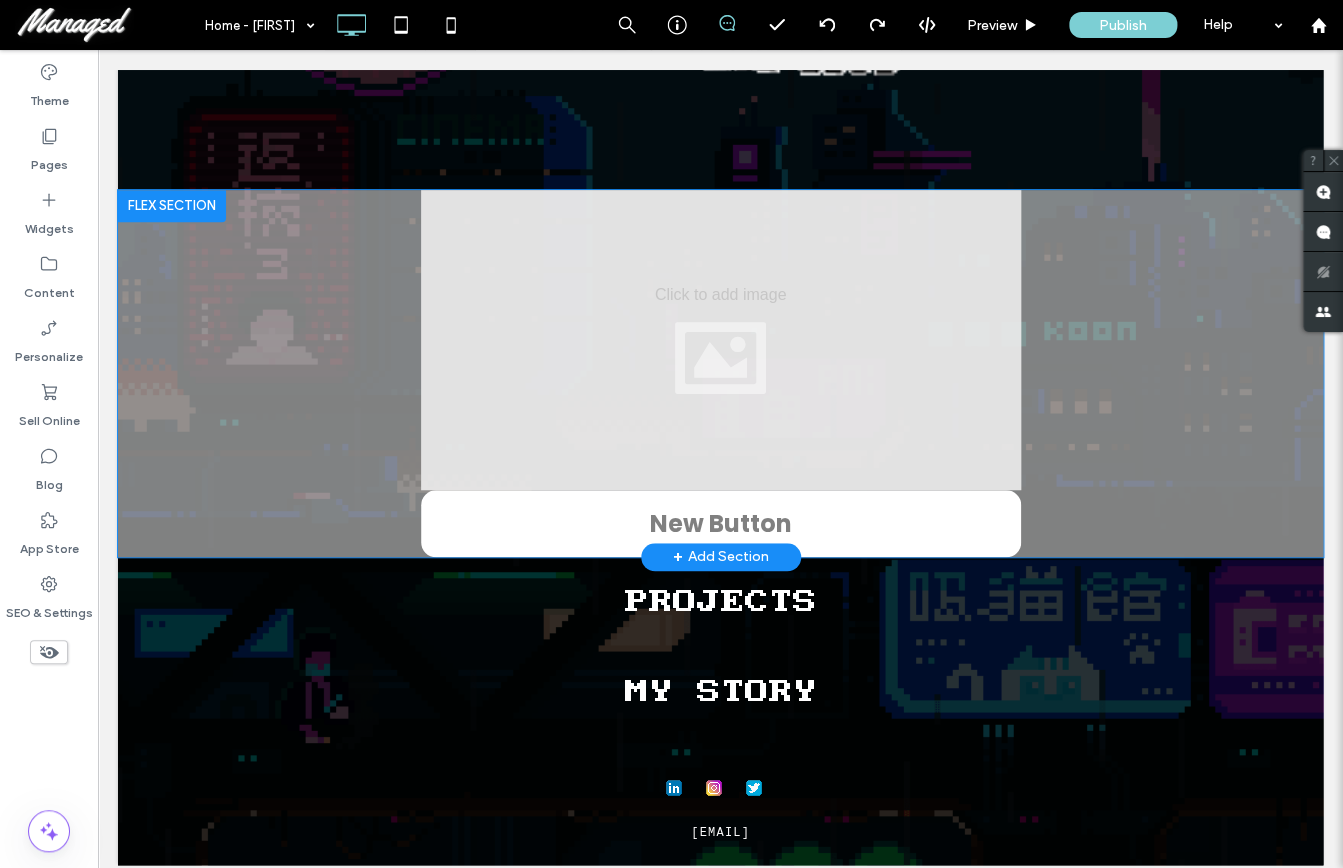 click on "+ Add Section" at bounding box center (721, 557) 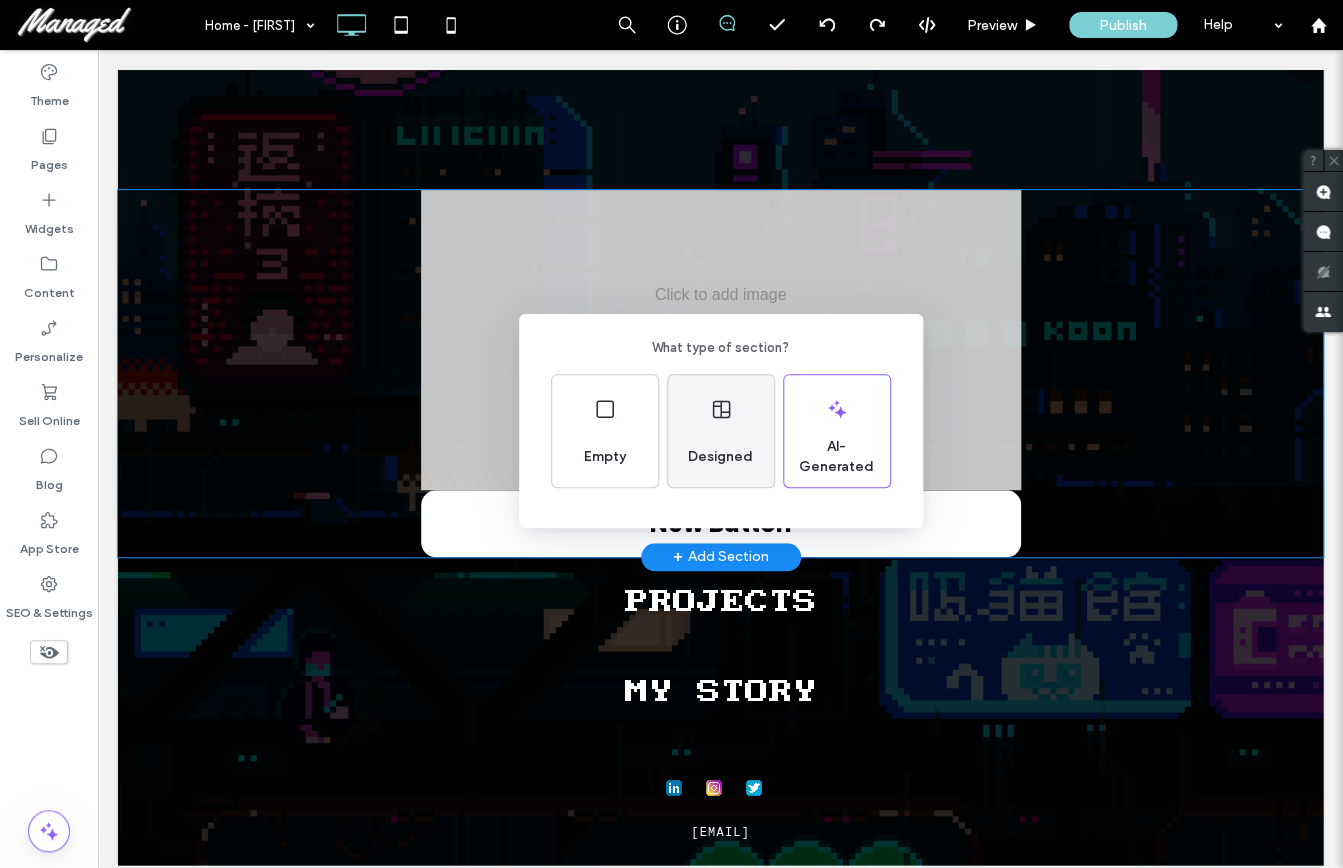 click on "Designed" at bounding box center [721, 431] 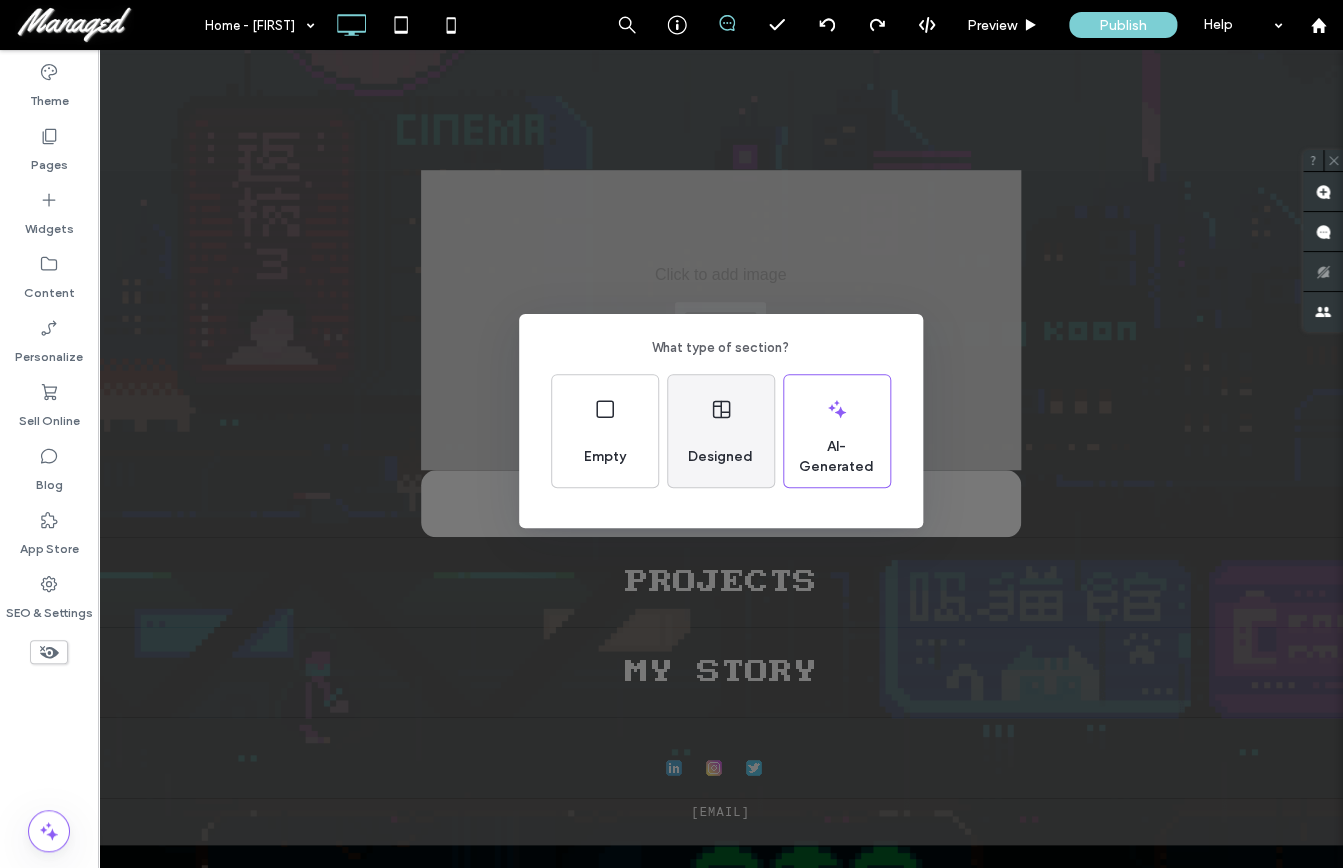 scroll, scrollTop: 0, scrollLeft: 0, axis: both 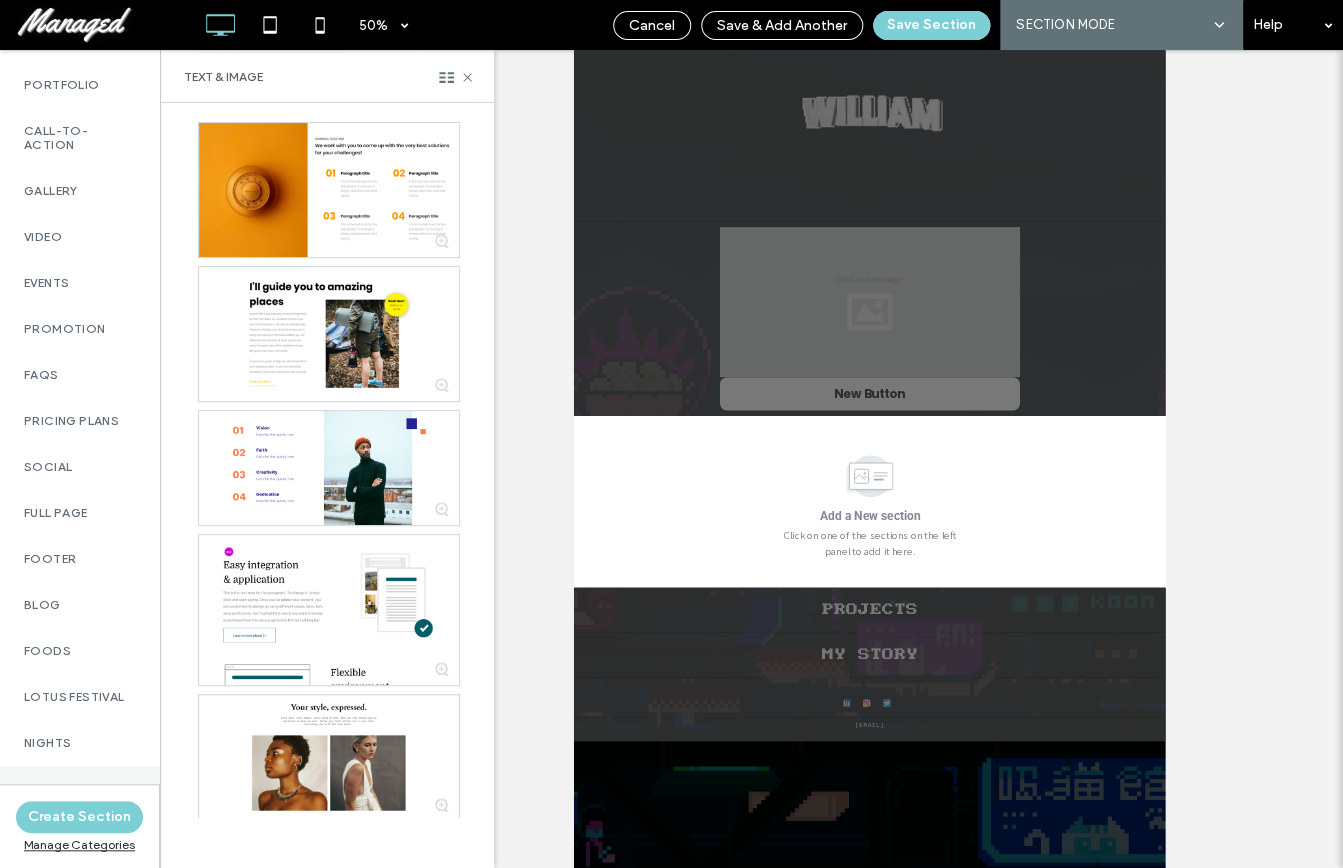 click on "Socials" at bounding box center [80, 789] 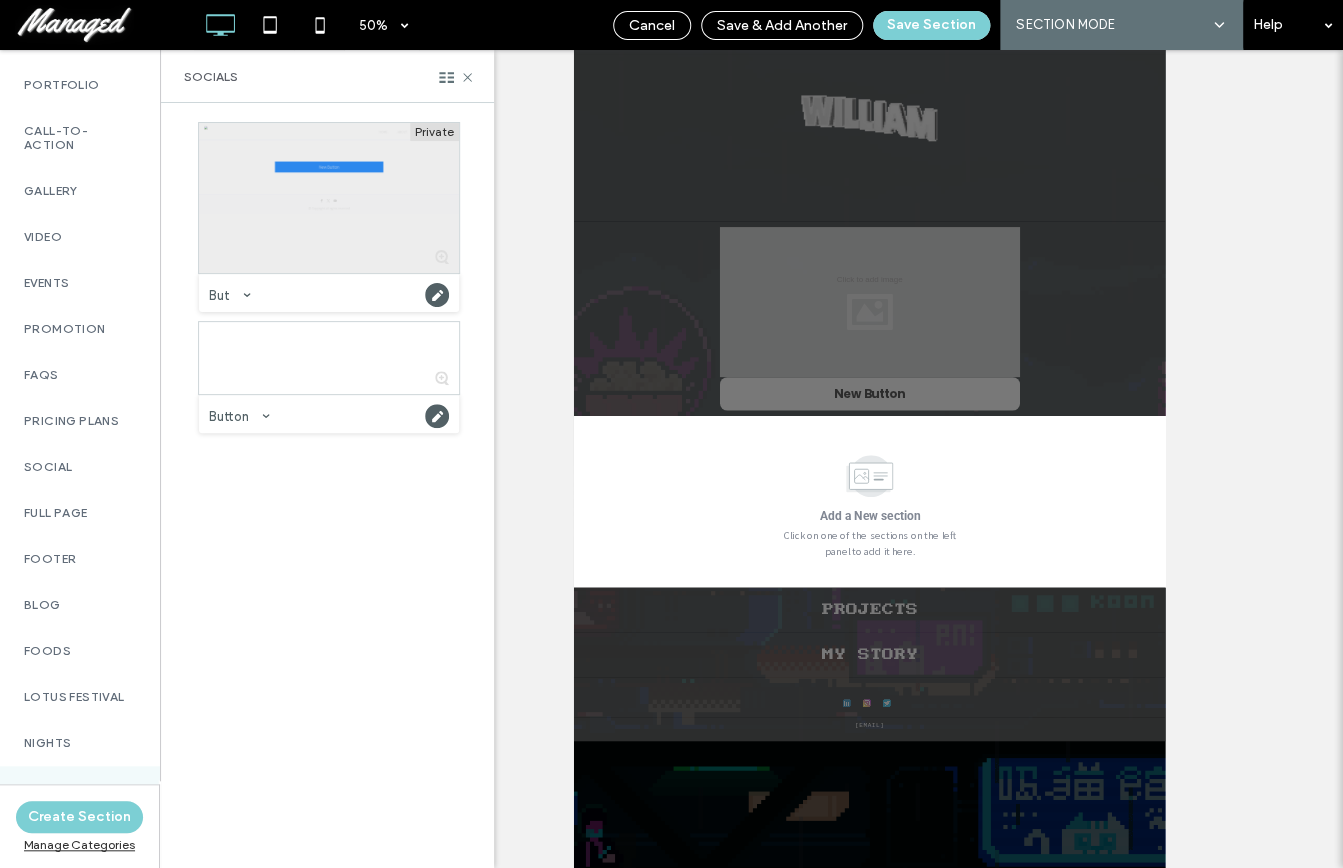 click at bounding box center [329, 198] 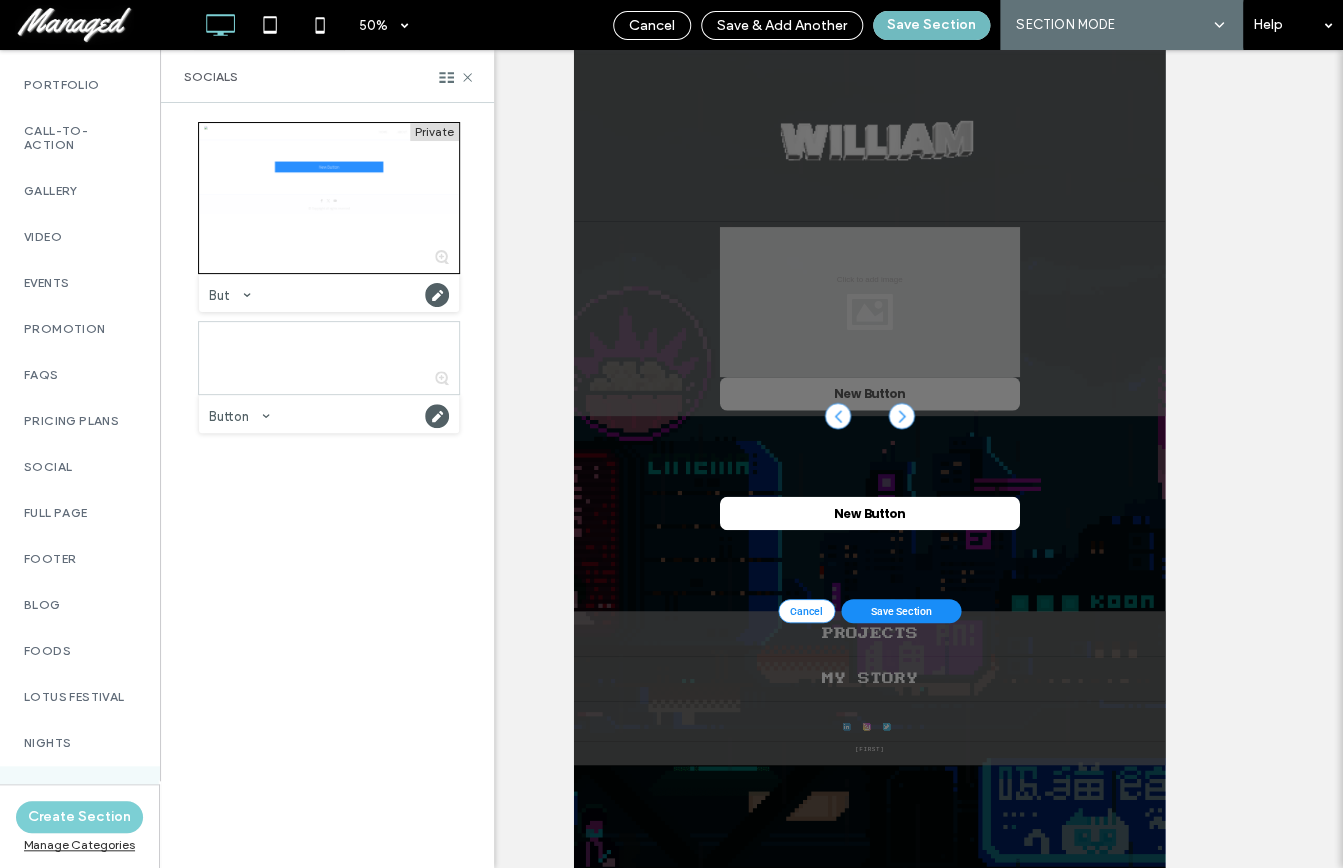 click on "Save Section" at bounding box center [931, 25] 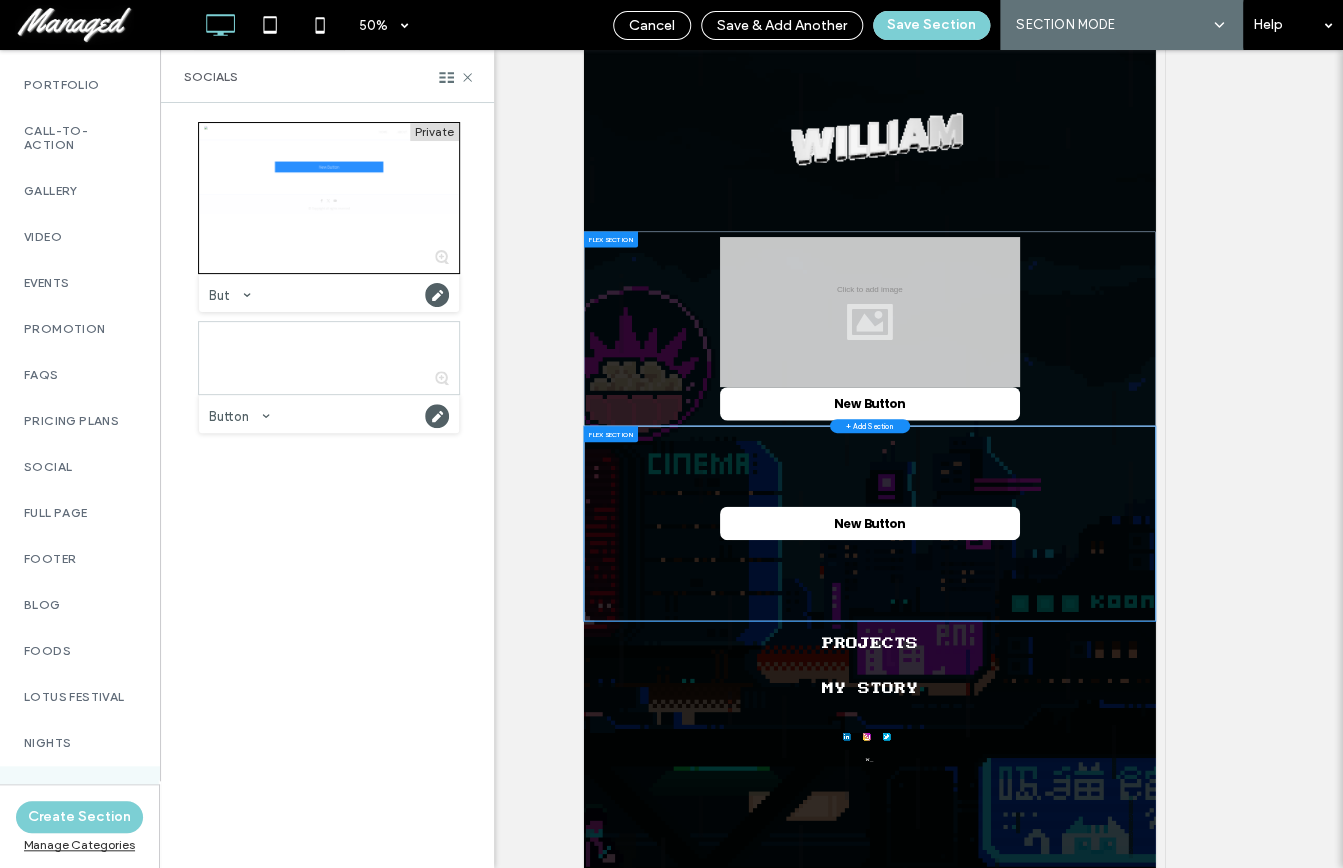 scroll, scrollTop: 0, scrollLeft: 0, axis: both 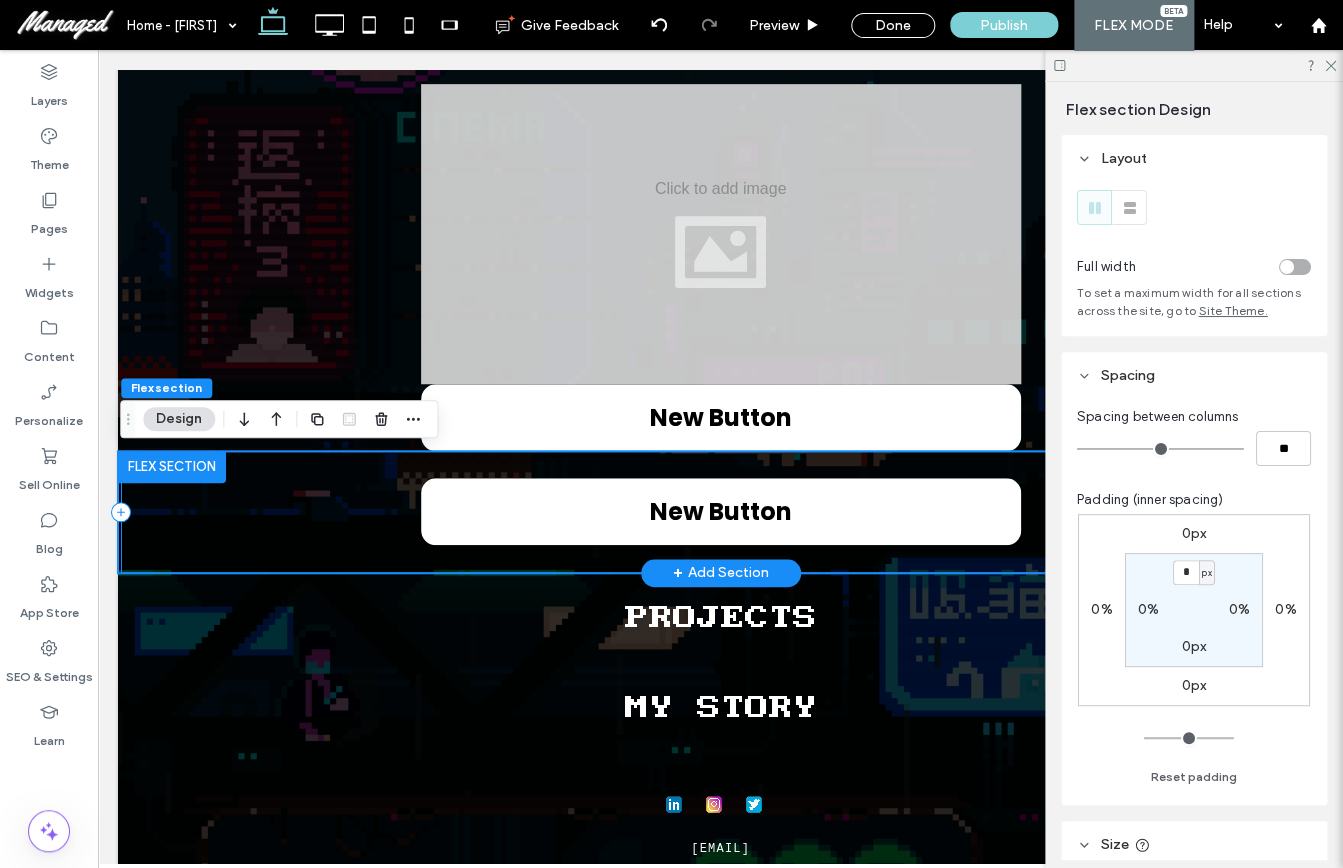 click on "New Button" at bounding box center (721, 512) 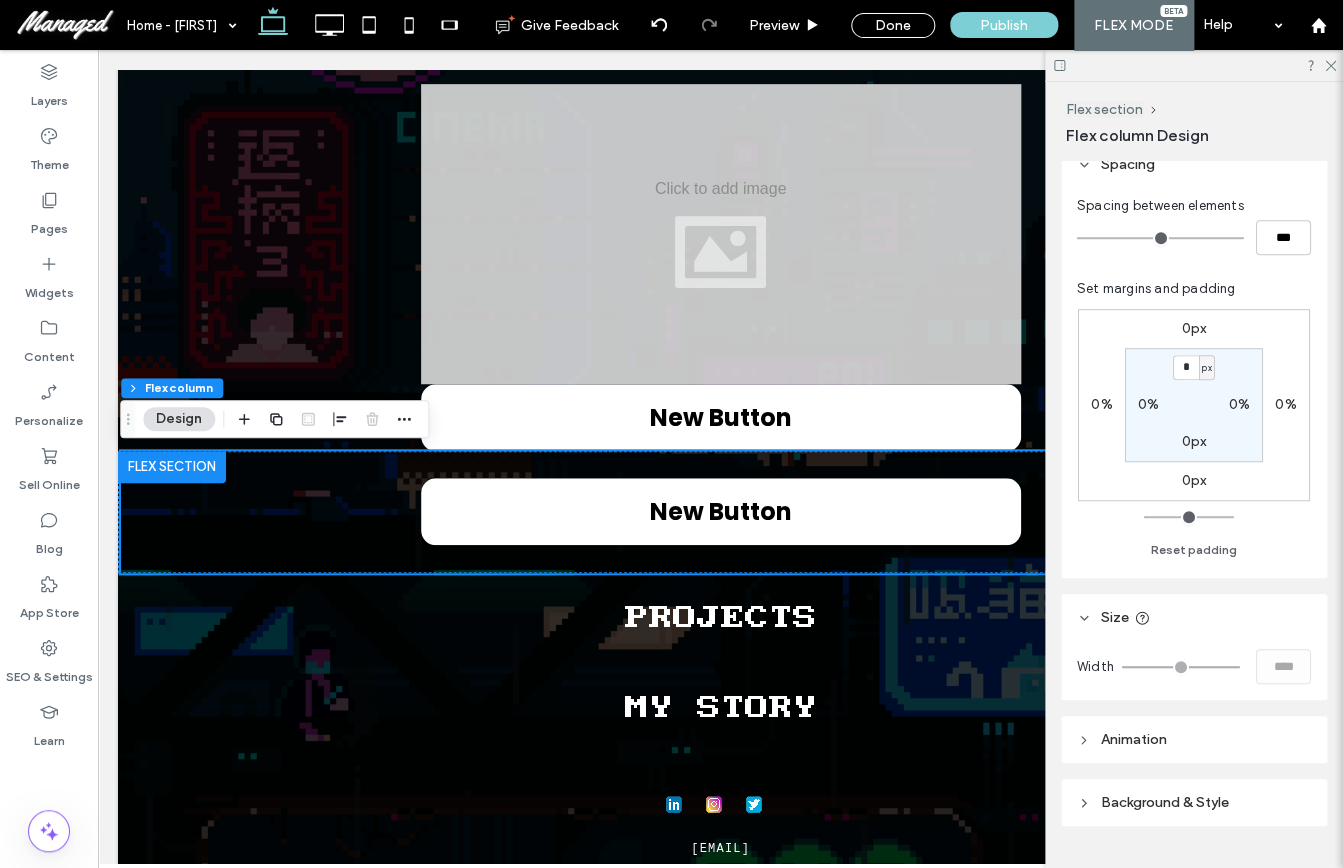scroll, scrollTop: 401, scrollLeft: 0, axis: vertical 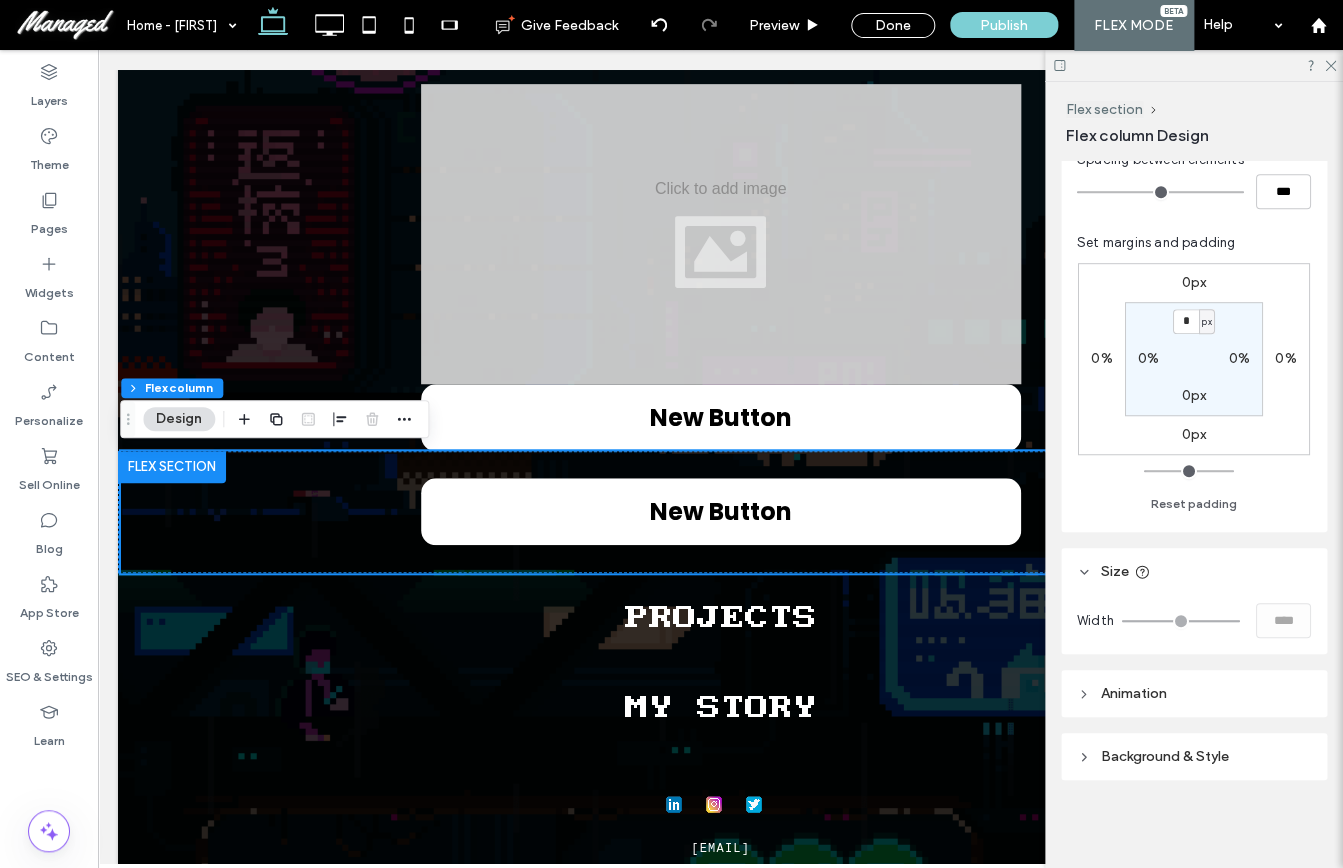 click on "Animation" at bounding box center (1194, 693) 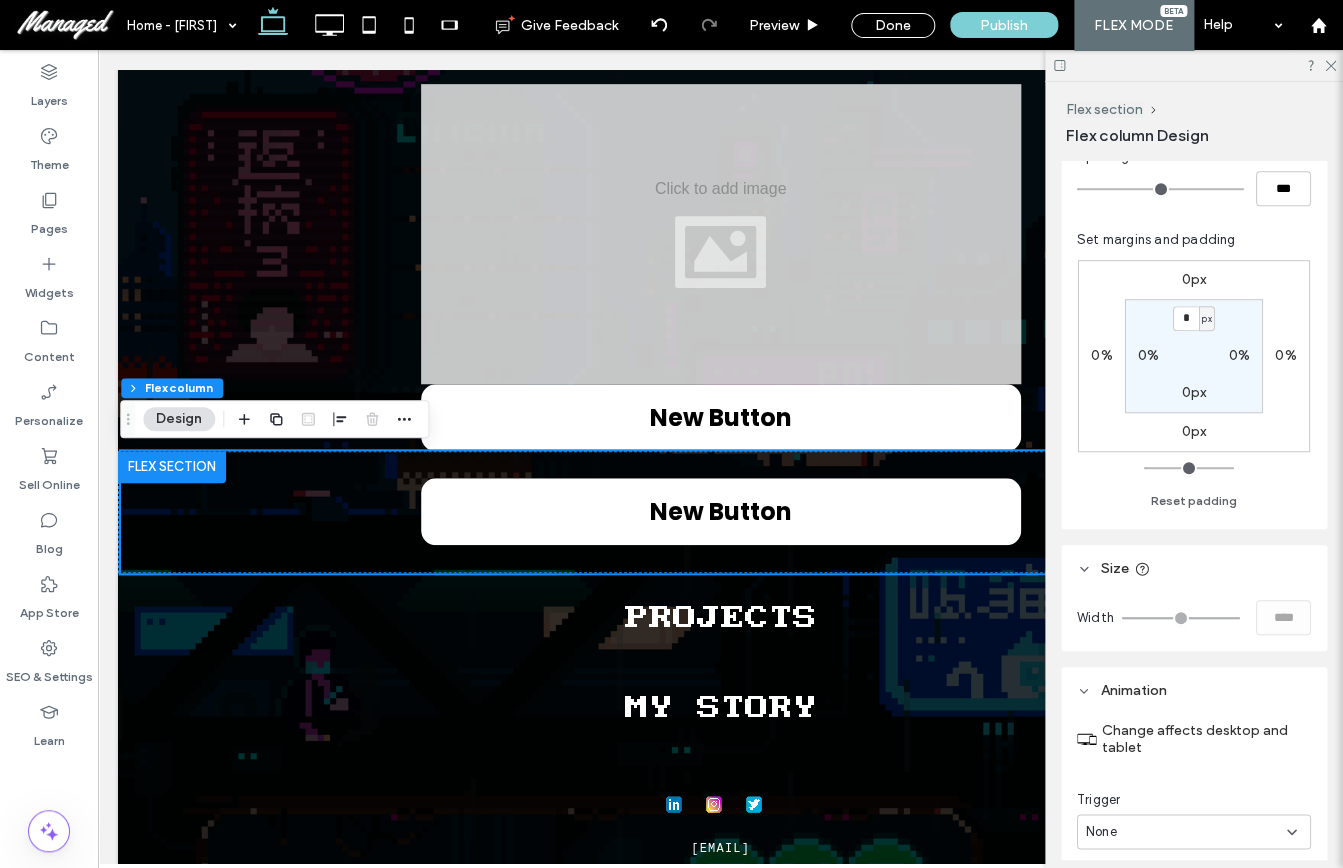click on "Animation" at bounding box center (1134, 690) 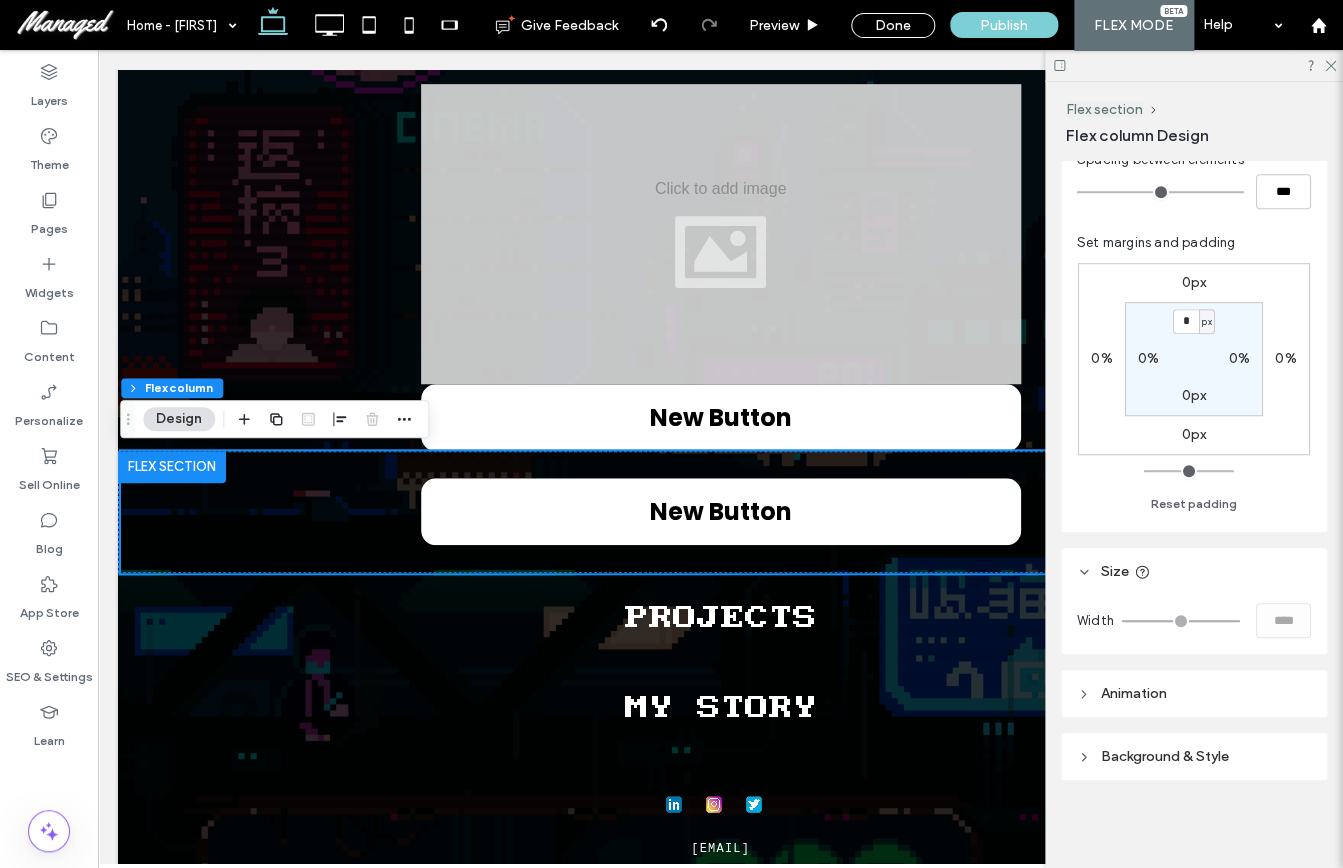 click on "0px" at bounding box center (1194, 434) 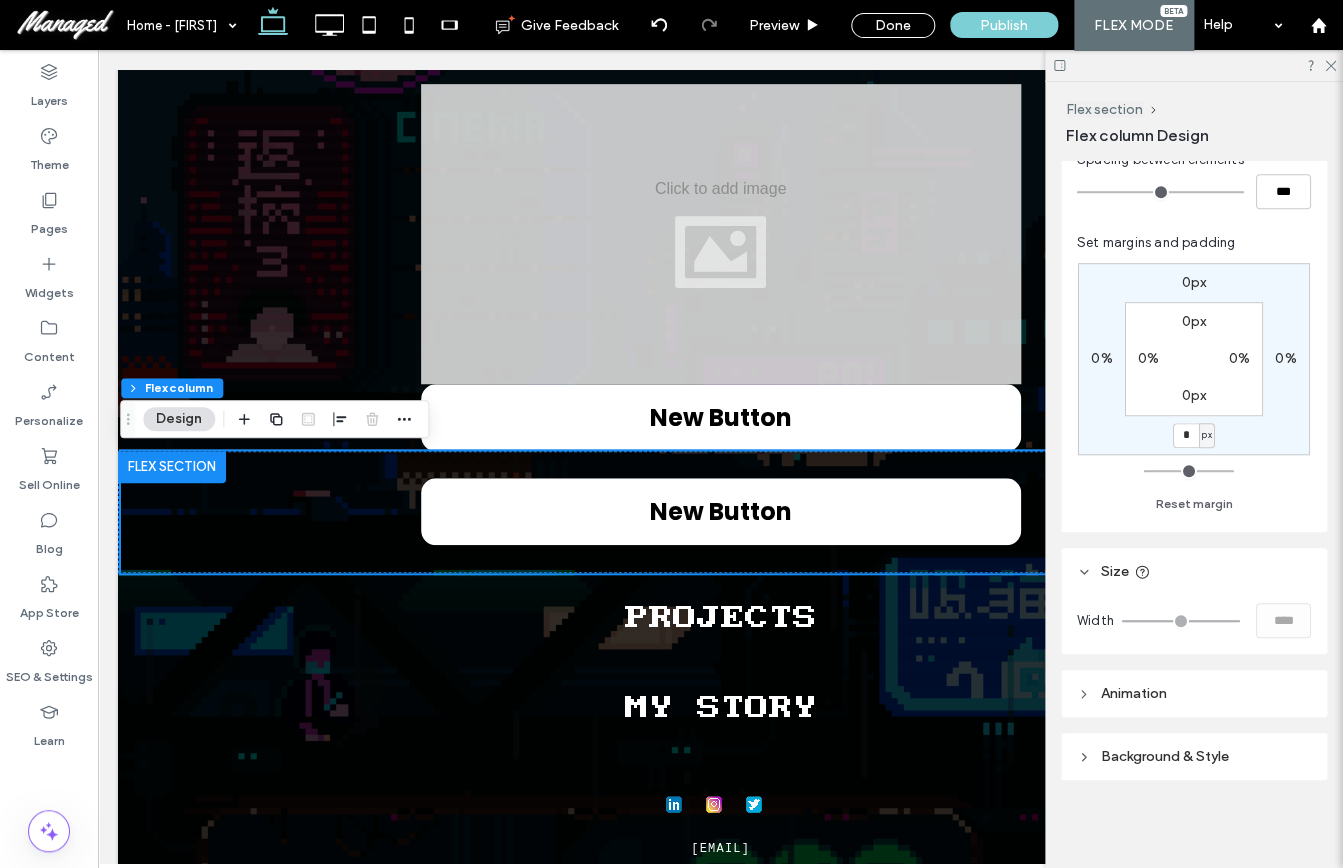 click on "px" at bounding box center (1206, 435) 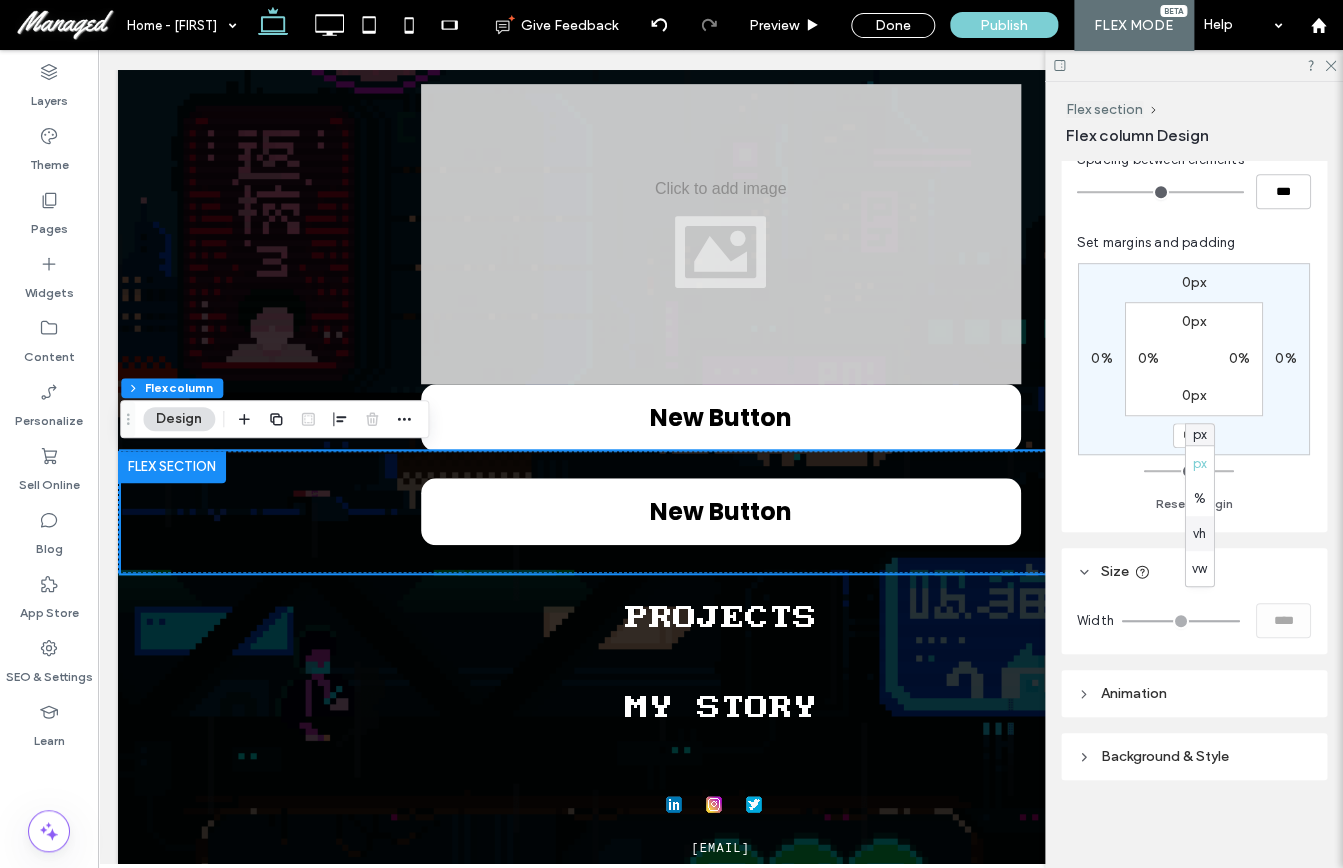 click on "vh" at bounding box center [1199, 534] 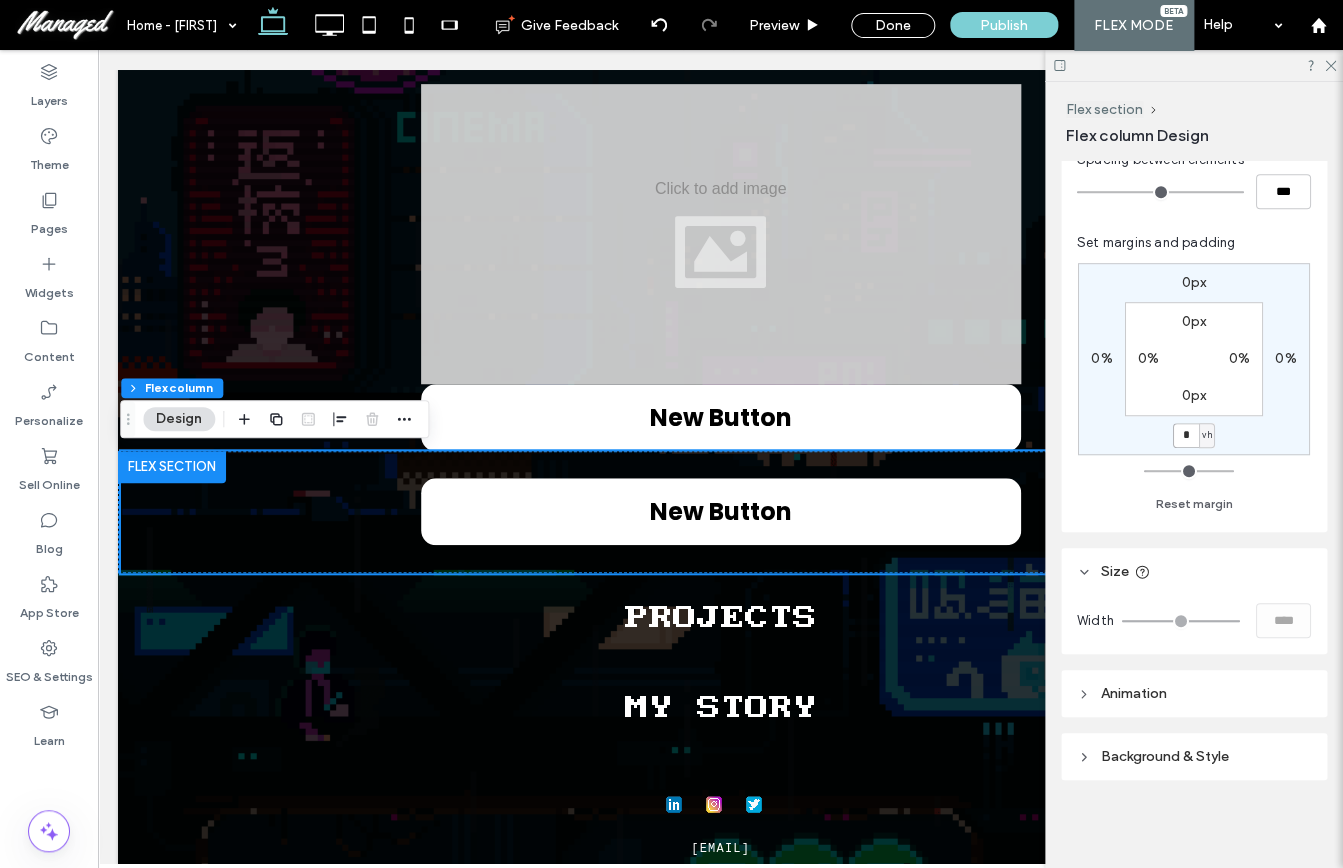 click on "*" at bounding box center [1186, 435] 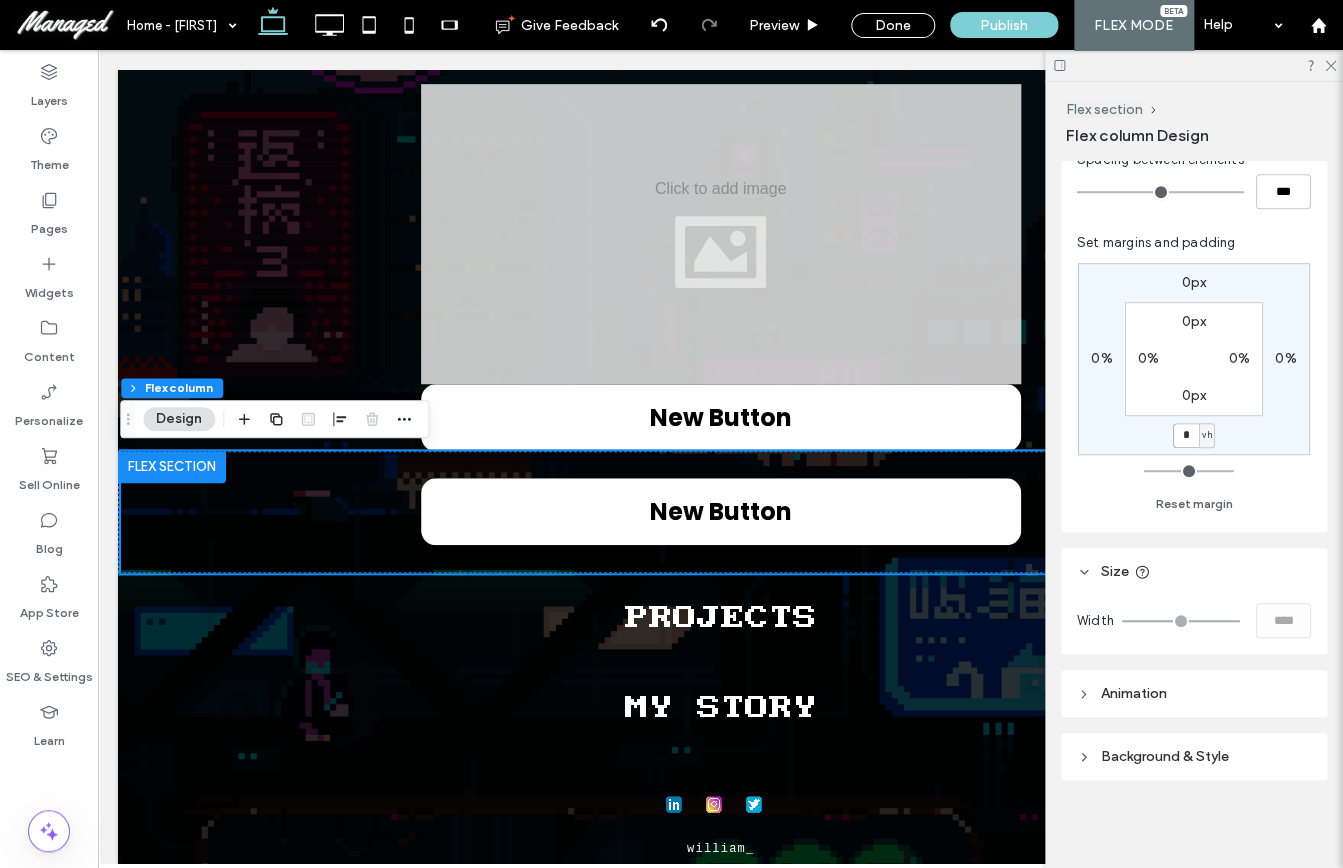 type on "*" 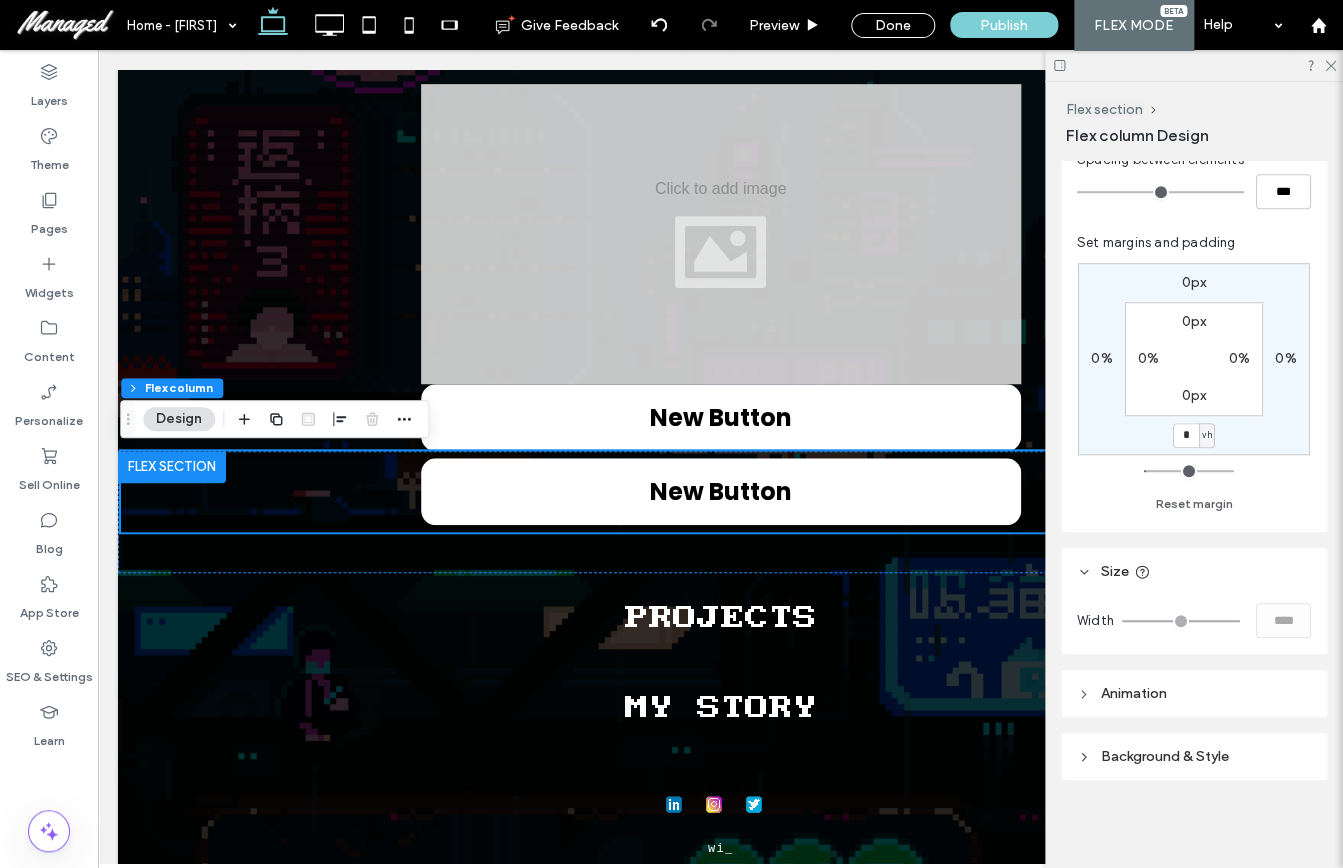 click on "0px 0% * vh 0% 0px 0% 0px 0%" at bounding box center (1194, 359) 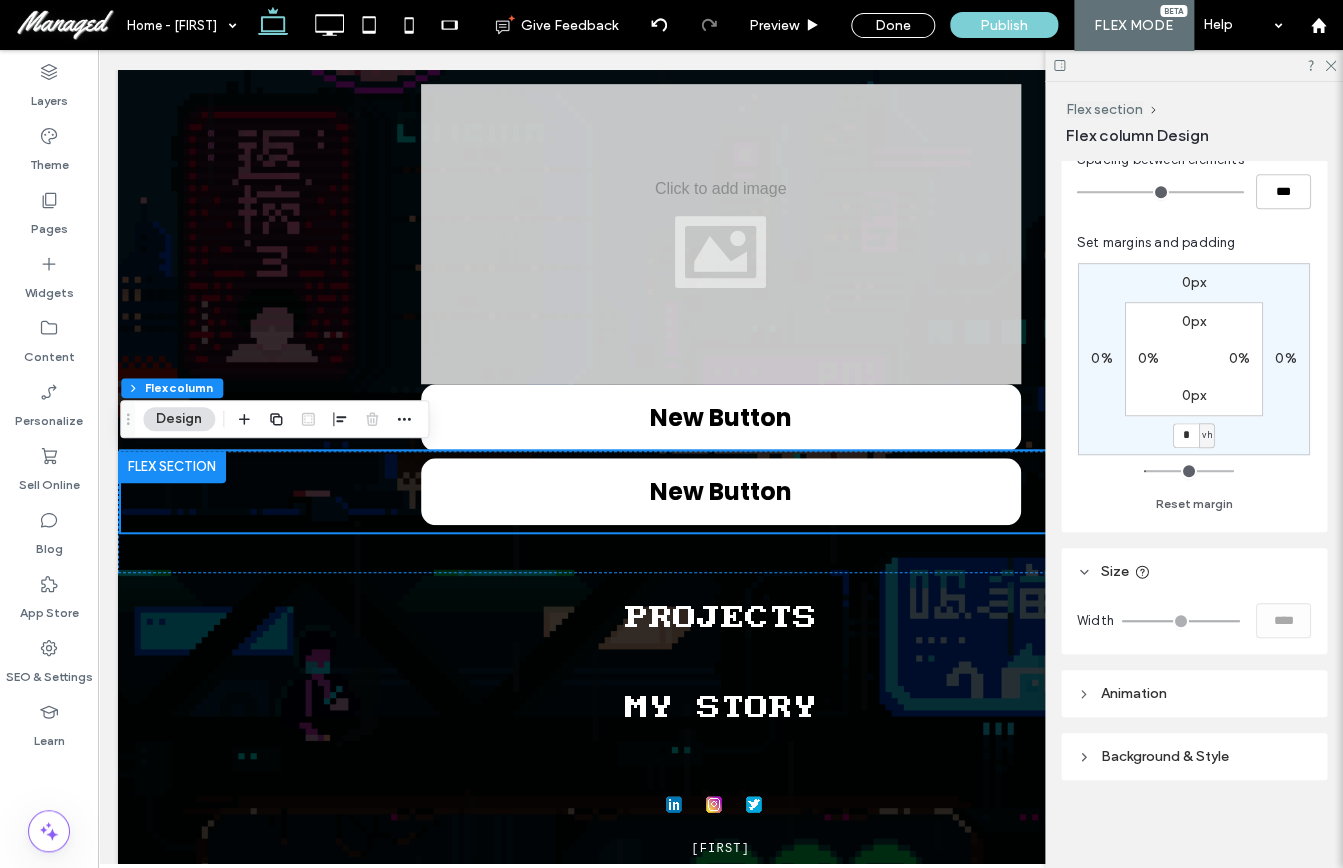 click on "0px" at bounding box center [1194, 282] 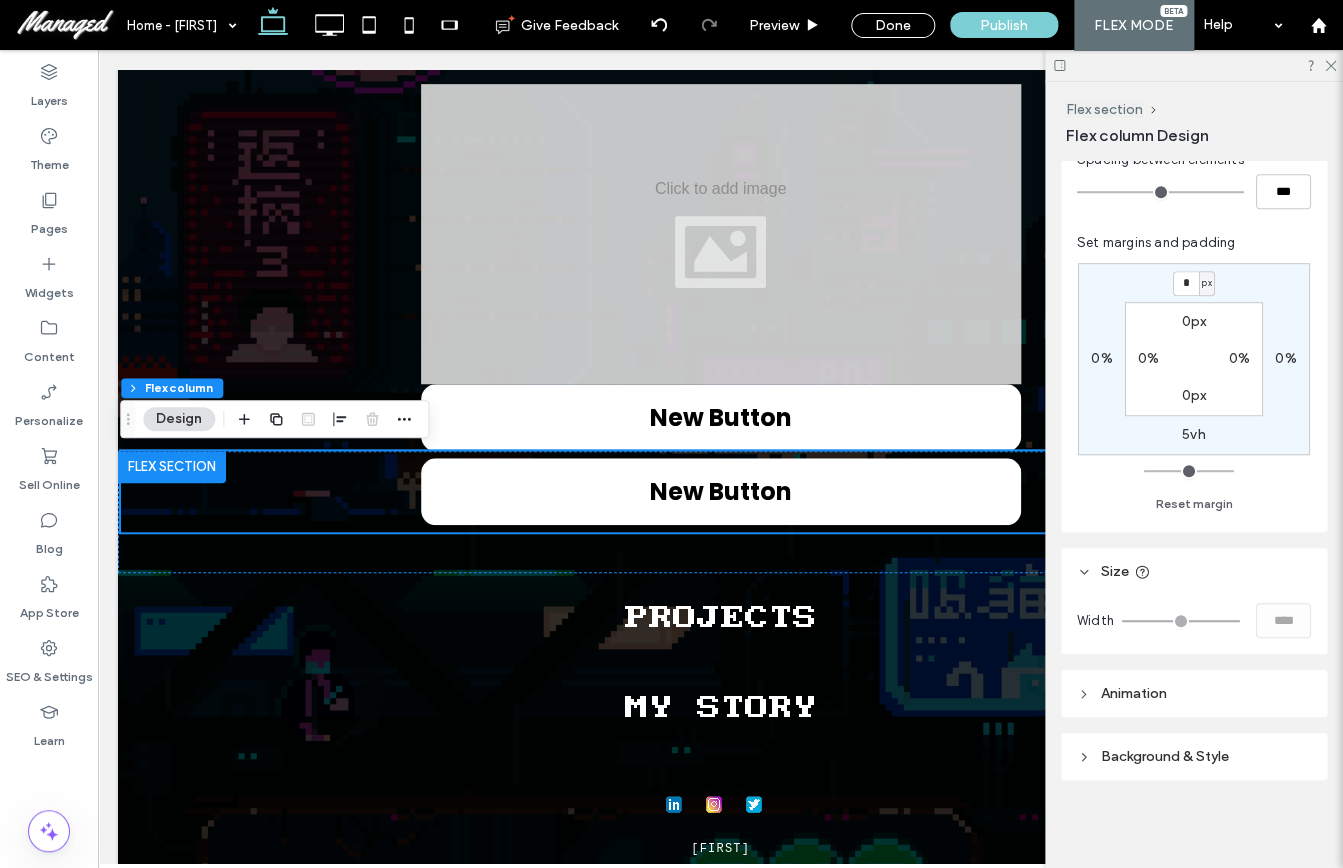 type on "*" 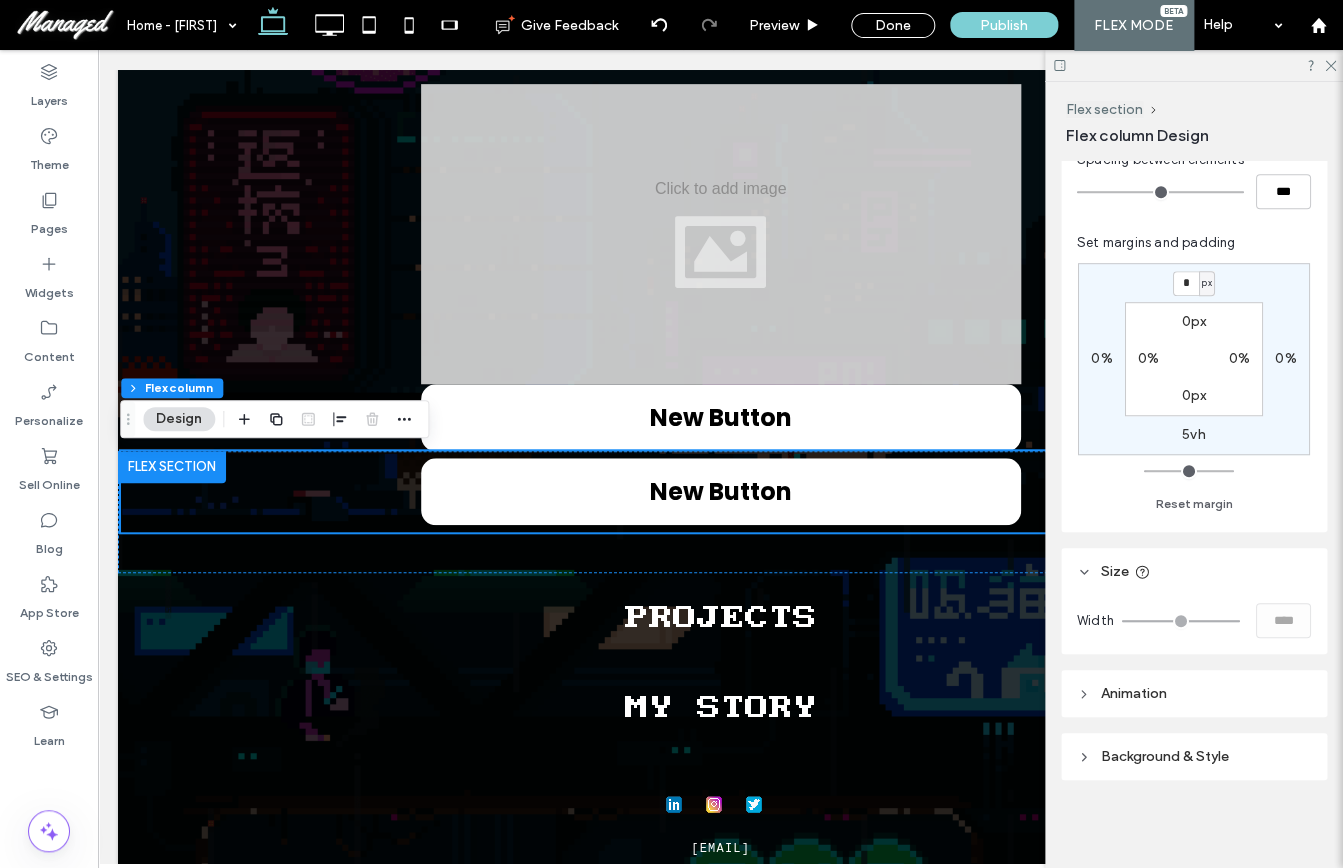 type on "*" 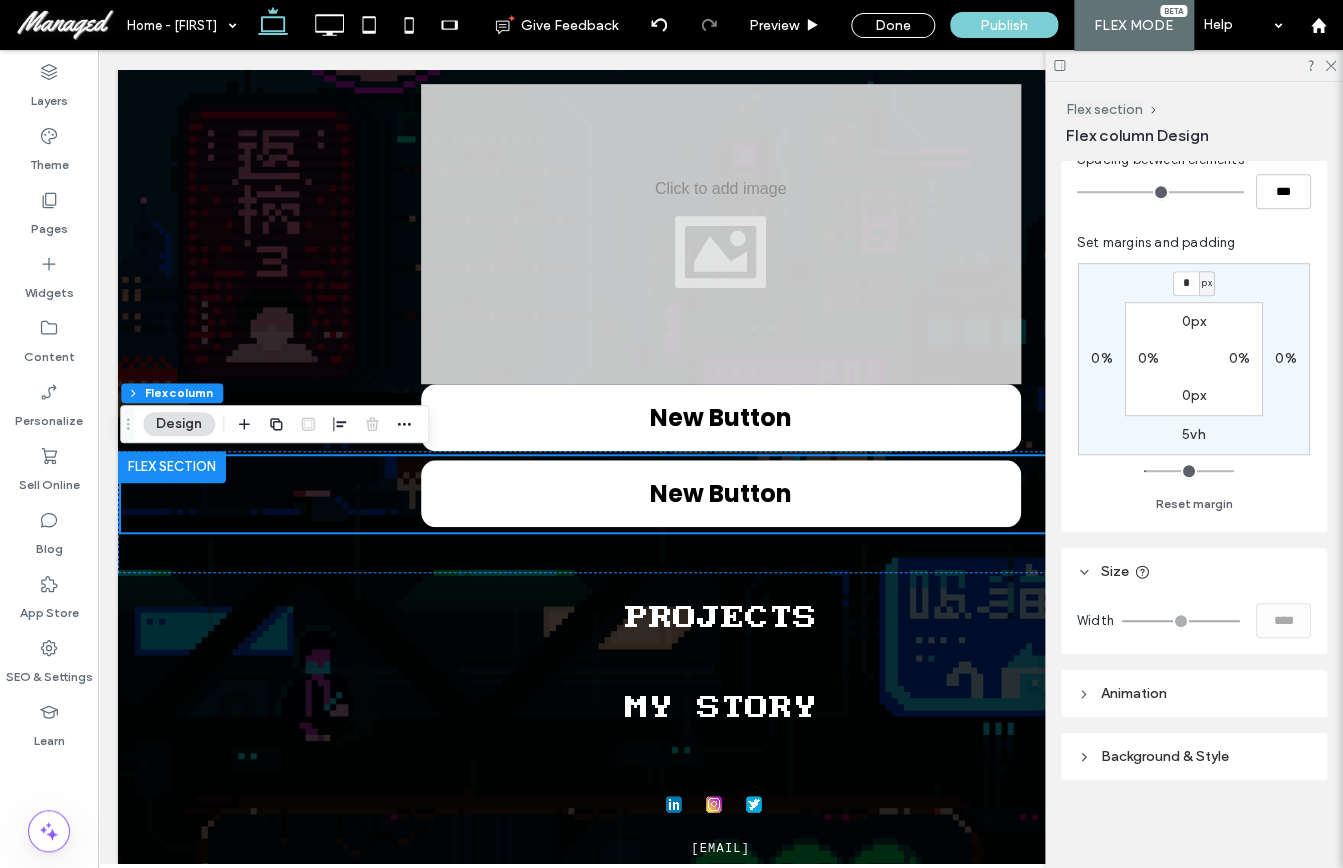 click on "px" at bounding box center (1206, 283) 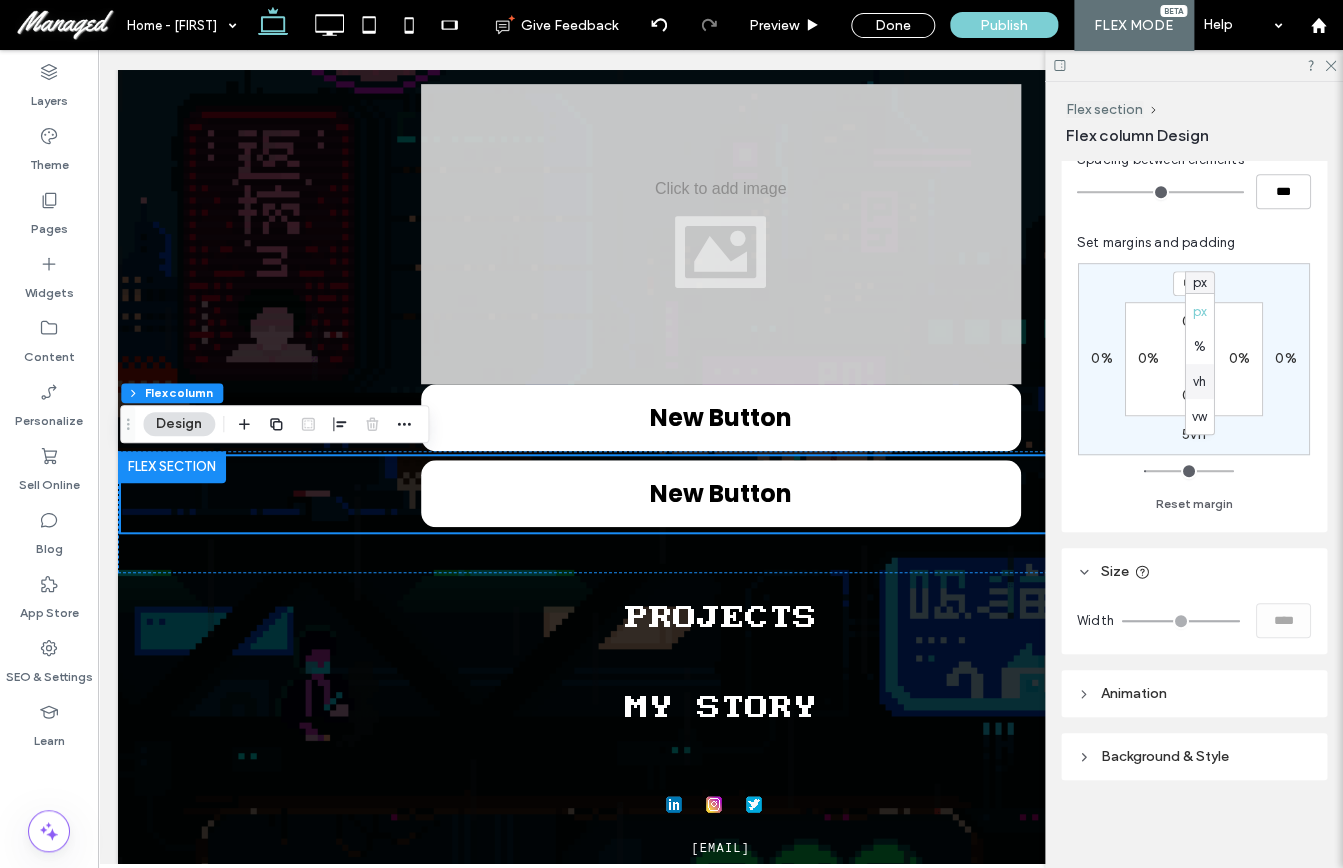 click on "vh" at bounding box center [1199, 382] 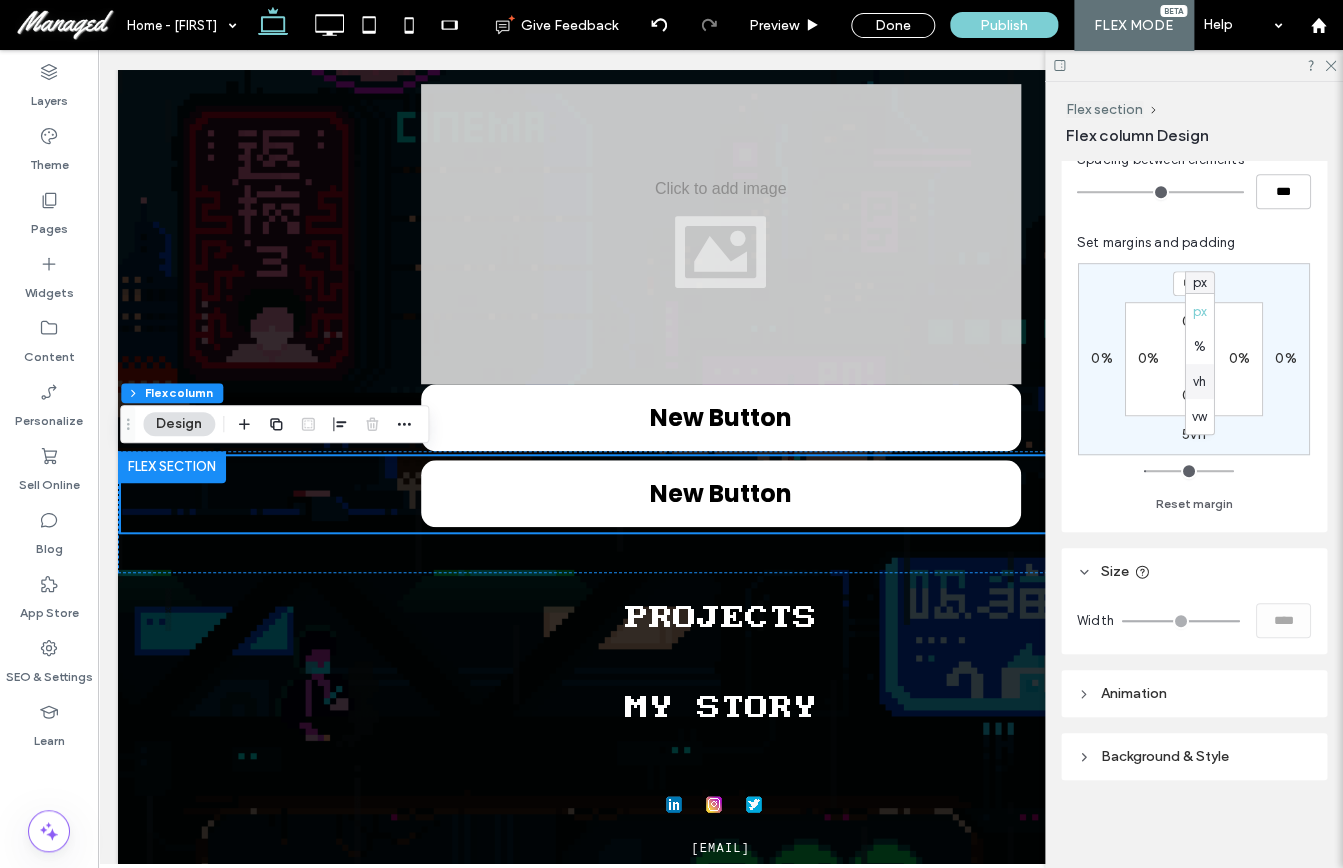 type on "*" 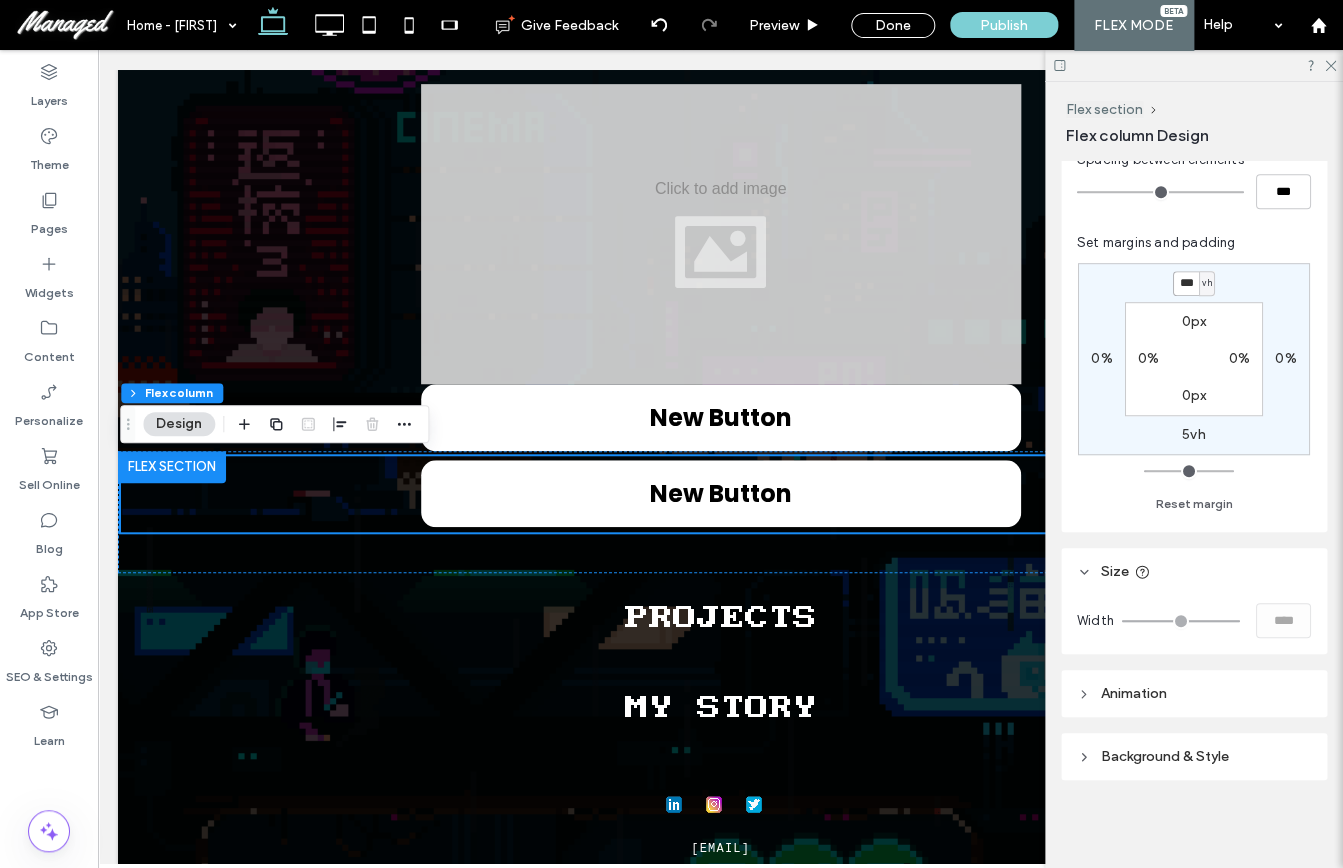 click on "***" at bounding box center (1186, 283) 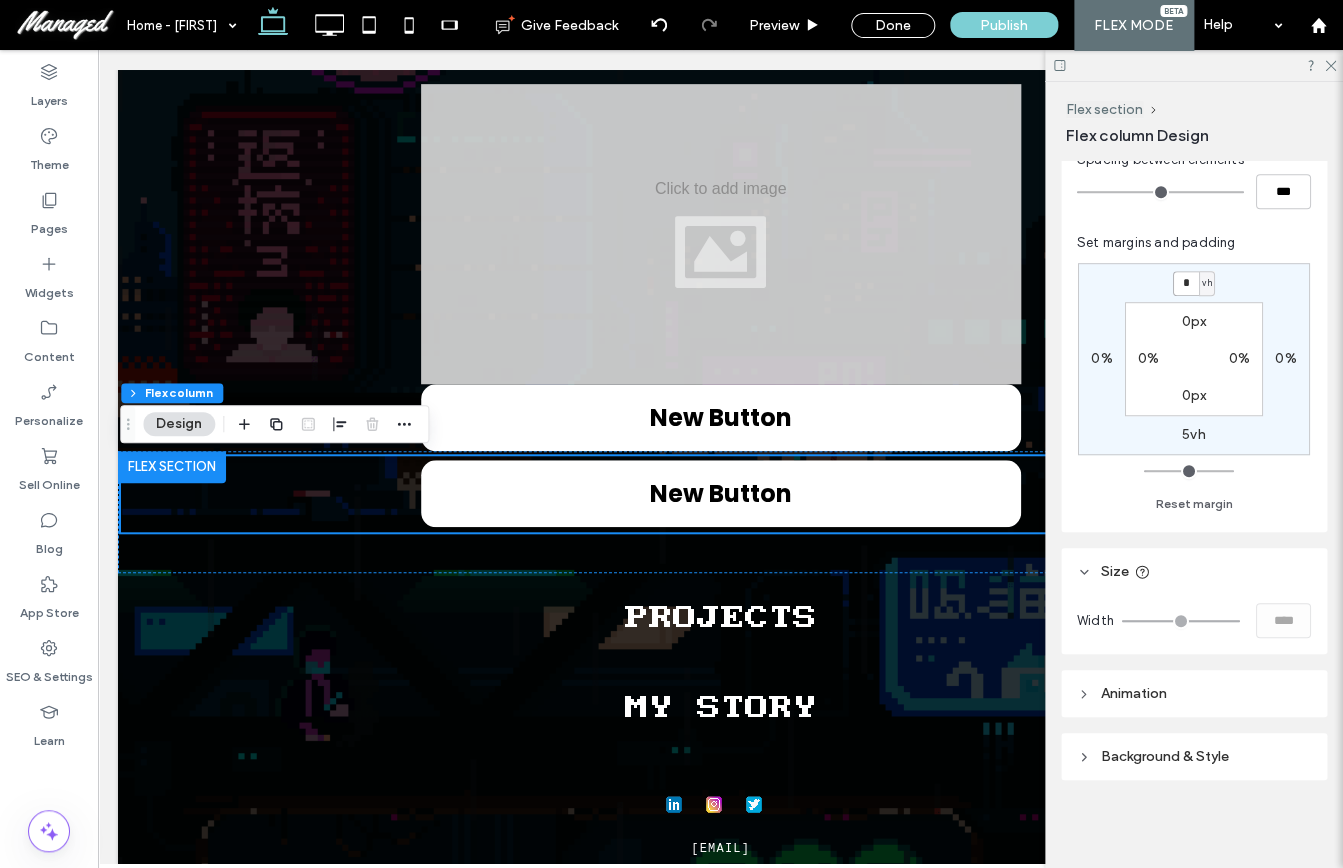 type on "*" 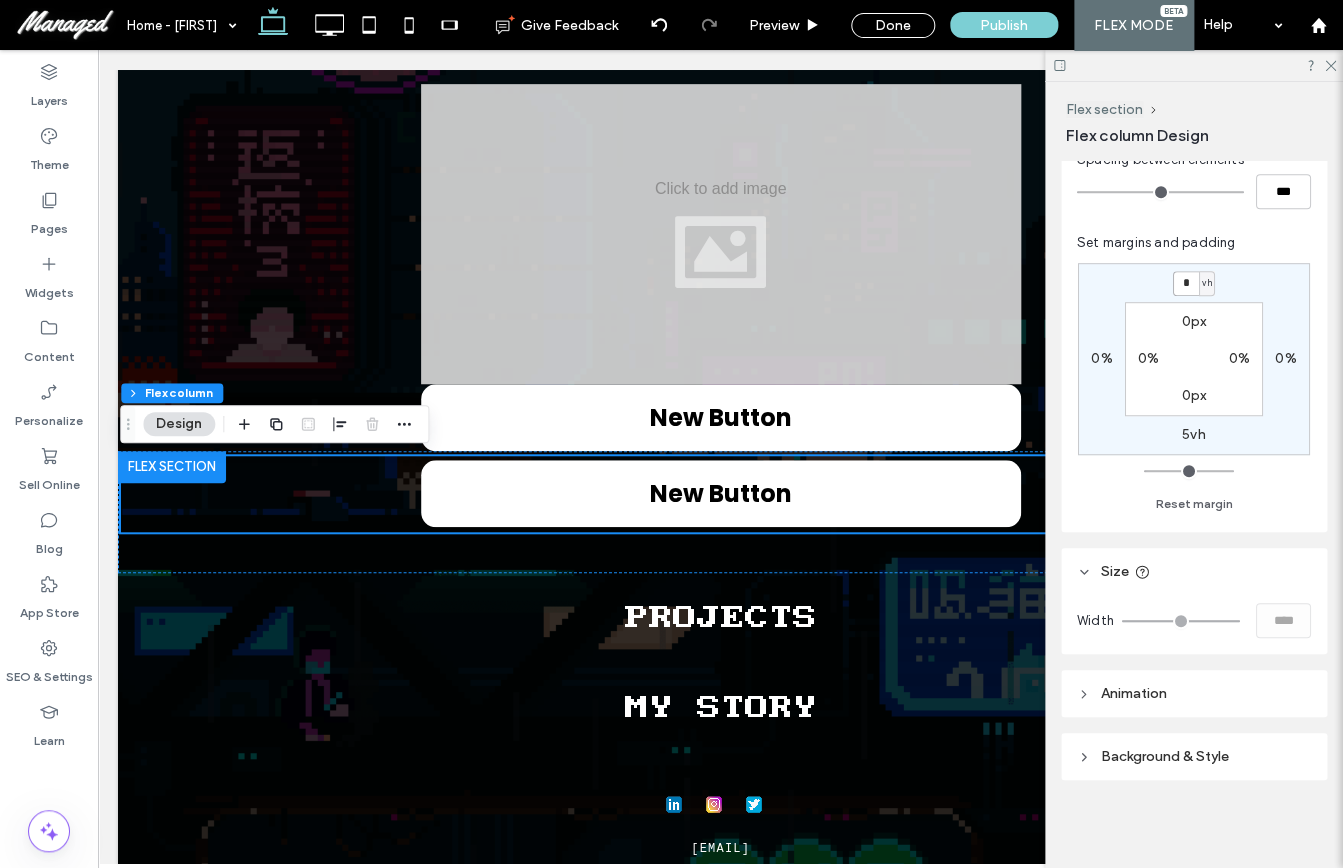 type on "*" 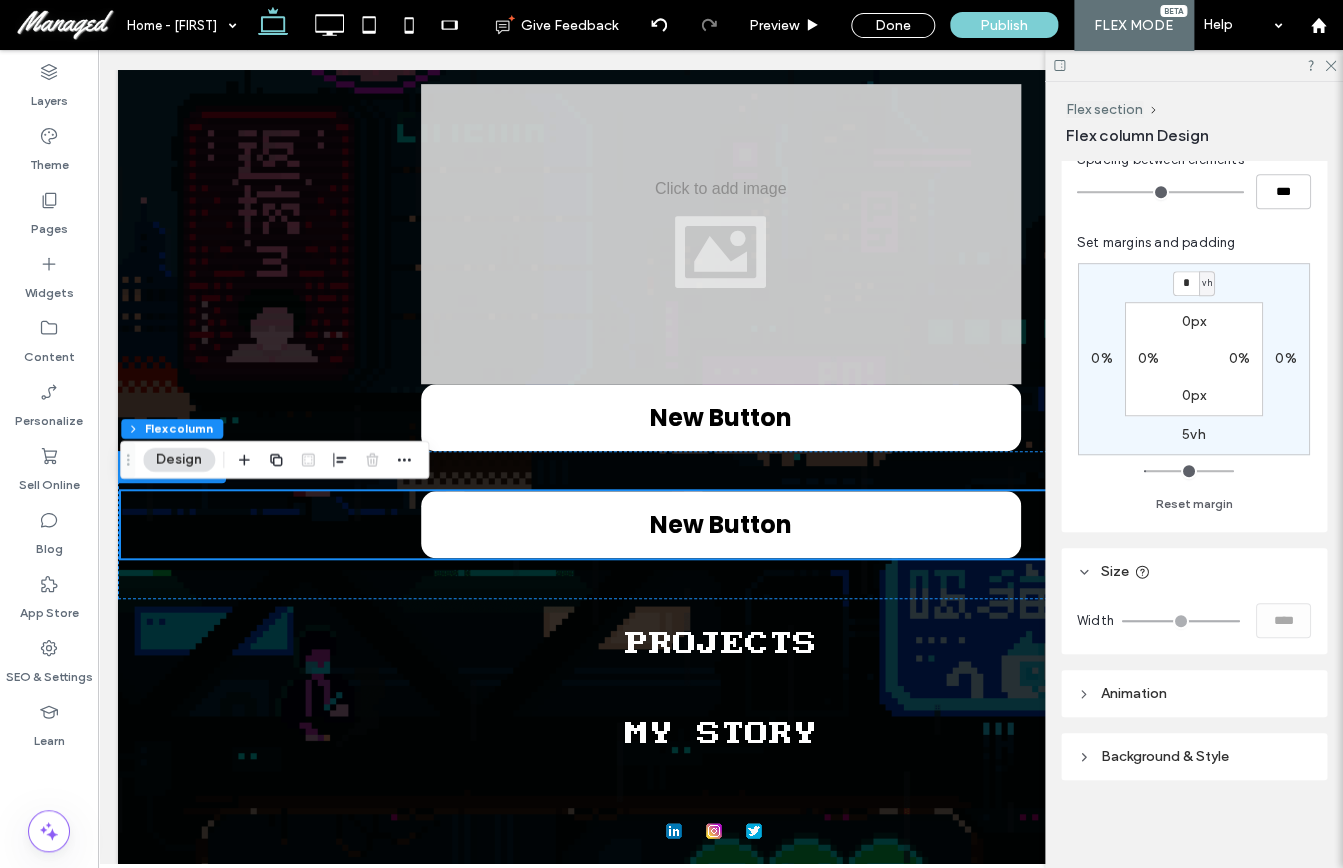 click on "5vh" at bounding box center [1194, 434] 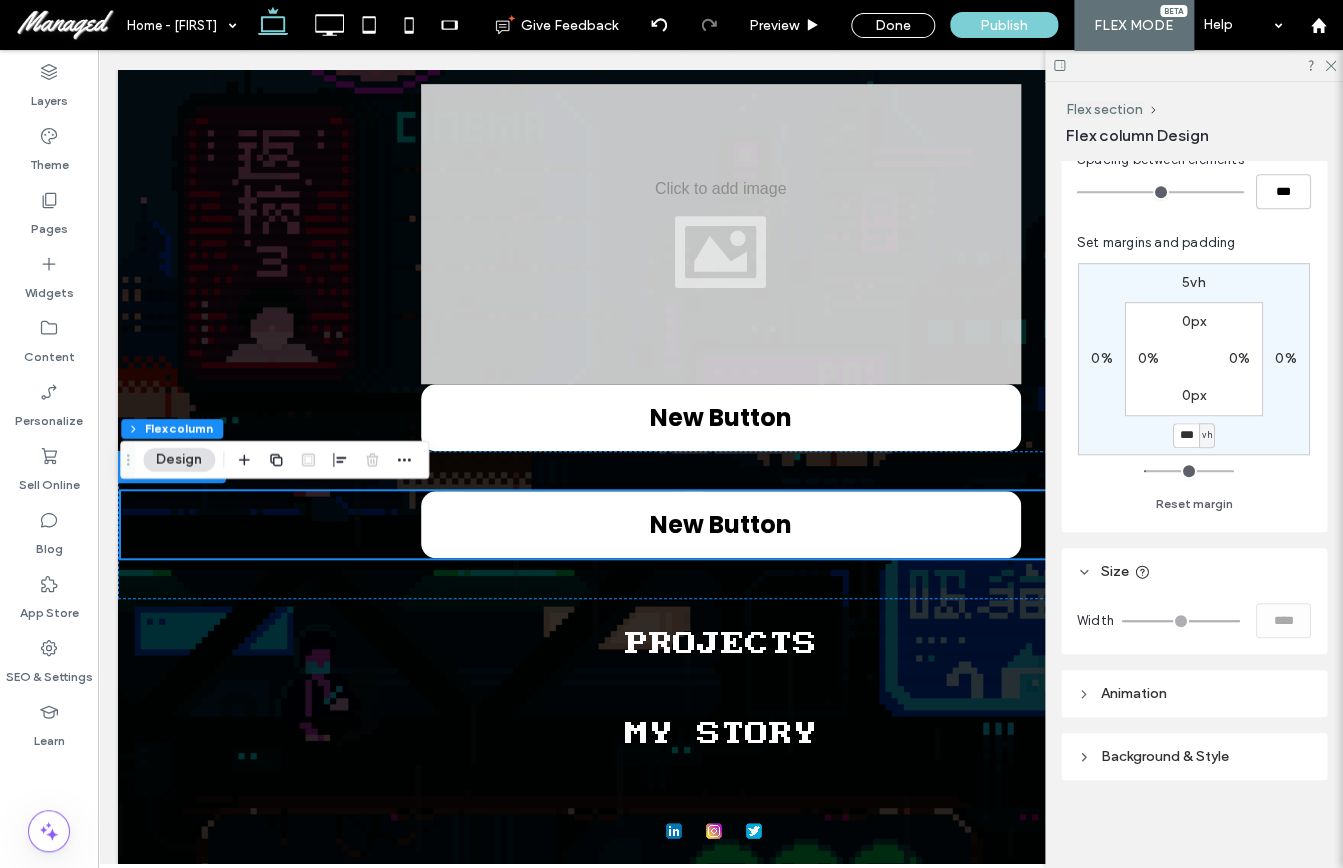 type on "***" 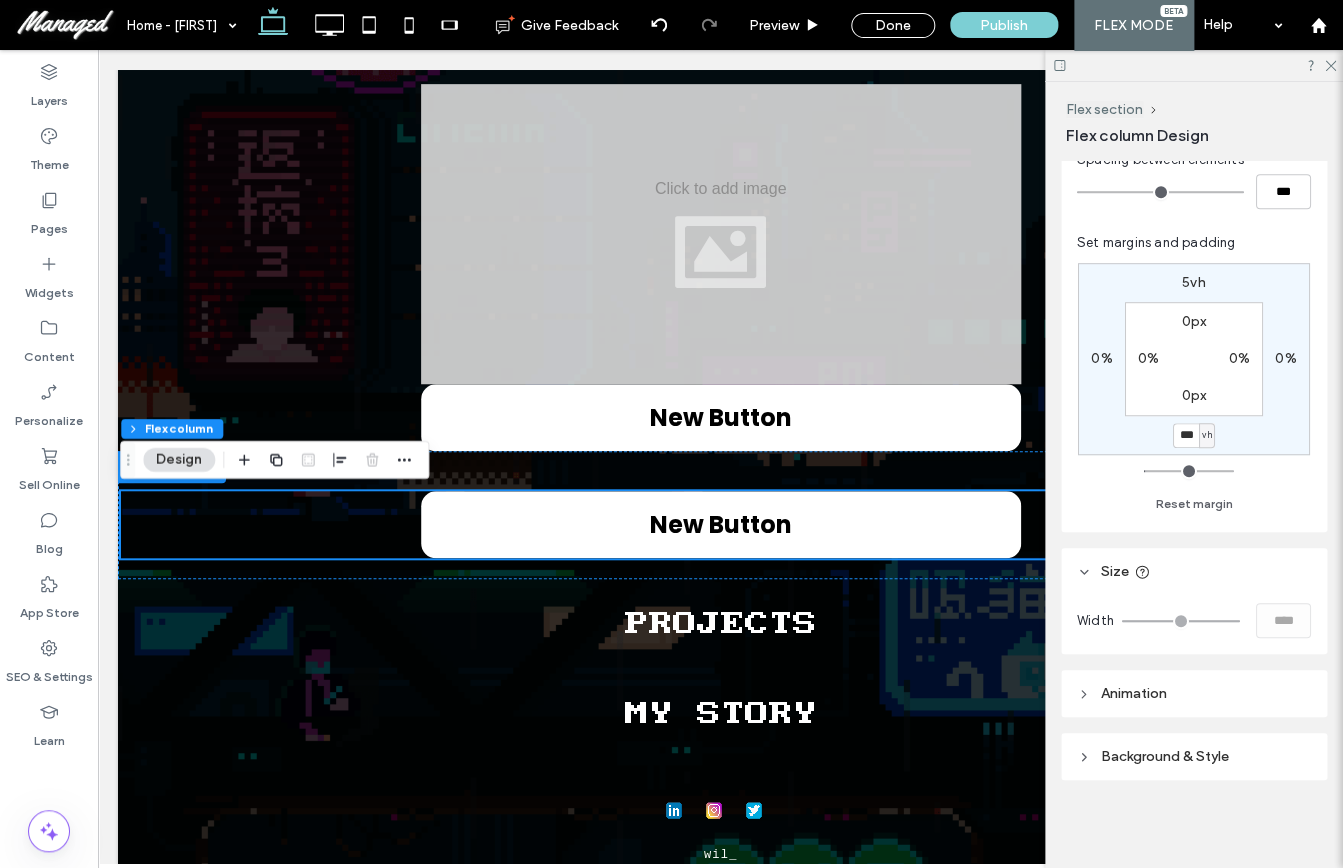 click on "5vh" at bounding box center [1194, 282] 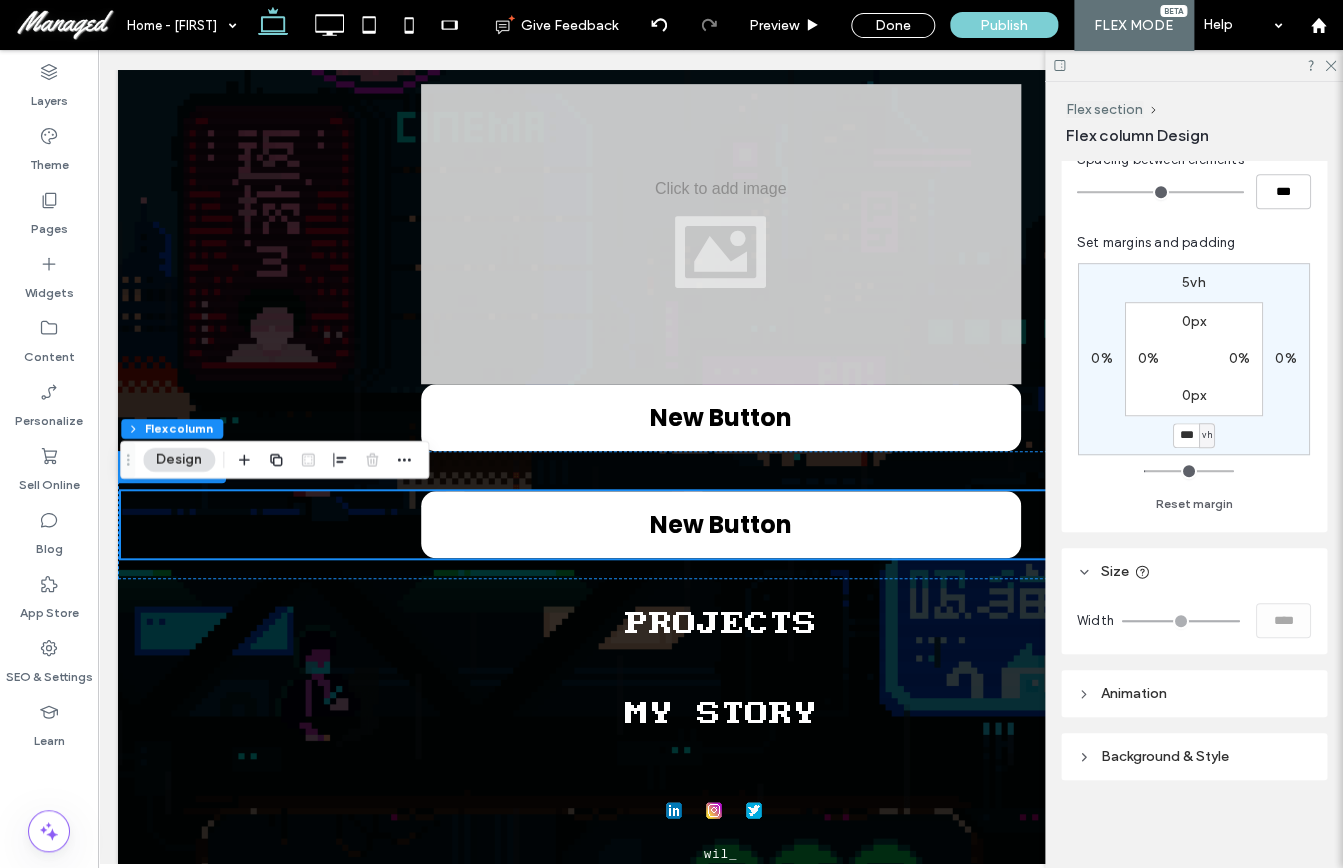 type on "*" 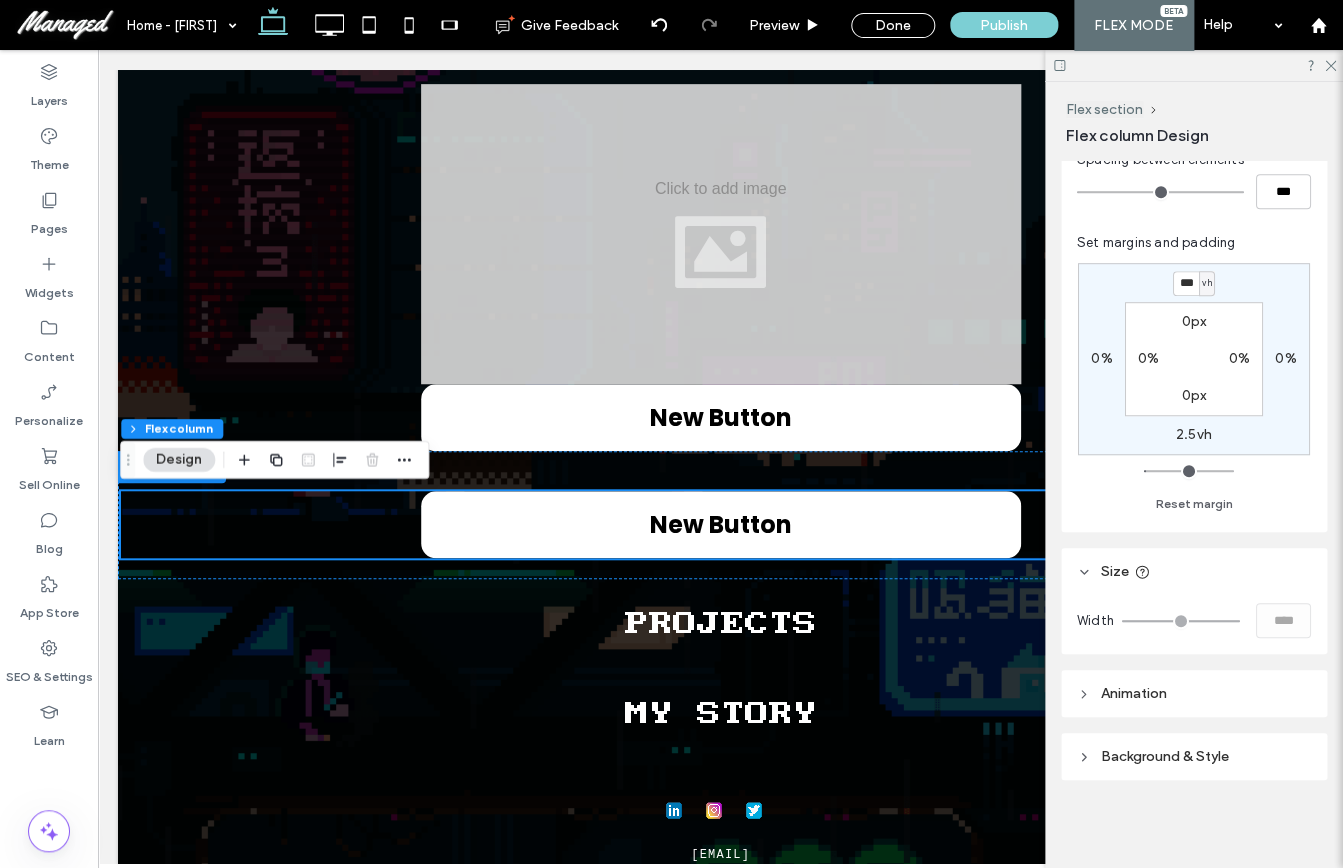 type on "***" 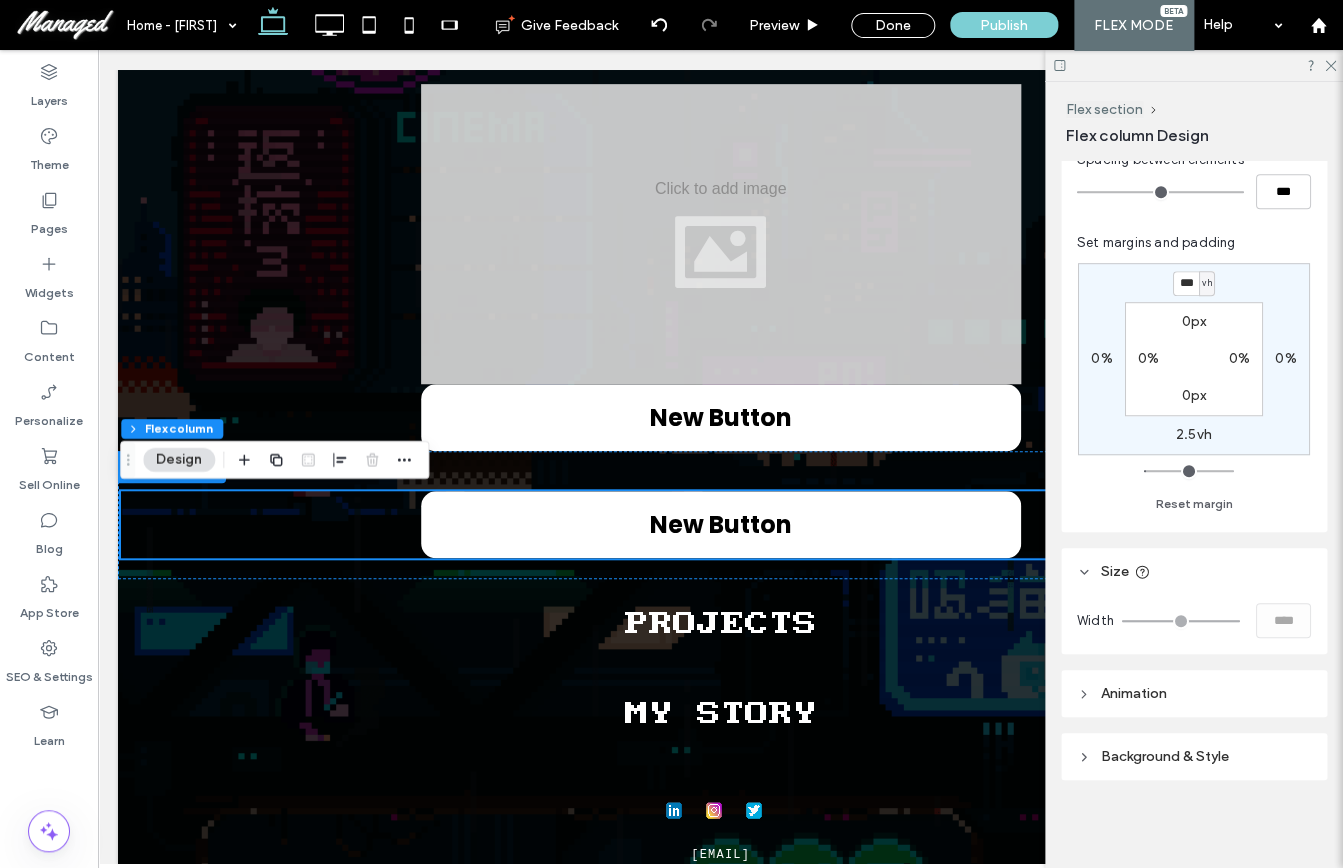 type on "*" 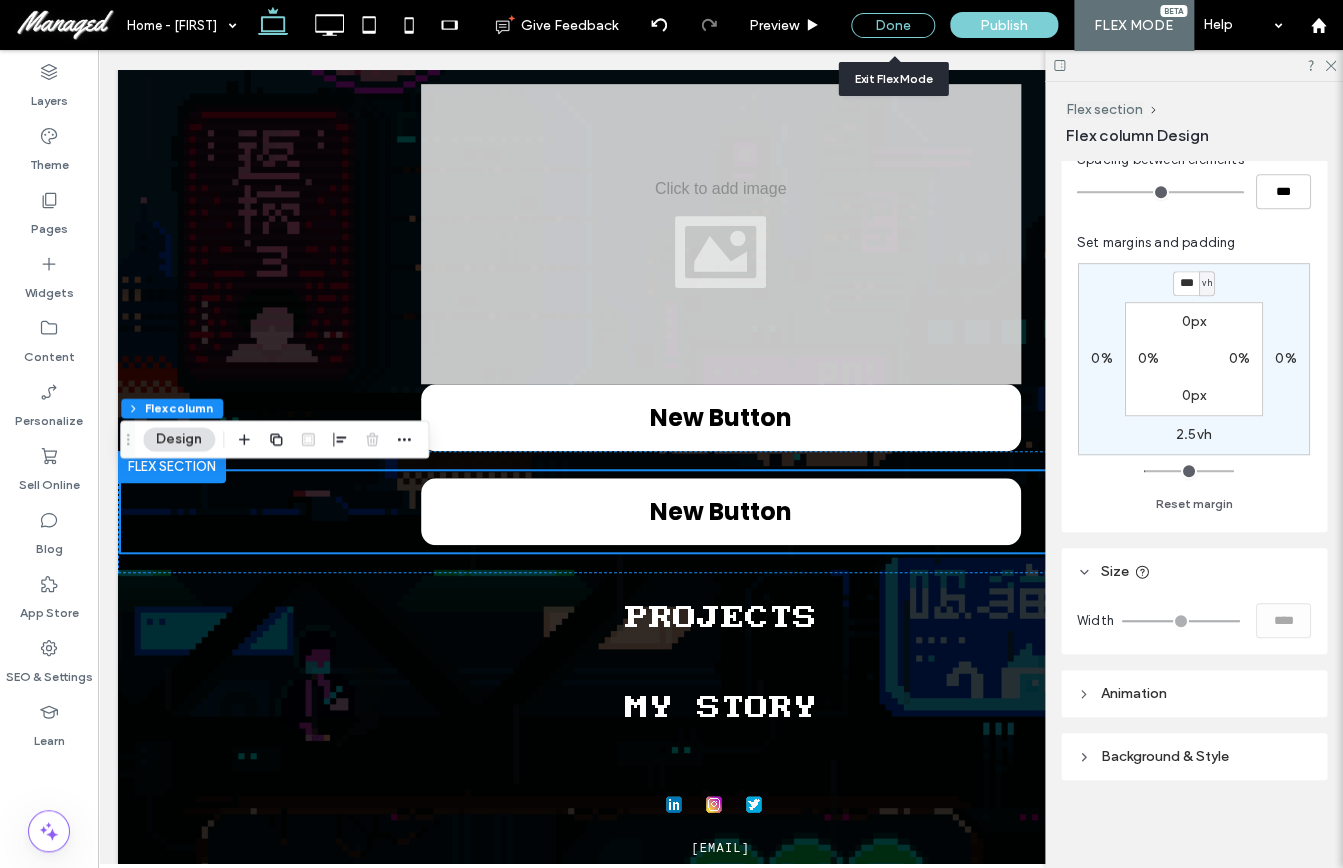 click on "Done" at bounding box center (893, 25) 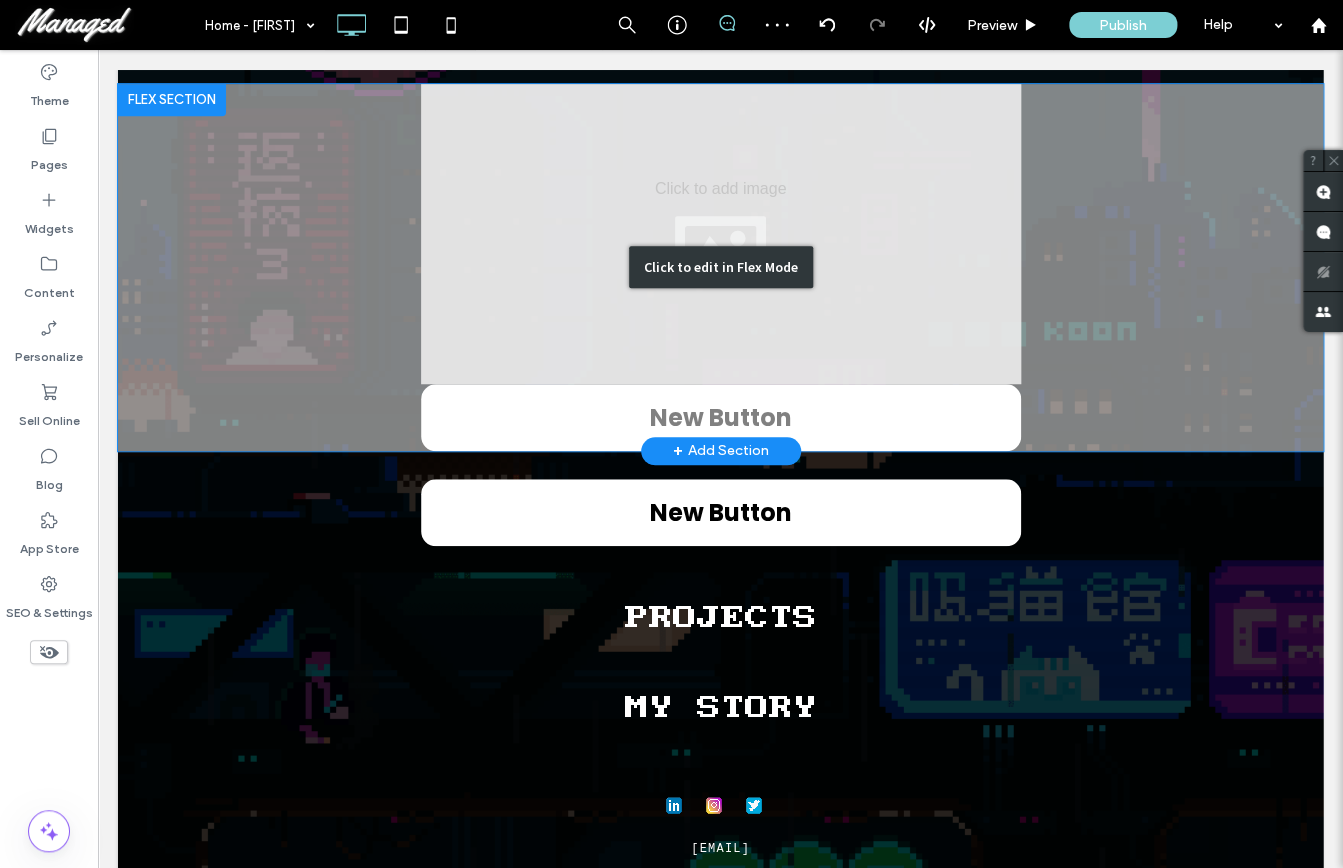 click on "Click to edit in Flex Mode" at bounding box center (720, 267) 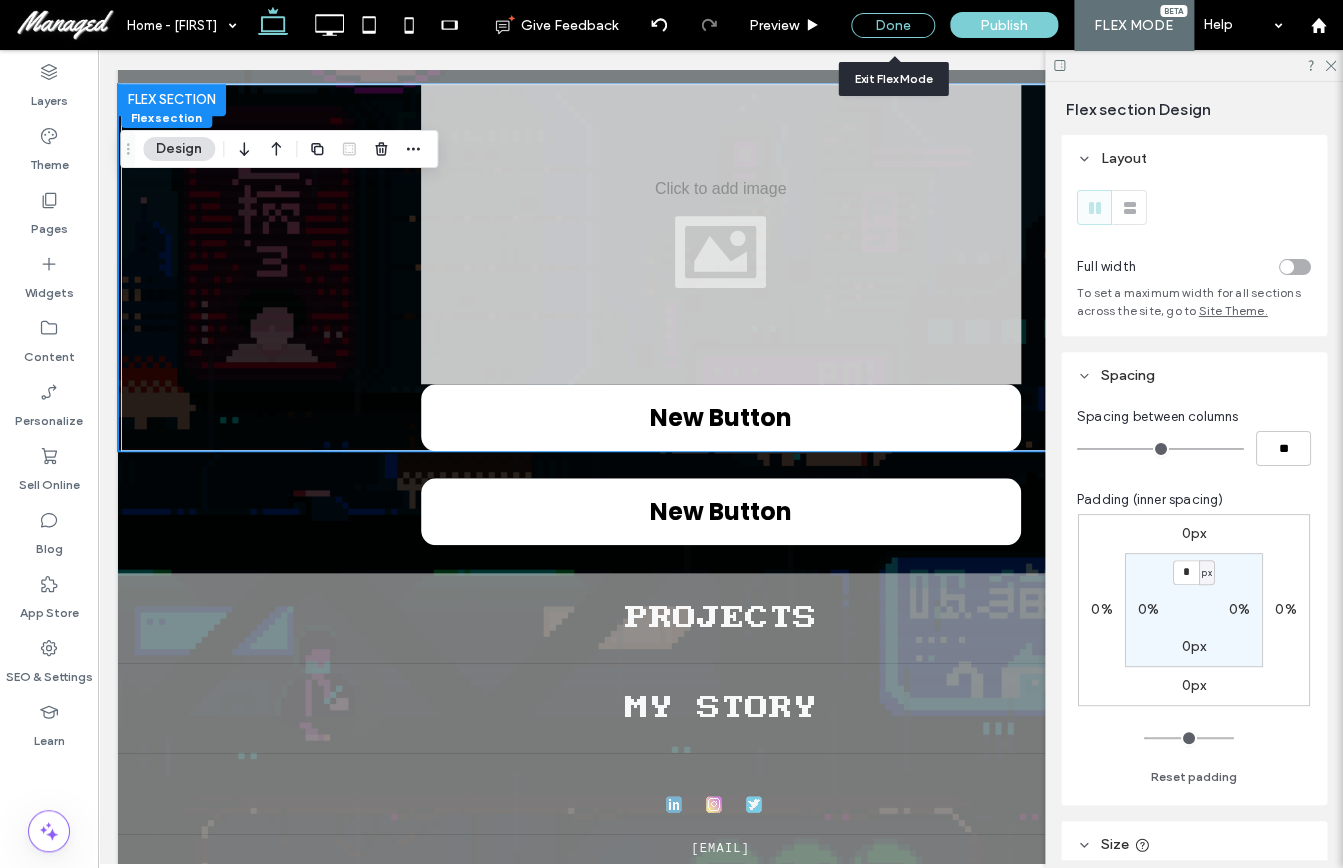 click on "Done" at bounding box center (893, 25) 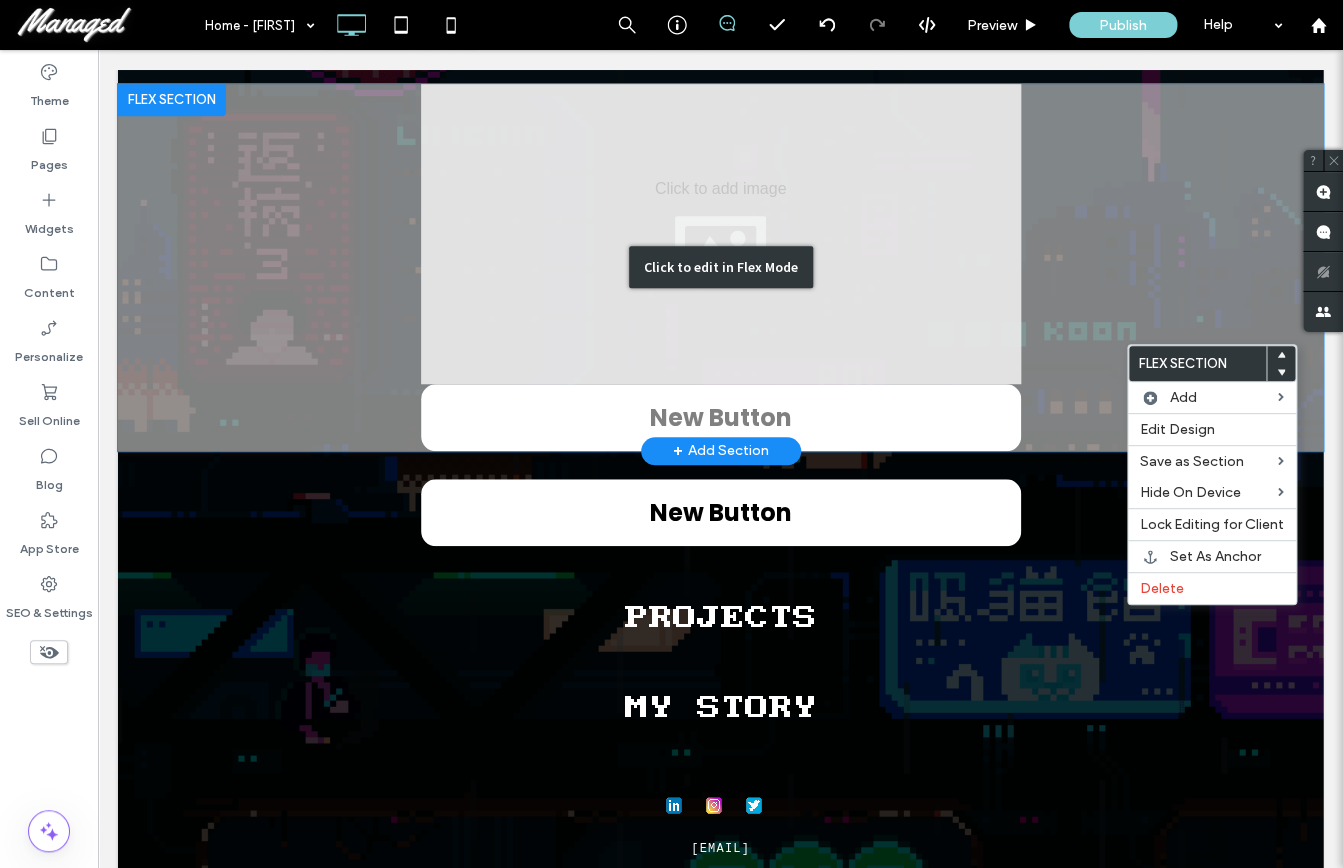 click on "Click to edit in Flex Mode" at bounding box center [720, 267] 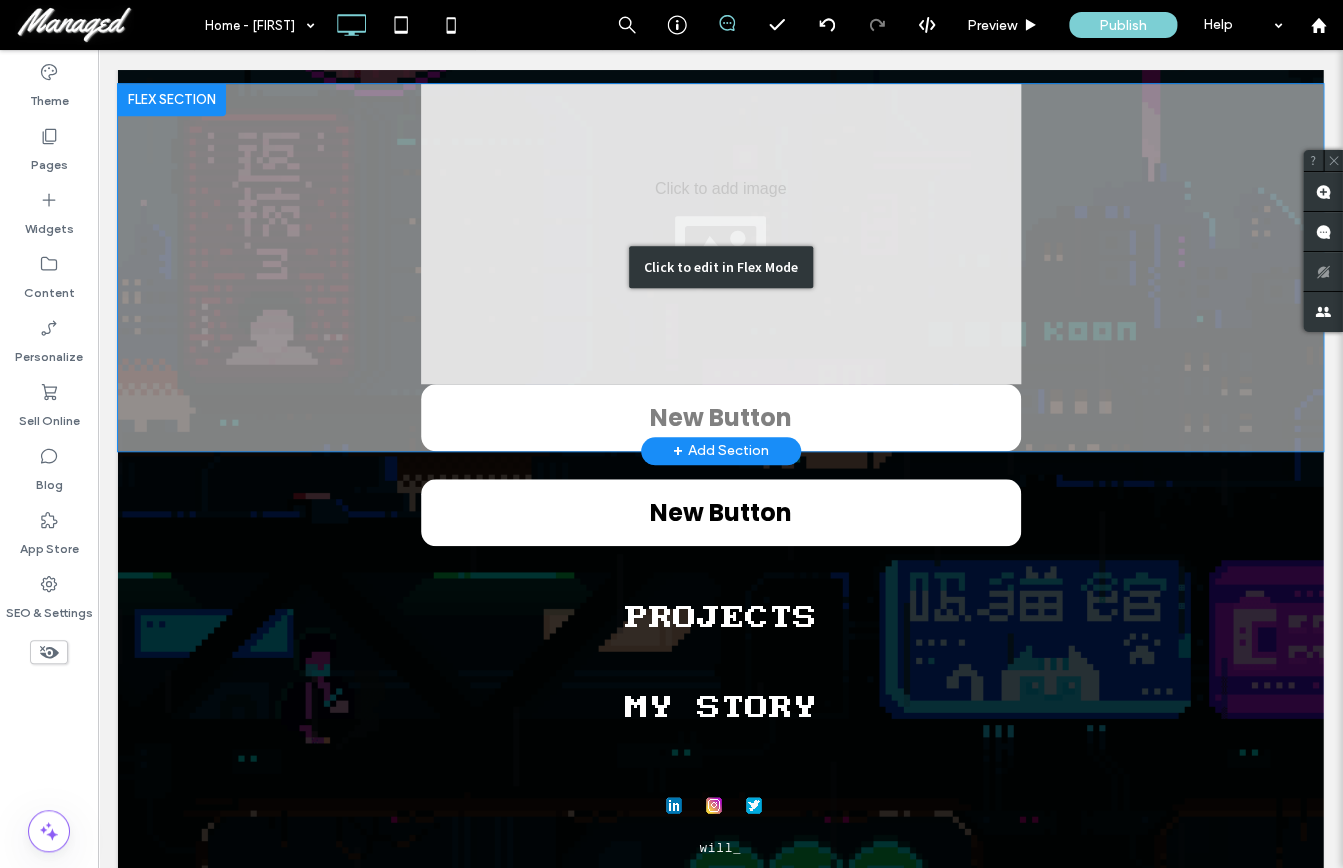 click on "Click to edit in Flex Mode" at bounding box center [720, 267] 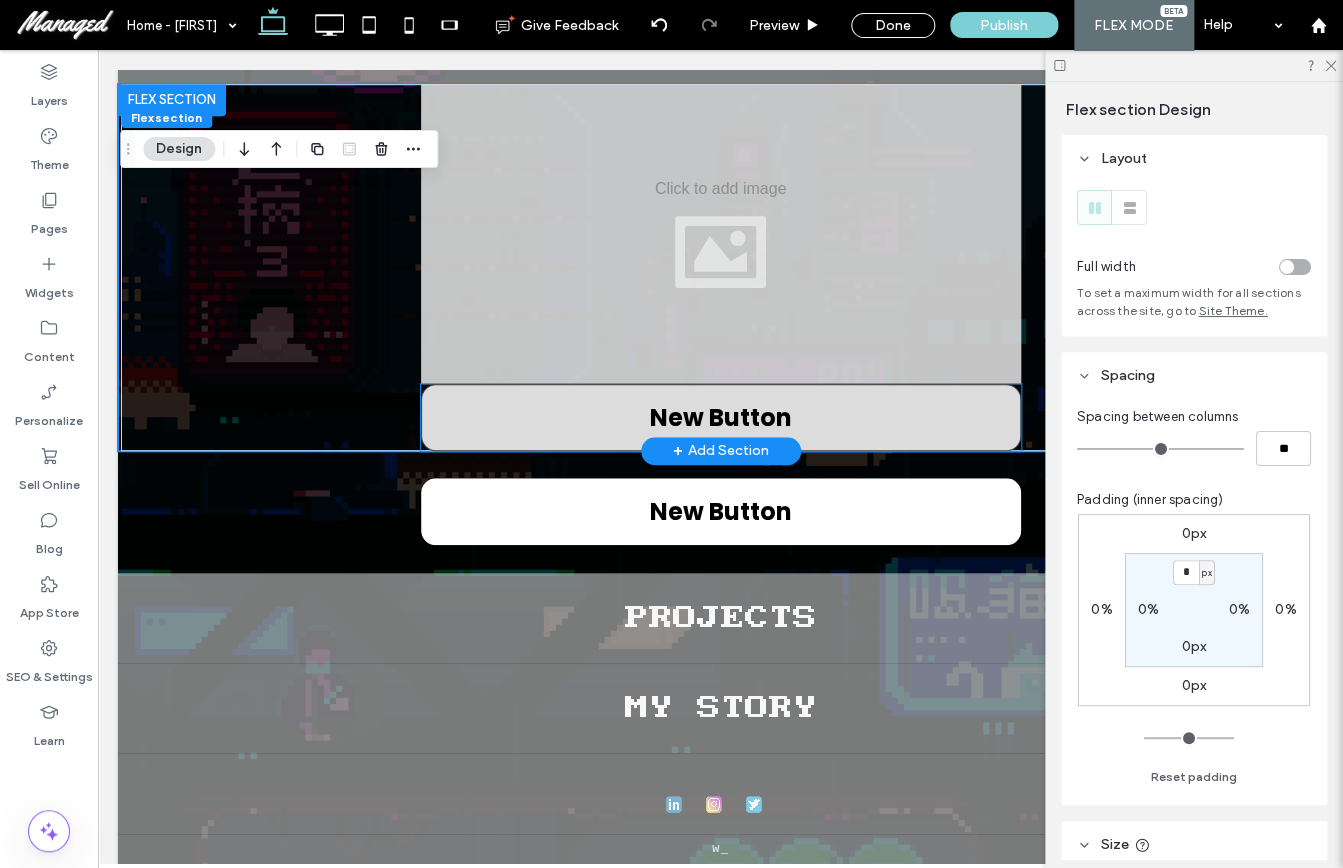click on "New Button" at bounding box center (721, 417) 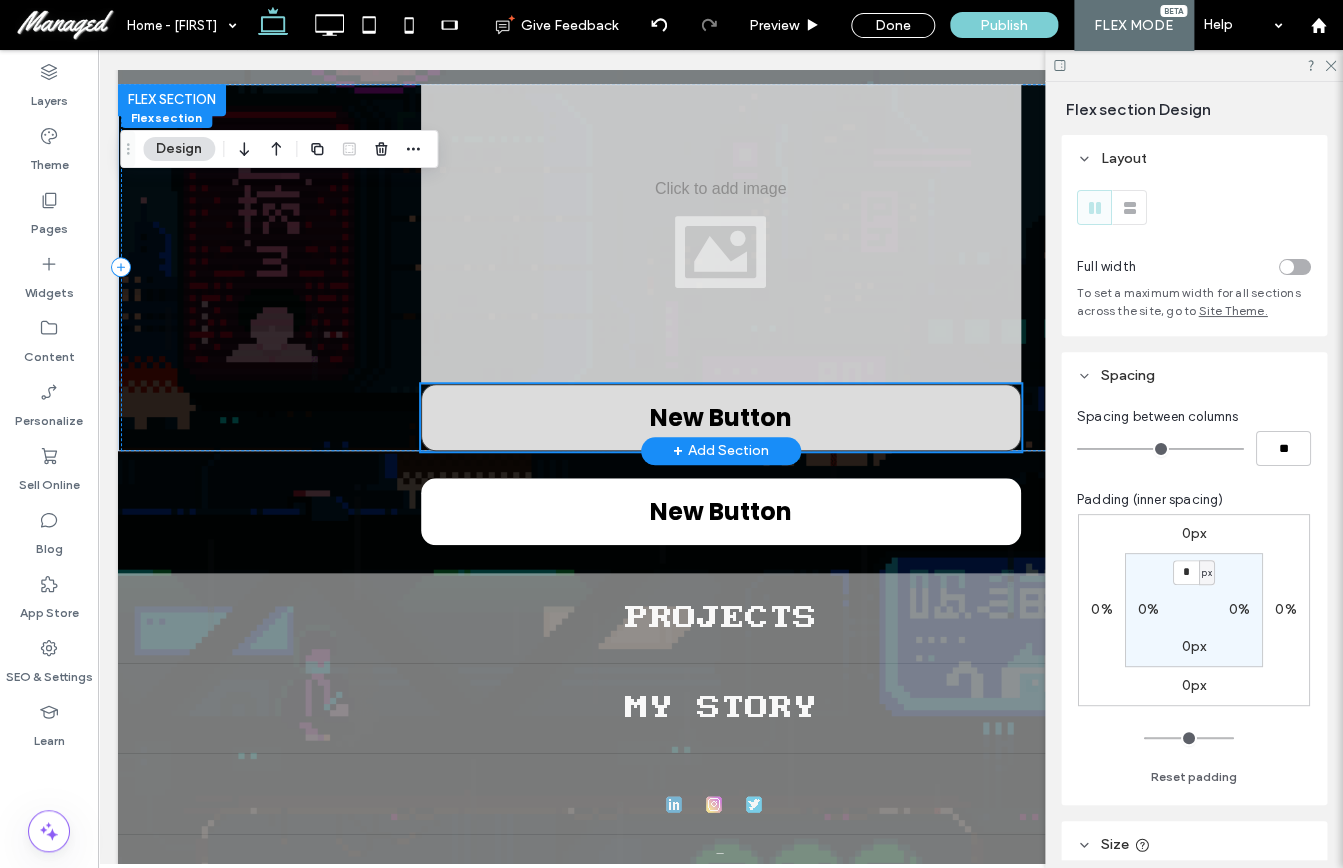 scroll, scrollTop: 320, scrollLeft: 0, axis: vertical 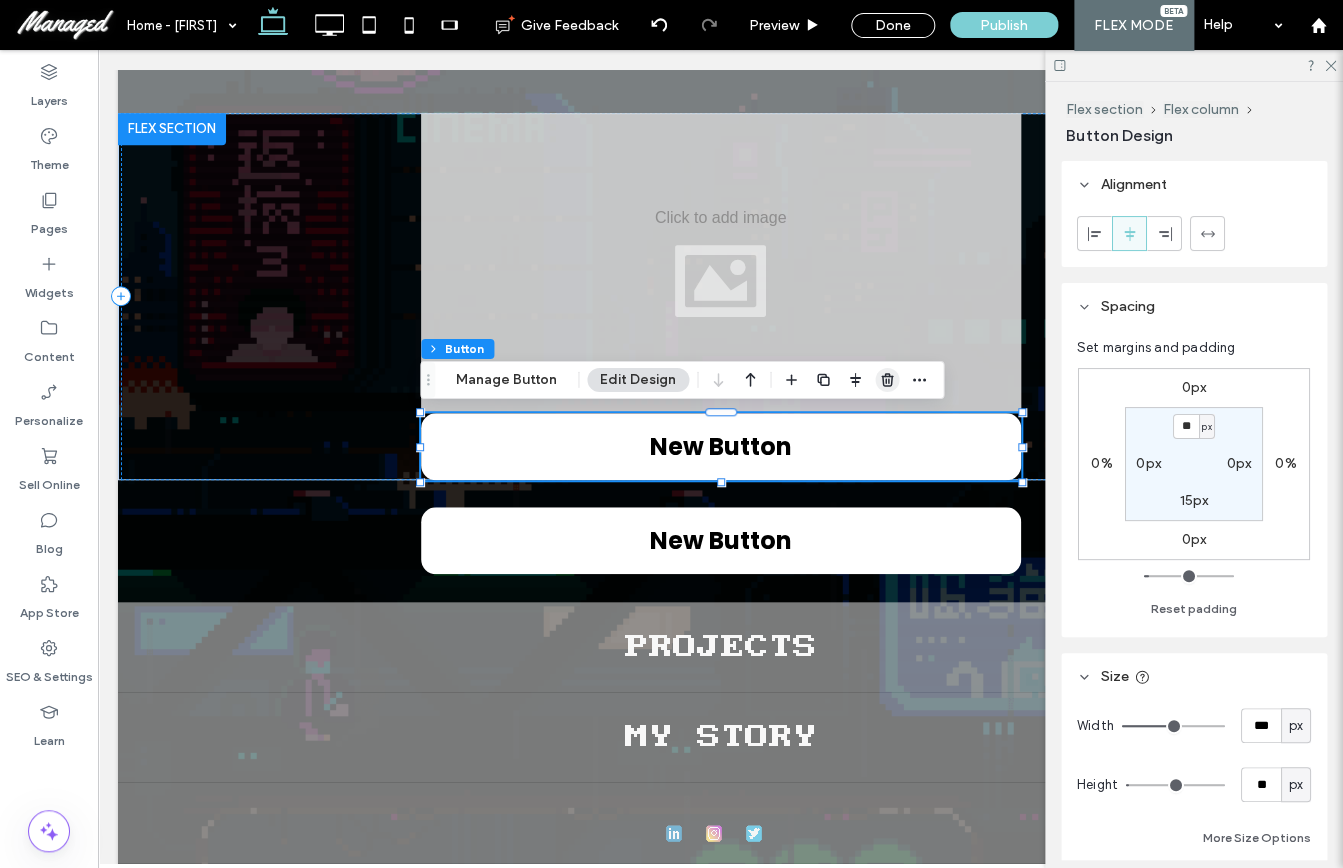 click 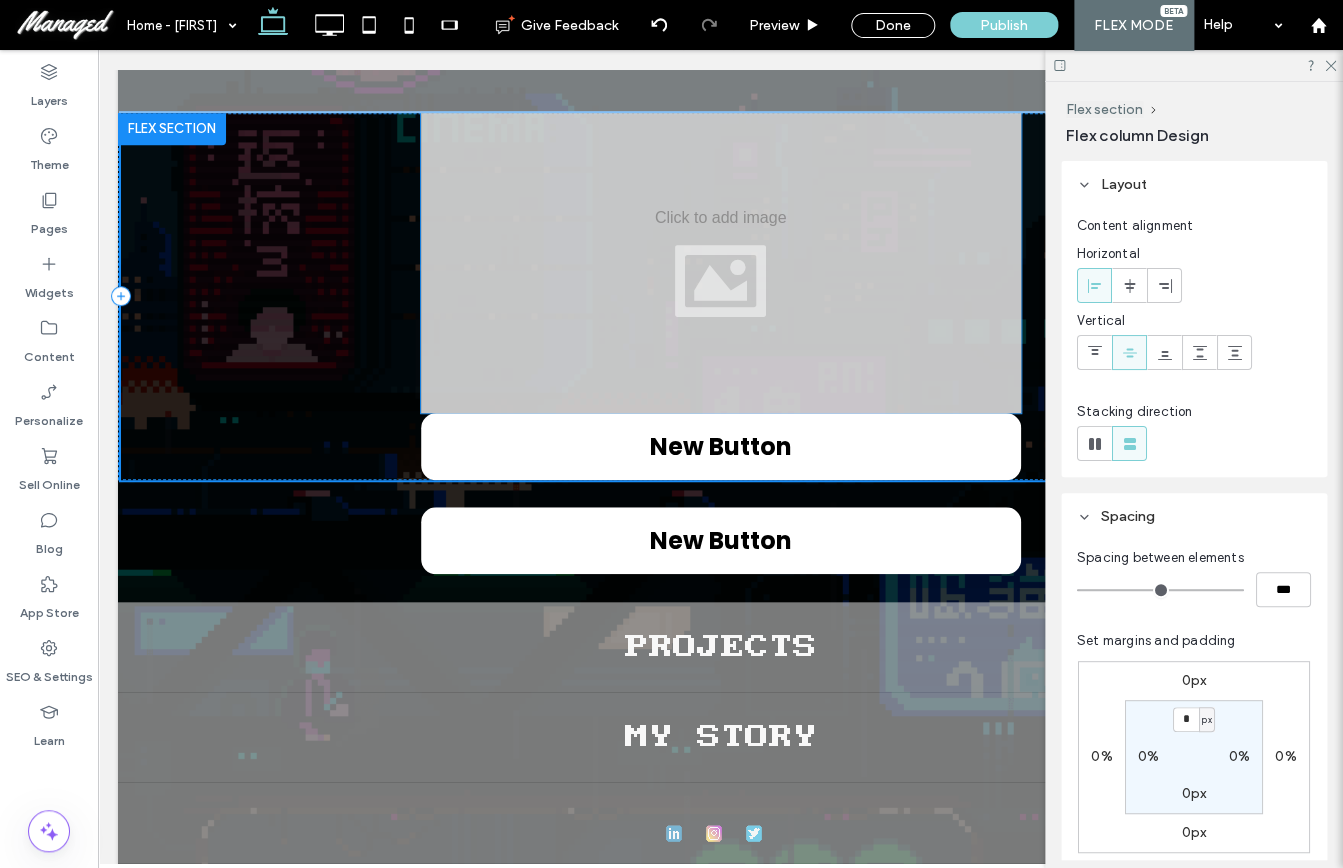 scroll, scrollTop: 310, scrollLeft: 0, axis: vertical 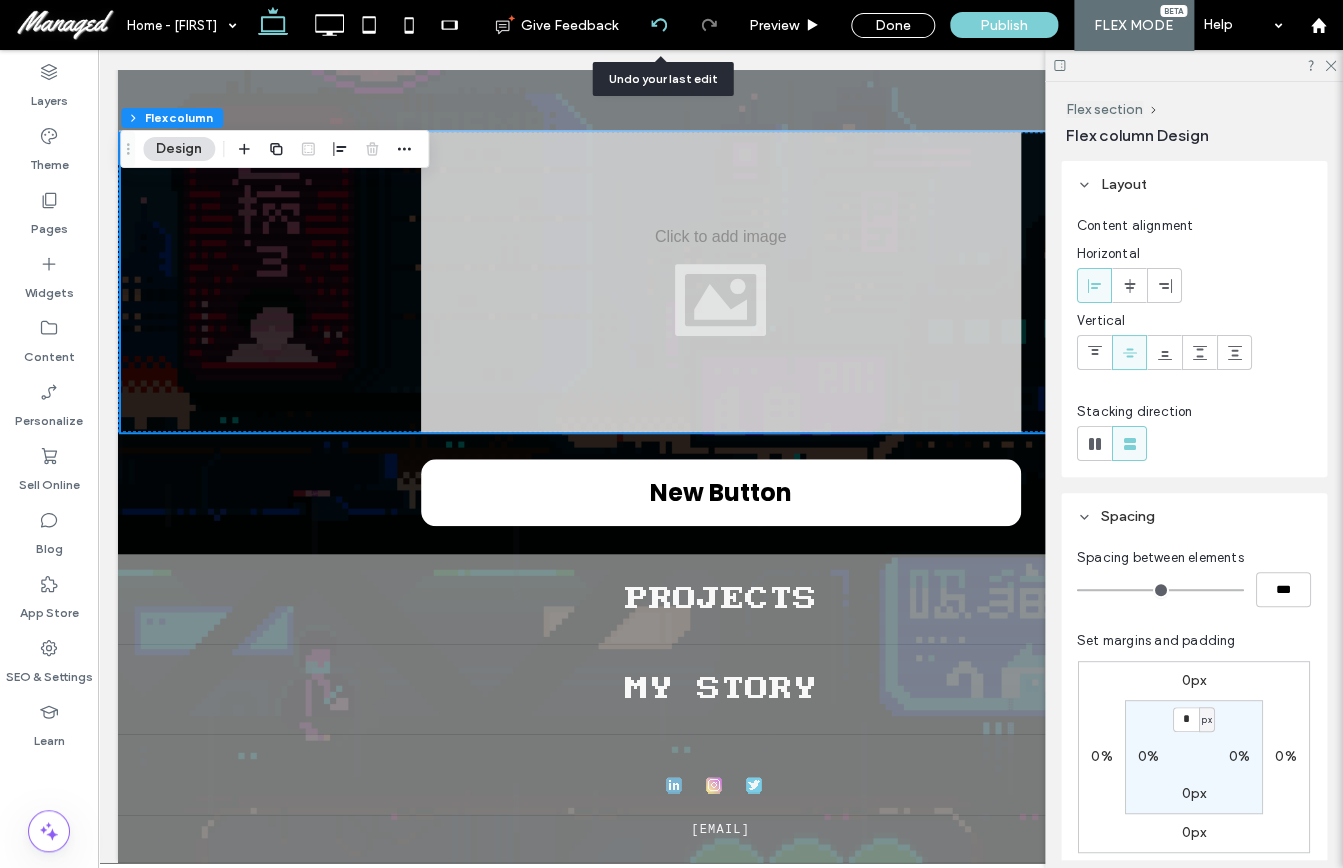click 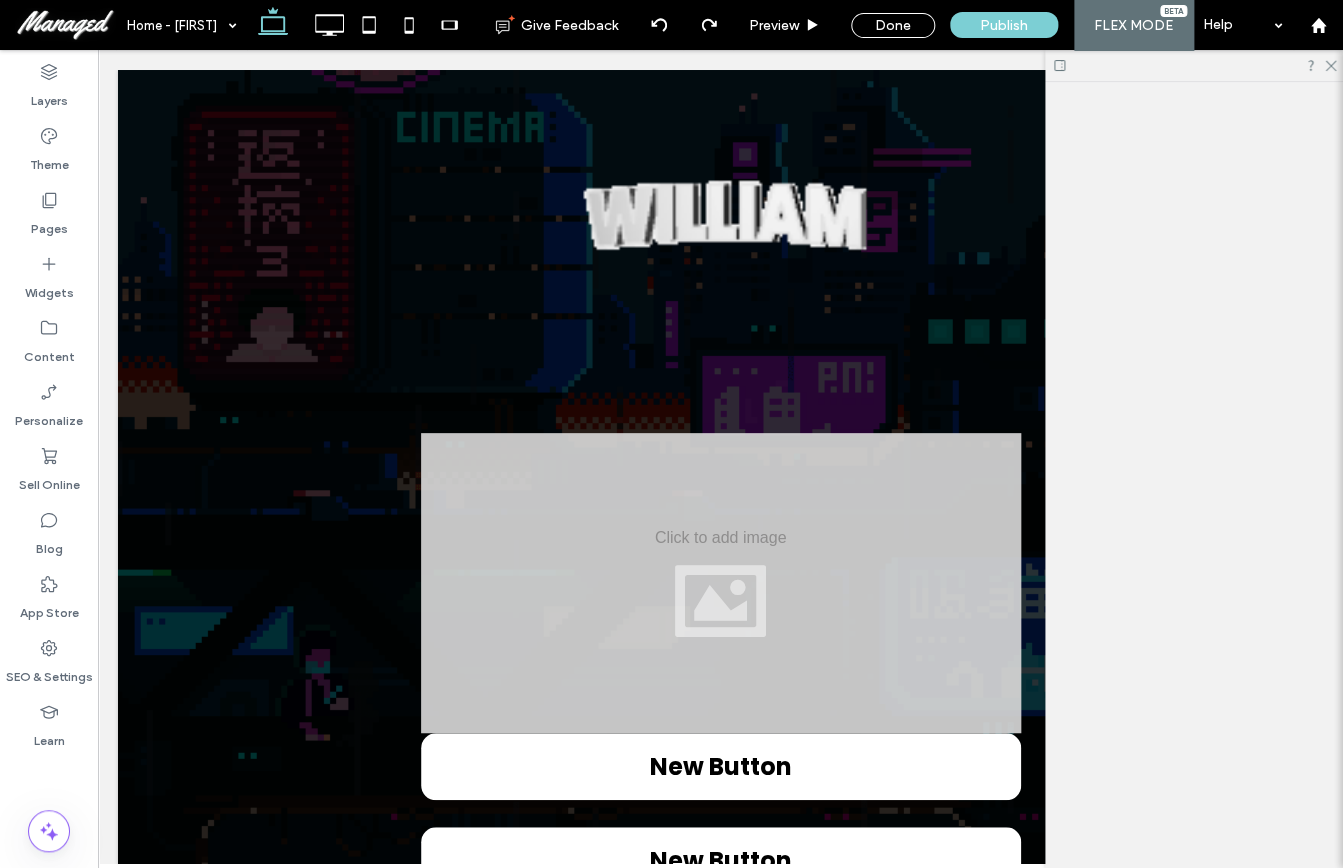 scroll, scrollTop: 0, scrollLeft: 0, axis: both 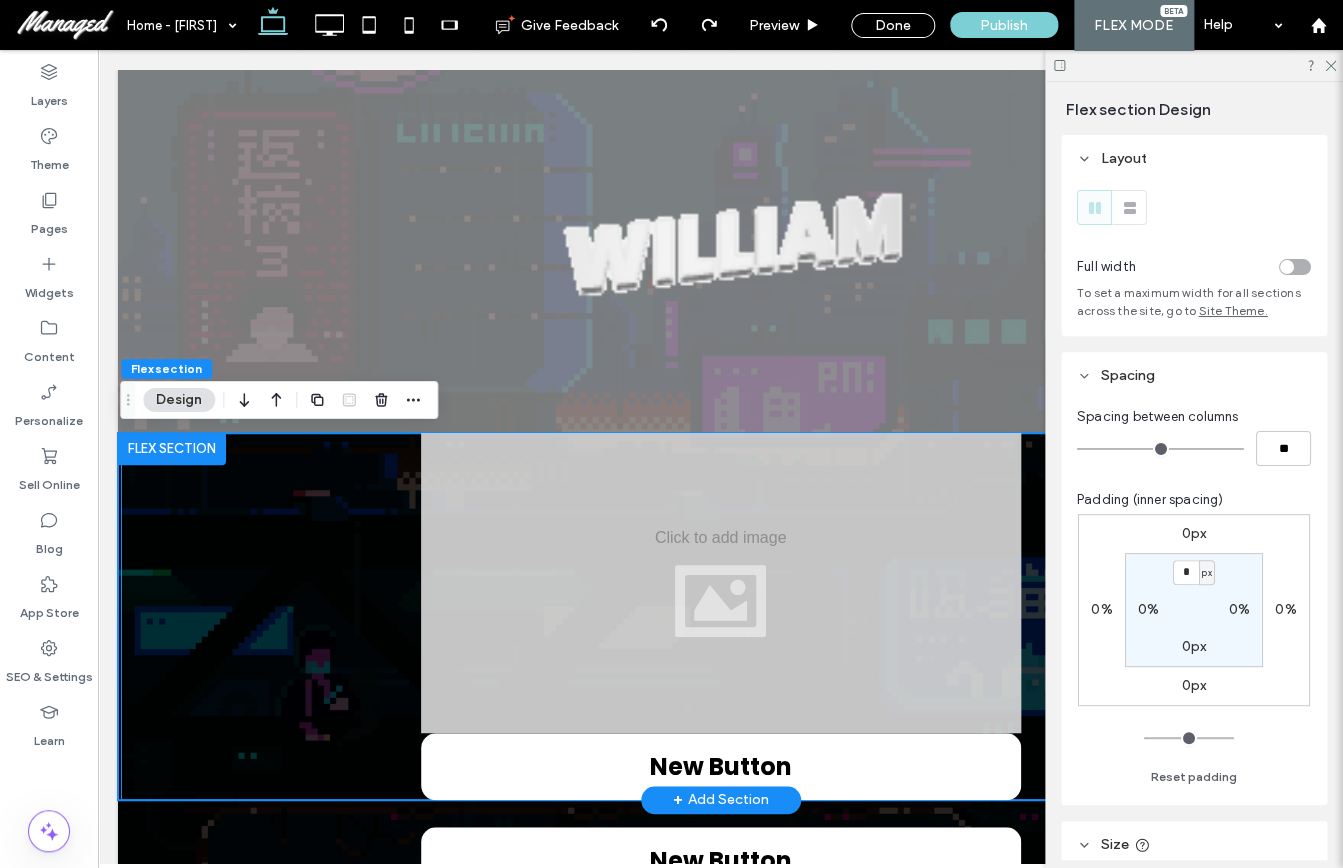 click on "New Button" at bounding box center [721, 616] 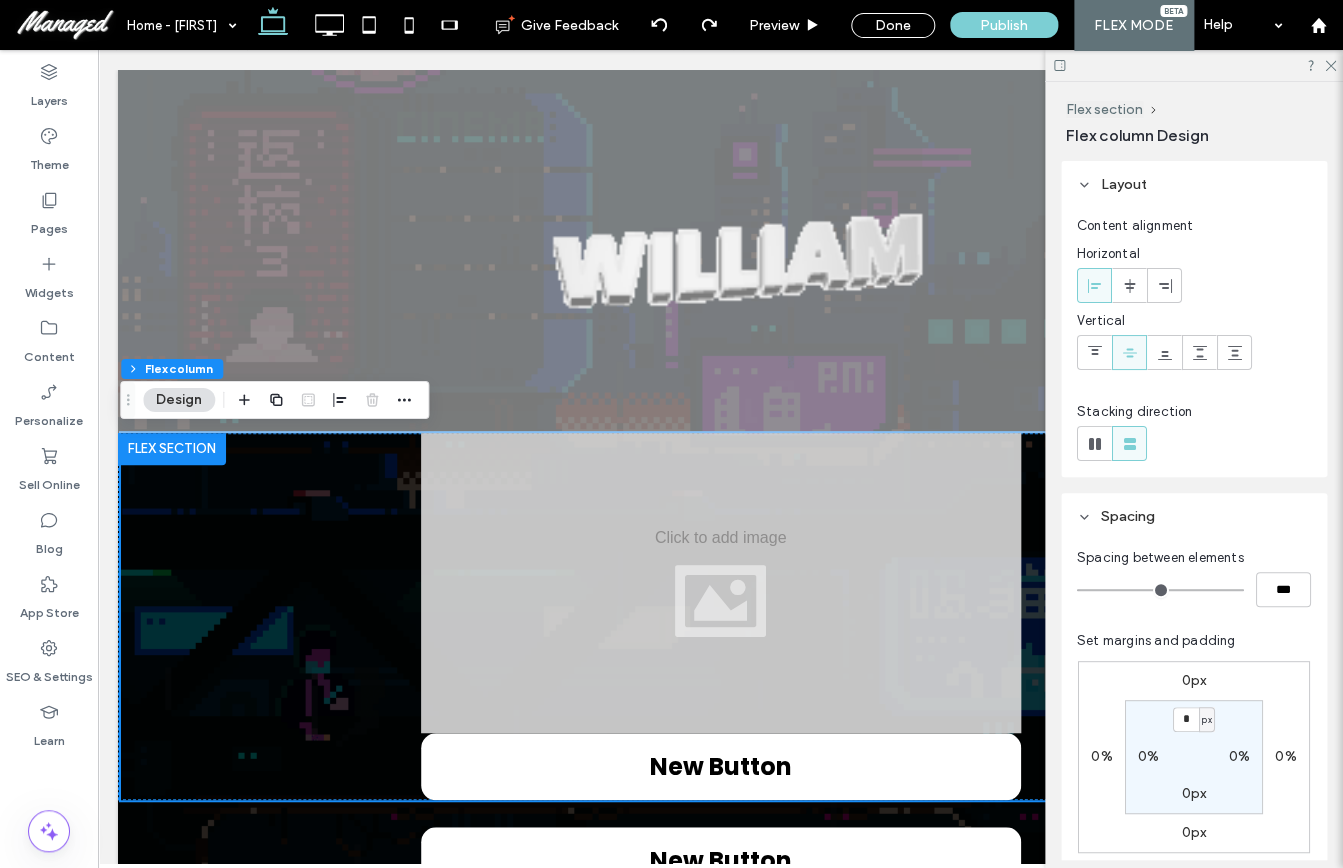 click on "0px" at bounding box center (1194, 680) 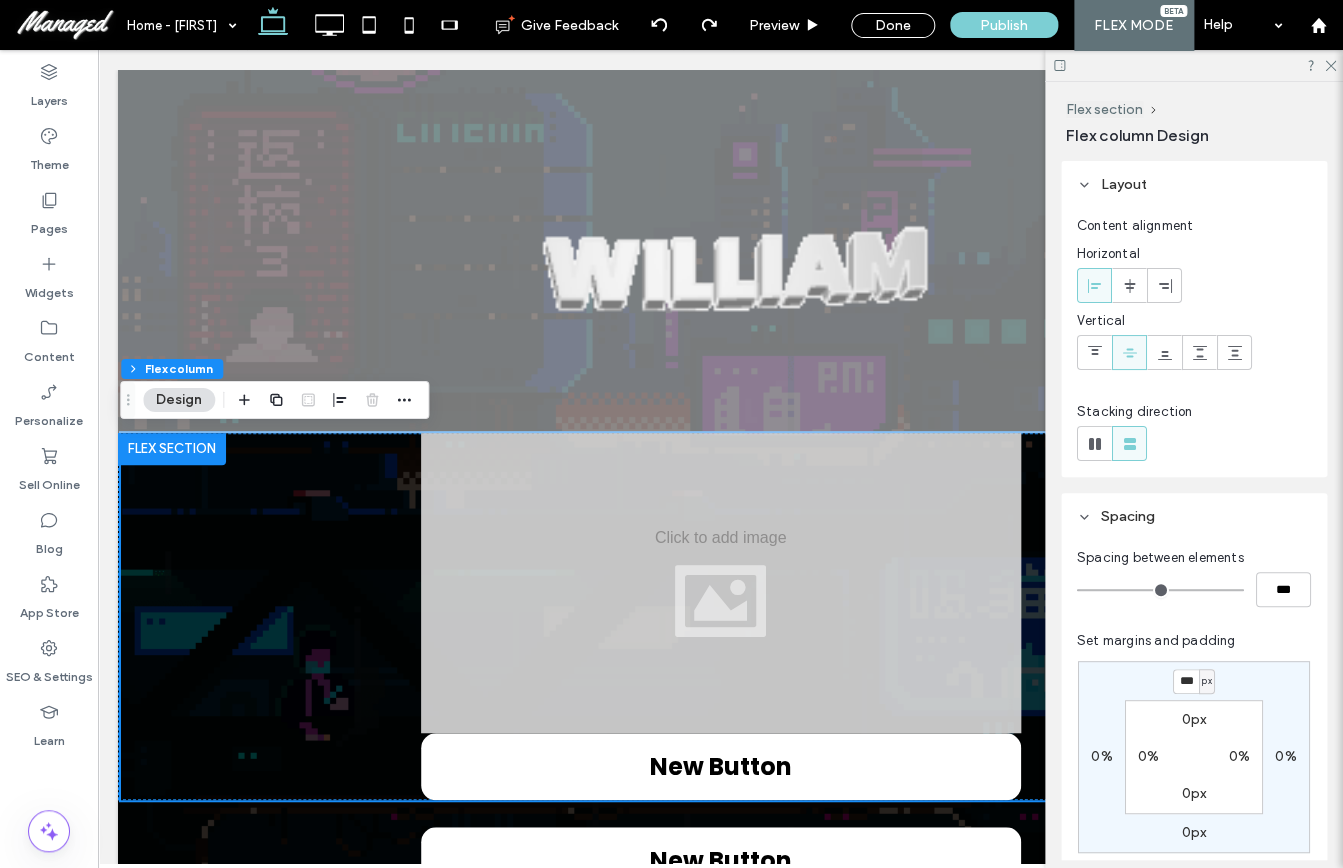 type on "***" 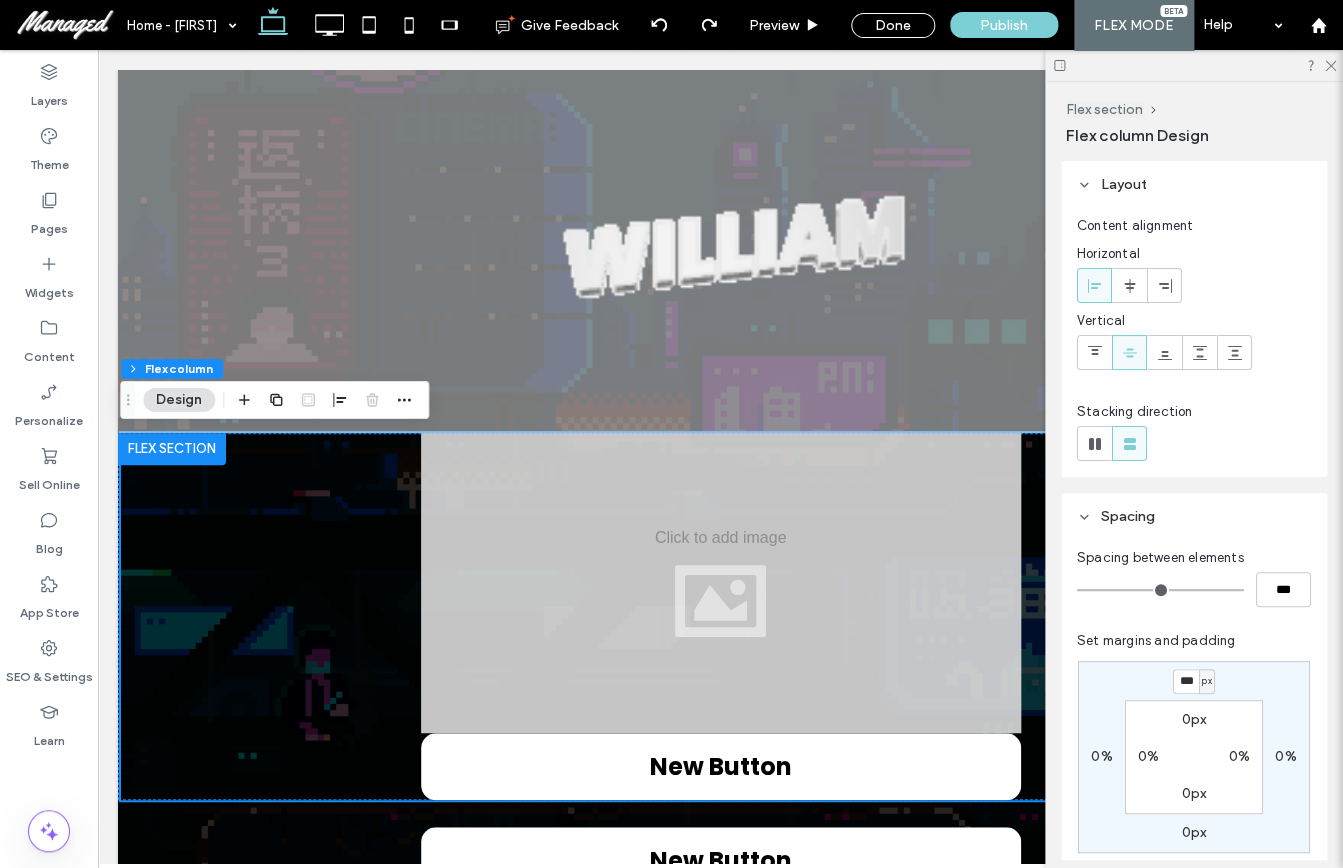 click on "px" at bounding box center [1207, 681] 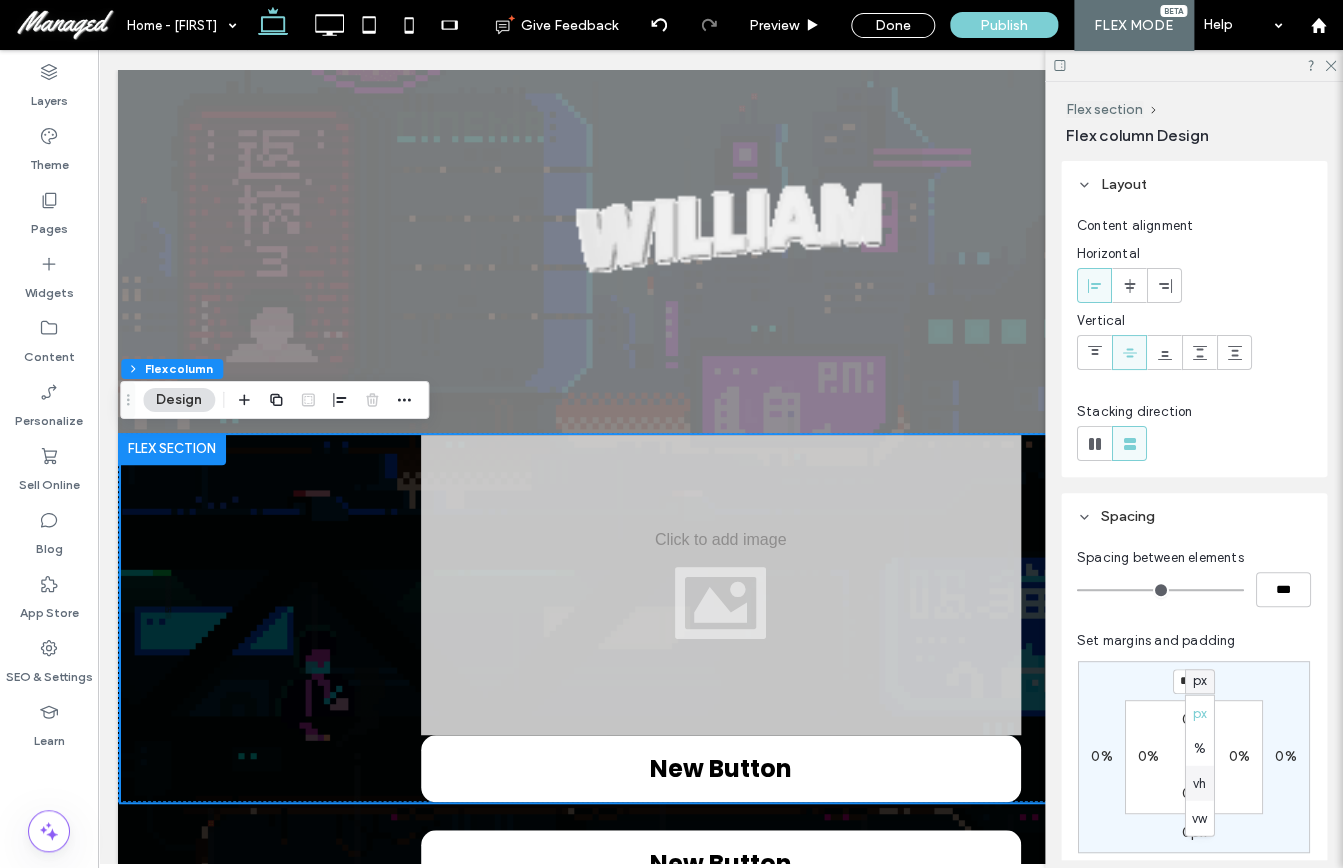 click on "vh" at bounding box center [1199, 783] 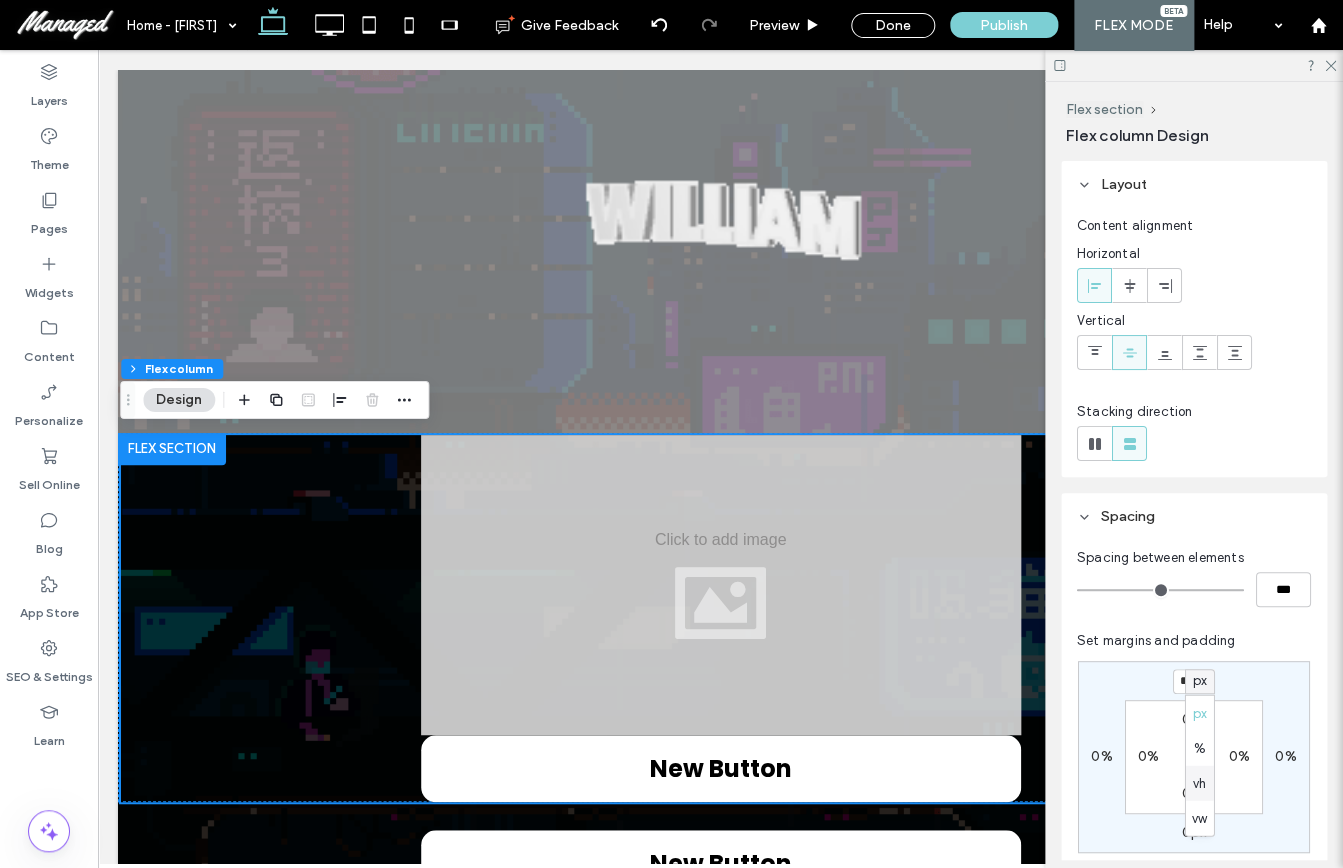 type on "*" 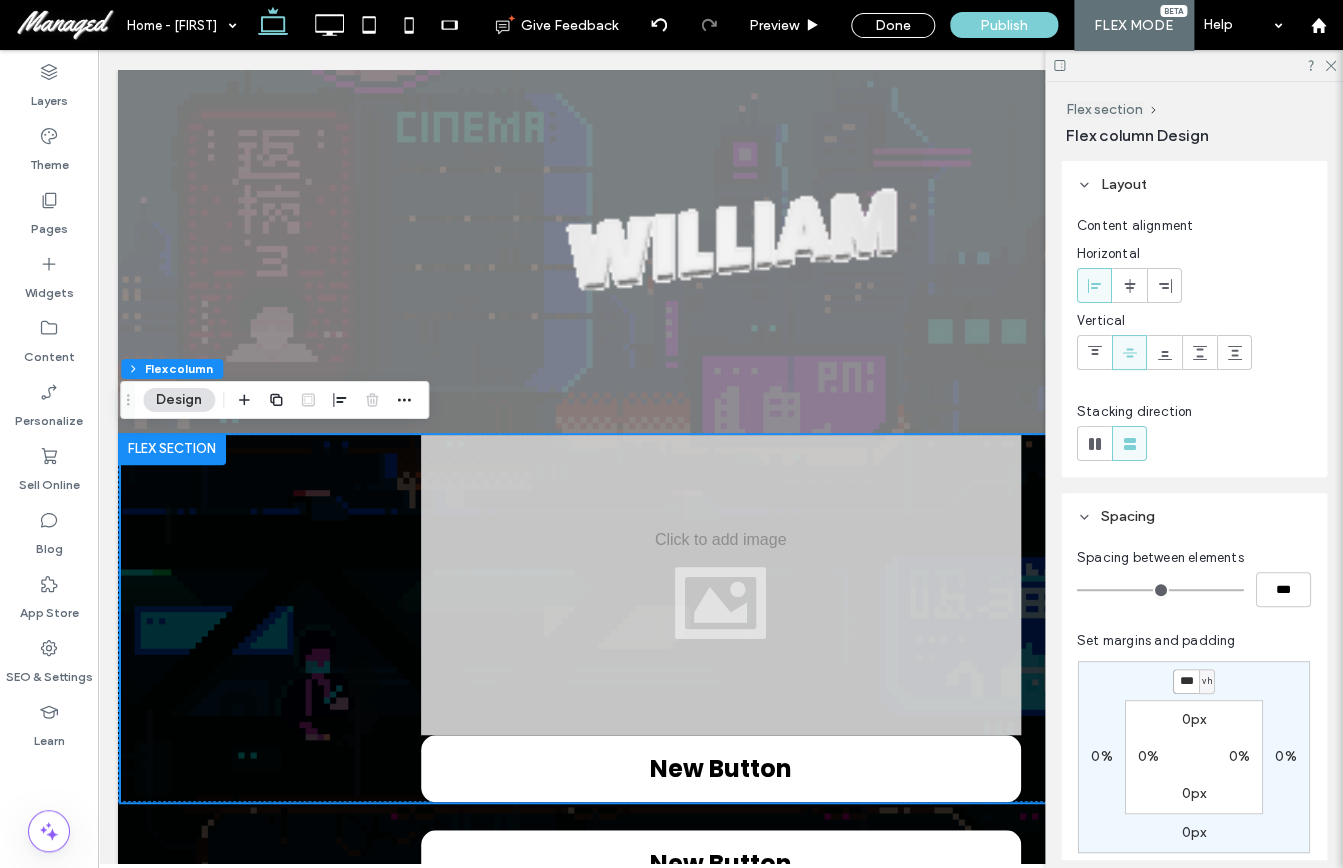 click on "***" at bounding box center [1186, 681] 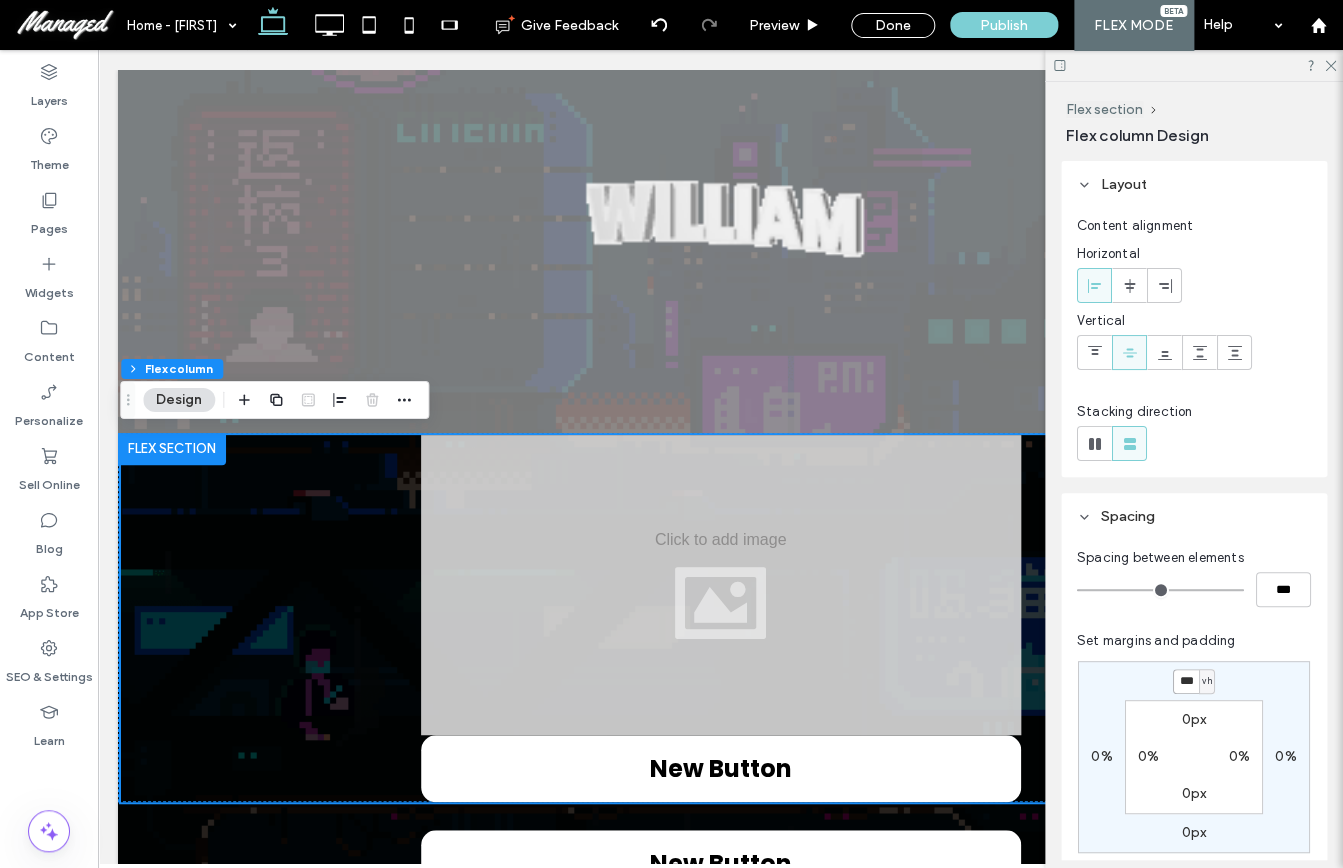 type on "***" 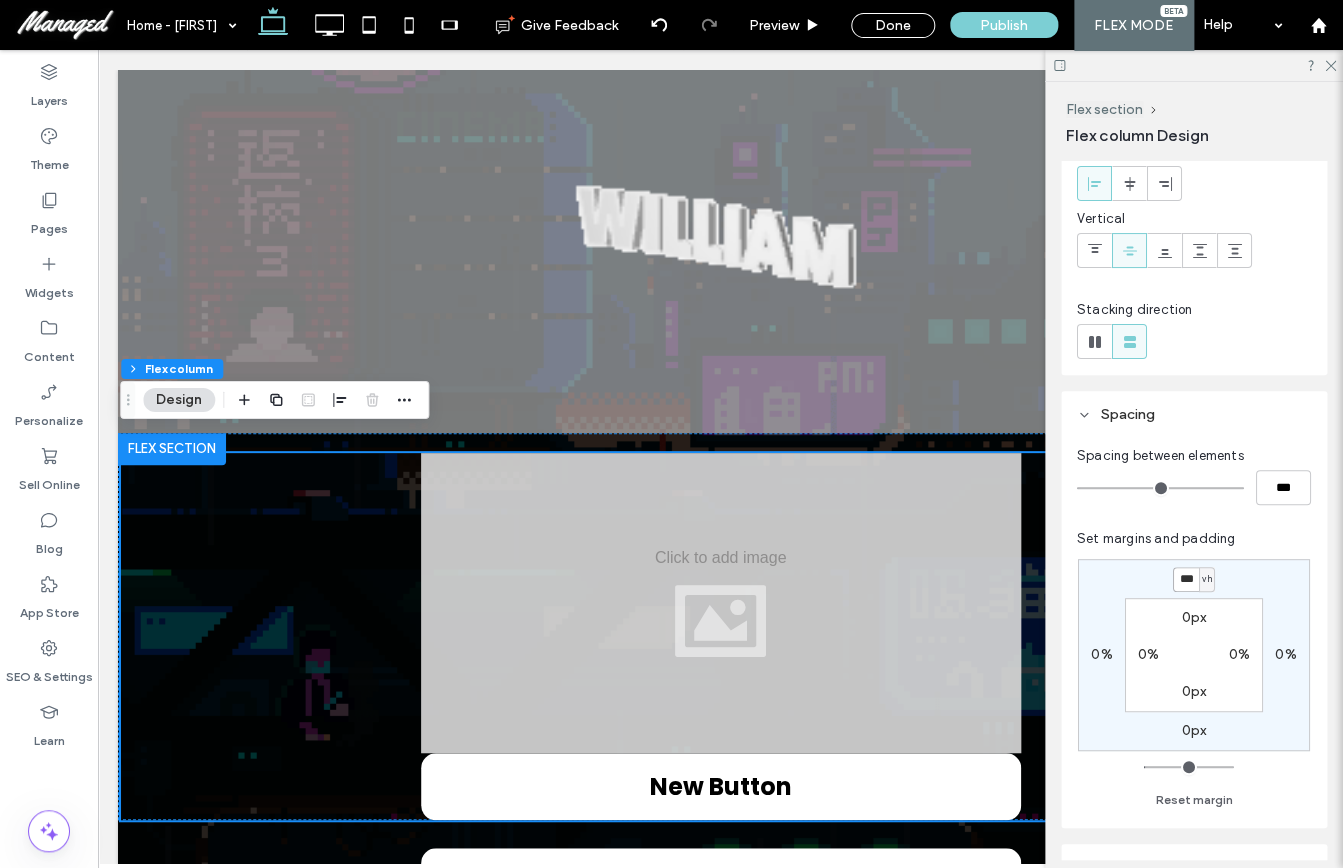scroll, scrollTop: 115, scrollLeft: 0, axis: vertical 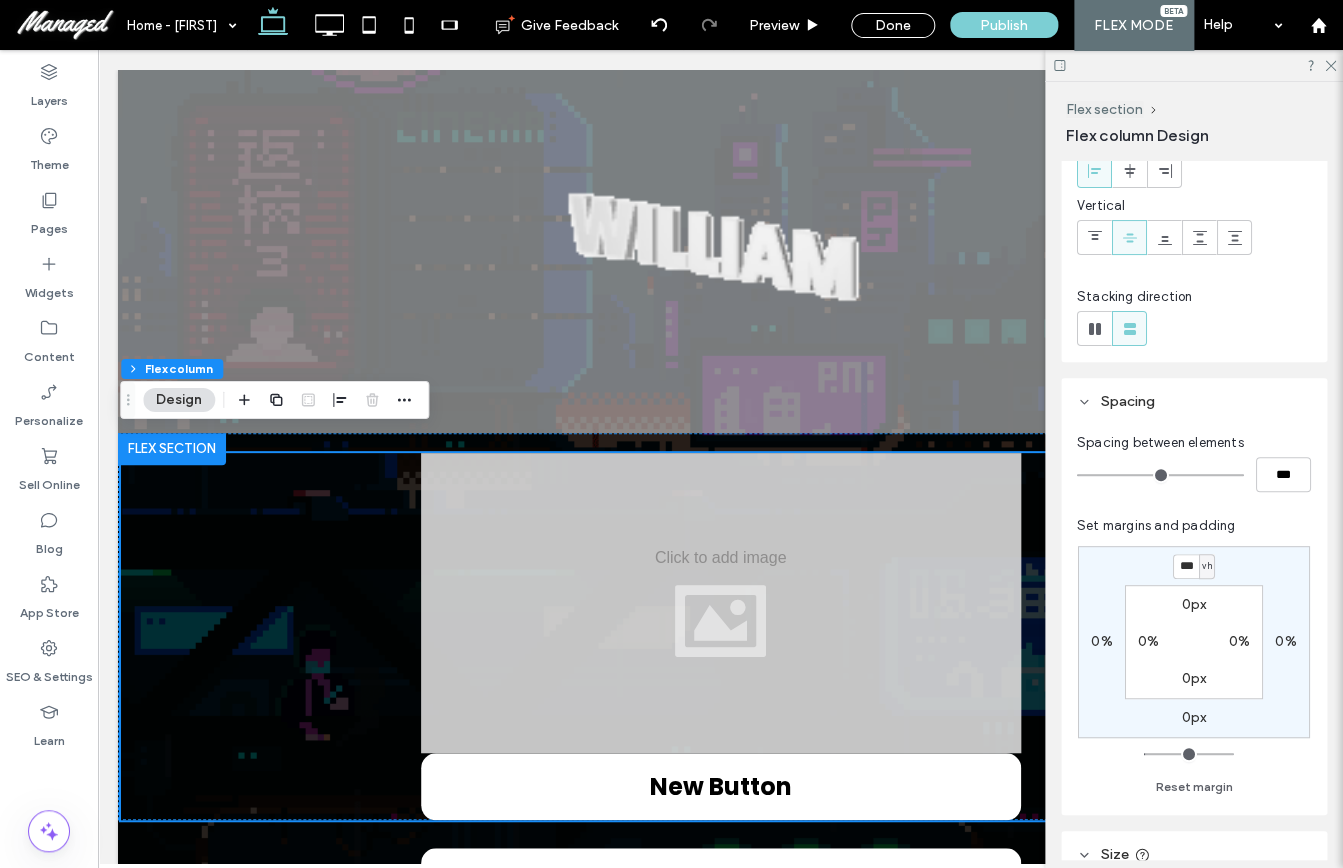 click on "*** vh 0% 0px 0% 0px 0% 0px 0%" at bounding box center (1194, 642) 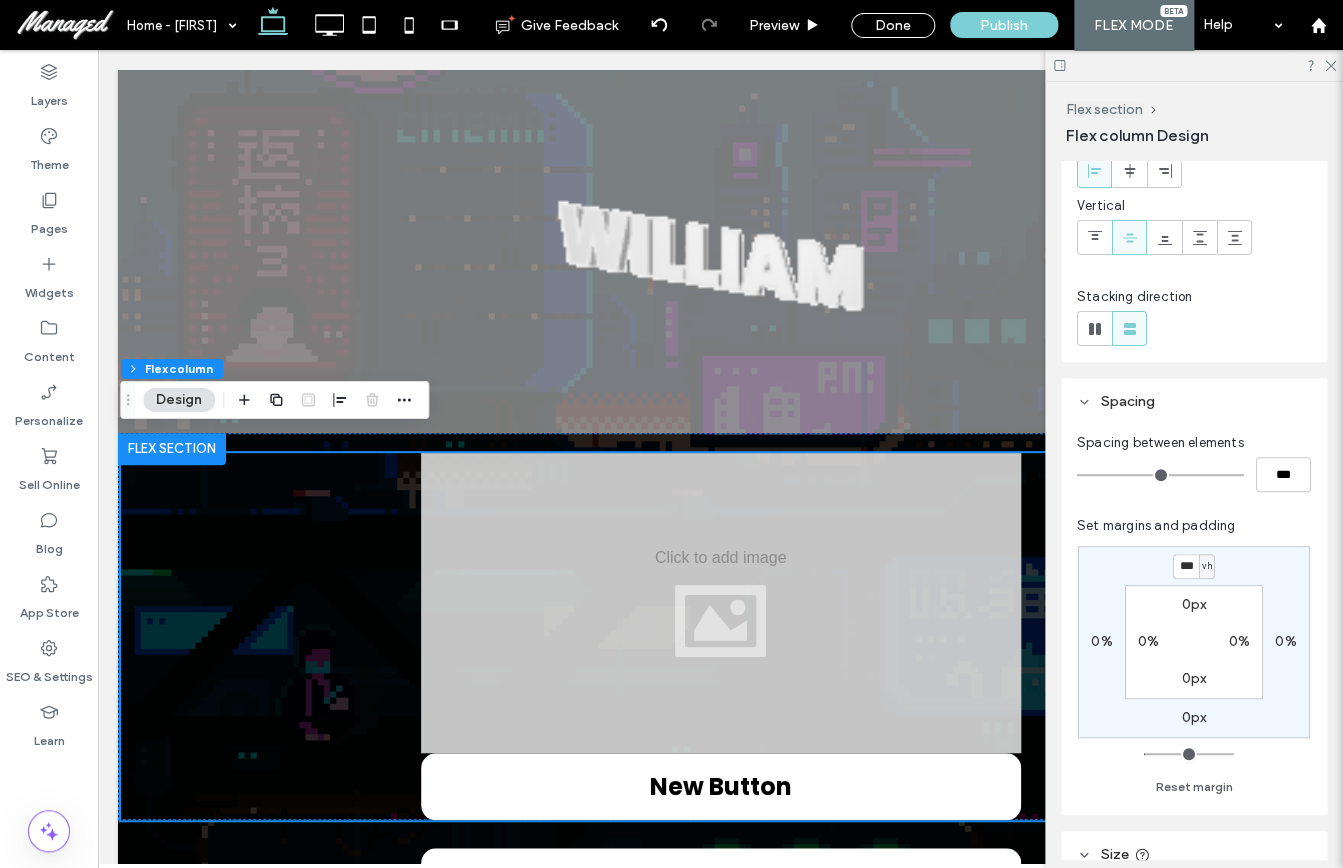 click on "0px" at bounding box center (1194, 717) 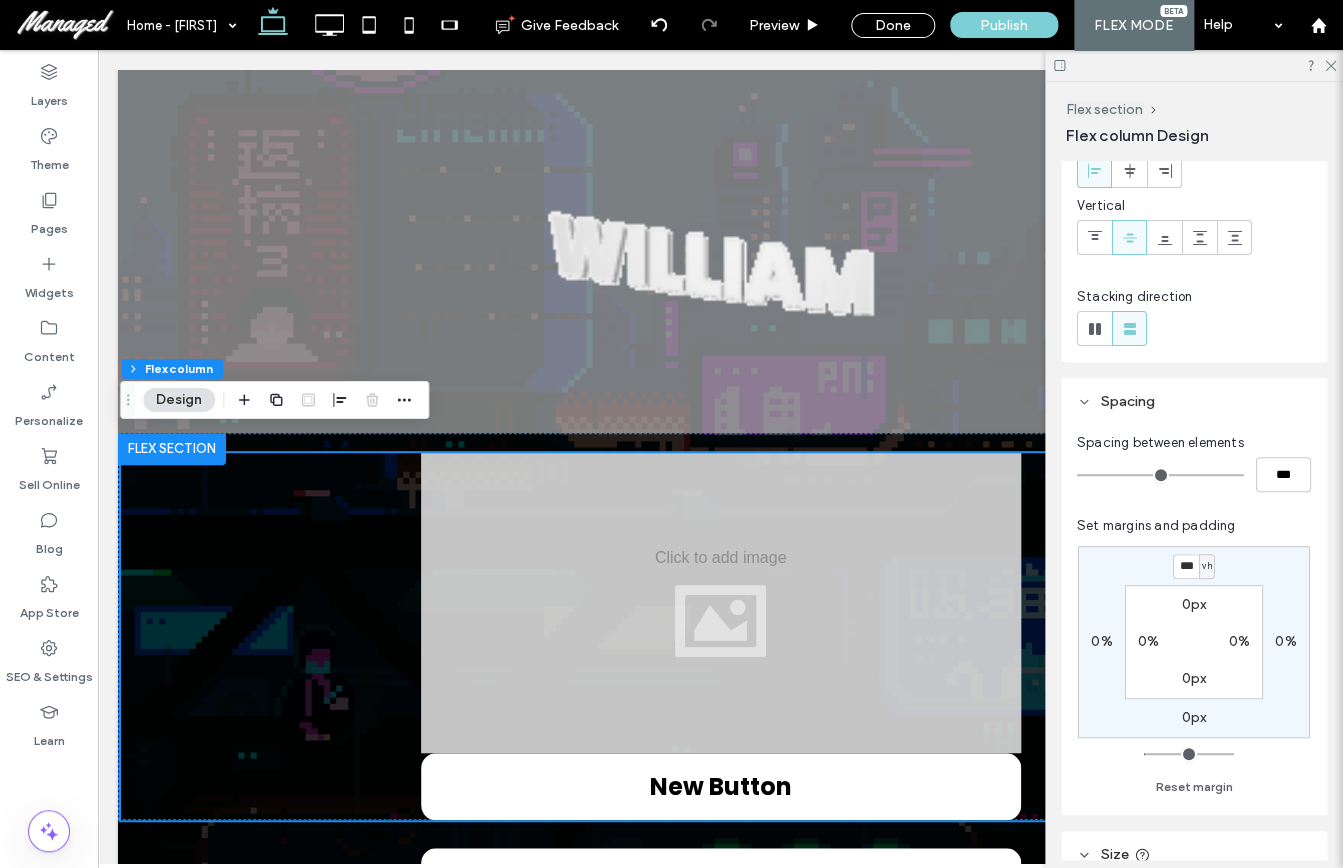 type on "*" 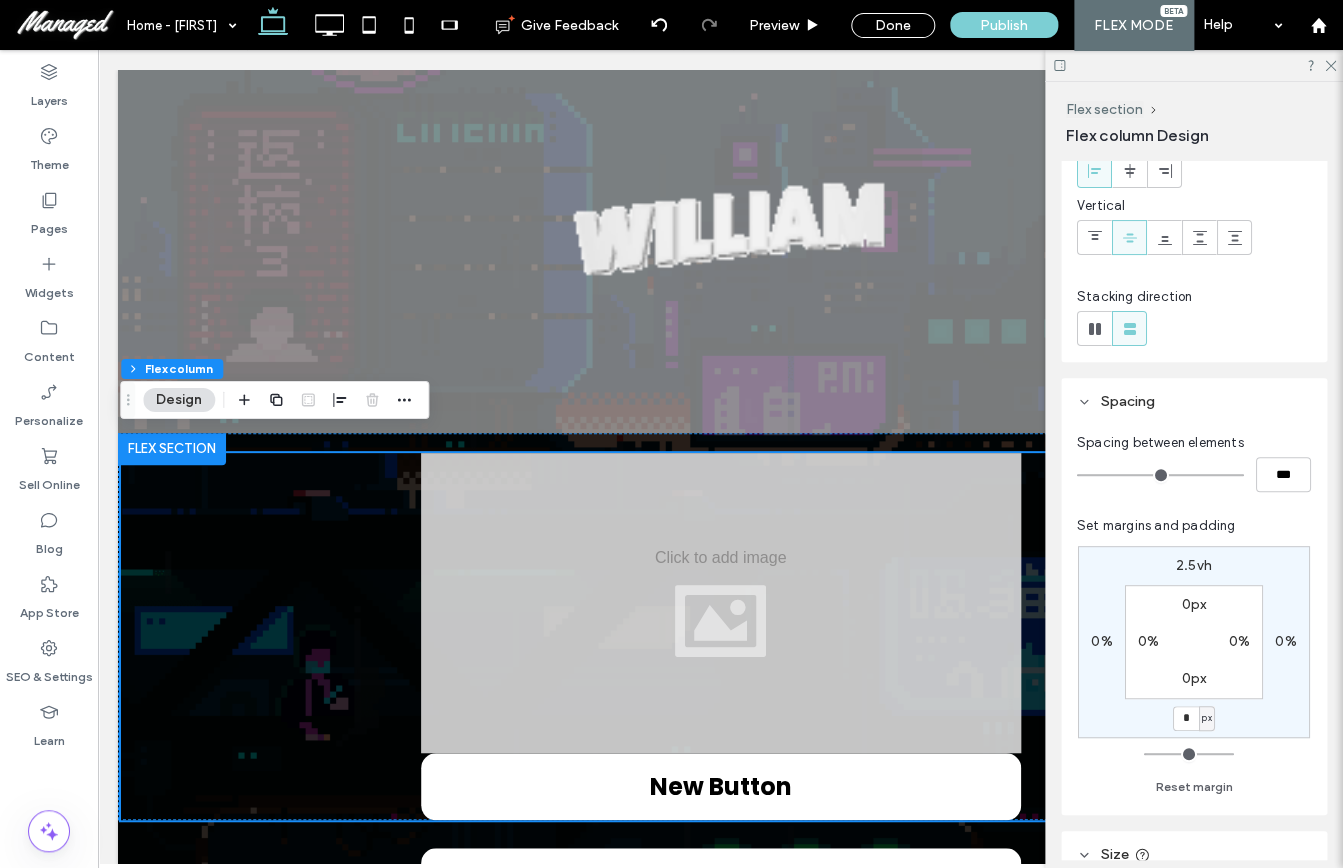 click on "px" at bounding box center [1206, 718] 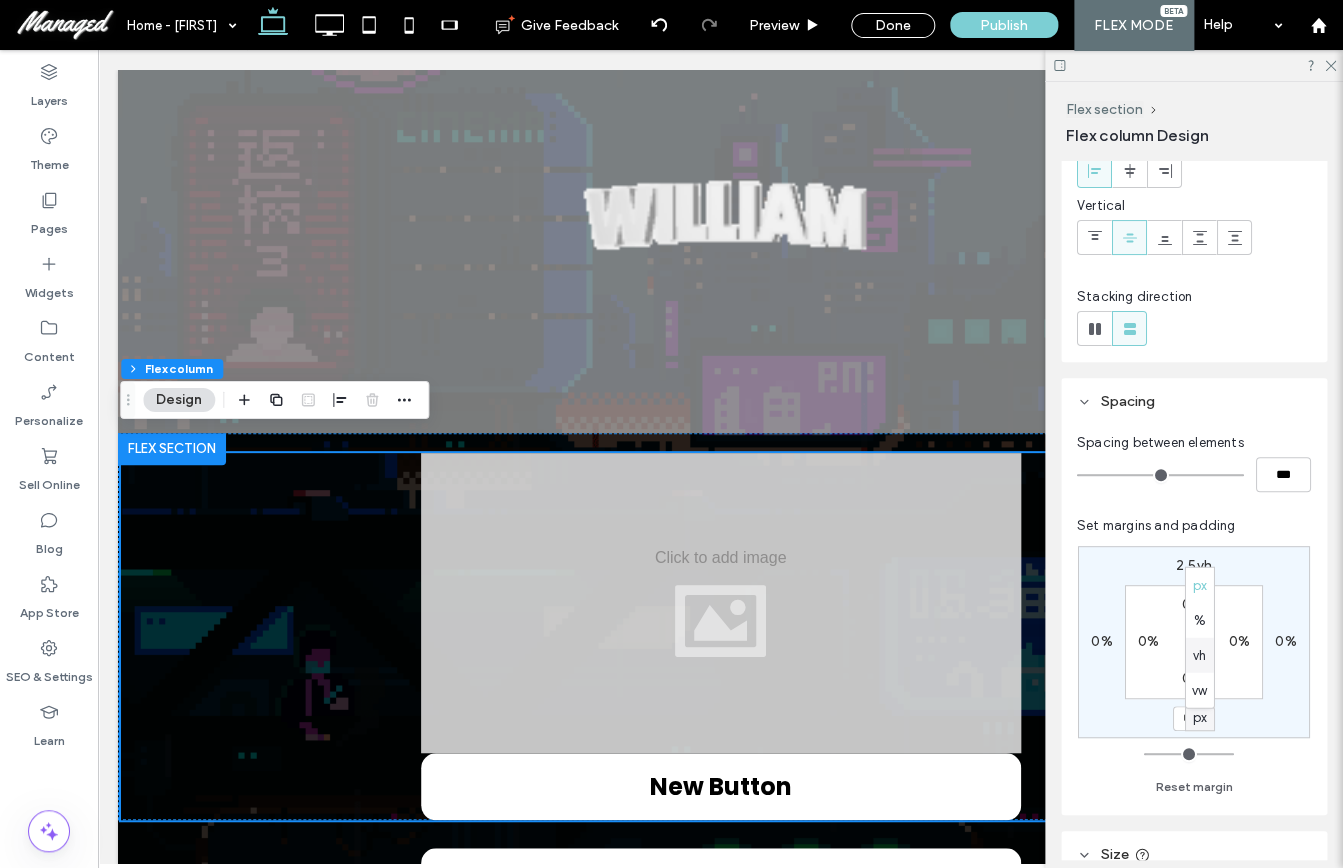 click on "vh" at bounding box center (1199, 655) 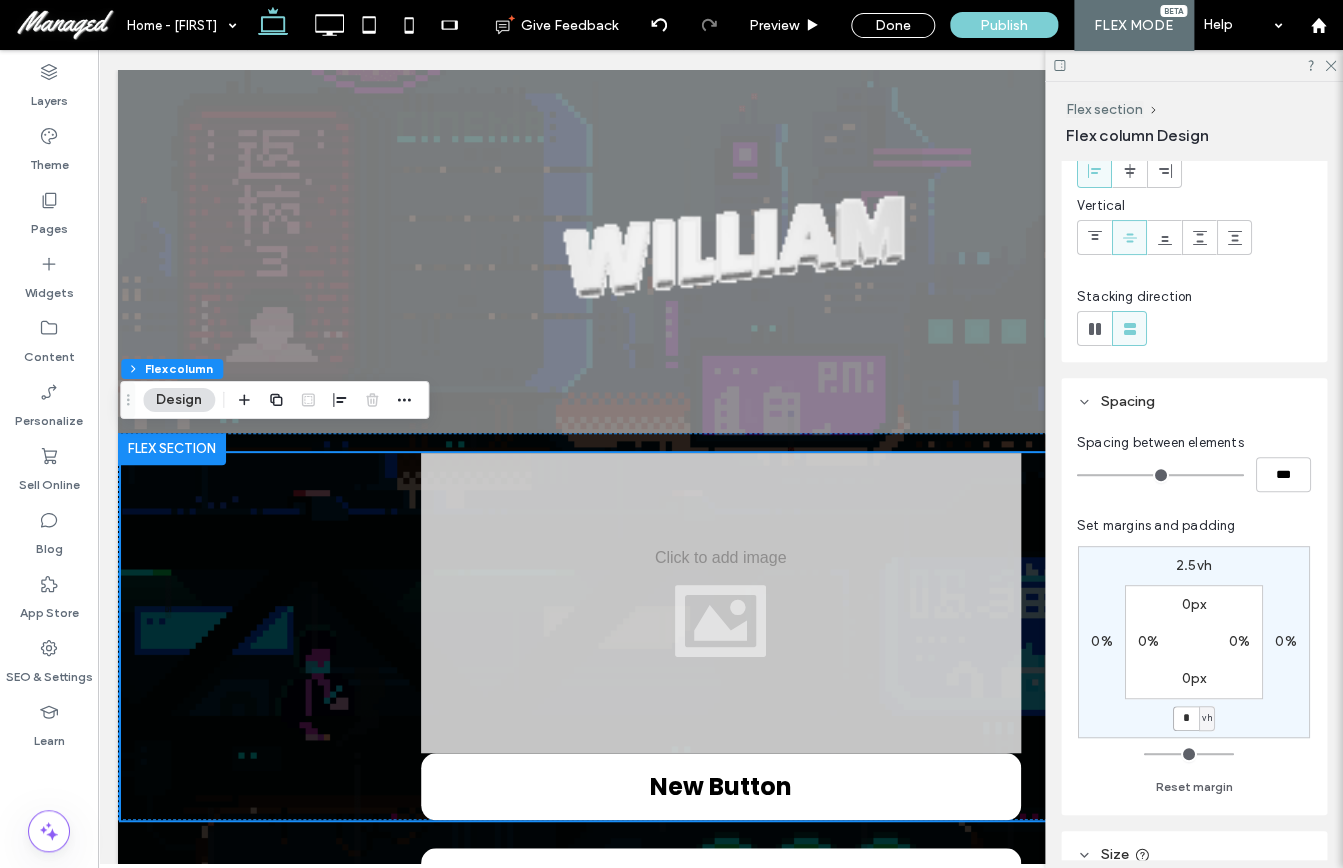 click on "*" at bounding box center [1186, 718] 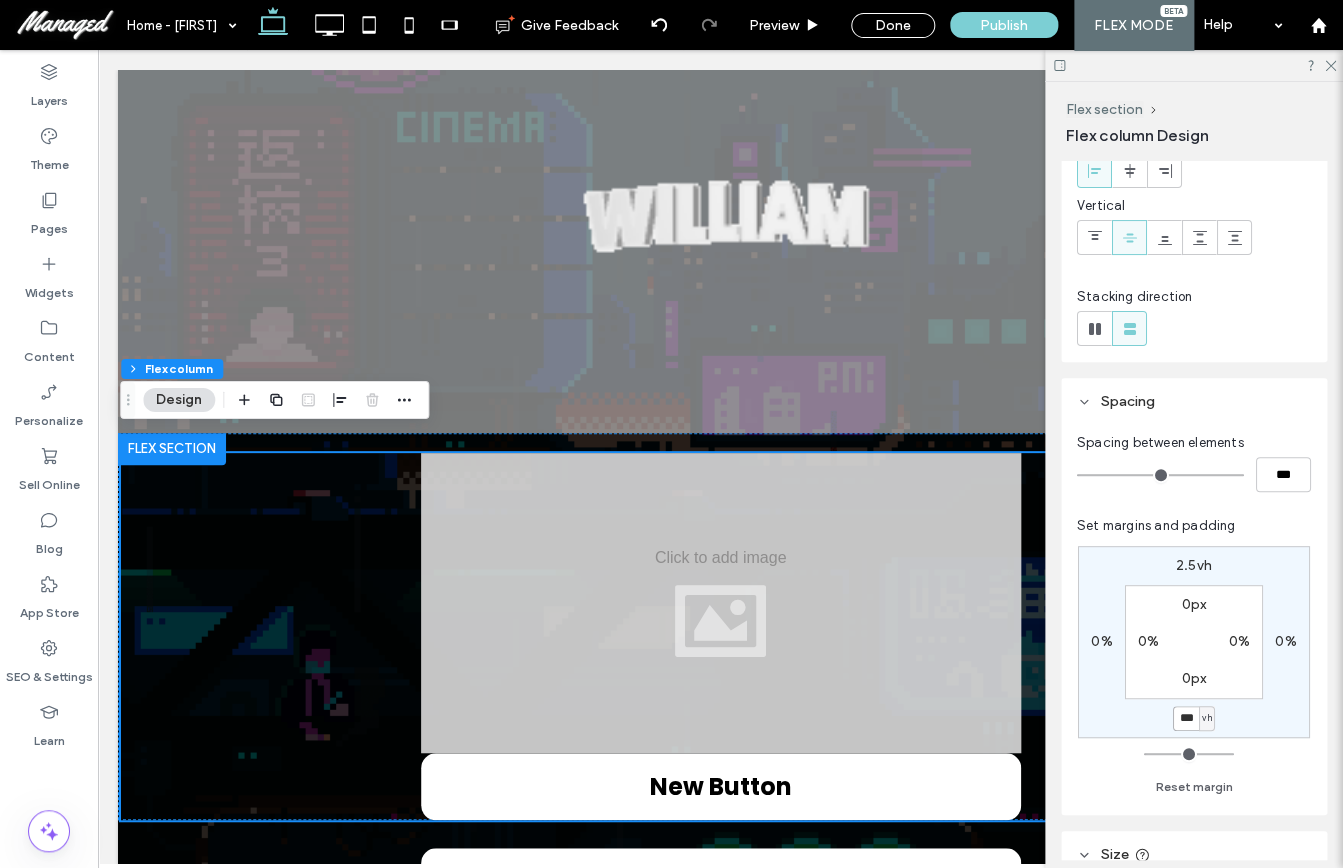 type on "***" 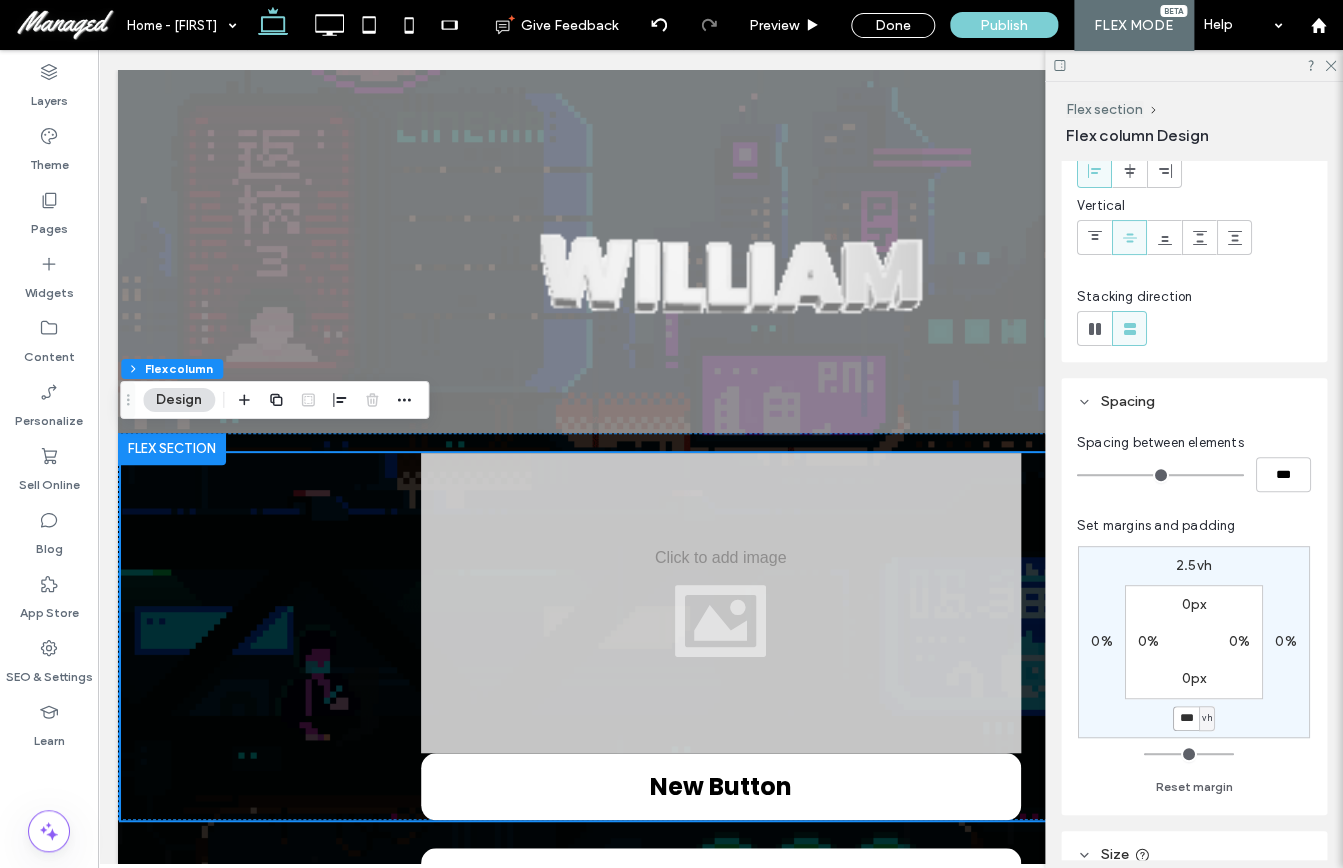 type on "*" 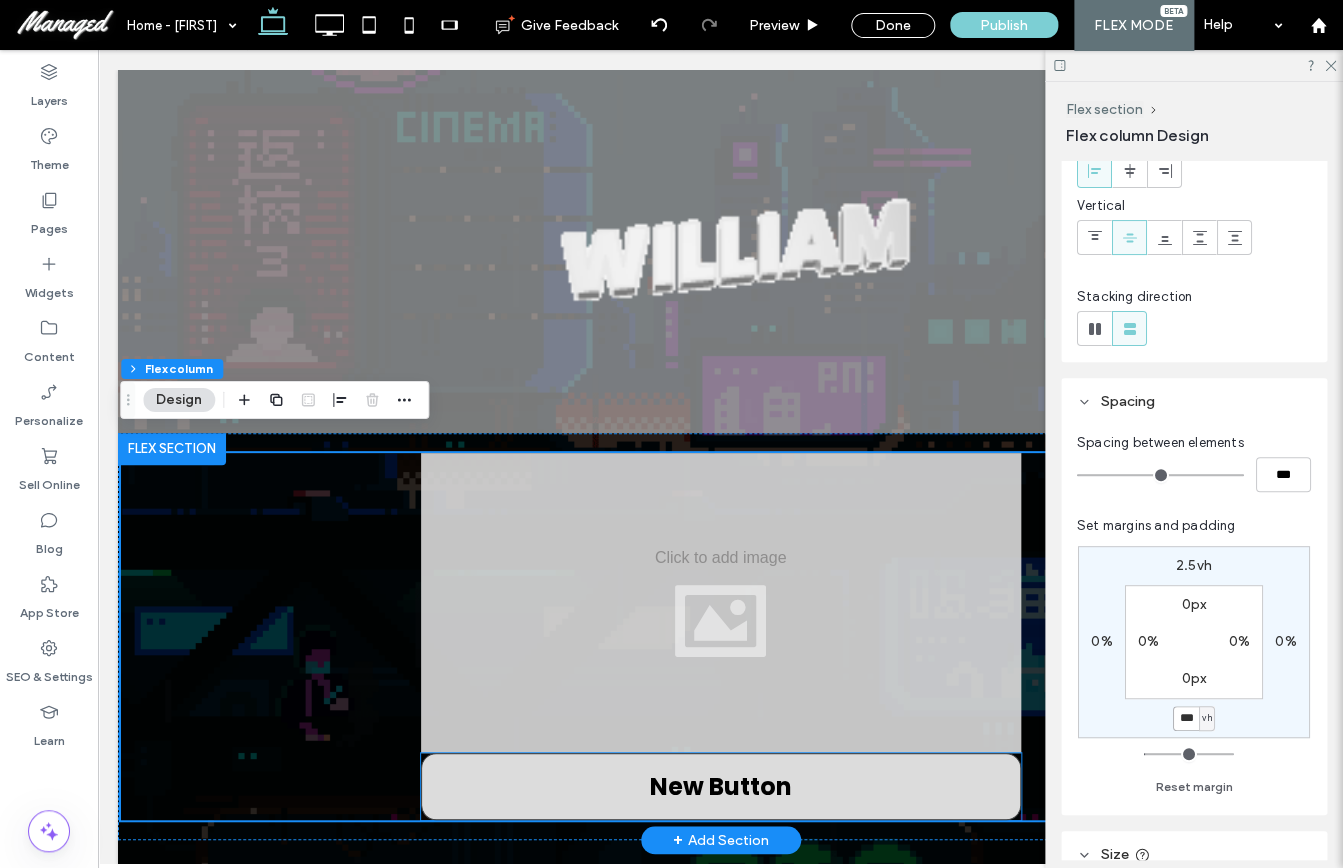 click on "New Button" at bounding box center (721, 786) 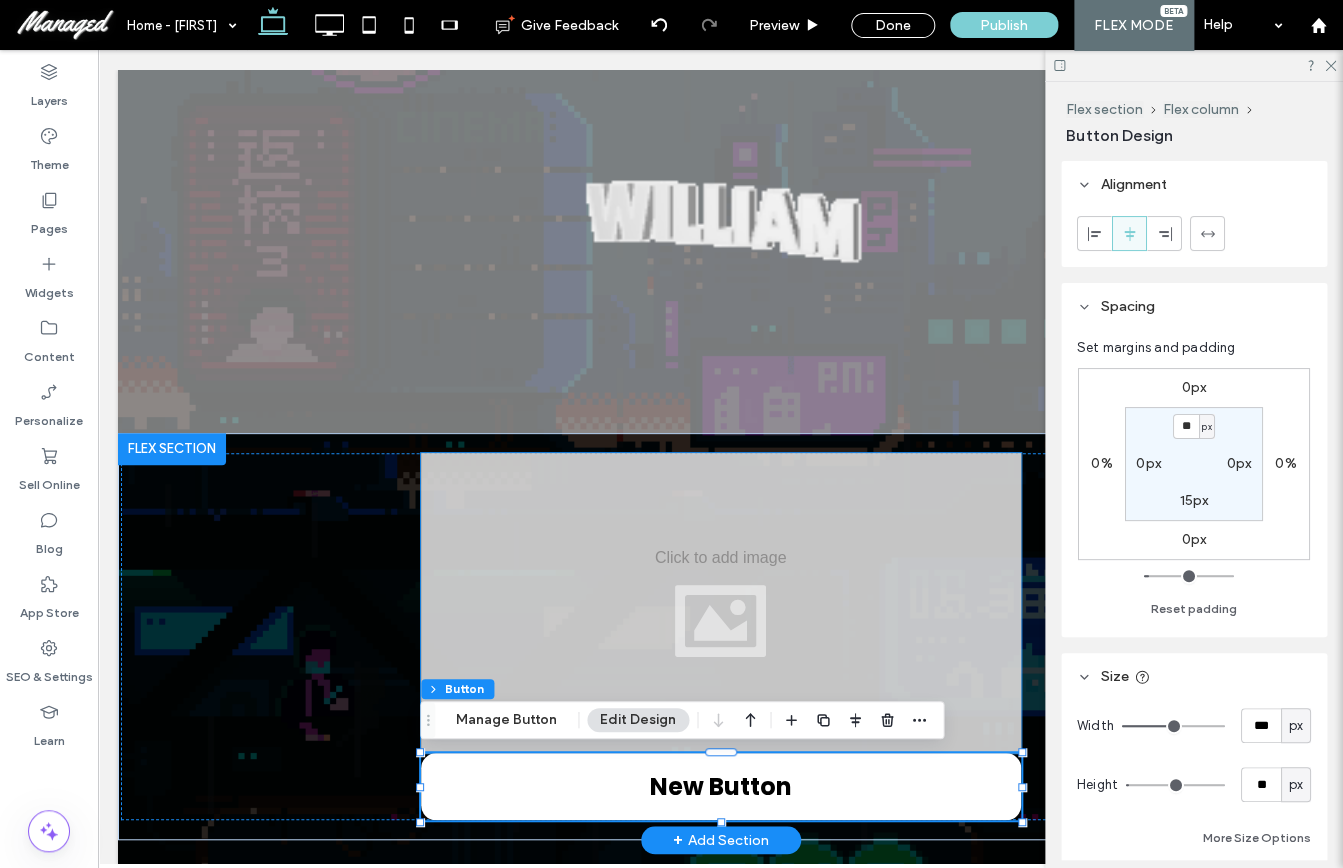 click at bounding box center [721, 603] 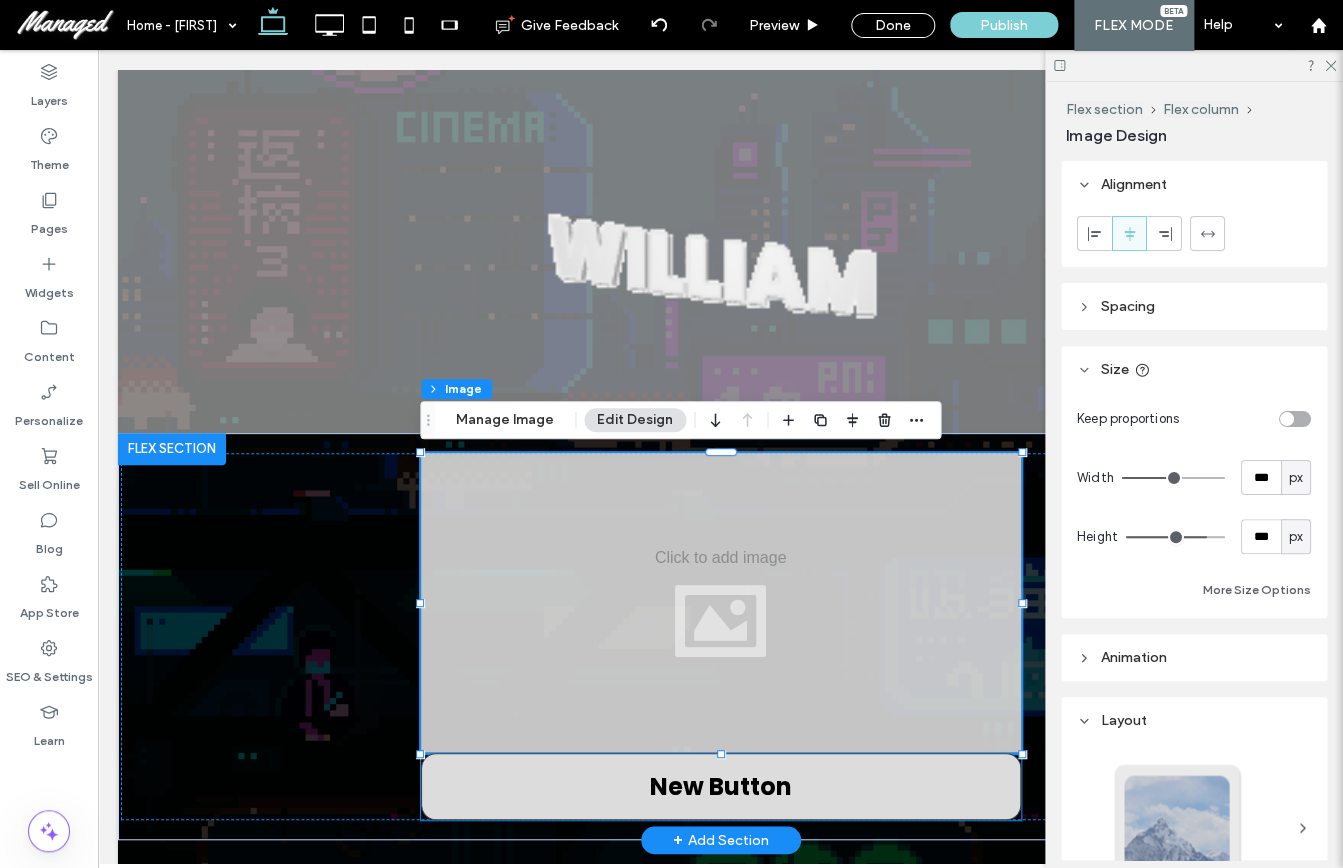 click on "New Button" at bounding box center (721, 786) 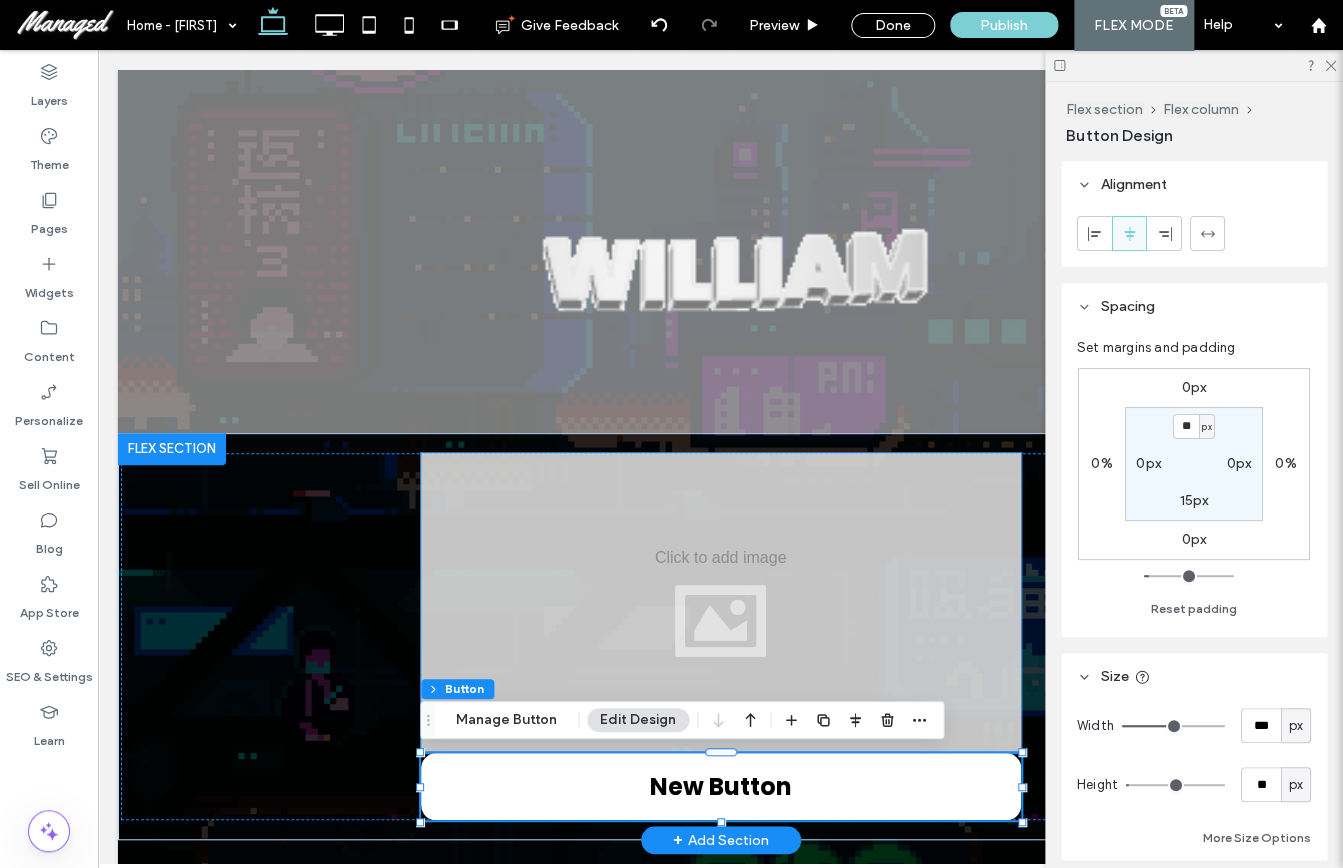 click at bounding box center (721, 603) 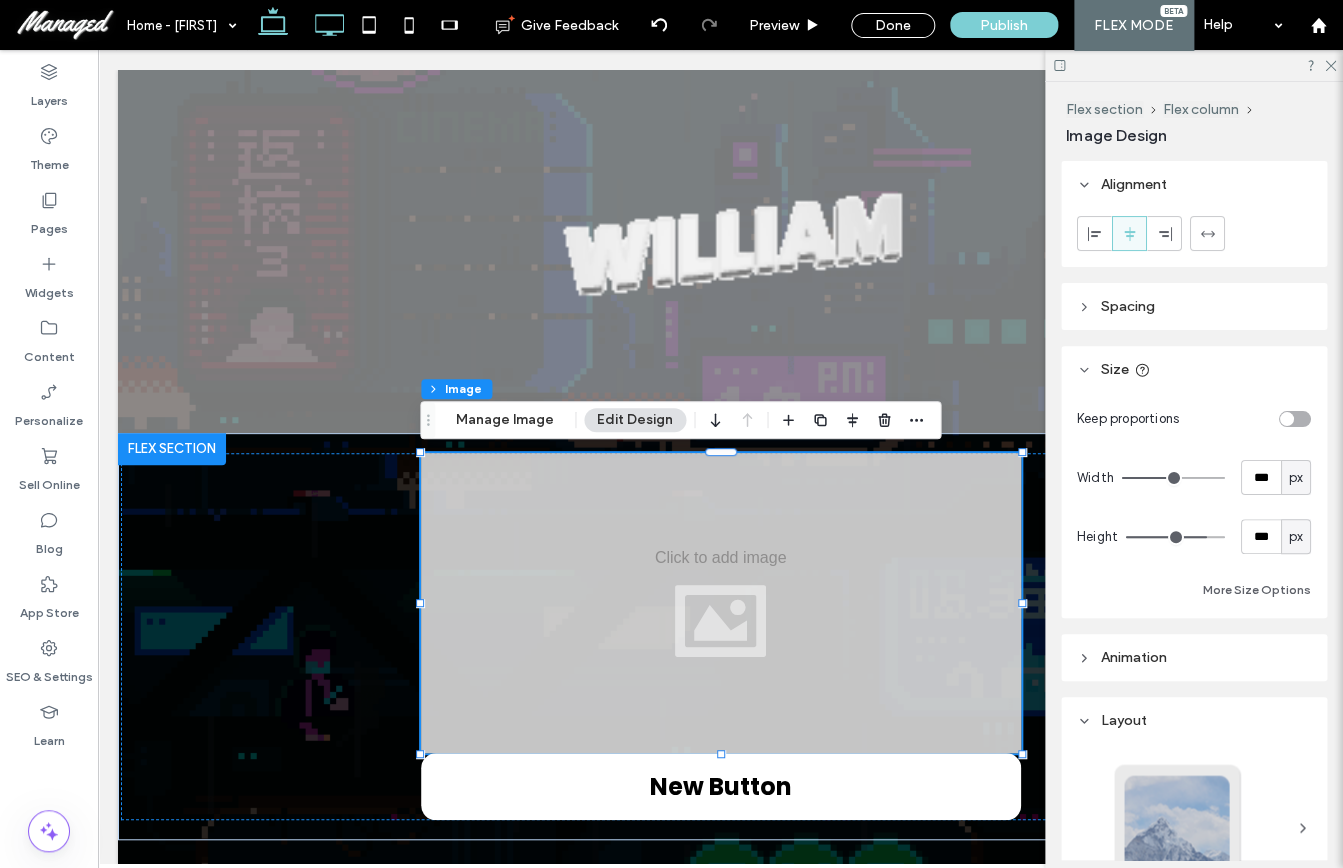 click 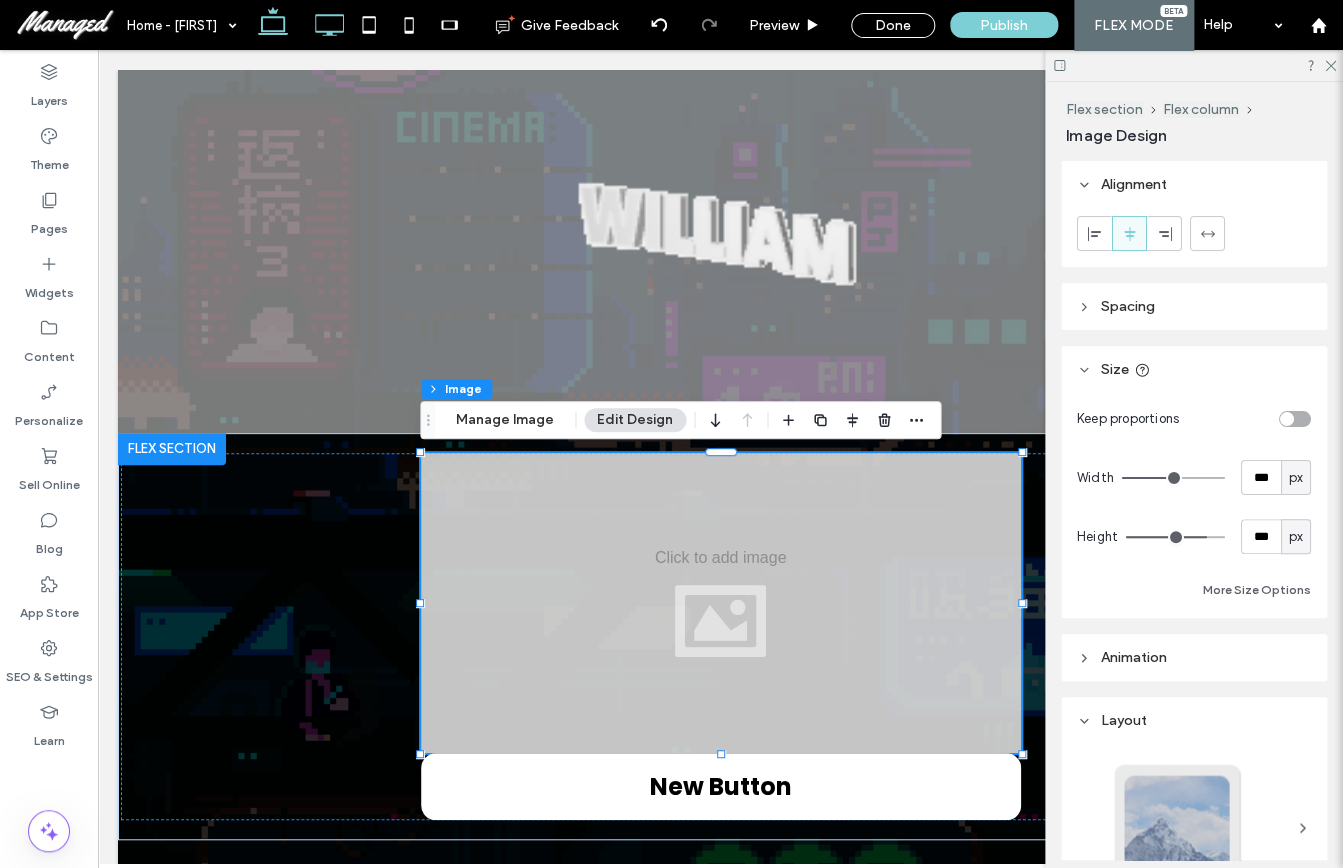 type on "*" 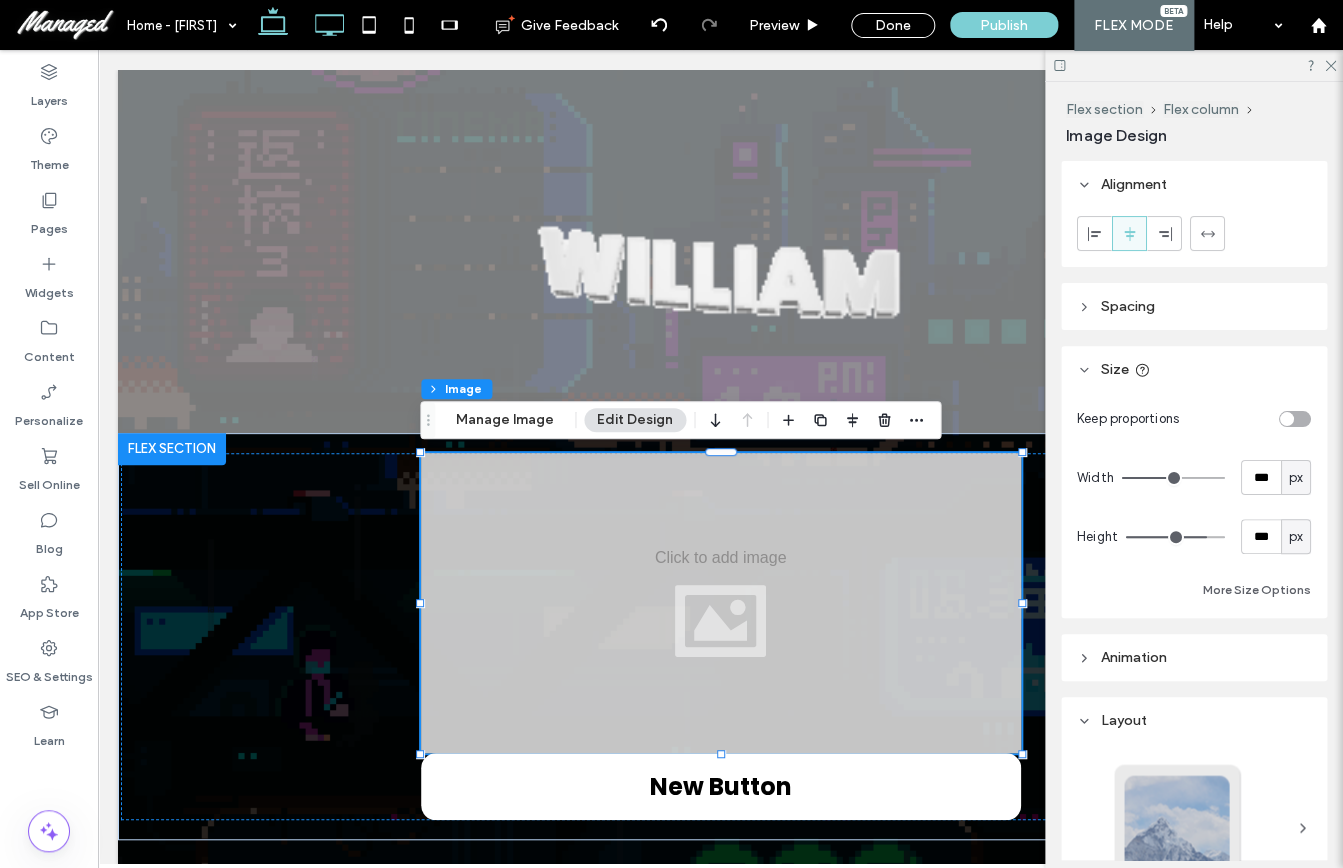 type 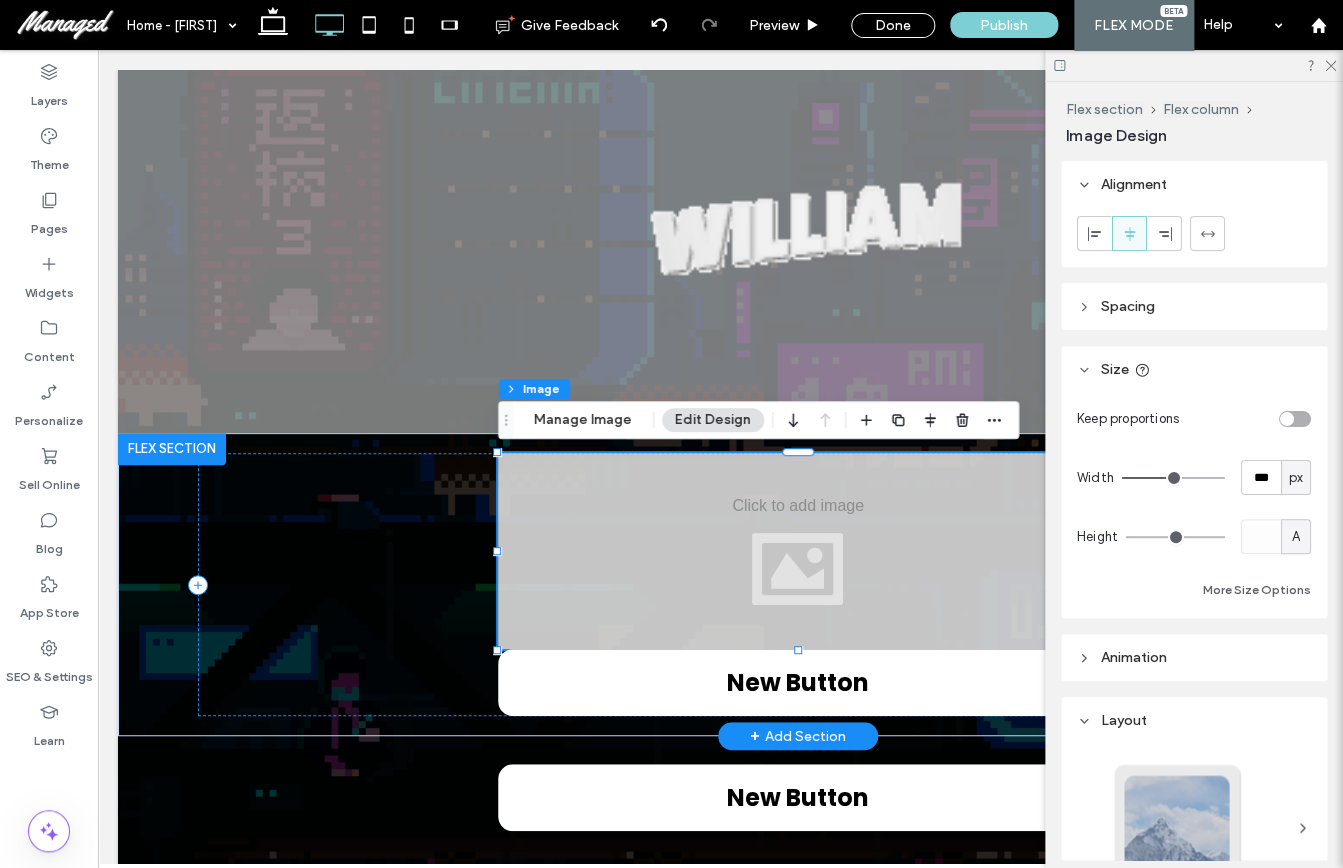 click at bounding box center (798, 551) 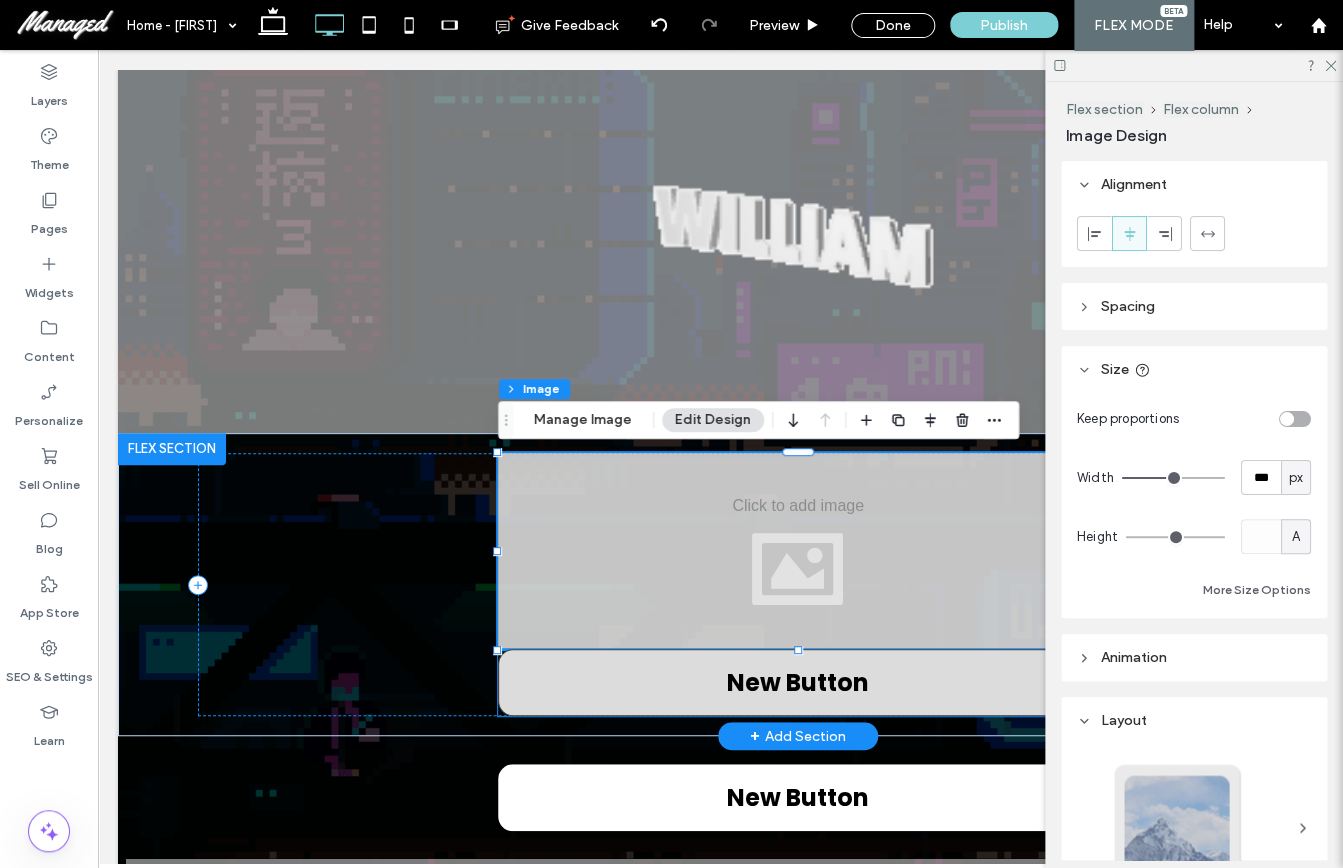 click on "New Button" at bounding box center (798, 682) 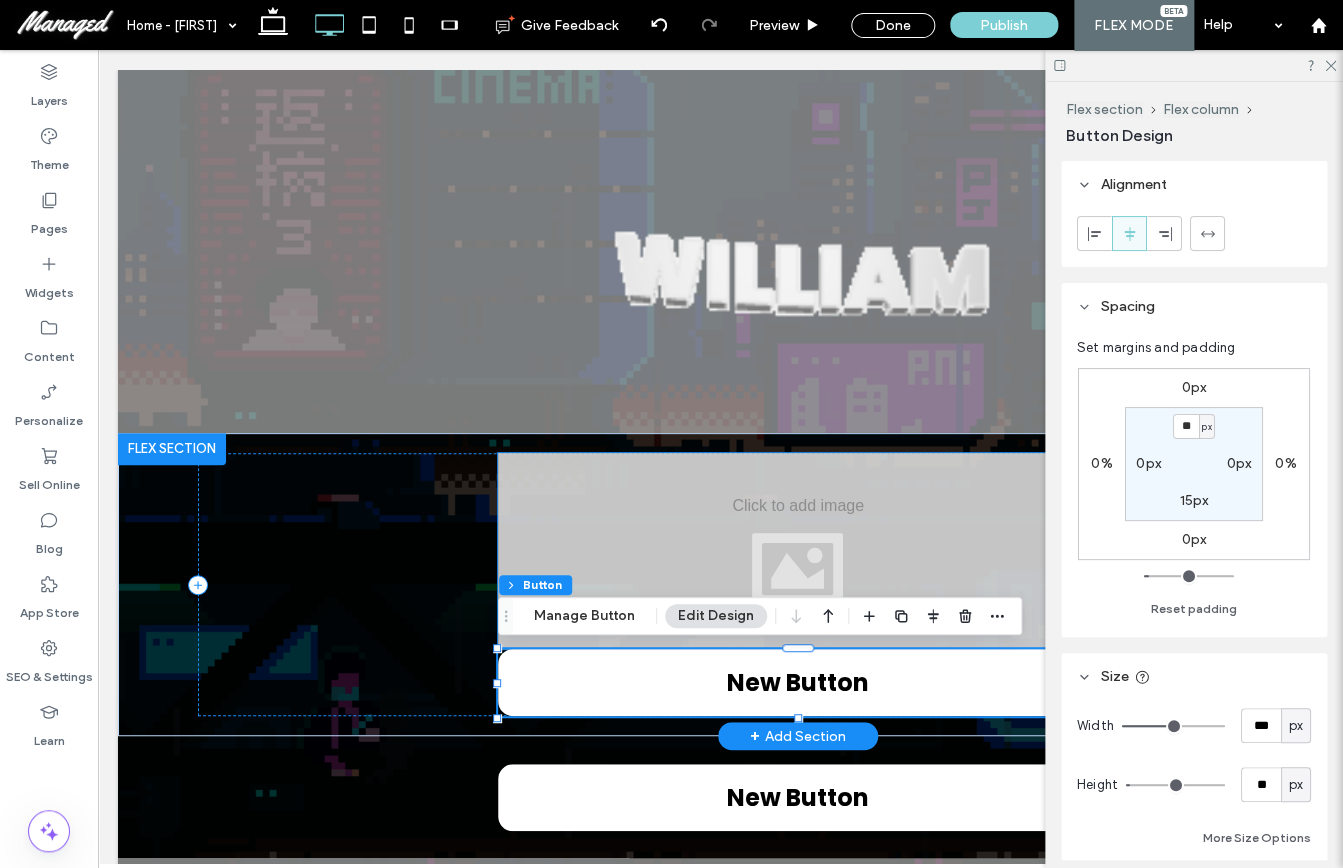 click at bounding box center [798, 551] 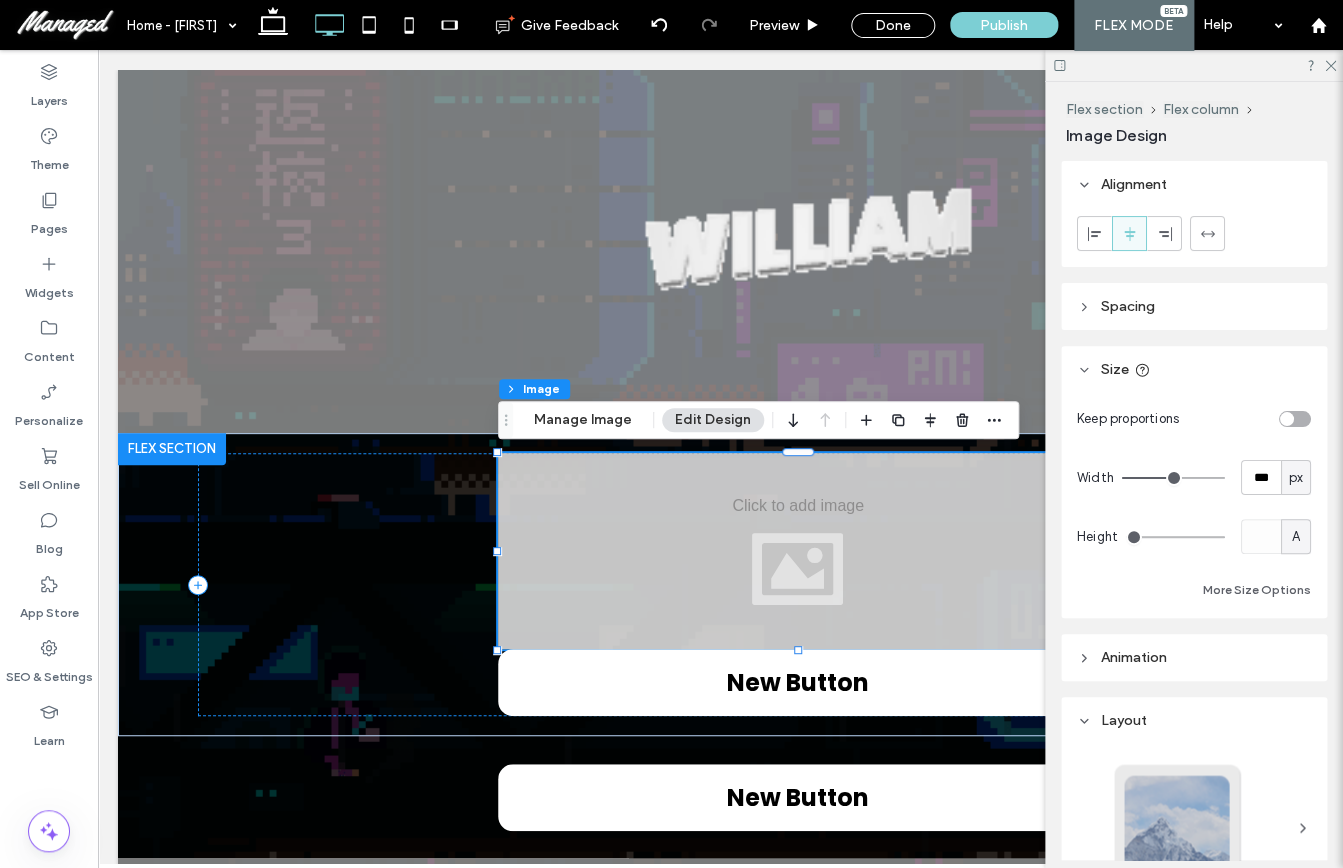 click on "A" at bounding box center [1296, 537] 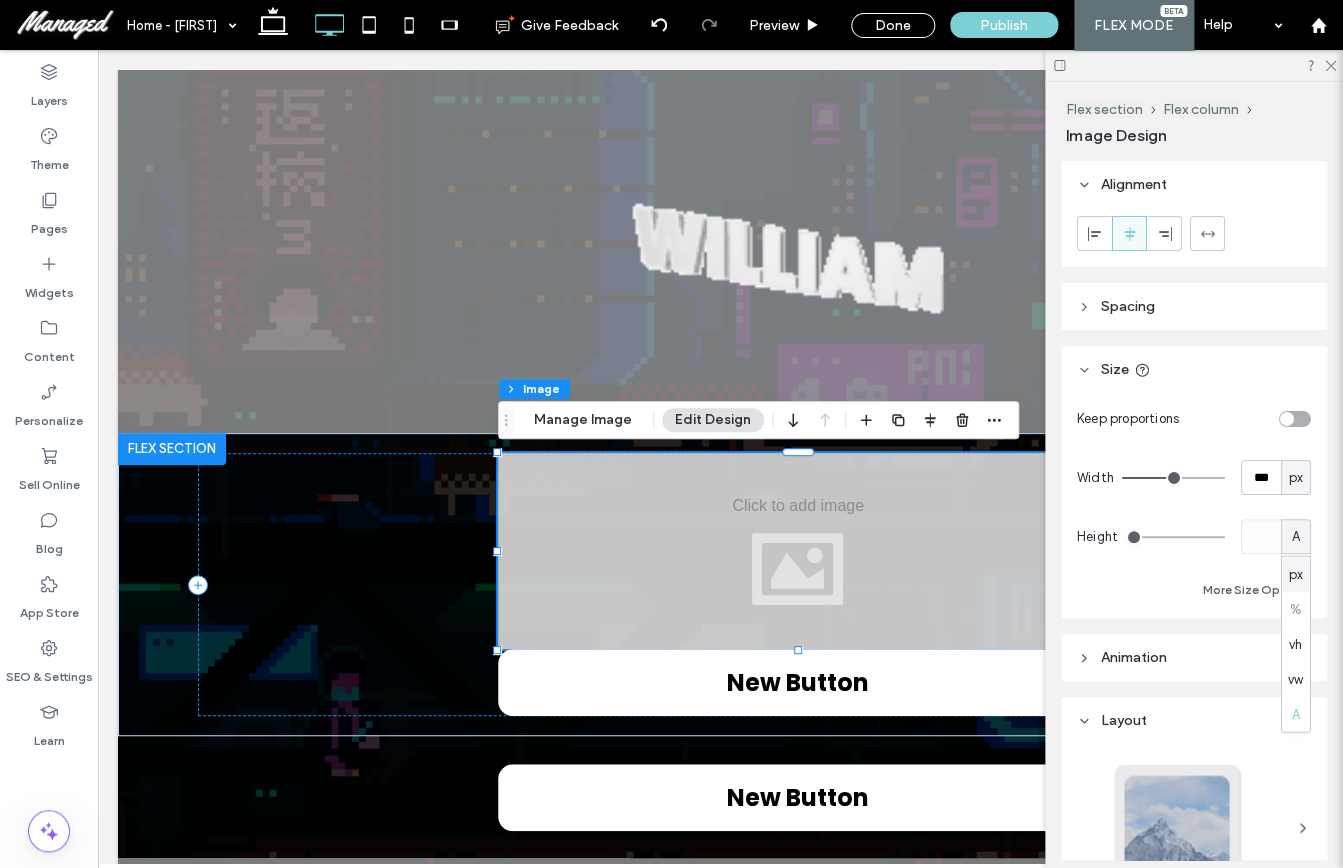 click on "px" at bounding box center (1296, 574) 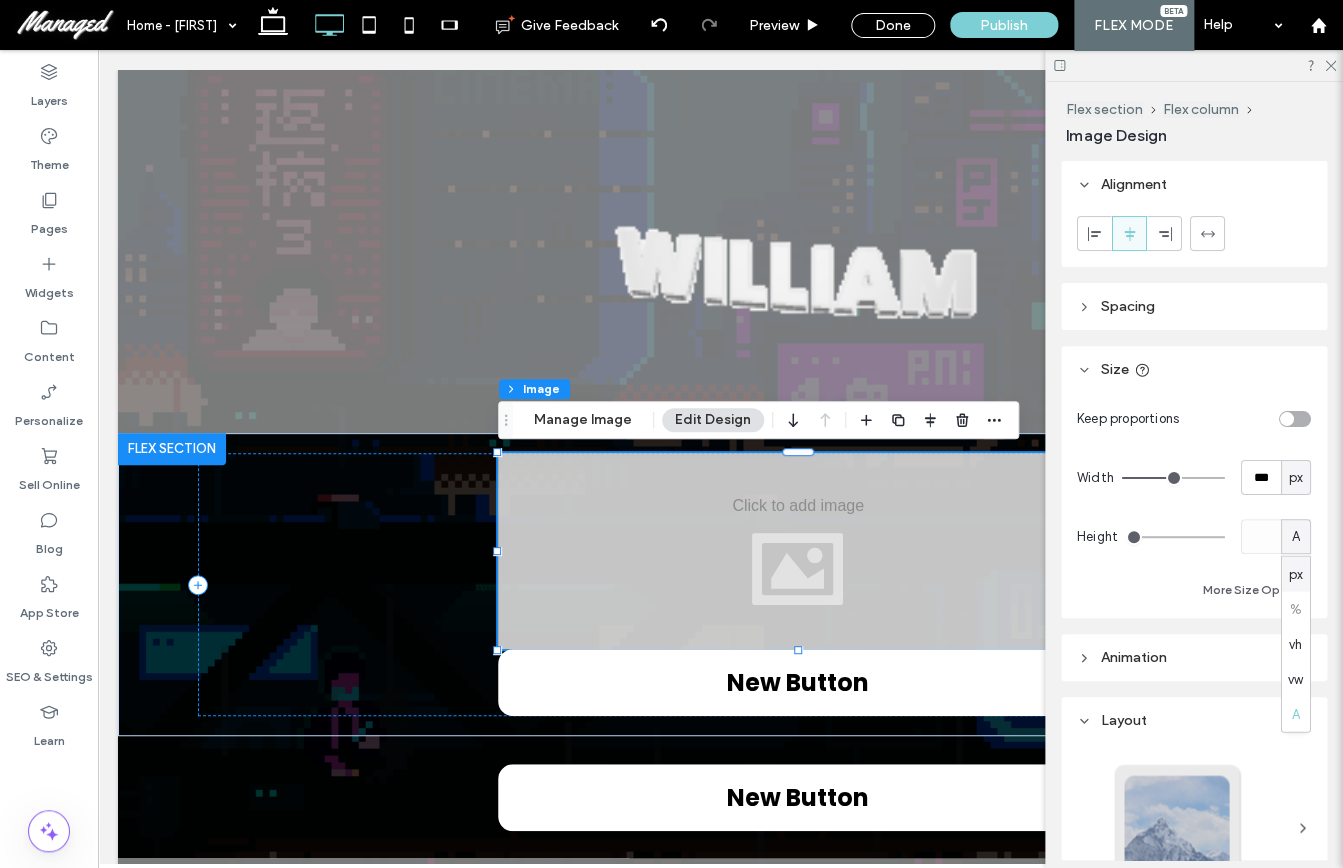 type on "***" 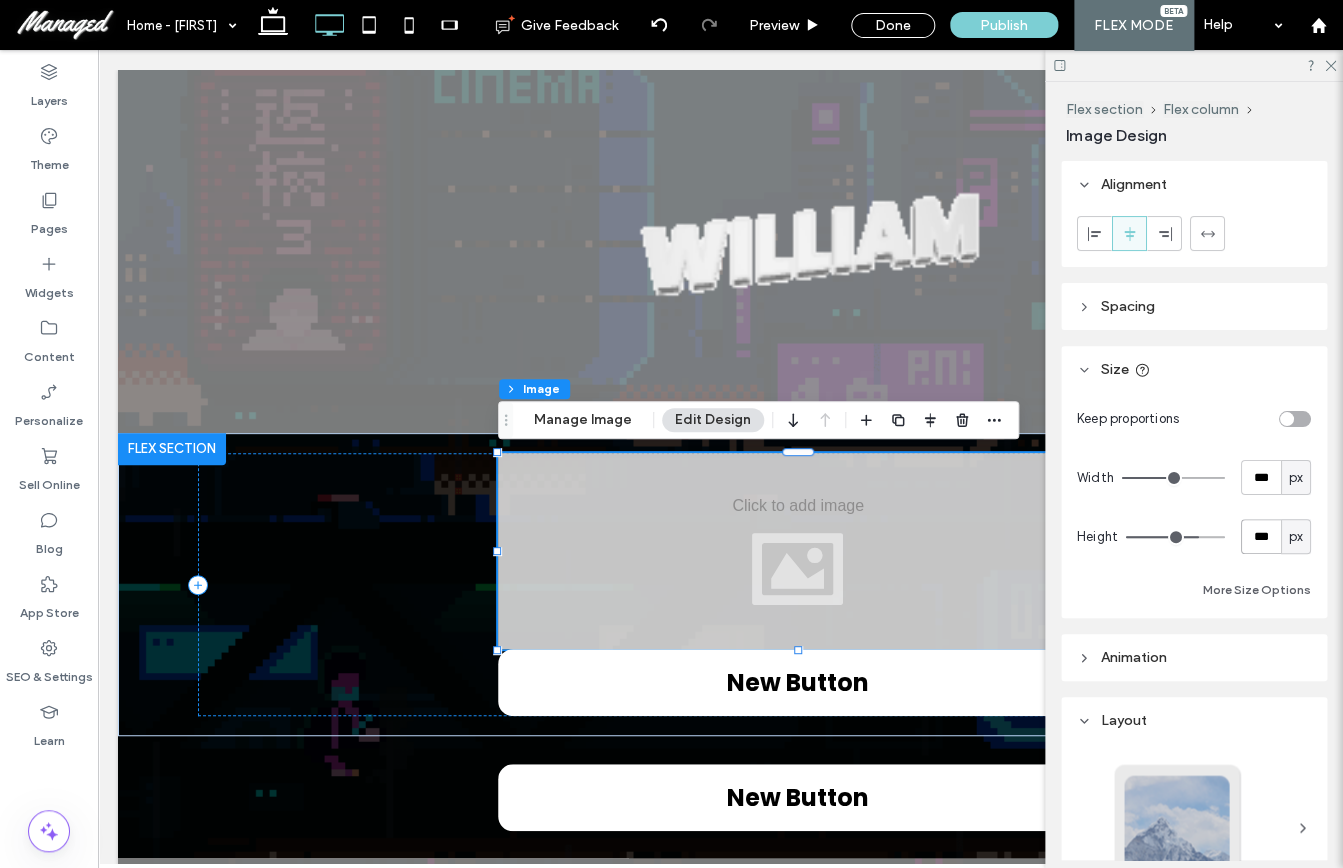 click on "***" at bounding box center (1261, 536) 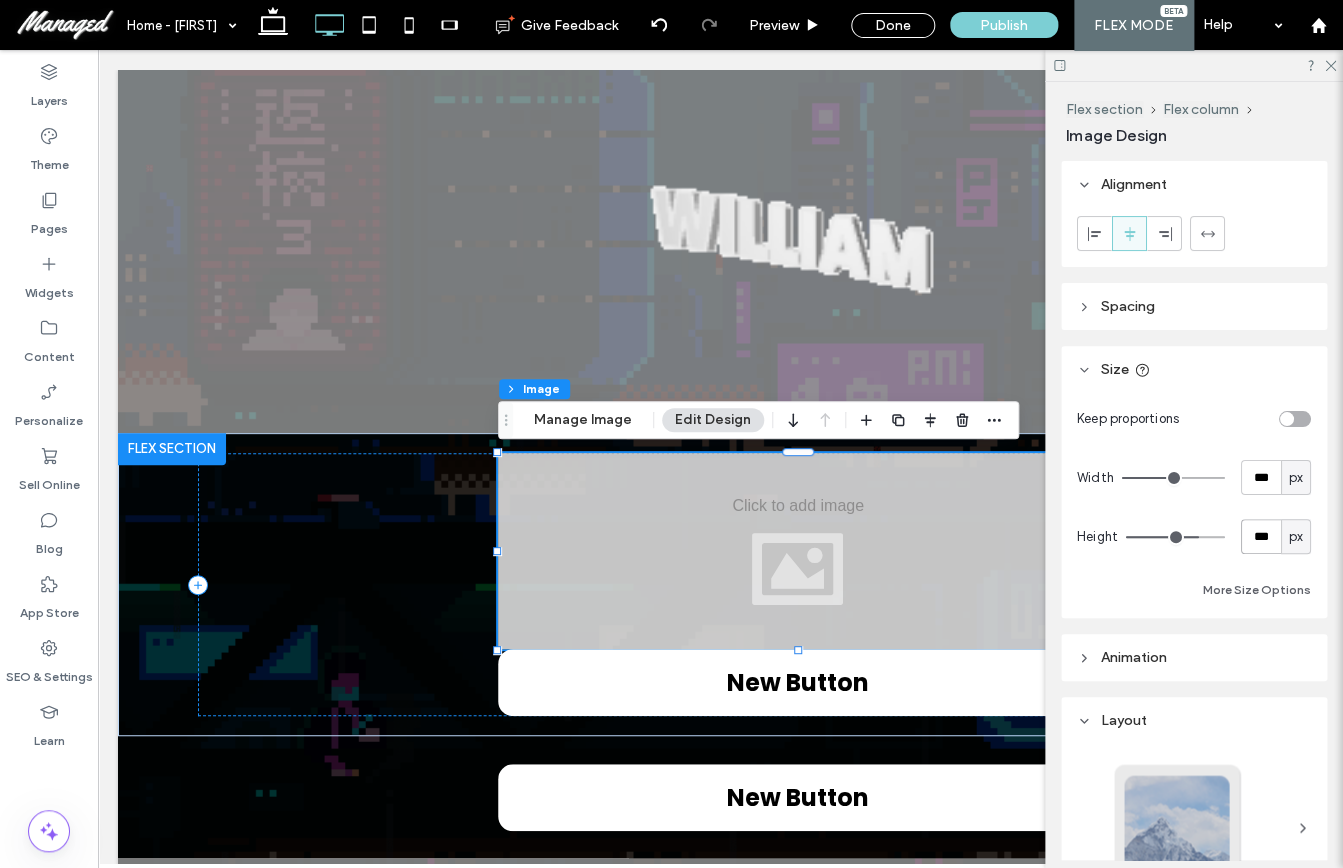 type on "***" 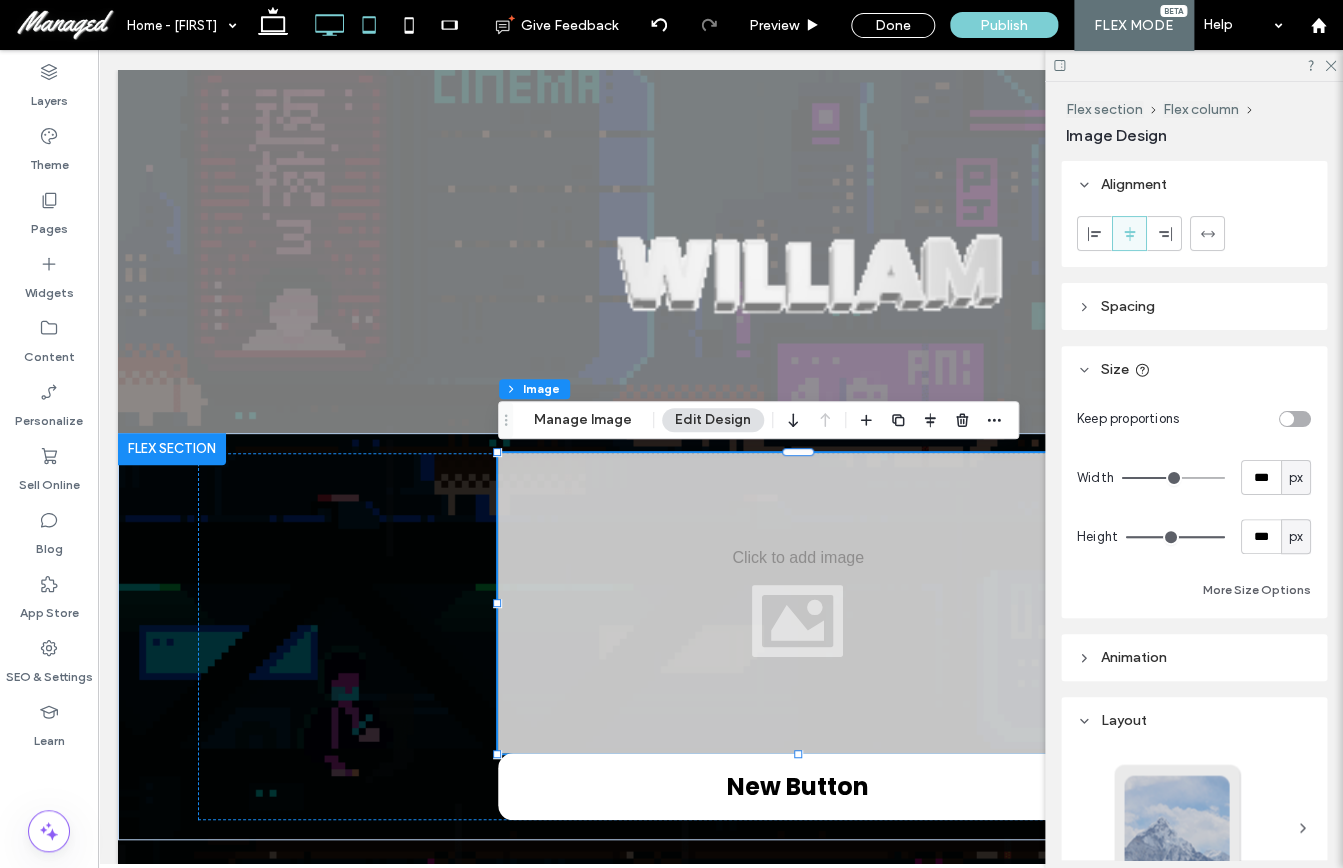click 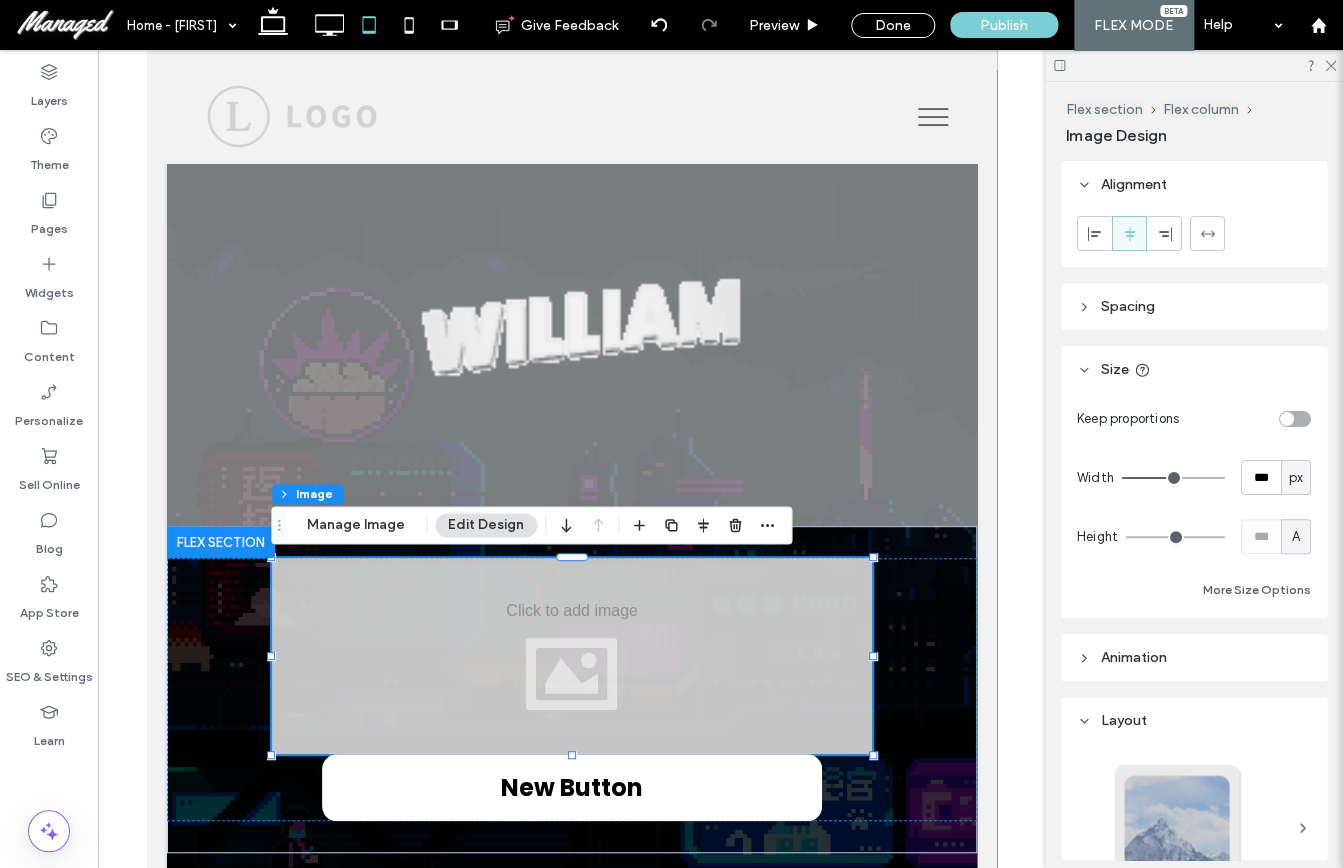 type on "*" 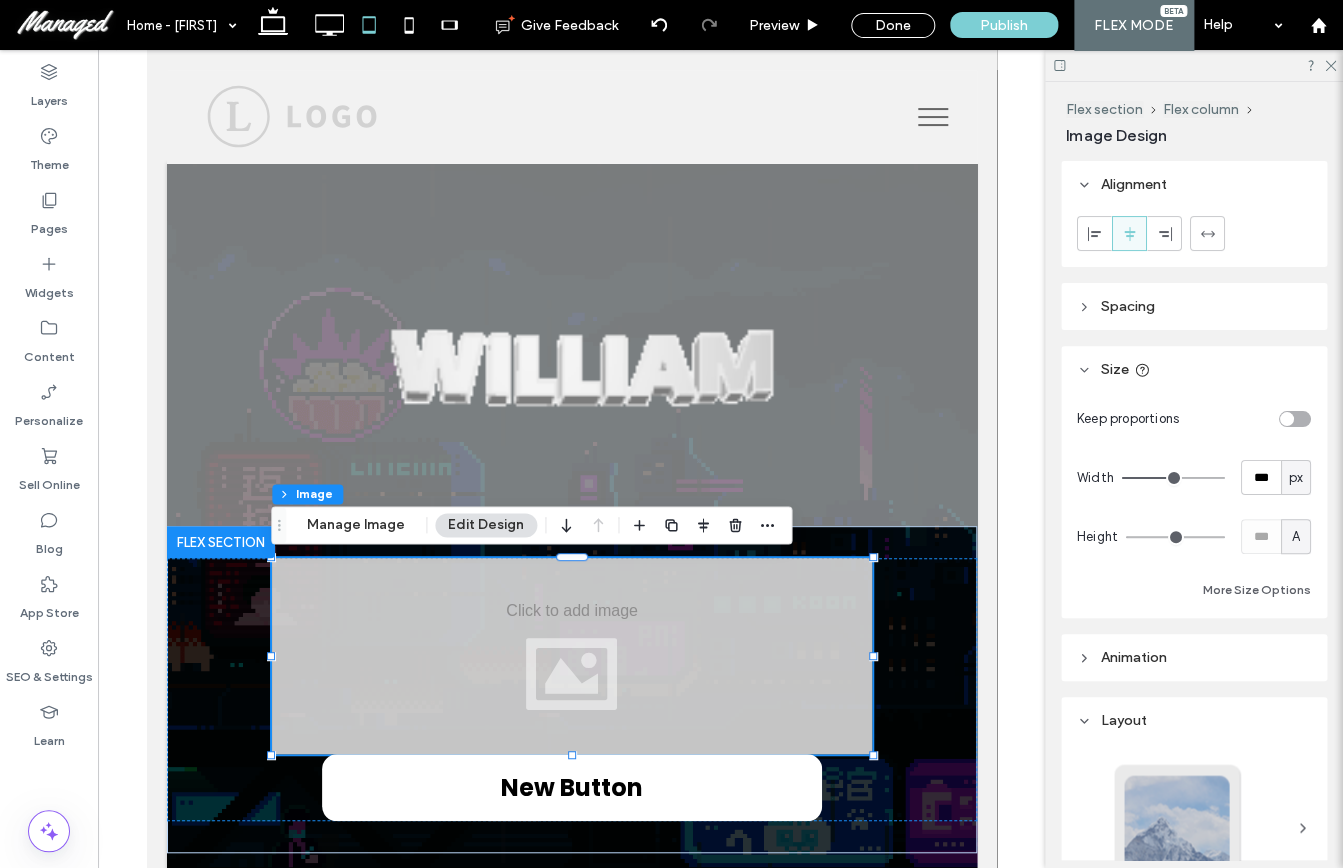 type 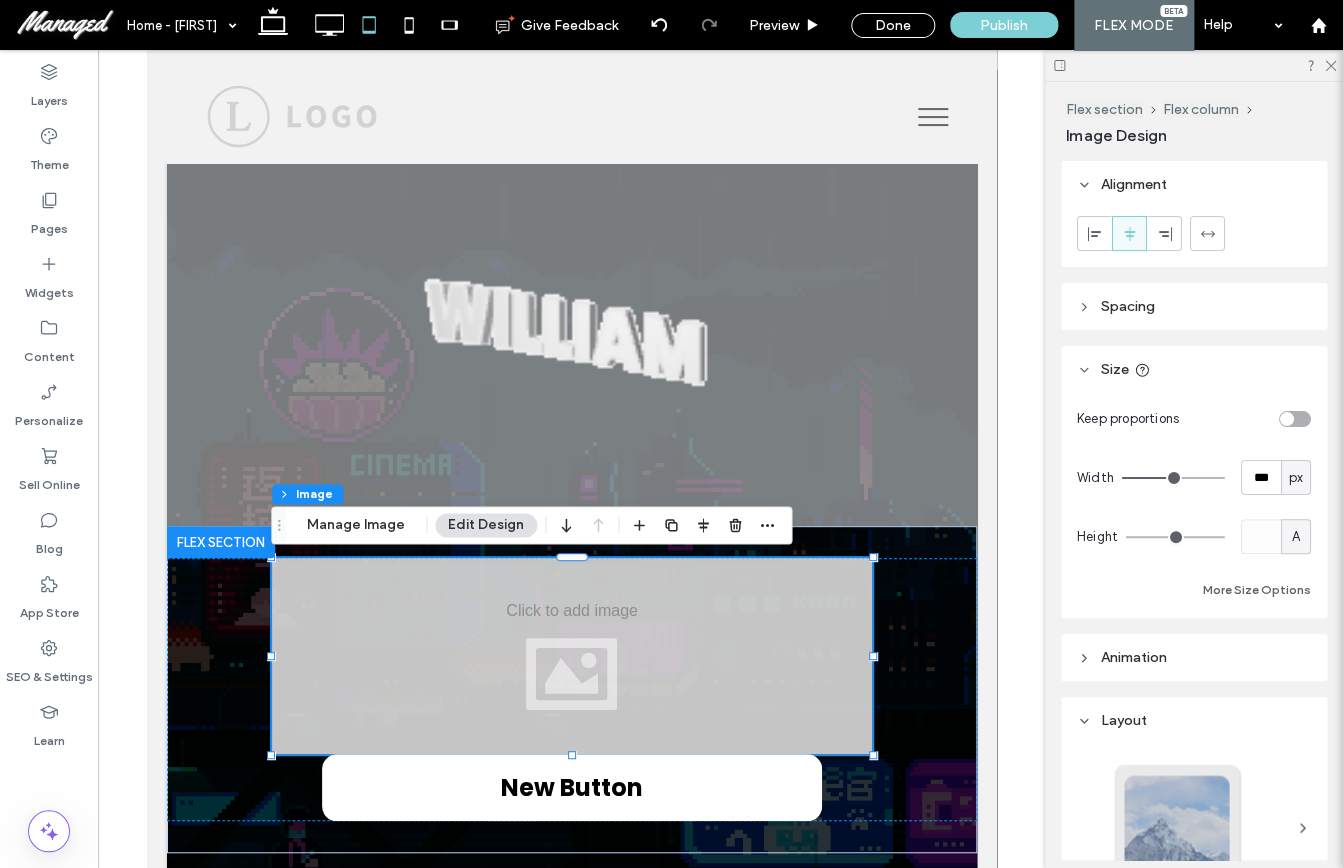 click on "A" at bounding box center [1296, 537] 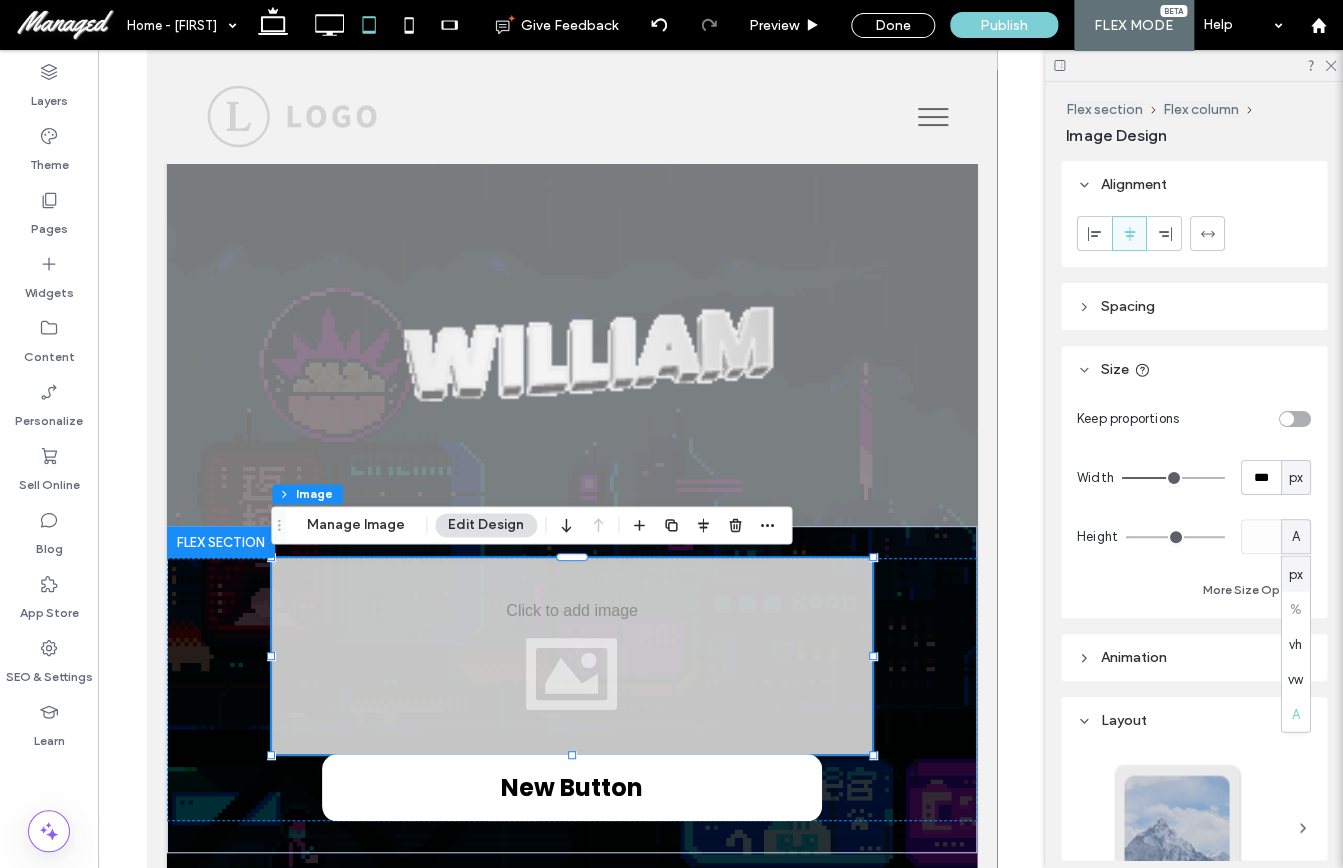 click on "px" at bounding box center [1295, 574] 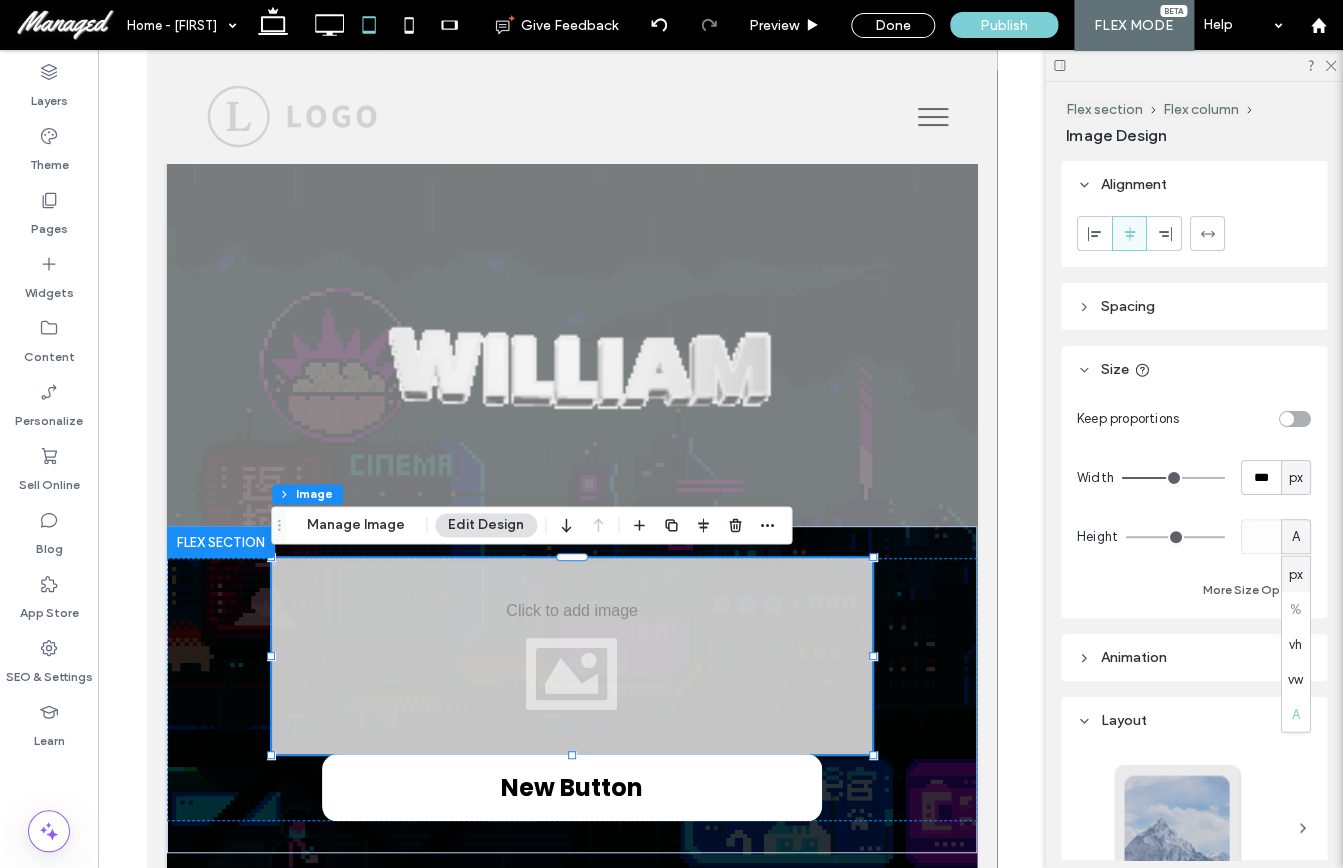 type on "***" 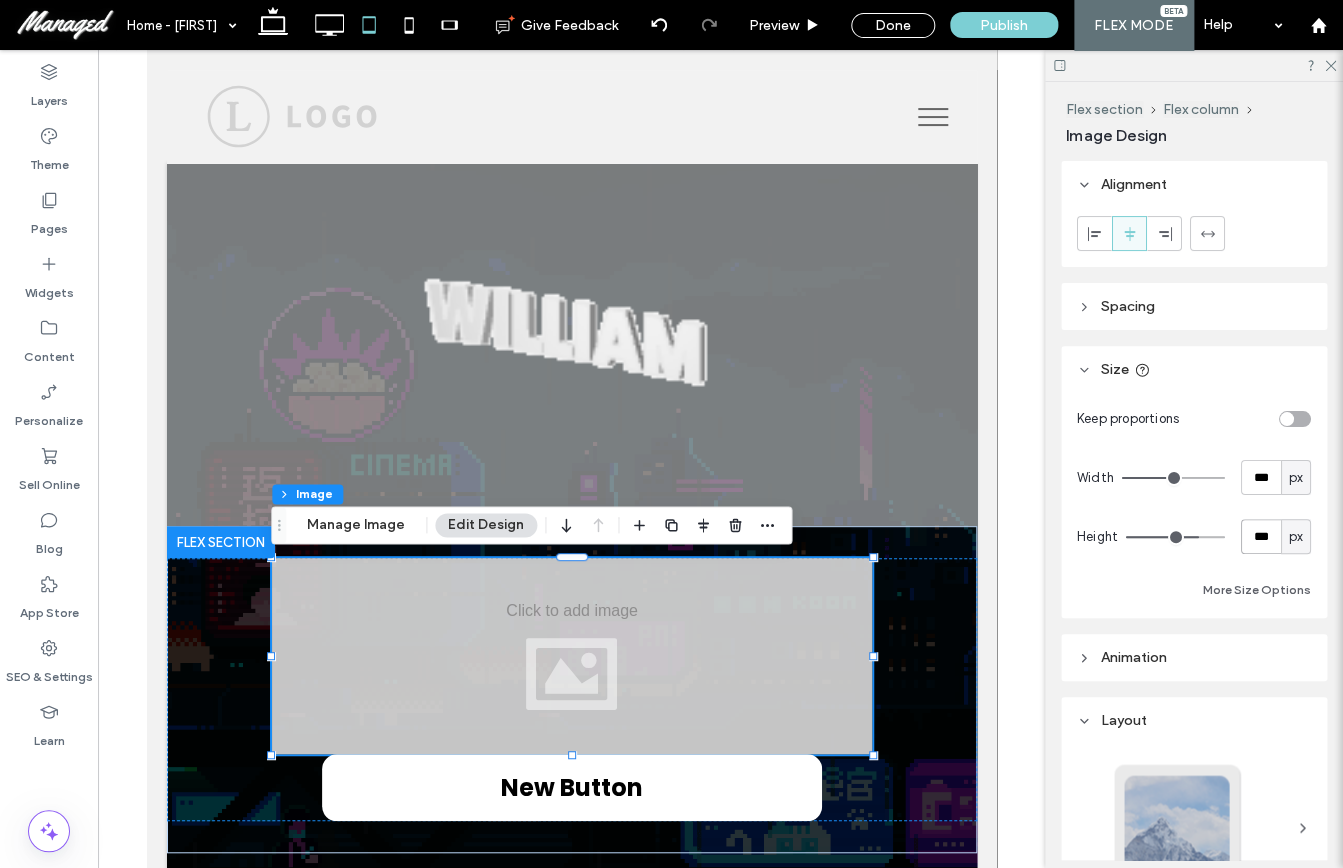 click on "***" at bounding box center [1261, 536] 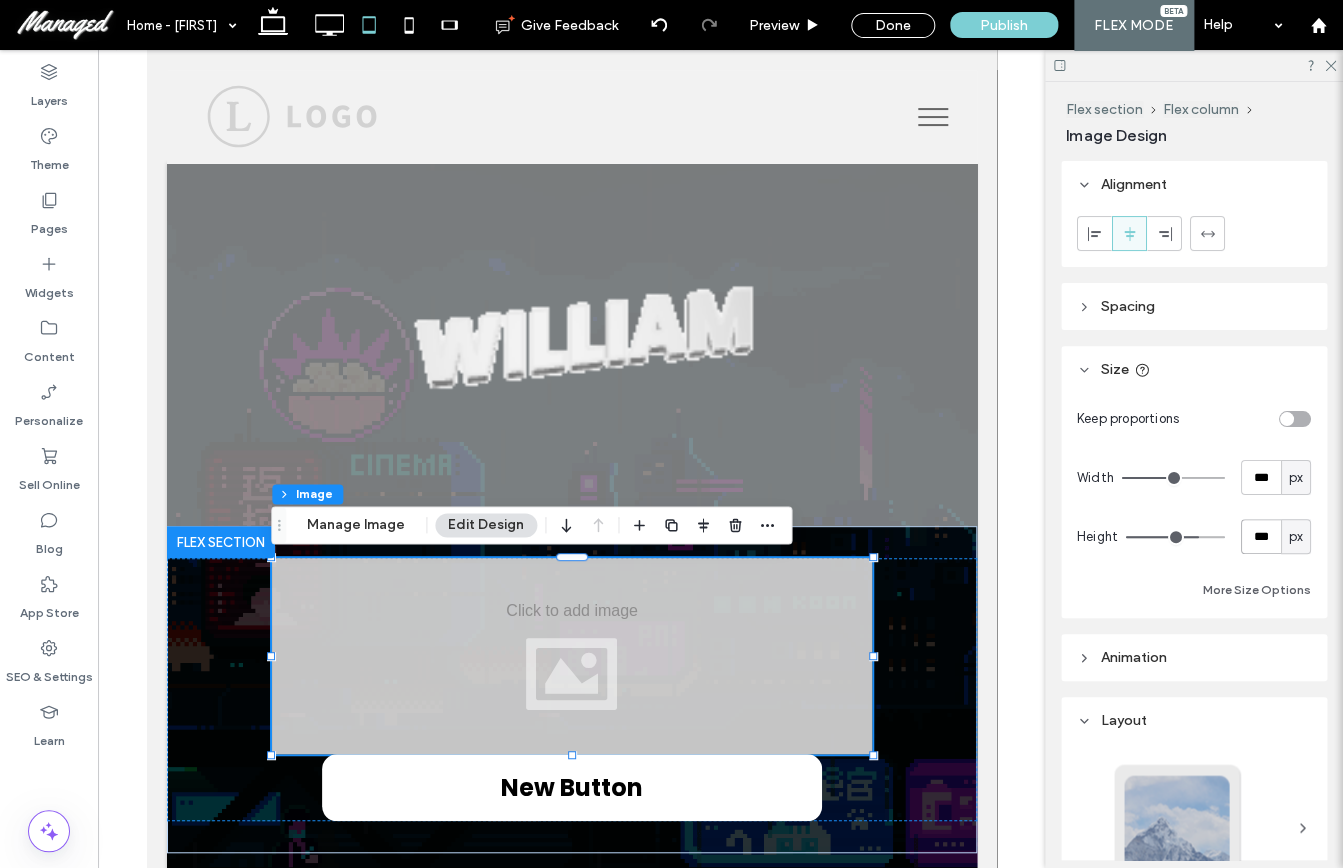 type on "***" 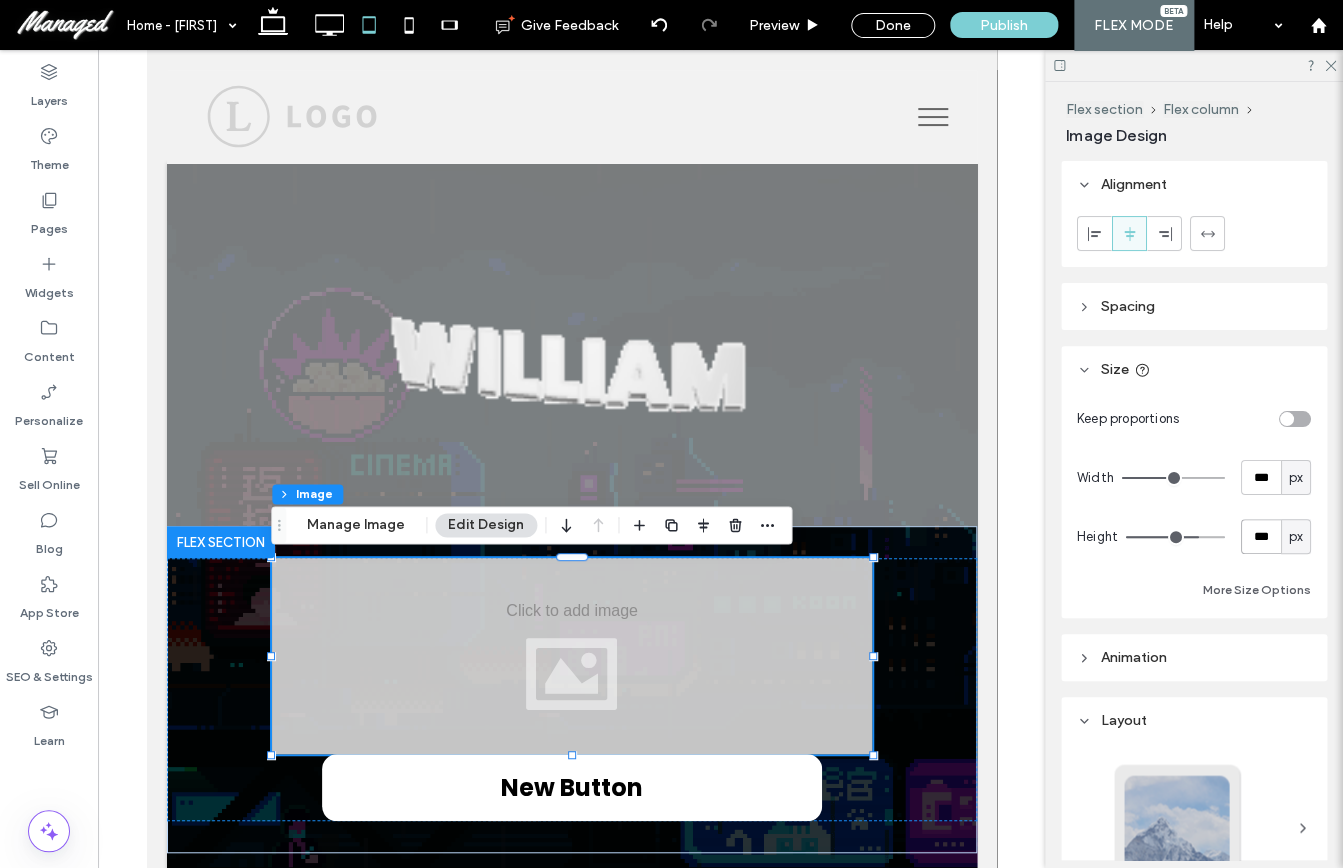 type on "***" 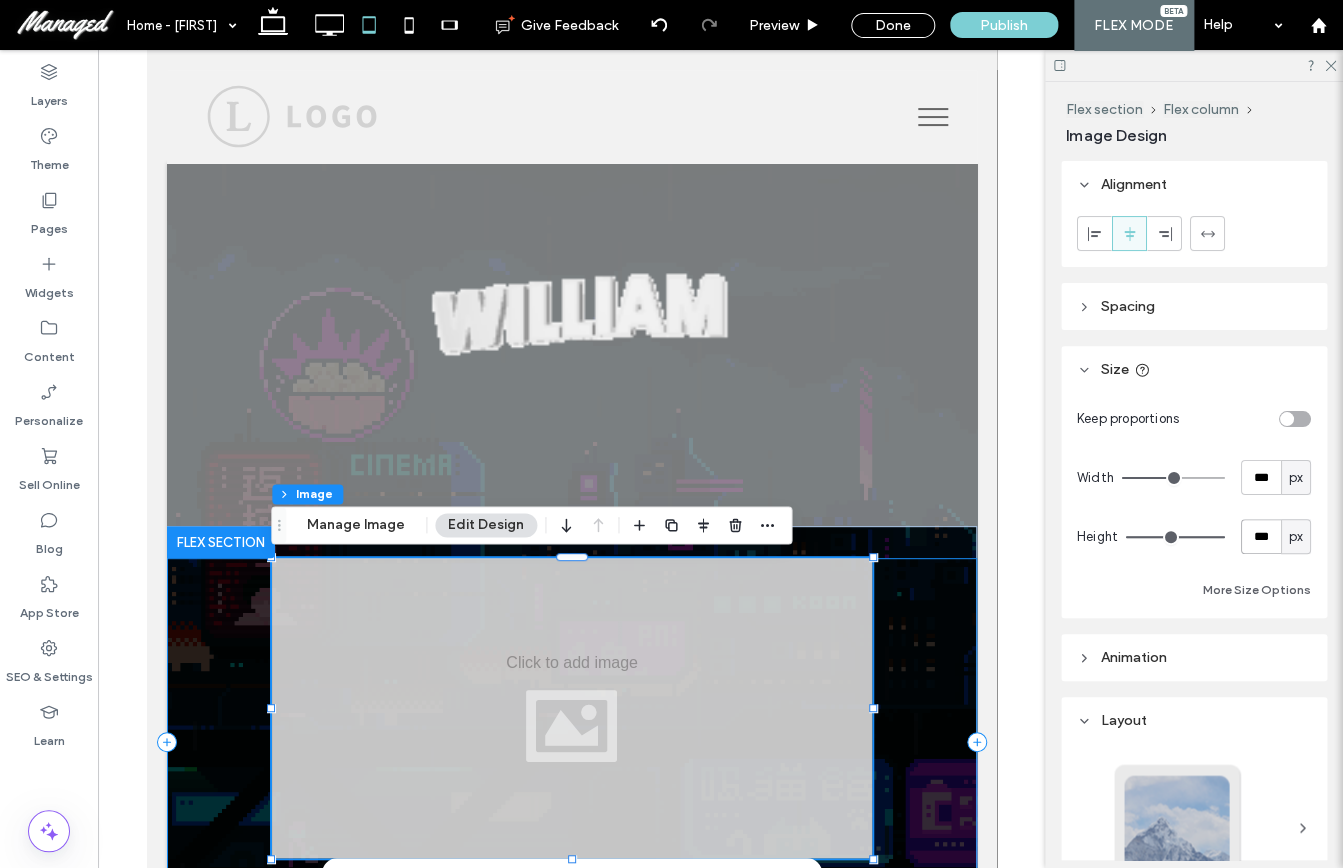 scroll, scrollTop: 93, scrollLeft: 0, axis: vertical 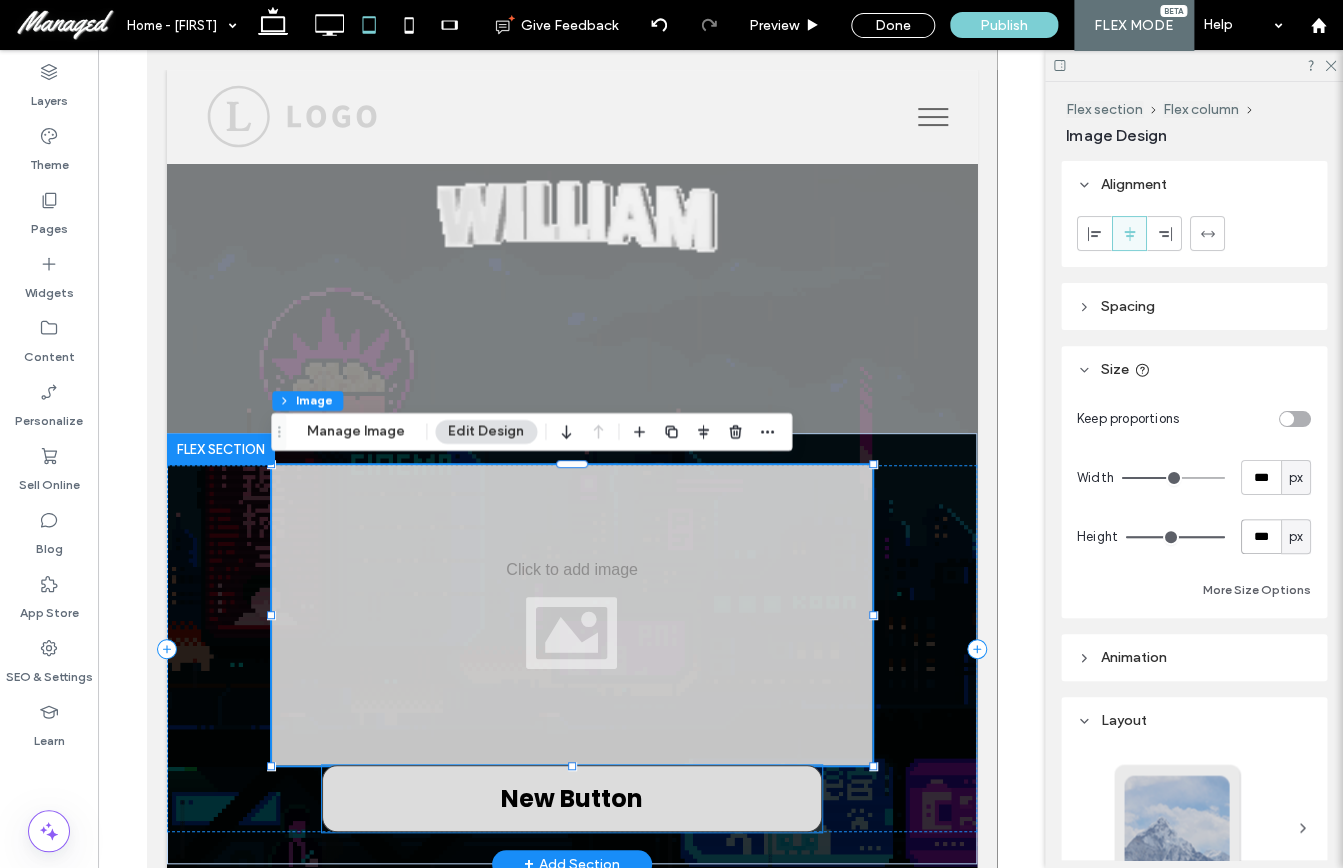 click on "New Button" at bounding box center (571, 798) 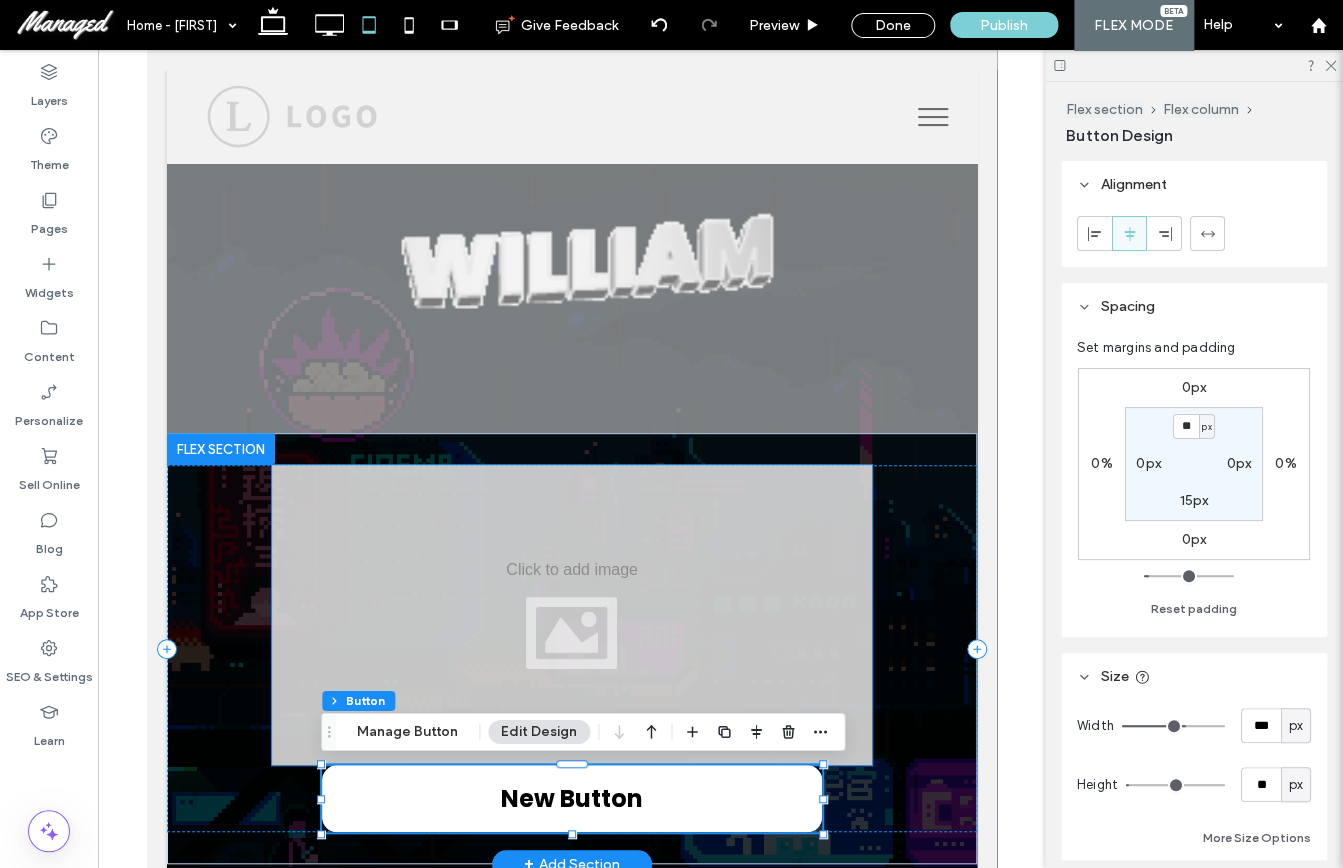 click at bounding box center [571, 615] 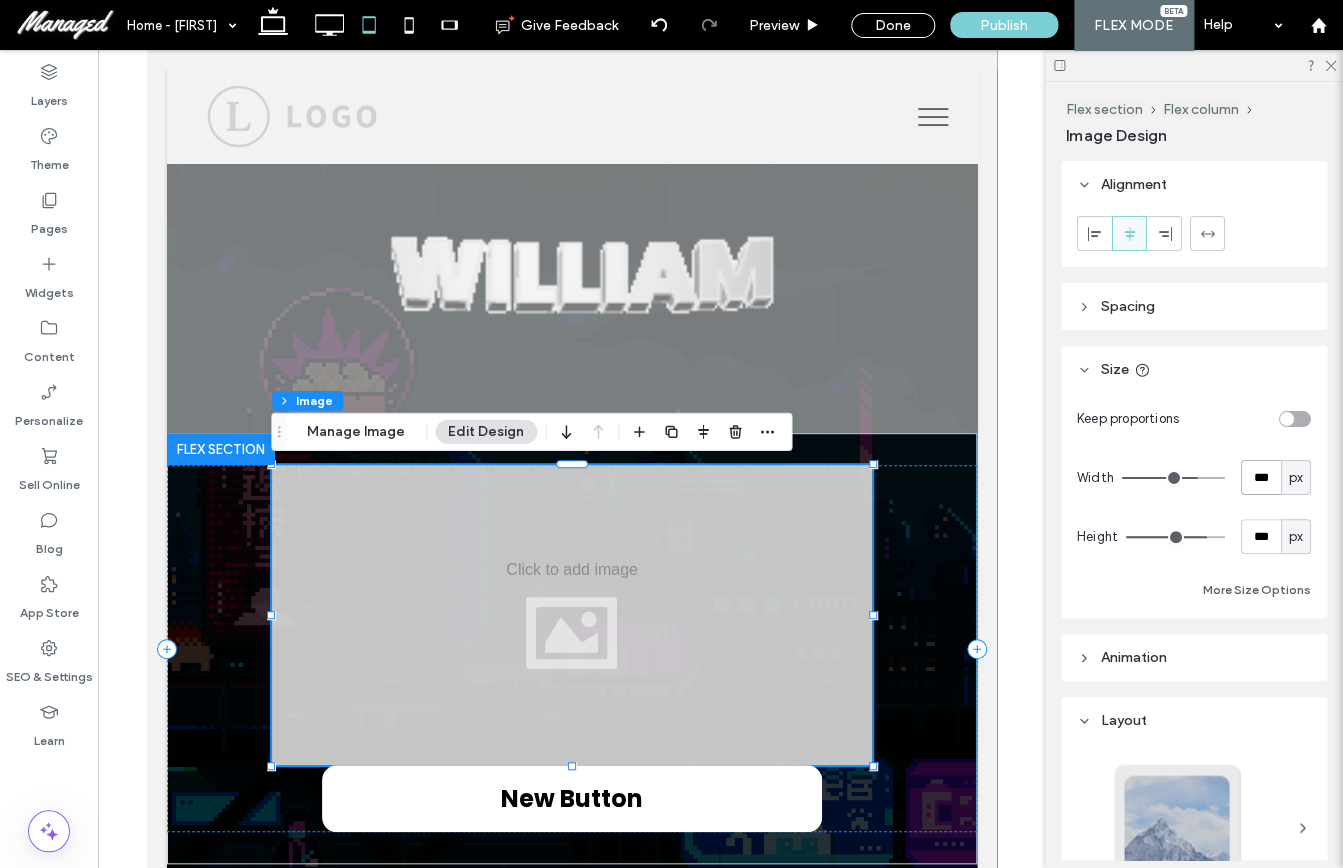 click on "***" at bounding box center (1261, 477) 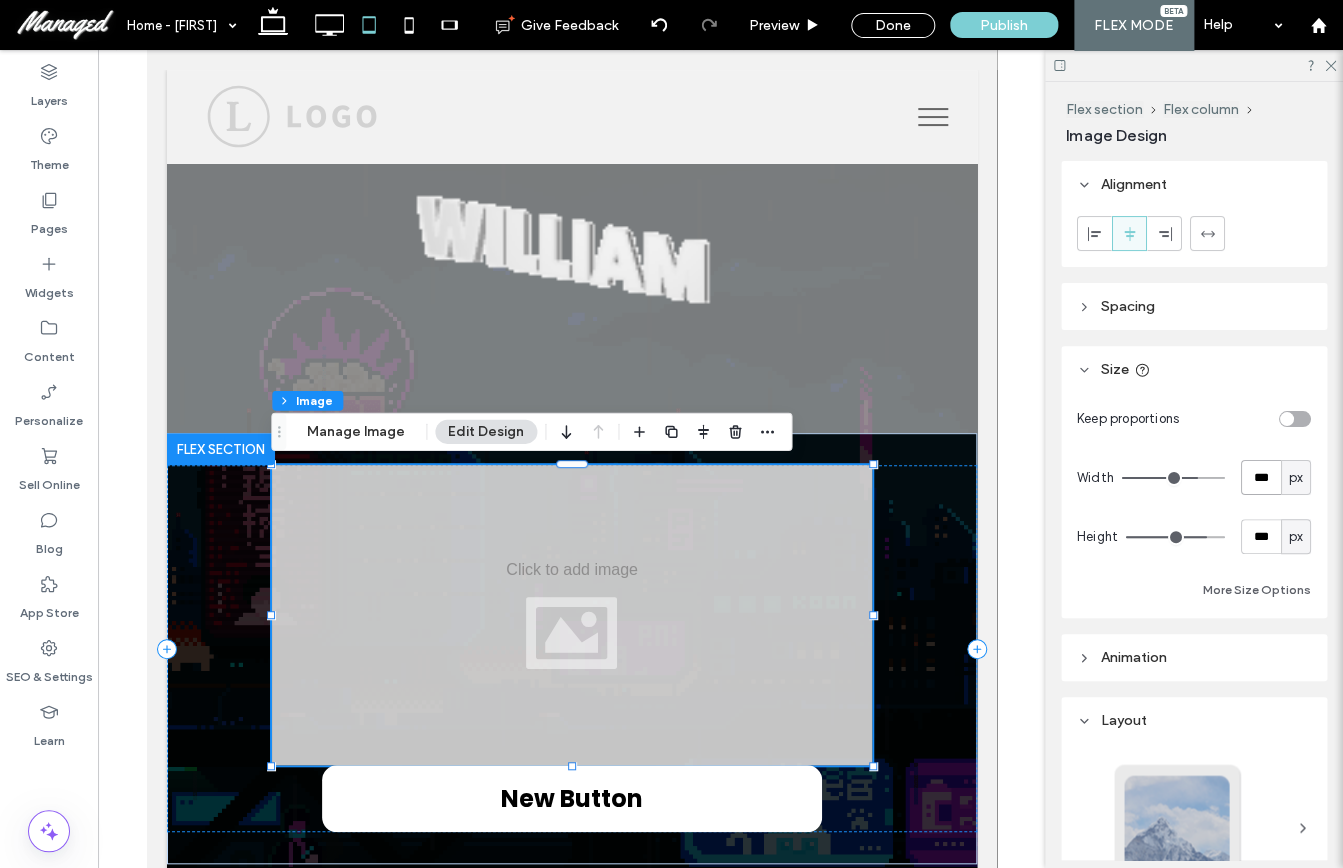 type on "***" 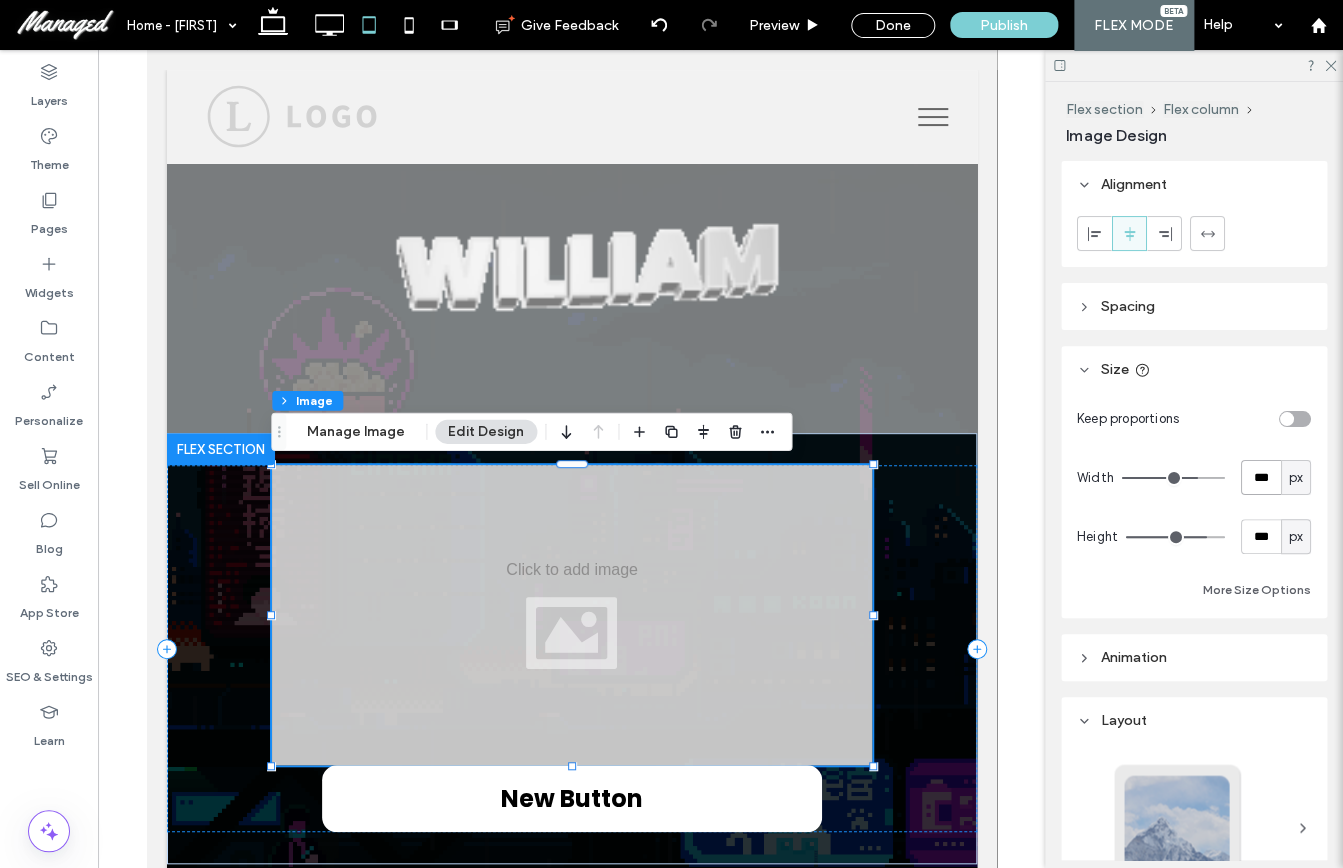 type on "***" 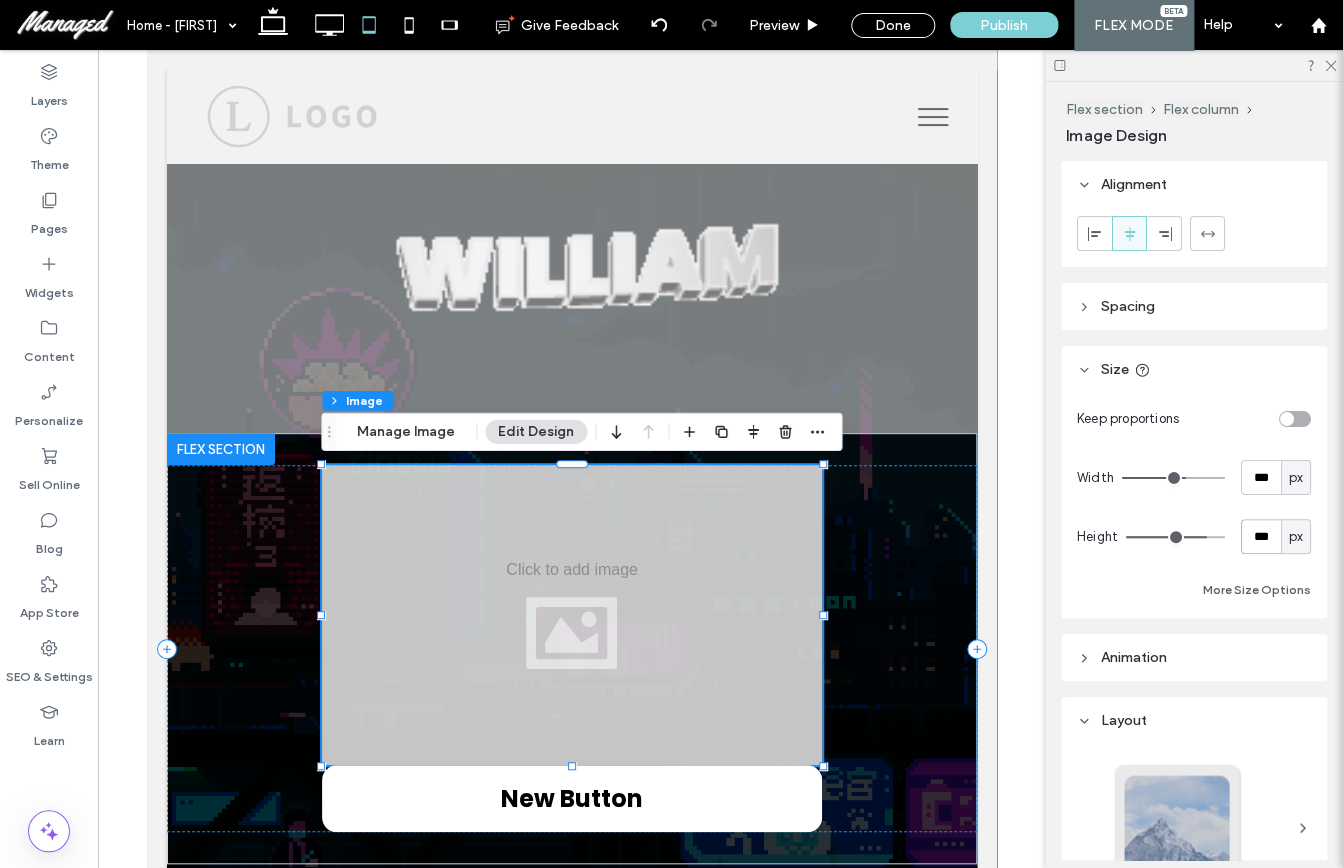 click on "***" at bounding box center [1261, 536] 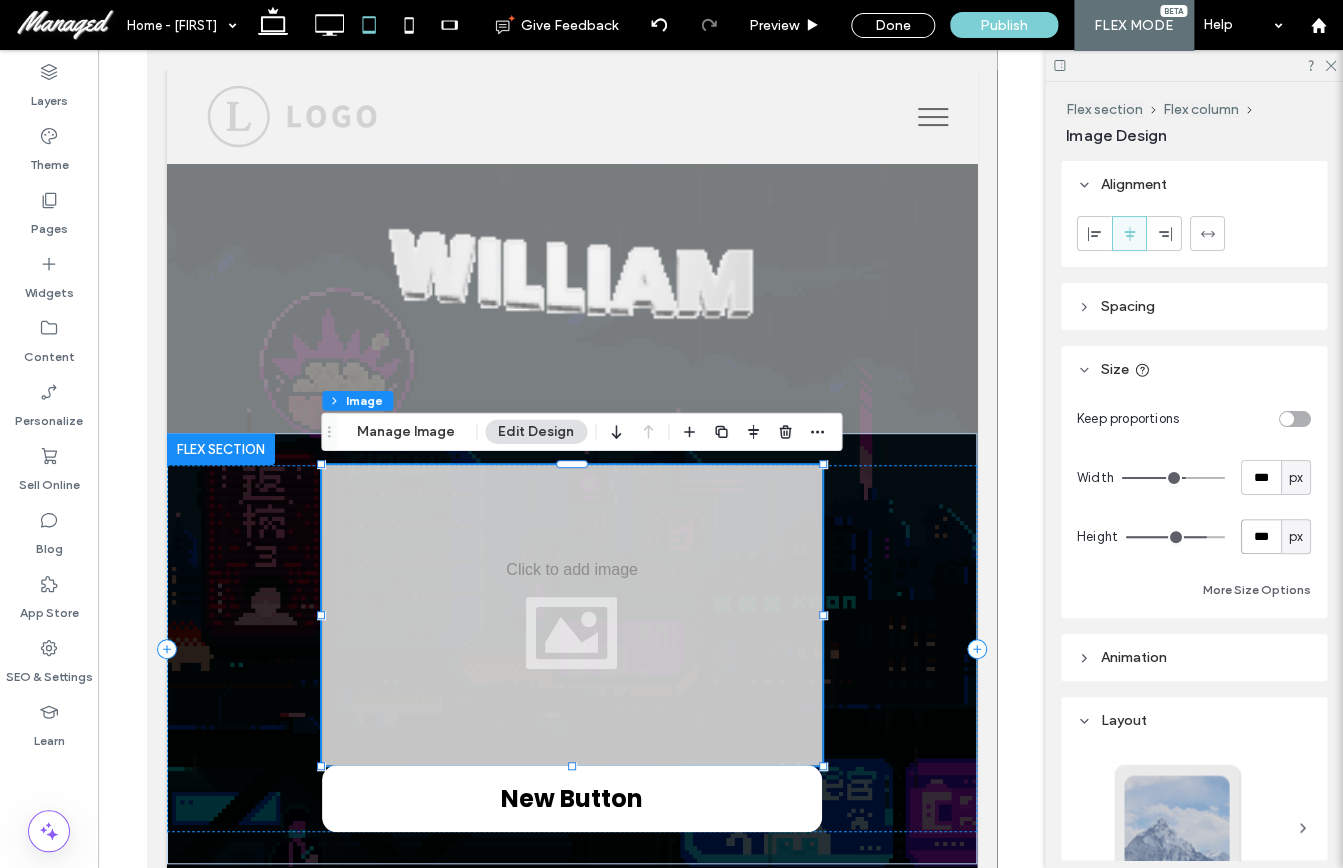 type on "***" 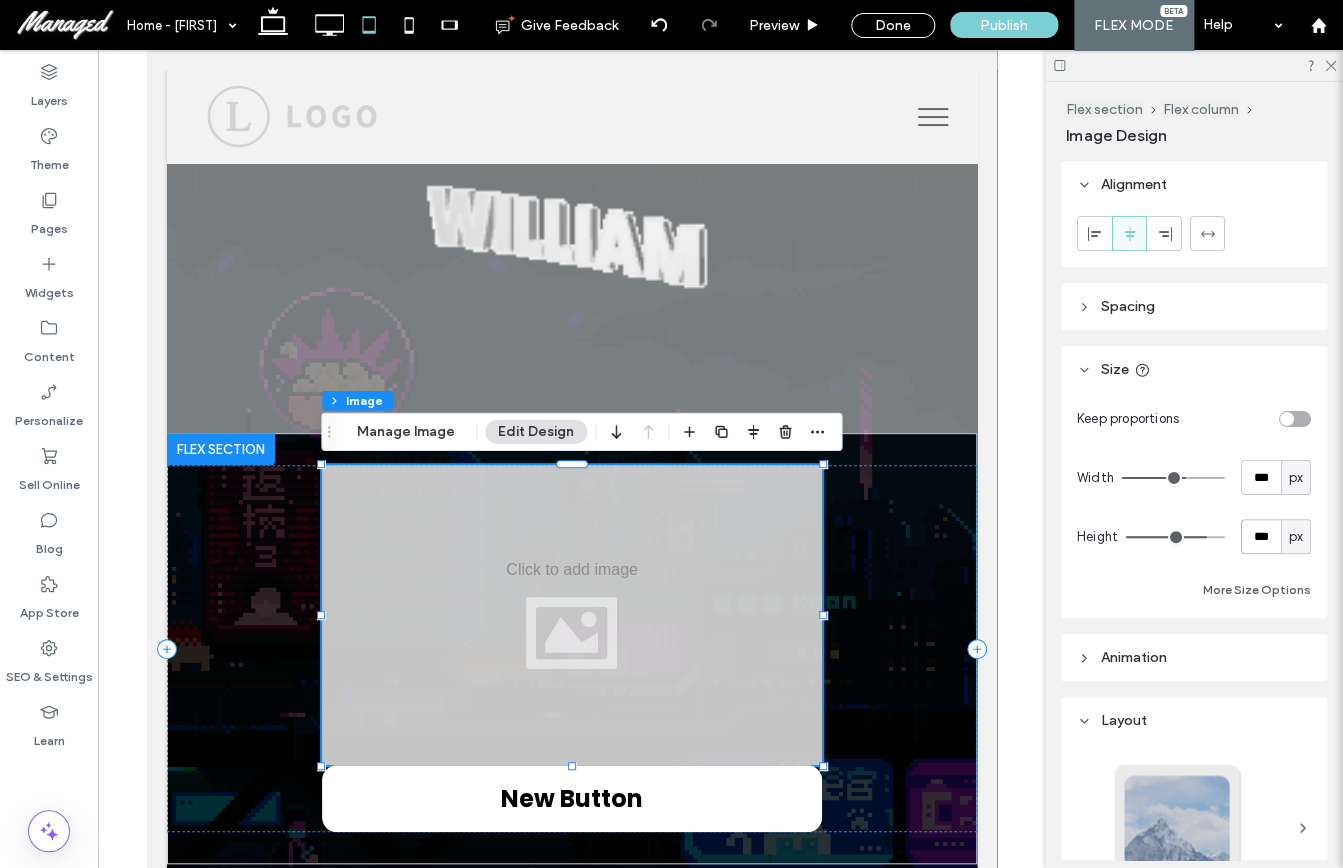 type on "***" 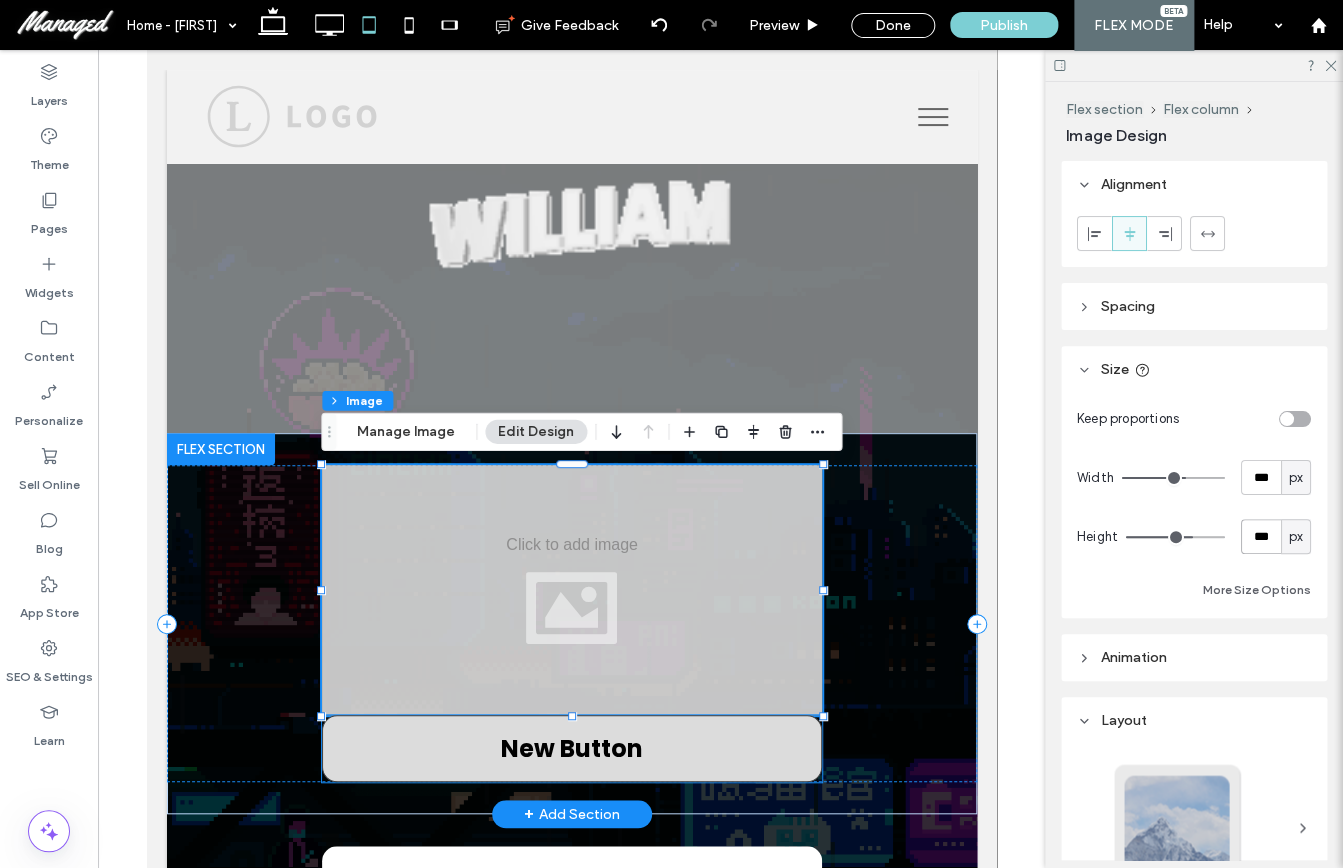 click on "New Button" at bounding box center [571, 748] 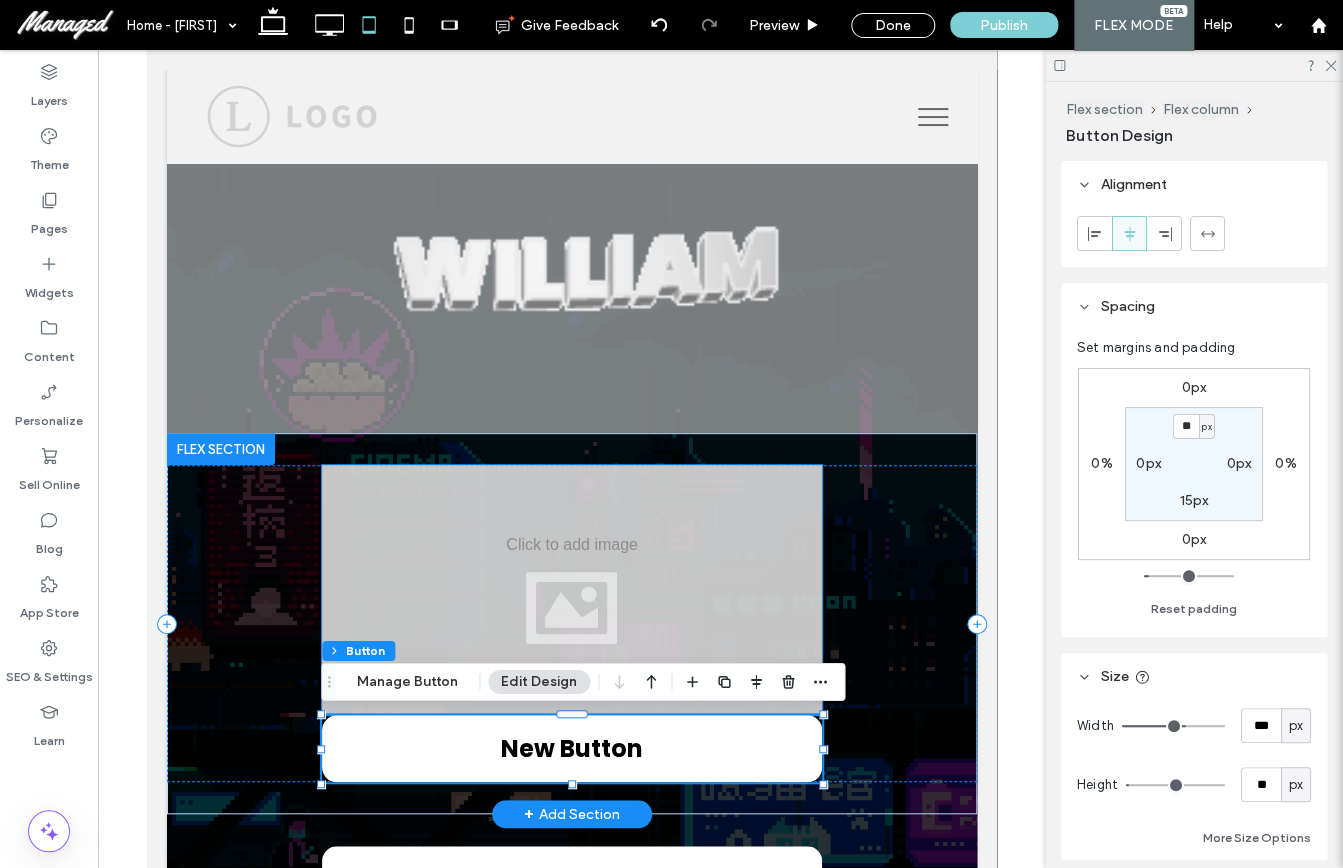 click at bounding box center [571, 590] 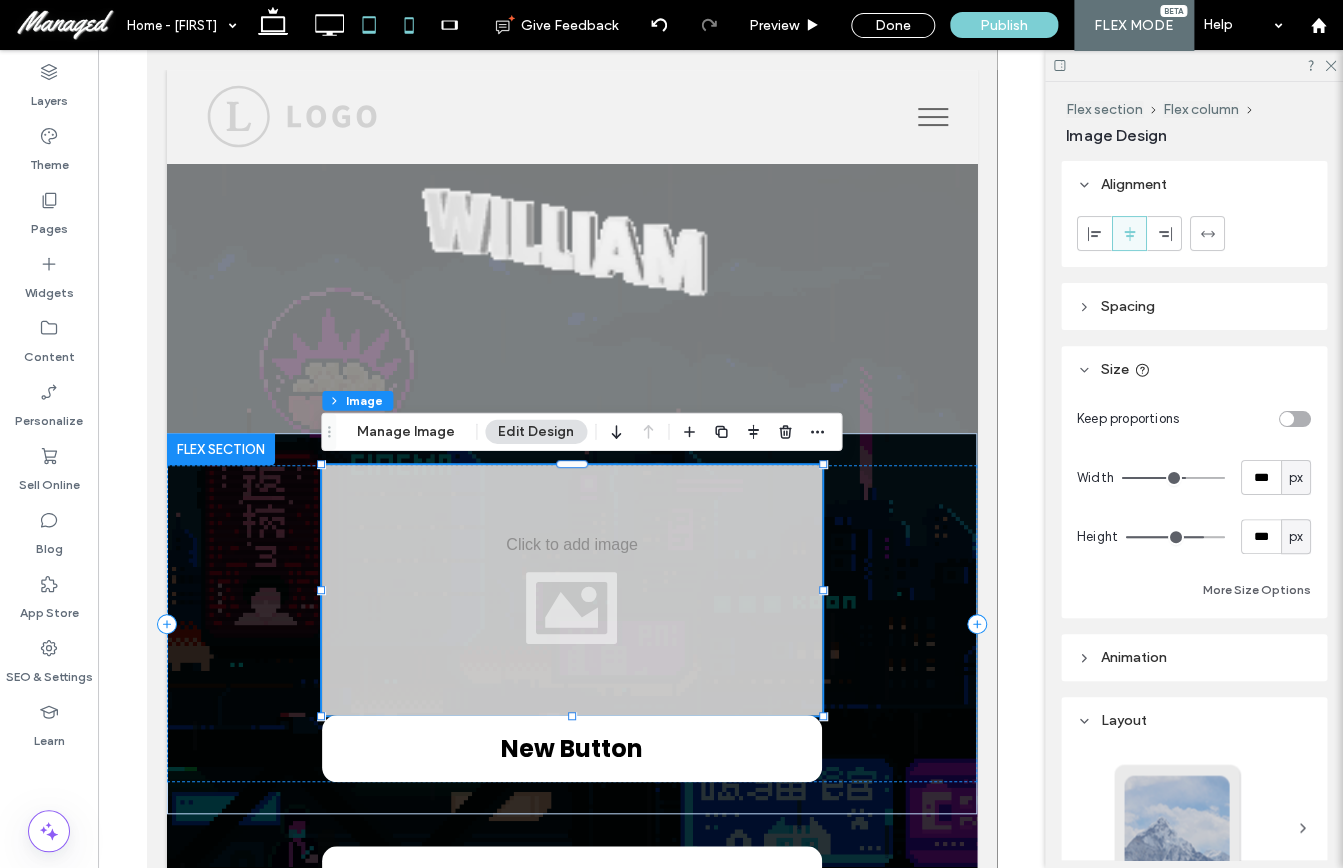 click 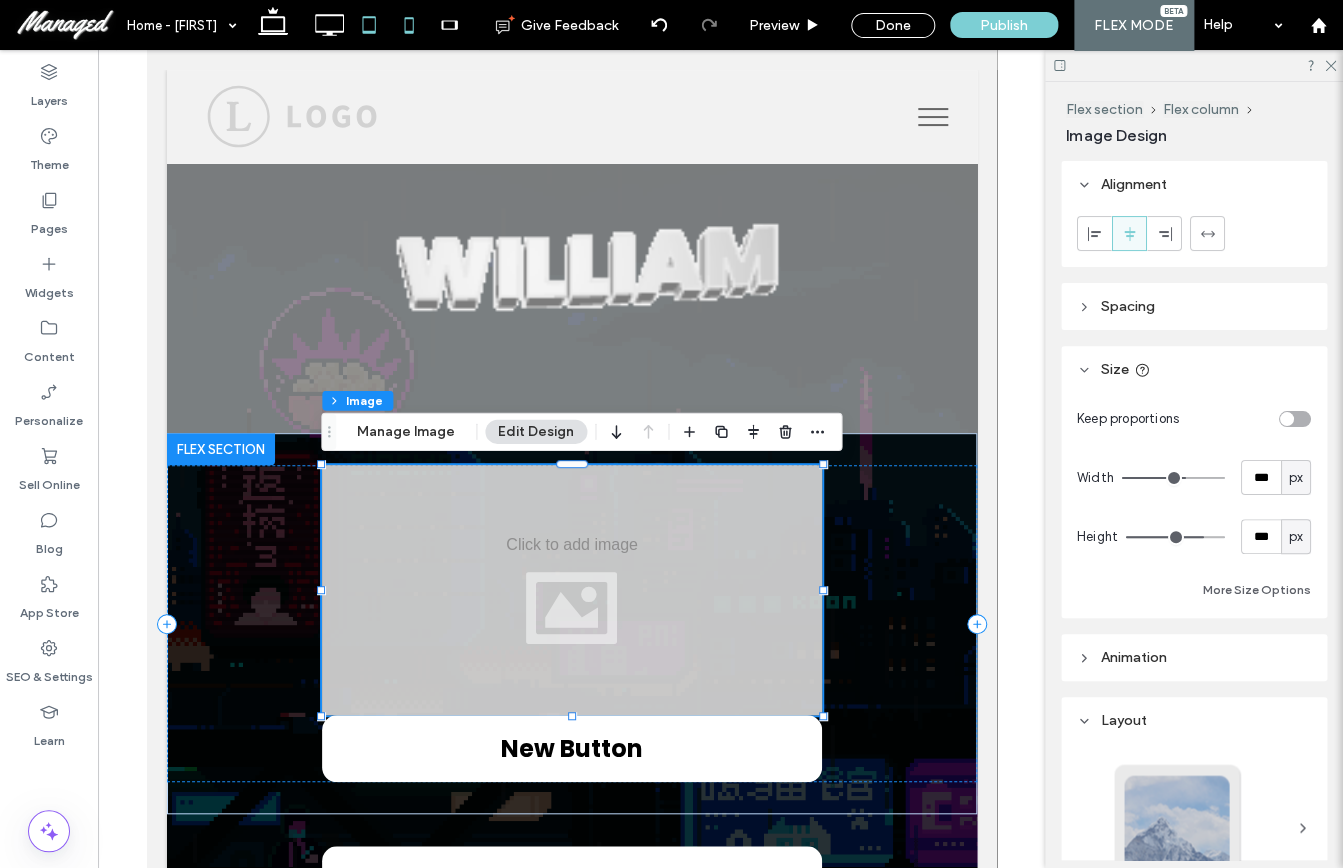 type on "***" 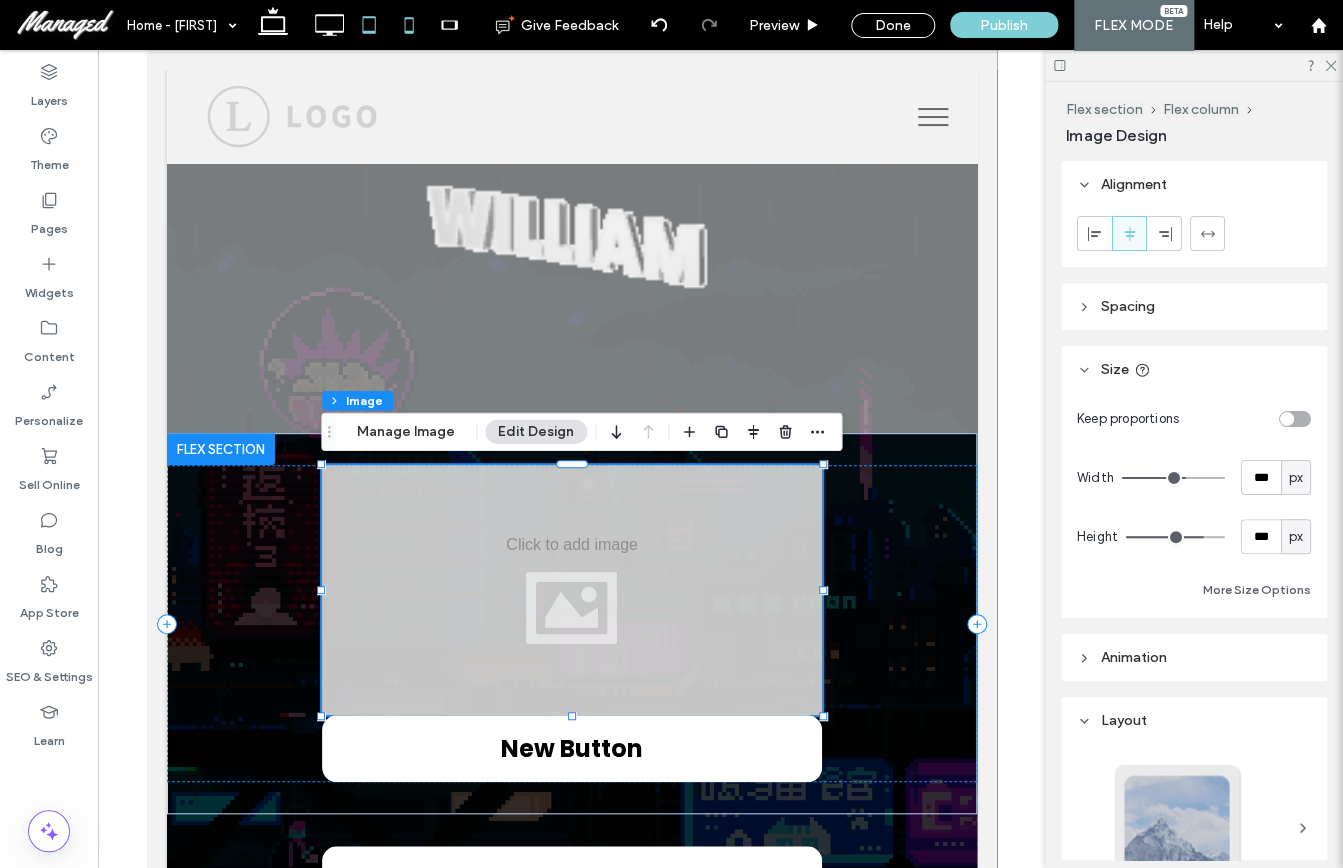 type on "***" 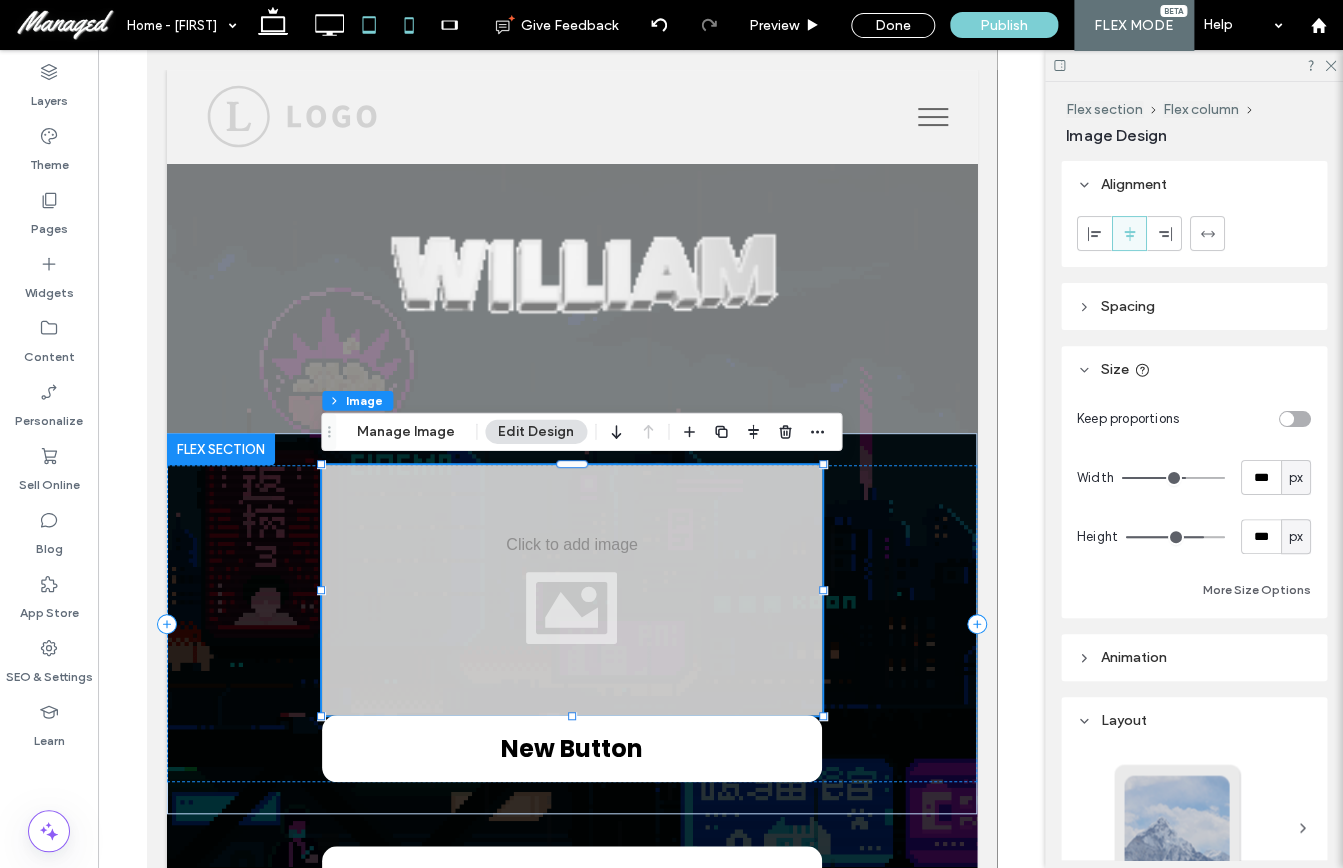 type on "*" 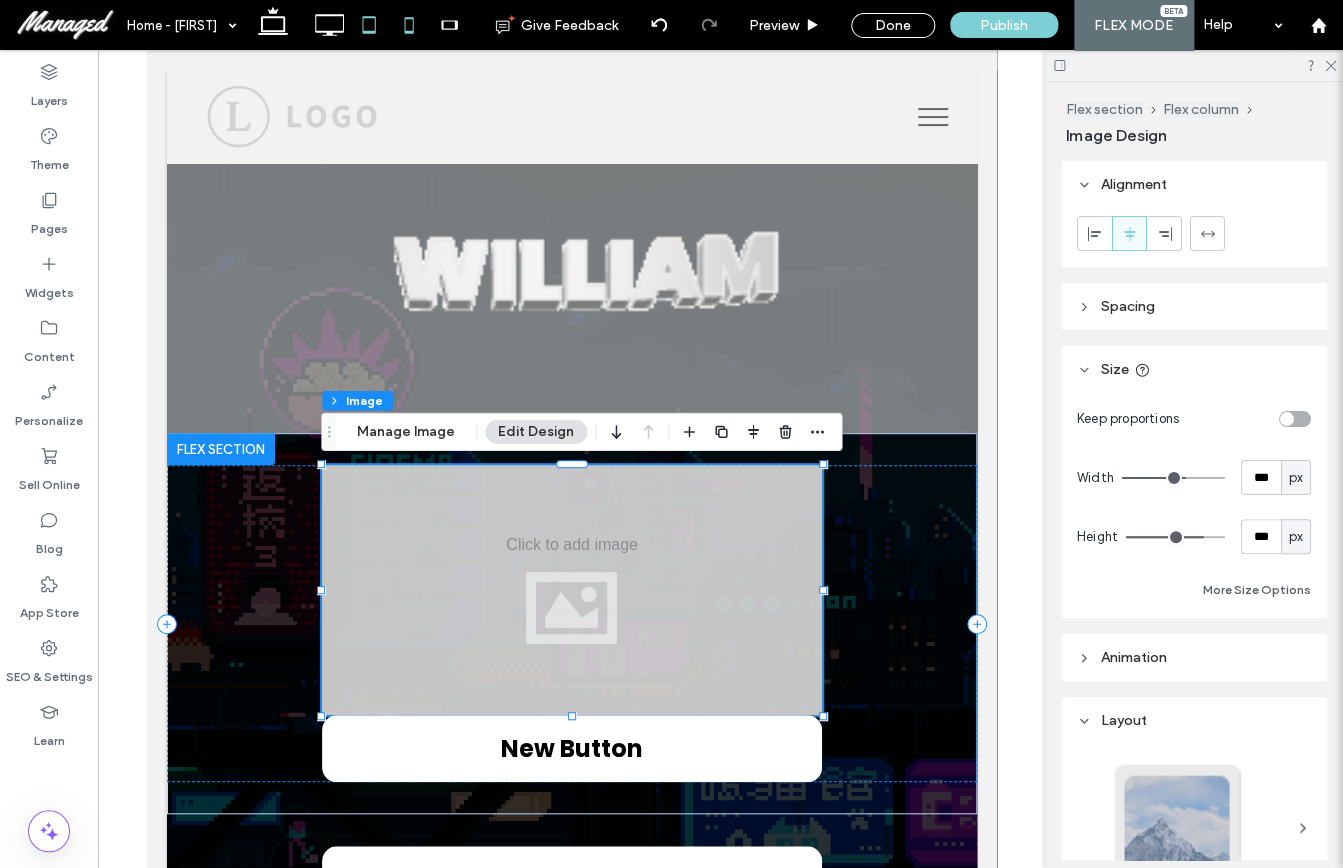 type 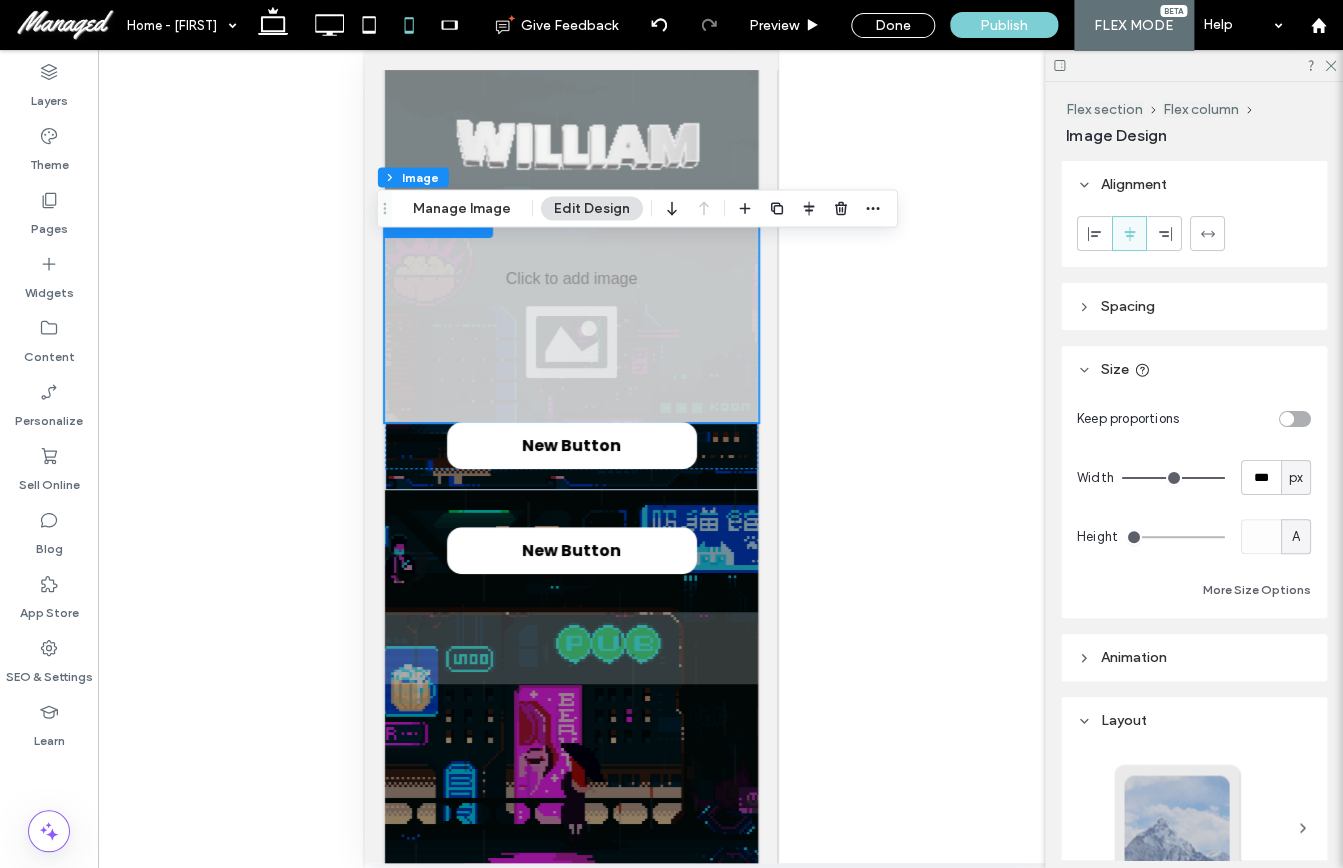 scroll, scrollTop: 0, scrollLeft: 0, axis: both 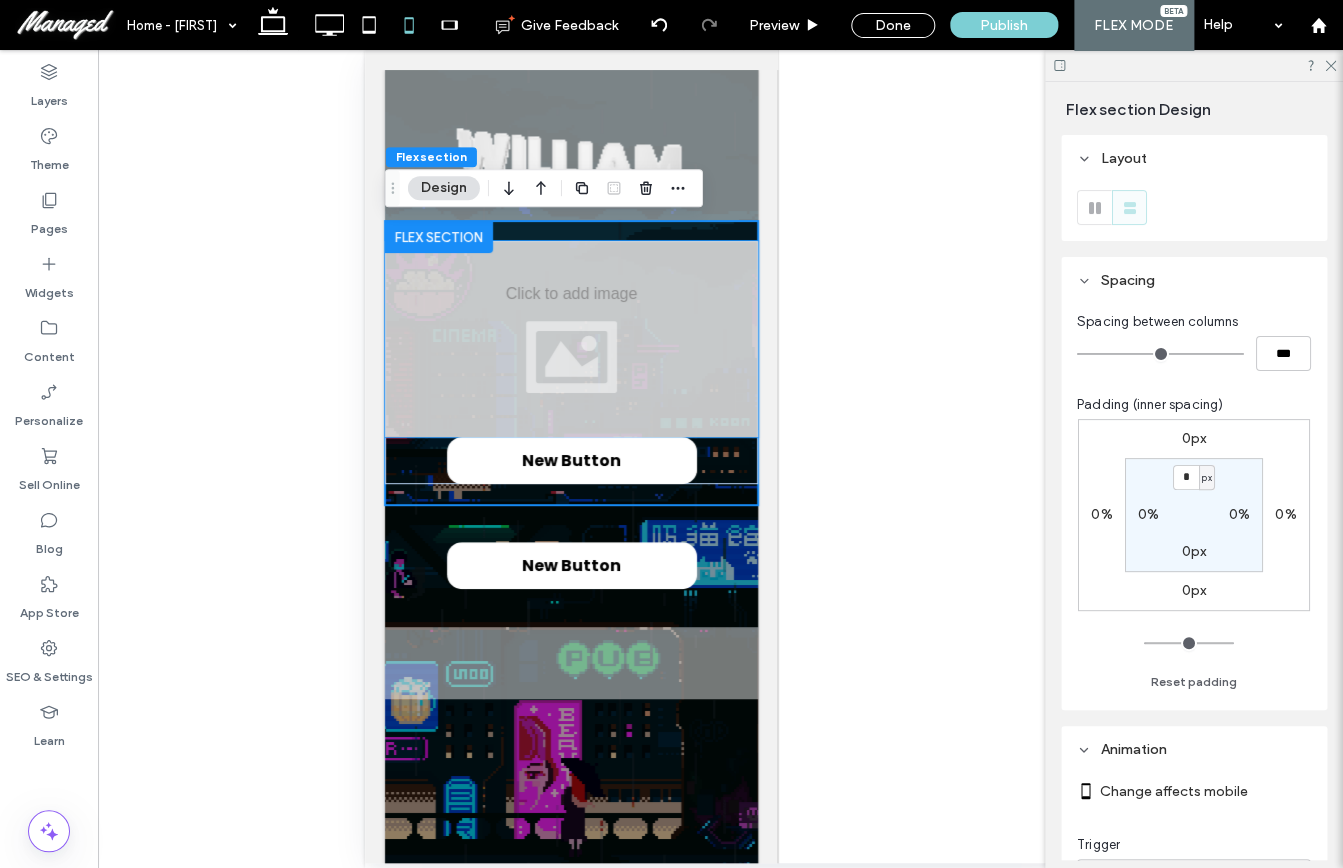 click at bounding box center (571, 339) 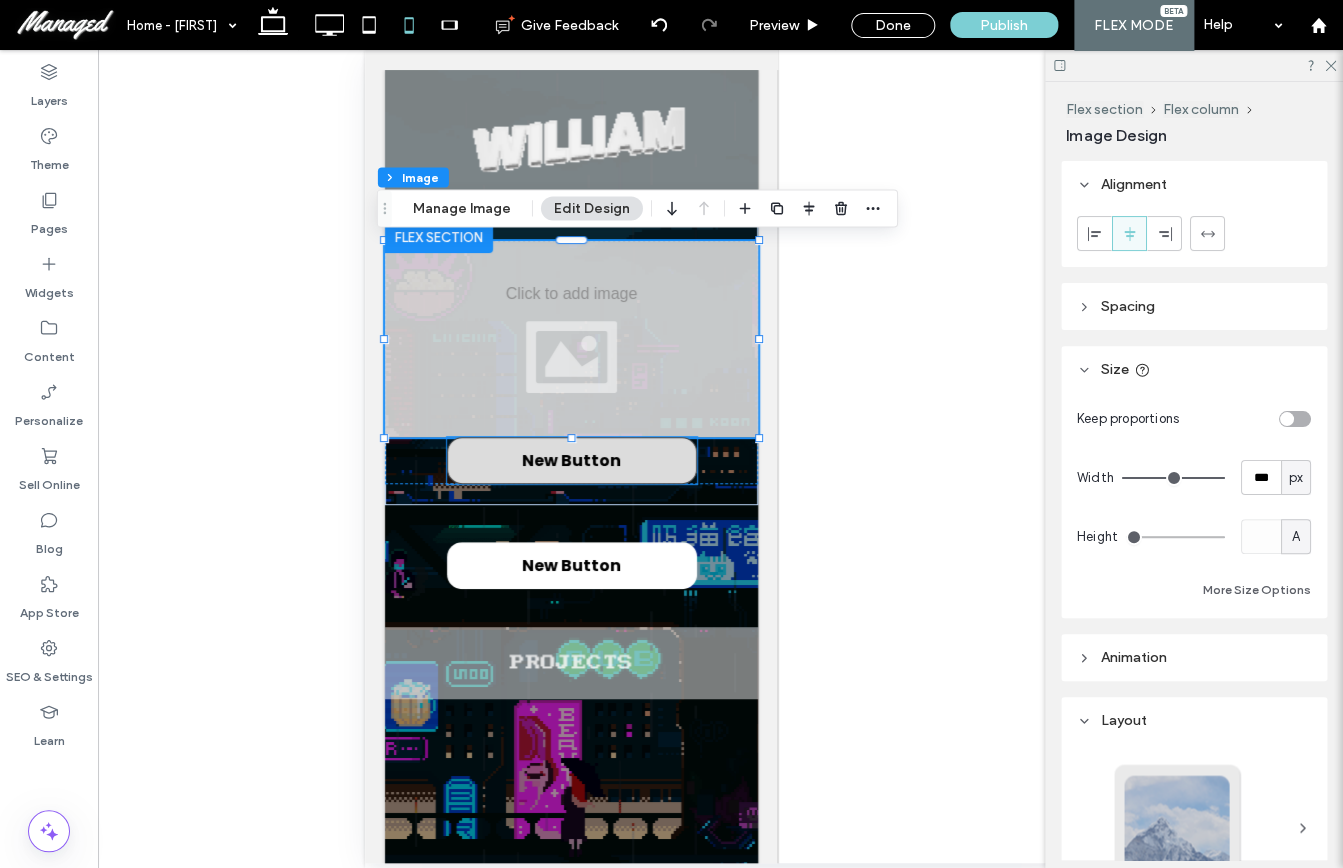 click on "New Button" at bounding box center [572, 460] 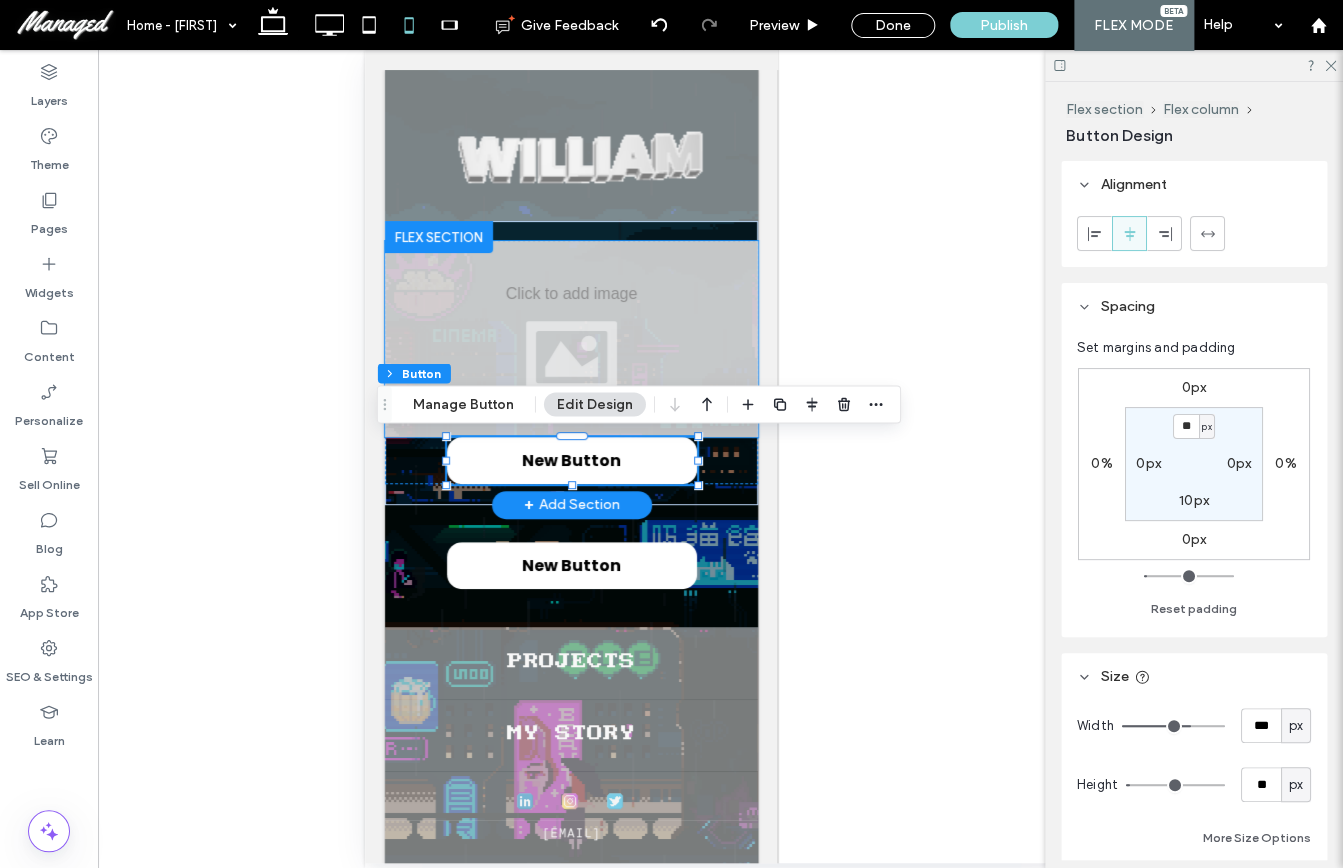 click at bounding box center [571, 339] 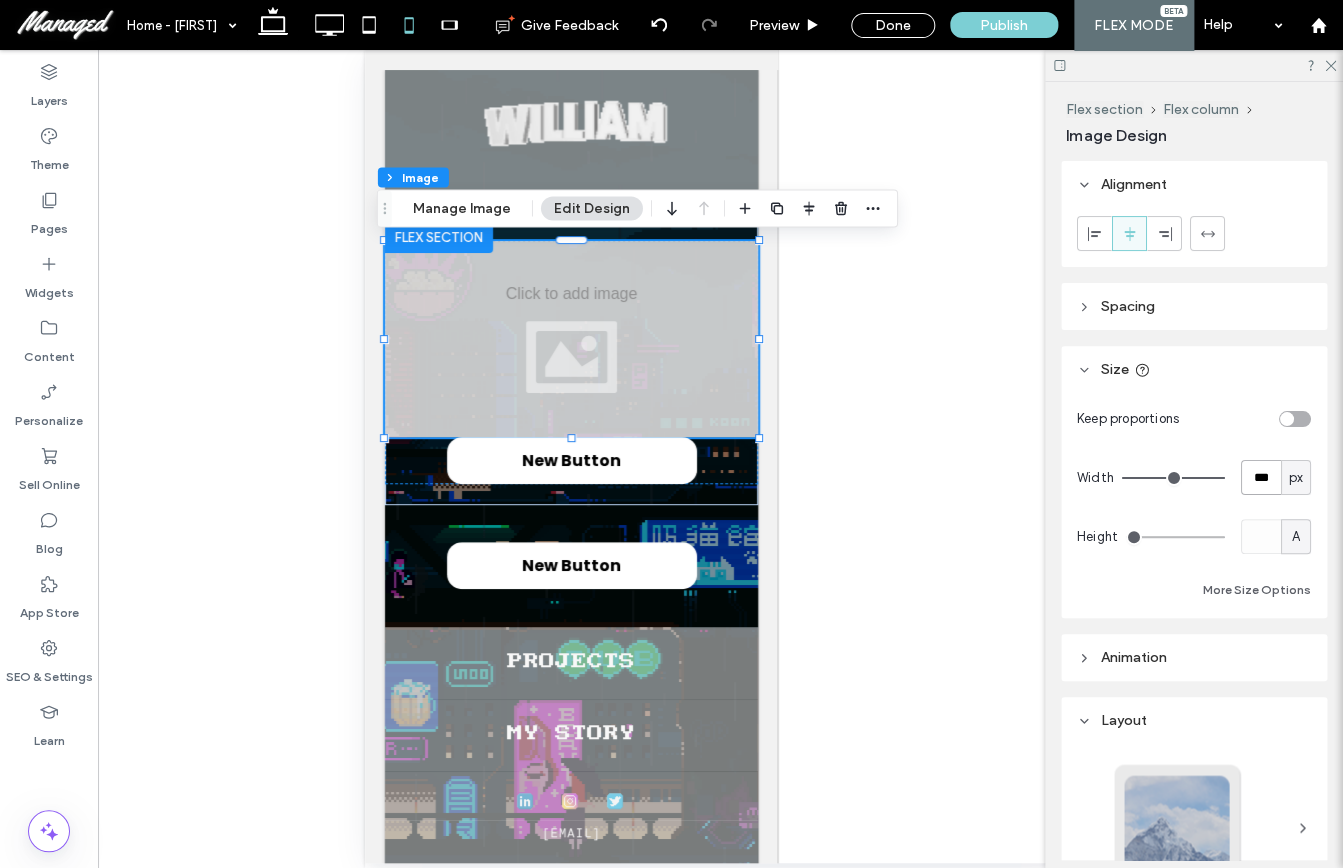 click on "***" at bounding box center [1261, 477] 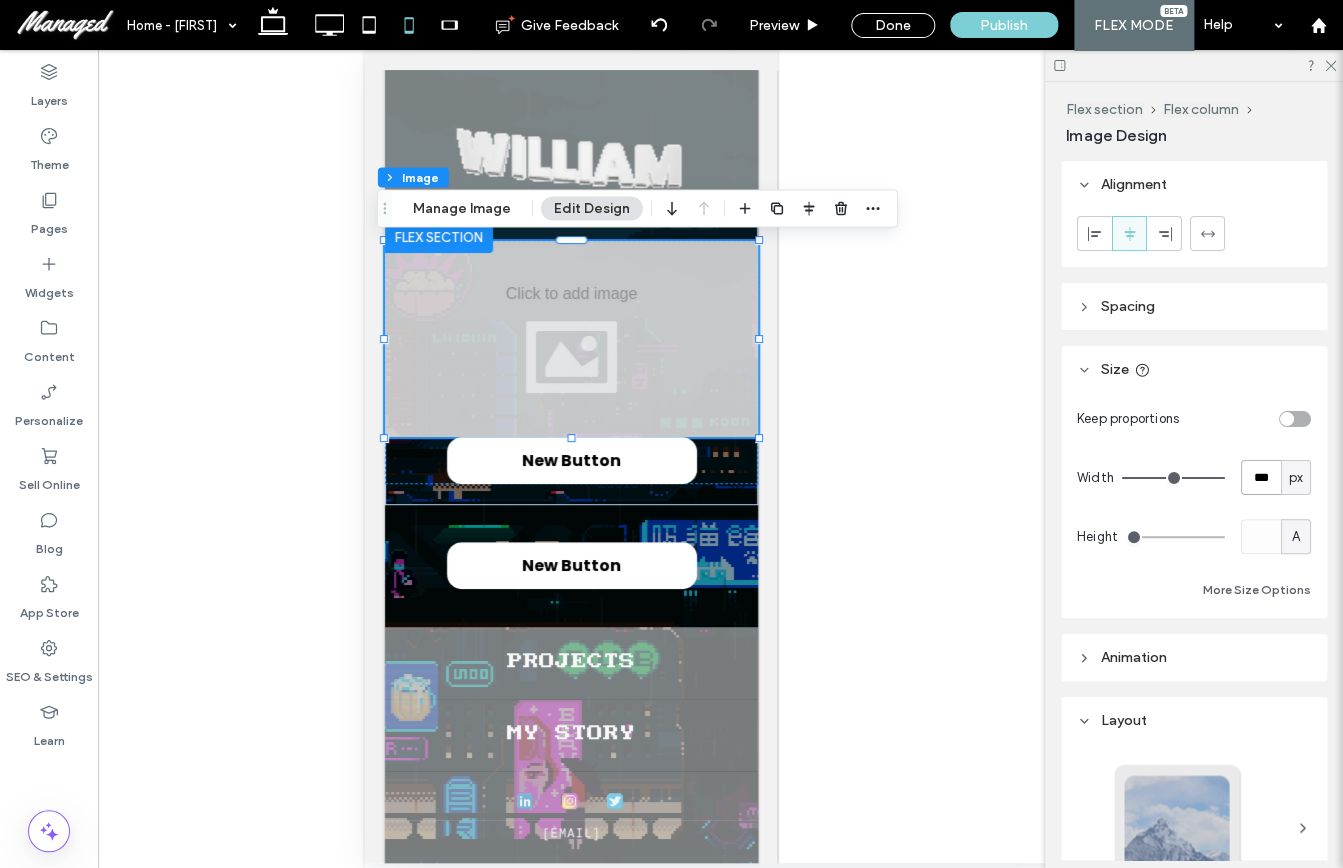 type on "***" 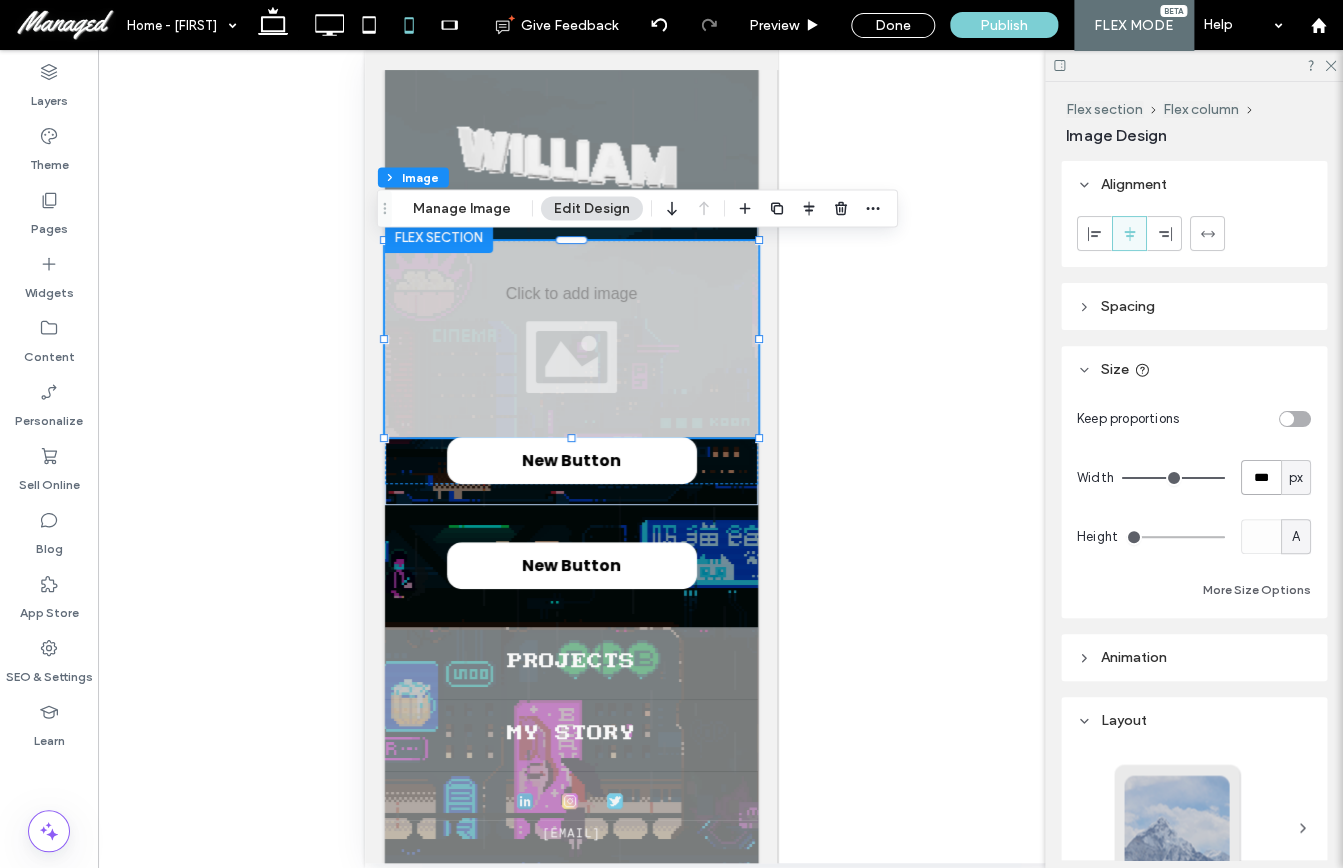 type on "***" 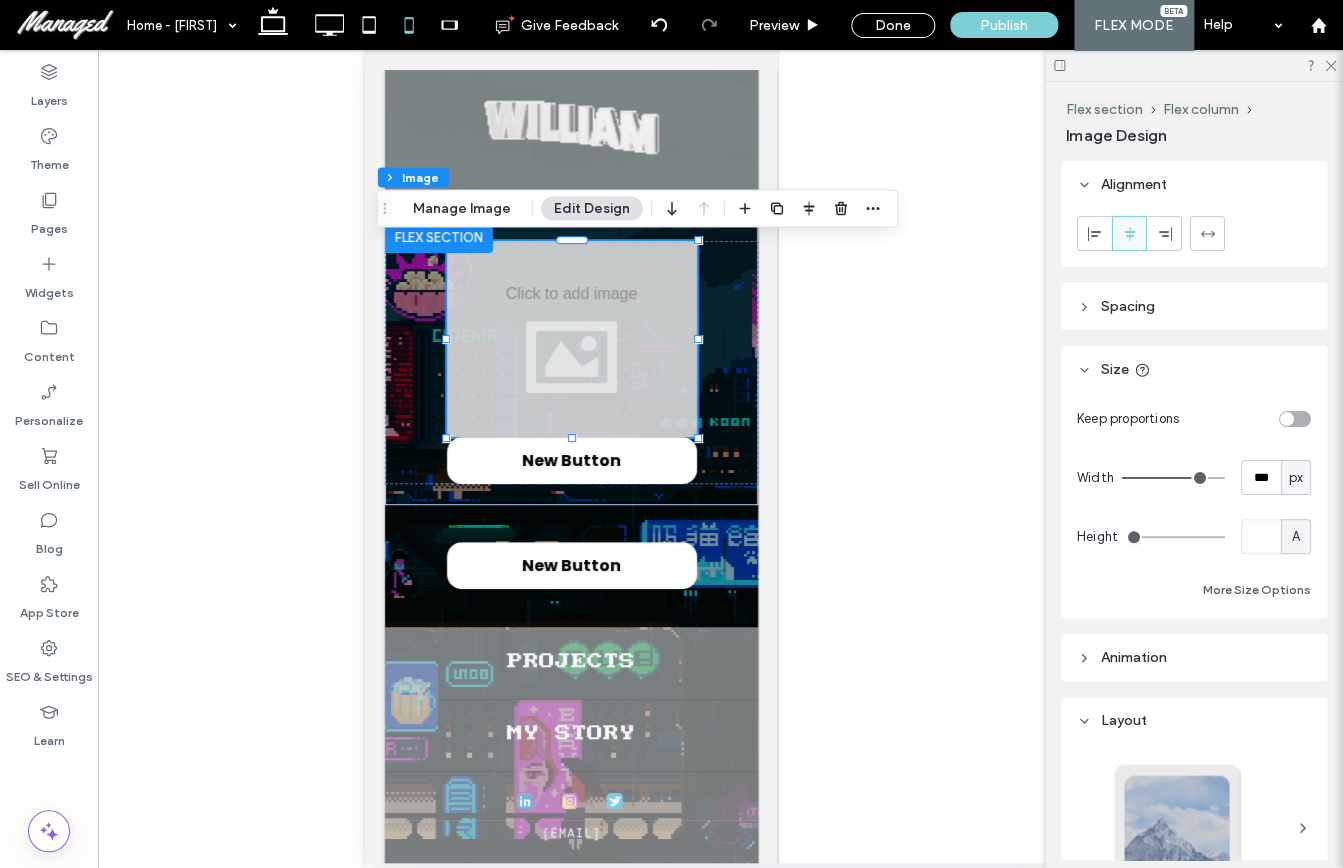 click on "A" at bounding box center (1296, 537) 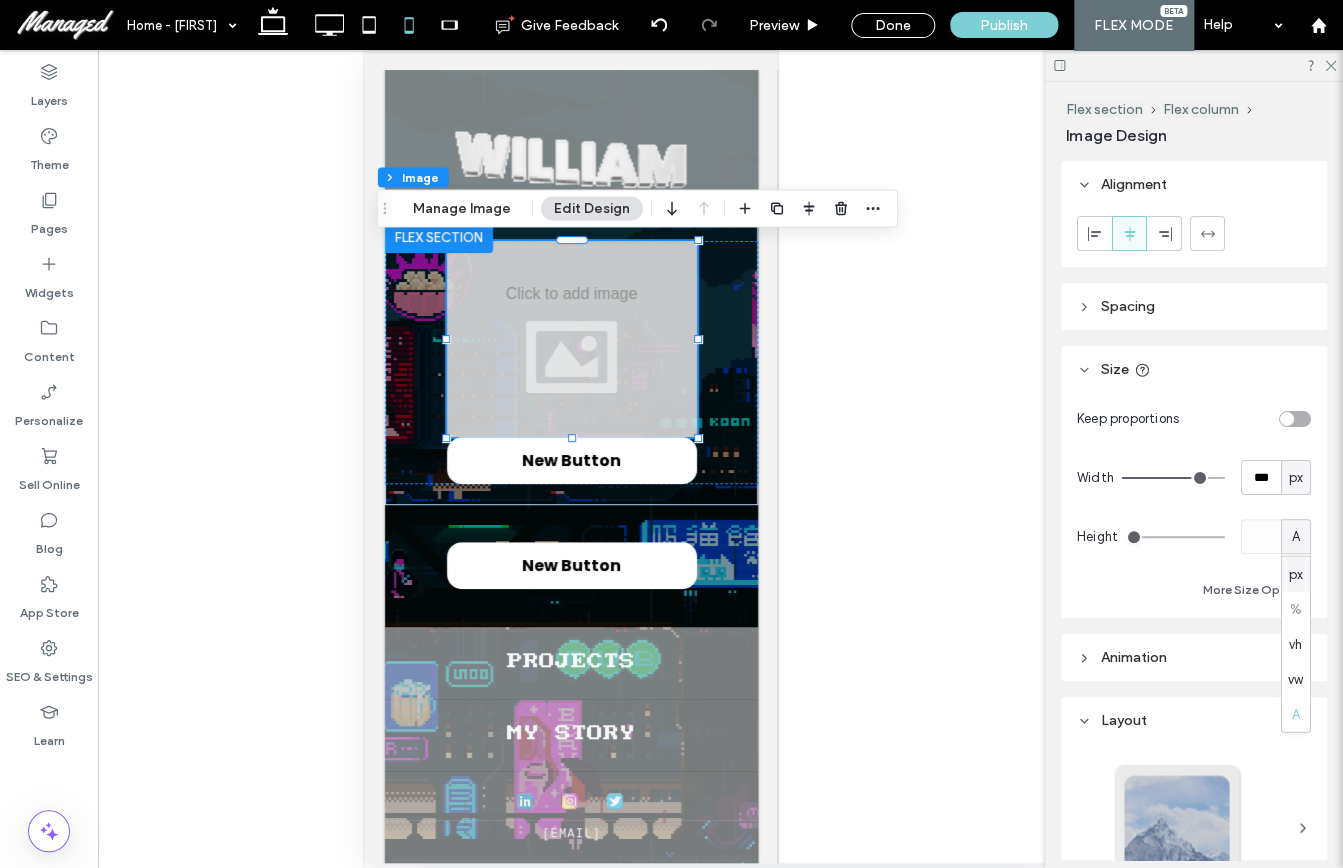 click on "px" at bounding box center (1296, 574) 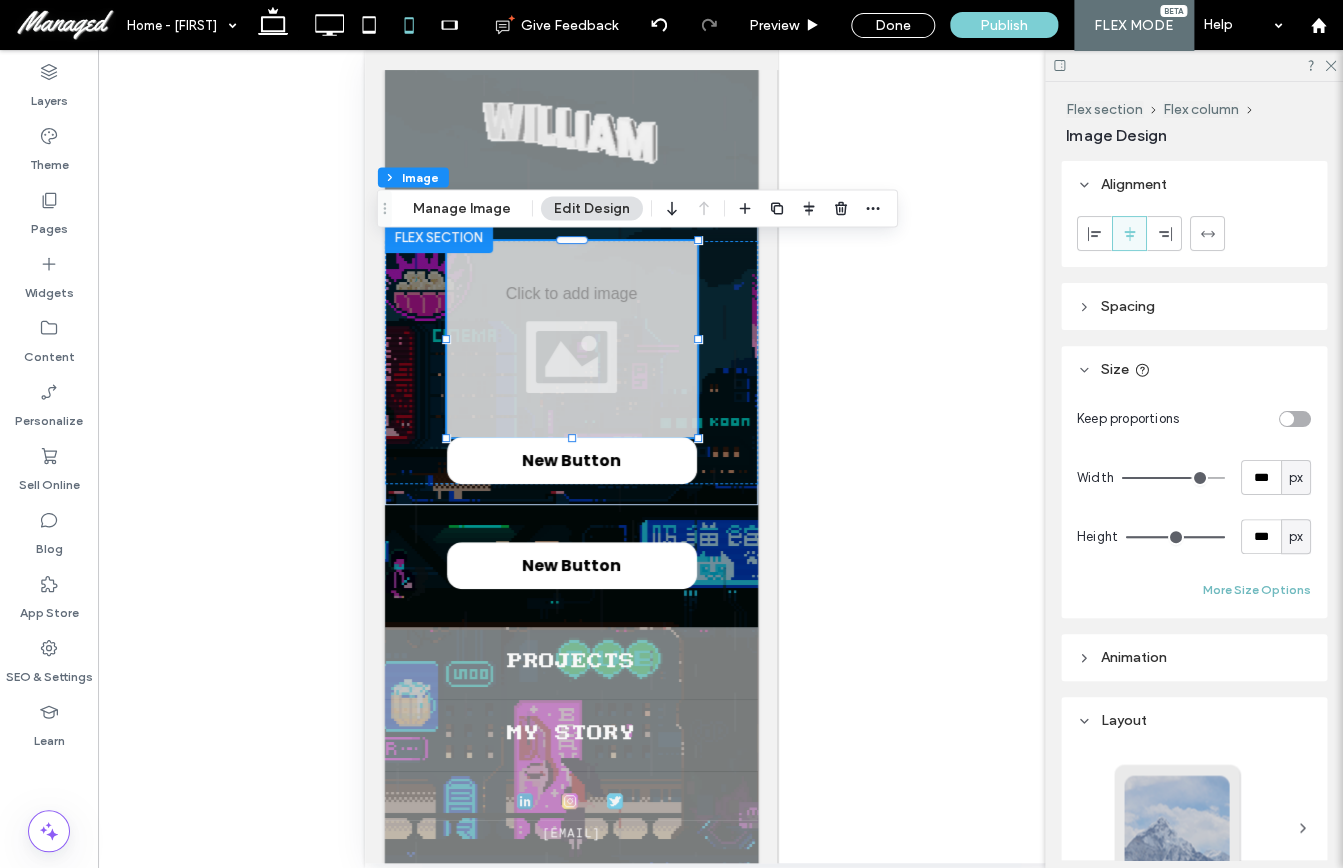 type on "***" 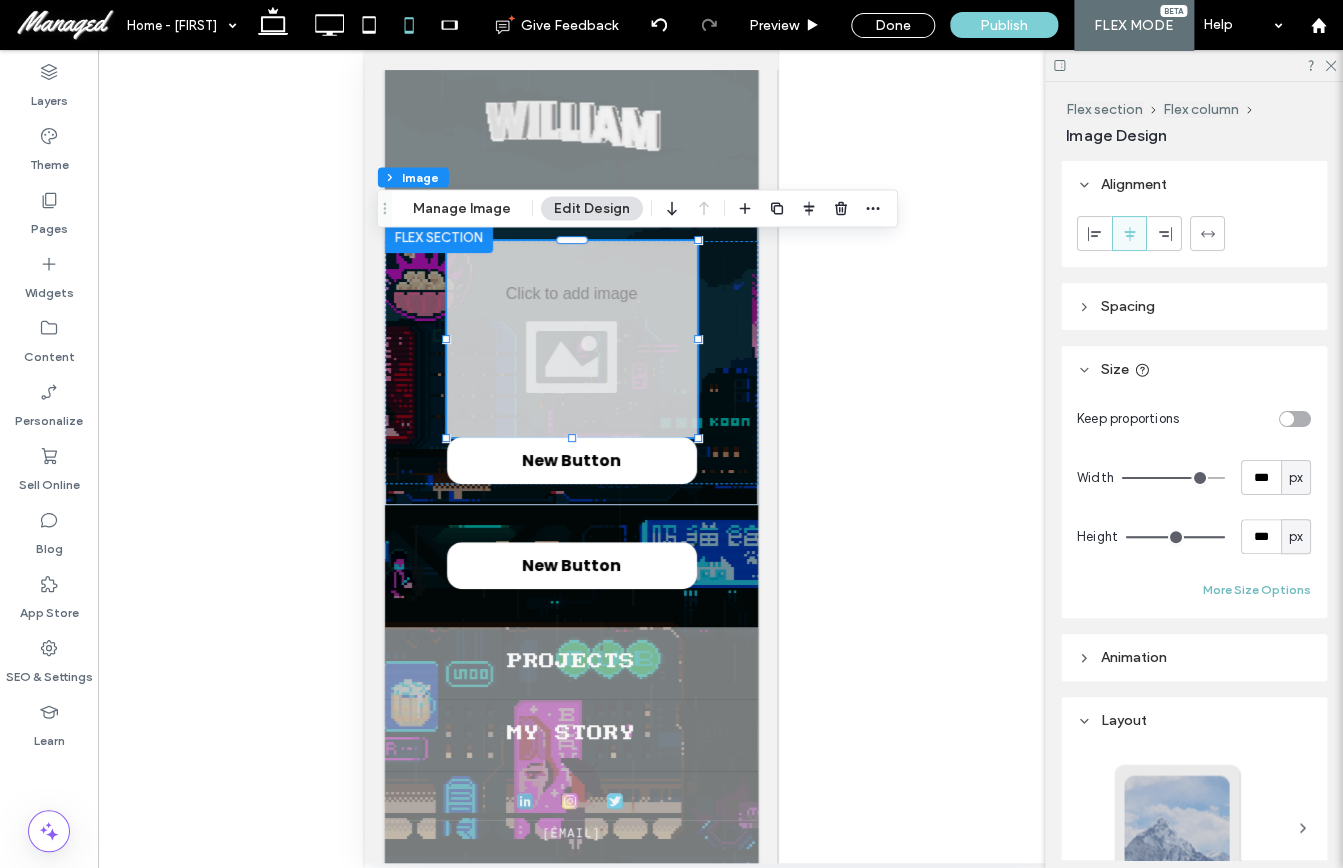 type on "***" 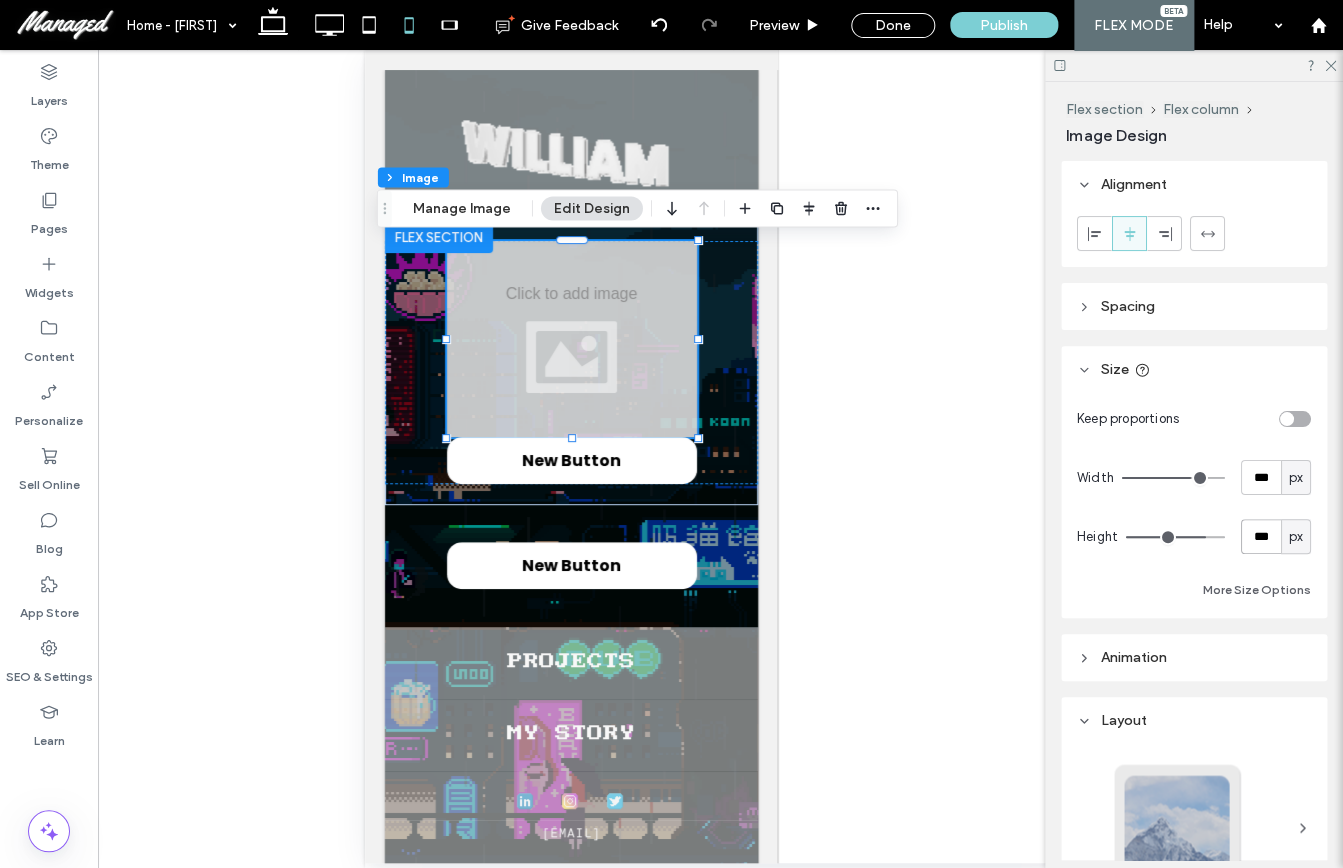 click on "***" at bounding box center [1261, 536] 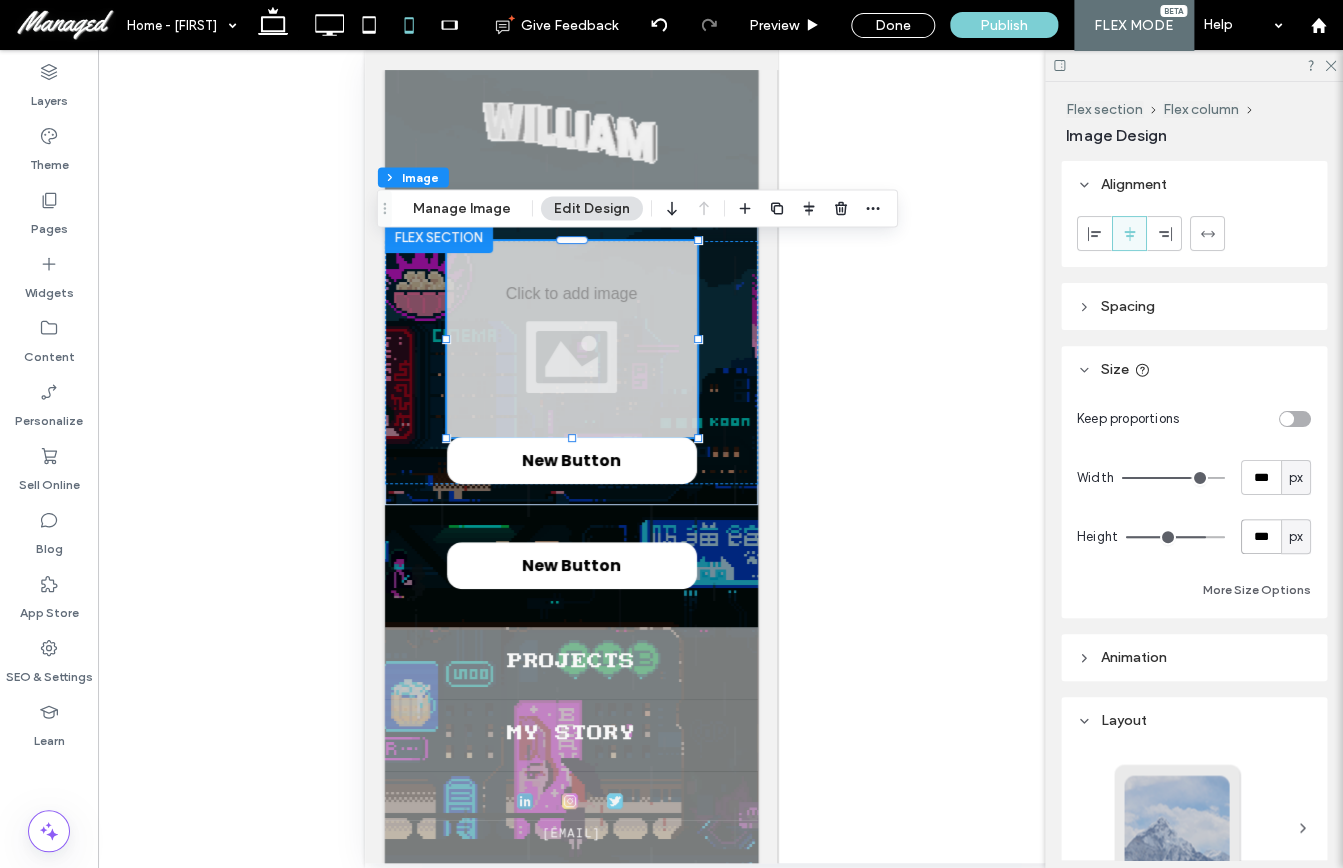 type on "***" 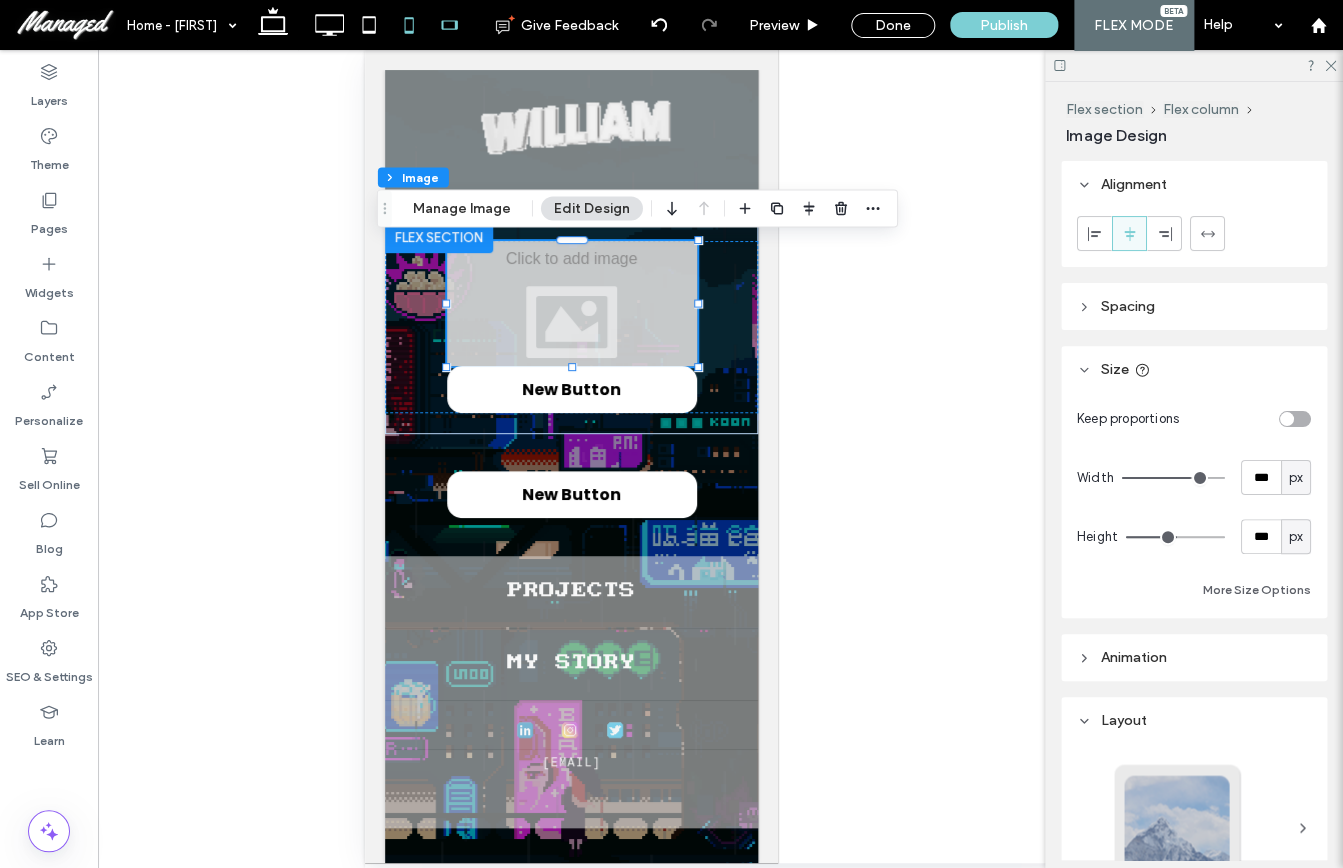 click 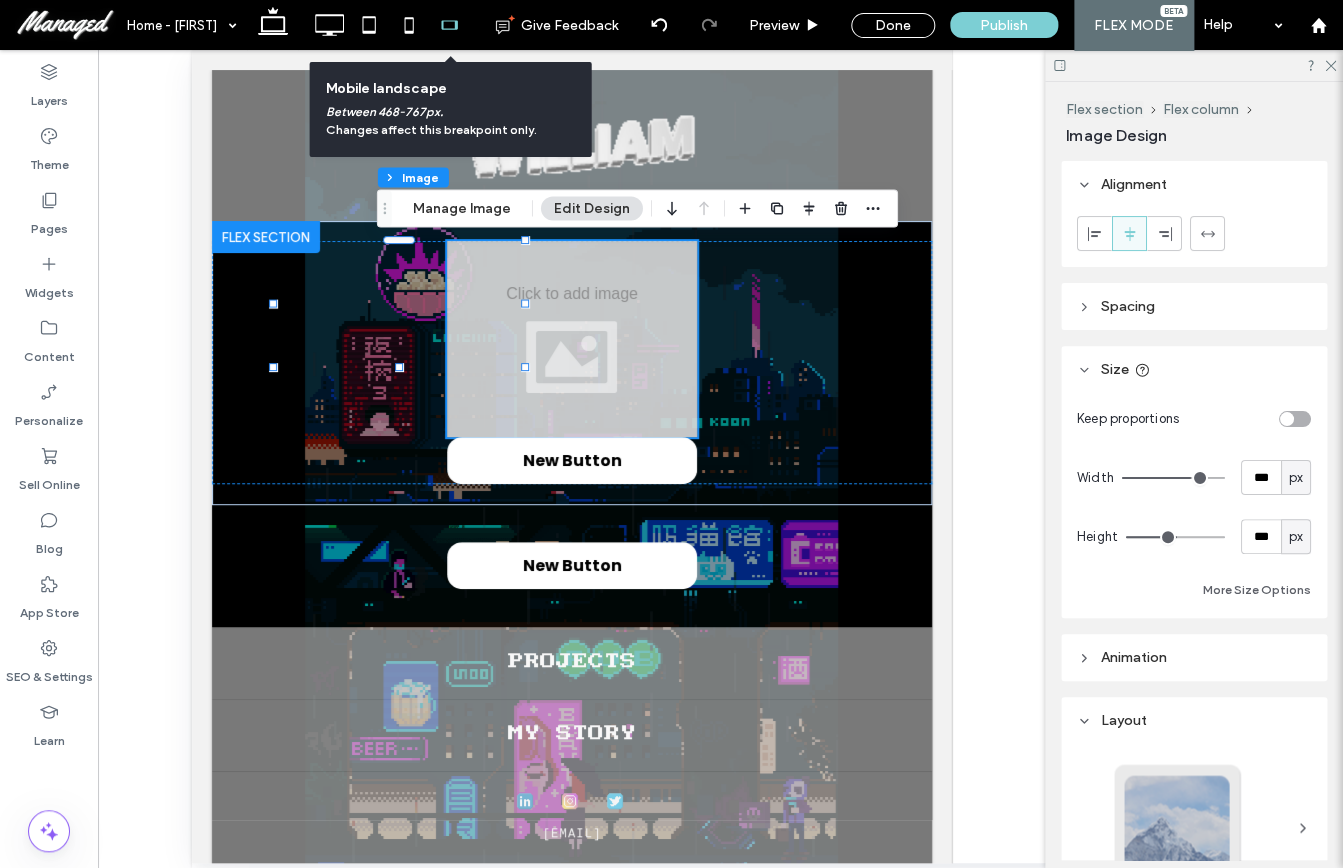 type on "*" 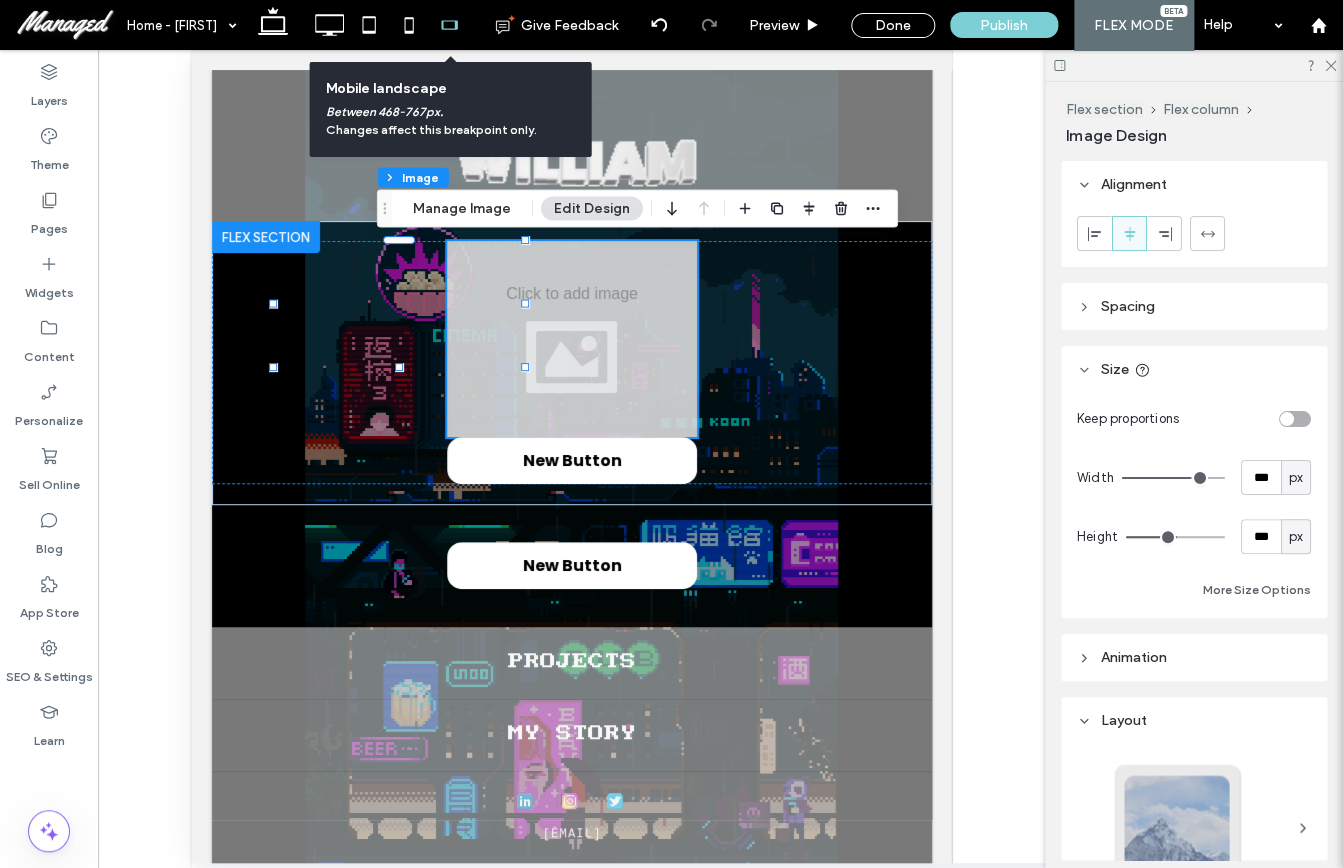 type 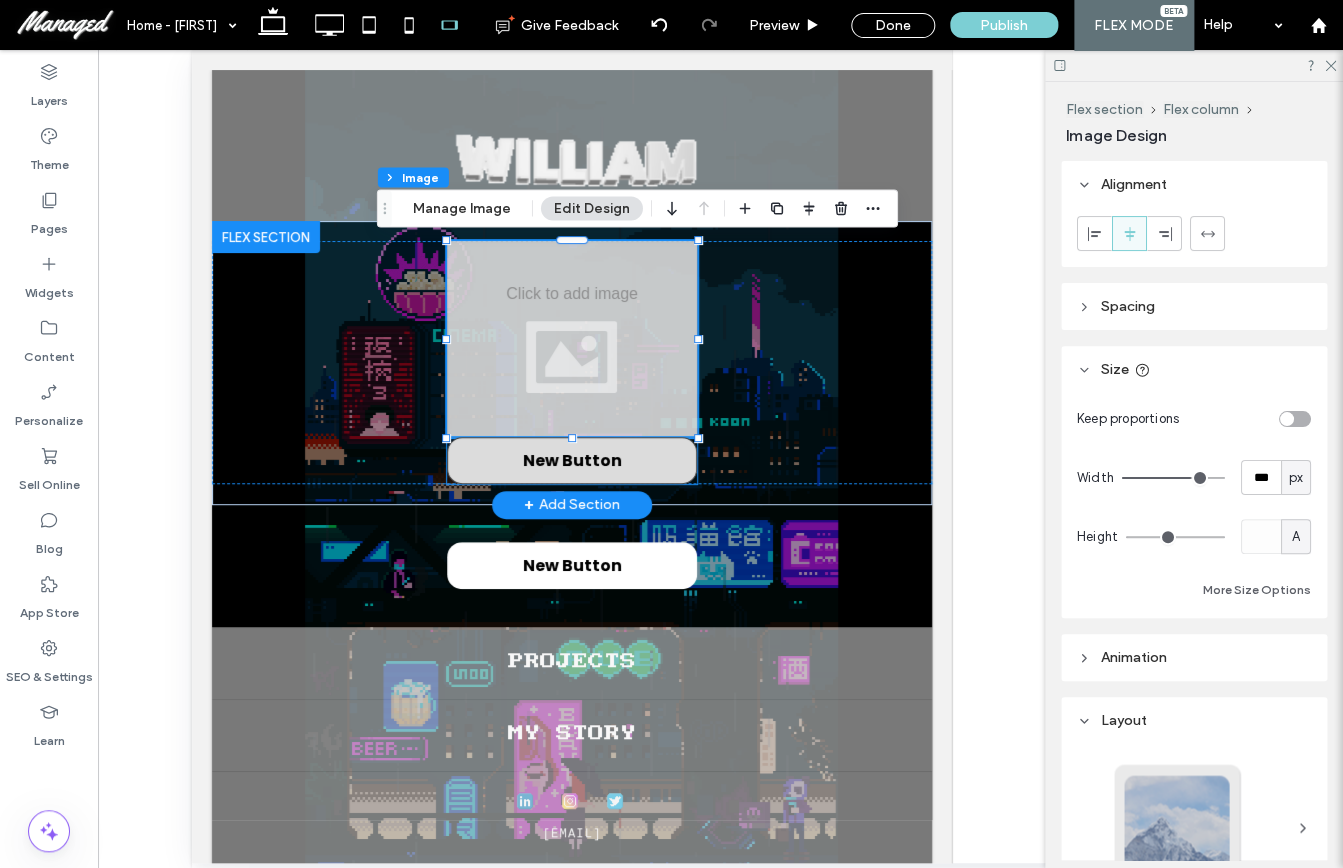 click on "New Button" at bounding box center [571, 460] 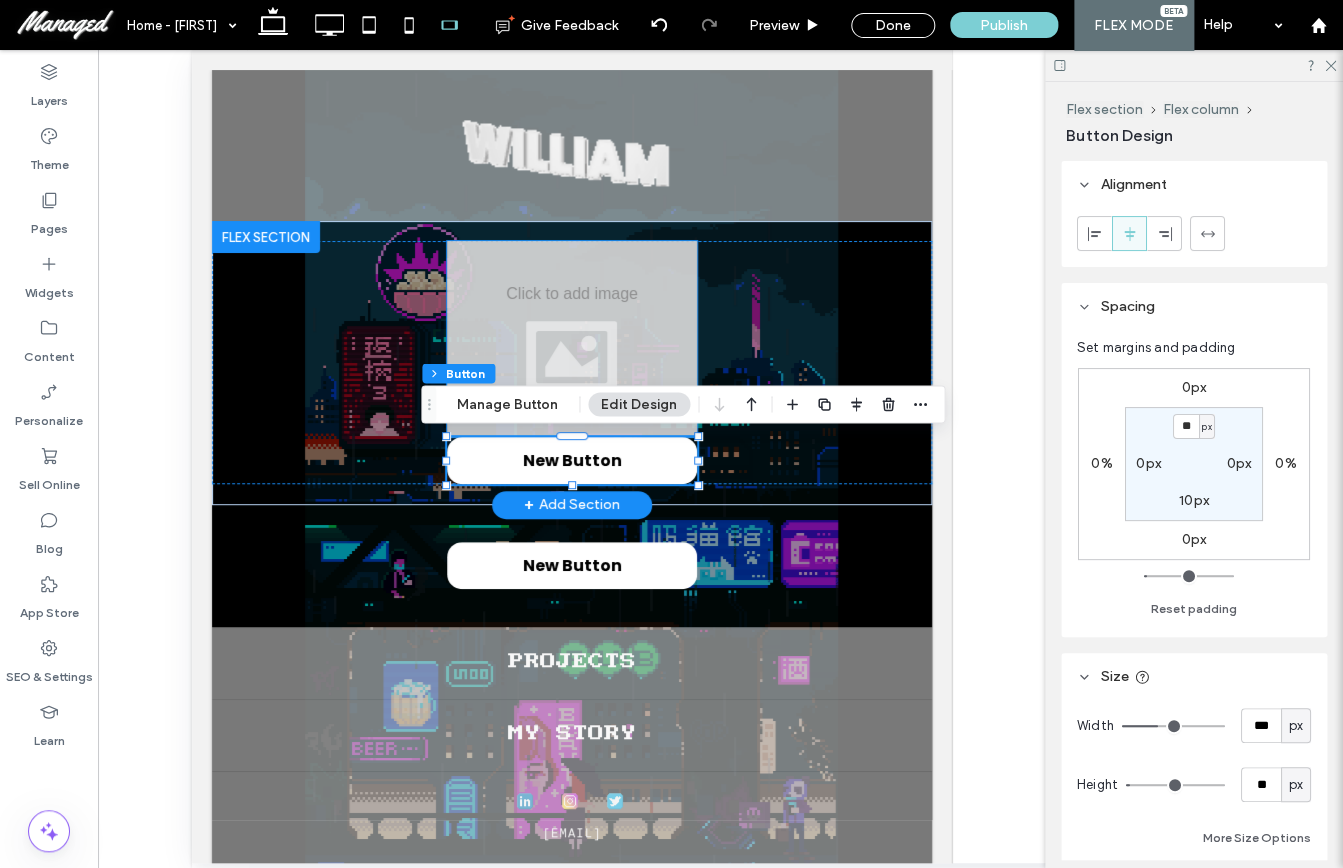 click at bounding box center [571, 339] 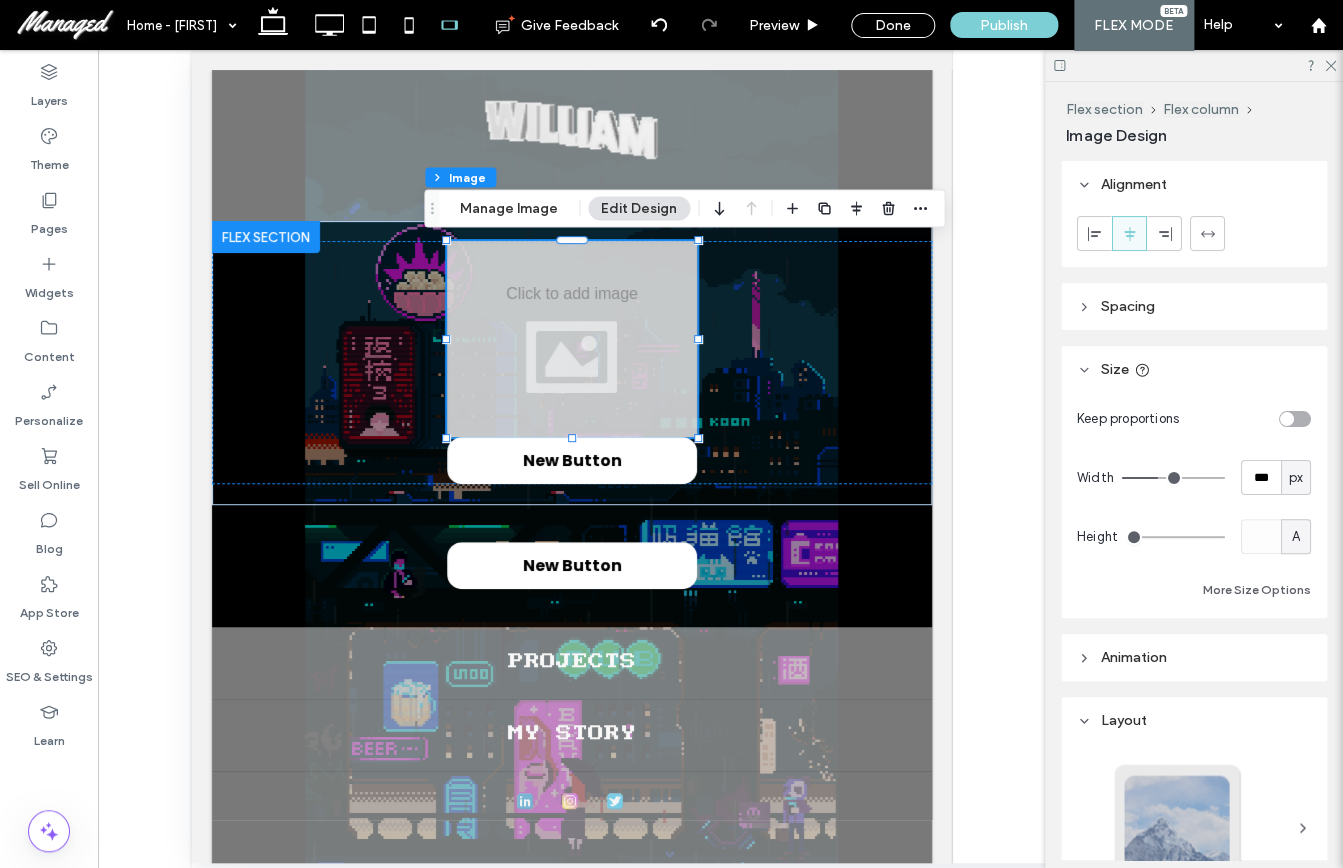click on "A" at bounding box center (1296, 536) 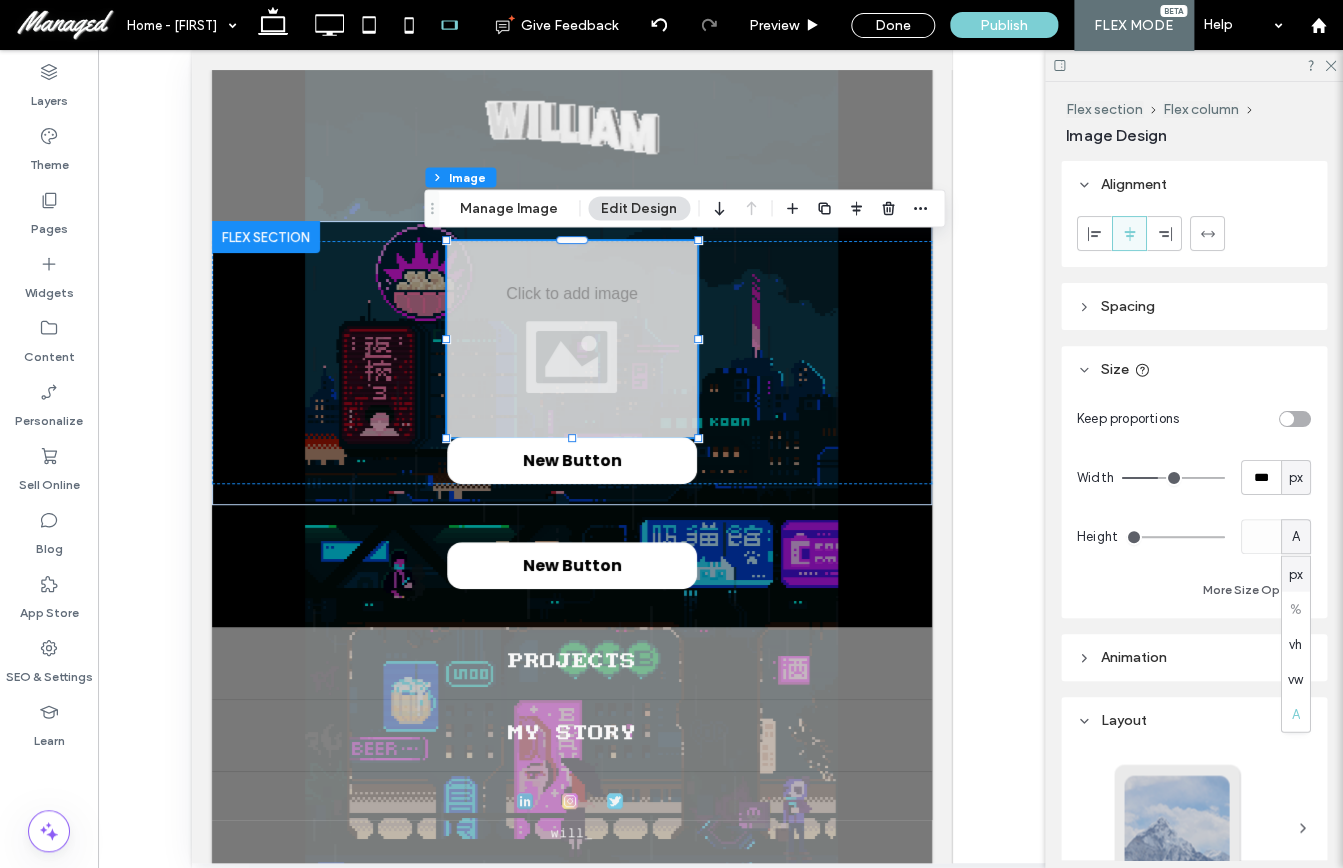 click on "px" at bounding box center [1295, 574] 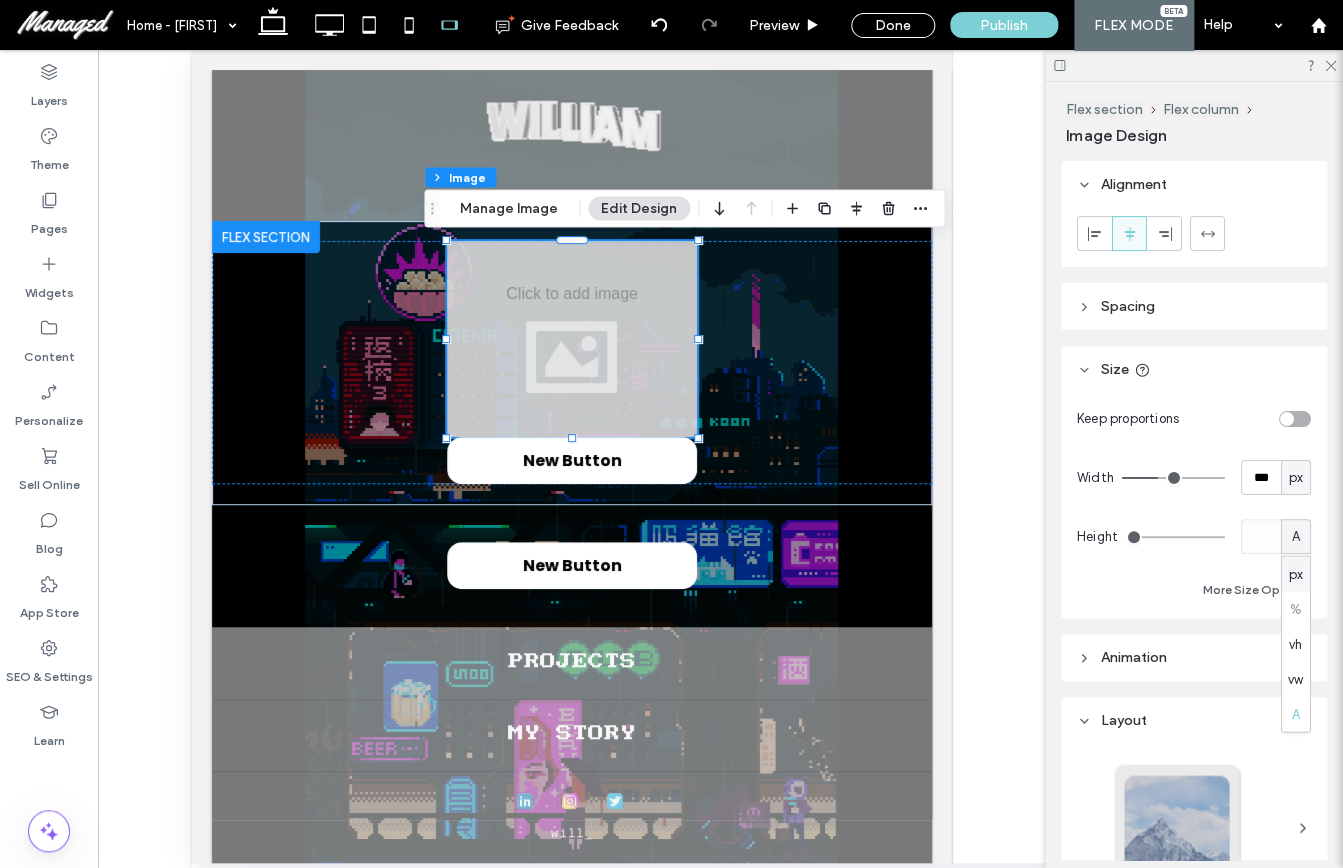 type on "***" 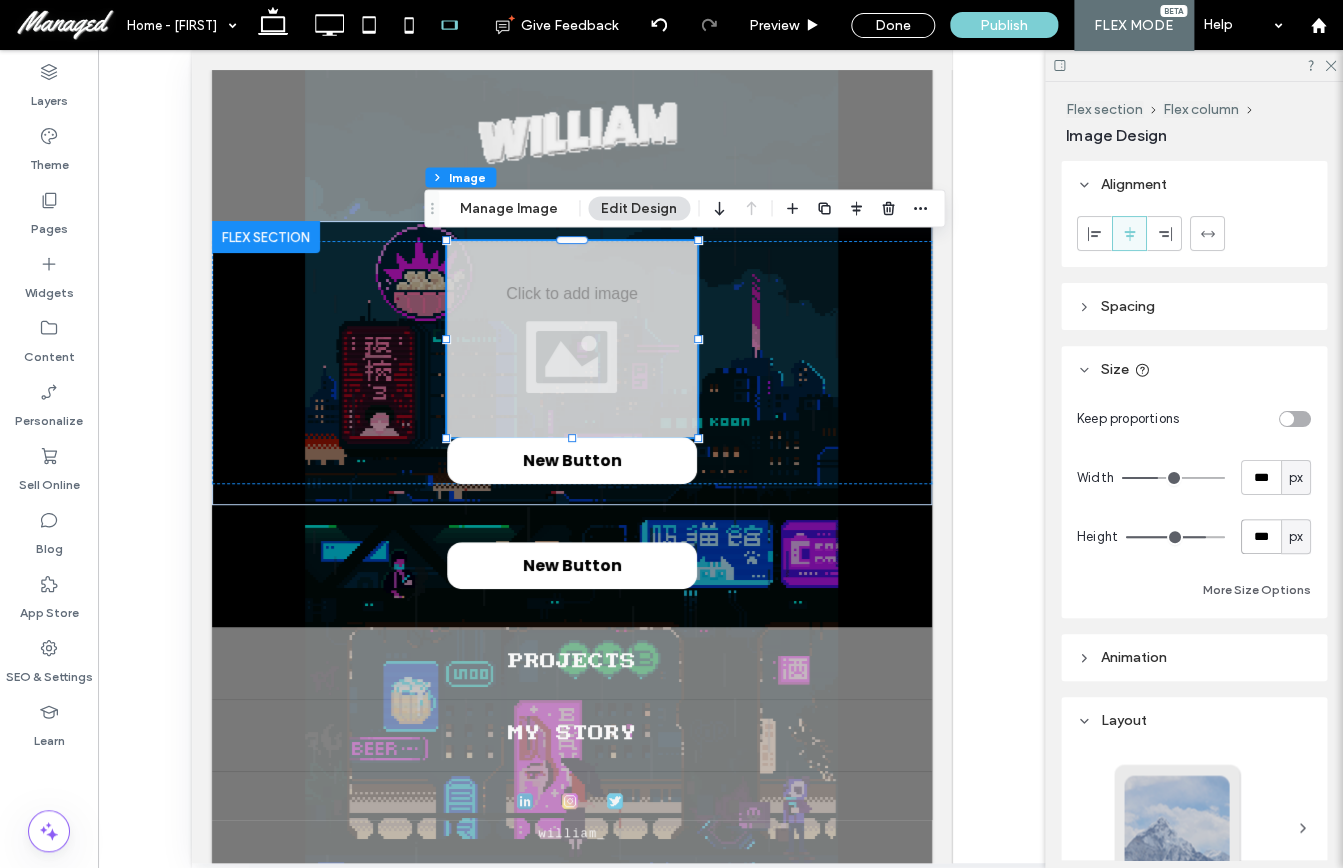 click on "***" at bounding box center (1261, 536) 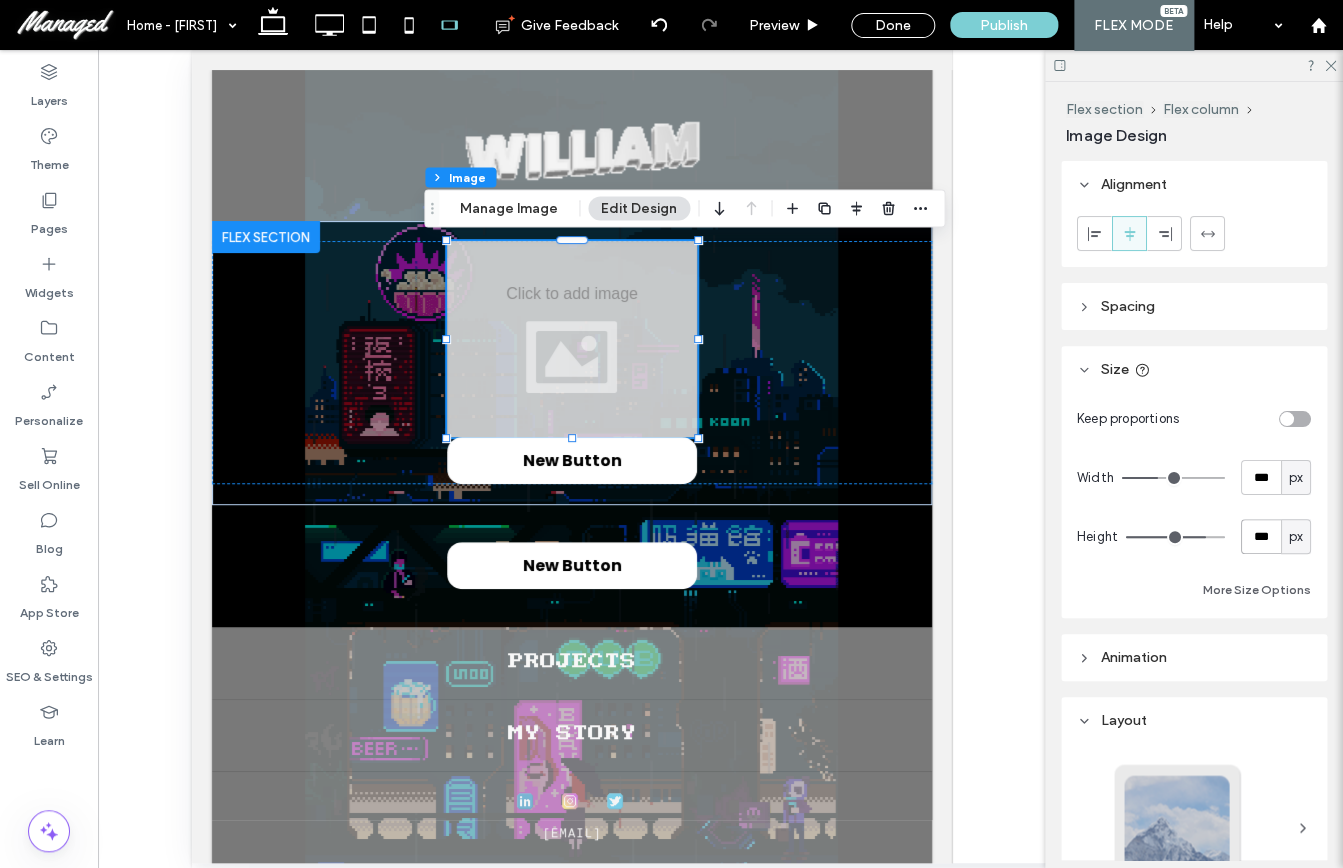 type on "***" 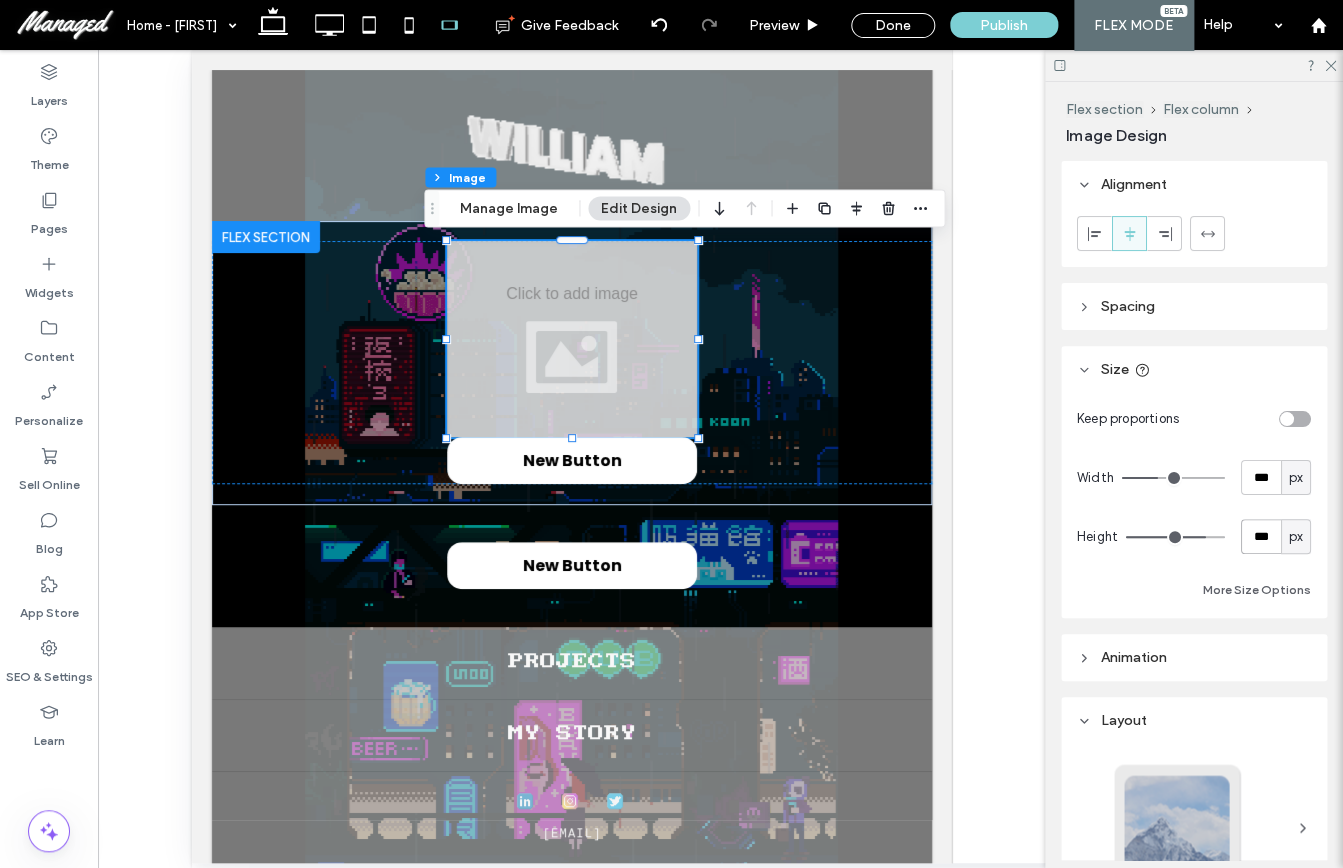 type on "***" 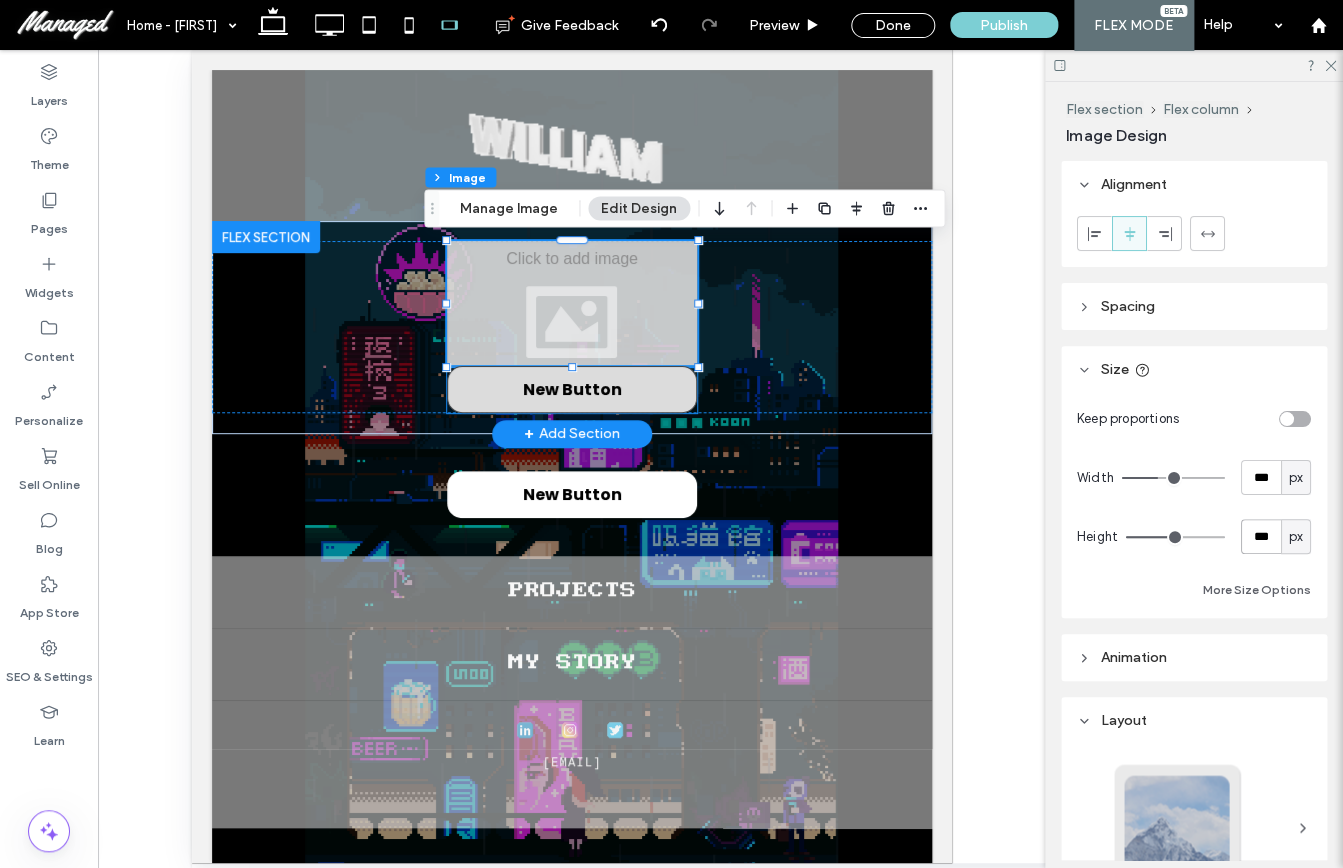 click on "New Button" at bounding box center [571, 389] 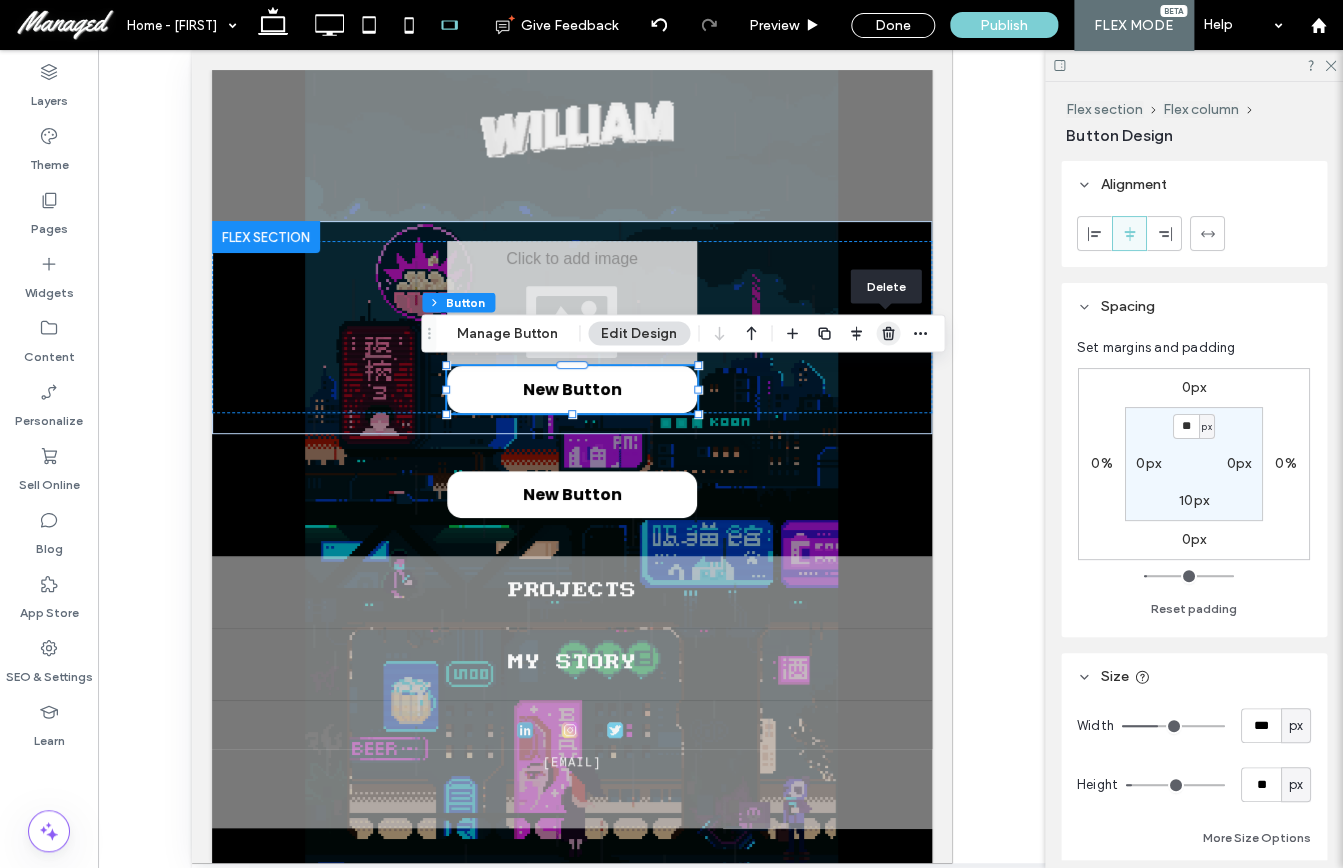 click 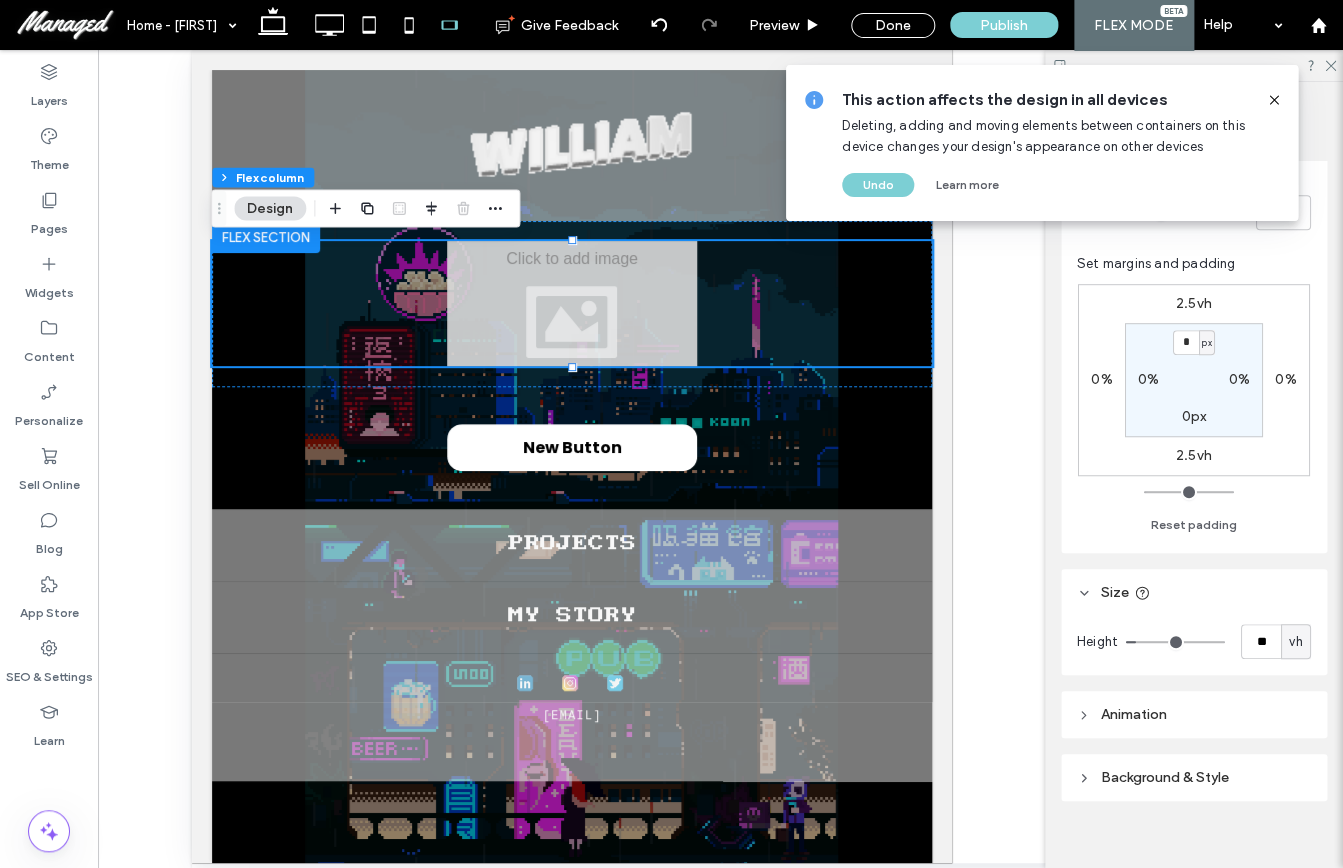 scroll, scrollTop: 401, scrollLeft: 0, axis: vertical 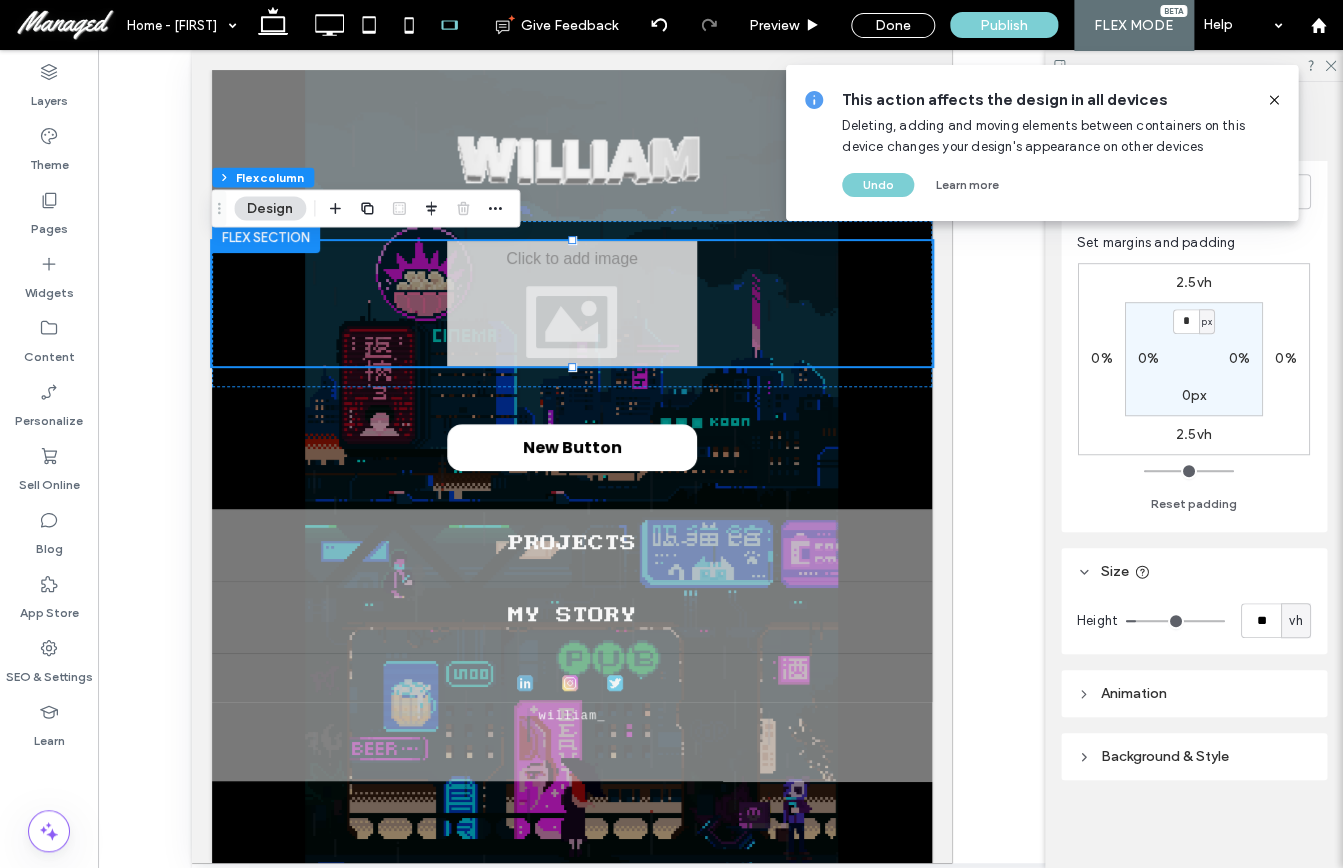click on "Background & Style" at bounding box center (1165, 756) 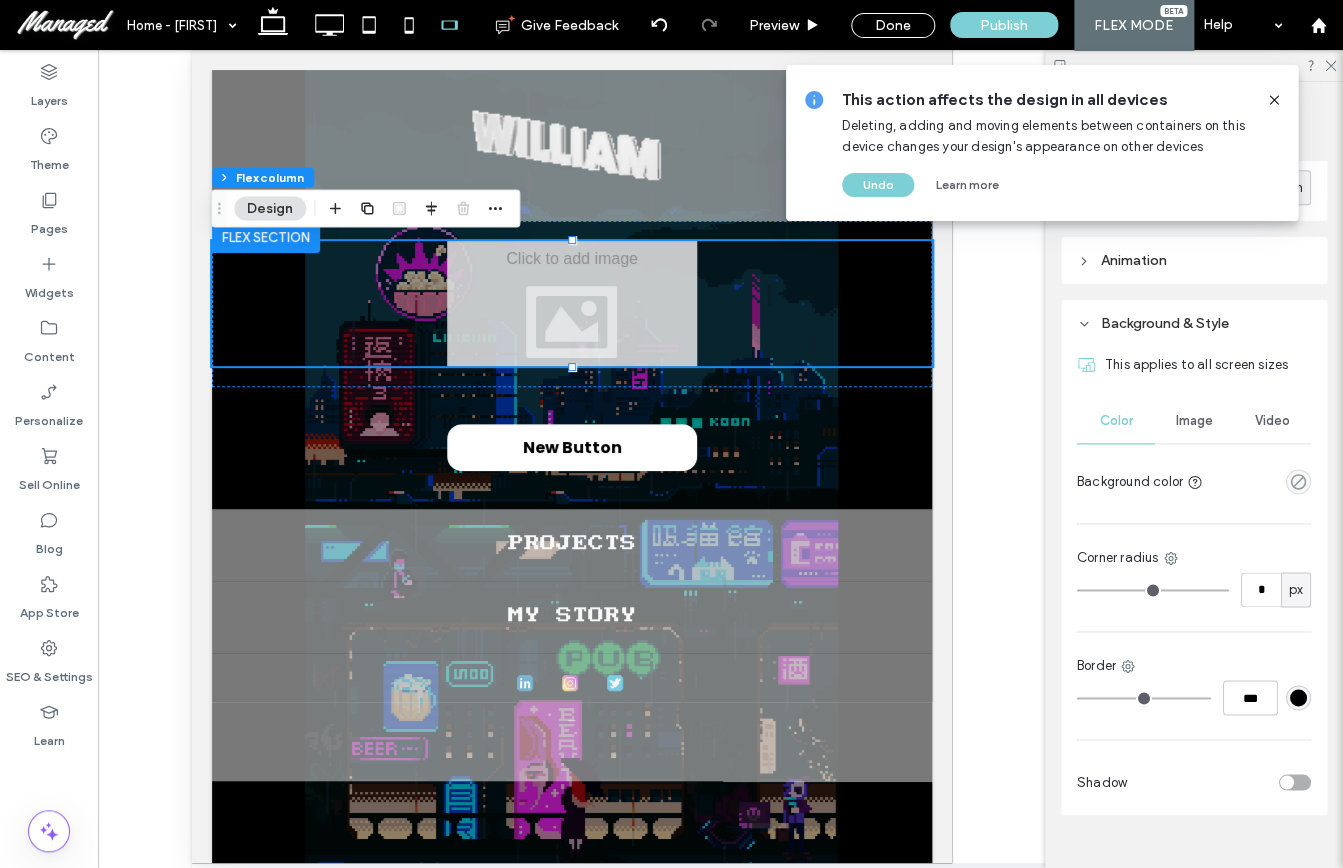 scroll, scrollTop: 835, scrollLeft: 0, axis: vertical 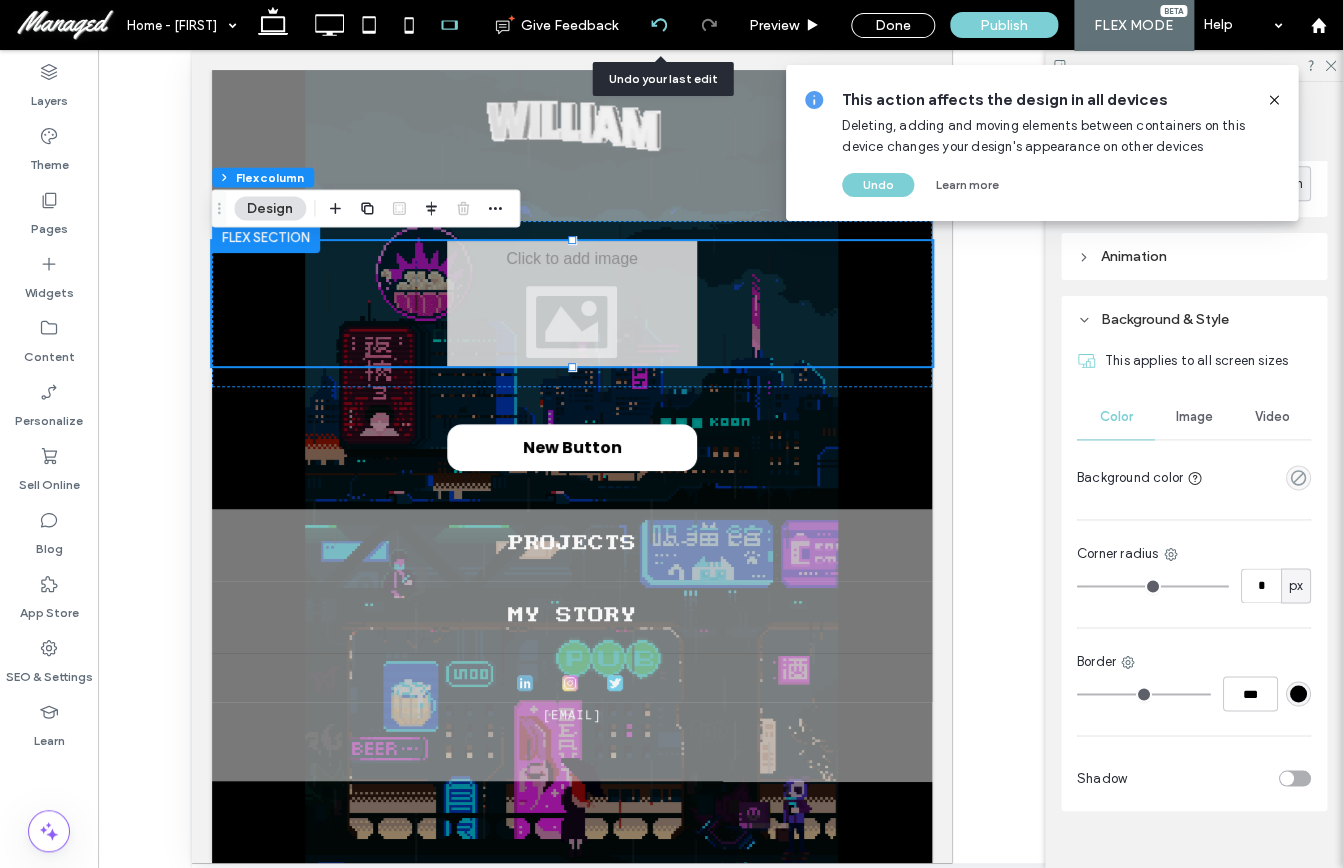 click at bounding box center (659, 25) 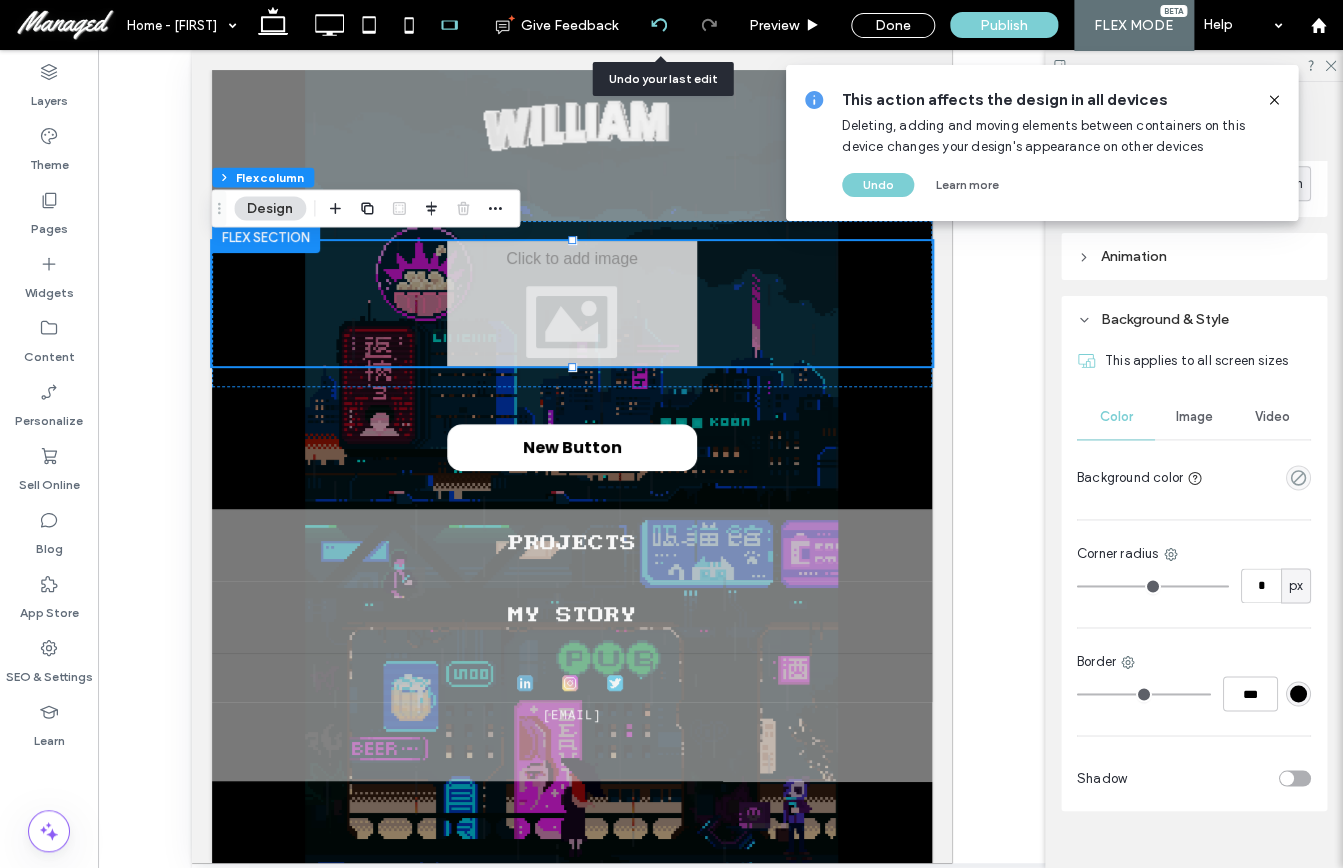 click at bounding box center [659, 25] 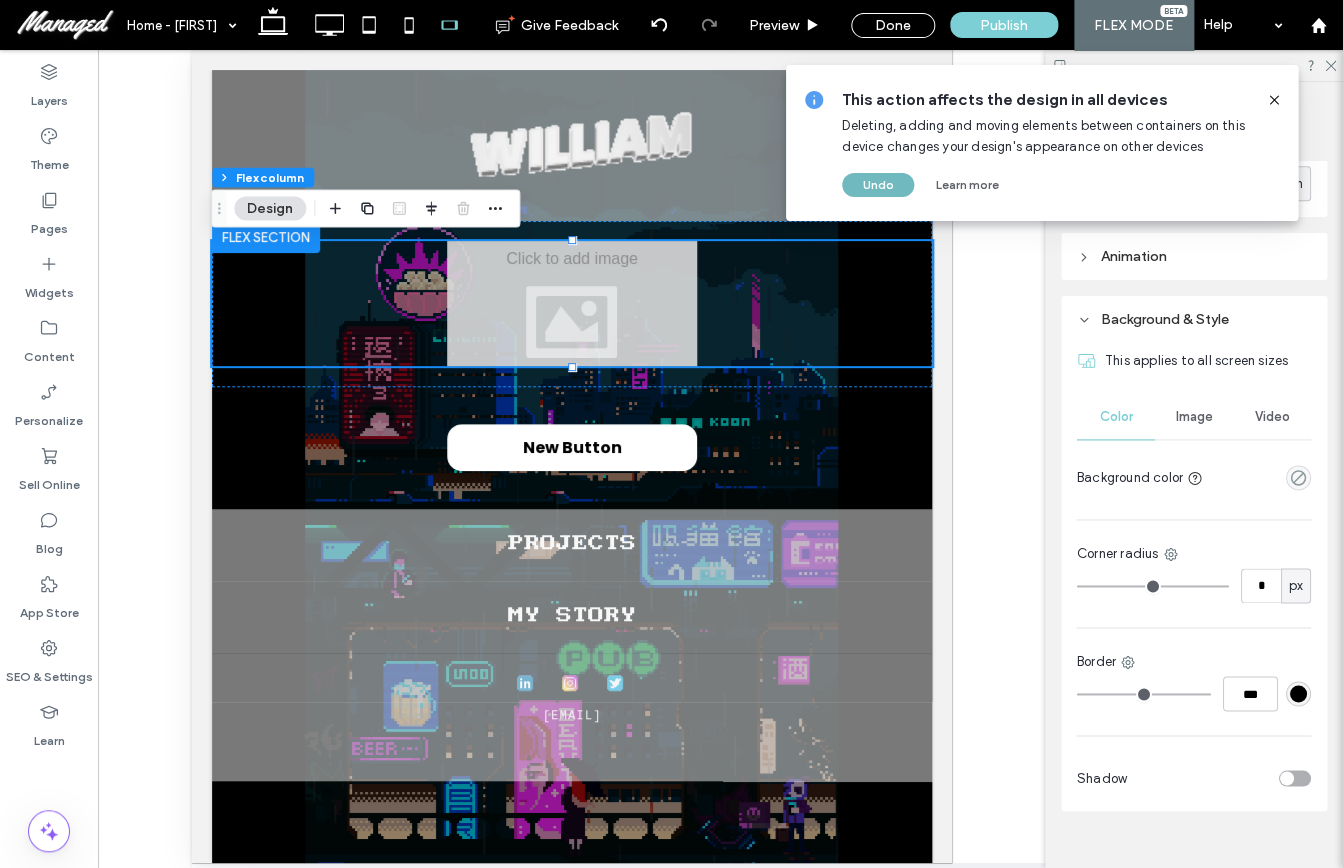 click on "Undo" at bounding box center (878, 185) 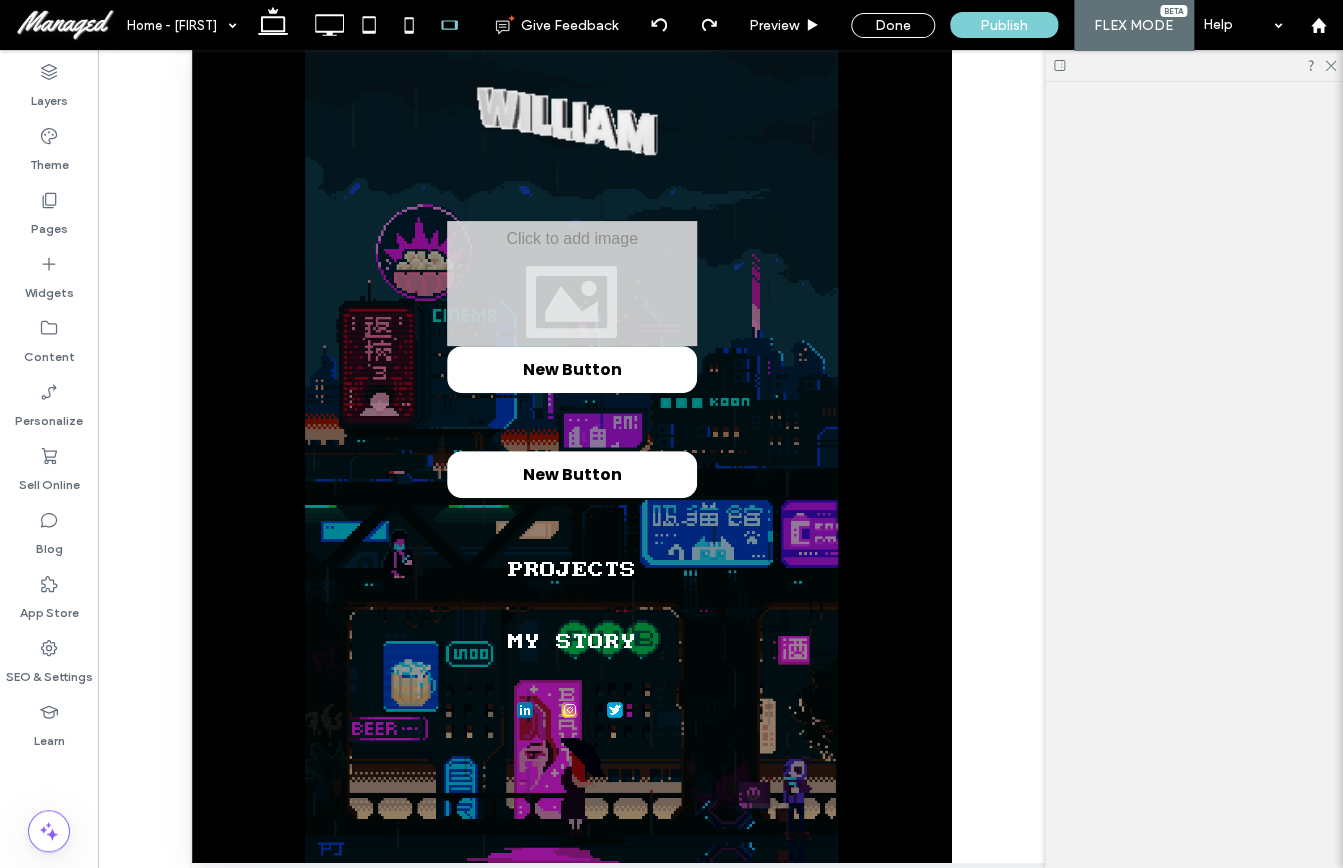 scroll, scrollTop: 0, scrollLeft: 0, axis: both 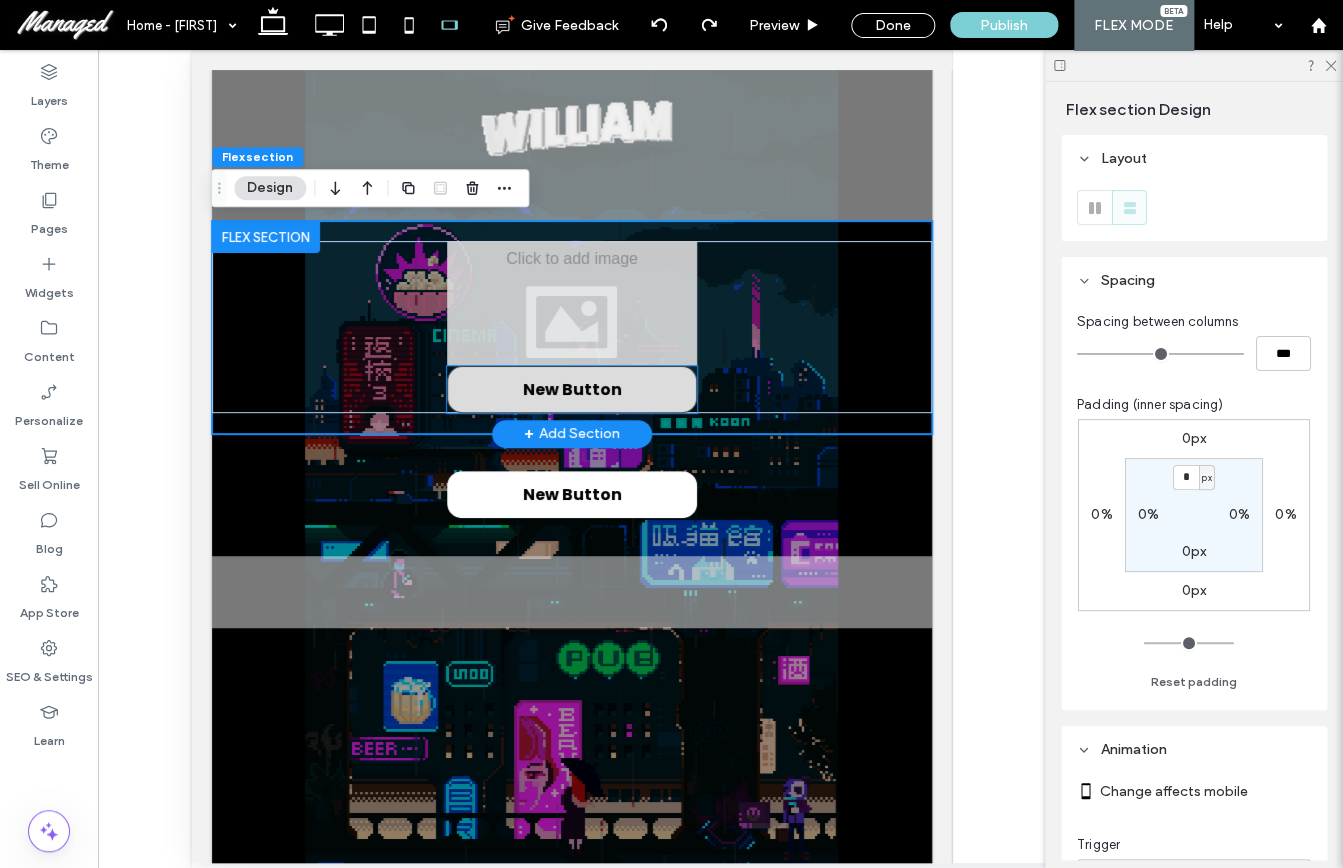 click on "New Button" at bounding box center (571, 389) 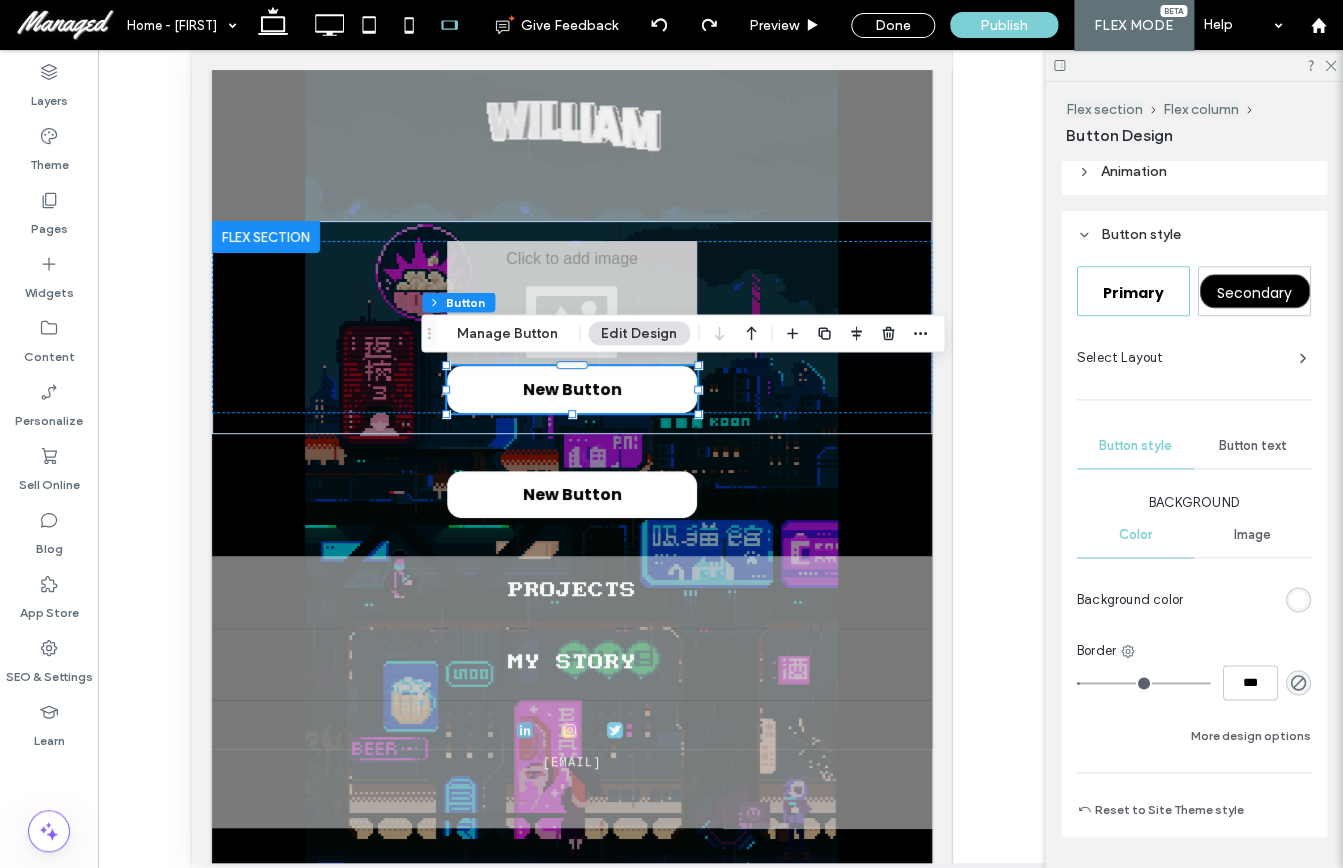 scroll, scrollTop: 740, scrollLeft: 0, axis: vertical 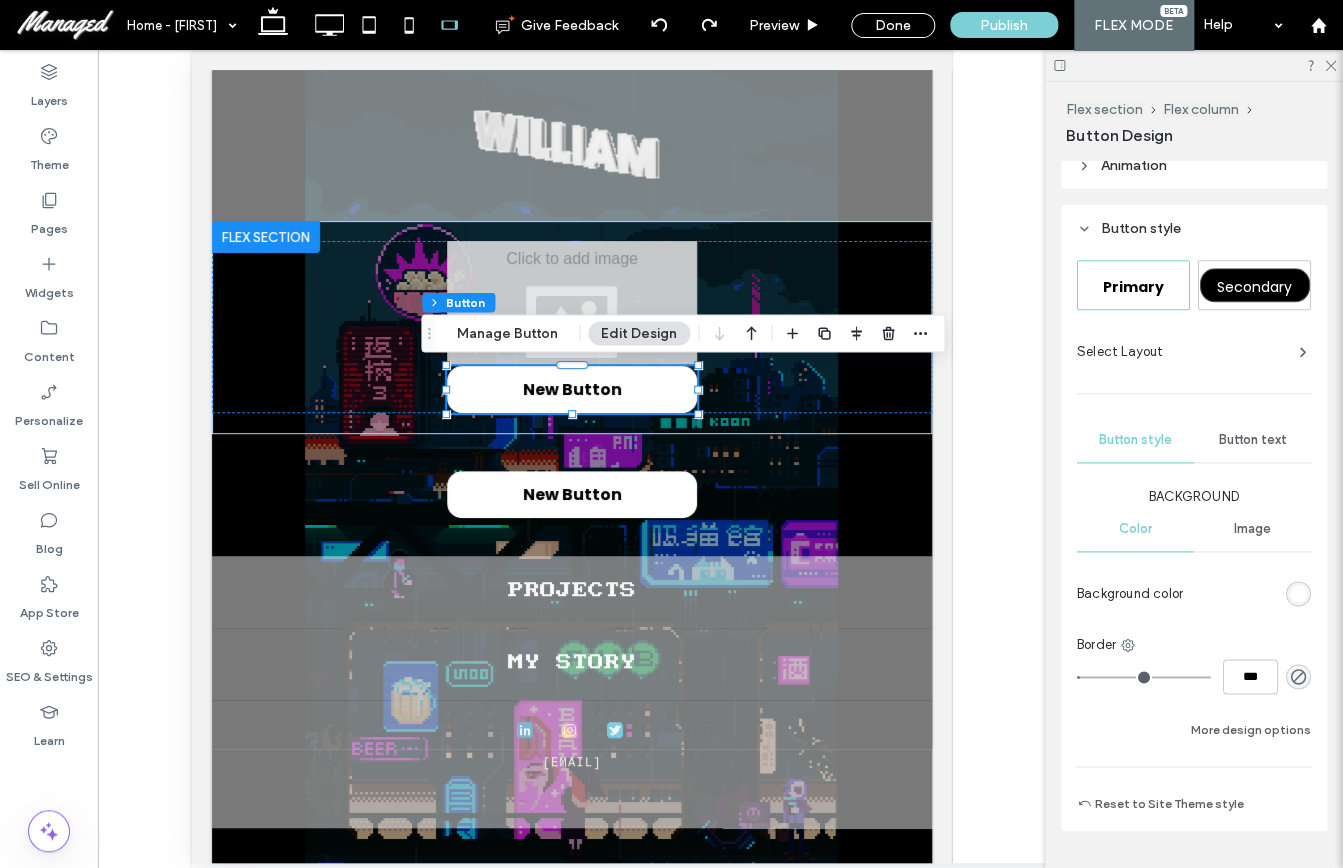 click on "Button text" at bounding box center (1252, 440) 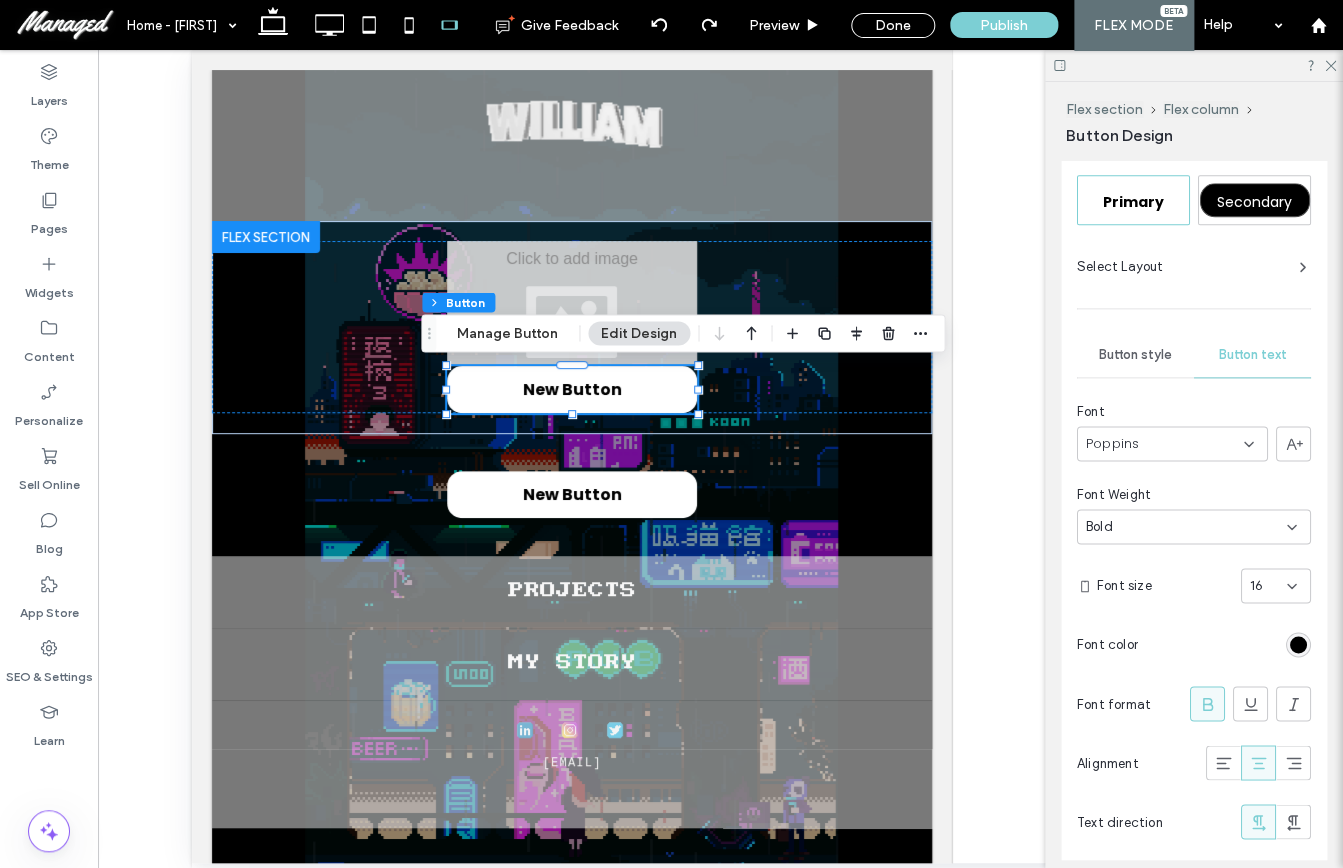 scroll, scrollTop: 762, scrollLeft: 0, axis: vertical 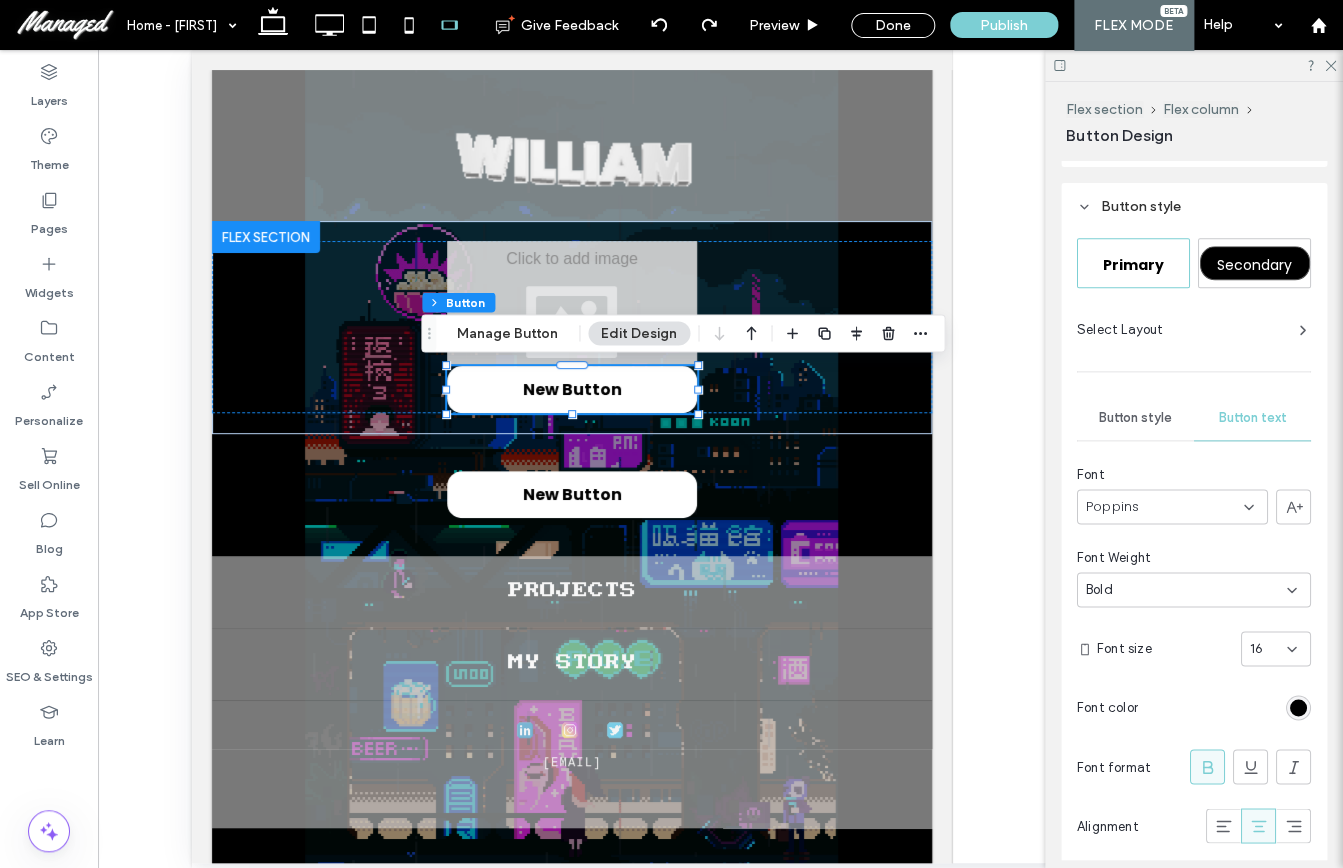 click on "Button style" at bounding box center (1135, 418) 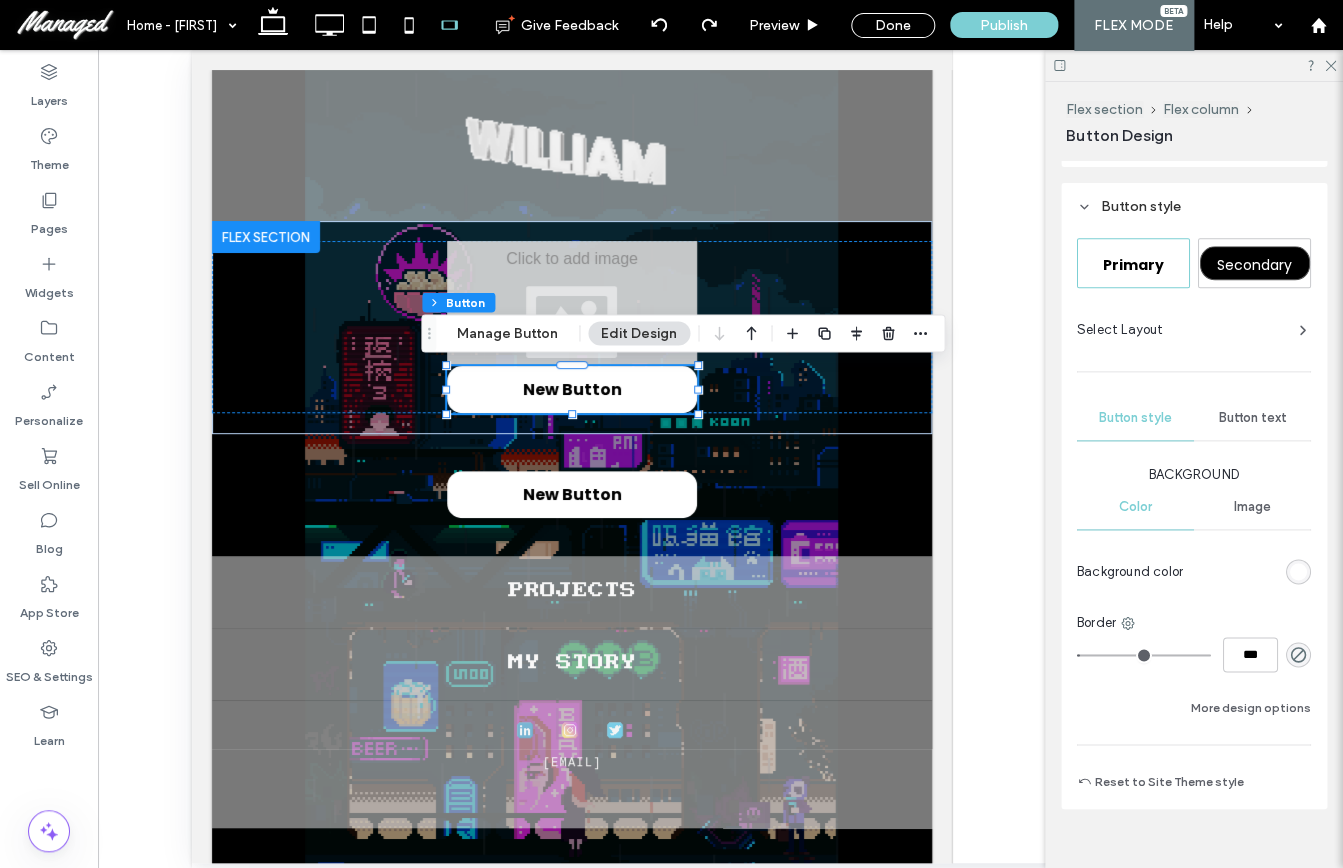 scroll, scrollTop: 794, scrollLeft: 0, axis: vertical 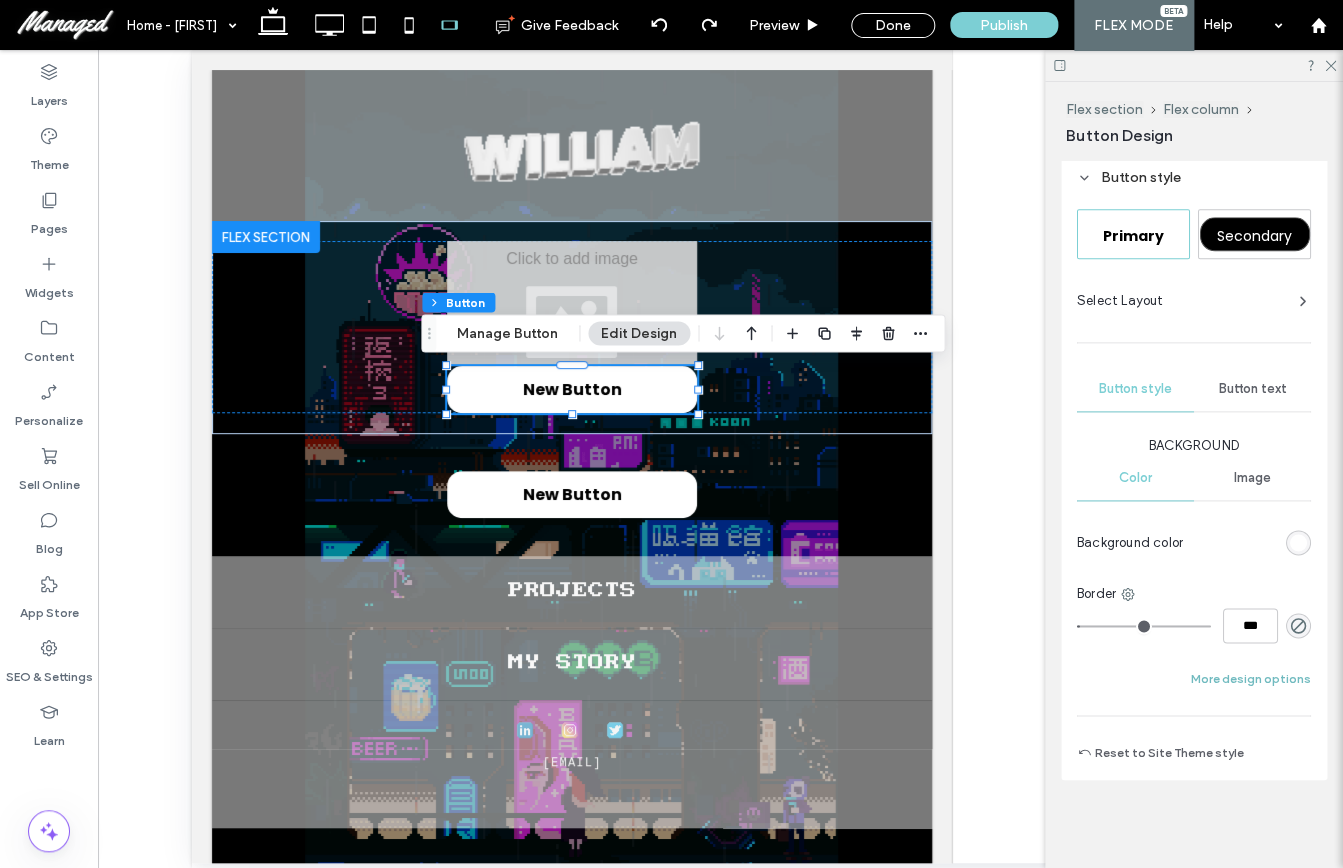 click on "More design options" at bounding box center (1251, 679) 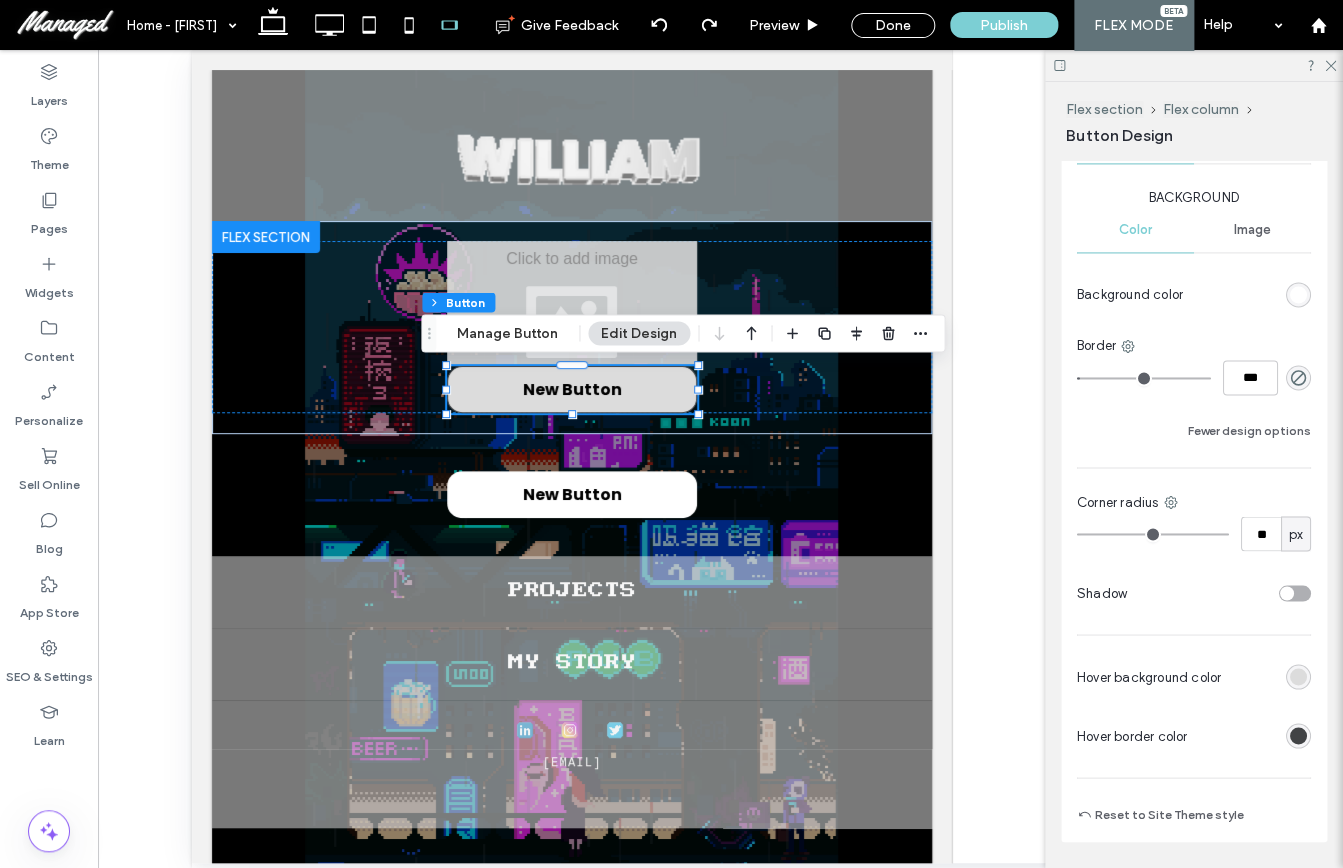 scroll, scrollTop: 1053, scrollLeft: 0, axis: vertical 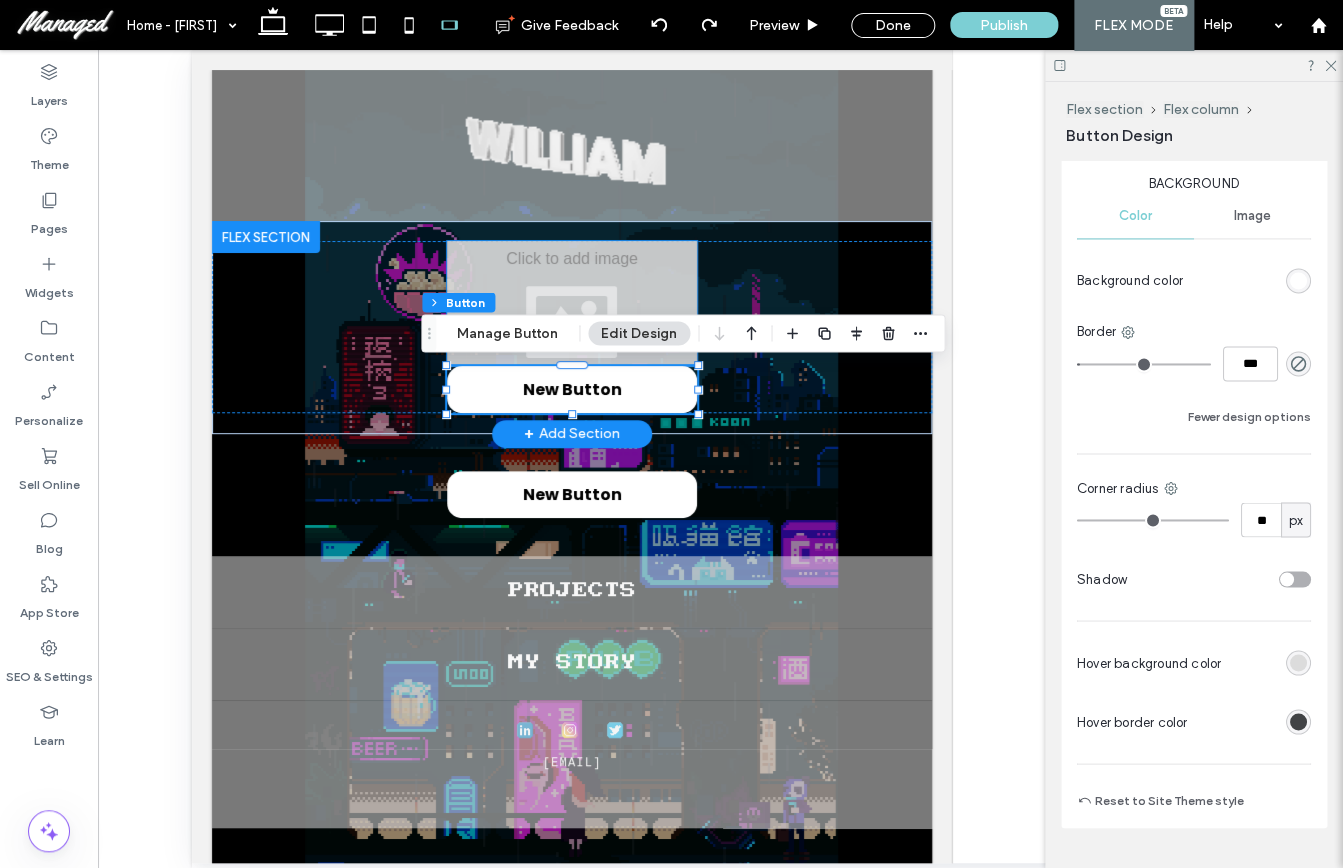 click at bounding box center (571, 303) 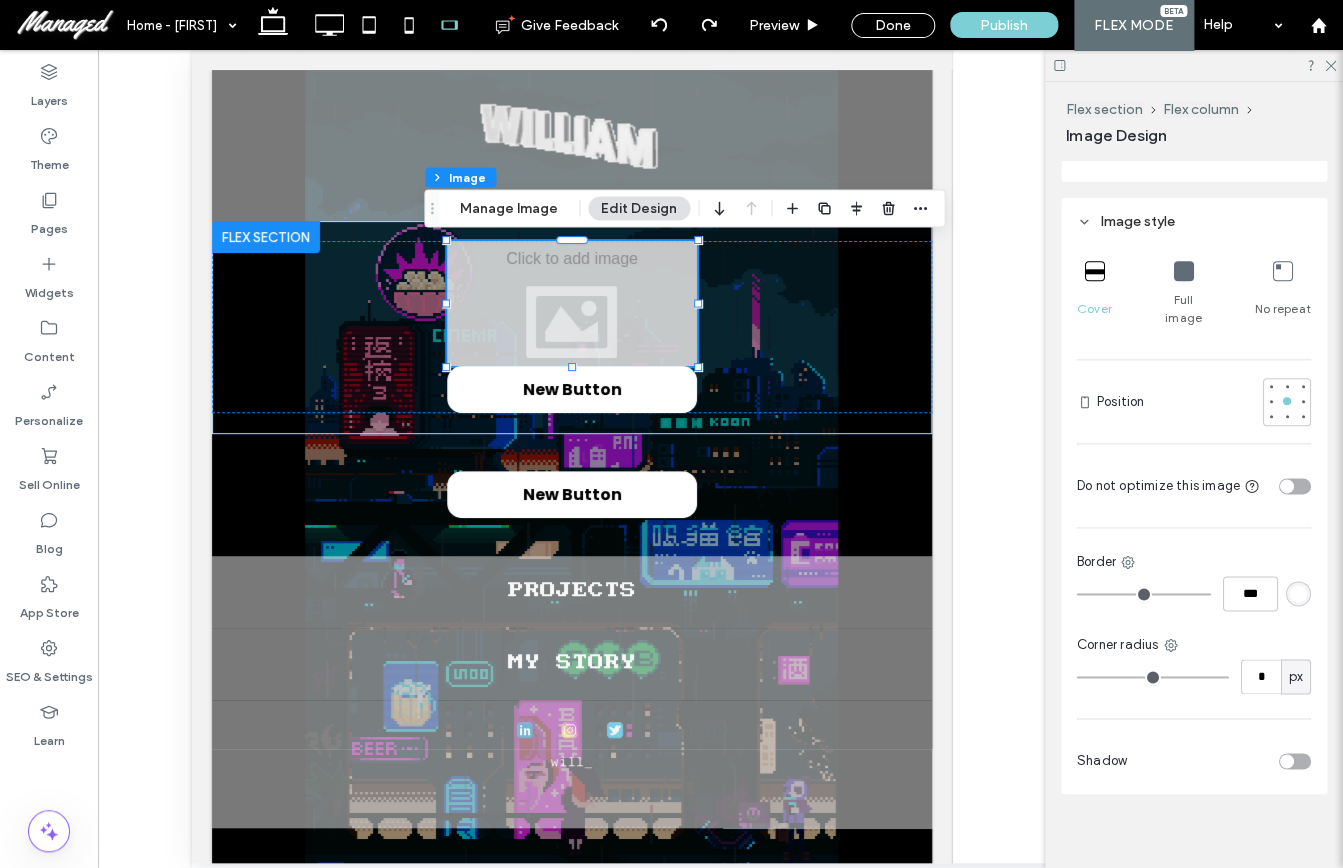 scroll, scrollTop: 710, scrollLeft: 0, axis: vertical 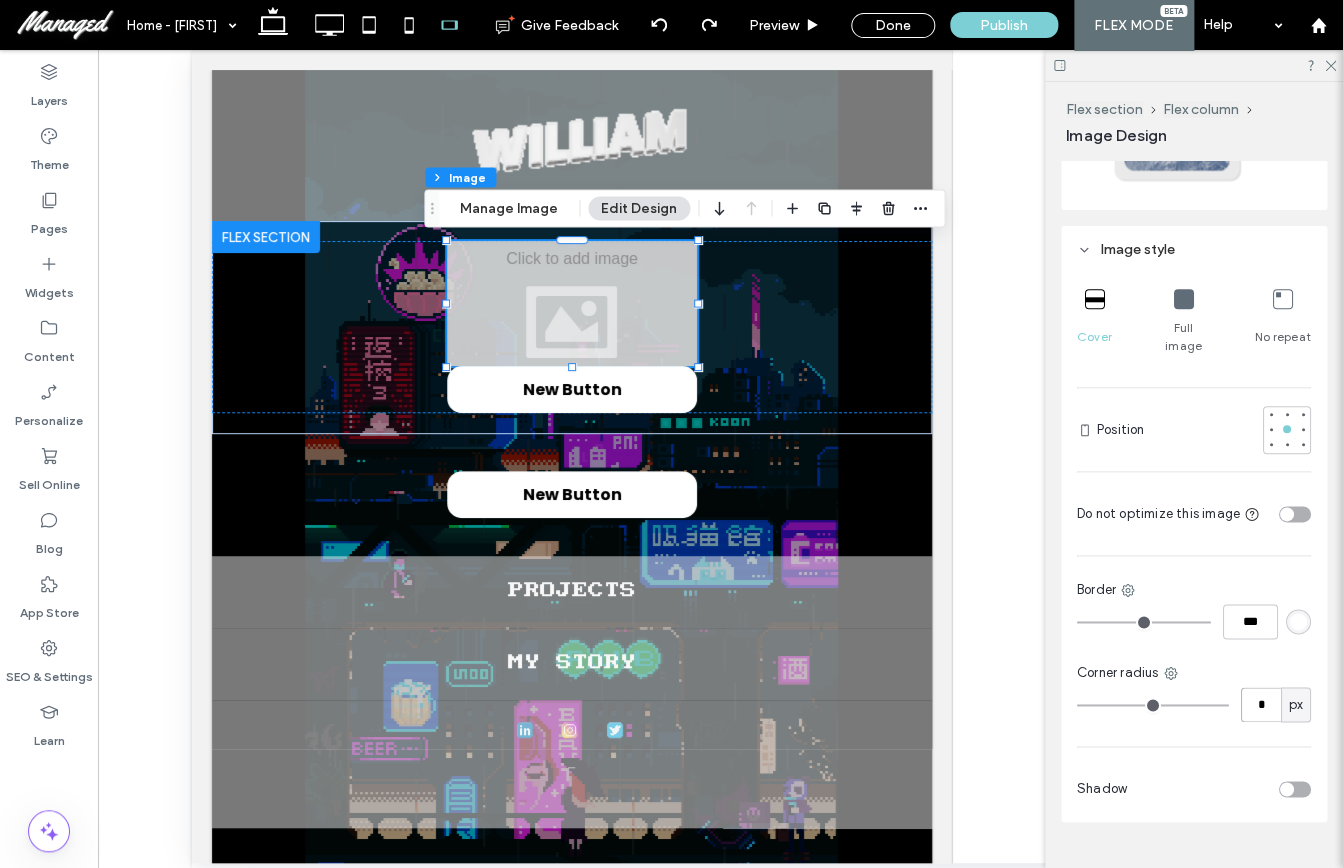 click on "*" at bounding box center [1261, 704] 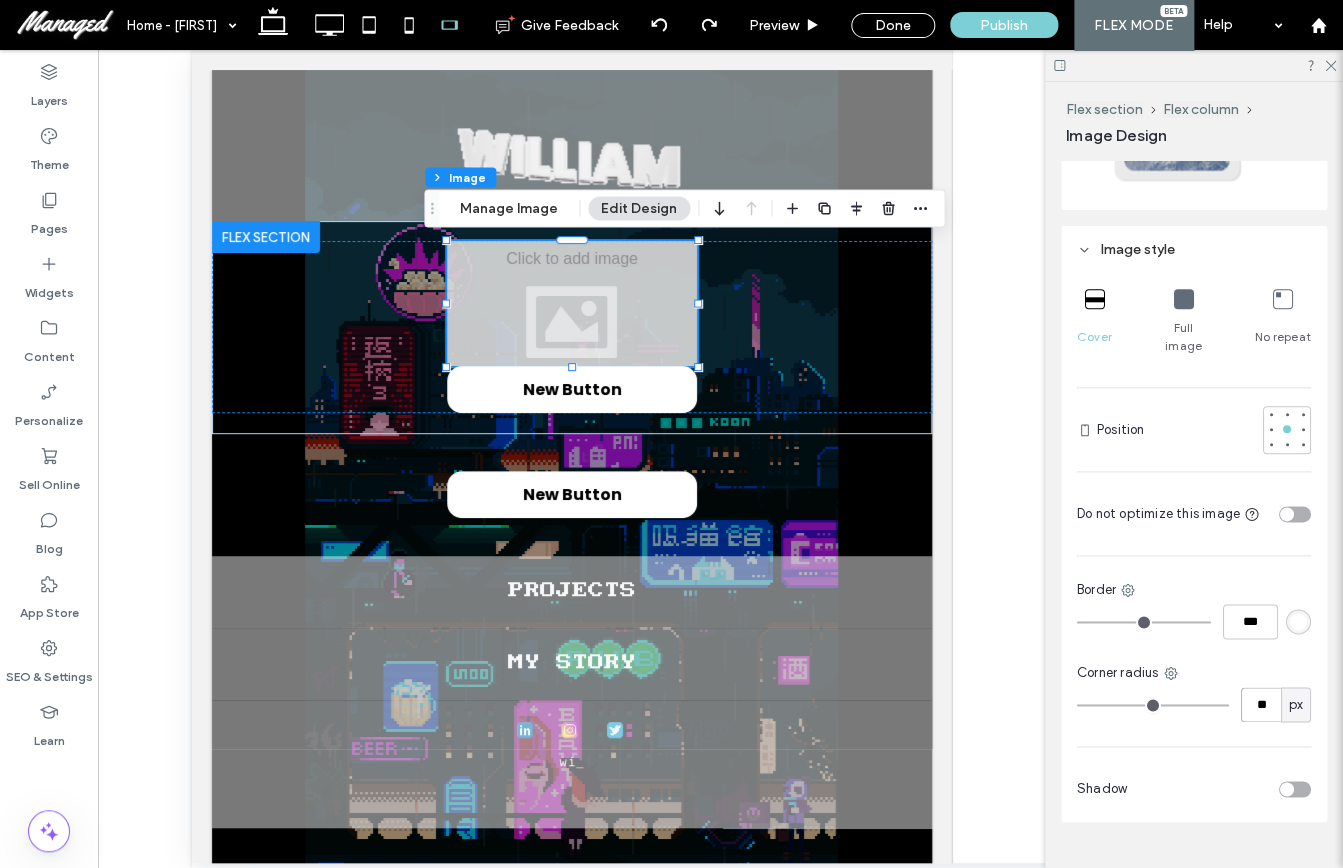 type on "**" 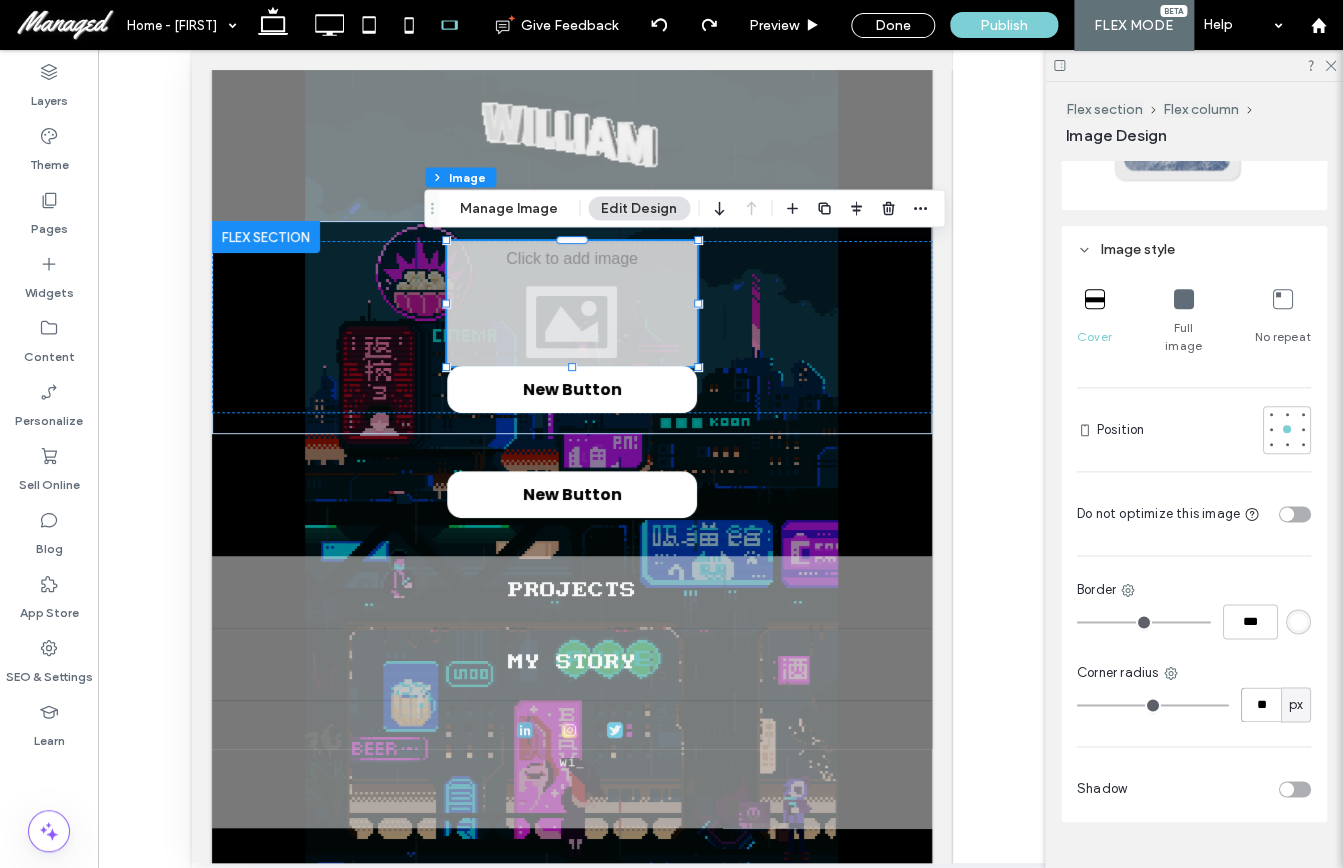 type on "**" 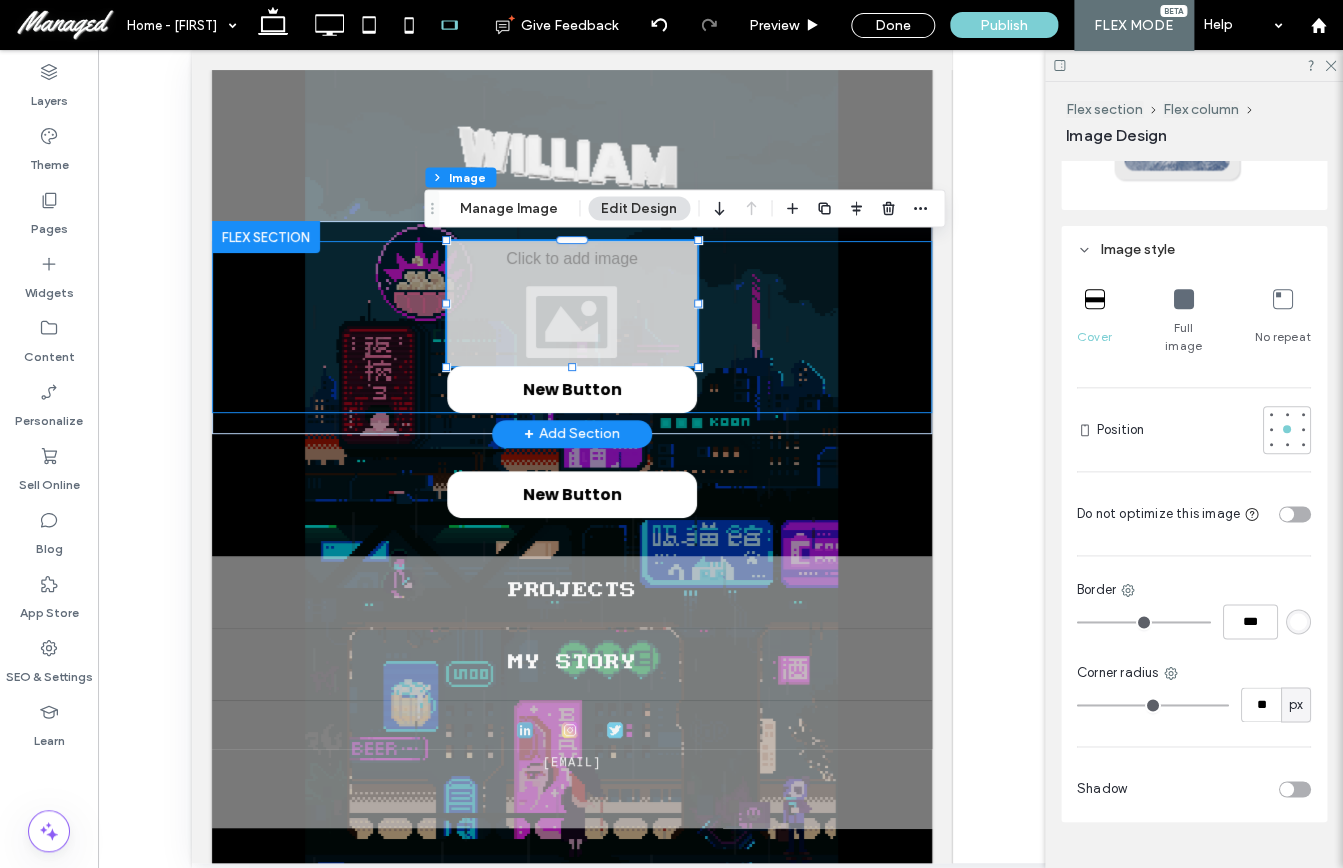 click on "New Button" at bounding box center [571, 327] 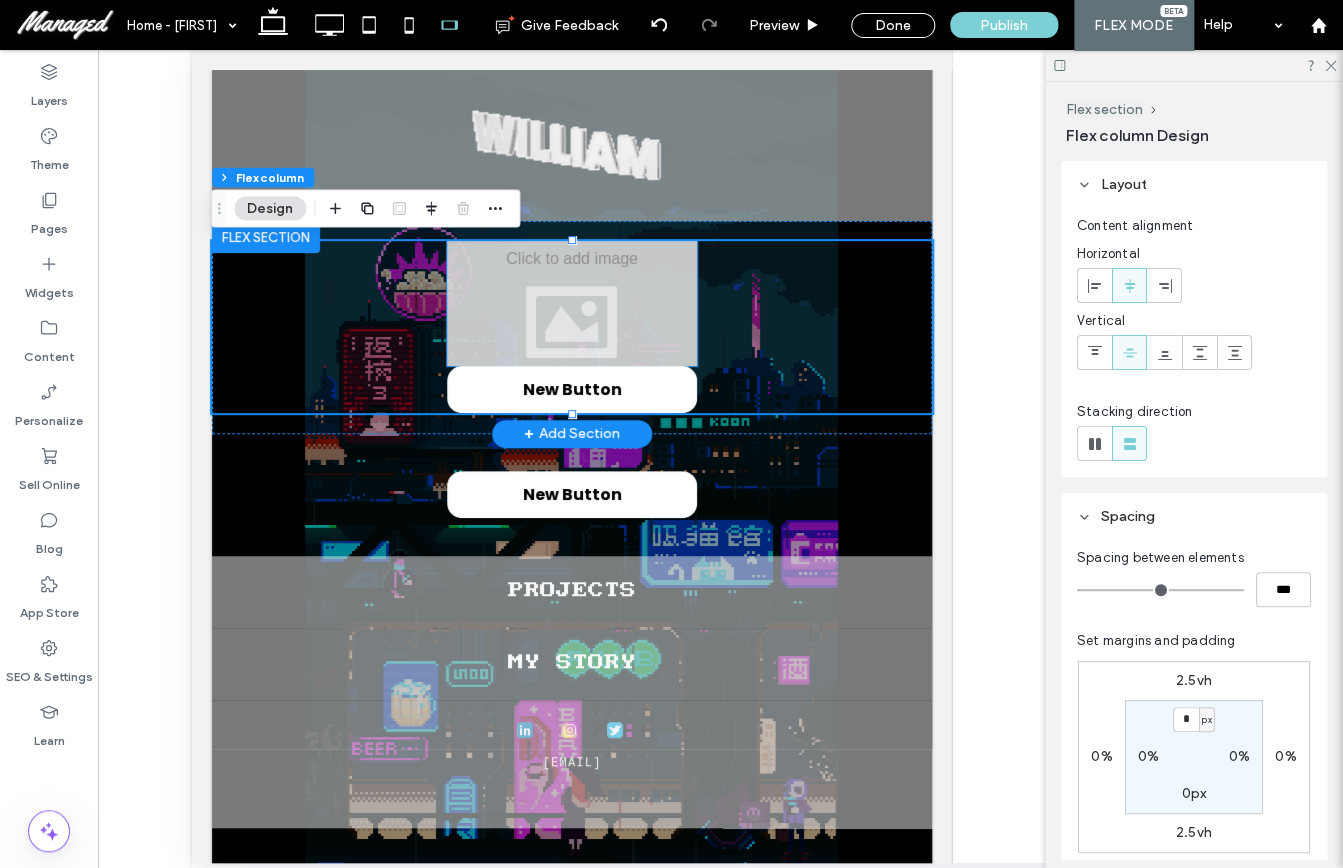 click at bounding box center (571, 303) 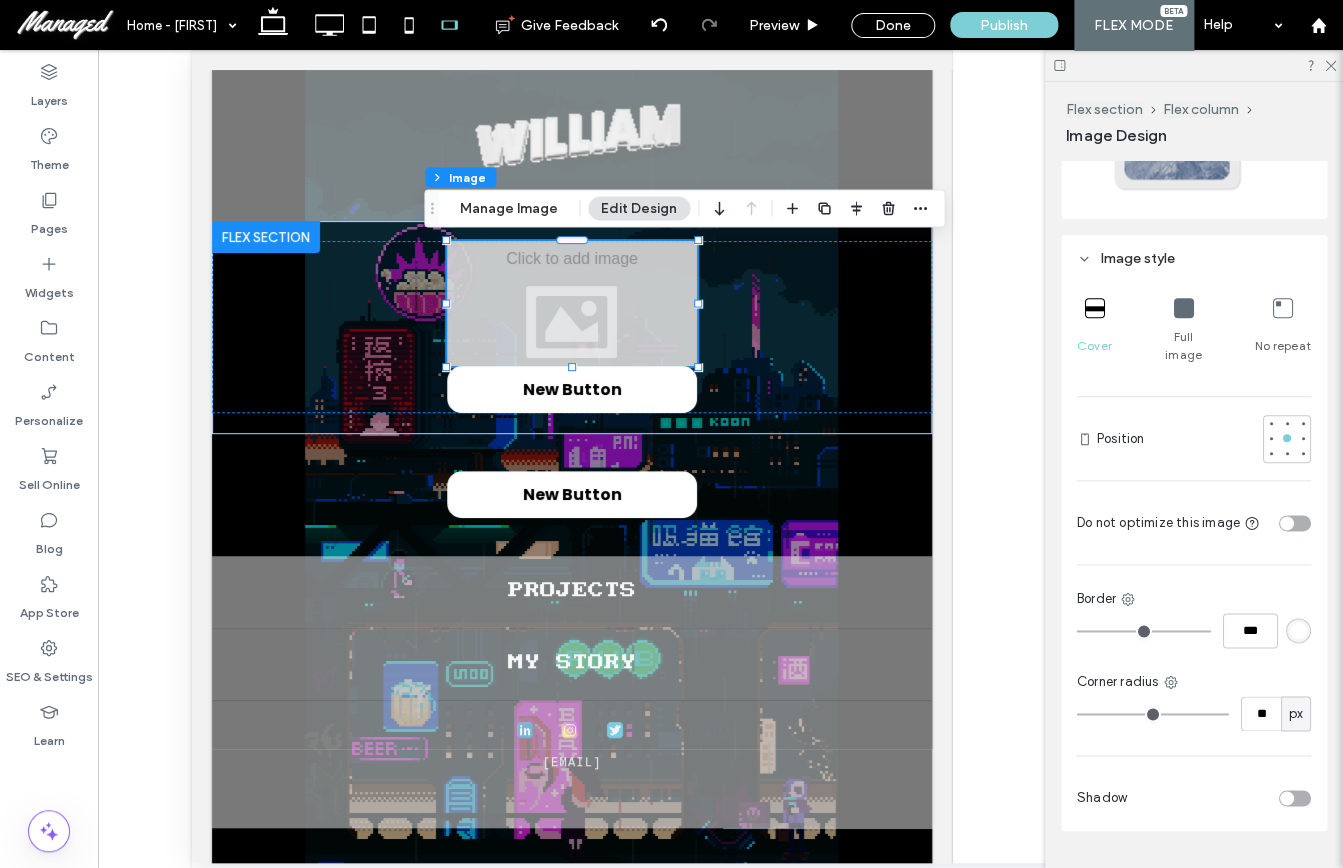 scroll, scrollTop: 738, scrollLeft: 0, axis: vertical 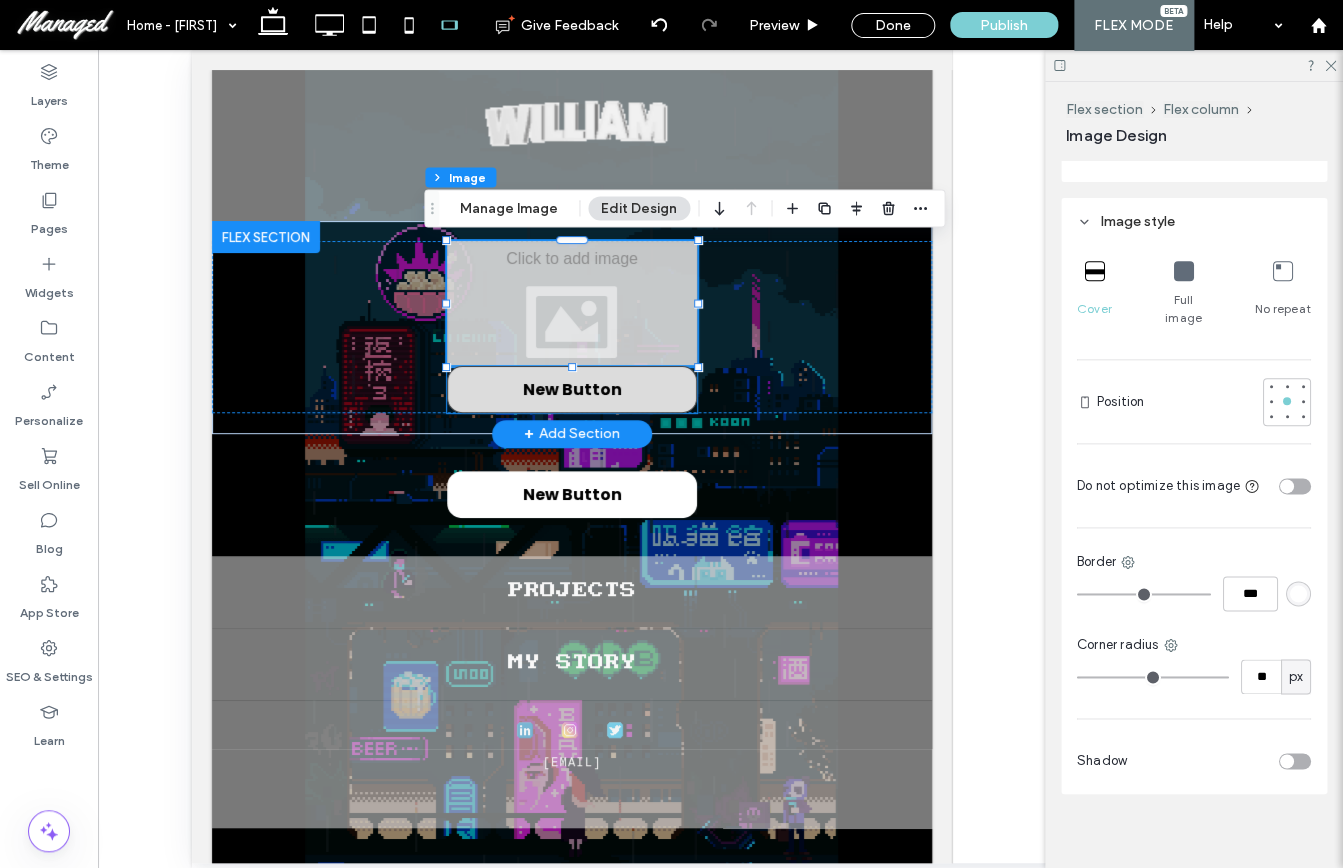 click on "New Button" at bounding box center [571, 389] 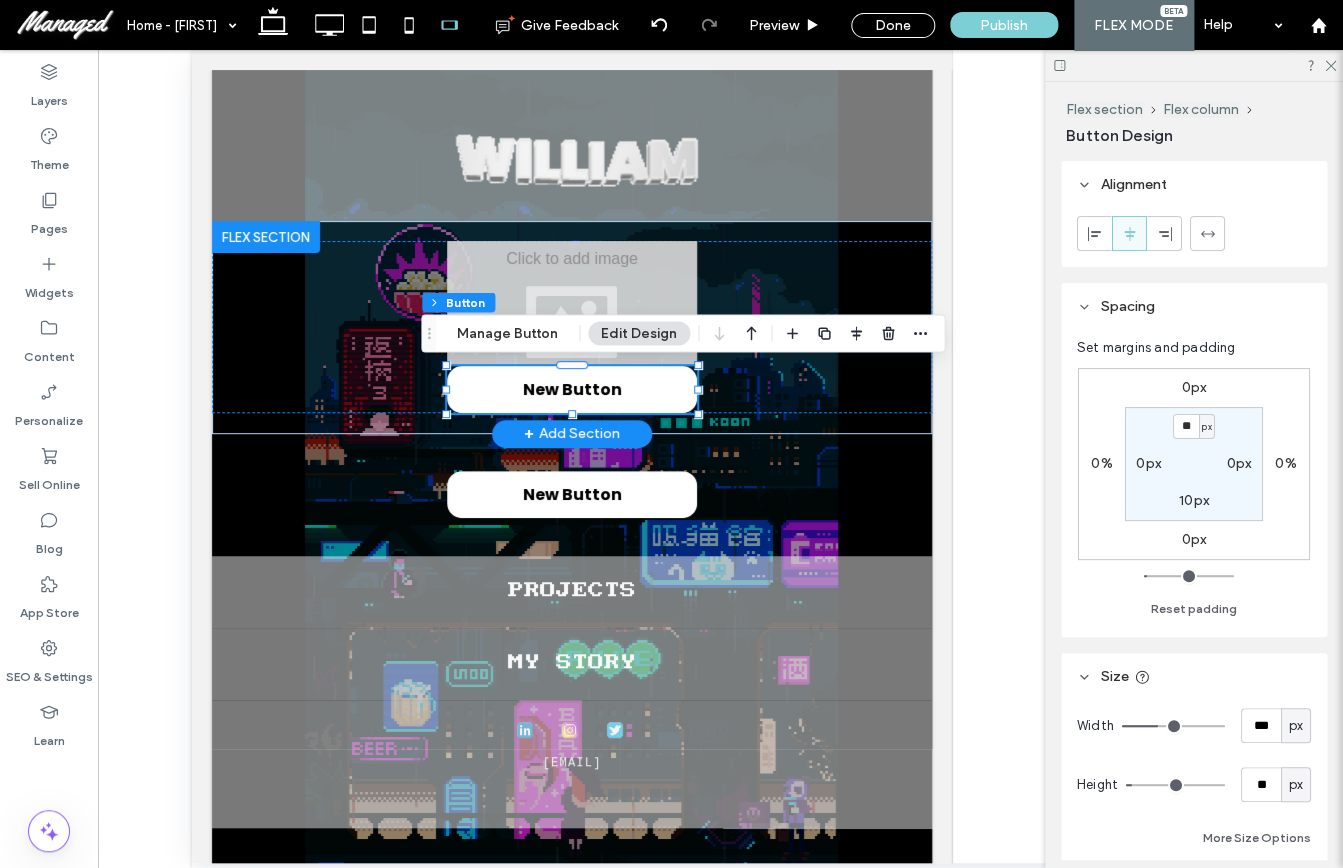 click at bounding box center (571, 303) 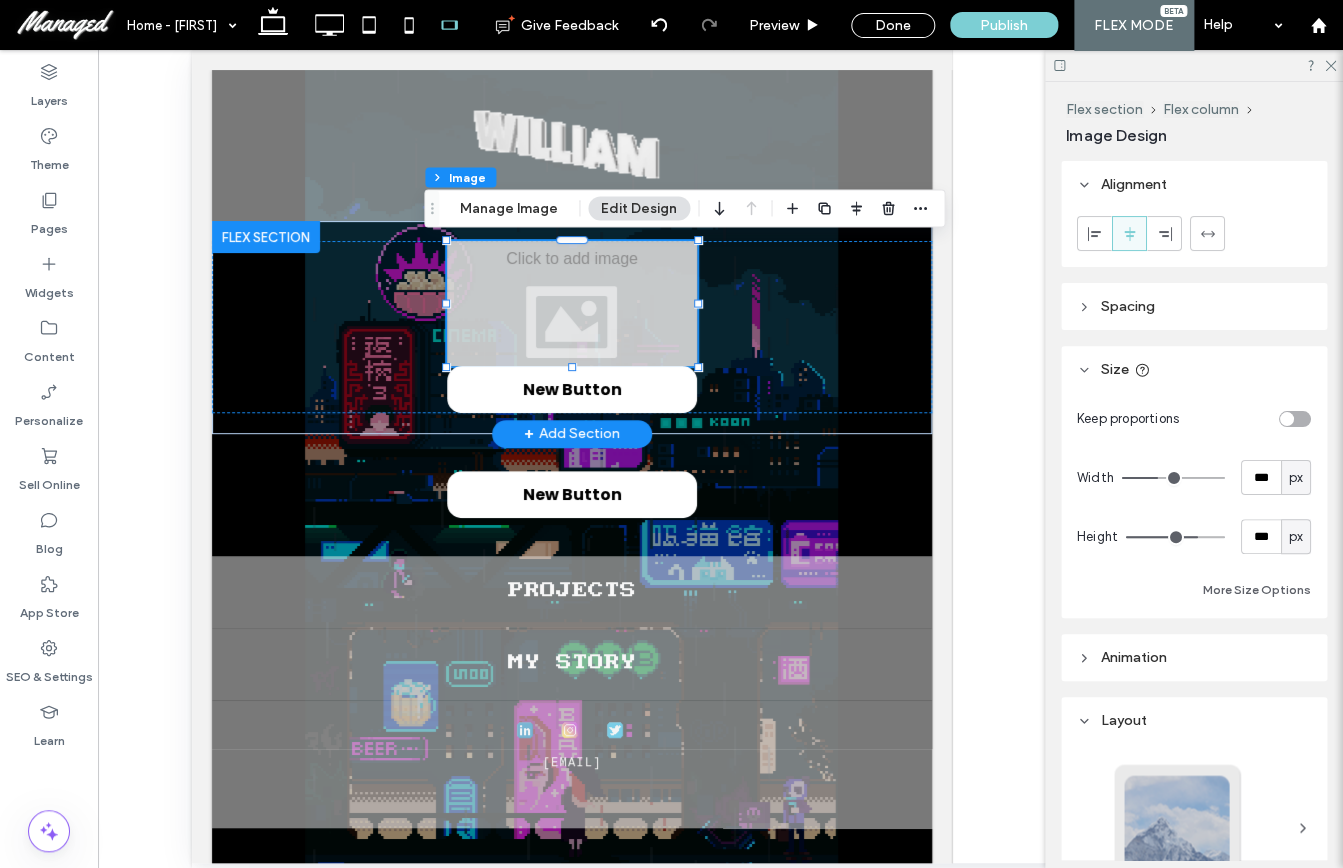 type on "**" 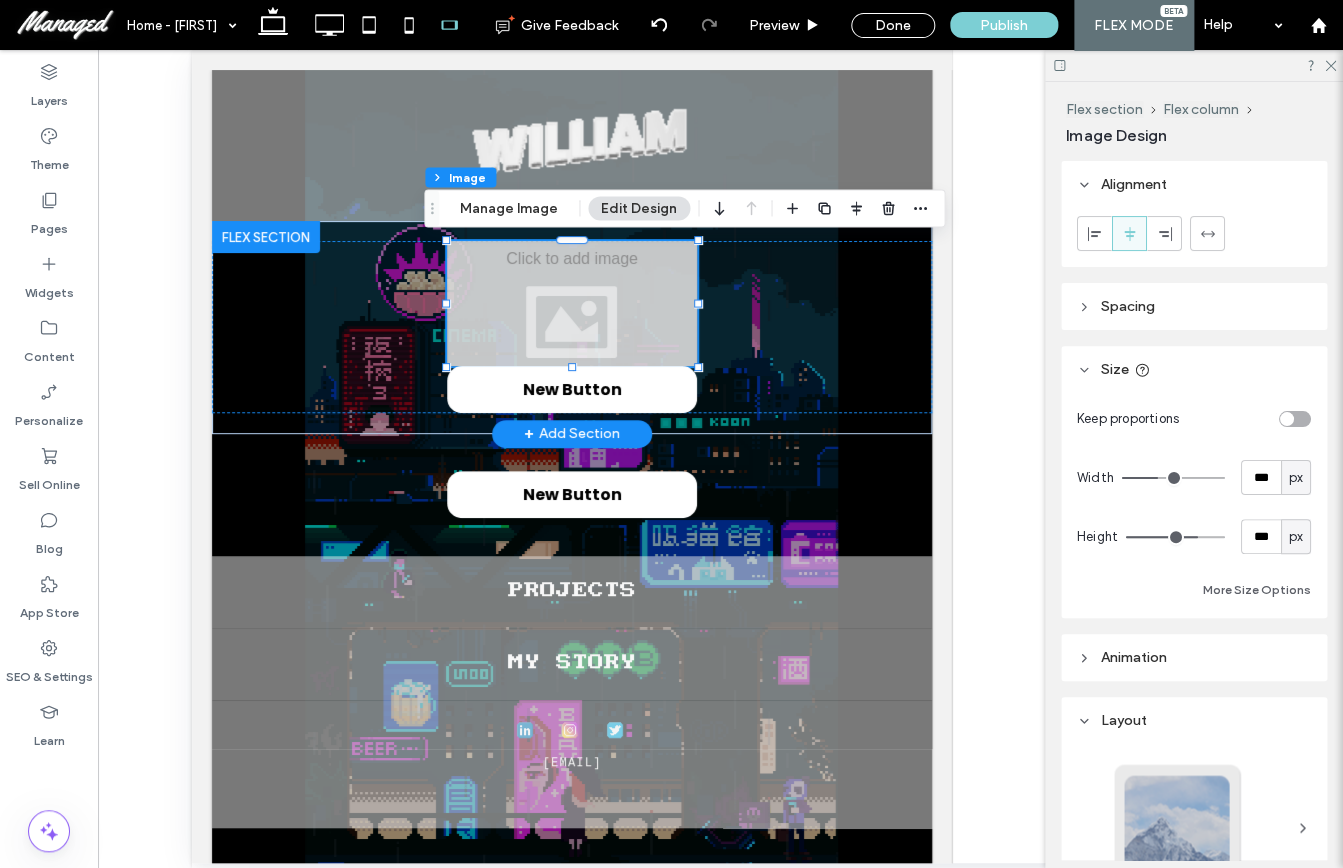 type on "**" 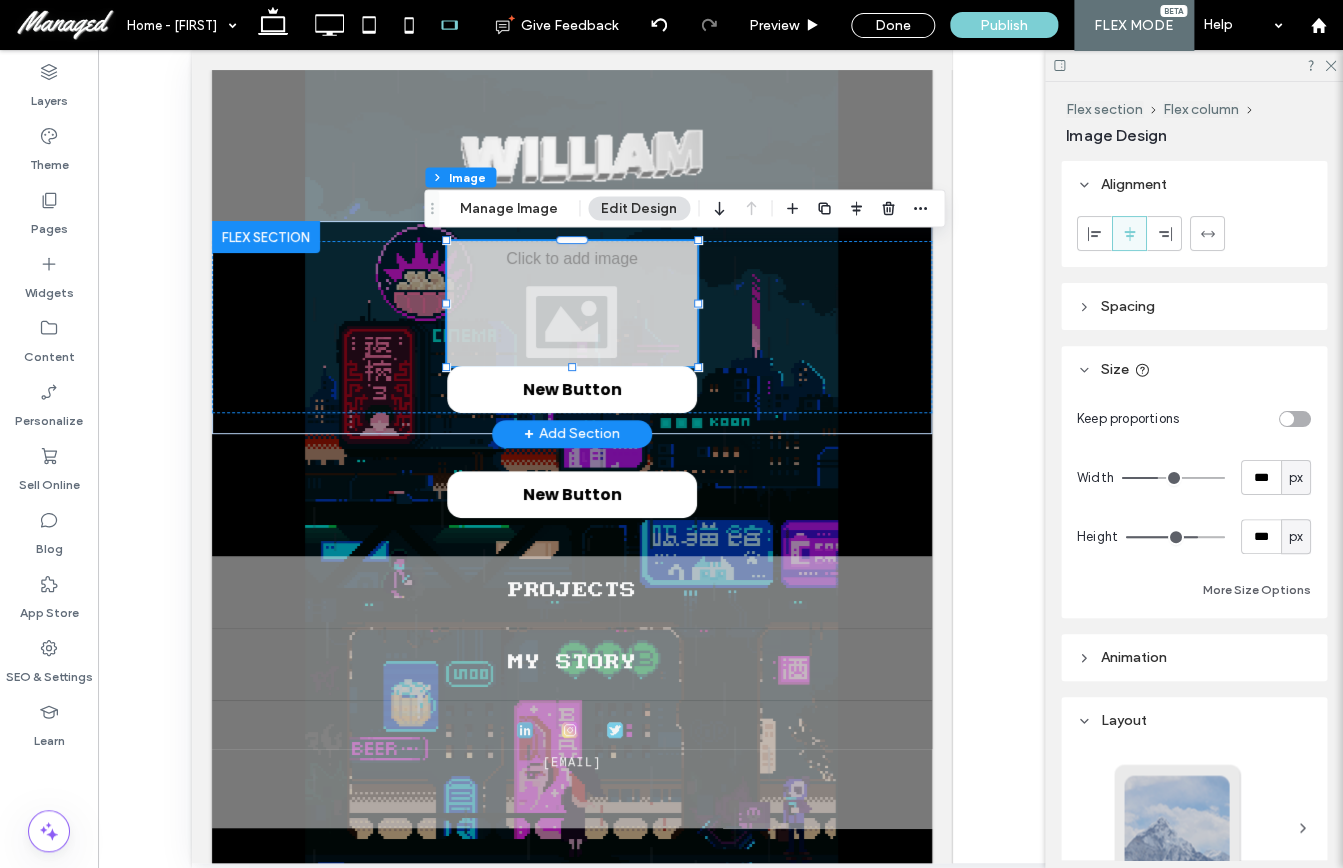 click at bounding box center (571, 303) 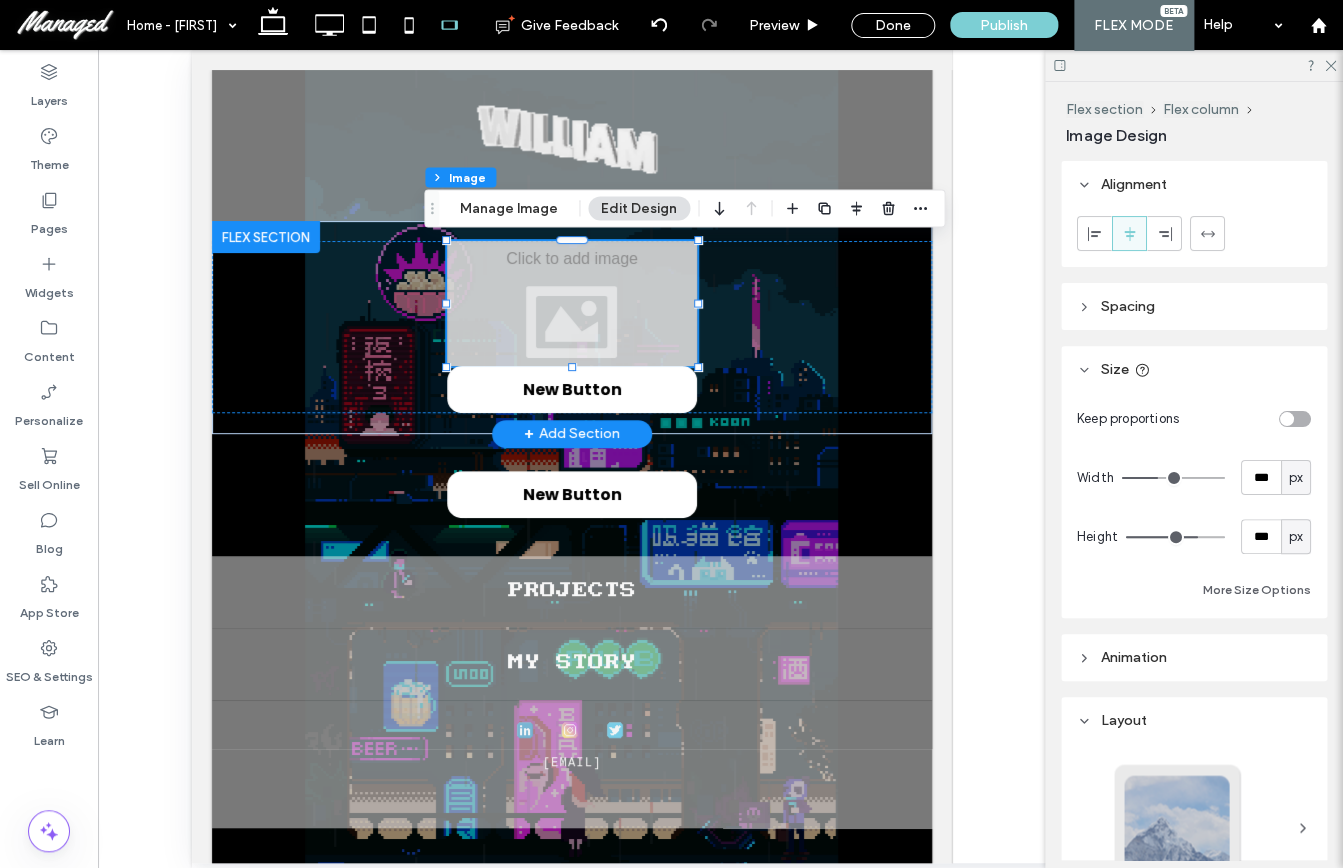 click at bounding box center (571, 303) 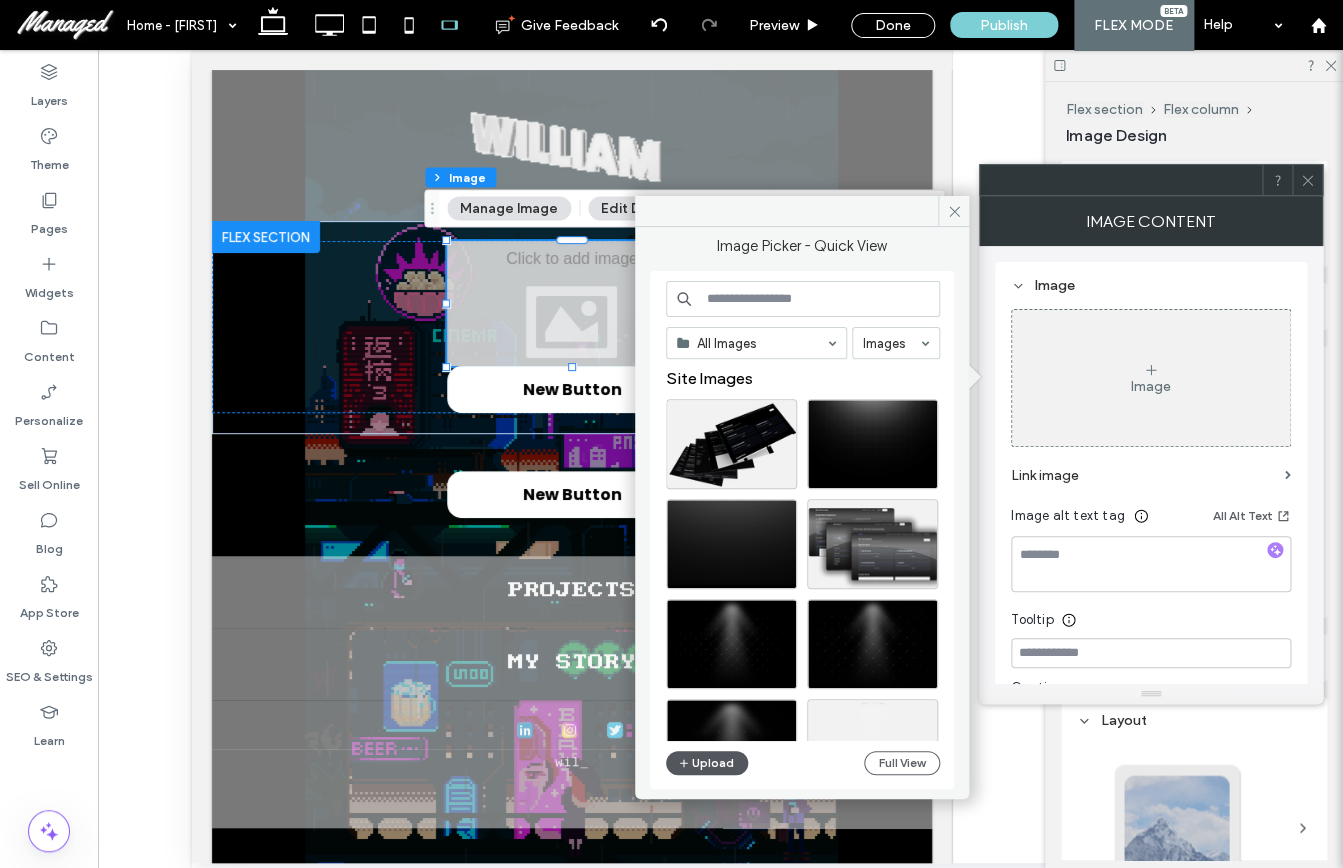 click on "Upload" at bounding box center [707, 763] 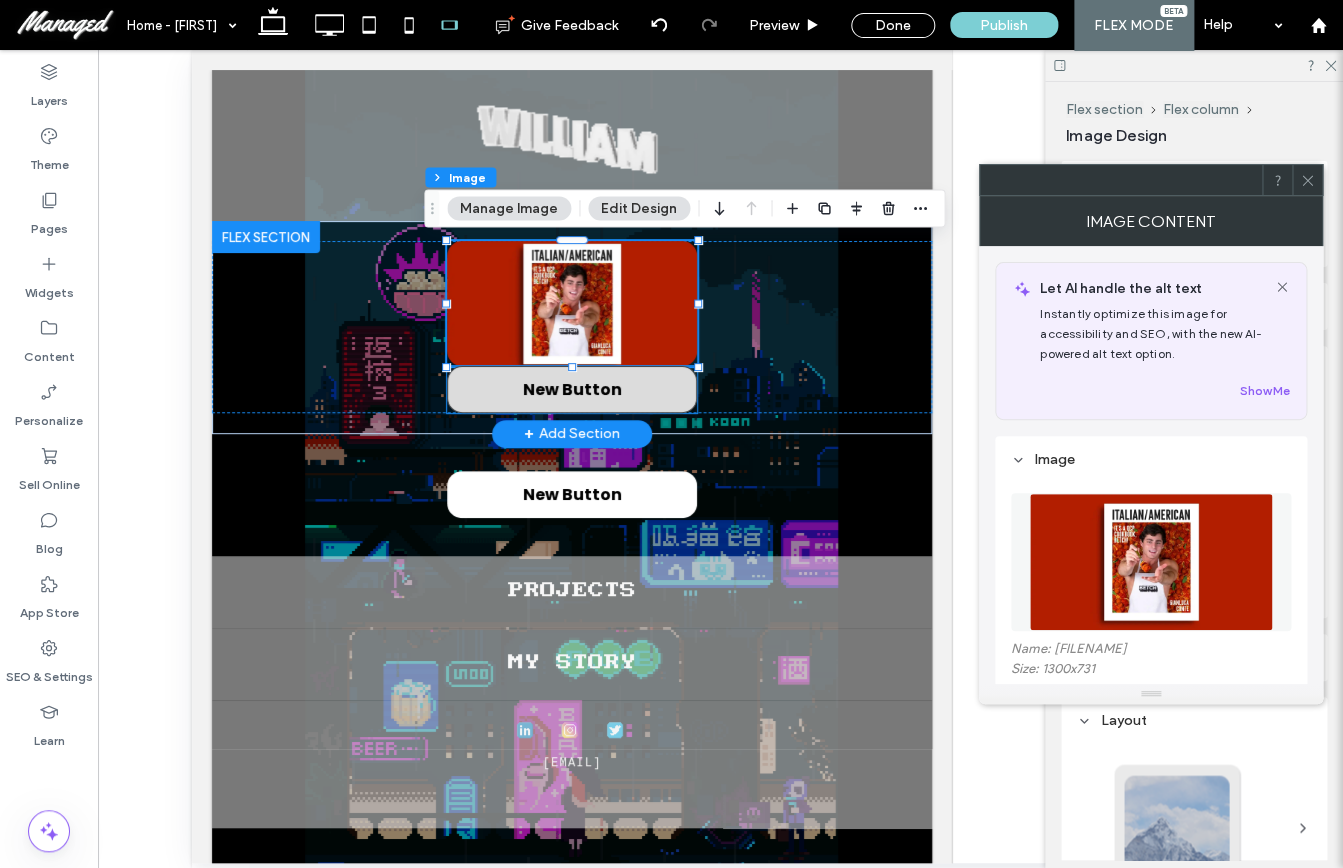 click on "New Button" at bounding box center [571, 389] 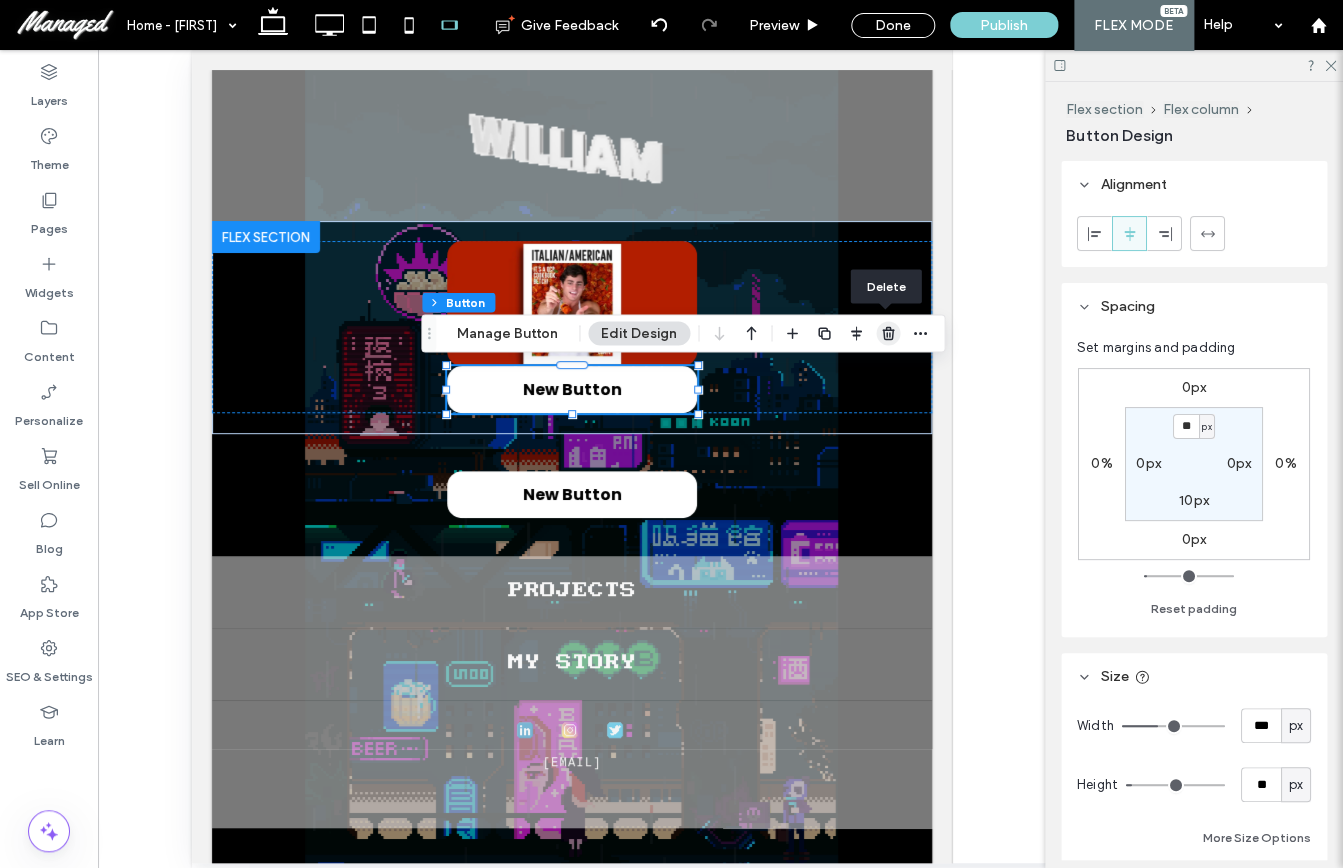 click 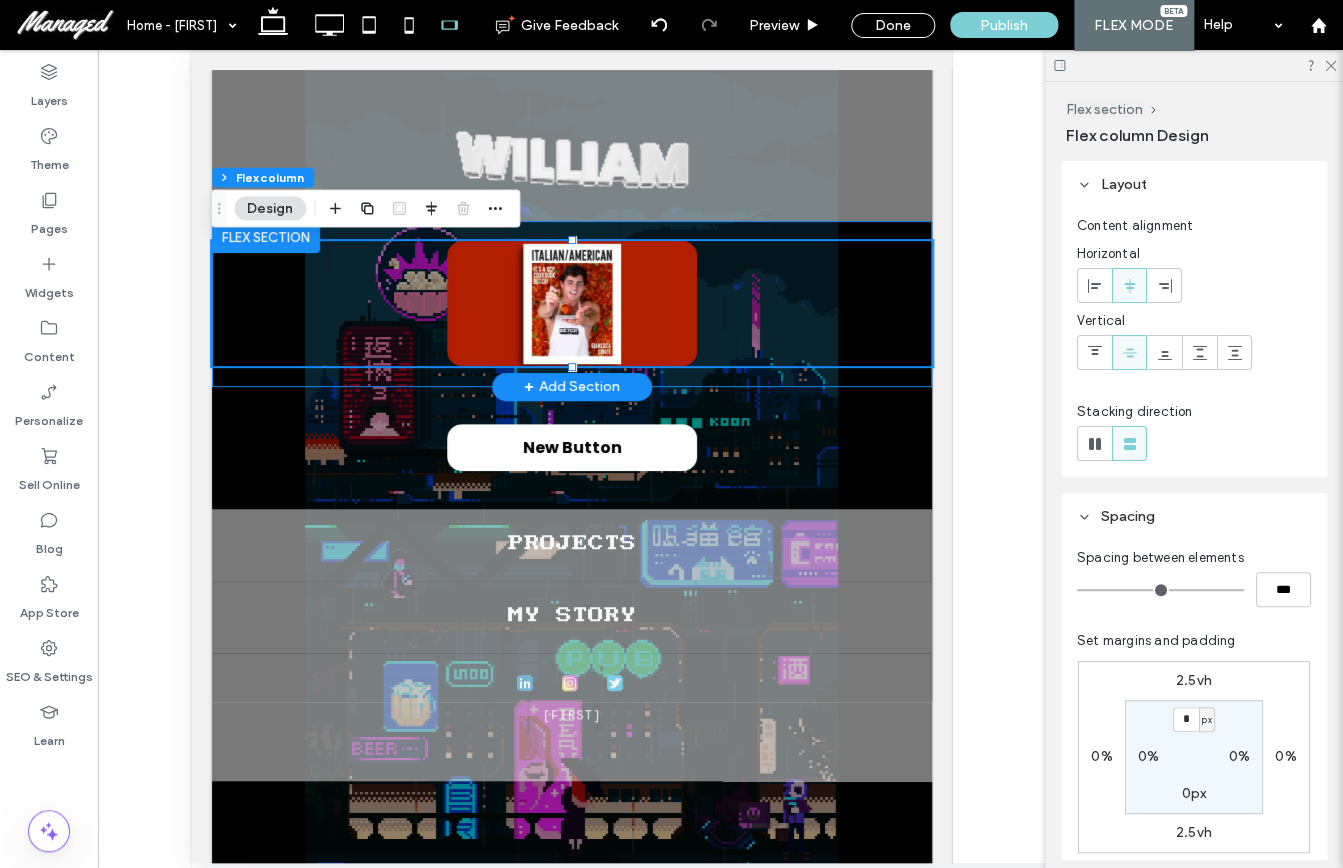 click at bounding box center (571, 304) 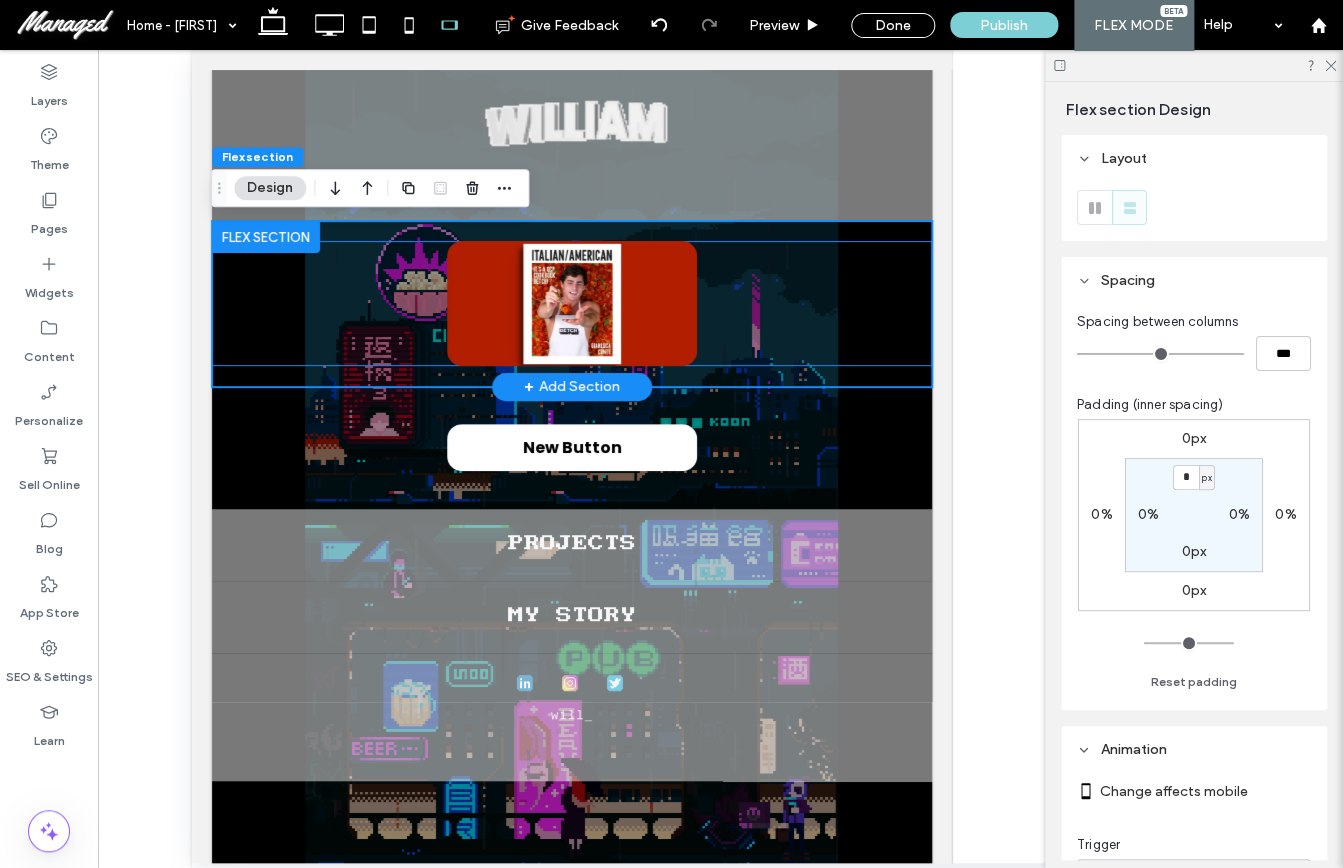 click at bounding box center (571, 303) 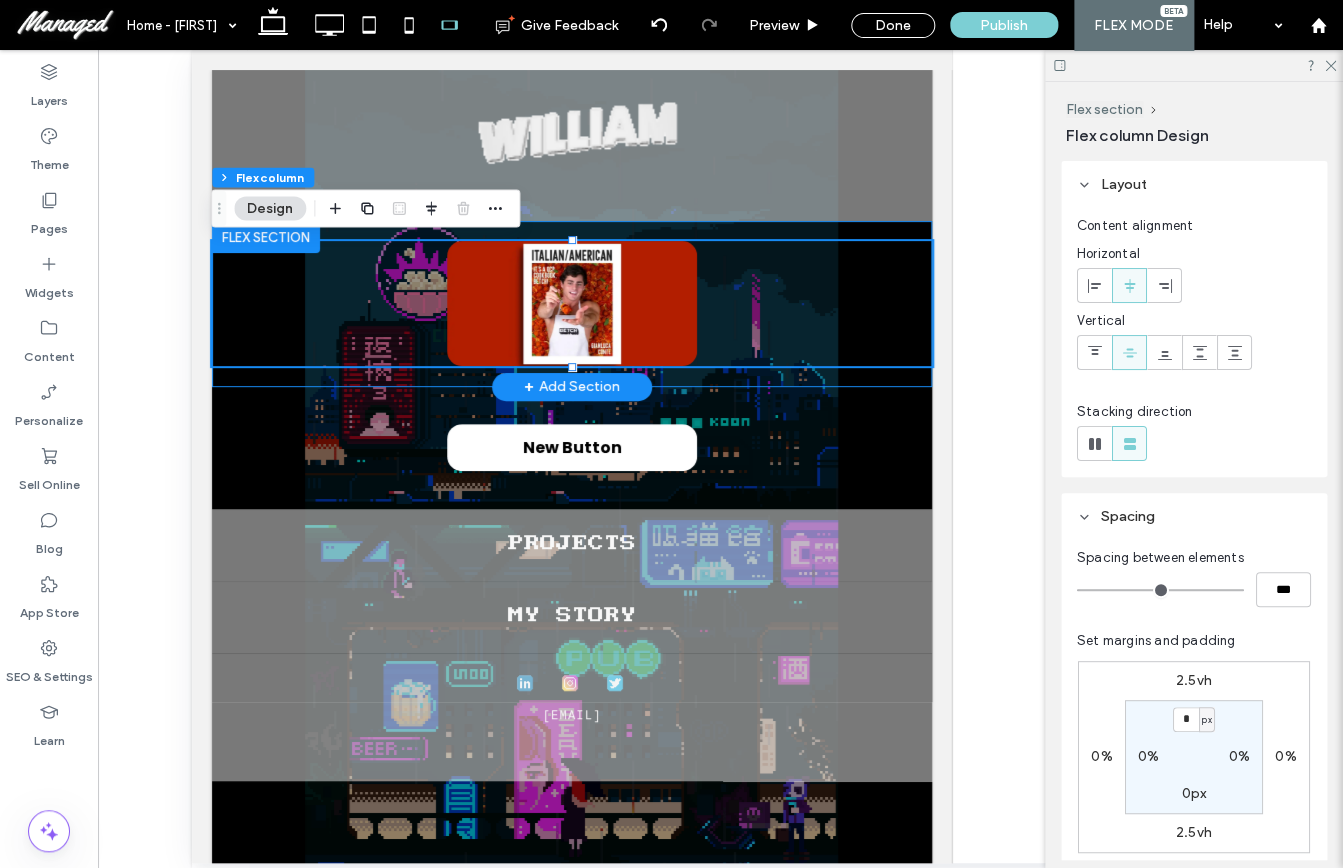 click at bounding box center (571, 304) 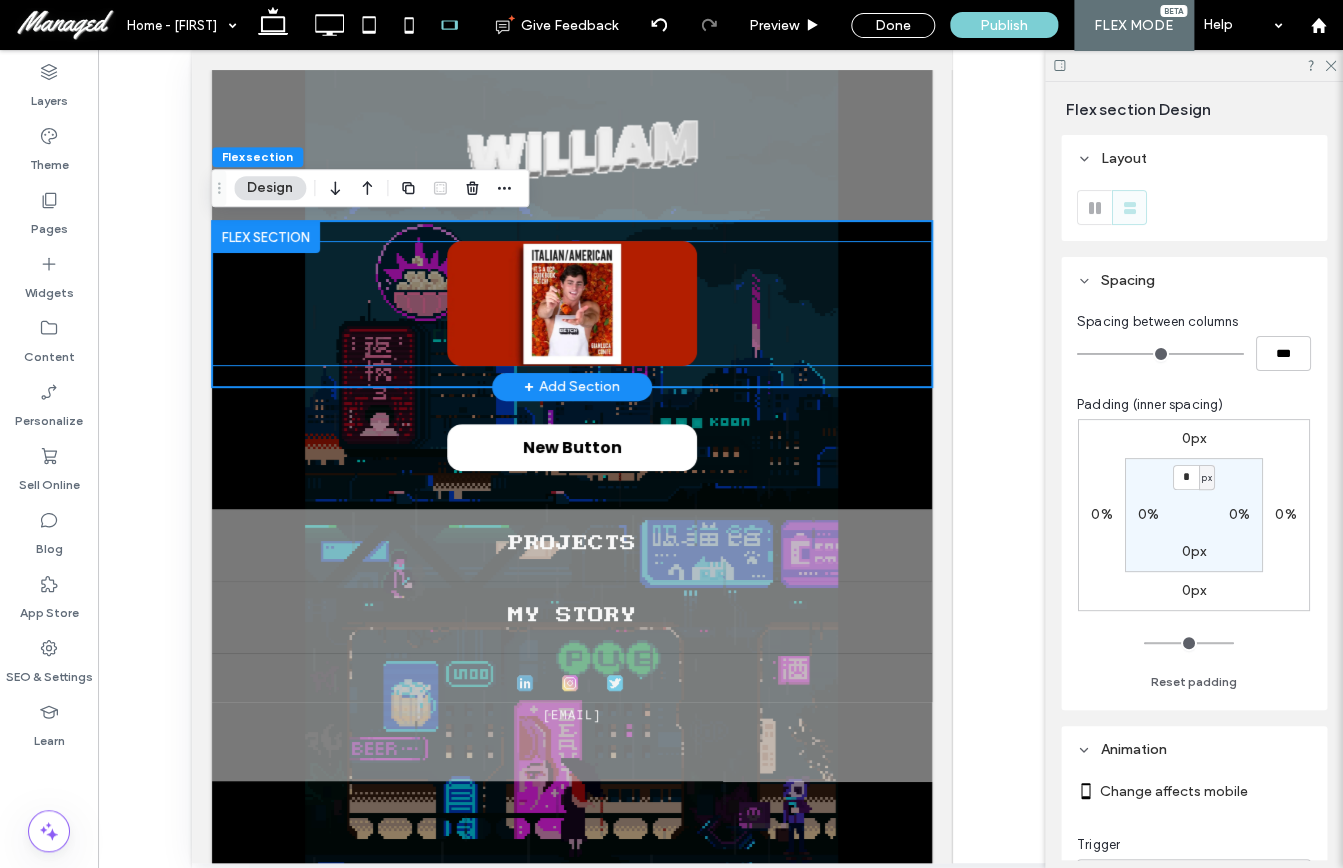 click at bounding box center [571, 303] 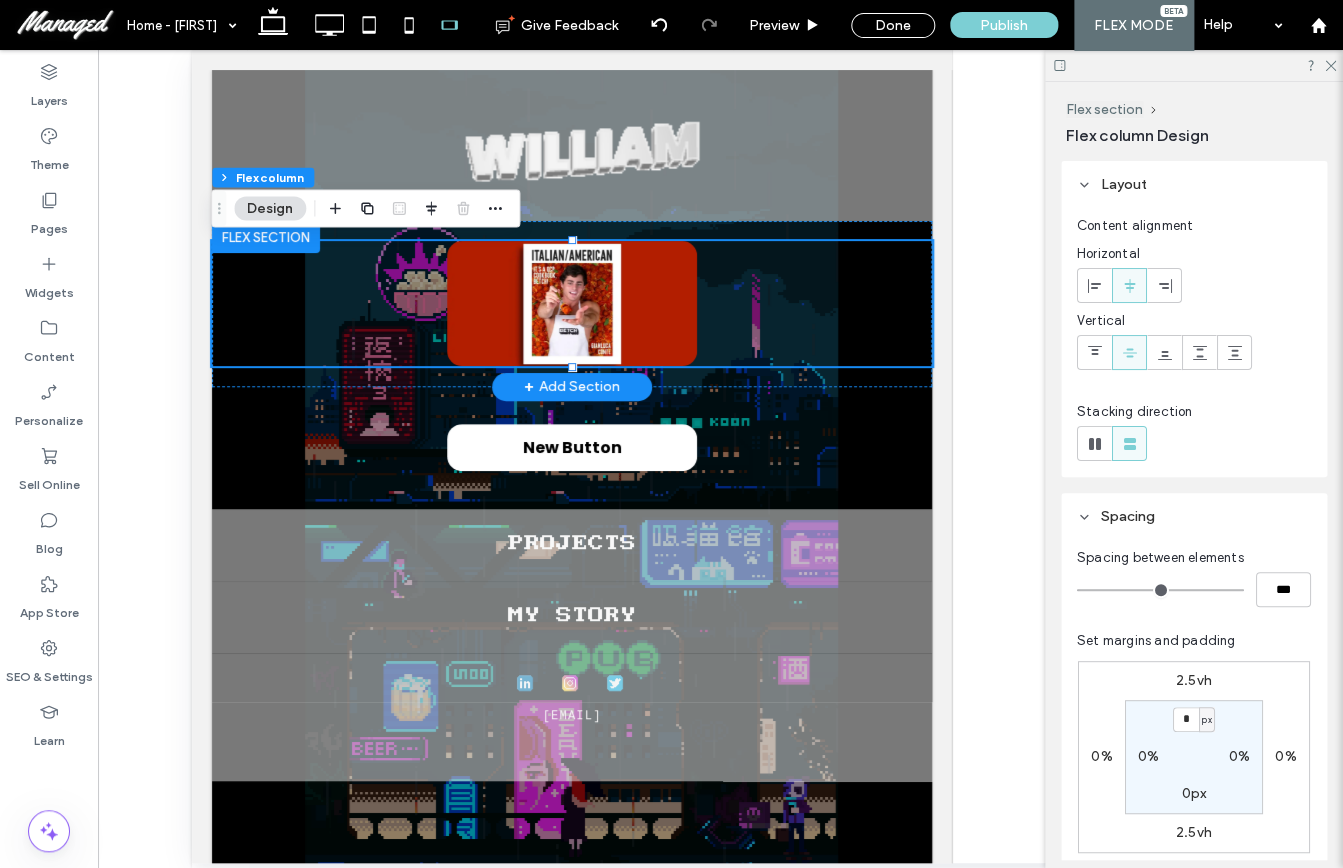 scroll, scrollTop: 20, scrollLeft: 0, axis: vertical 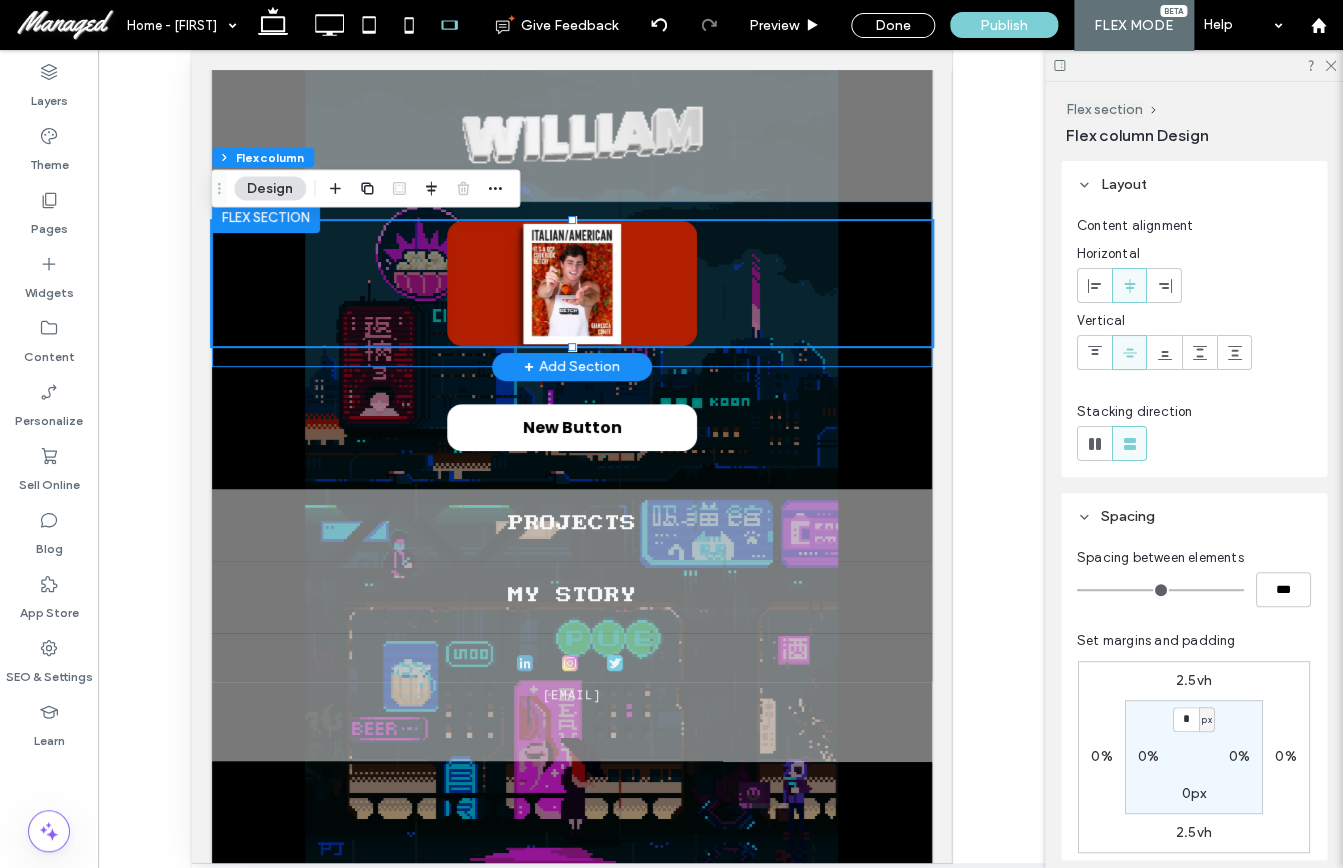 click at bounding box center (571, 284) 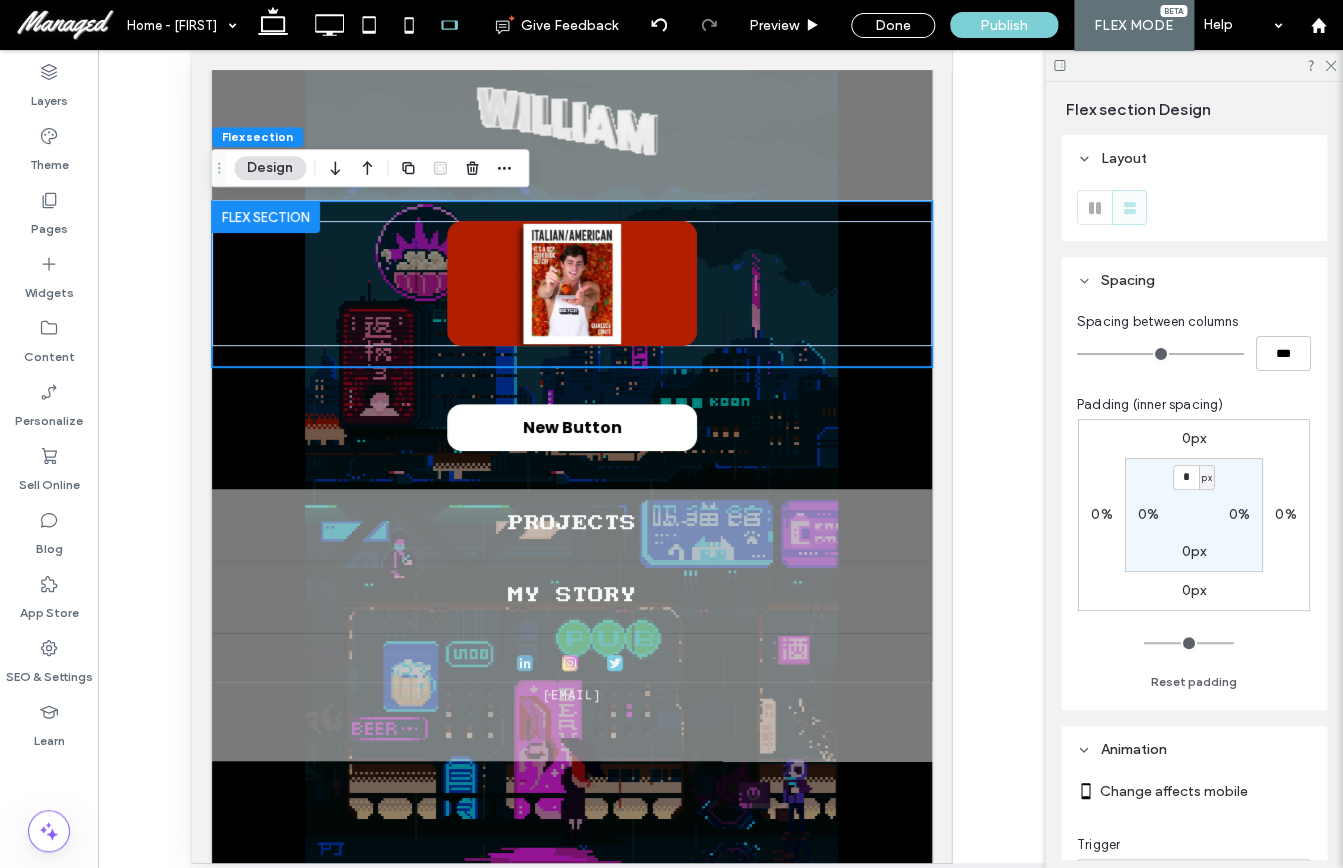click on "0px" at bounding box center (1194, 438) 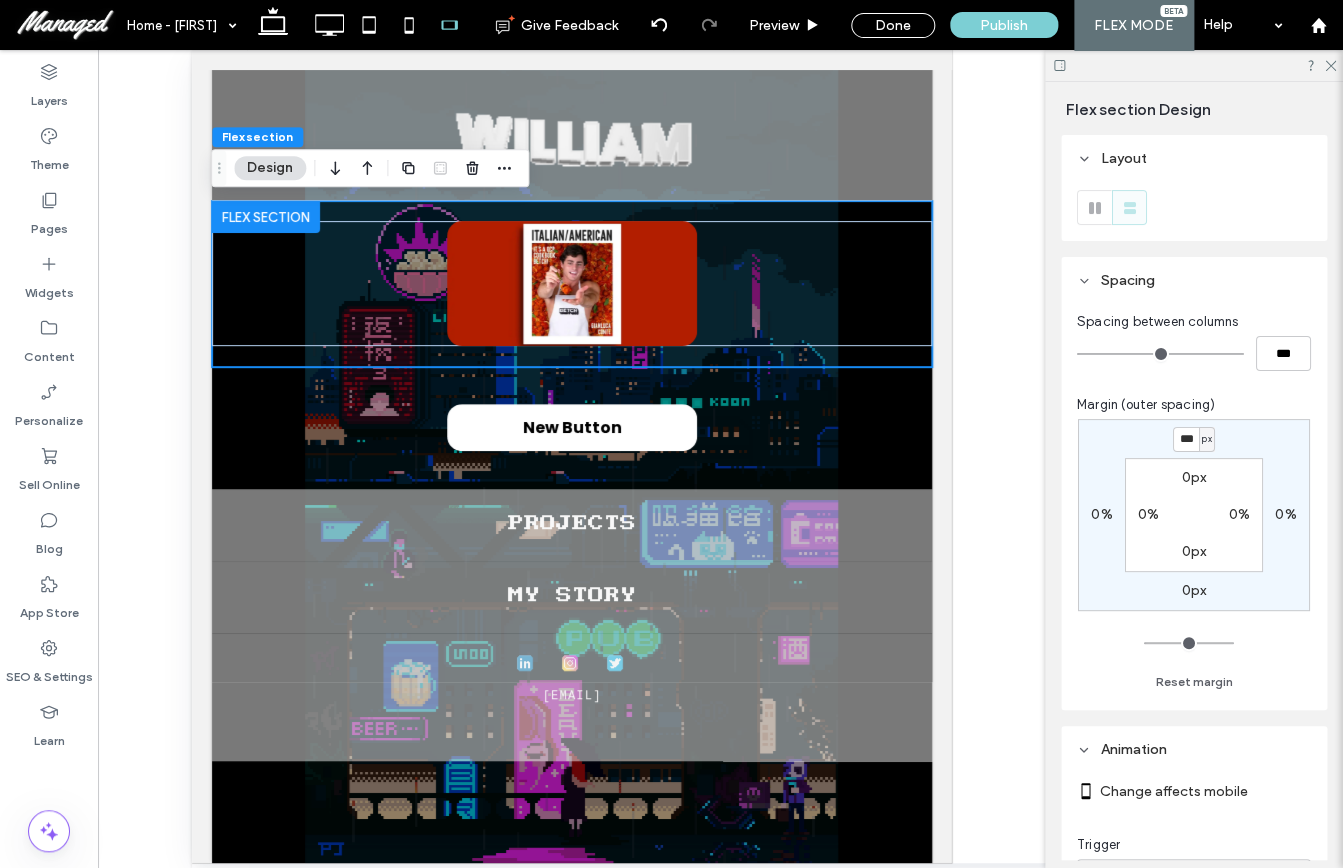 type on "***" 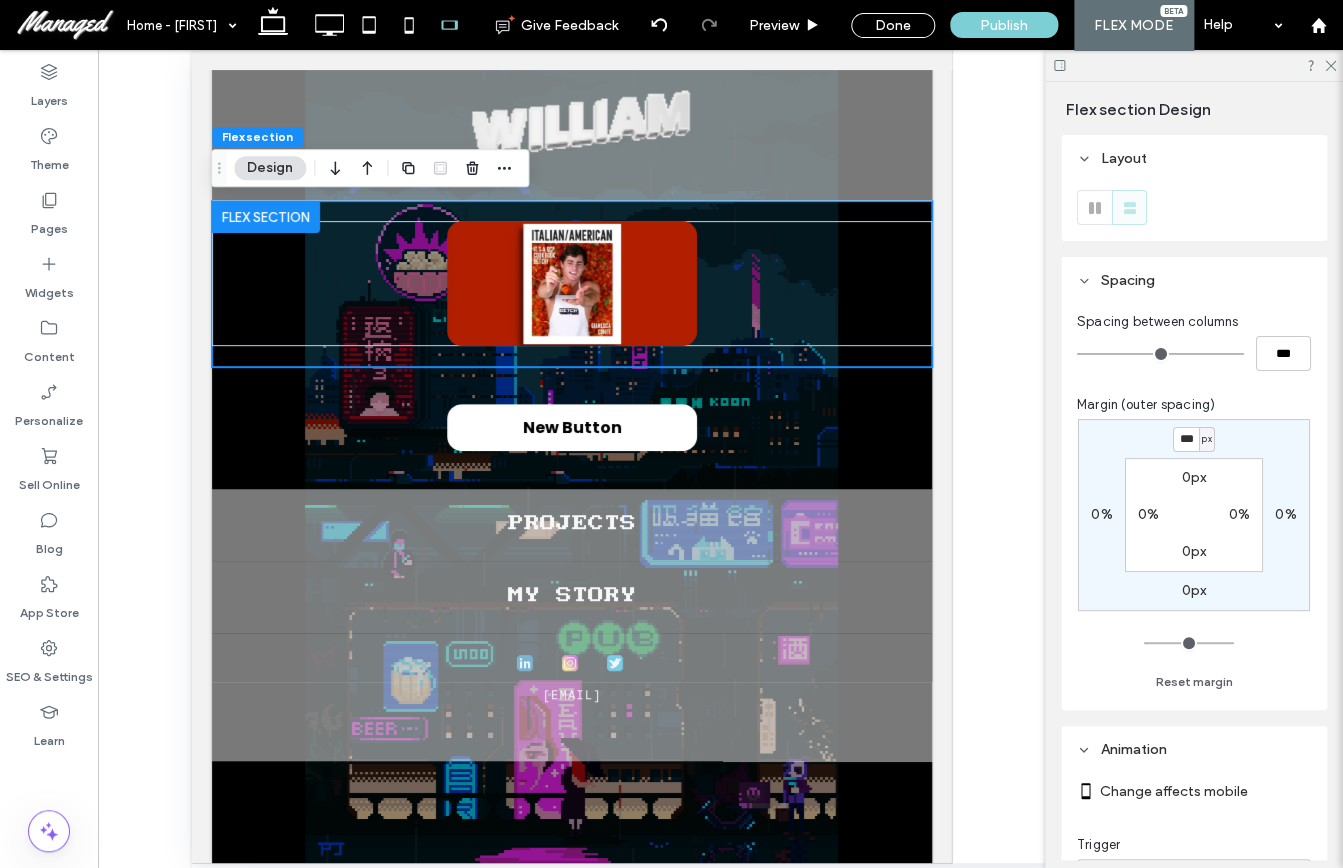 click on "px" at bounding box center [1206, 439] 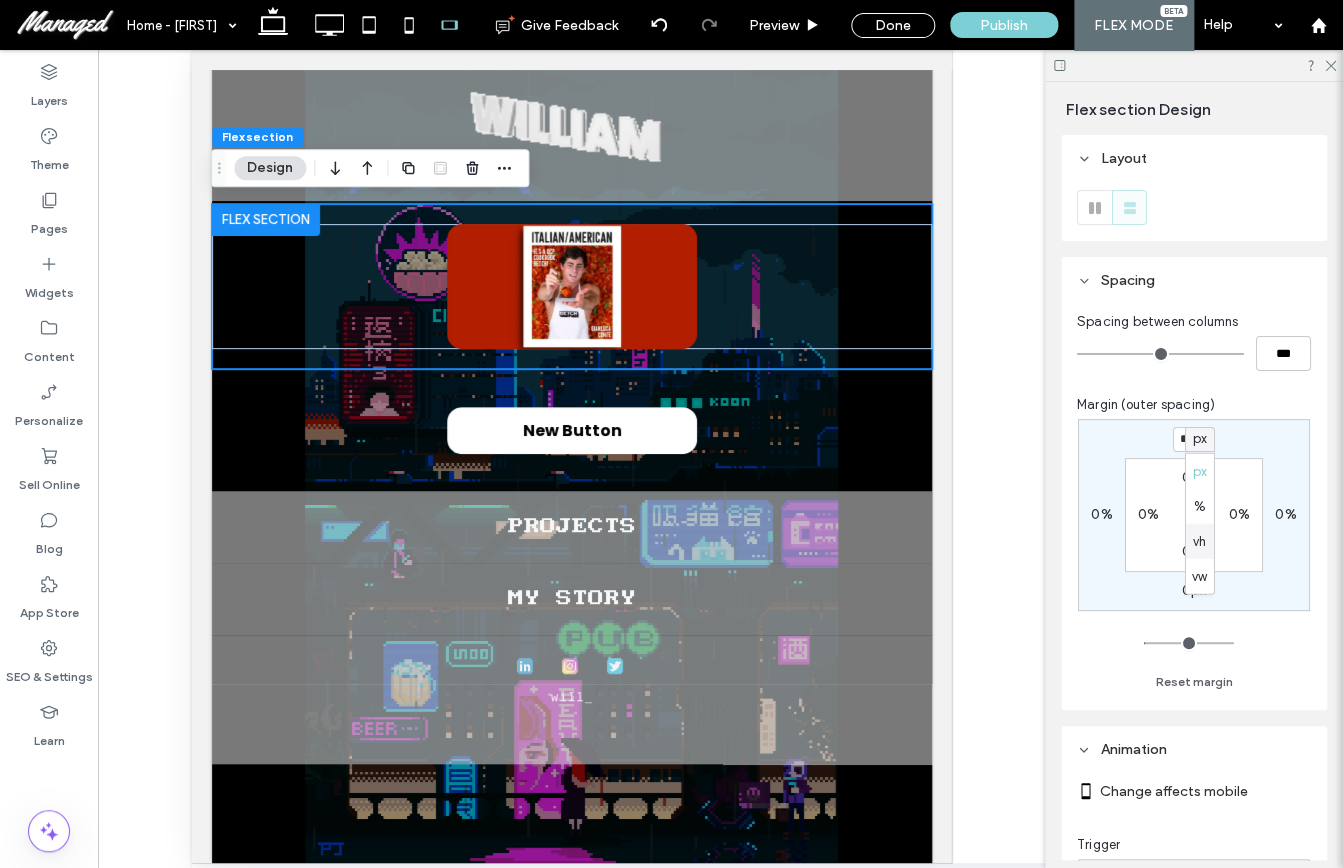 click on "vh" at bounding box center [1199, 541] 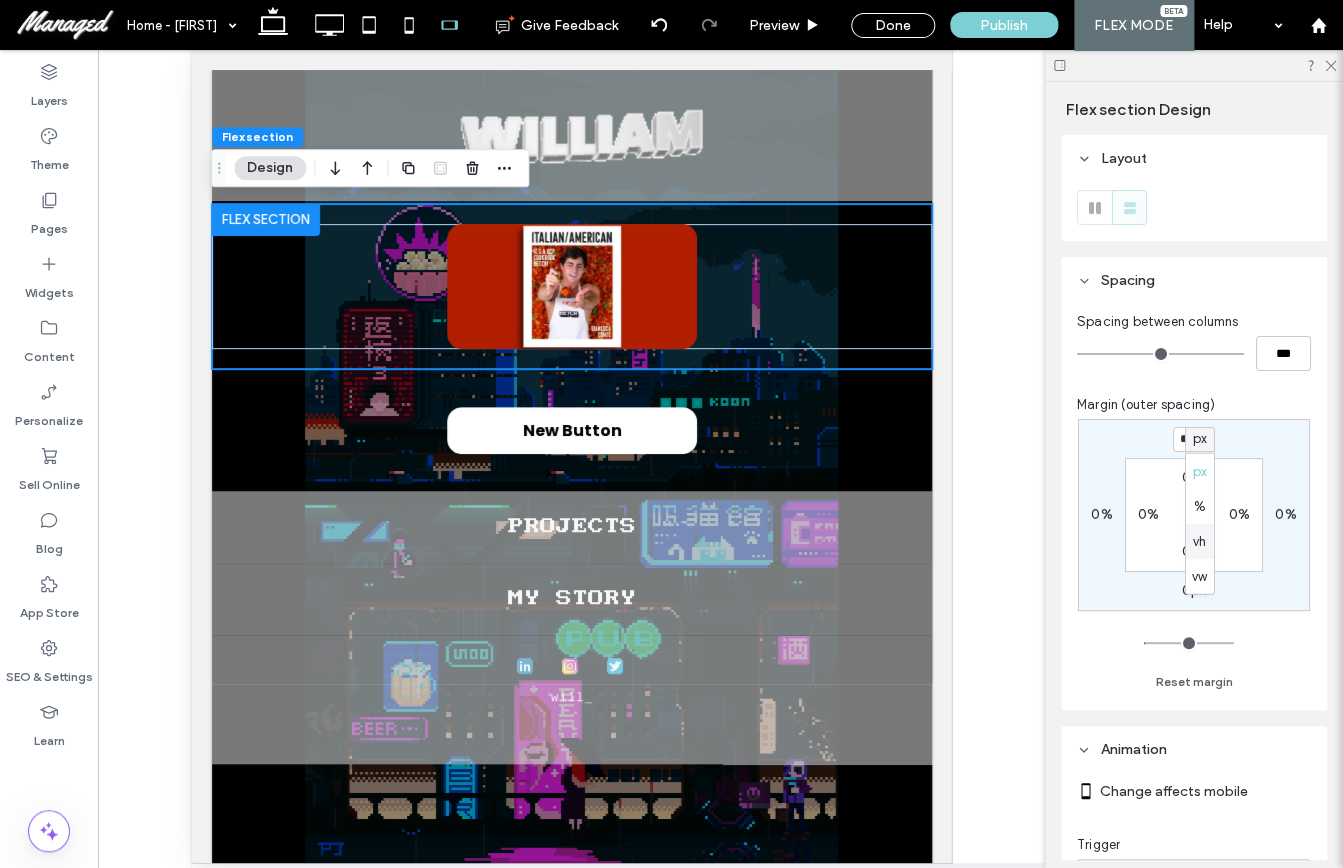 type on "*" 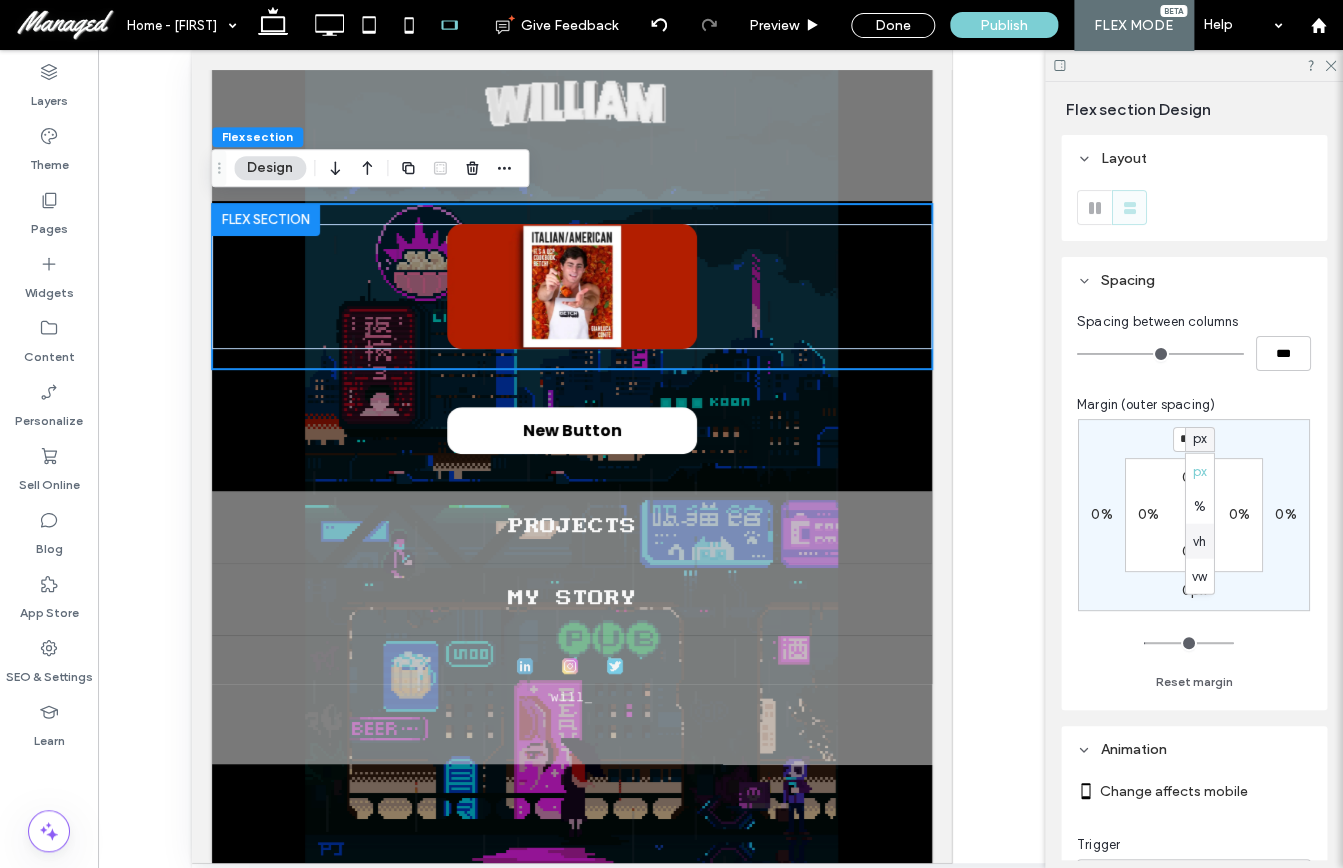 type on "***" 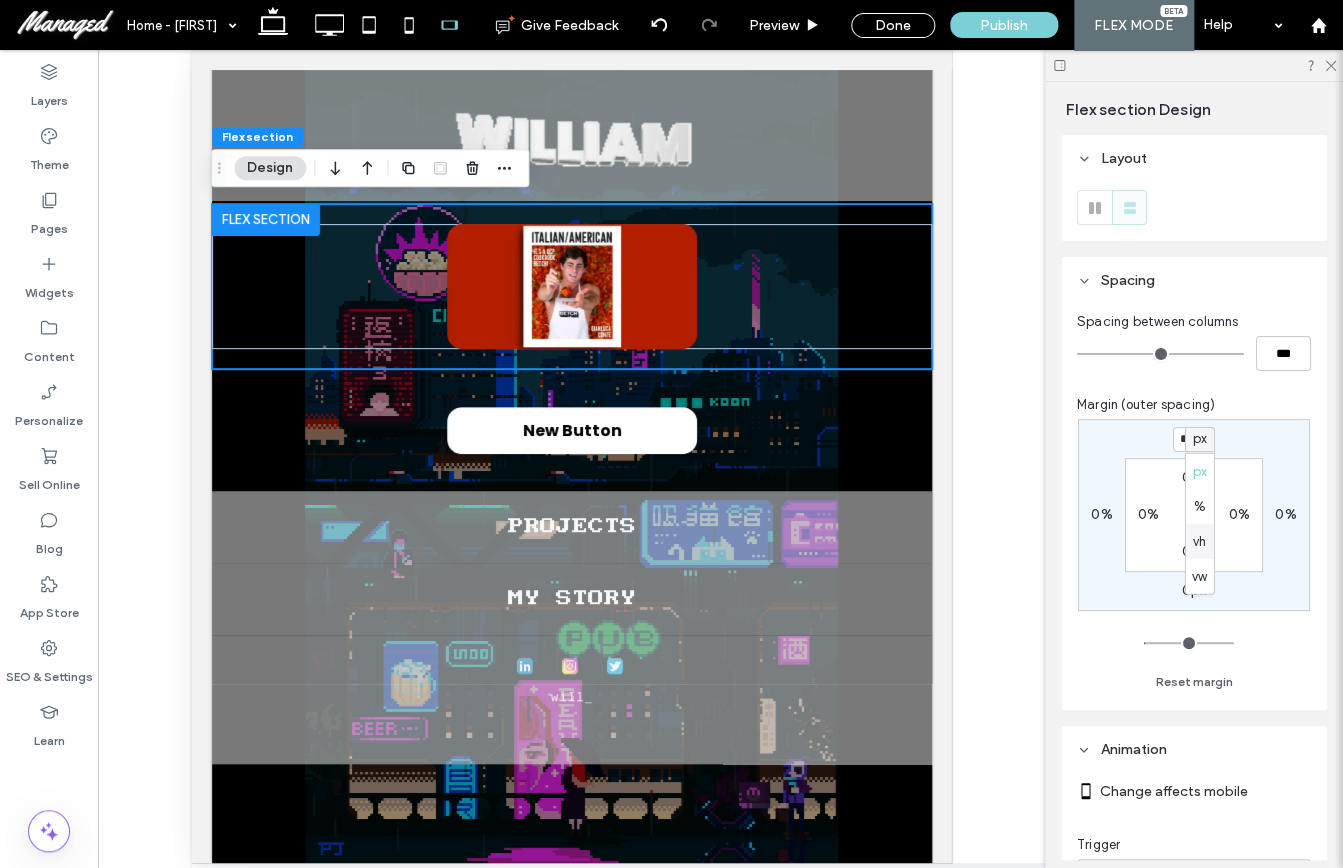 type on "*" 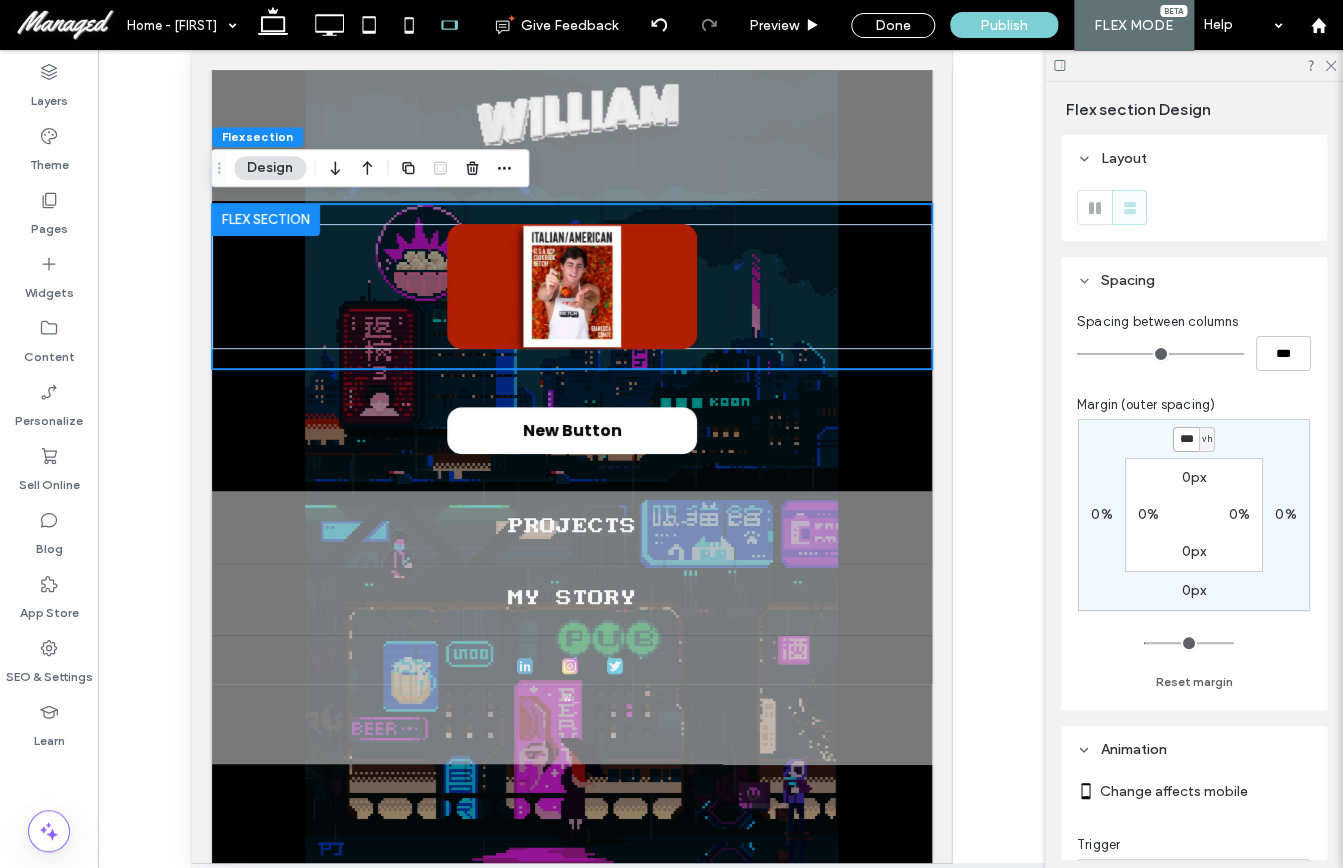click on "***" at bounding box center (1186, 439) 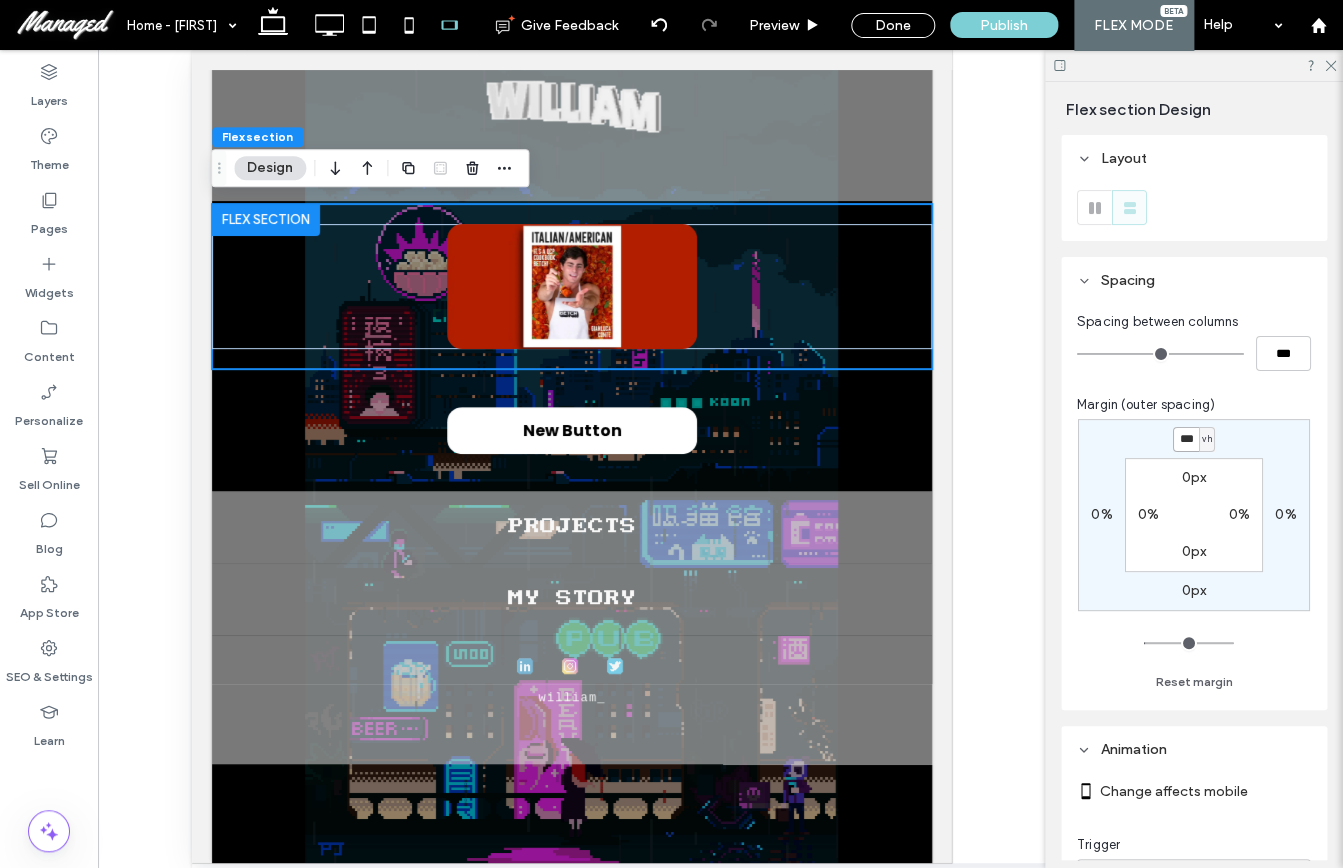 type on "***" 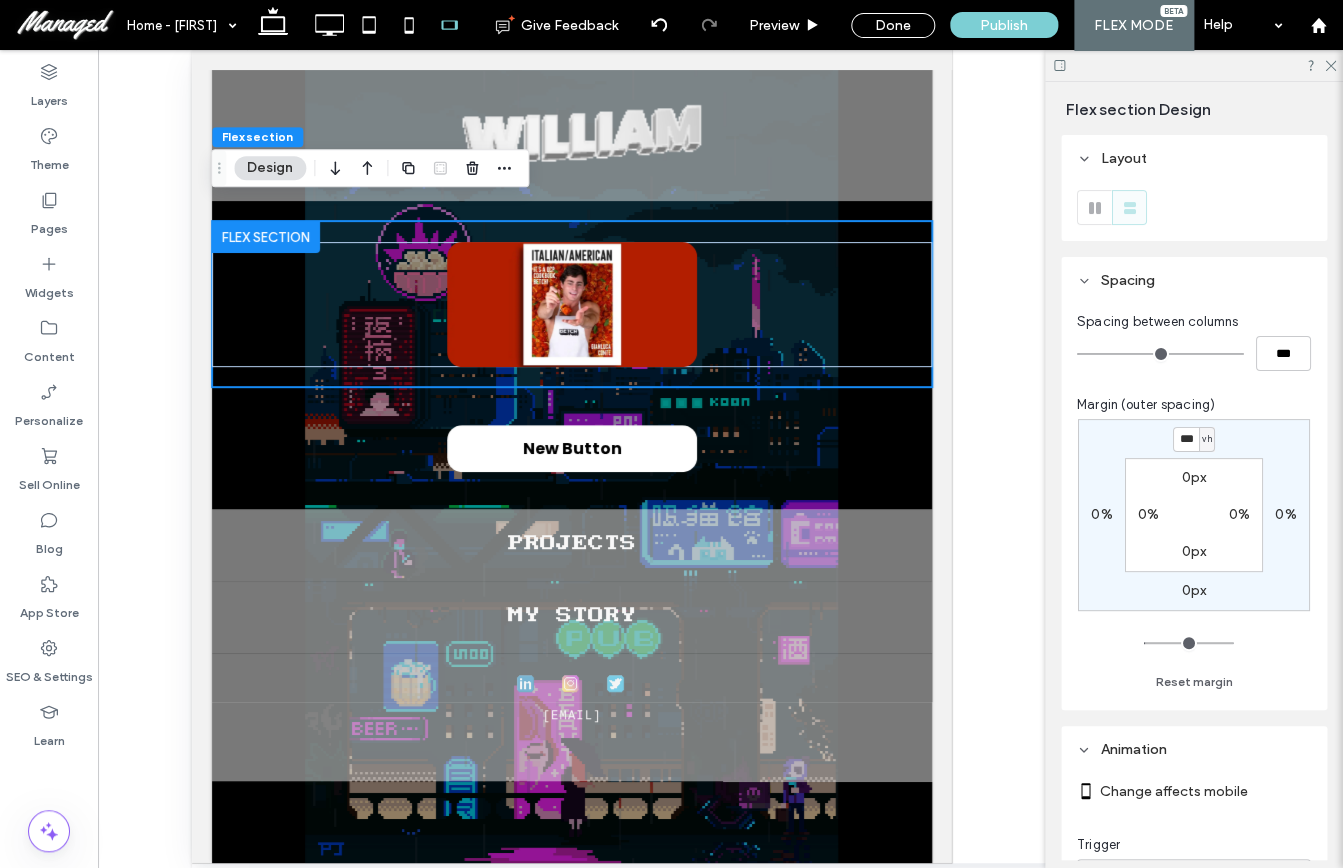 click on "0px" at bounding box center (1194, 590) 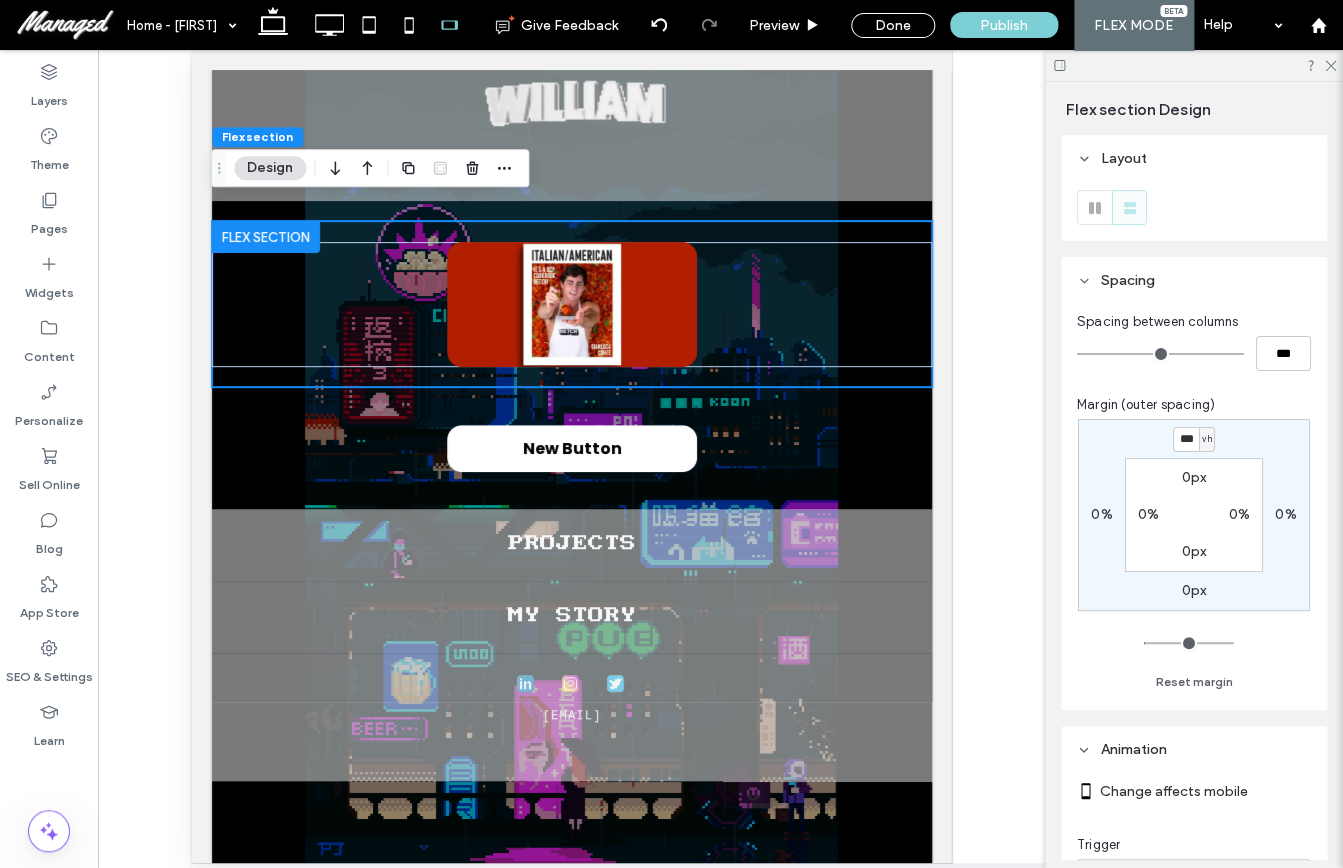 type on "*" 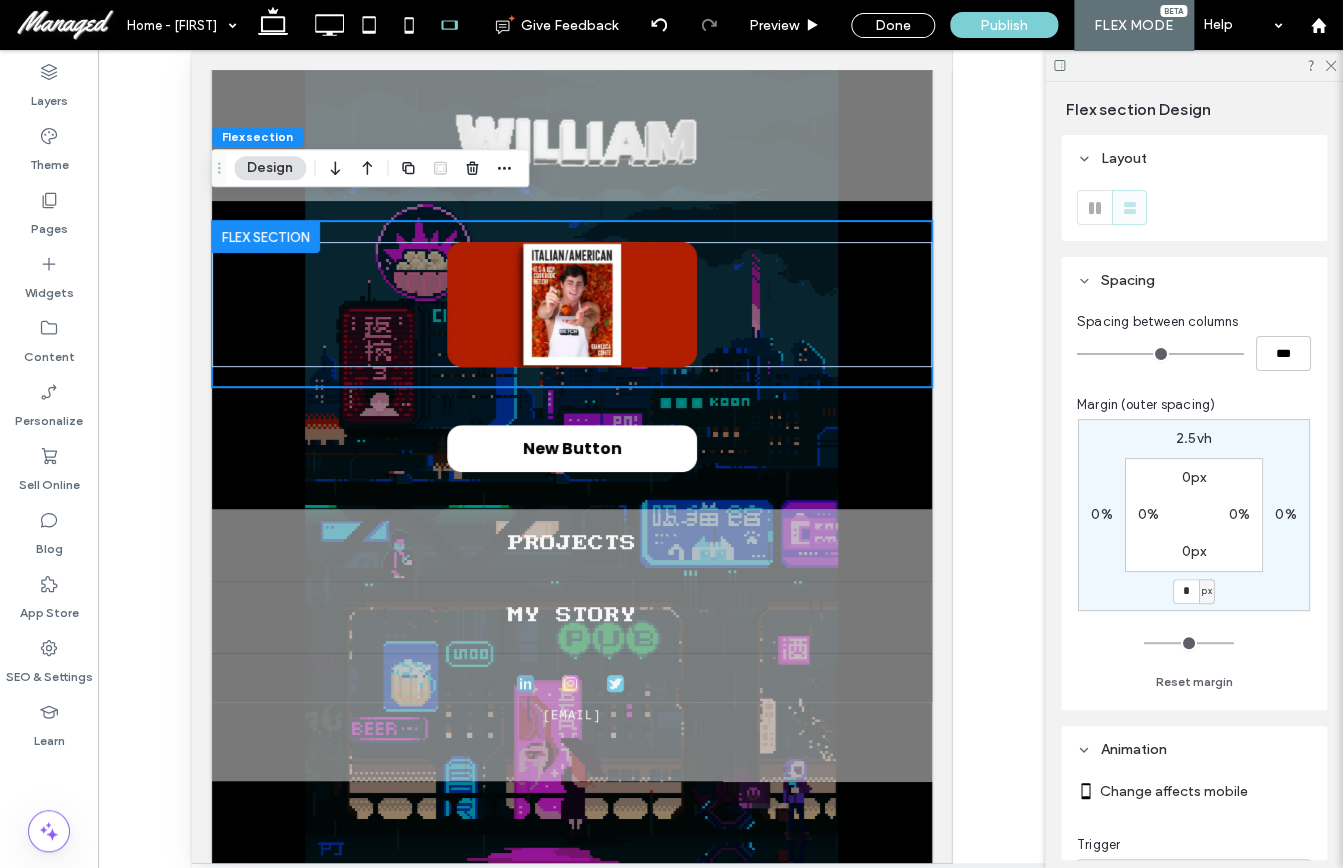 click on "px" at bounding box center [1206, 591] 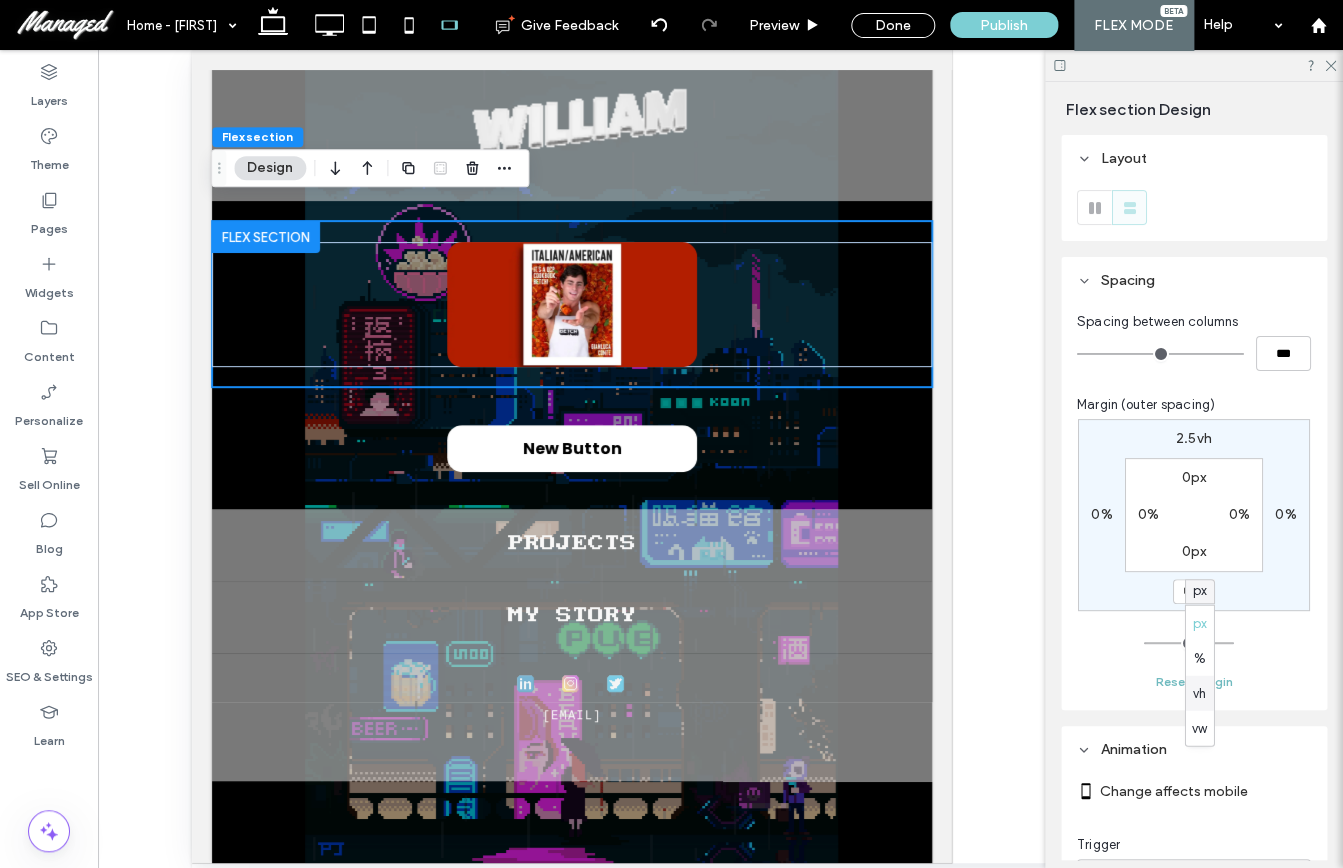 click on "vh" at bounding box center (1199, 693) 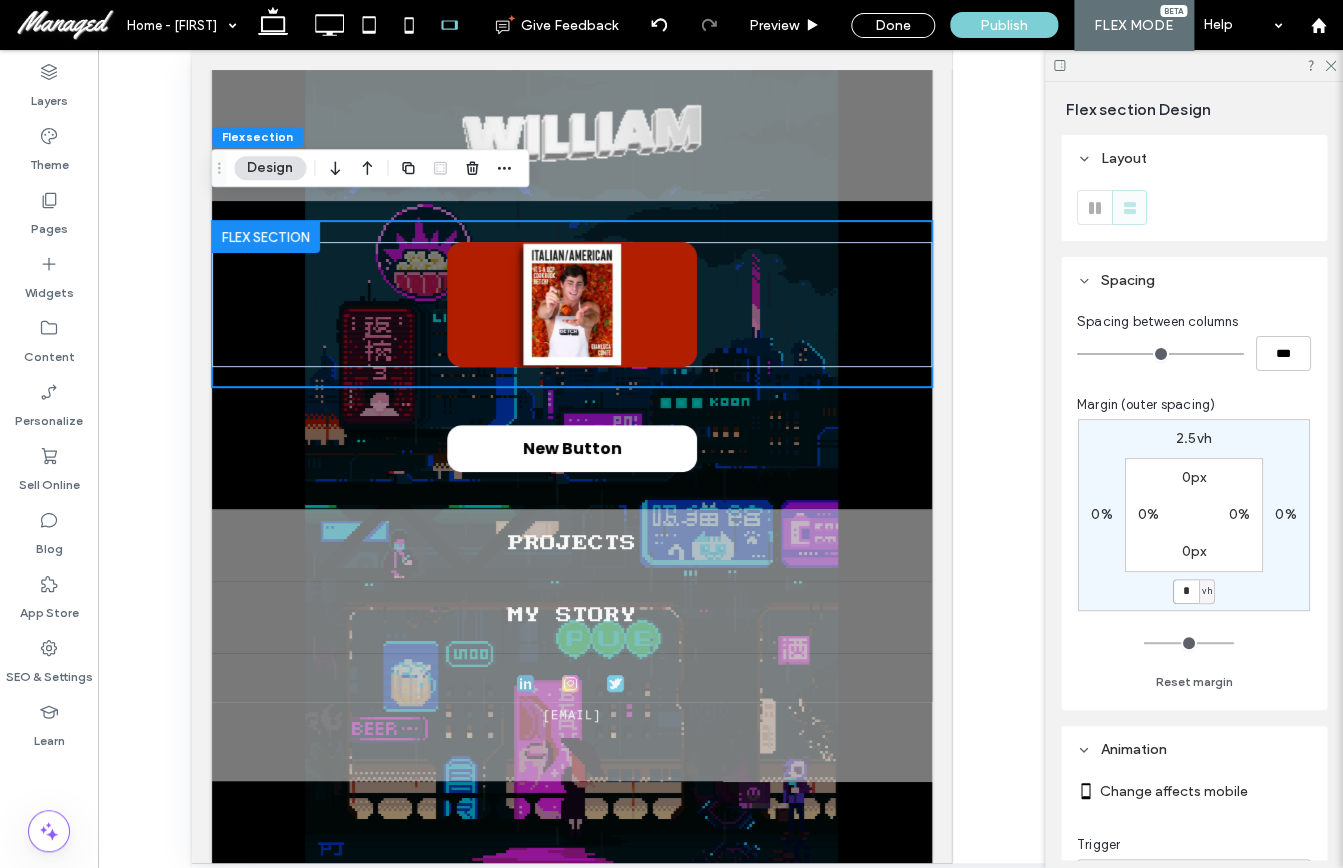 click on "*" at bounding box center [1186, 591] 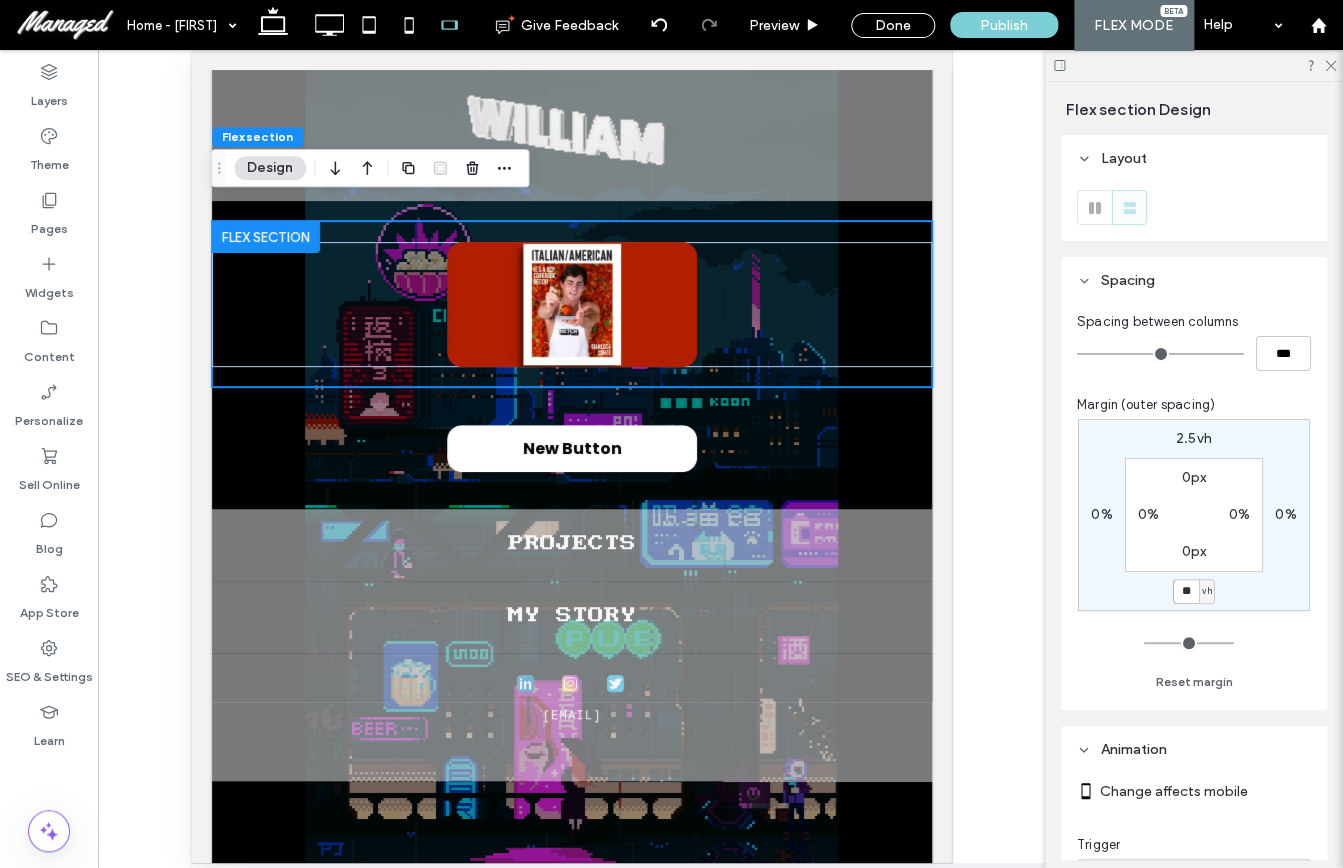 type on "**" 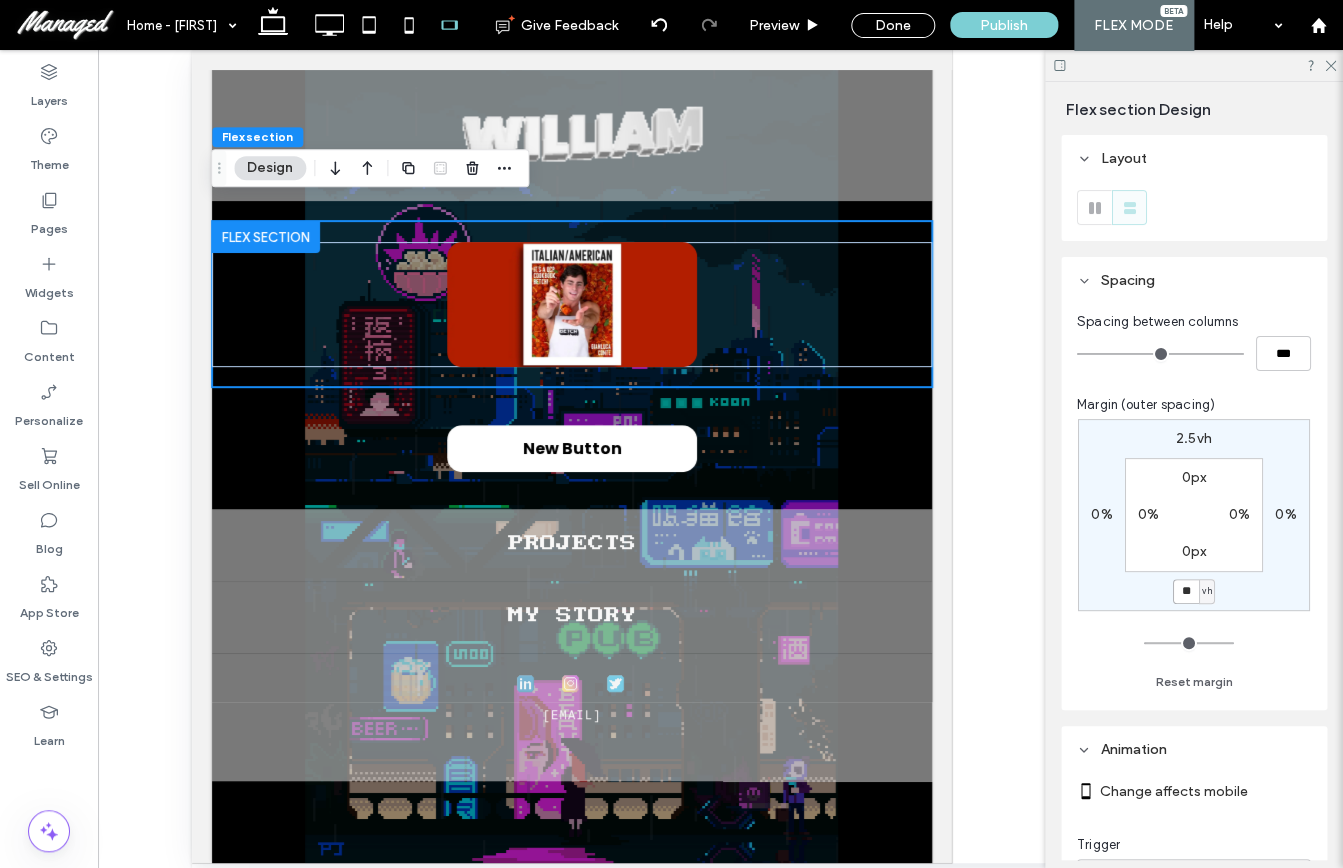 type on "**" 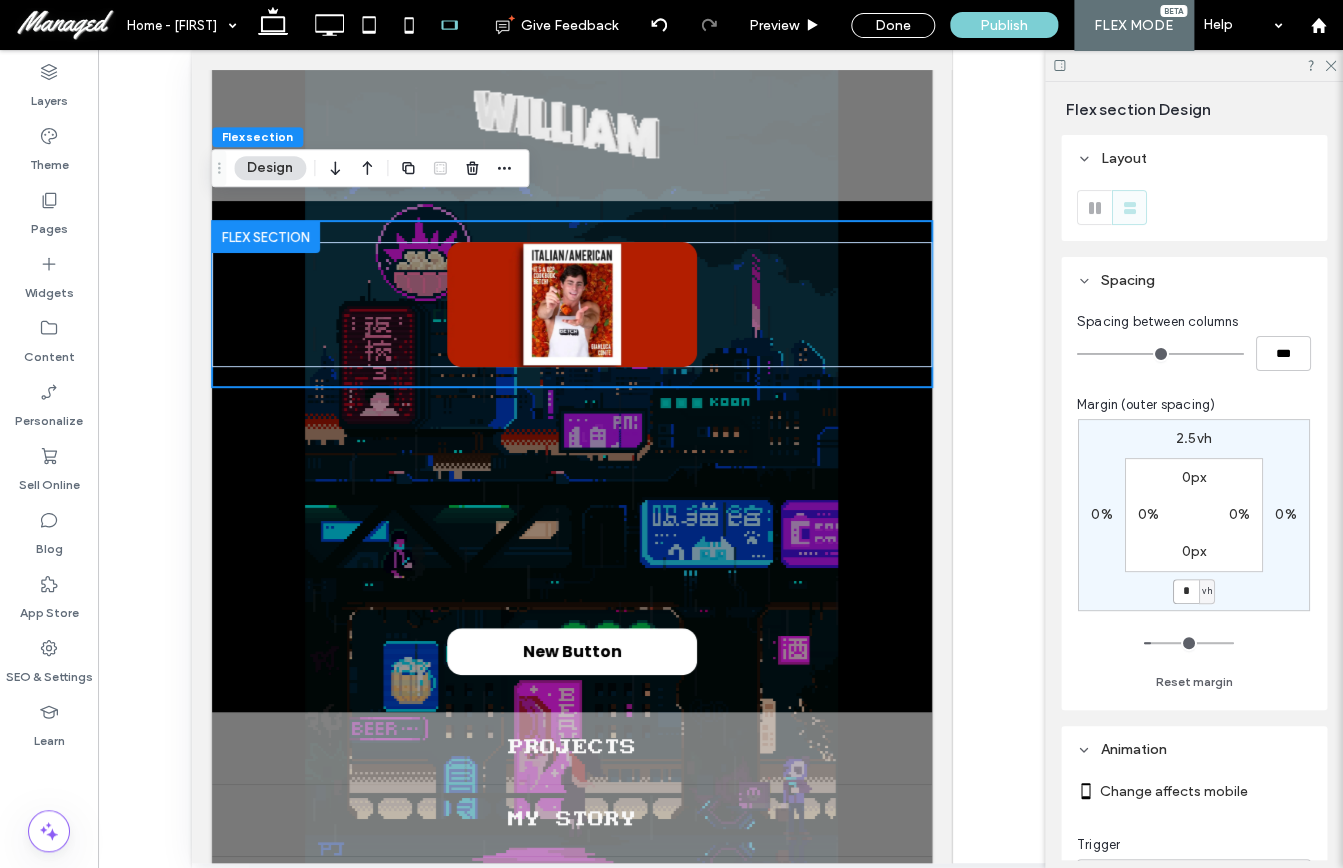 type on "*" 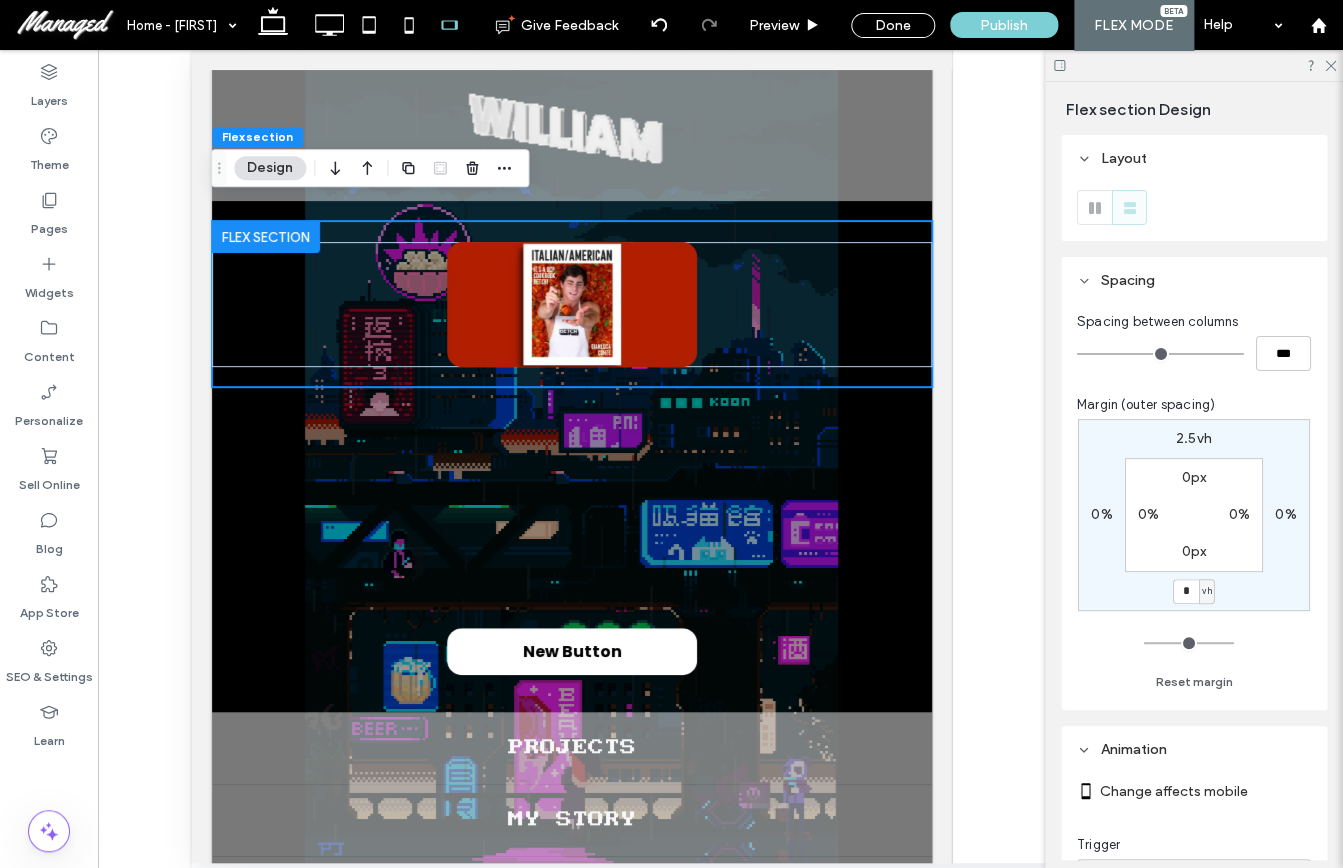 click on "2.5vh 0% * vh 0% 0px 0% 0px 0%" at bounding box center (1194, 515) 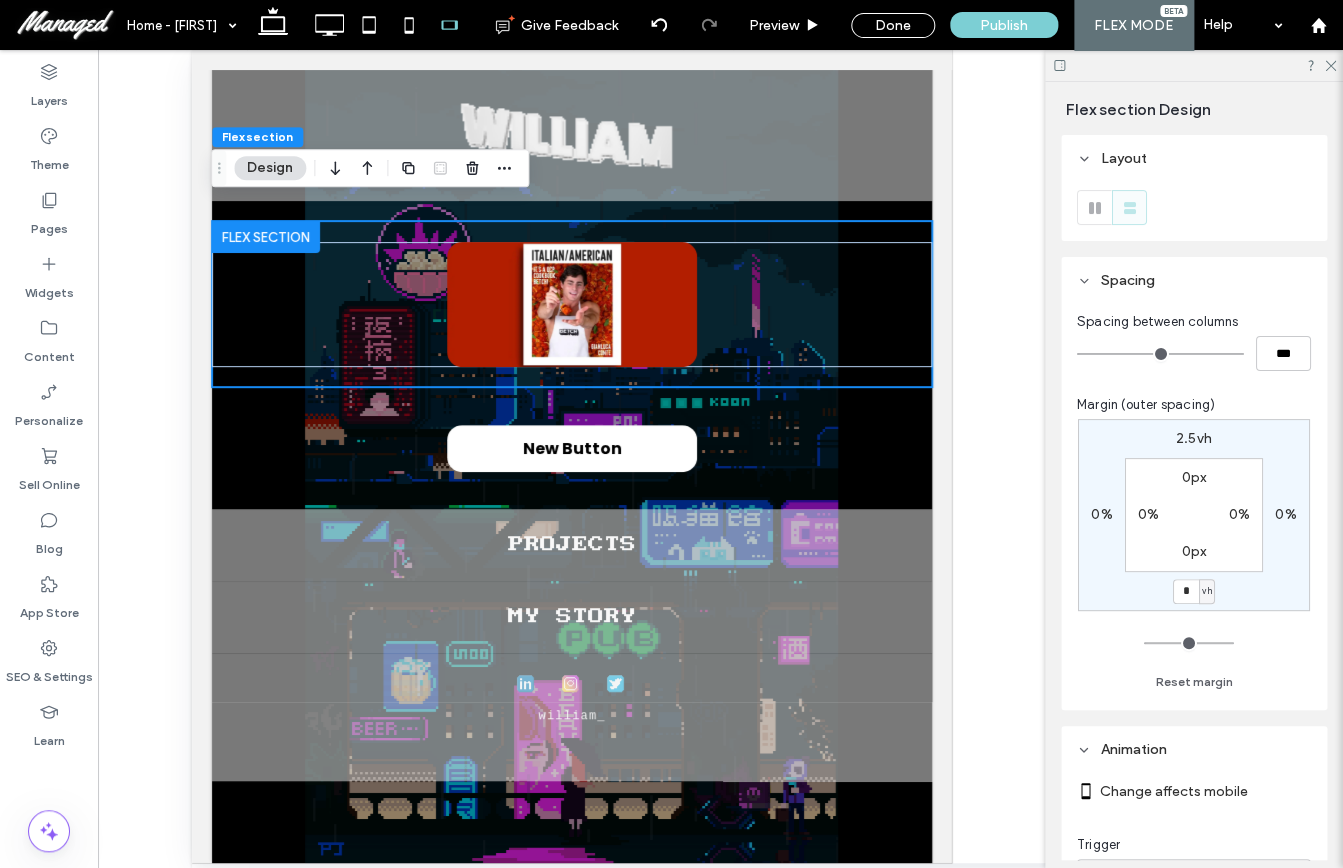 click on "2.5vh" at bounding box center [1194, 438] 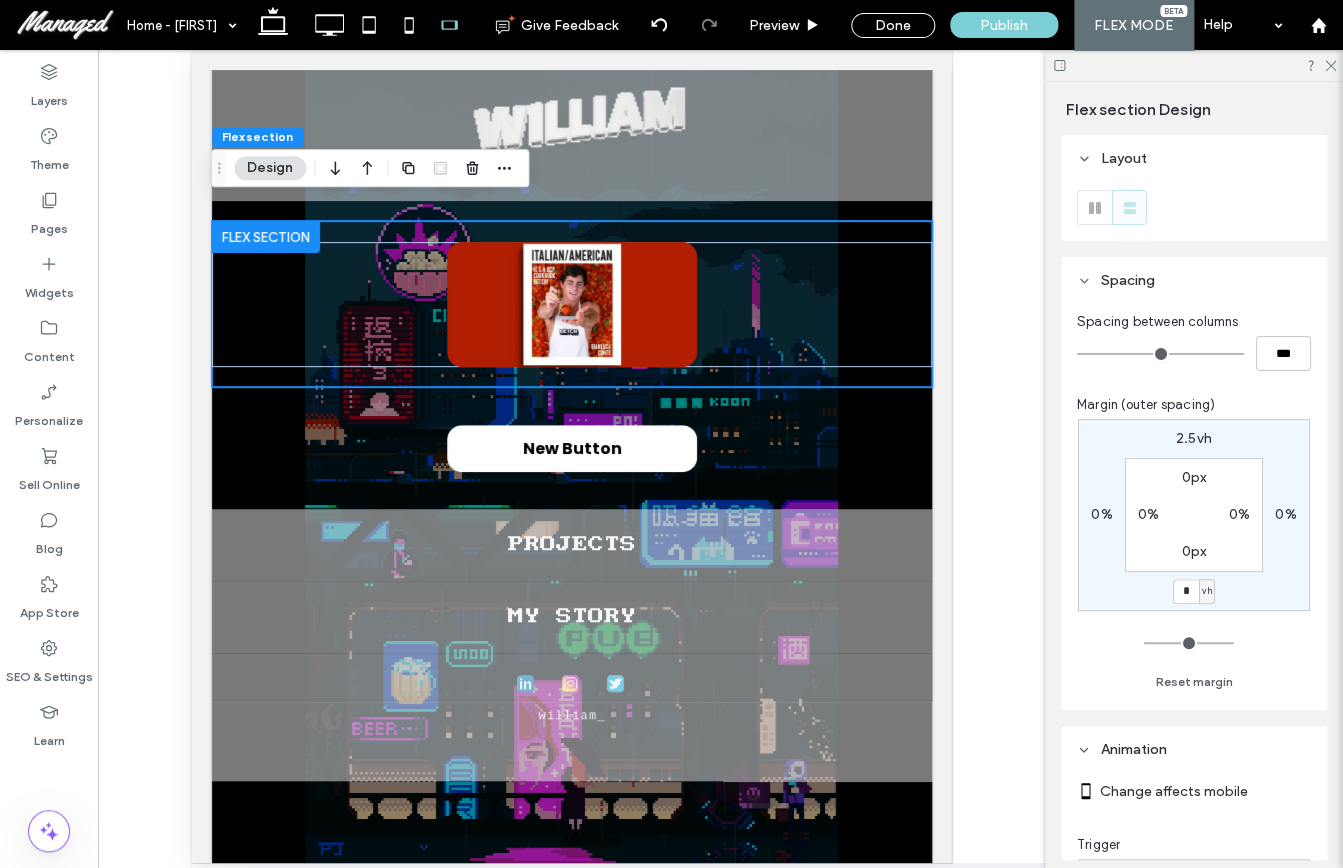 type on "*" 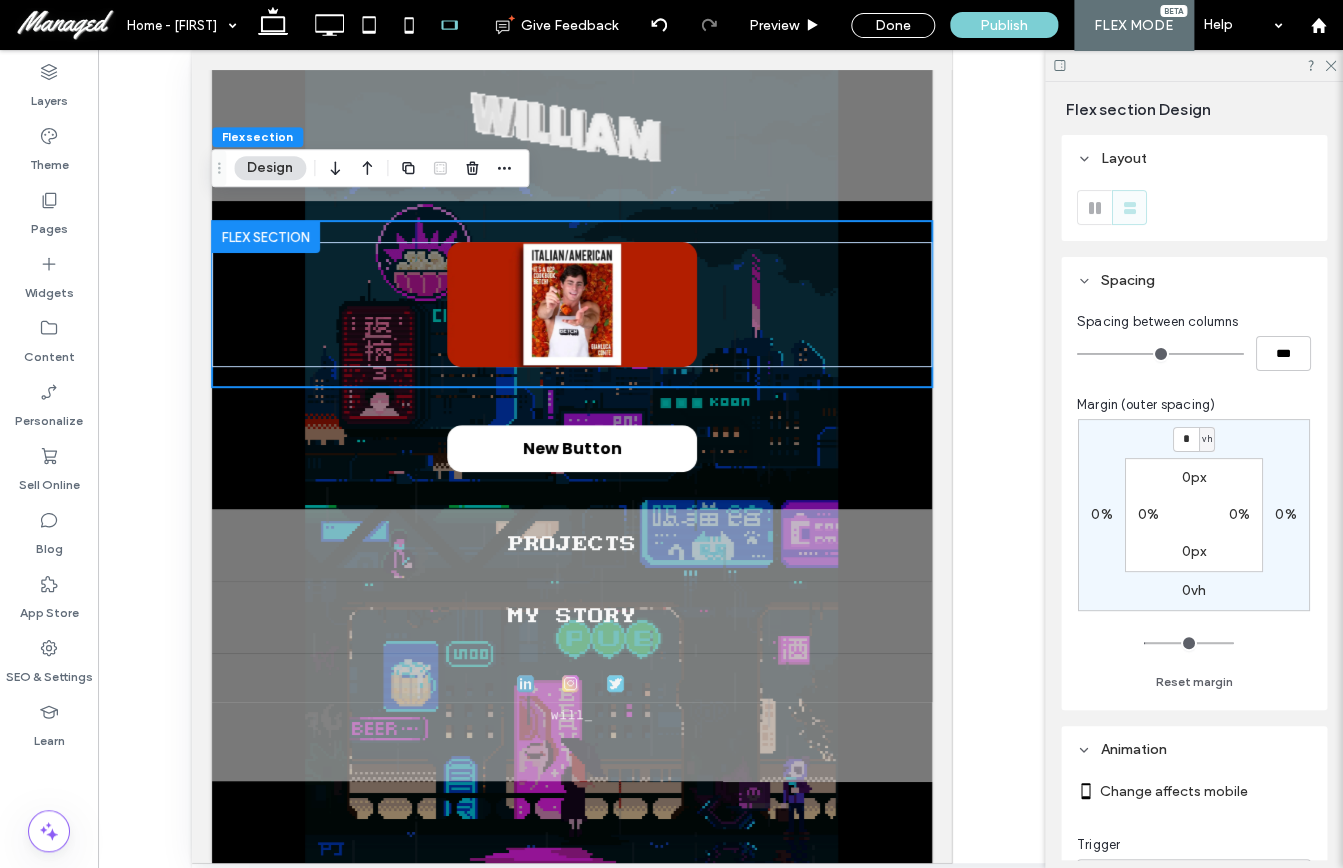 type on "*" 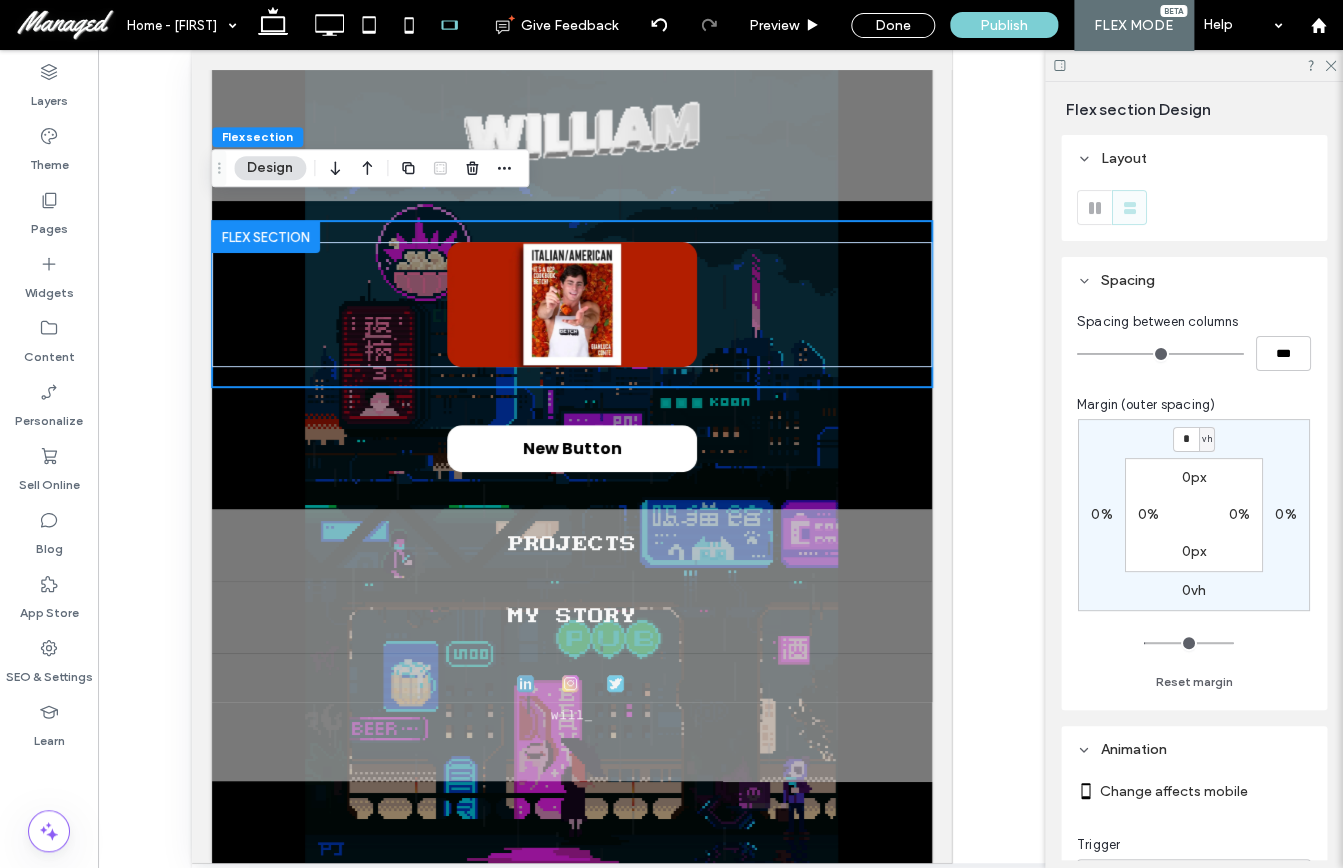 type on "*" 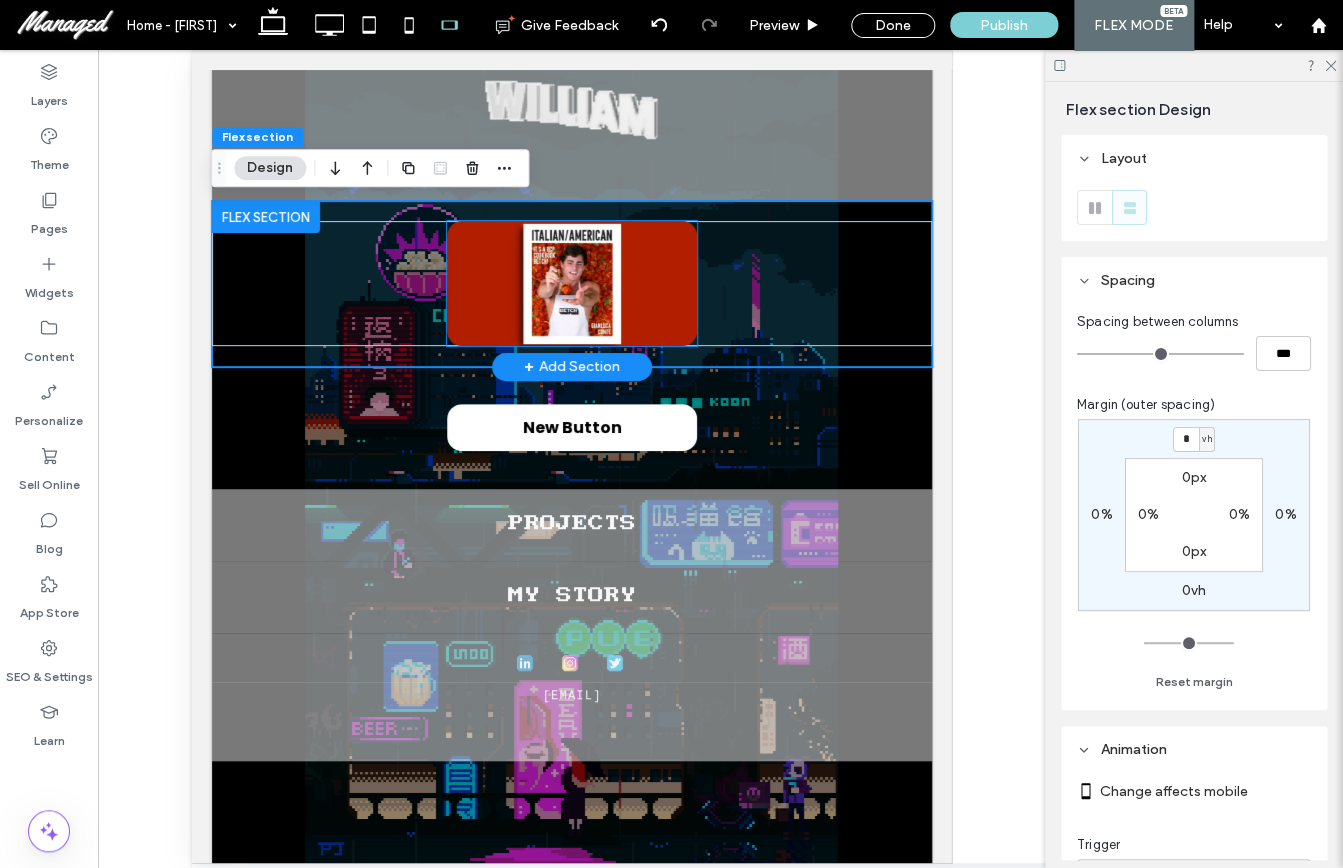 click at bounding box center (571, 283) 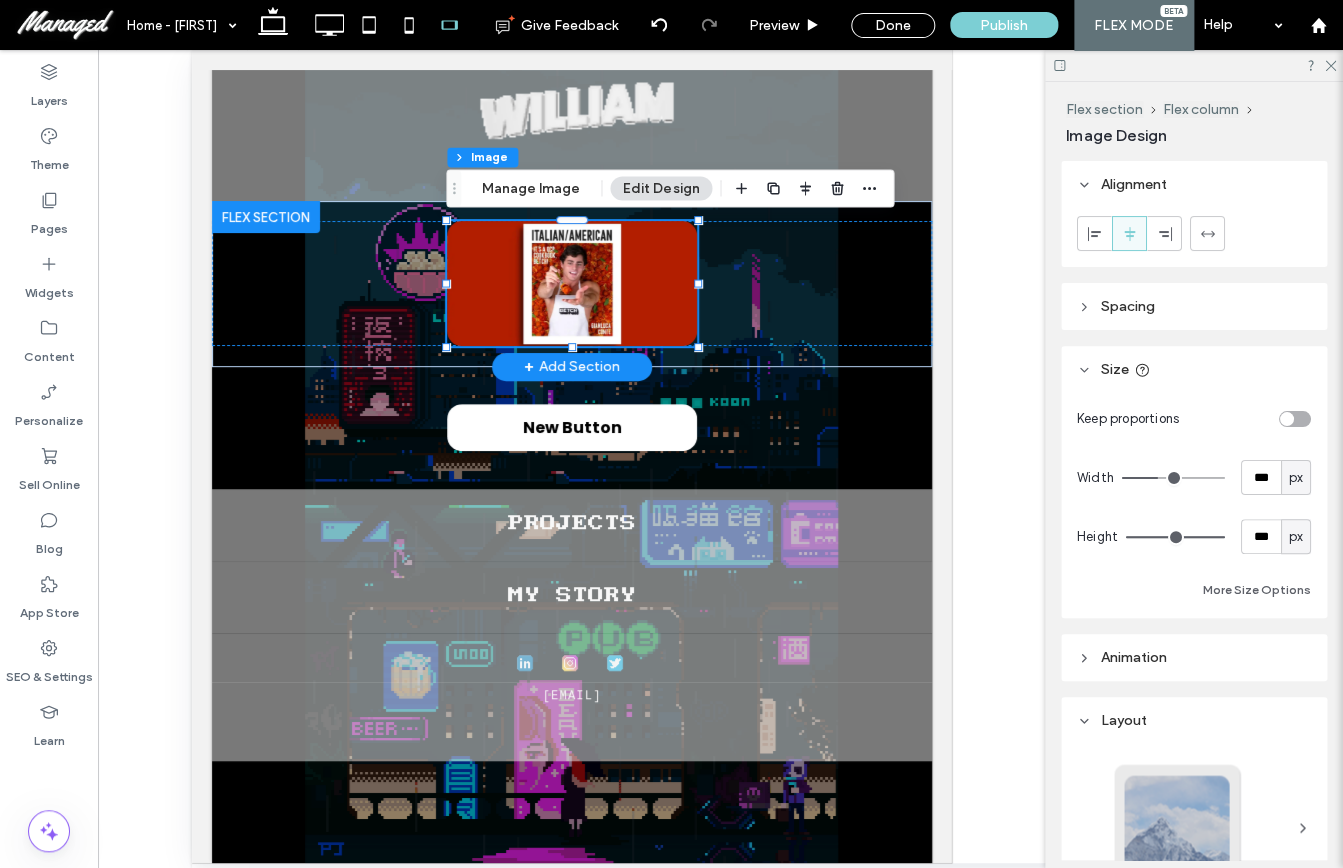 type on "**" 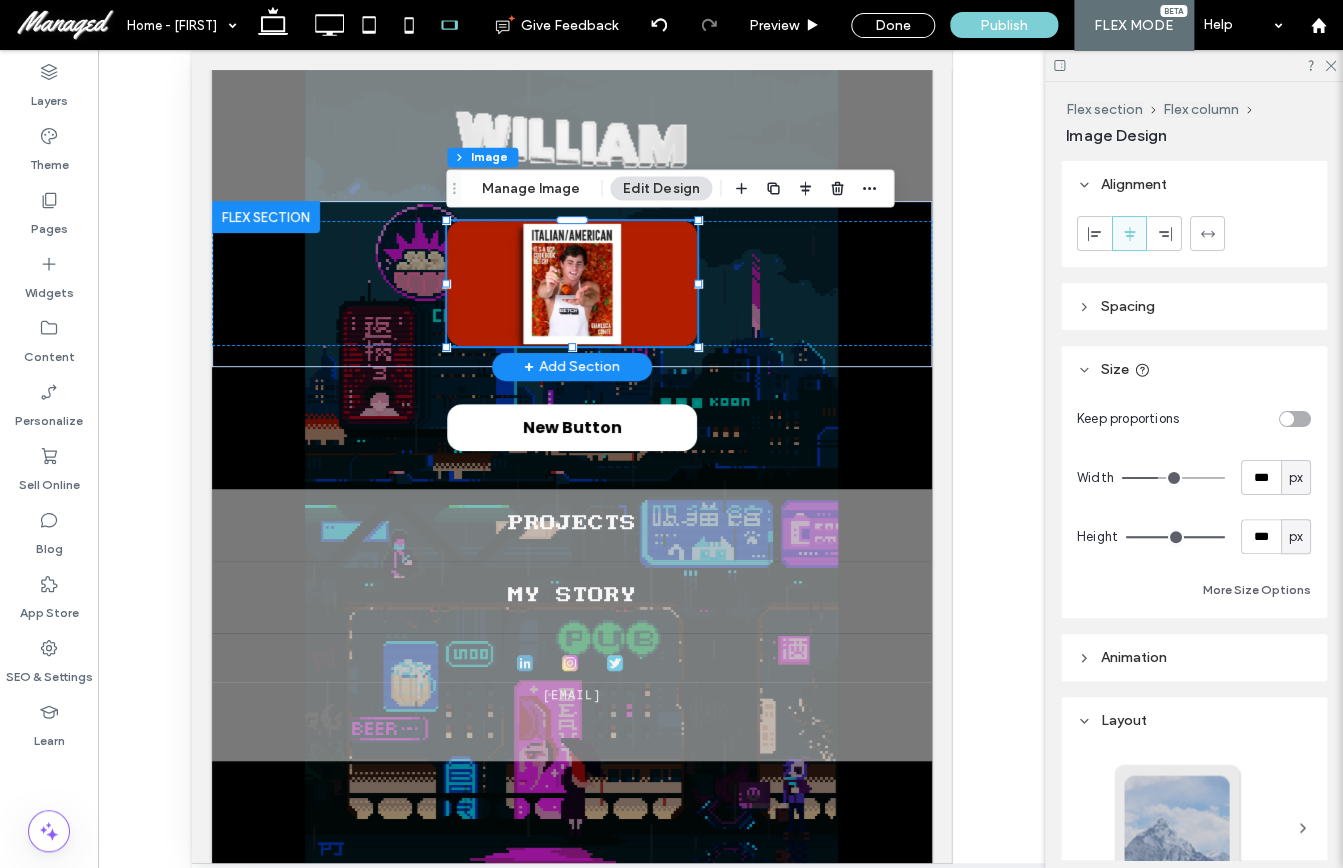 type on "**" 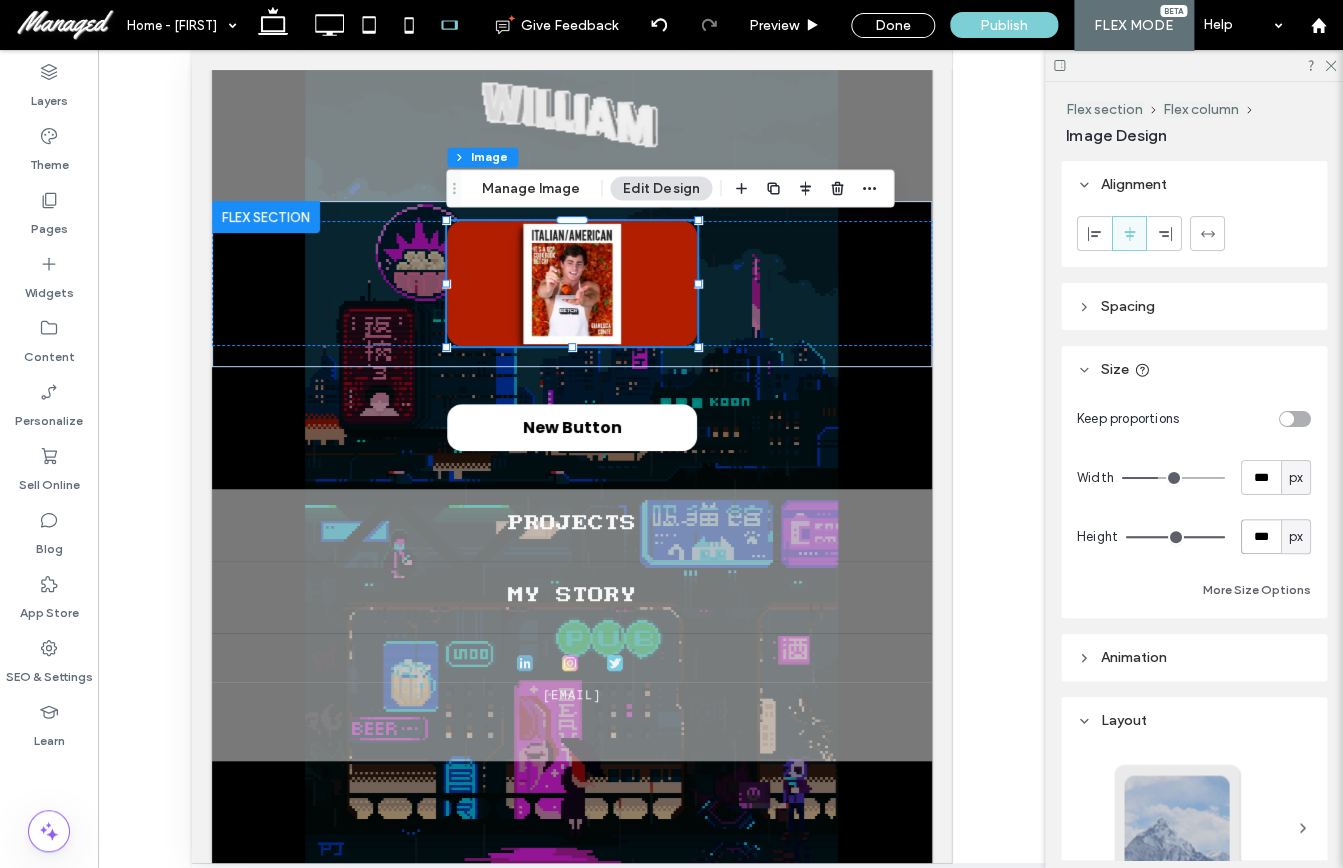 click on "***" at bounding box center (1261, 536) 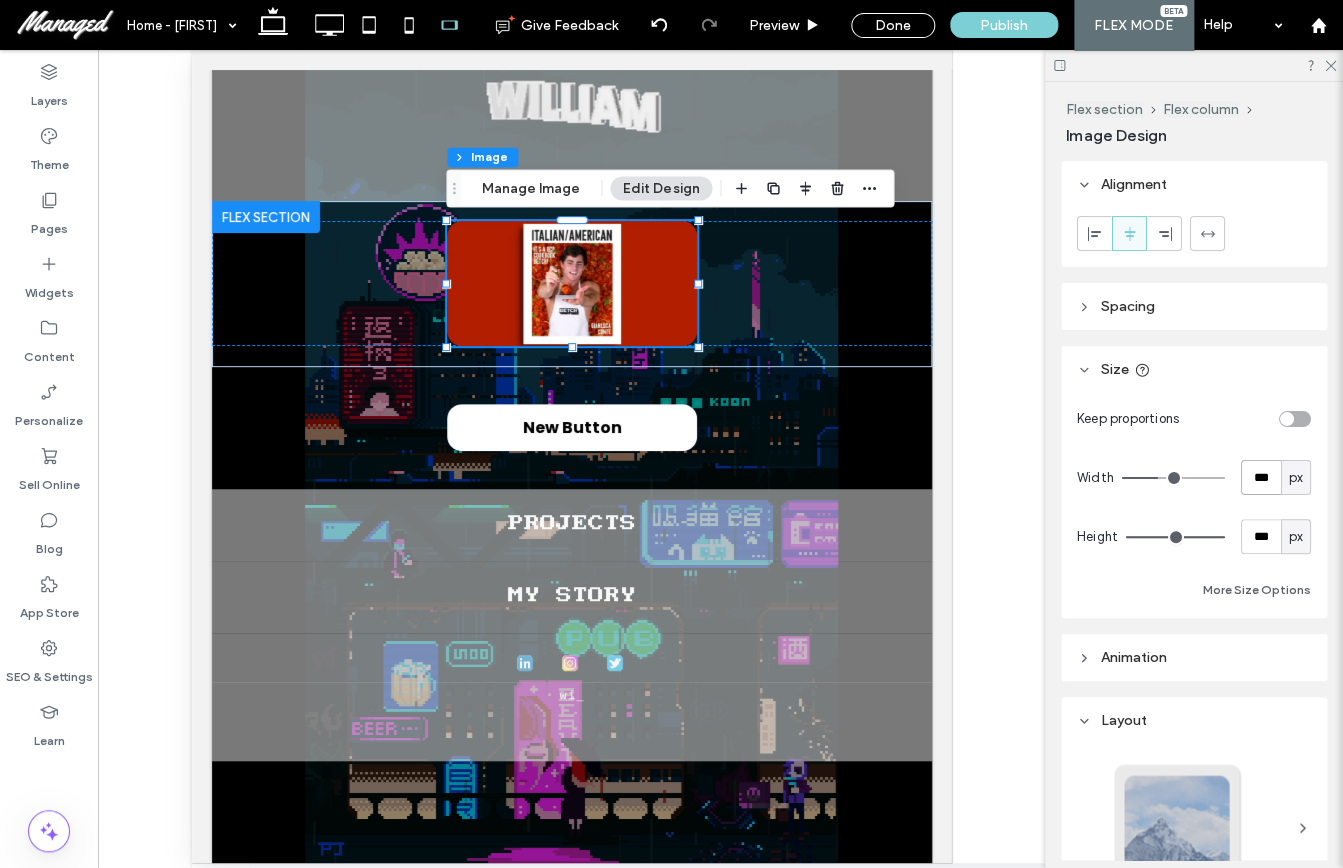 click on "***" at bounding box center [1261, 477] 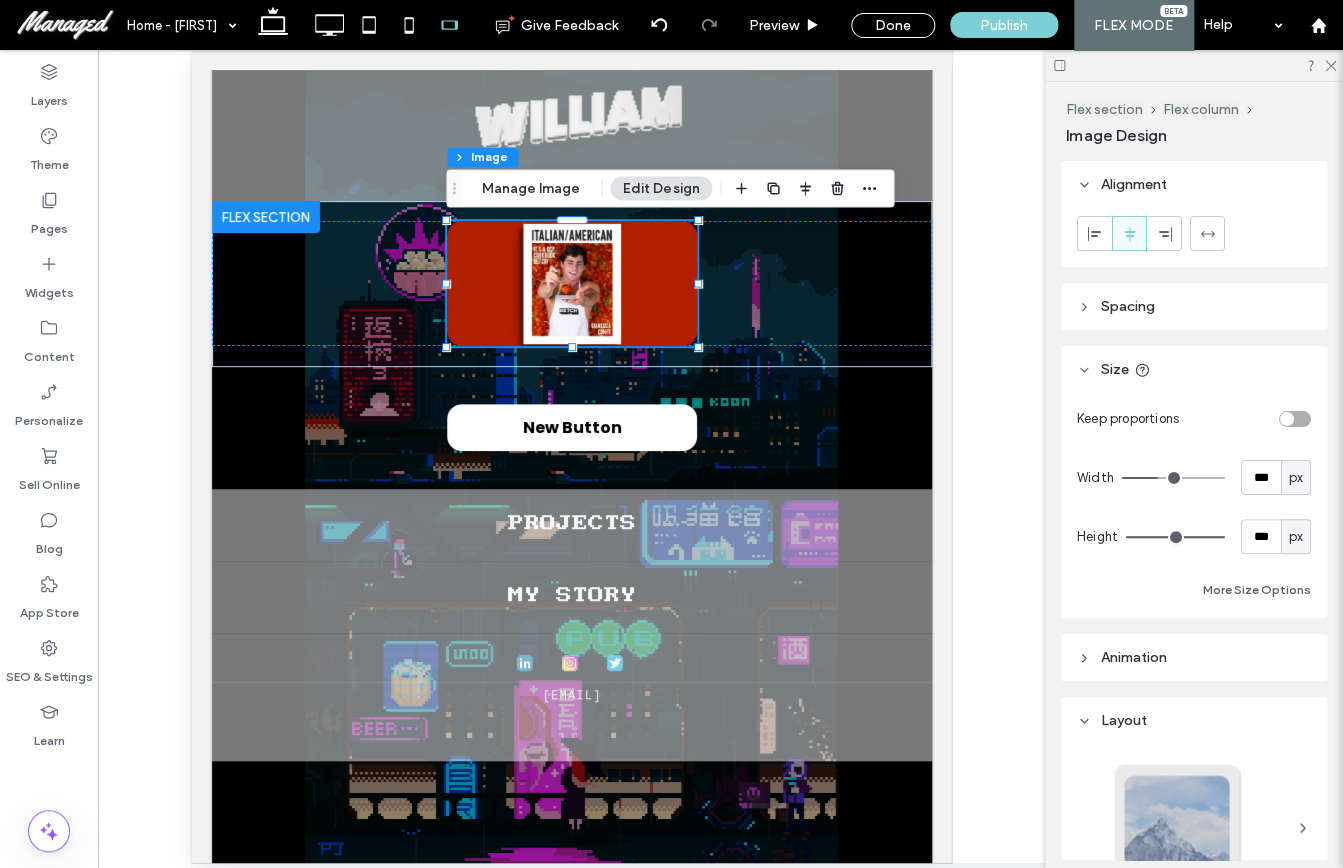 click on "px" at bounding box center (1296, 478) 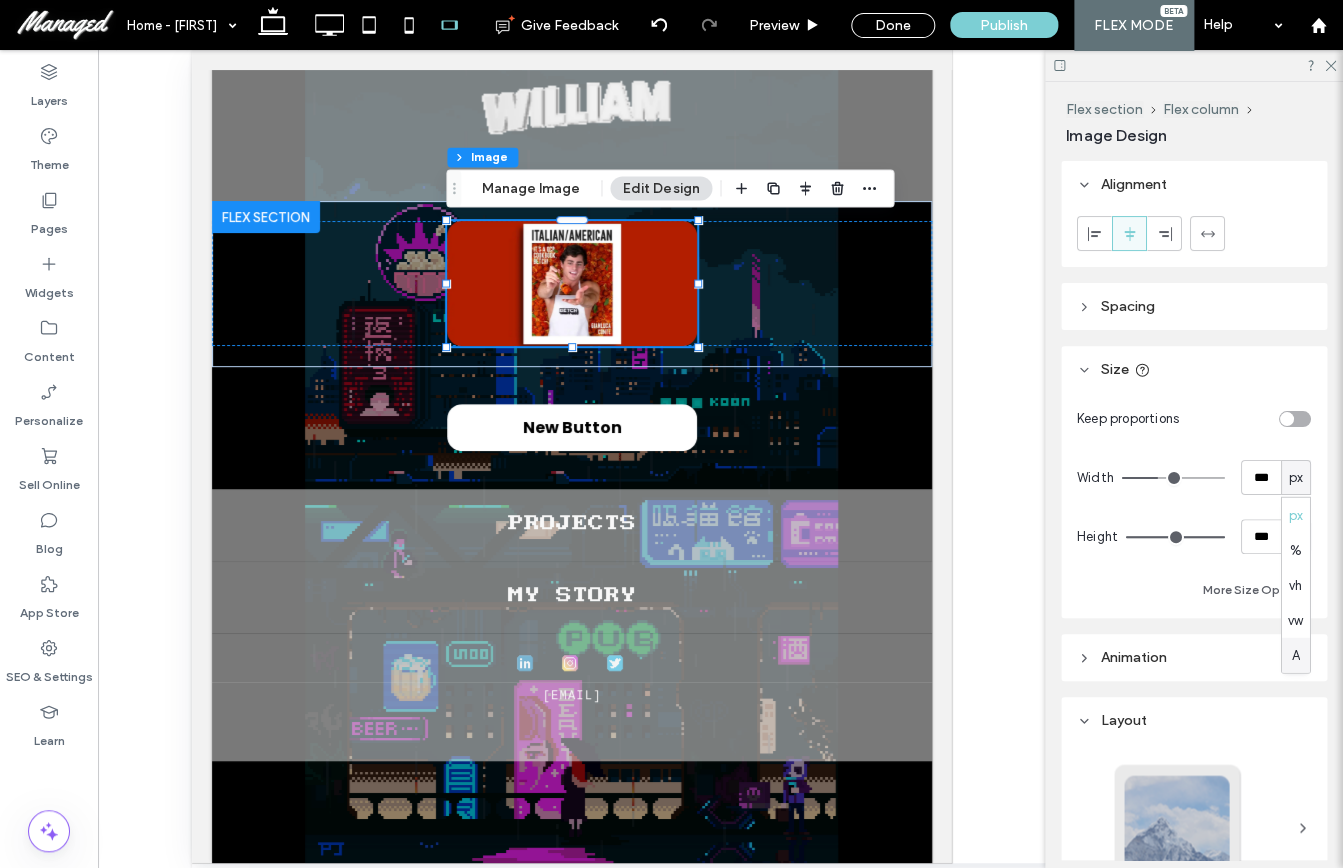 click on "A" at bounding box center (1295, 655) 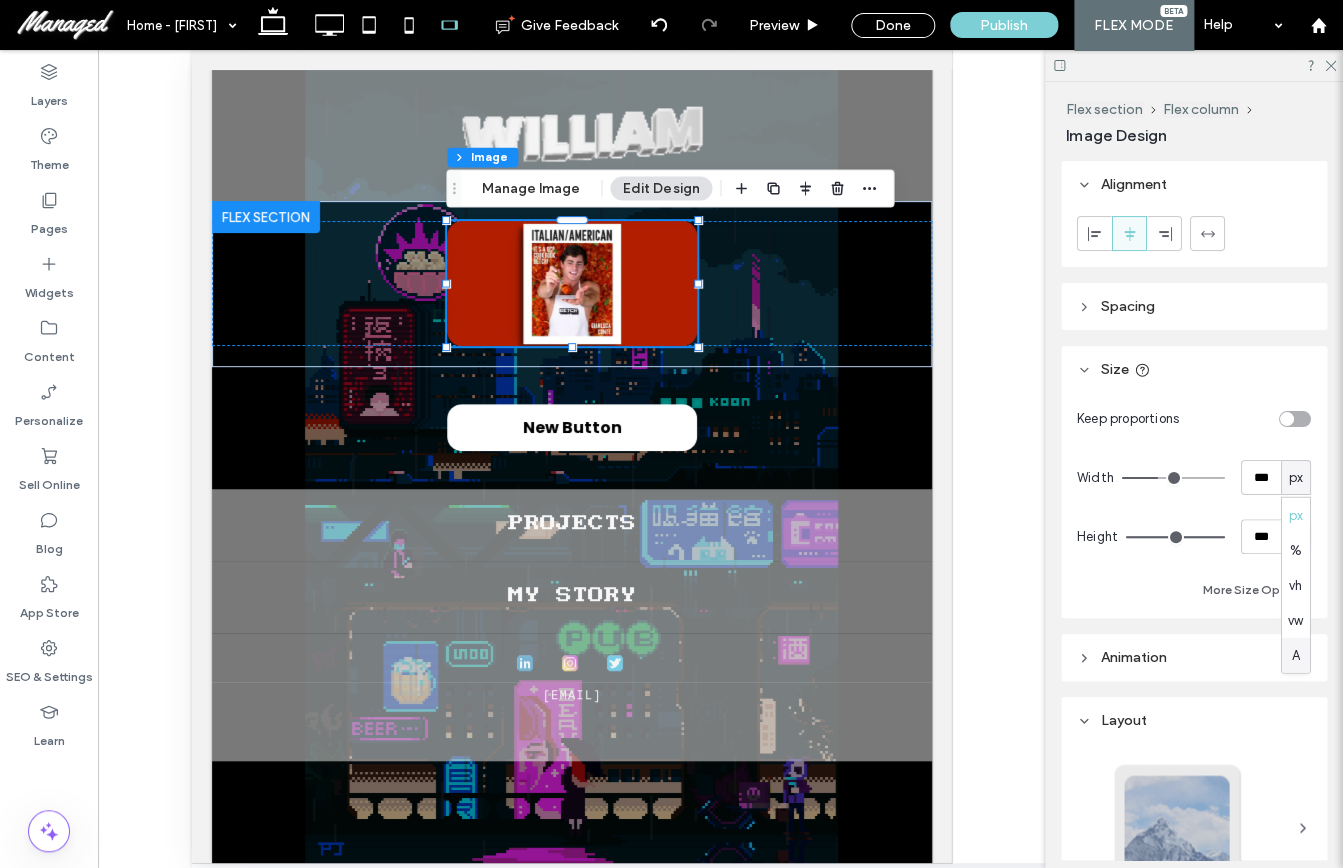 type on "*" 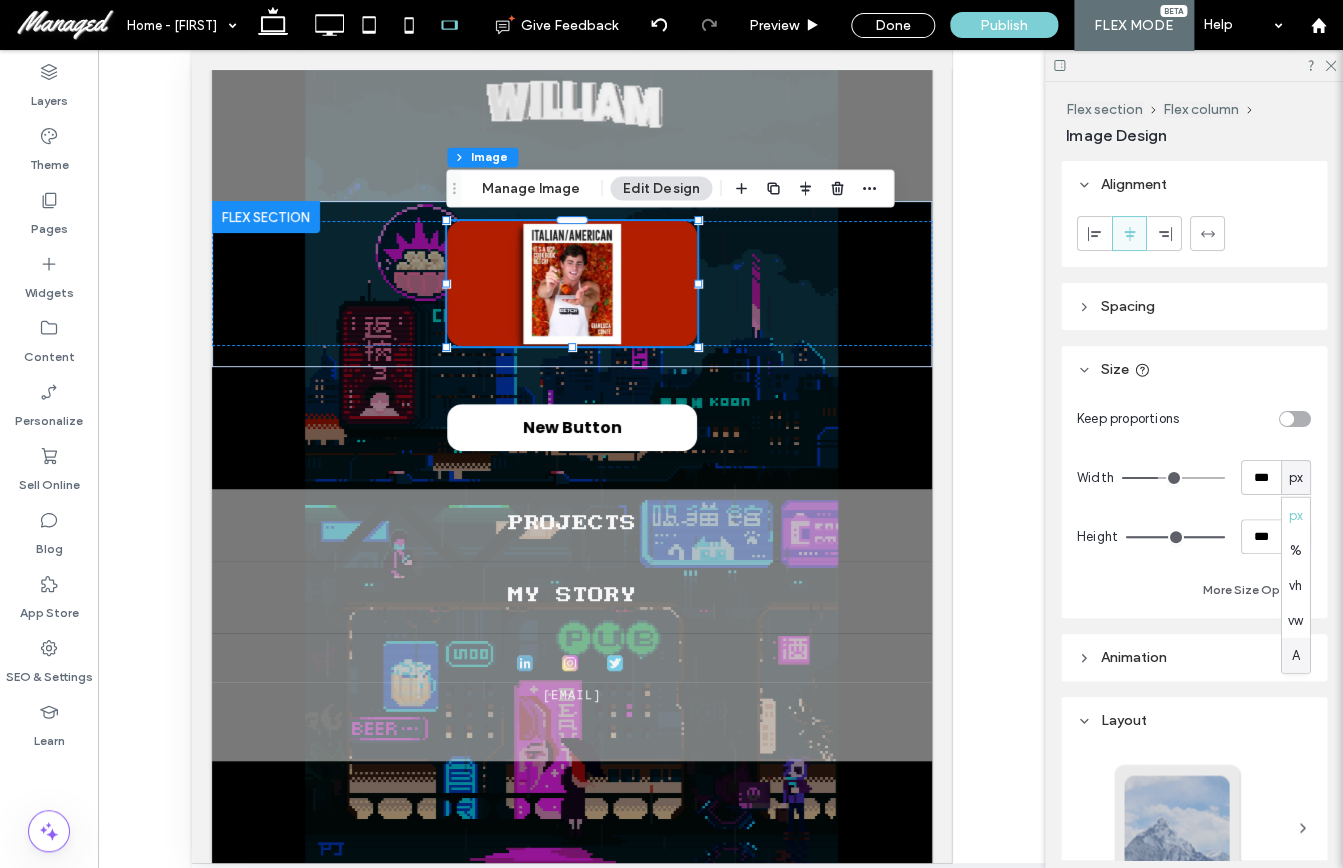 type 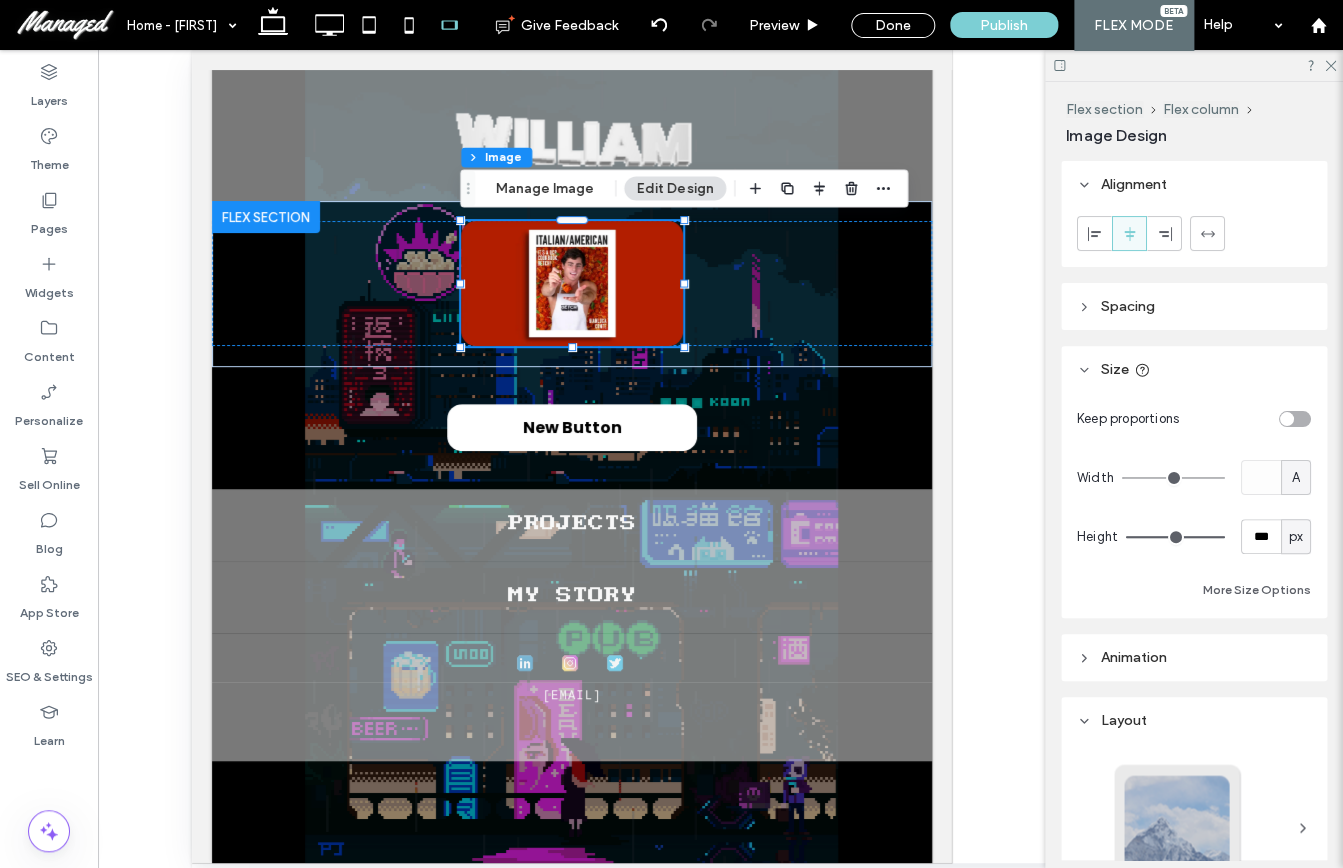 click on "A" at bounding box center [1296, 478] 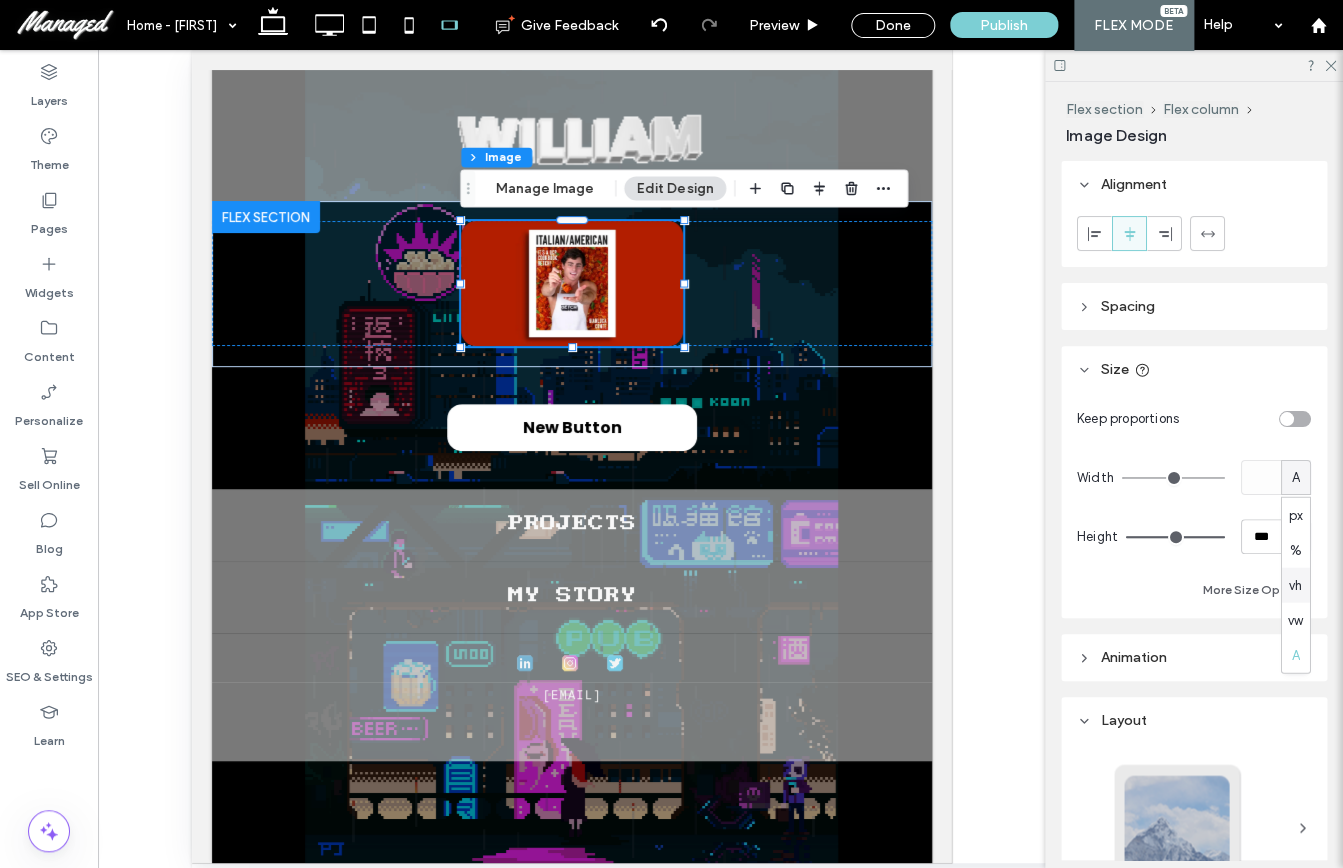 click on "vh" at bounding box center (1296, 585) 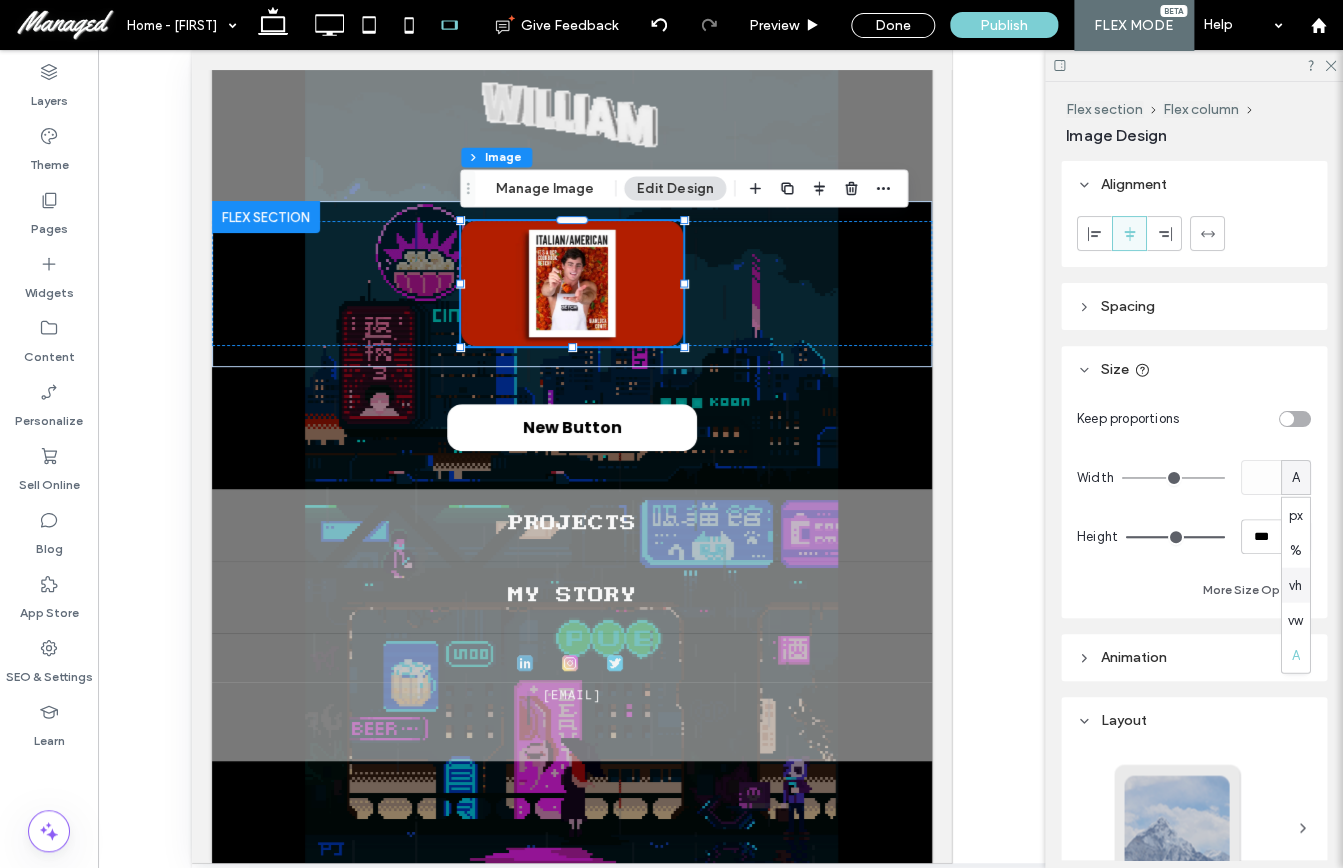 type on "**" 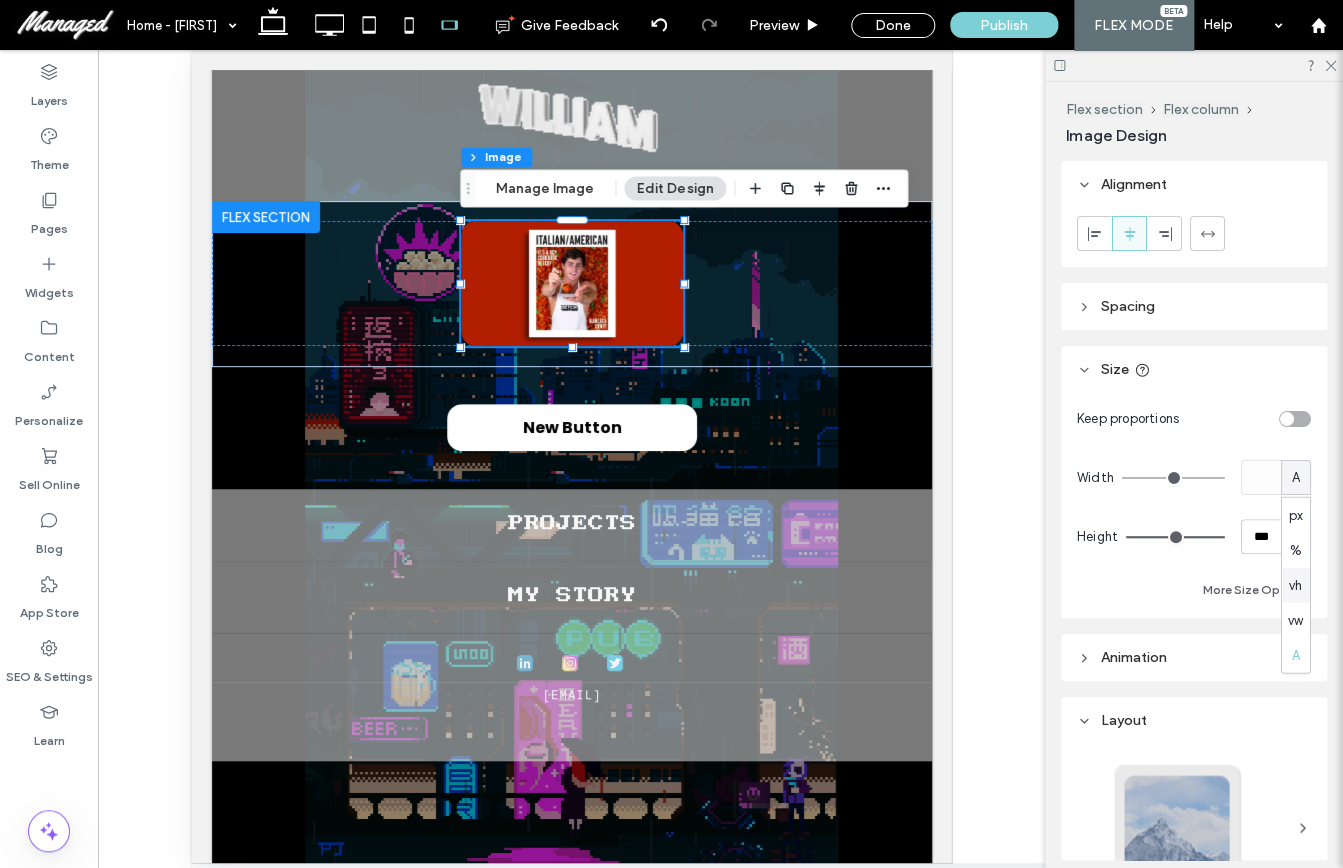 type on "****" 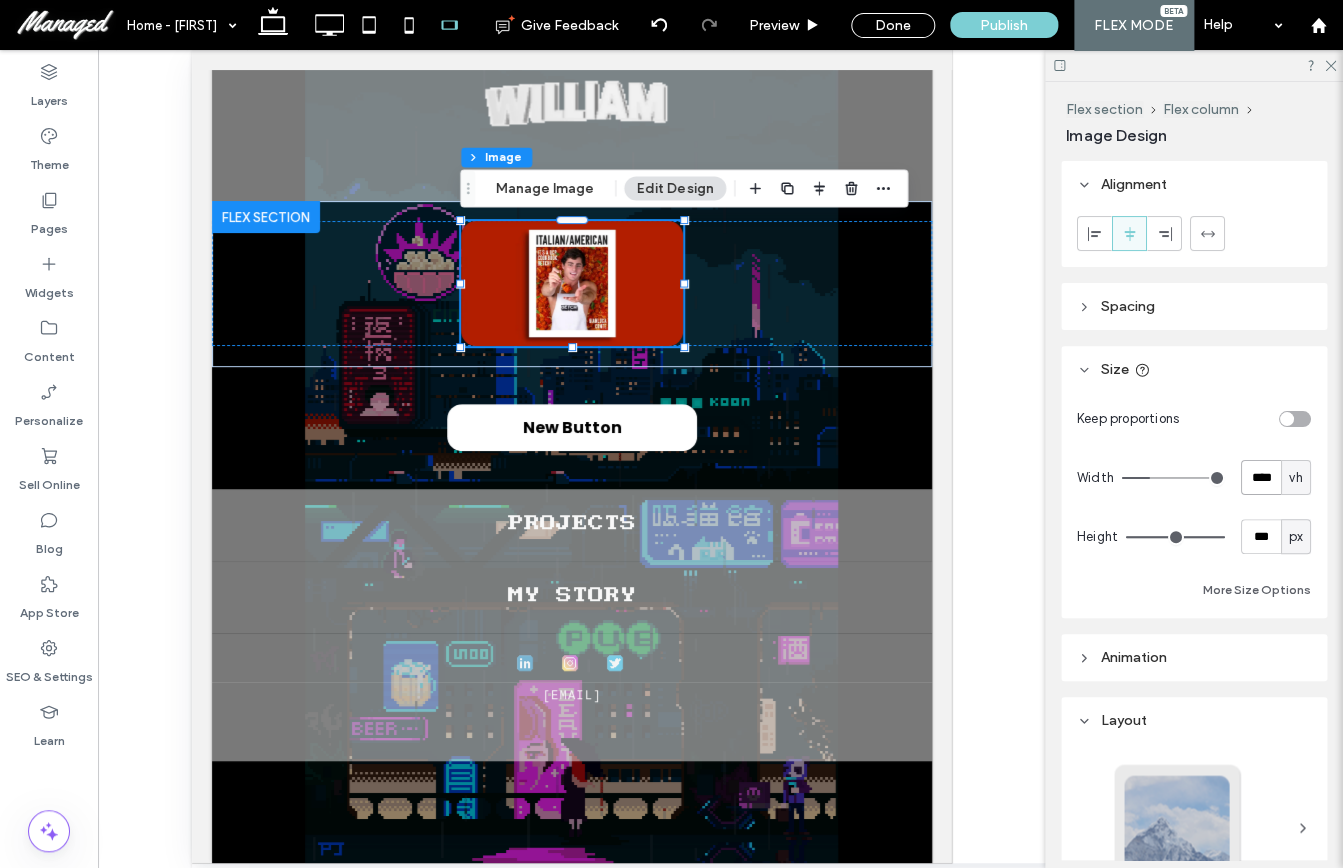 click on "****" at bounding box center (1261, 477) 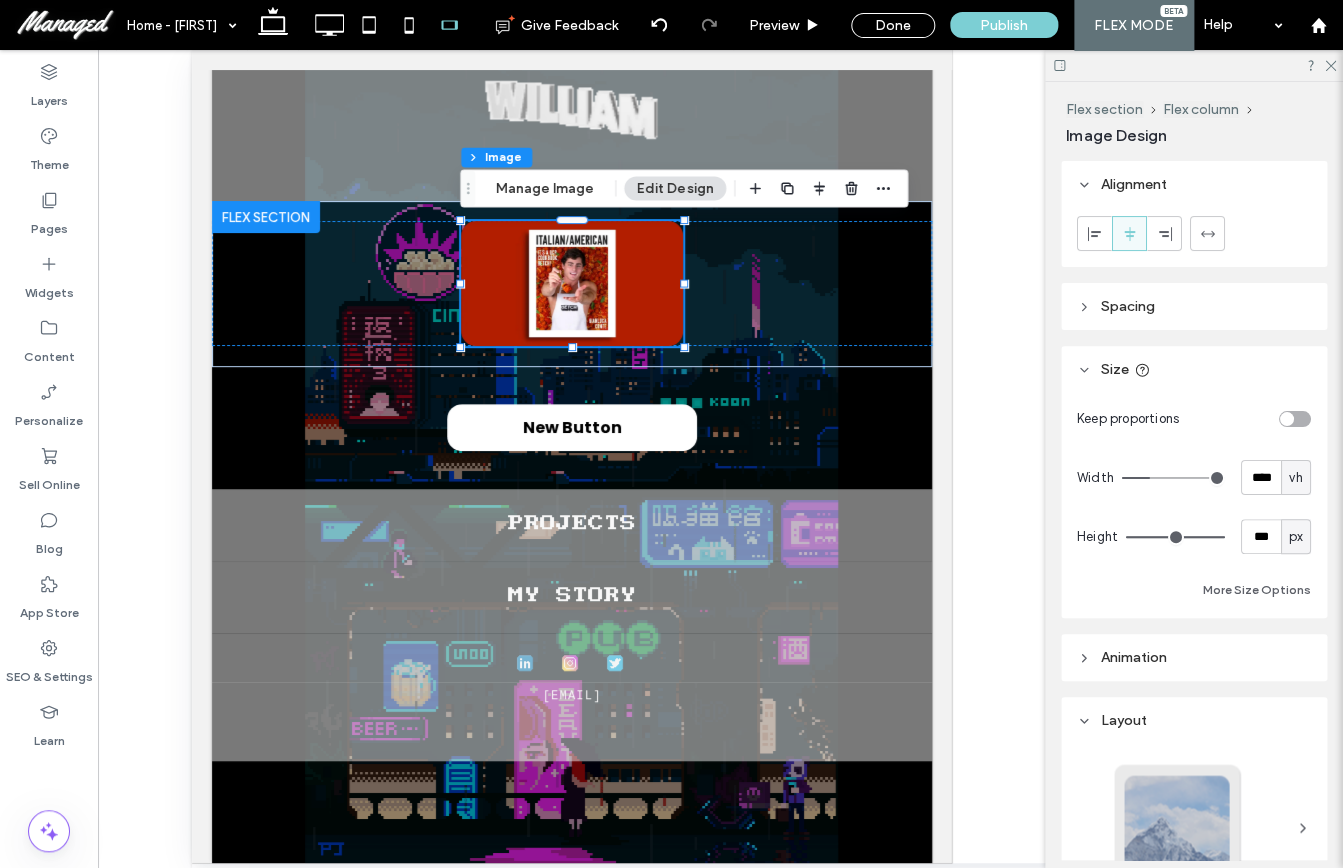 click on "vh" at bounding box center (1296, 477) 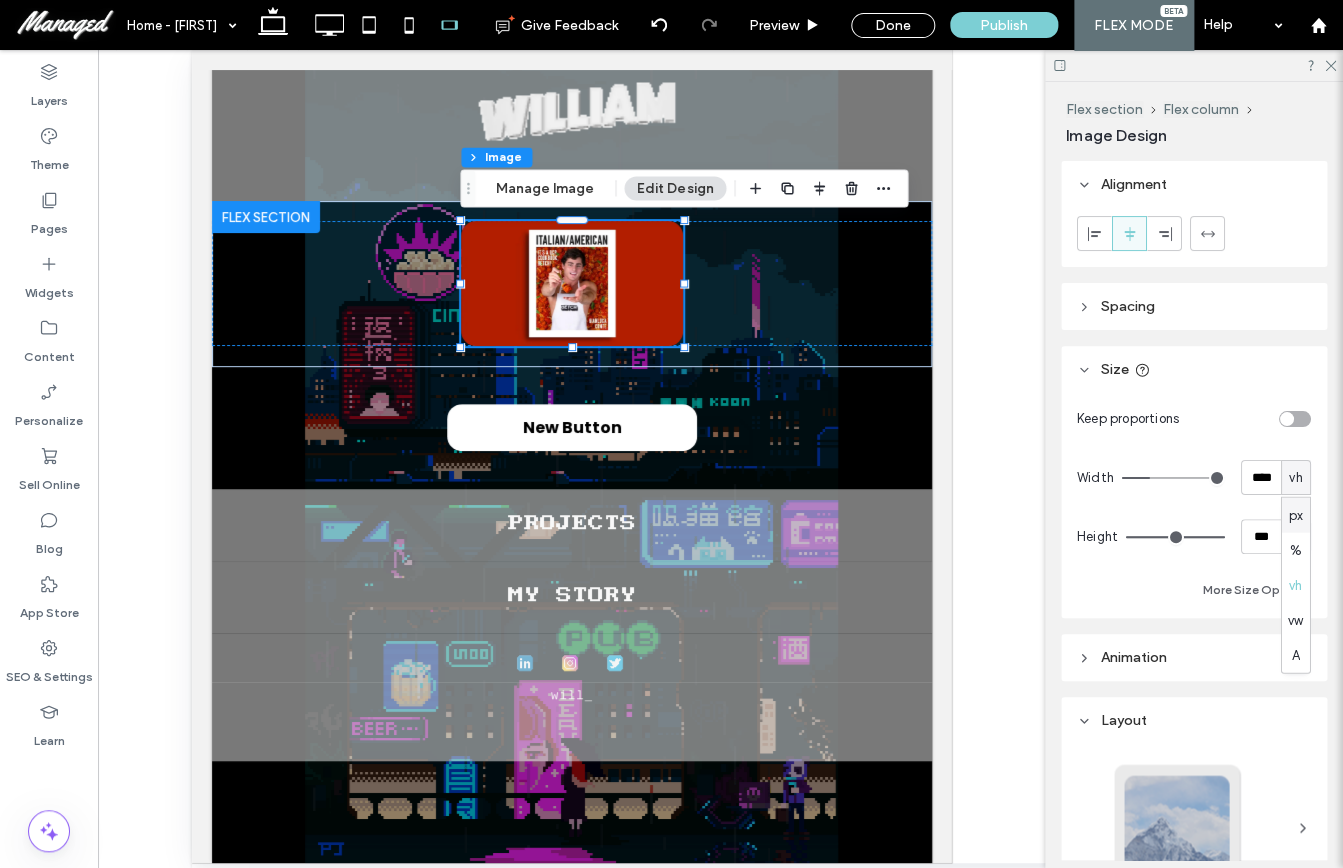 click on "px" at bounding box center [1295, 515] 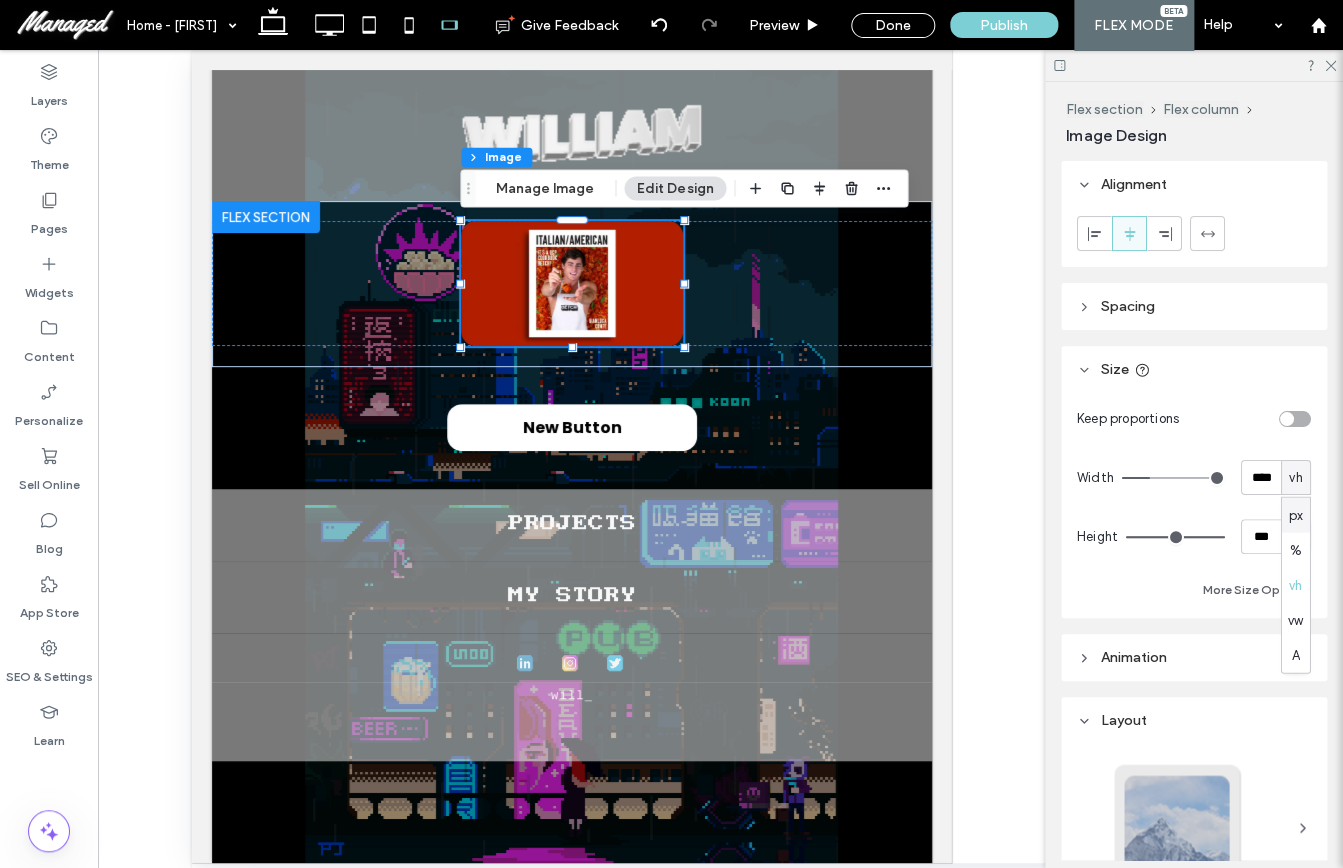type on "***" 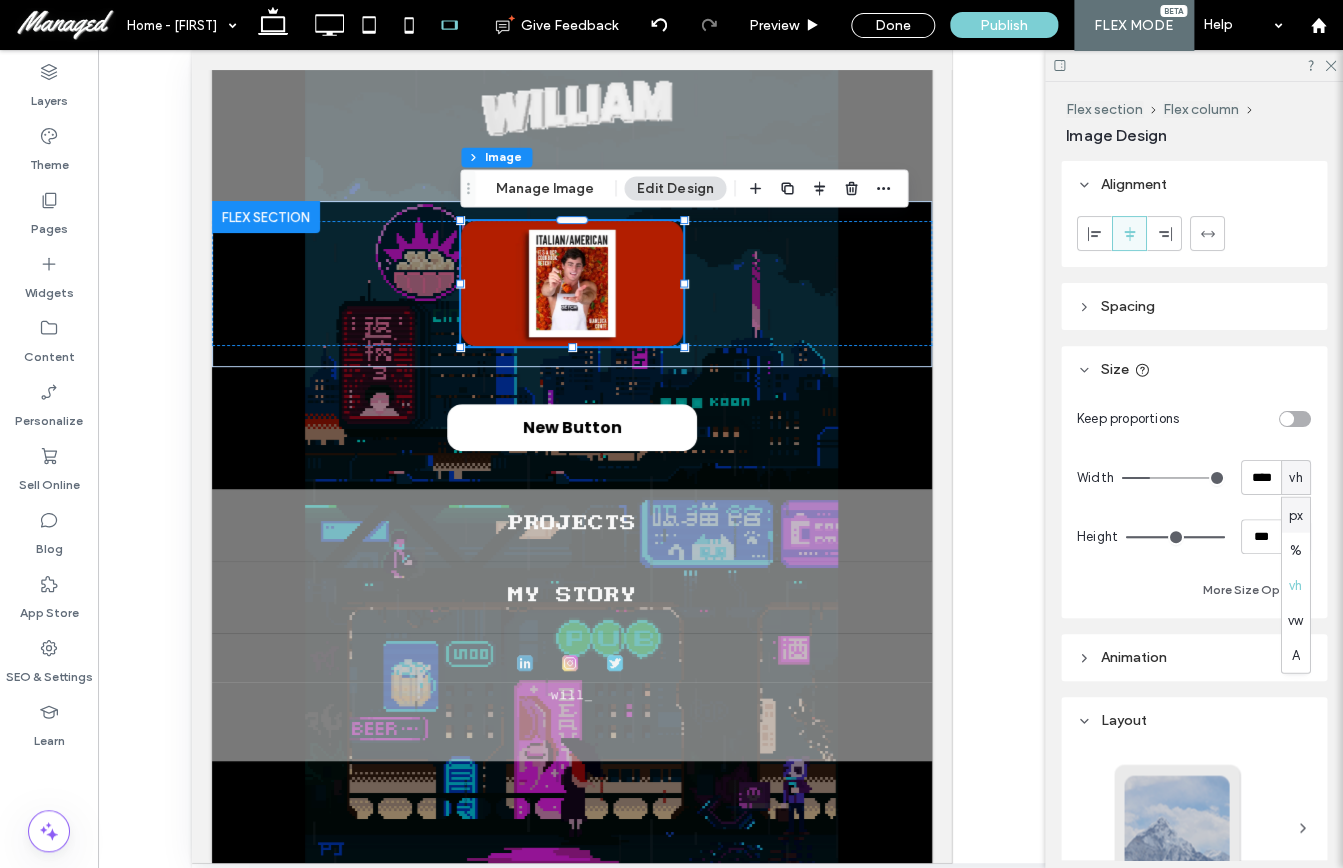 type on "*****" 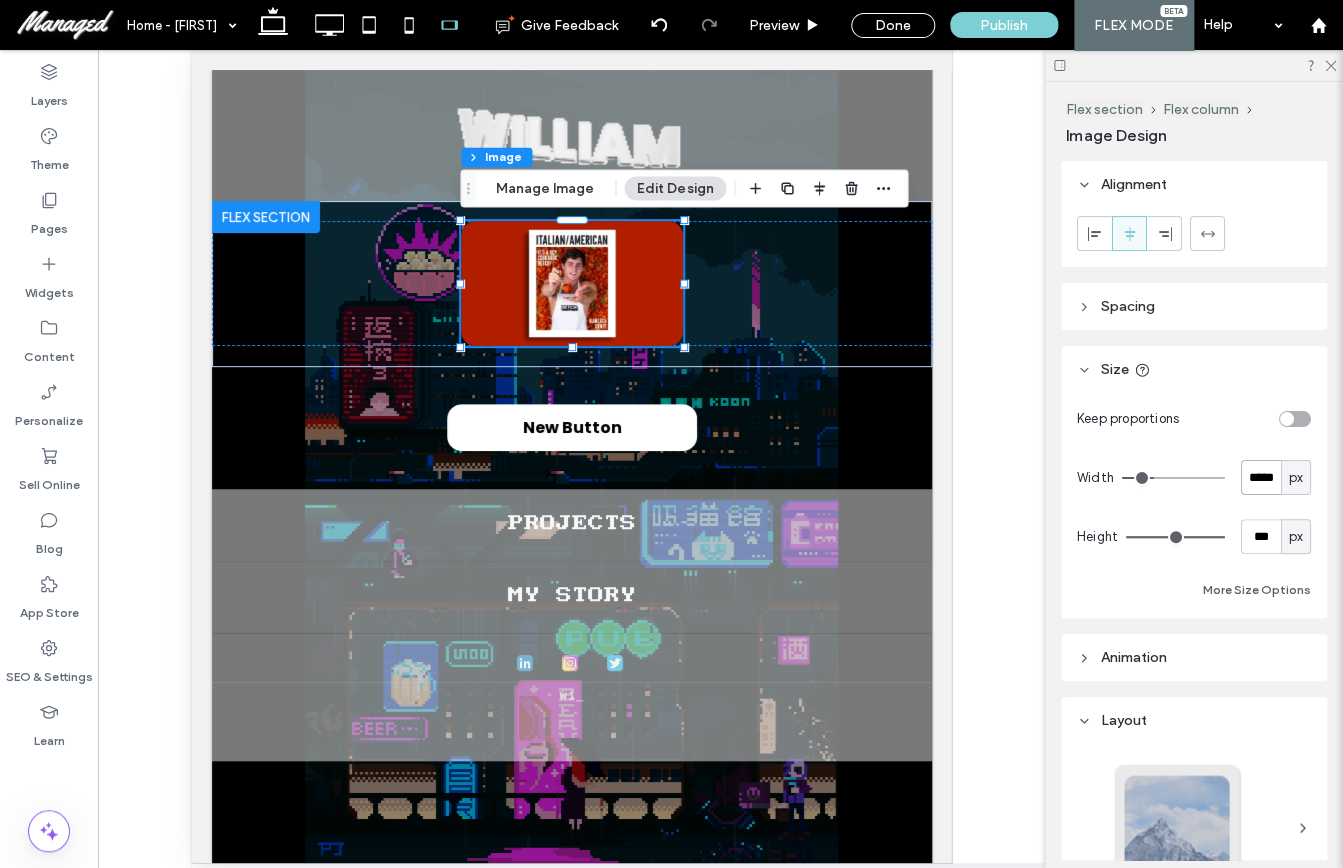 click on "*****" at bounding box center (1261, 477) 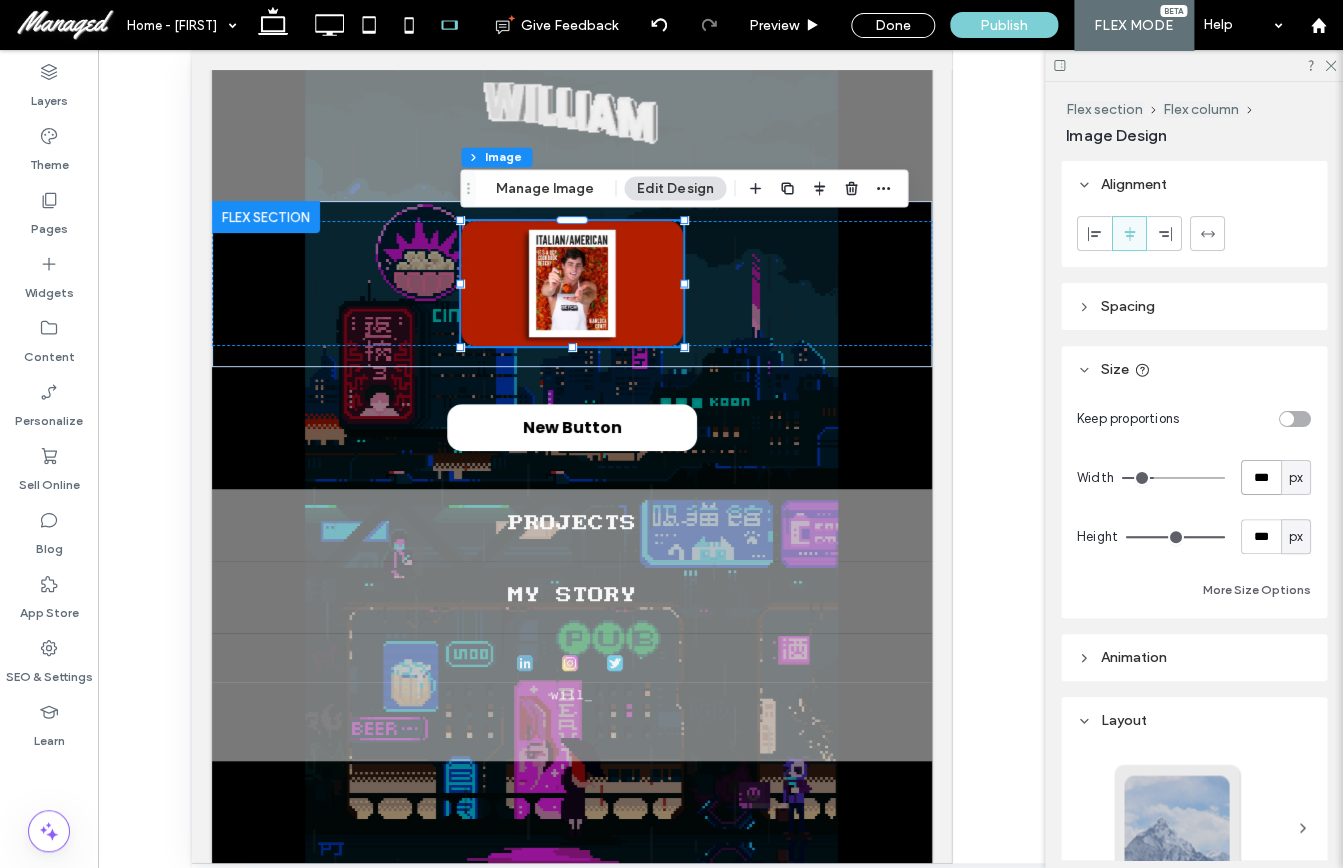type on "***" 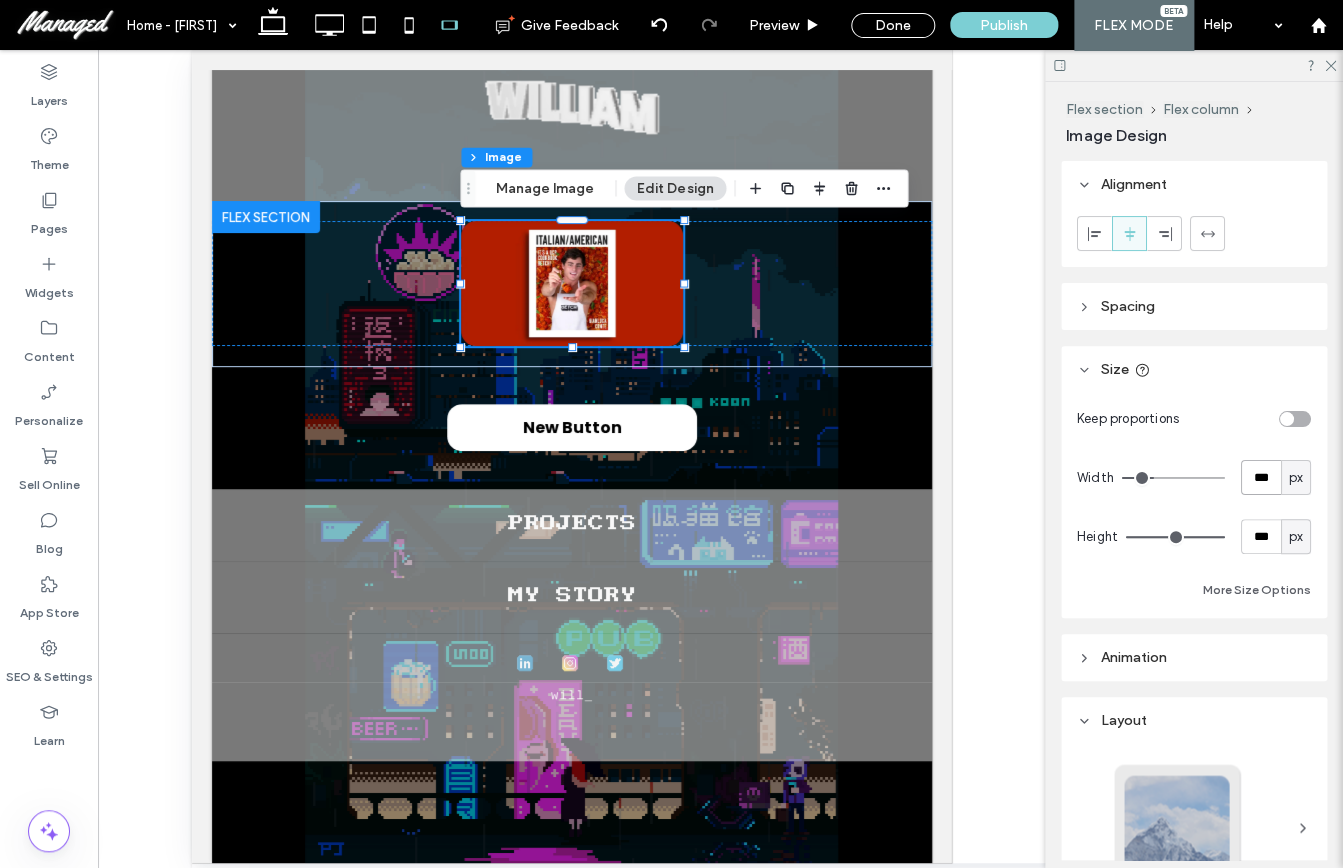 type on "***" 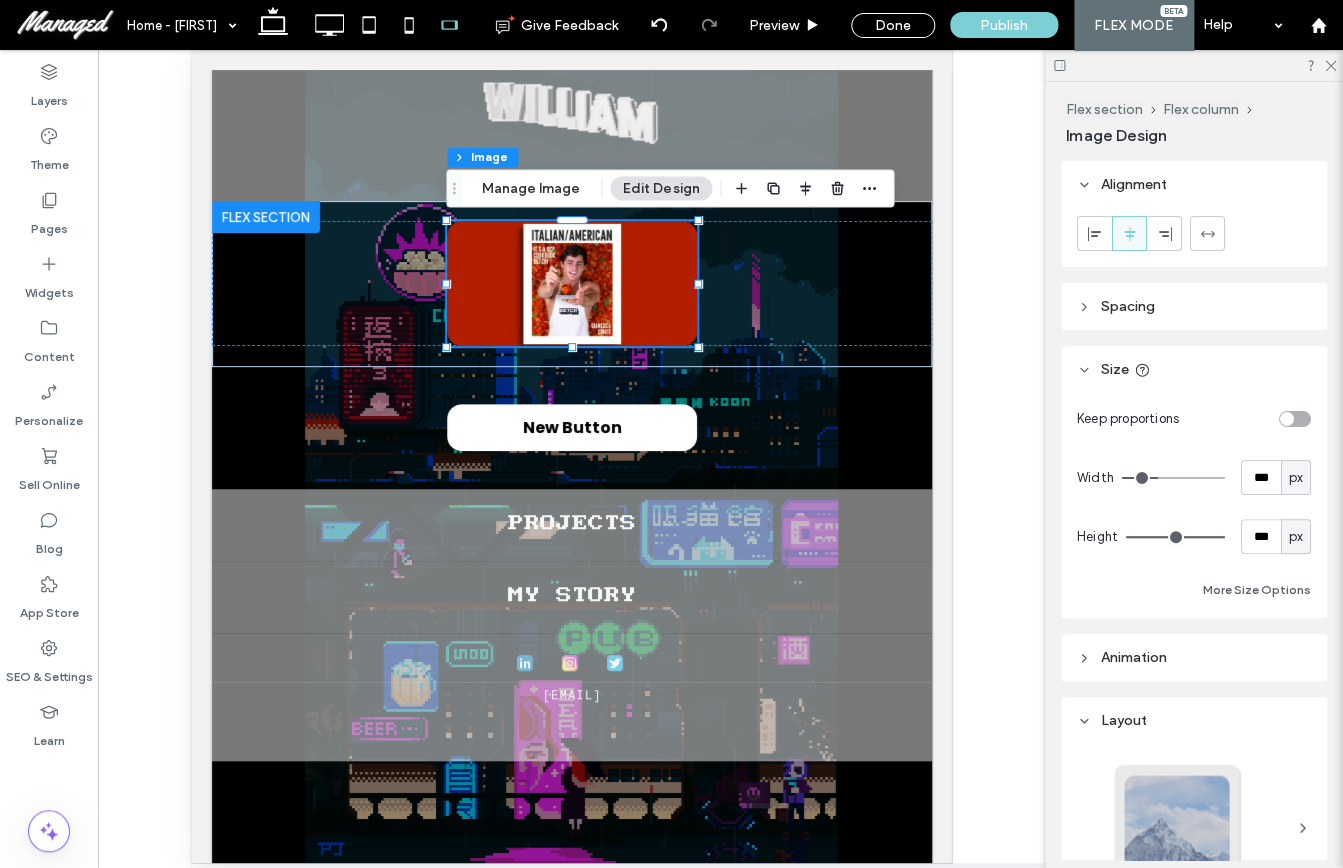 click on "px" at bounding box center (1296, 537) 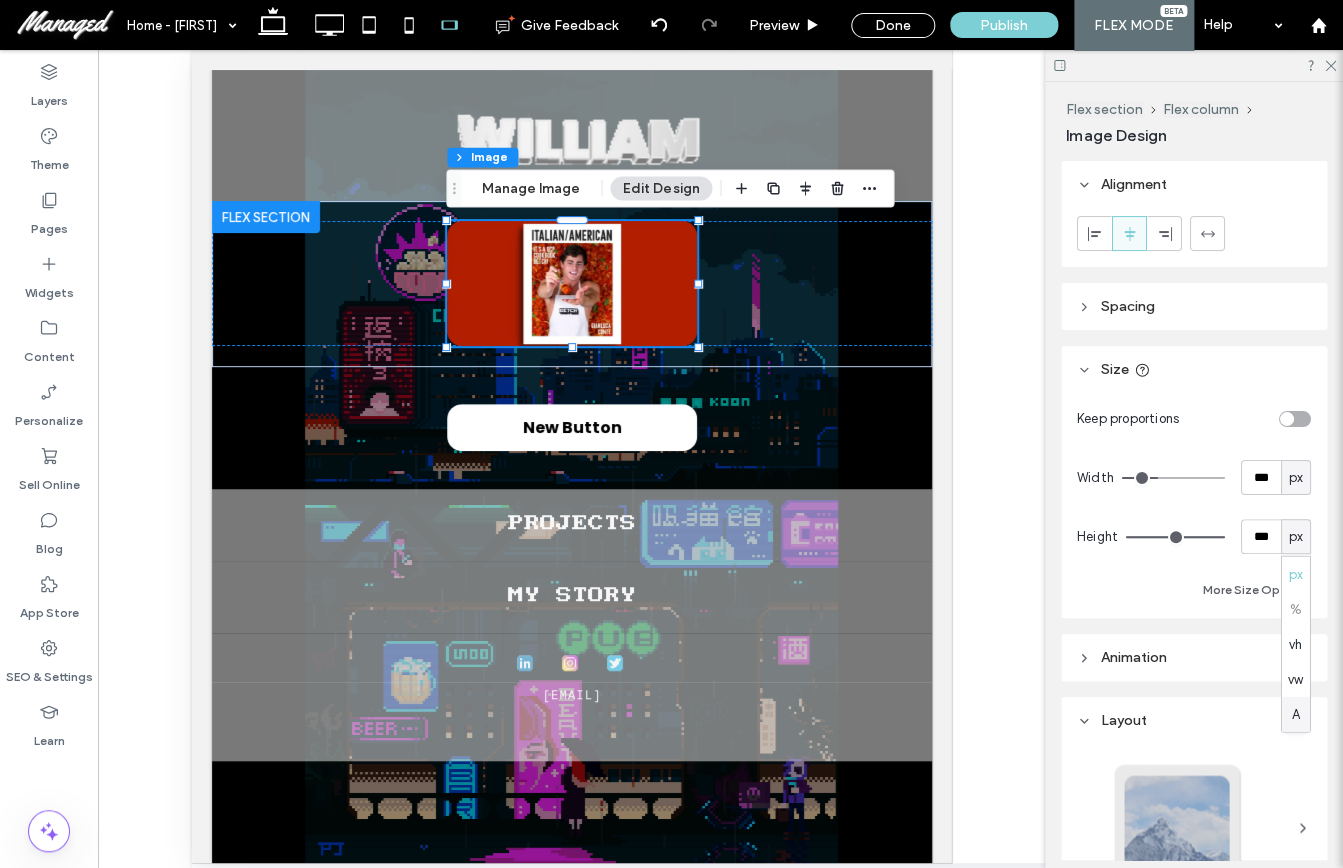 click on "A" at bounding box center (1295, 714) 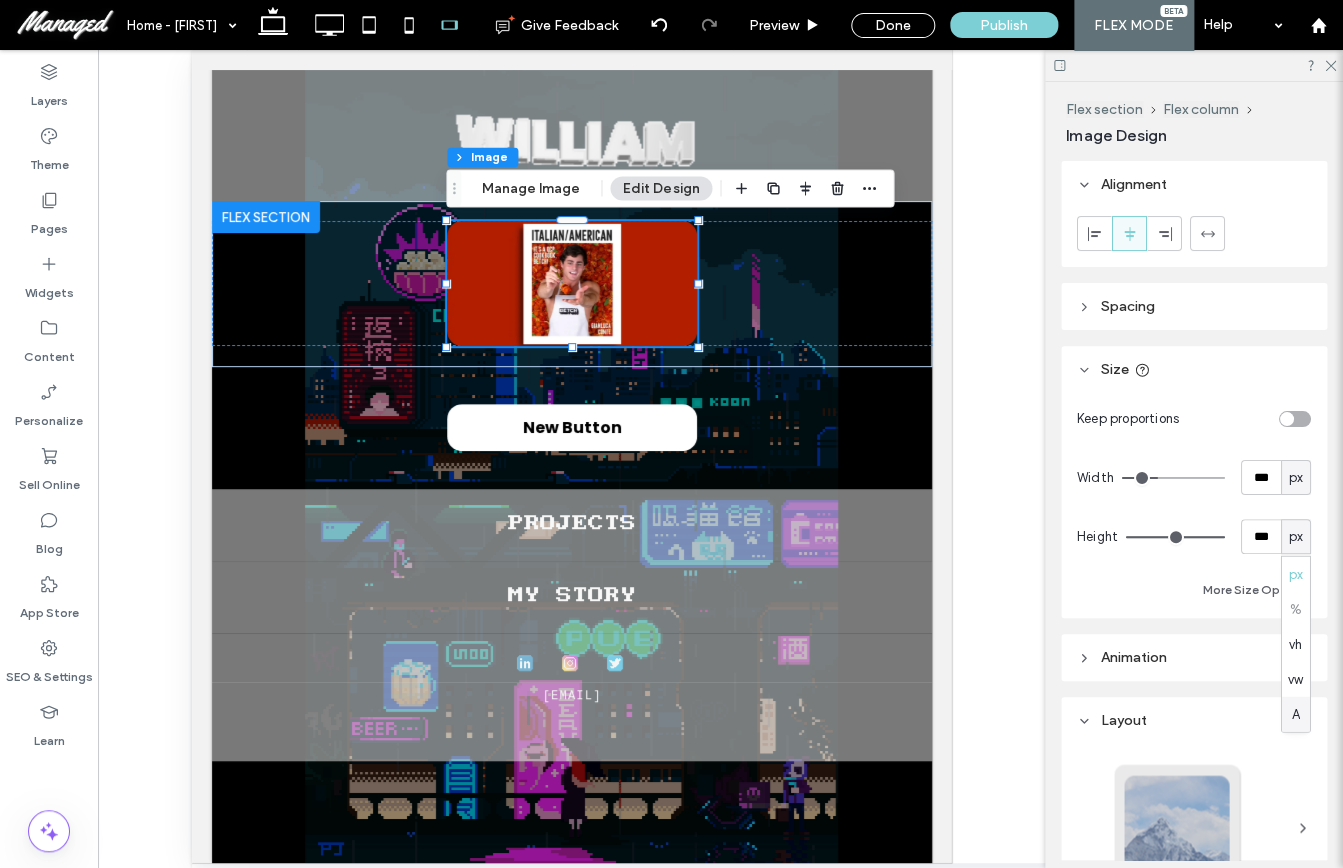 type on "*" 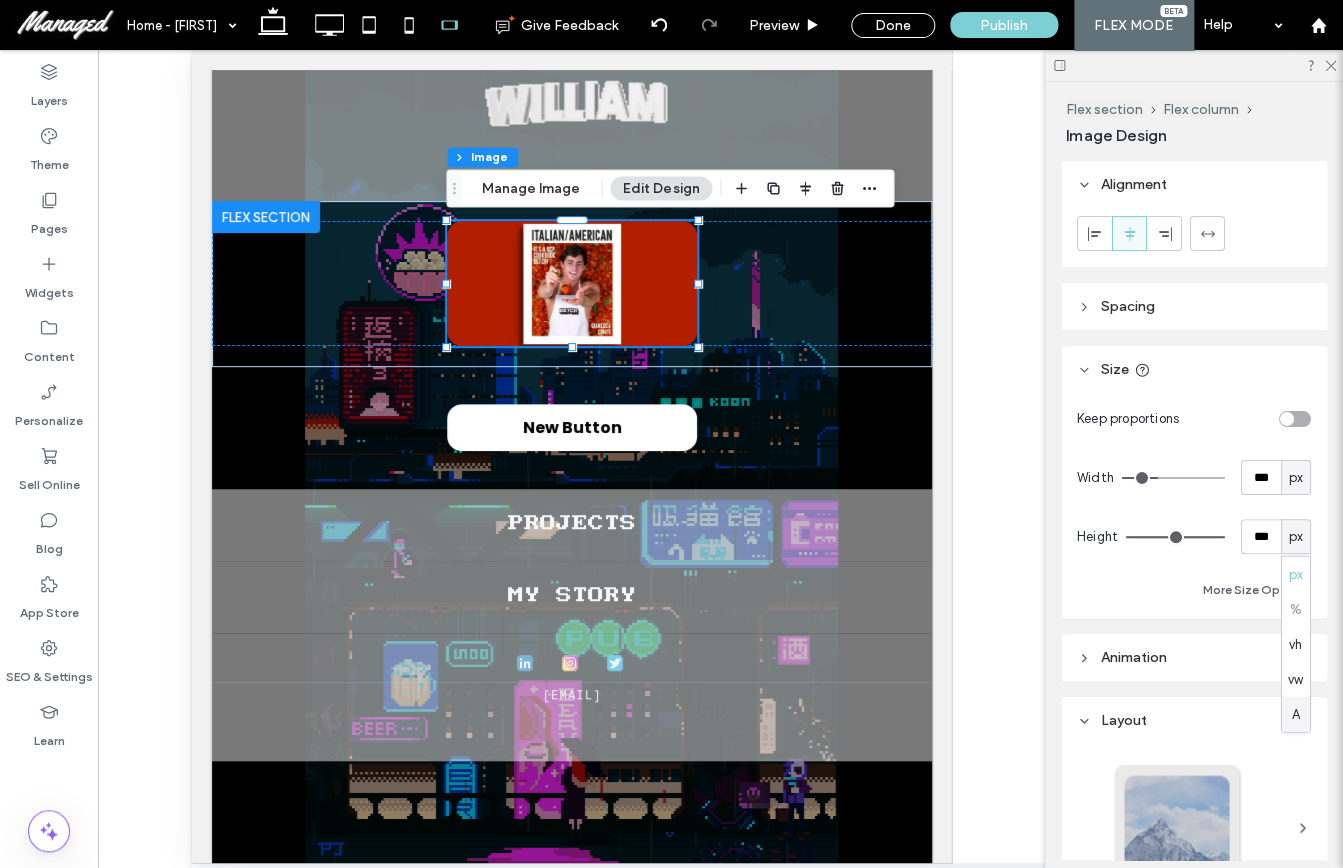 type 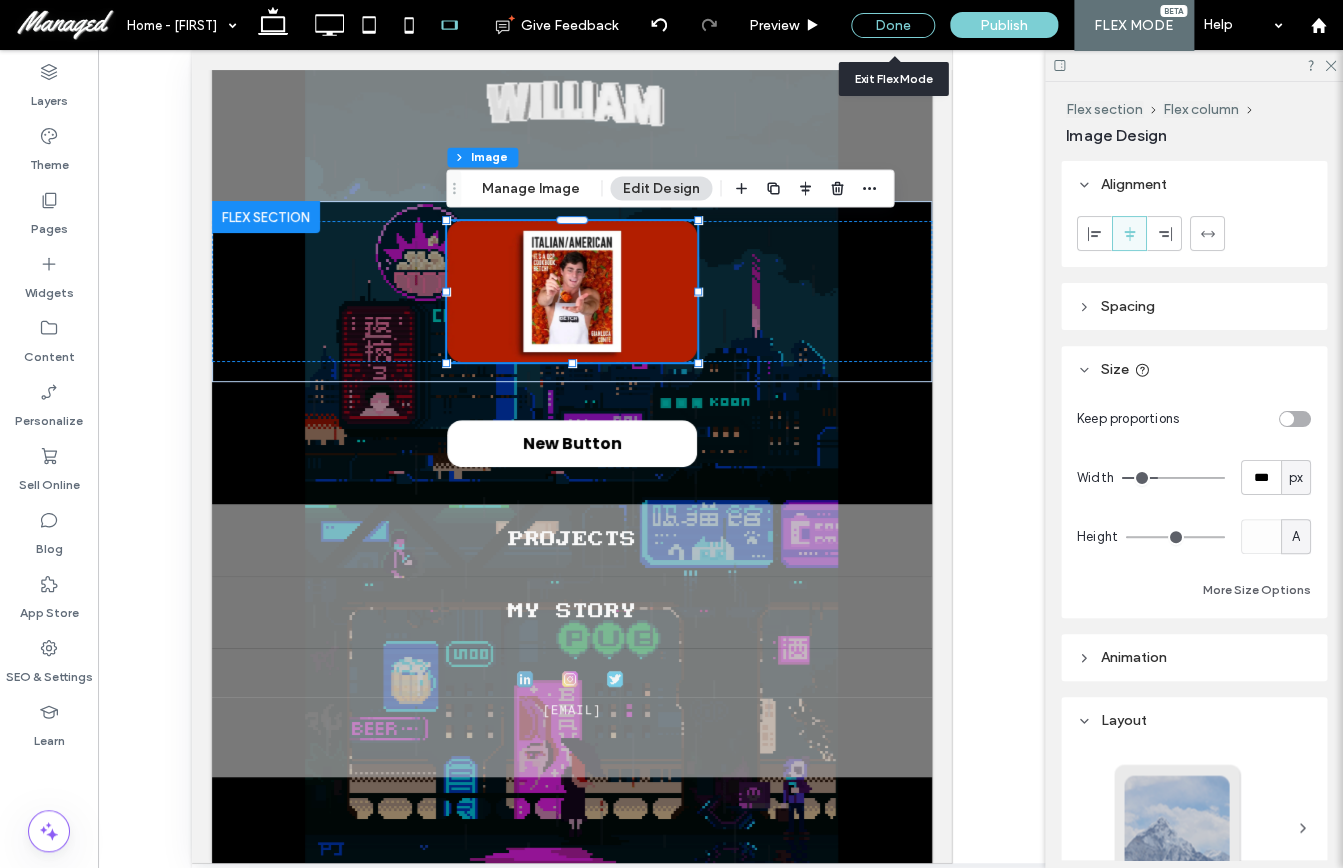 click on "Done" at bounding box center [893, 25] 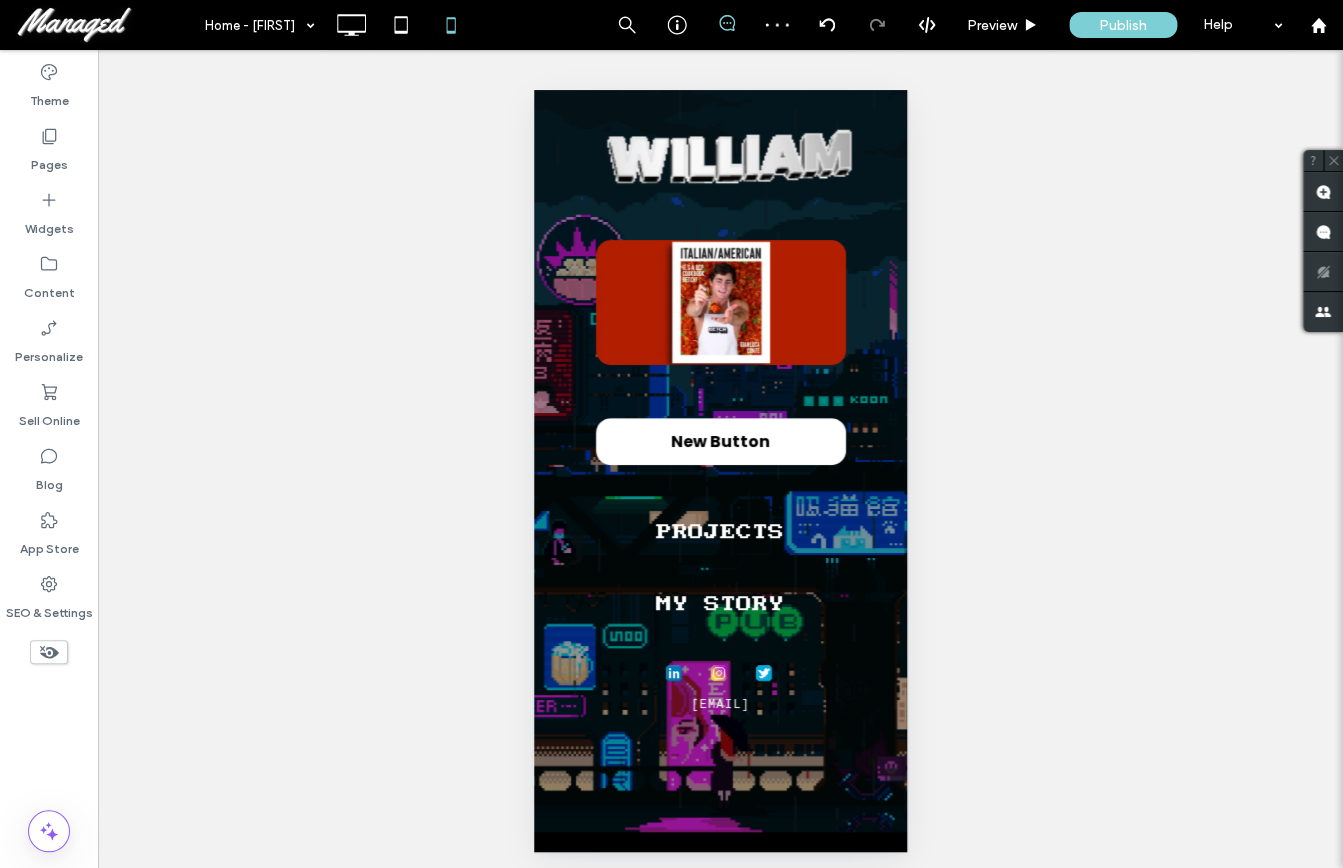scroll, scrollTop: 0, scrollLeft: 0, axis: both 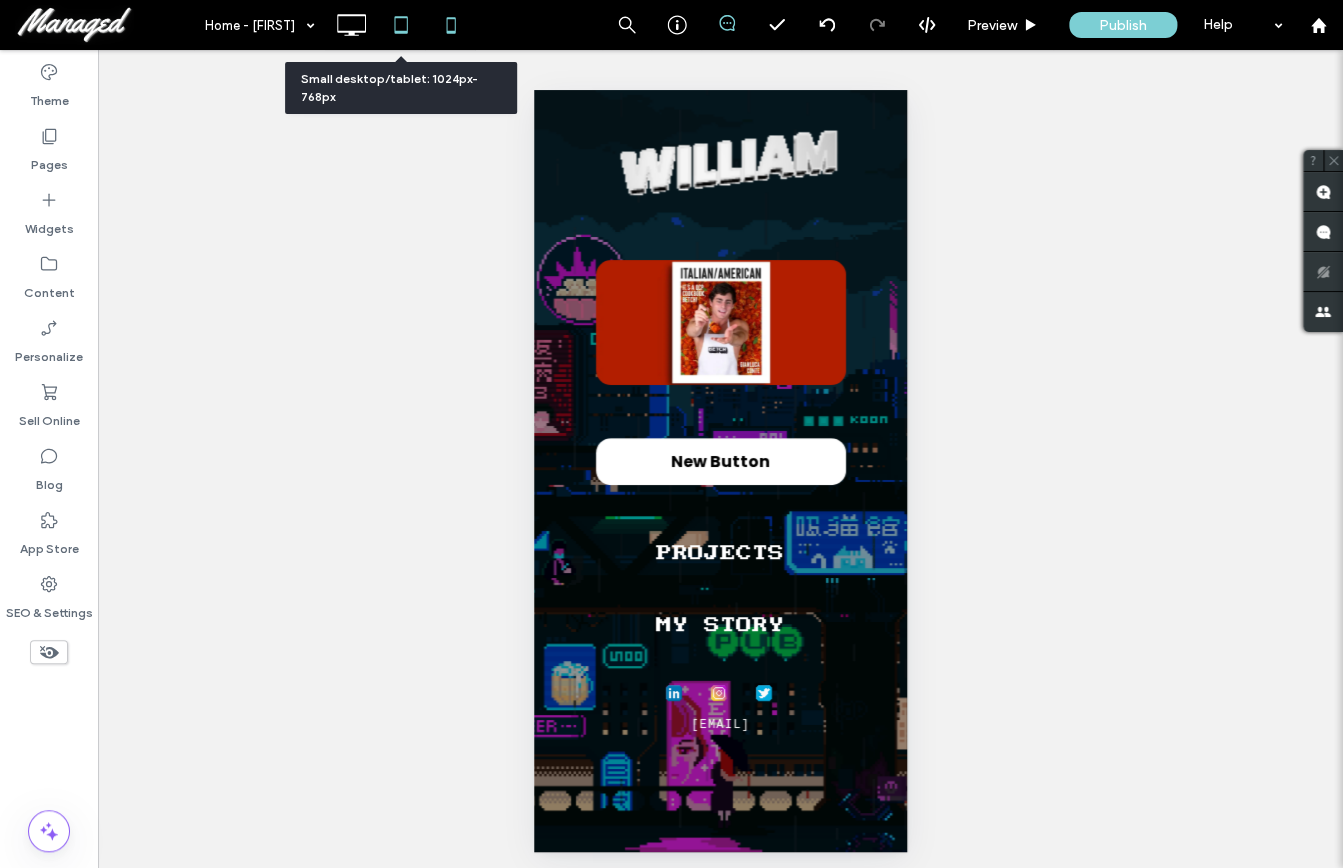 click 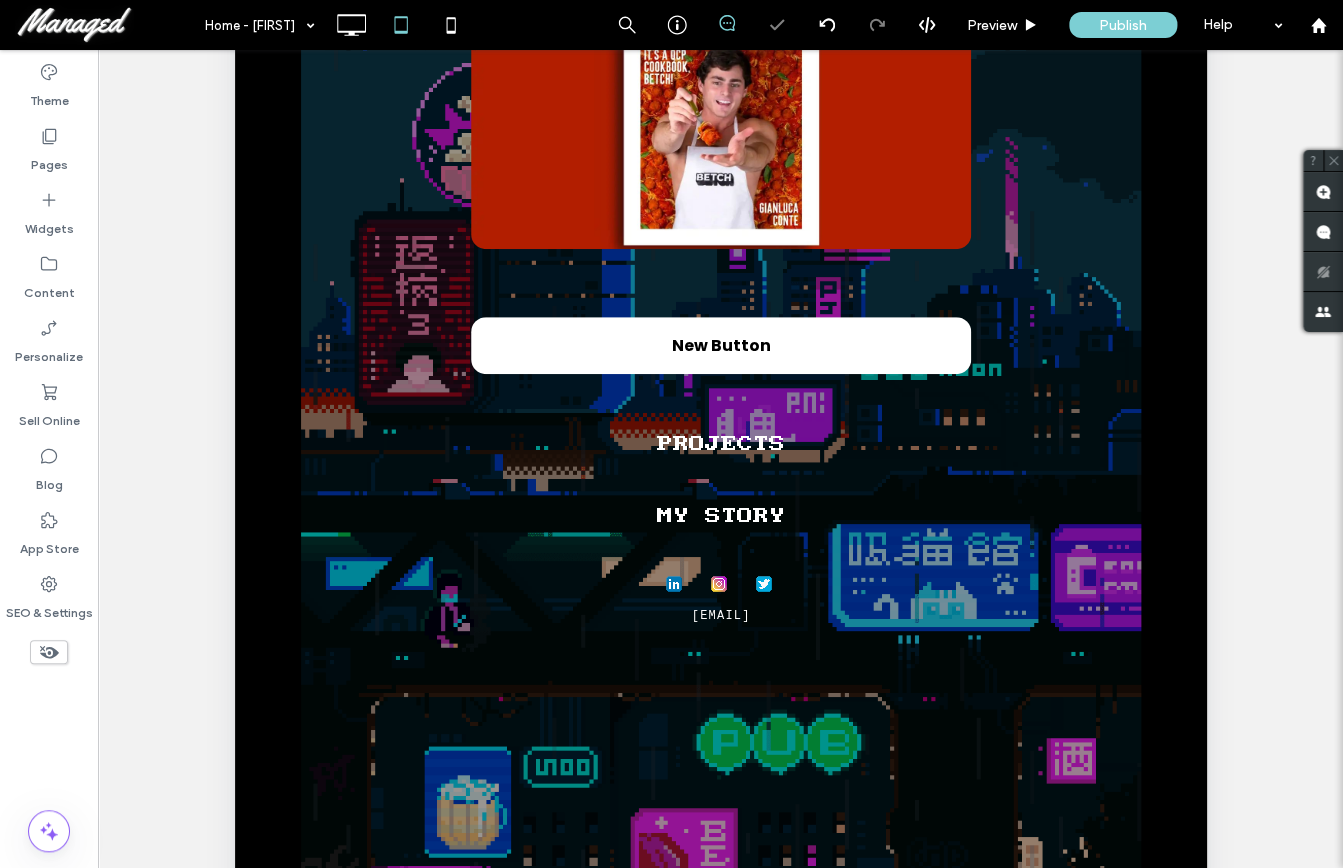 scroll, scrollTop: 447, scrollLeft: 0, axis: vertical 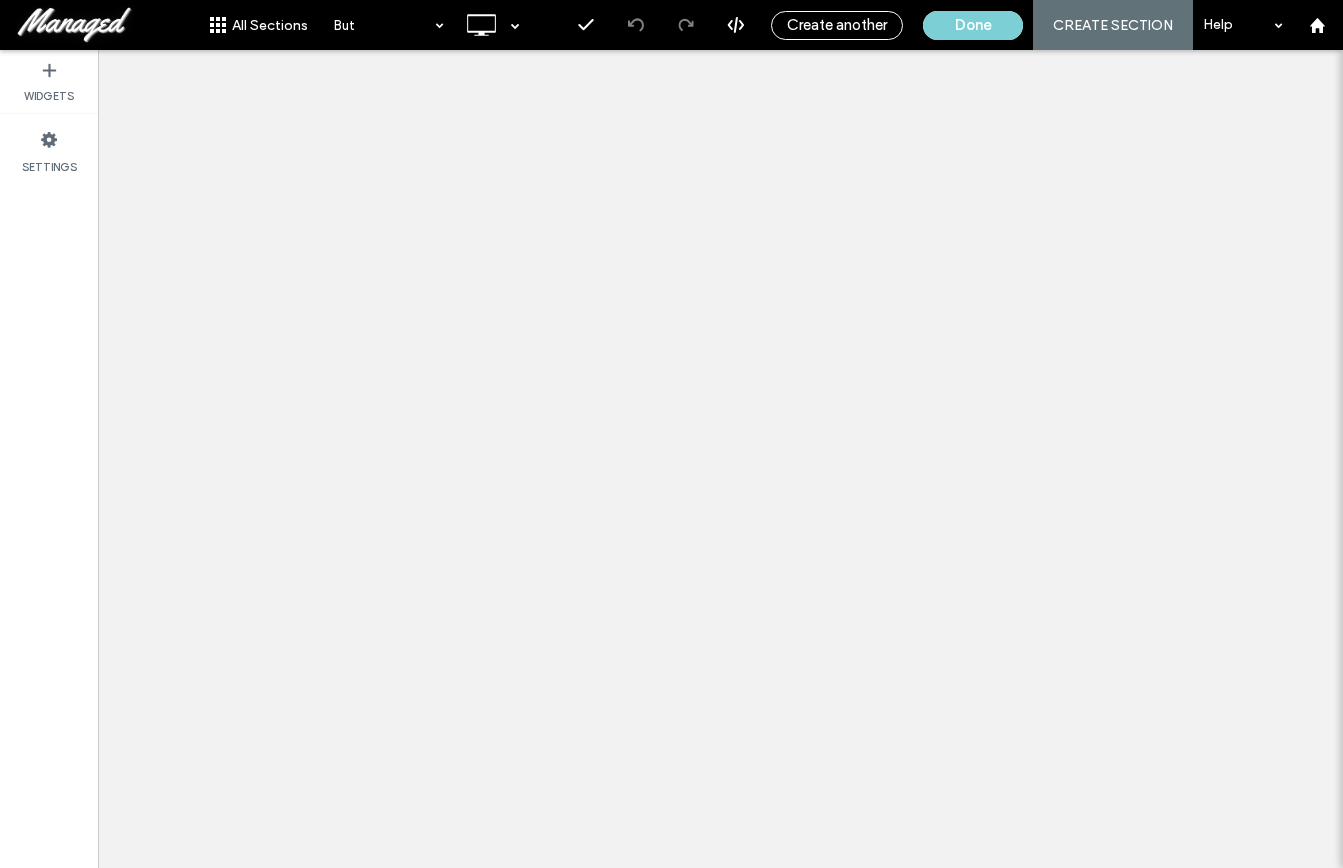 click on "Done" at bounding box center [973, 25] 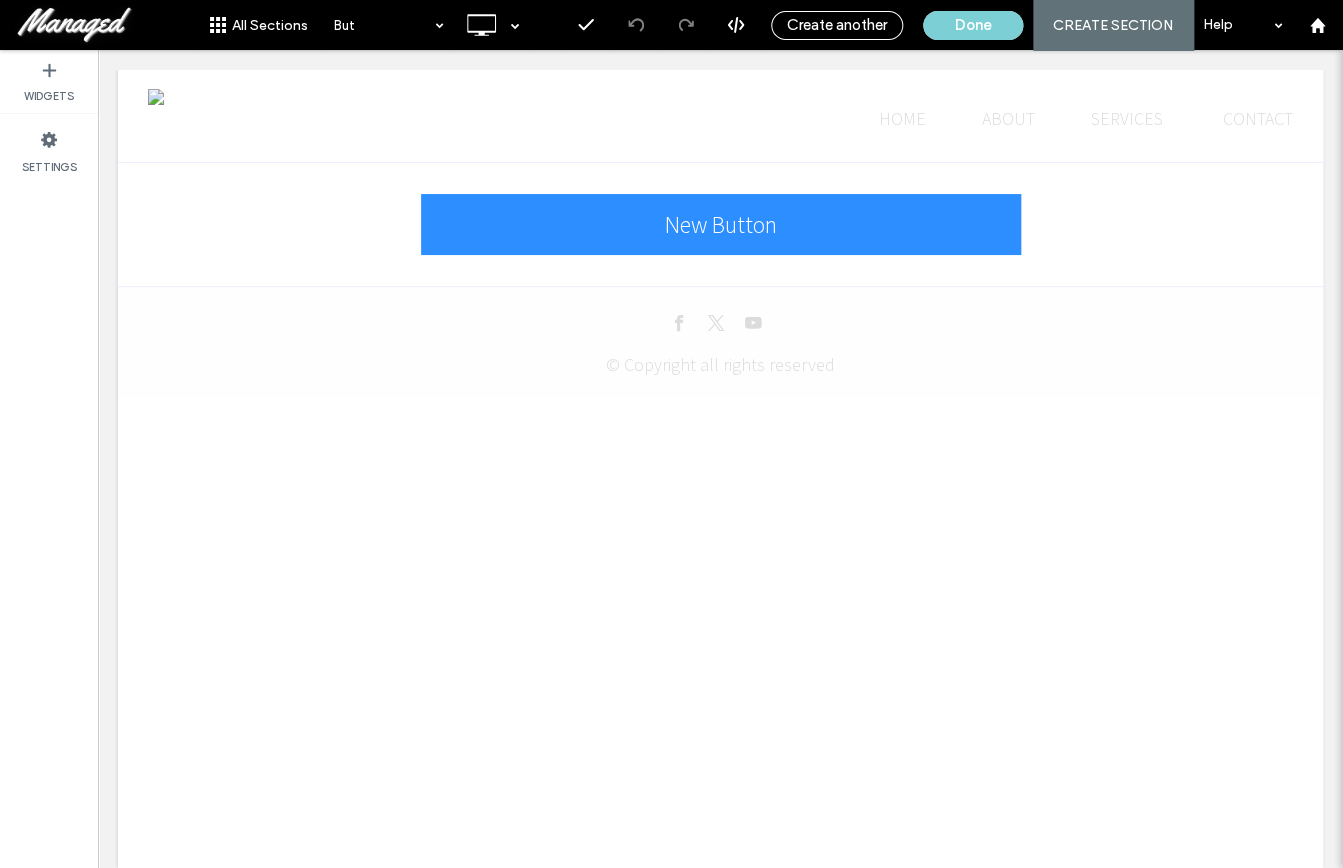 scroll, scrollTop: 0, scrollLeft: 0, axis: both 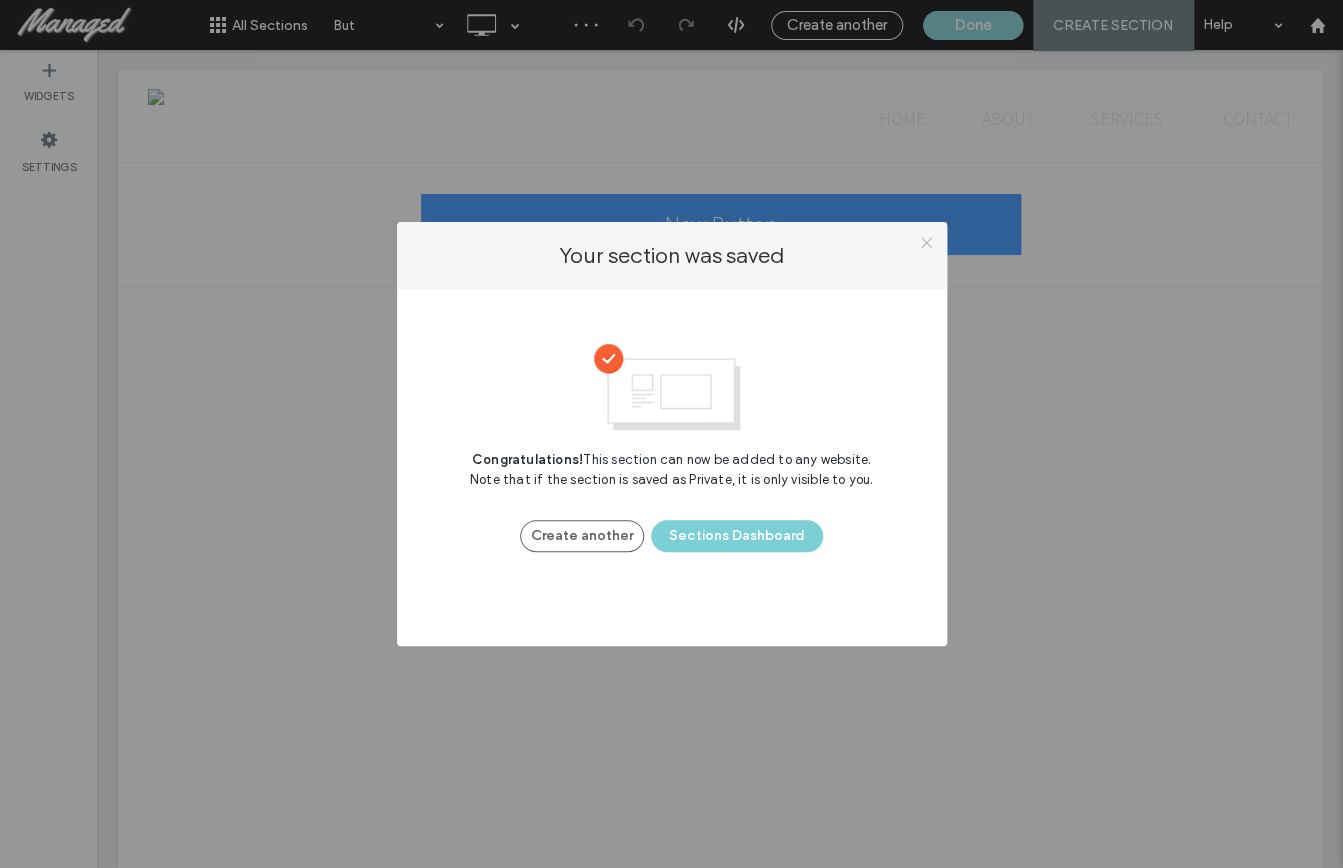 click at bounding box center [926, 242] 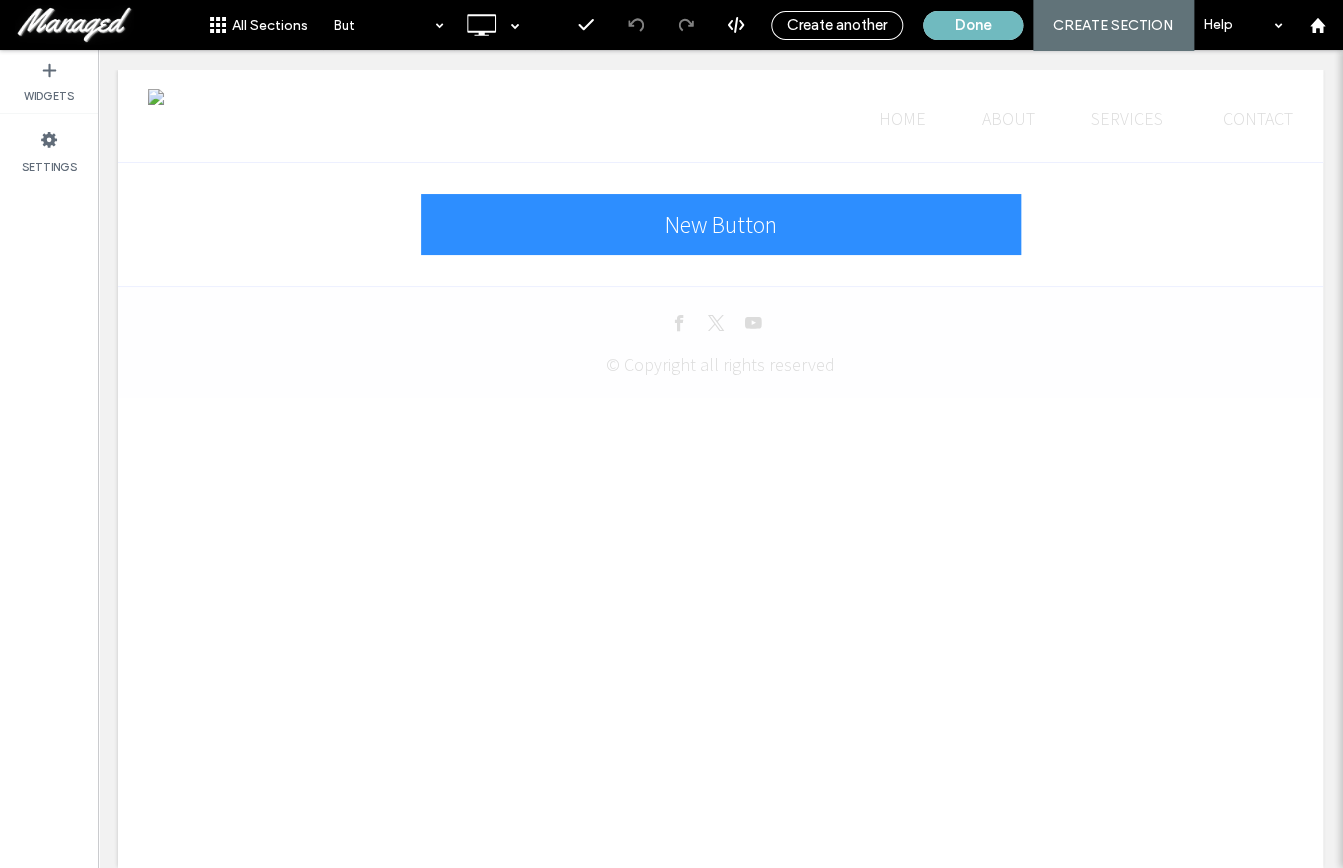 click on "Done" at bounding box center [973, 25] 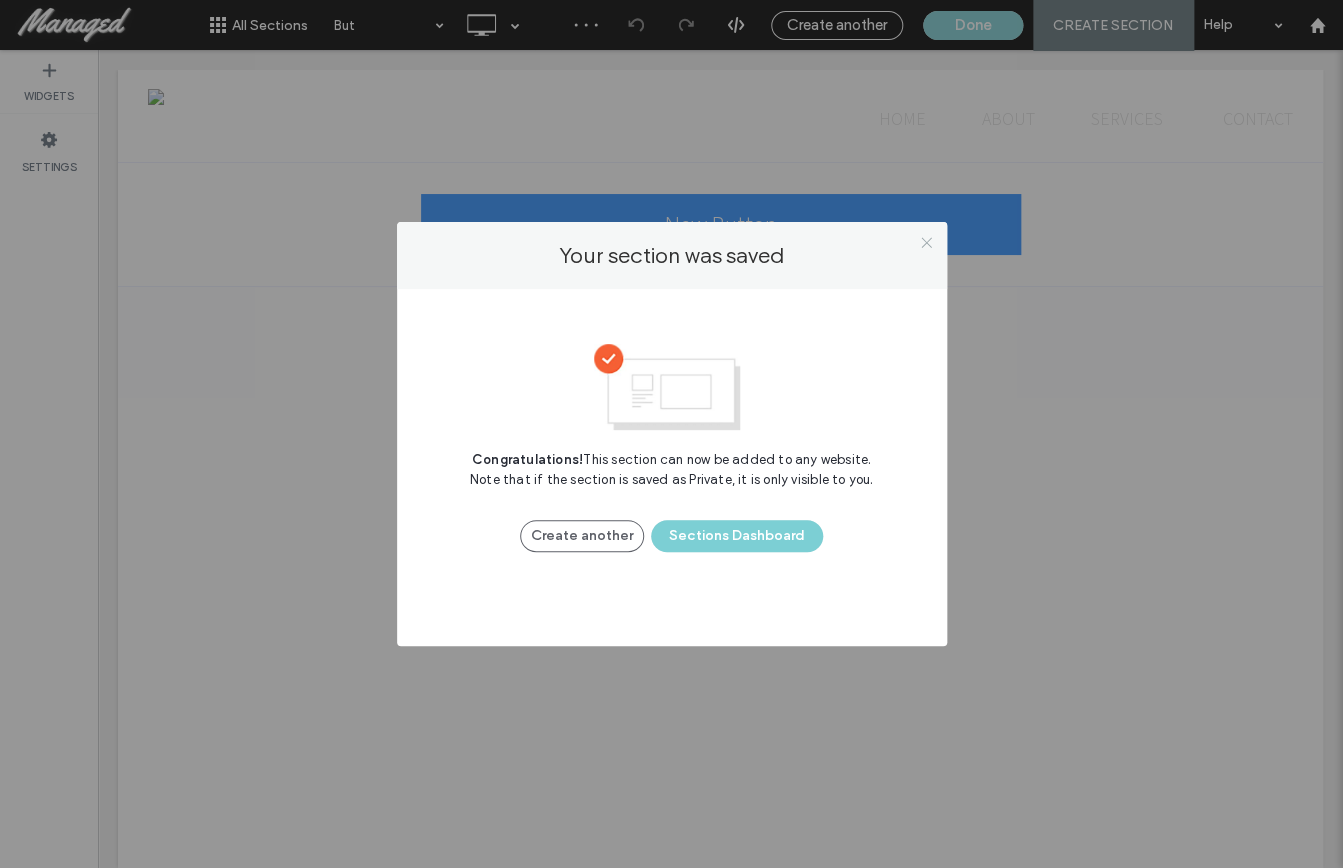 click 